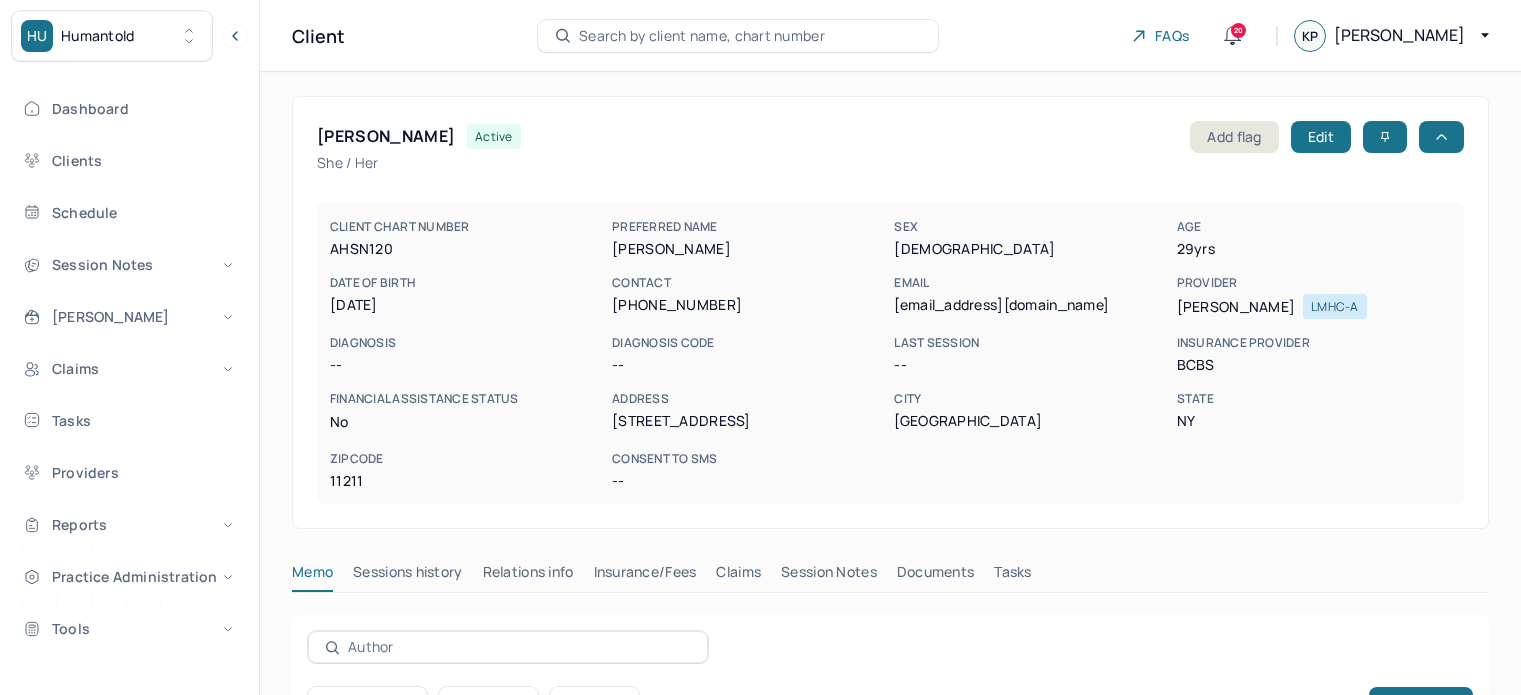scroll, scrollTop: 0, scrollLeft: 0, axis: both 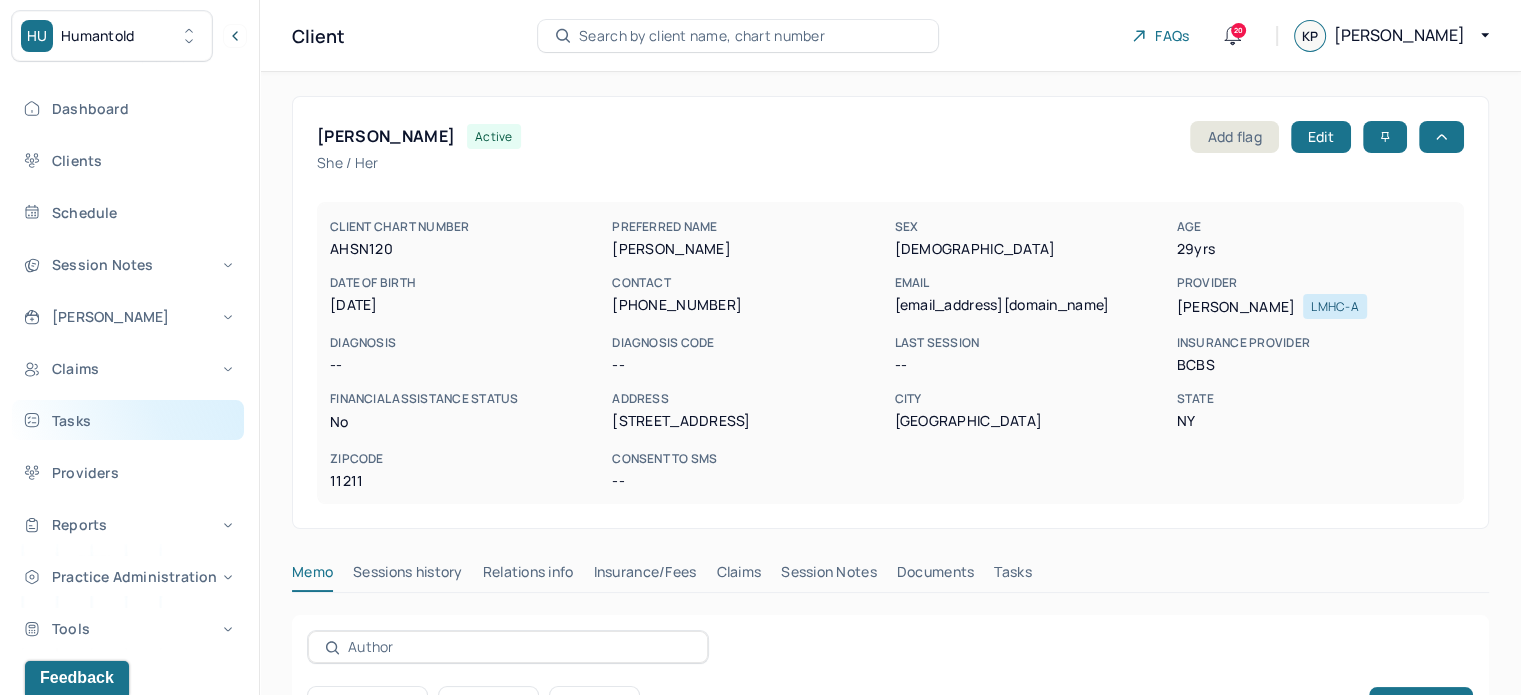 click on "Tasks" at bounding box center (128, 420) 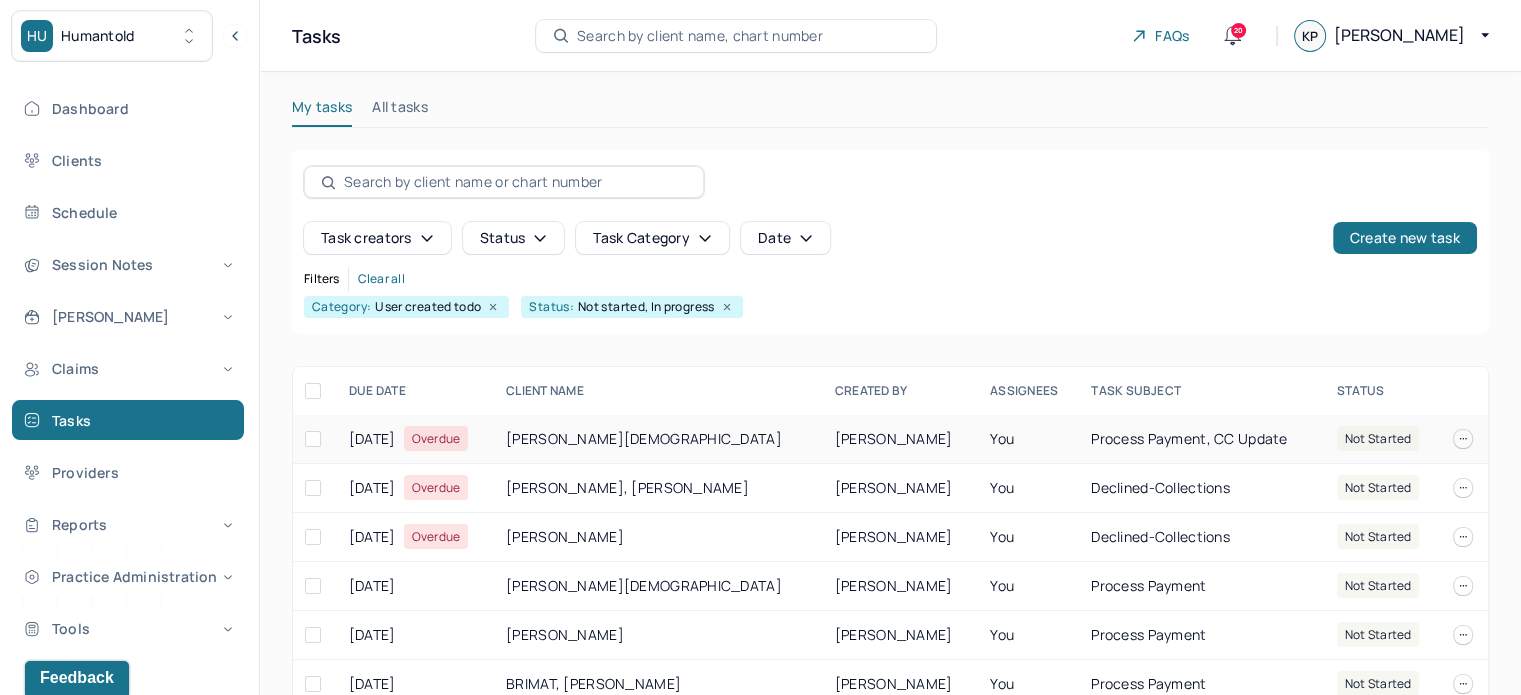 click on "[PERSON_NAME][DEMOGRAPHIC_DATA]" at bounding box center (658, 439) 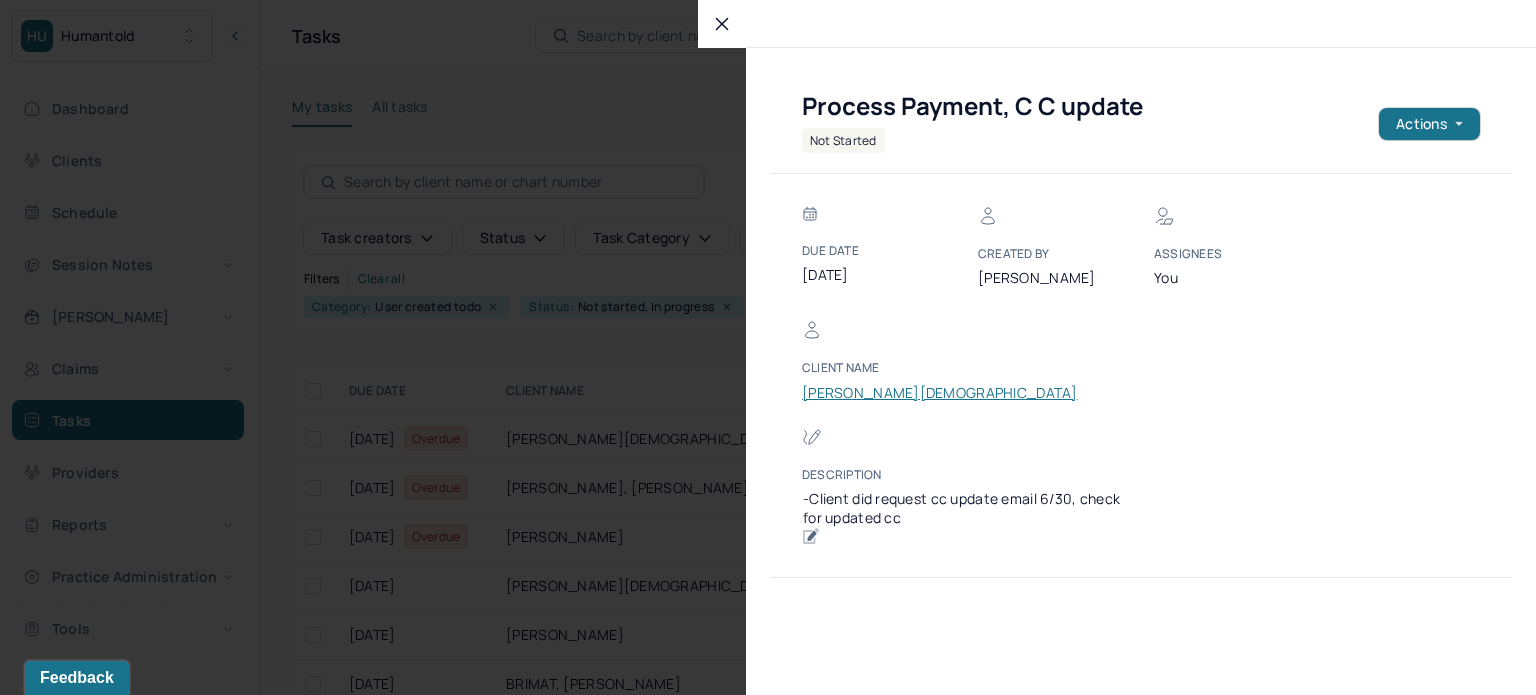 click on "[PERSON_NAME][DEMOGRAPHIC_DATA]" at bounding box center [940, 393] 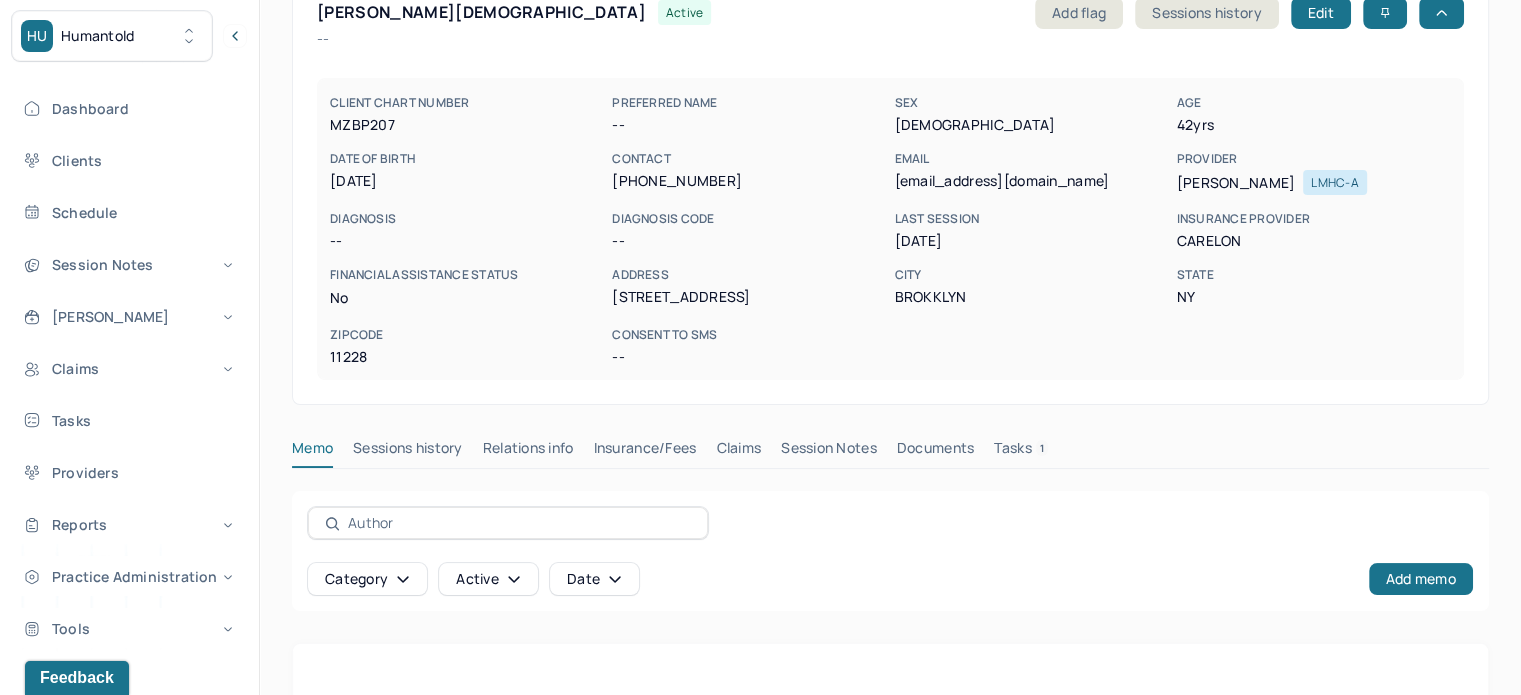 scroll, scrollTop: 360, scrollLeft: 0, axis: vertical 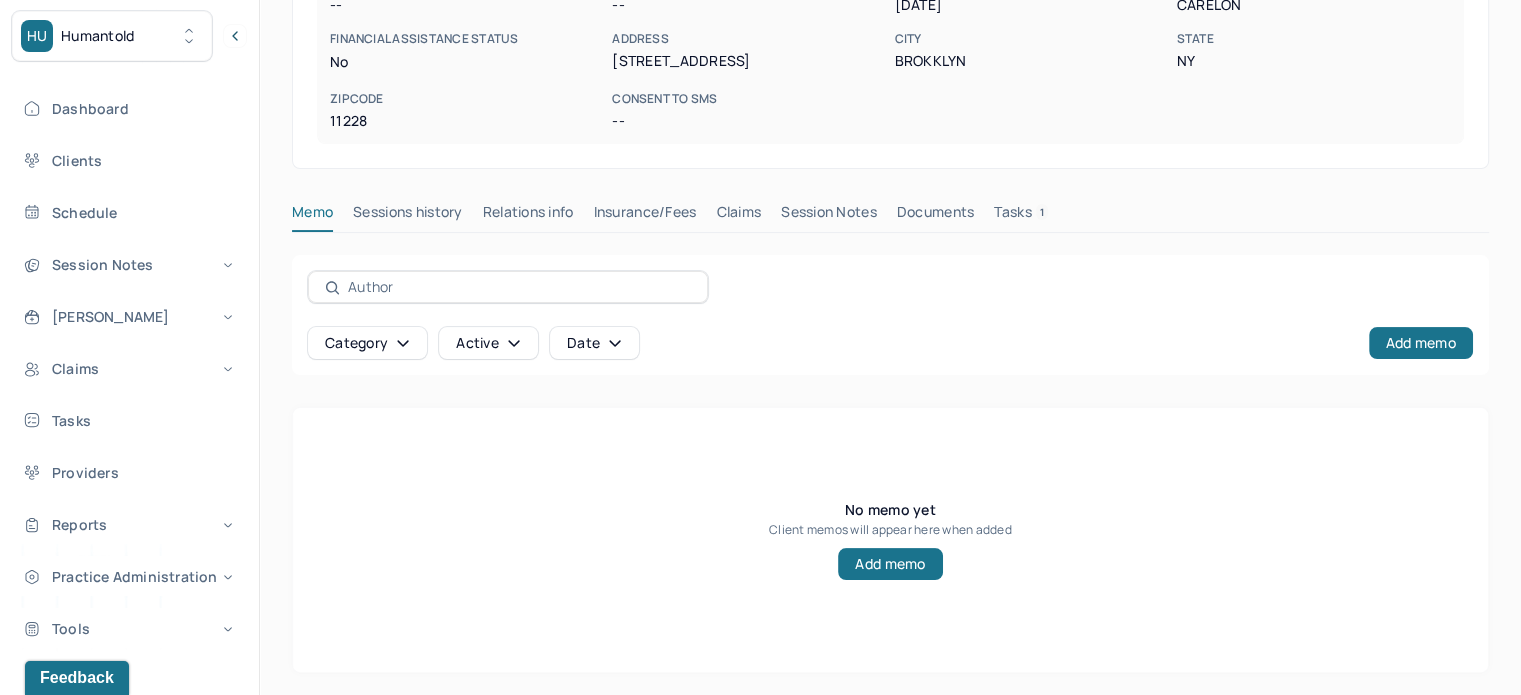 click on "Claims" at bounding box center [738, 216] 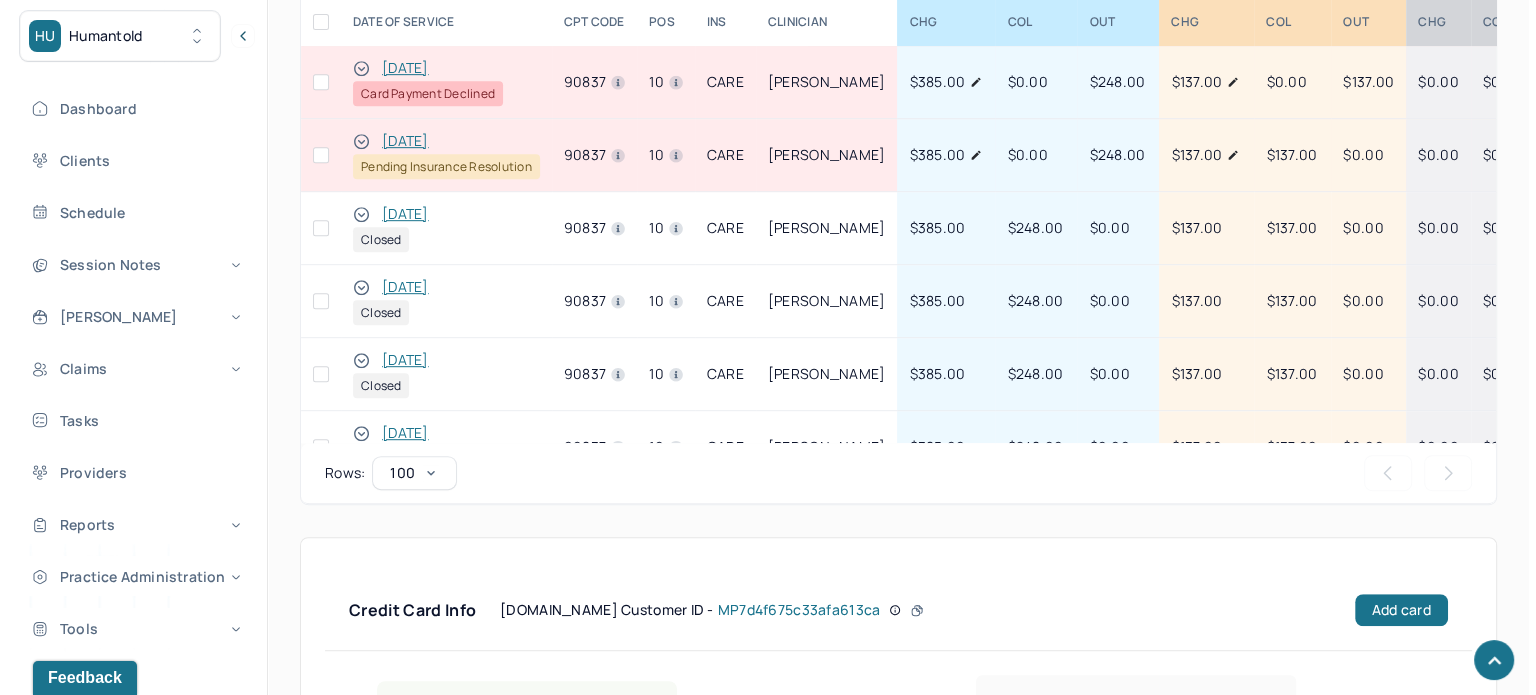 scroll, scrollTop: 825, scrollLeft: 0, axis: vertical 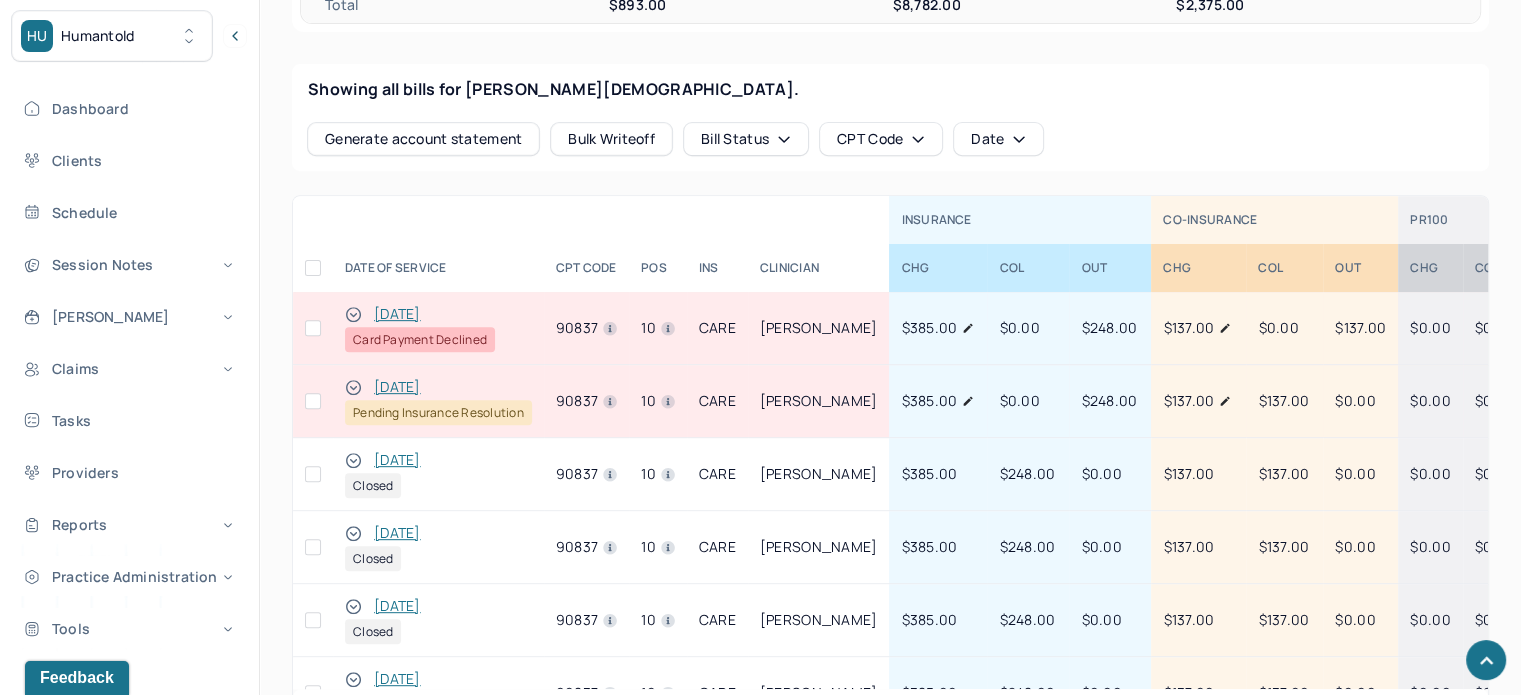 click at bounding box center [313, 328] 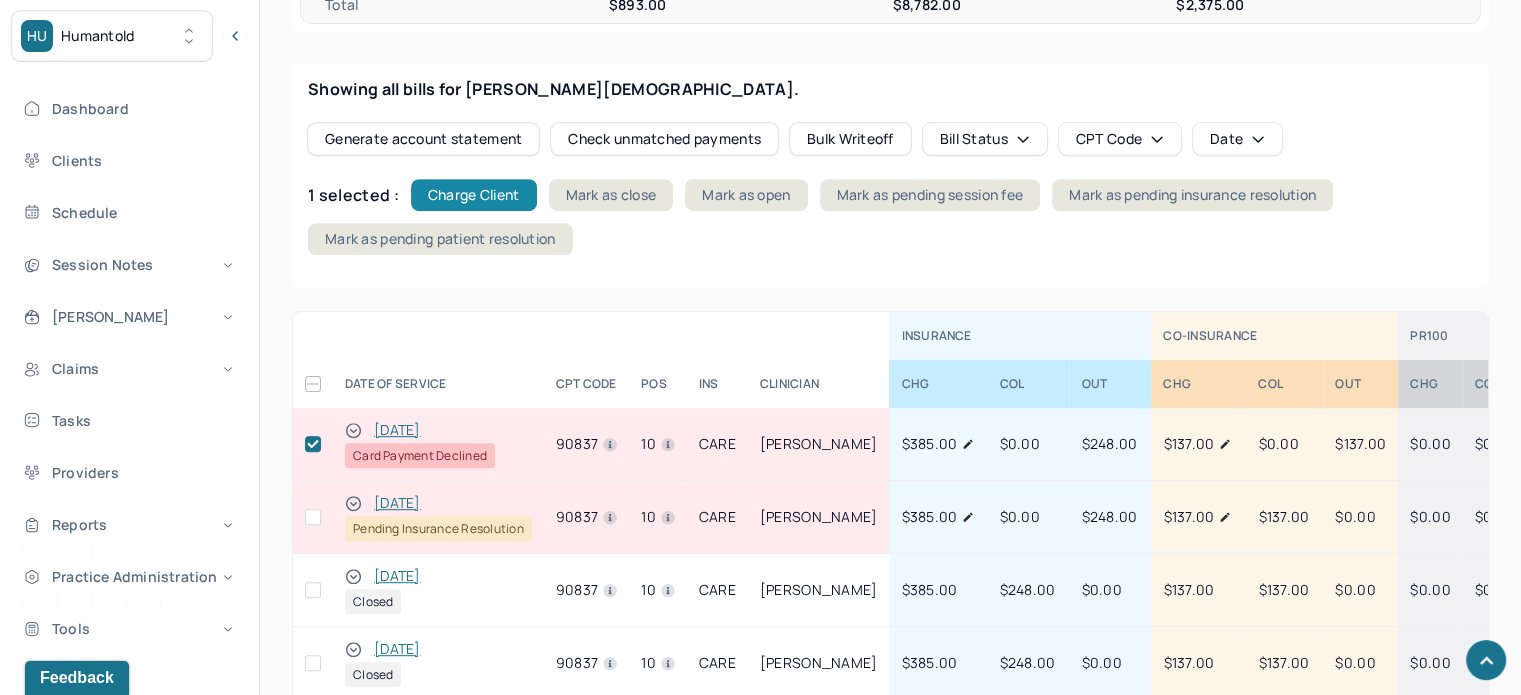 click on "Charge Client" at bounding box center [474, 195] 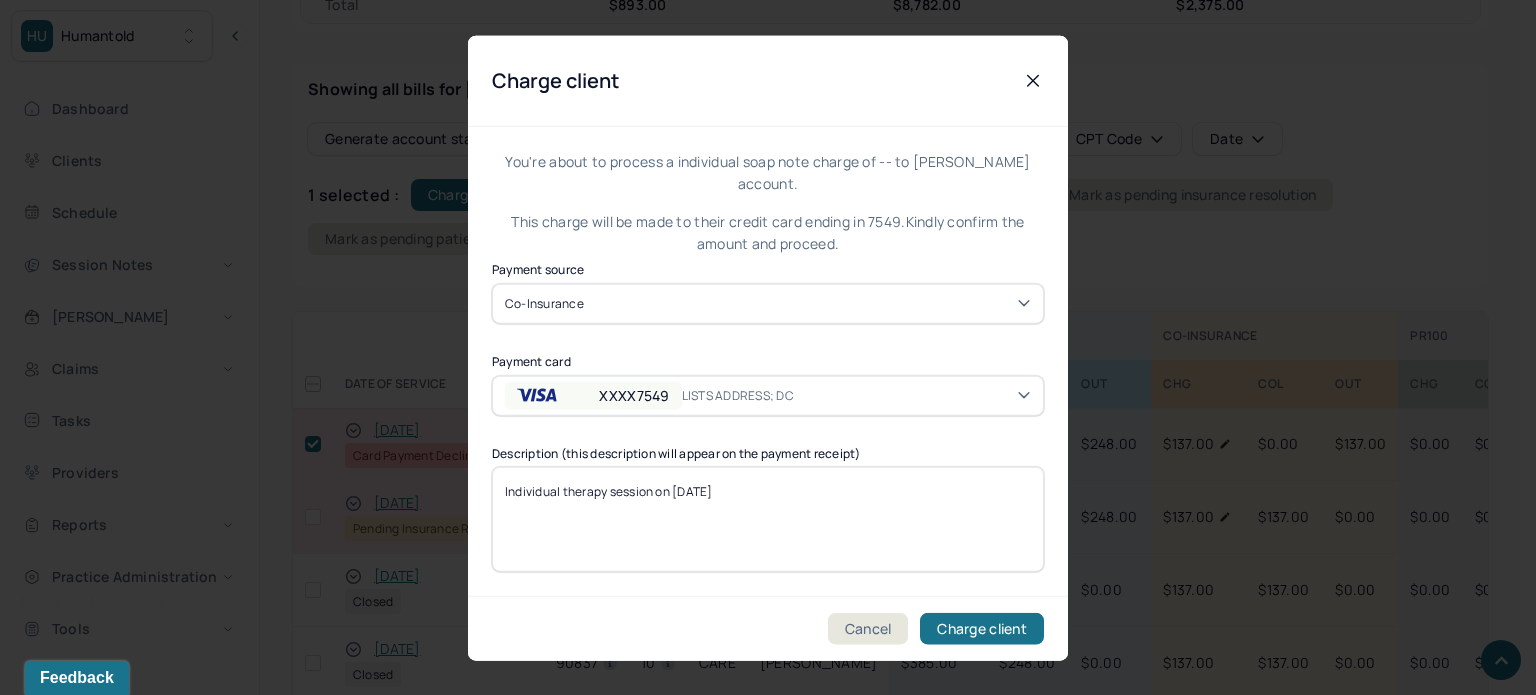 click on "XXXX7549 LISTS ADDRESS; DC" at bounding box center [768, 395] 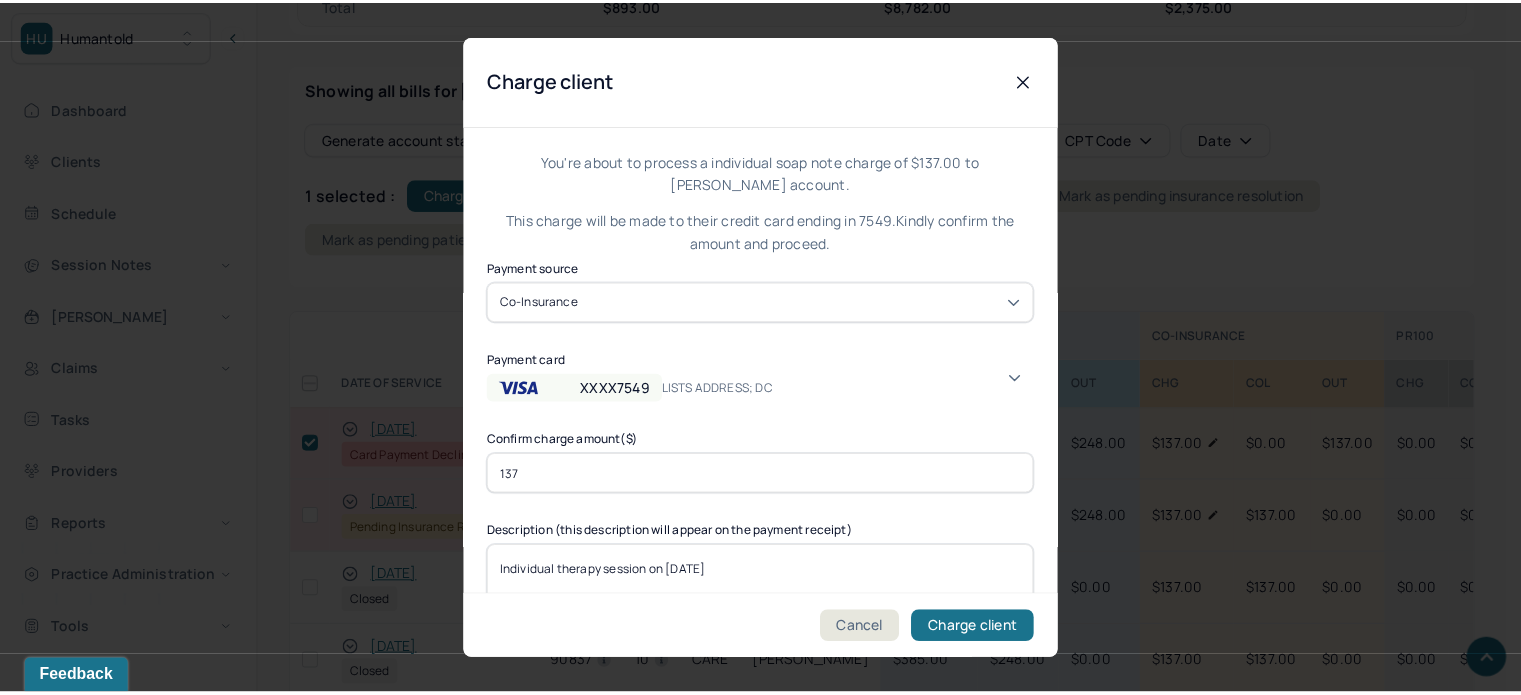 scroll, scrollTop: 90, scrollLeft: 0, axis: vertical 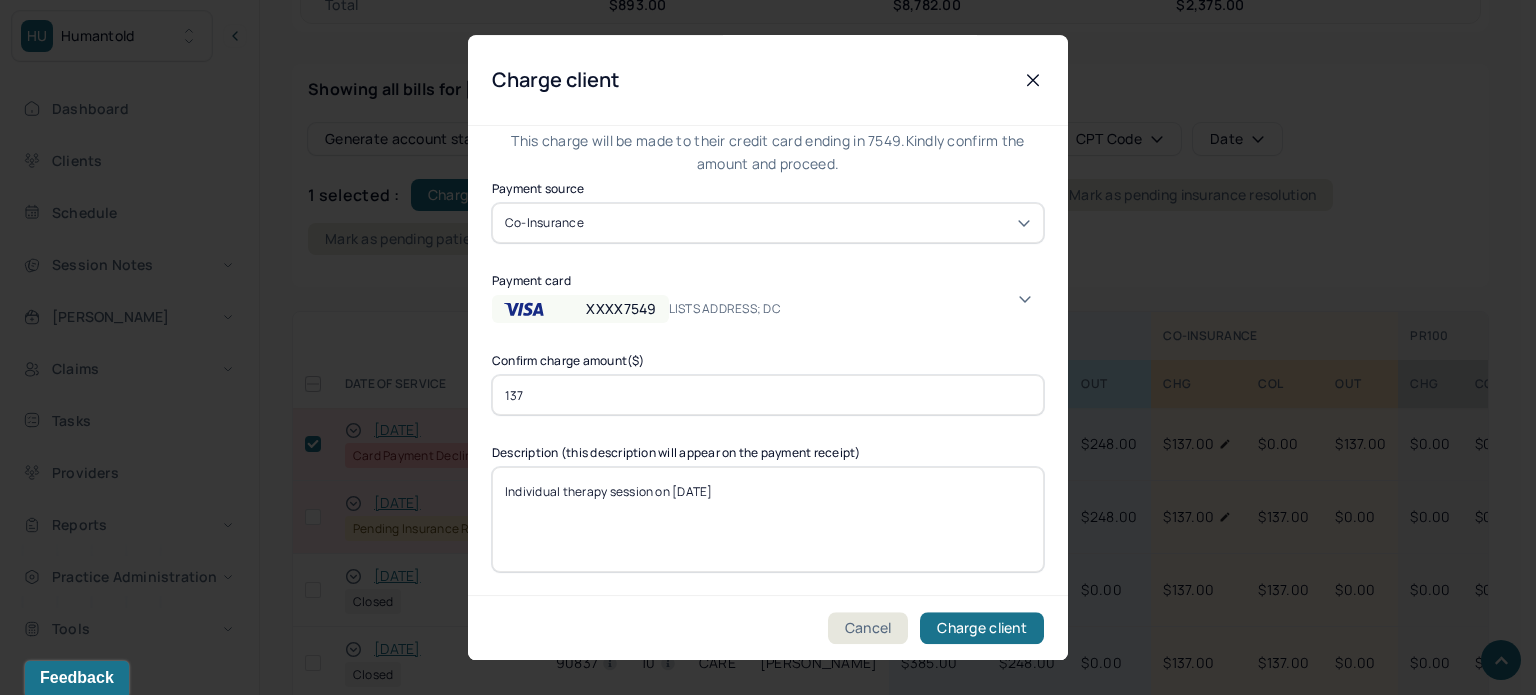 click 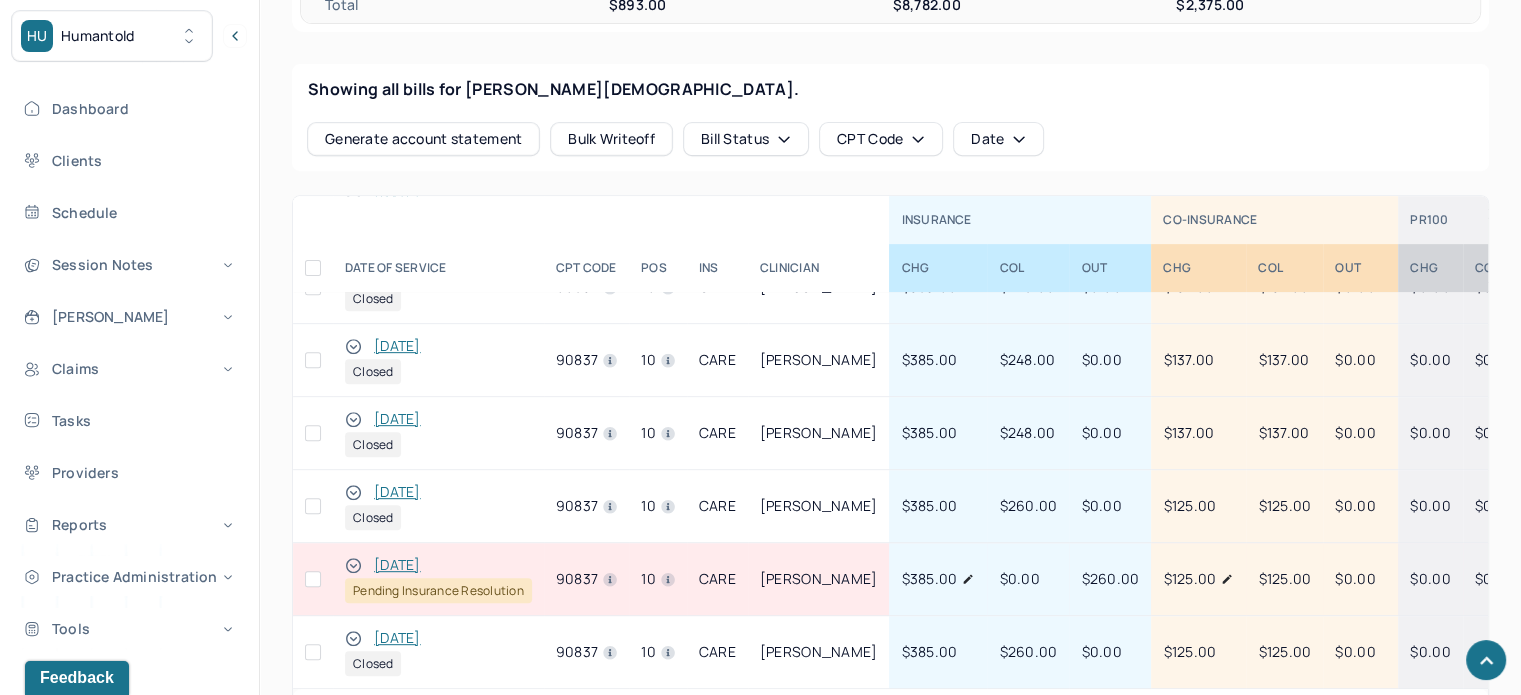 scroll, scrollTop: 709, scrollLeft: 0, axis: vertical 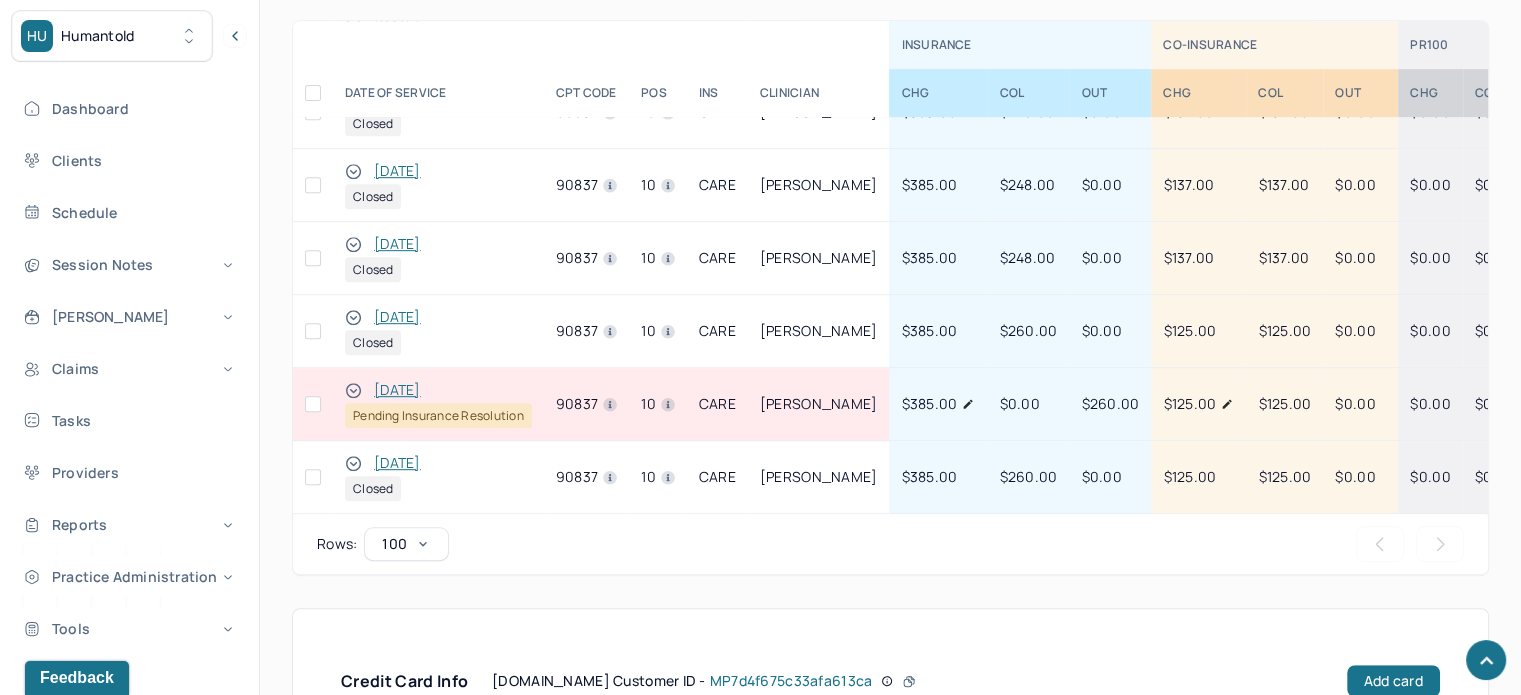 click 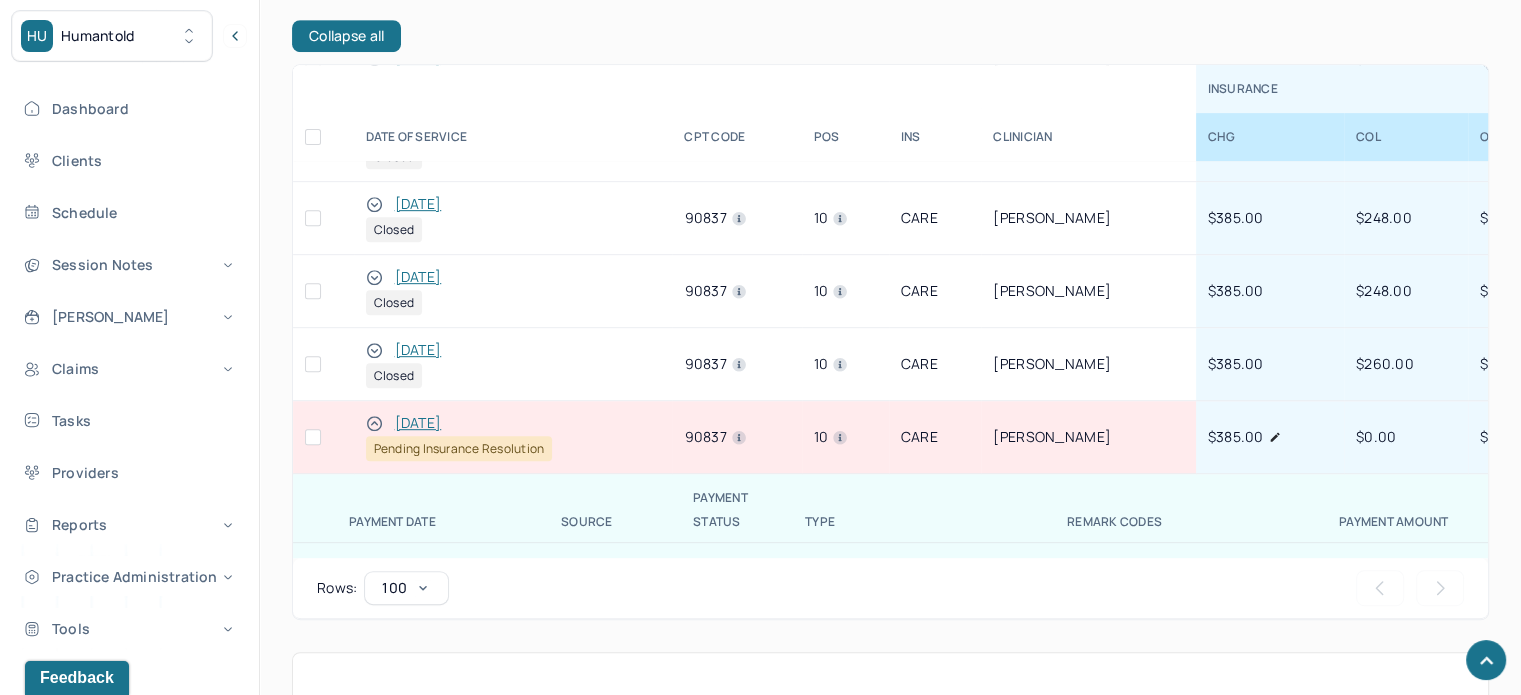scroll, scrollTop: 1044, scrollLeft: 0, axis: vertical 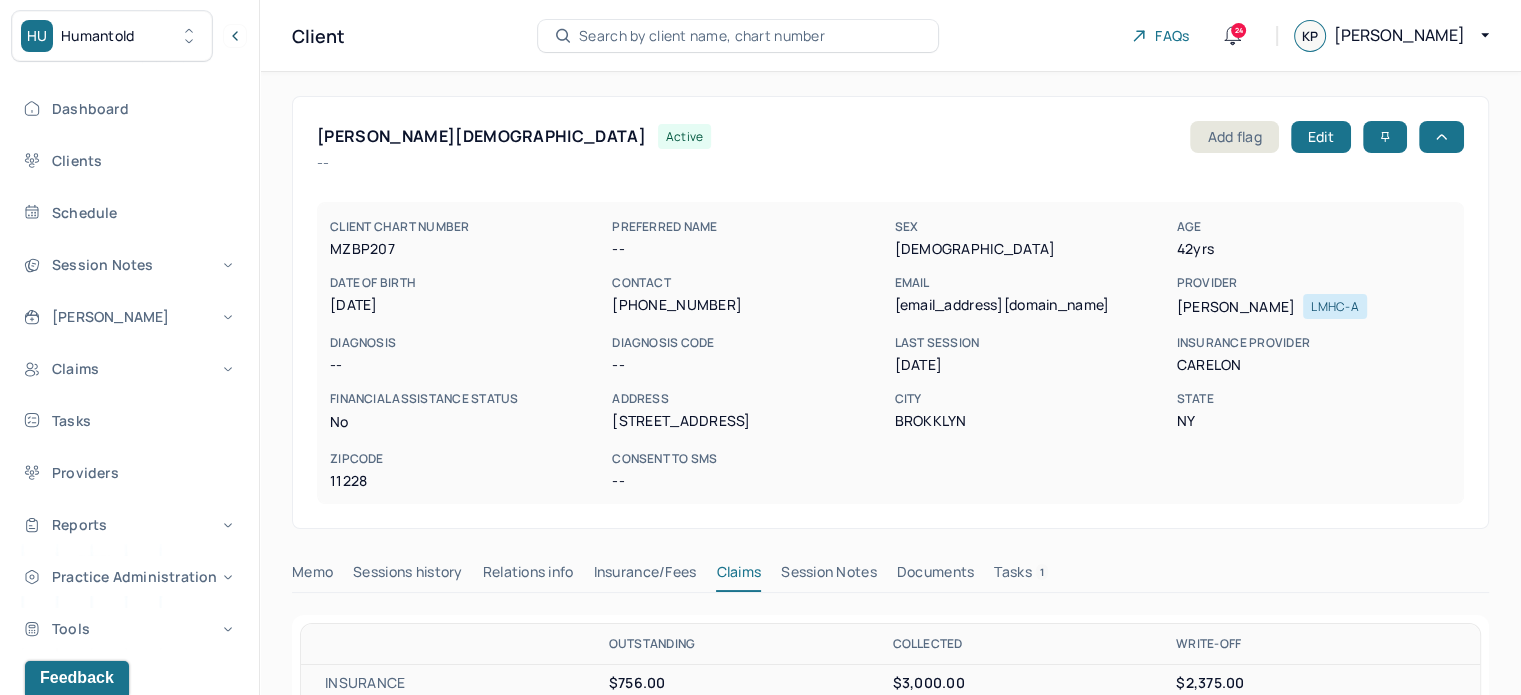 click 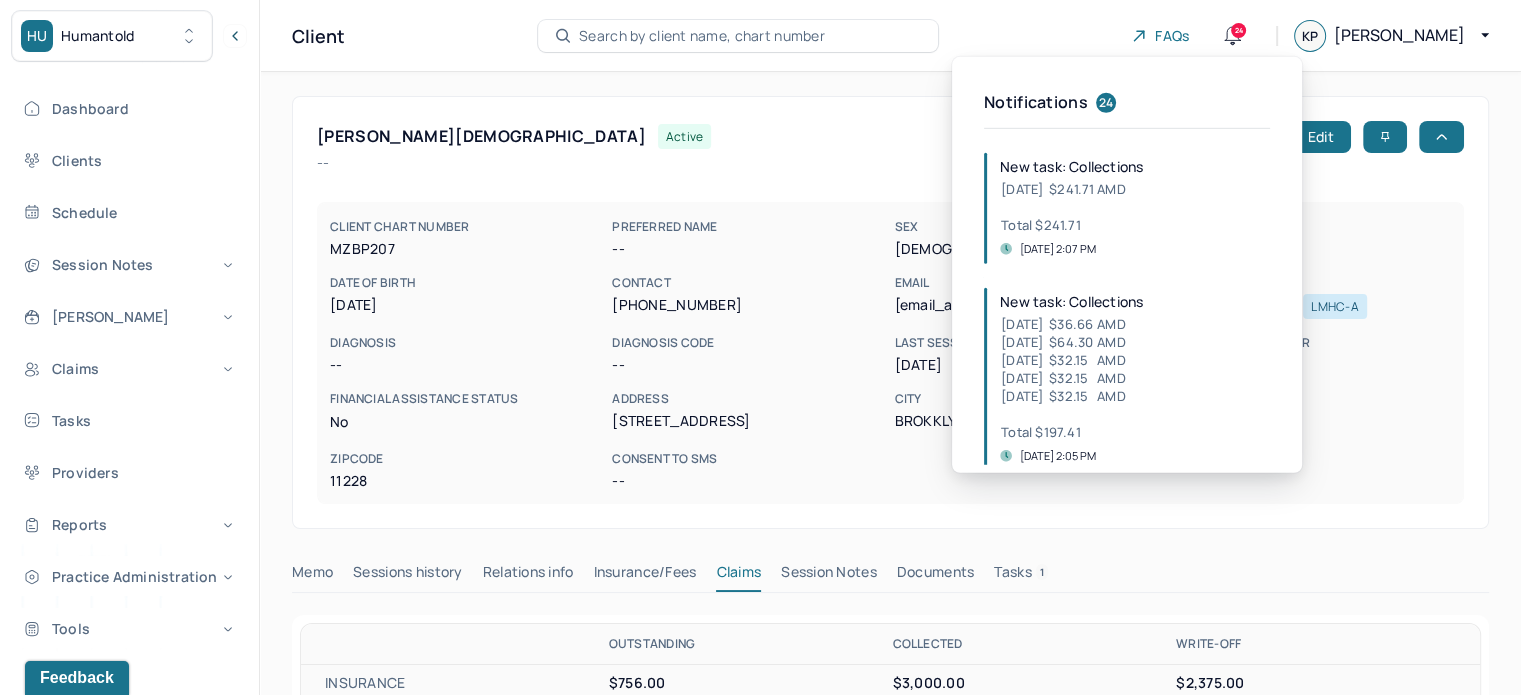 click on "24" at bounding box center [1238, 30] 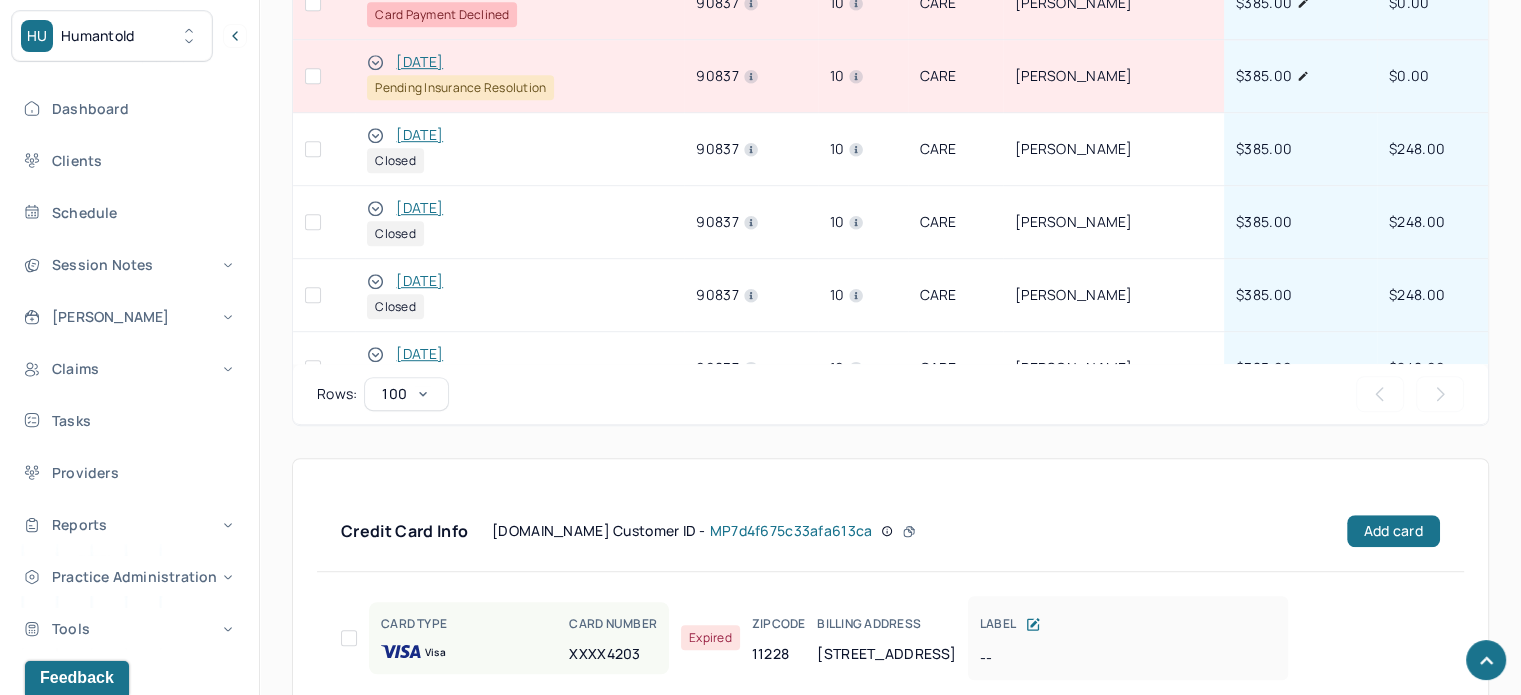 scroll, scrollTop: 1200, scrollLeft: 0, axis: vertical 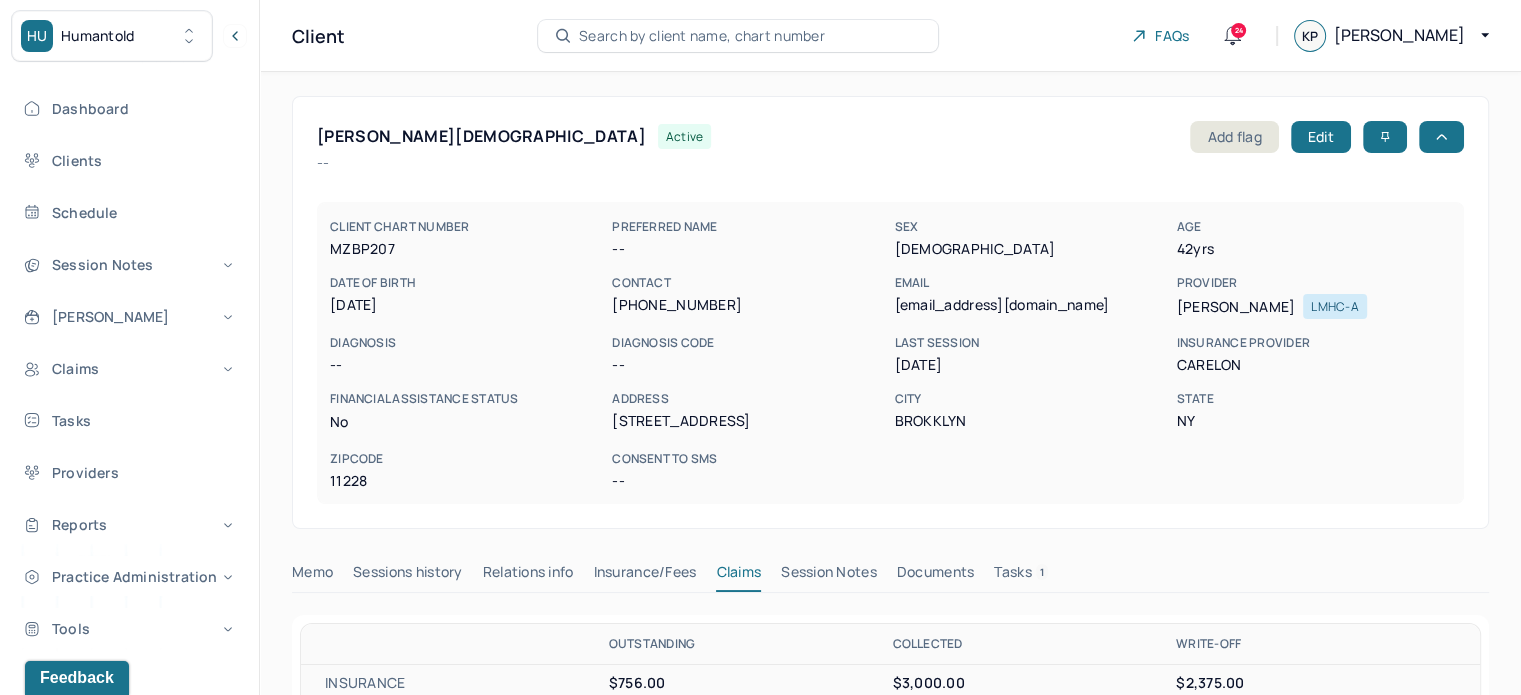click on "MZBP207" at bounding box center (467, 249) 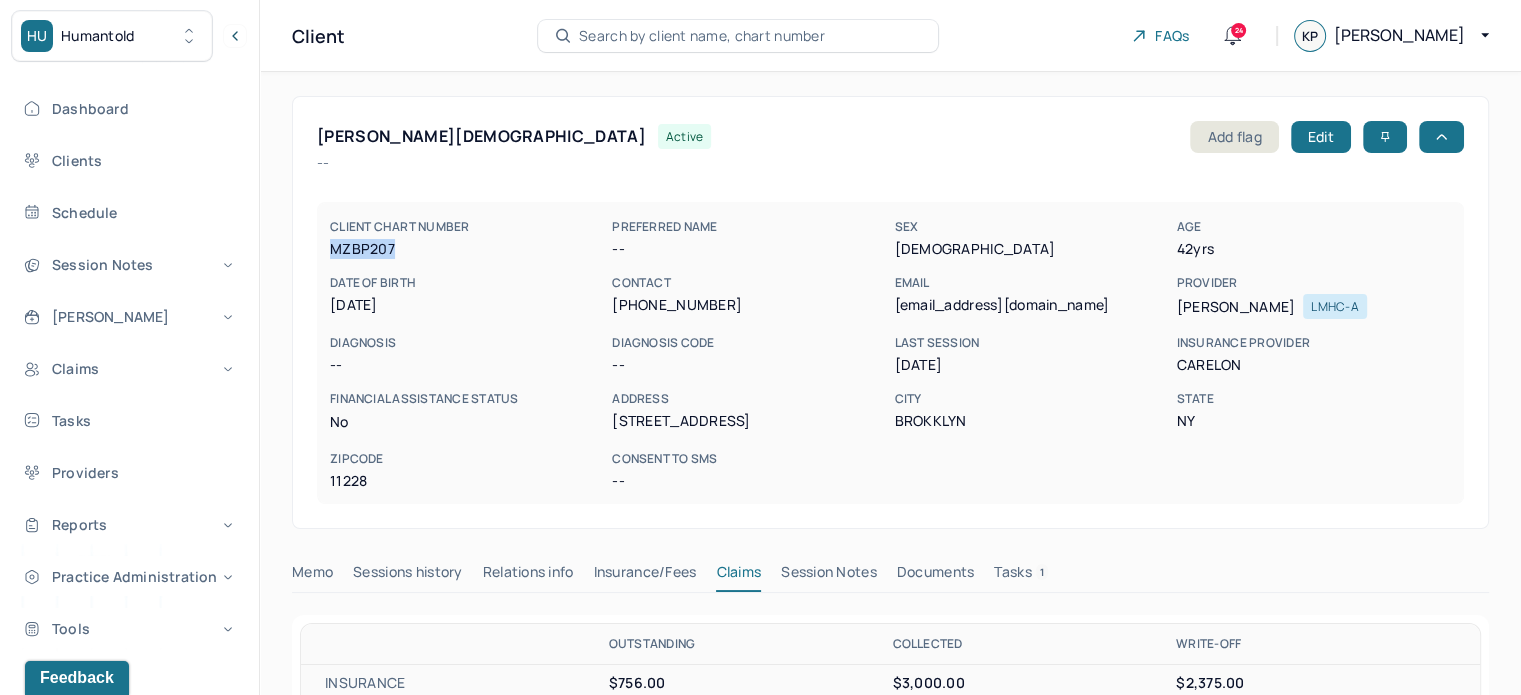 click on "MZBP207" at bounding box center (467, 249) 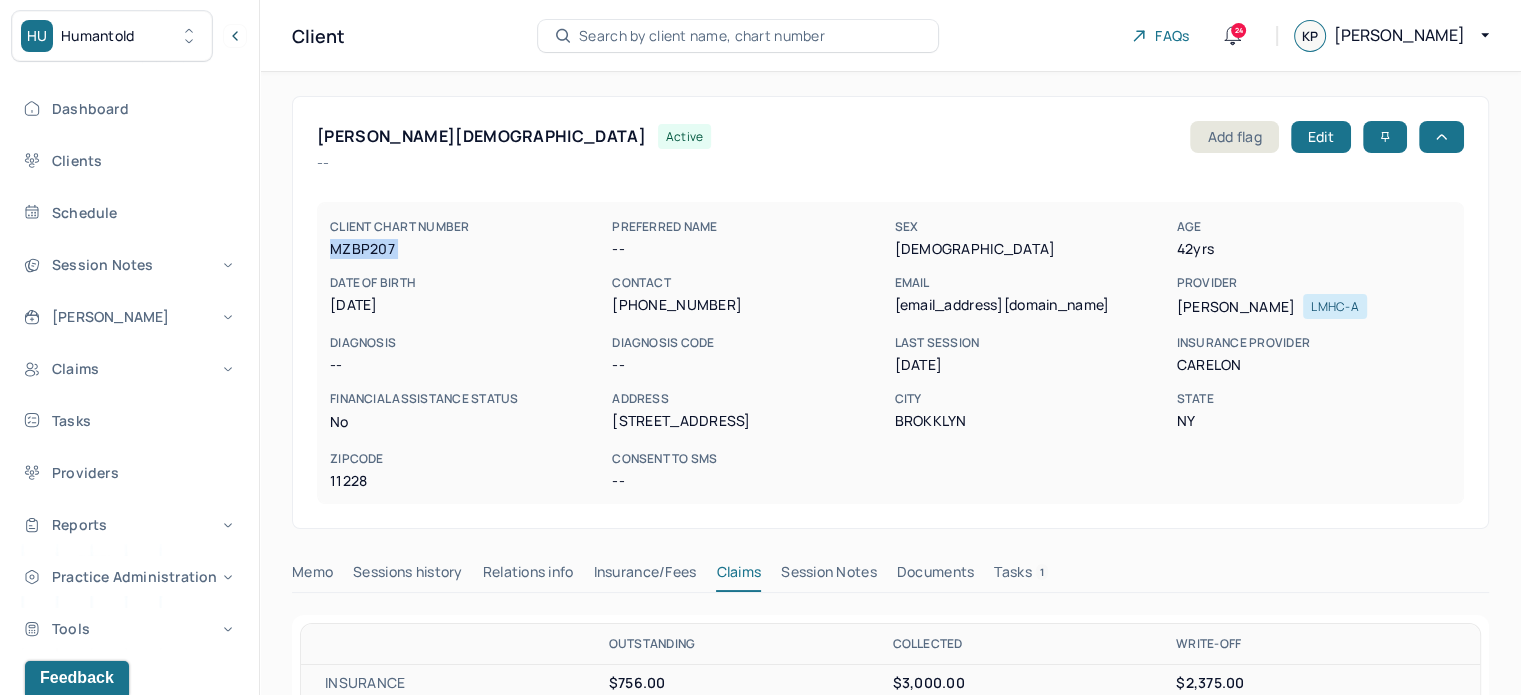 click on "MZBP207" at bounding box center [467, 249] 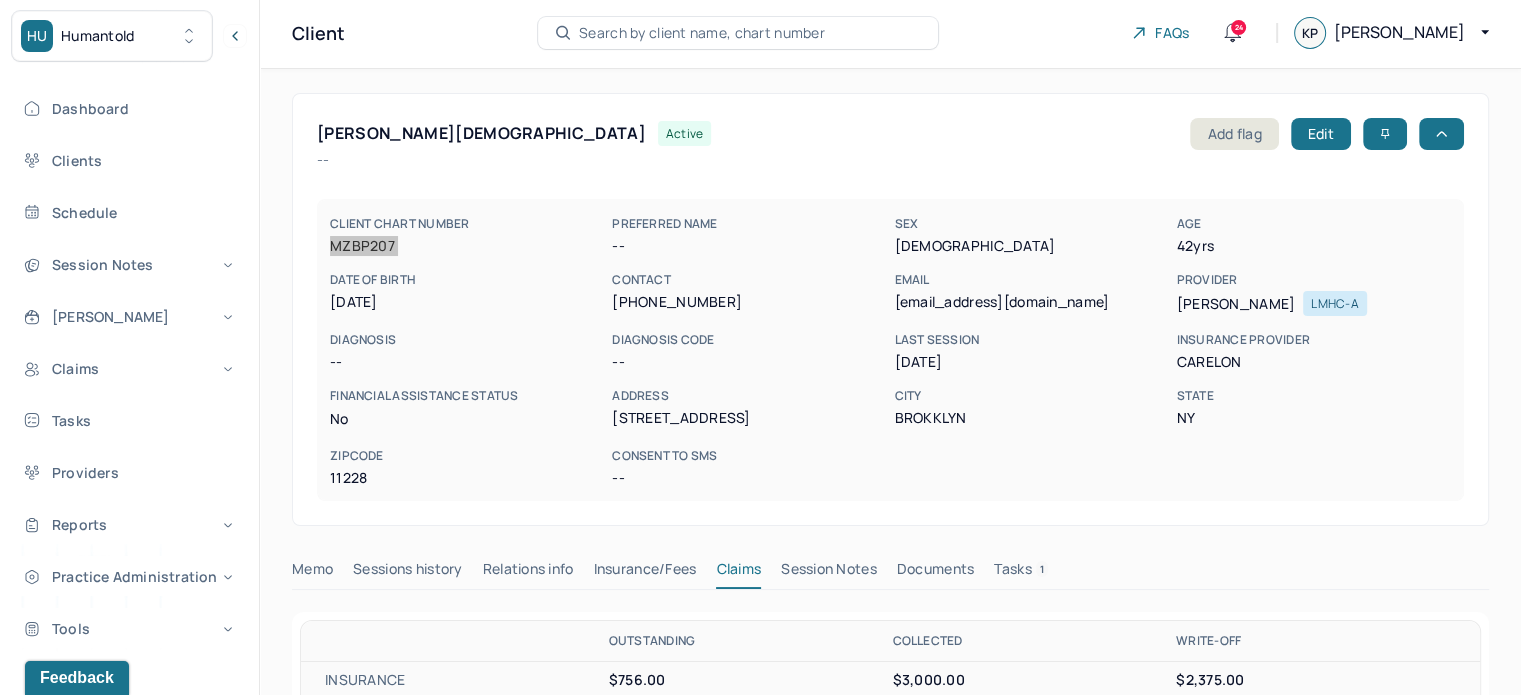 scroll, scrollTop: 0, scrollLeft: 0, axis: both 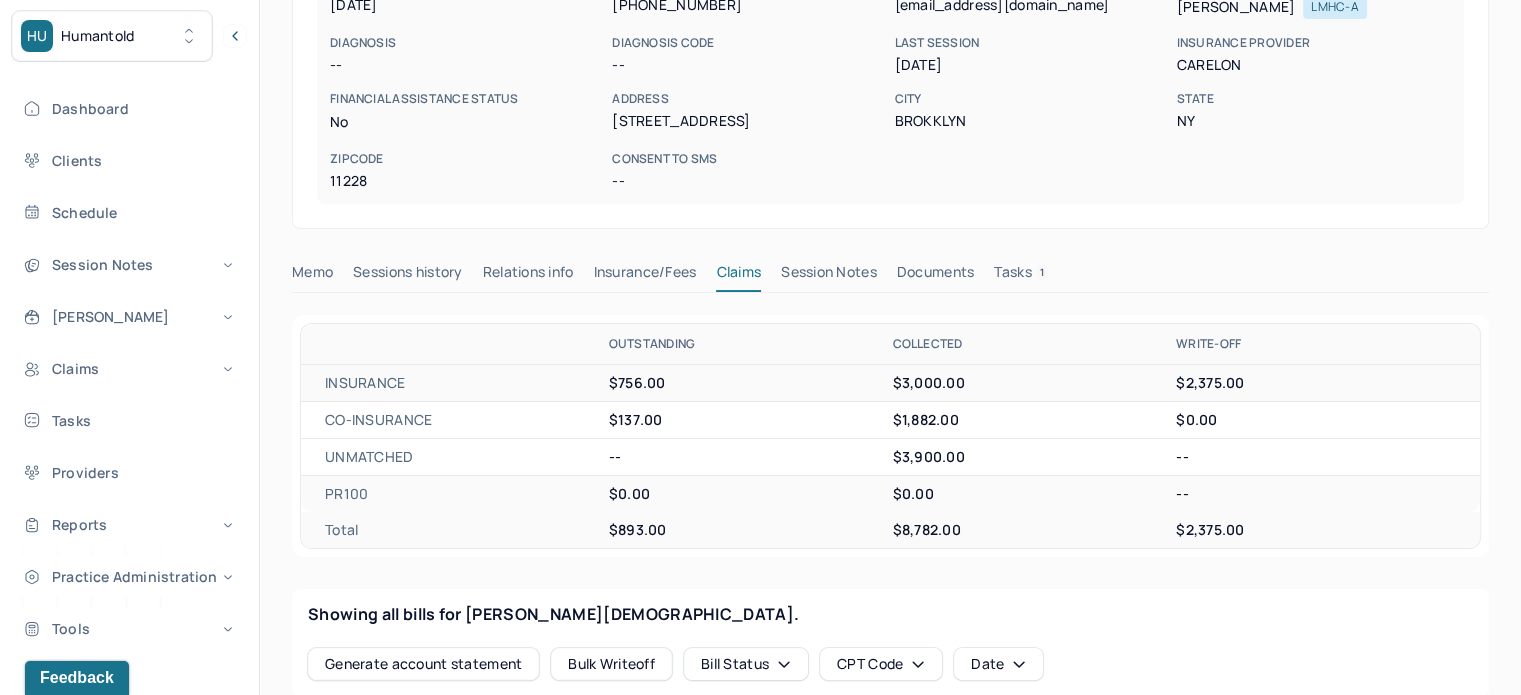 click on "Tasks 1" at bounding box center (1021, 276) 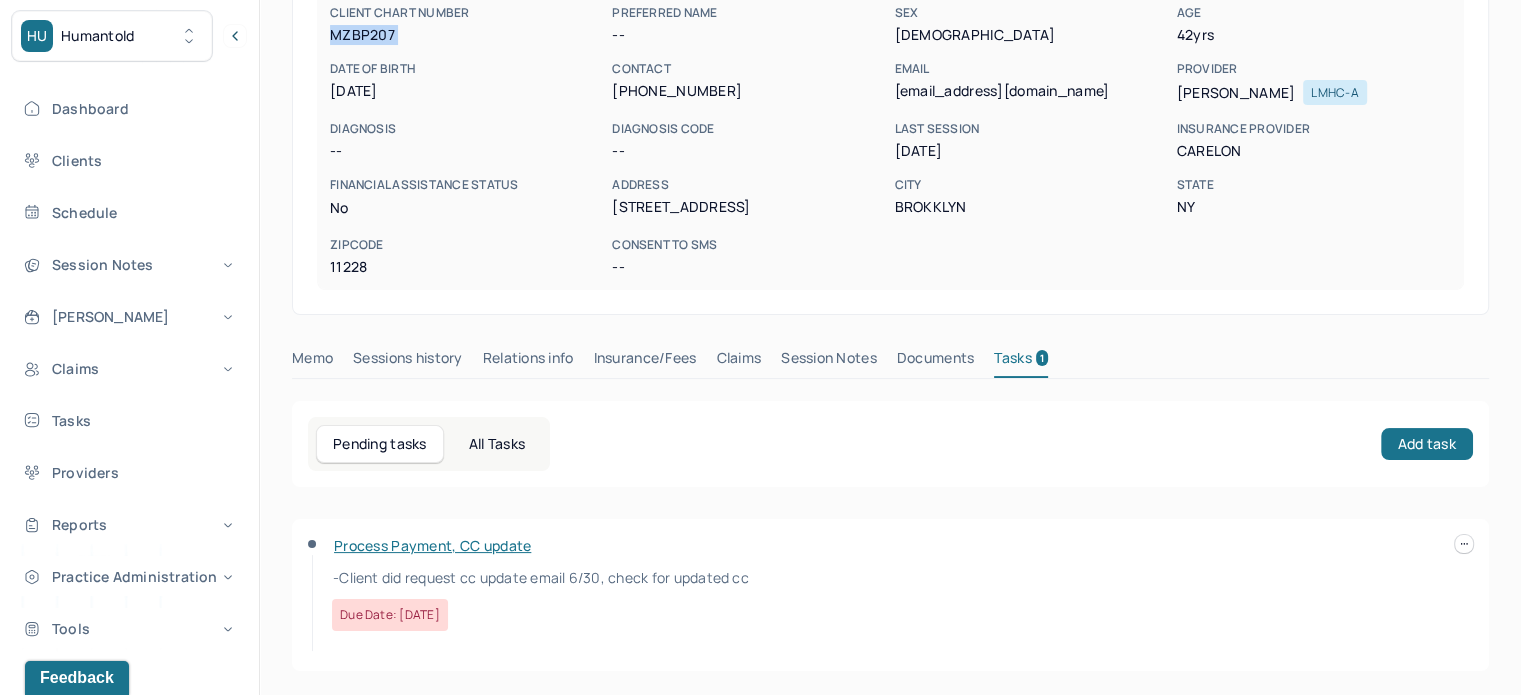 scroll, scrollTop: 212, scrollLeft: 0, axis: vertical 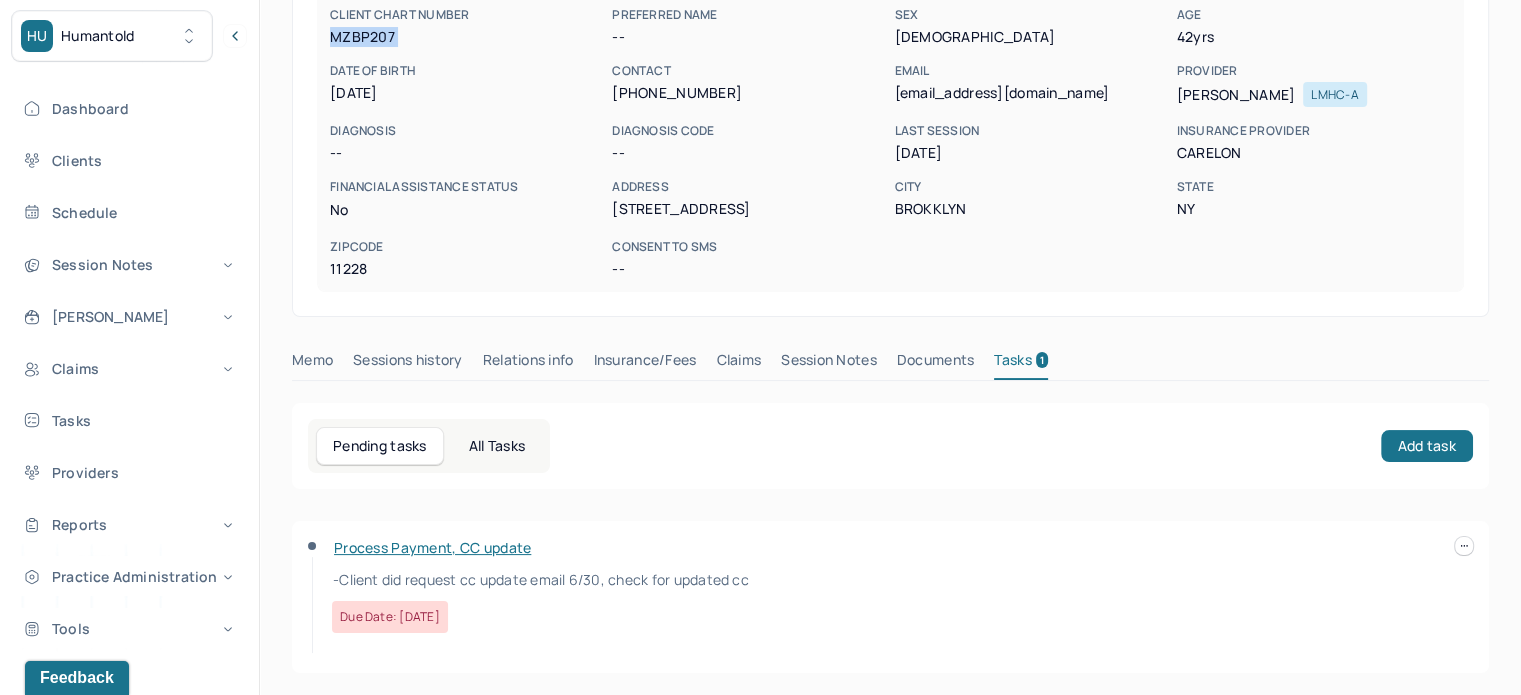 click on "Claims" at bounding box center [738, 364] 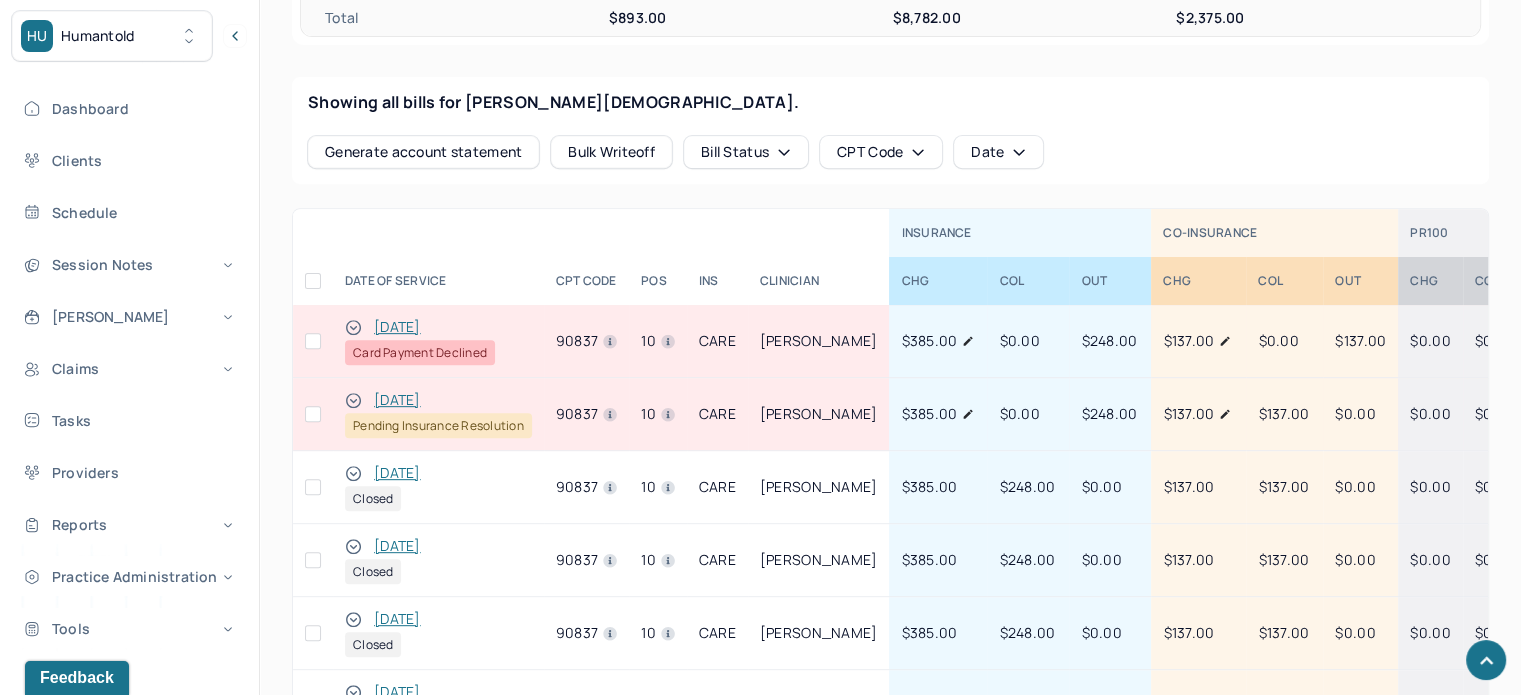 scroll, scrollTop: 853, scrollLeft: 0, axis: vertical 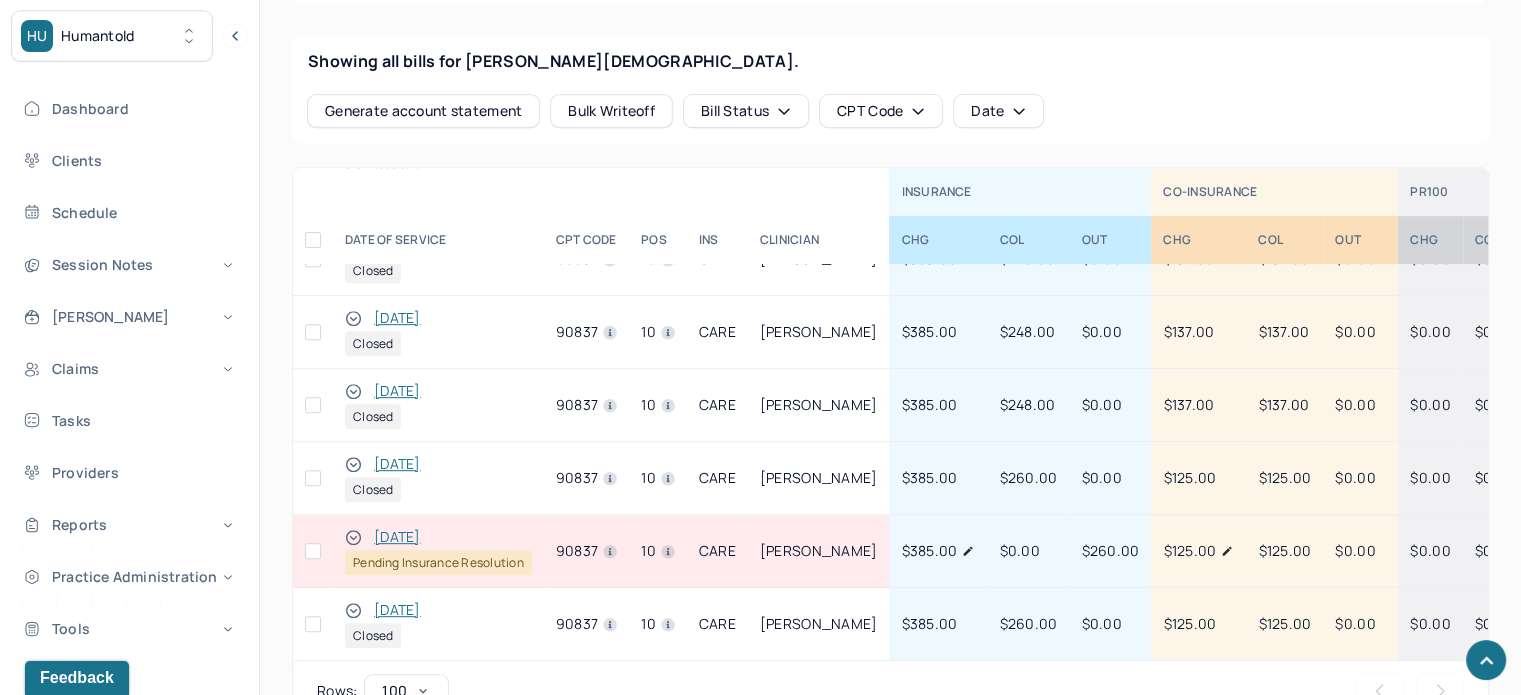 click 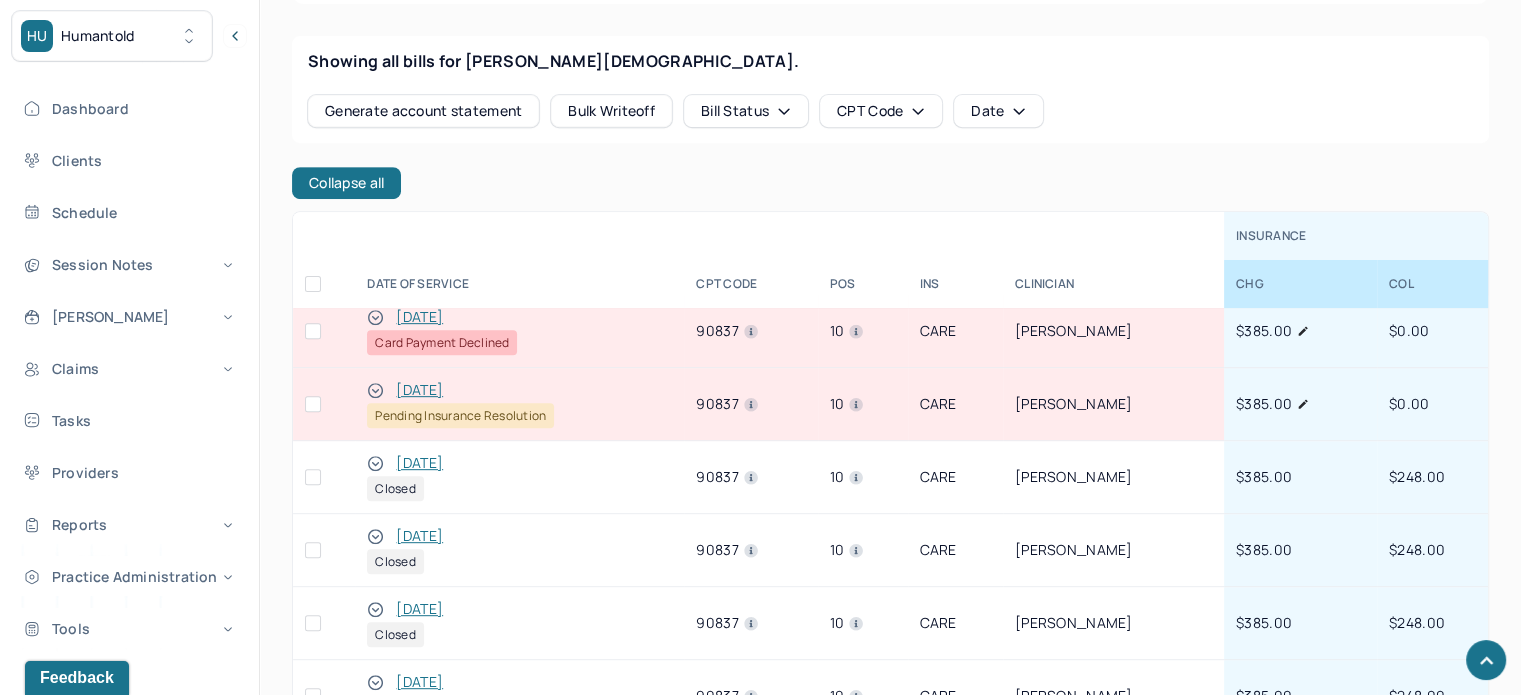 scroll, scrollTop: 0, scrollLeft: 0, axis: both 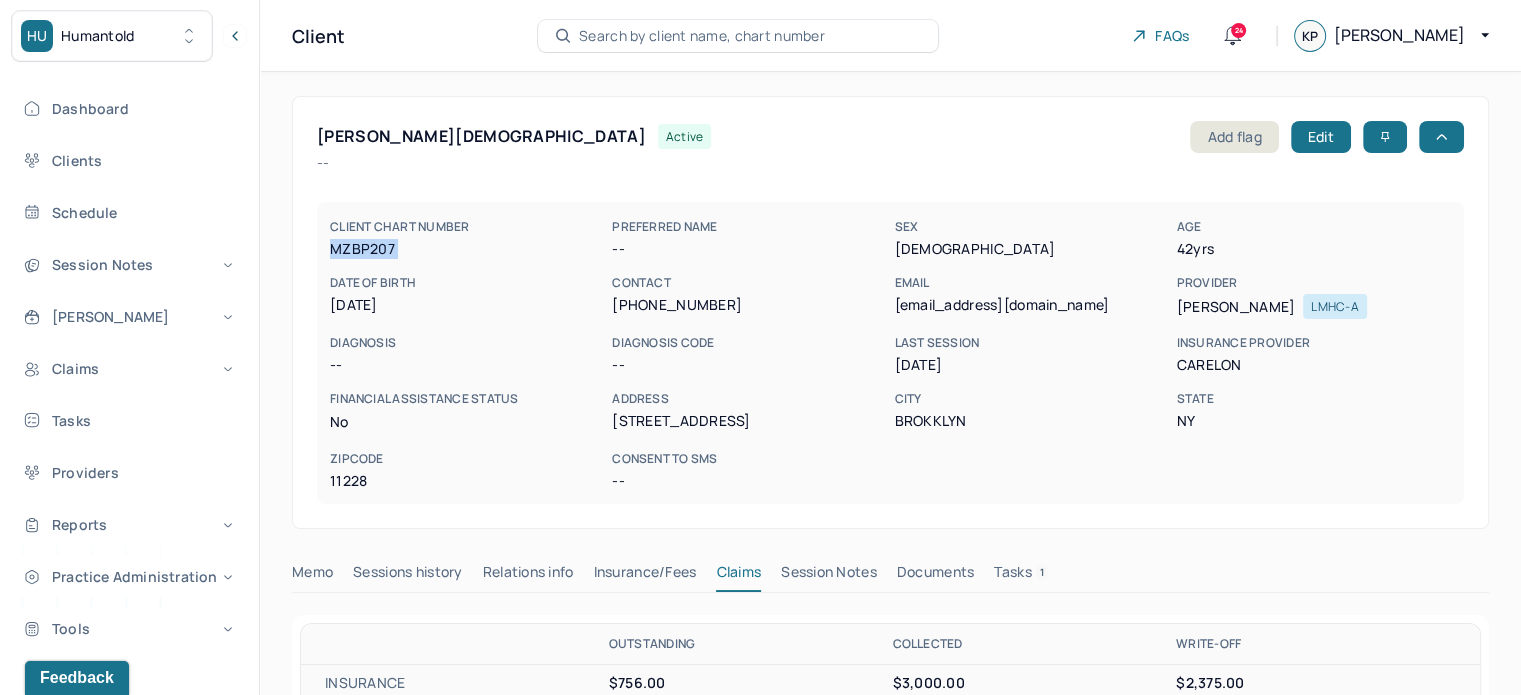 click on "Search by client name, chart number" at bounding box center [702, 36] 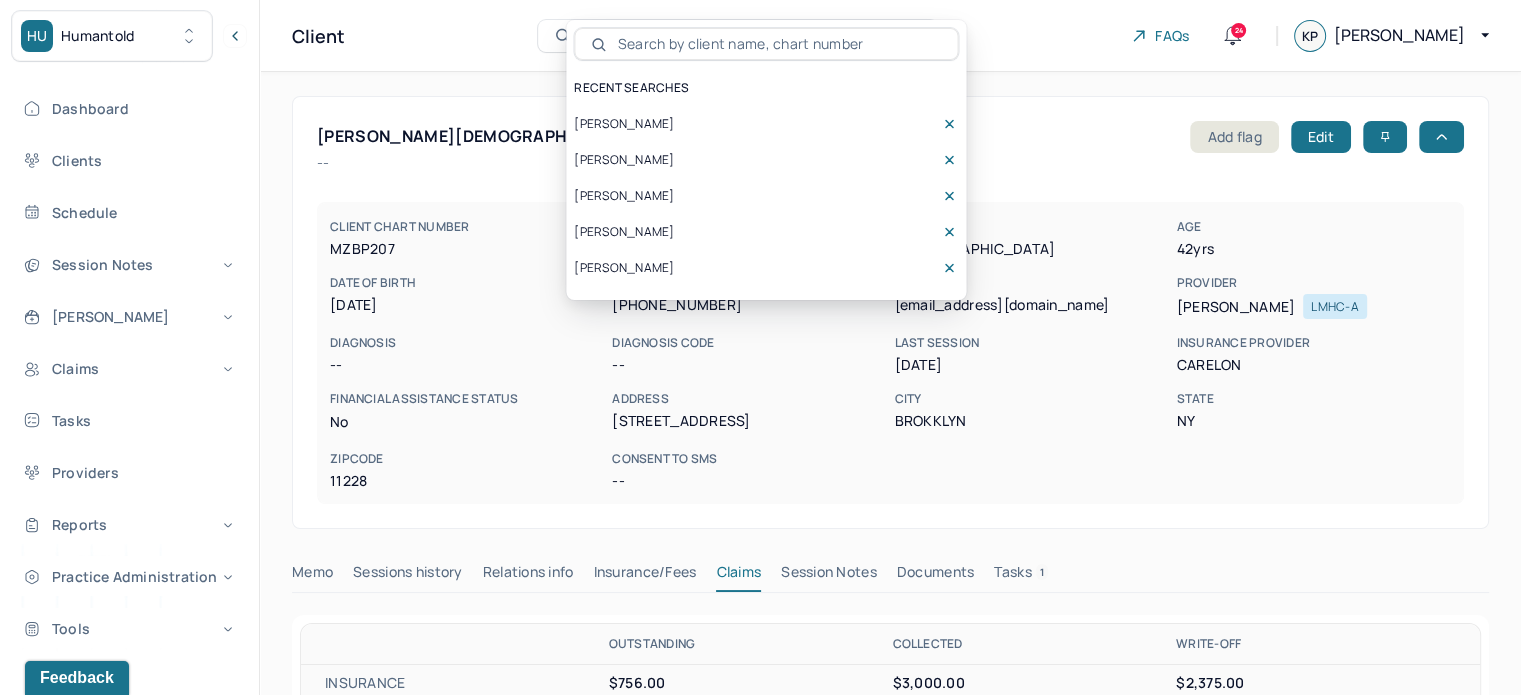 click at bounding box center [777, 44] 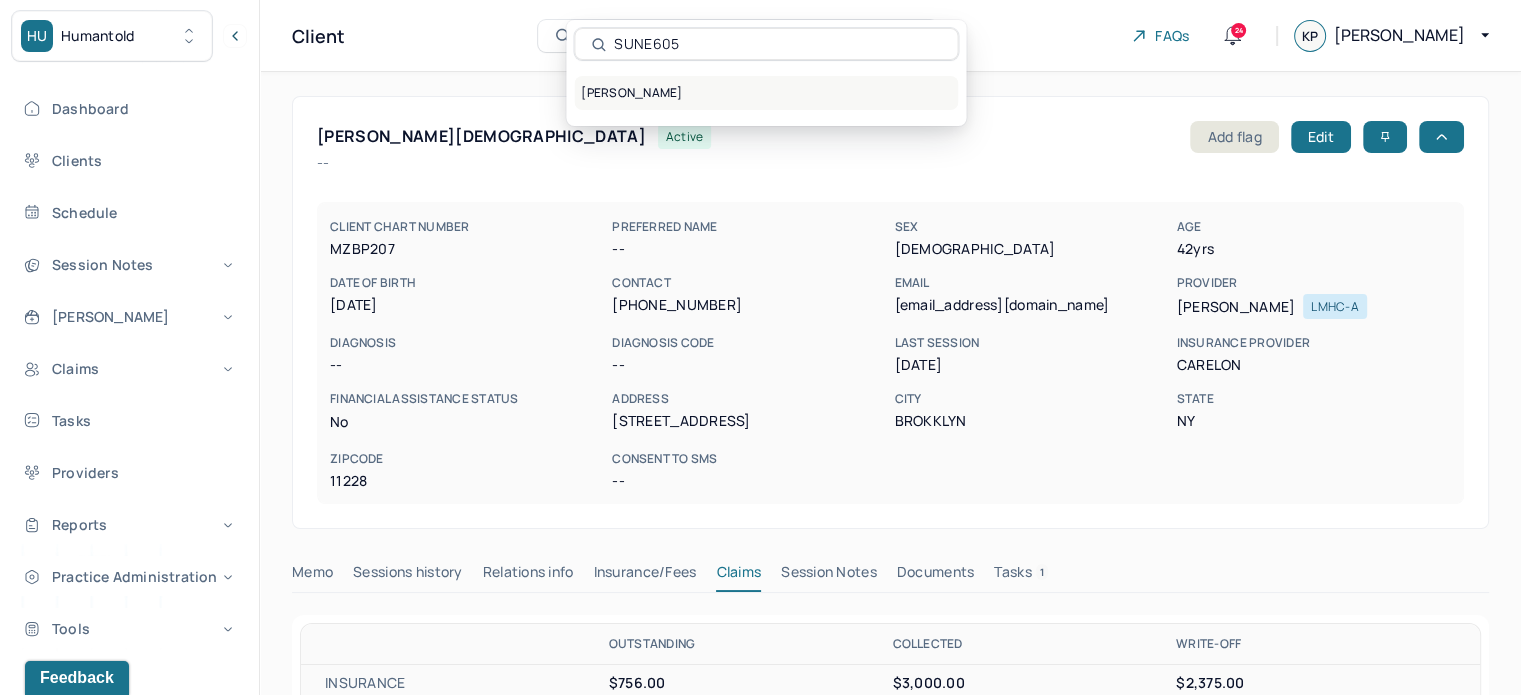 type on "SUNE605" 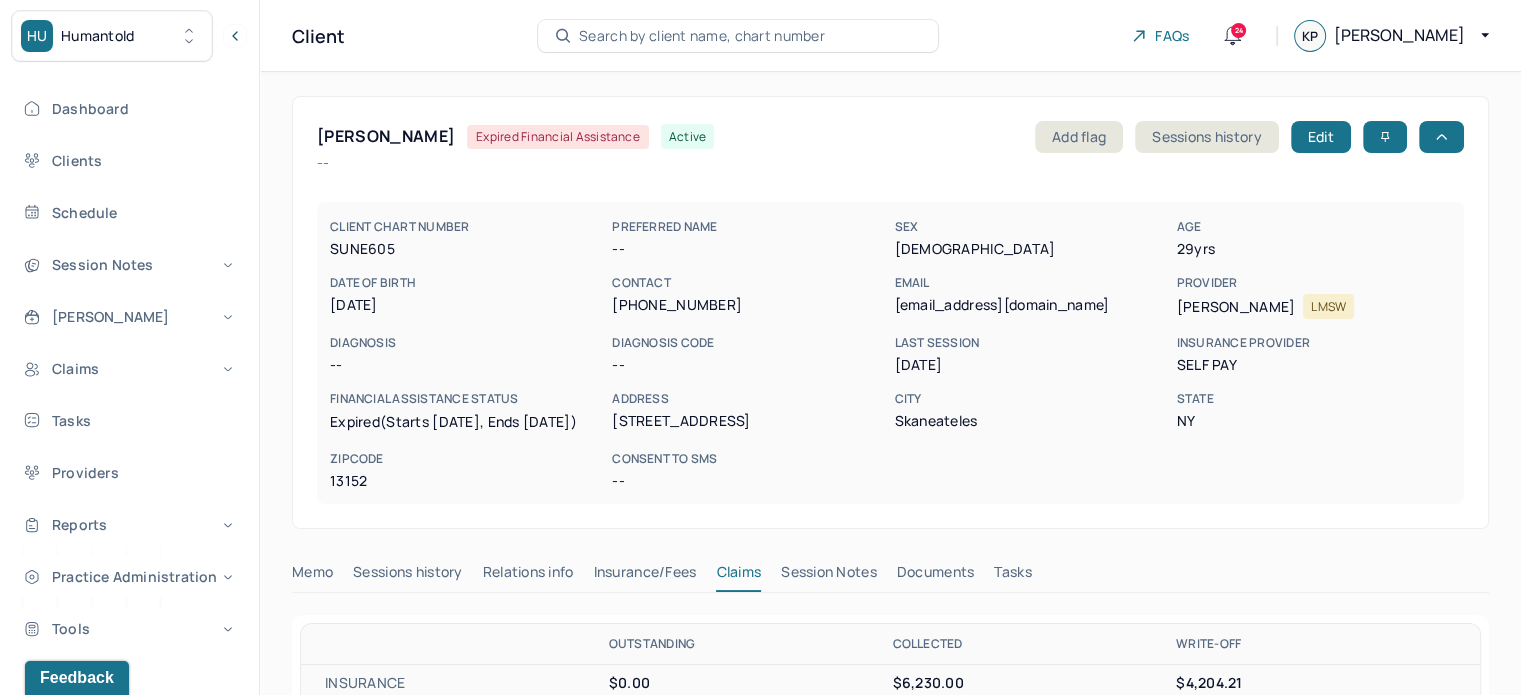 click on "schiff.melissaa@gmail.com" at bounding box center [1031, 305] 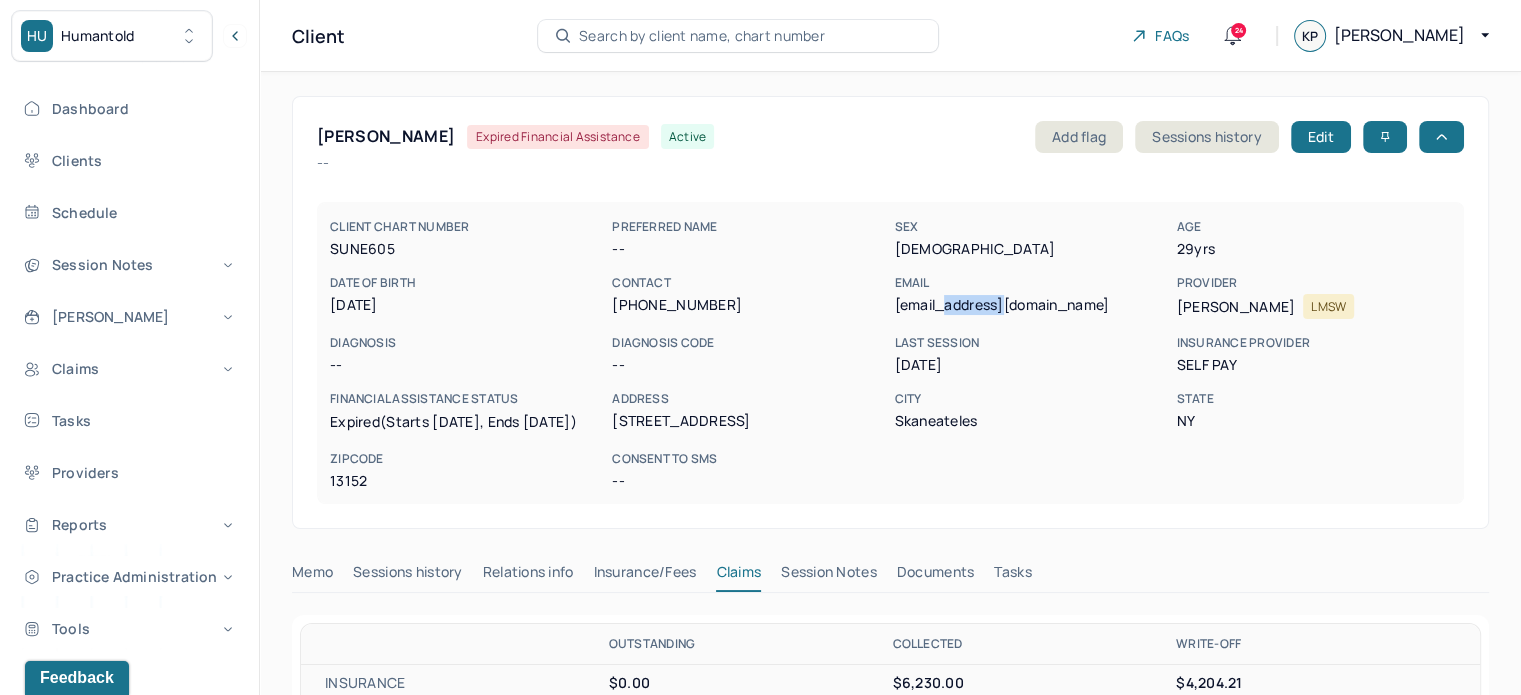 click on "schiff.melissaa@gmail.com" at bounding box center [1031, 305] 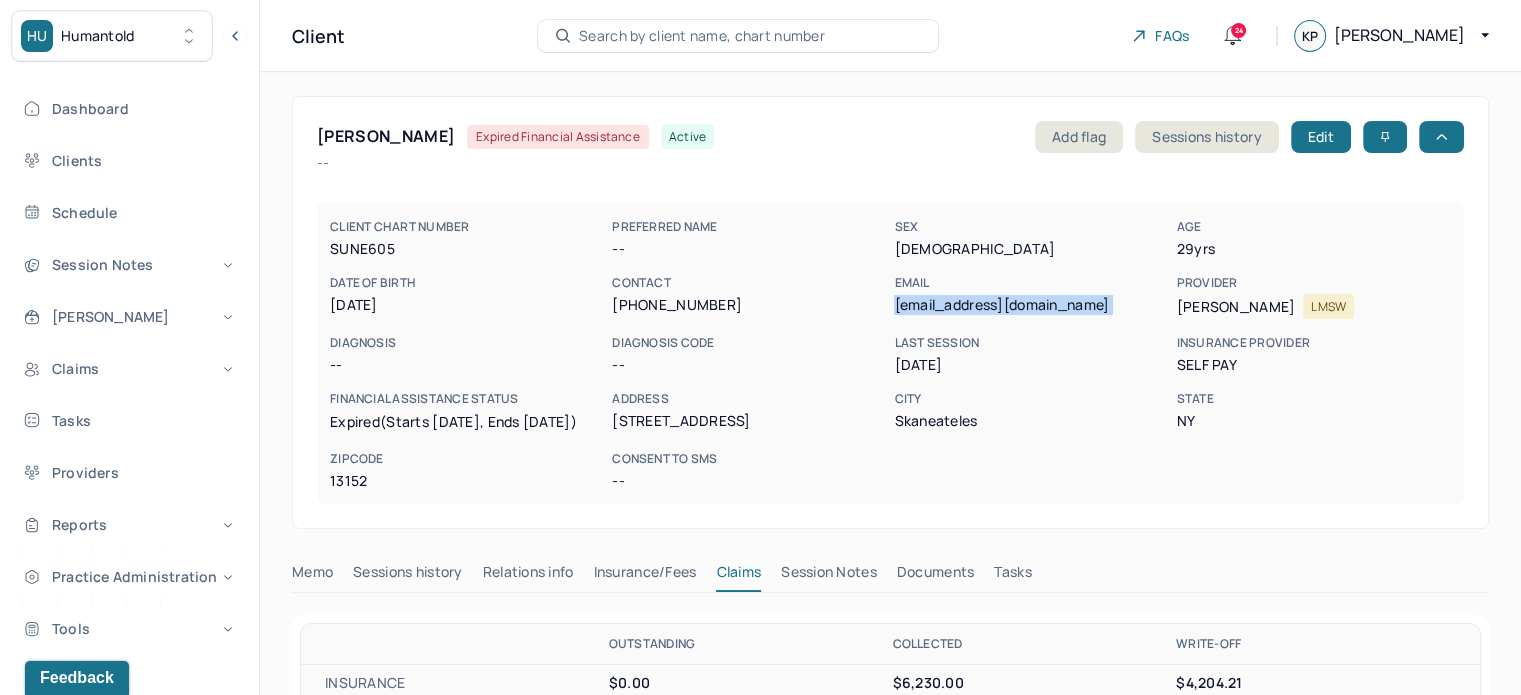 click on "schiff.melissaa@gmail.com" at bounding box center [1031, 305] 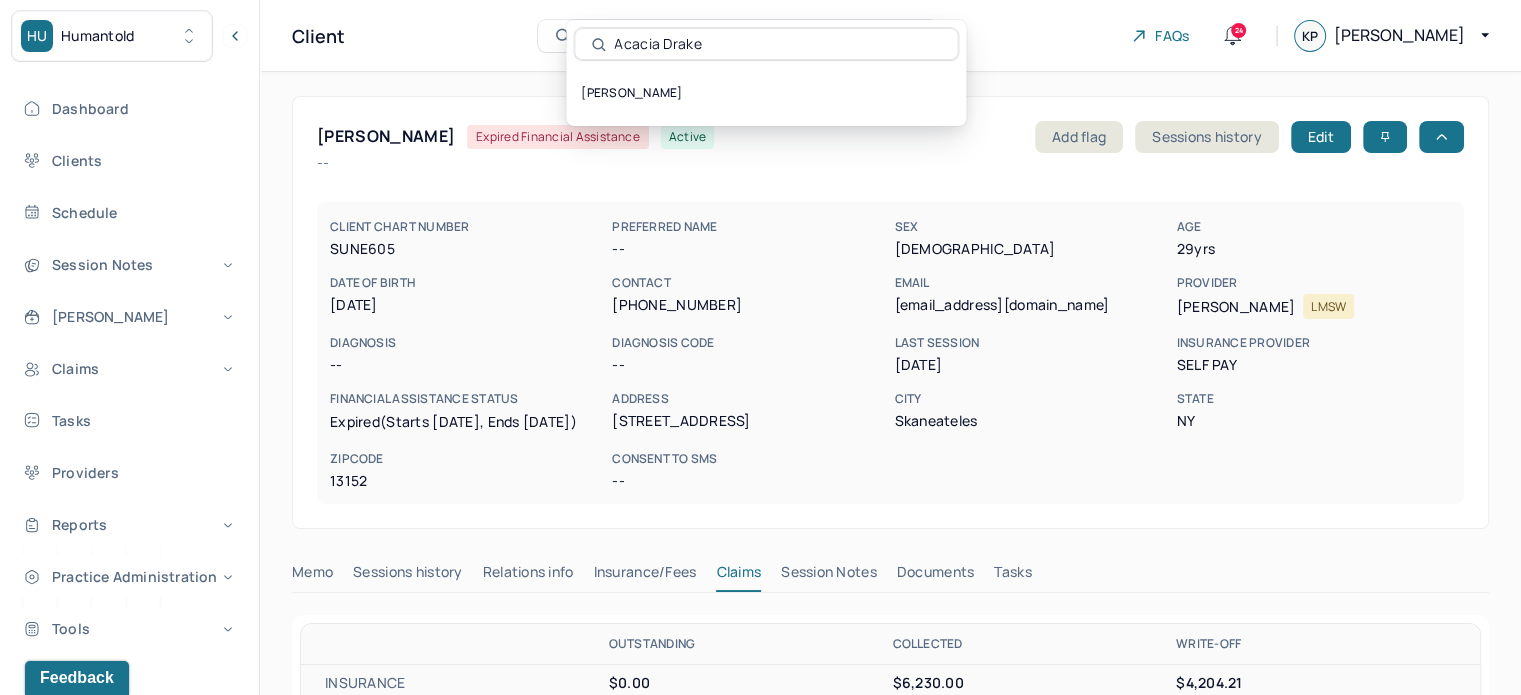 scroll, scrollTop: 0, scrollLeft: 0, axis: both 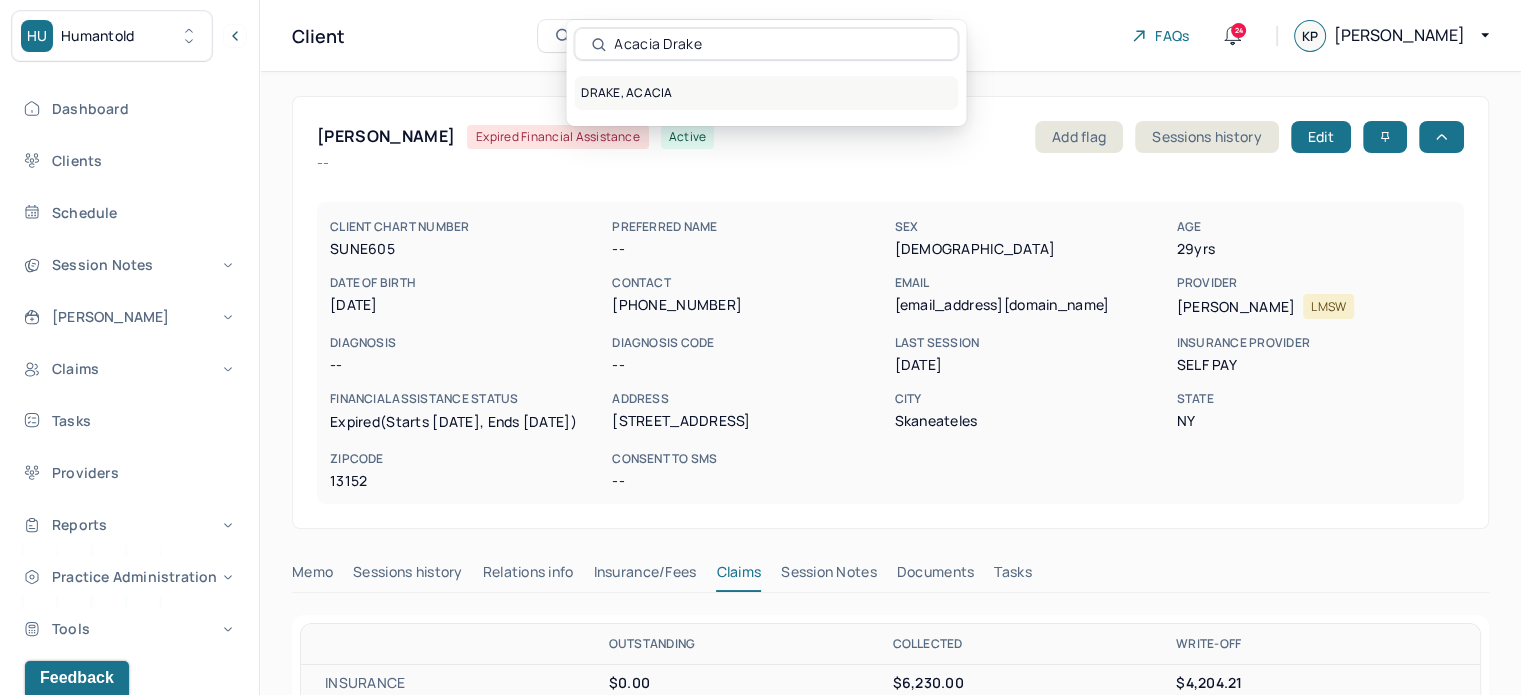 type on "Acacia Drake" 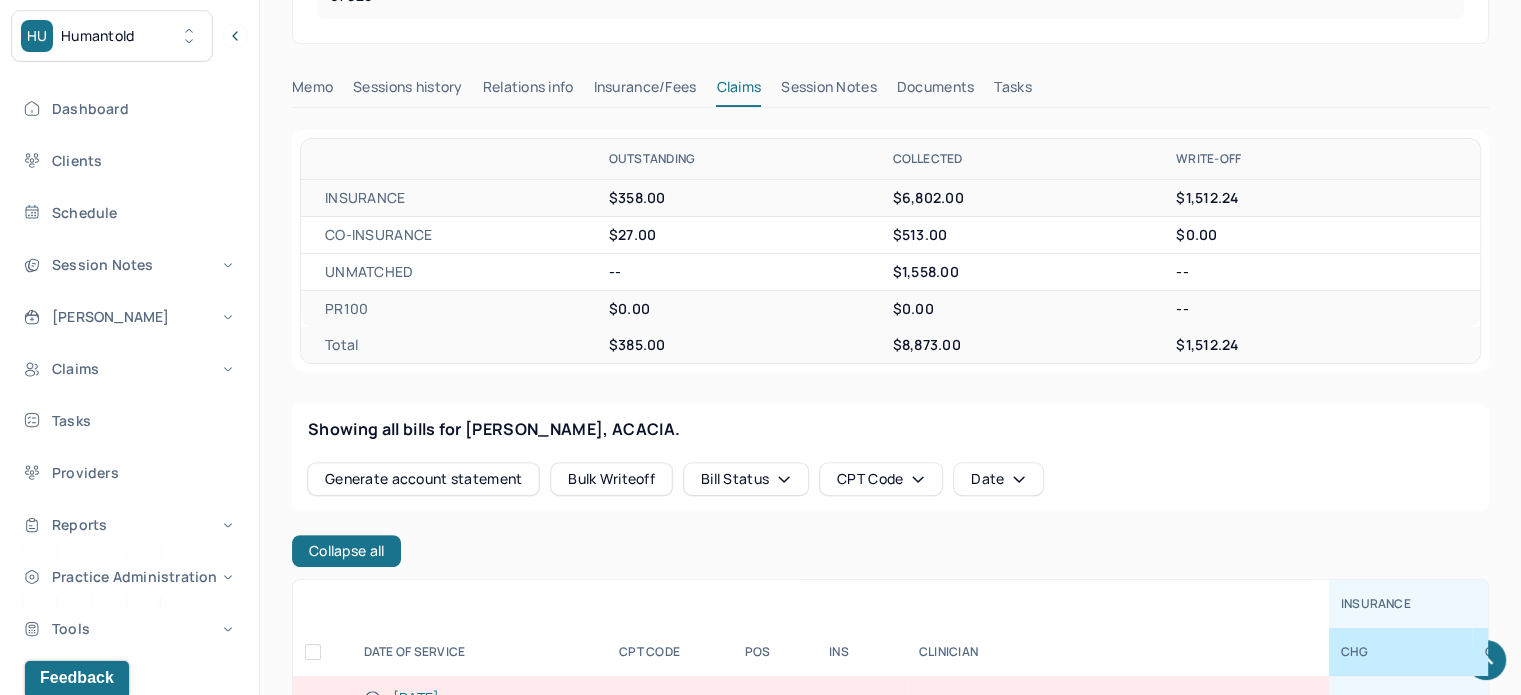 scroll, scrollTop: 1000, scrollLeft: 0, axis: vertical 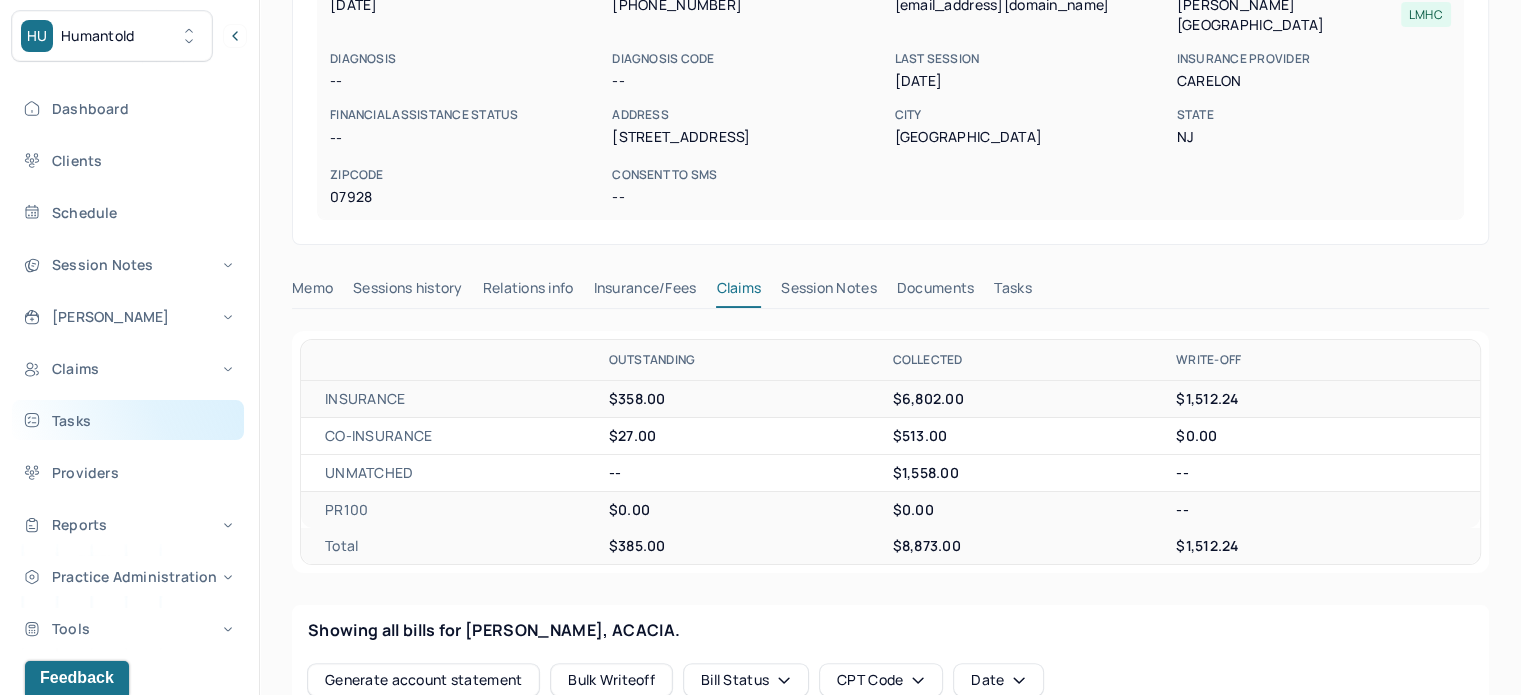 click on "Tasks" at bounding box center (128, 420) 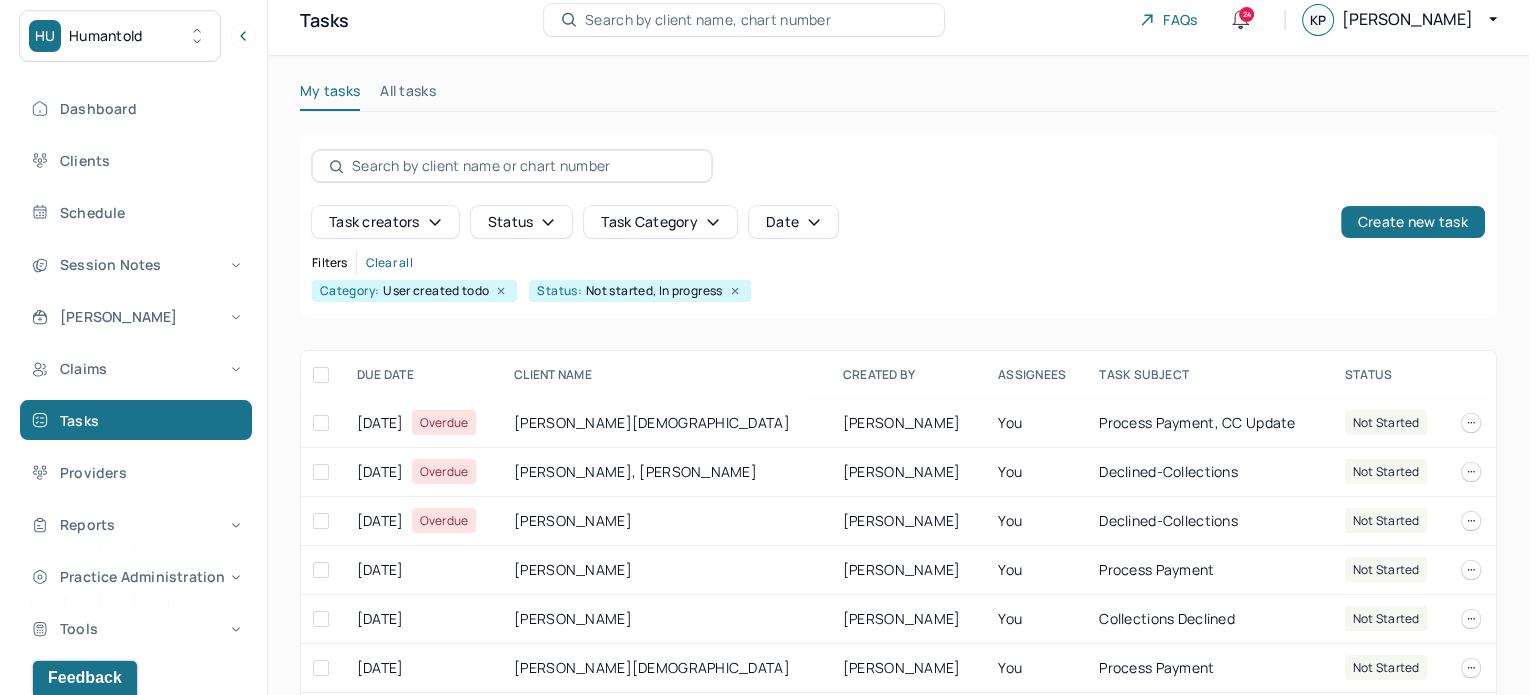 scroll, scrollTop: 0, scrollLeft: 0, axis: both 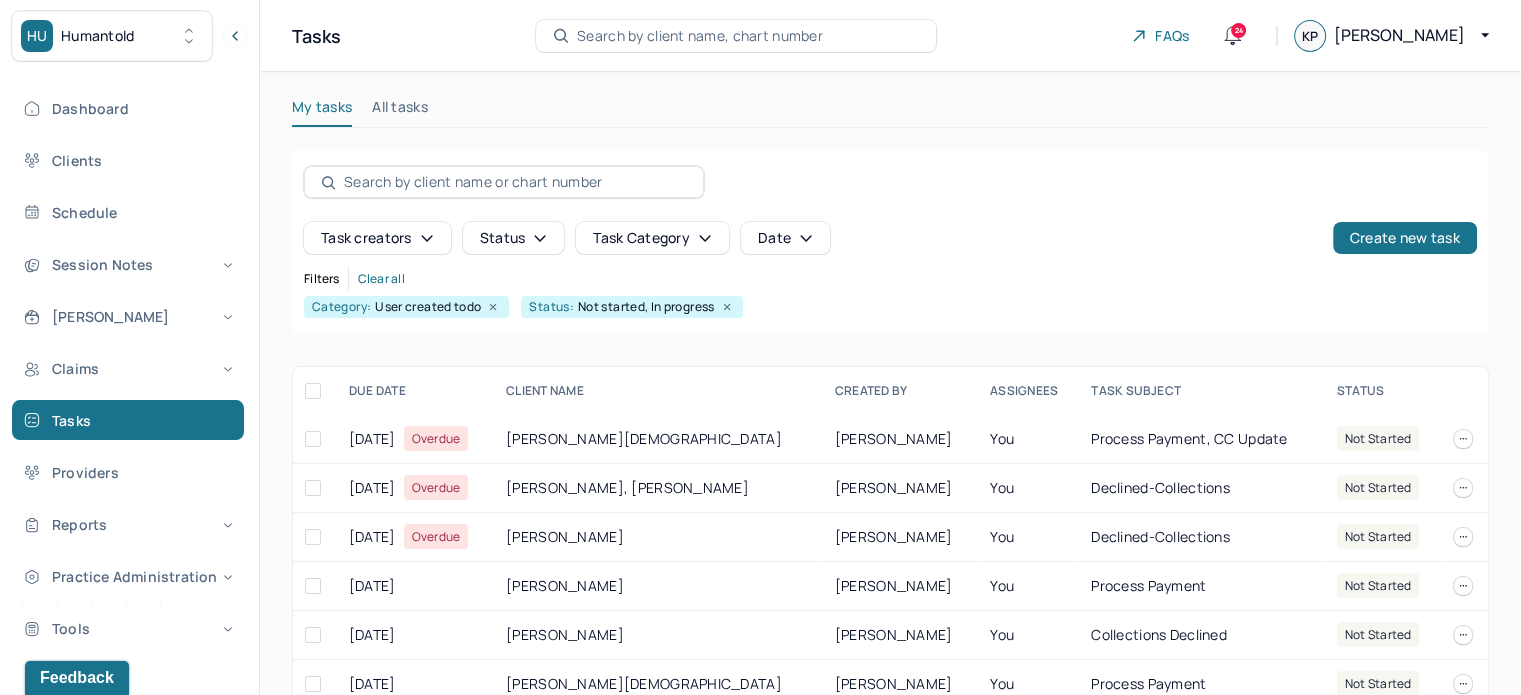 click on "All tasks" at bounding box center [400, 111] 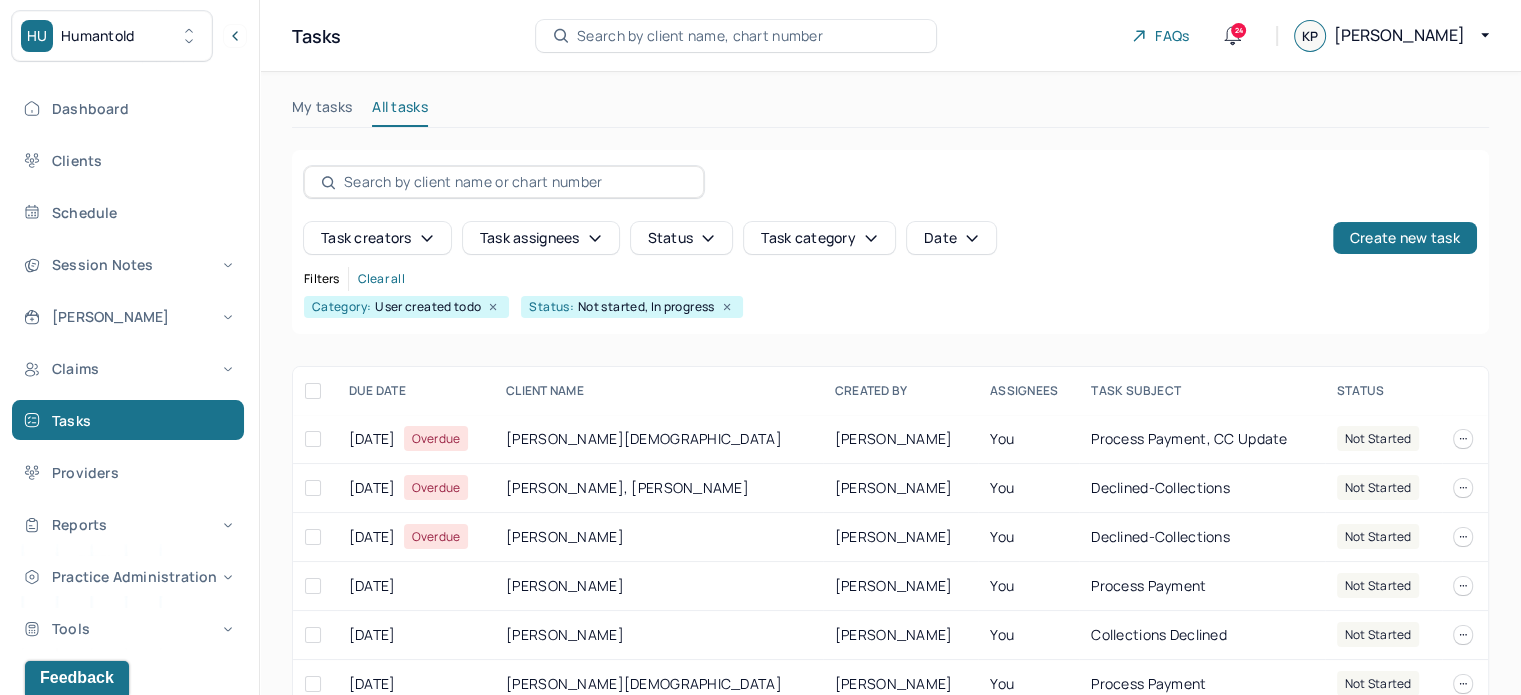 click on "Clear all" at bounding box center [381, 279] 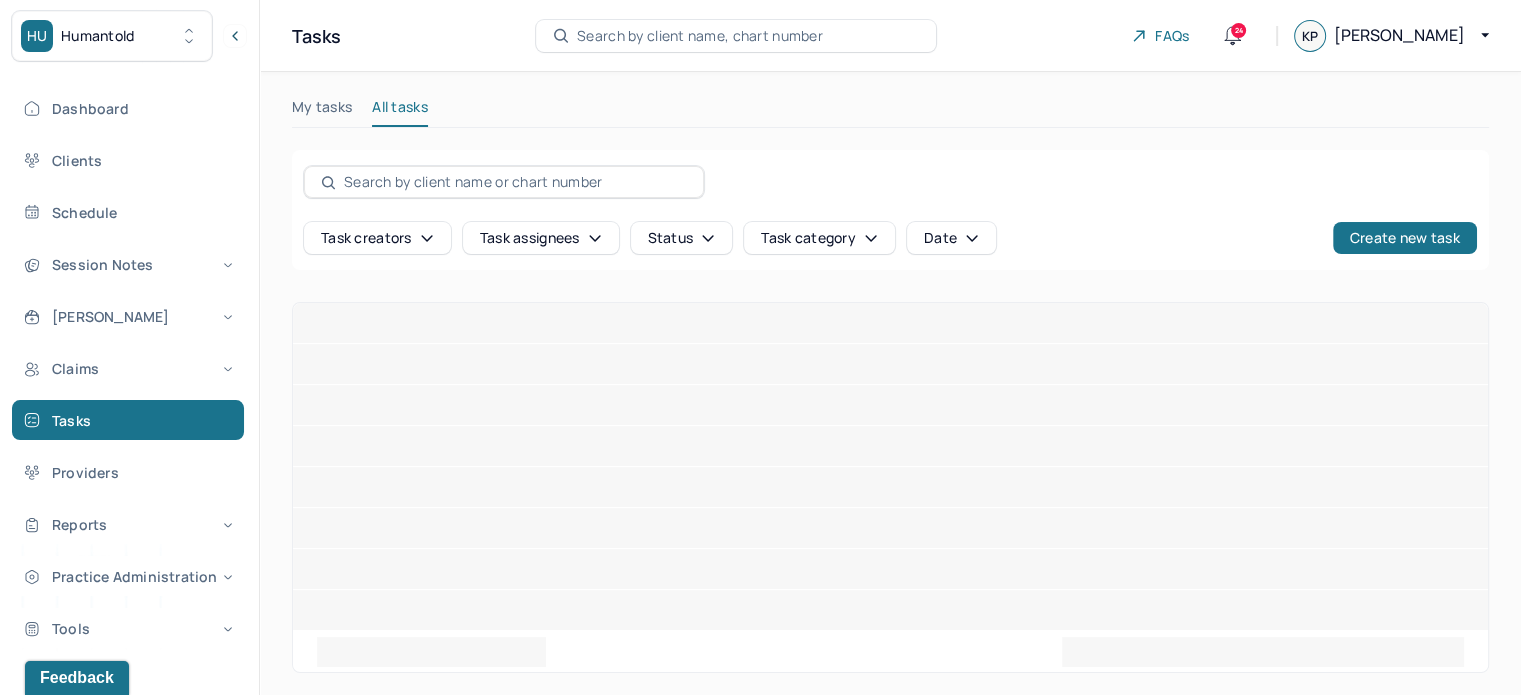 click at bounding box center (515, 182) 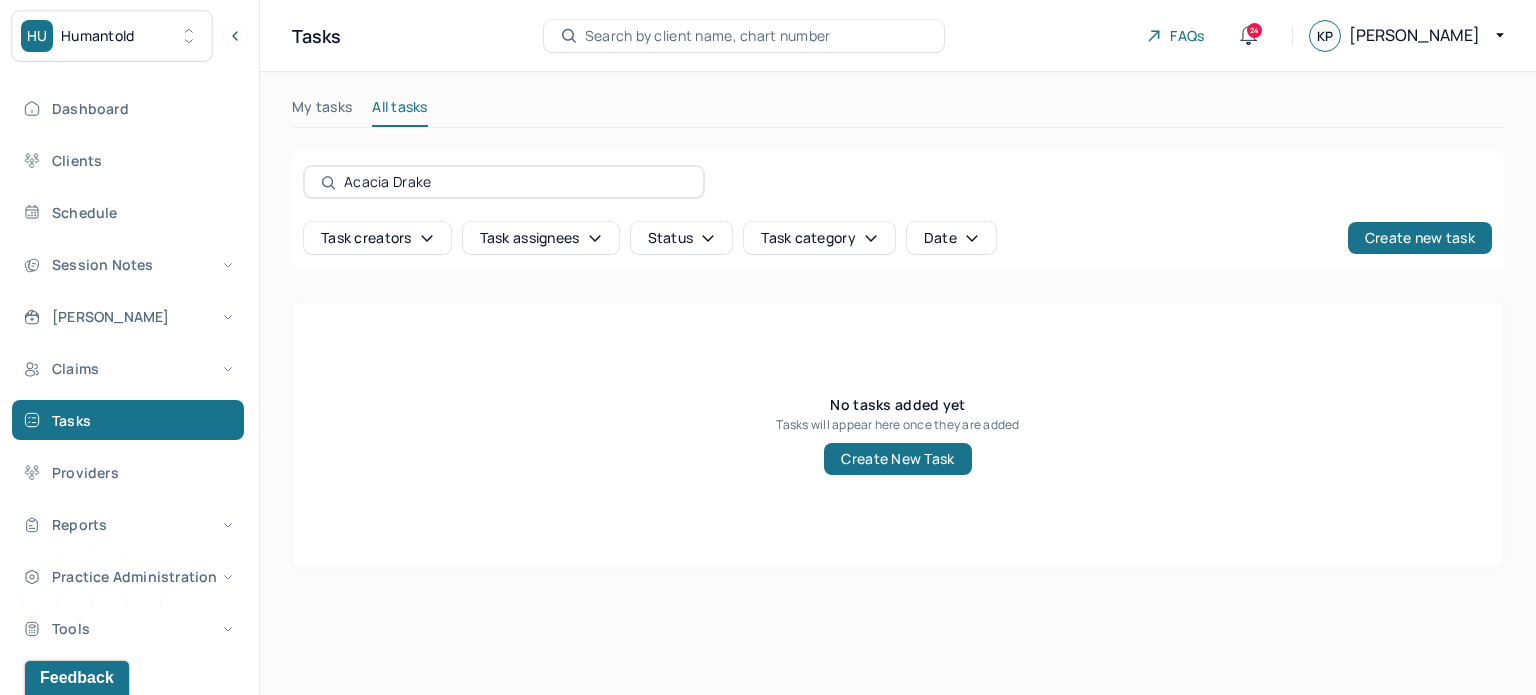 drag, startPoint x: 388, startPoint y: 179, endPoint x: 701, endPoint y: 188, distance: 313.12936 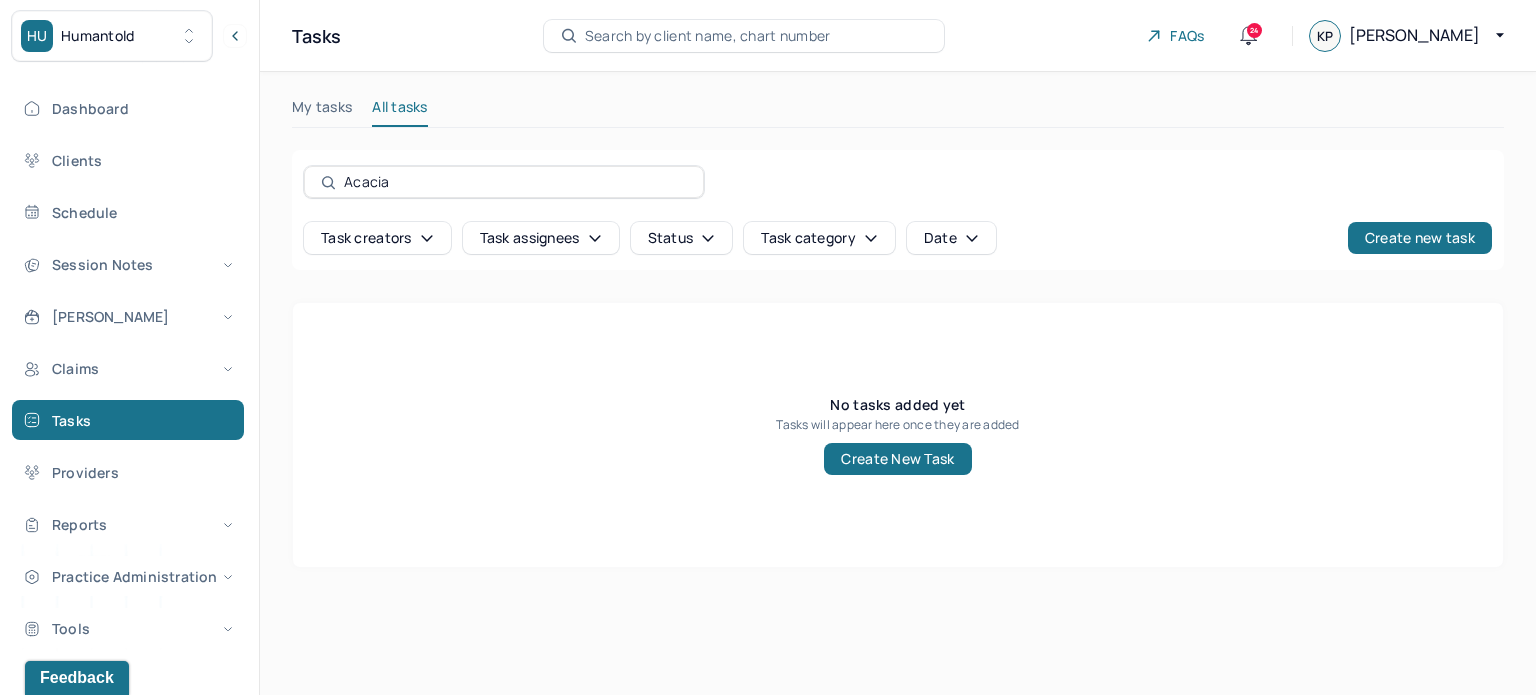 type on "Acacia" 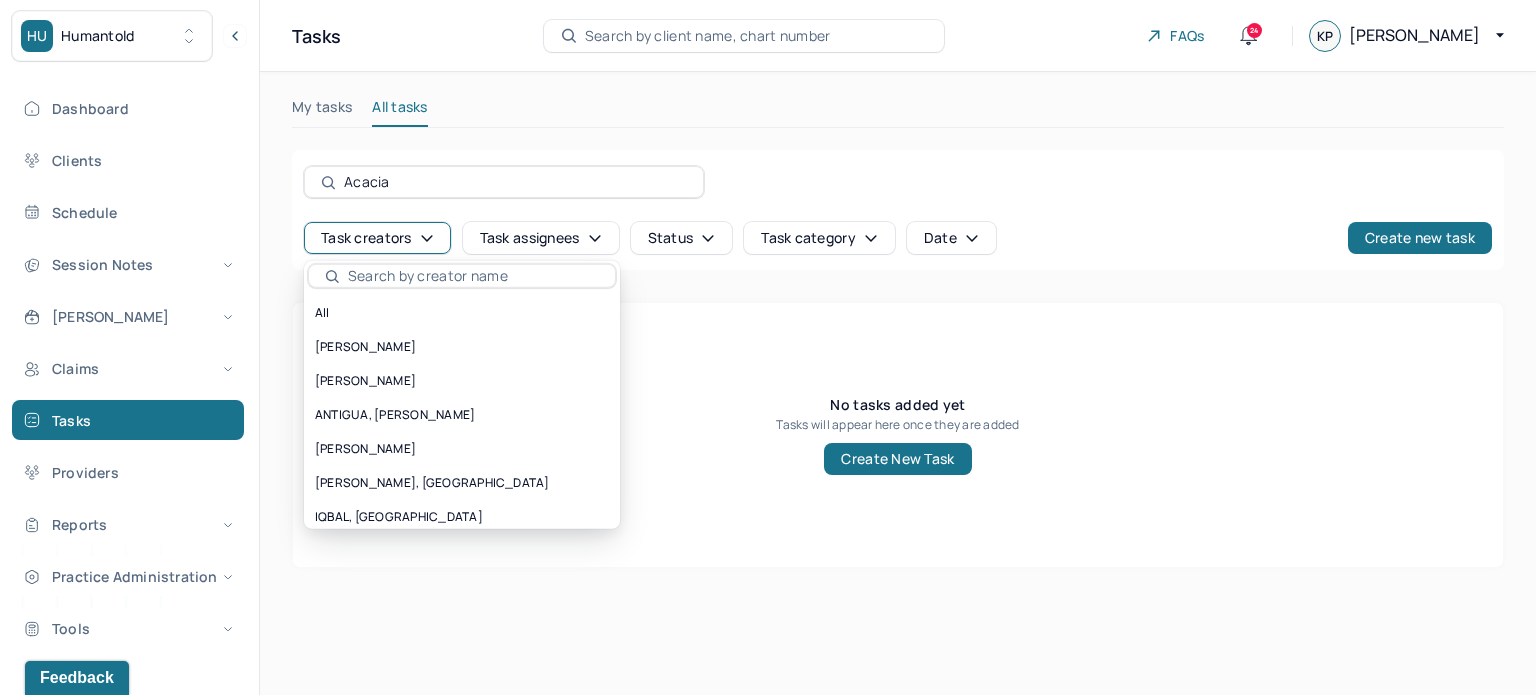 click on "All" at bounding box center (462, 313) 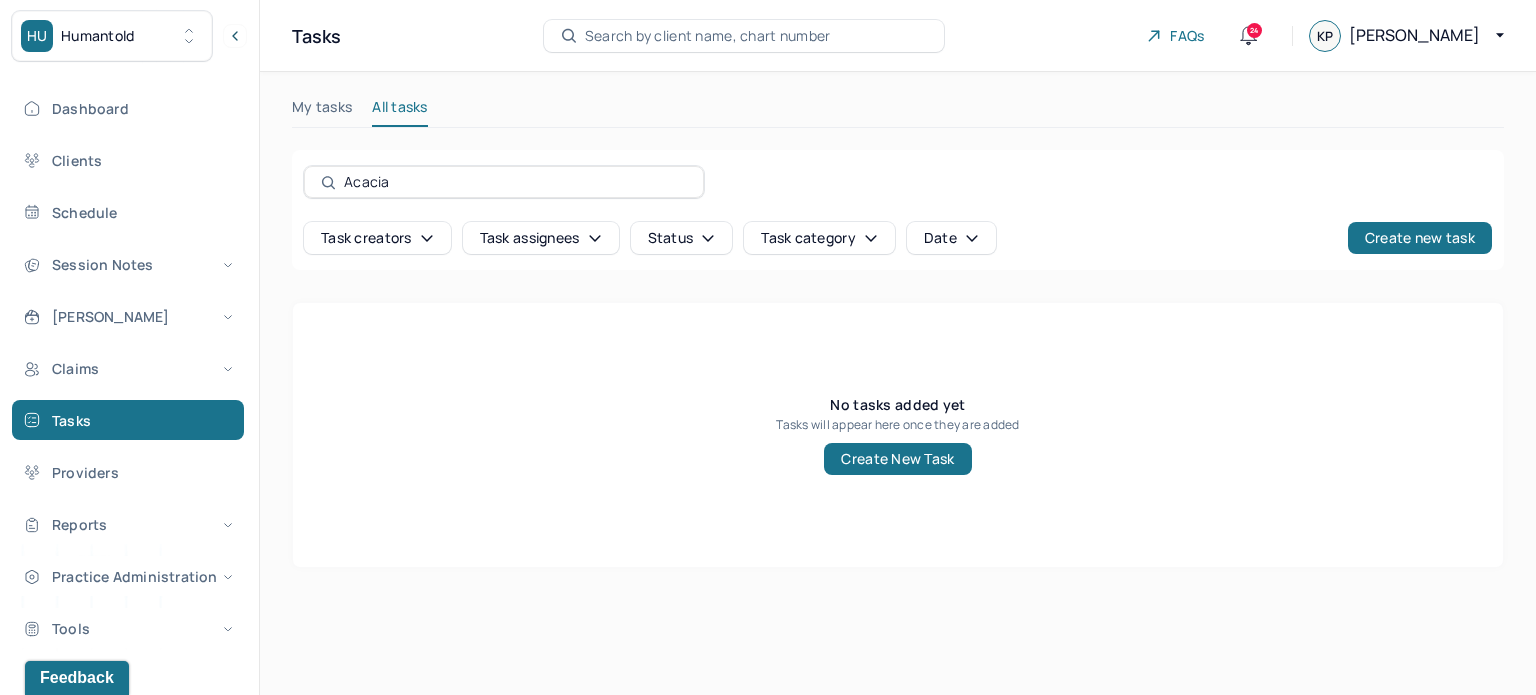 click on "Task creators" at bounding box center [377, 238] 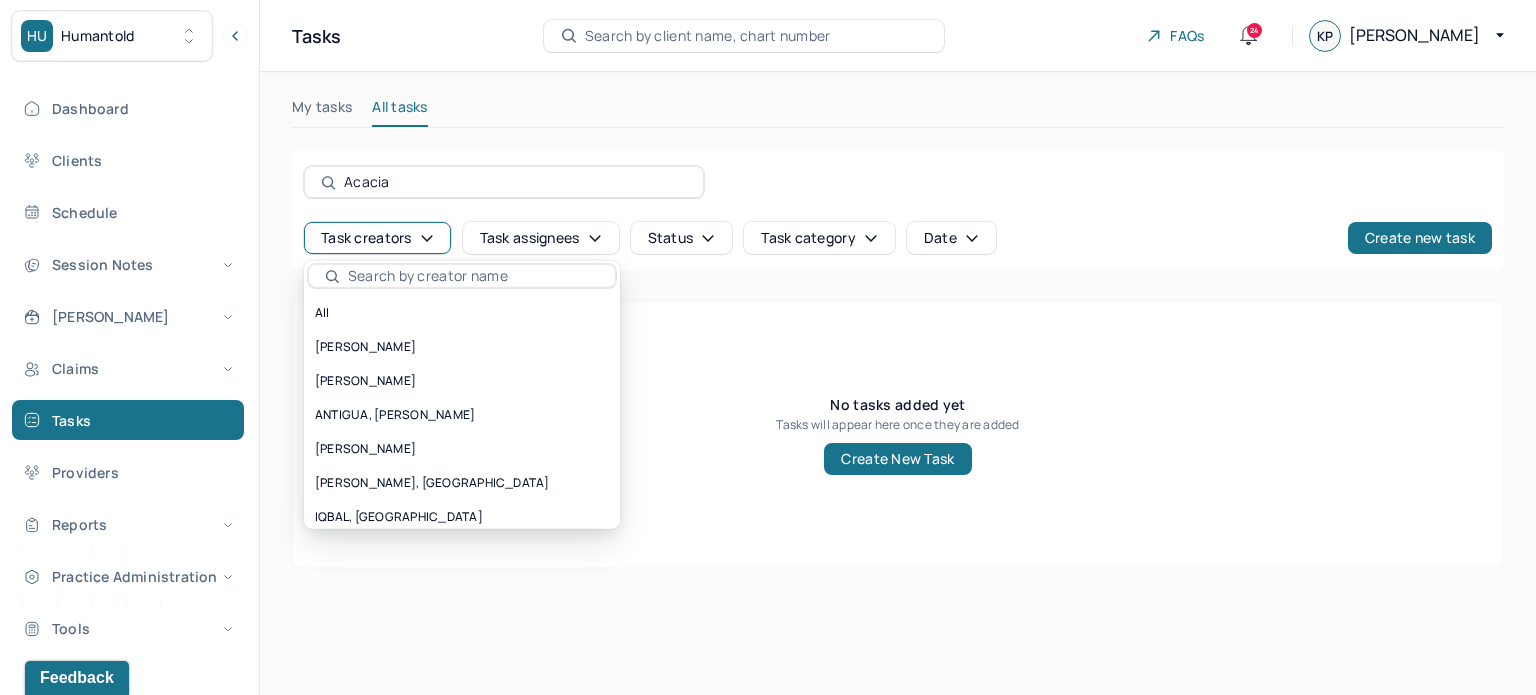 click on "All" at bounding box center [462, 313] 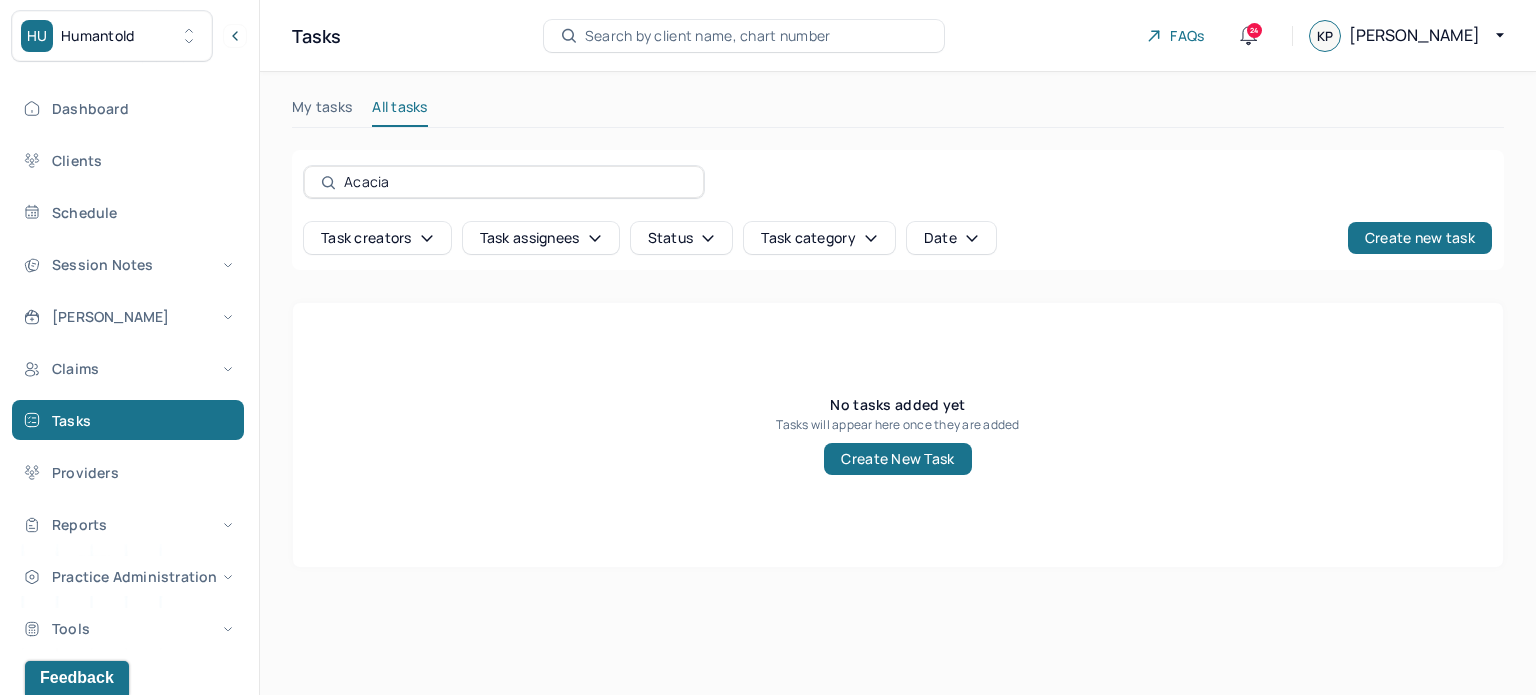click on "Task creators" at bounding box center (377, 238) 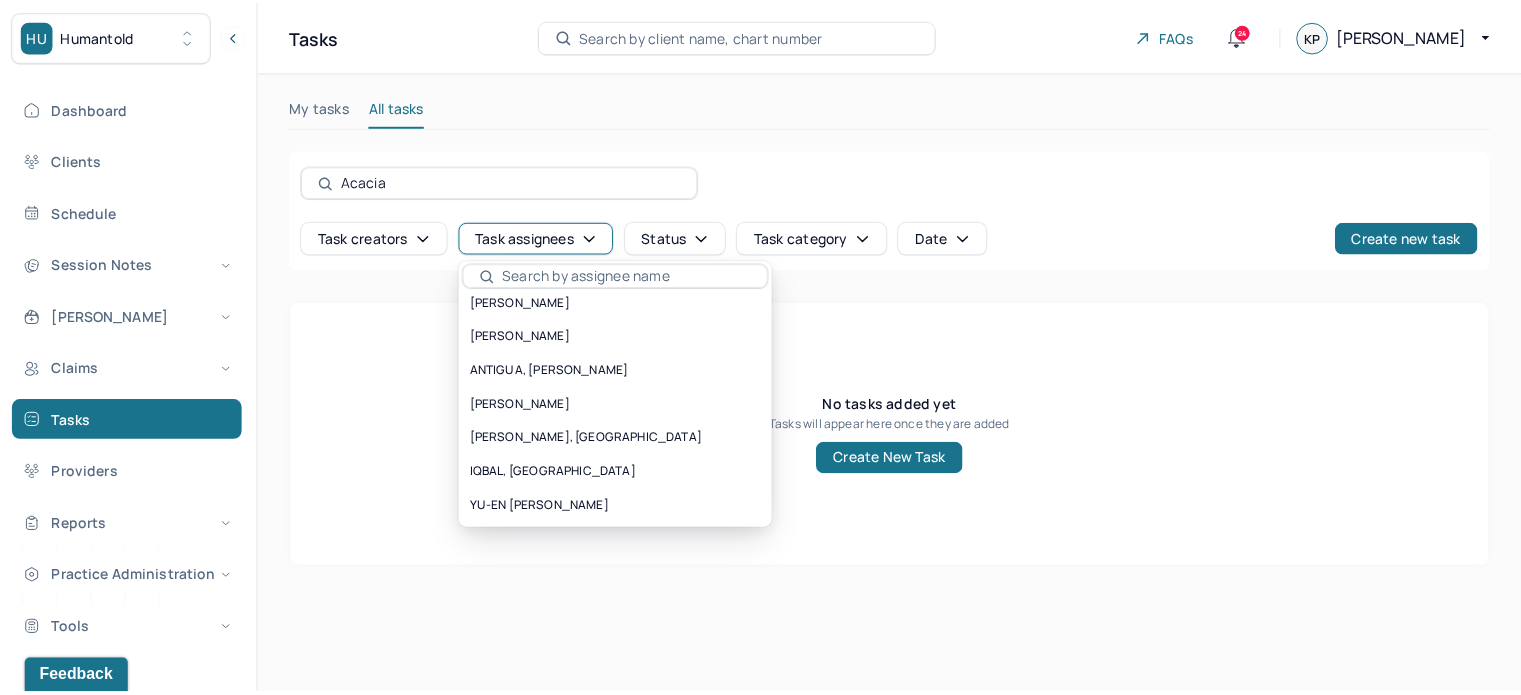 scroll, scrollTop: 0, scrollLeft: 0, axis: both 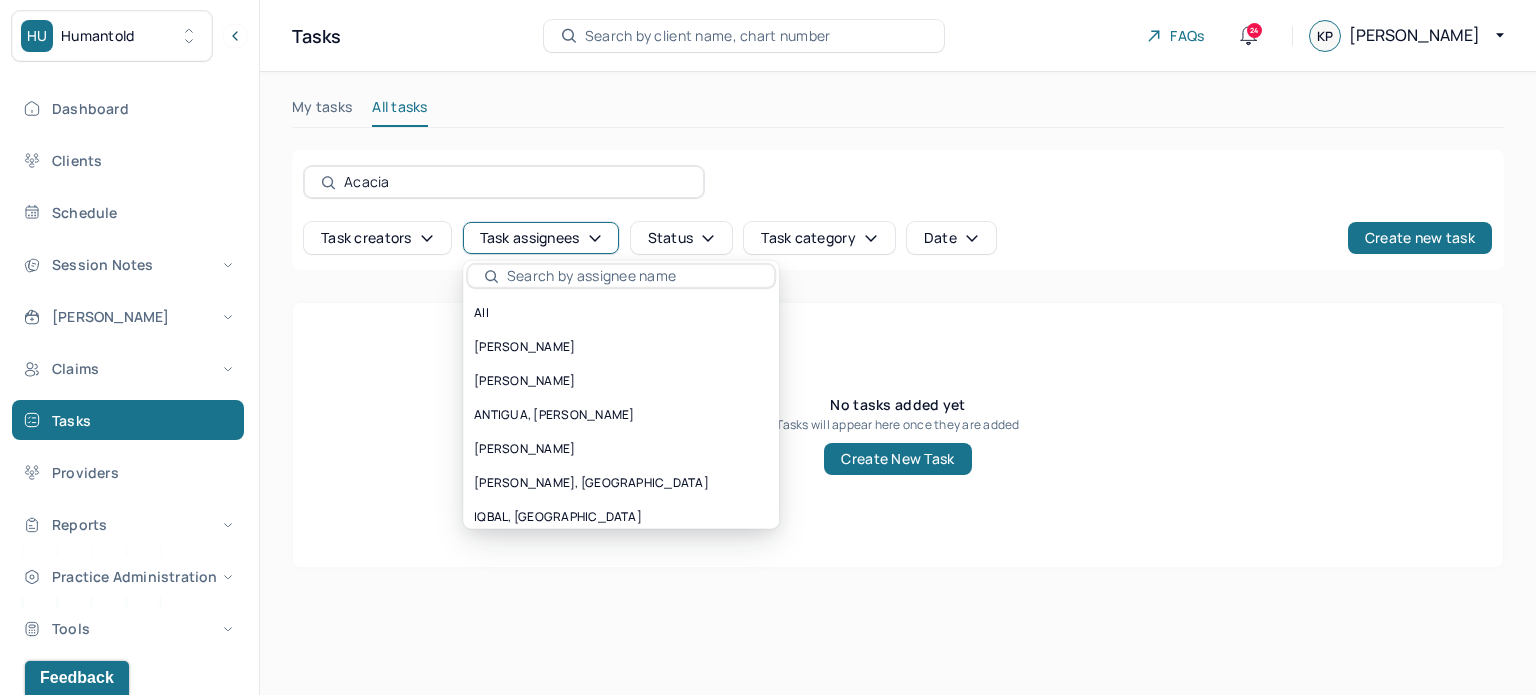click on "All" at bounding box center (621, 313) 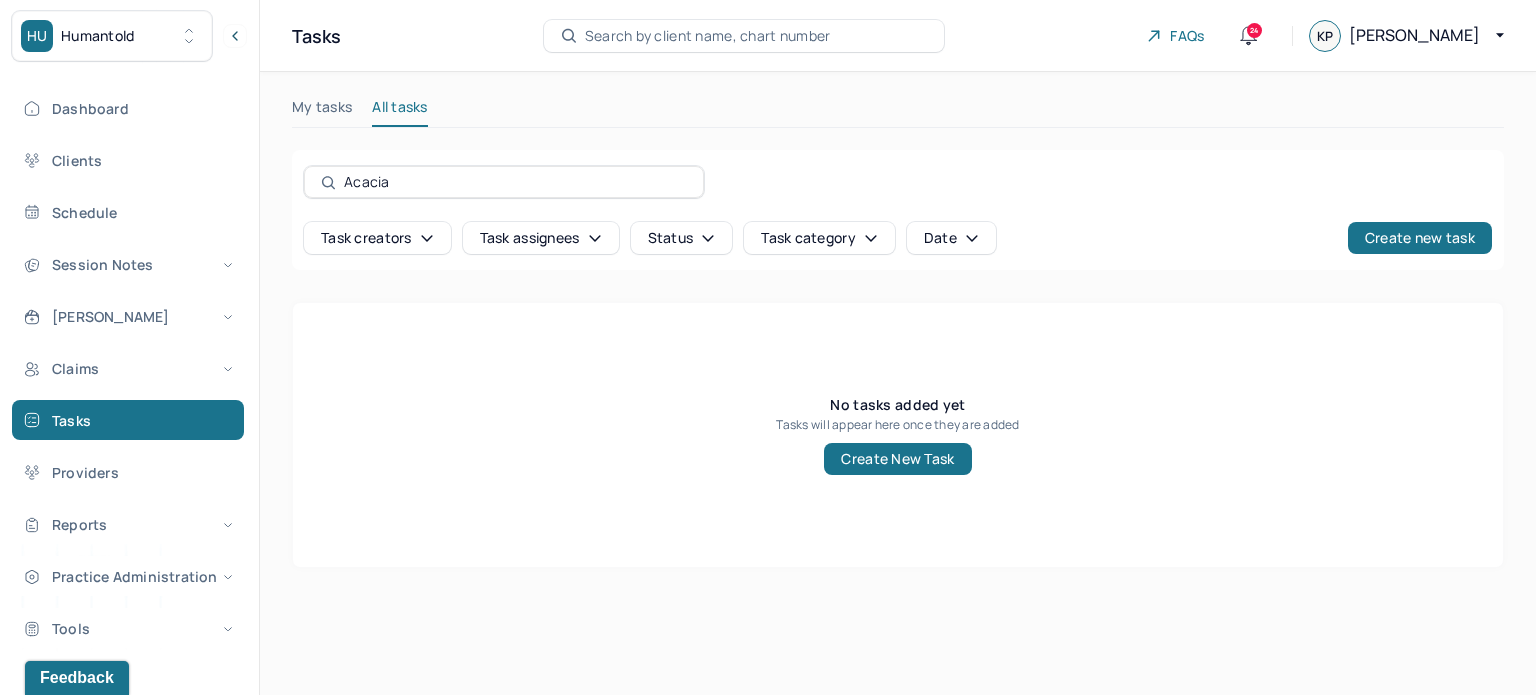 click on "Task assignees" at bounding box center [541, 238] 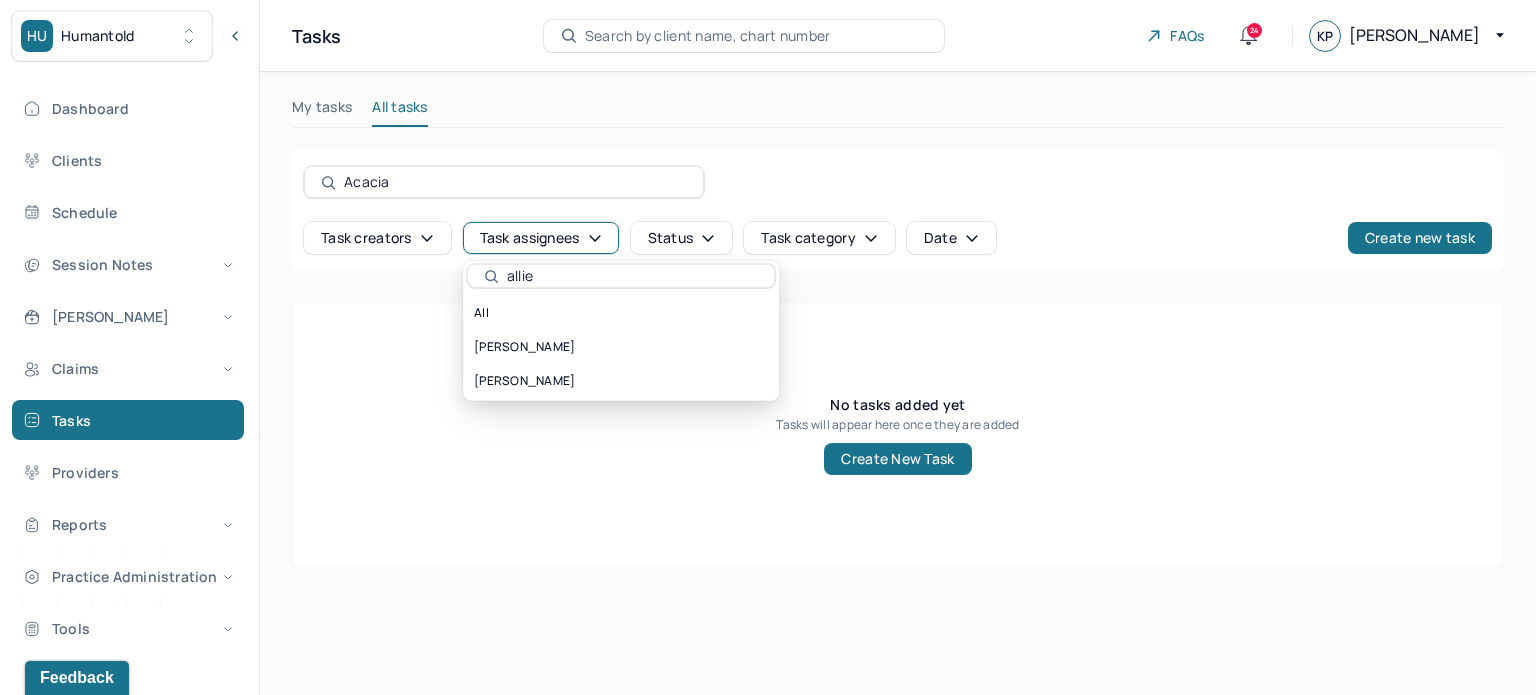type on "allie" 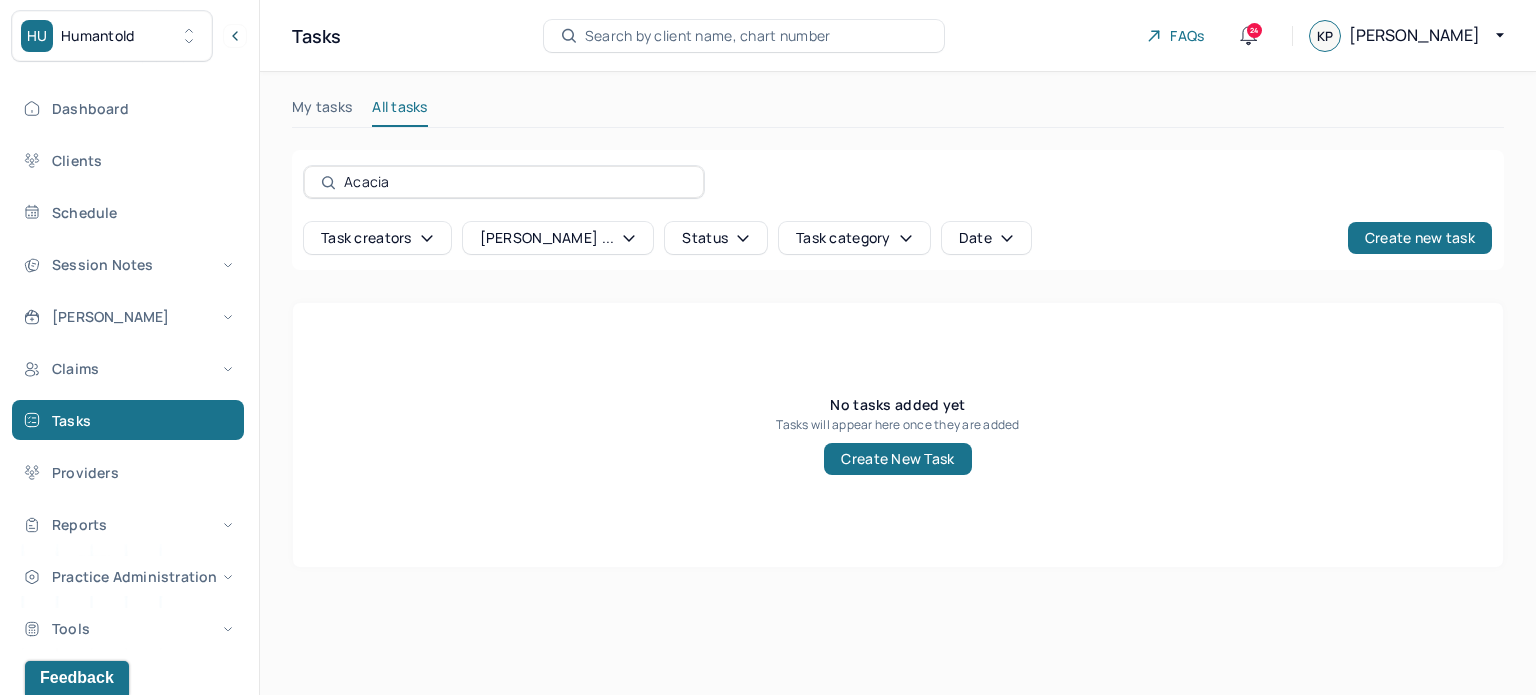 click on "Morales ..." at bounding box center (558, 238) 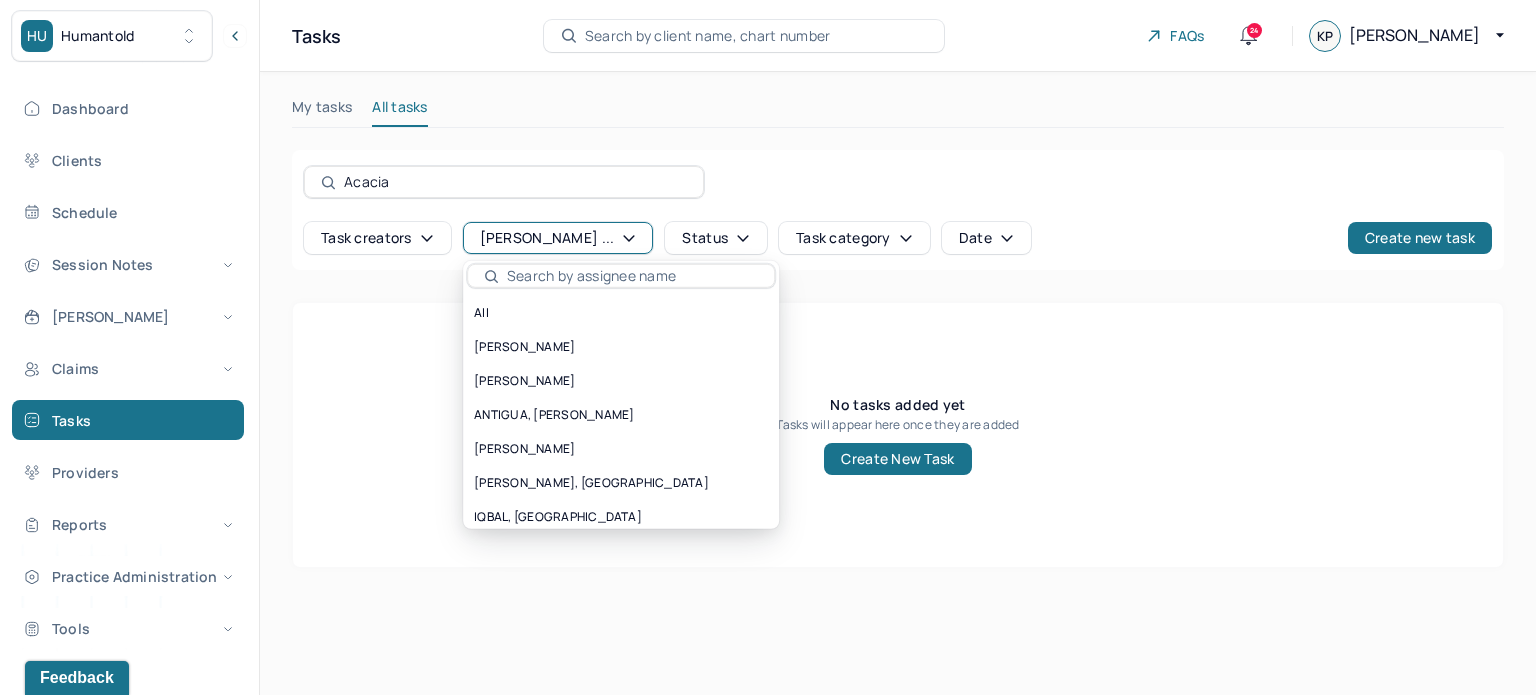 click on "No tasks added yet Tasks will appear here once they are added   Create New Task" at bounding box center [898, 435] 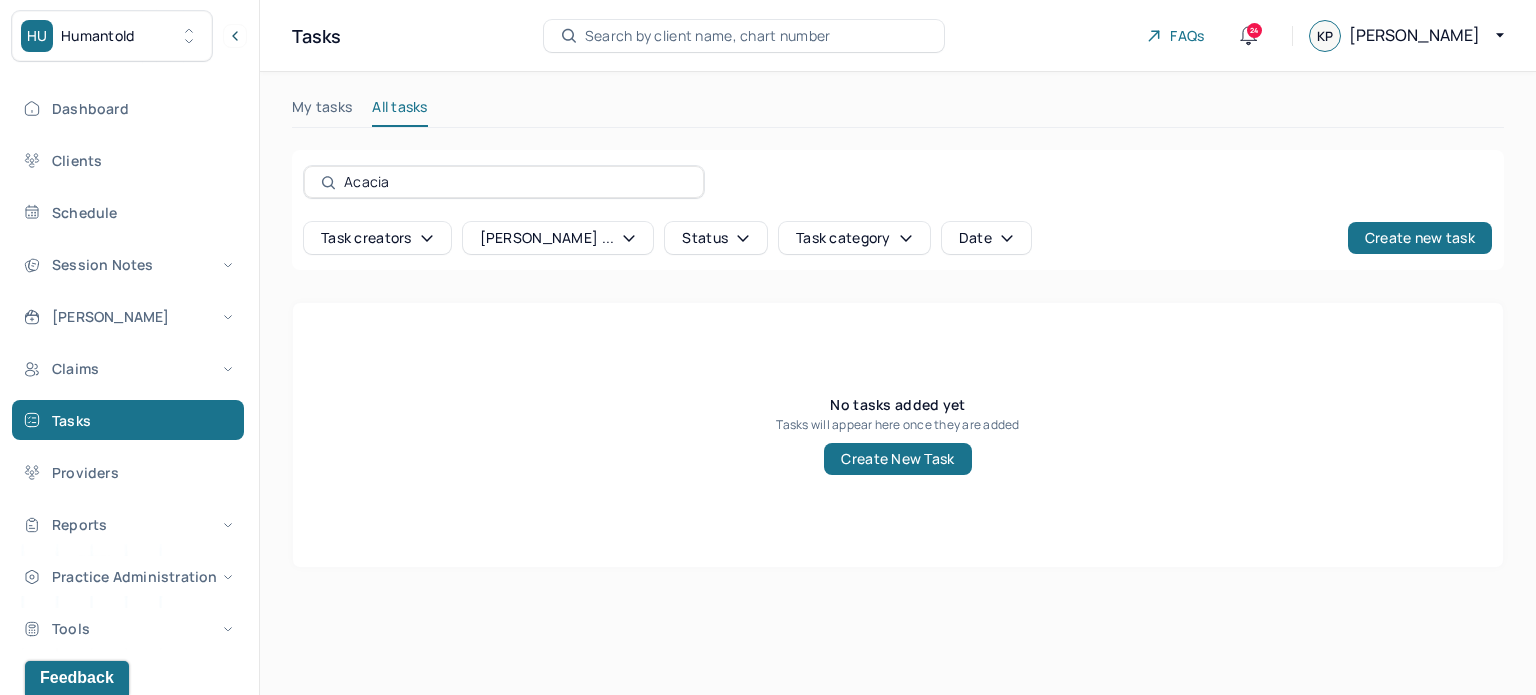 click on "Acacia" at bounding box center [504, 182] 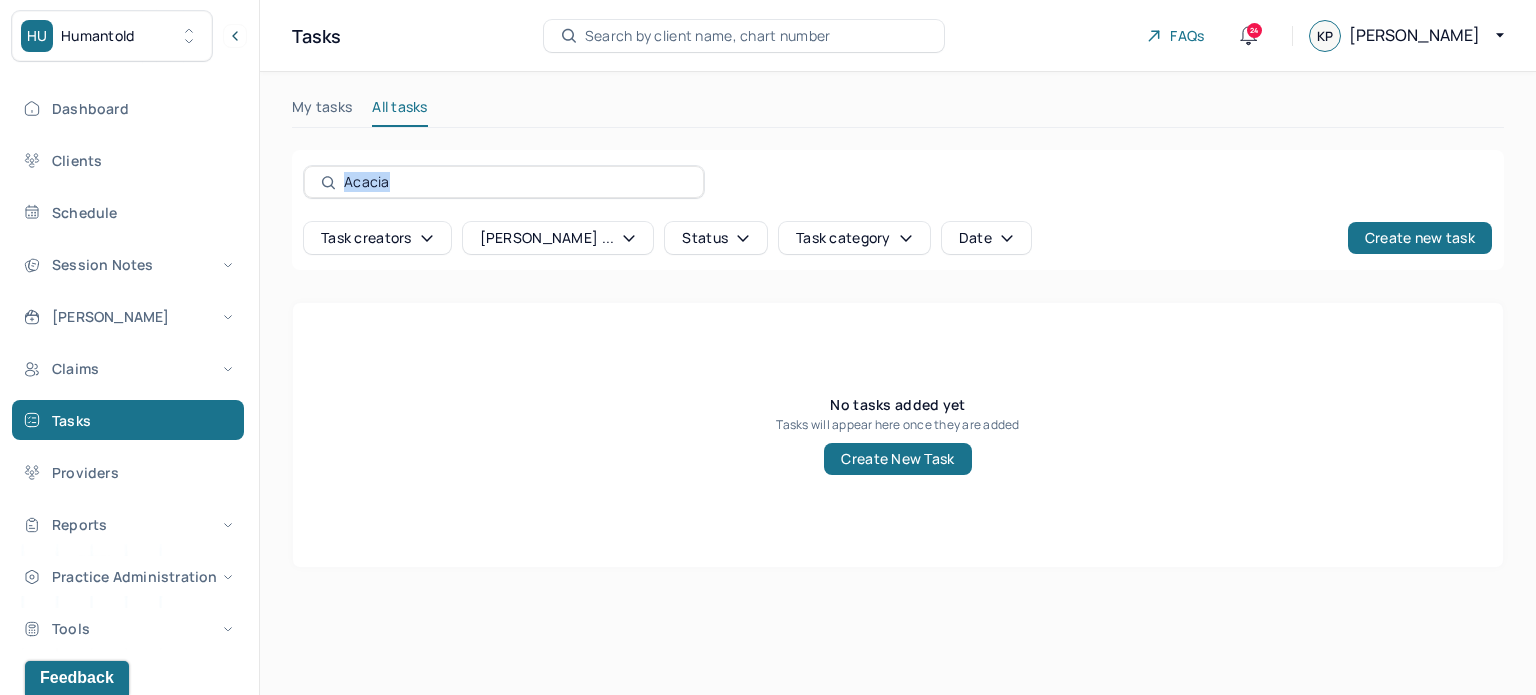 click on "Acacia" at bounding box center [504, 182] 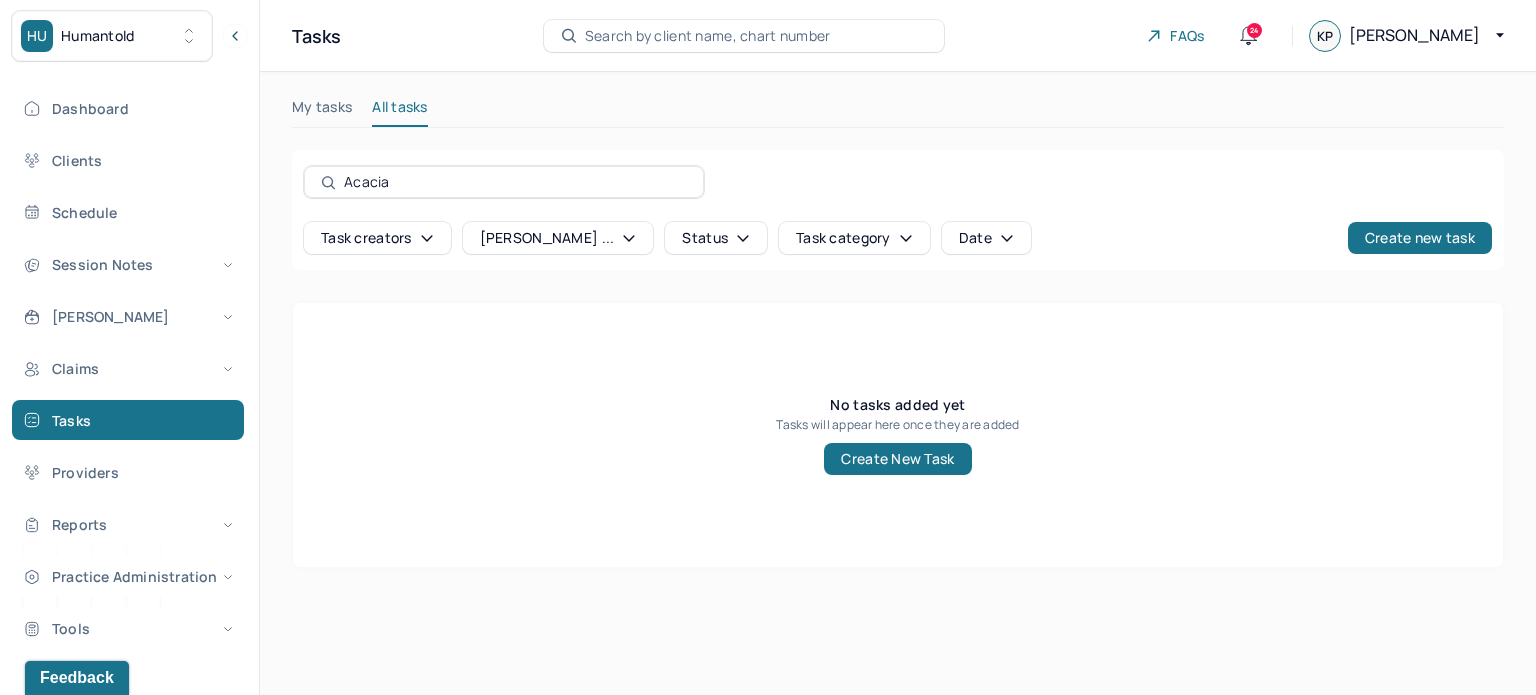 click on "Task creators" at bounding box center (377, 238) 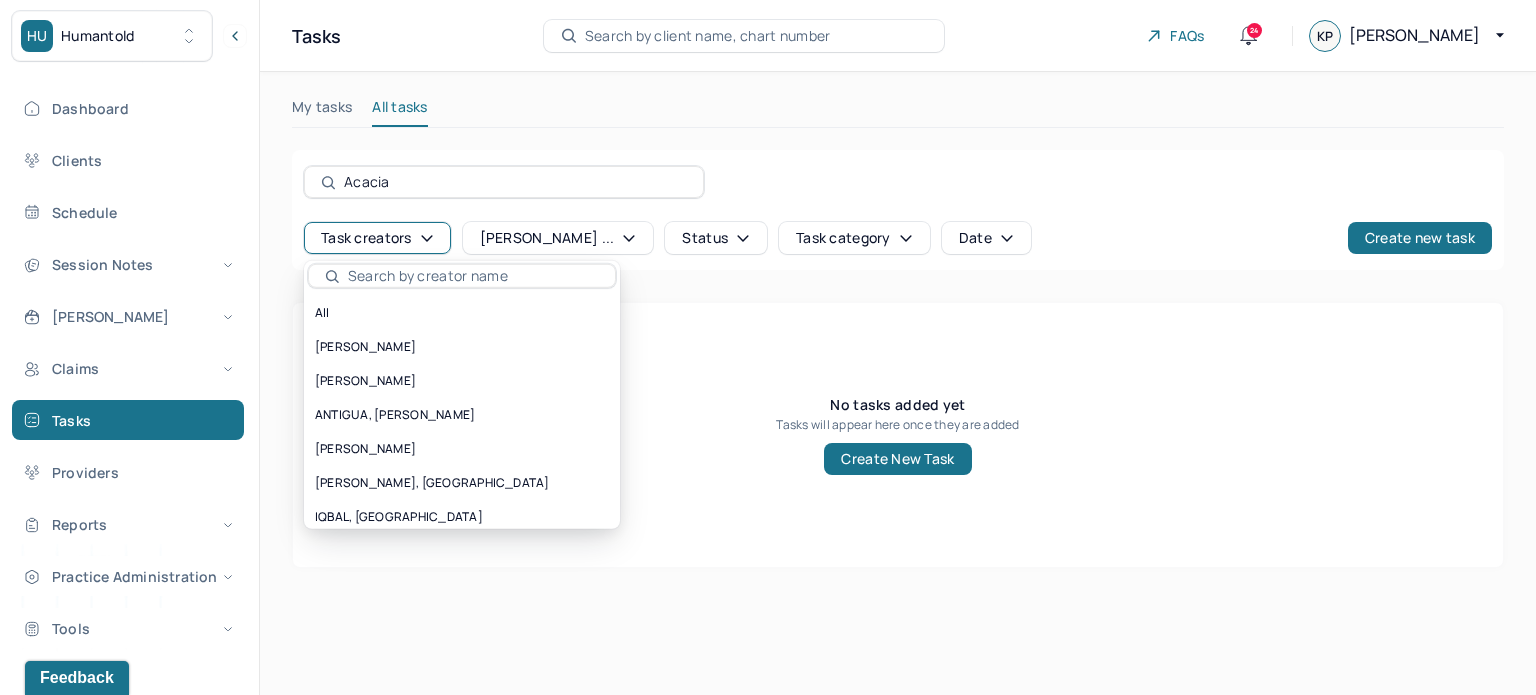 click on "My tasks     All tasks" at bounding box center [898, 123] 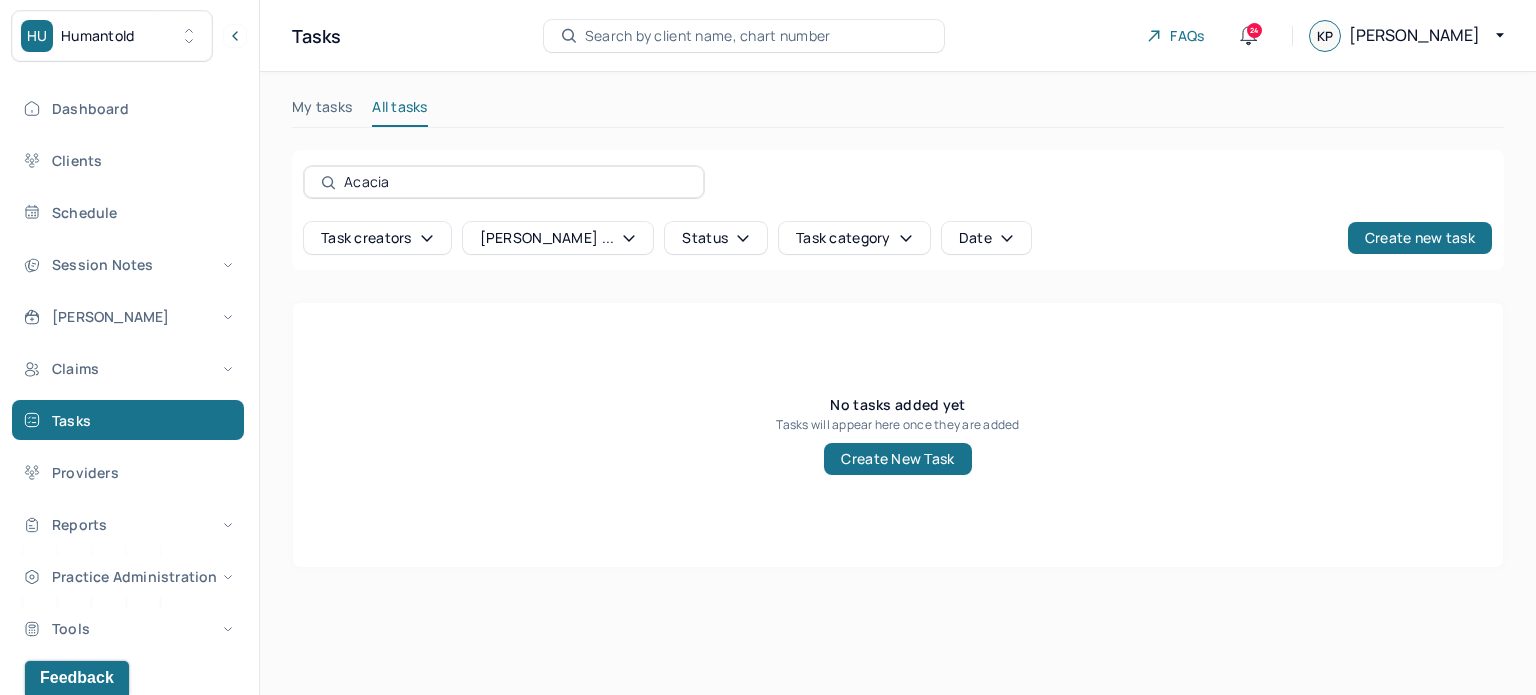 click on "Acacia" at bounding box center [515, 182] 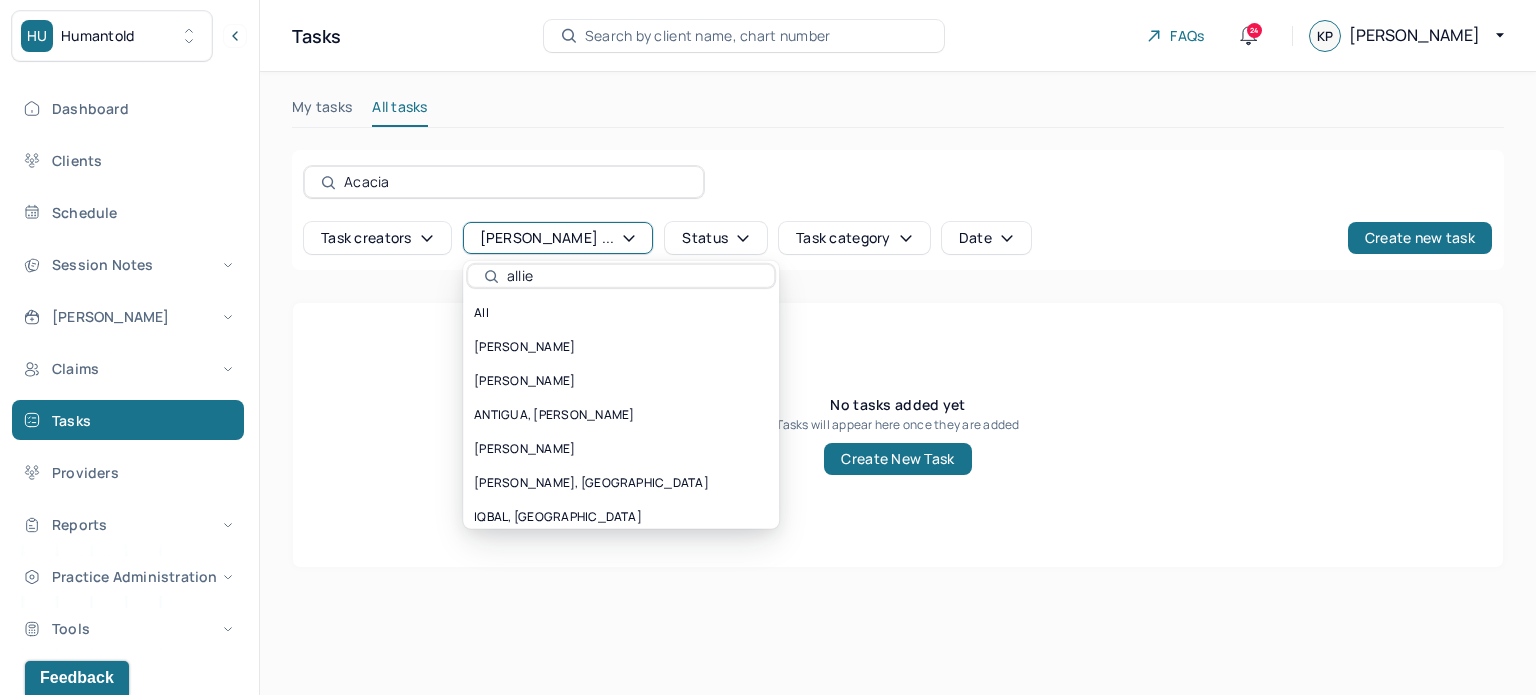 type on "allie" 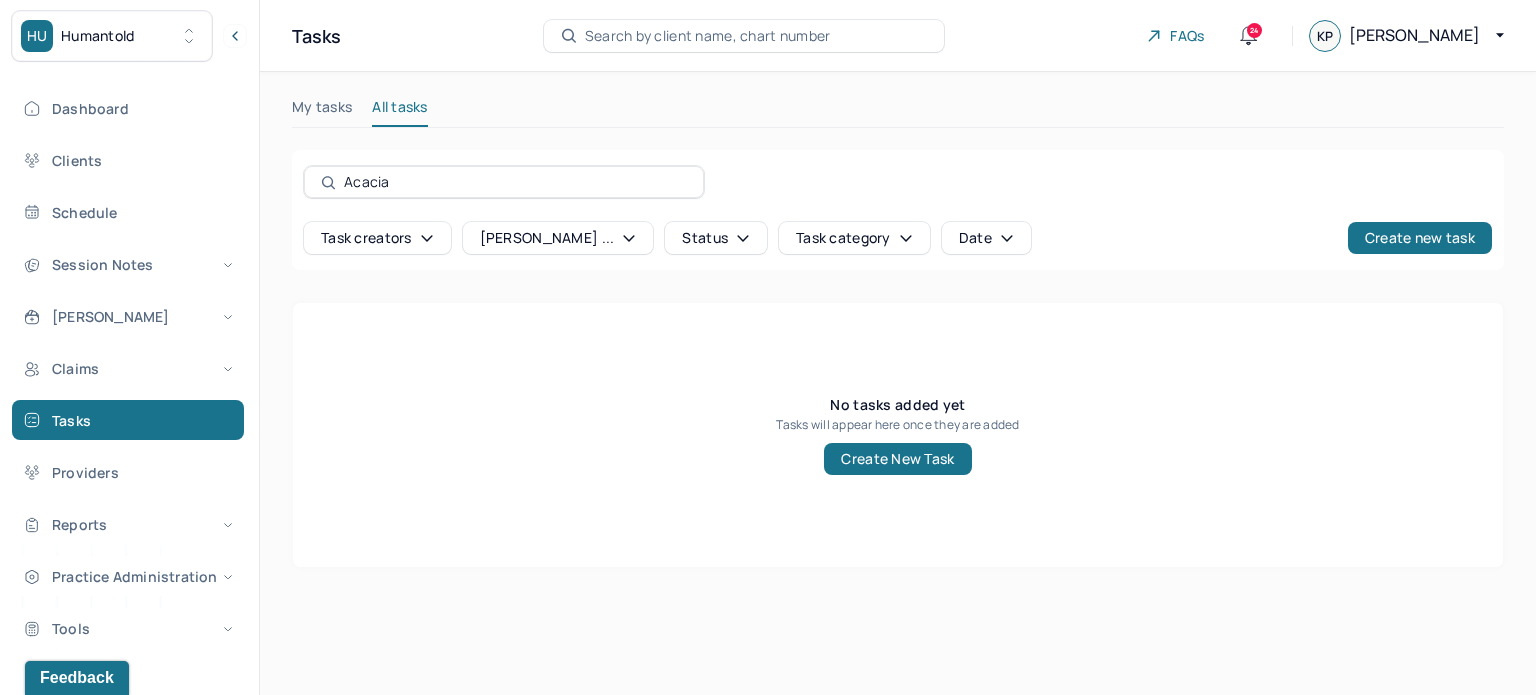 click on "Task creators" at bounding box center [377, 238] 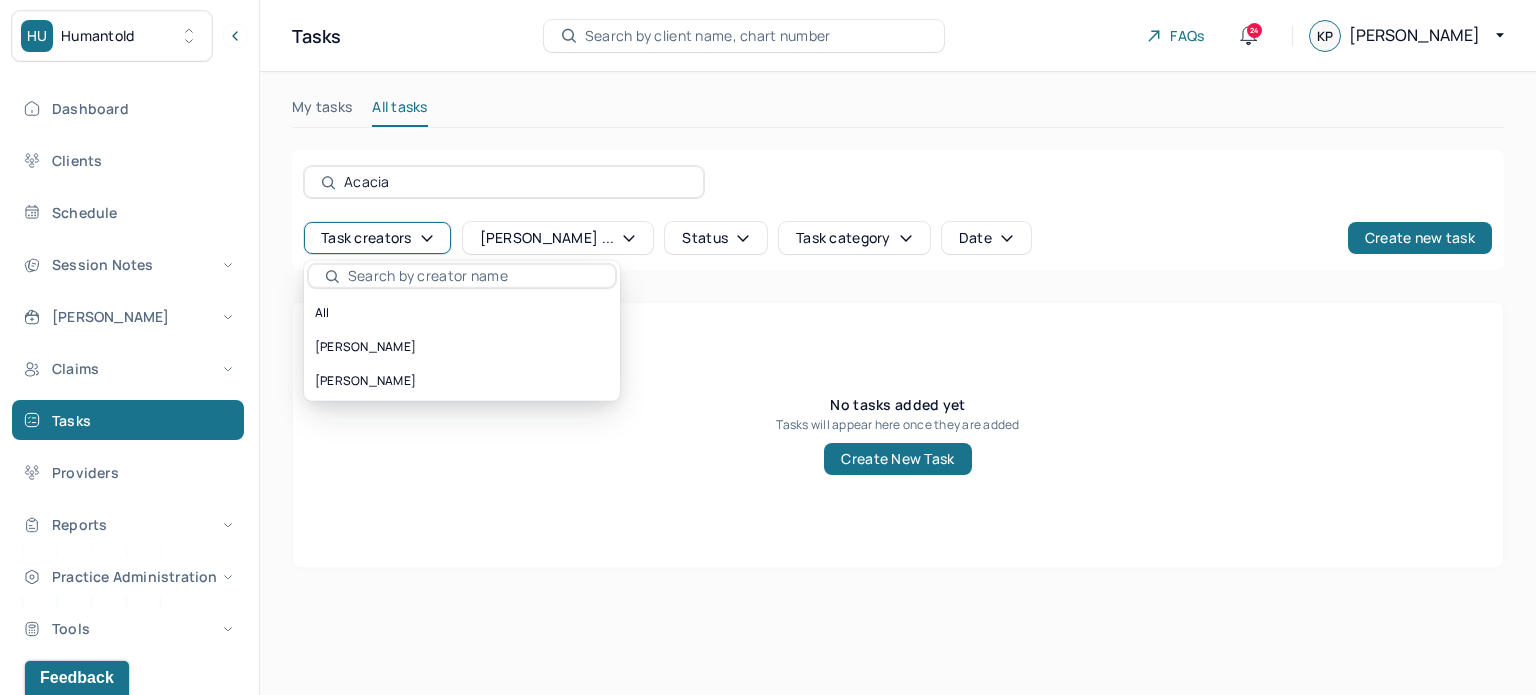 click on "MORALES, ALLIE" at bounding box center (462, 381) 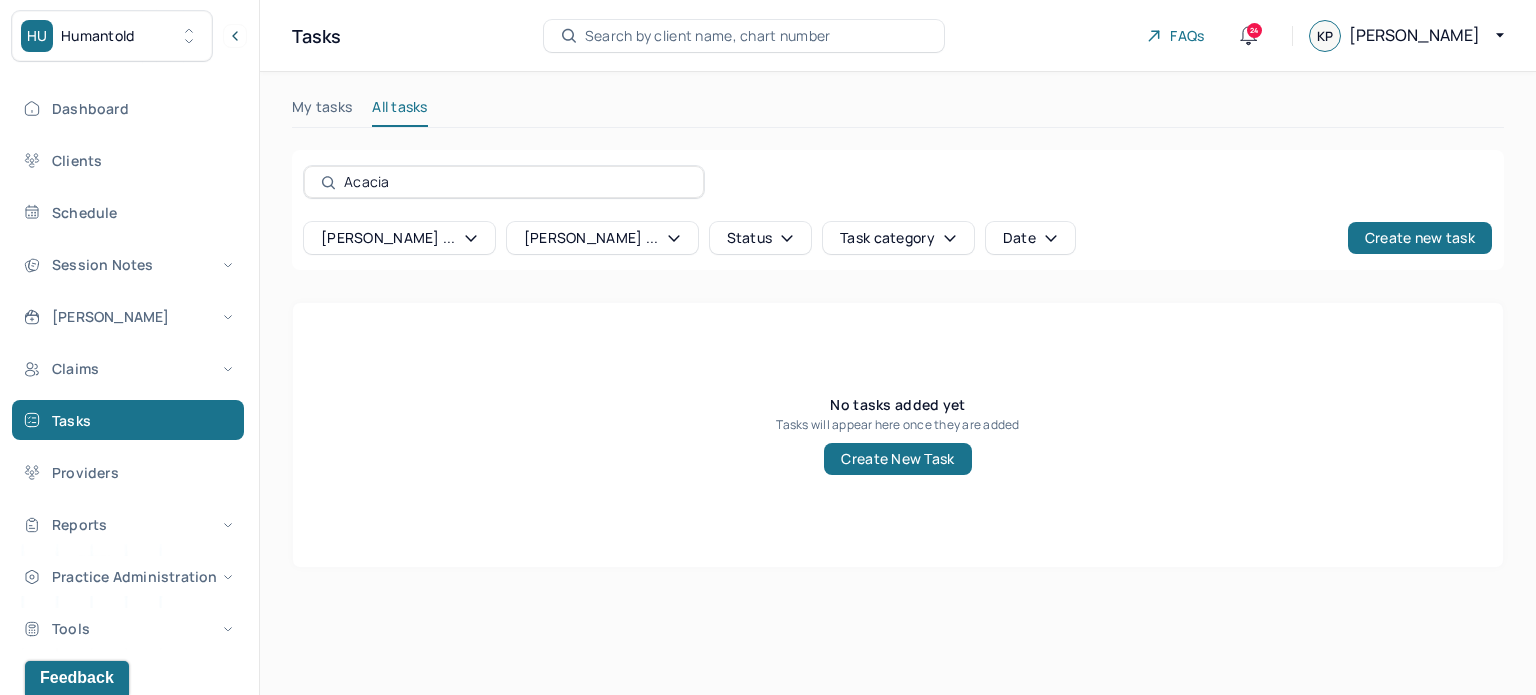 click on "Acacia   Morales ...     Morales ...     Status     Task category     Date     Create new task" at bounding box center (898, 210) 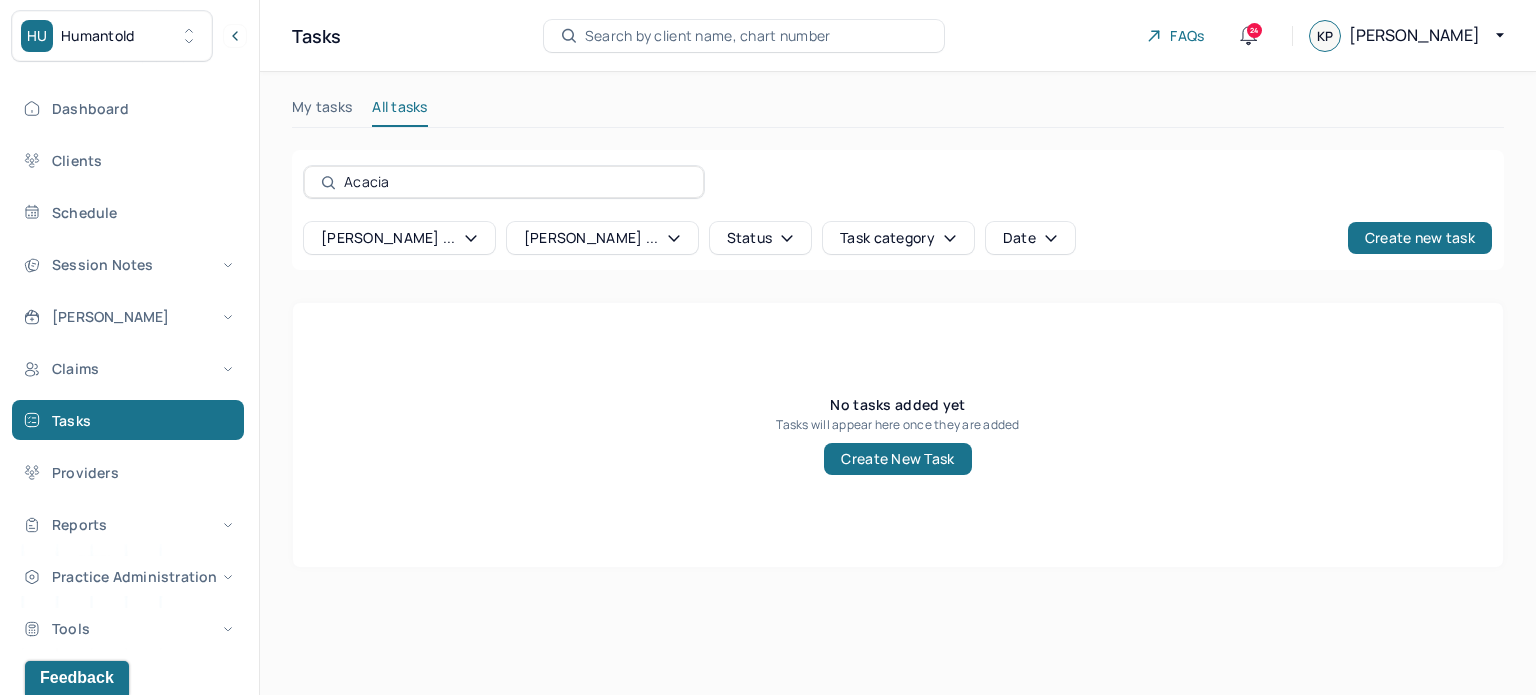 click on "Morales ..." at bounding box center (602, 238) 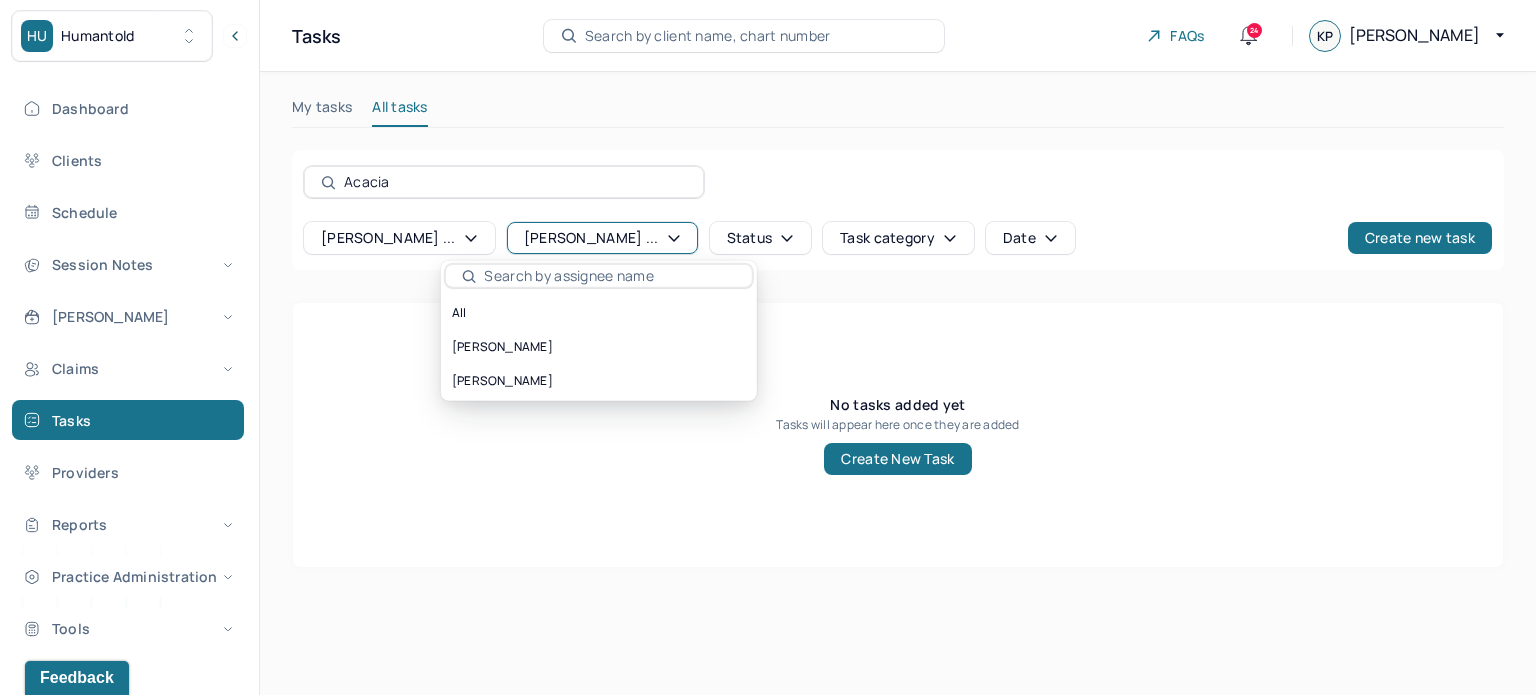 click on "All" at bounding box center [599, 313] 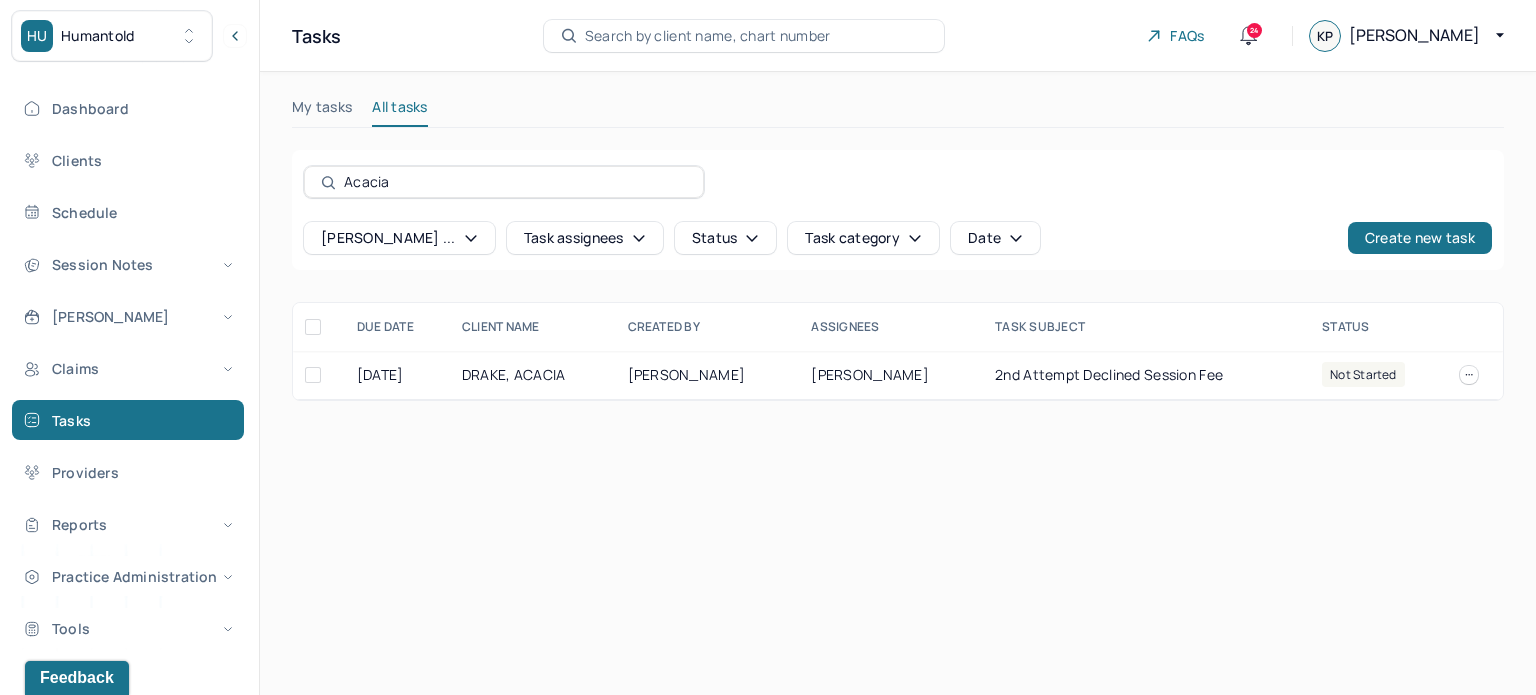 click on "Search by client name, chart number" at bounding box center [708, 36] 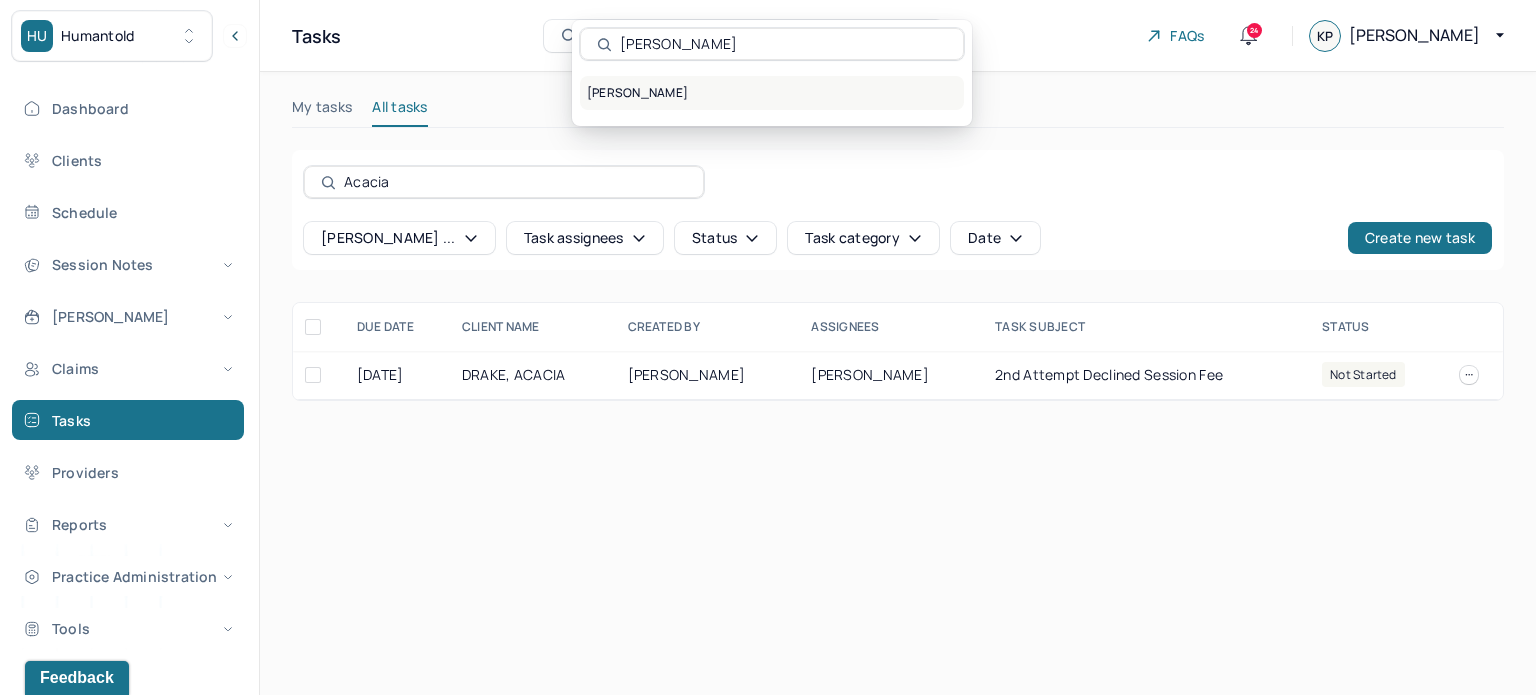 type on "Cheryl Fazio-Hardwick" 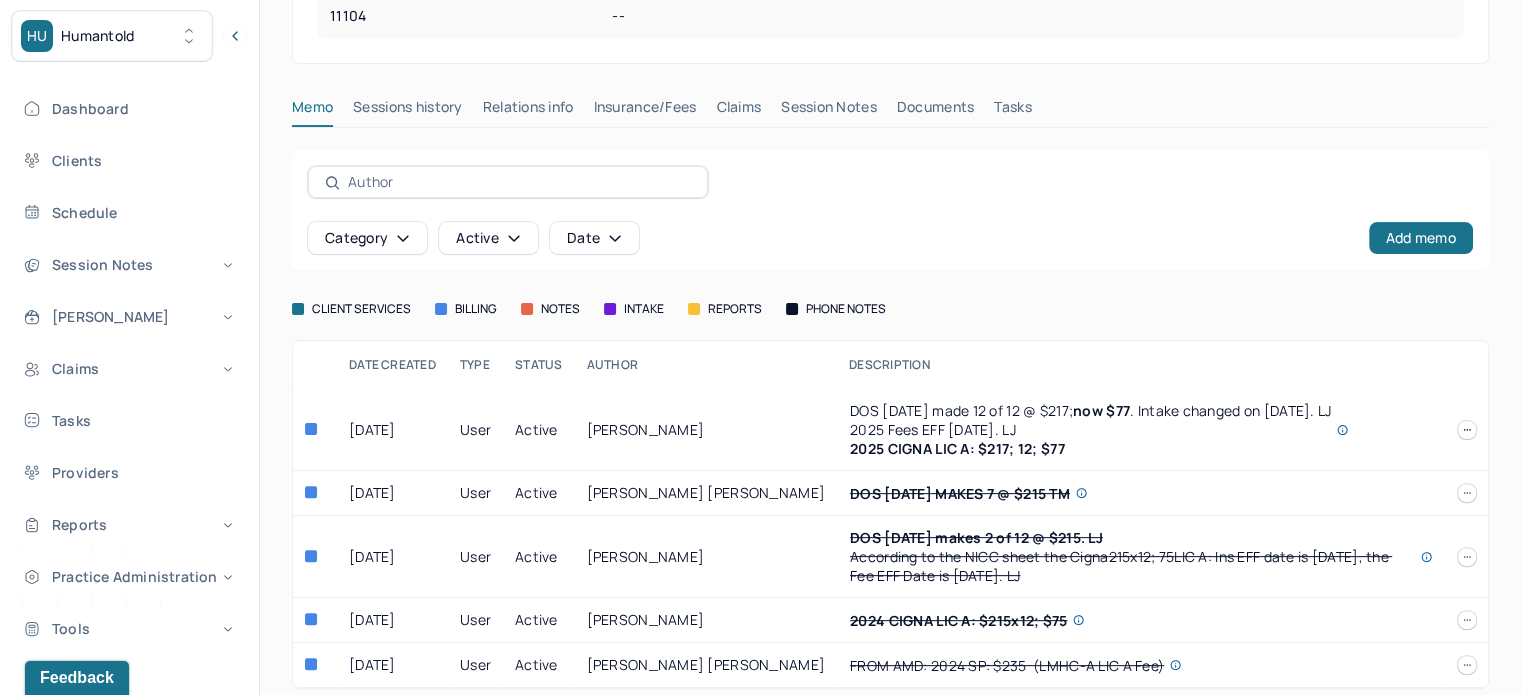 scroll, scrollTop: 405, scrollLeft: 0, axis: vertical 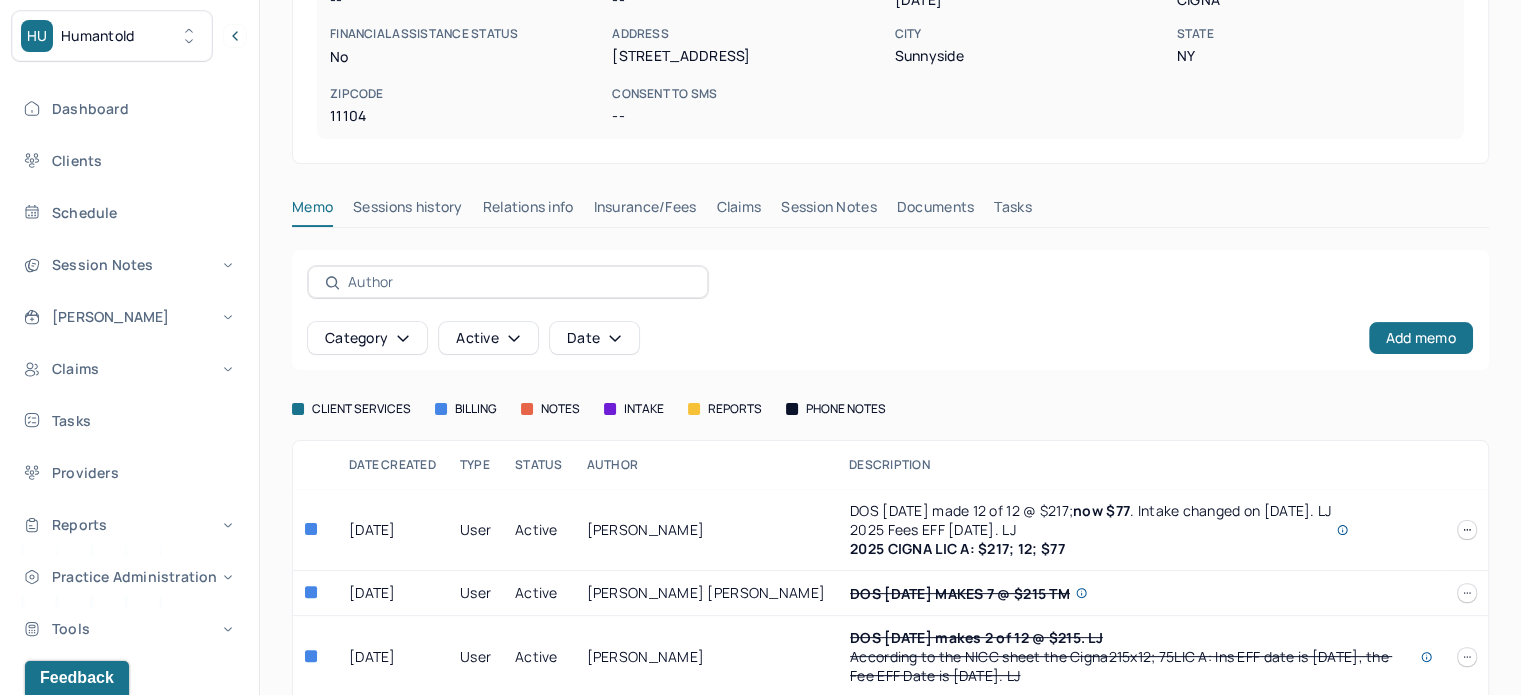 click on "Claims" at bounding box center (738, 211) 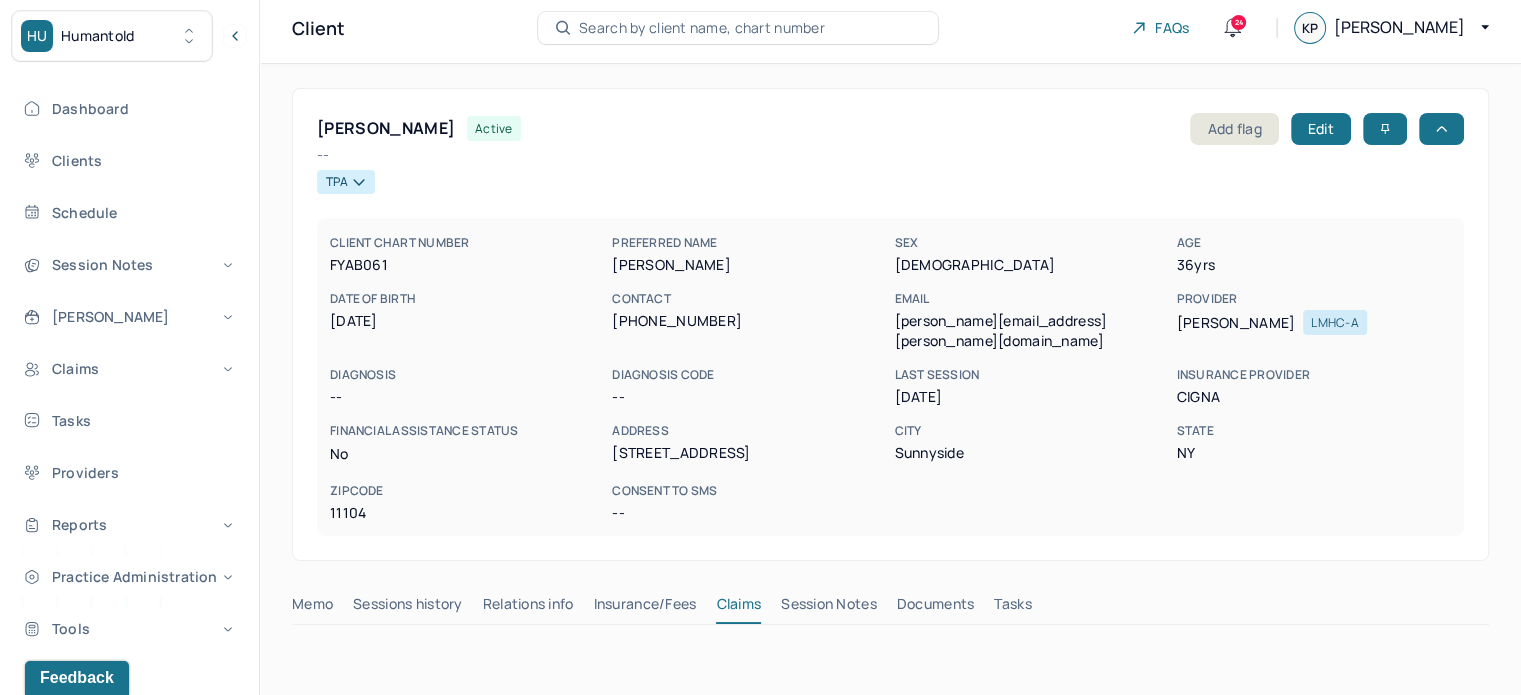 scroll, scrollTop: 5, scrollLeft: 0, axis: vertical 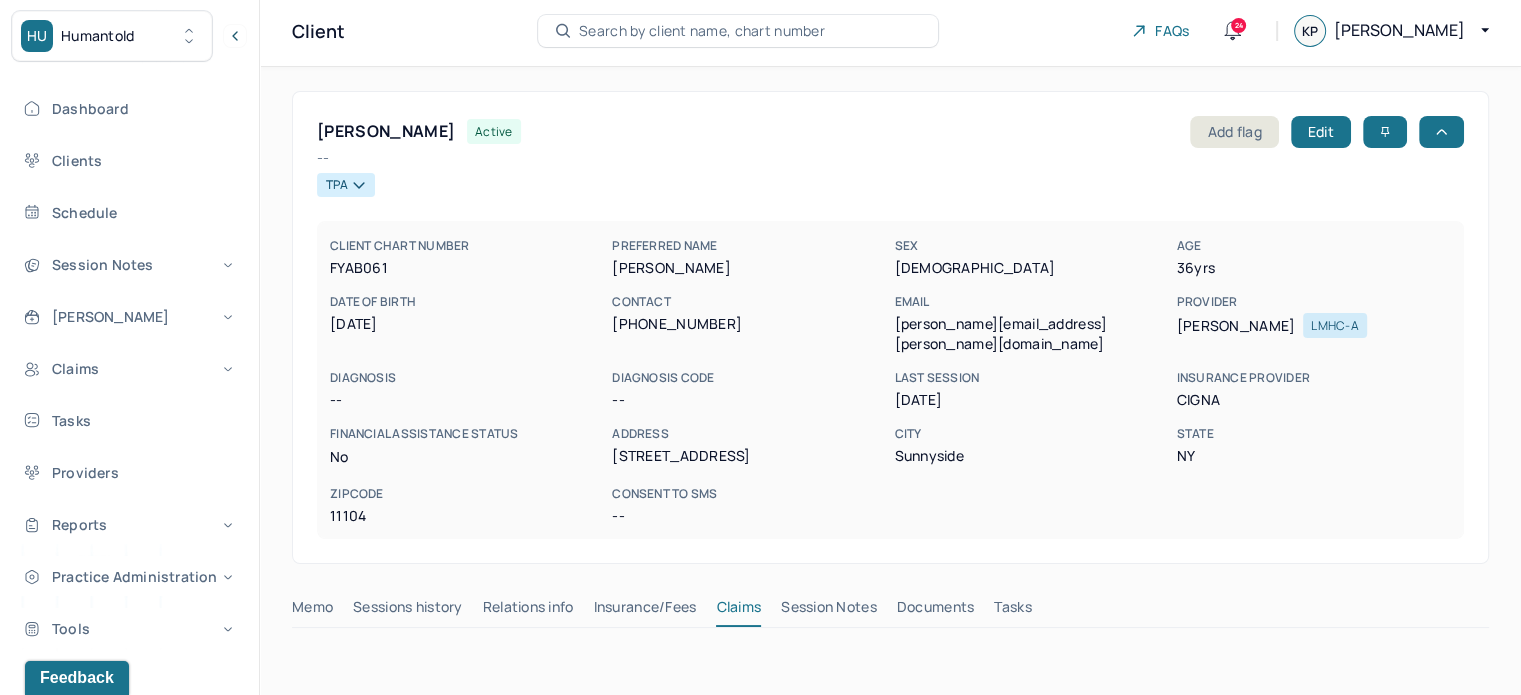 click on "FYAB061" at bounding box center (467, 268) 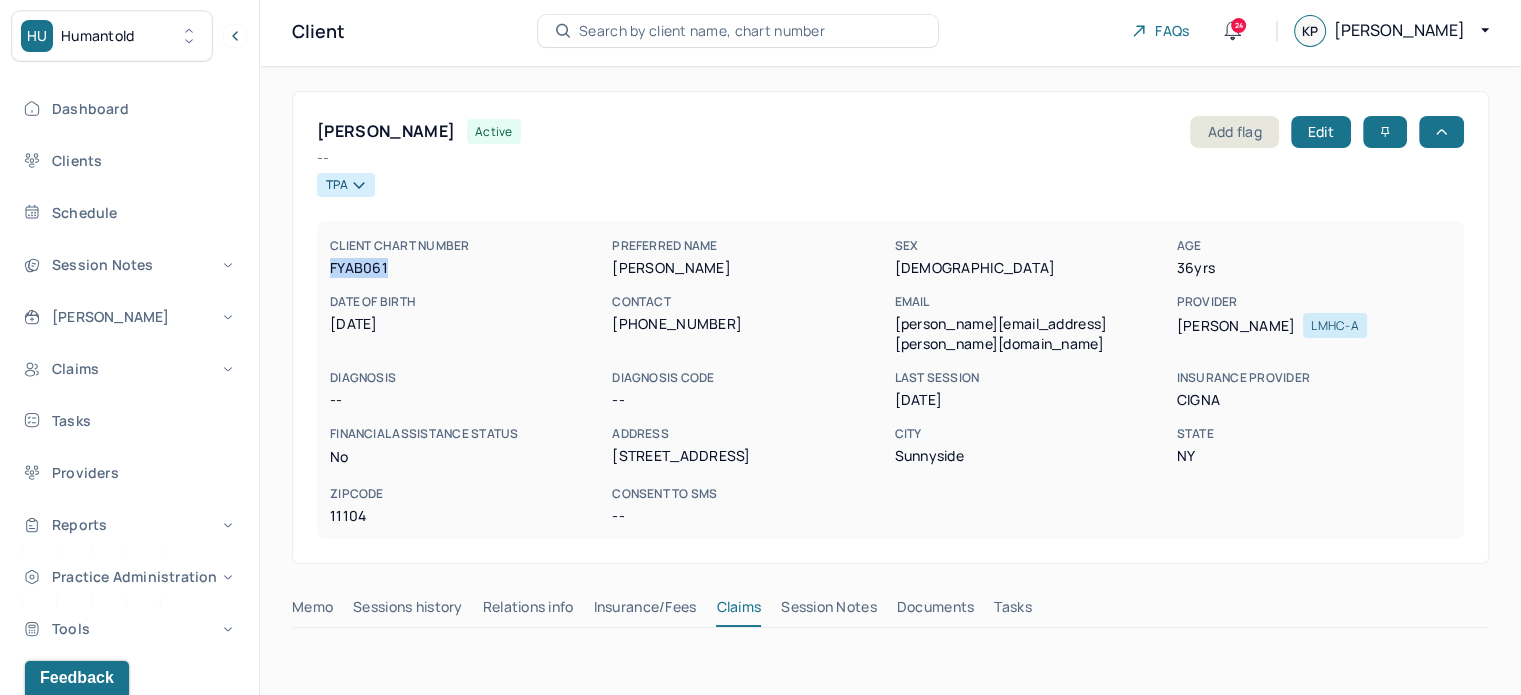 click on "FYAB061" at bounding box center (467, 268) 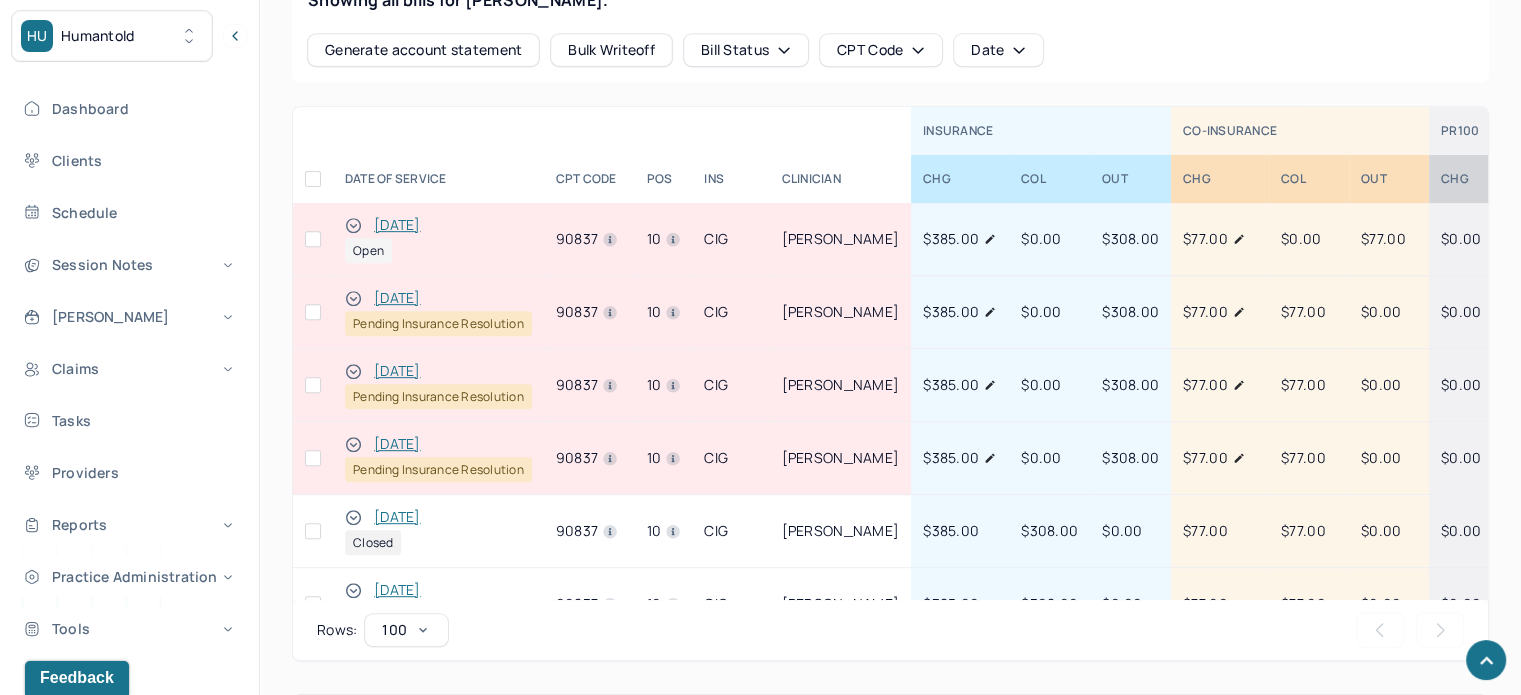 scroll, scrollTop: 1005, scrollLeft: 0, axis: vertical 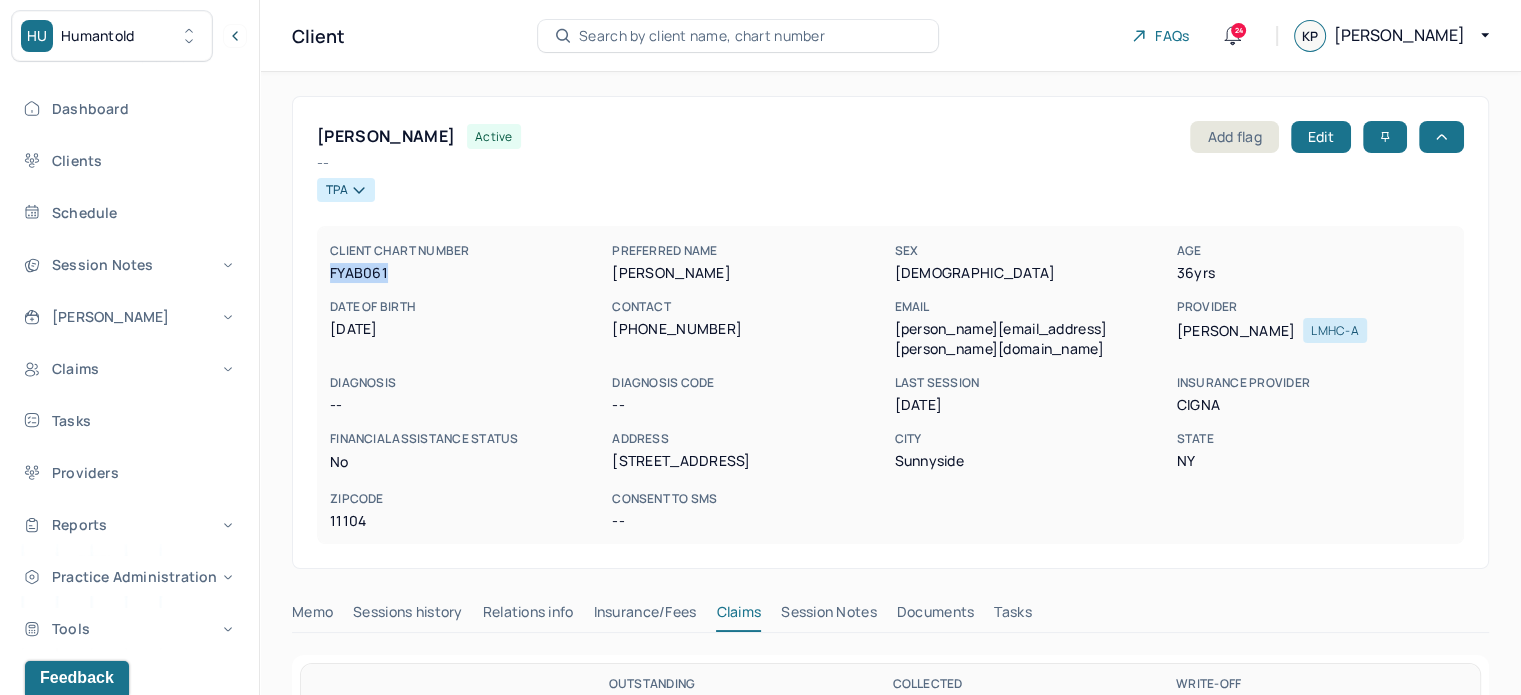 click on "cheryl.fazio@yahoo.com" at bounding box center (1031, 339) 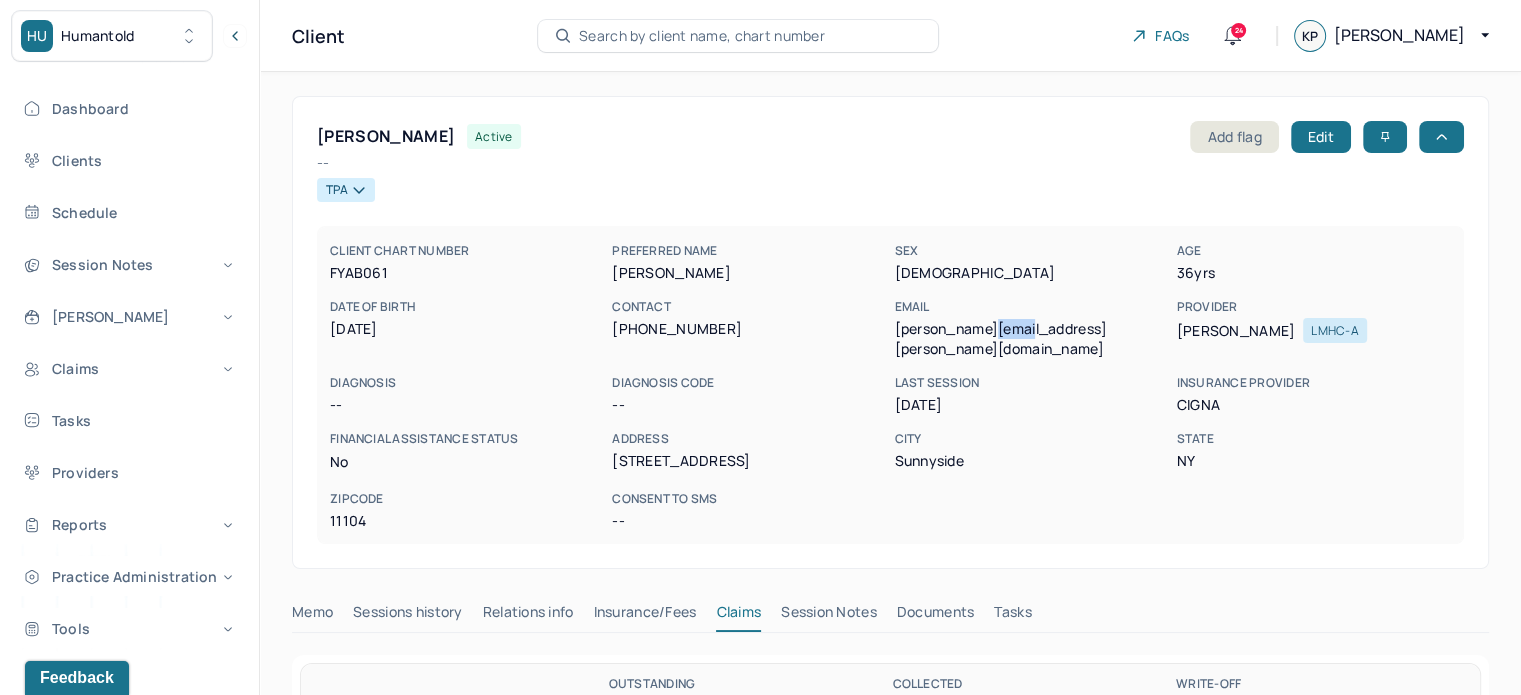 click on "cheryl.fazio@yahoo.com" at bounding box center (1031, 339) 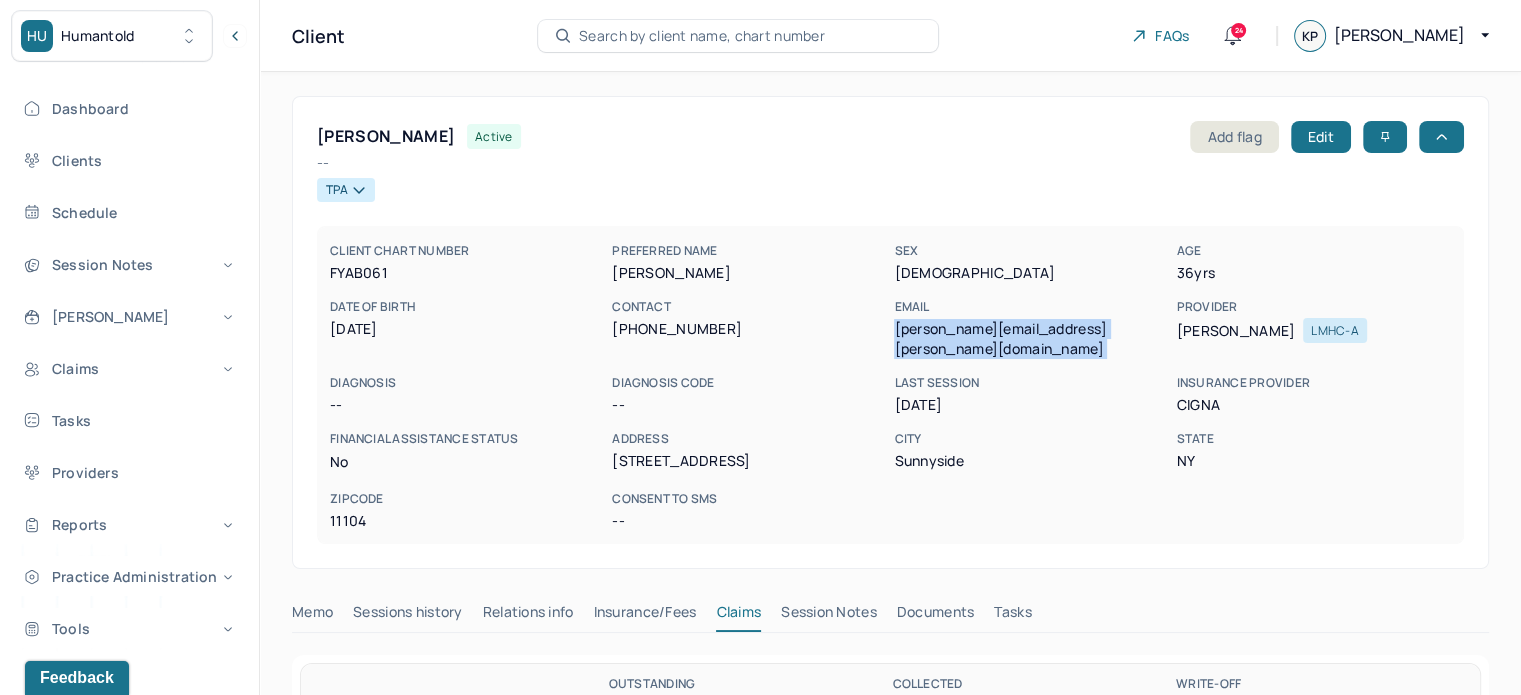 click on "cheryl.fazio@yahoo.com" at bounding box center [1031, 339] 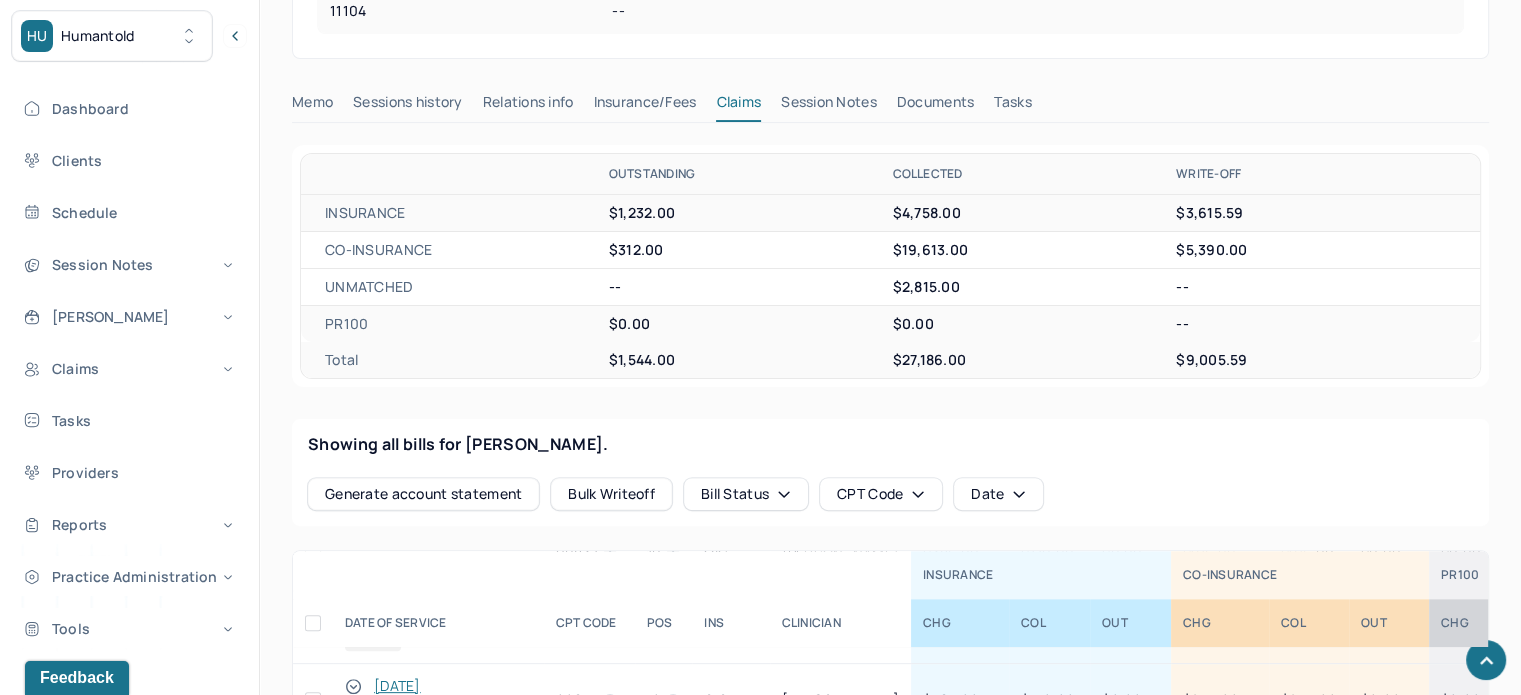 scroll, scrollTop: 900, scrollLeft: 0, axis: vertical 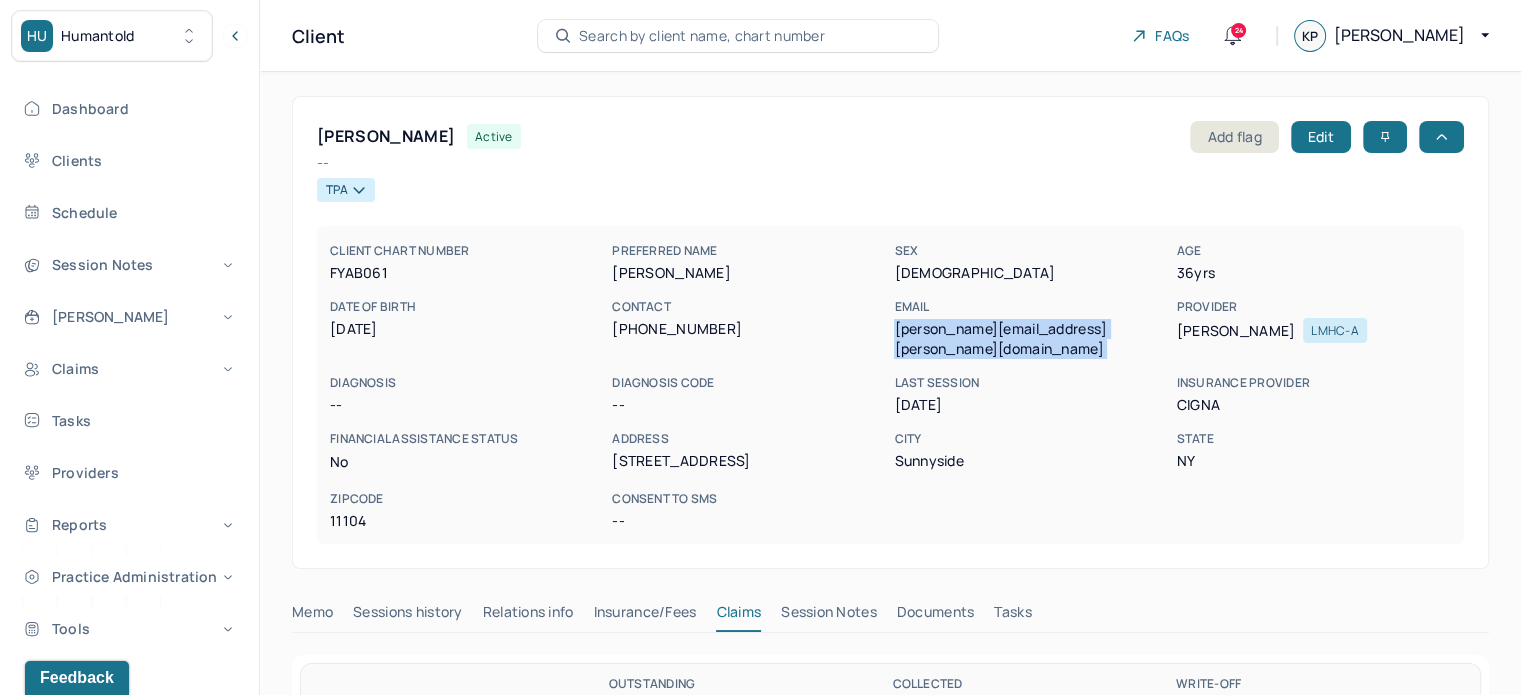 click on "Search by client name, chart number" at bounding box center [702, 36] 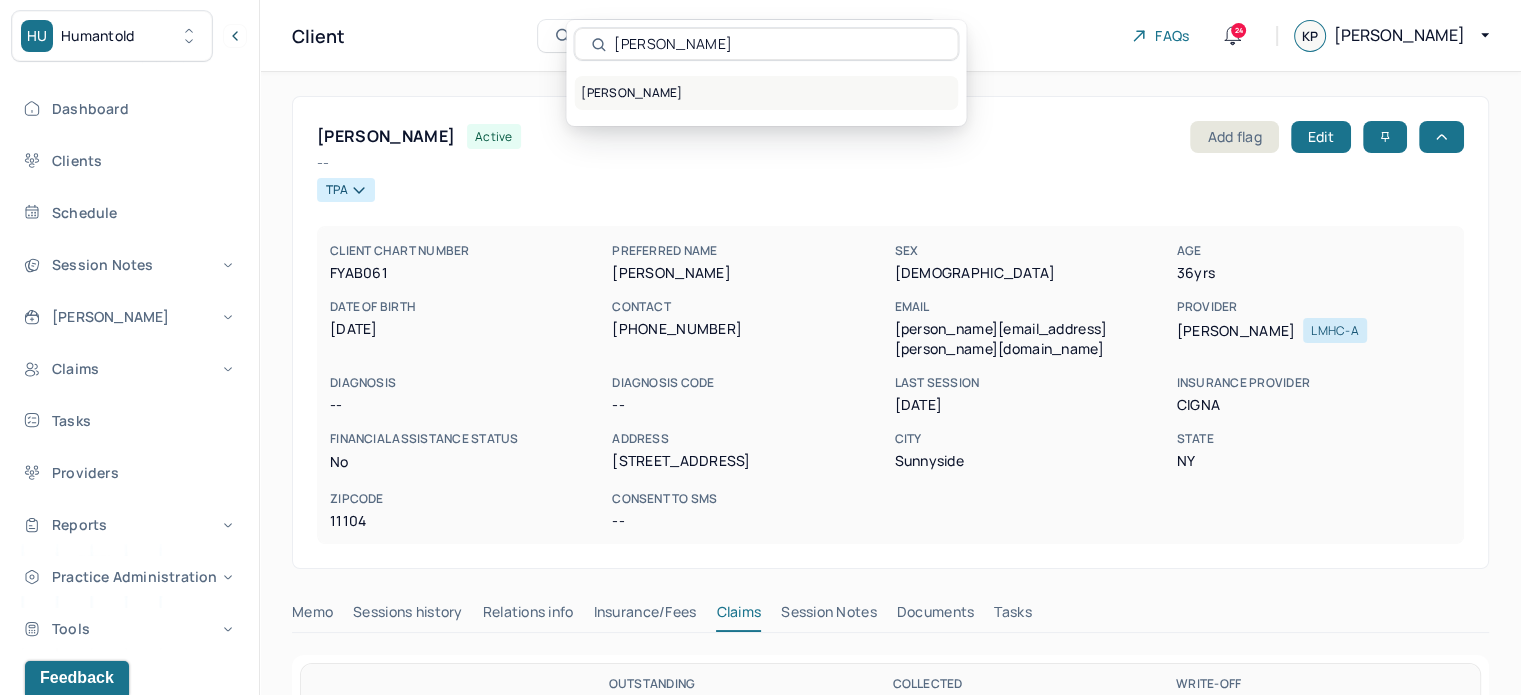 type on "Katie Allan" 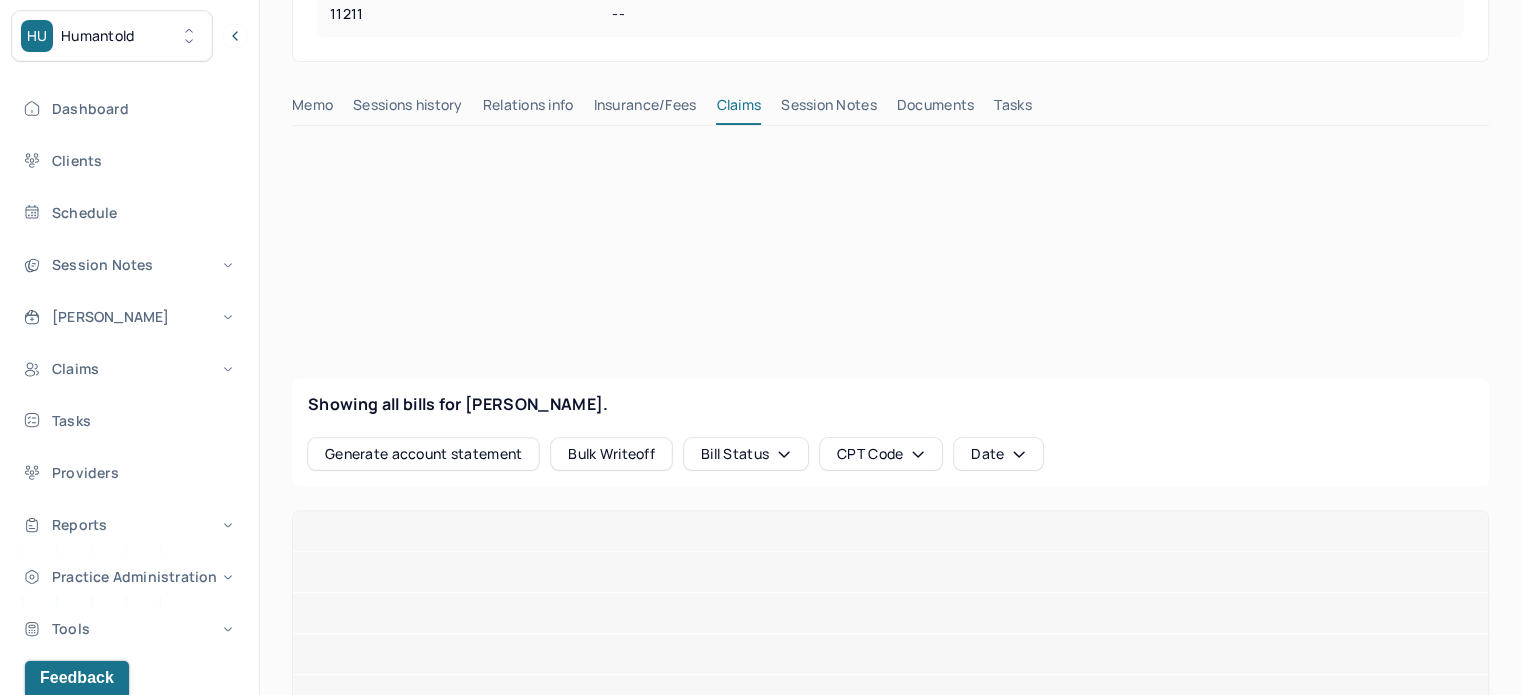 scroll, scrollTop: 500, scrollLeft: 0, axis: vertical 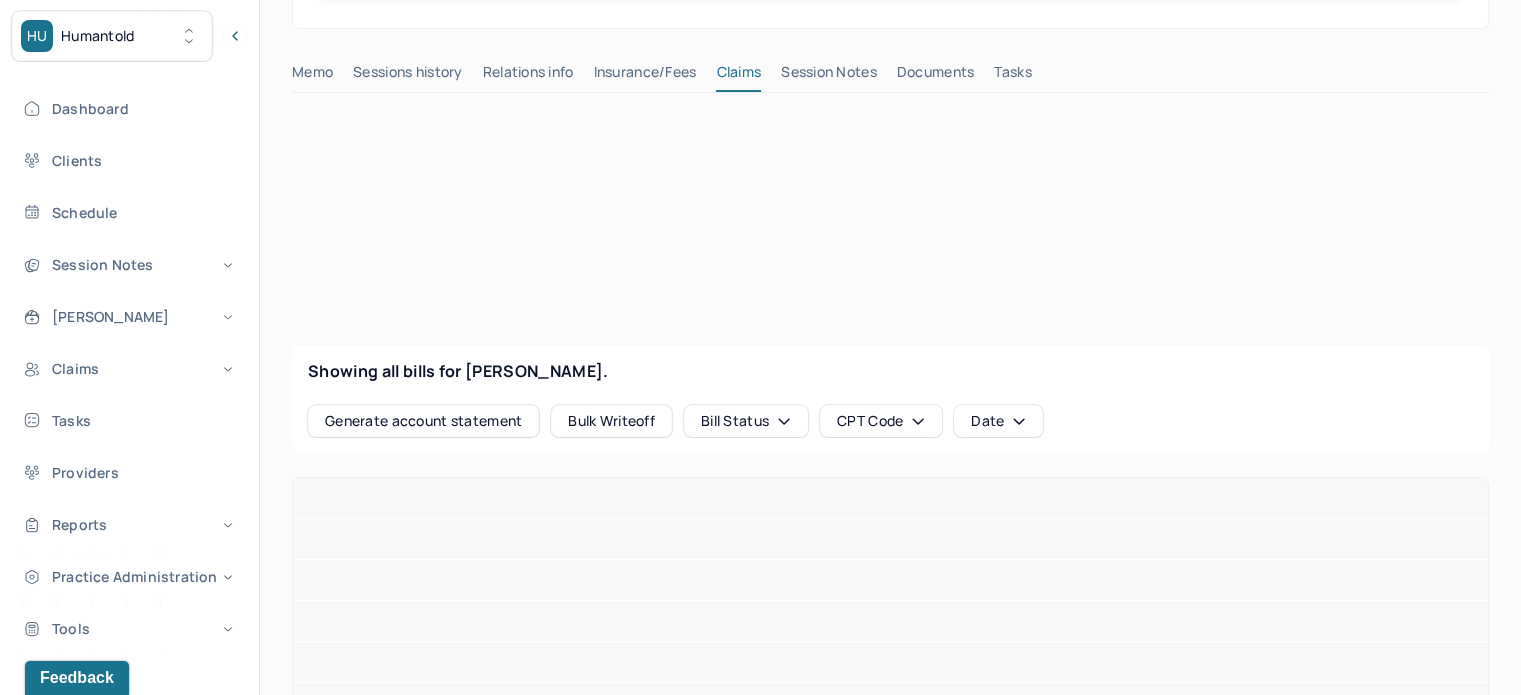 click on "Insurance/Fees" at bounding box center [645, 76] 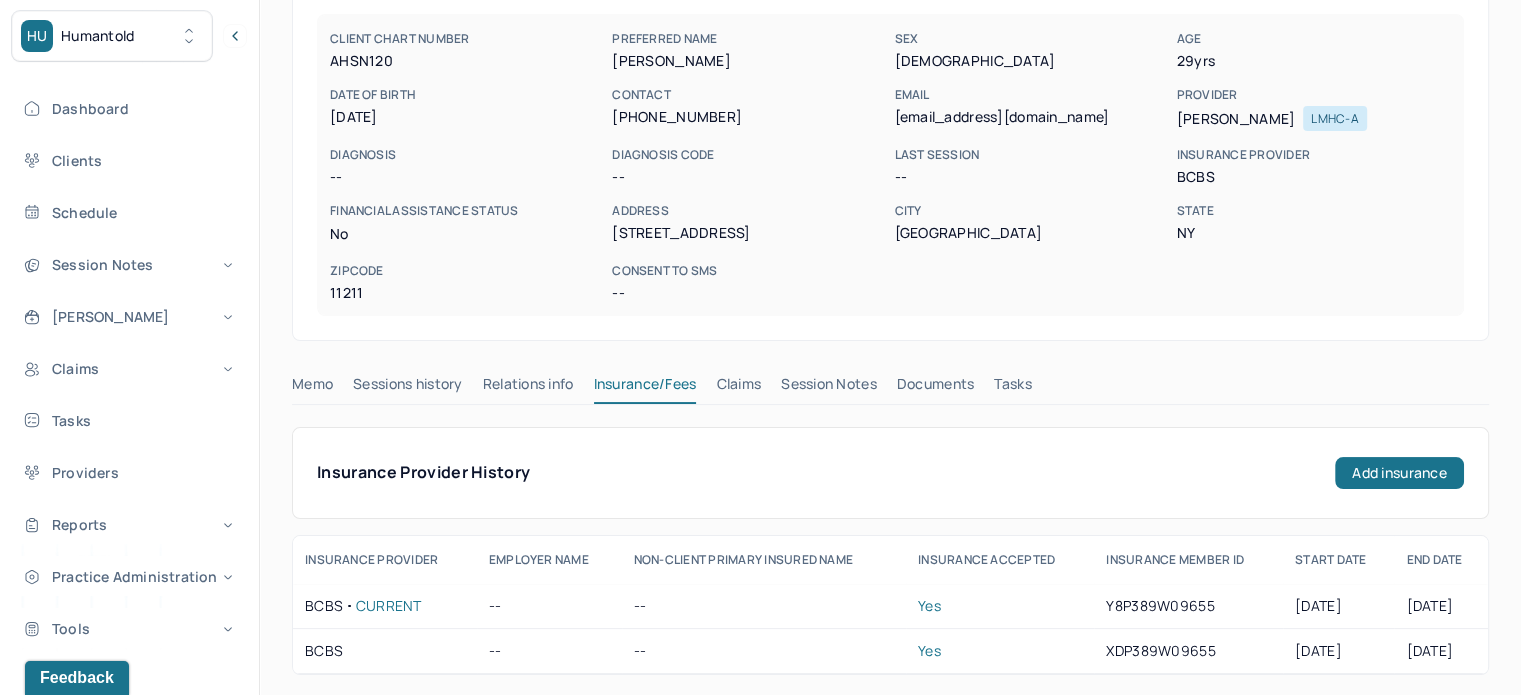 scroll, scrollTop: 0, scrollLeft: 0, axis: both 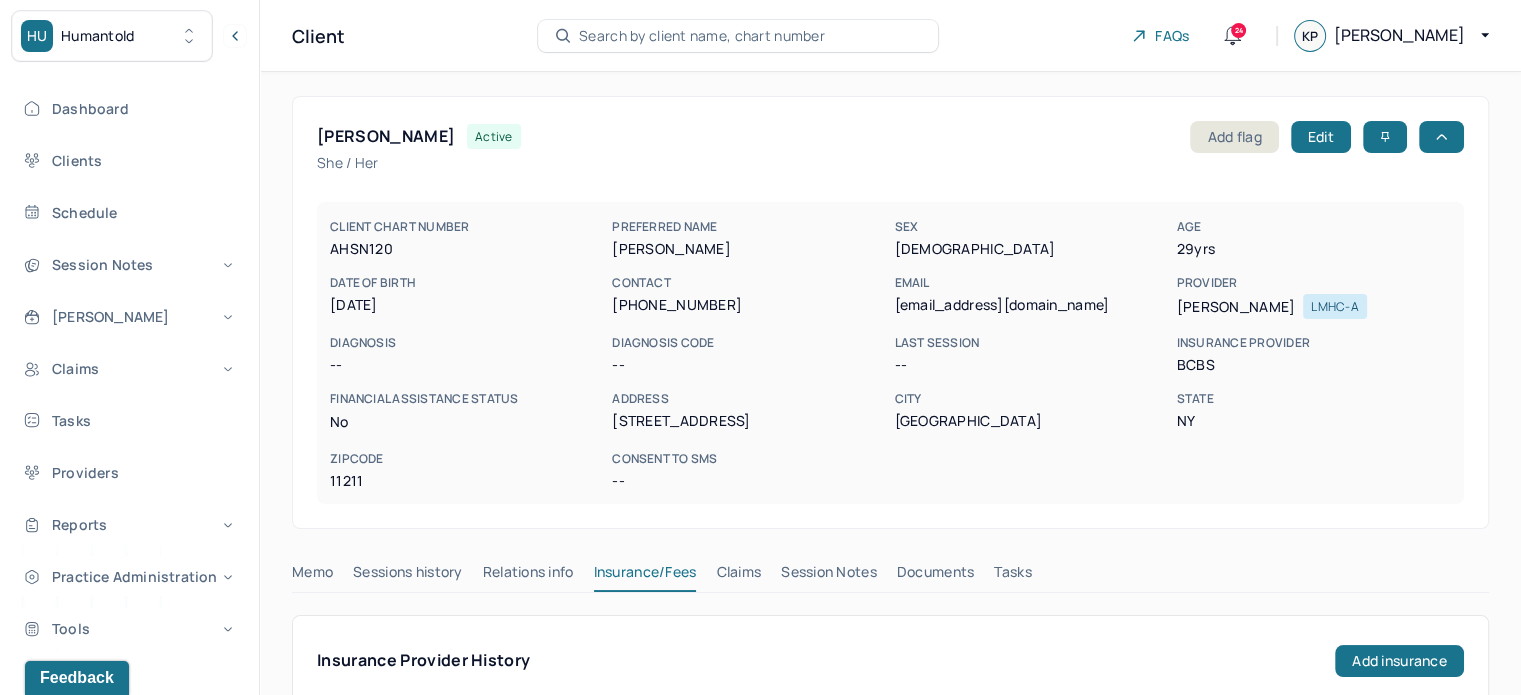 click on "Client   Search by client name, chart number     FAQs   24   KP Katherine" at bounding box center [890, 36] 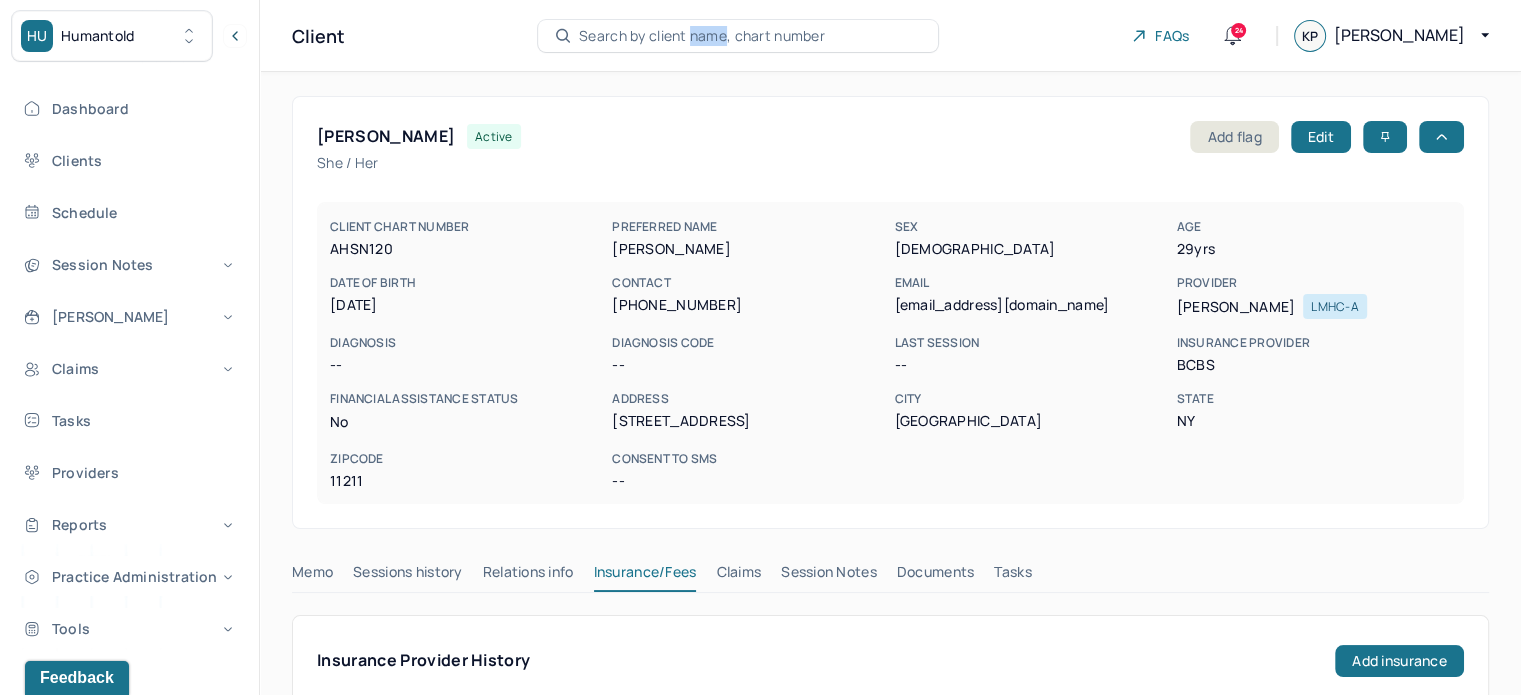 click on "Client   Search by client name, chart number     FAQs   24   KP Katherine" at bounding box center [890, 36] 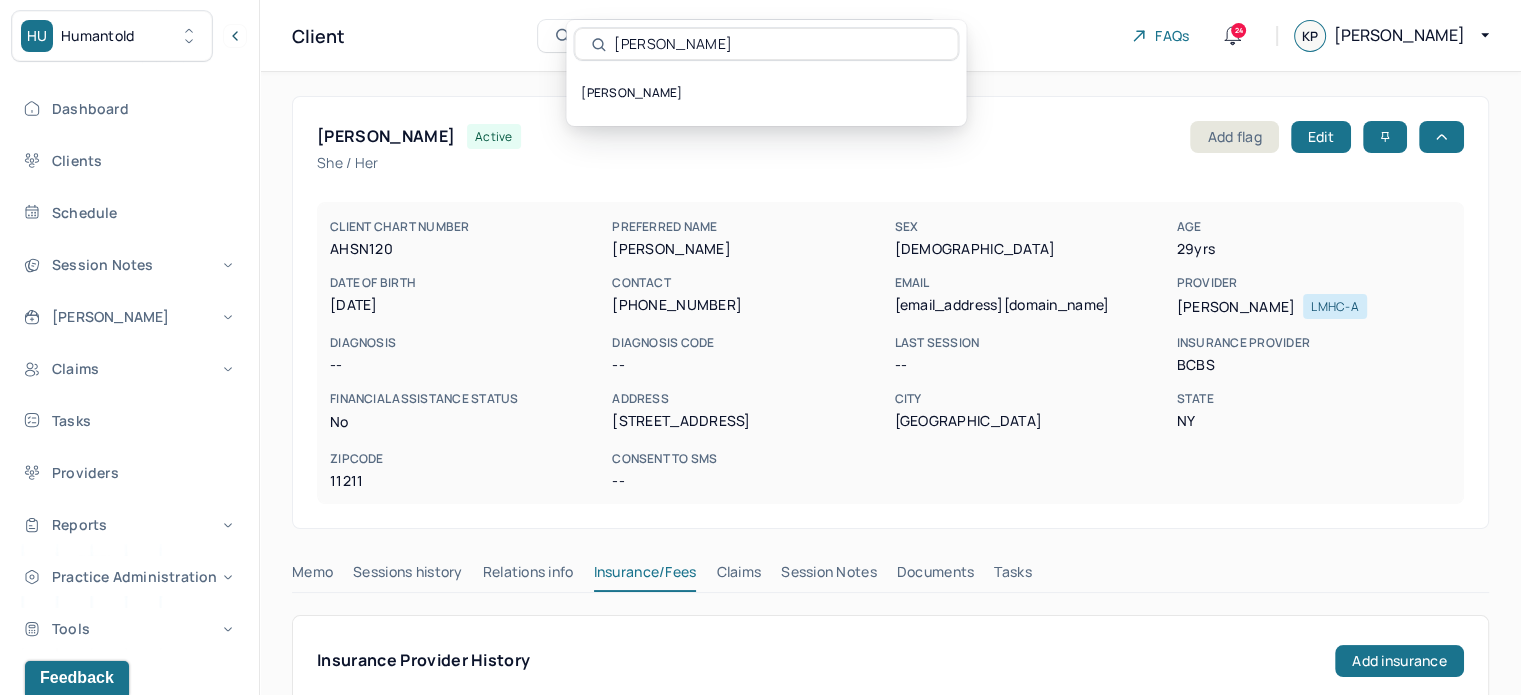 type on "Kiera Xanthos" 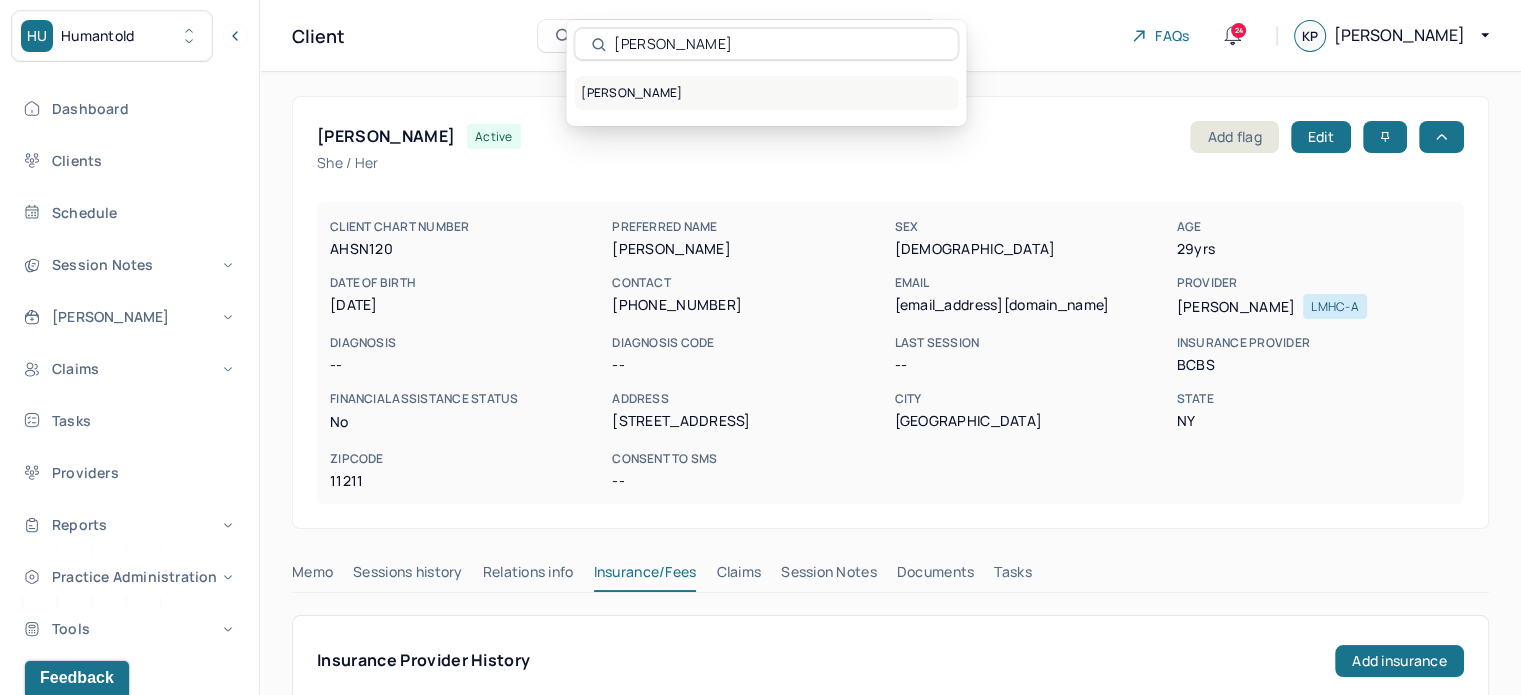 click on "XANTHOS, KIERA" at bounding box center [766, 93] 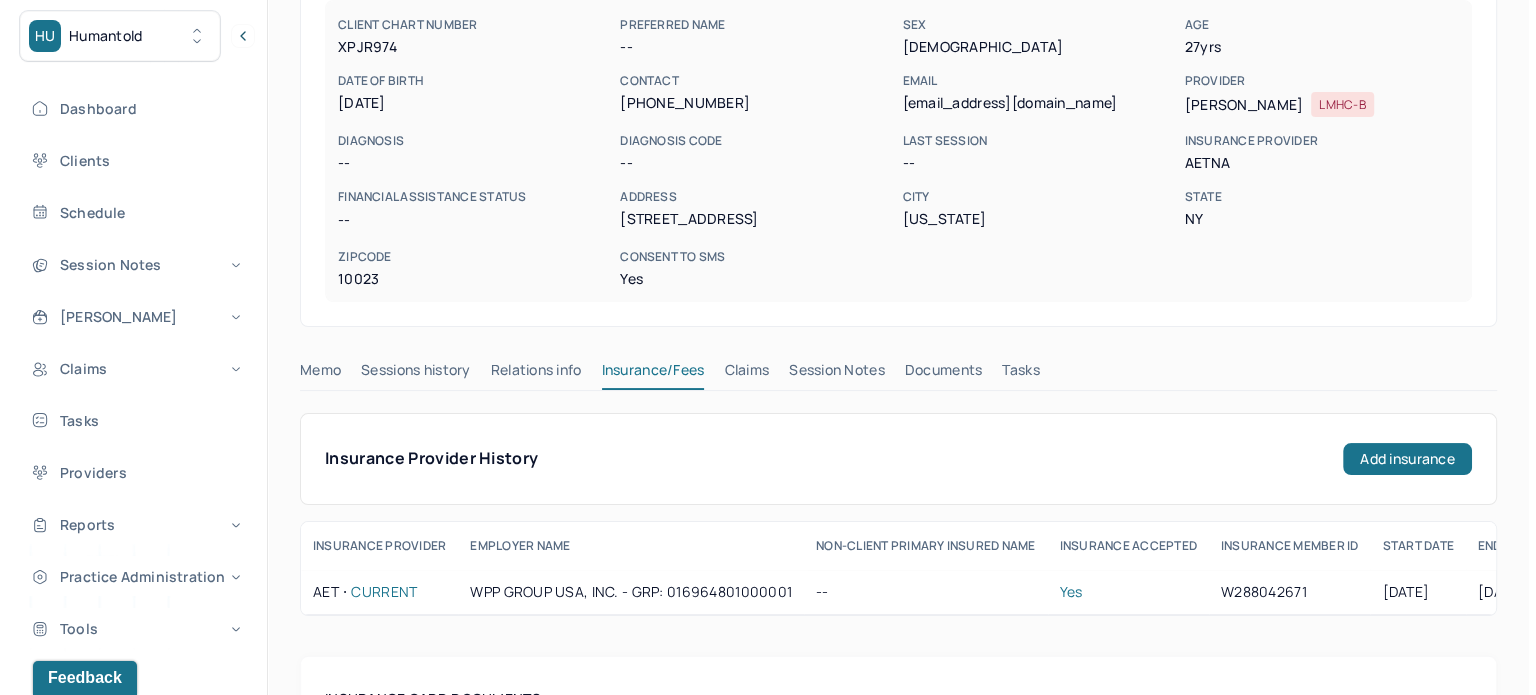 scroll, scrollTop: 0, scrollLeft: 0, axis: both 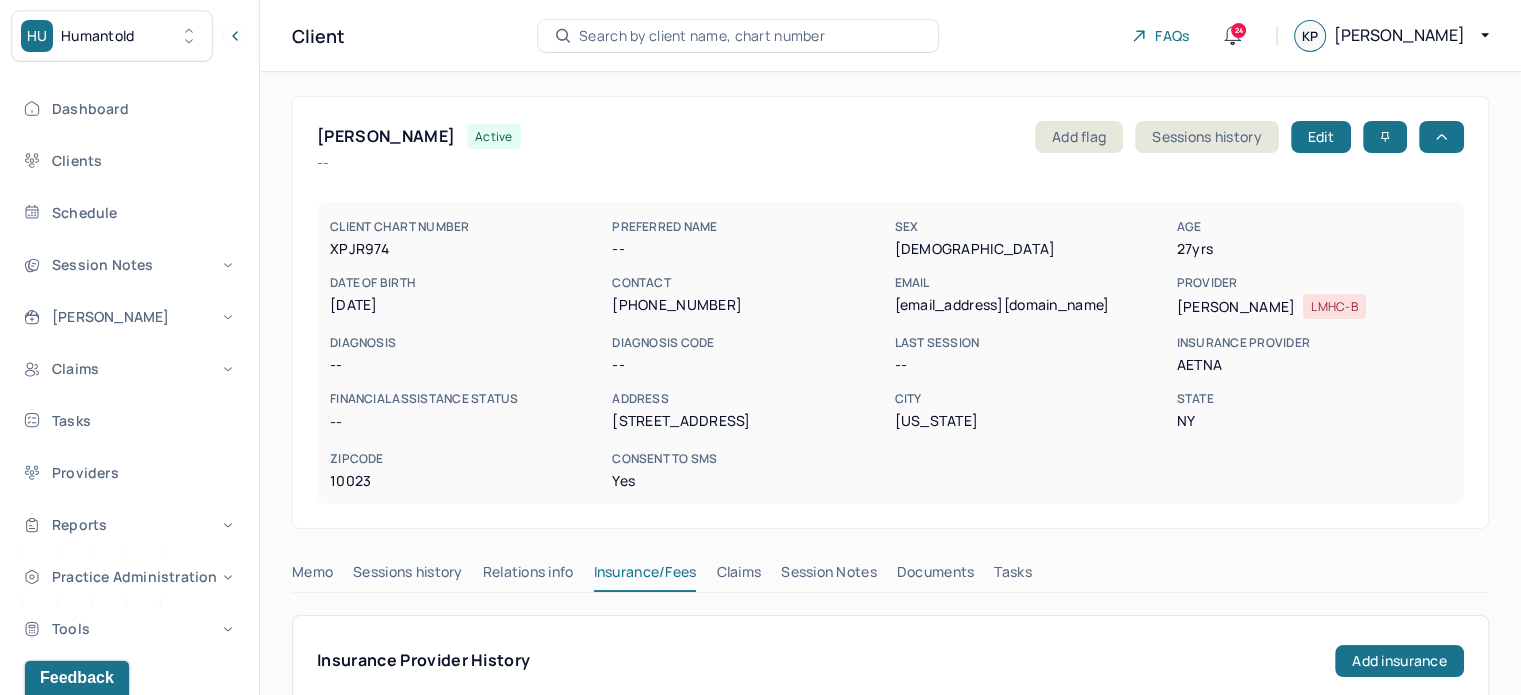 click on "Search by client name, chart number" at bounding box center [702, 36] 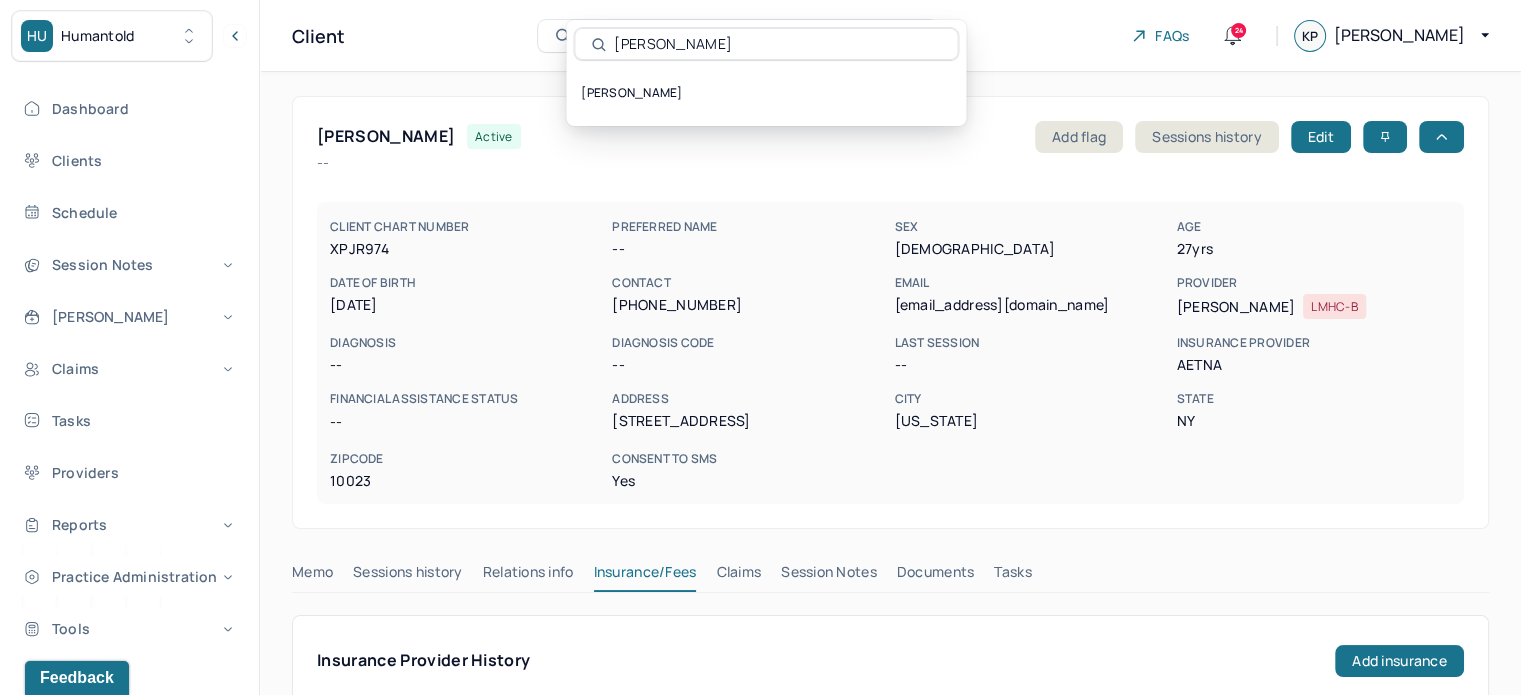 click on "Humantold" at bounding box center (98, 36) 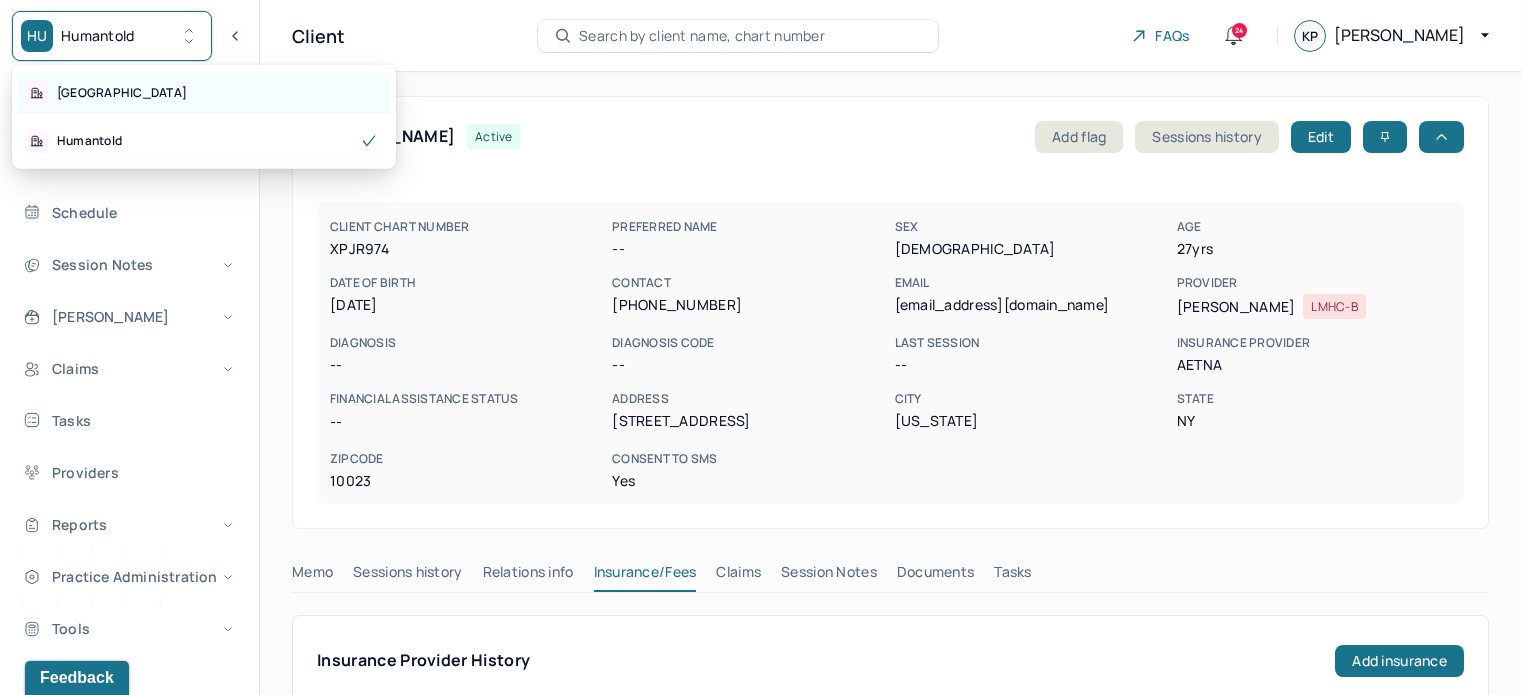 click on "Park Hill" at bounding box center (204, 93) 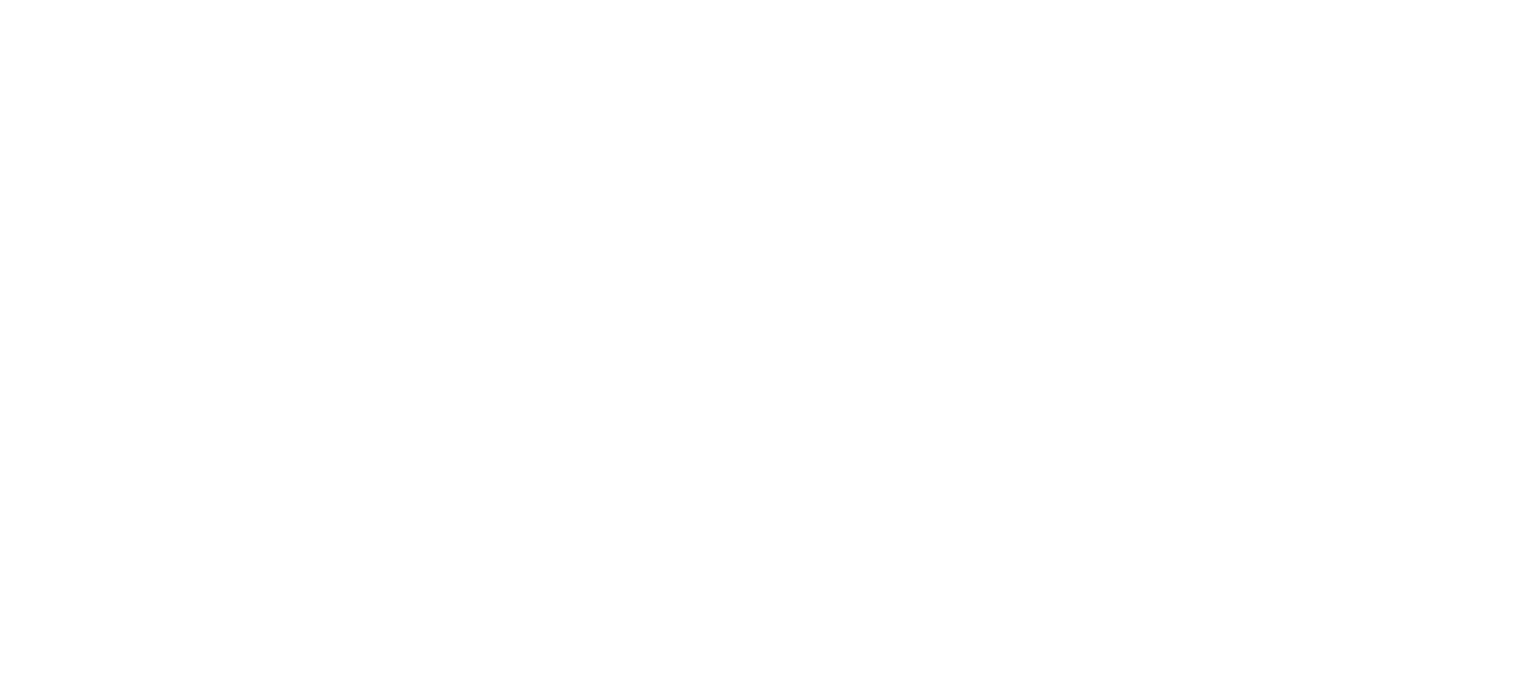 scroll, scrollTop: 0, scrollLeft: 0, axis: both 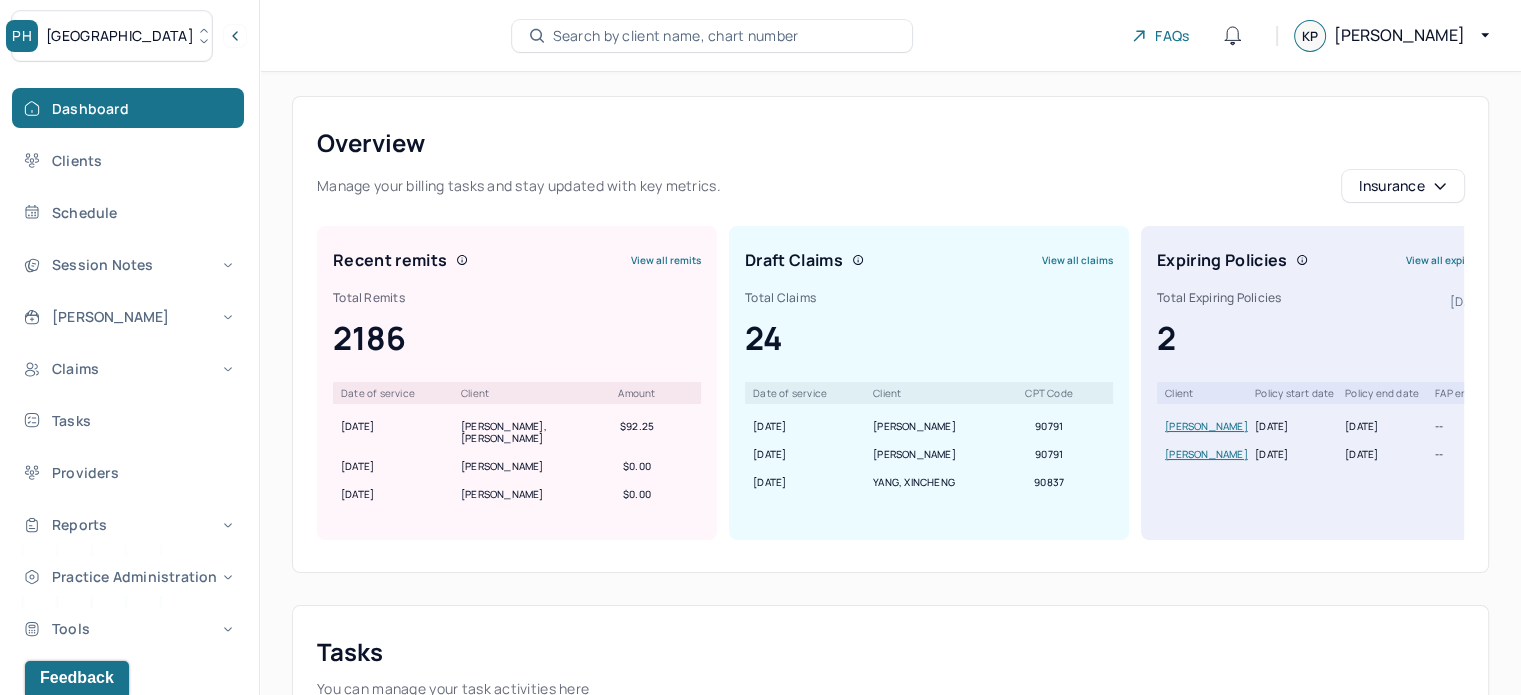 click on "Search by client name, chart number" at bounding box center [676, 36] 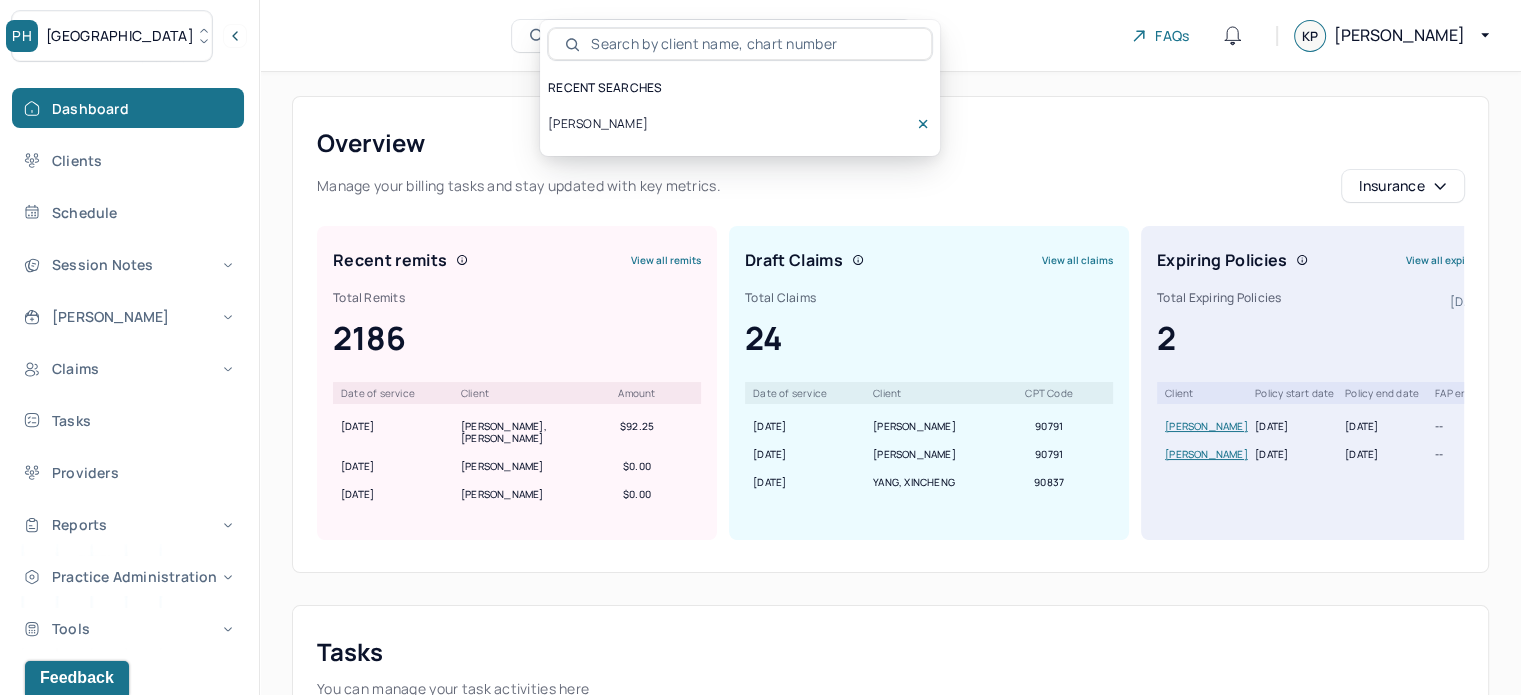click on "William Cheng" at bounding box center (598, 124) 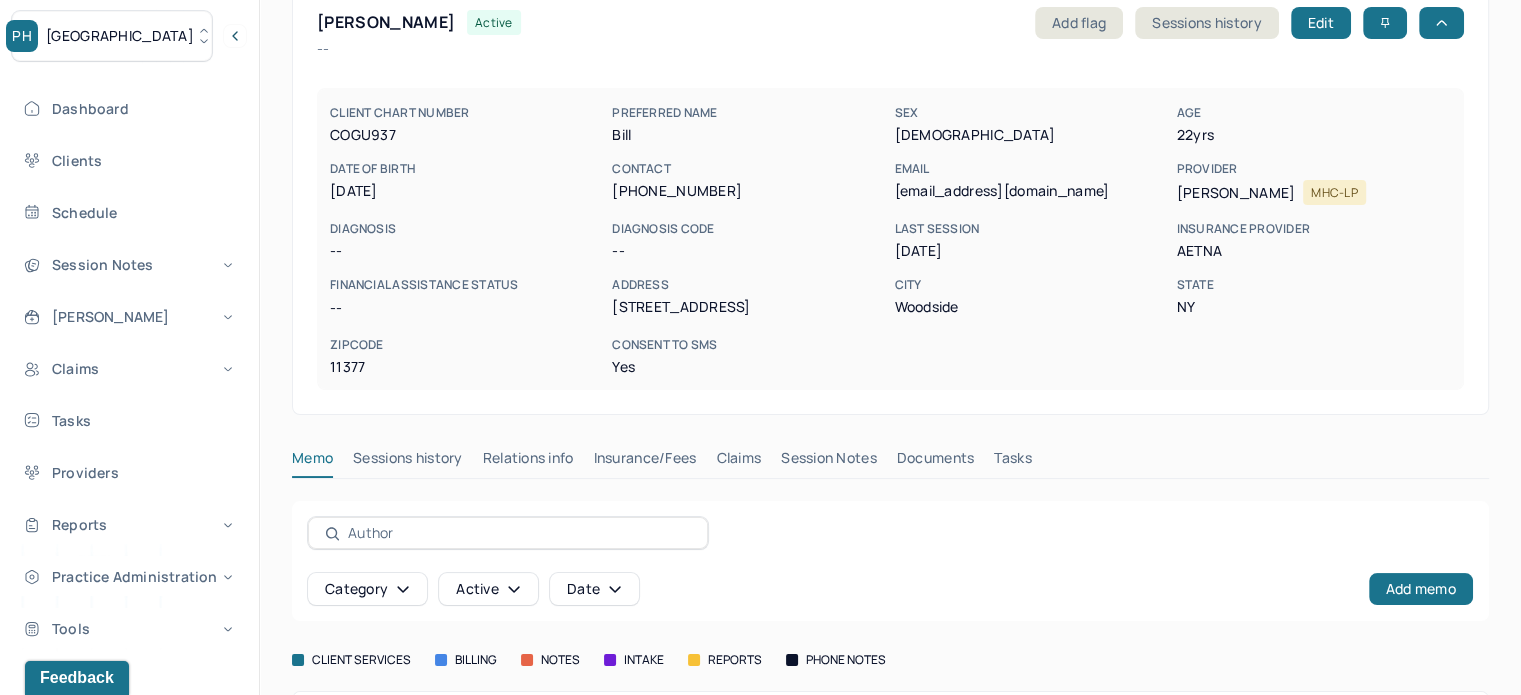 scroll, scrollTop: 227, scrollLeft: 0, axis: vertical 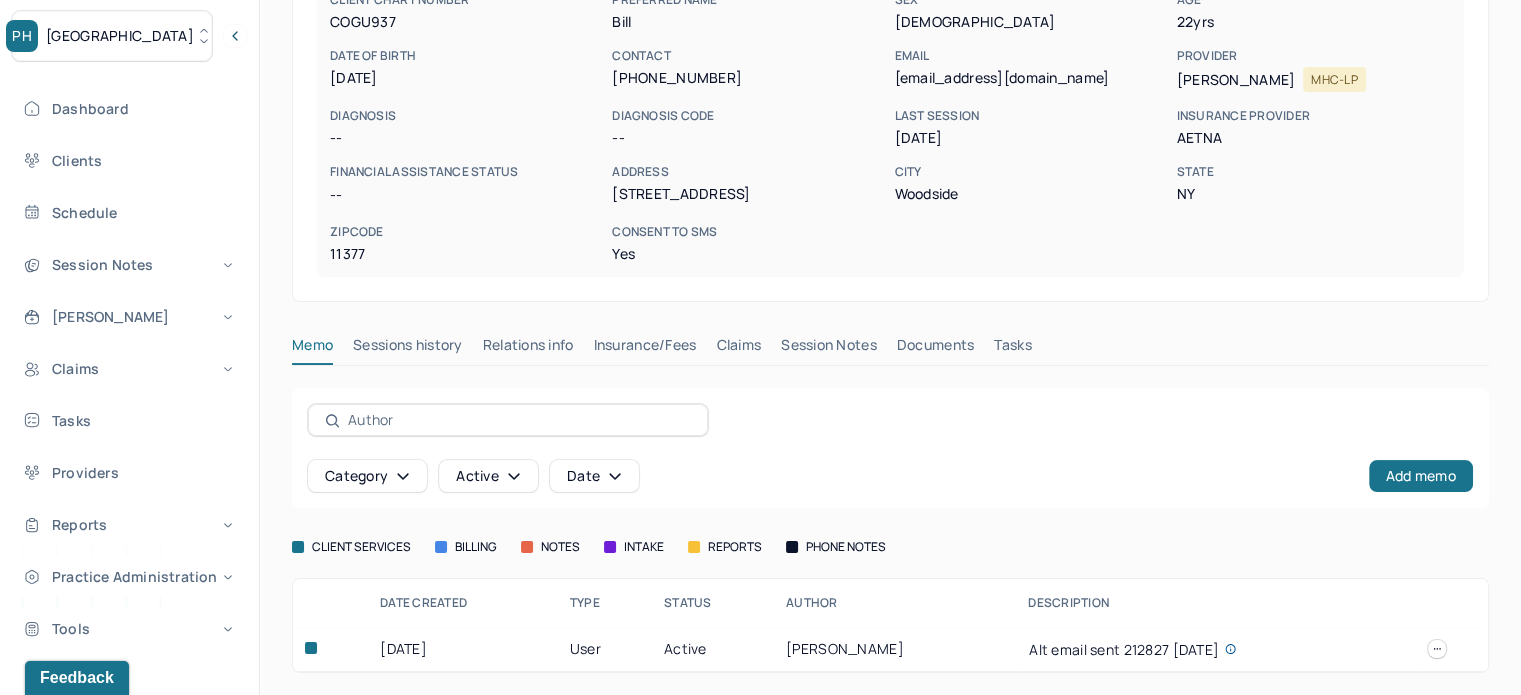 click on "Insurance/Fees" at bounding box center (645, 349) 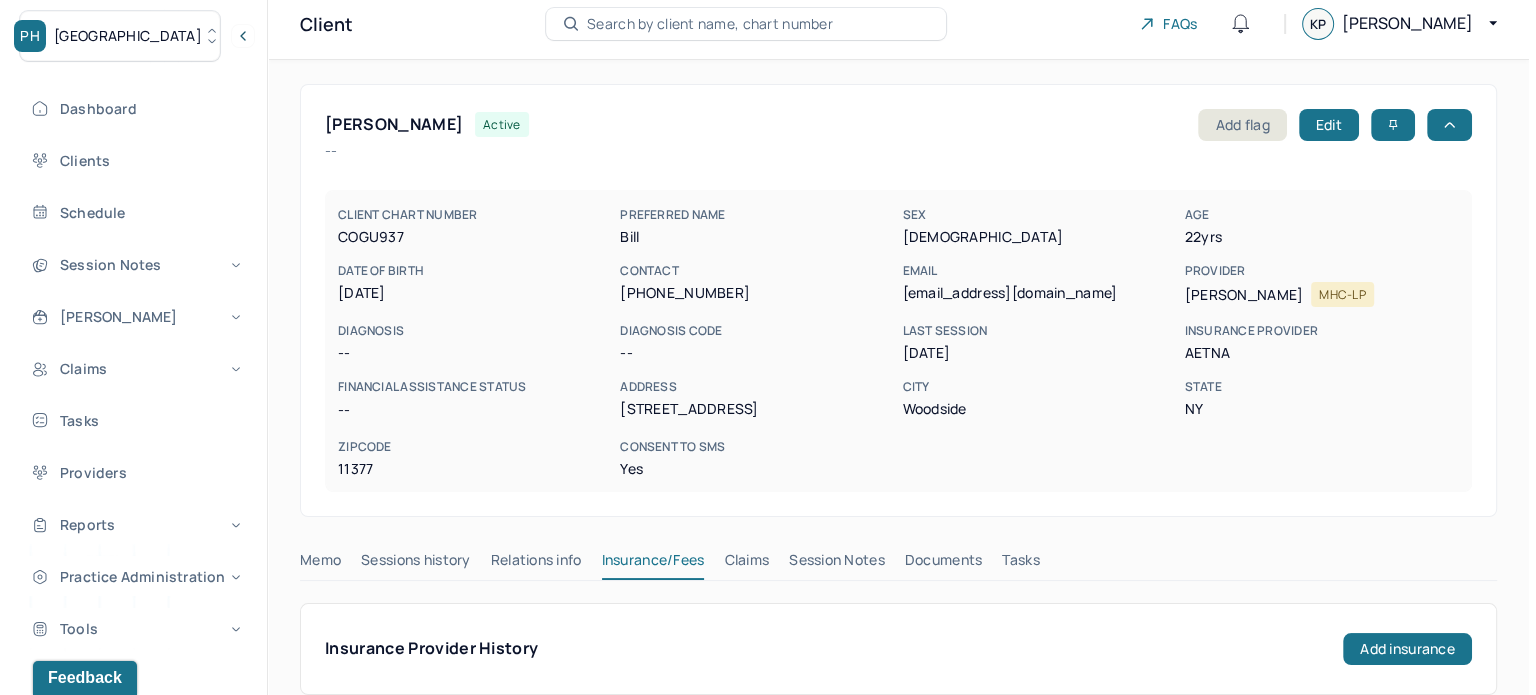 scroll, scrollTop: 0, scrollLeft: 0, axis: both 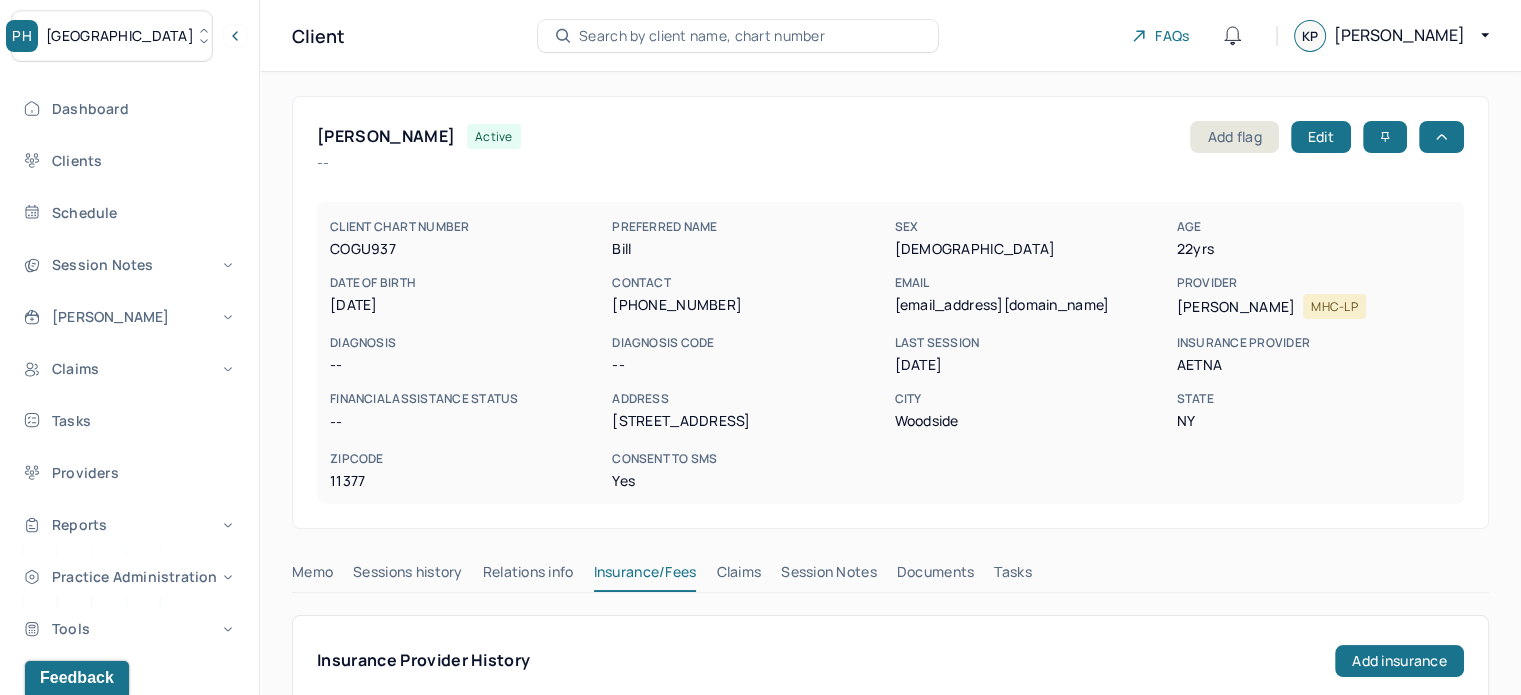 click on "[GEOGRAPHIC_DATA]" at bounding box center [120, 36] 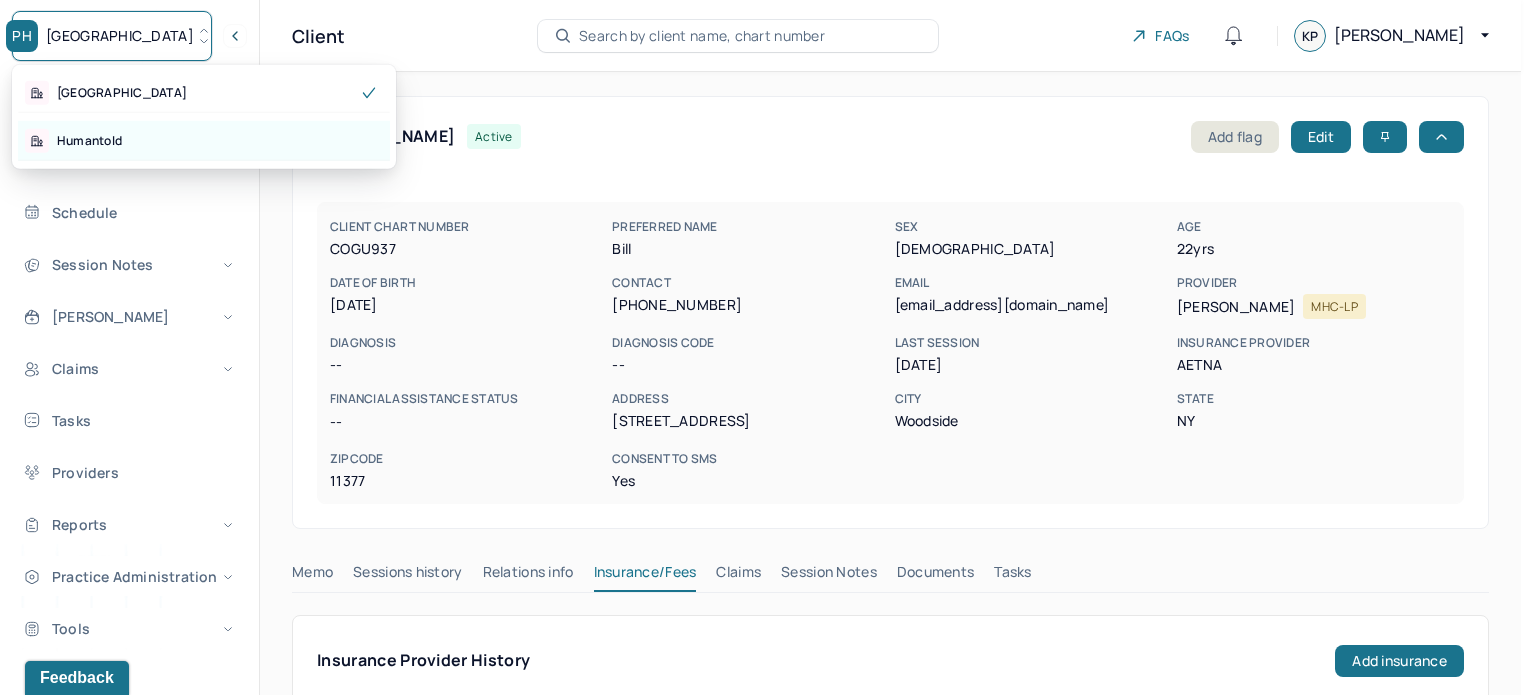 click on "Humantold" at bounding box center (204, 141) 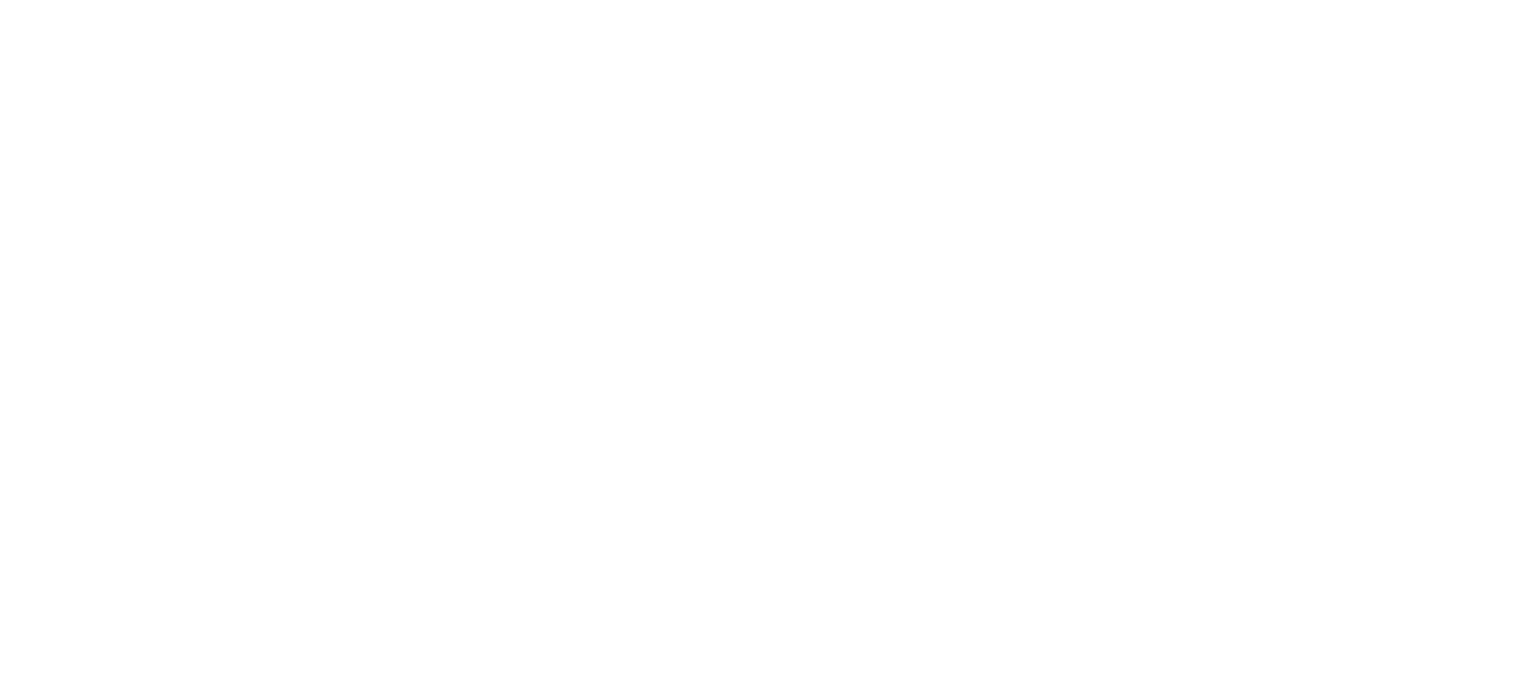 scroll, scrollTop: 0, scrollLeft: 0, axis: both 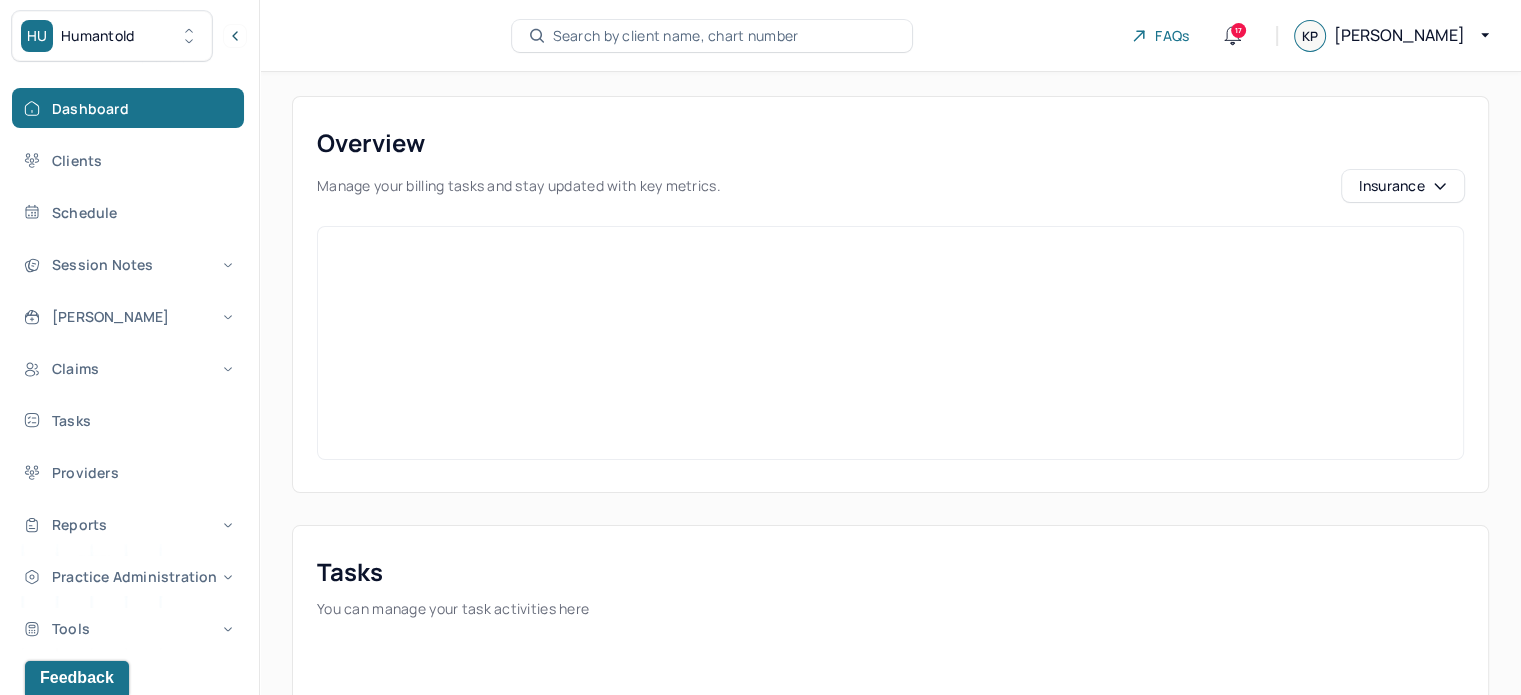 click on "Search by client name, chart number" at bounding box center [676, 36] 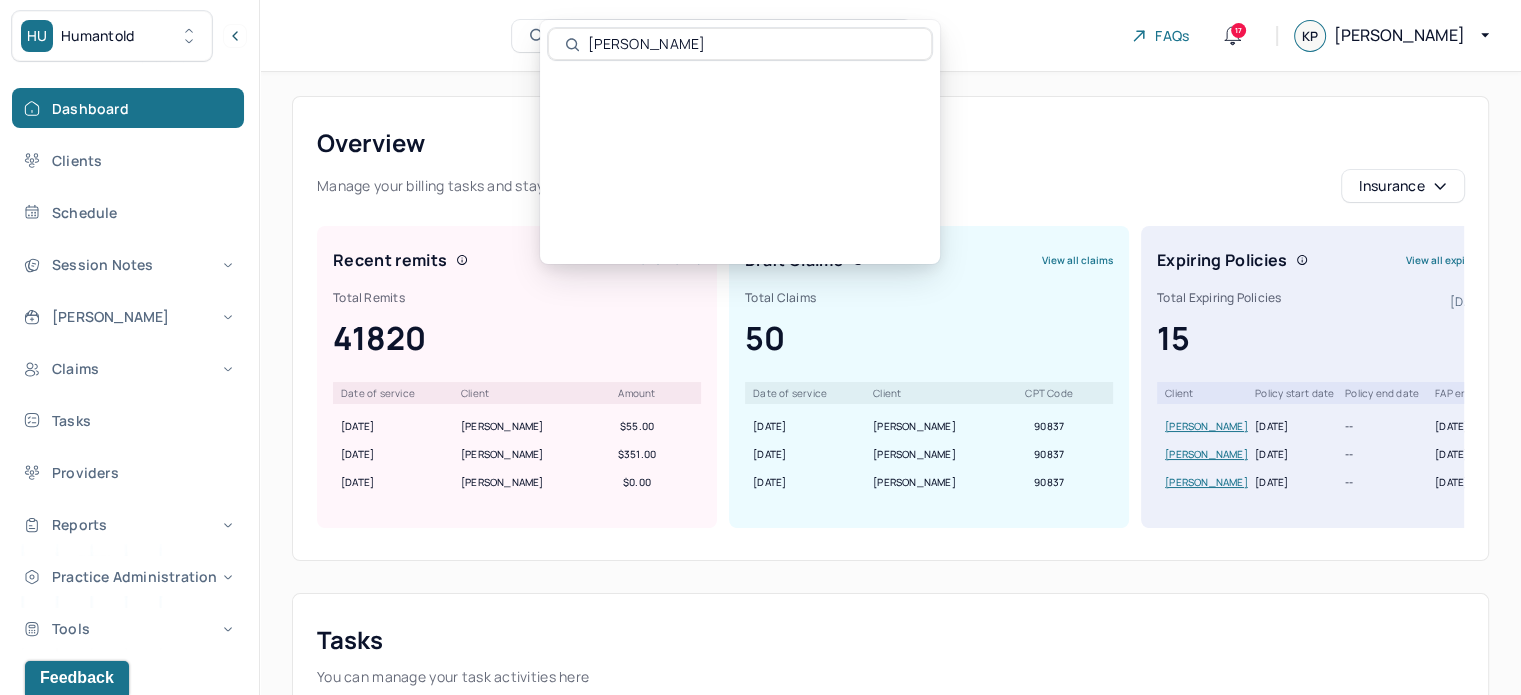 scroll, scrollTop: 0, scrollLeft: 0, axis: both 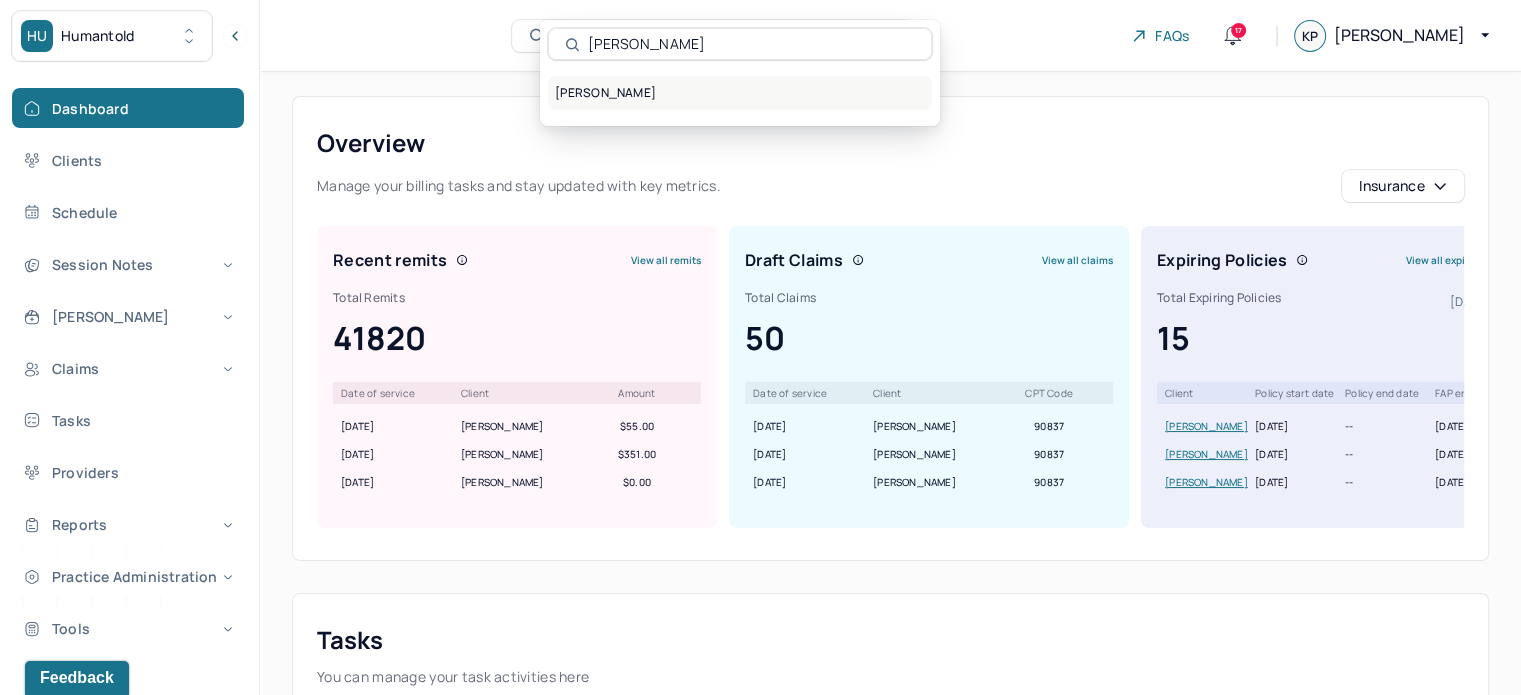 type on "Stacie Soto" 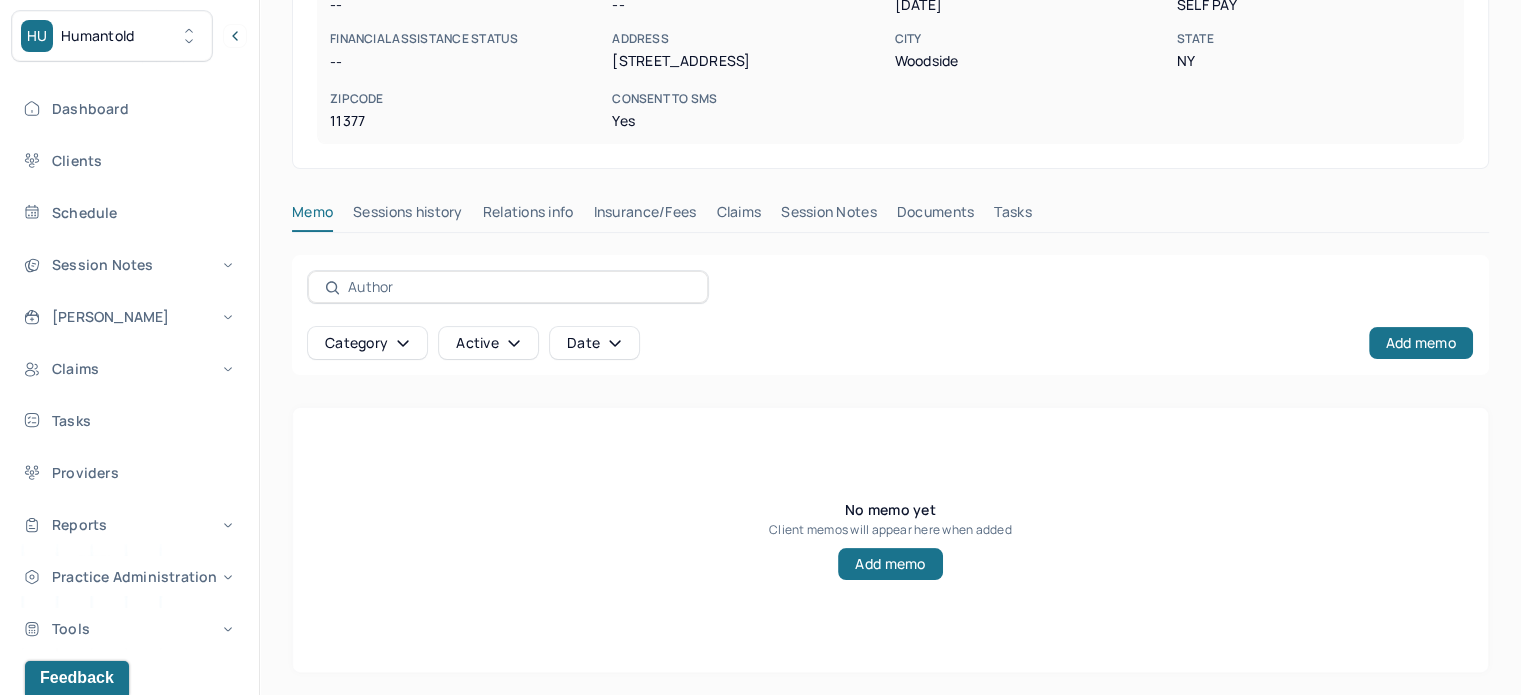 scroll, scrollTop: 0, scrollLeft: 0, axis: both 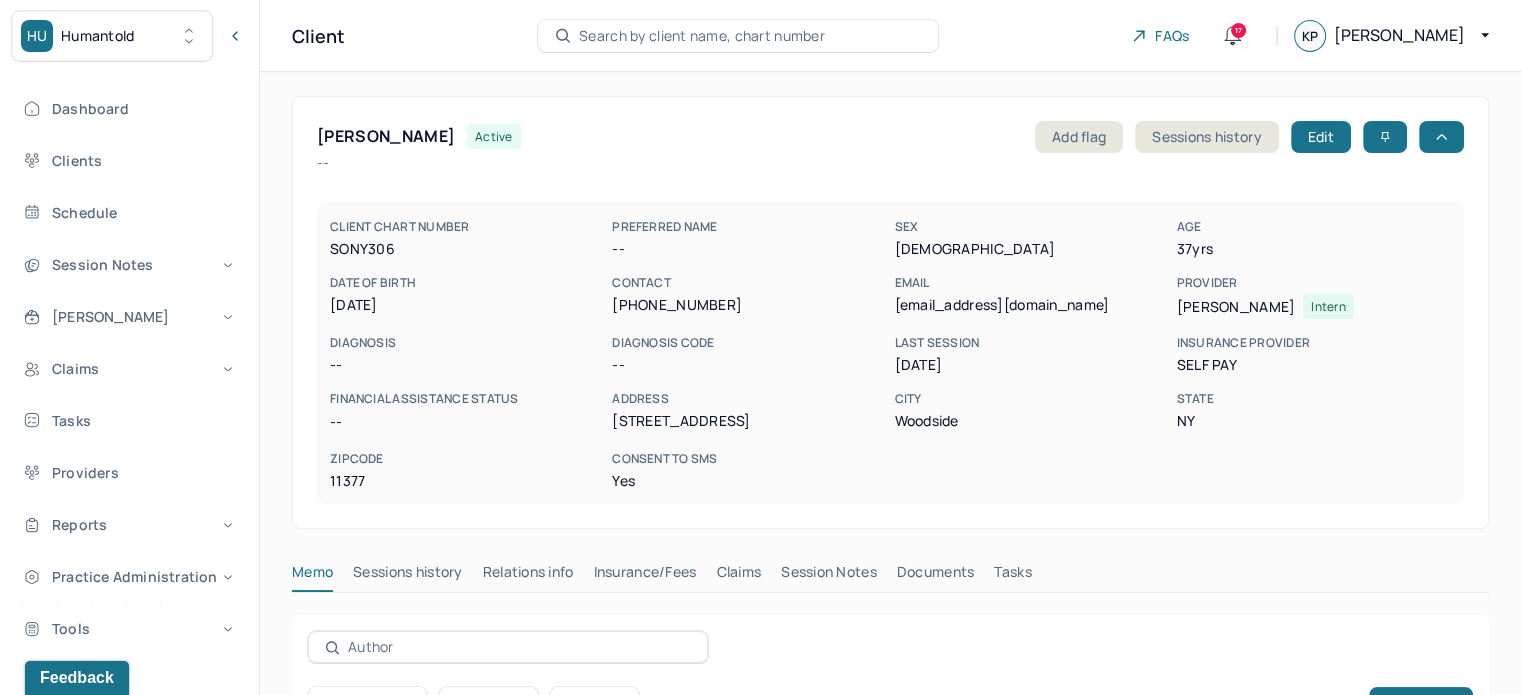 click on "Search by client name, chart number" at bounding box center (702, 36) 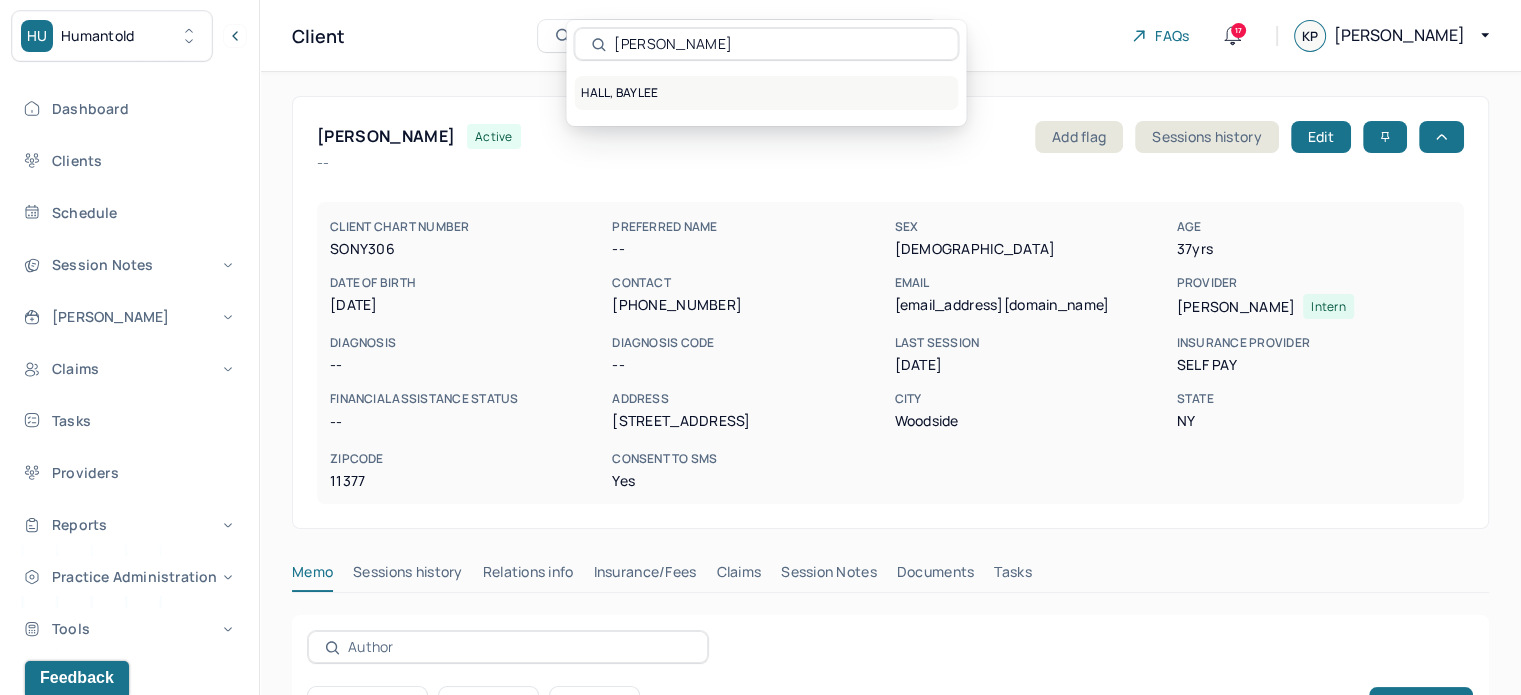 type on "[PERSON_NAME]" 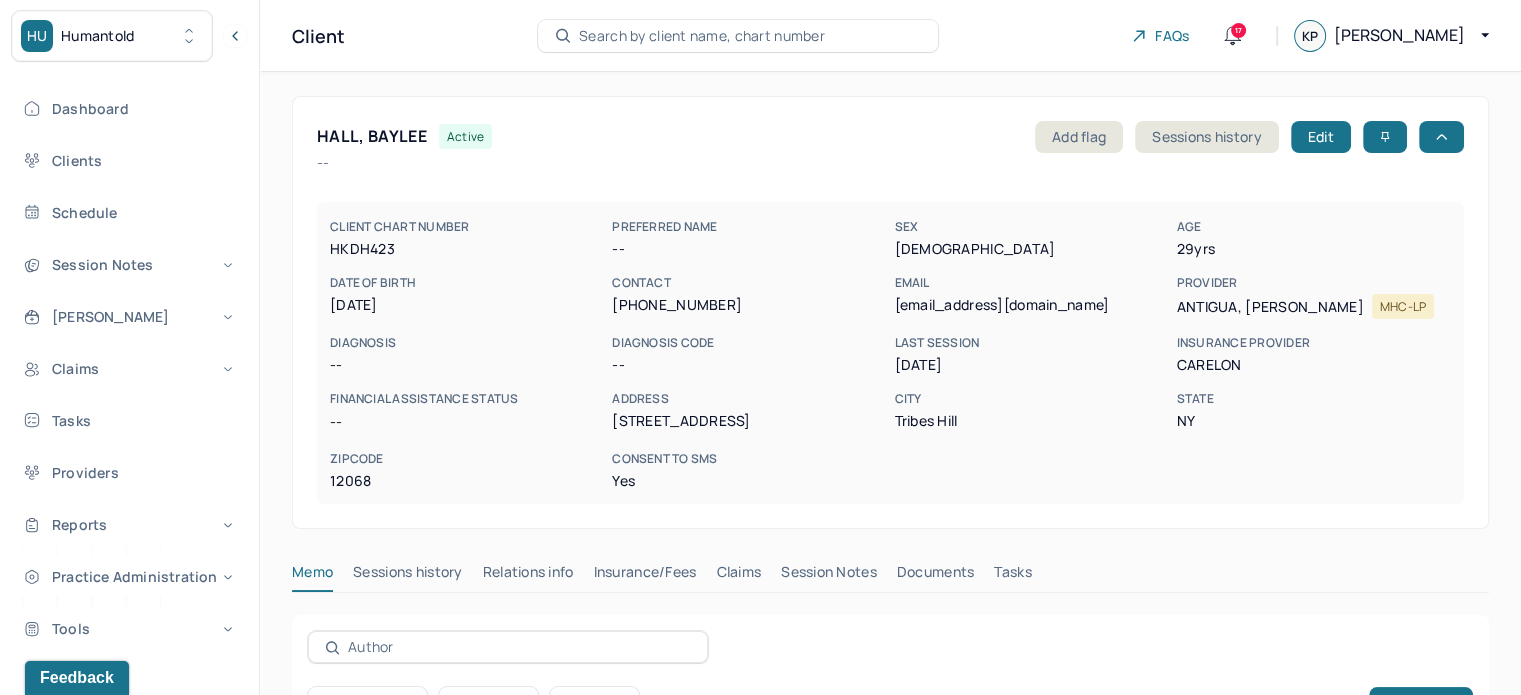 scroll, scrollTop: 0, scrollLeft: 0, axis: both 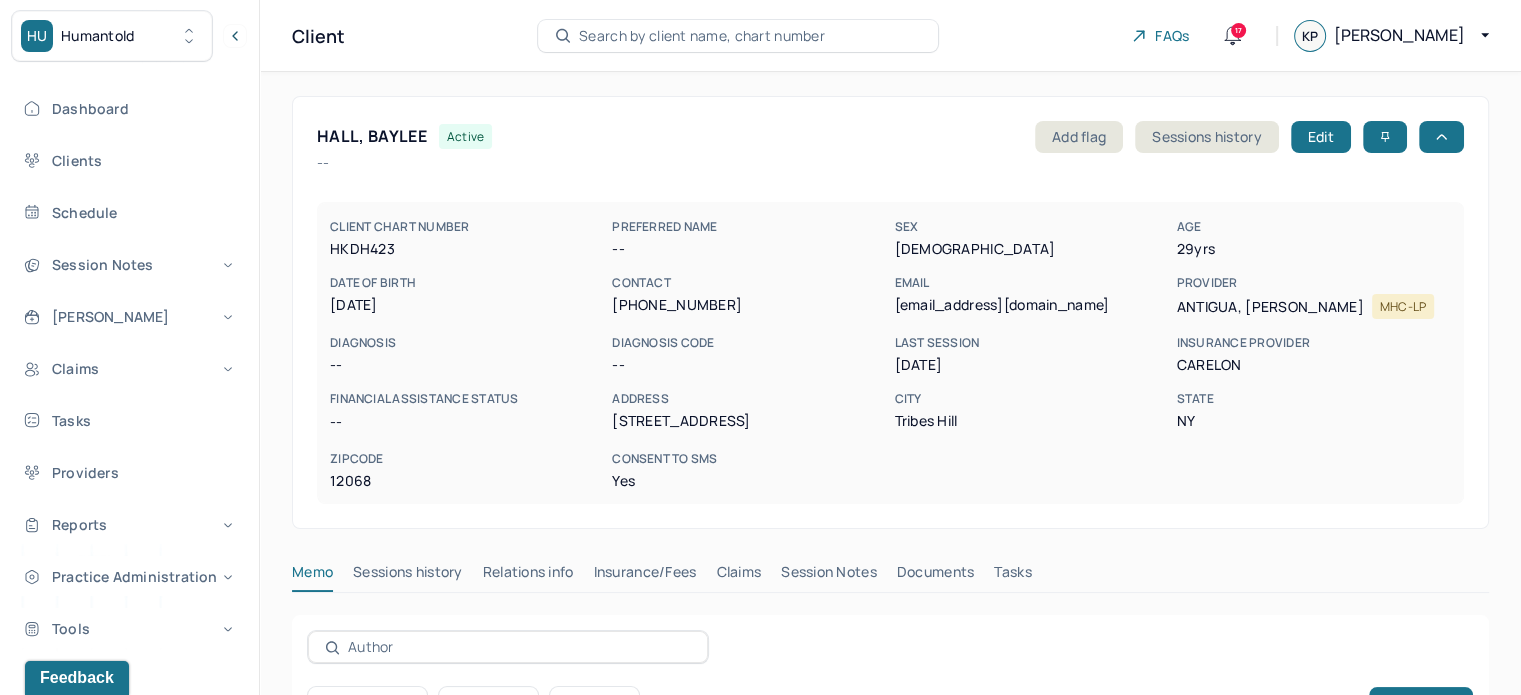 click on "Search by client name, chart number" at bounding box center (702, 36) 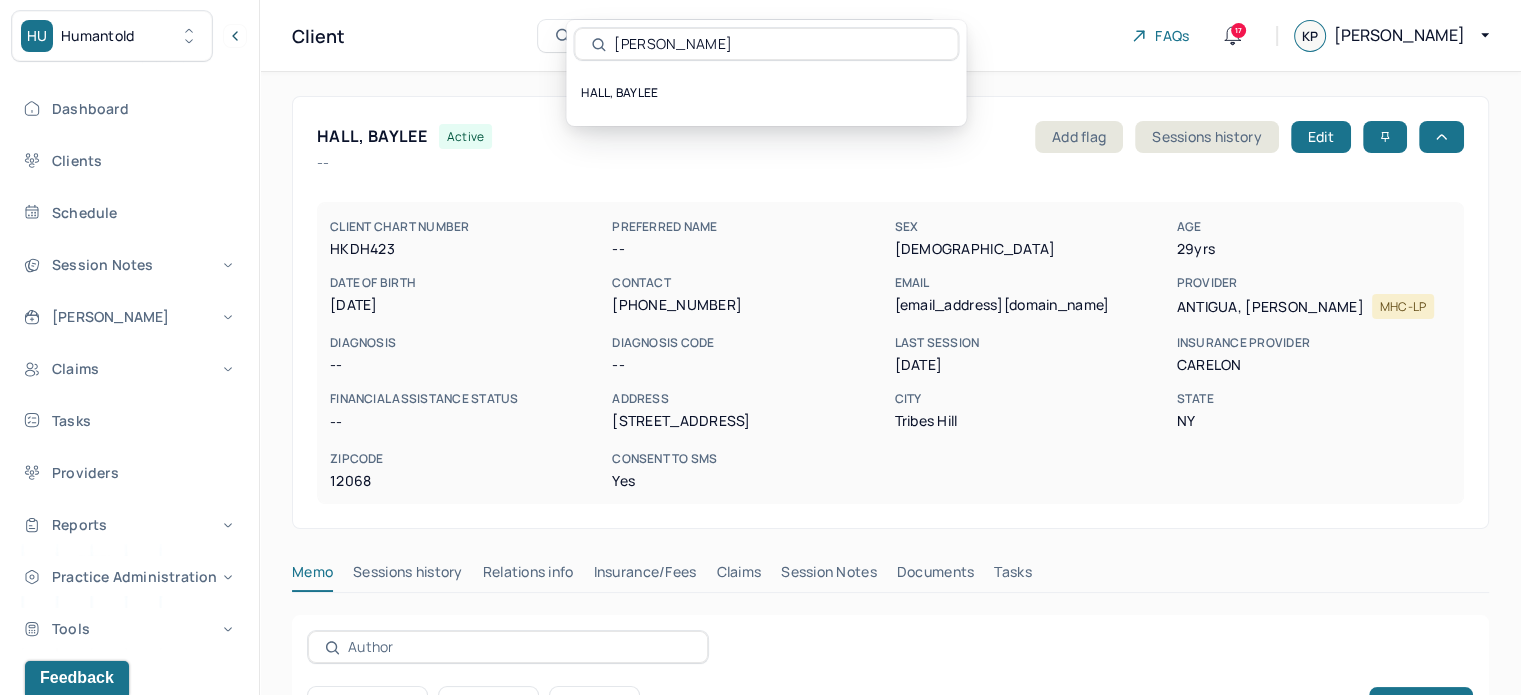 type on "Collin Guieb" 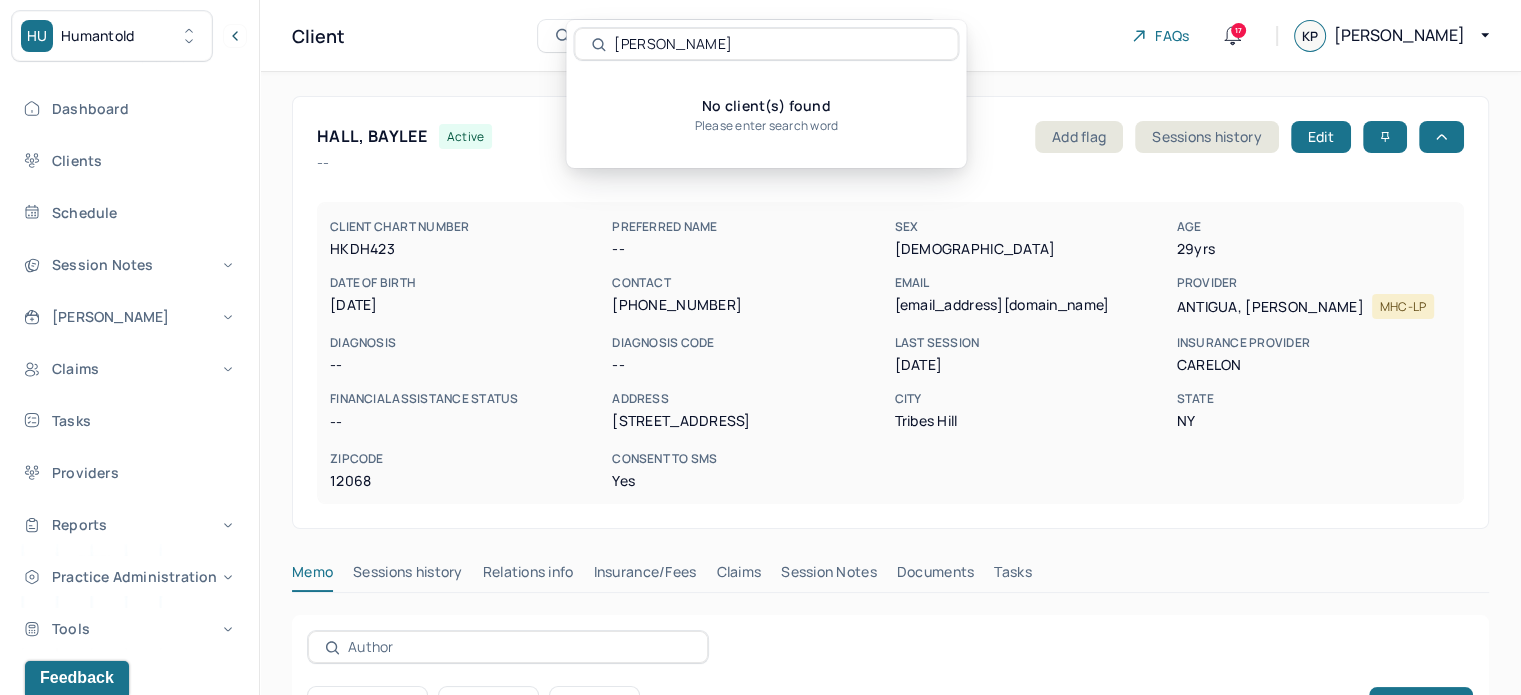 click on "Humantold" at bounding box center (98, 36) 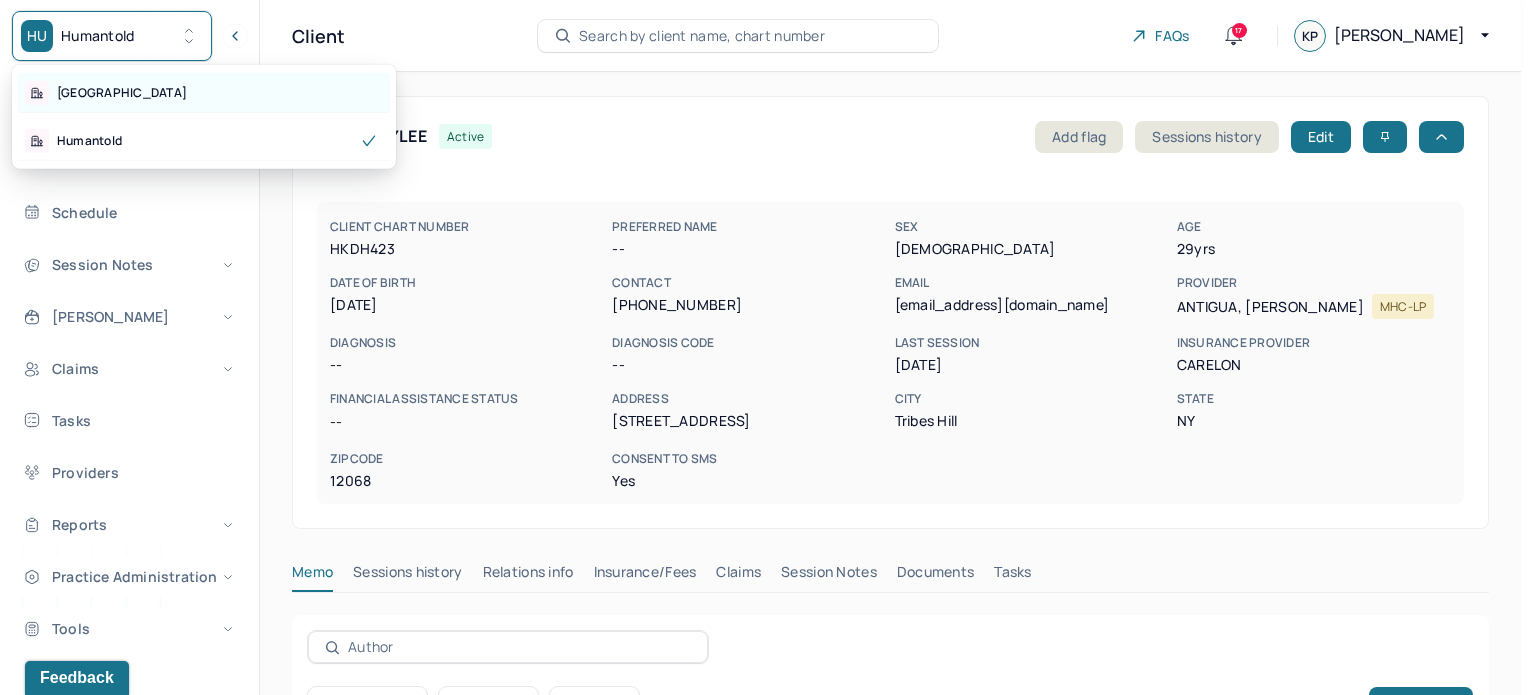 click on "Park Hill" at bounding box center [204, 93] 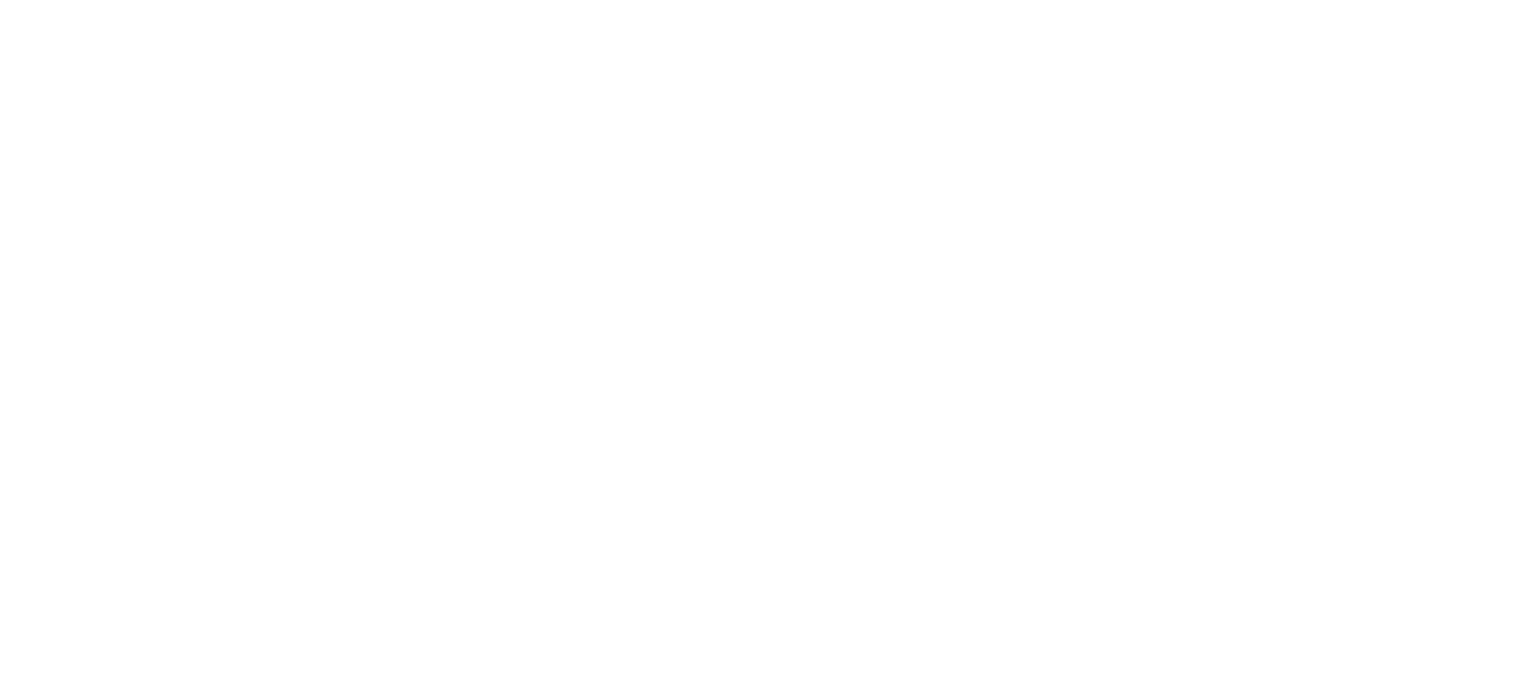 scroll, scrollTop: 0, scrollLeft: 0, axis: both 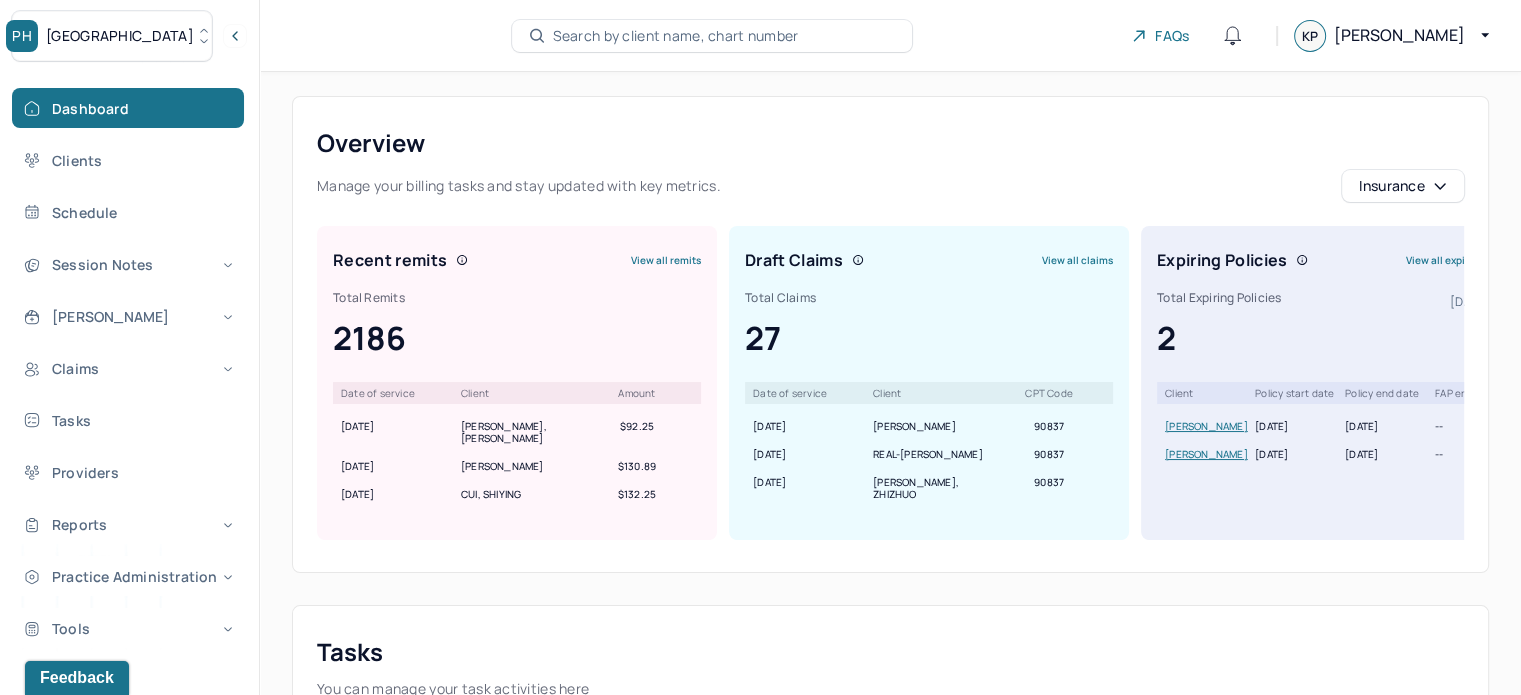 click on "Search by client name, chart number" at bounding box center (676, 36) 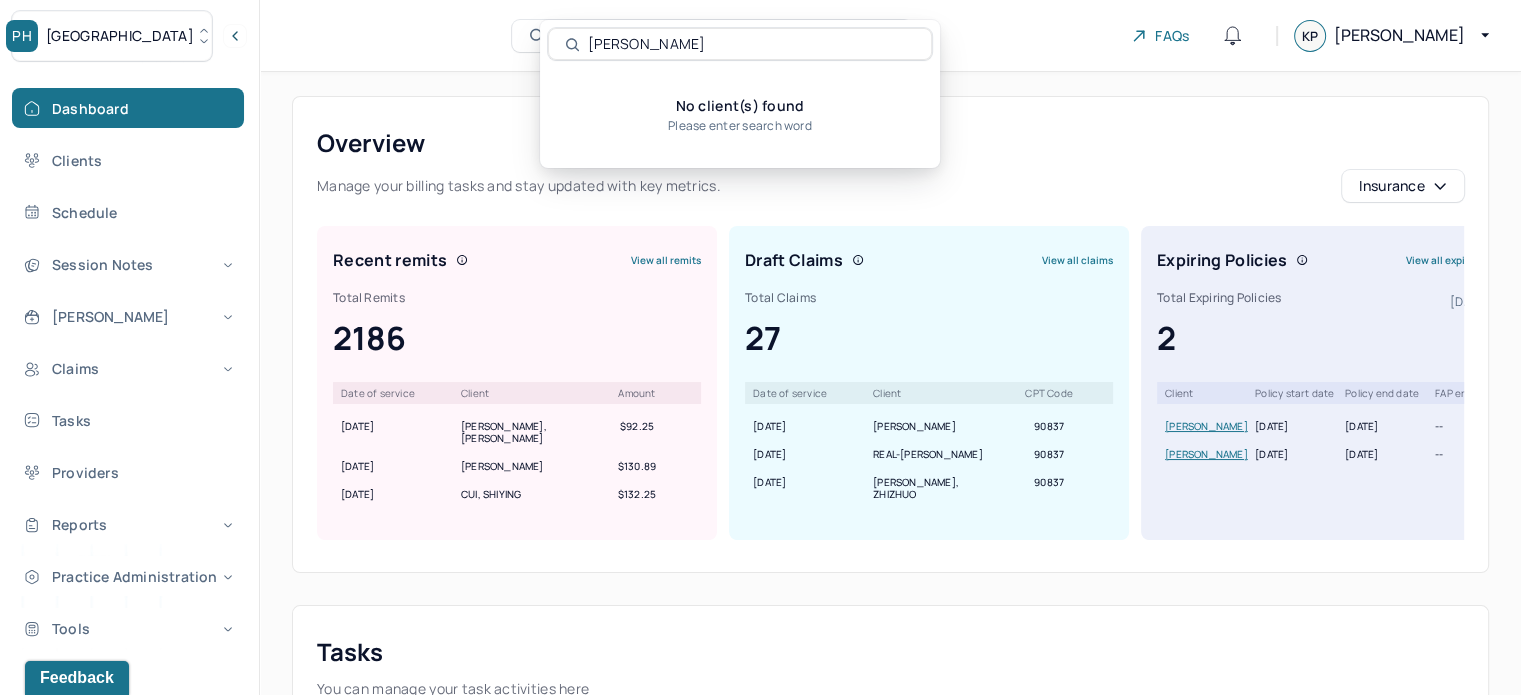 type on "Collin Guieb" 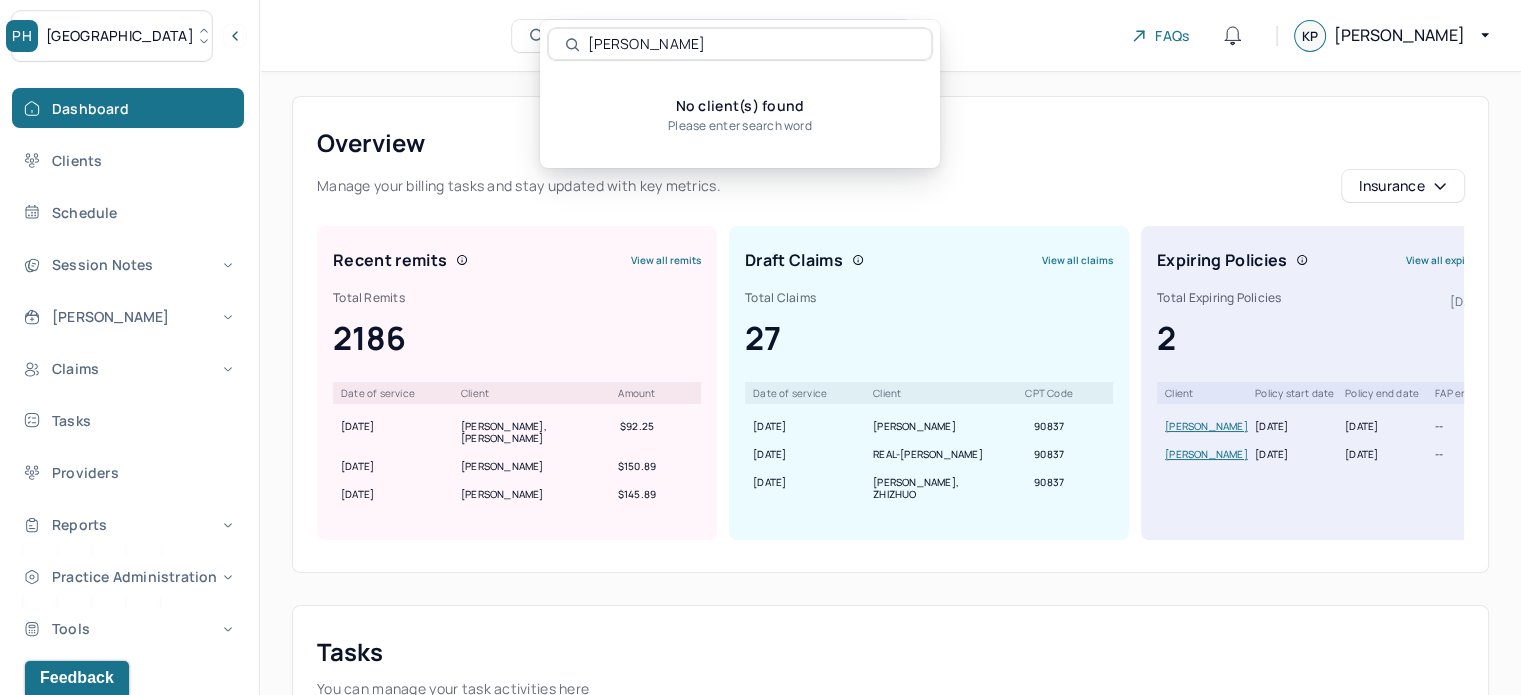 click on "PH Park Hill" at bounding box center (112, 36) 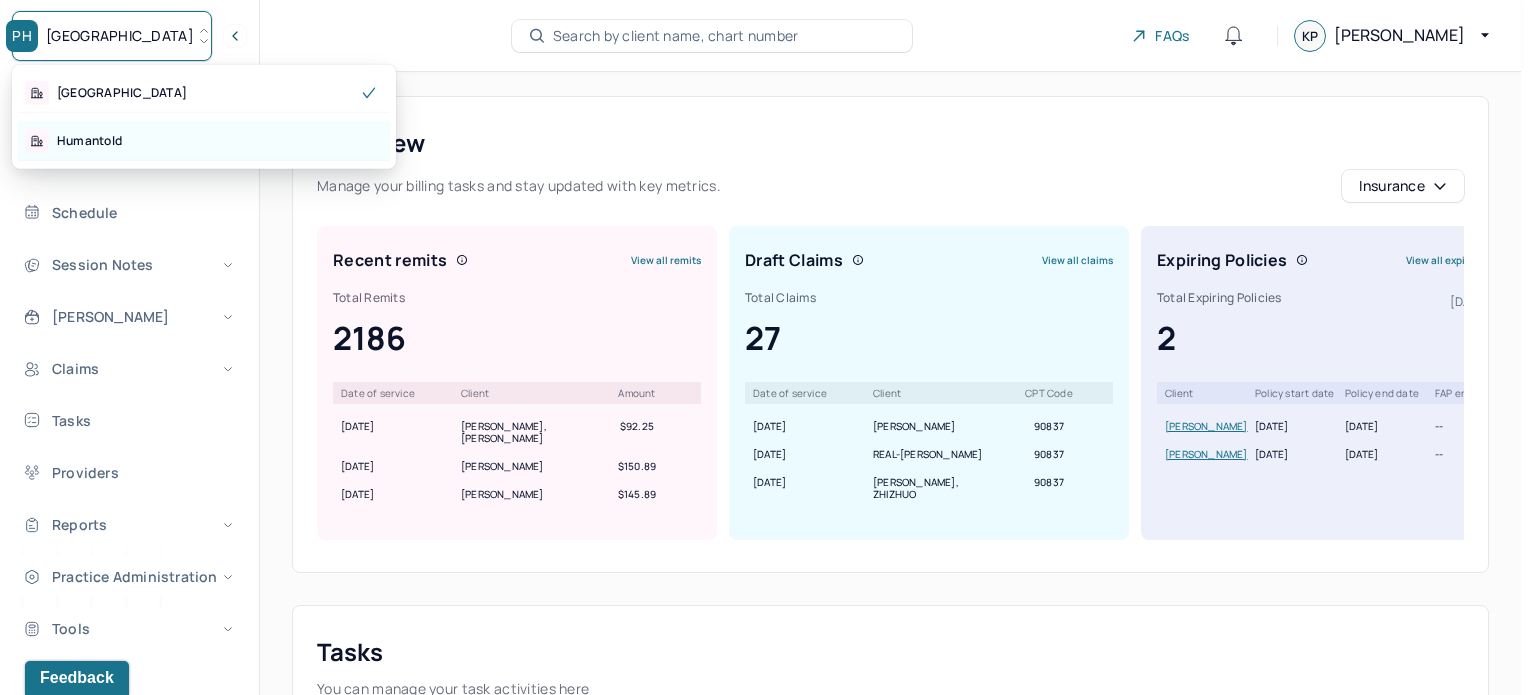 click on "Humantold" at bounding box center [89, 141] 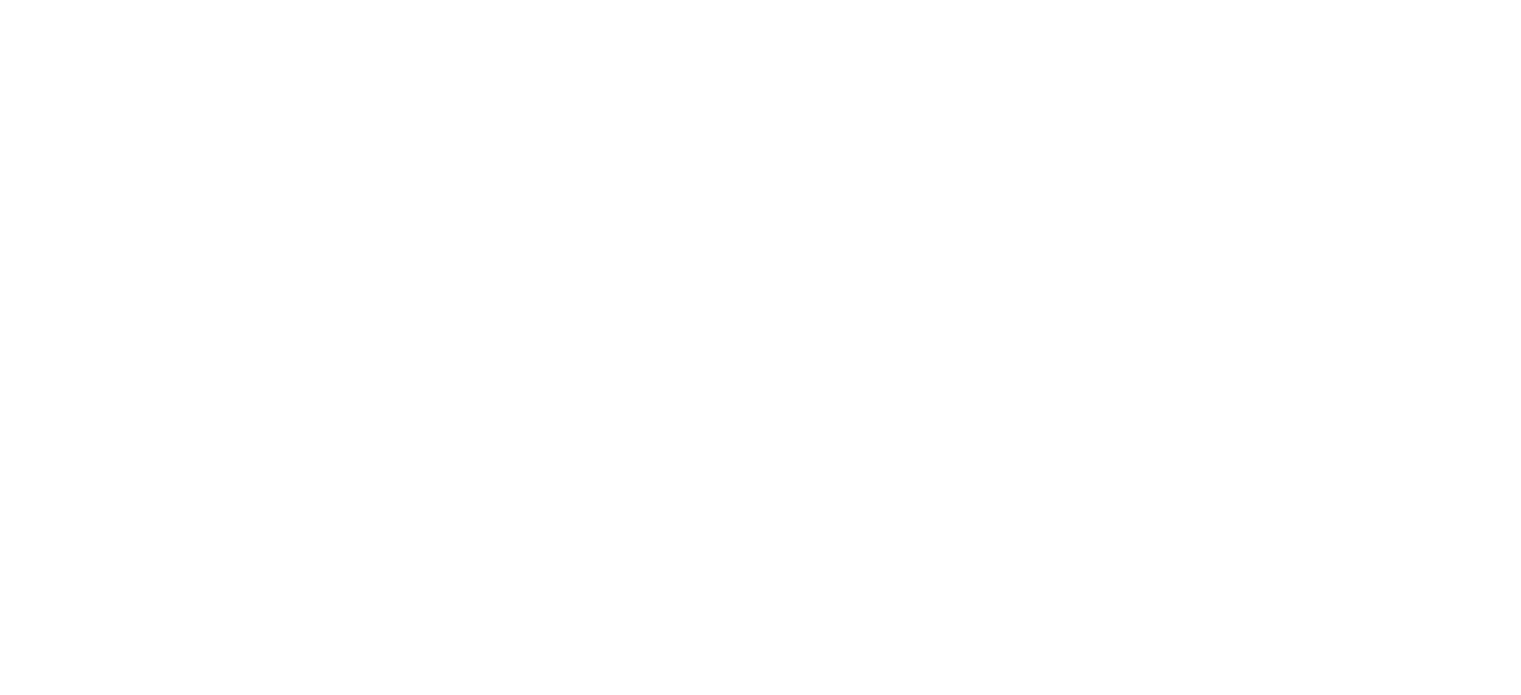 scroll, scrollTop: 0, scrollLeft: 0, axis: both 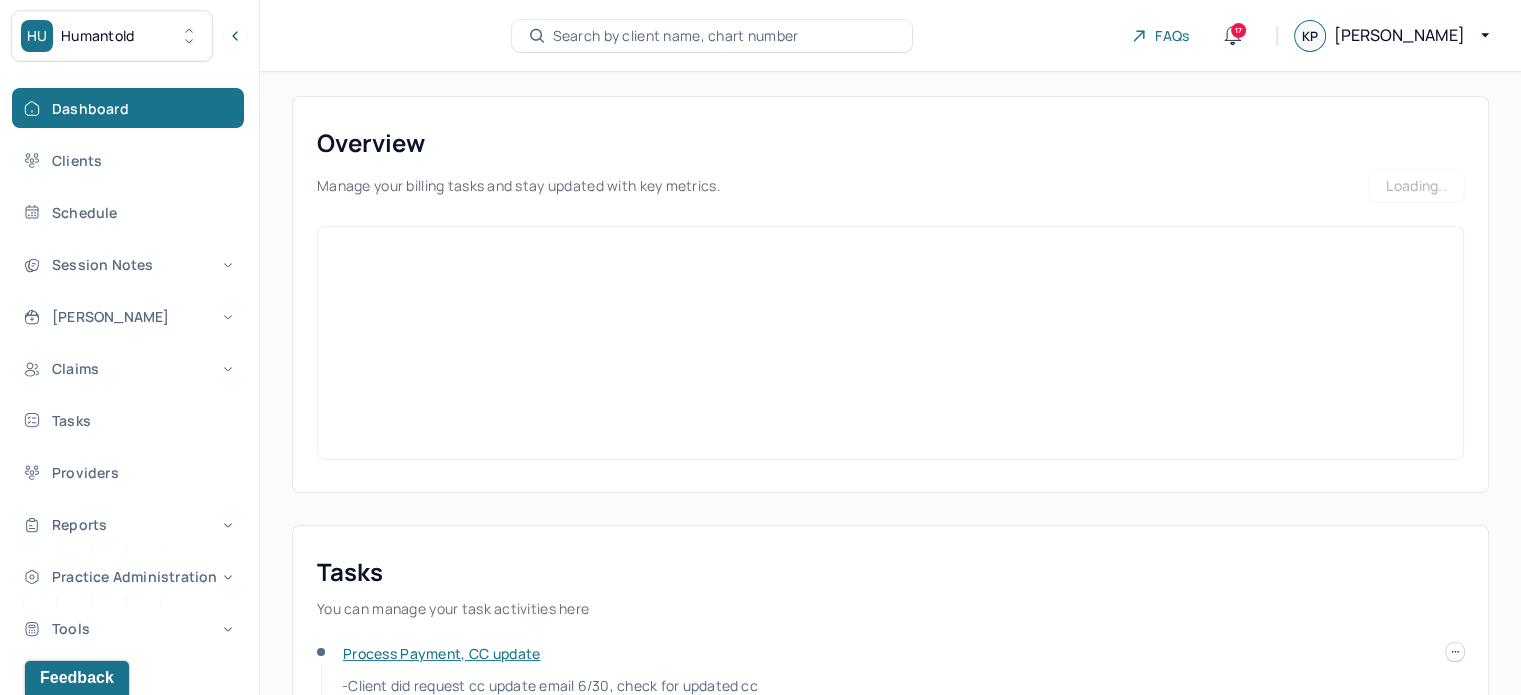 click on "Search by client name, chart number" at bounding box center (676, 36) 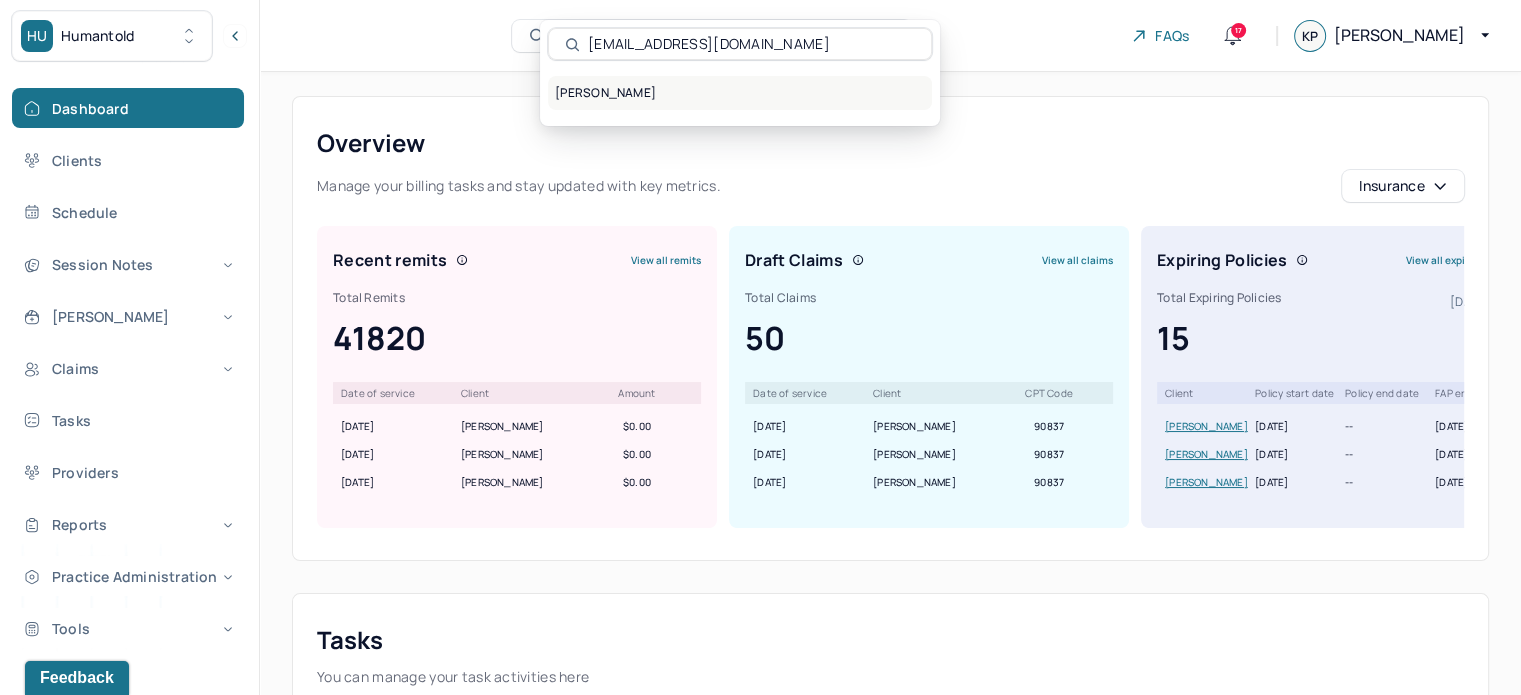 type on "[EMAIL_ADDRESS][DOMAIN_NAME]" 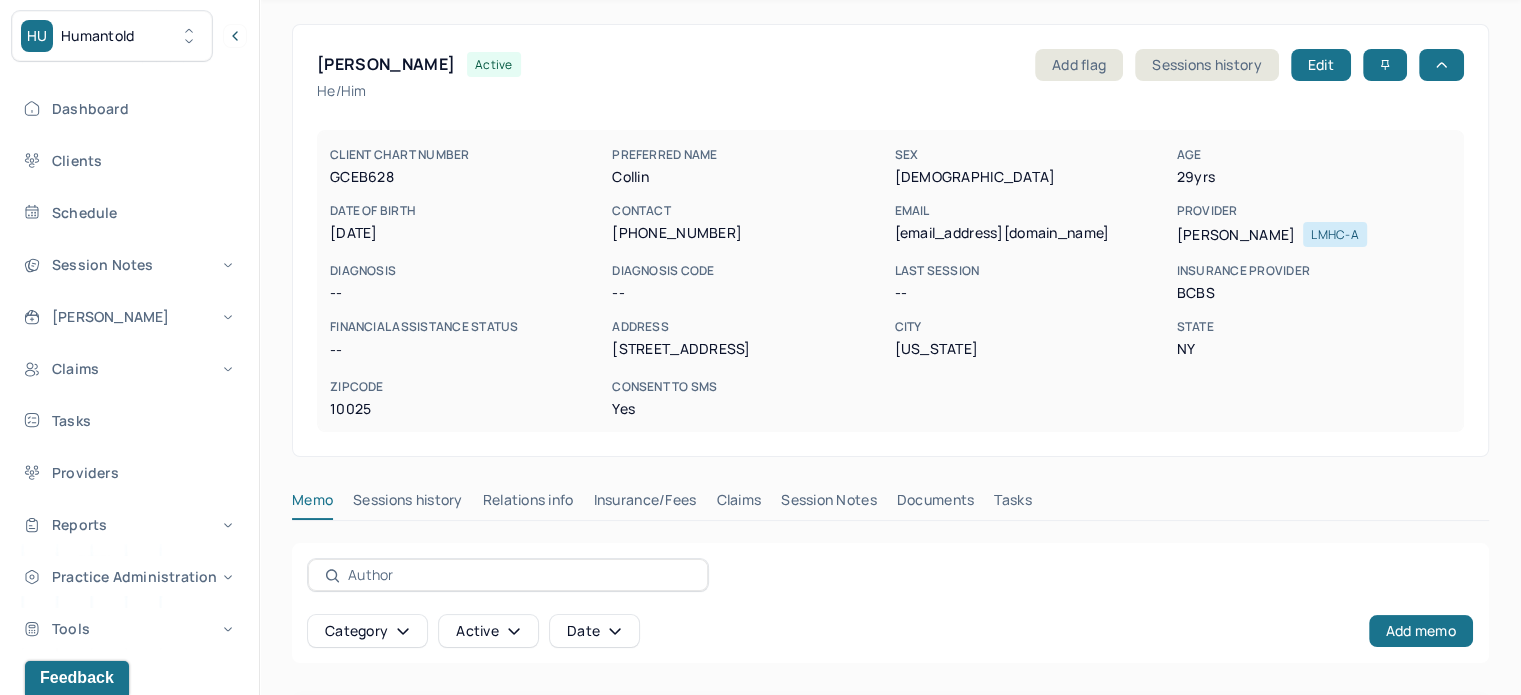 scroll, scrollTop: 0, scrollLeft: 0, axis: both 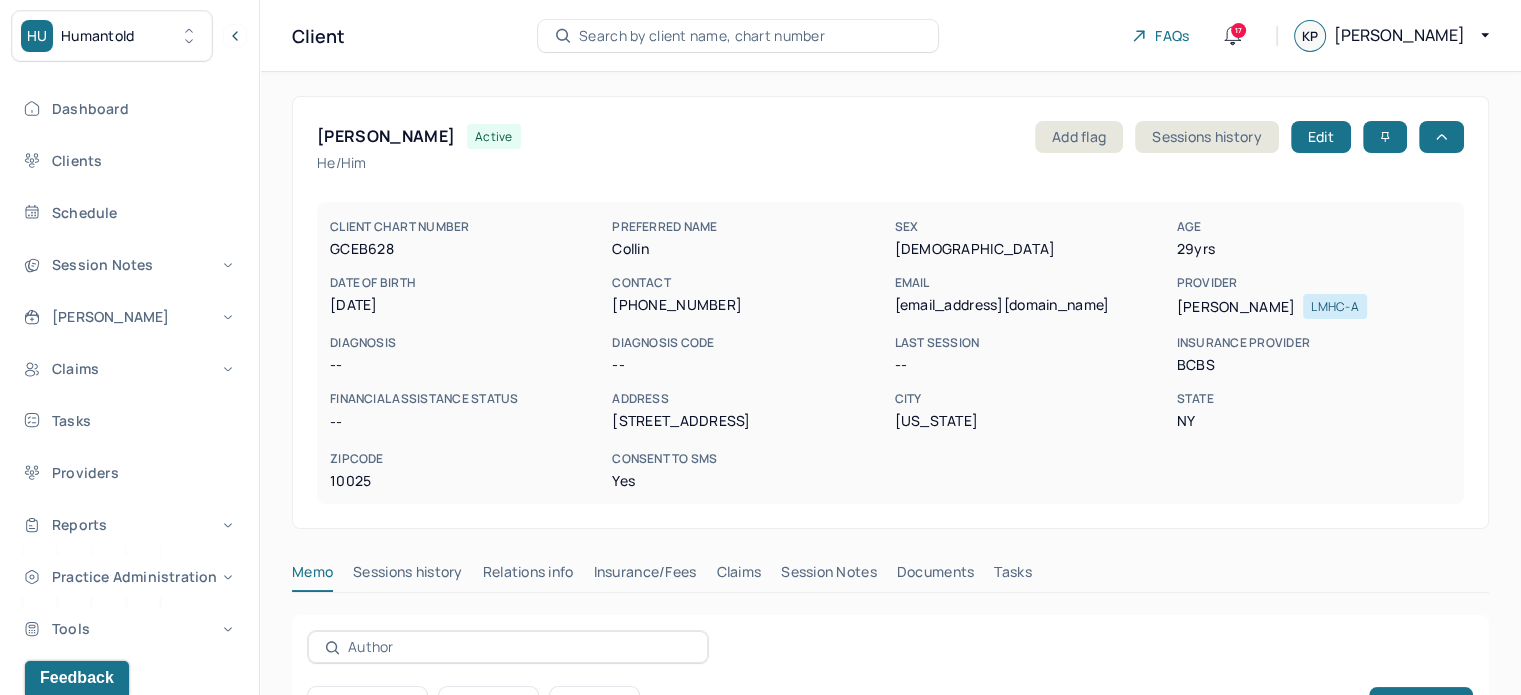 click on "[EMAIL_ADDRESS][DOMAIN_NAME]" at bounding box center [1031, 305] 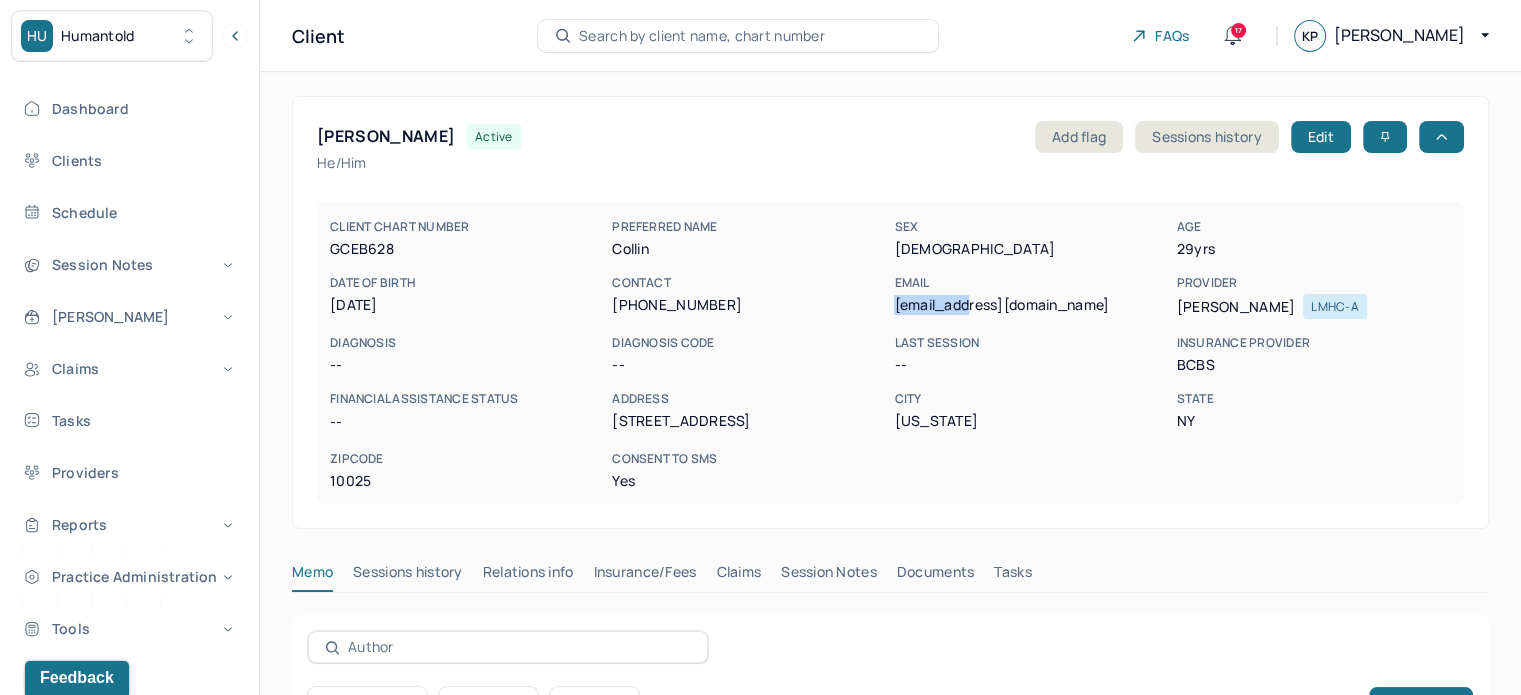 click on "[EMAIL_ADDRESS][DOMAIN_NAME]" at bounding box center (1031, 305) 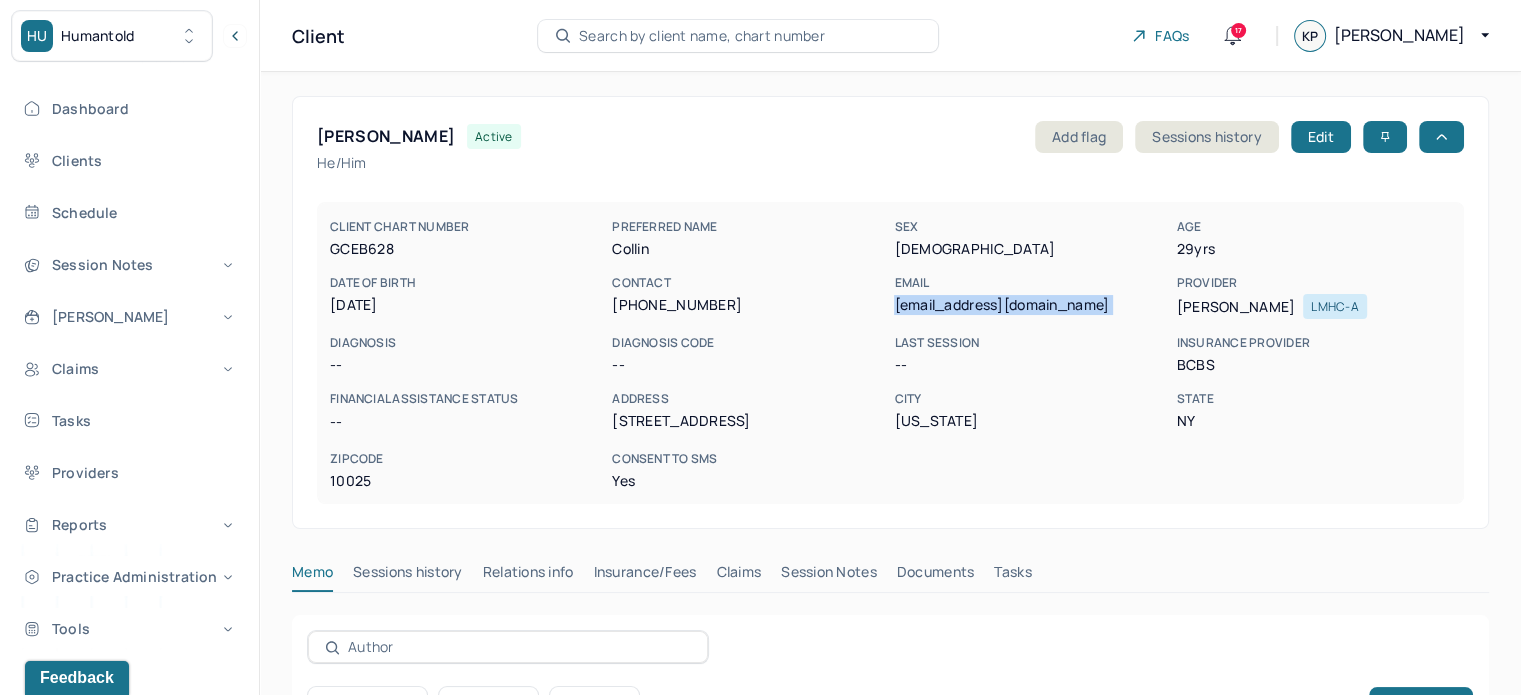 click on "[EMAIL_ADDRESS][DOMAIN_NAME]" at bounding box center (1031, 305) 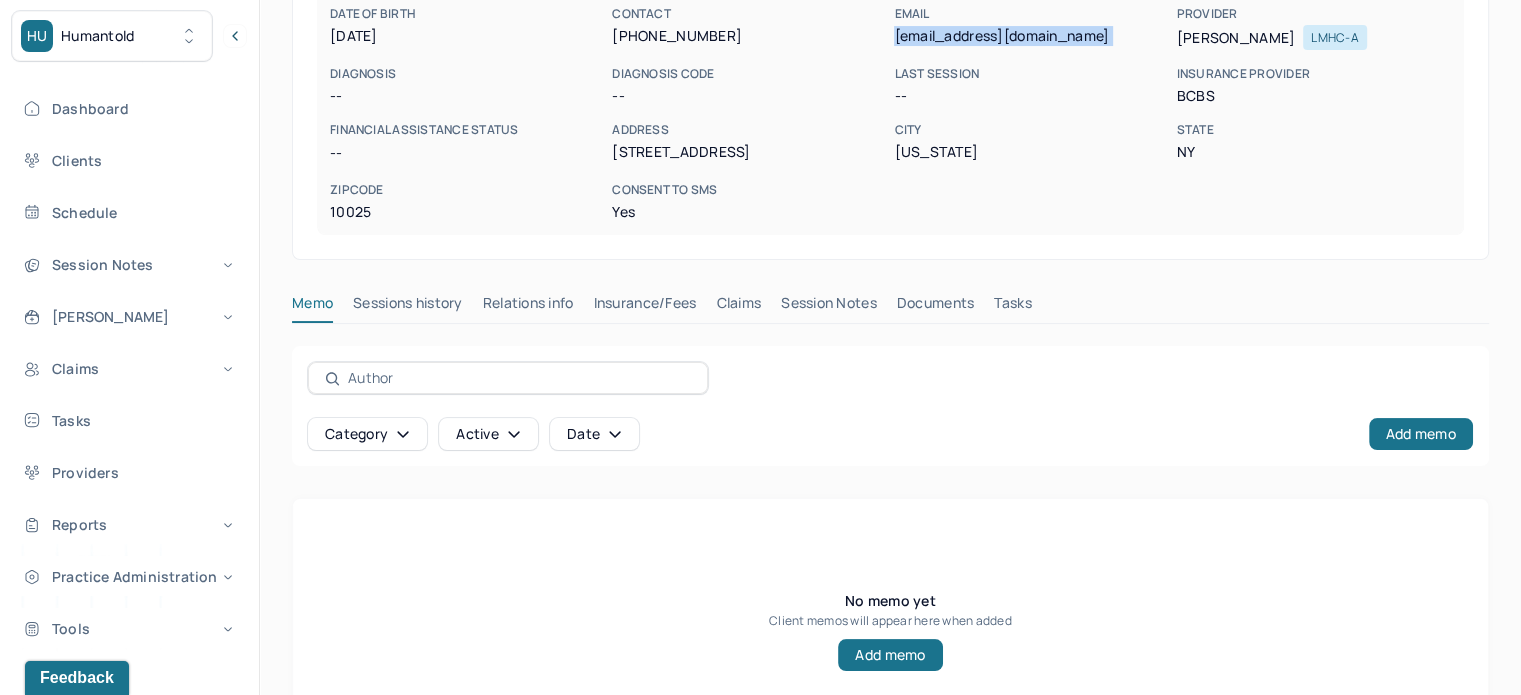scroll, scrollTop: 360, scrollLeft: 0, axis: vertical 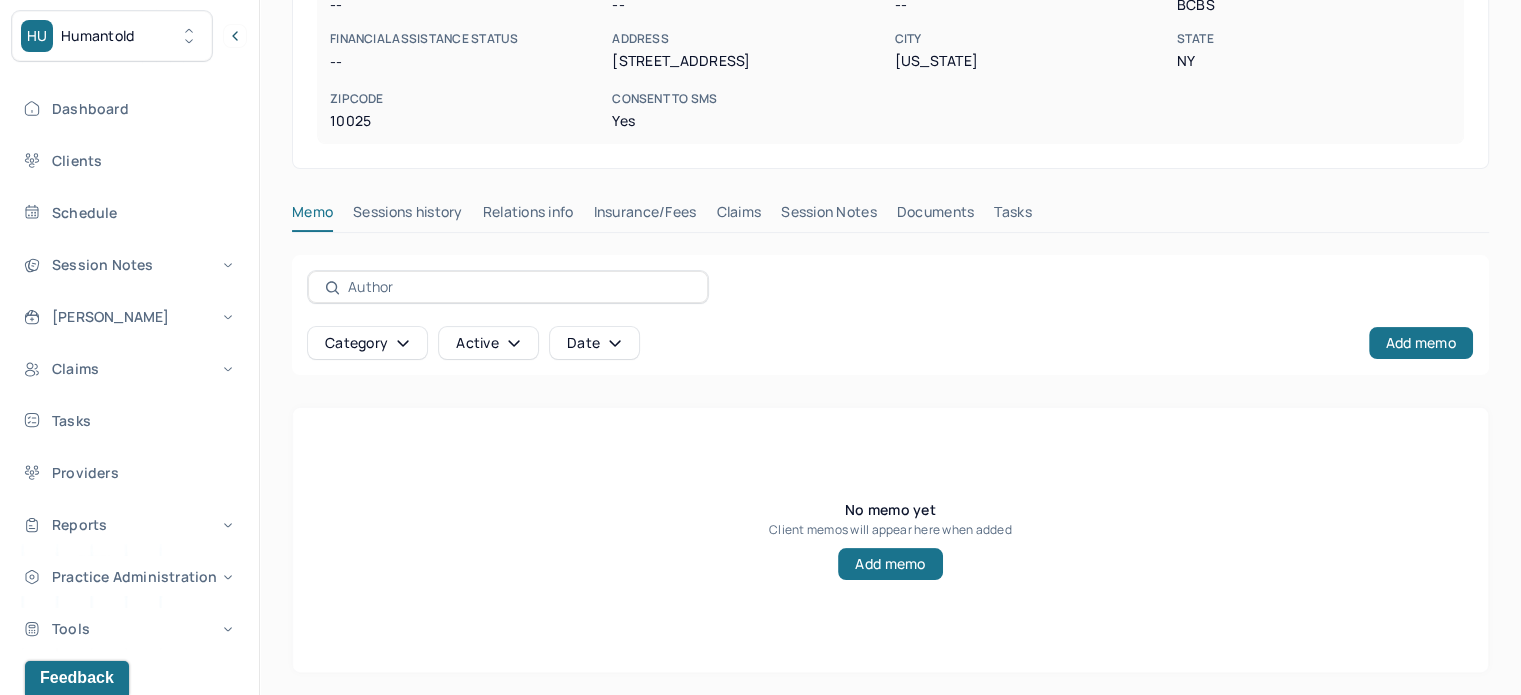 click on "Insurance/Fees" at bounding box center (645, 216) 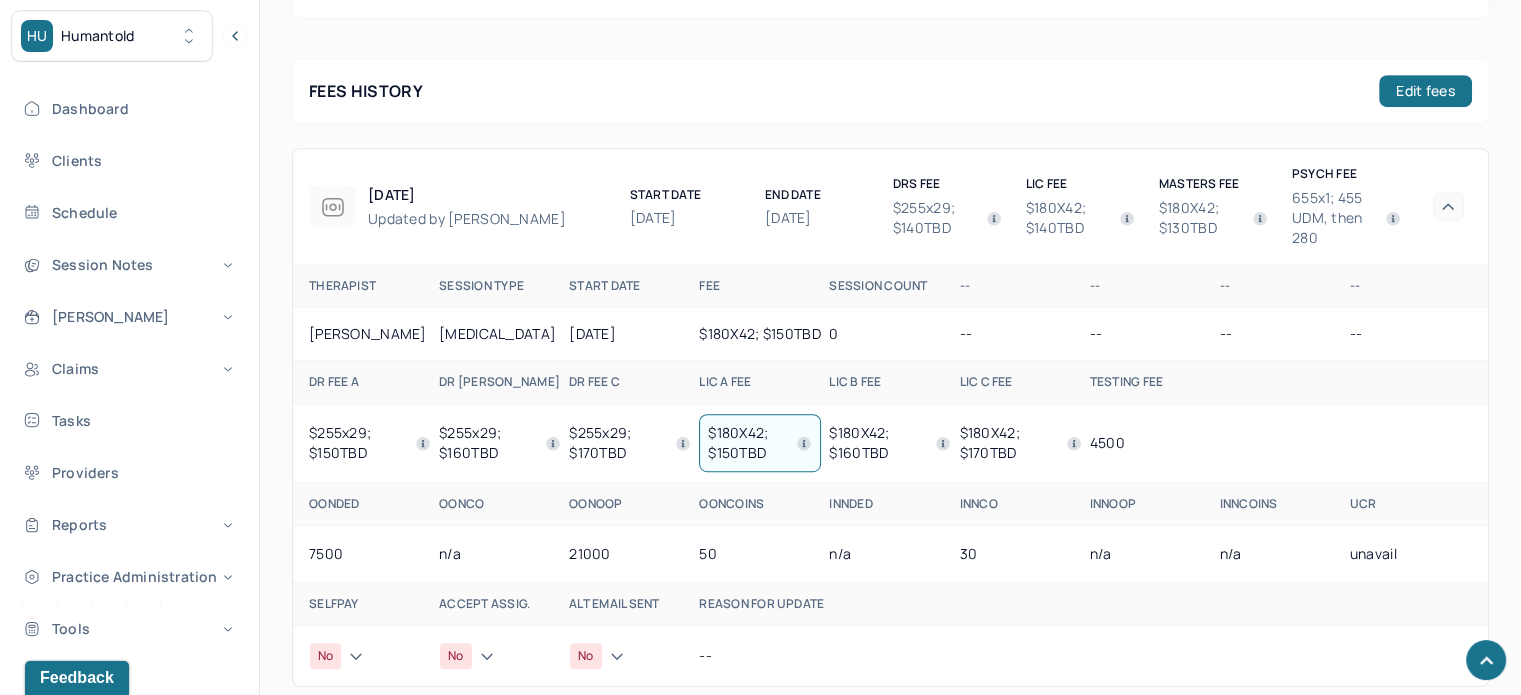 scroll, scrollTop: 1156, scrollLeft: 0, axis: vertical 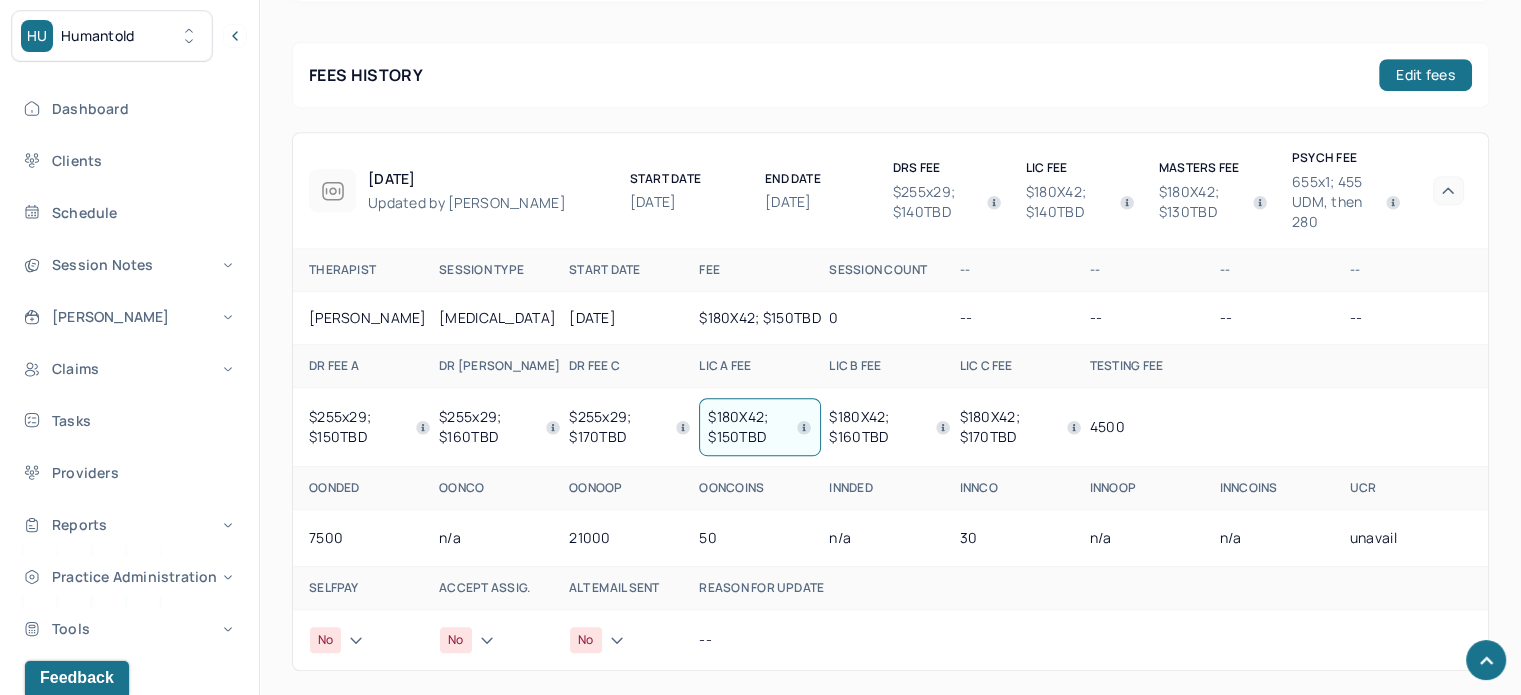 click 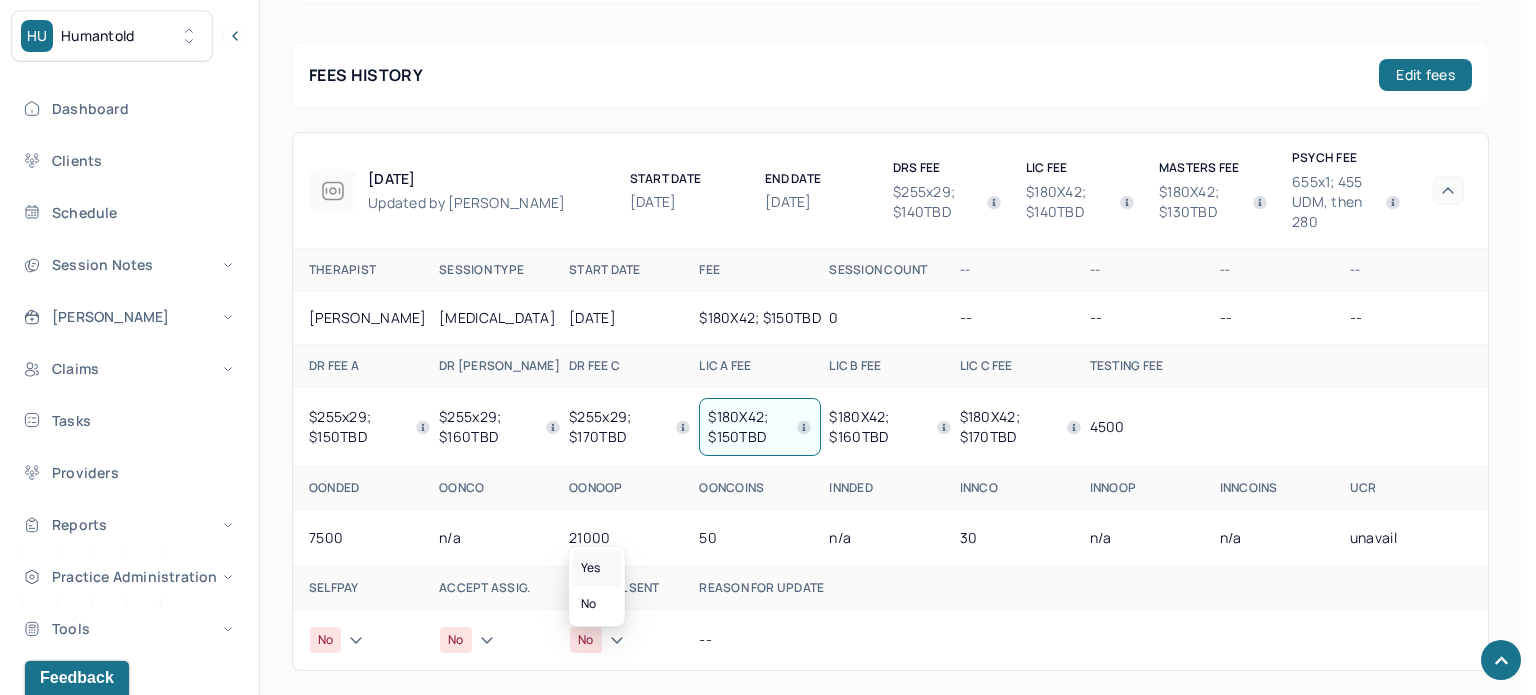 click on "Yes" at bounding box center (597, 568) 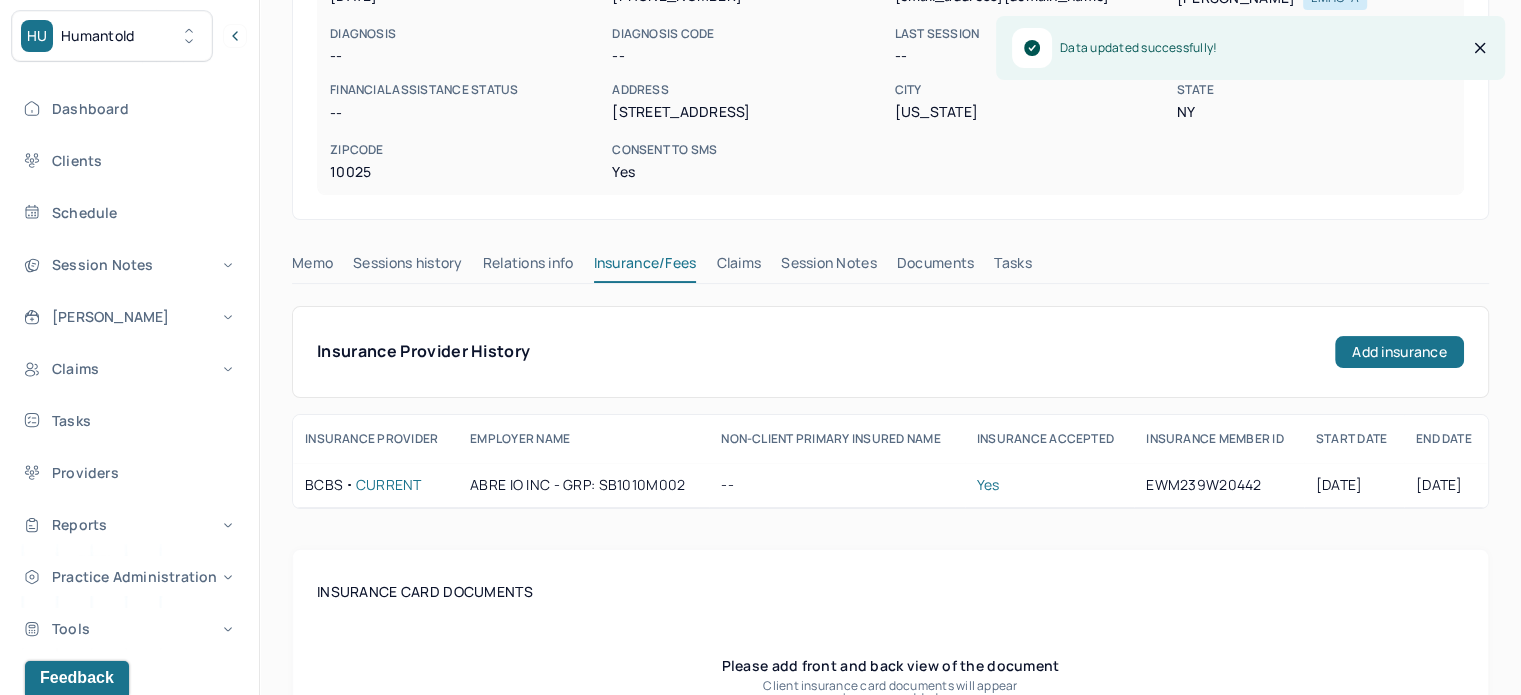 scroll, scrollTop: 0, scrollLeft: 0, axis: both 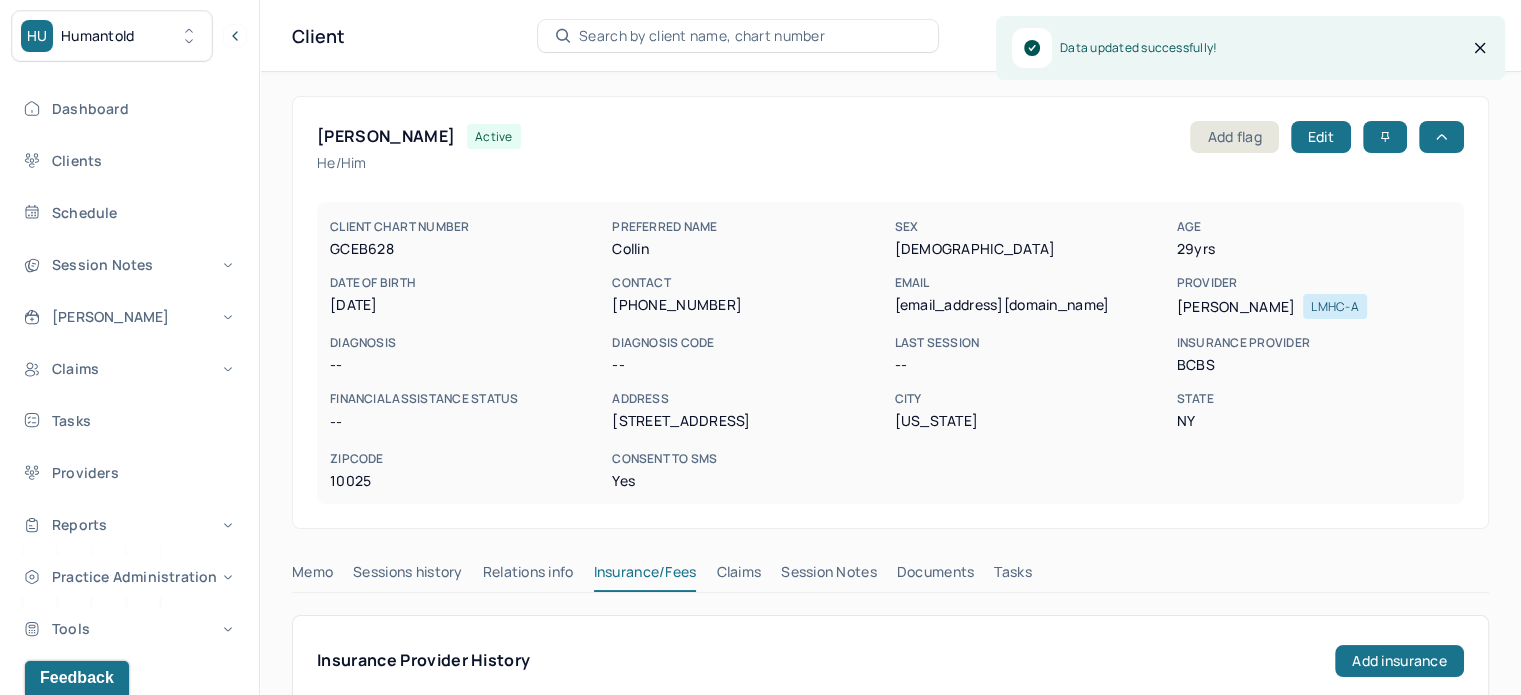 click on "Memo" at bounding box center [312, 576] 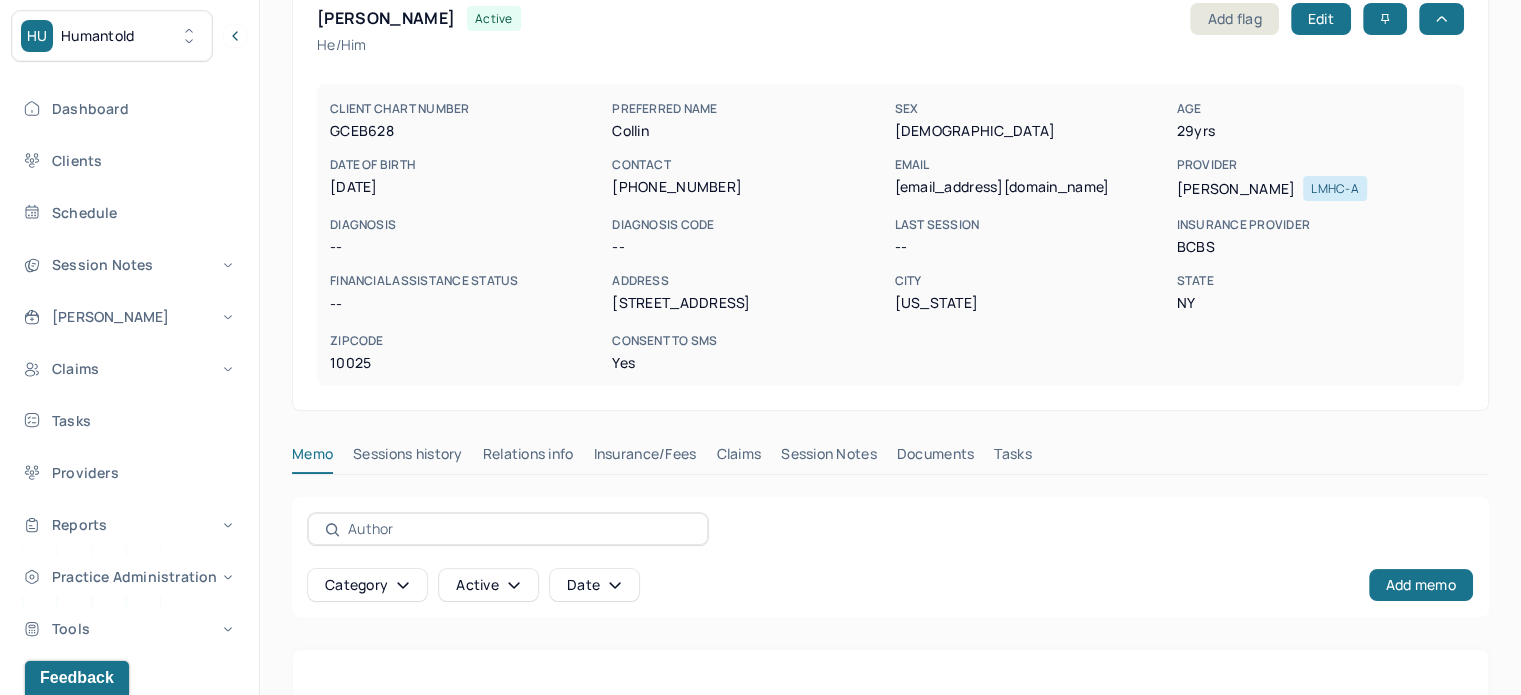 scroll, scrollTop: 360, scrollLeft: 0, axis: vertical 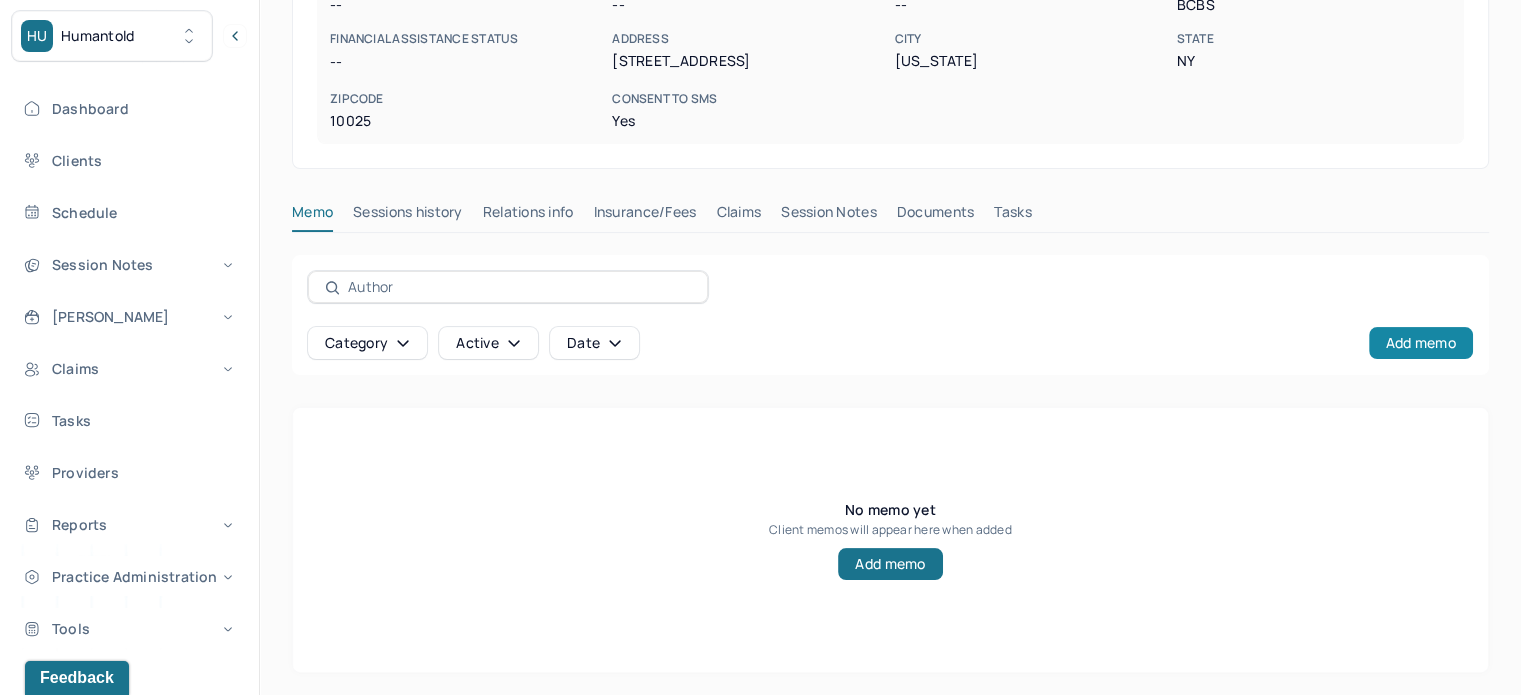 click on "Add memo" at bounding box center (1421, 343) 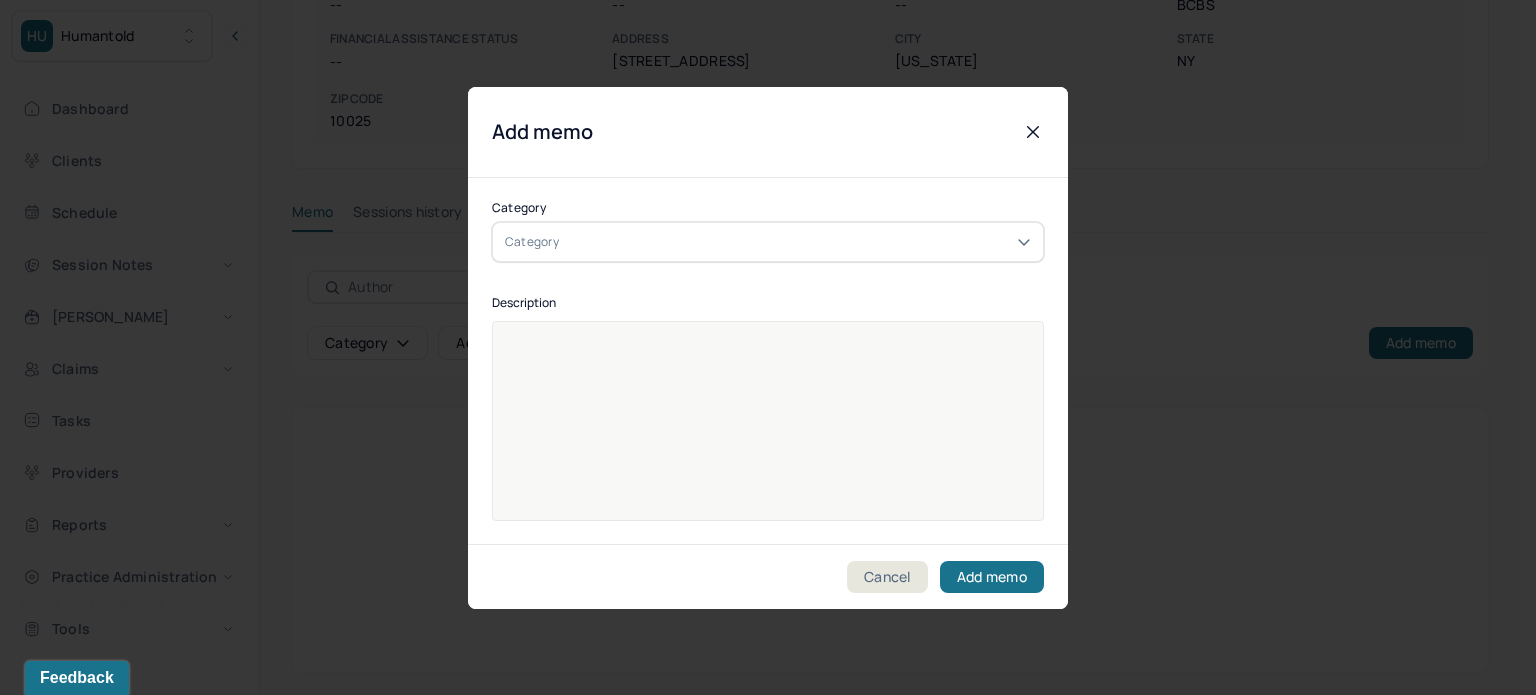 click on "Category" at bounding box center [768, 242] 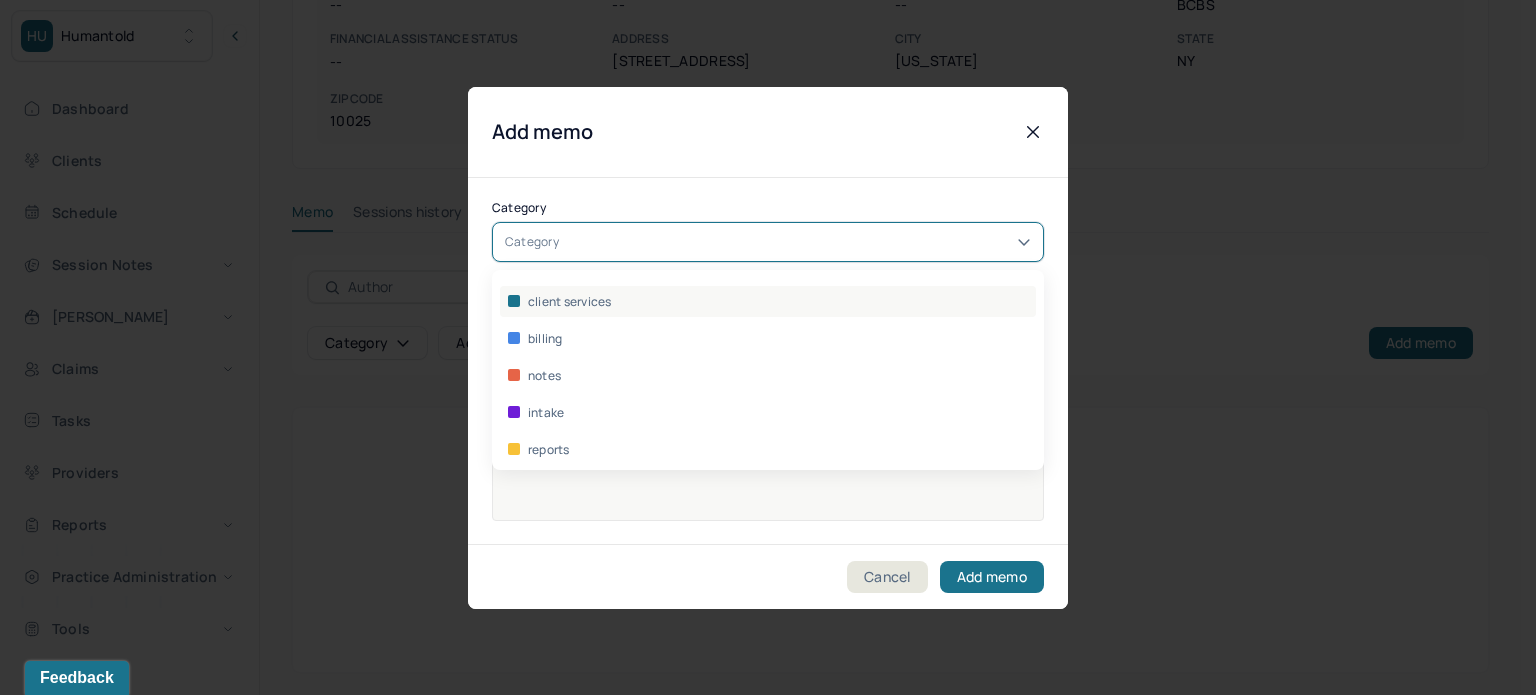 click on "client services" at bounding box center (570, 301) 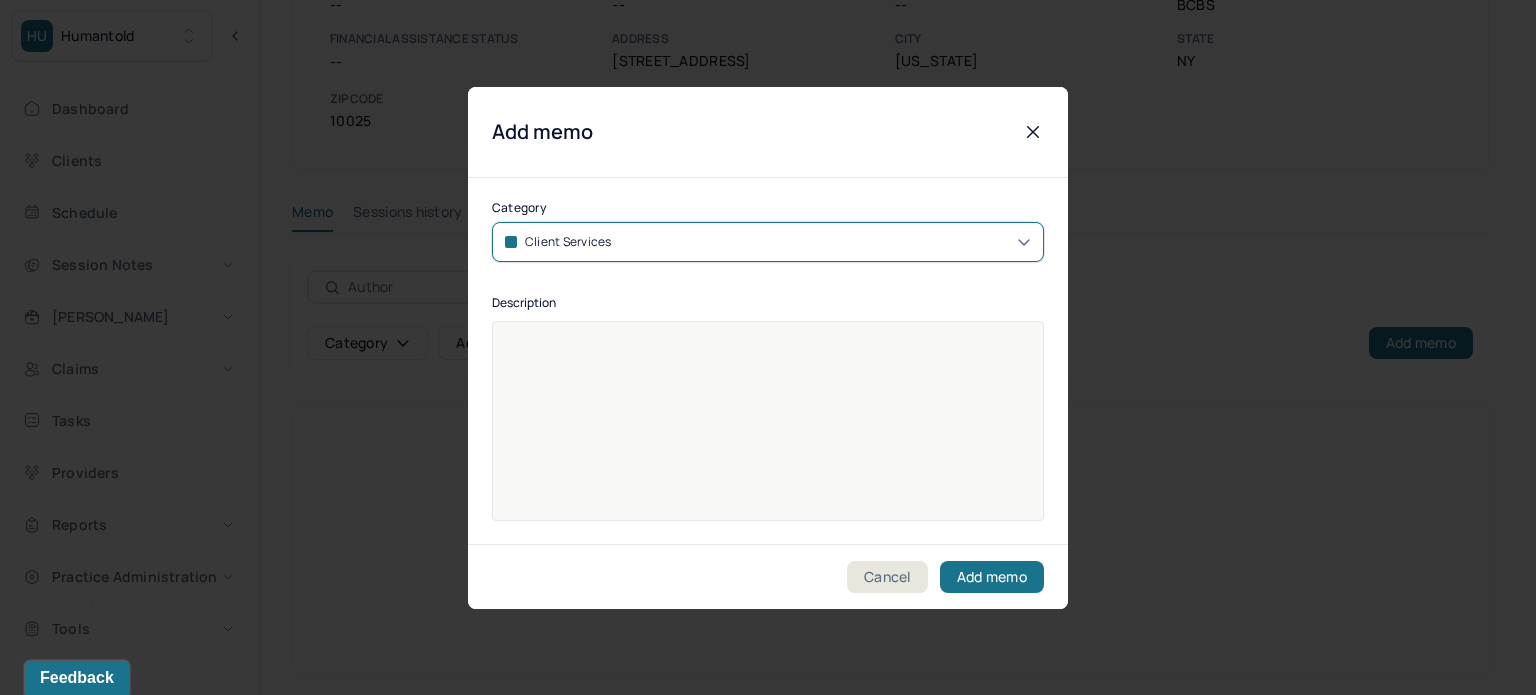 click at bounding box center (768, 421) 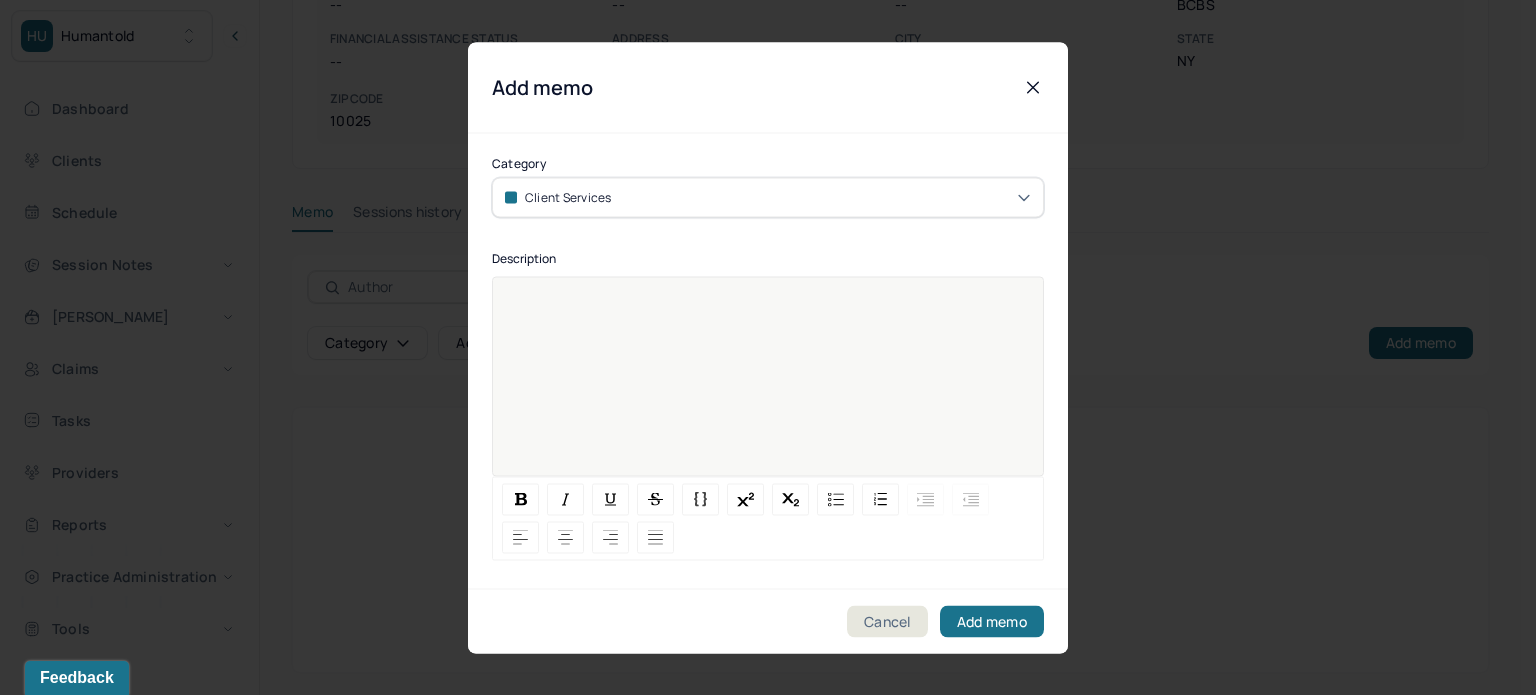 click at bounding box center [768, 389] 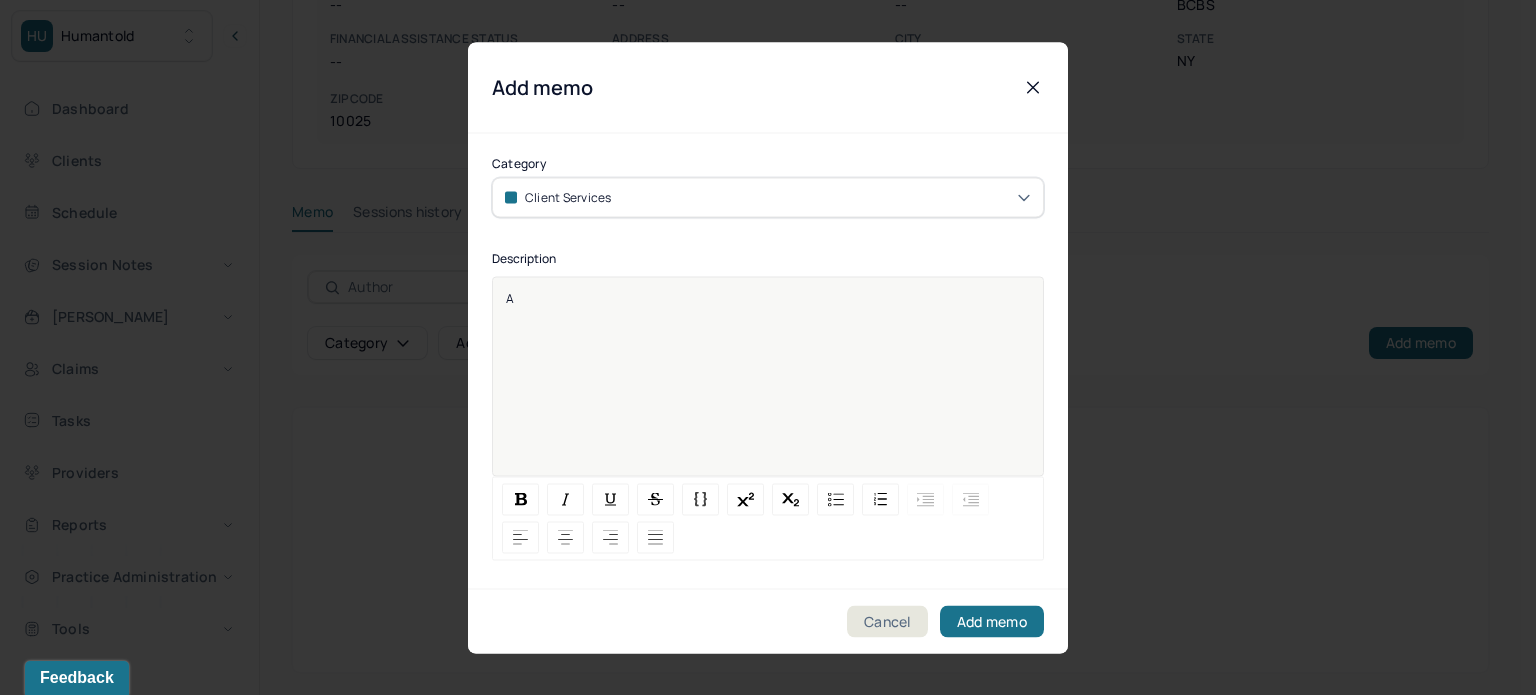 type 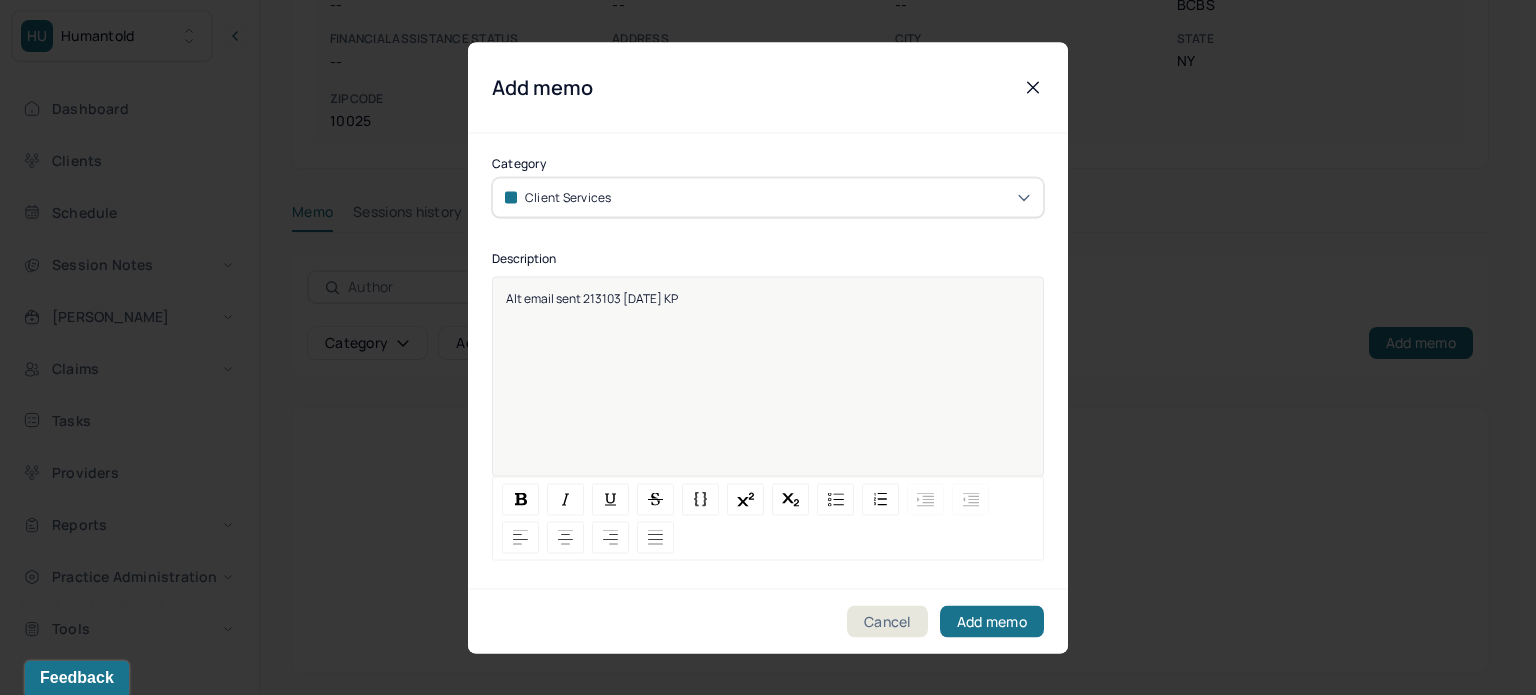 click on "Alt email sent 213103 7/1/25 KP" at bounding box center (592, 297) 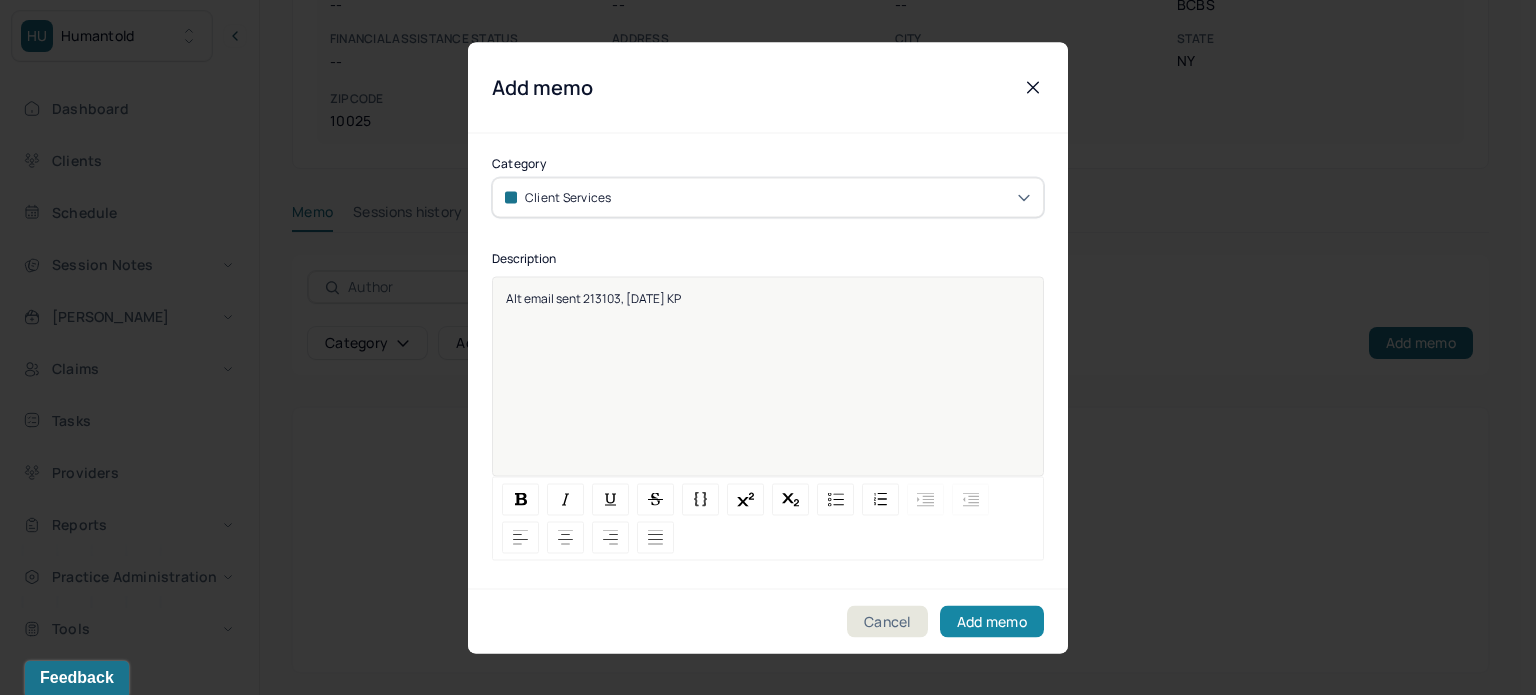 click on "Add memo" at bounding box center [992, 621] 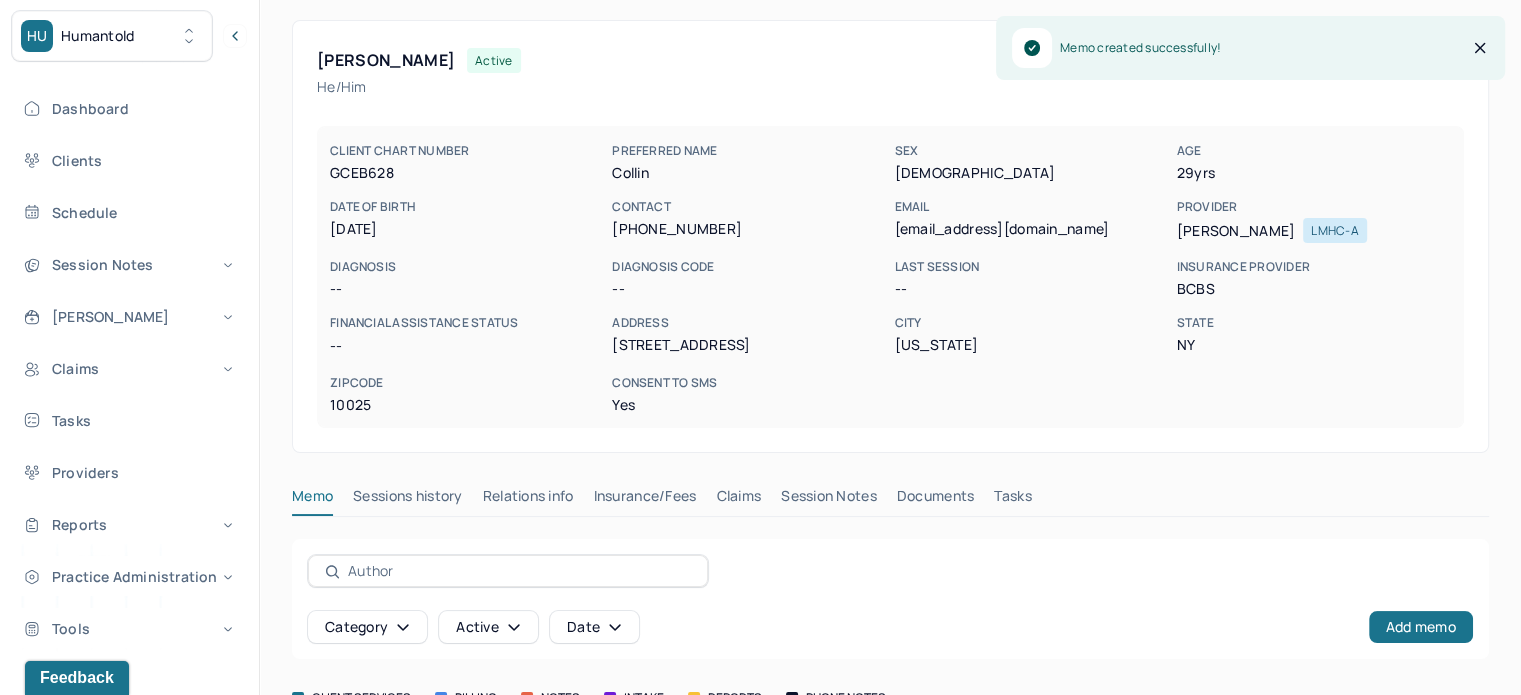 scroll, scrollTop: 0, scrollLeft: 0, axis: both 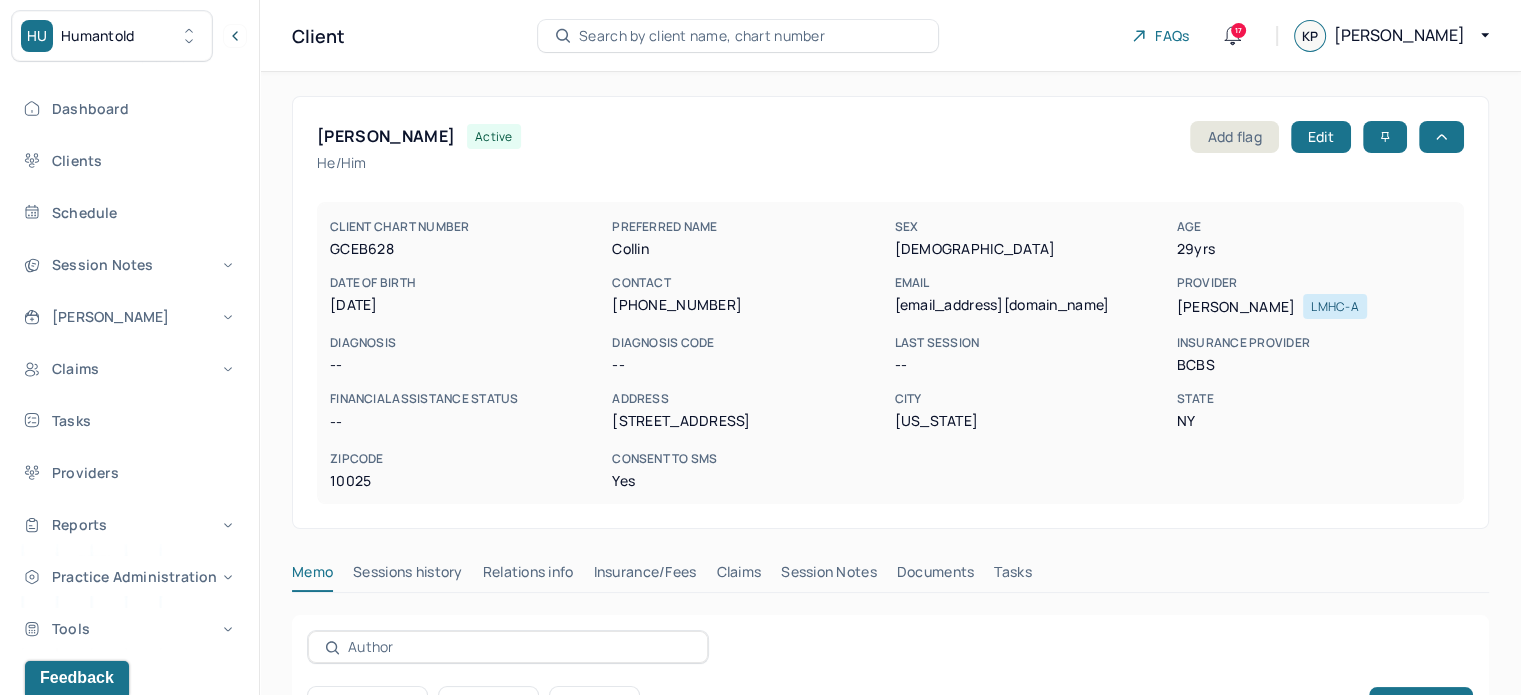 click on "Search by client name, chart number" at bounding box center (702, 36) 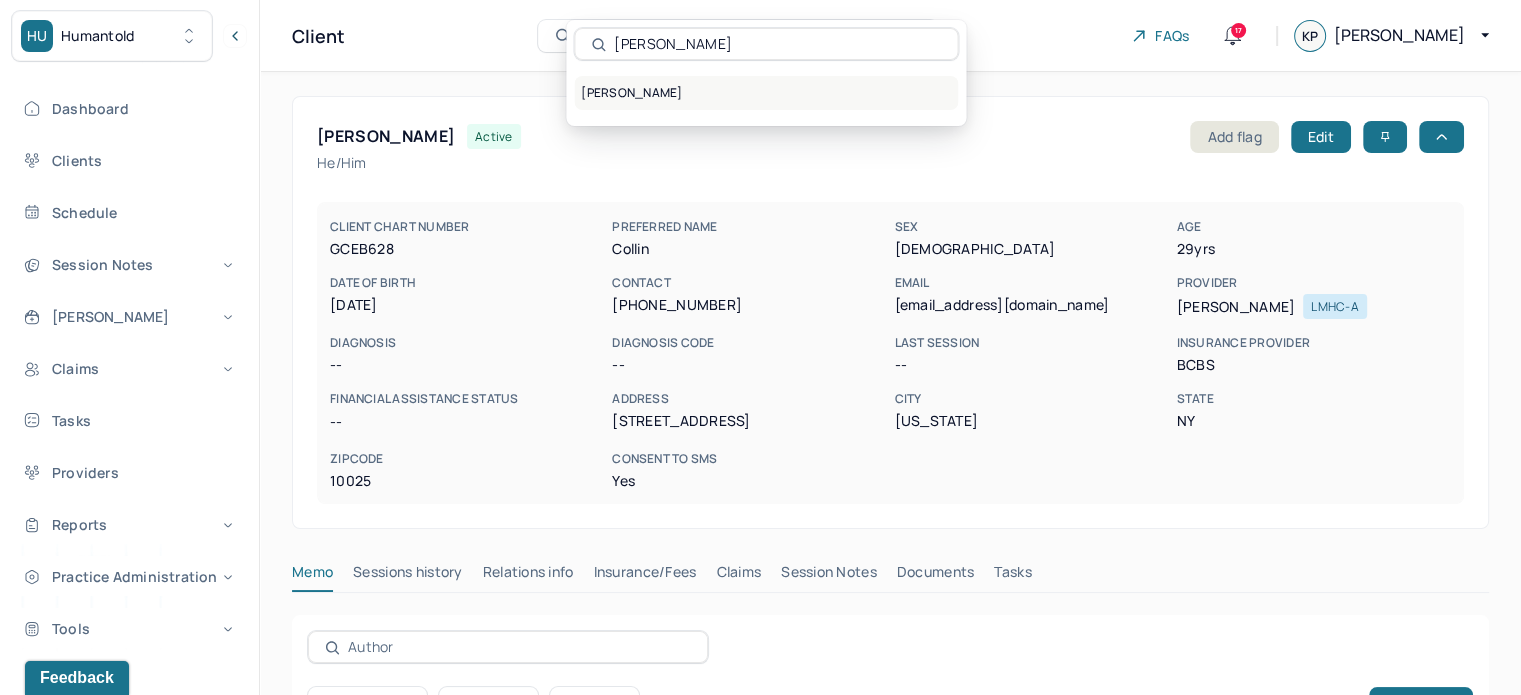 type on "douglas t" 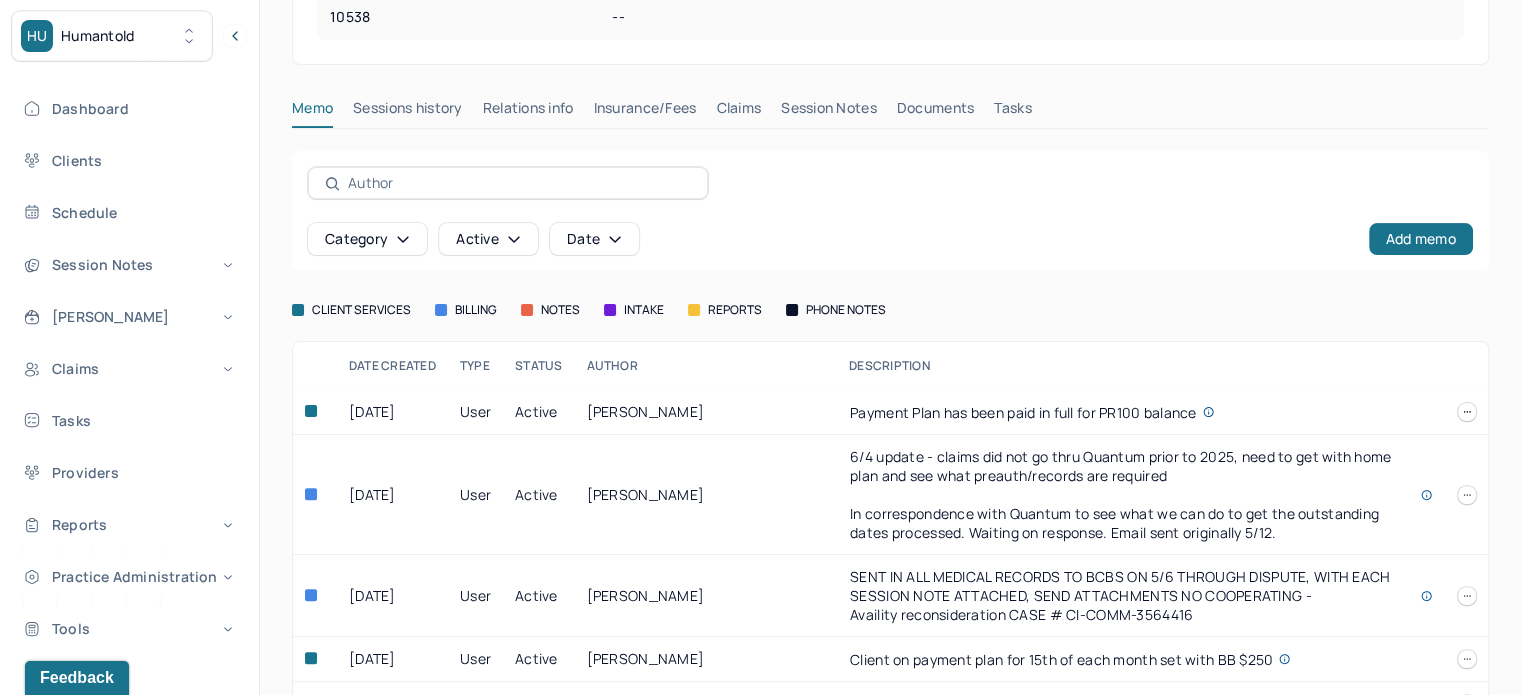 scroll, scrollTop: 500, scrollLeft: 0, axis: vertical 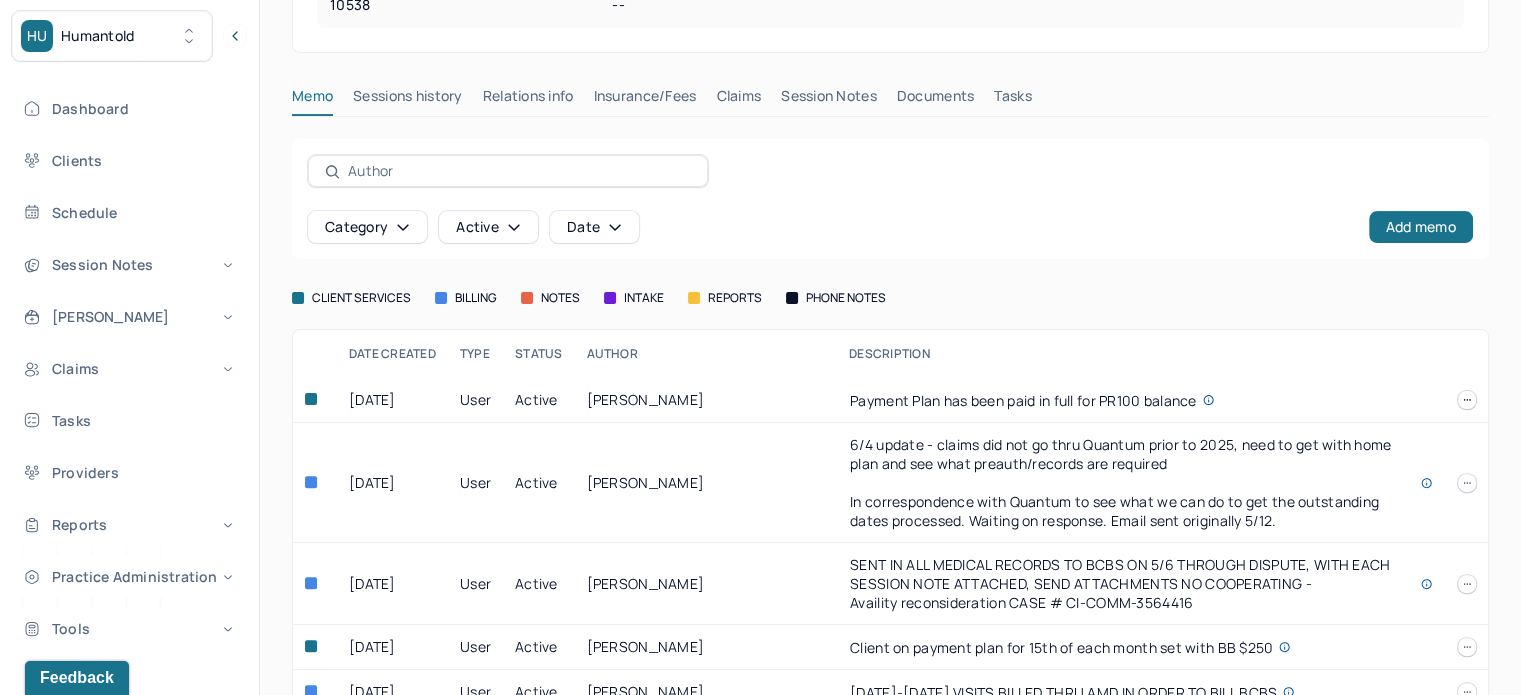 click on "Claims" at bounding box center (738, 100) 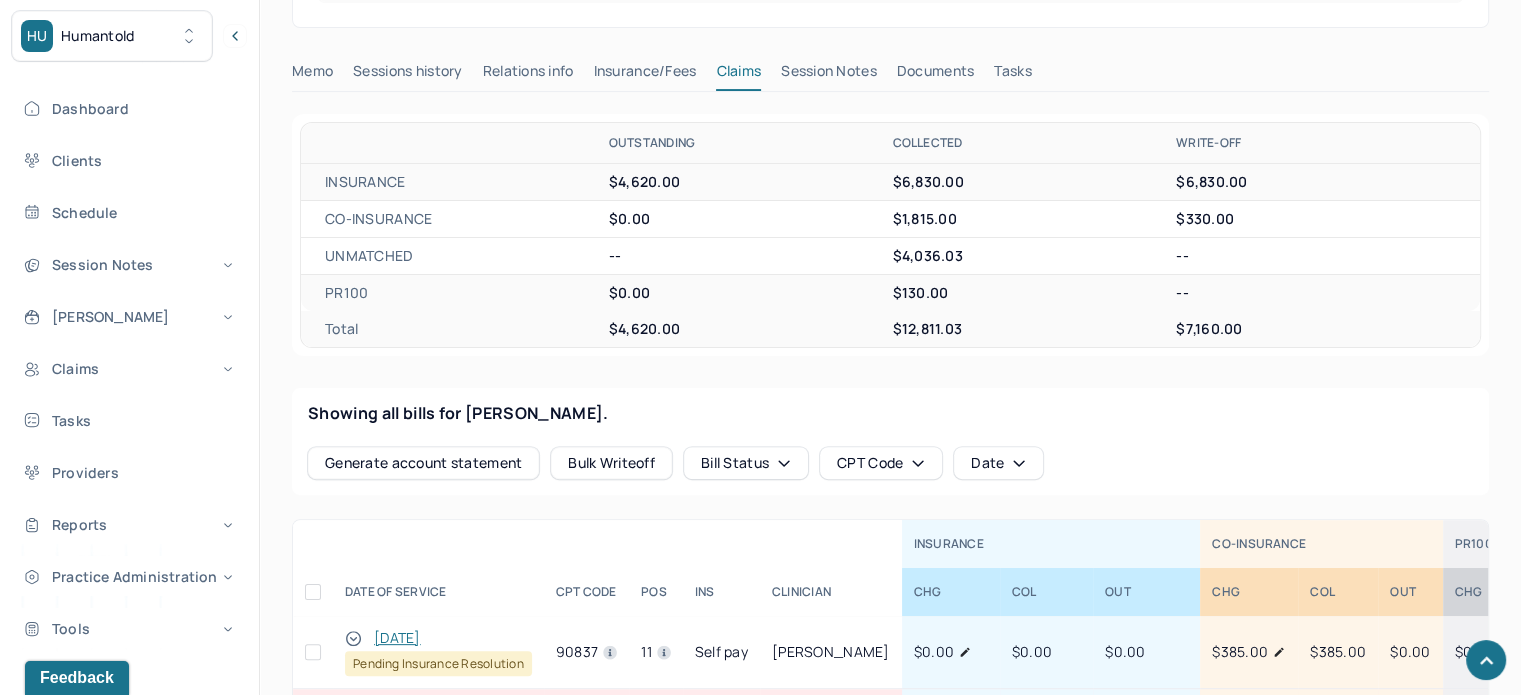scroll, scrollTop: 900, scrollLeft: 0, axis: vertical 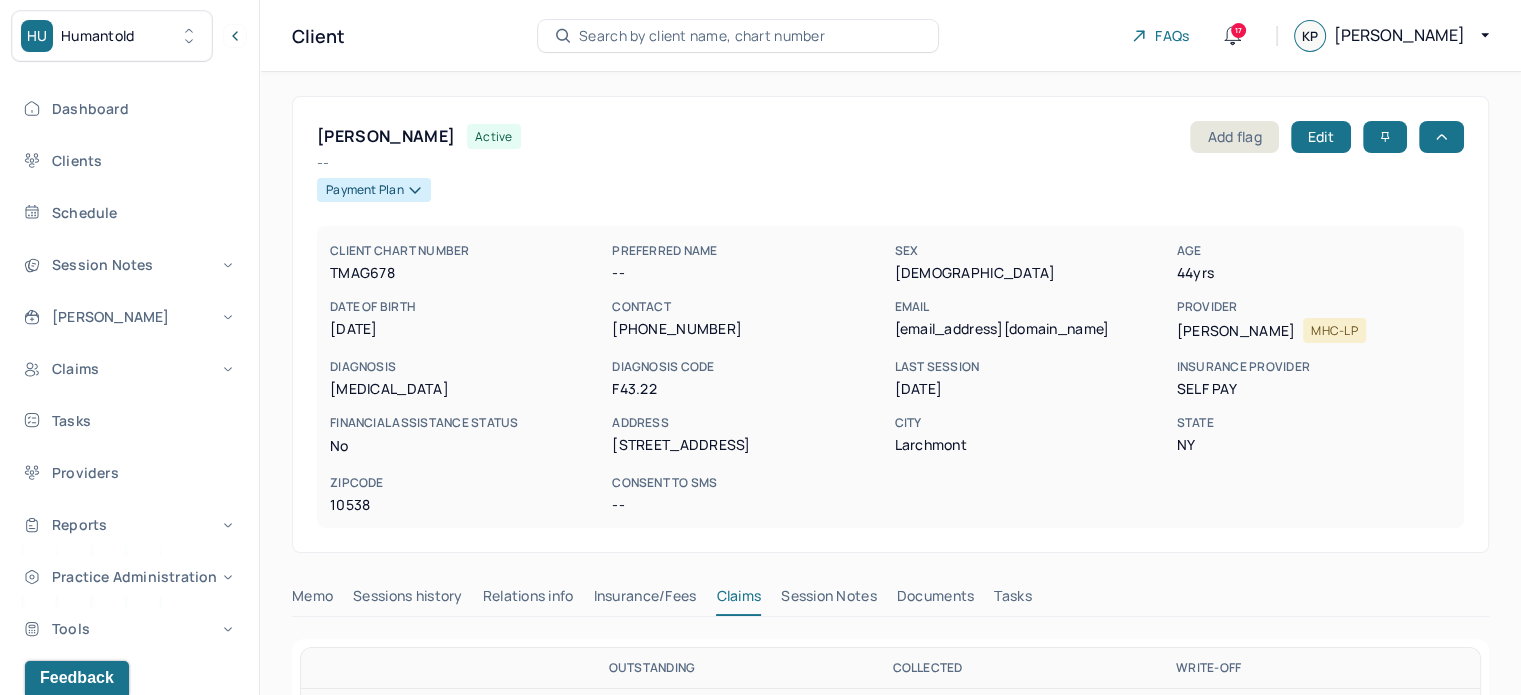 click on "17" at bounding box center (1238, 30) 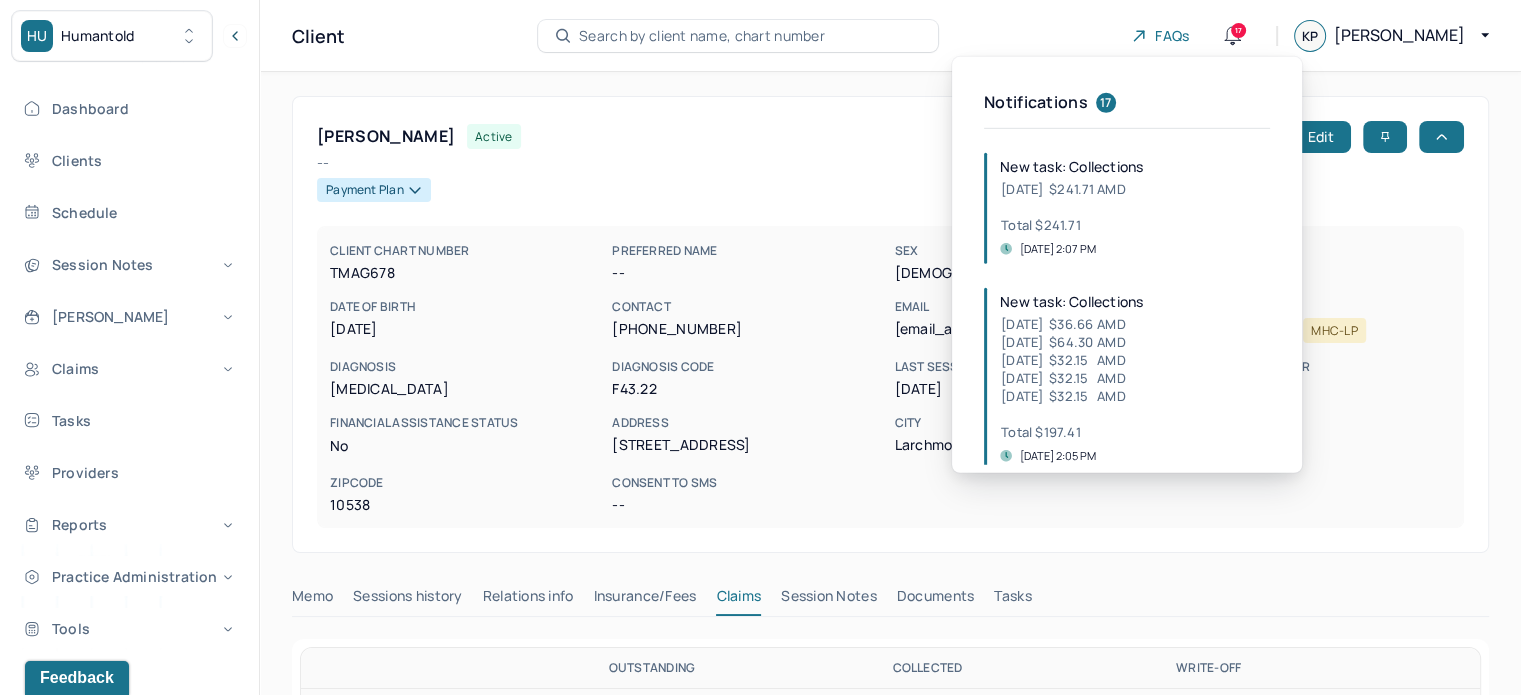 click on "17" at bounding box center [1238, 30] 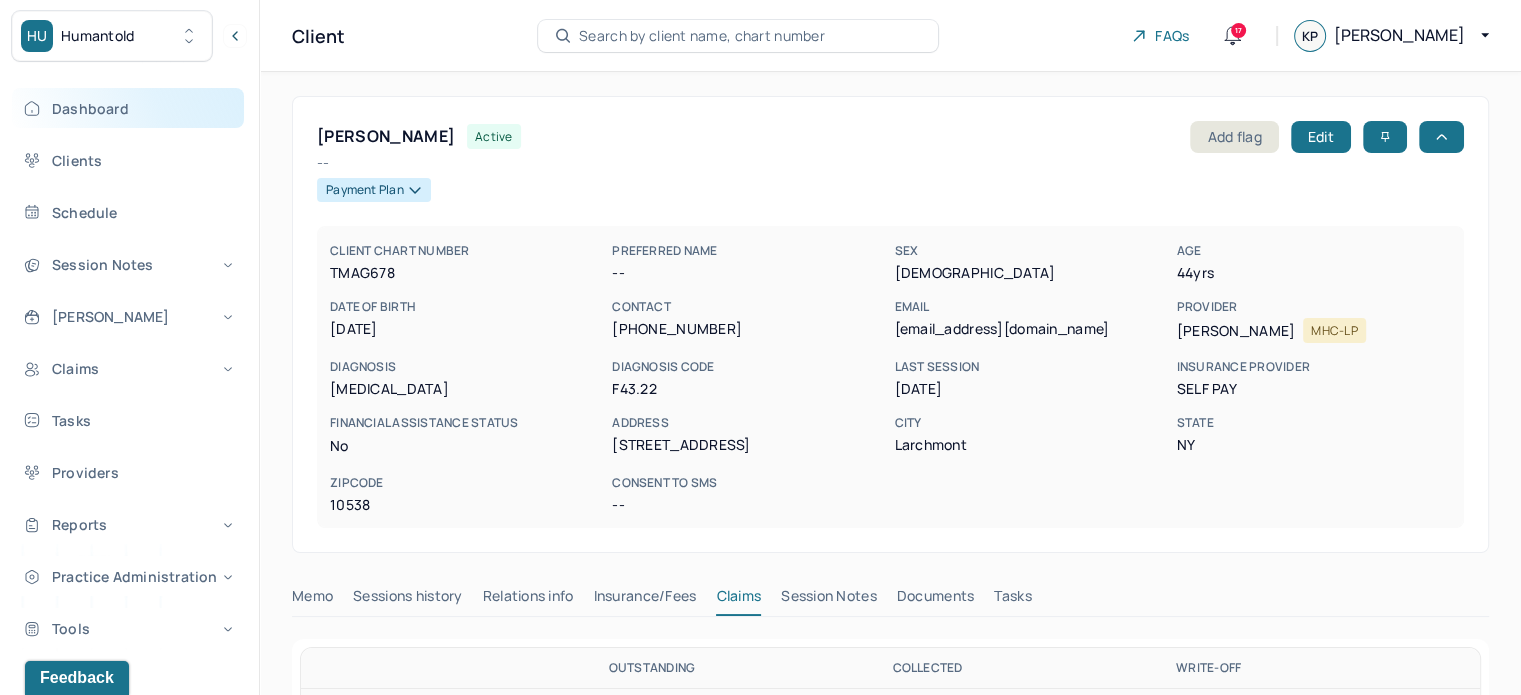 click on "Dashboard" at bounding box center [128, 108] 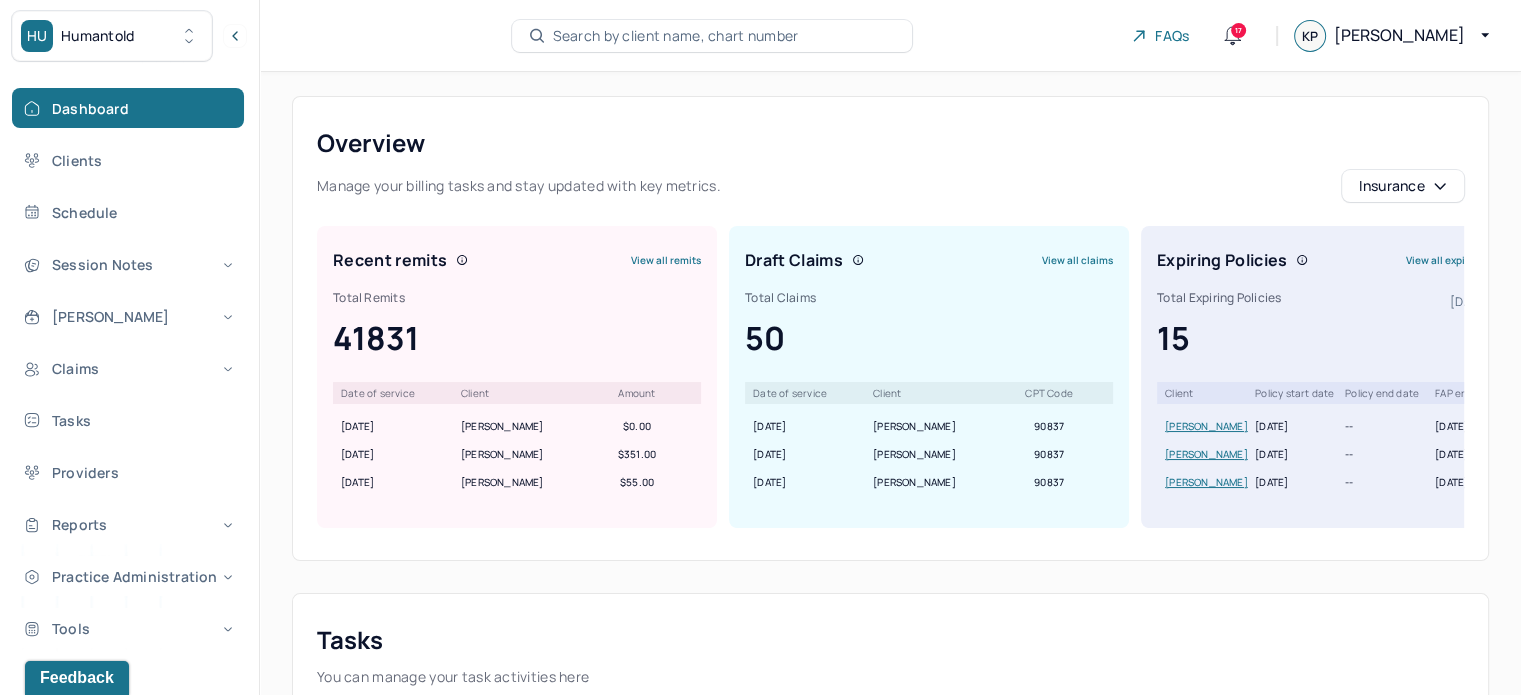 click on "Search by client name, chart number" at bounding box center (712, 36) 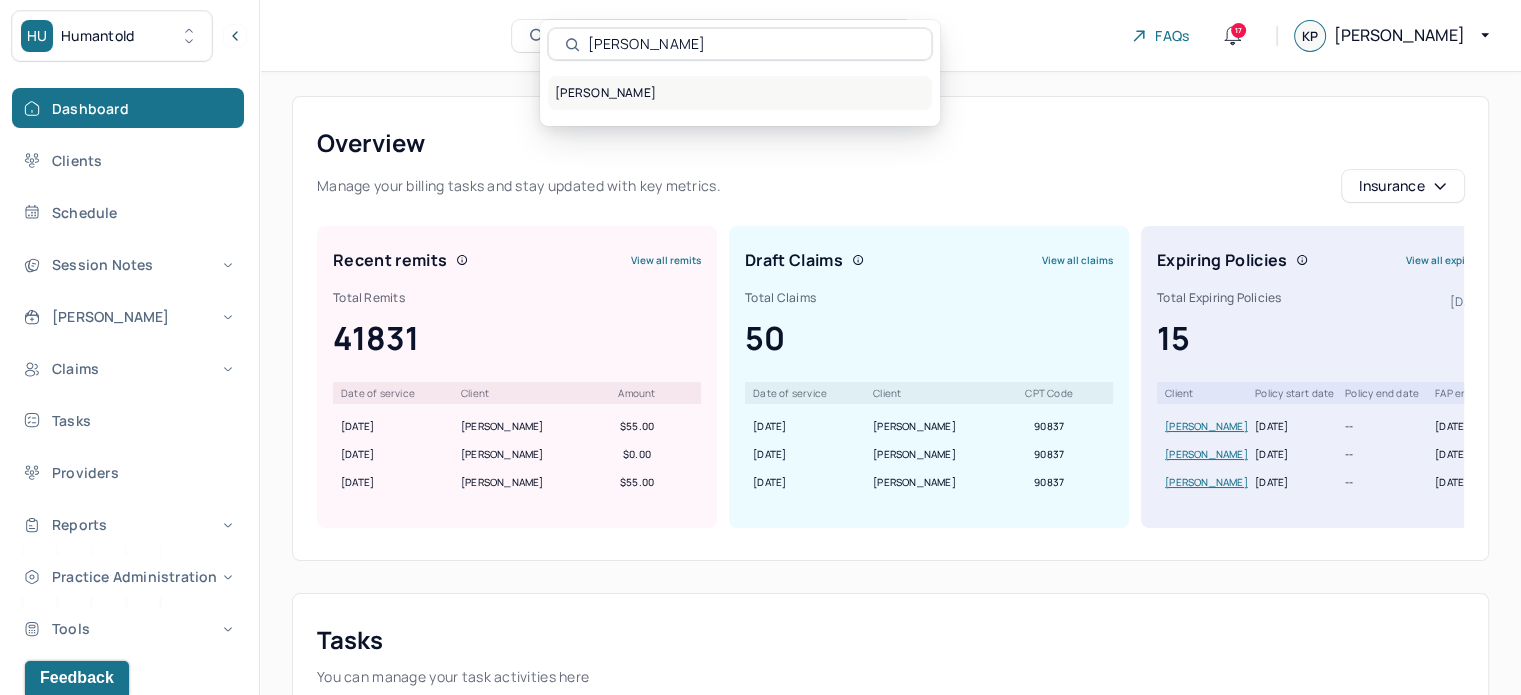 type on "Antoinette Perpepaj" 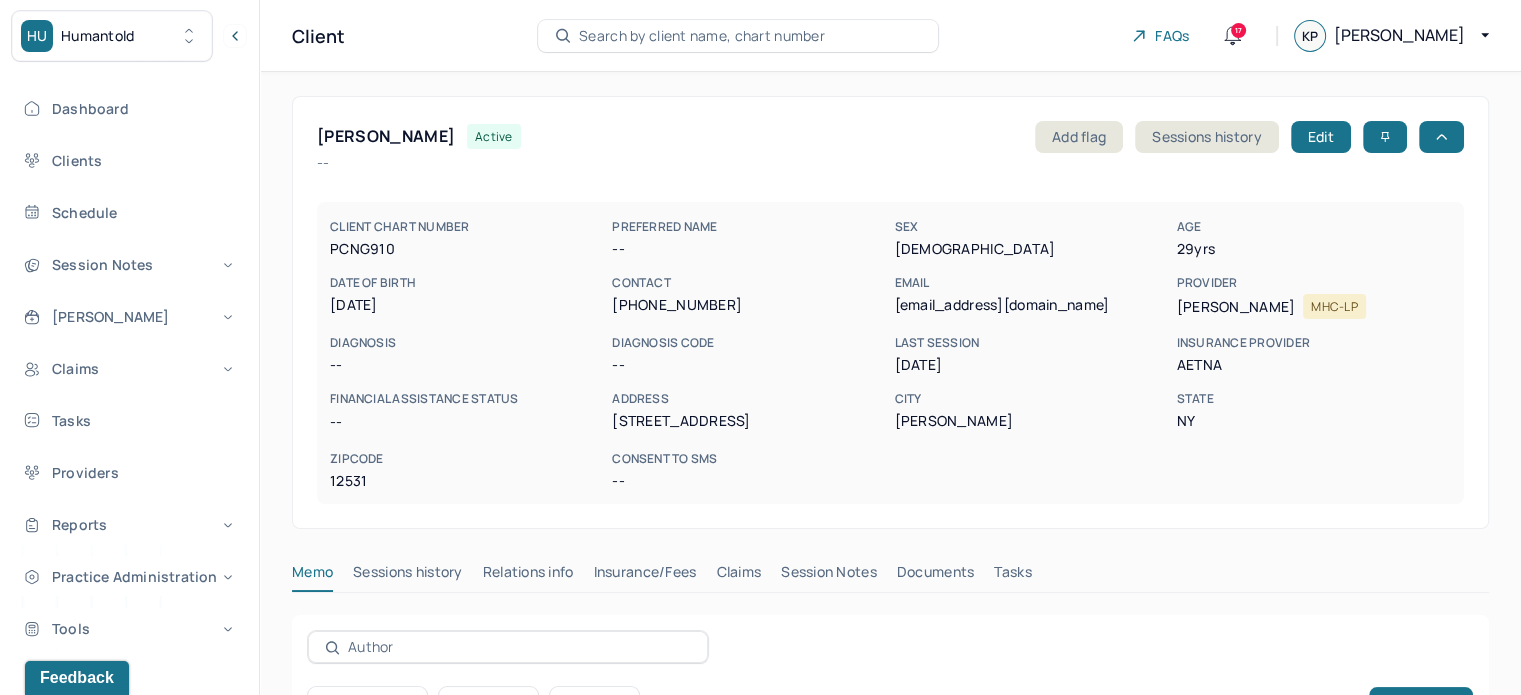 click on "aperpepaj@gmail.com" at bounding box center [1031, 305] 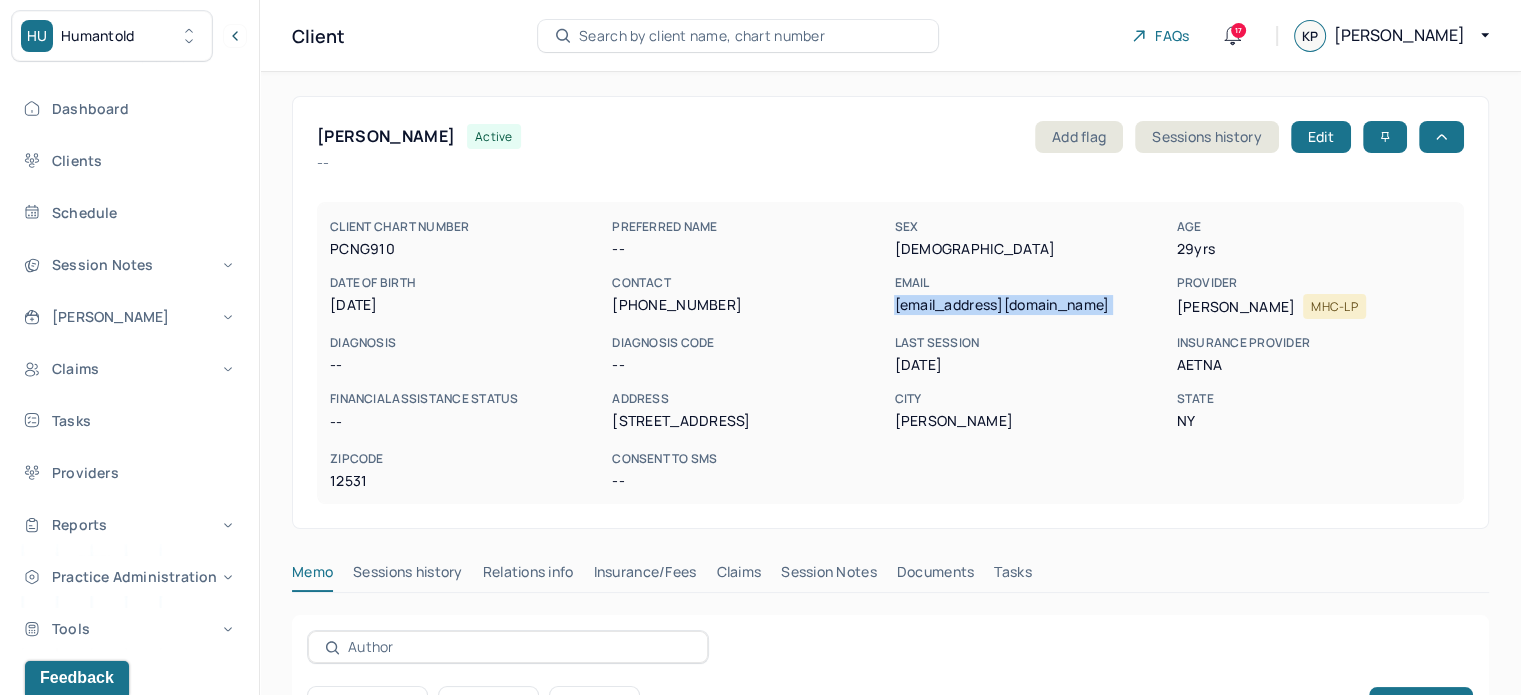 click on "aperpepaj@gmail.com" at bounding box center [1031, 305] 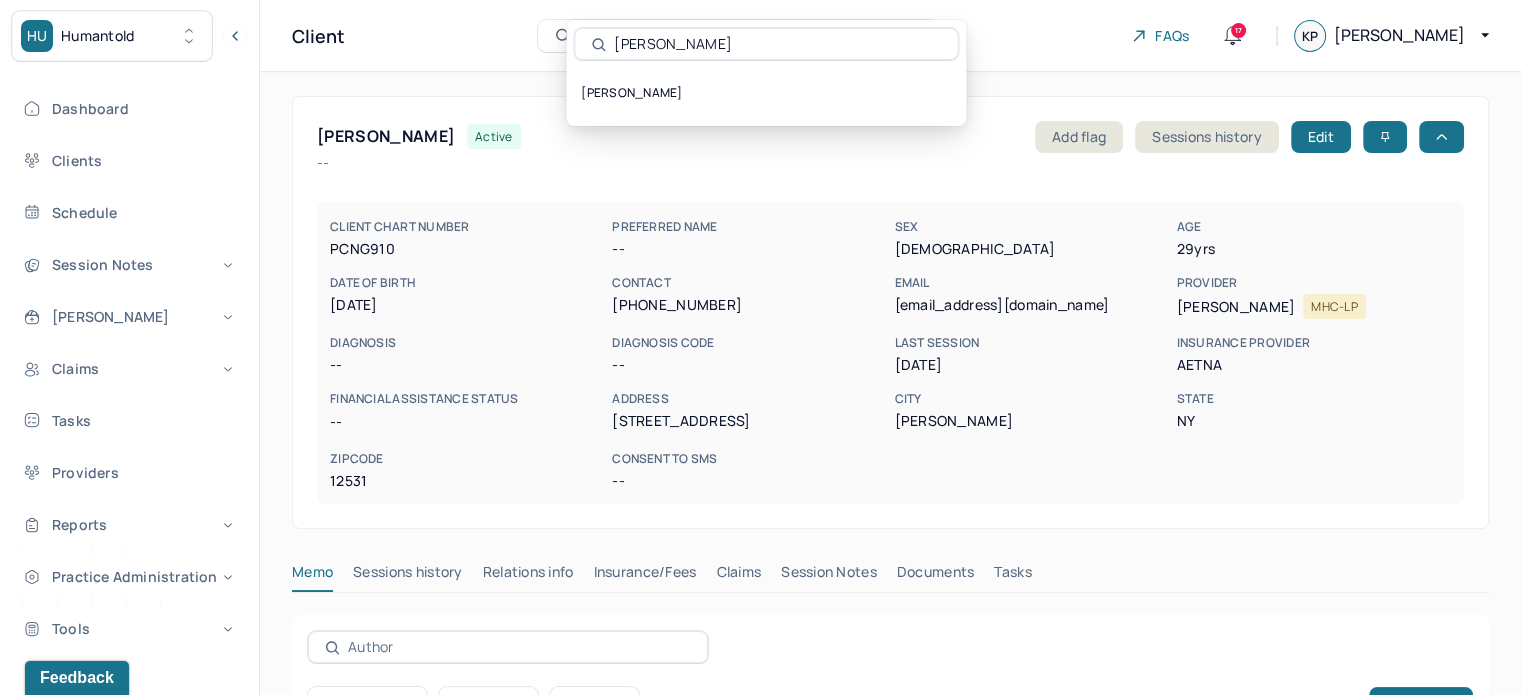 type on "Alan Clancy" 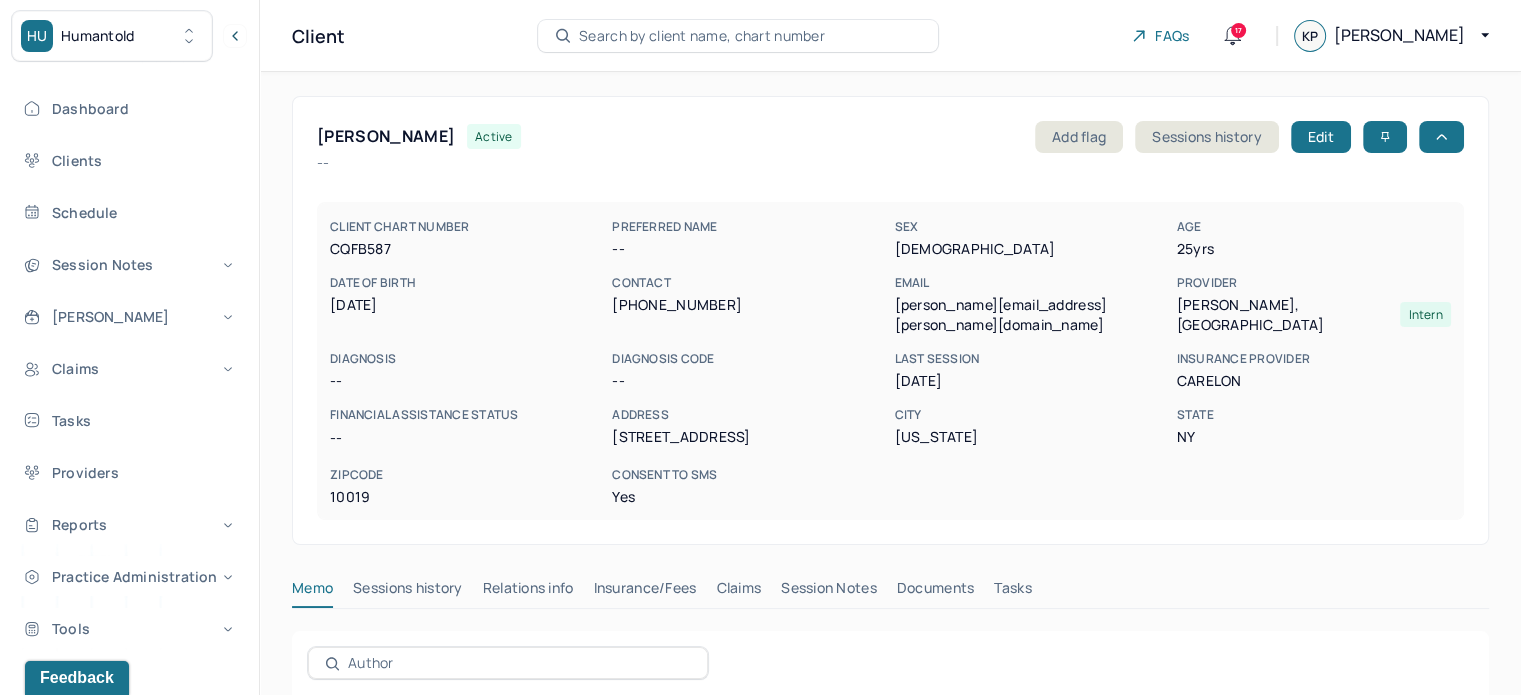 click on "Client   Search by client name, chart number     FAQs   17   KP [PERSON_NAME]" at bounding box center [890, 36] 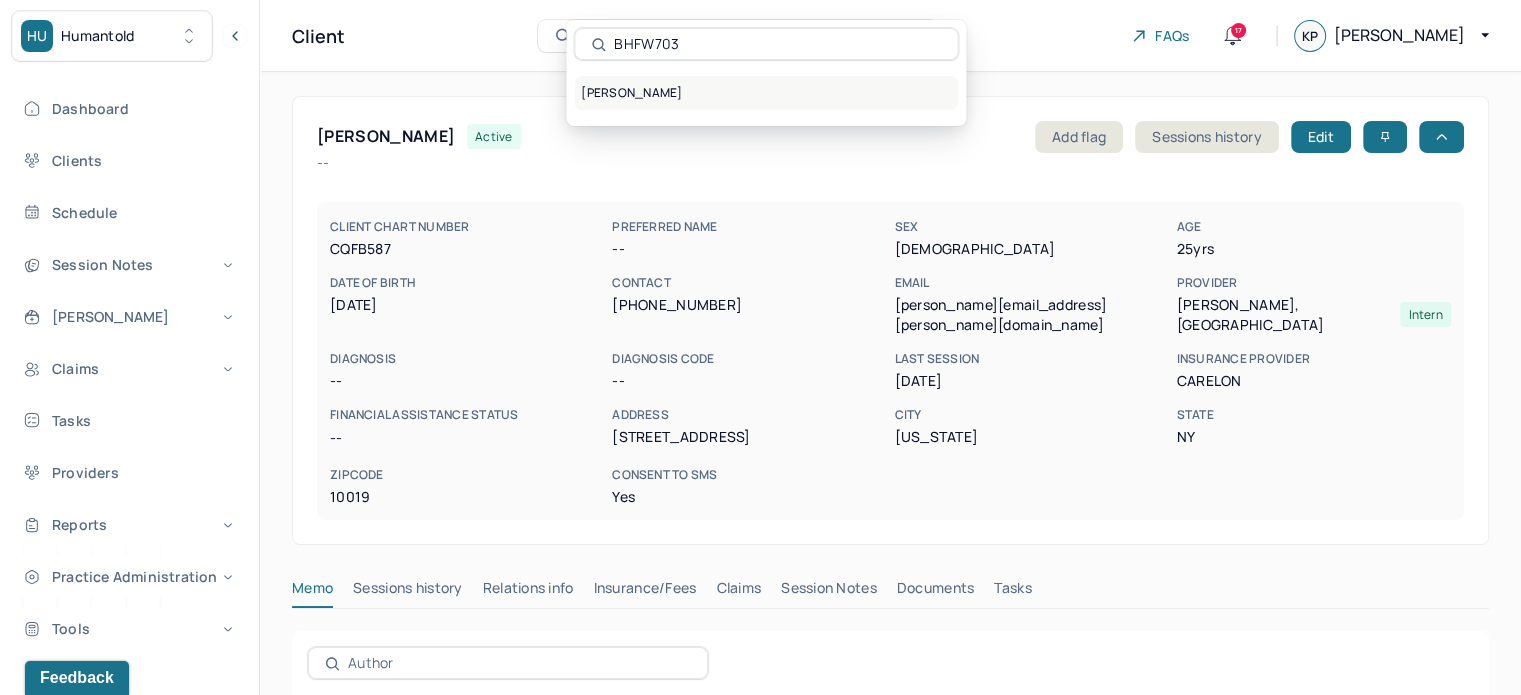 type on "BHFW703" 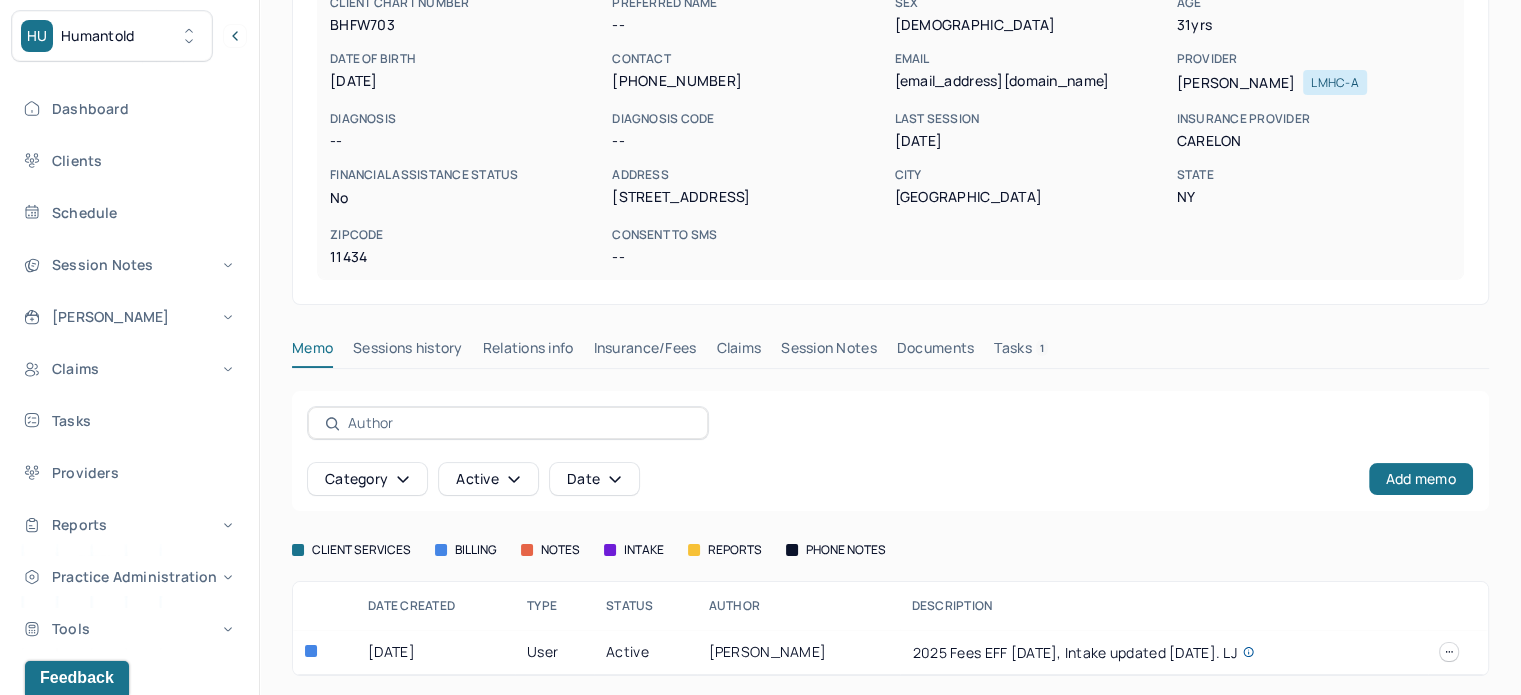 scroll, scrollTop: 227, scrollLeft: 0, axis: vertical 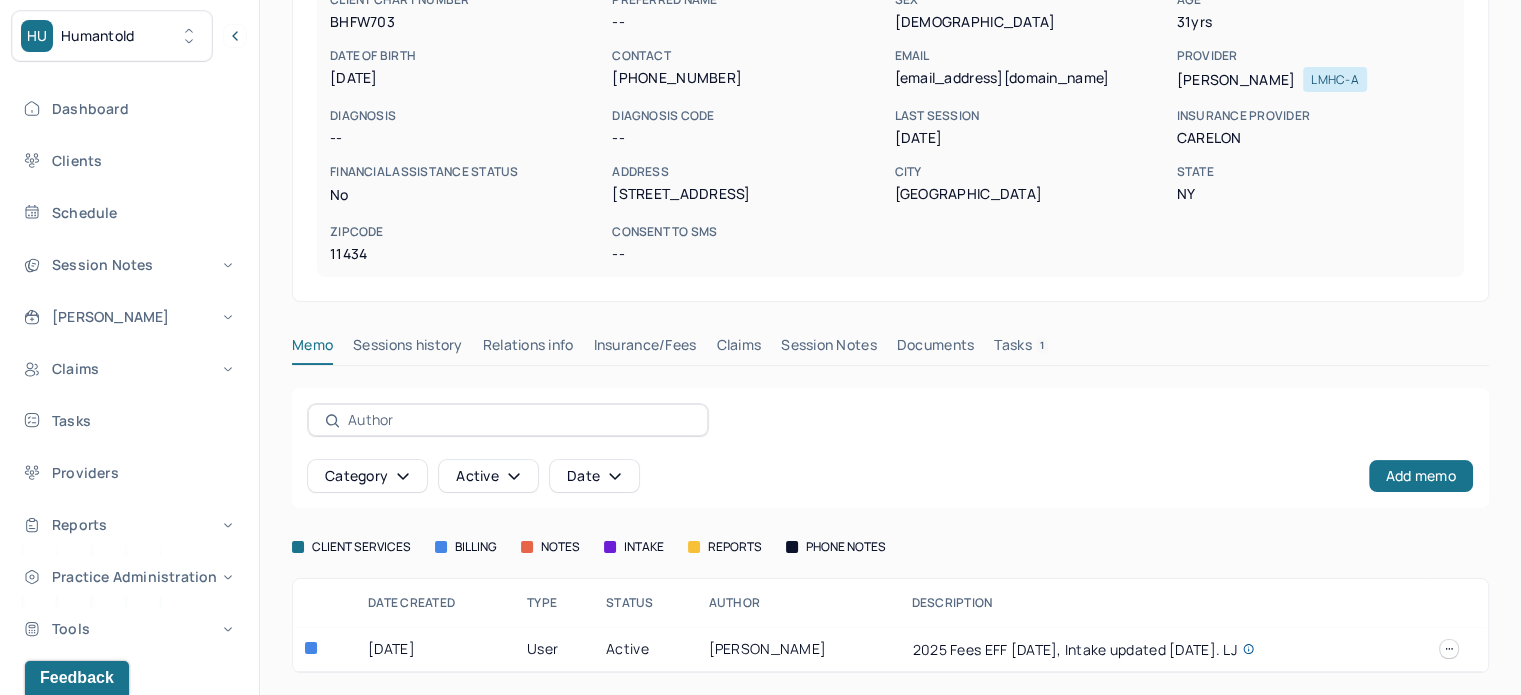 click on "Tasks 1" at bounding box center [1021, 349] 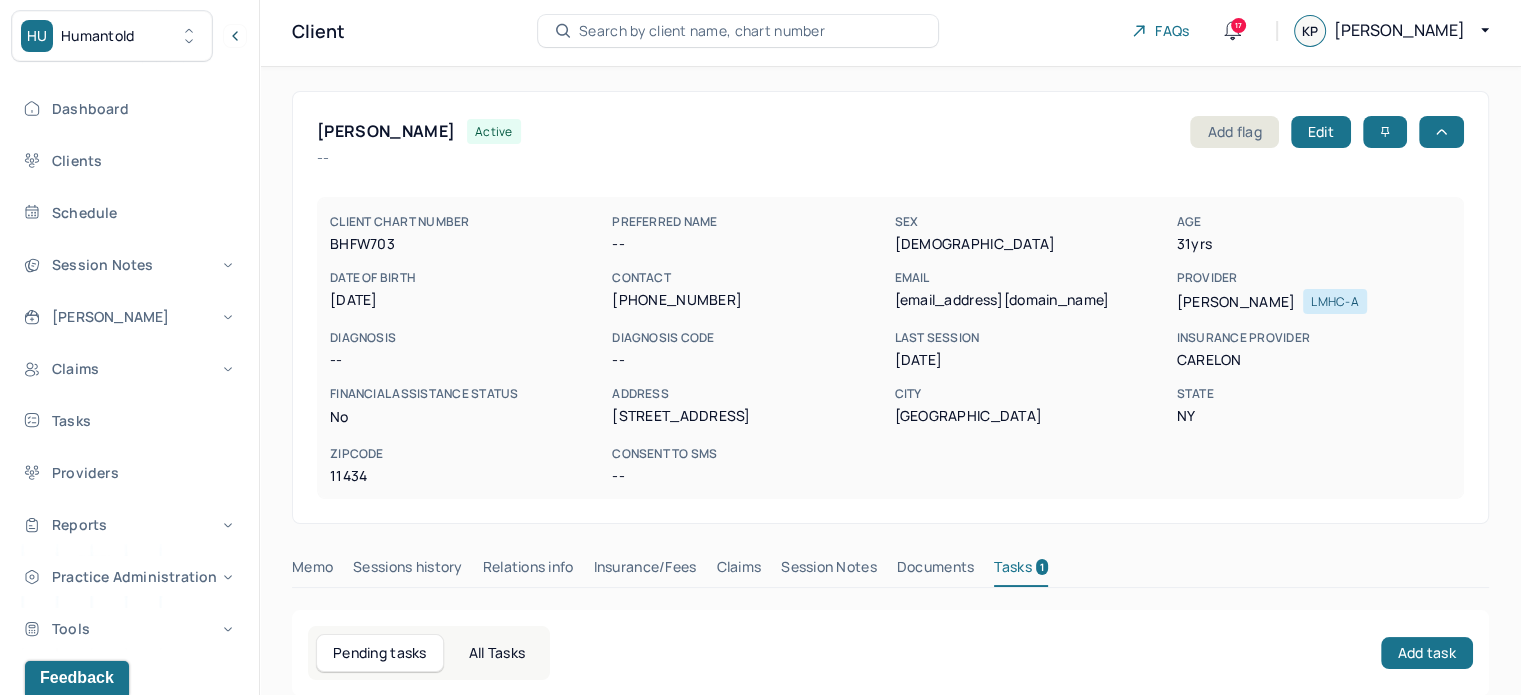 scroll, scrollTop: 0, scrollLeft: 0, axis: both 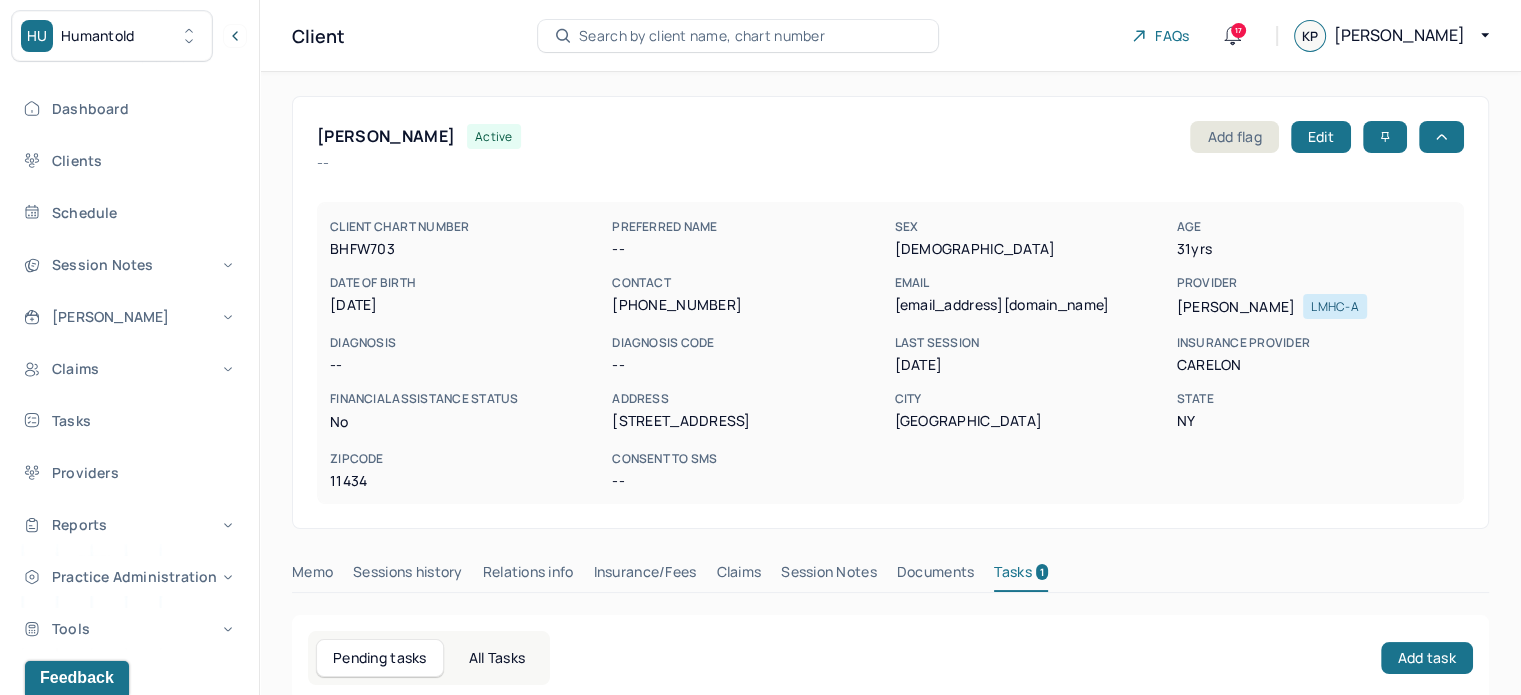 click on "Search by client name, chart number" at bounding box center [702, 36] 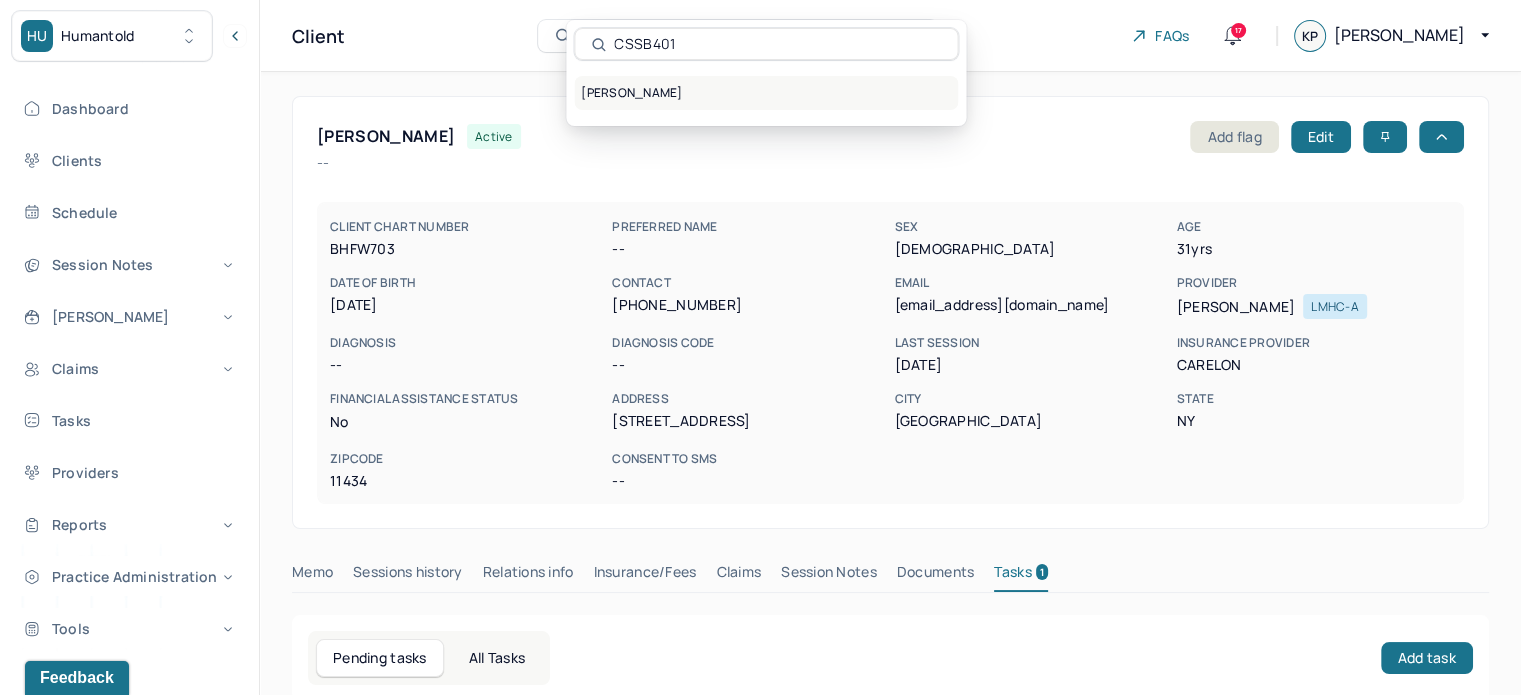 type on "CSSB401" 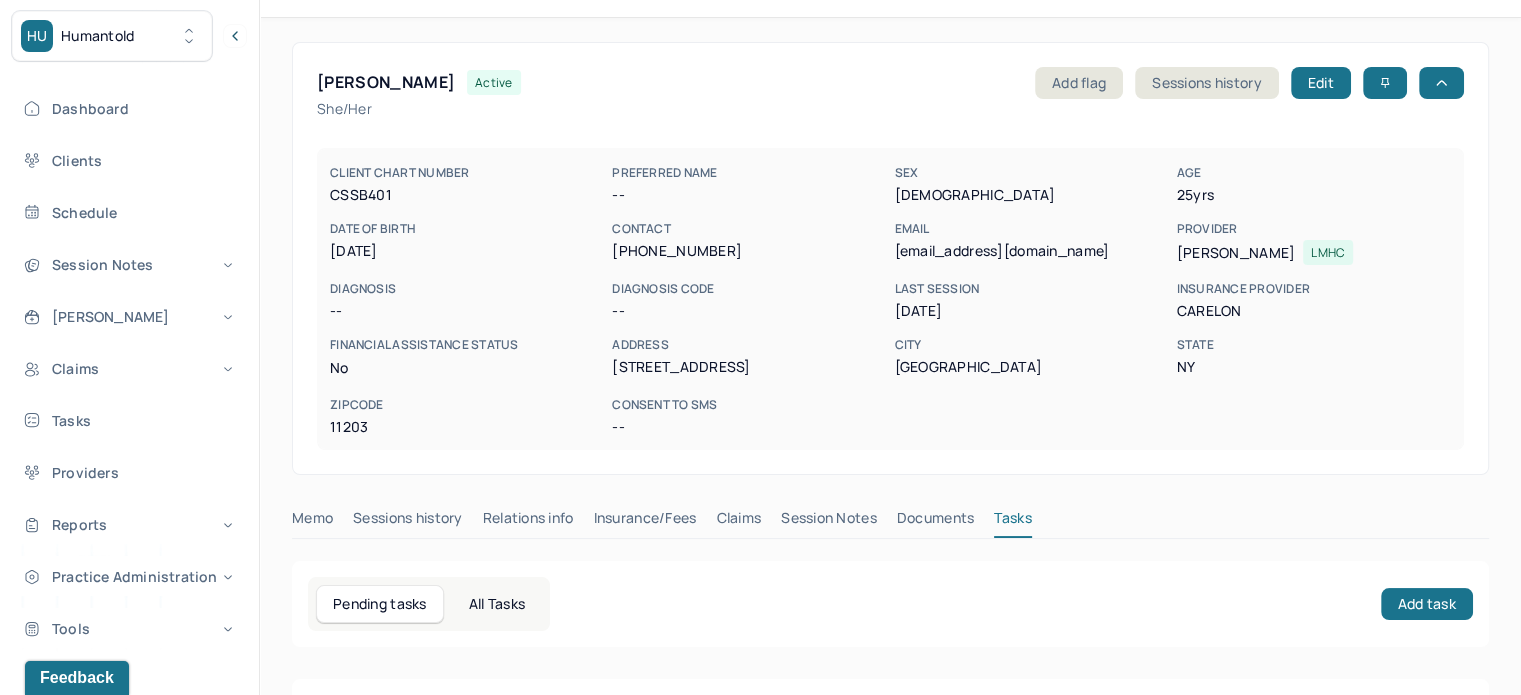 scroll, scrollTop: 180, scrollLeft: 0, axis: vertical 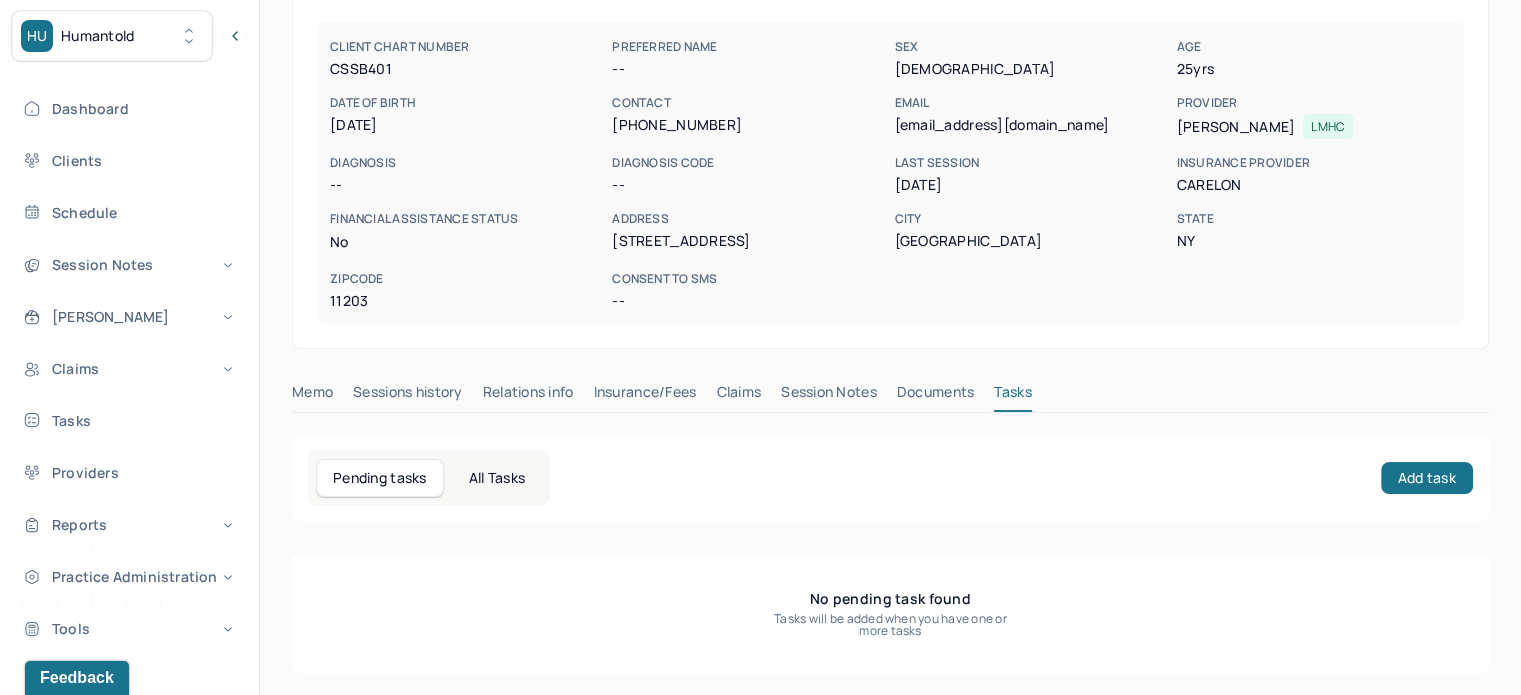 click on "Claims" at bounding box center (738, 396) 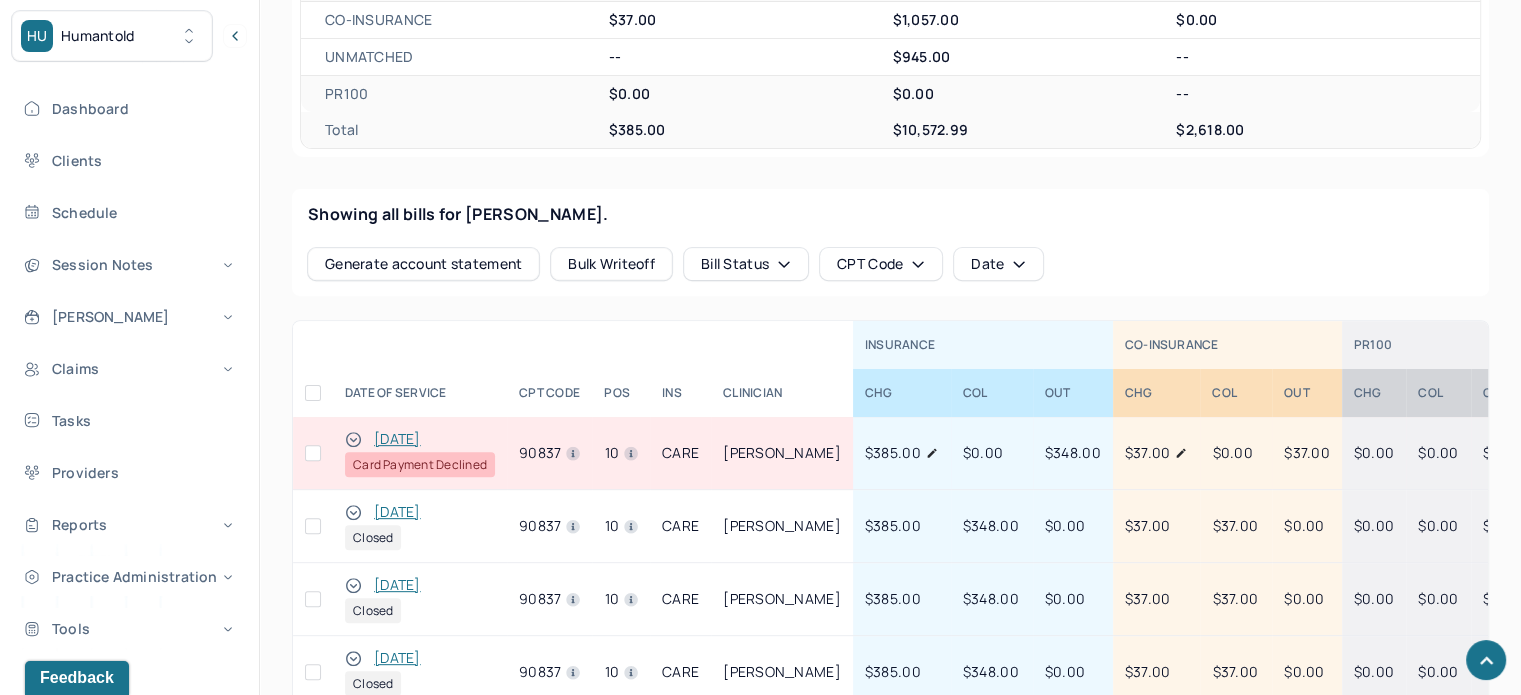 scroll, scrollTop: 680, scrollLeft: 0, axis: vertical 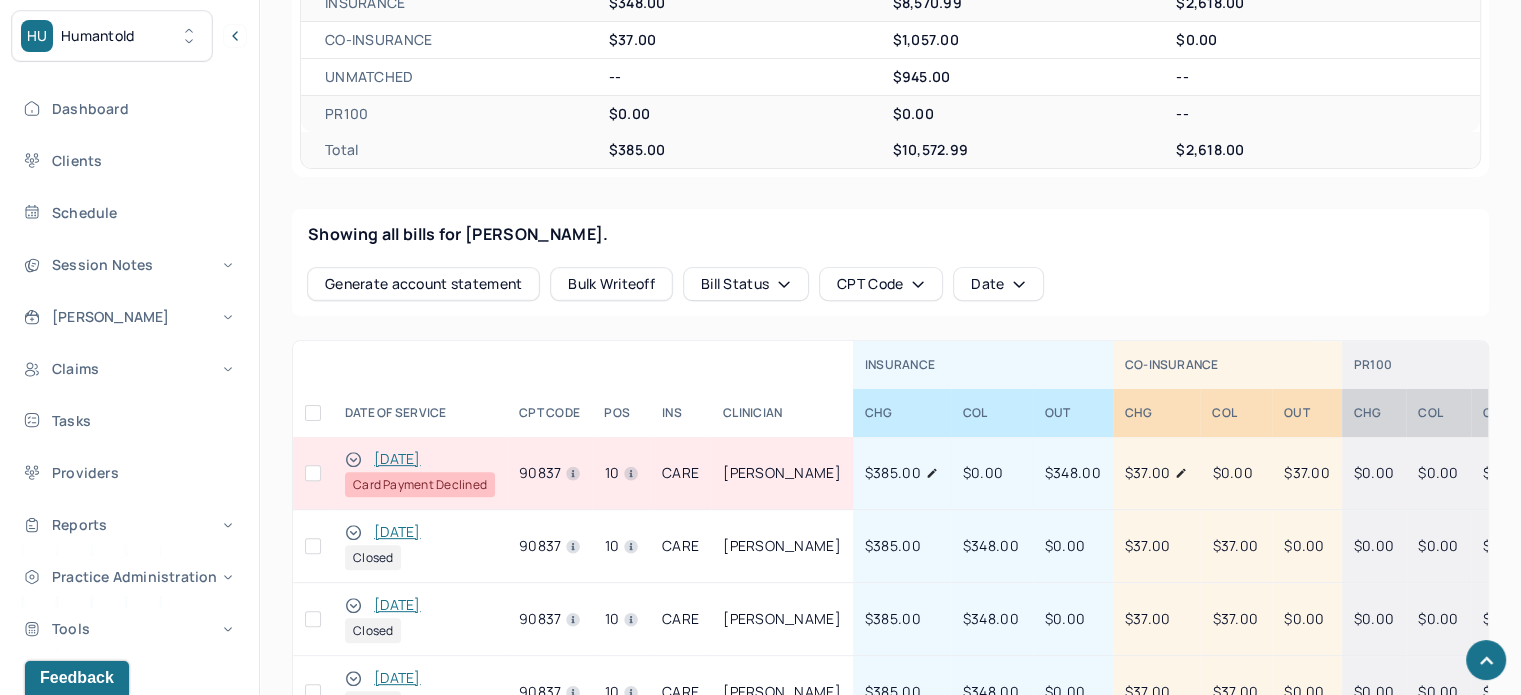 click at bounding box center [313, 473] 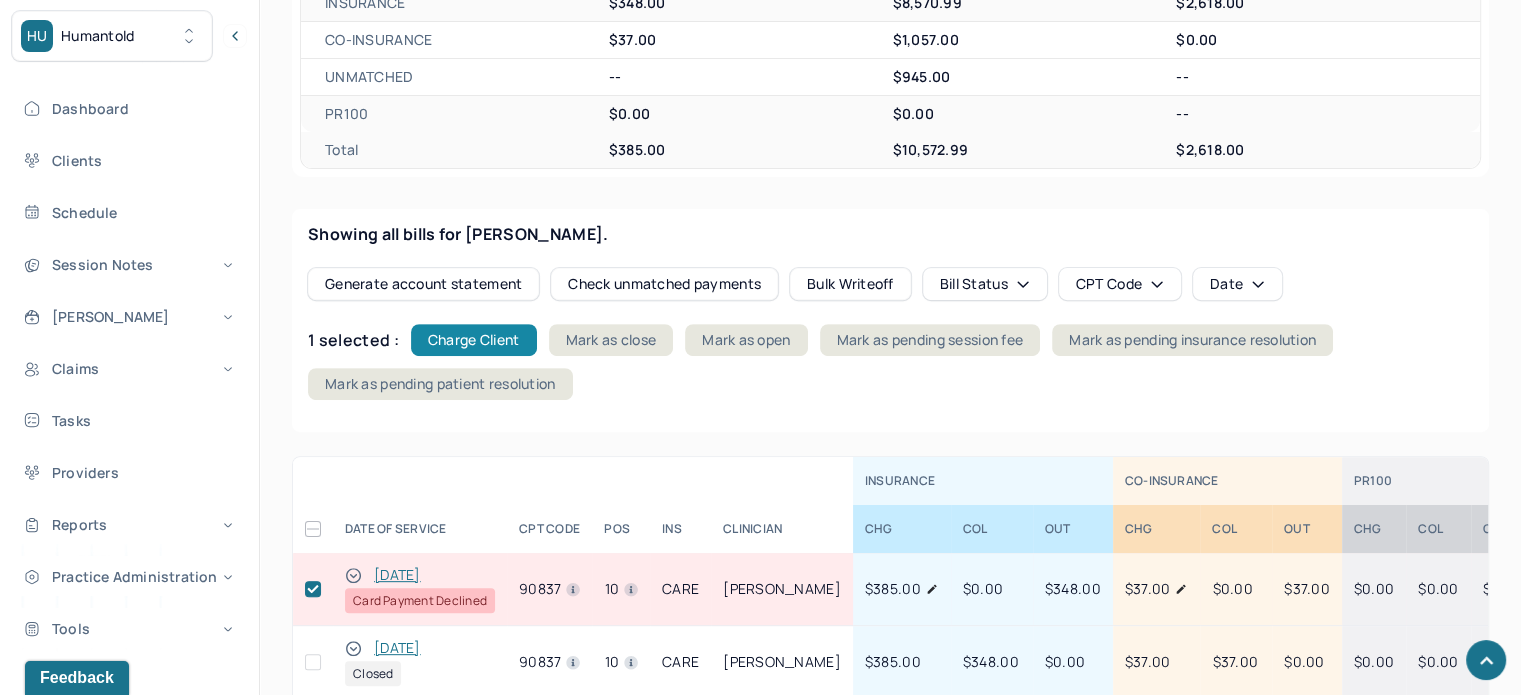 click on "Charge Client" at bounding box center [474, 340] 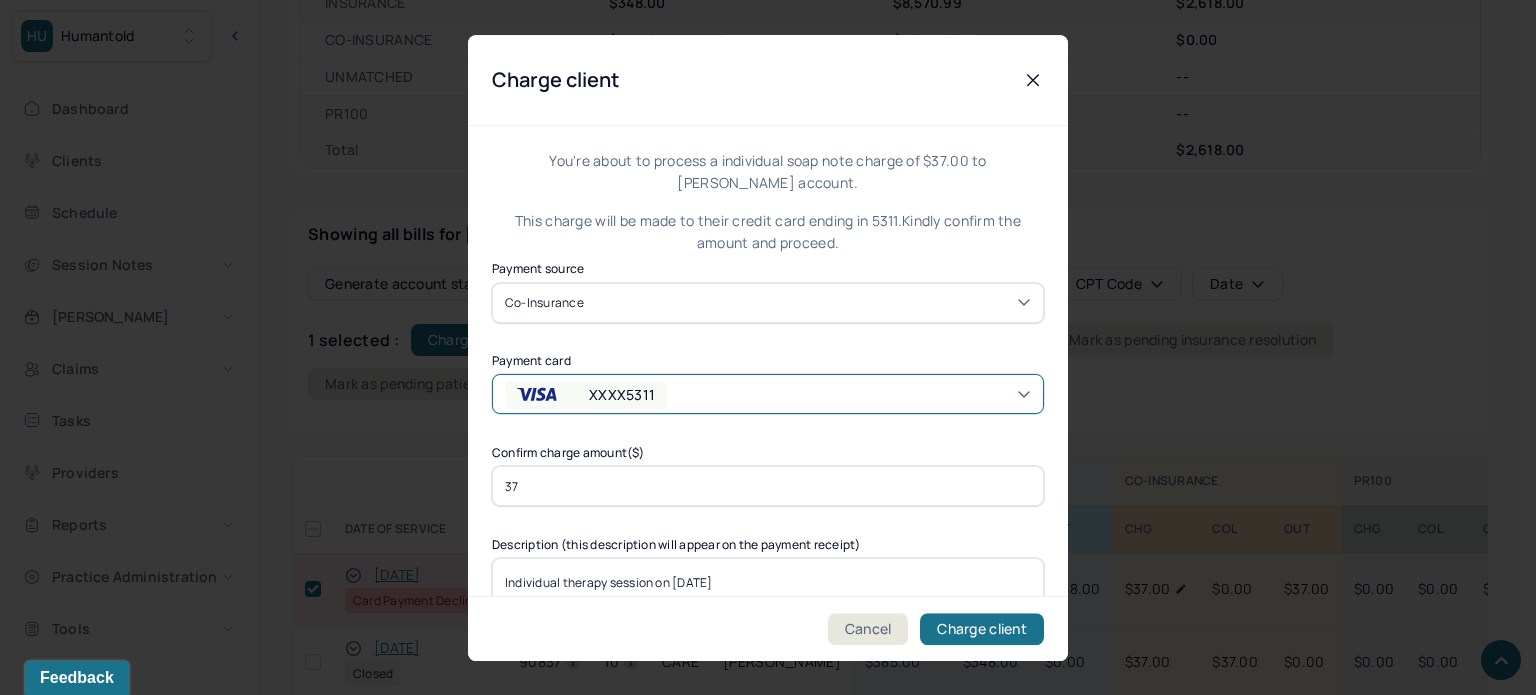click on "XXXX5311" at bounding box center [768, 394] 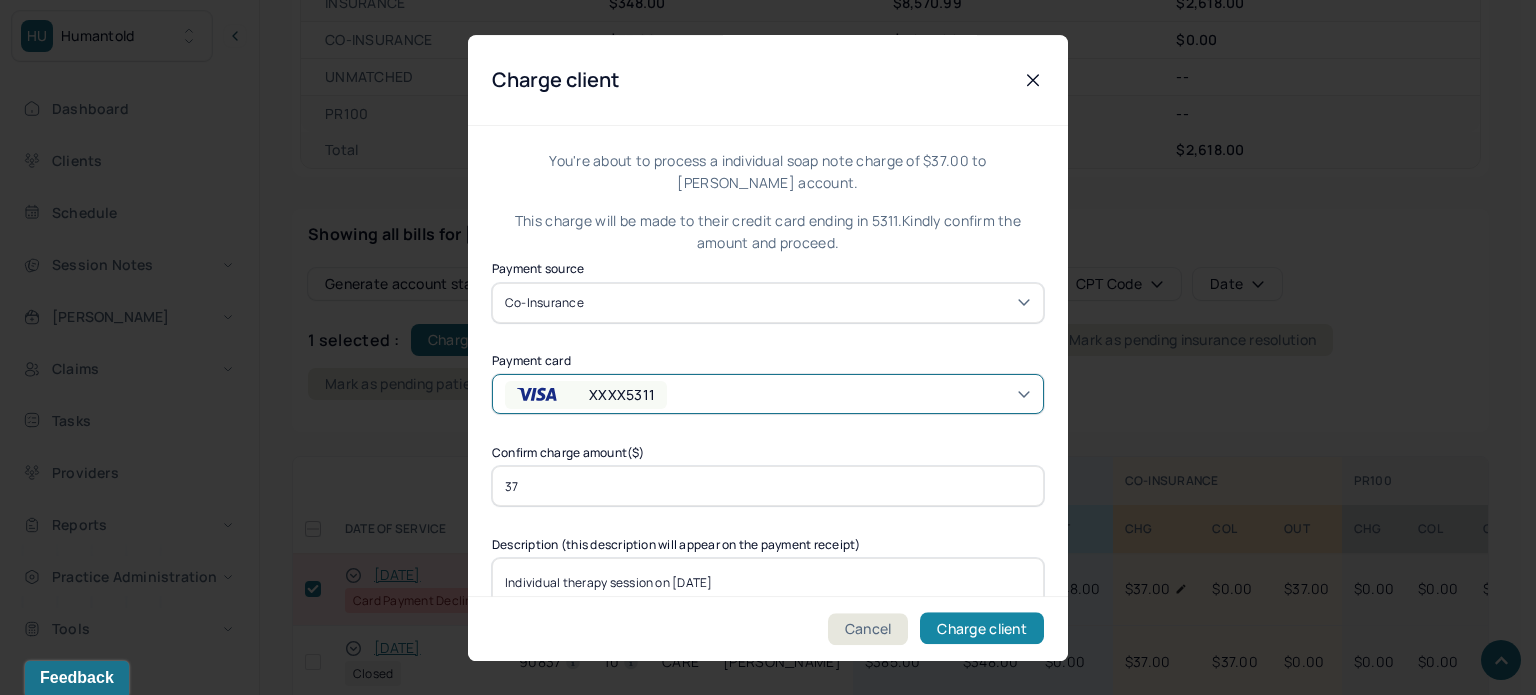 click on "Charge client" at bounding box center (982, 628) 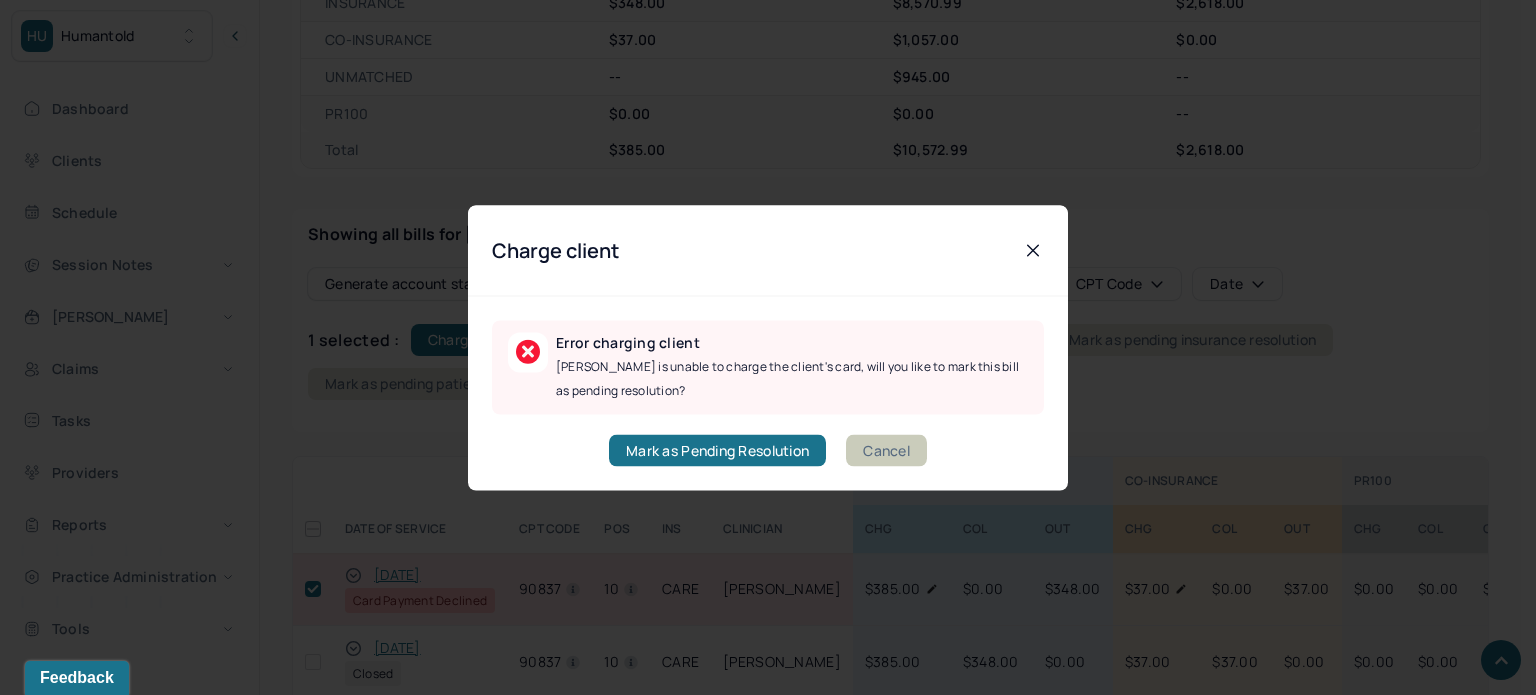 click on "Cancel" at bounding box center (886, 450) 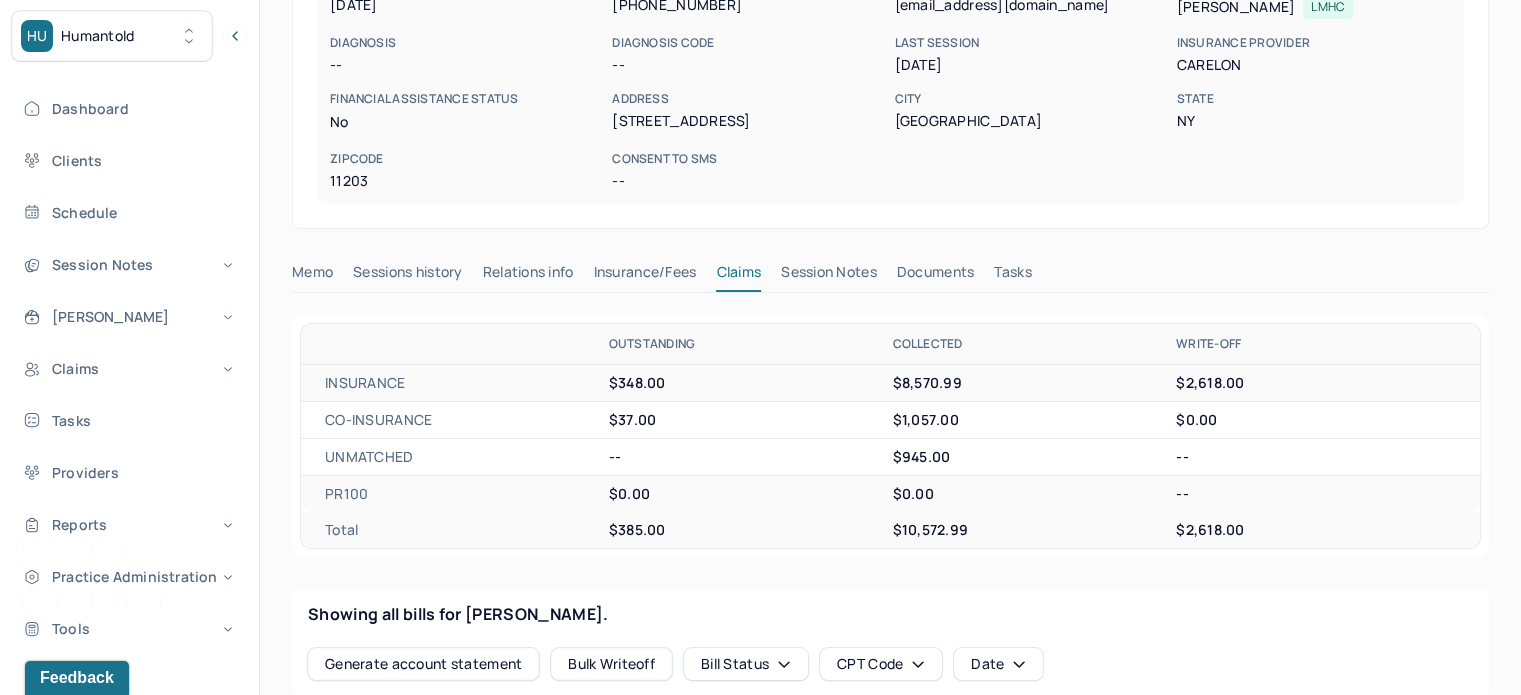 scroll, scrollTop: 0, scrollLeft: 0, axis: both 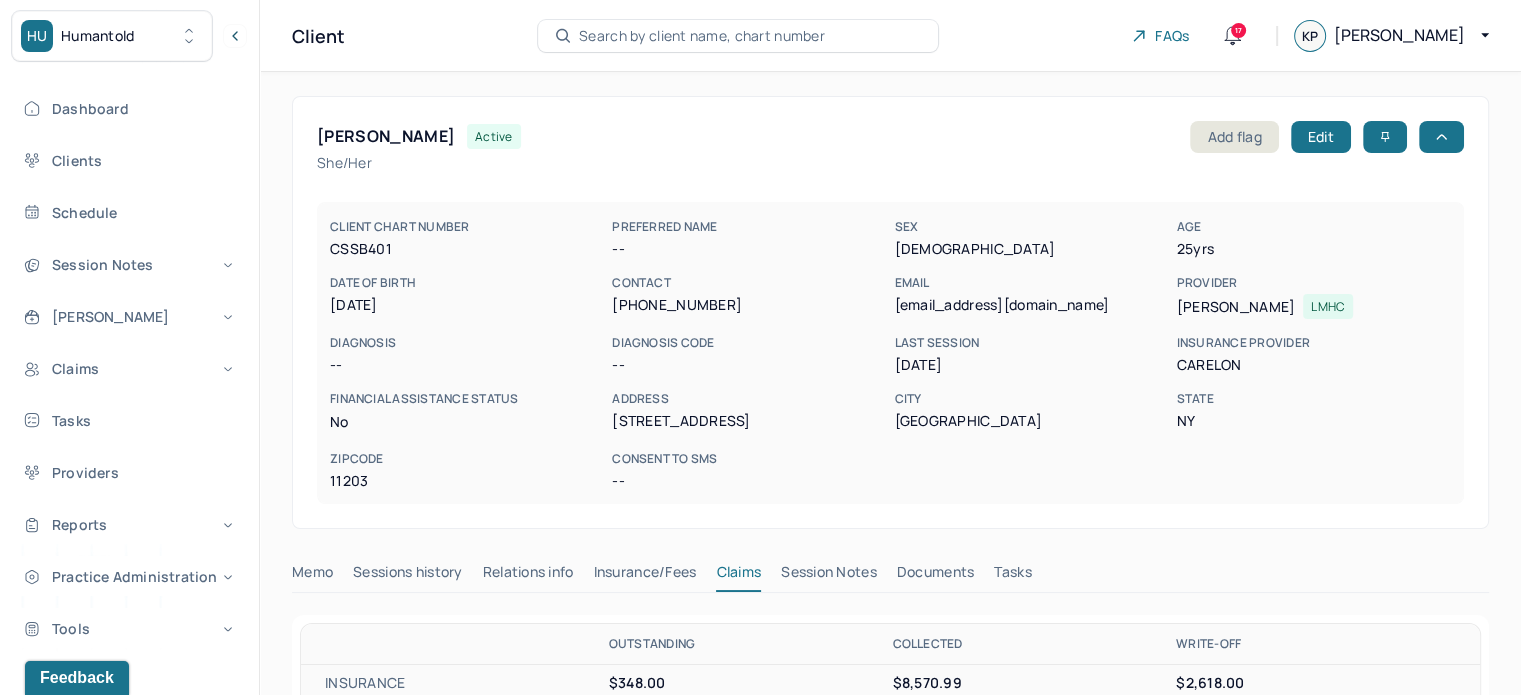 click on "akcamp.10@gmail.com" at bounding box center [1031, 305] 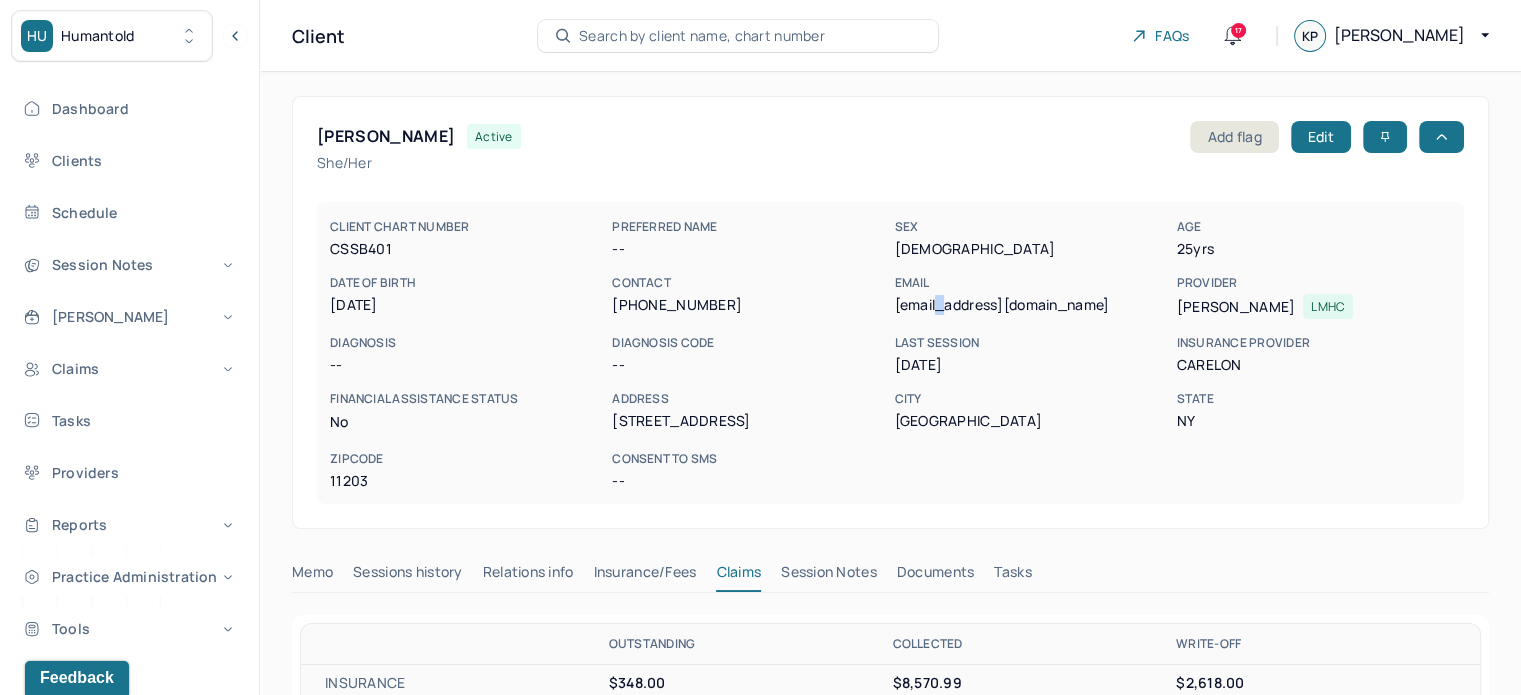 click on "akcamp.10@gmail.com" at bounding box center [1031, 305] 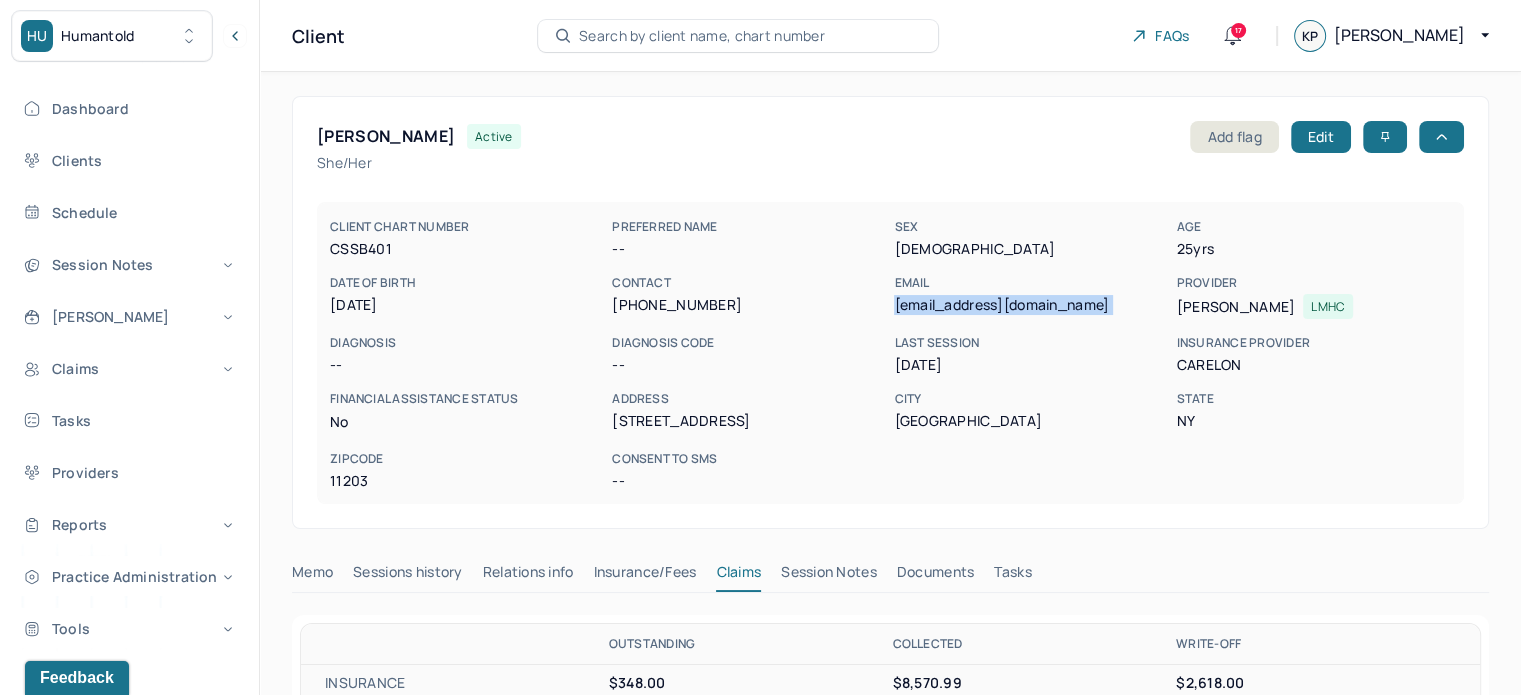 click on "akcamp.10@gmail.com" at bounding box center (1031, 305) 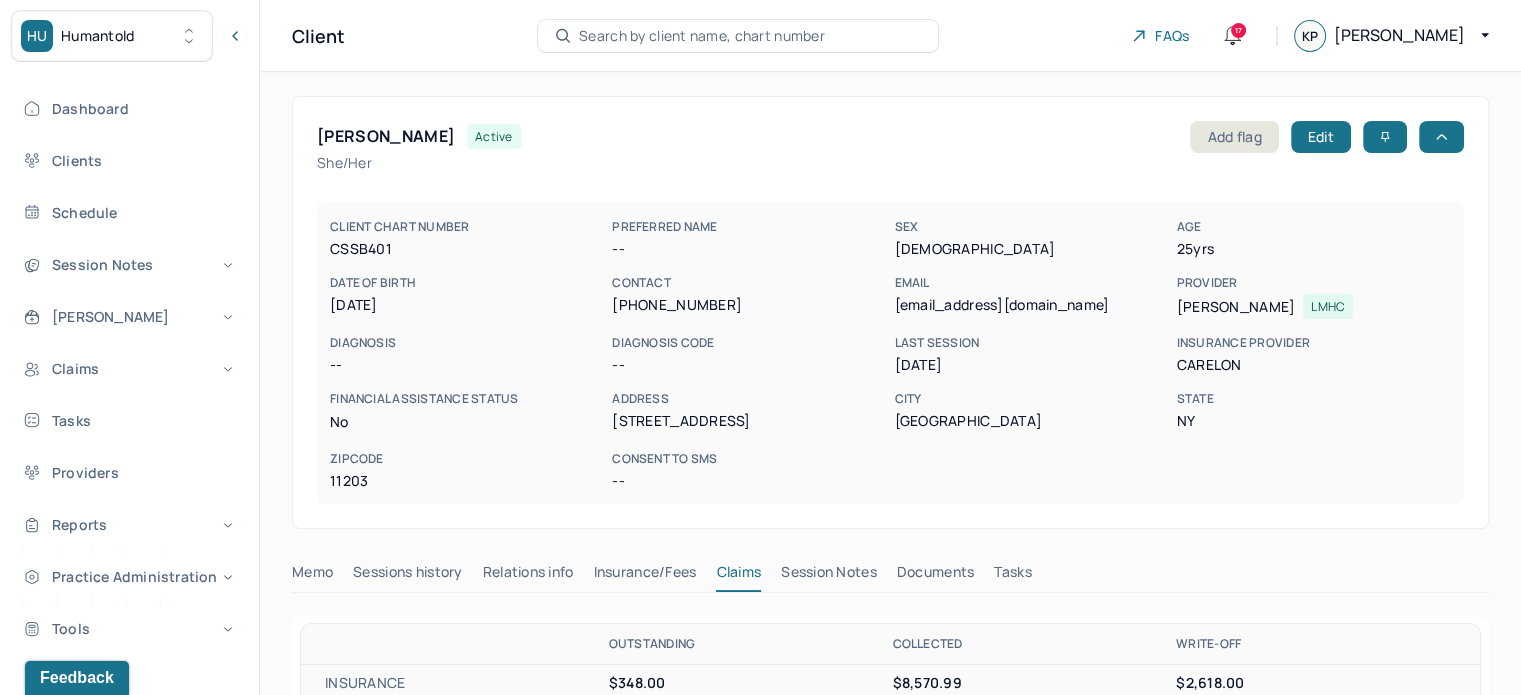 click on "(347) 309-8828" at bounding box center (749, 305) 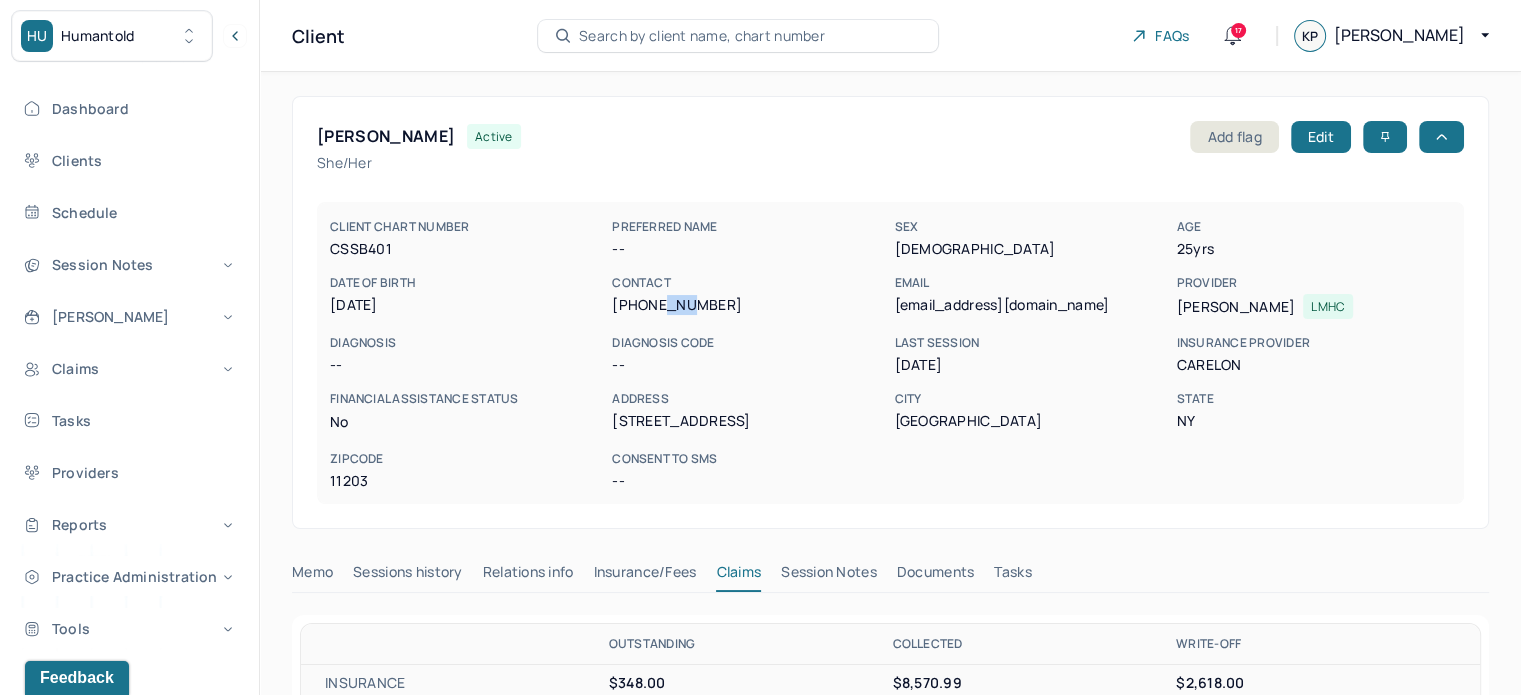 click on "(347) 309-8828" at bounding box center [749, 305] 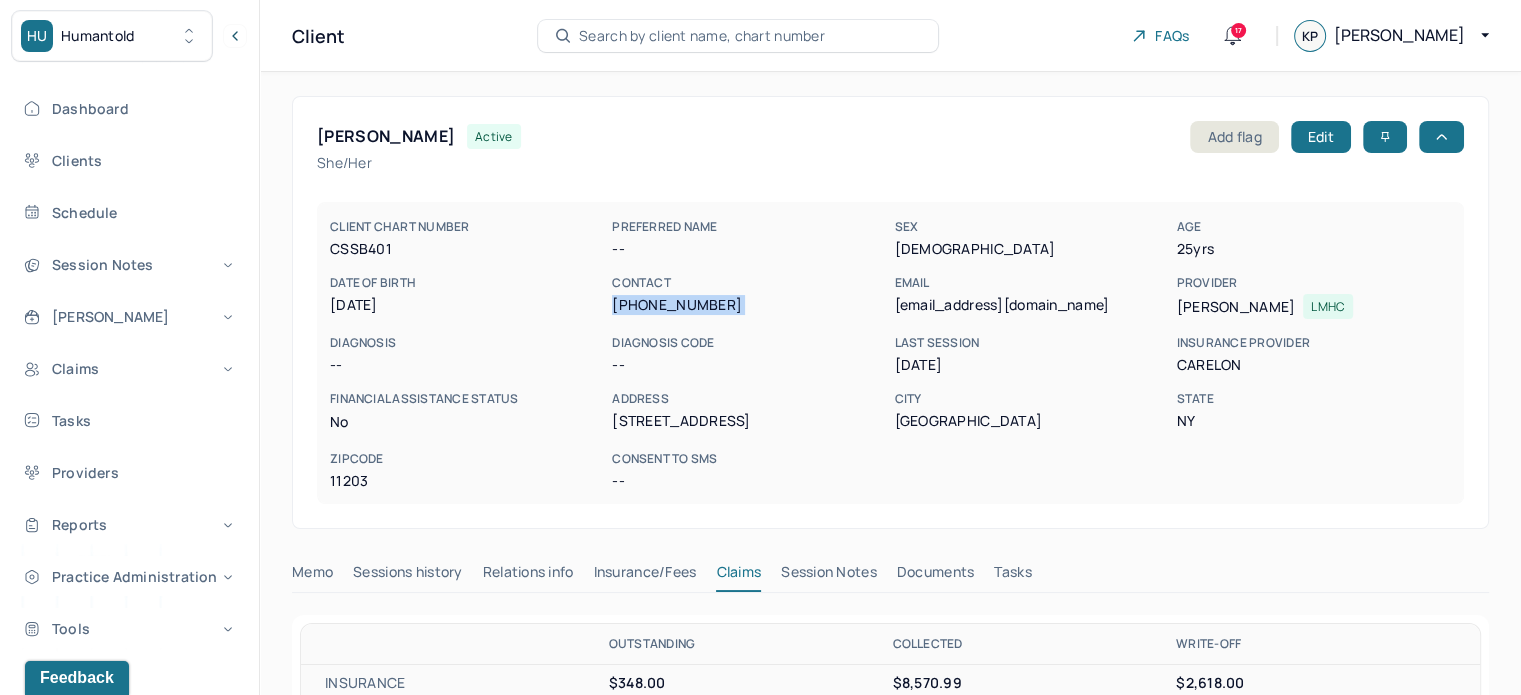 click on "(347) 309-8828" at bounding box center [749, 305] 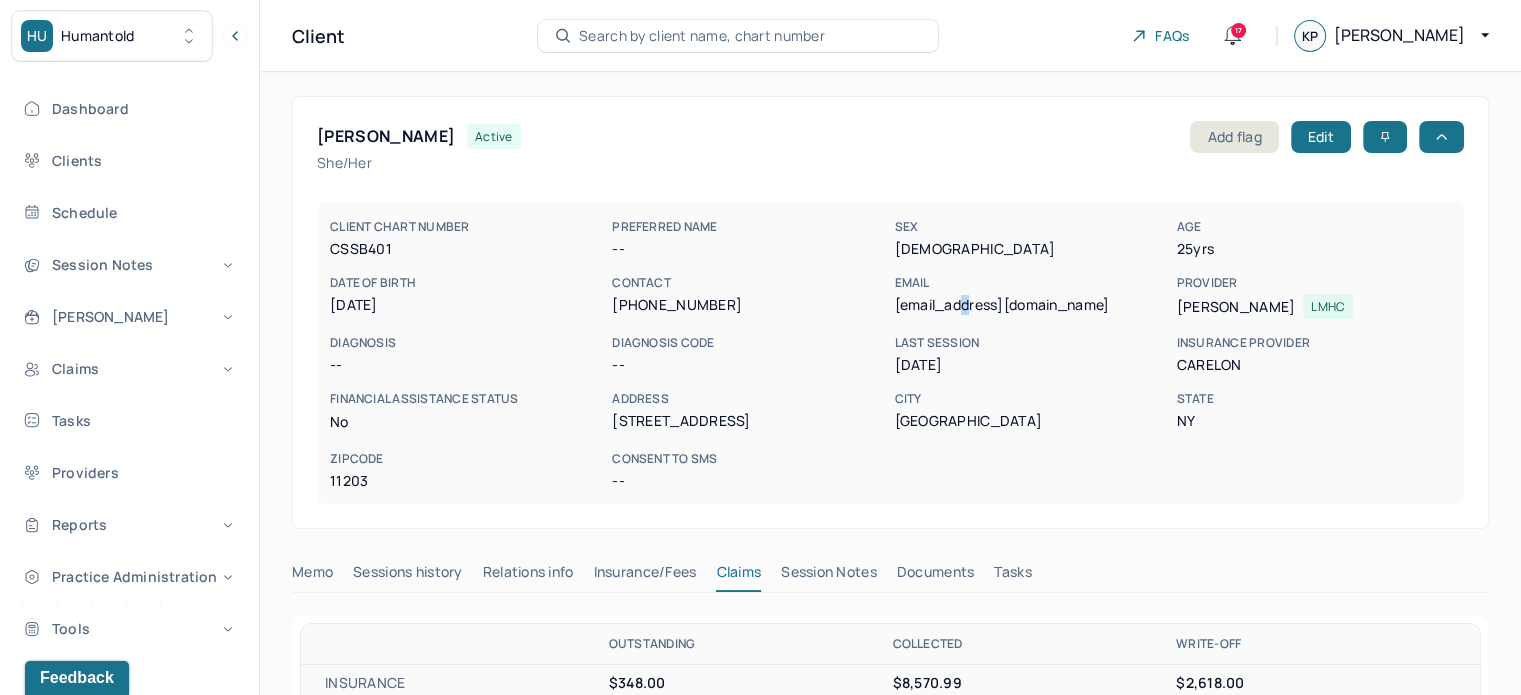 click on "akcamp.10@gmail.com" at bounding box center (1031, 305) 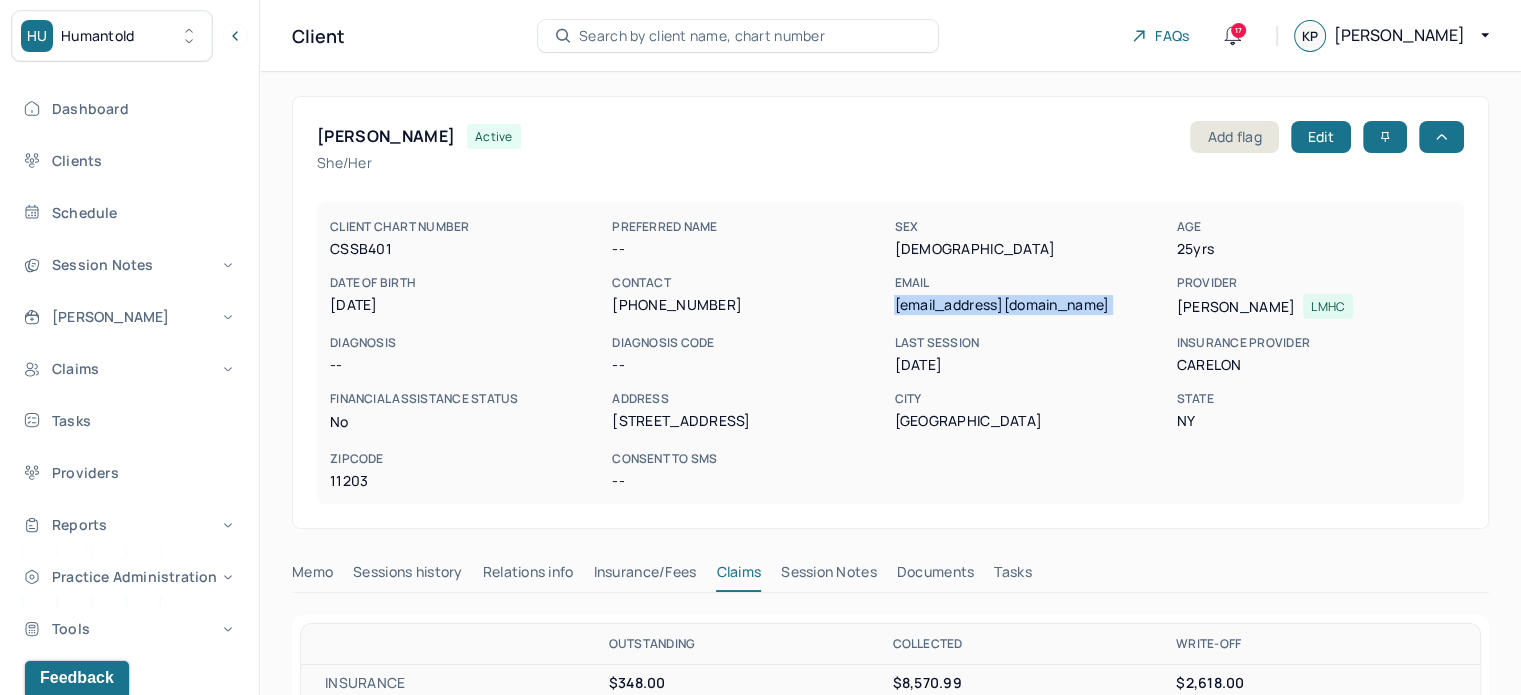 click on "akcamp.10@gmail.com" at bounding box center [1031, 305] 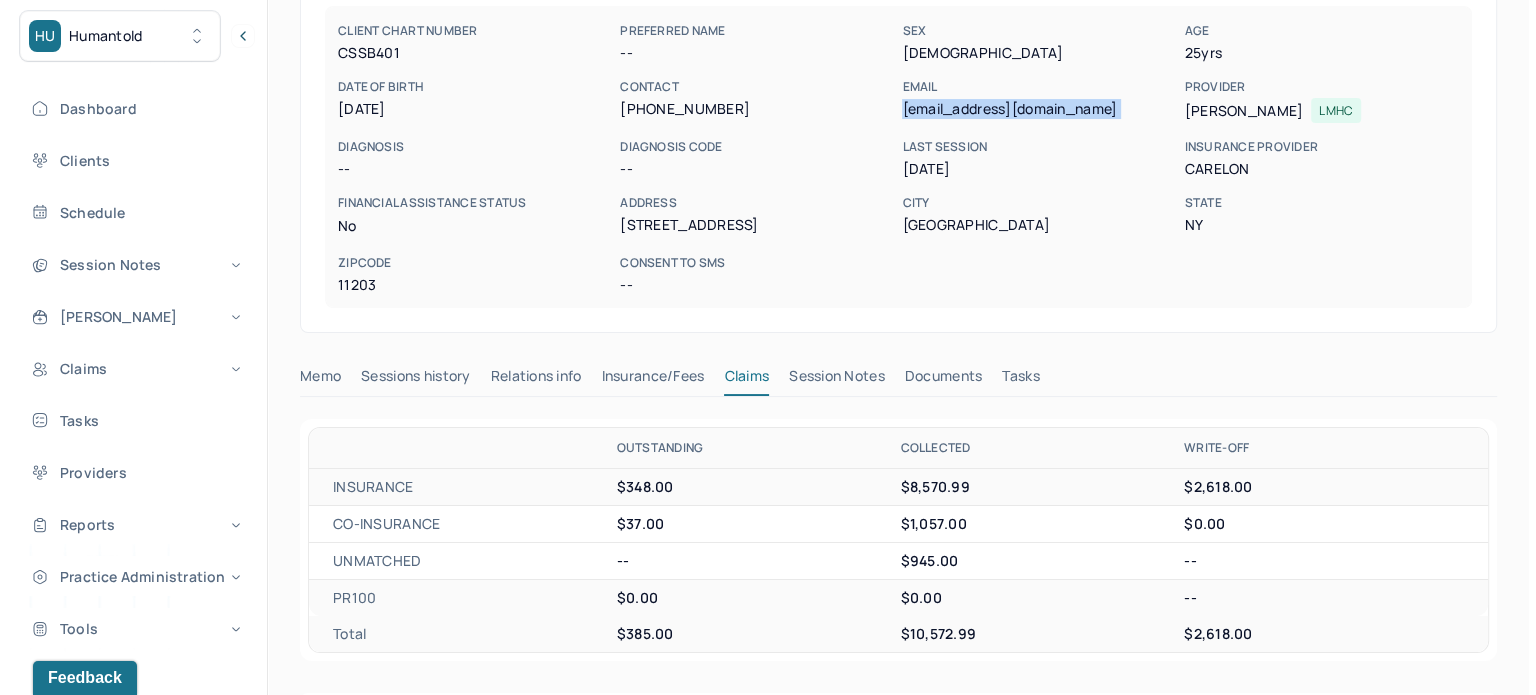 scroll, scrollTop: 179, scrollLeft: 0, axis: vertical 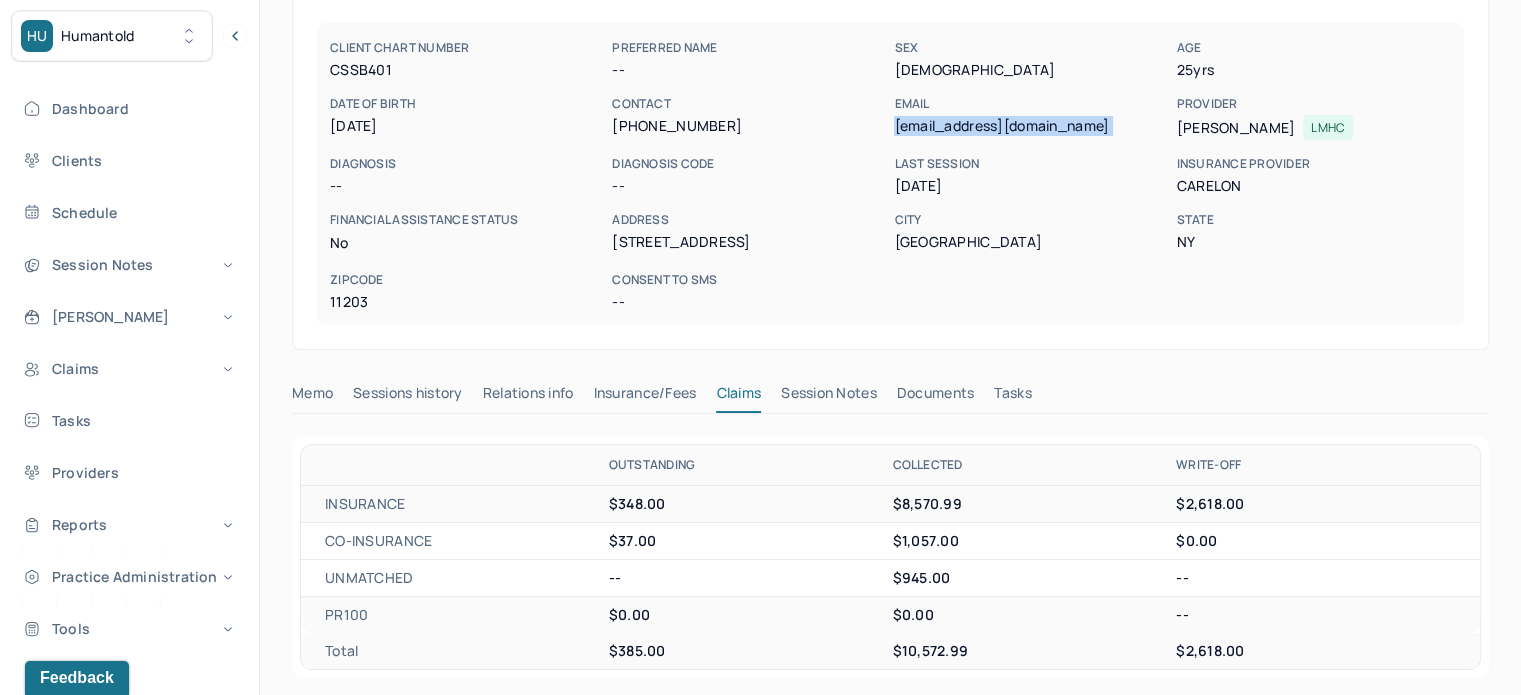 click on "Tasks" at bounding box center (1012, 397) 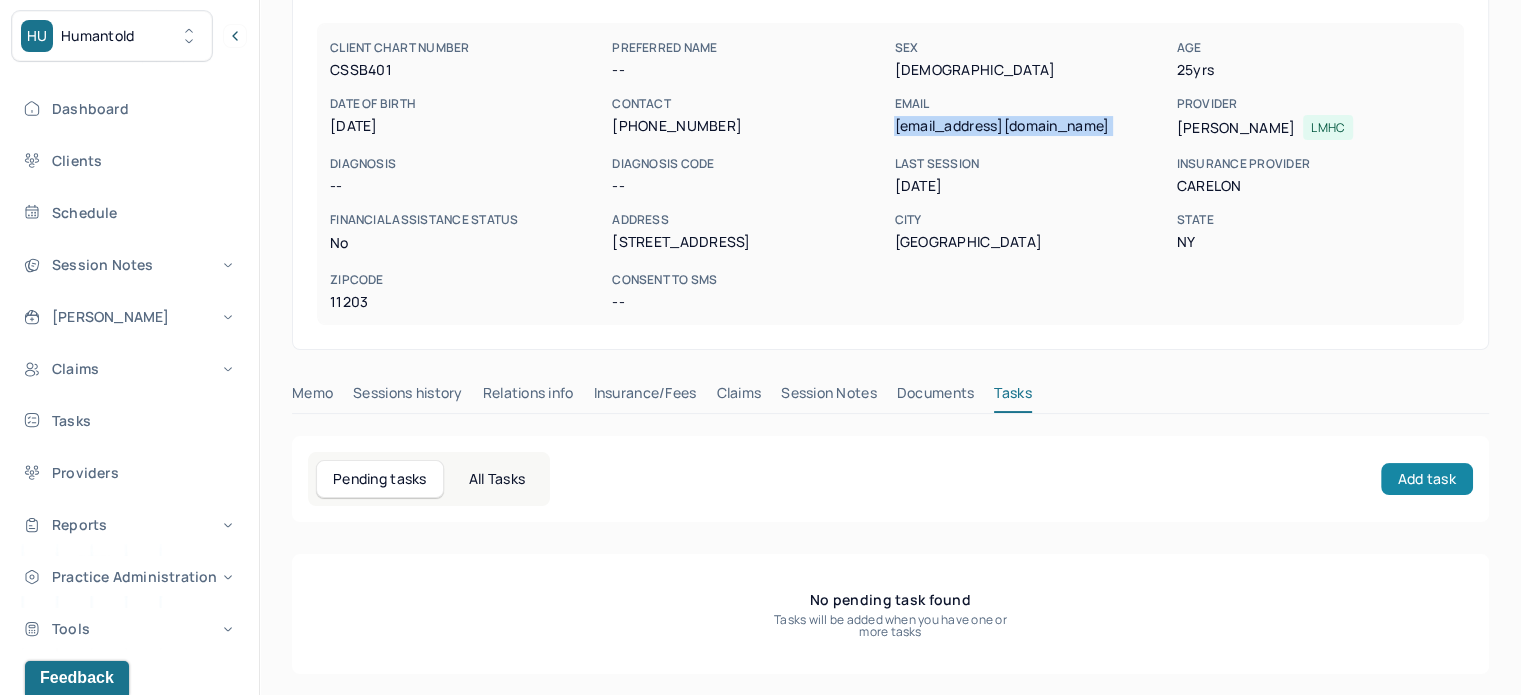 click on "Add task" at bounding box center (1427, 479) 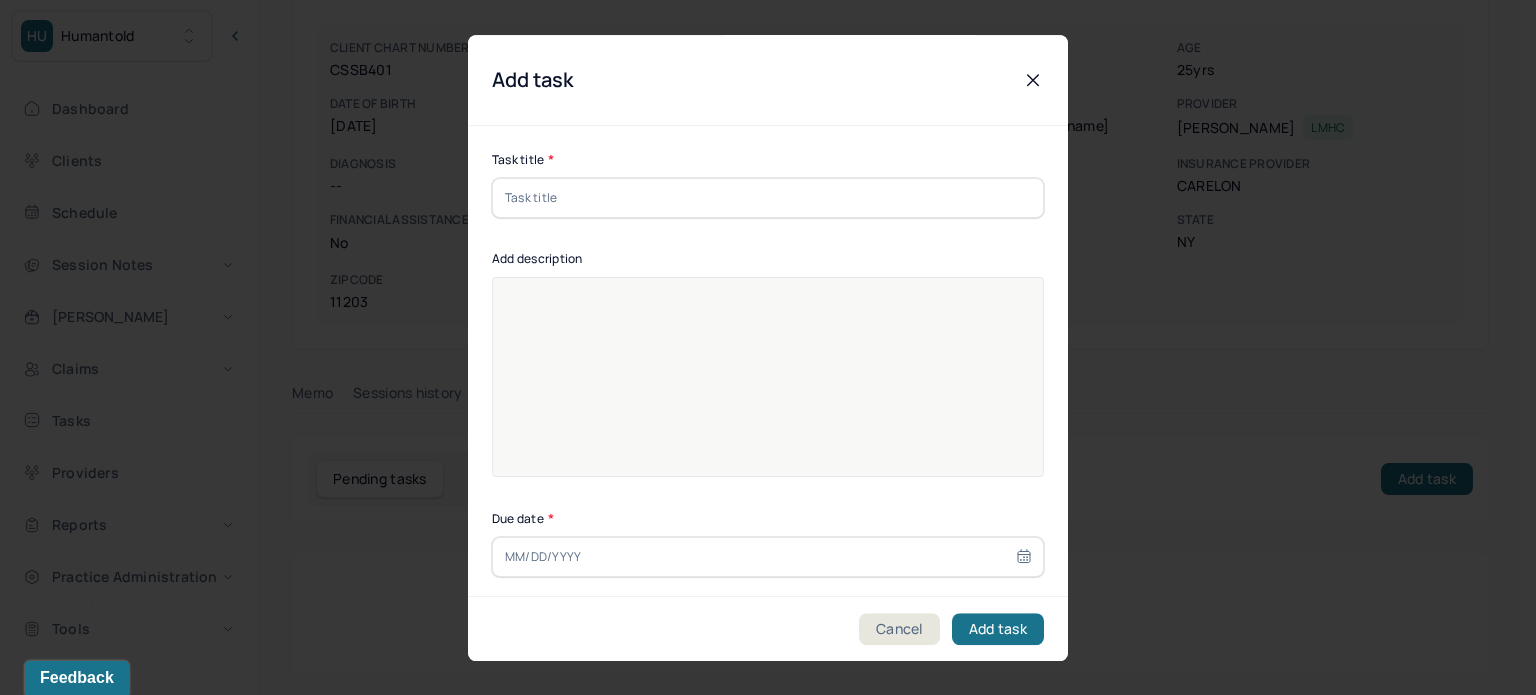 click at bounding box center [768, 198] 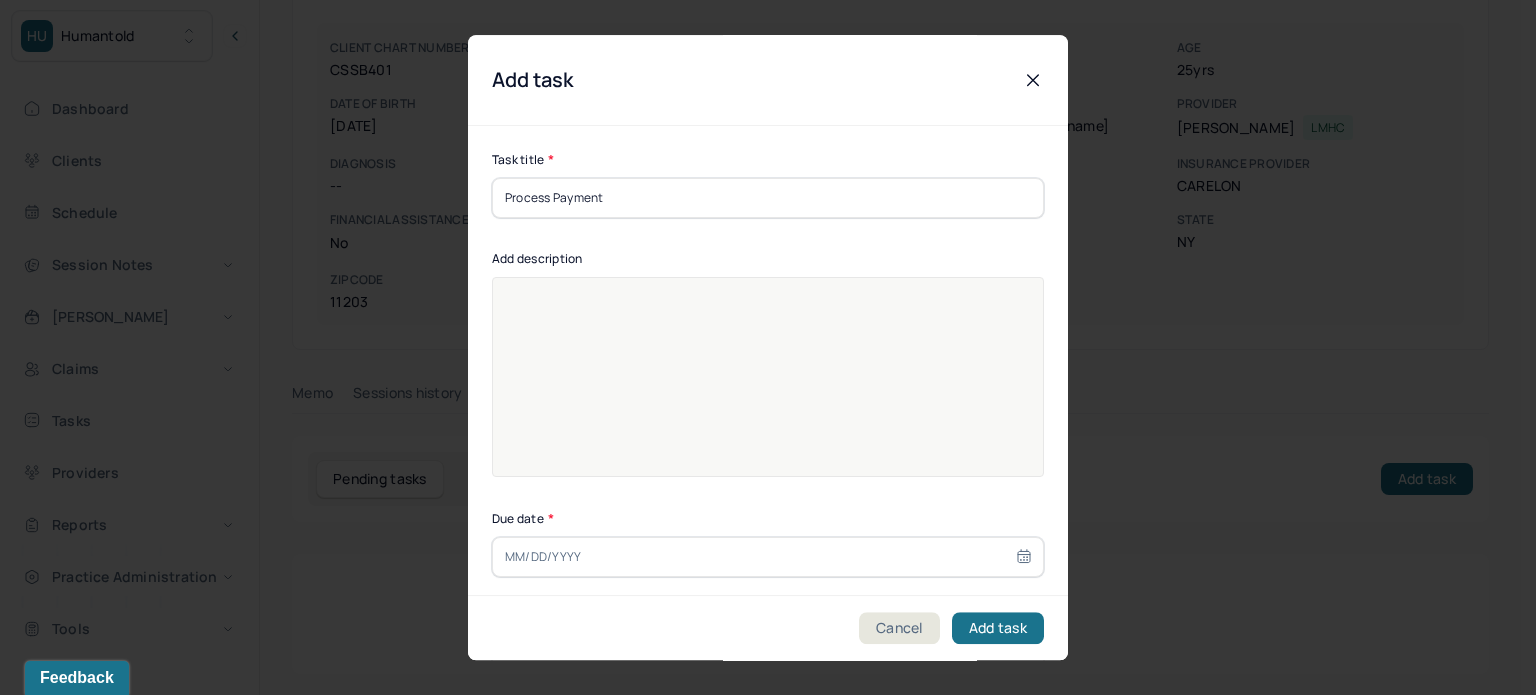 type on "Process Payment" 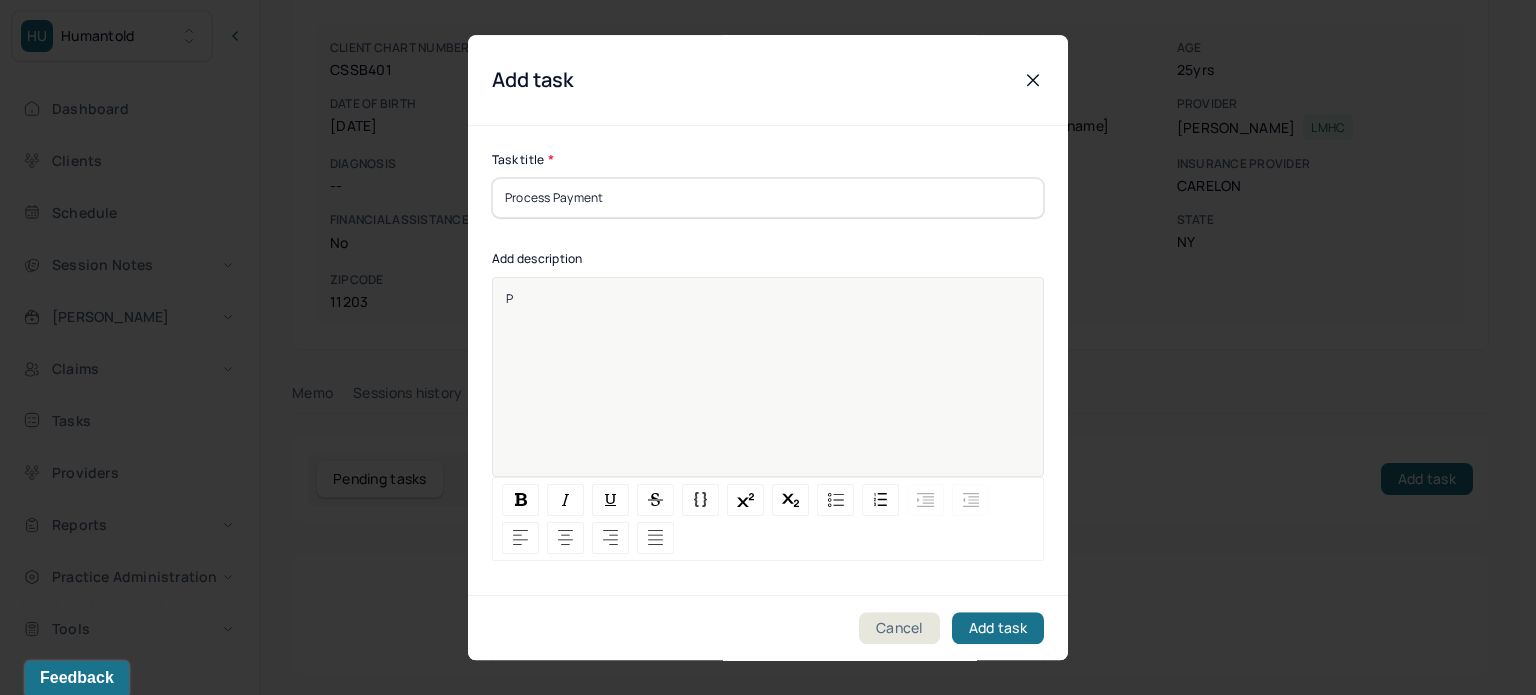 type 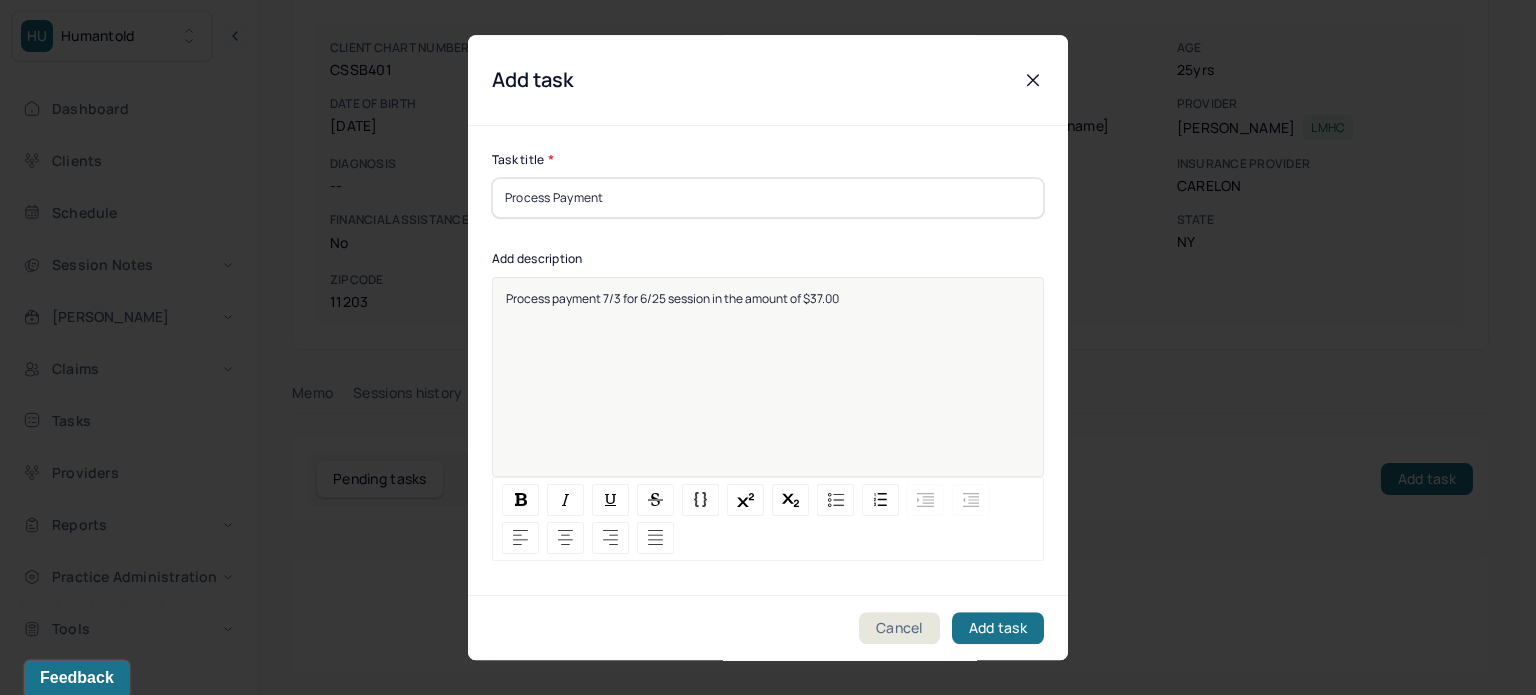 click on "Process payment 7/3 for 6/25 session in the amount of $37.00" at bounding box center (672, 298) 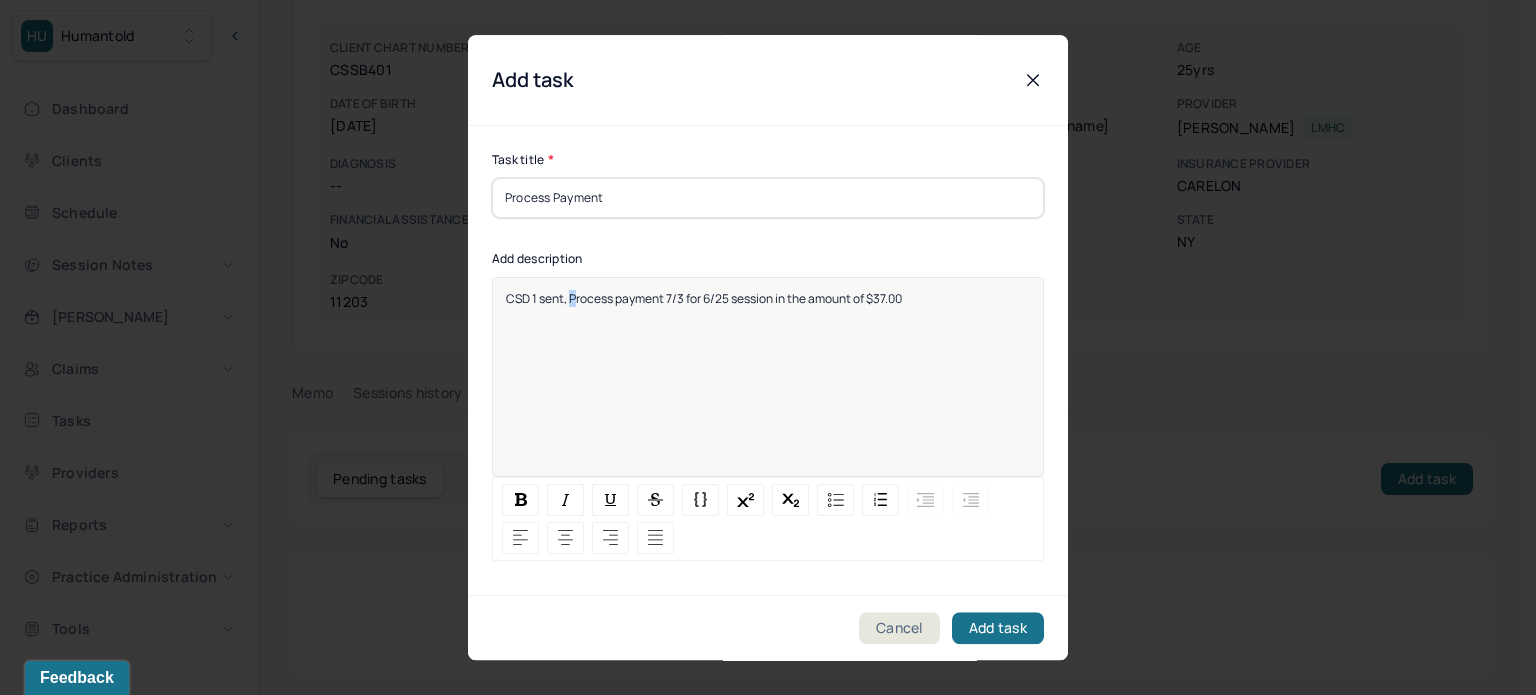 click on "CSD 1 sent, Process payment 7/3 for 6/25 session in the amount of $37.00" at bounding box center [704, 298] 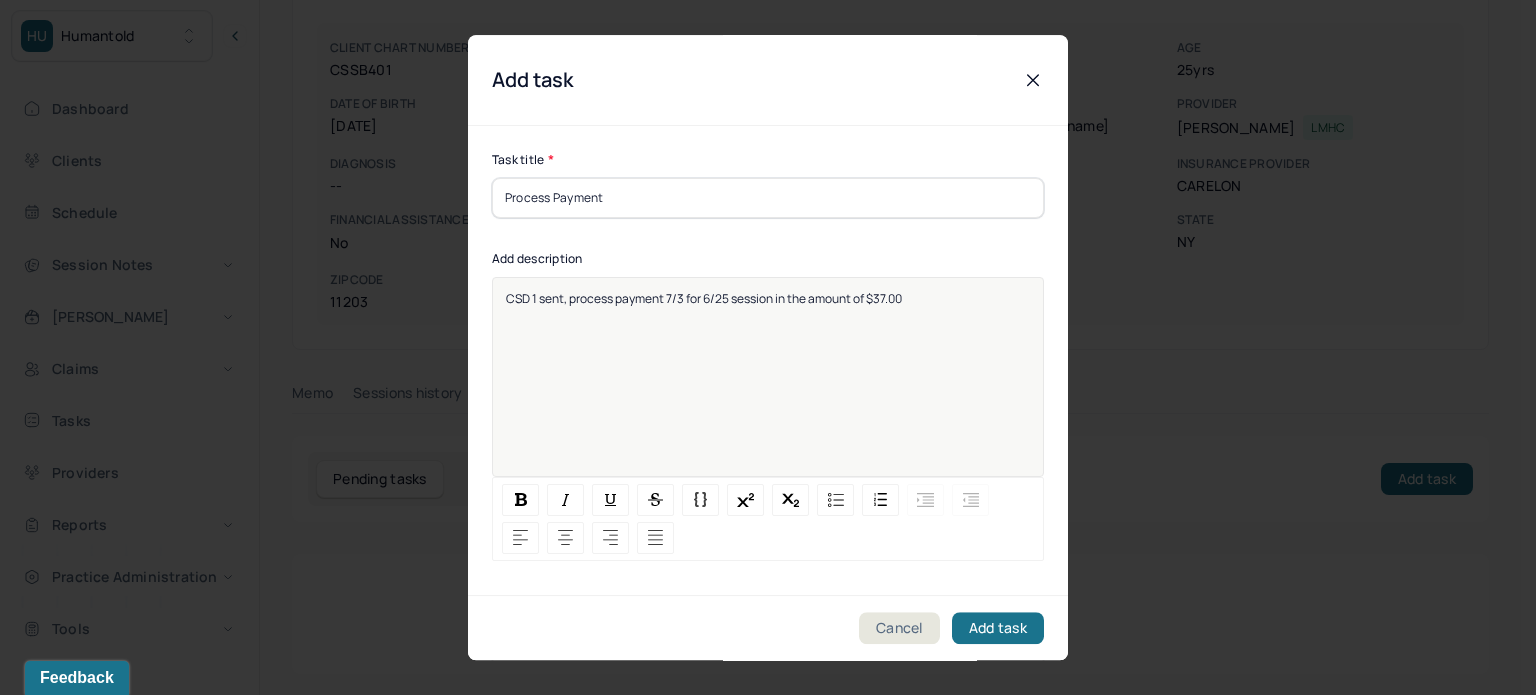 click on "CSD 1 sent, process payment 7/3 for 6/25 session in the amount of $37.00" at bounding box center [768, 390] 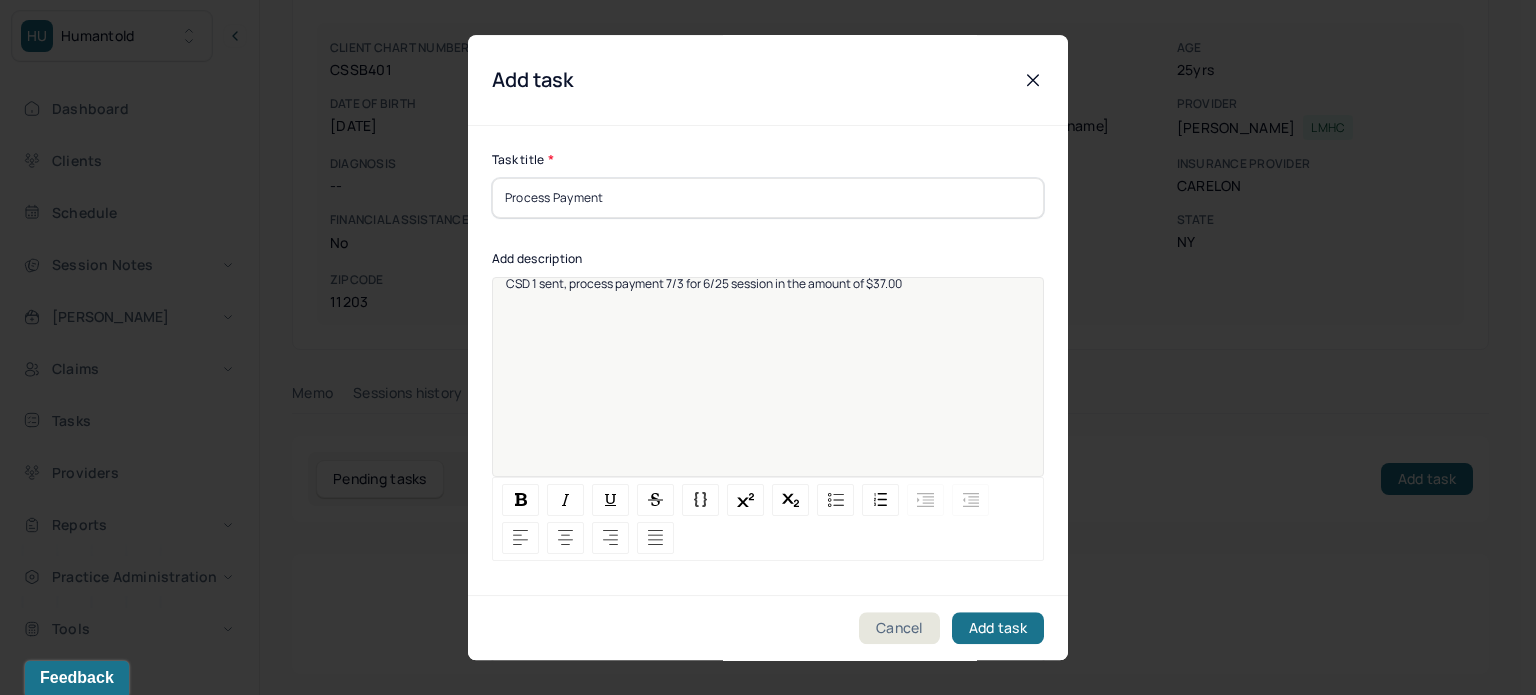 scroll, scrollTop: 25, scrollLeft: 0, axis: vertical 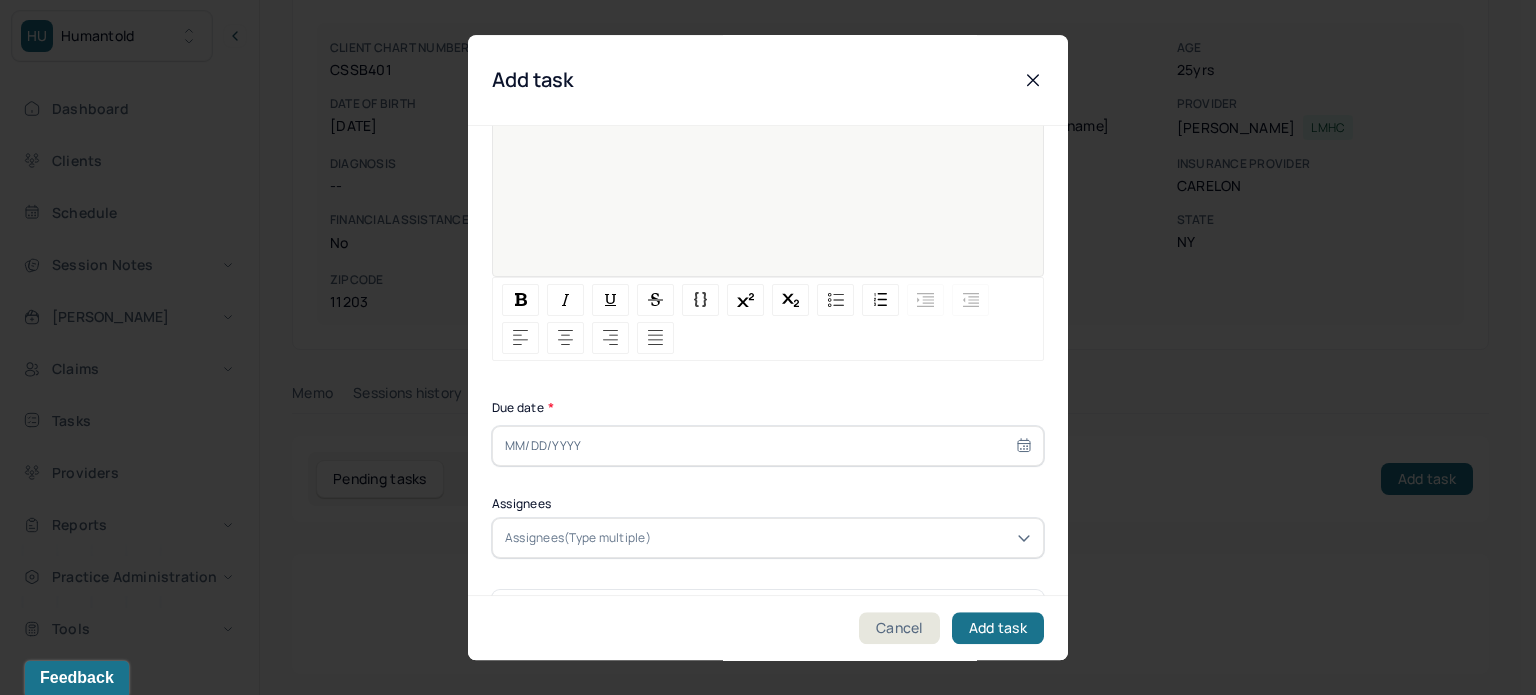 click at bounding box center [768, 446] 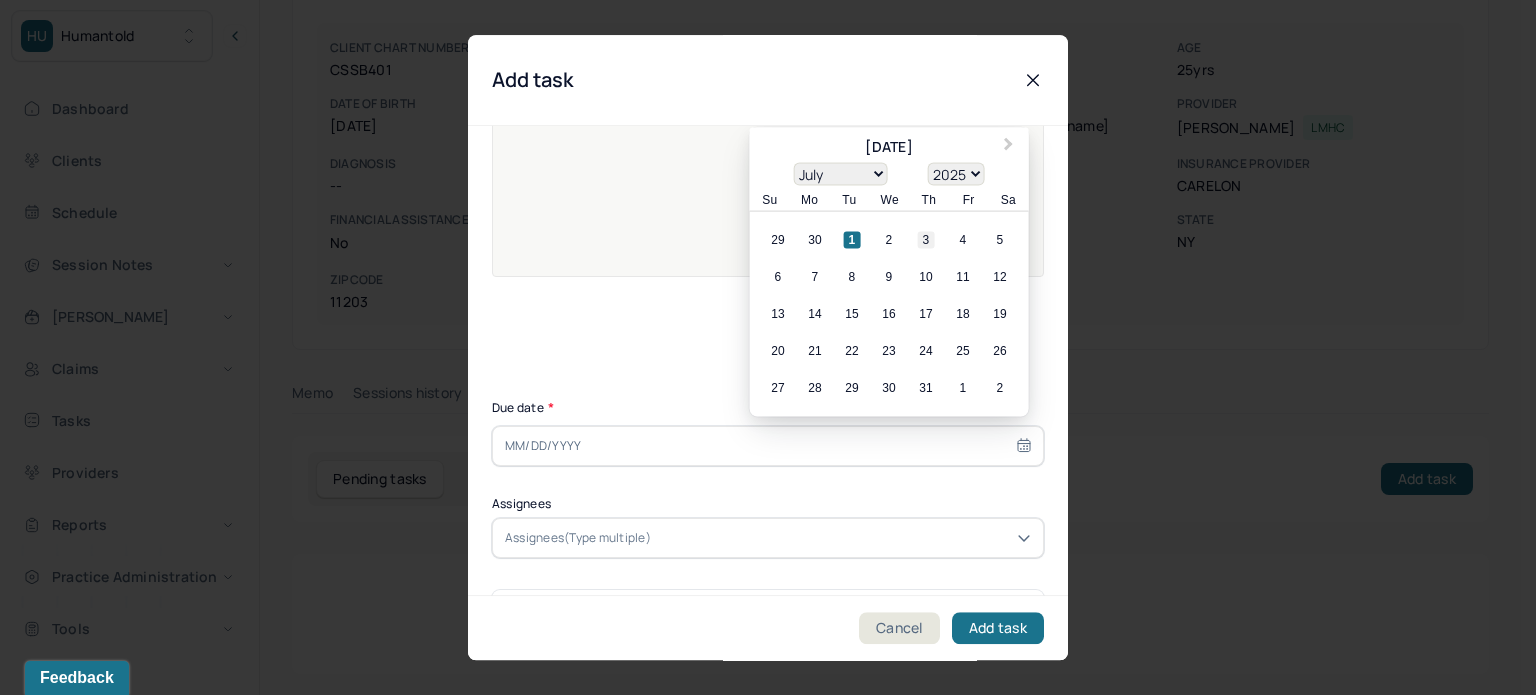 click on "3" at bounding box center (926, 240) 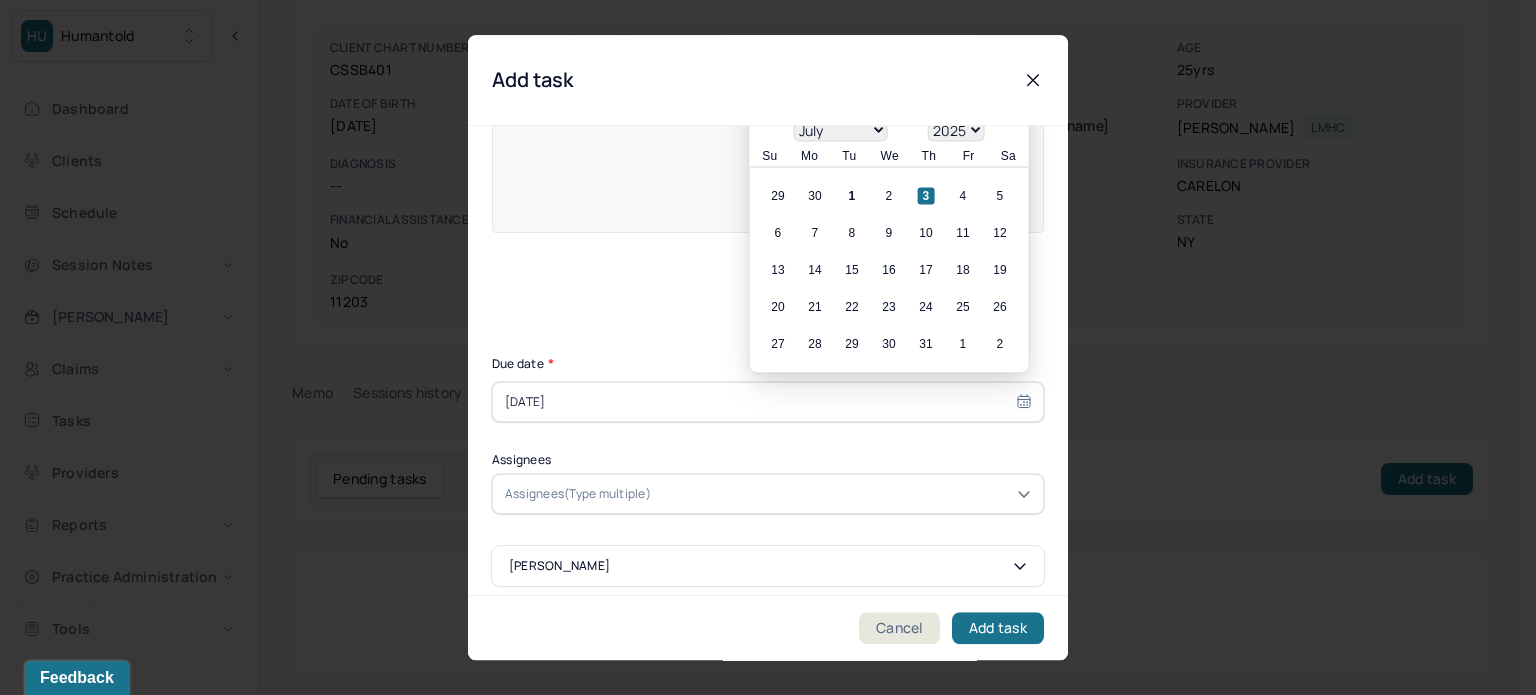 scroll, scrollTop: 256, scrollLeft: 0, axis: vertical 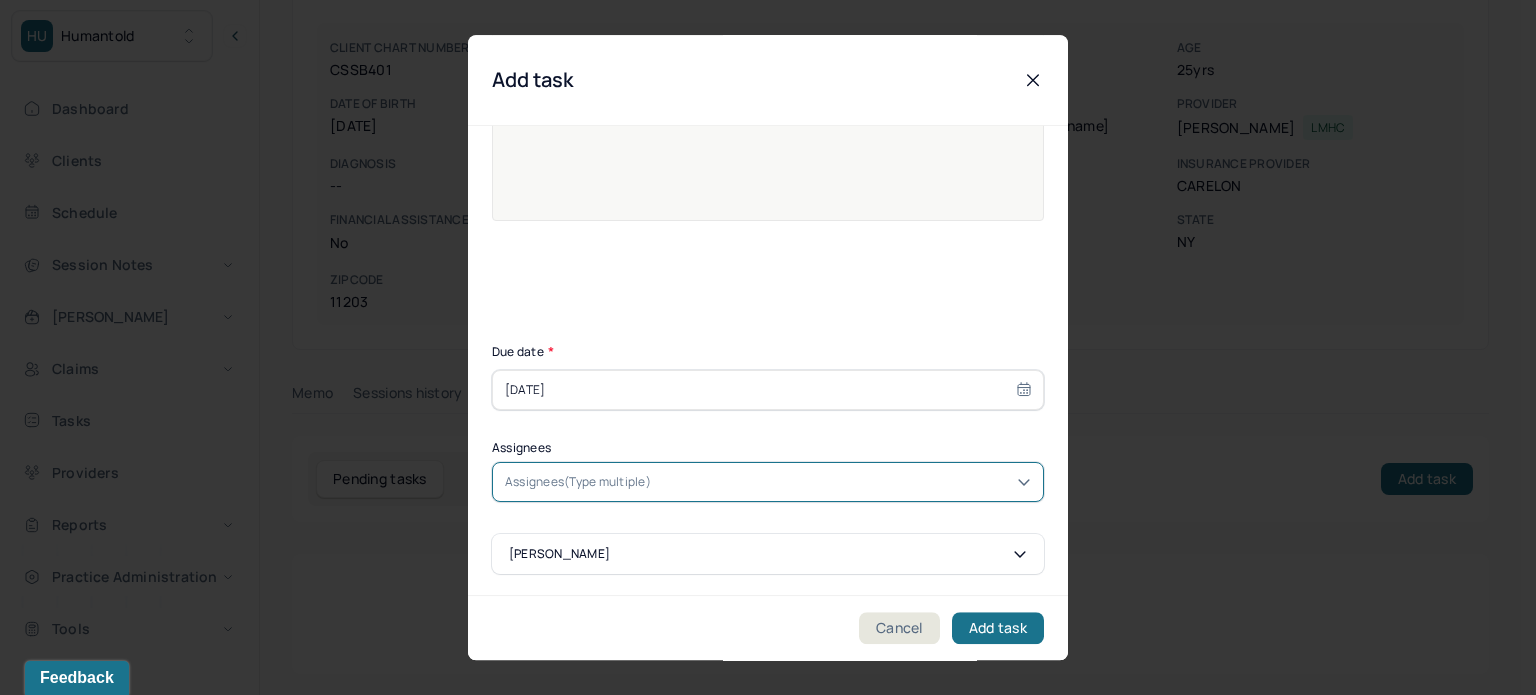 click at bounding box center [755, 482] 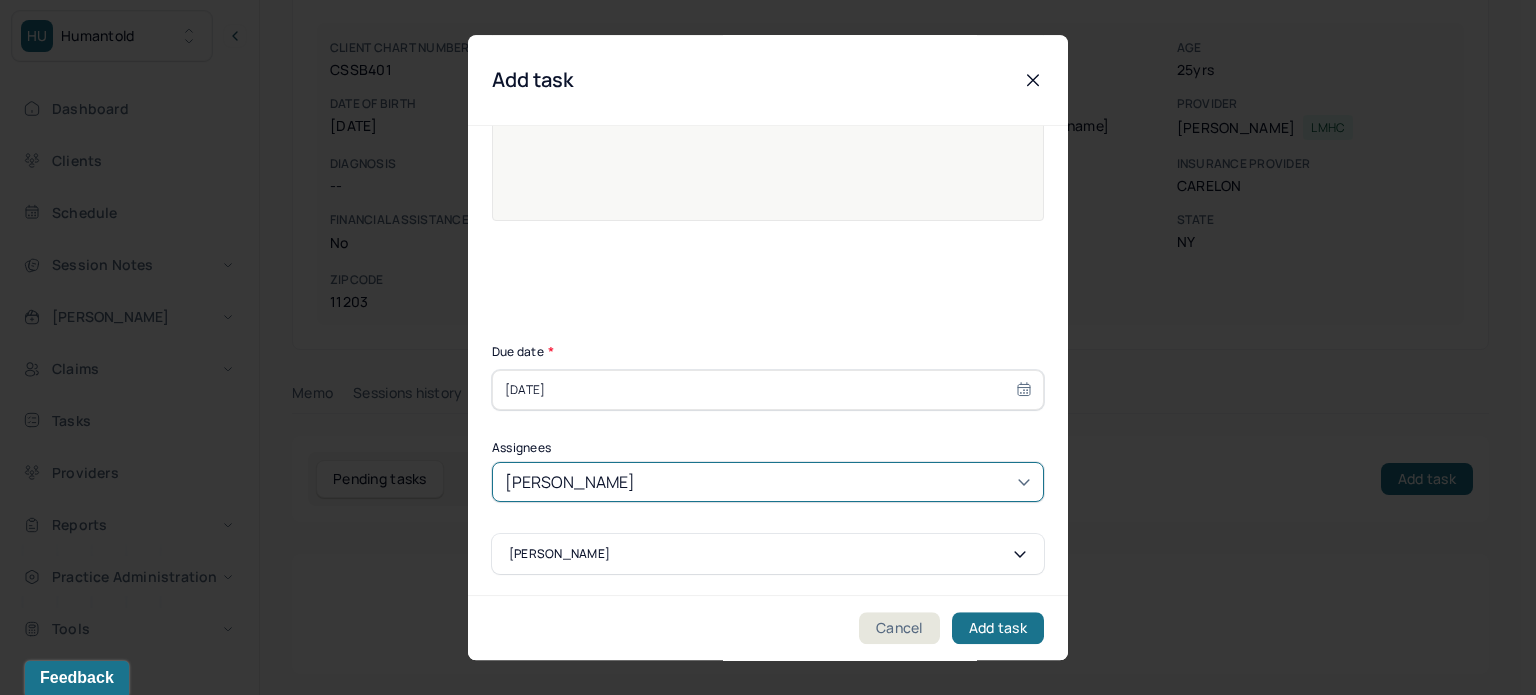 type on "[PERSON_NAME]" 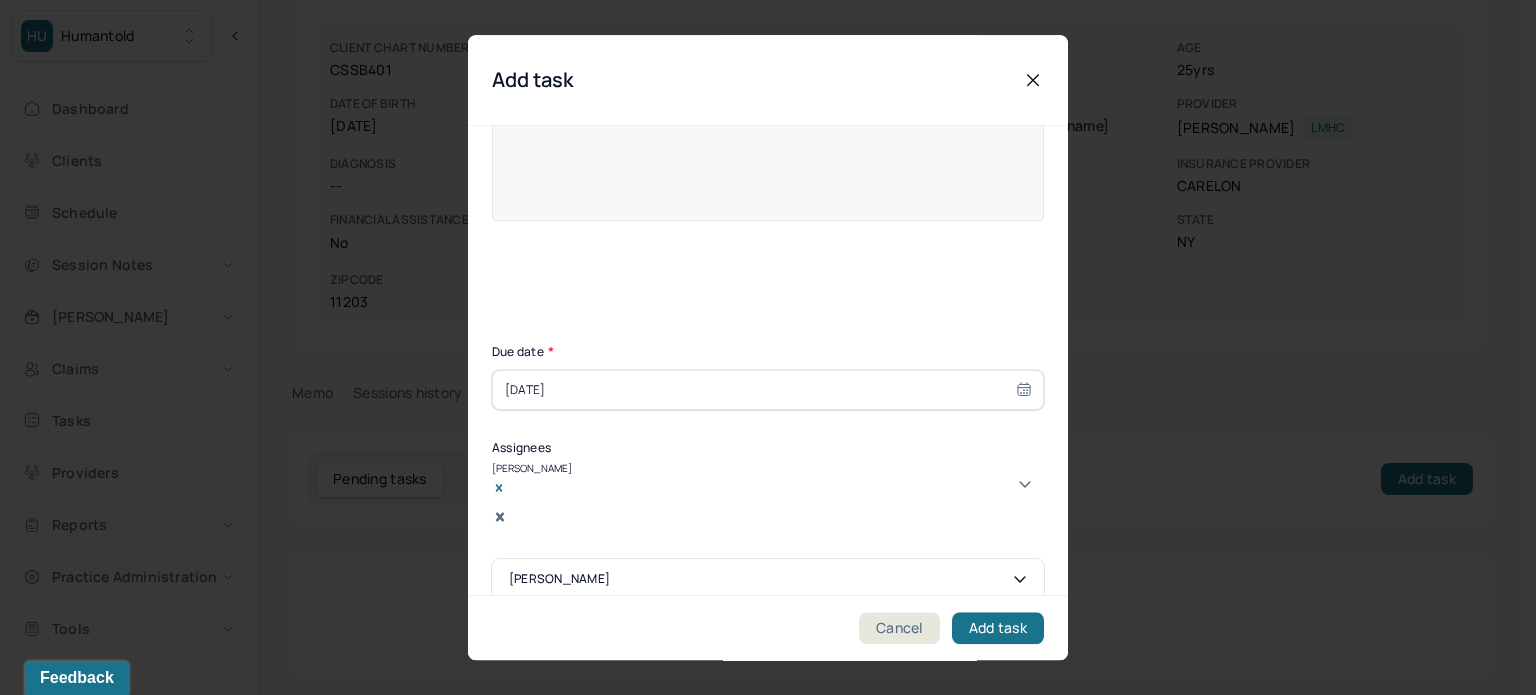 scroll, scrollTop: 0, scrollLeft: 0, axis: both 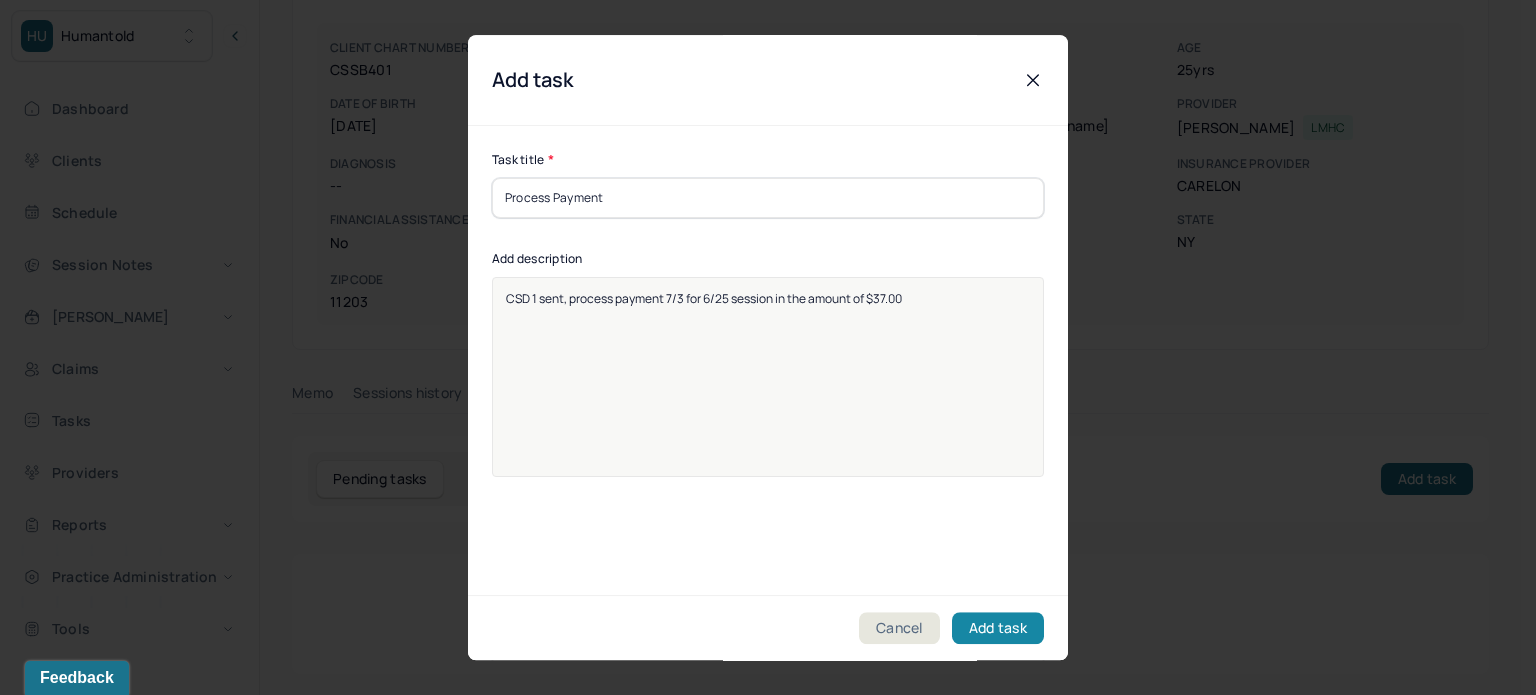 click on "Add task" at bounding box center (998, 628) 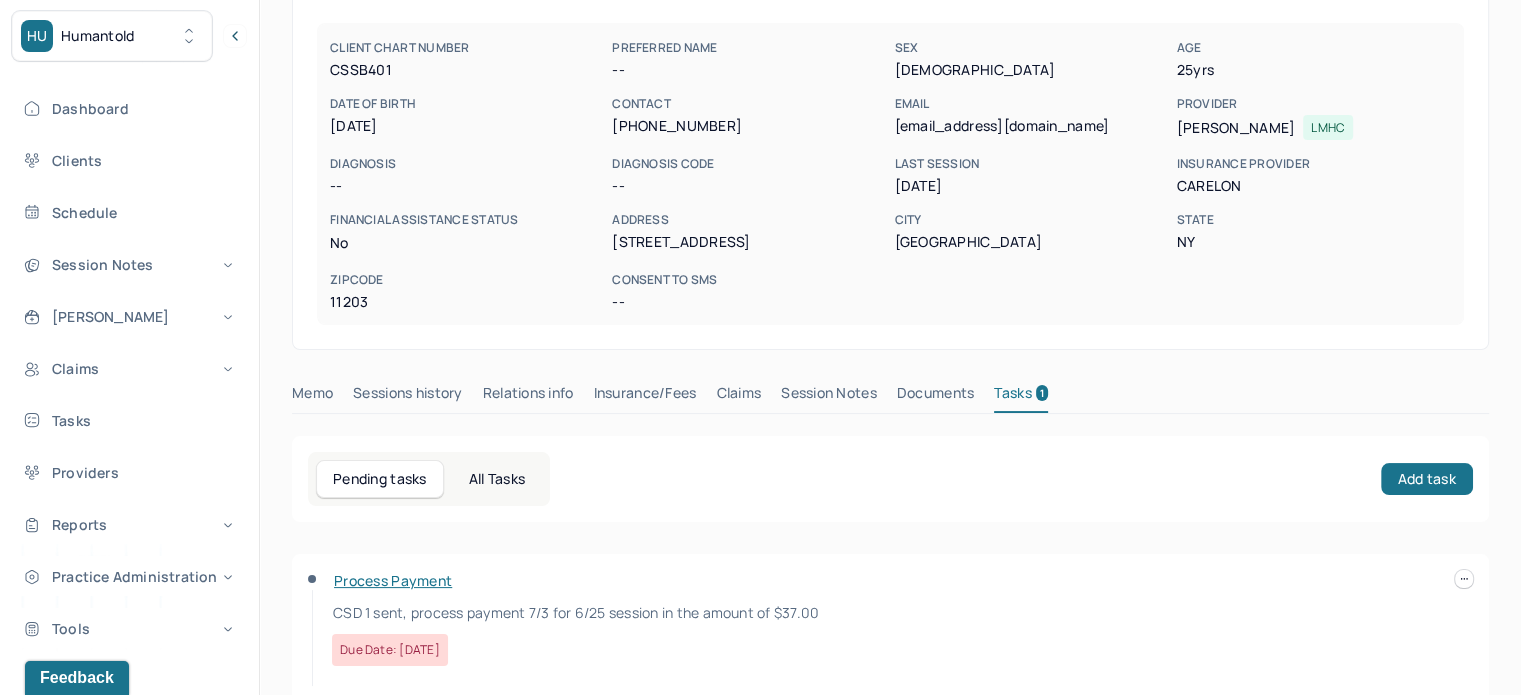 click on "Claims" at bounding box center [738, 397] 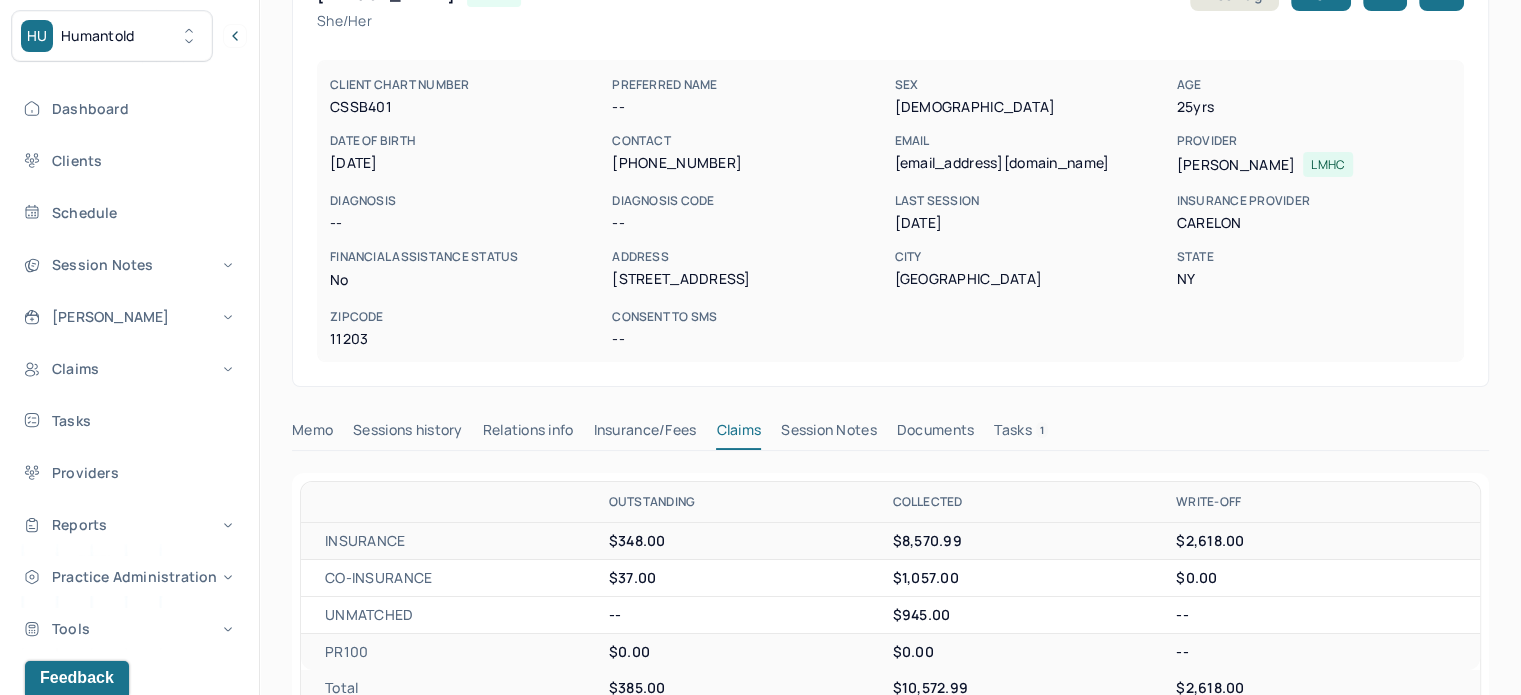 scroll, scrollTop: 0, scrollLeft: 0, axis: both 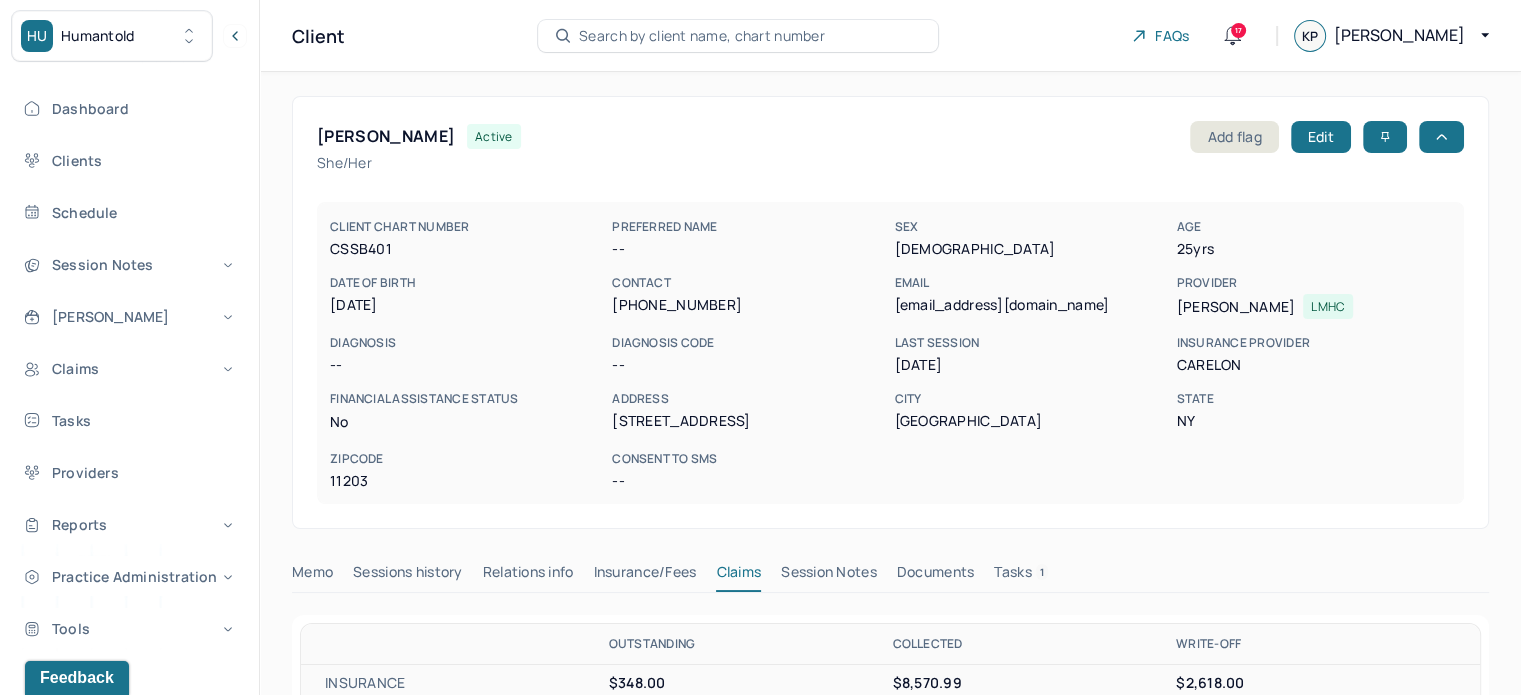 click on "Search by client name, chart number" at bounding box center (738, 36) 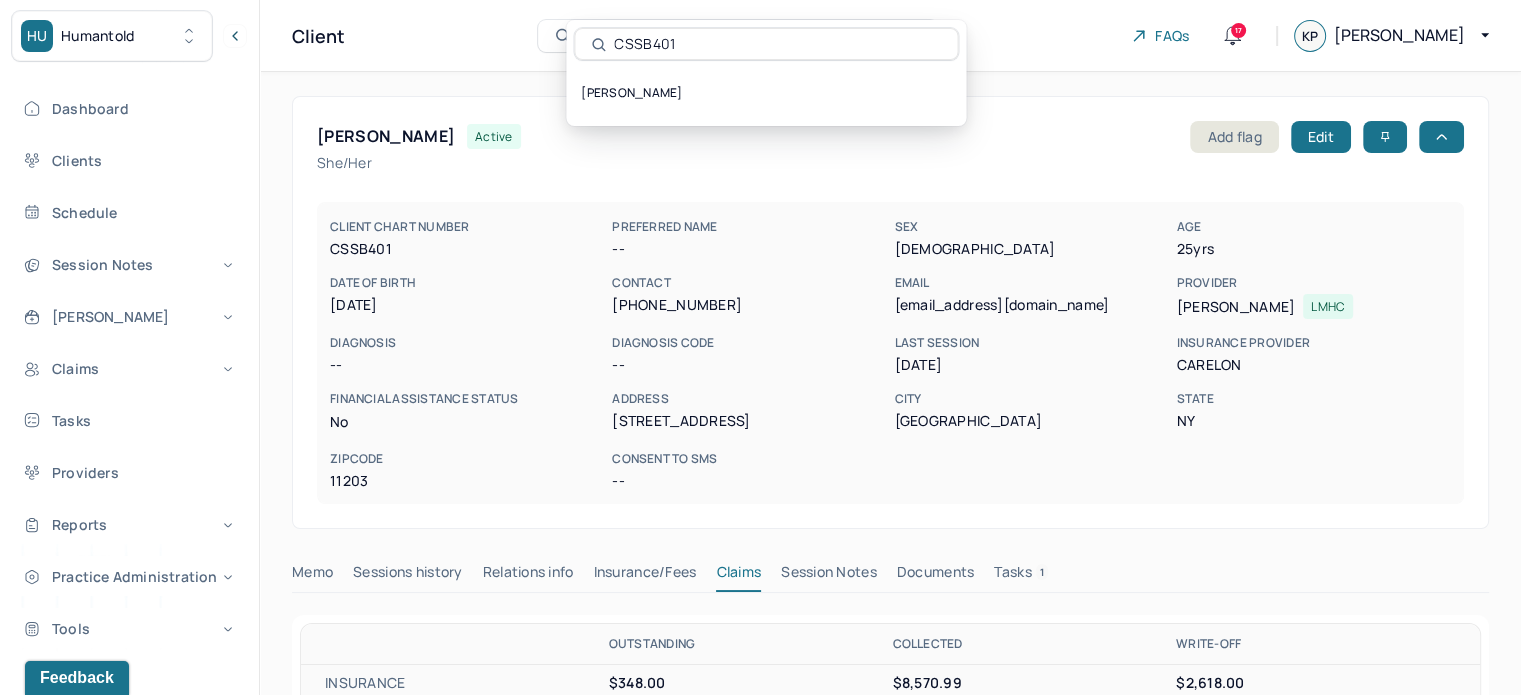 drag, startPoint x: 719, startPoint y: 51, endPoint x: 569, endPoint y: 46, distance: 150.08331 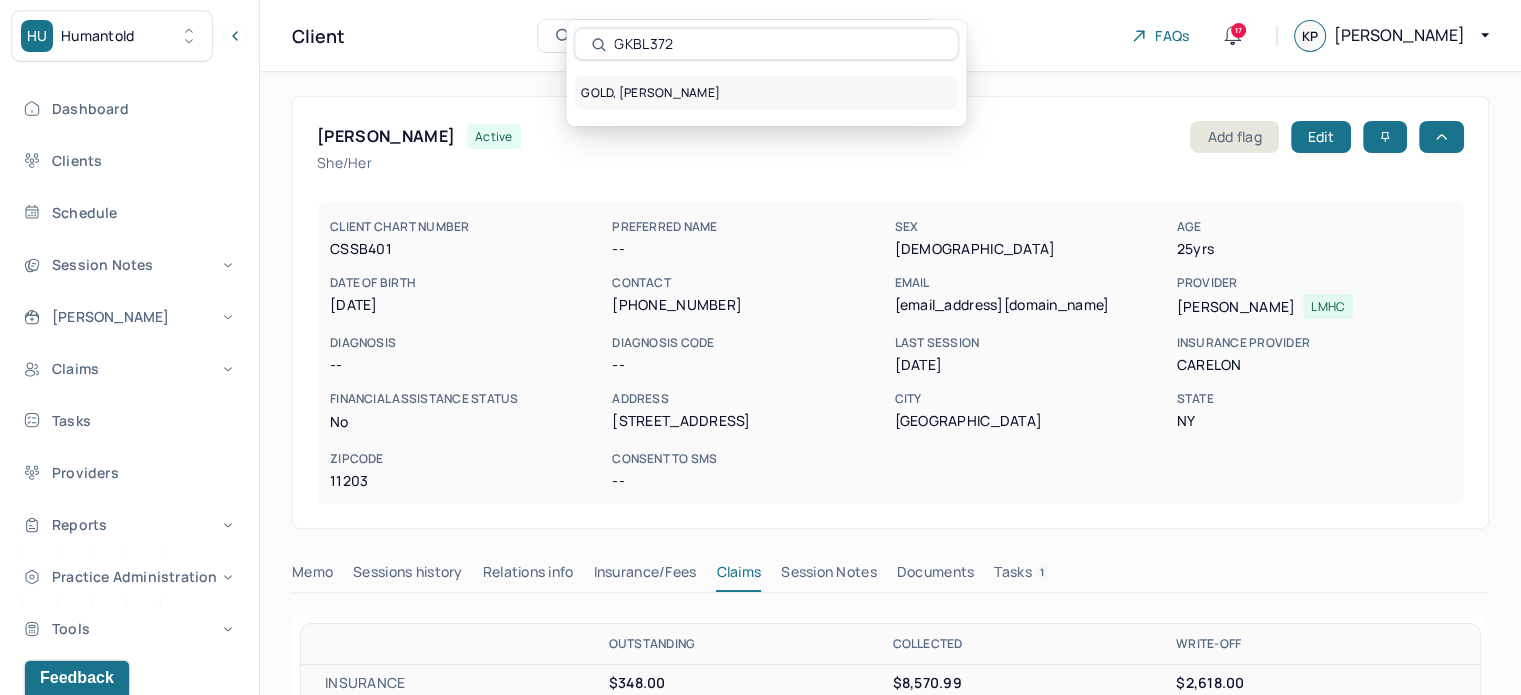 type on "GKBL372" 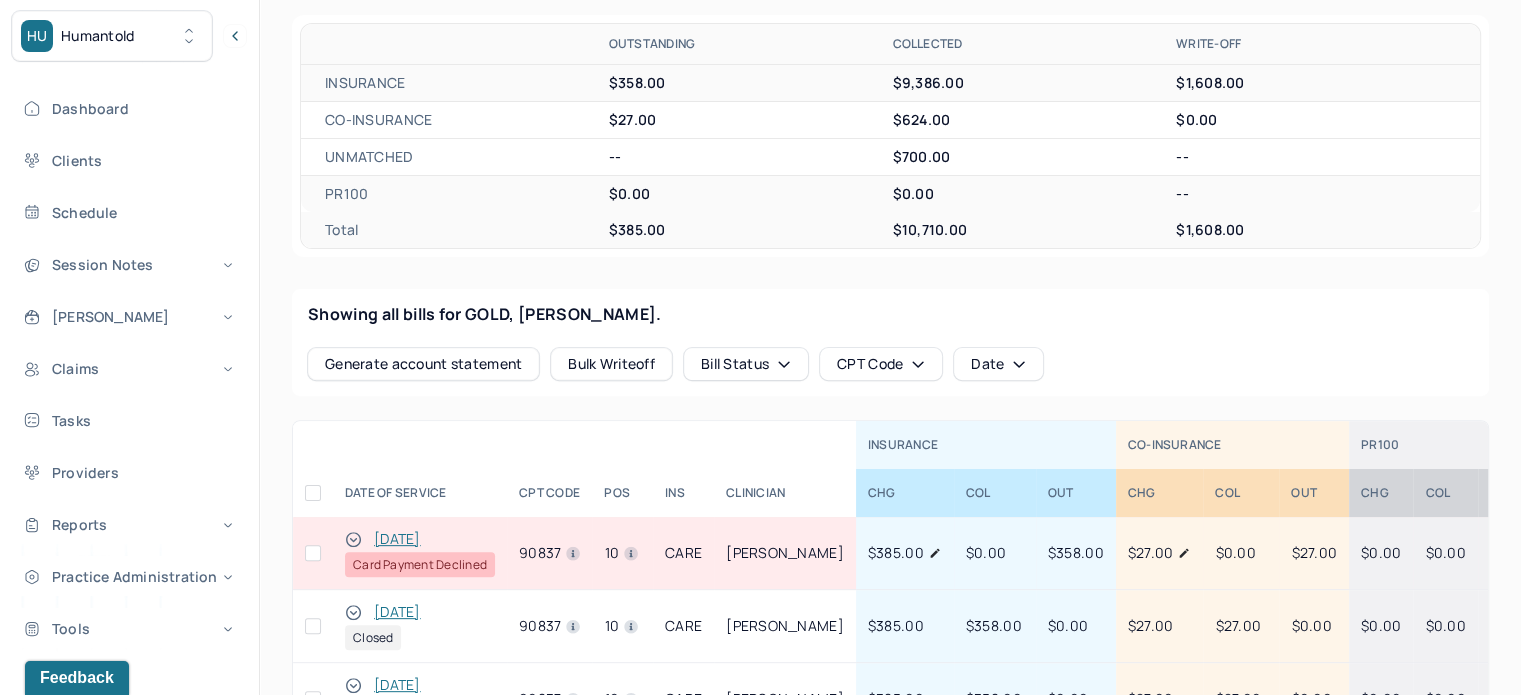 scroll, scrollTop: 500, scrollLeft: 0, axis: vertical 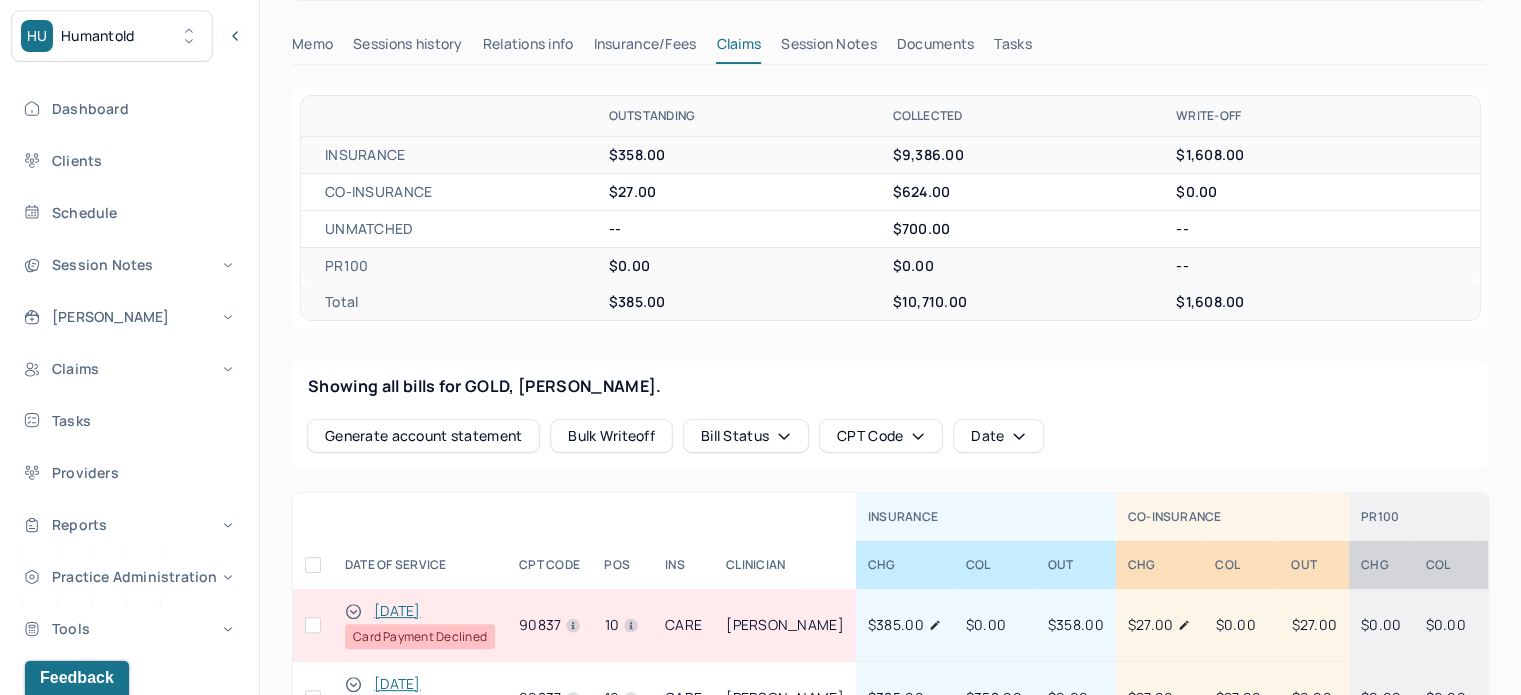click at bounding box center (313, 625) 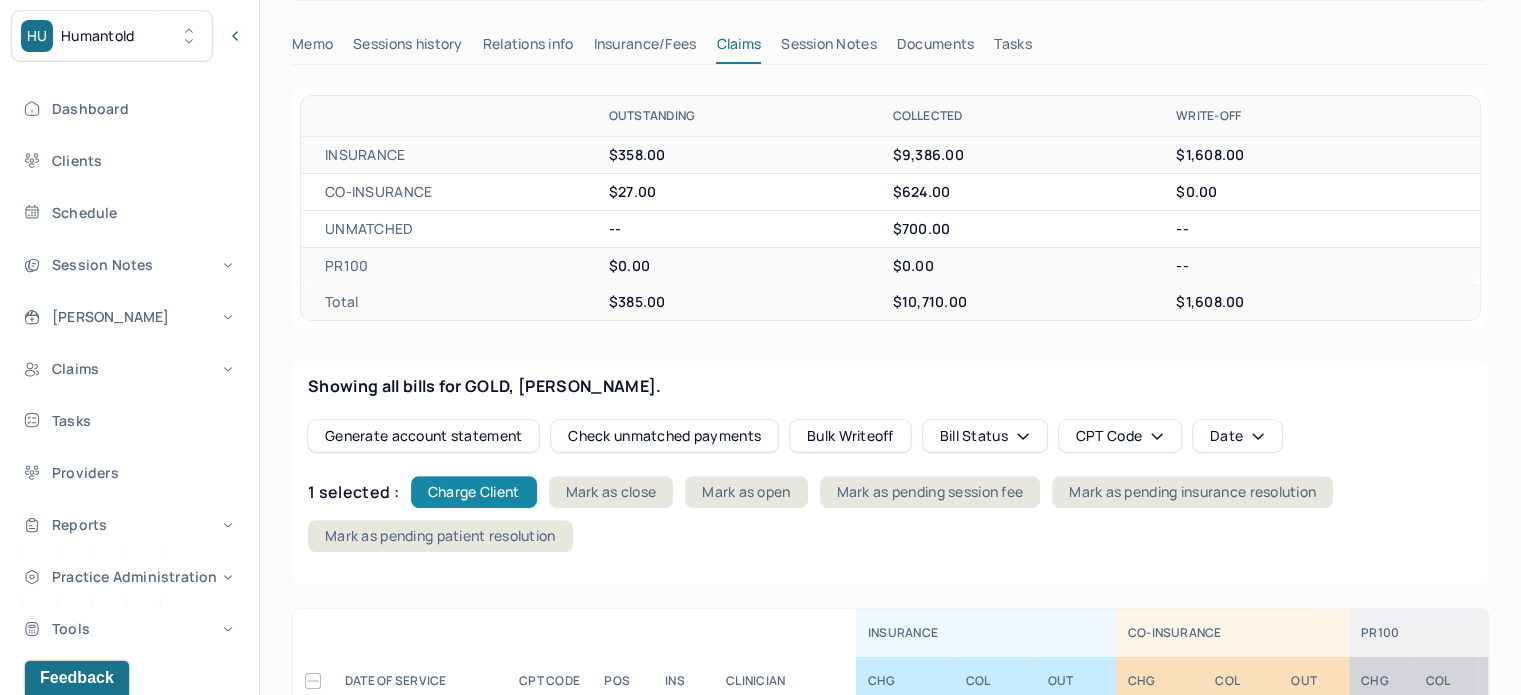 click on "Charge Client" at bounding box center [474, 492] 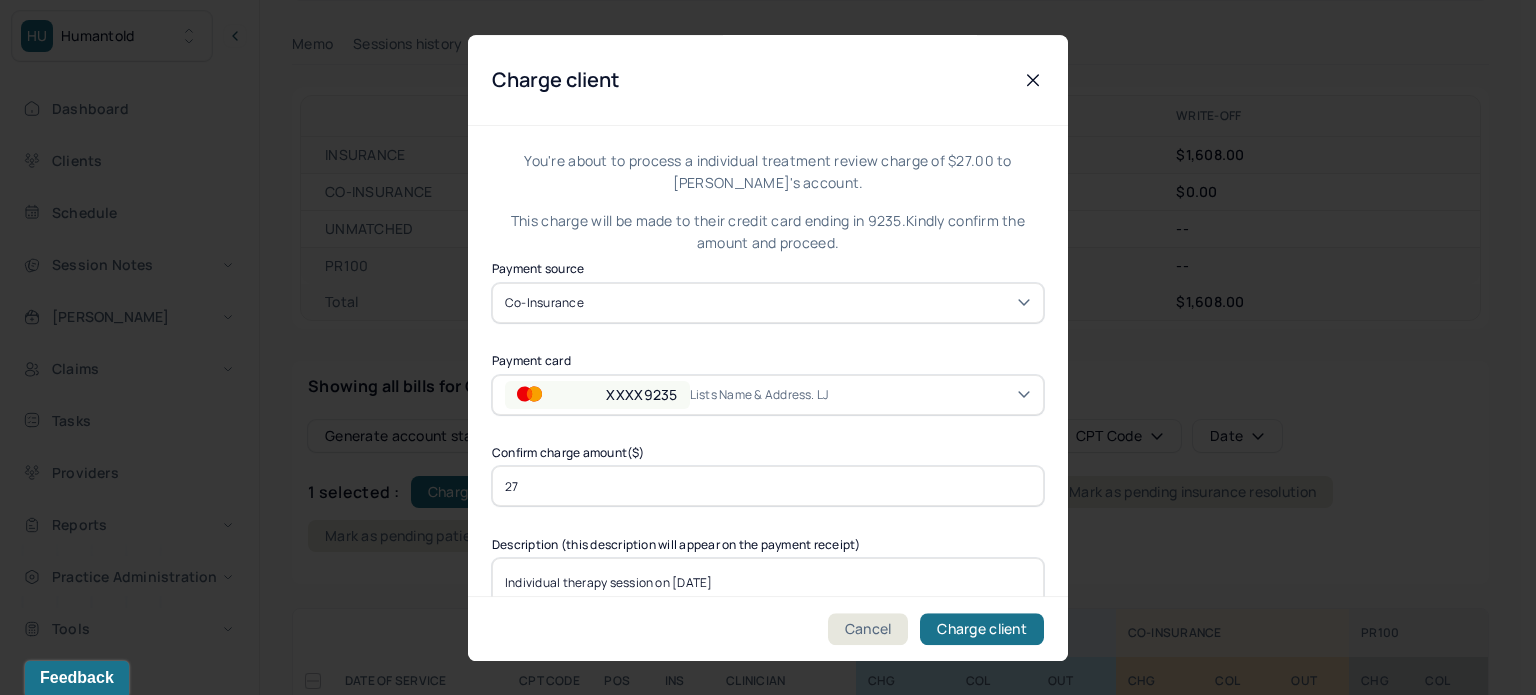 click on "Lists name & address. LJ" at bounding box center (767, 394) 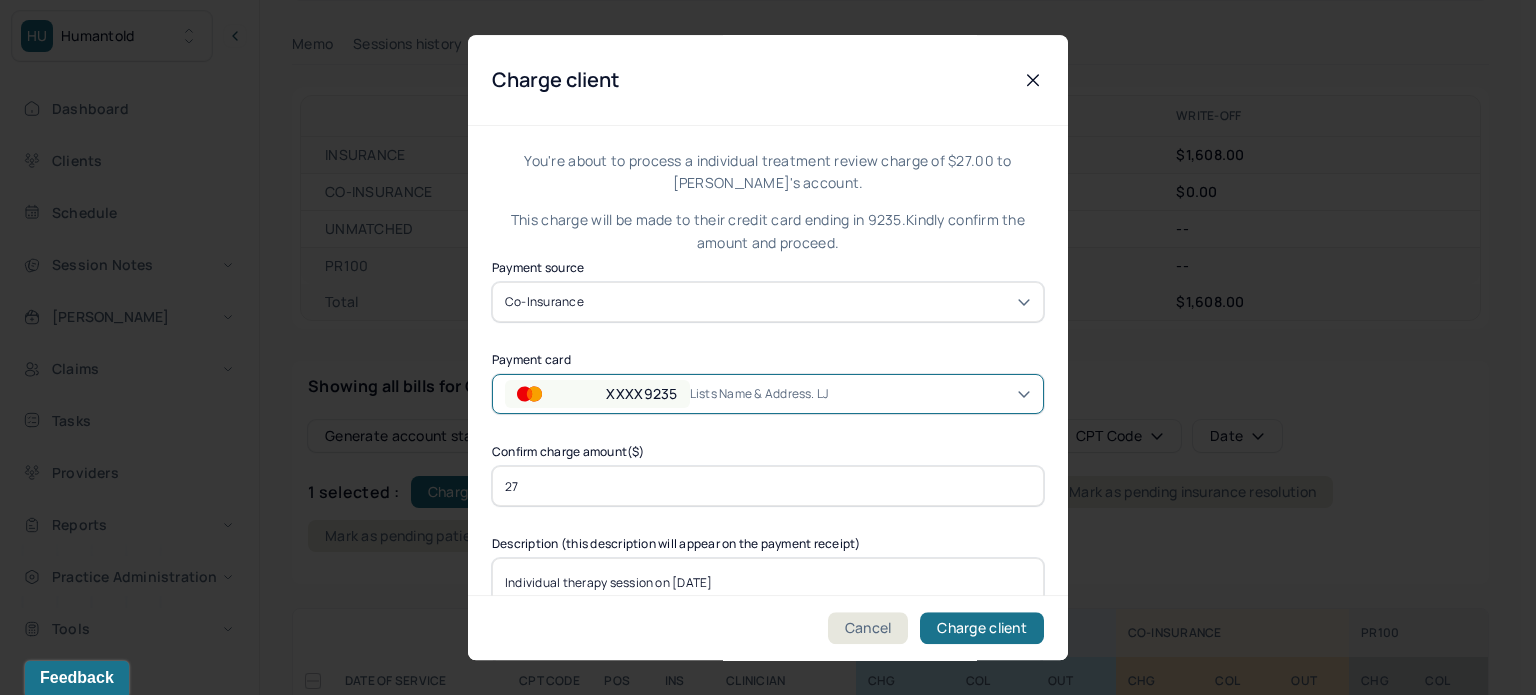 click on "Lists name & address. LJ" at bounding box center (767, 394) 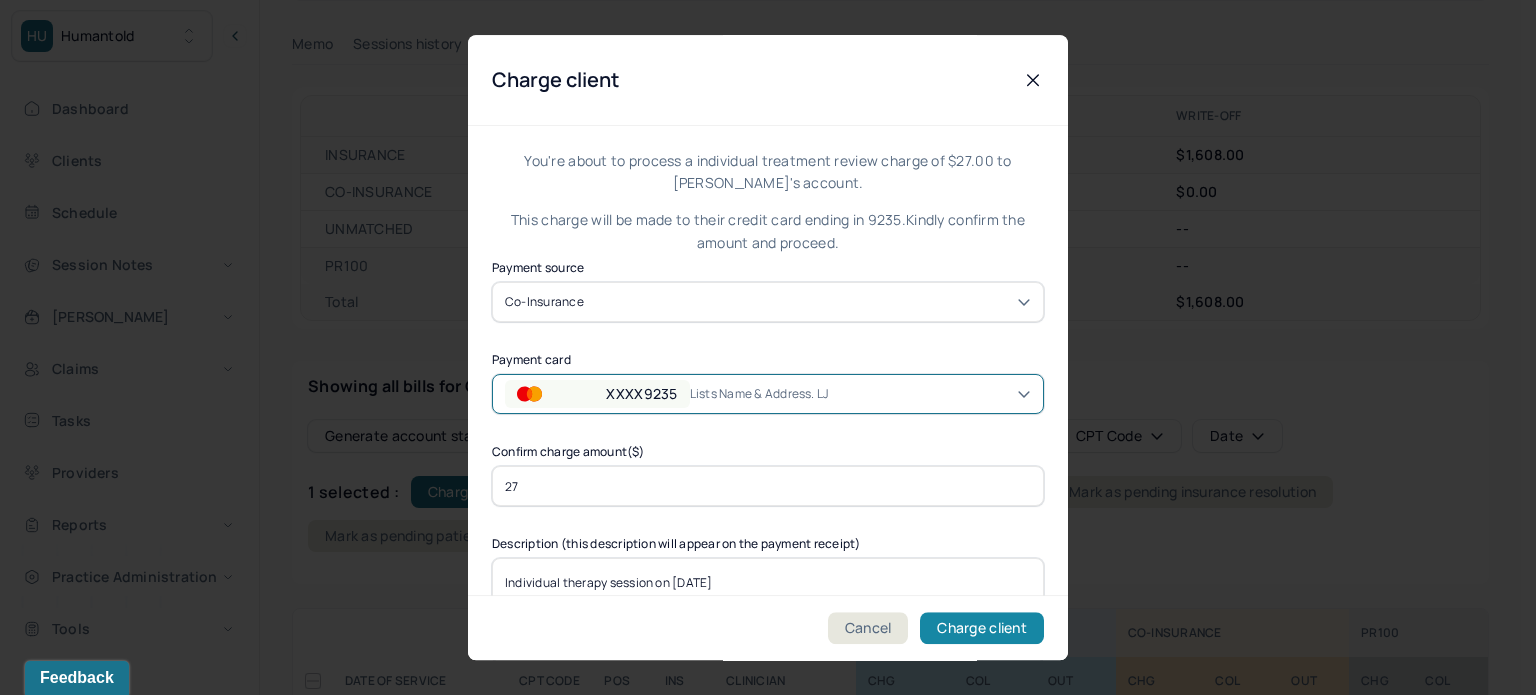 click on "Charge client" at bounding box center [982, 628] 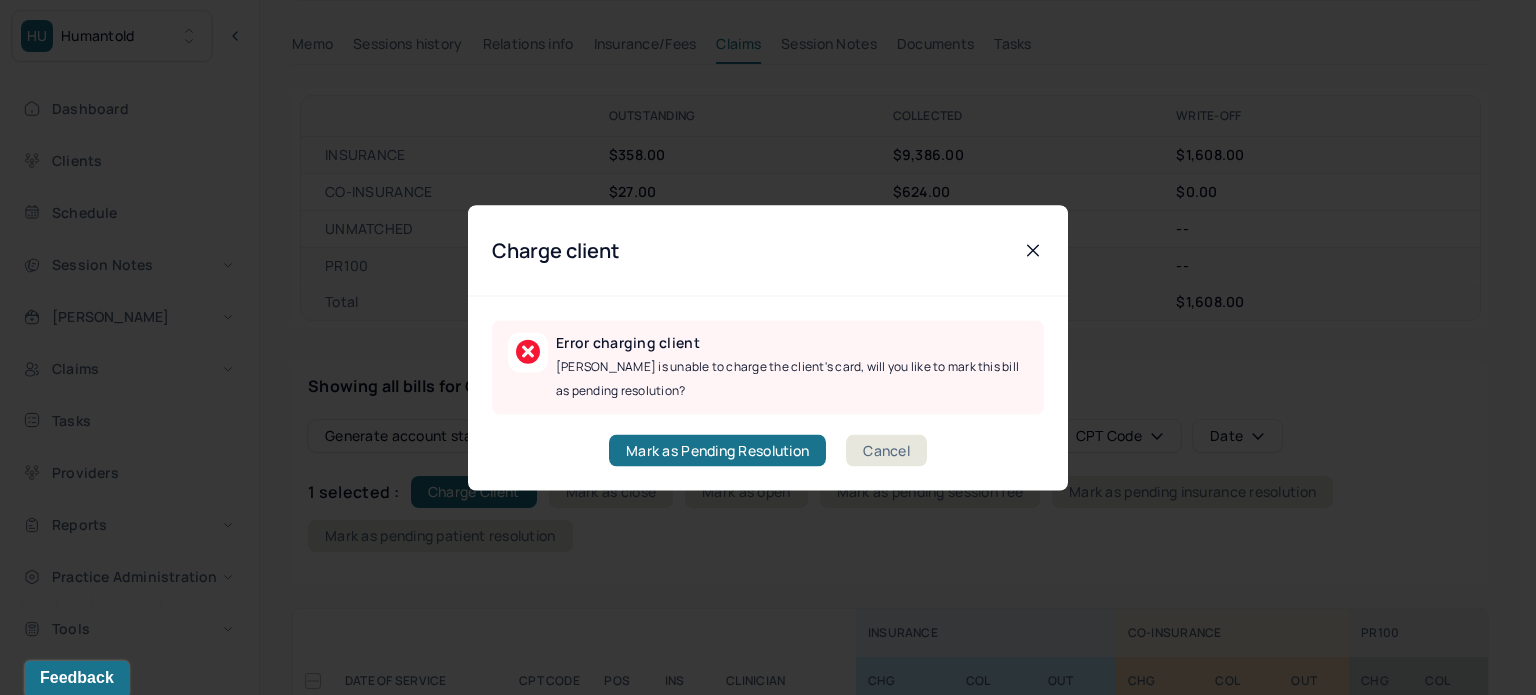 click 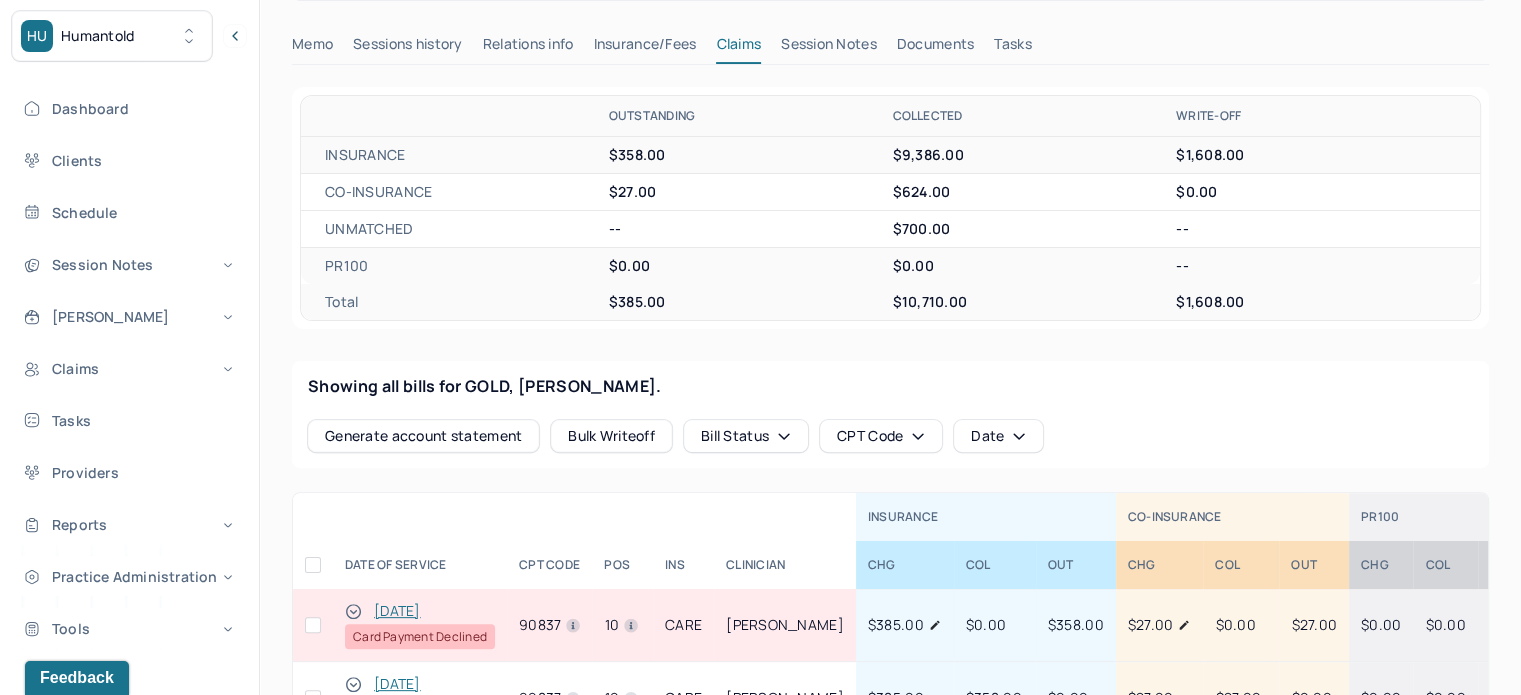 click at bounding box center (313, 625) 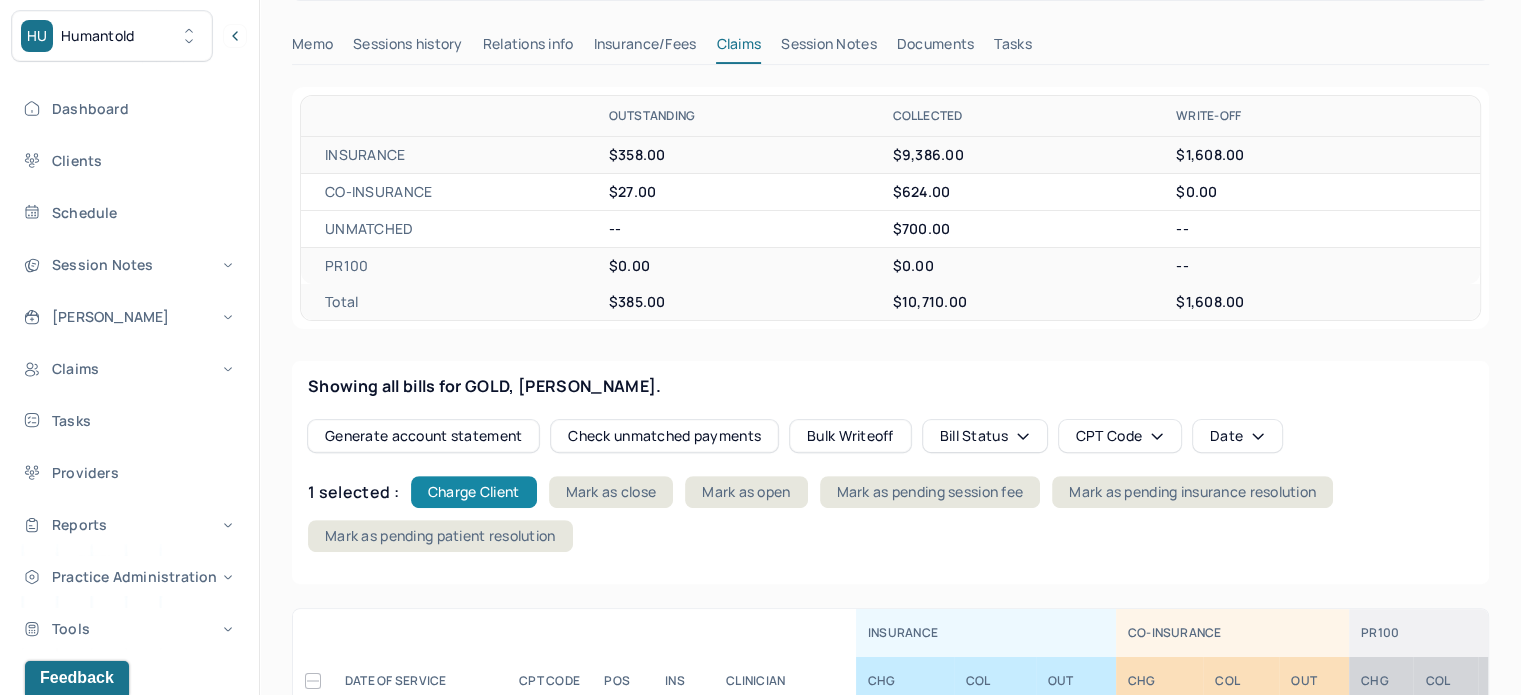 click on "Charge Client" at bounding box center (474, 492) 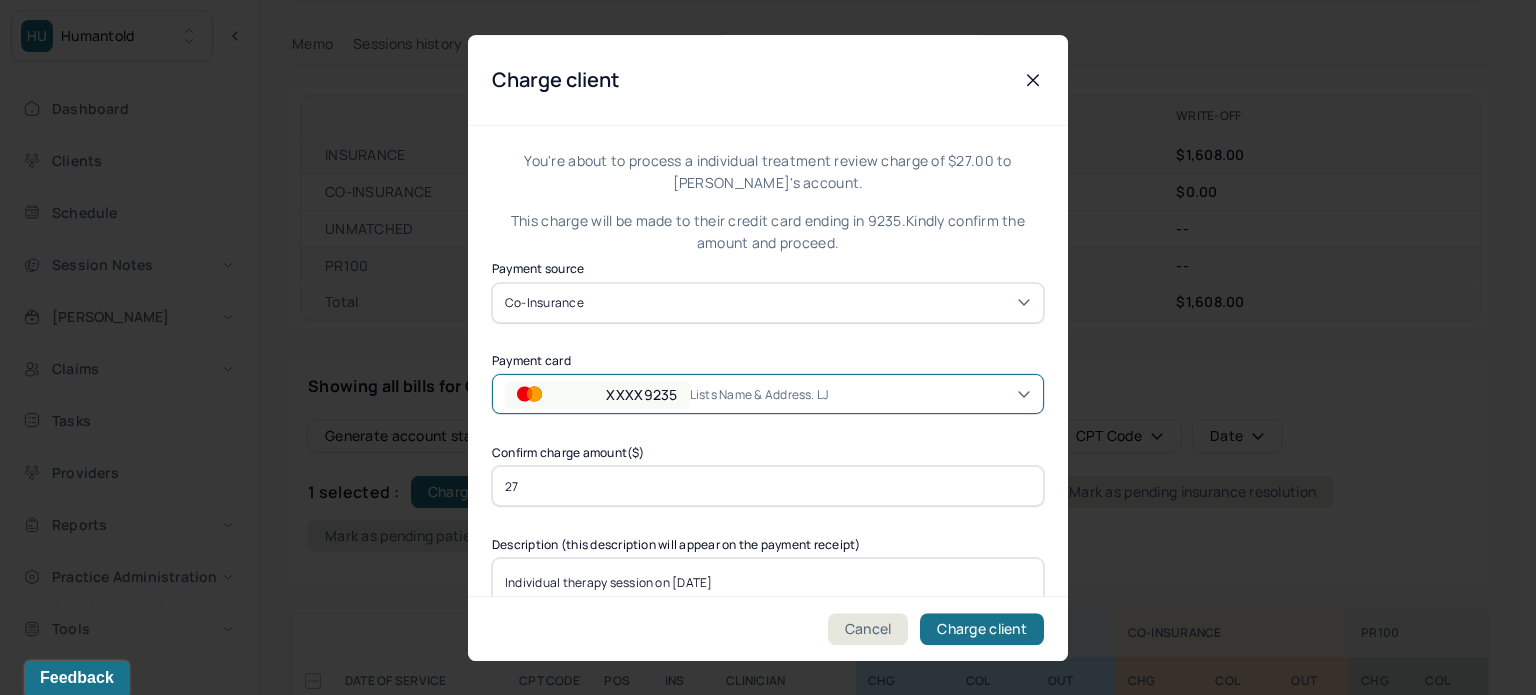 click on "Lists name & address. LJ" at bounding box center (767, 394) 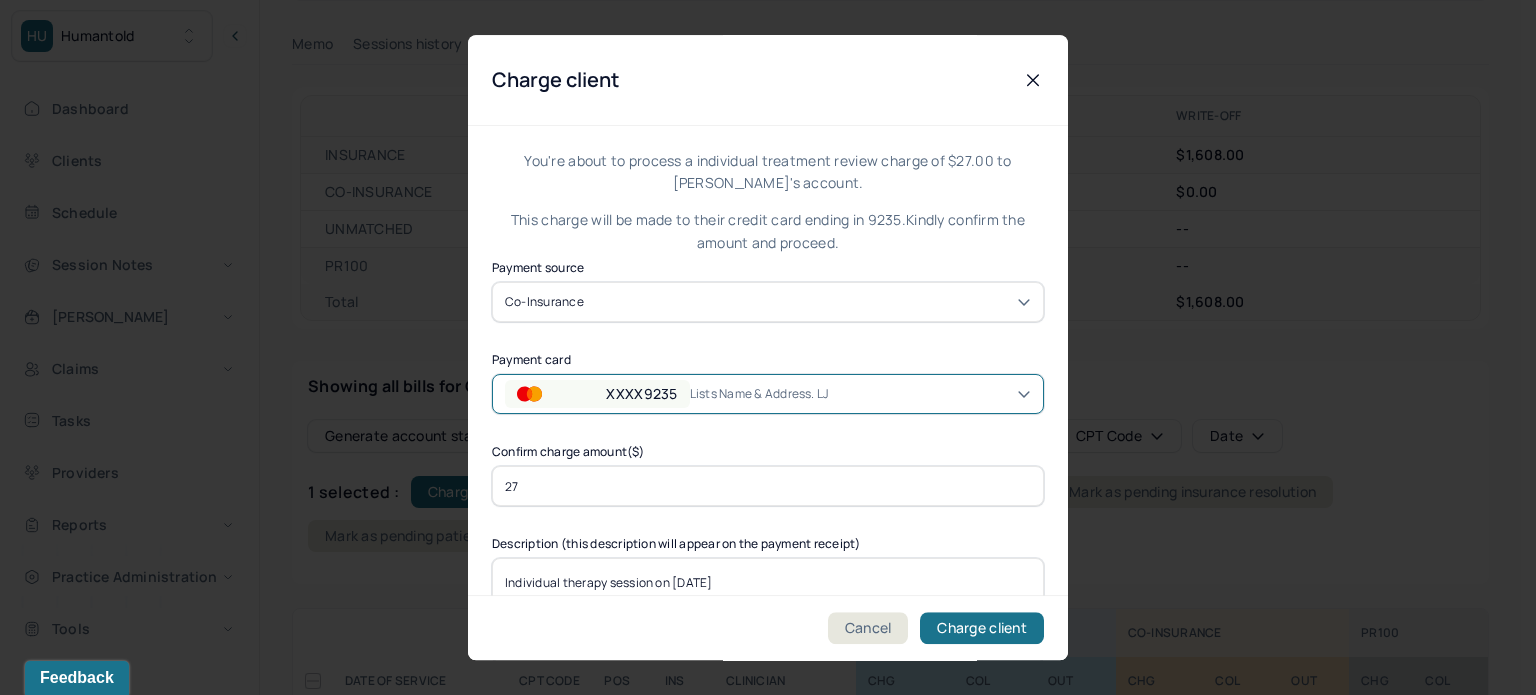 click on "ADDED 12/2/24" at bounding box center [1133, 2034] 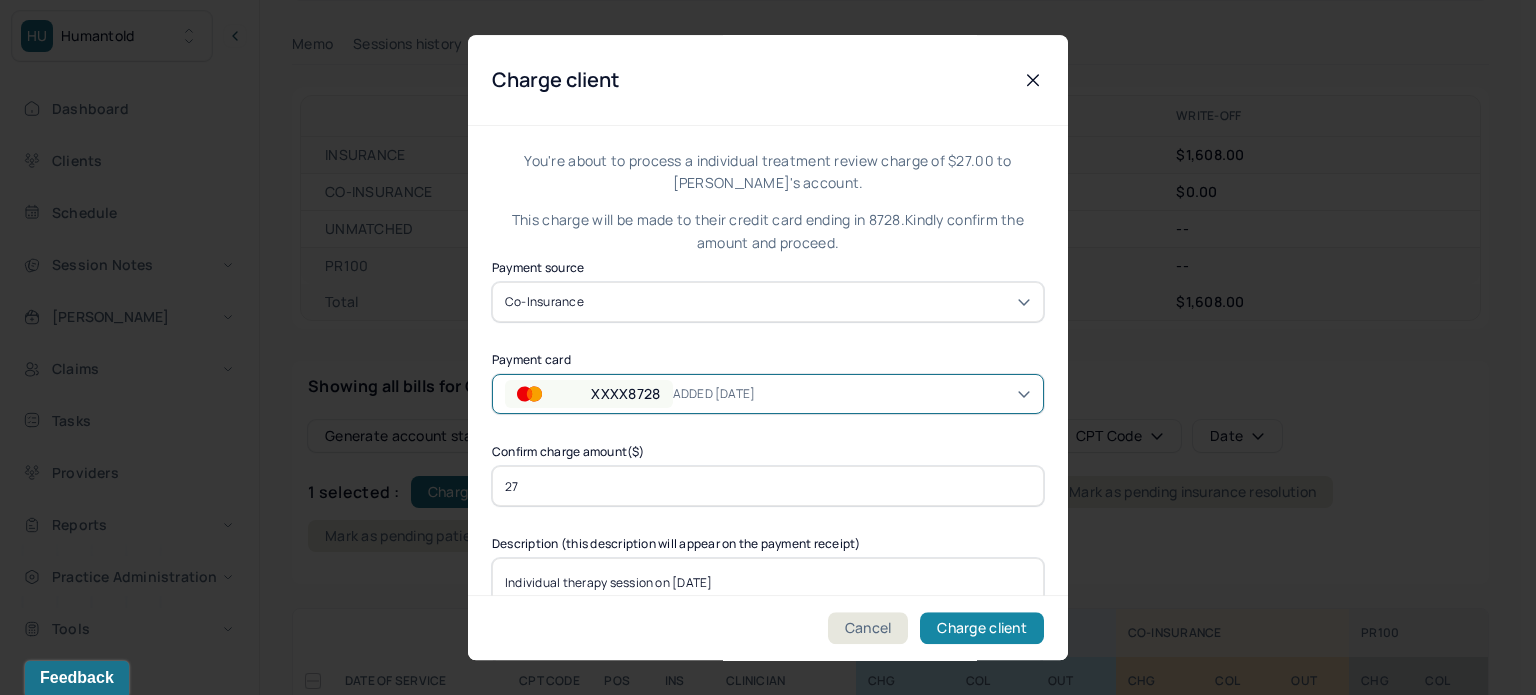click on "Charge client" at bounding box center (982, 628) 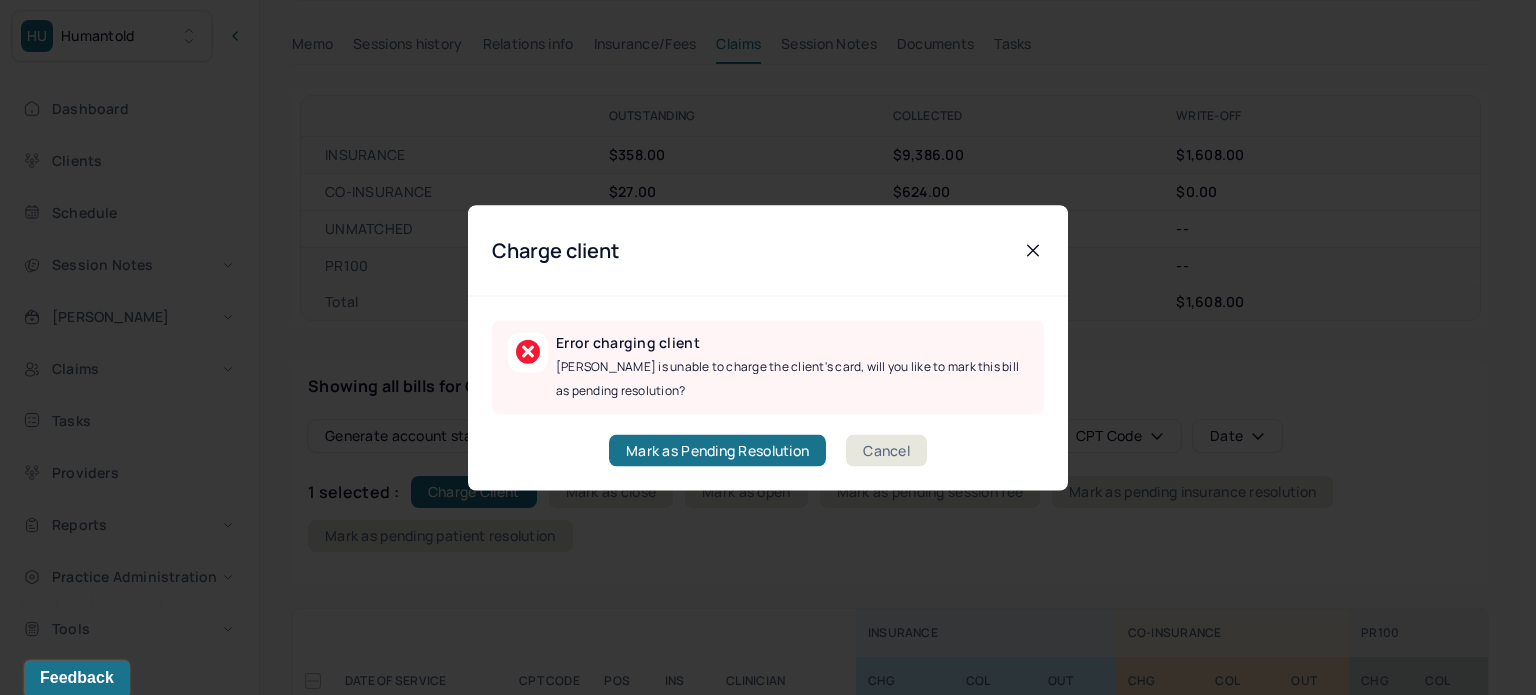 click on "Charge client" at bounding box center (768, 250) 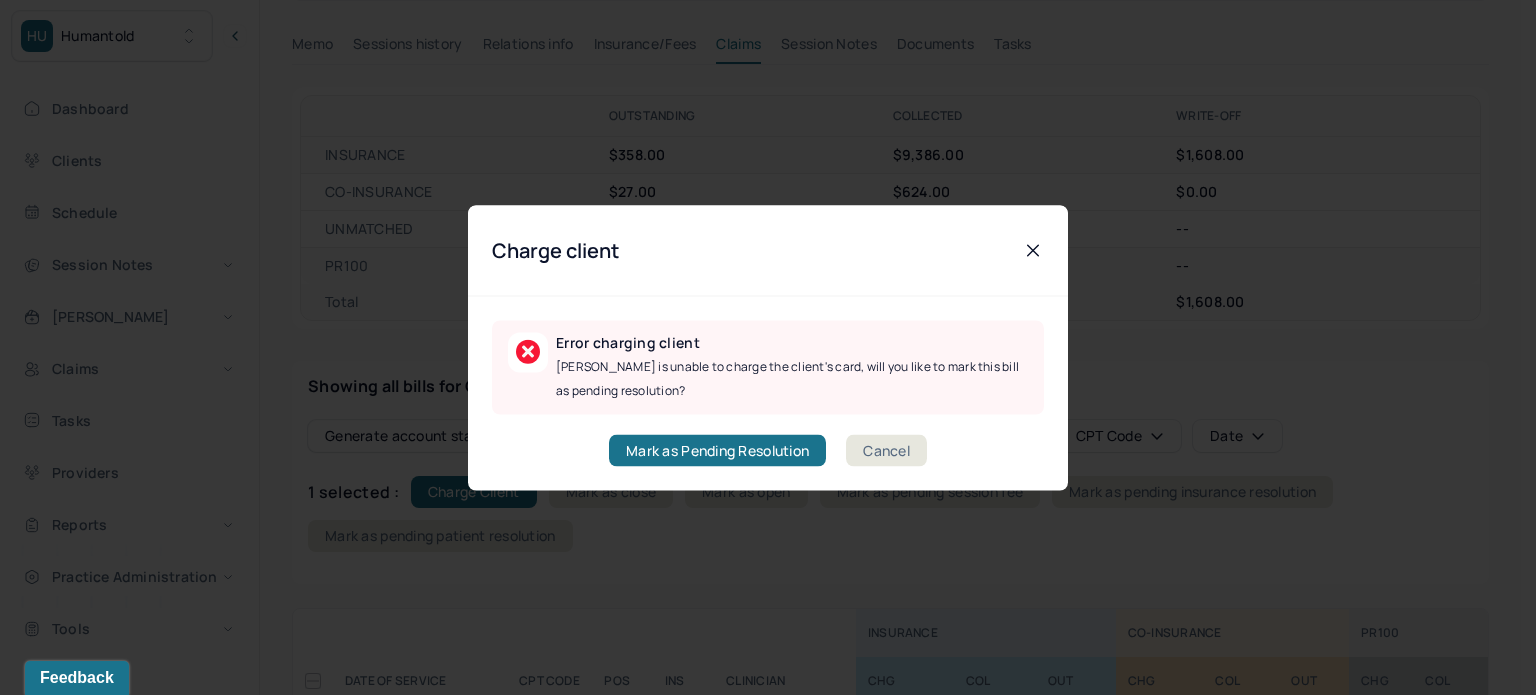click 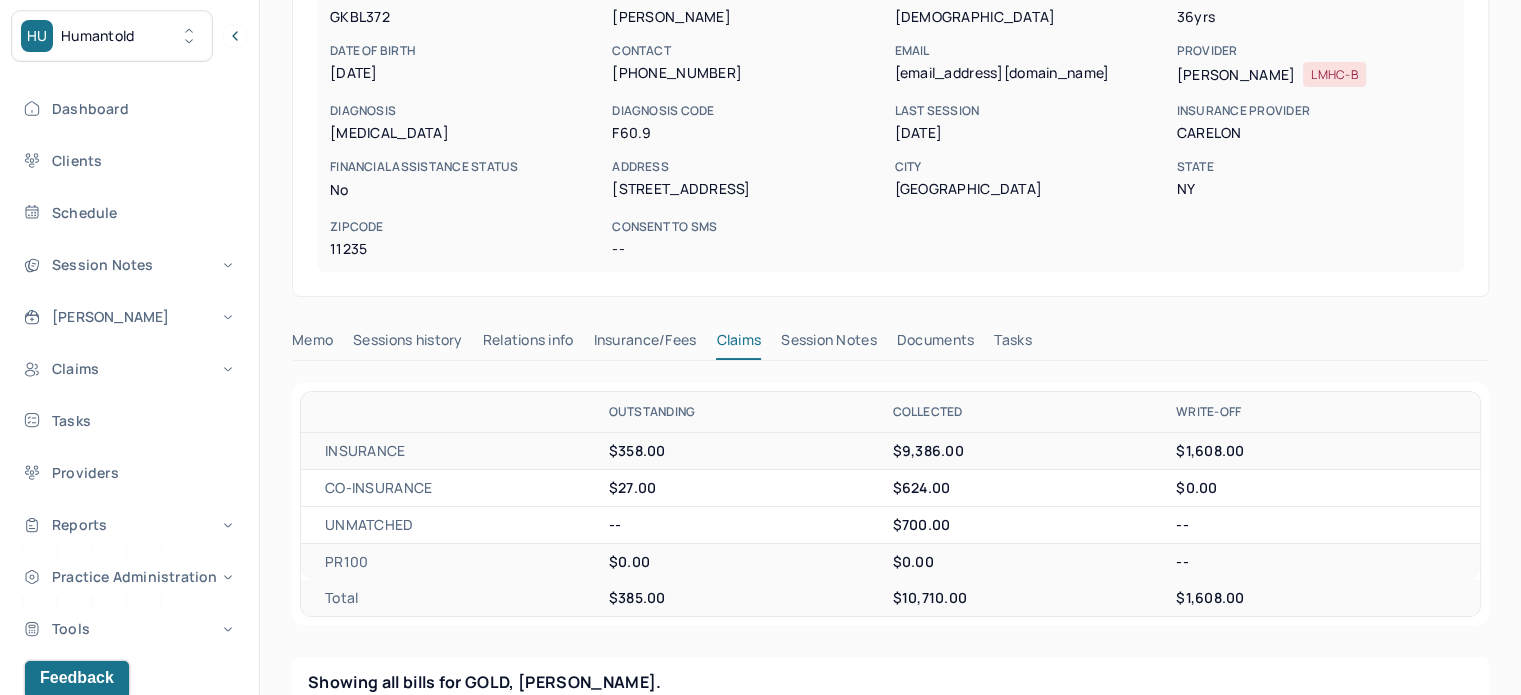 scroll, scrollTop: 200, scrollLeft: 0, axis: vertical 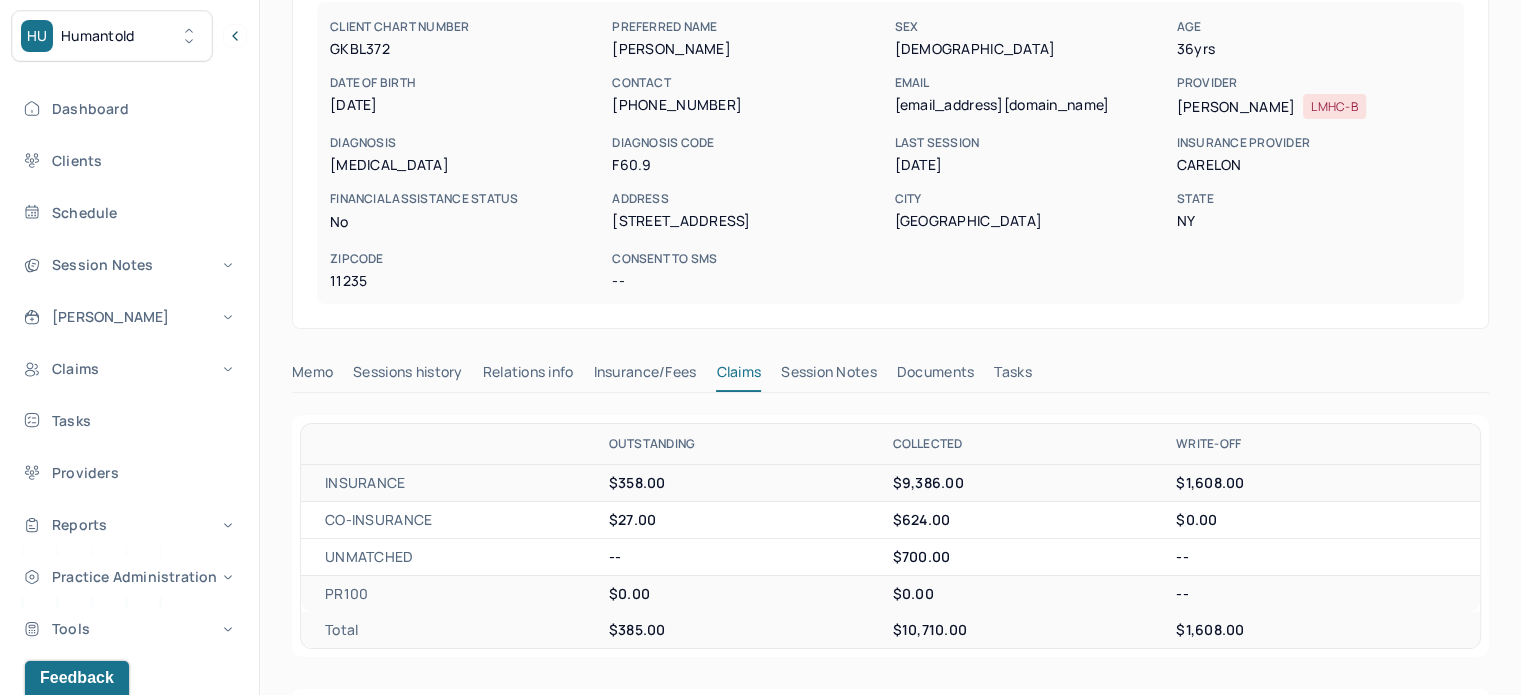 click on "agoldtherapy@protonmail.com" at bounding box center [1031, 105] 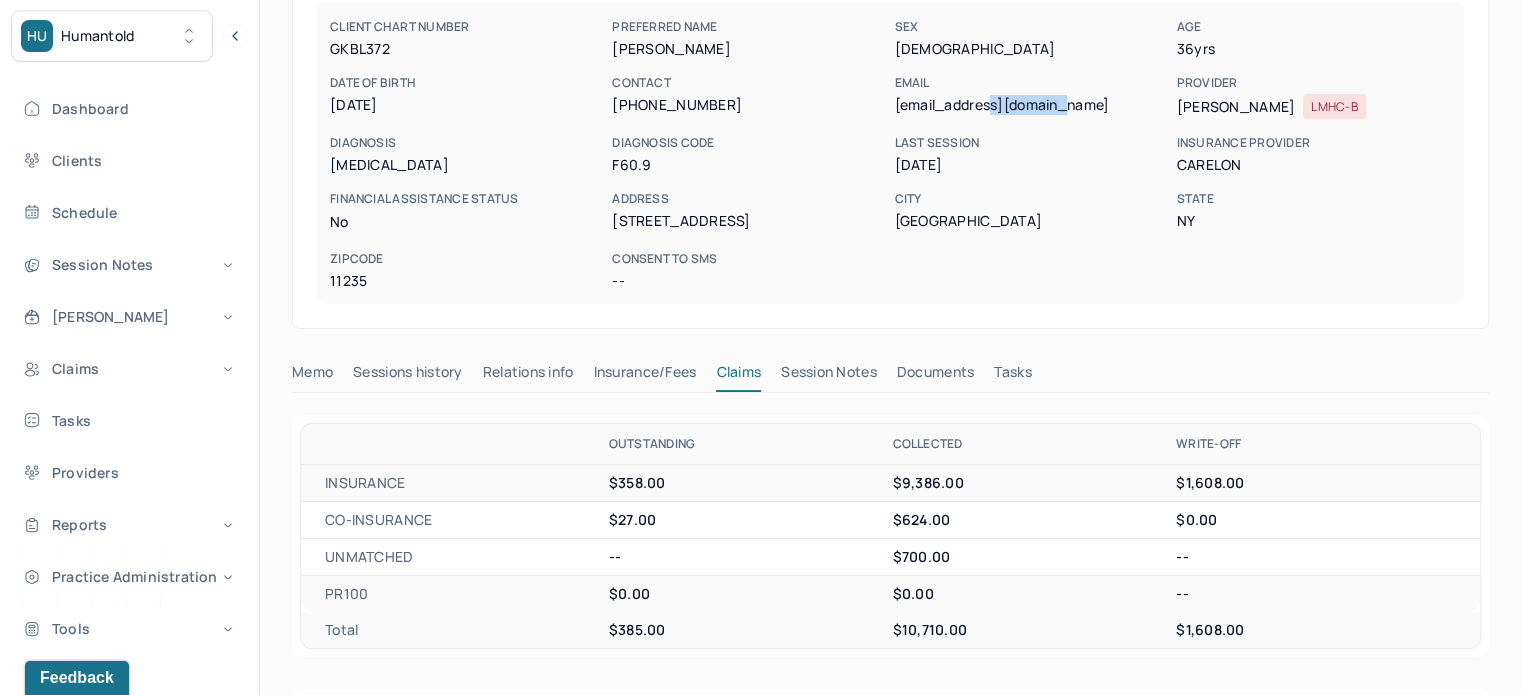 click on "agoldtherapy@protonmail.com" at bounding box center [1031, 105] 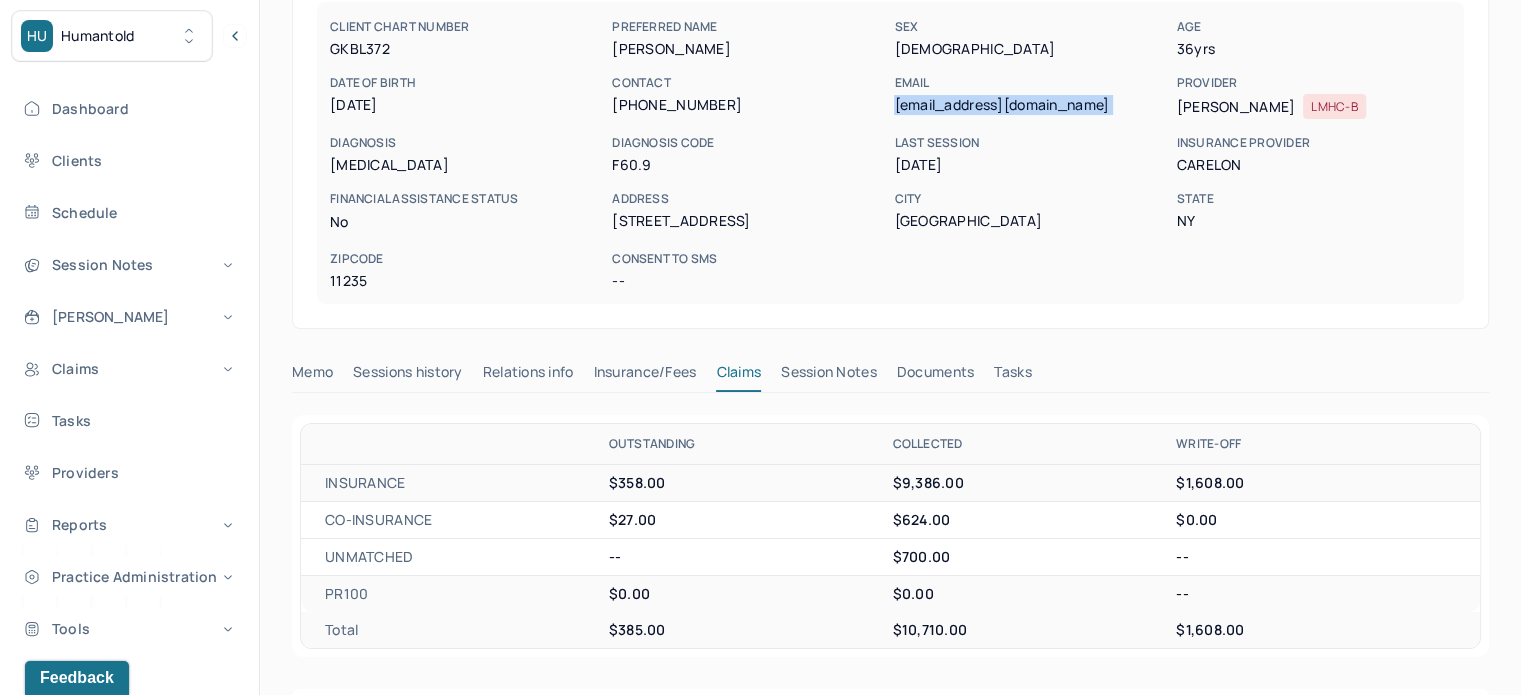 click on "agoldtherapy@protonmail.com" at bounding box center [1031, 105] 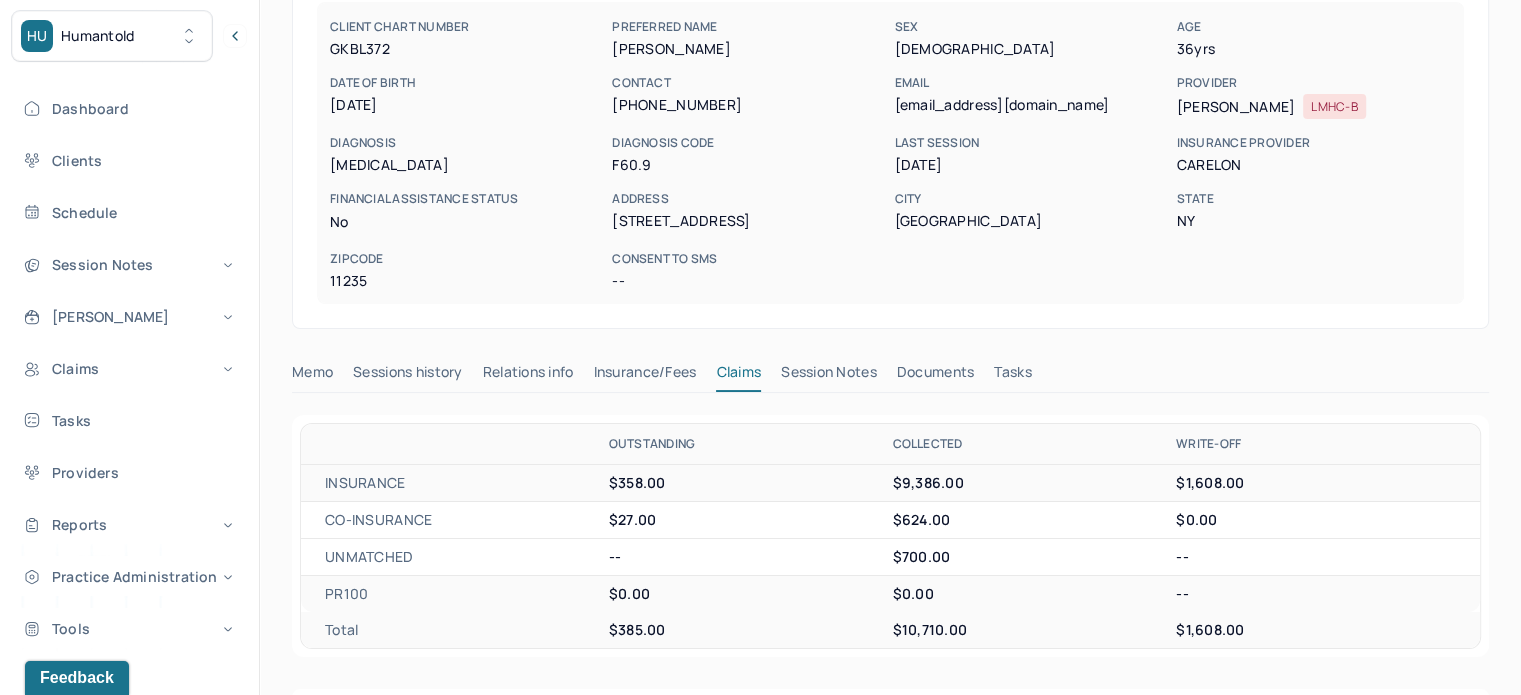 click on "(917) 615-9771" at bounding box center [749, 105] 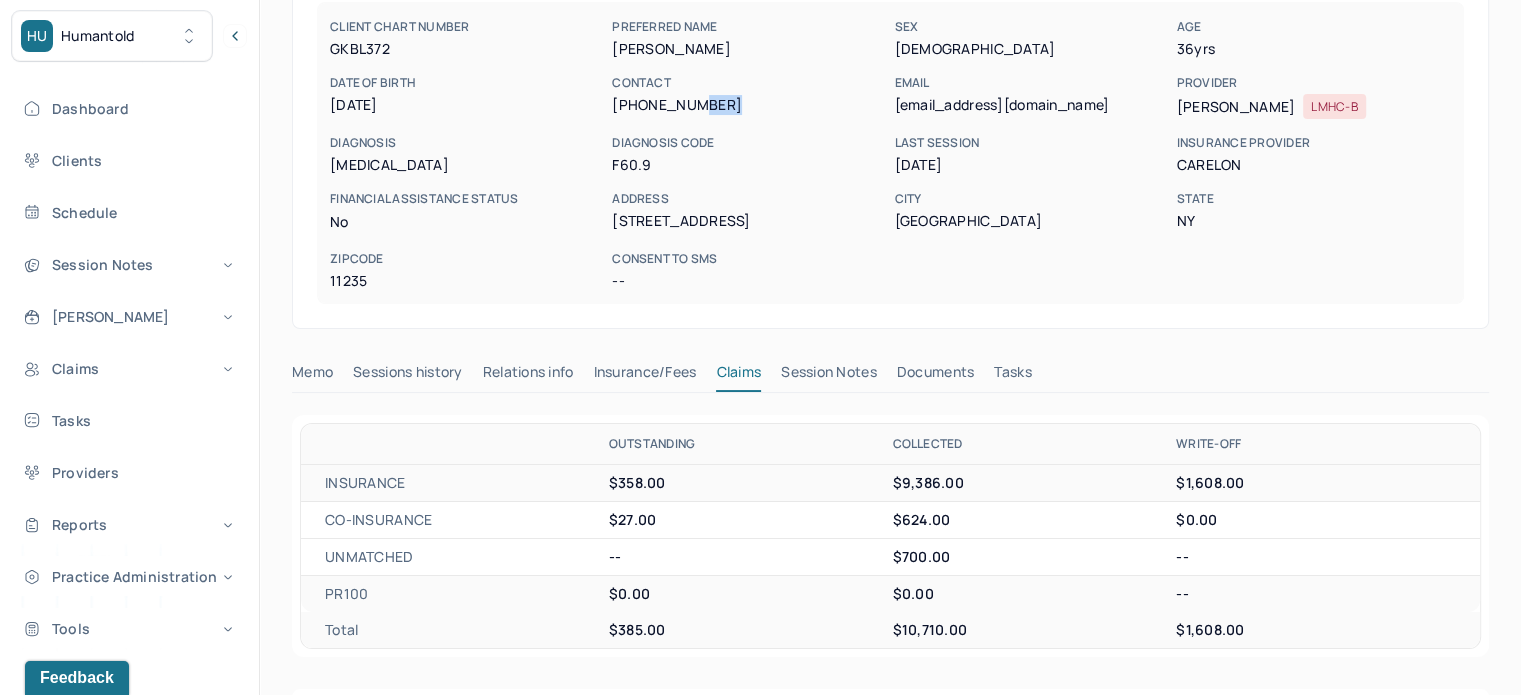 click on "(917) 615-9771" at bounding box center (749, 105) 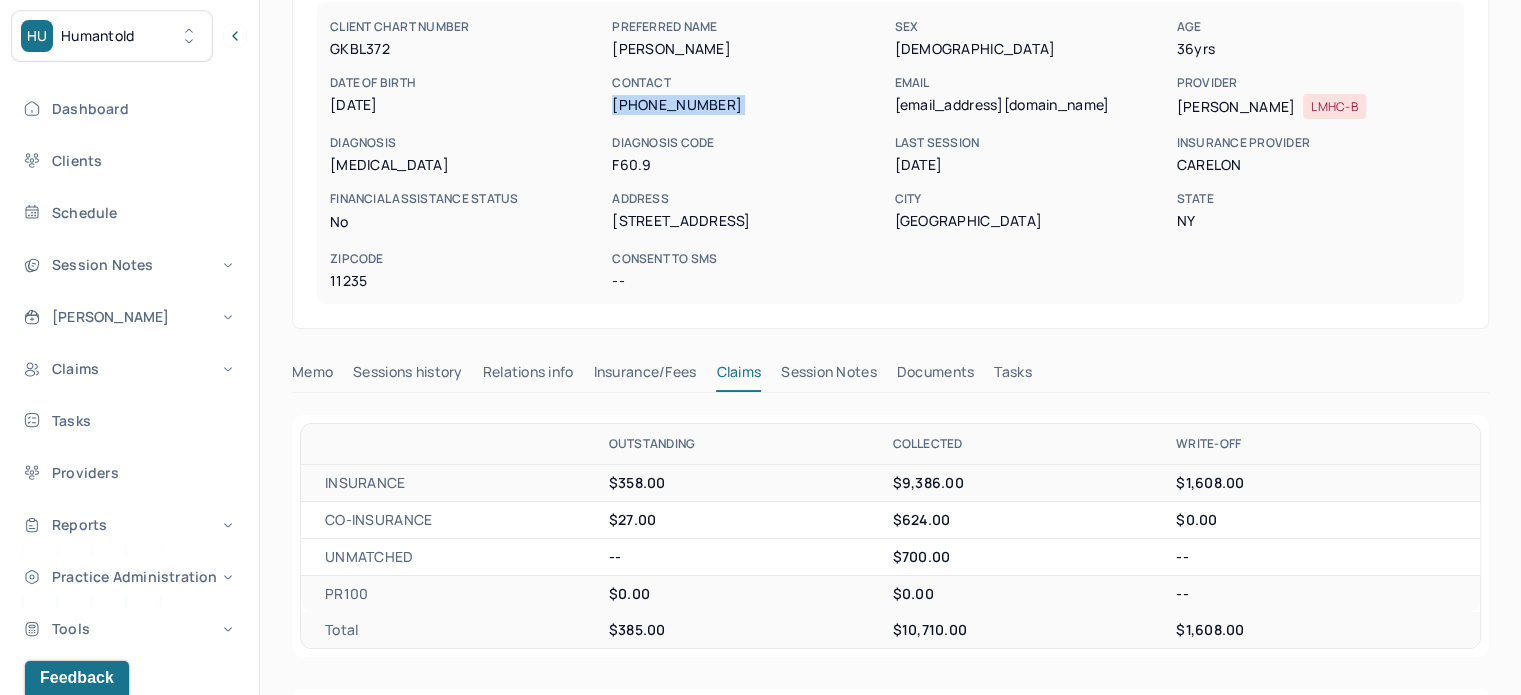 click on "(917) 615-9771" at bounding box center (749, 105) 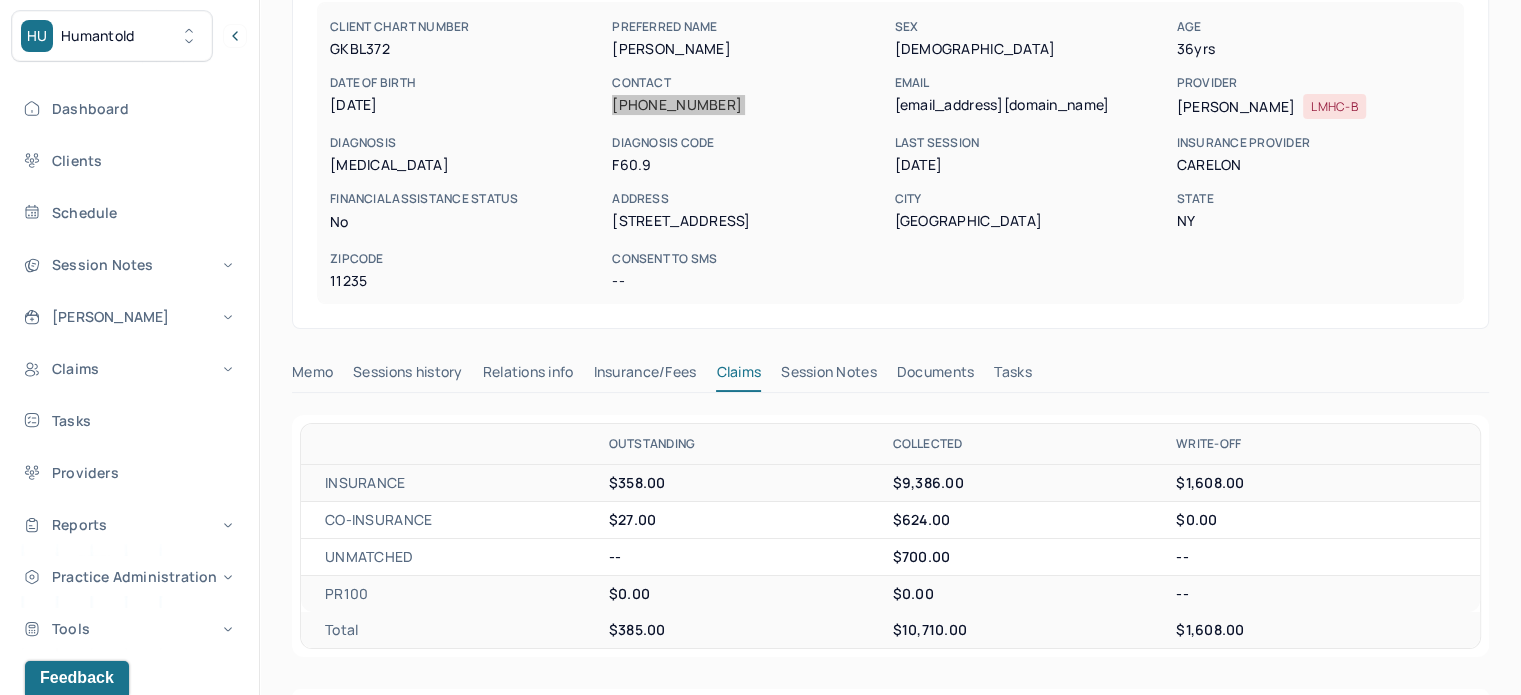 scroll, scrollTop: 0, scrollLeft: 0, axis: both 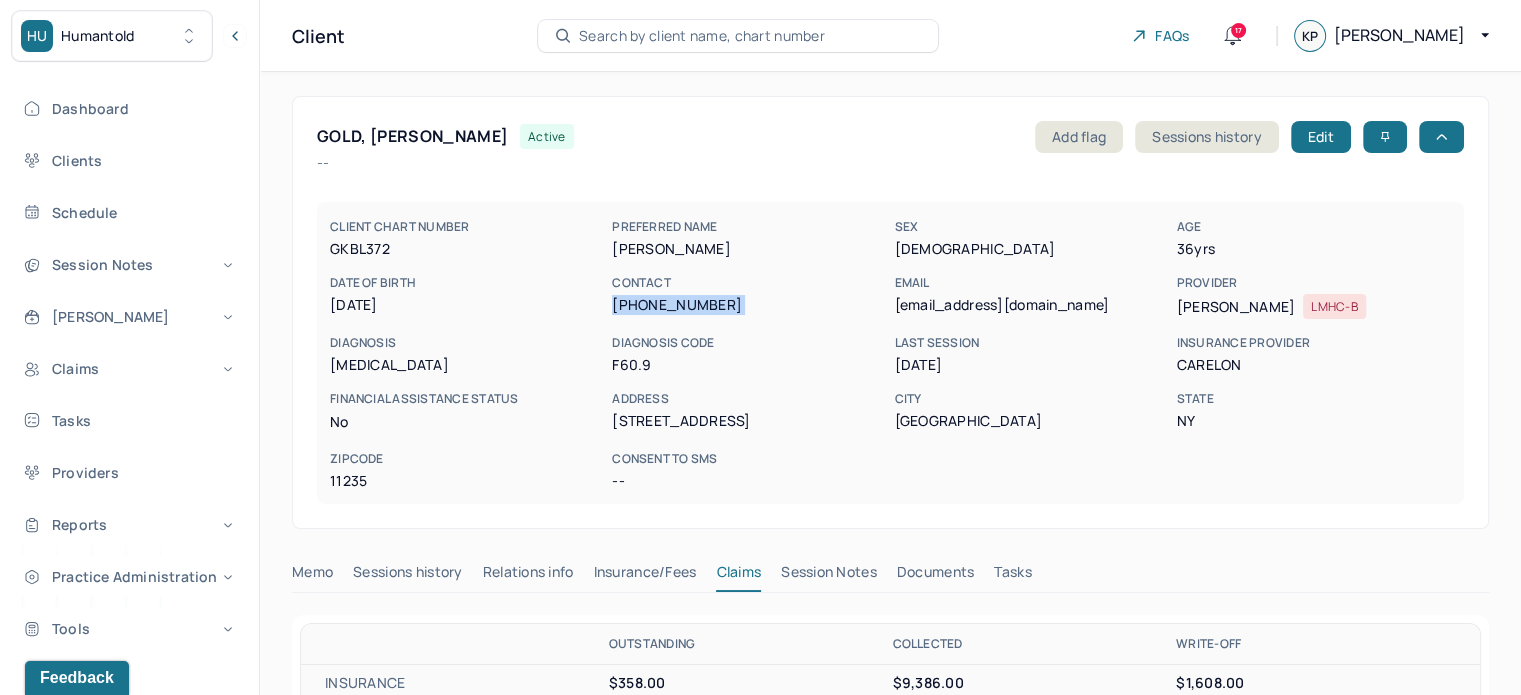 click on "(917) 615-9771" at bounding box center (749, 305) 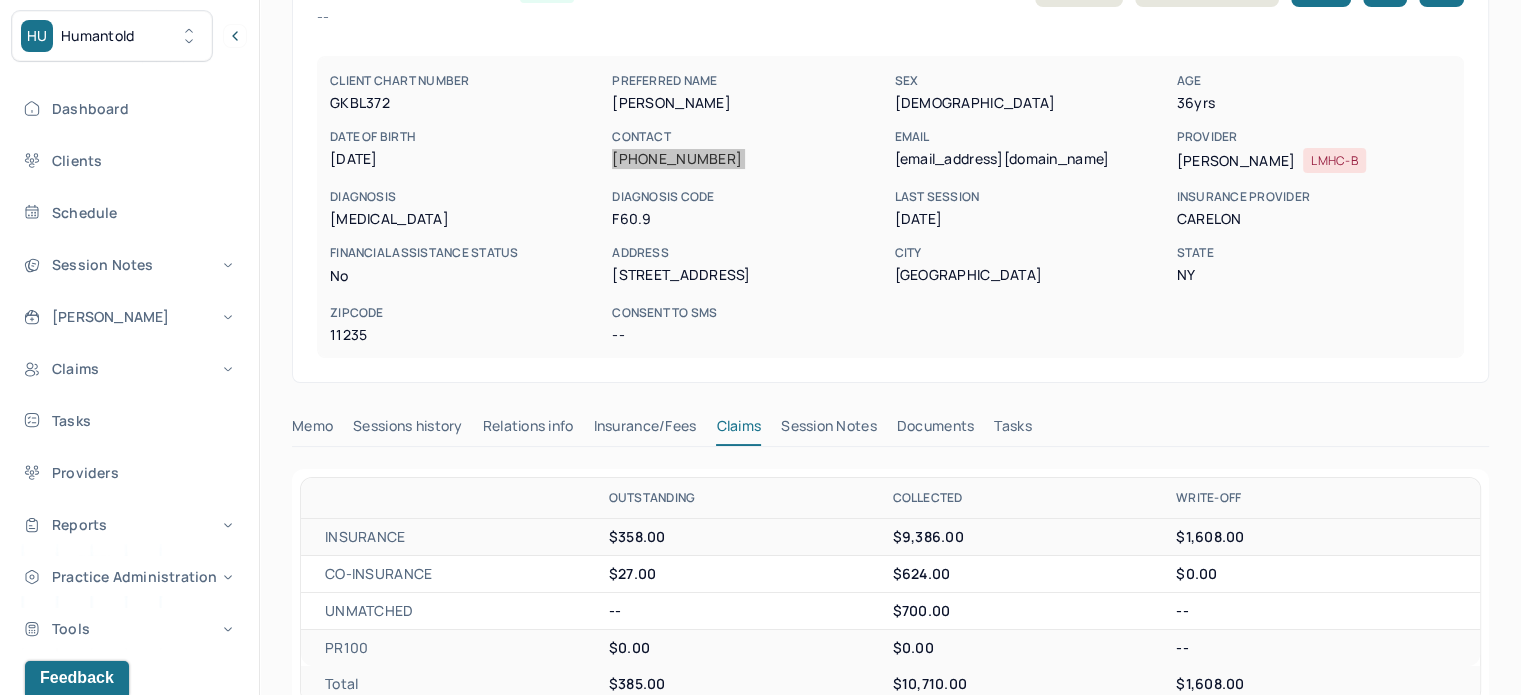 scroll, scrollTop: 0, scrollLeft: 0, axis: both 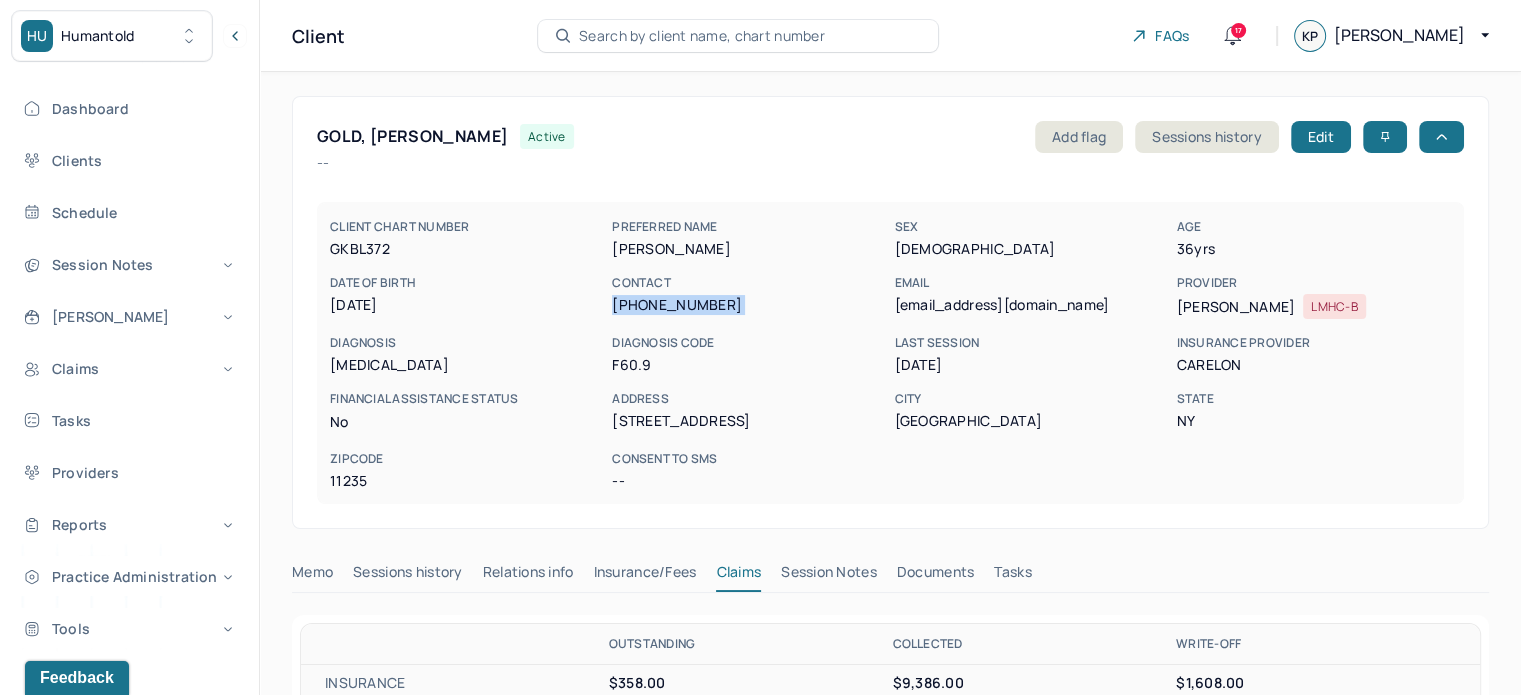 click on "agoldtherapy@protonmail.com" at bounding box center (1031, 305) 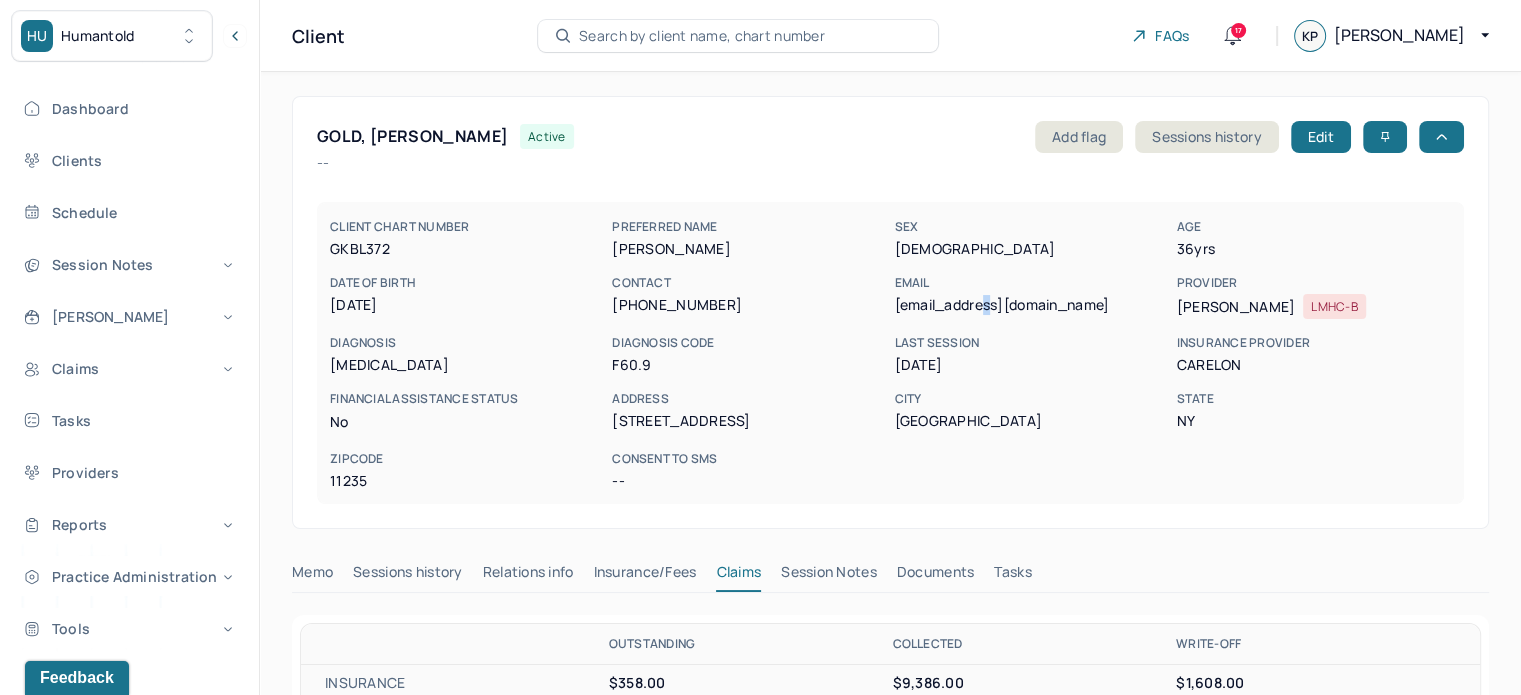 click on "agoldtherapy@protonmail.com" at bounding box center [1031, 305] 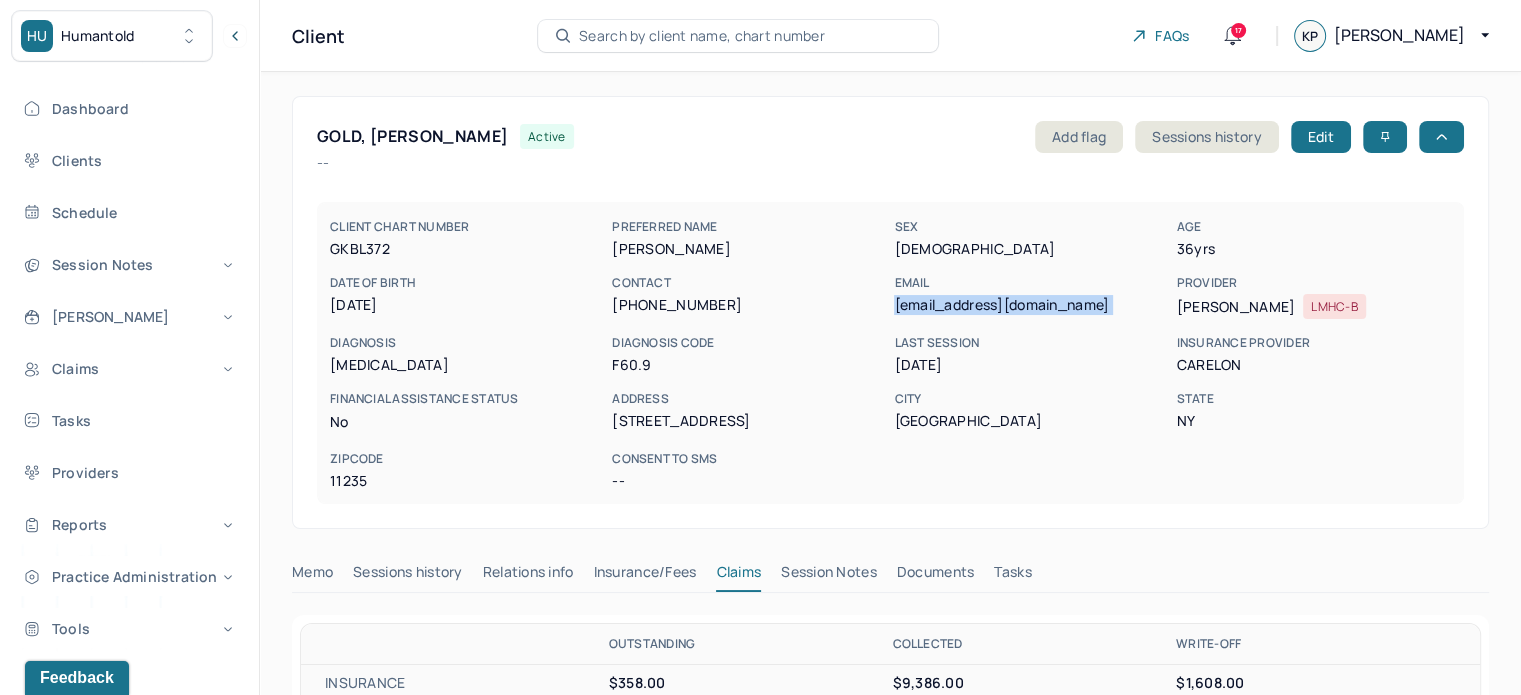 click on "agoldtherapy@protonmail.com" at bounding box center (1031, 305) 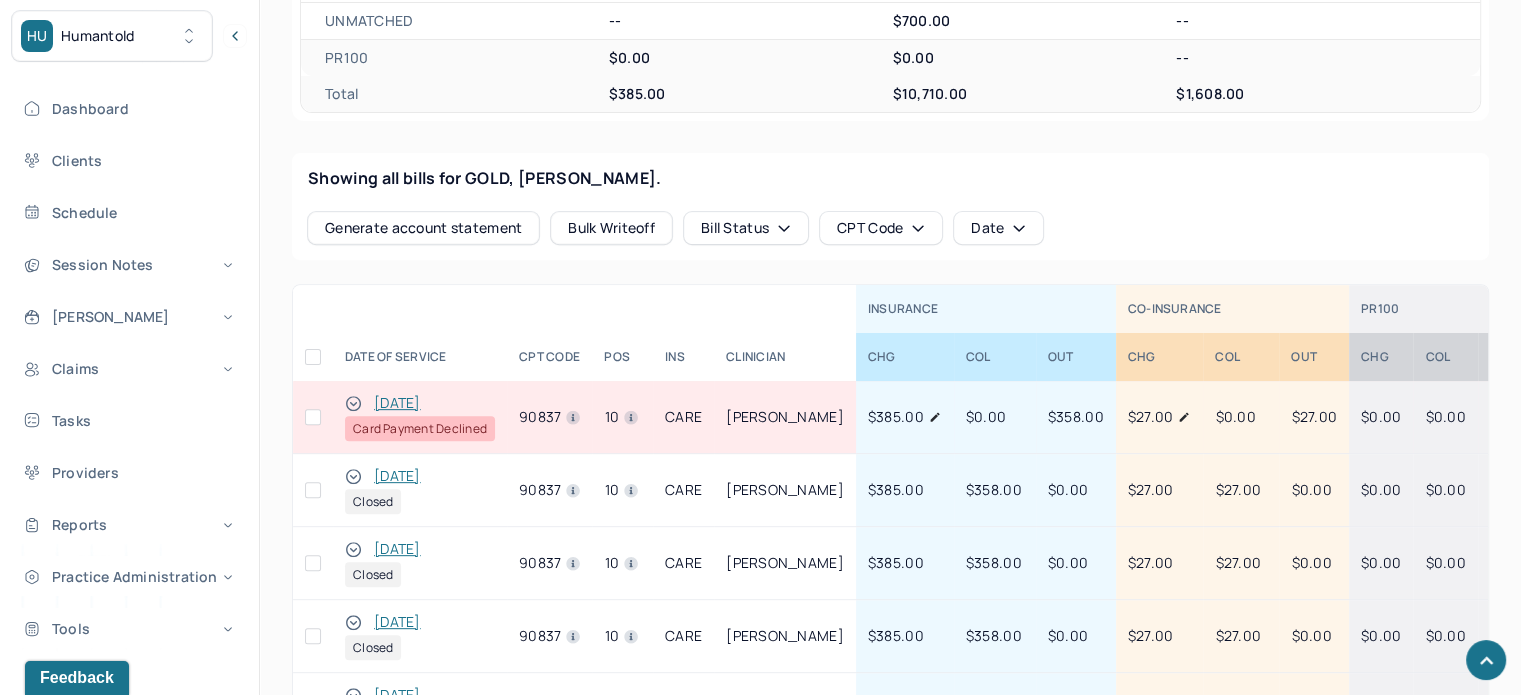 scroll, scrollTop: 1000, scrollLeft: 0, axis: vertical 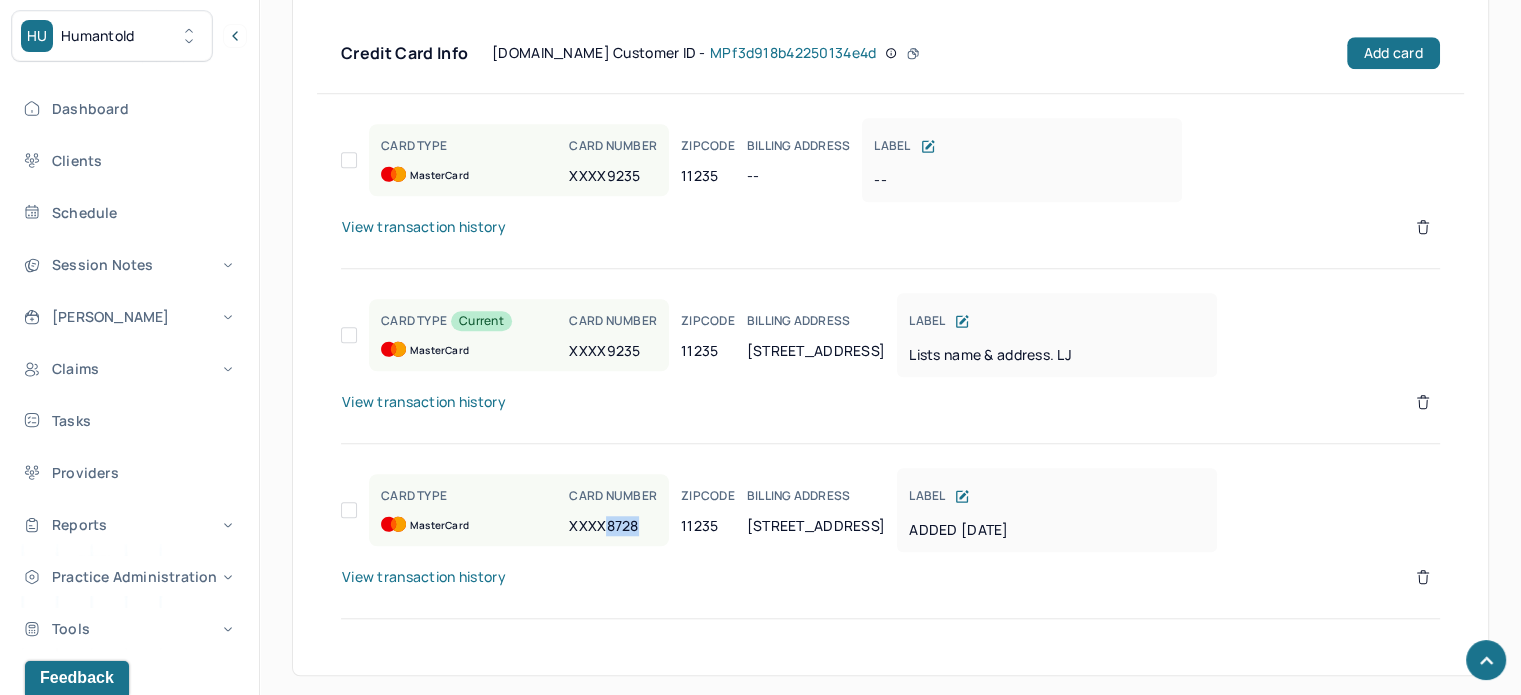 drag, startPoint x: 644, startPoint y: 522, endPoint x: 609, endPoint y: 525, distance: 35.128338 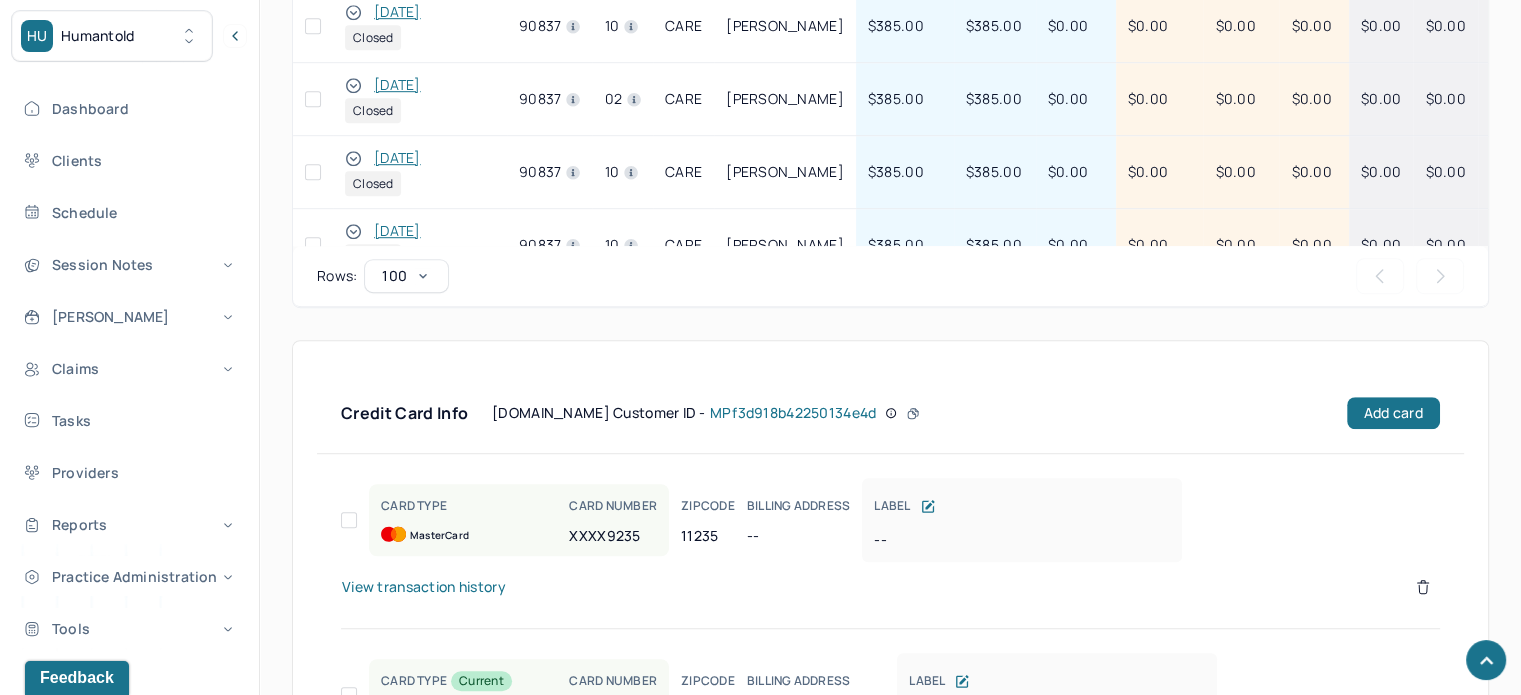 scroll, scrollTop: 1028, scrollLeft: 0, axis: vertical 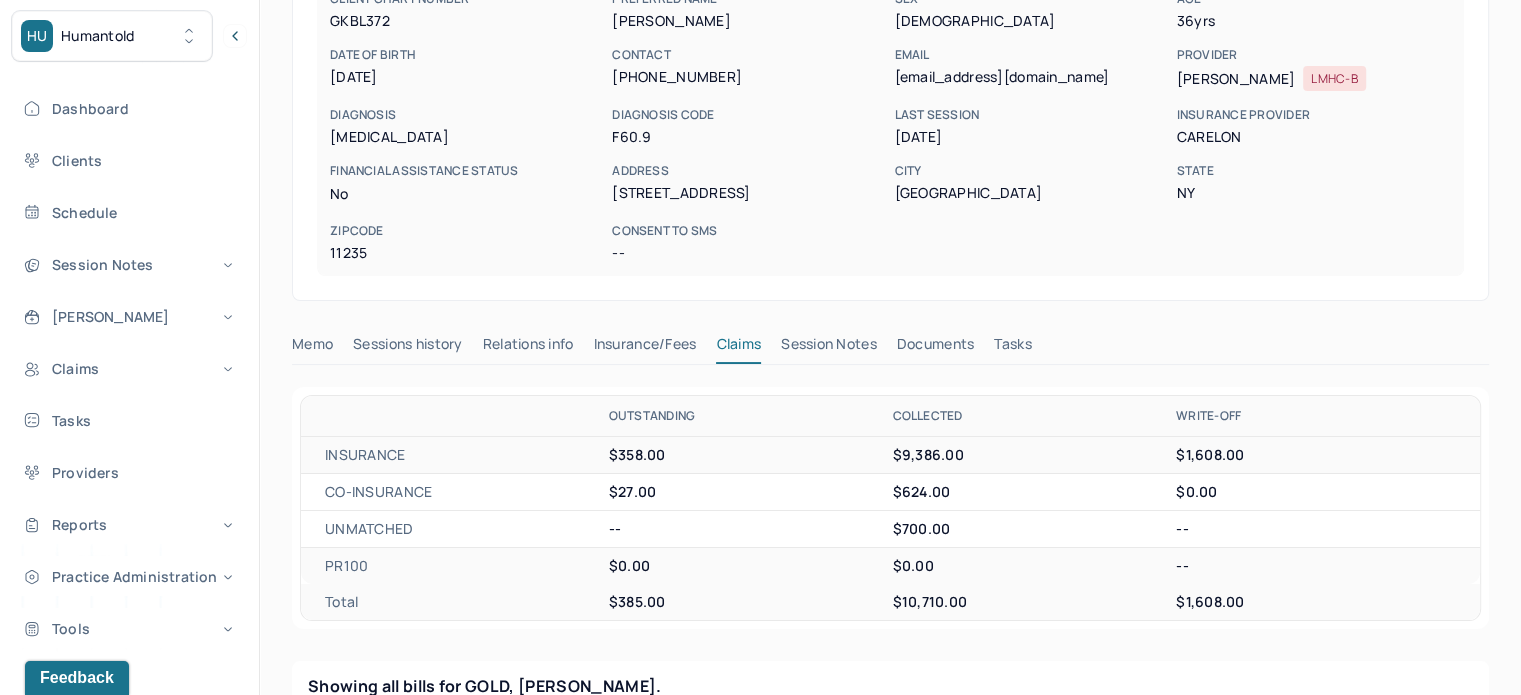 click on "Tasks" at bounding box center [1012, 348] 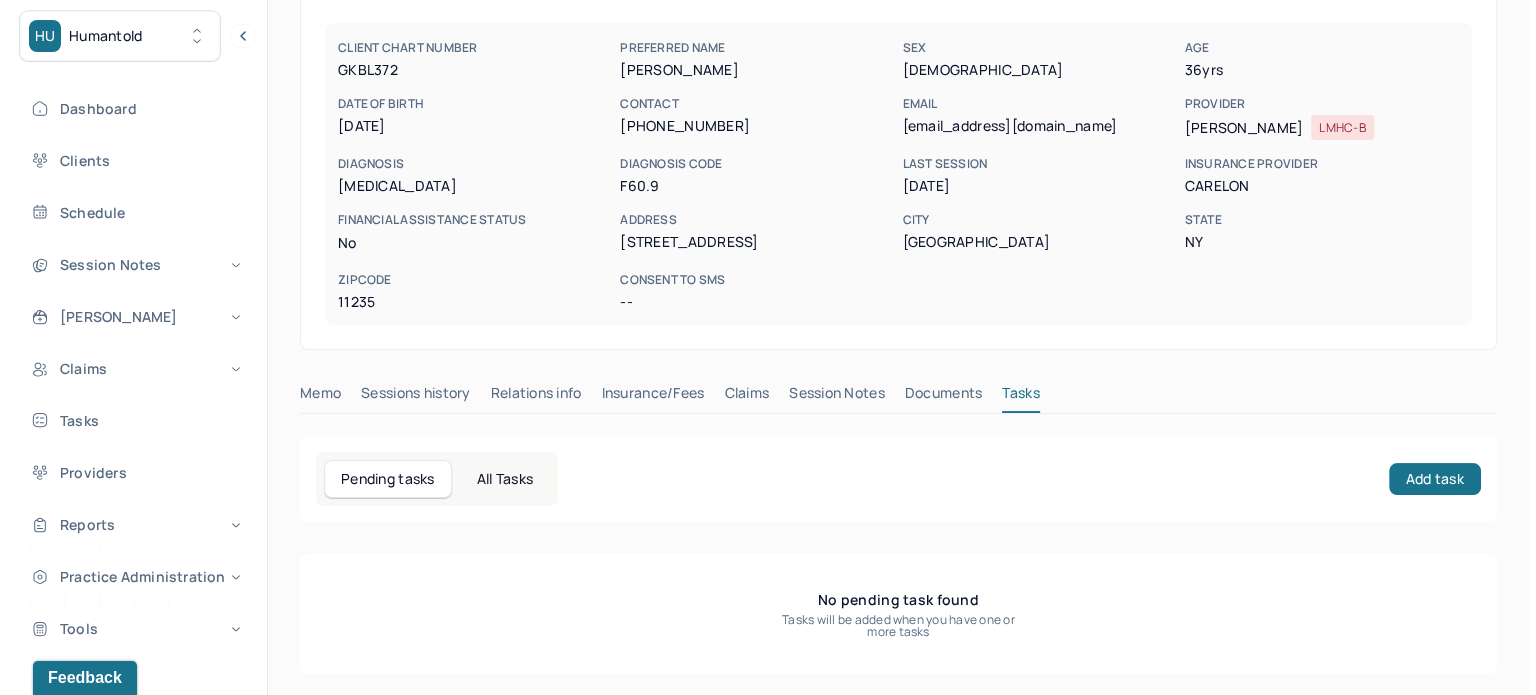 scroll, scrollTop: 180, scrollLeft: 0, axis: vertical 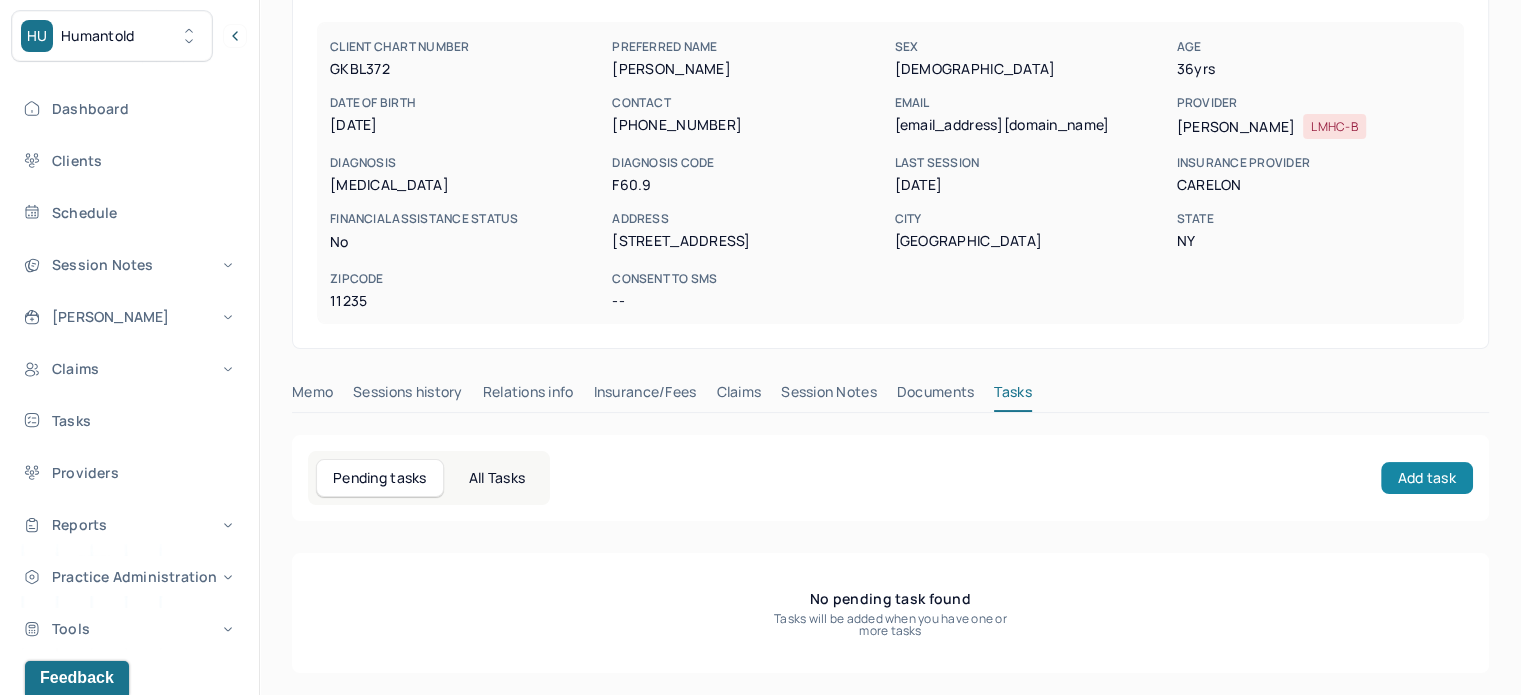 click on "Add task" at bounding box center [1427, 478] 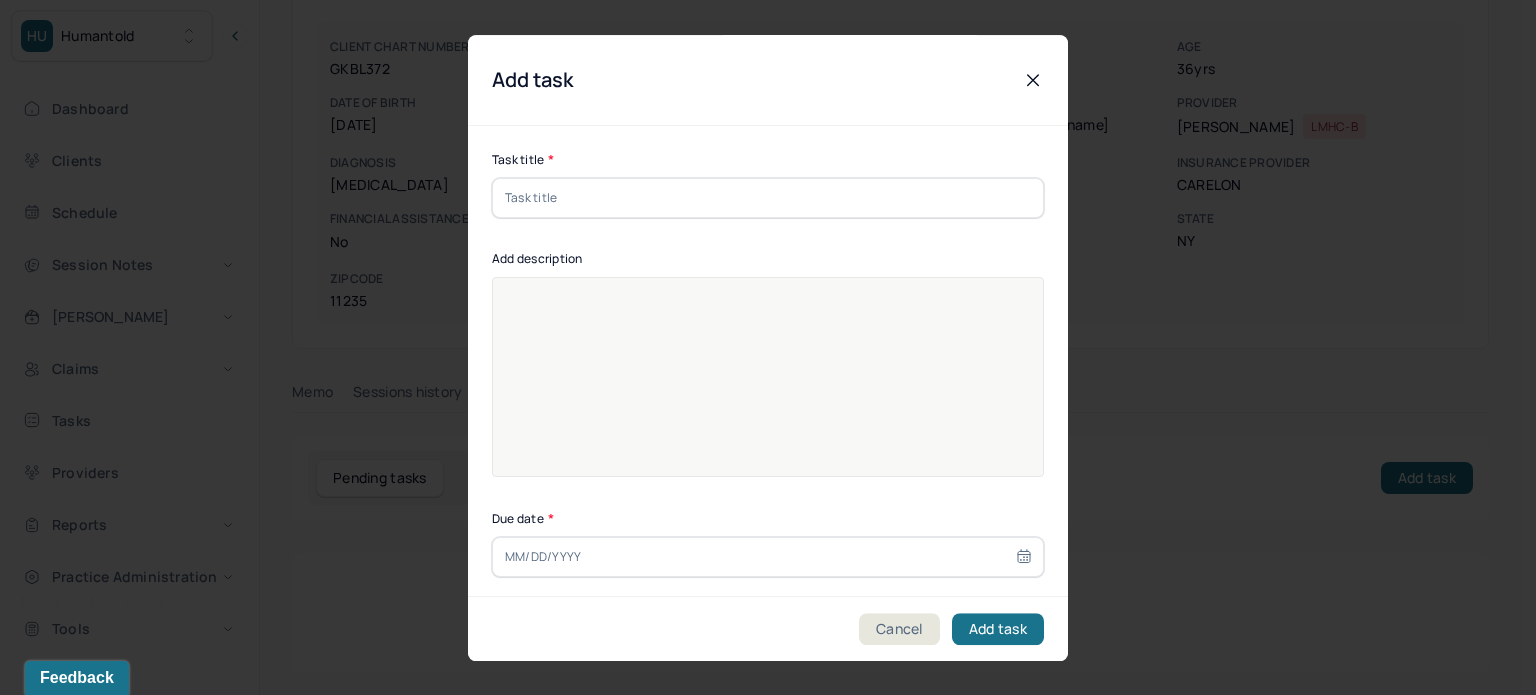 click at bounding box center [768, 198] 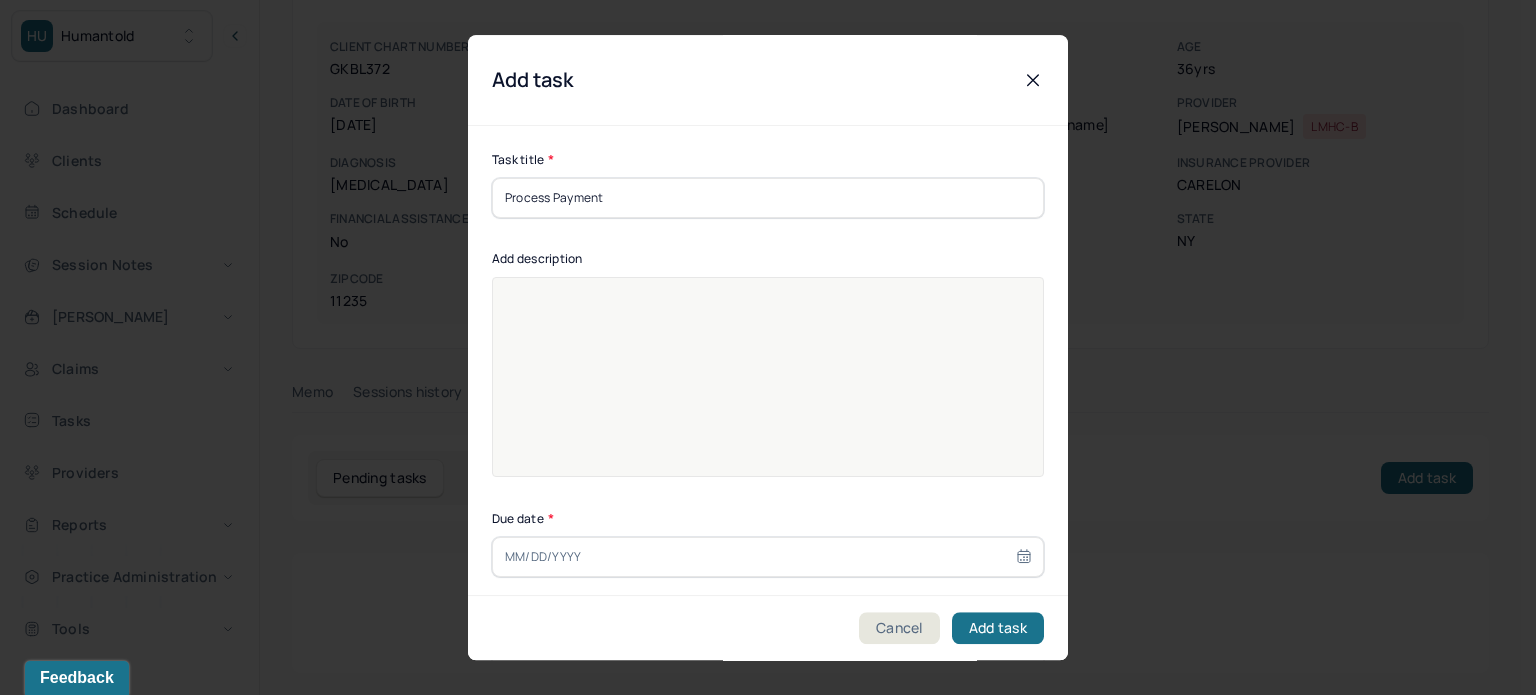 type on "Process Payment" 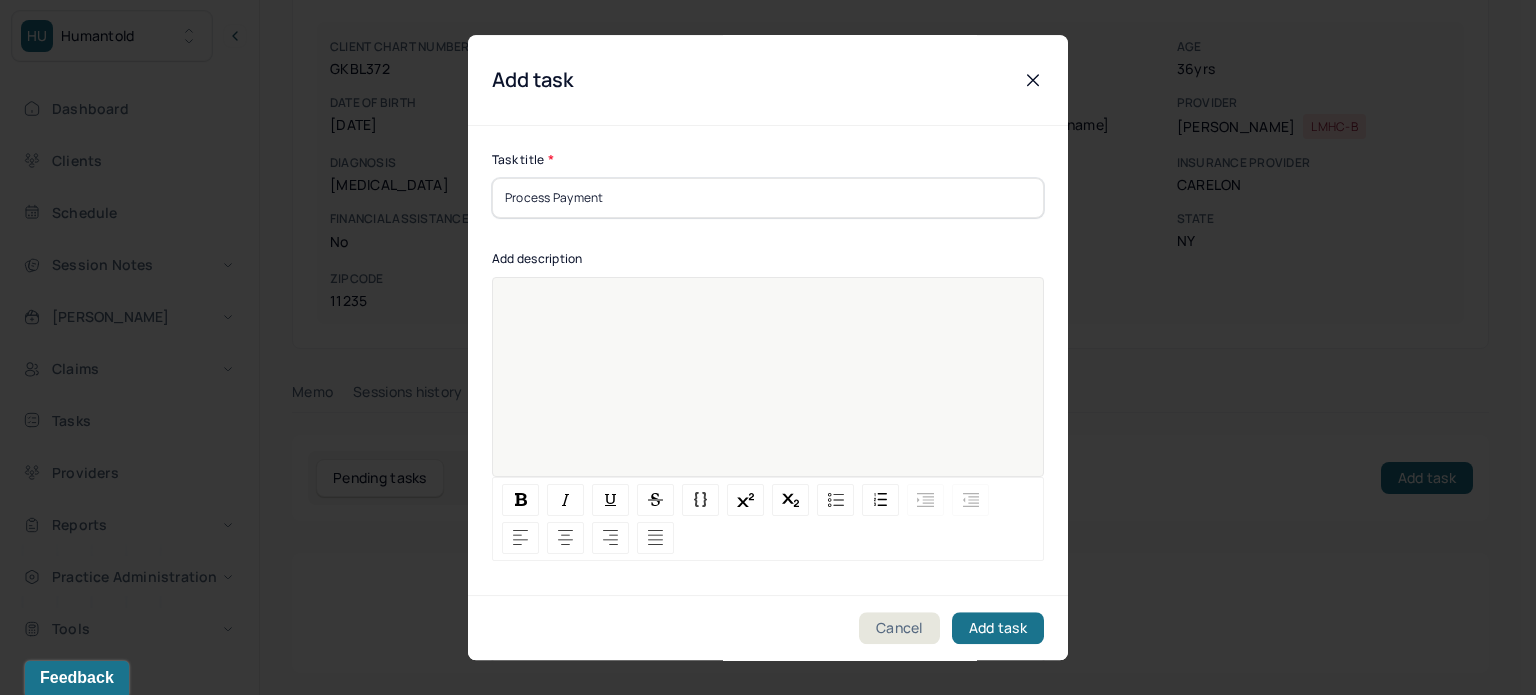 type 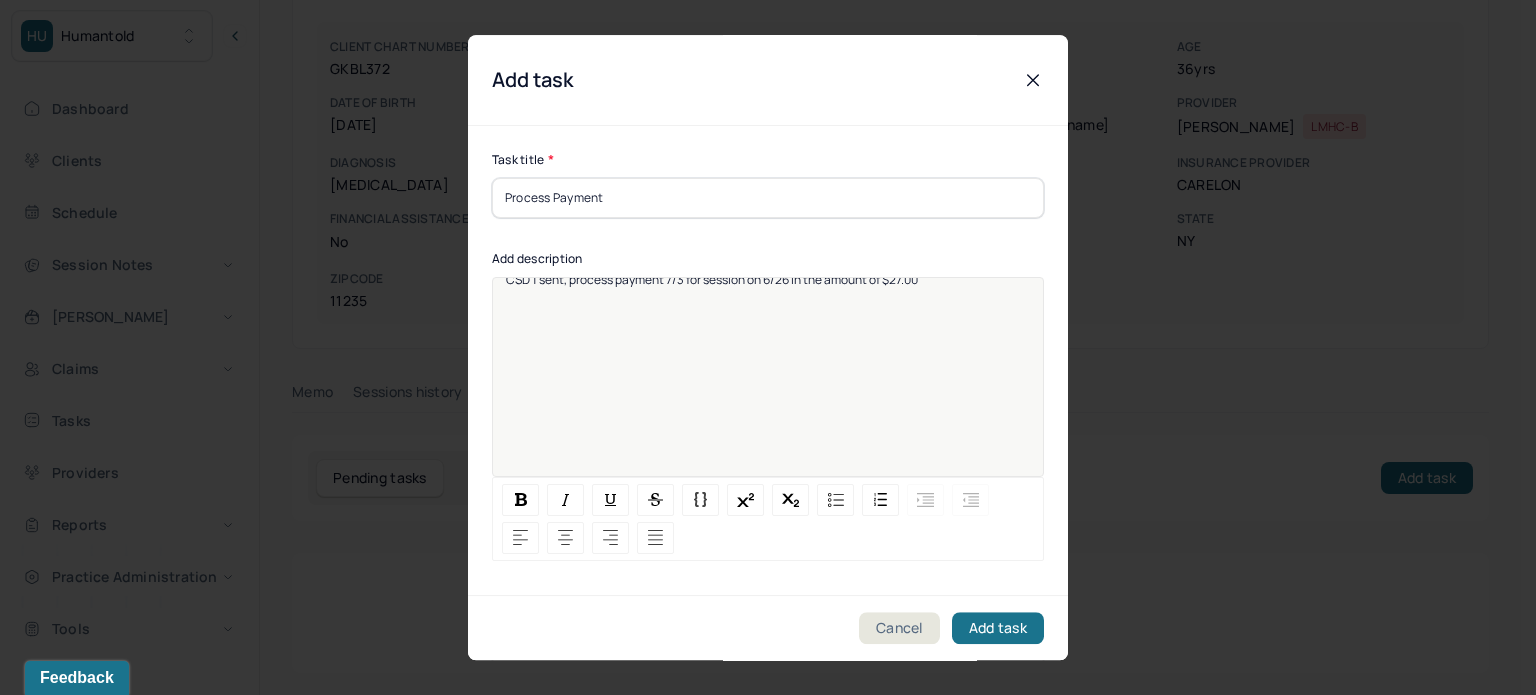 scroll, scrollTop: 25, scrollLeft: 0, axis: vertical 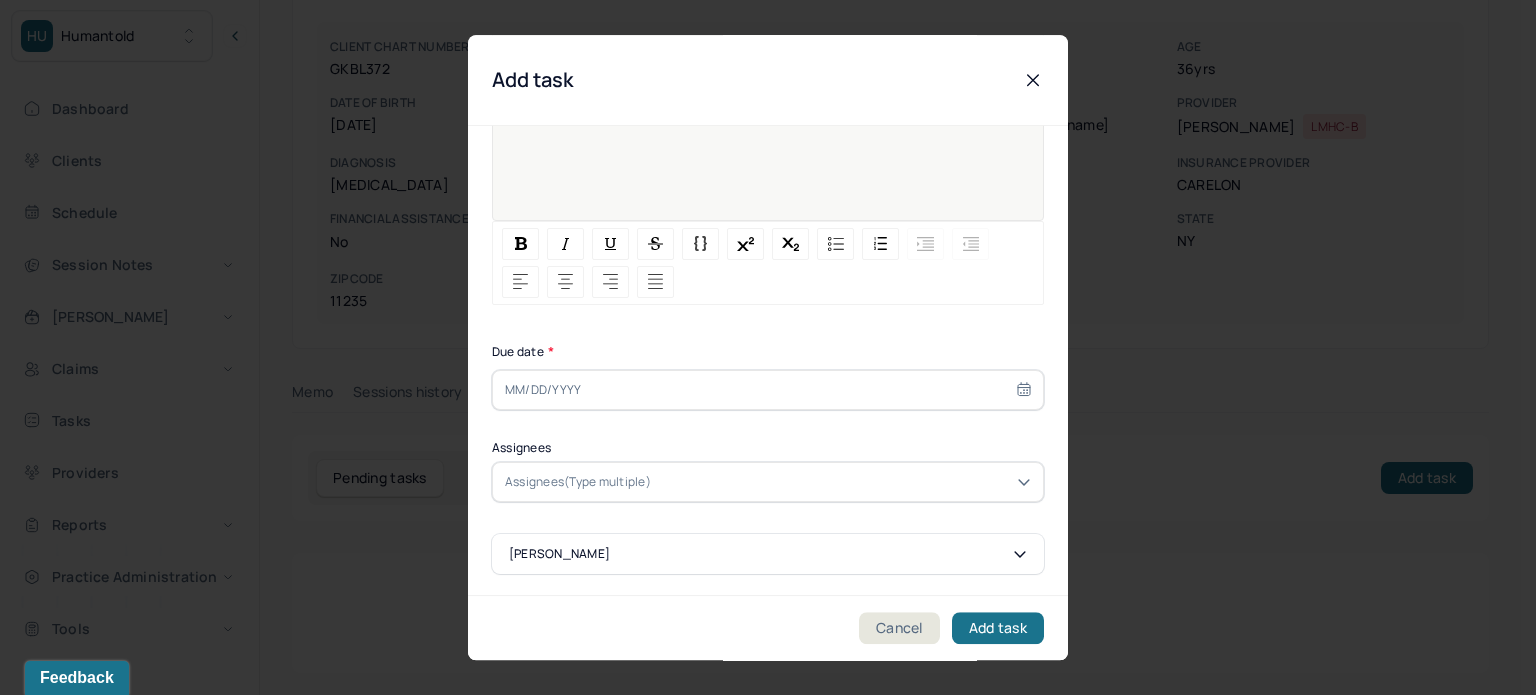 click at bounding box center [768, 390] 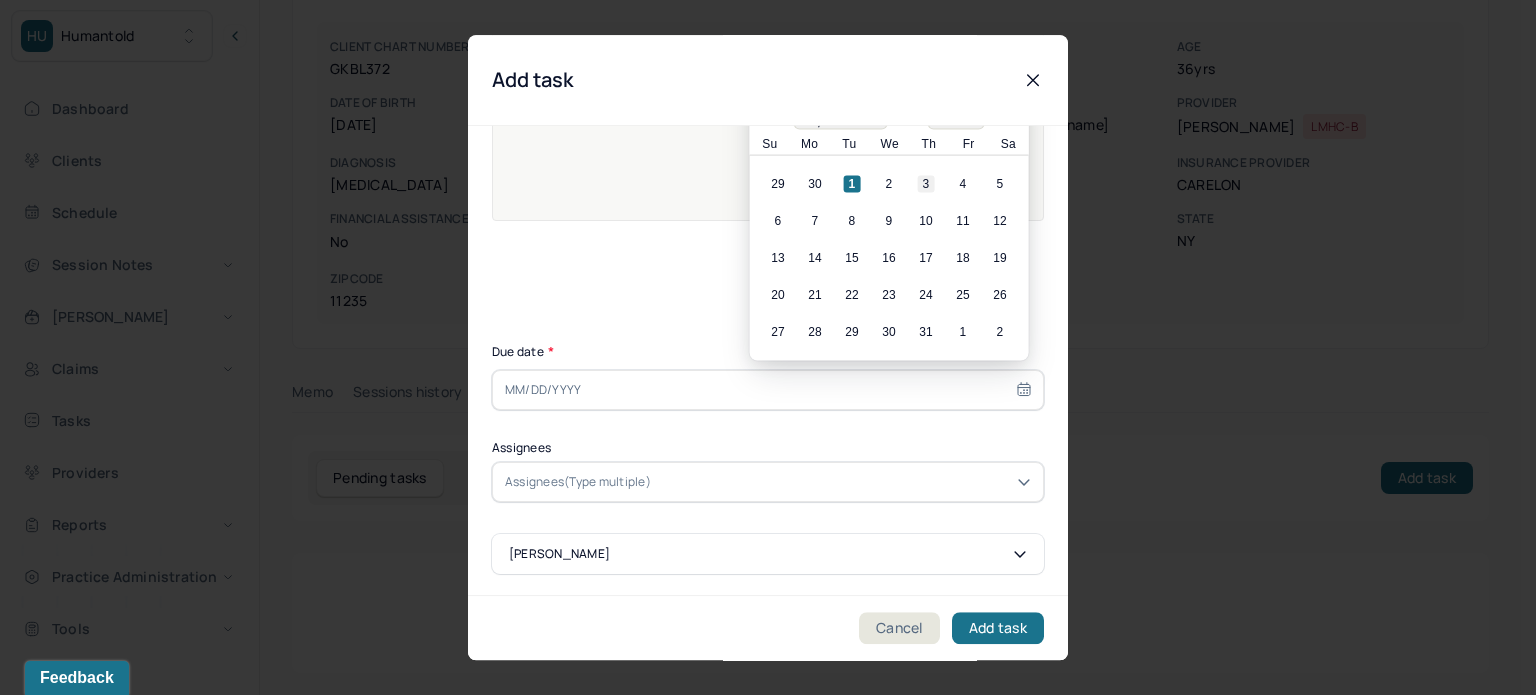 click on "3" at bounding box center (926, 184) 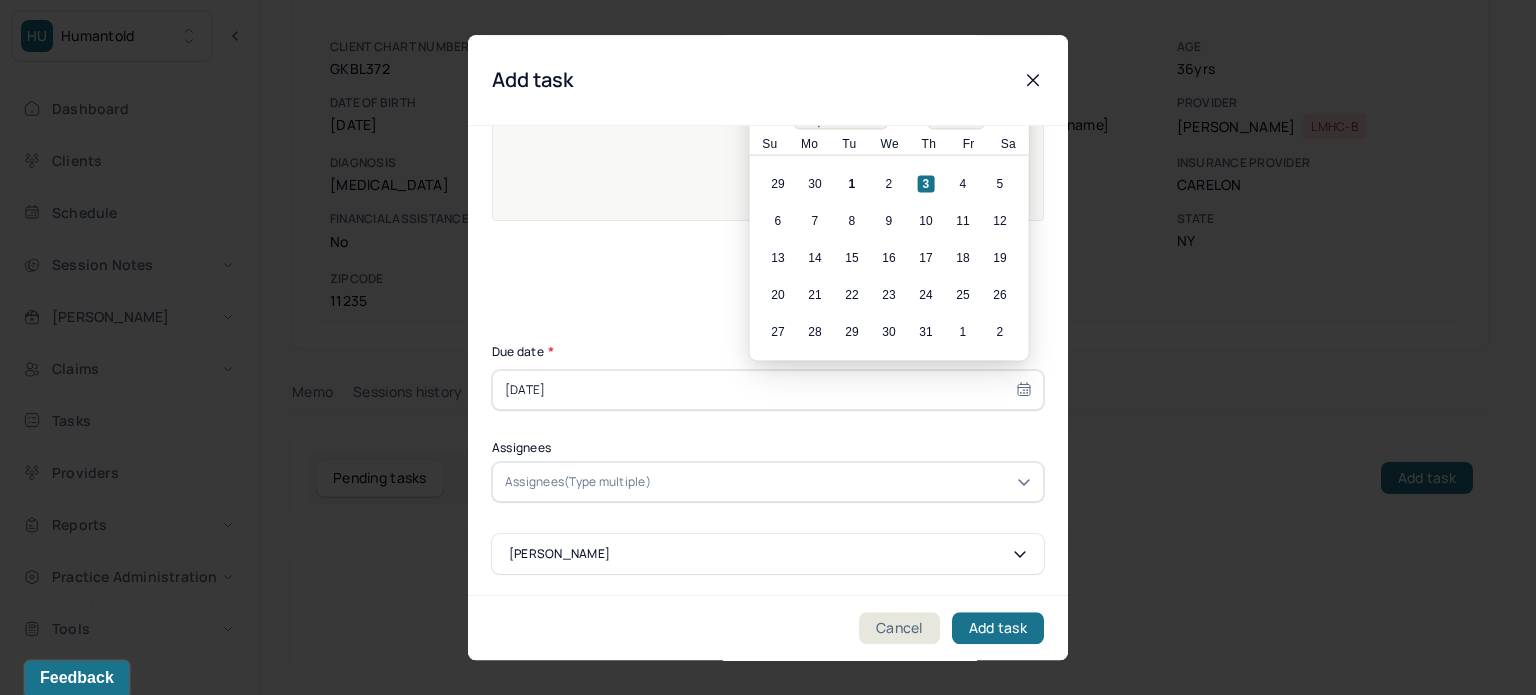 click on "Assignees(Type multiple)" at bounding box center [768, 482] 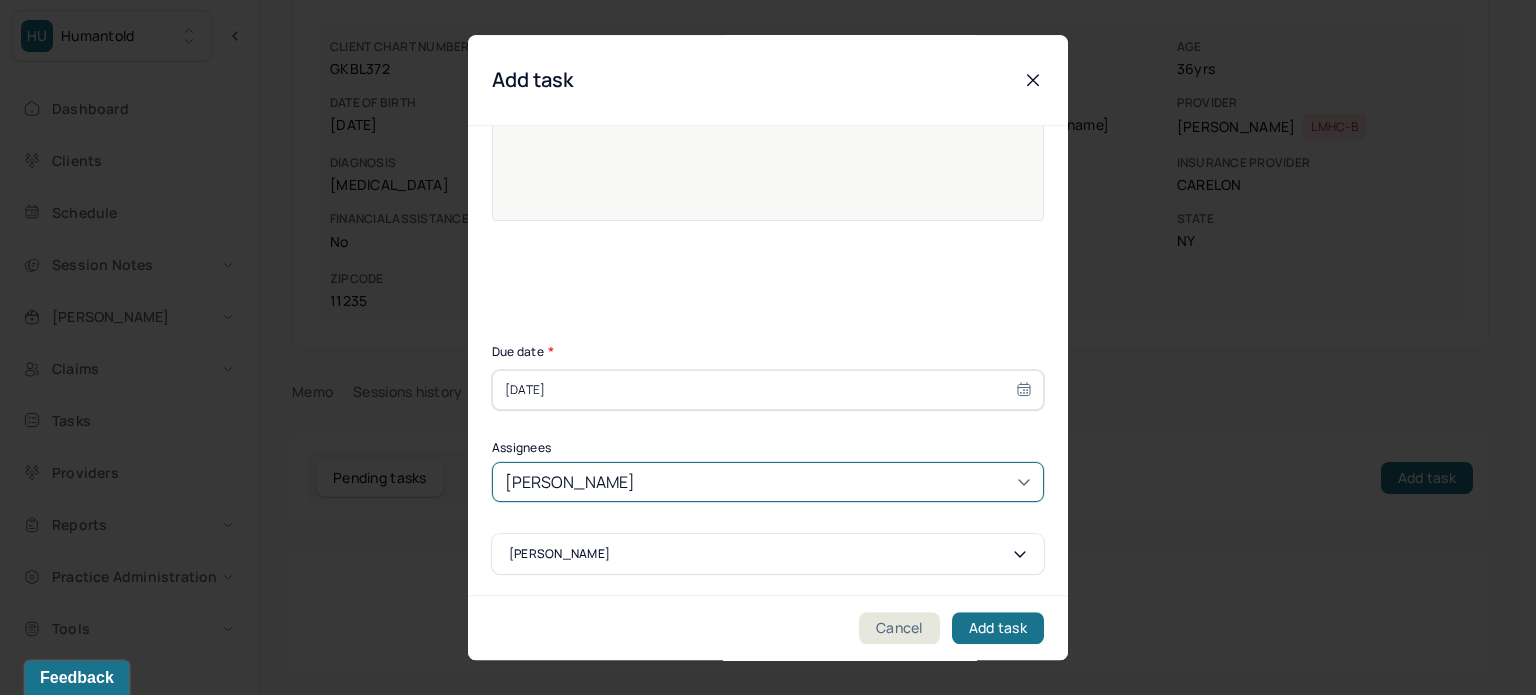 type on "[PERSON_NAME]" 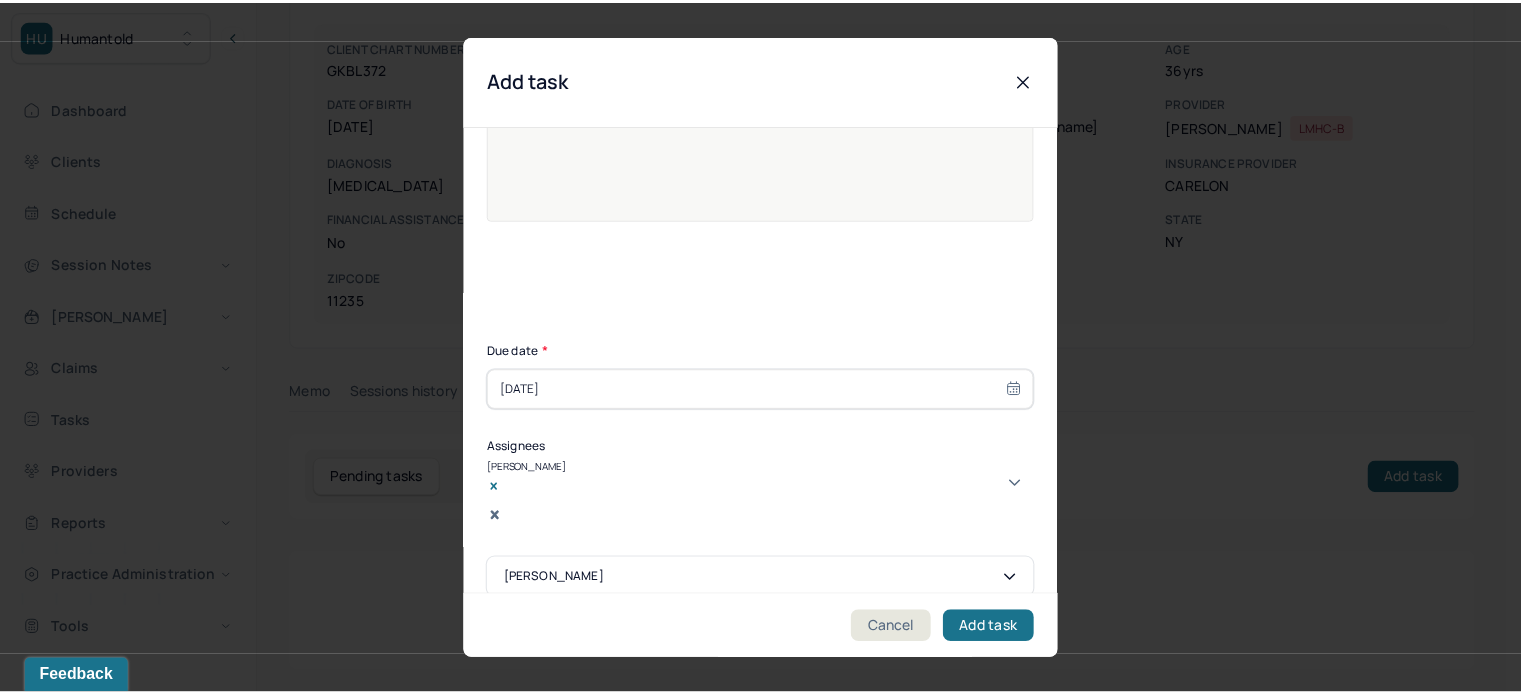 scroll, scrollTop: 257, scrollLeft: 0, axis: vertical 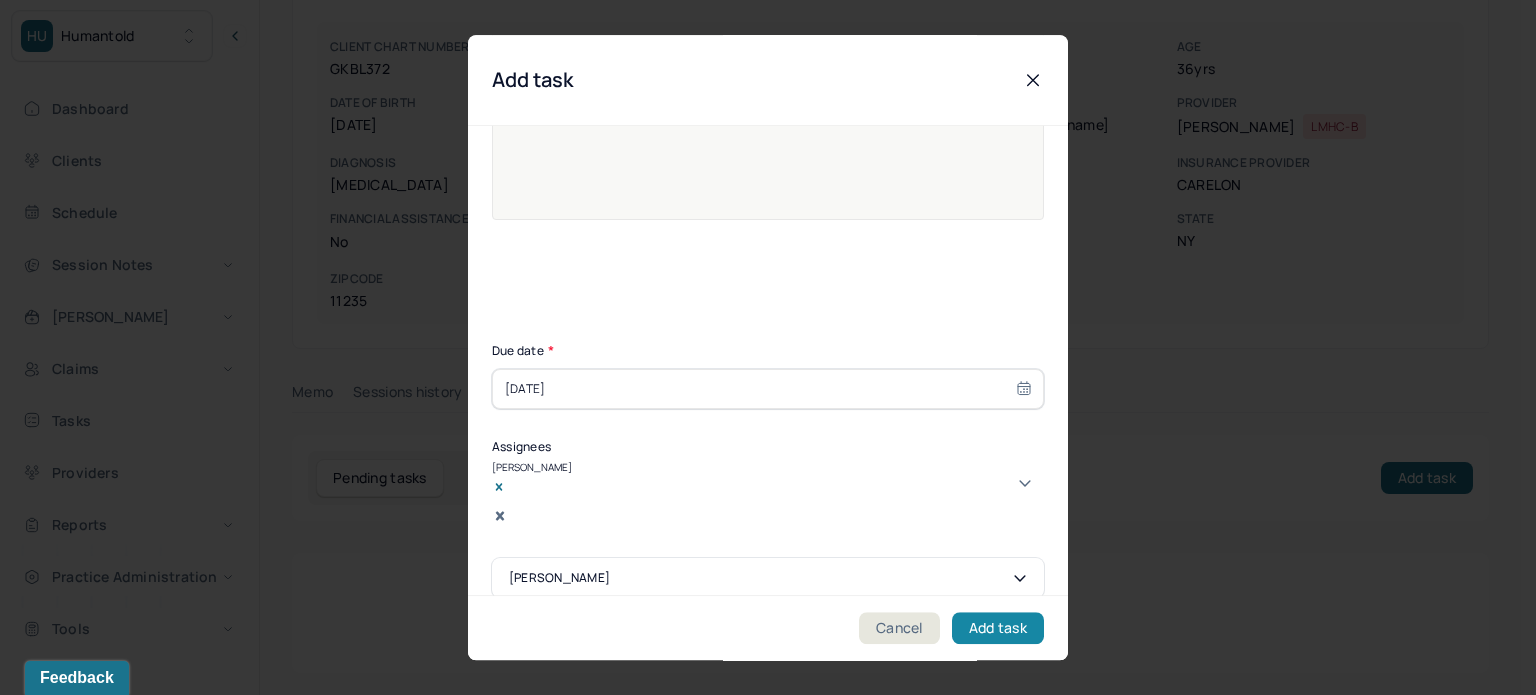 click on "Add task" at bounding box center [998, 628] 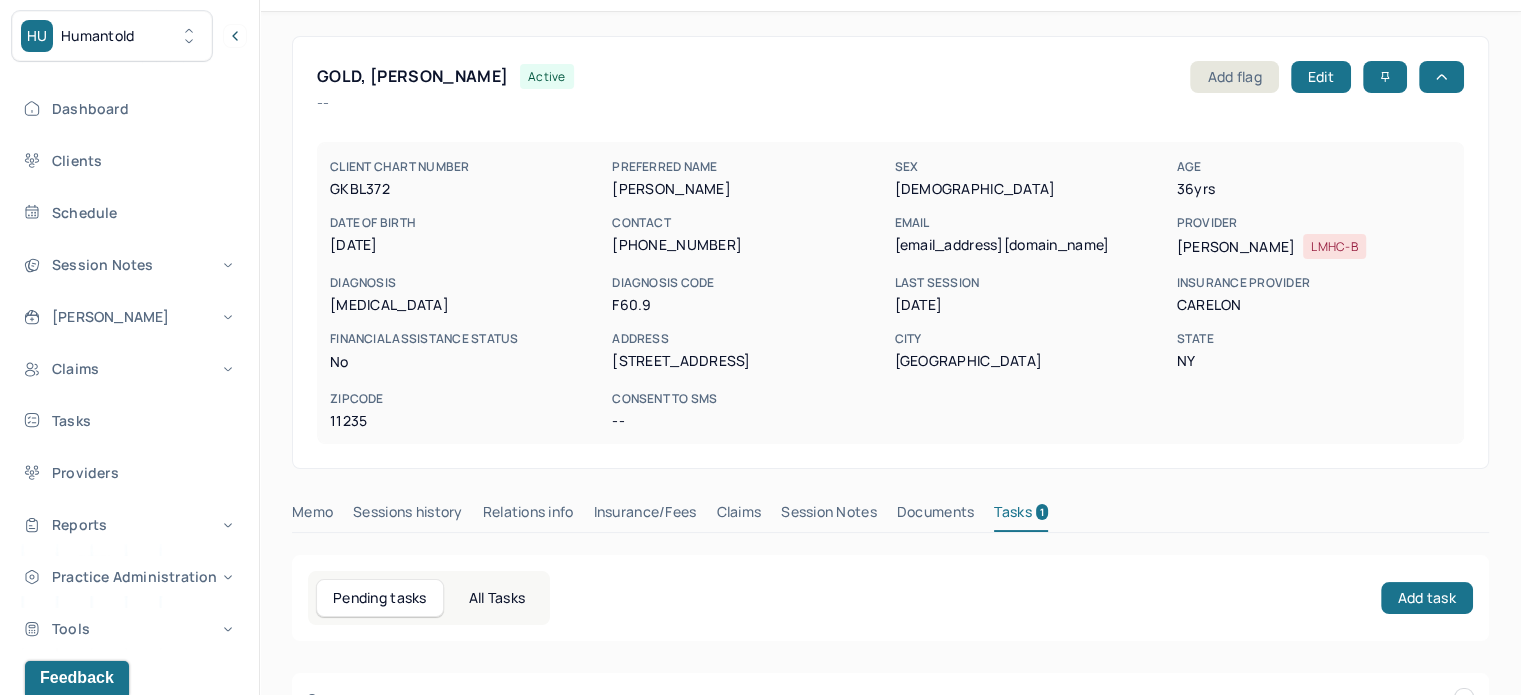 scroll, scrollTop: 0, scrollLeft: 0, axis: both 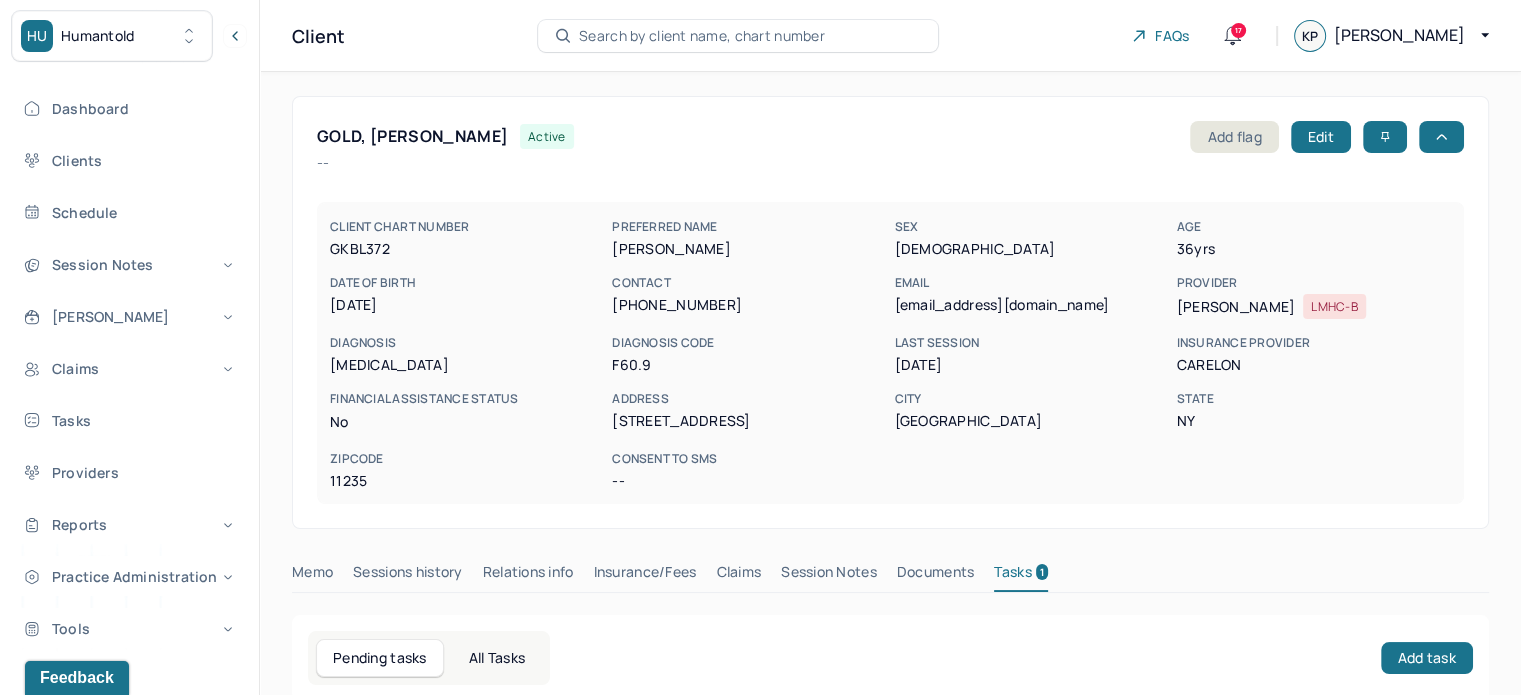 click on "Search by client name, chart number" at bounding box center (738, 36) 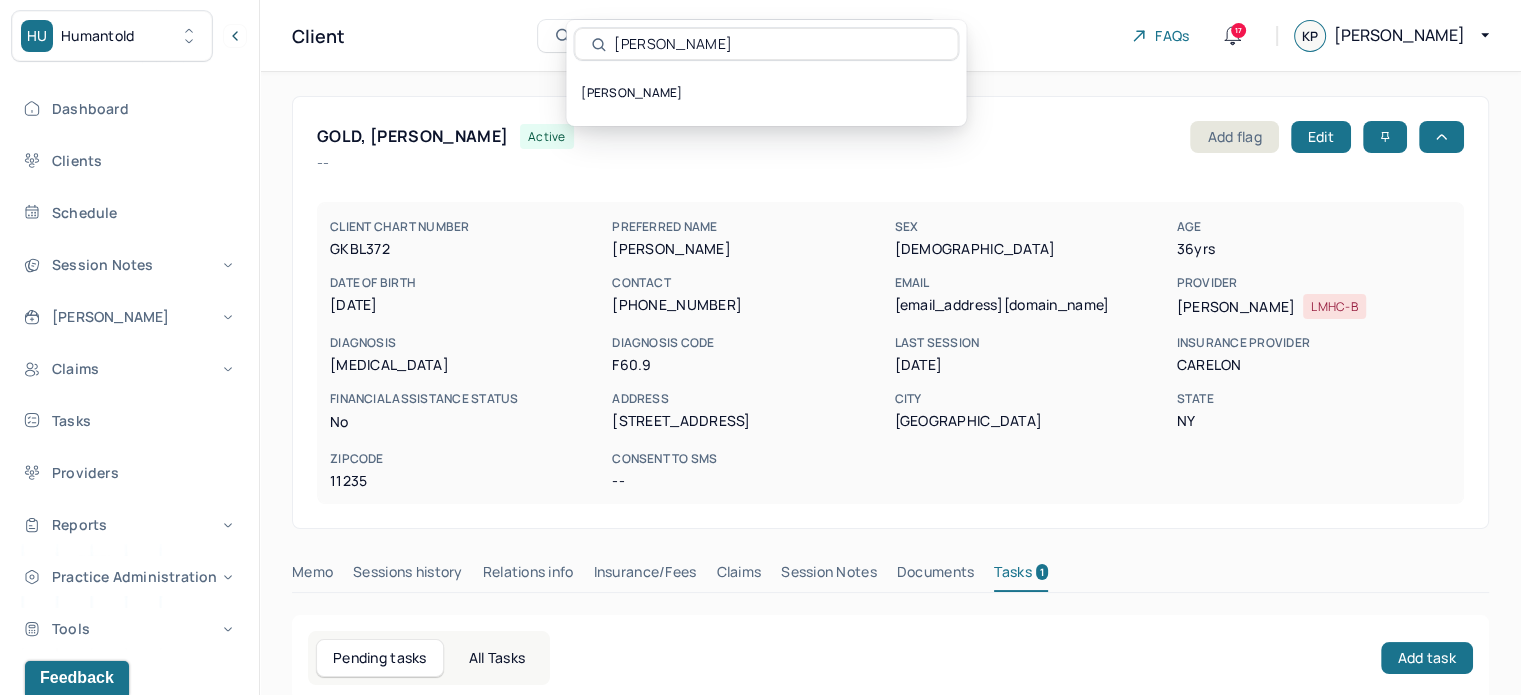 type on "Amari Campbell" 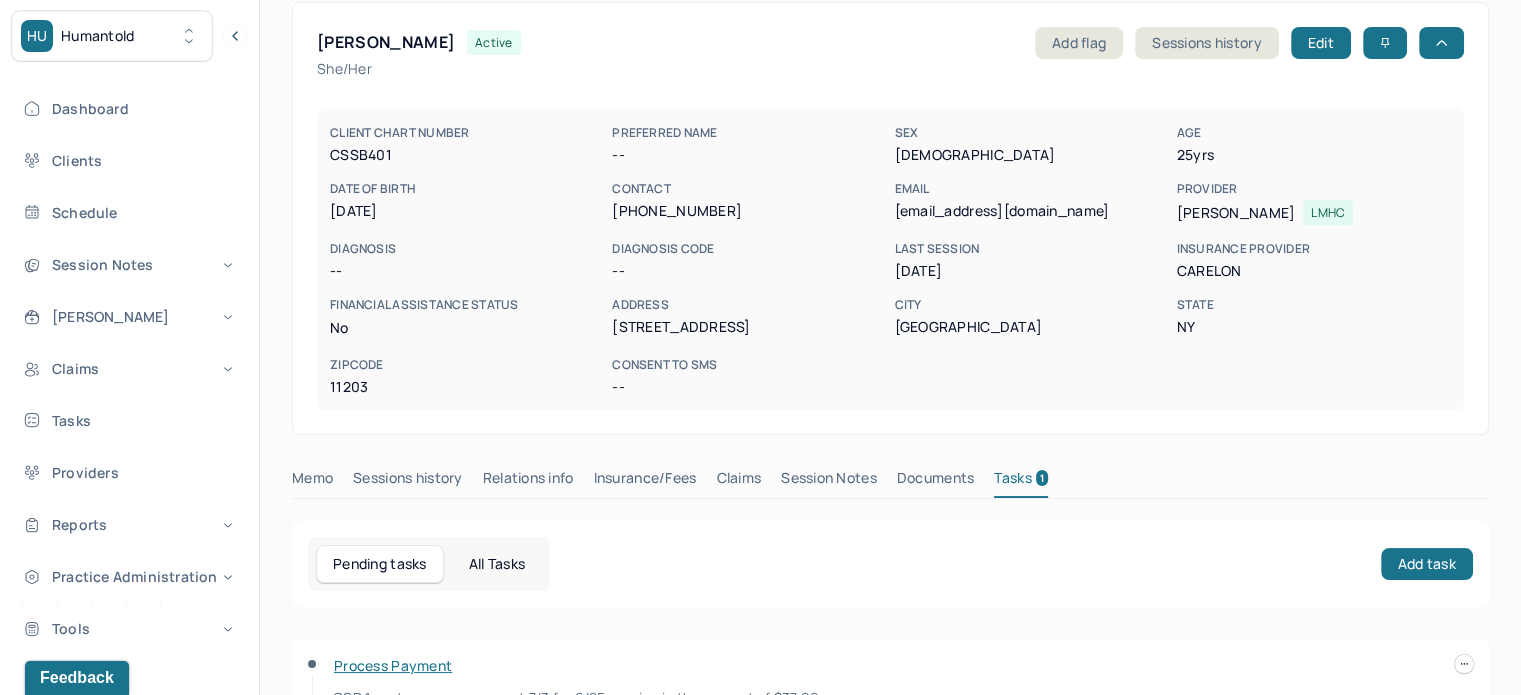 scroll, scrollTop: 212, scrollLeft: 0, axis: vertical 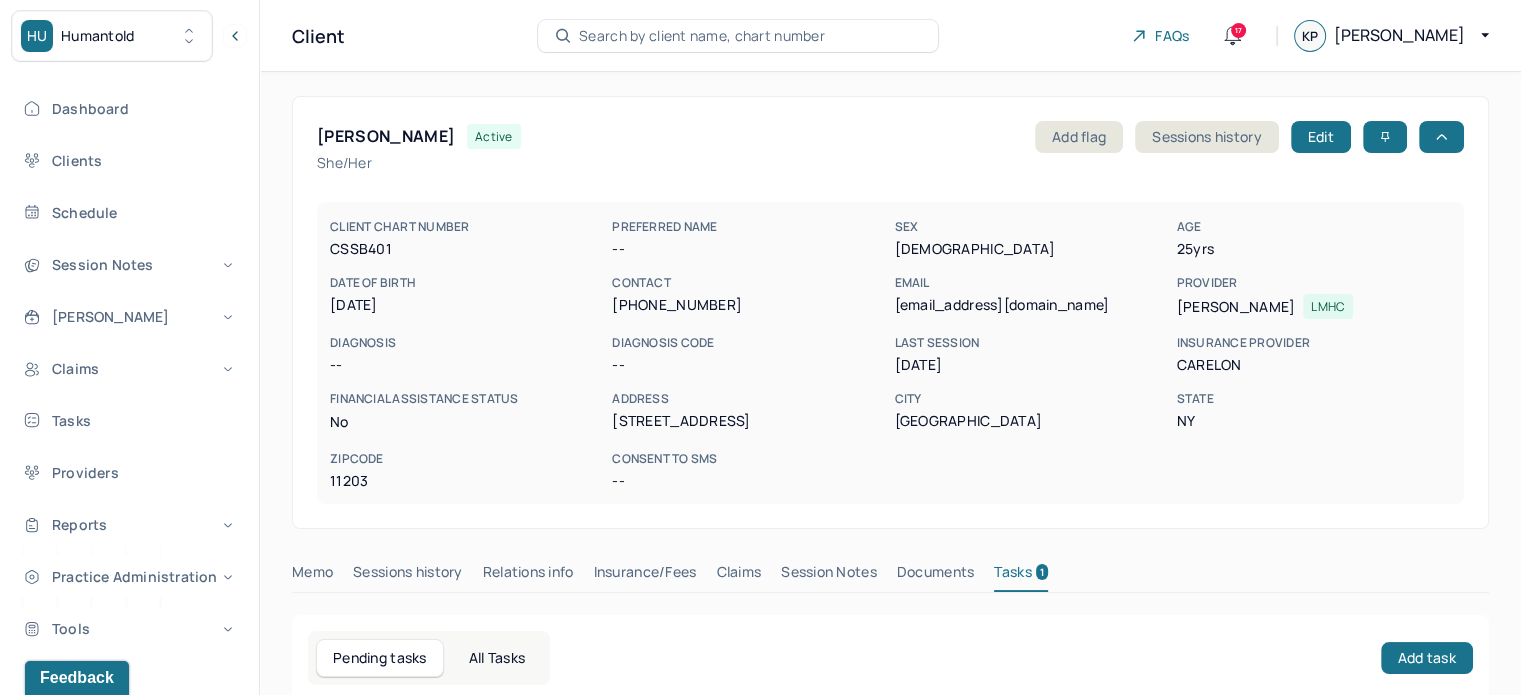 click on "Search by client name, chart number" at bounding box center (702, 36) 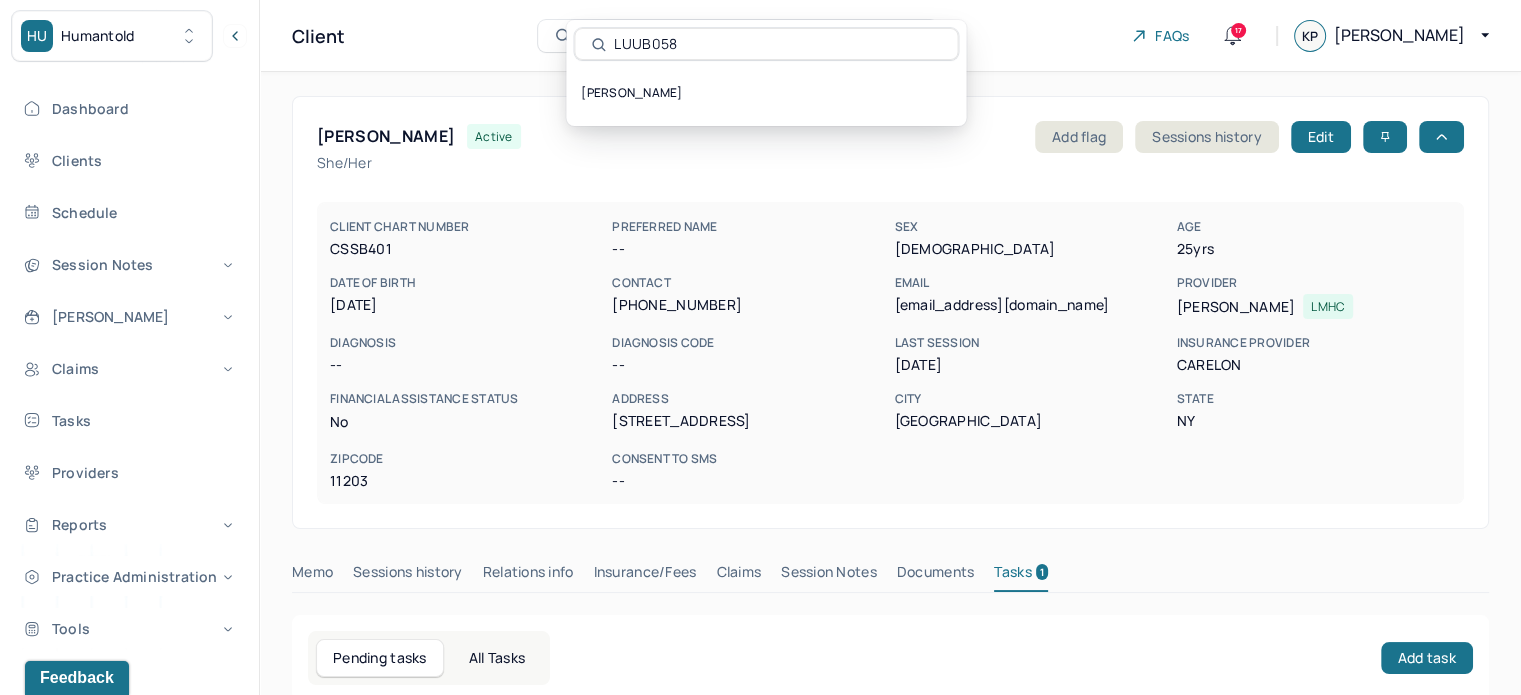 scroll, scrollTop: 0, scrollLeft: 0, axis: both 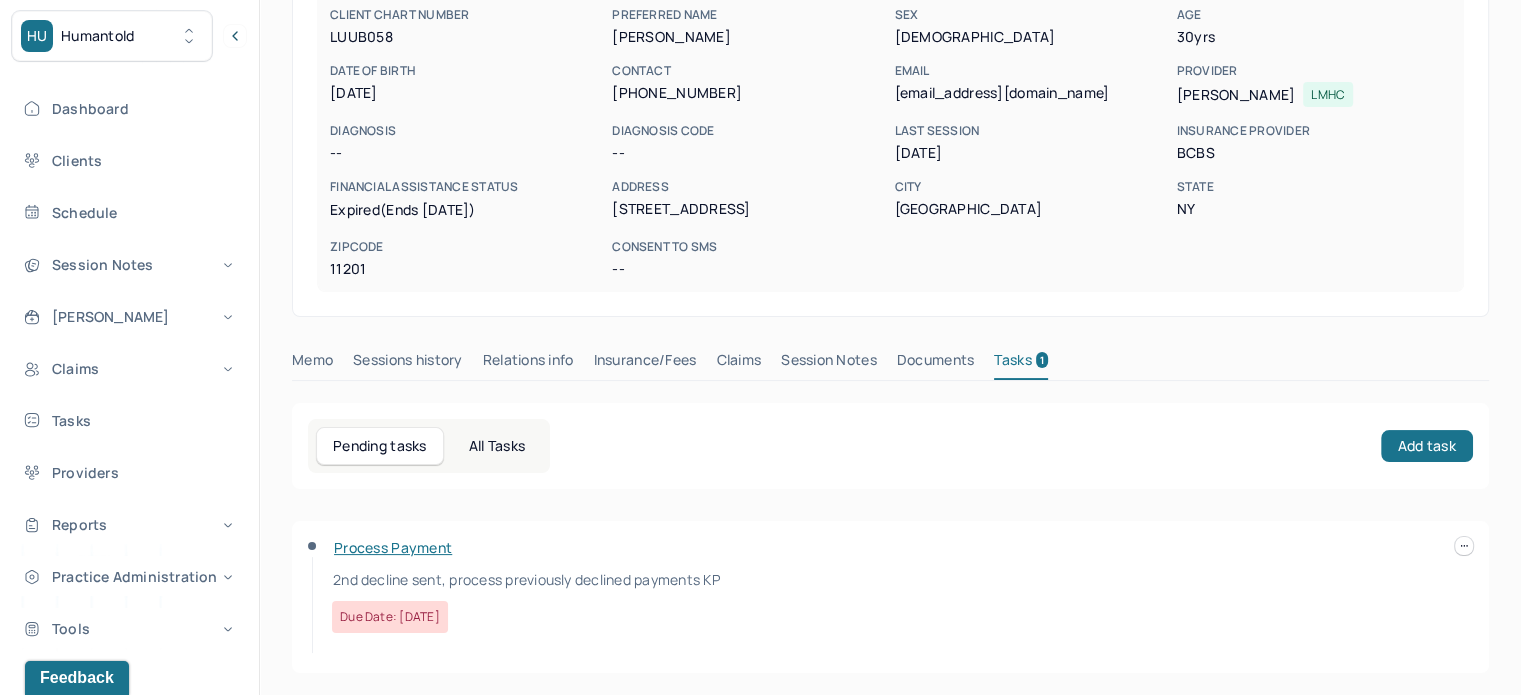 click on "Insurance/Fees" at bounding box center [645, 364] 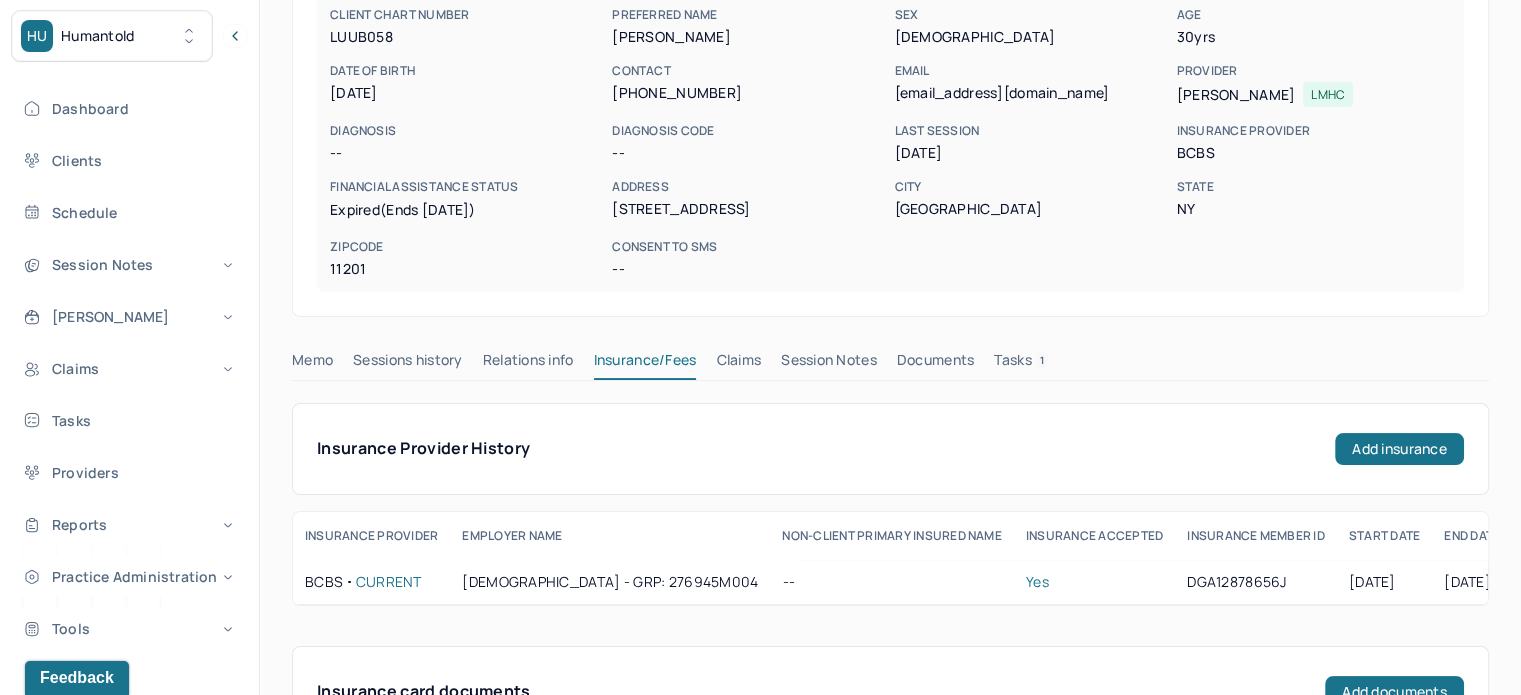 click on "Claims" at bounding box center [738, 364] 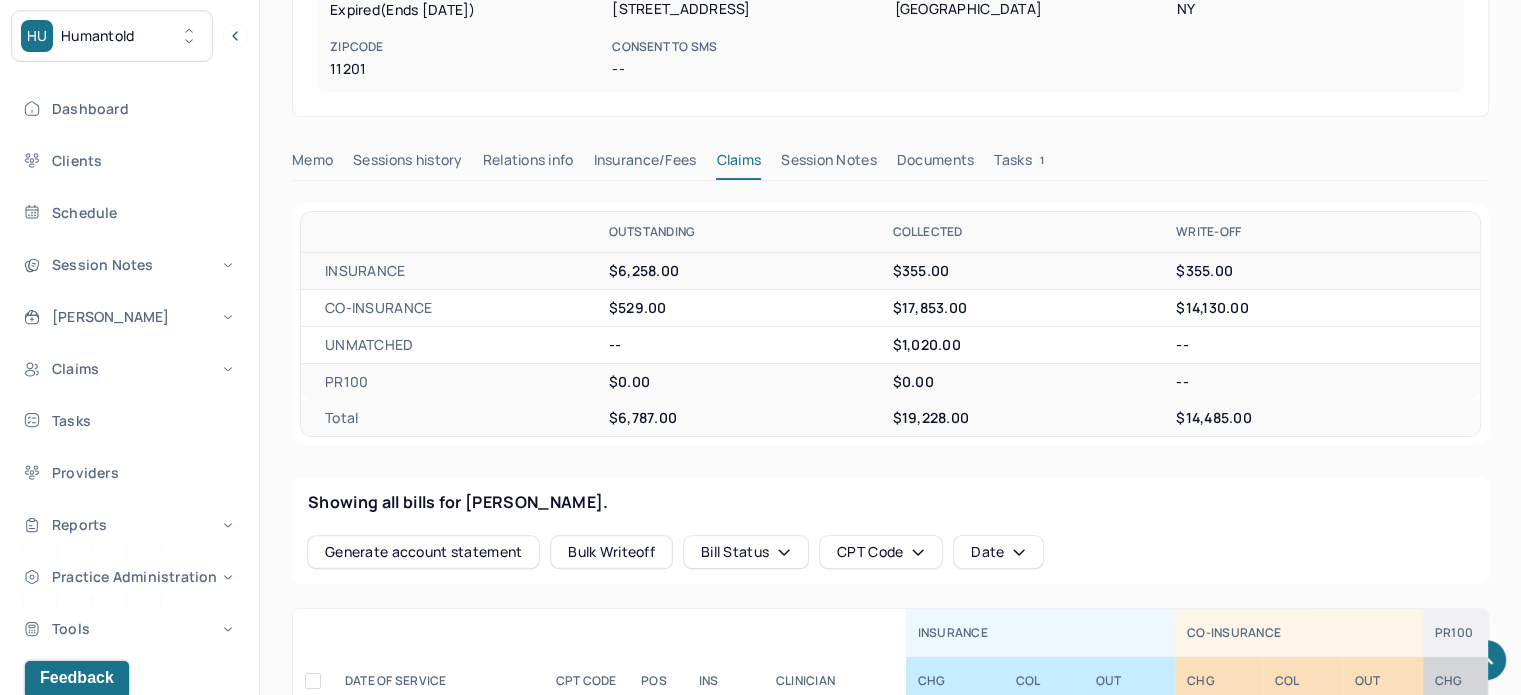 scroll, scrollTop: 912, scrollLeft: 0, axis: vertical 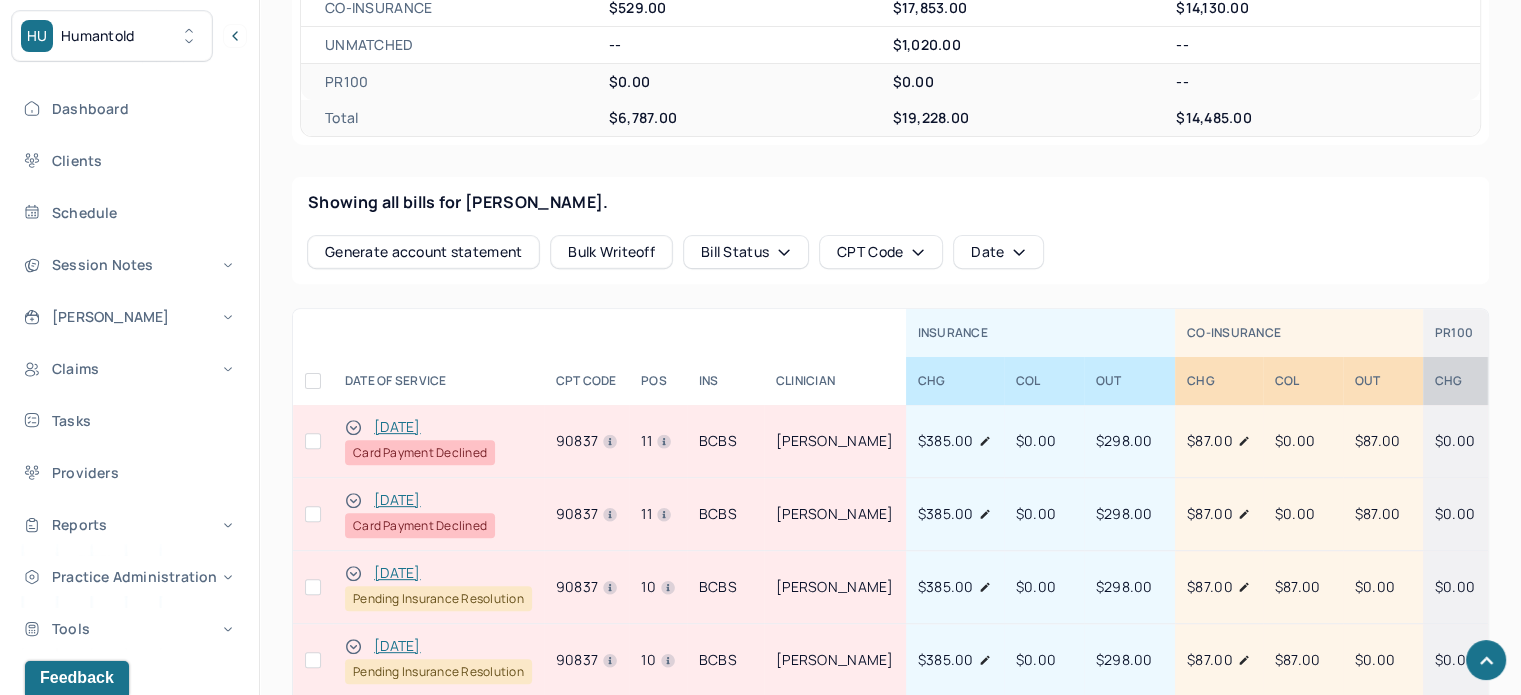 click at bounding box center (313, 514) 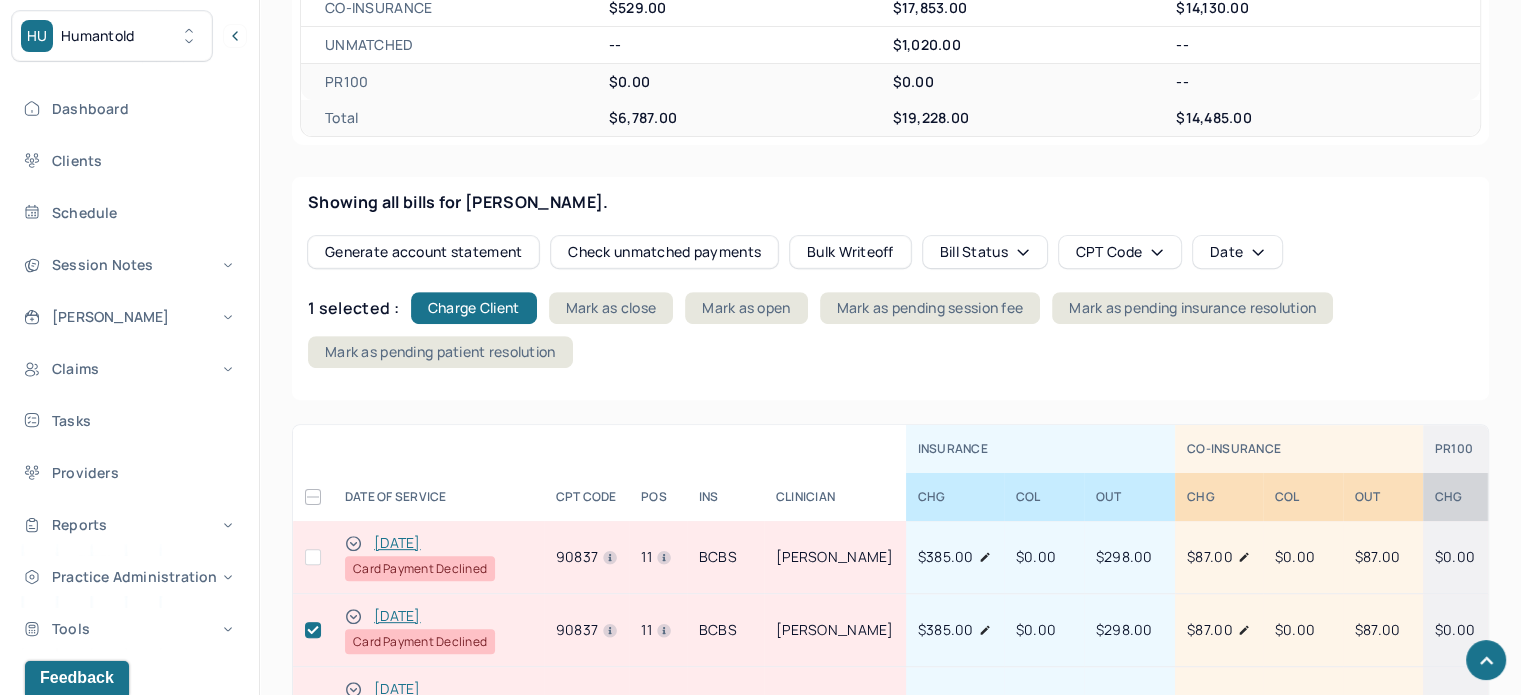 click at bounding box center [313, 557] 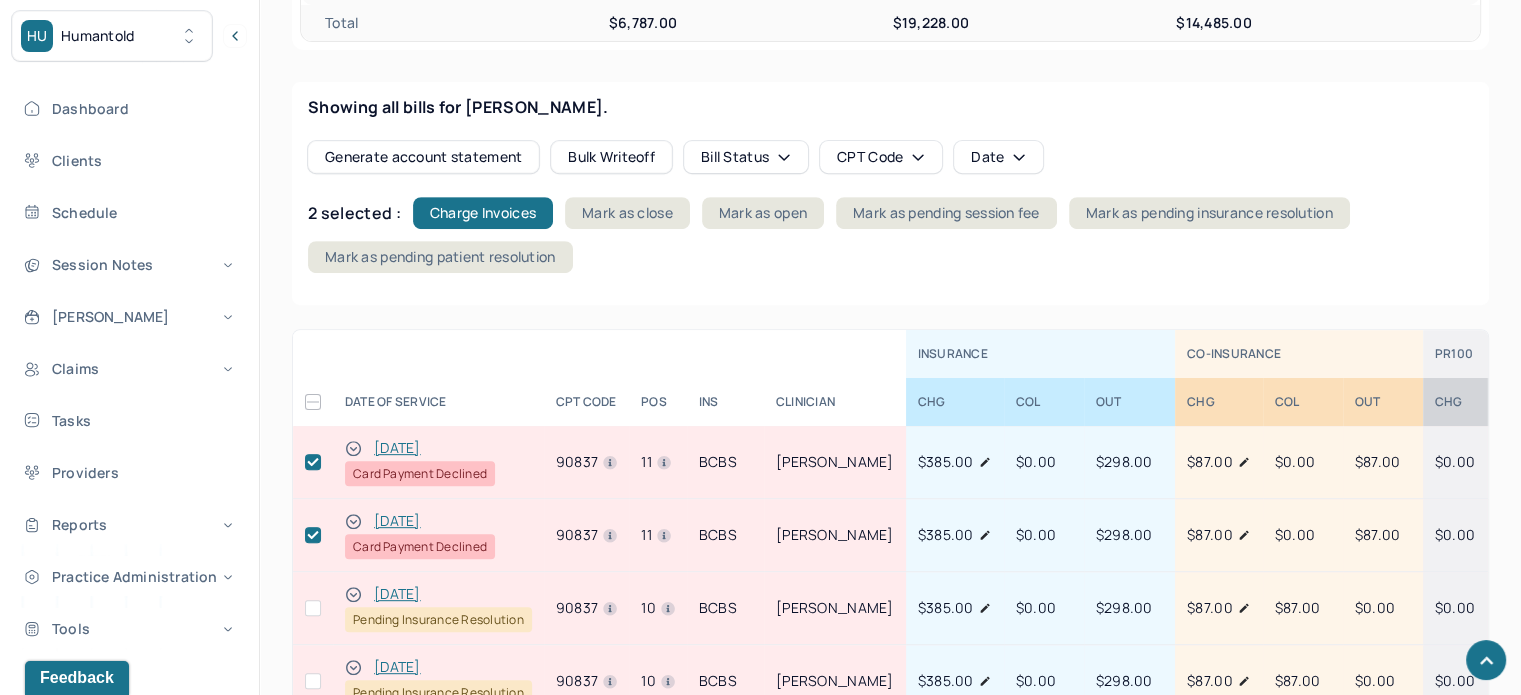 scroll, scrollTop: 812, scrollLeft: 0, axis: vertical 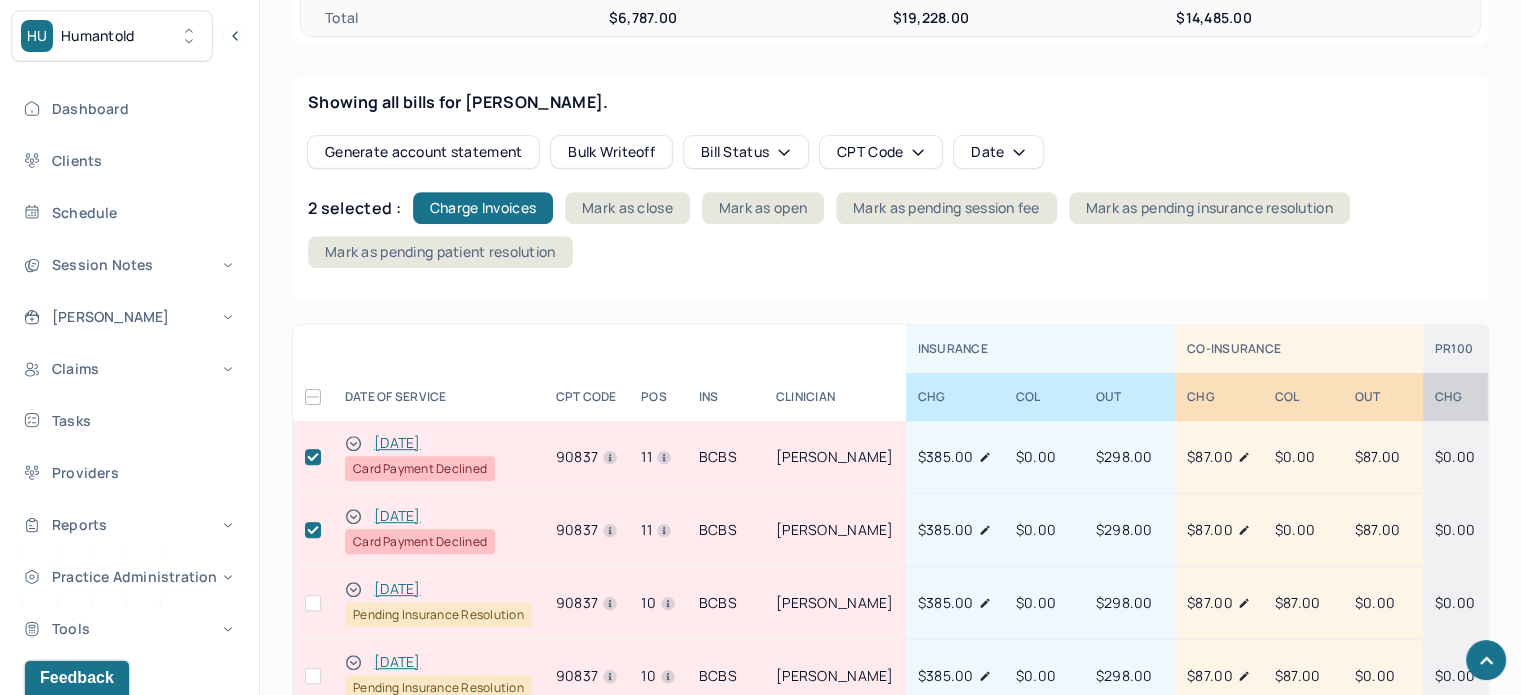 click 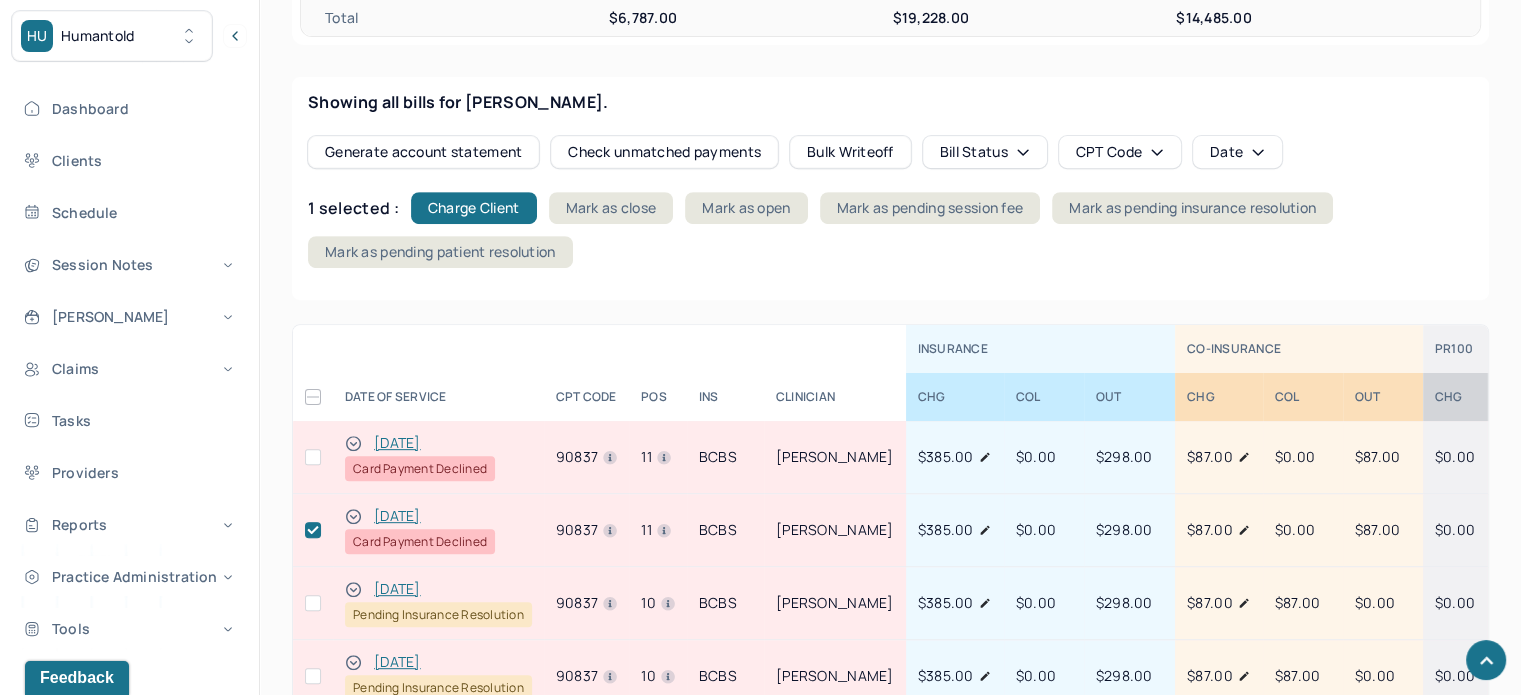 click 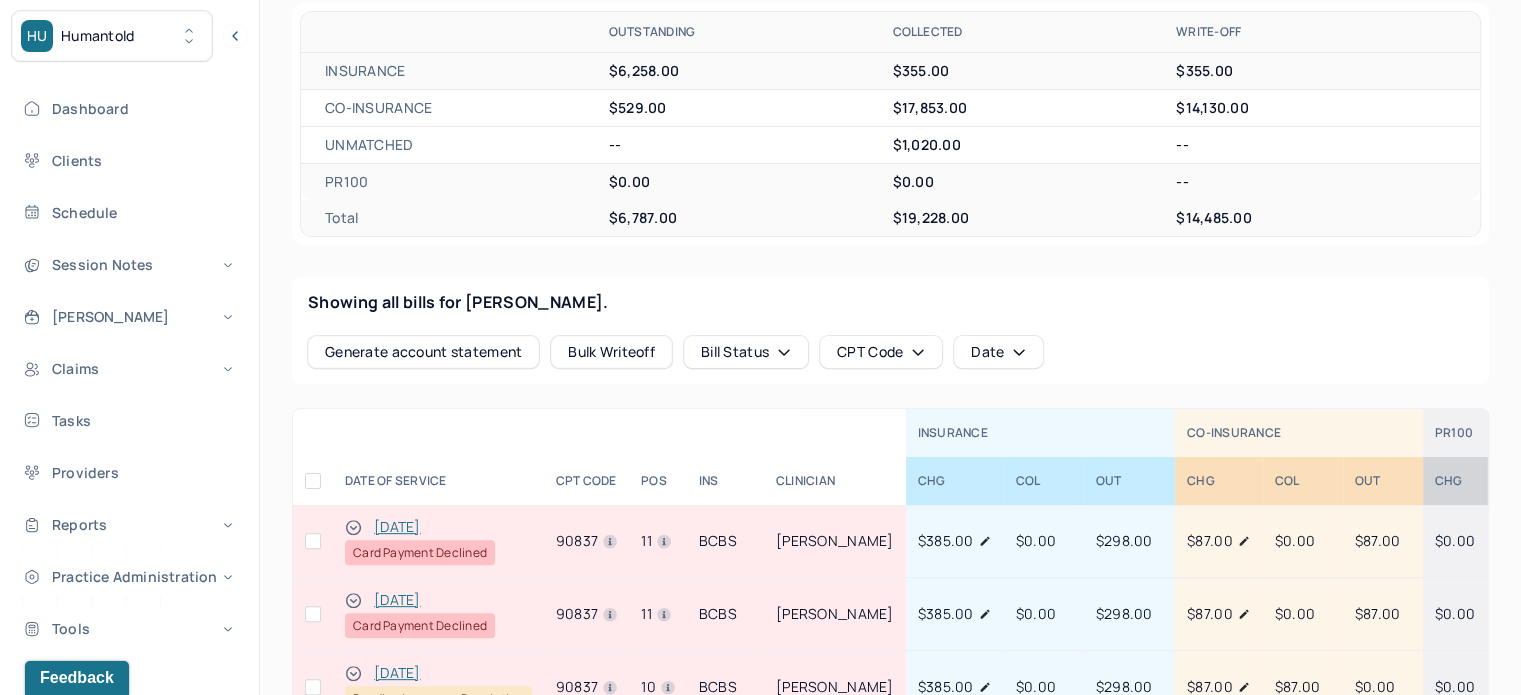 scroll, scrollTop: 112, scrollLeft: 0, axis: vertical 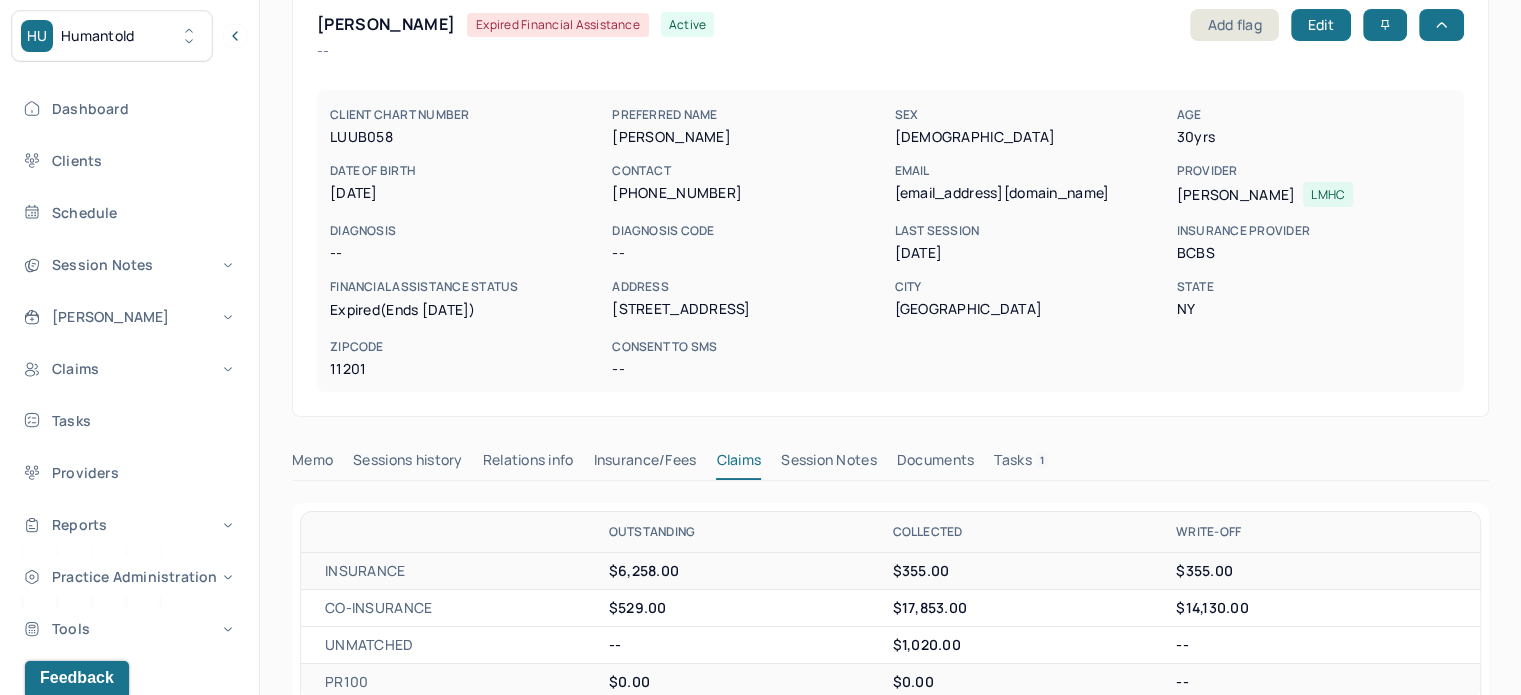 click on "alexnlinde@gmail.com" at bounding box center (1031, 193) 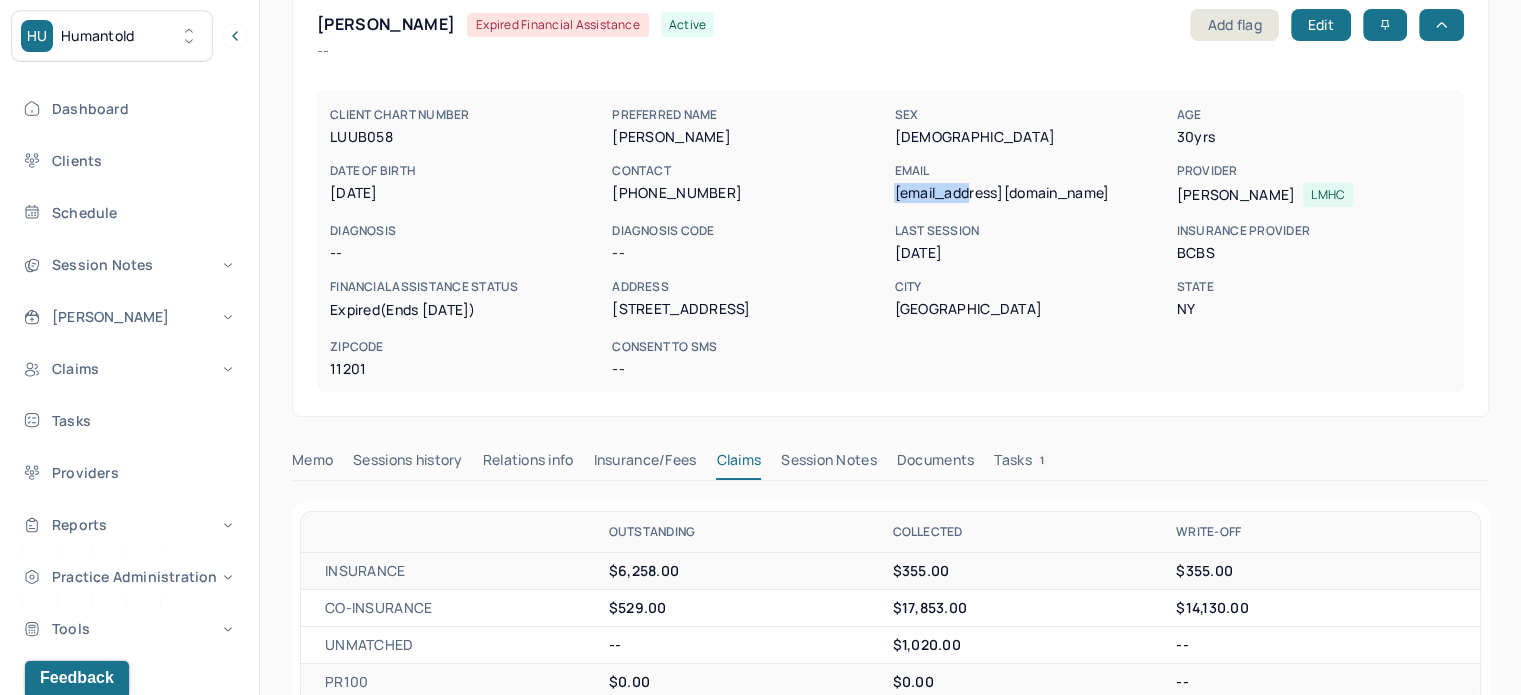 click on "alexnlinde@gmail.com" at bounding box center (1031, 193) 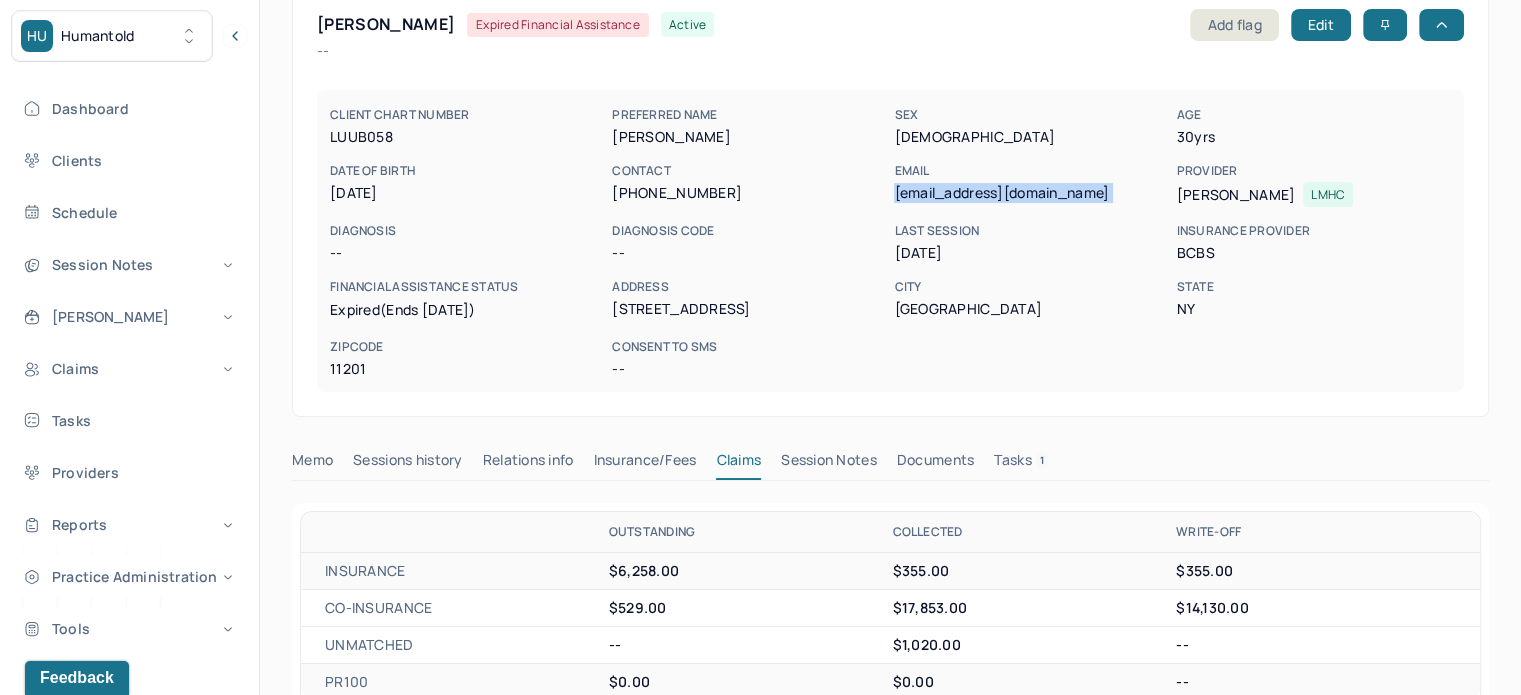 click on "alexnlinde@gmail.com" at bounding box center (1031, 193) 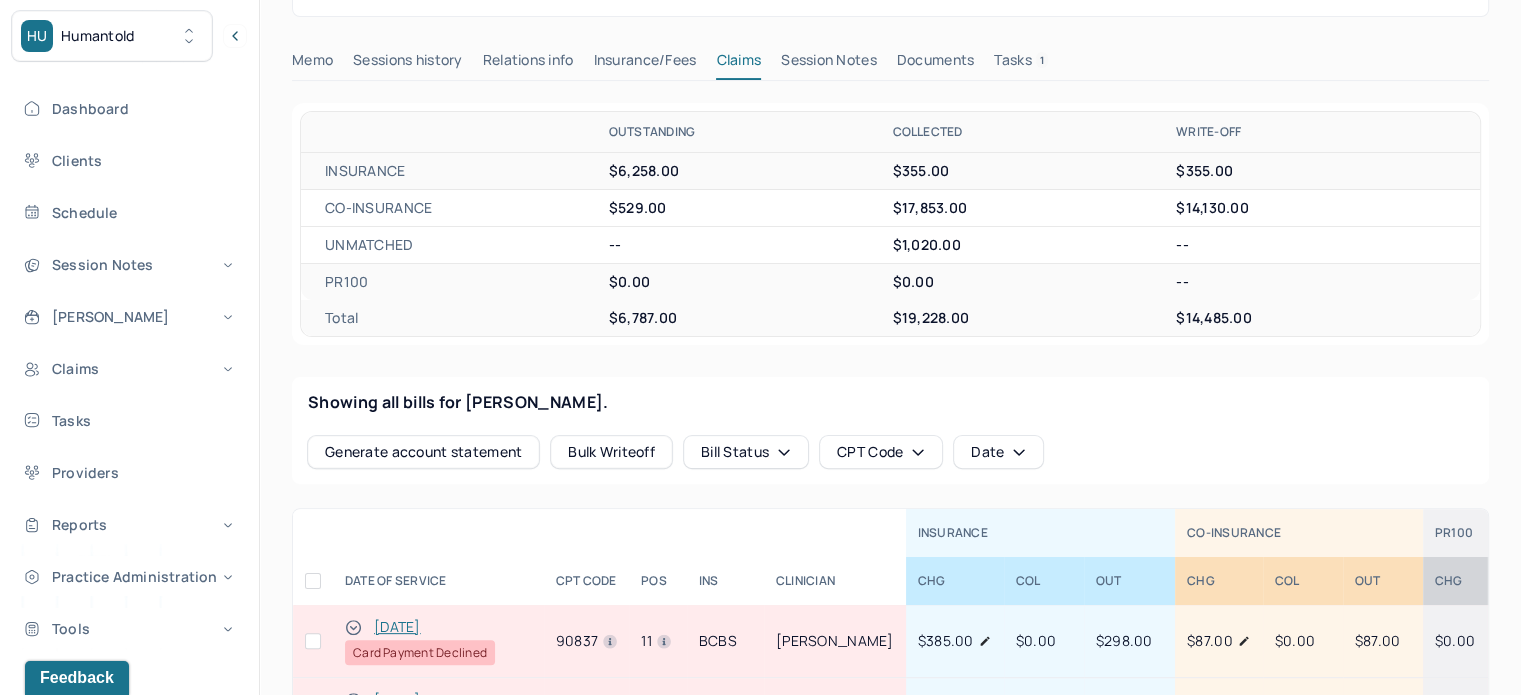 click on "1" at bounding box center (1042, 60) 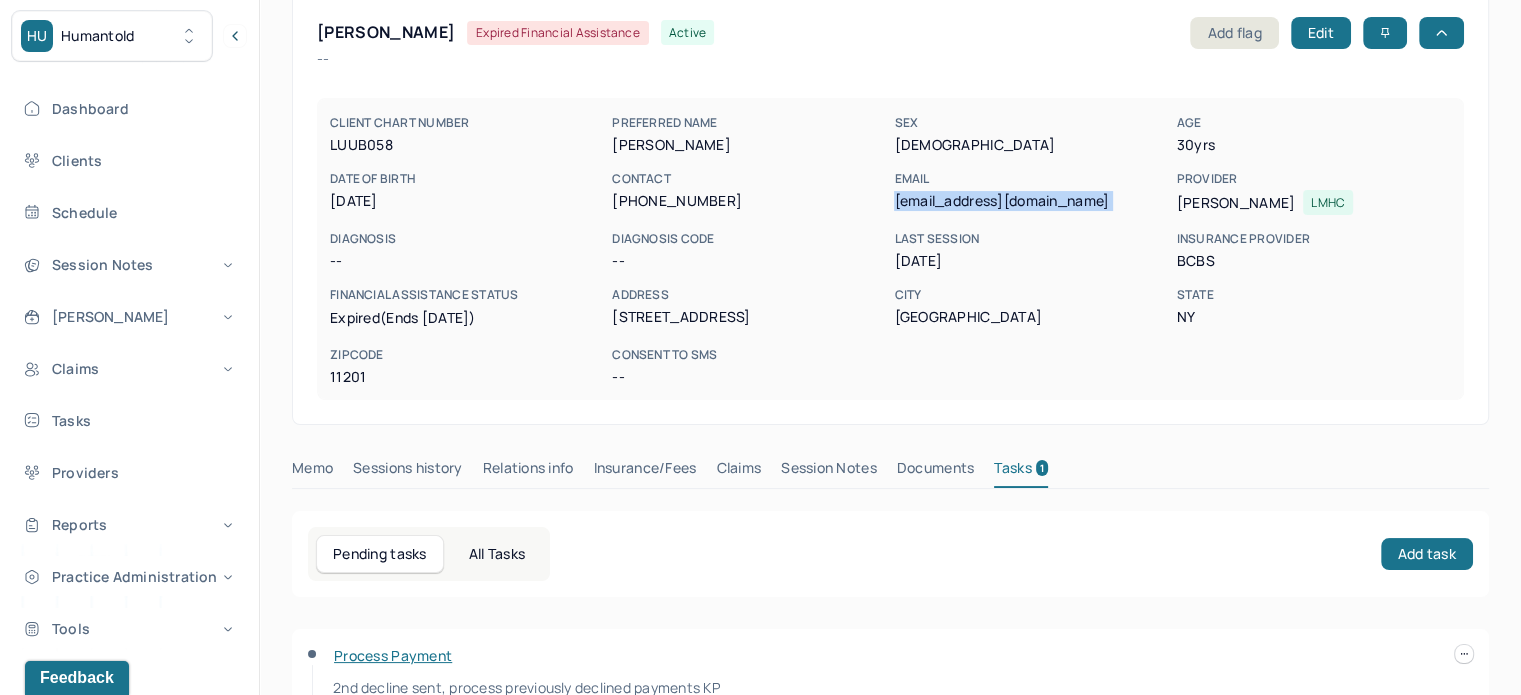 scroll, scrollTop: 0, scrollLeft: 0, axis: both 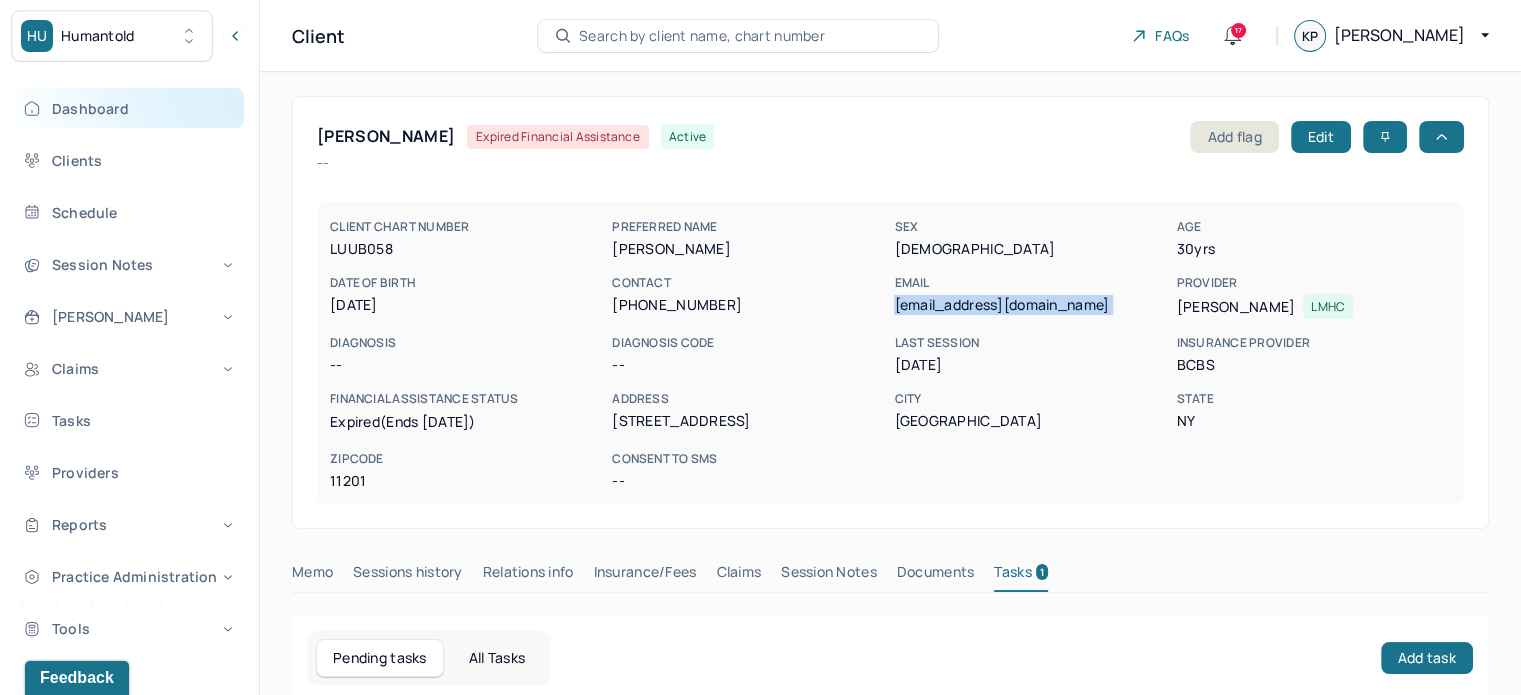 click on "Dashboard" at bounding box center [128, 108] 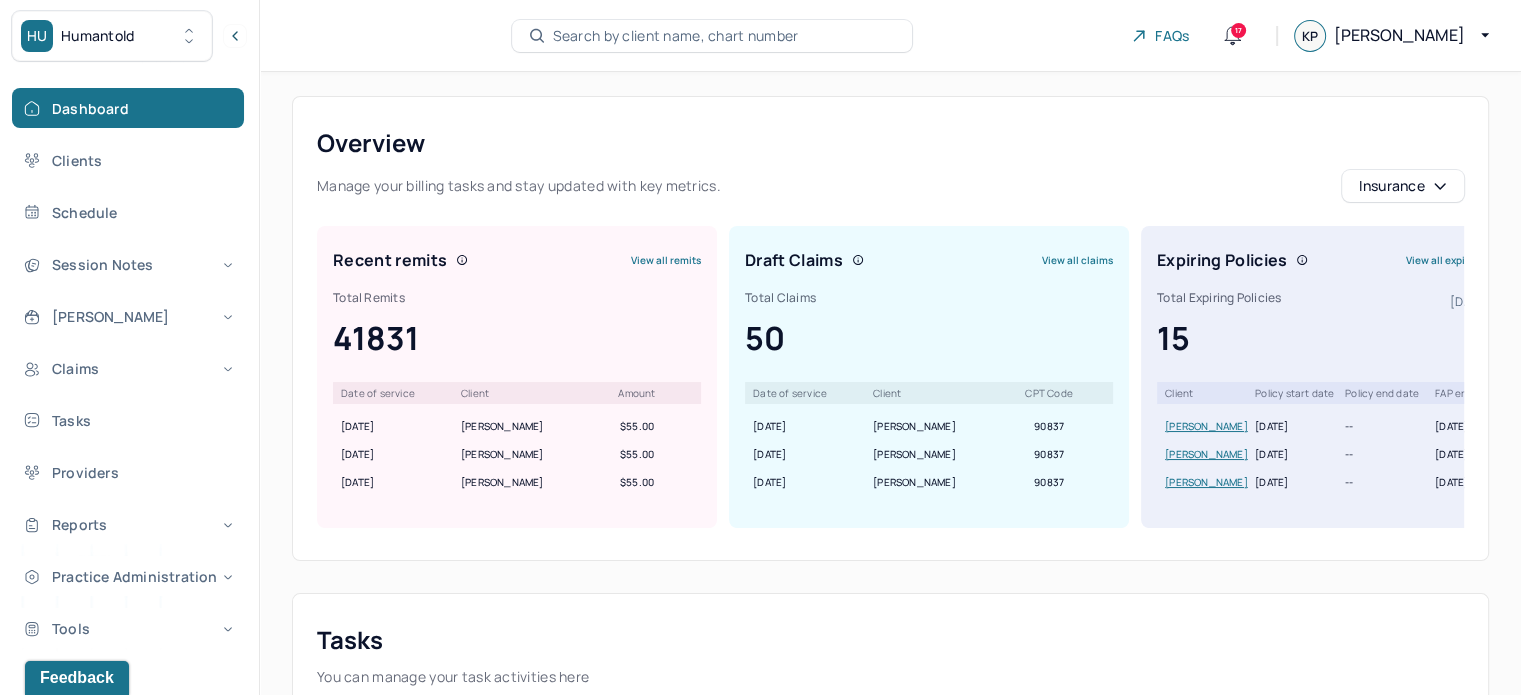 type 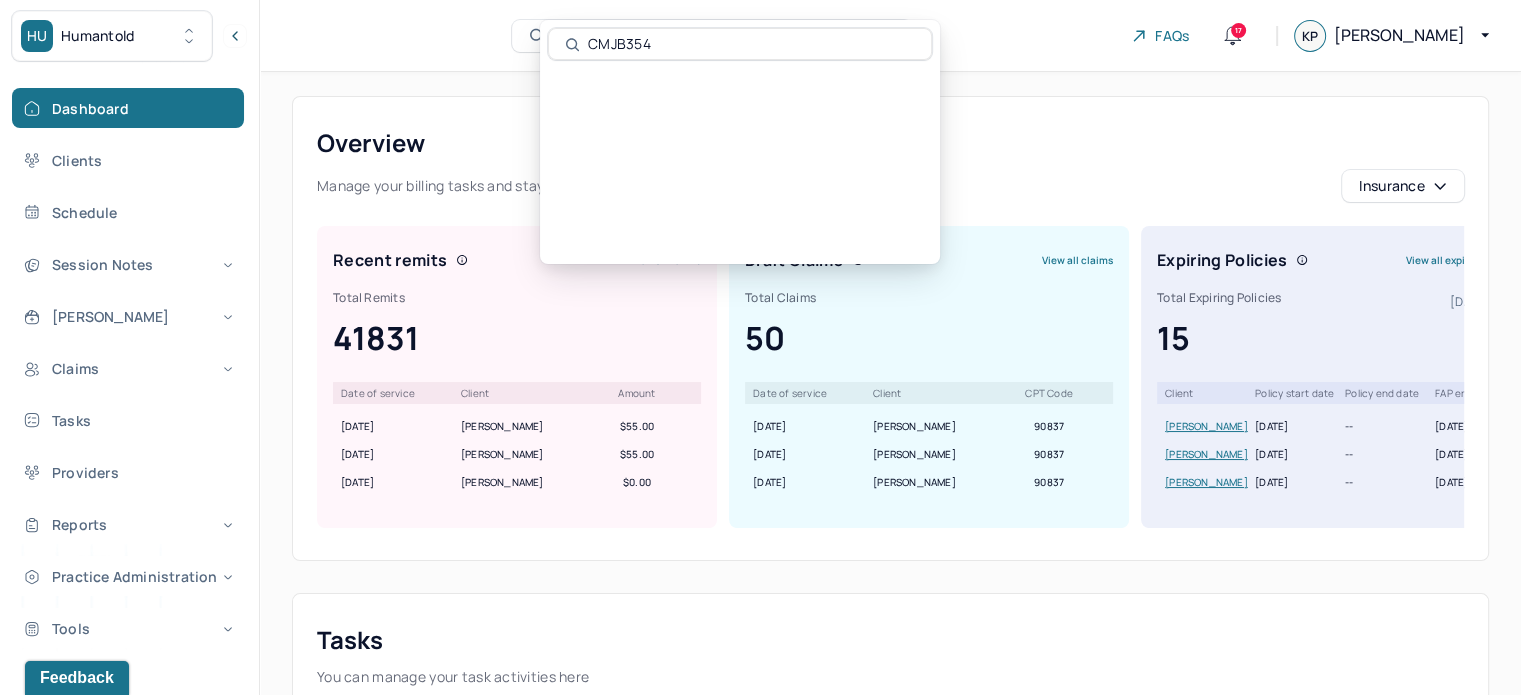 scroll, scrollTop: 0, scrollLeft: 0, axis: both 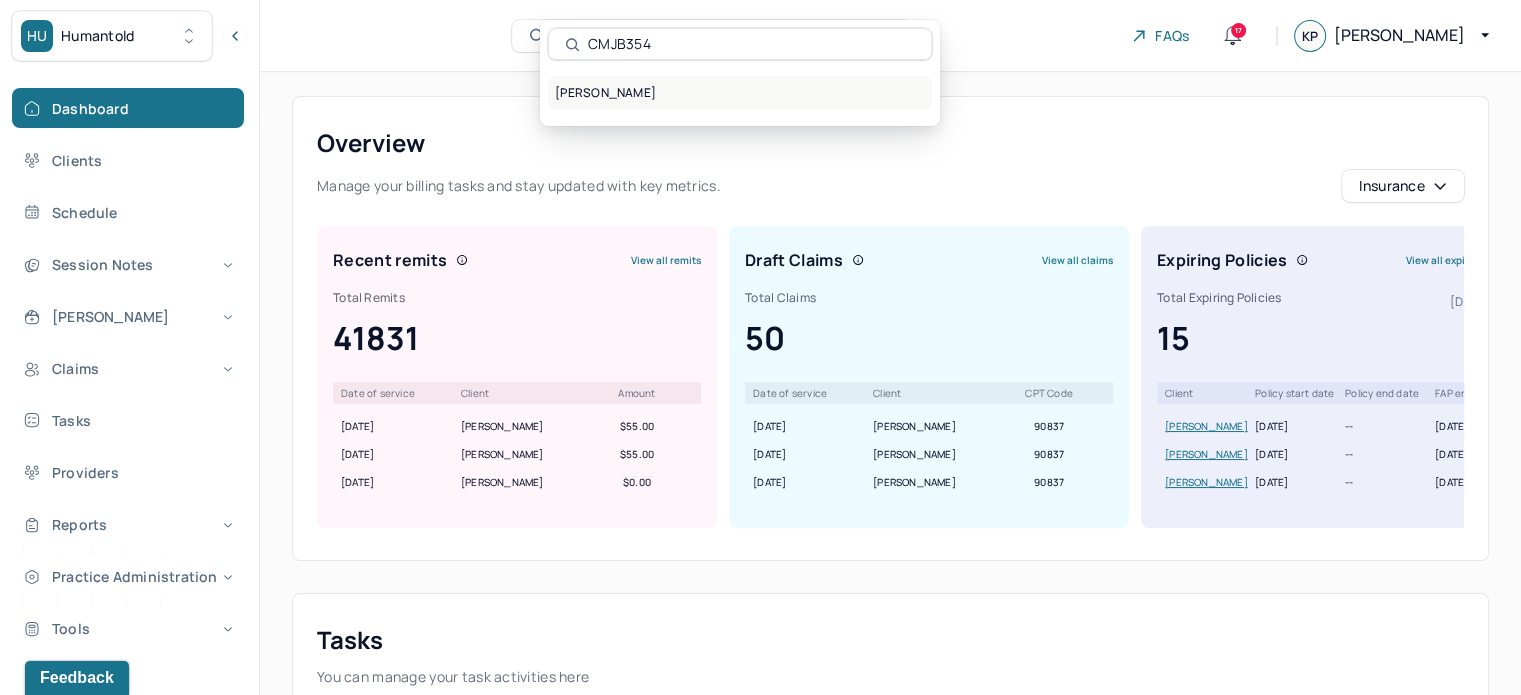 type on "CMJB354" 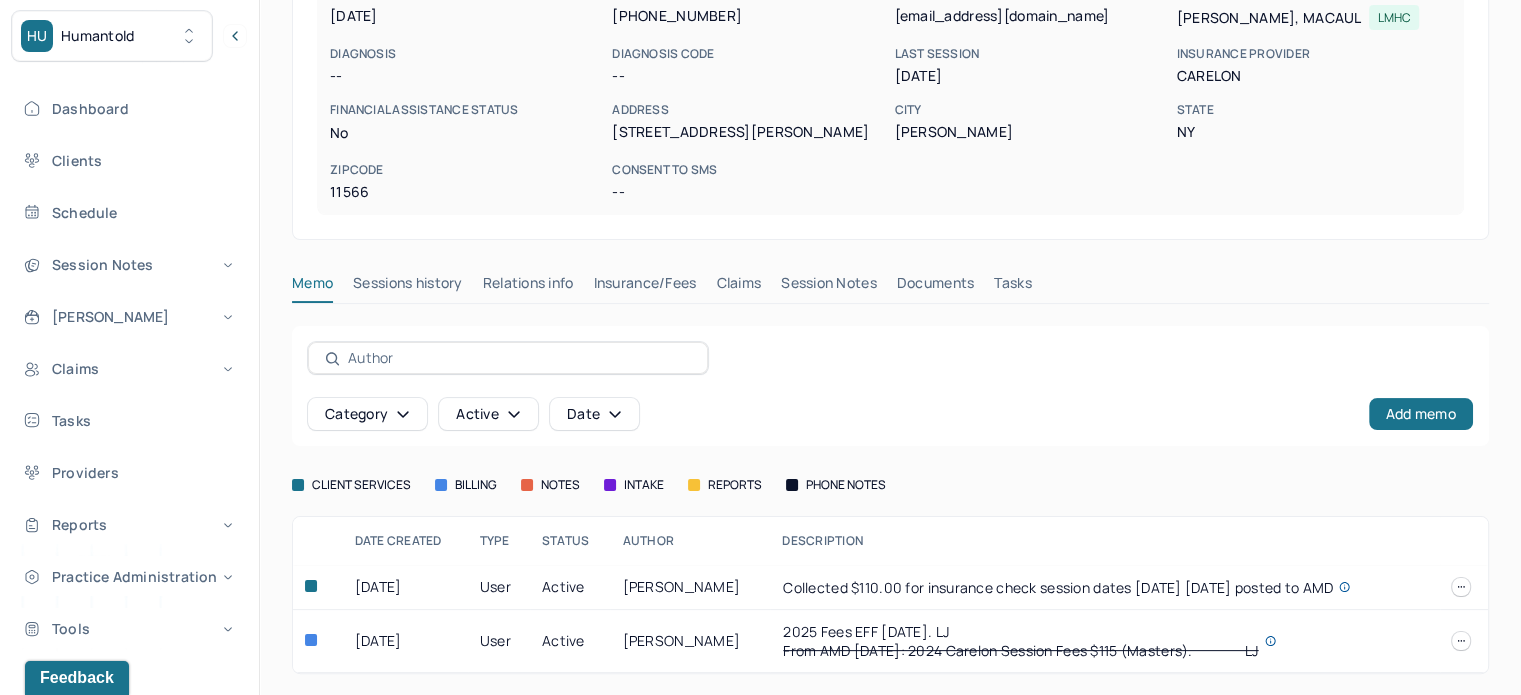 scroll, scrollTop: 290, scrollLeft: 0, axis: vertical 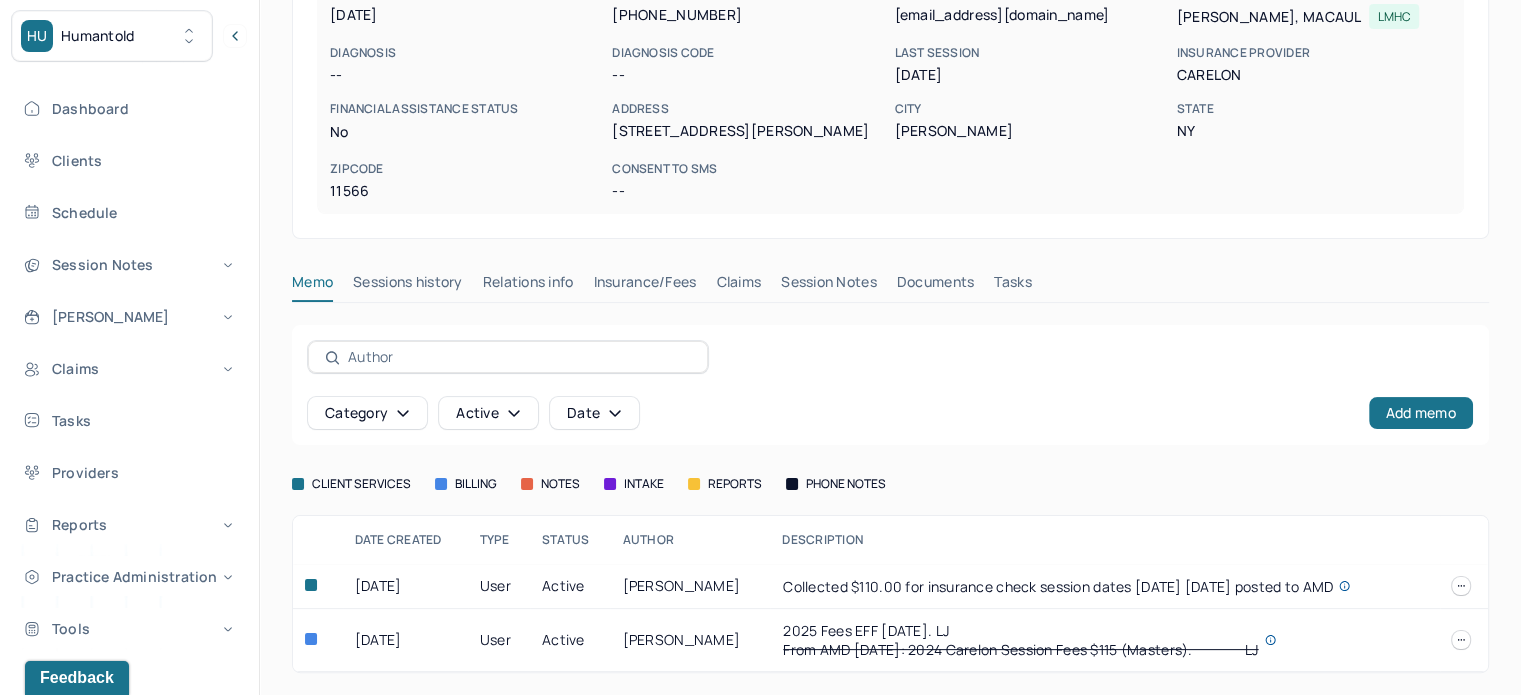 click on "Claims" at bounding box center [738, 286] 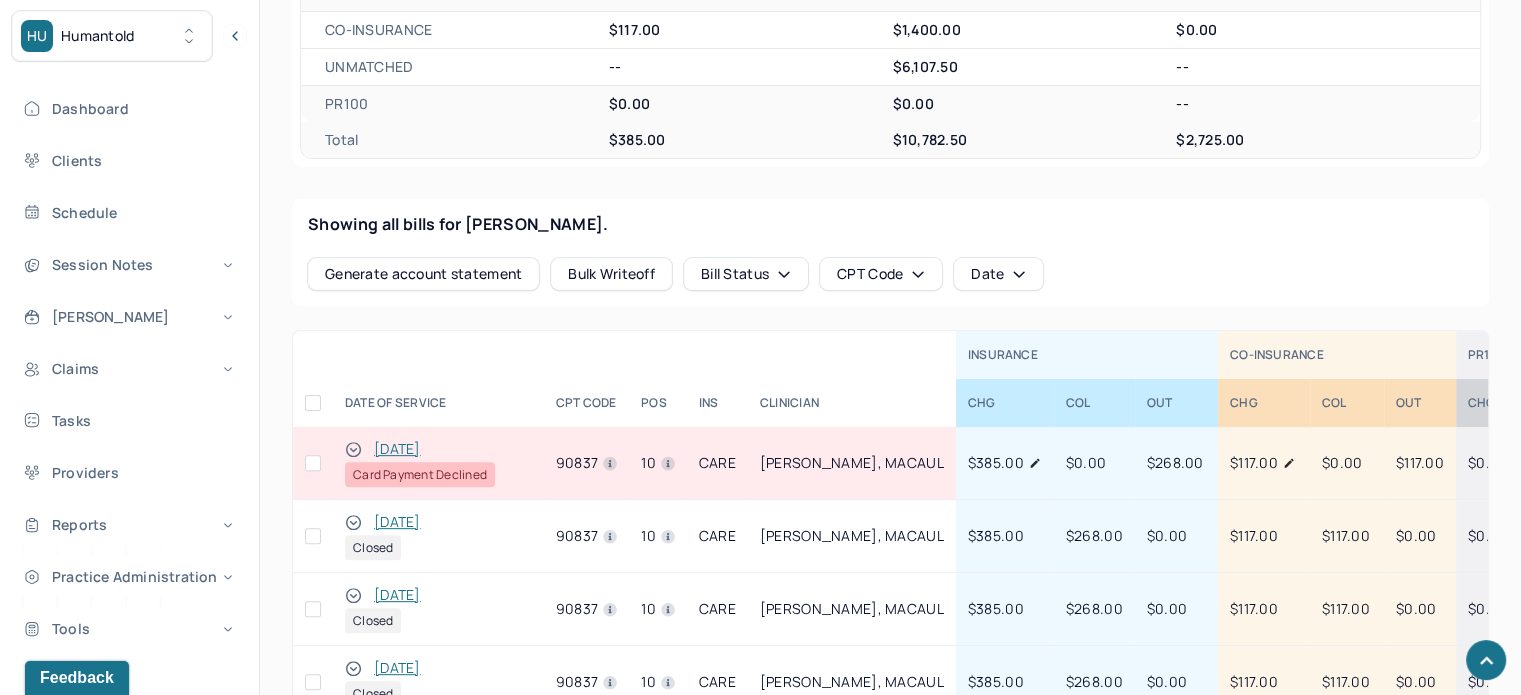scroll, scrollTop: 490, scrollLeft: 0, axis: vertical 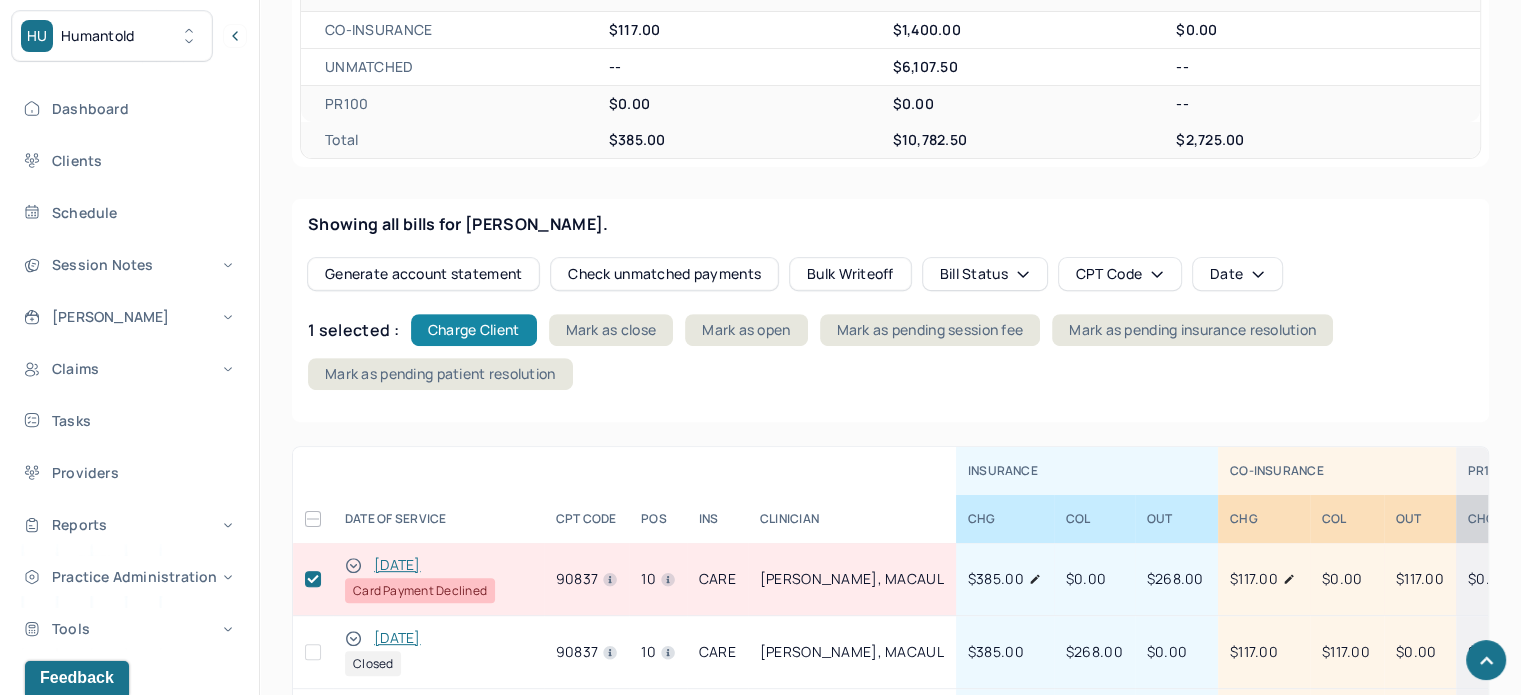 click on "Charge Client" at bounding box center [474, 330] 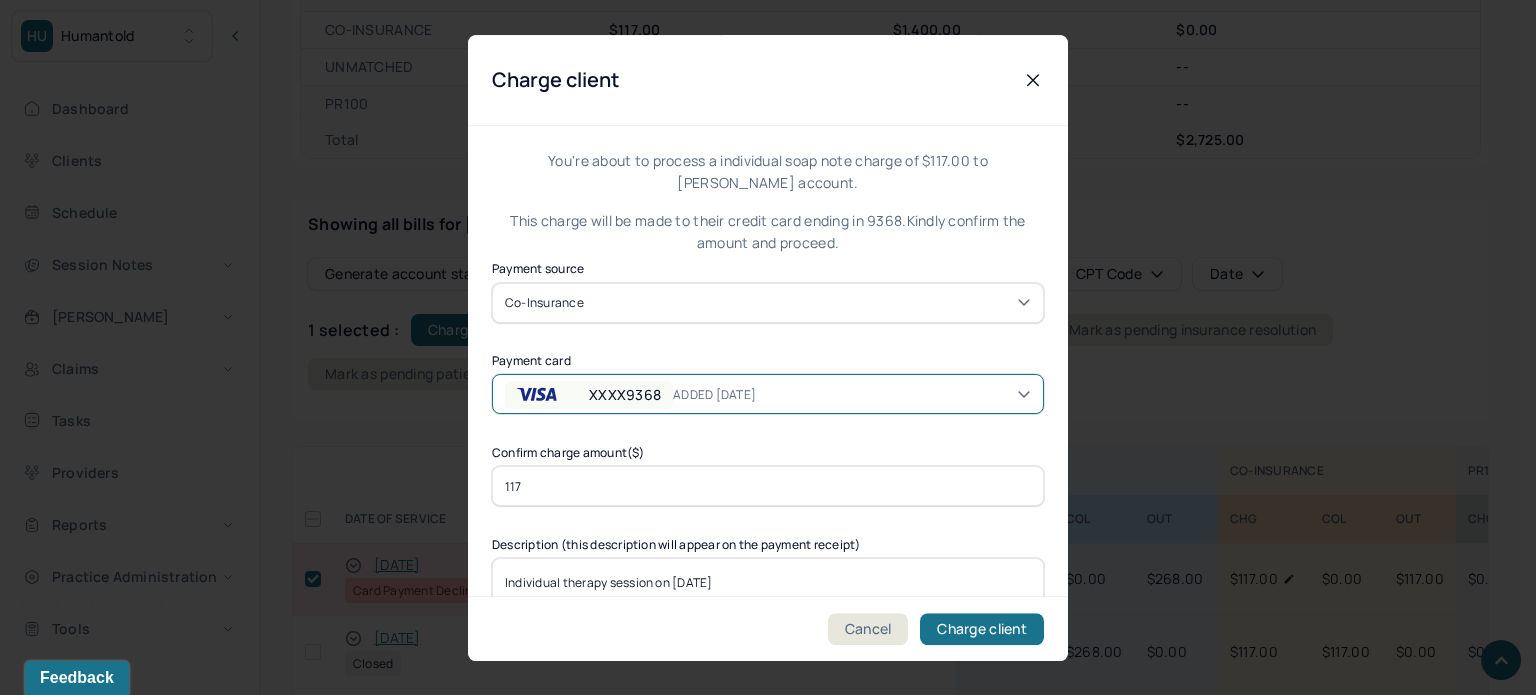 click on "ADDED 11/14/24" at bounding box center [730, 394] 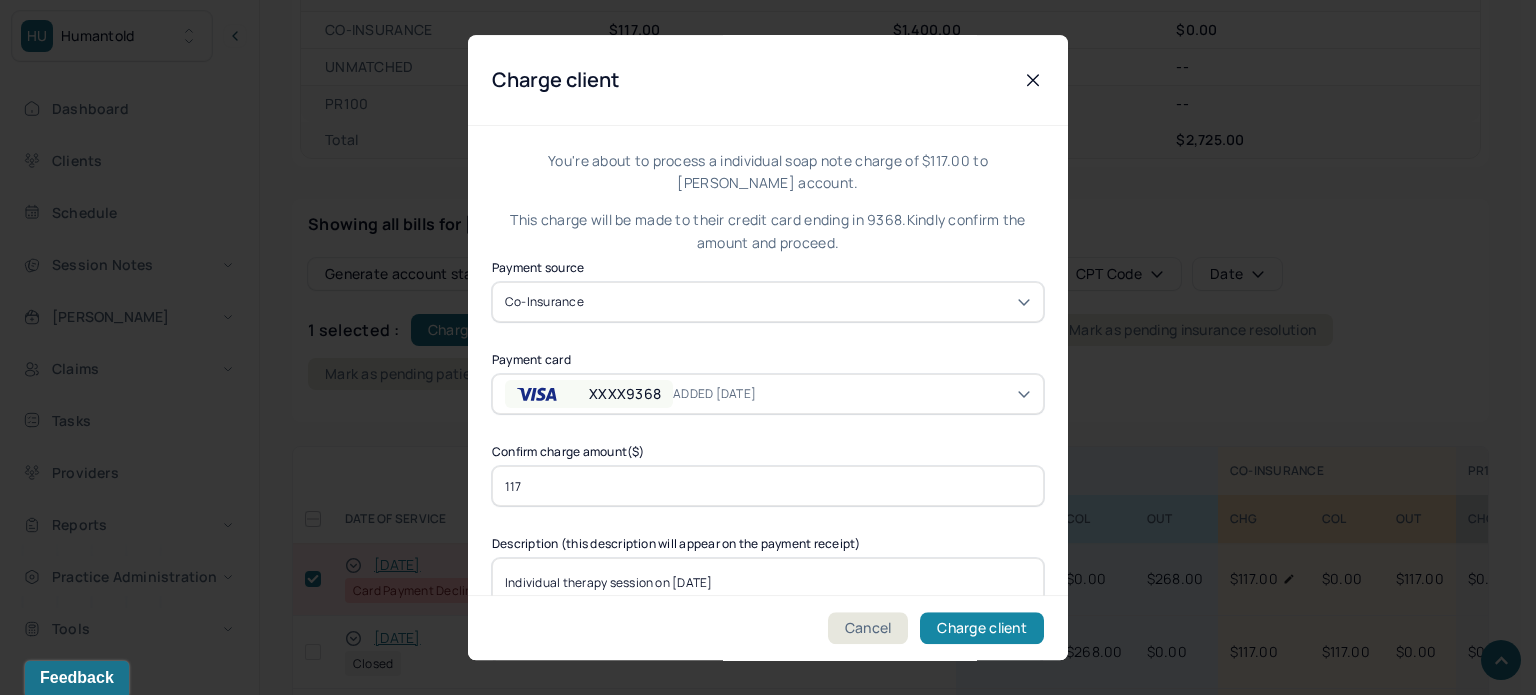 click on "Charge client" at bounding box center [982, 628] 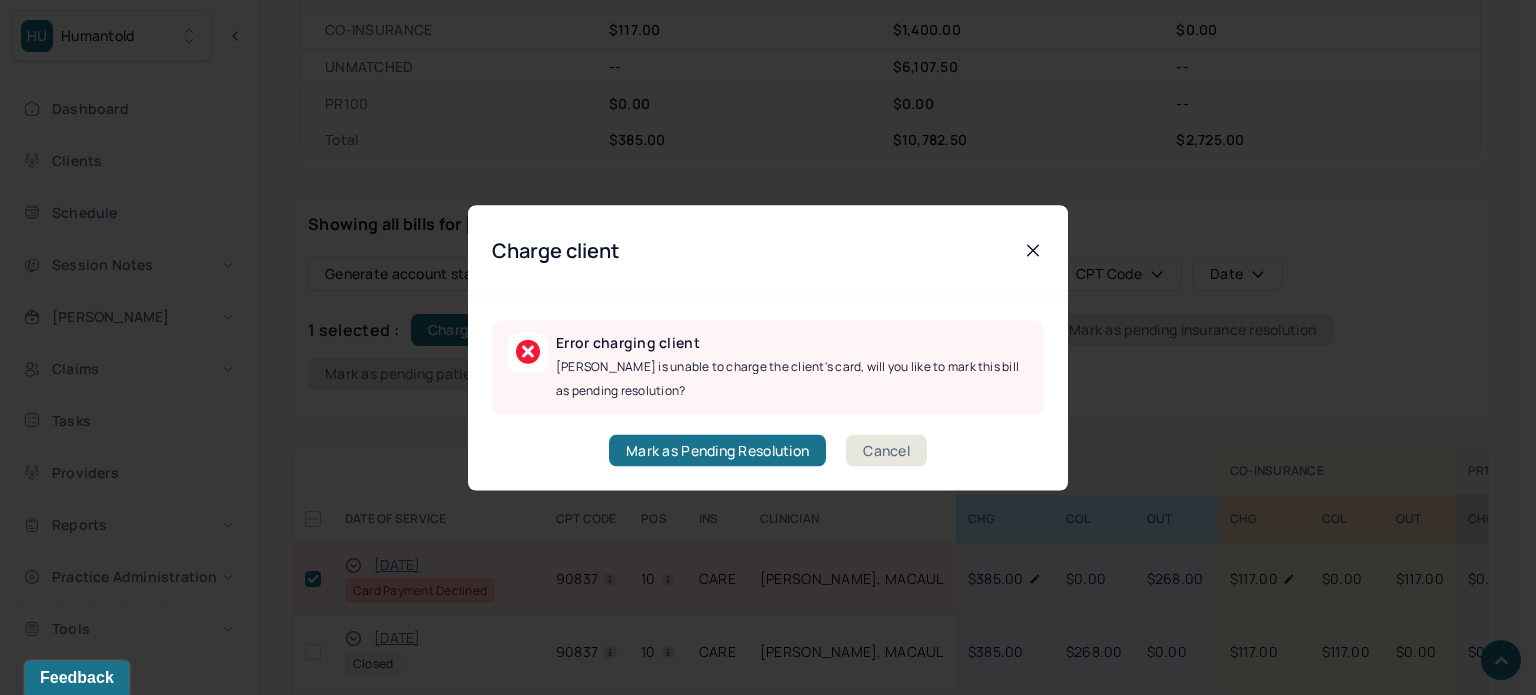 click 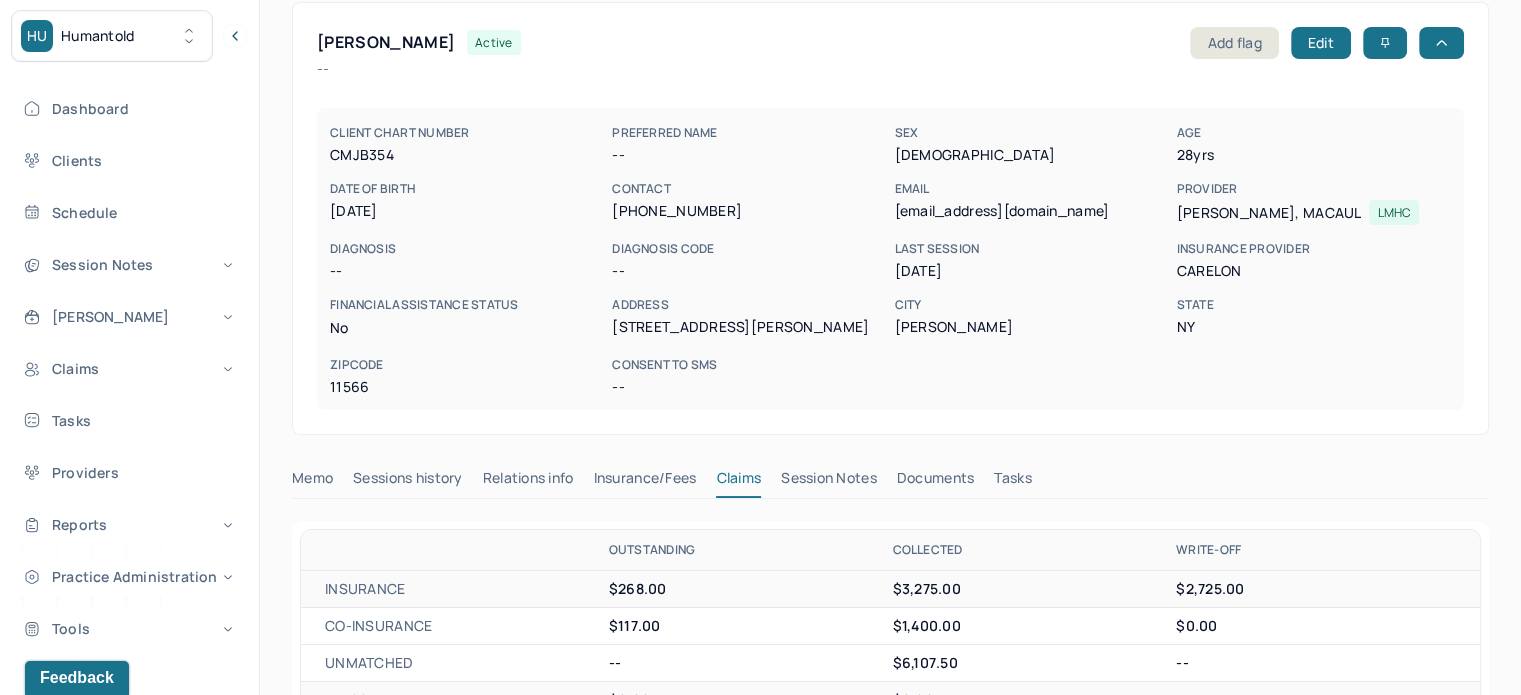 scroll, scrollTop: 0, scrollLeft: 0, axis: both 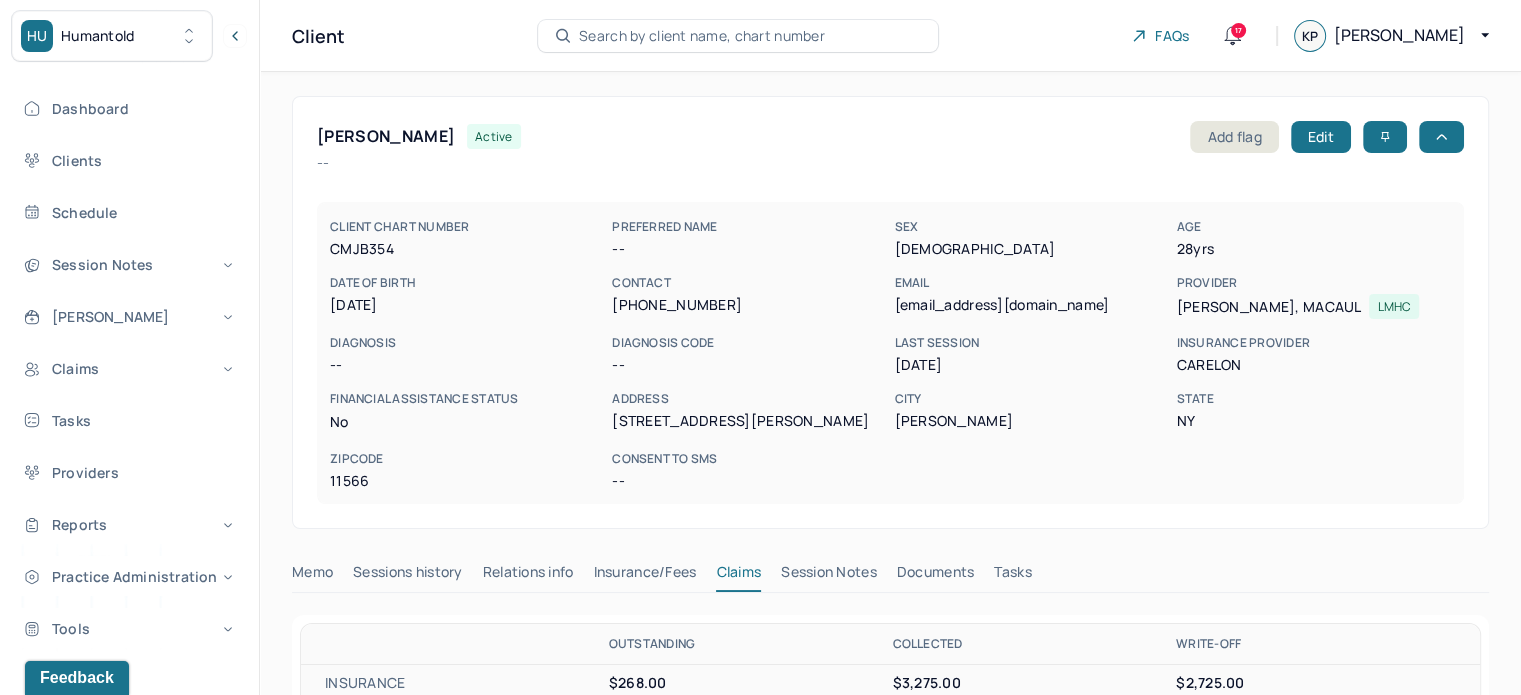 click on "(516) 639-1431" at bounding box center [749, 305] 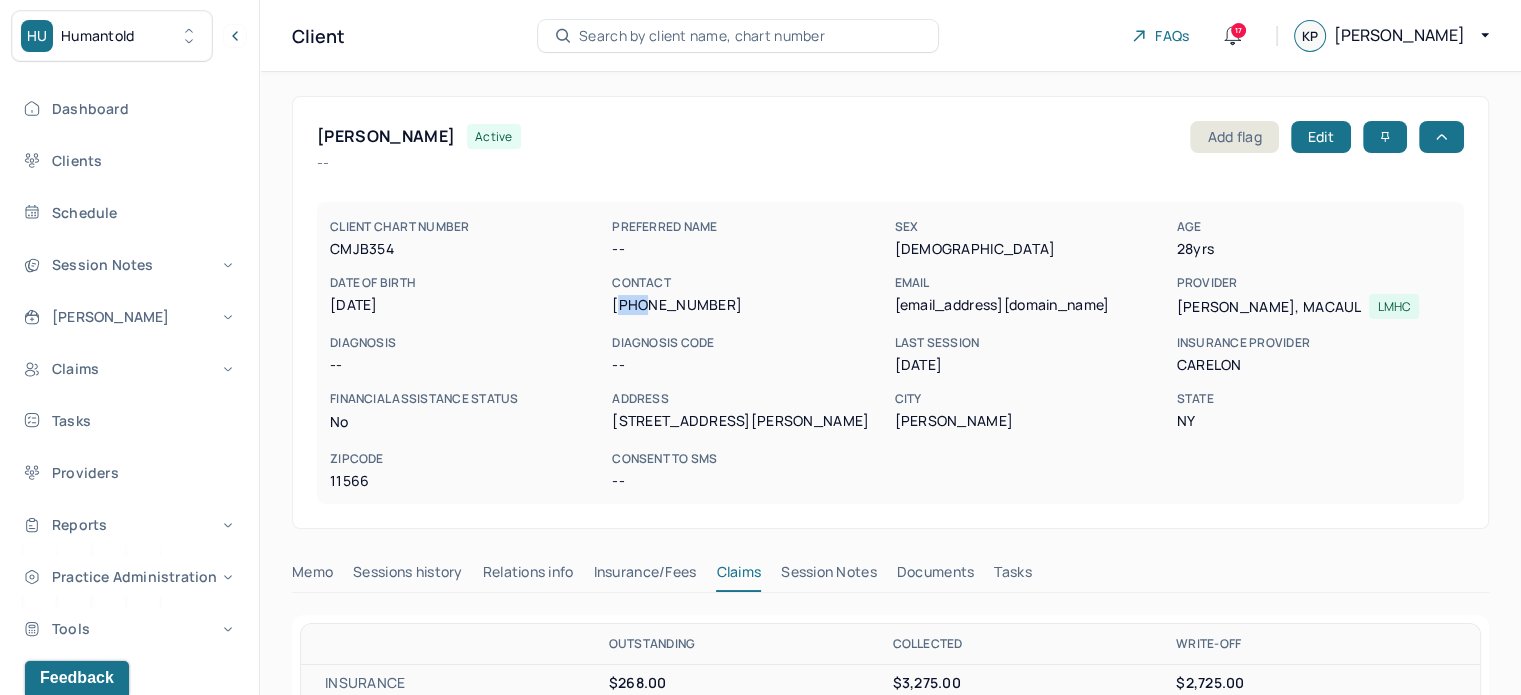click on "(516) 639-1431" at bounding box center [749, 305] 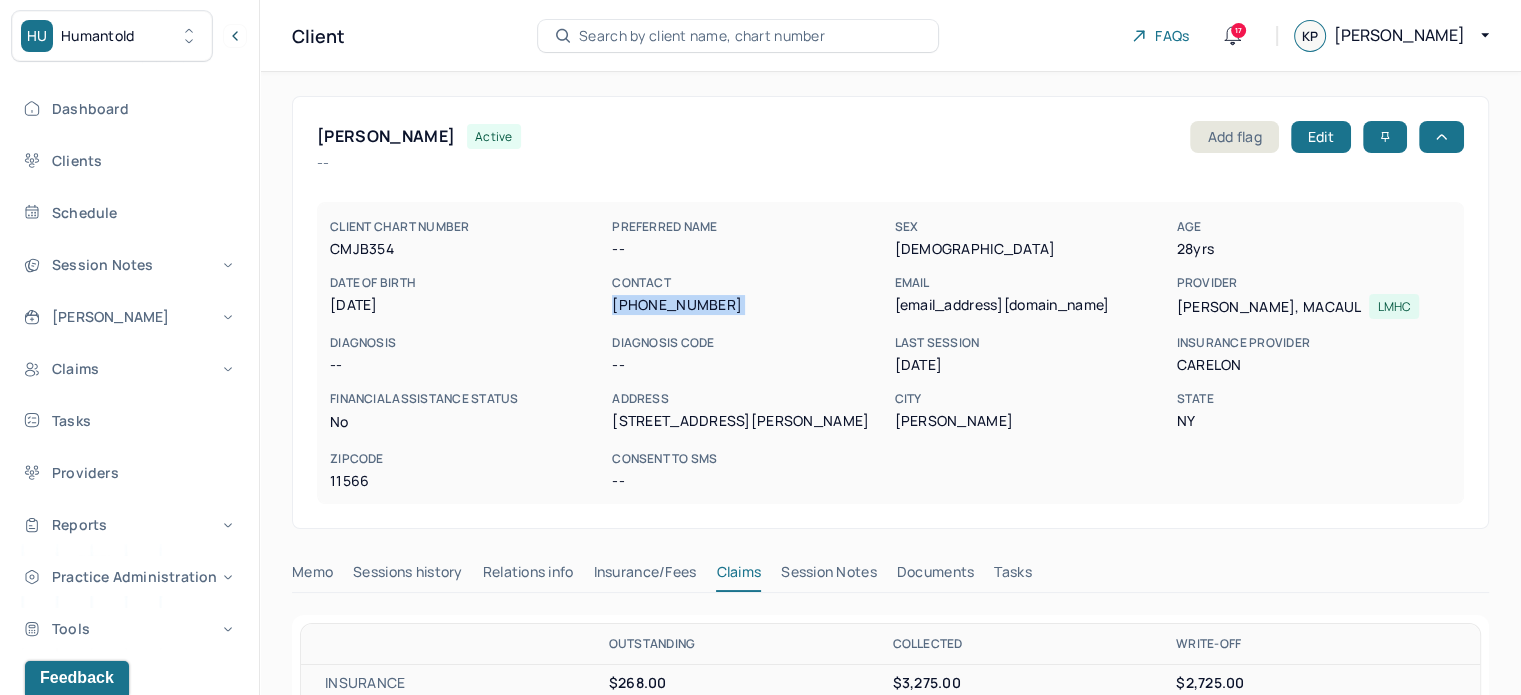 click on "(516) 639-1431" at bounding box center [749, 305] 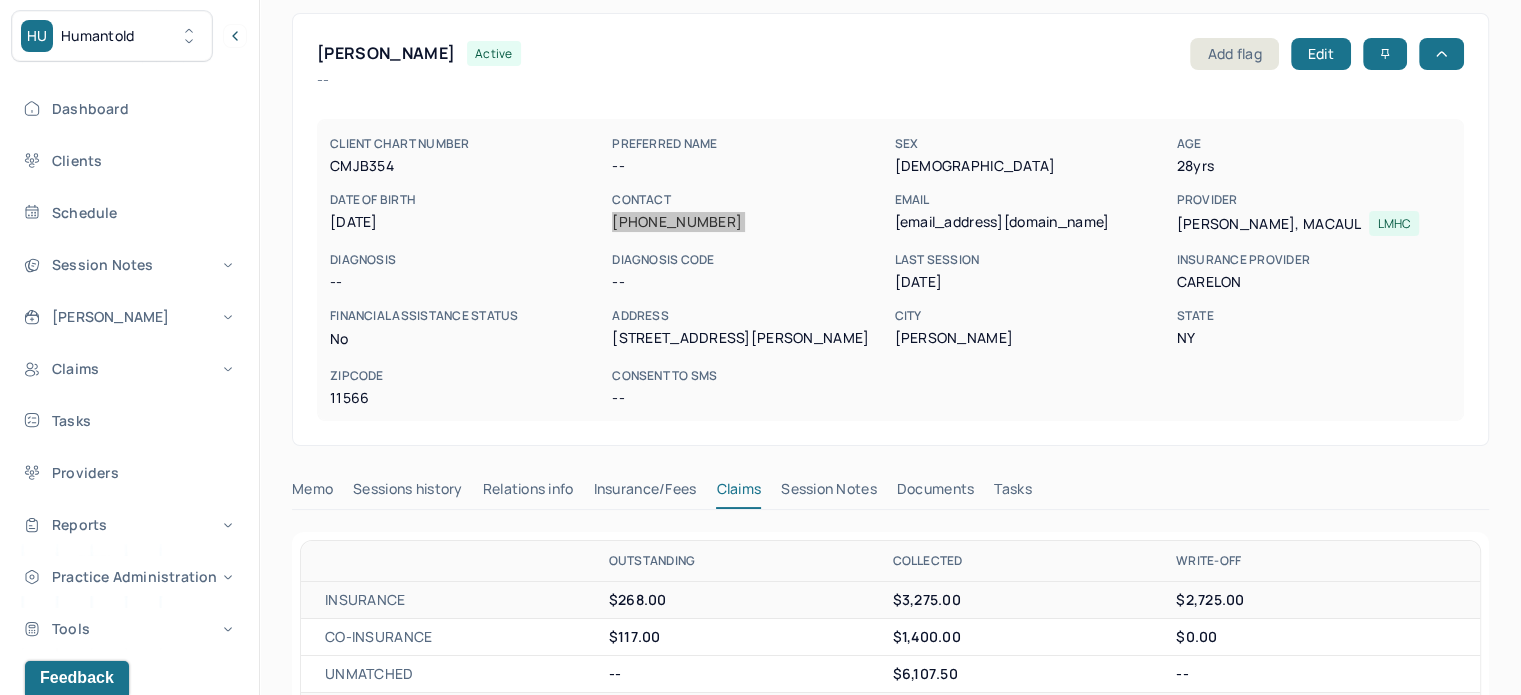 scroll, scrollTop: 0, scrollLeft: 0, axis: both 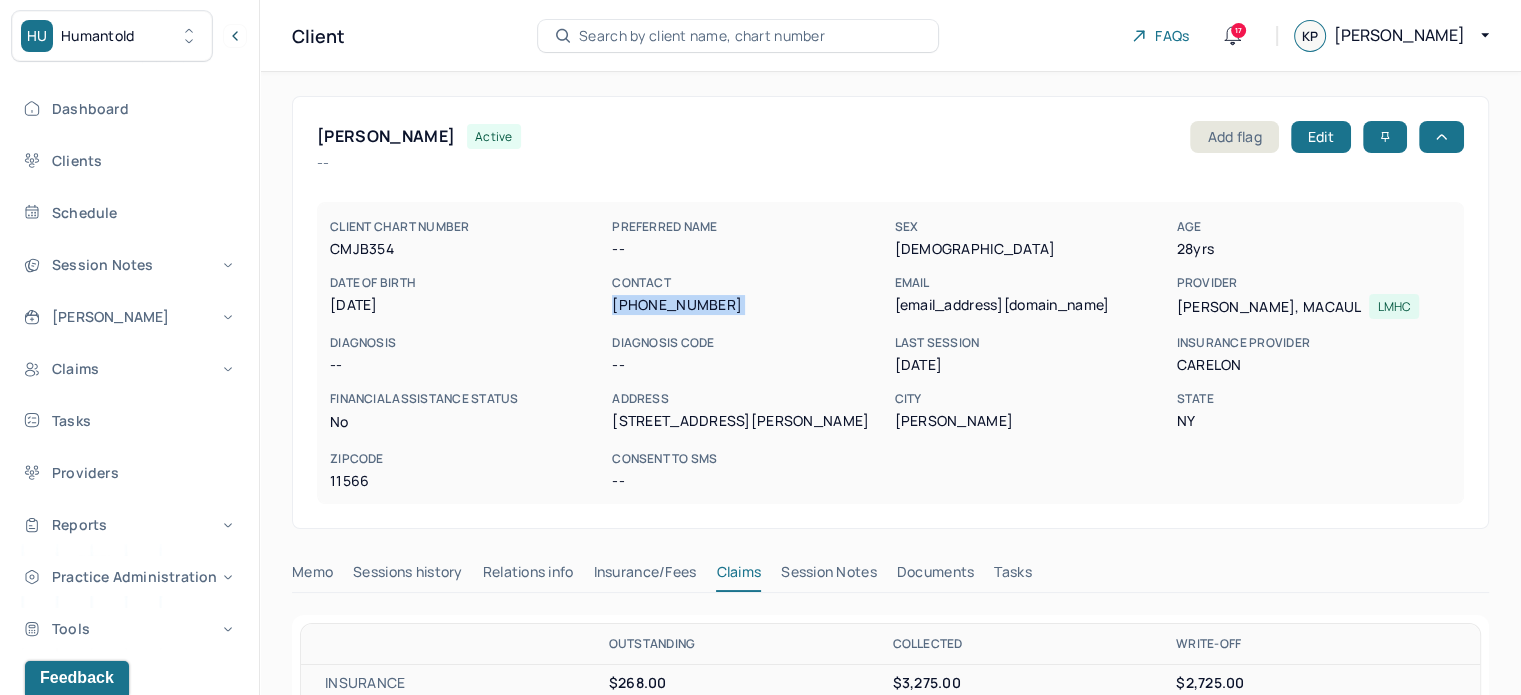 click on "patchin96@yahoo.com" at bounding box center [1031, 305] 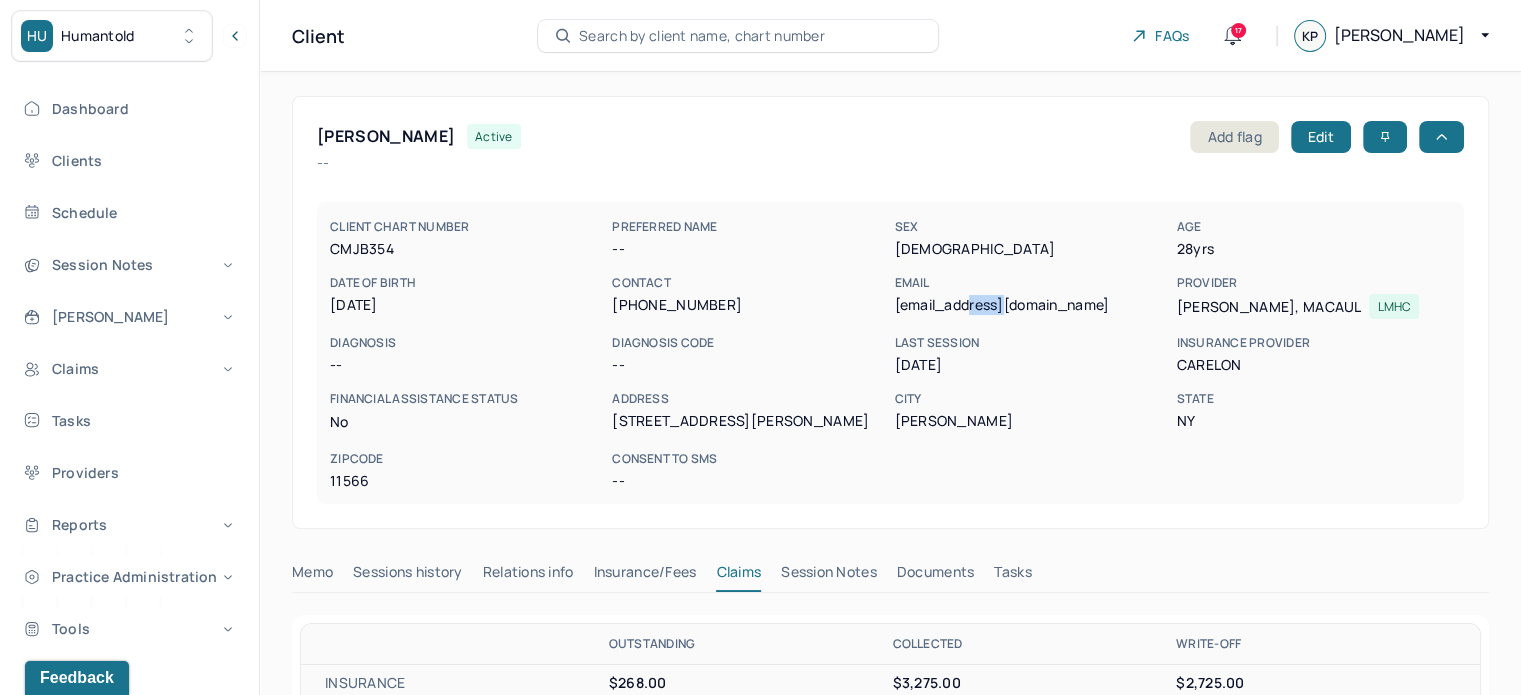 click on "patchin96@yahoo.com" at bounding box center [1031, 305] 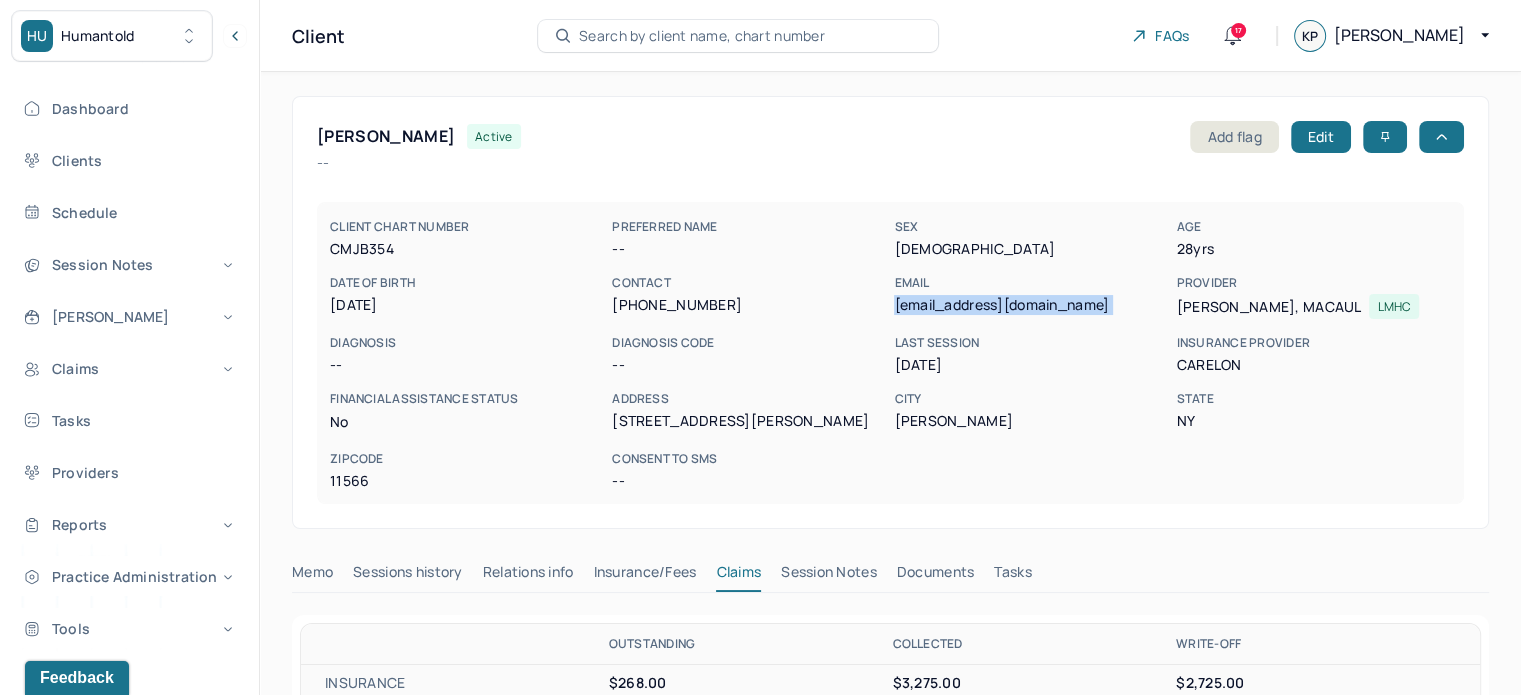click on "patchin96@yahoo.com" at bounding box center [1031, 305] 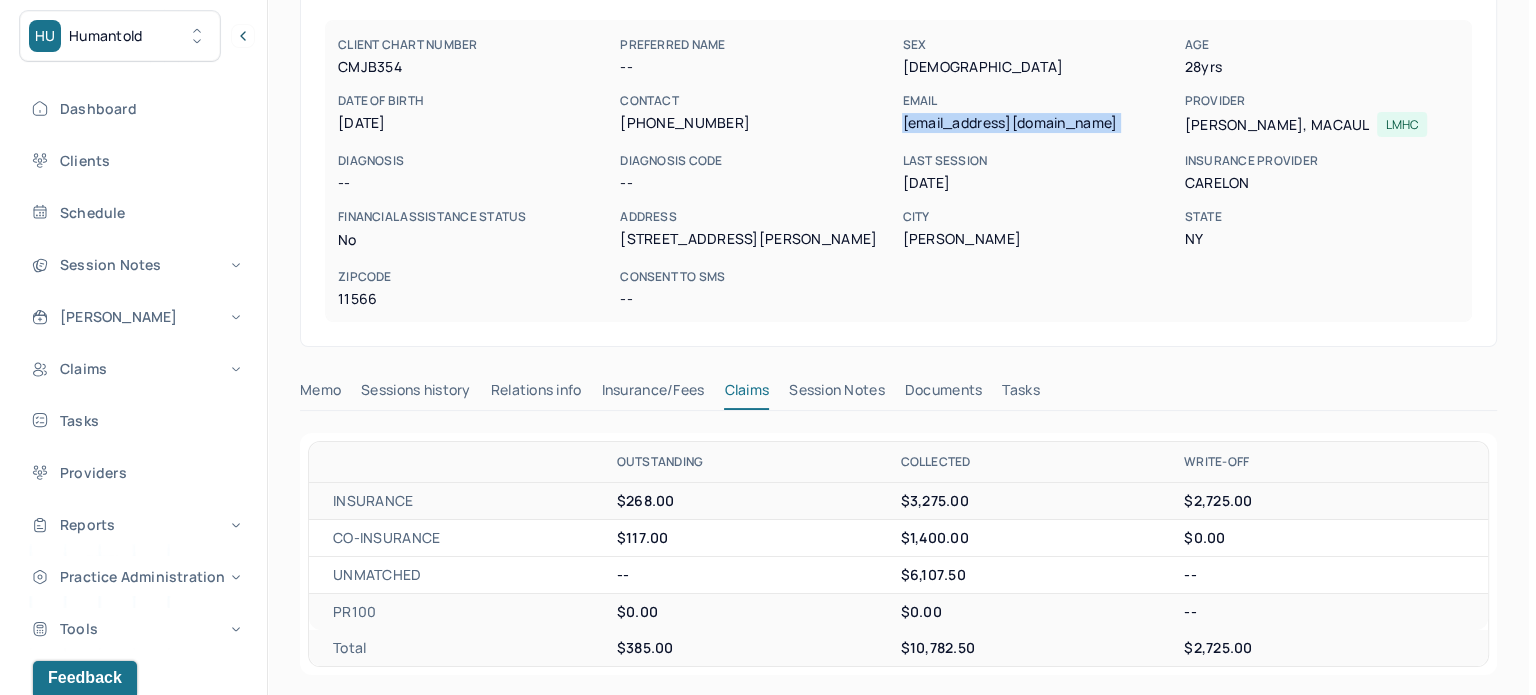 scroll, scrollTop: 179, scrollLeft: 0, axis: vertical 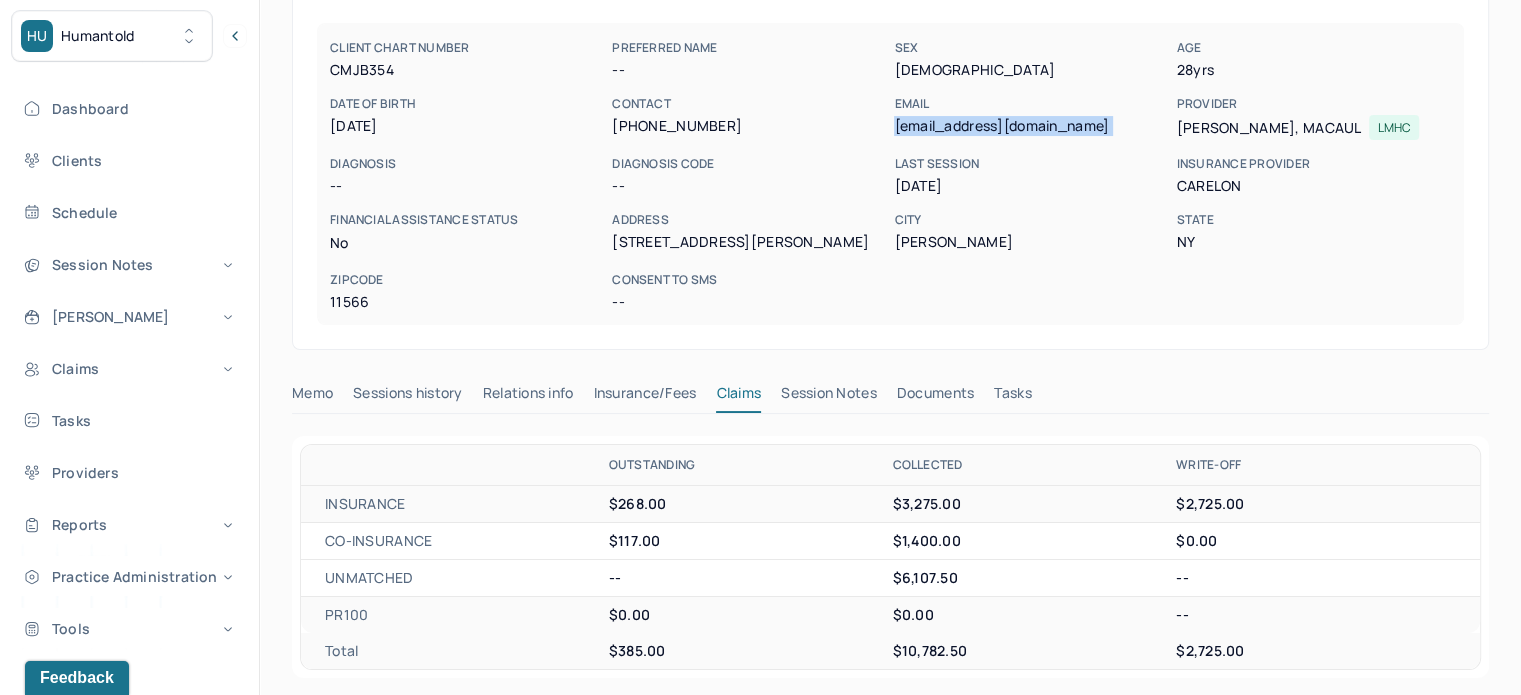 click on "Tasks" at bounding box center [1012, 397] 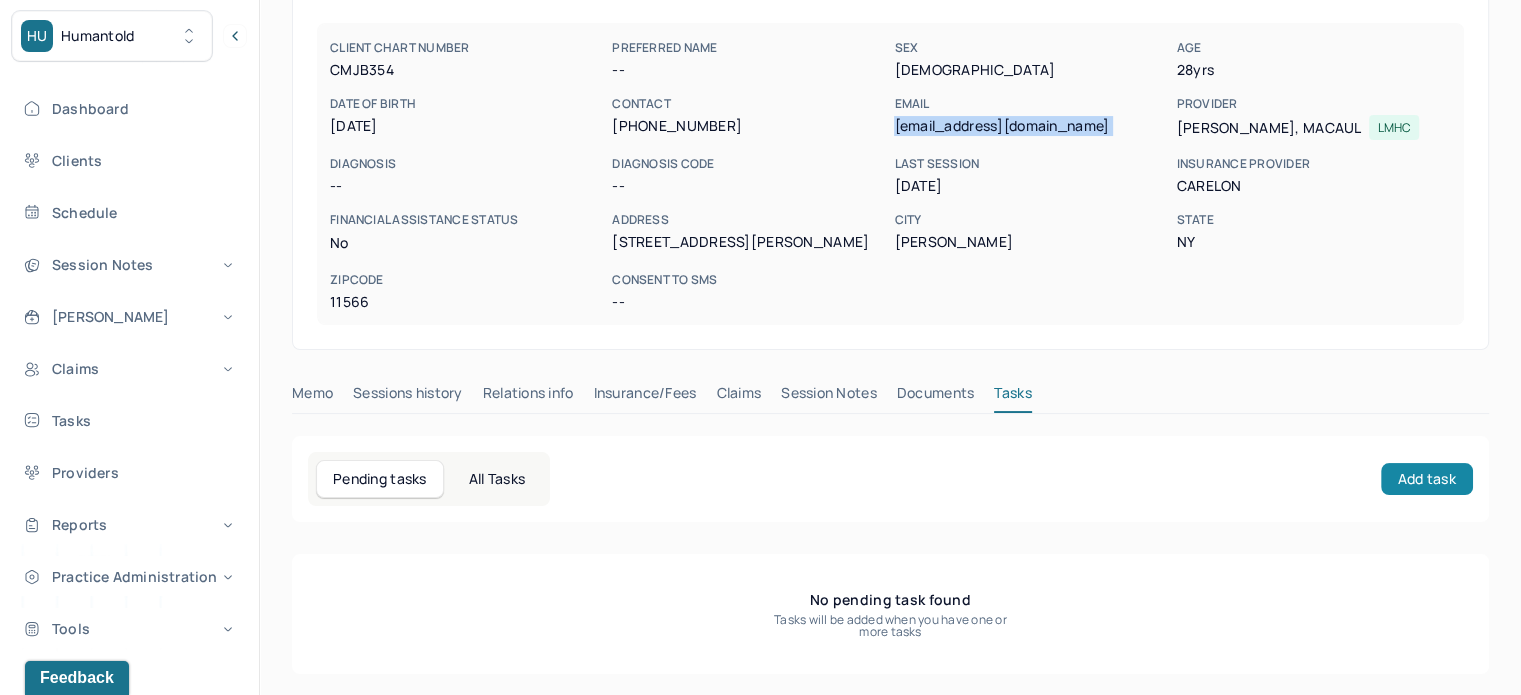 click on "Add task" at bounding box center (1427, 479) 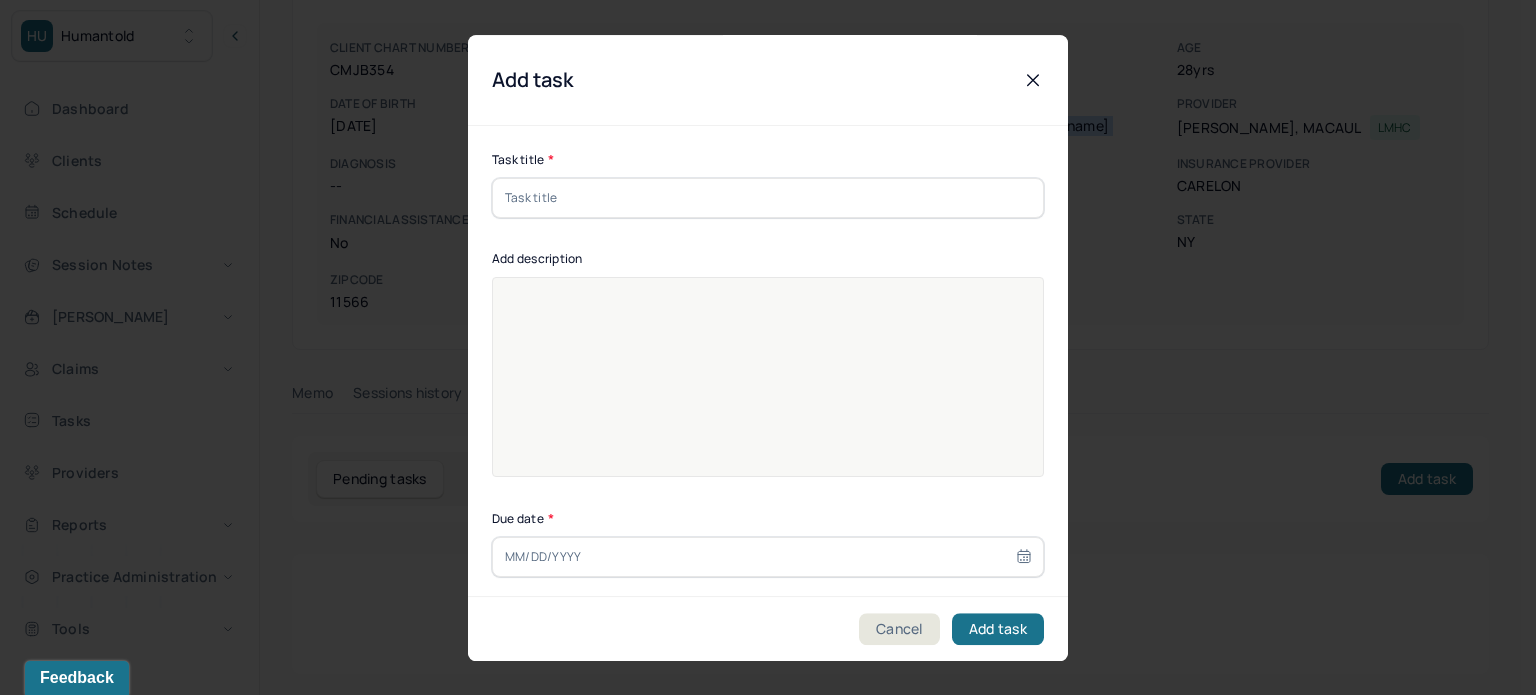click at bounding box center (768, 390) 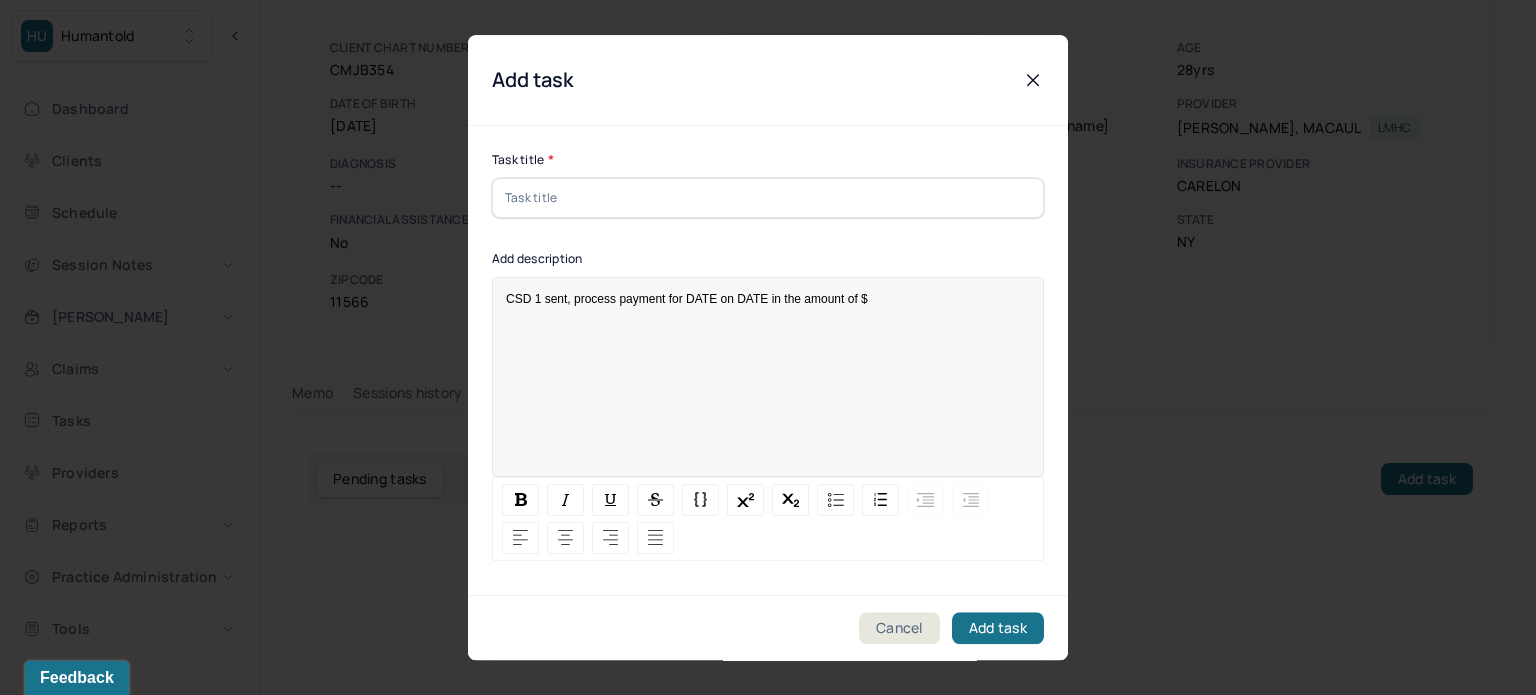 click on "CSD 1 sent, process payment for DATE on DATE in the amount of $" at bounding box center (687, 299) 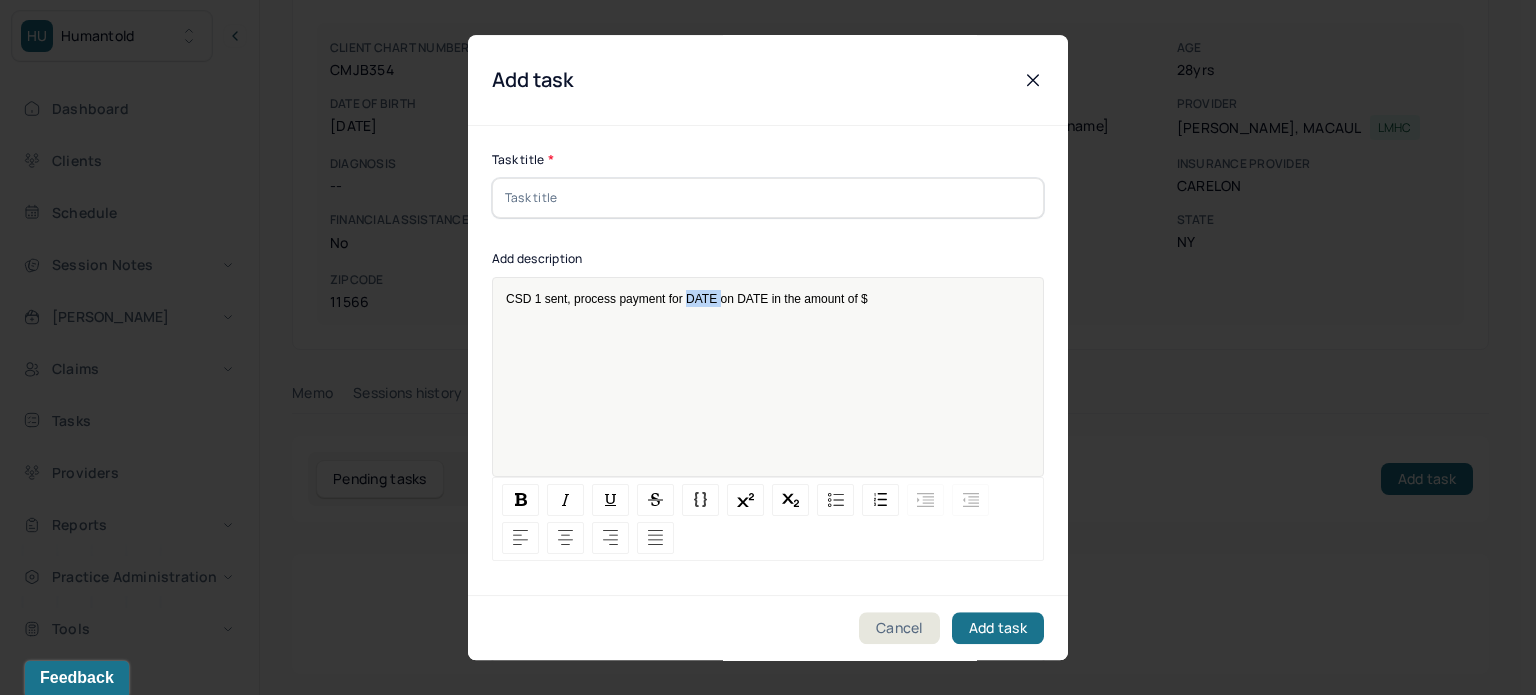 click on "CSD 1 sent, process payment for DATE on DATE in the amount of $" at bounding box center (687, 299) 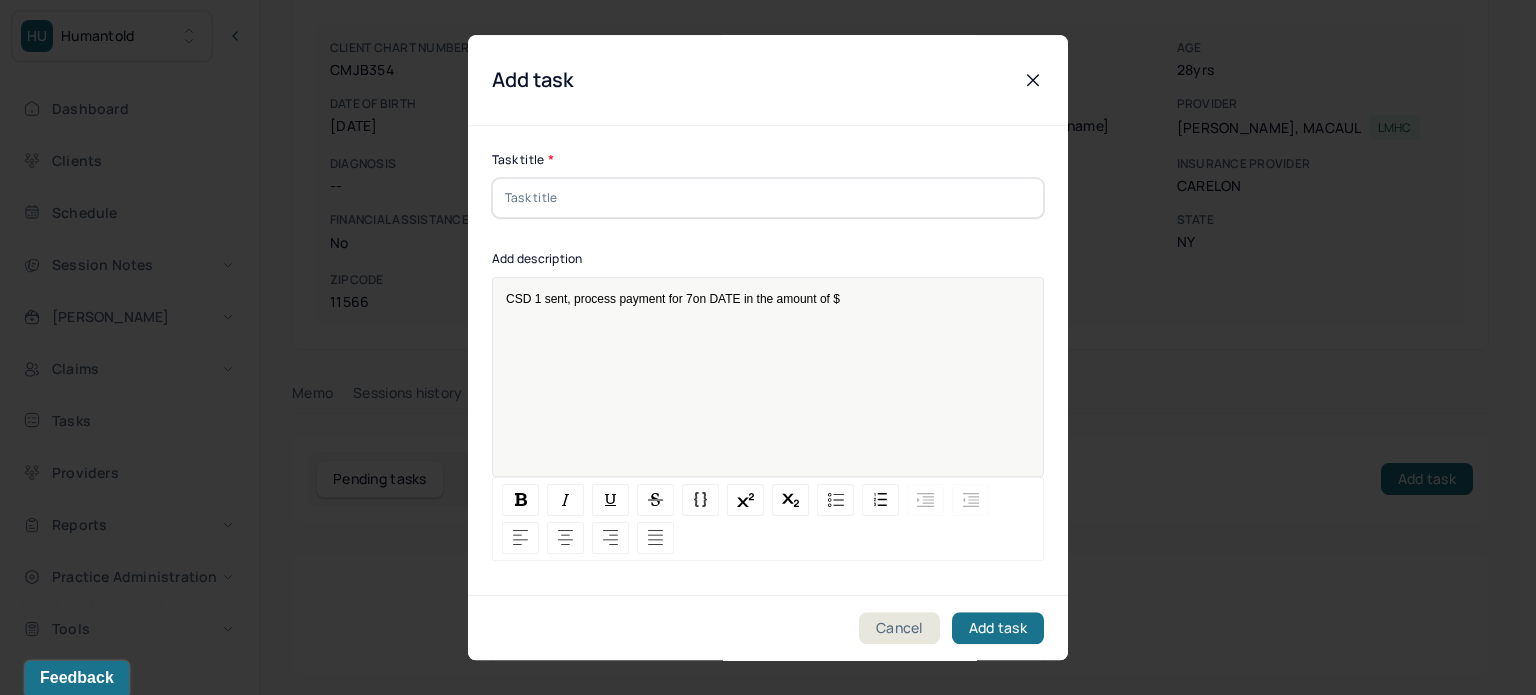 type 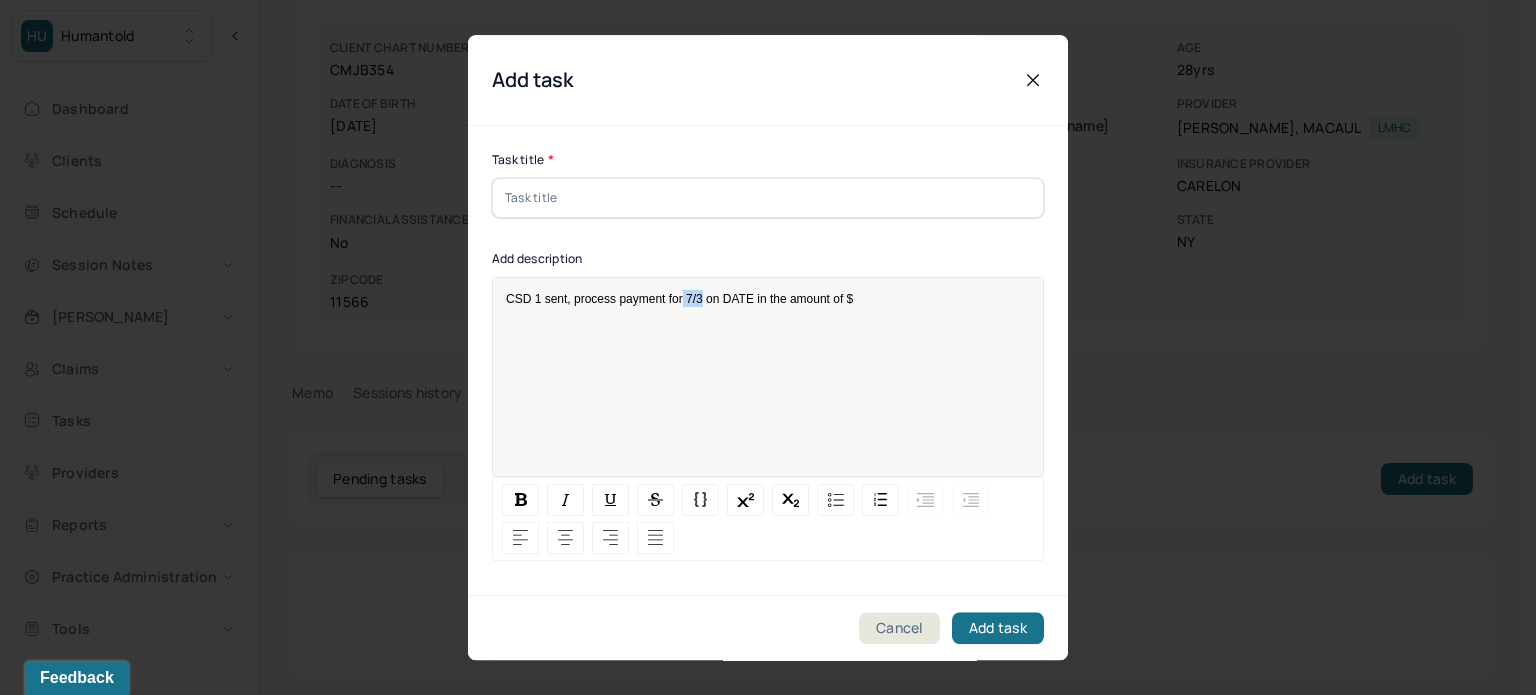 drag, startPoint x: 704, startPoint y: 295, endPoint x: 684, endPoint y: 295, distance: 20 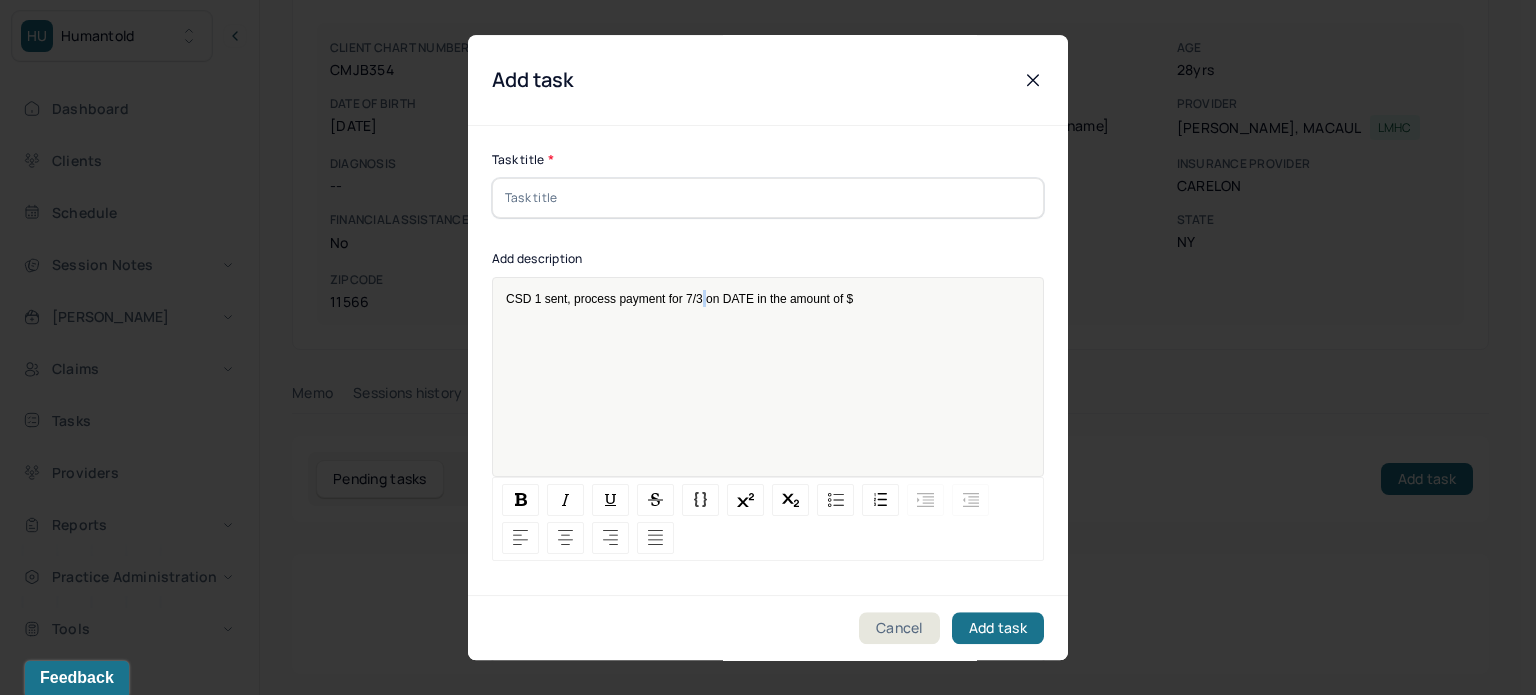click on "CSD 1 sent, process payment for 7/3 on DATE in the amount of $" at bounding box center [679, 299] 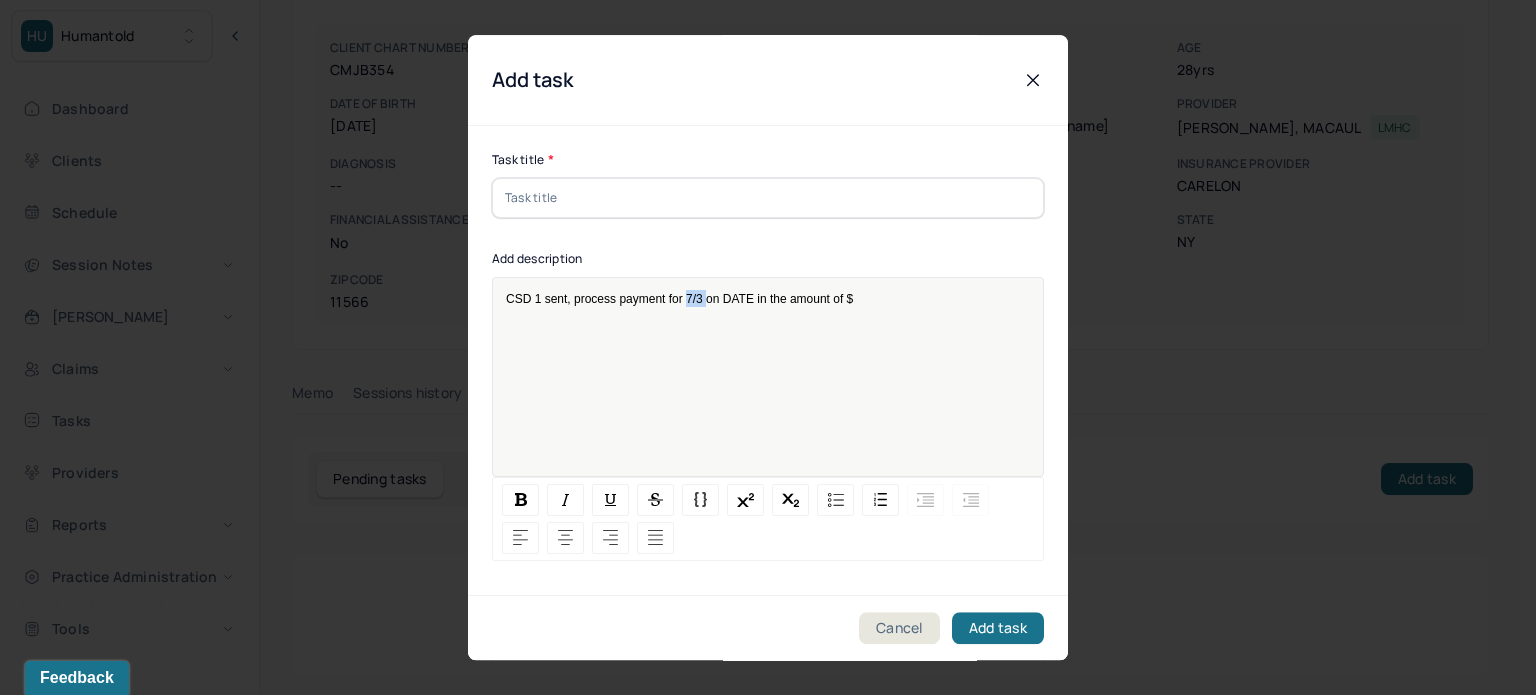 drag, startPoint x: 700, startPoint y: 296, endPoint x: 688, endPoint y: 295, distance: 12.0415945 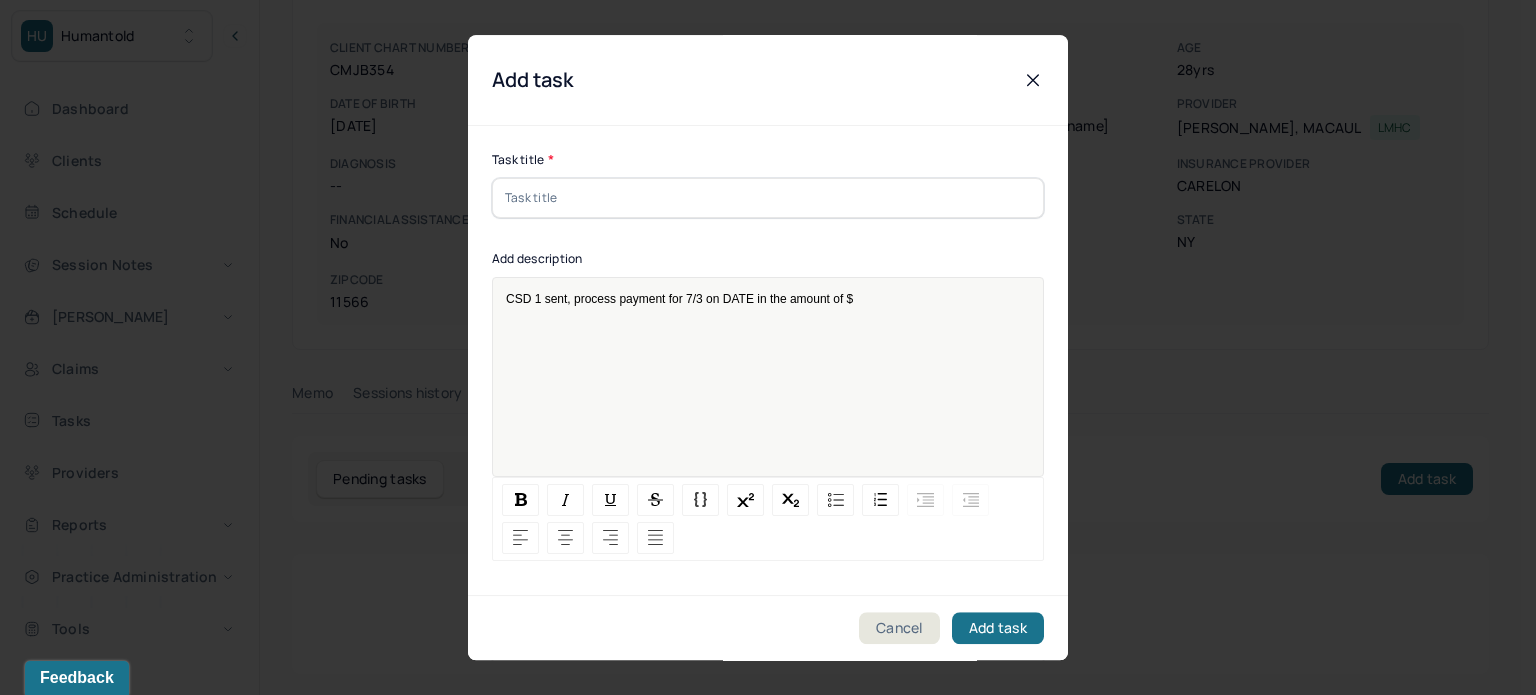 click on "CSD 1 sent, process payment for 7/3 on DATE in the amount of $" at bounding box center (679, 299) 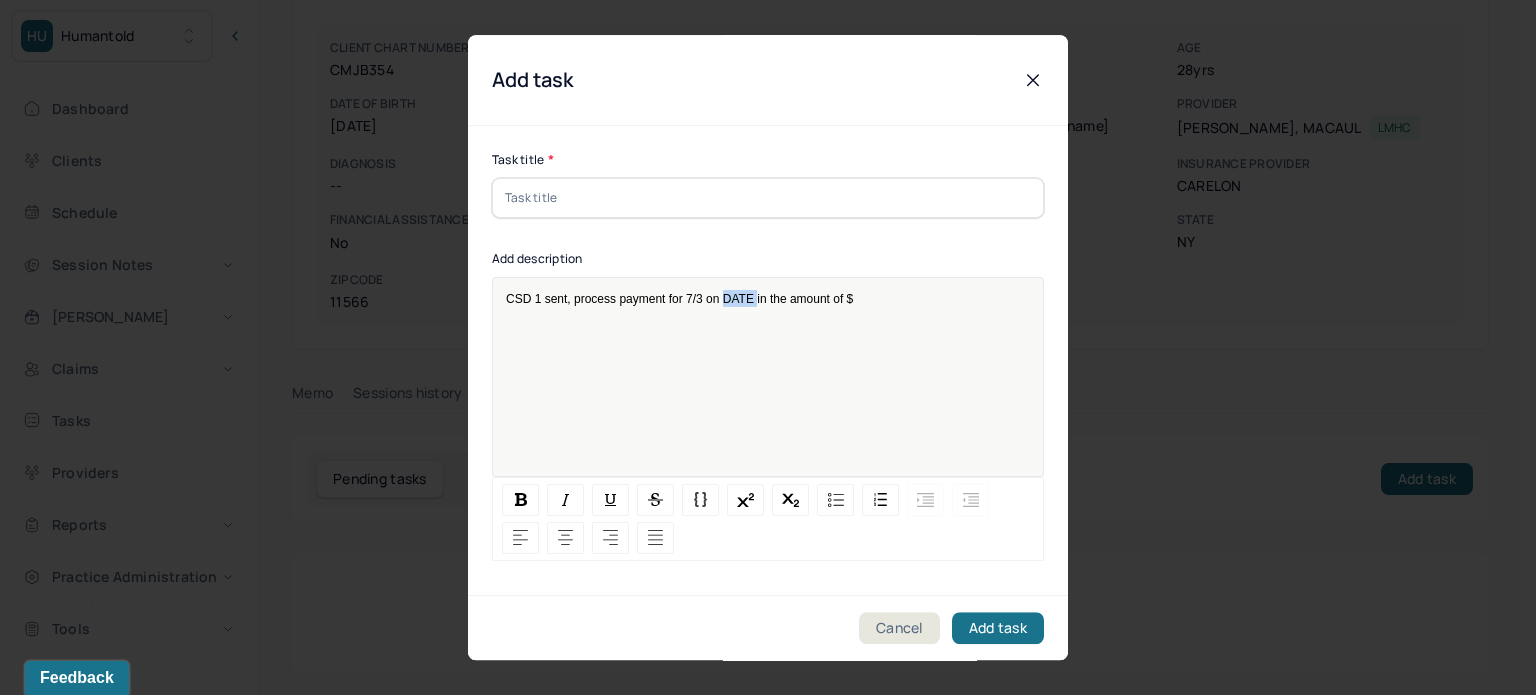 click on "CSD 1 sent, process payment for 7/3 on DATE in the amount of $" at bounding box center (679, 299) 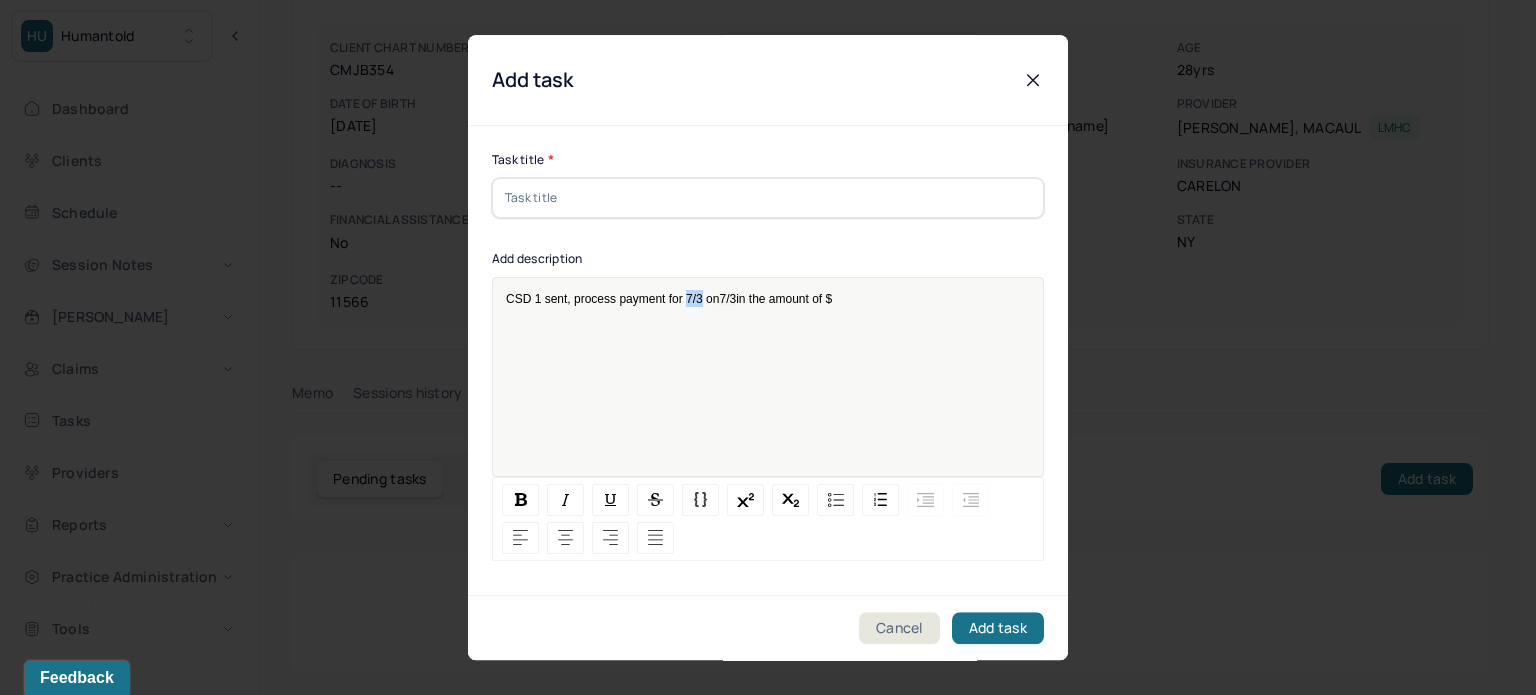 drag, startPoint x: 701, startPoint y: 299, endPoint x: 686, endPoint y: 299, distance: 15 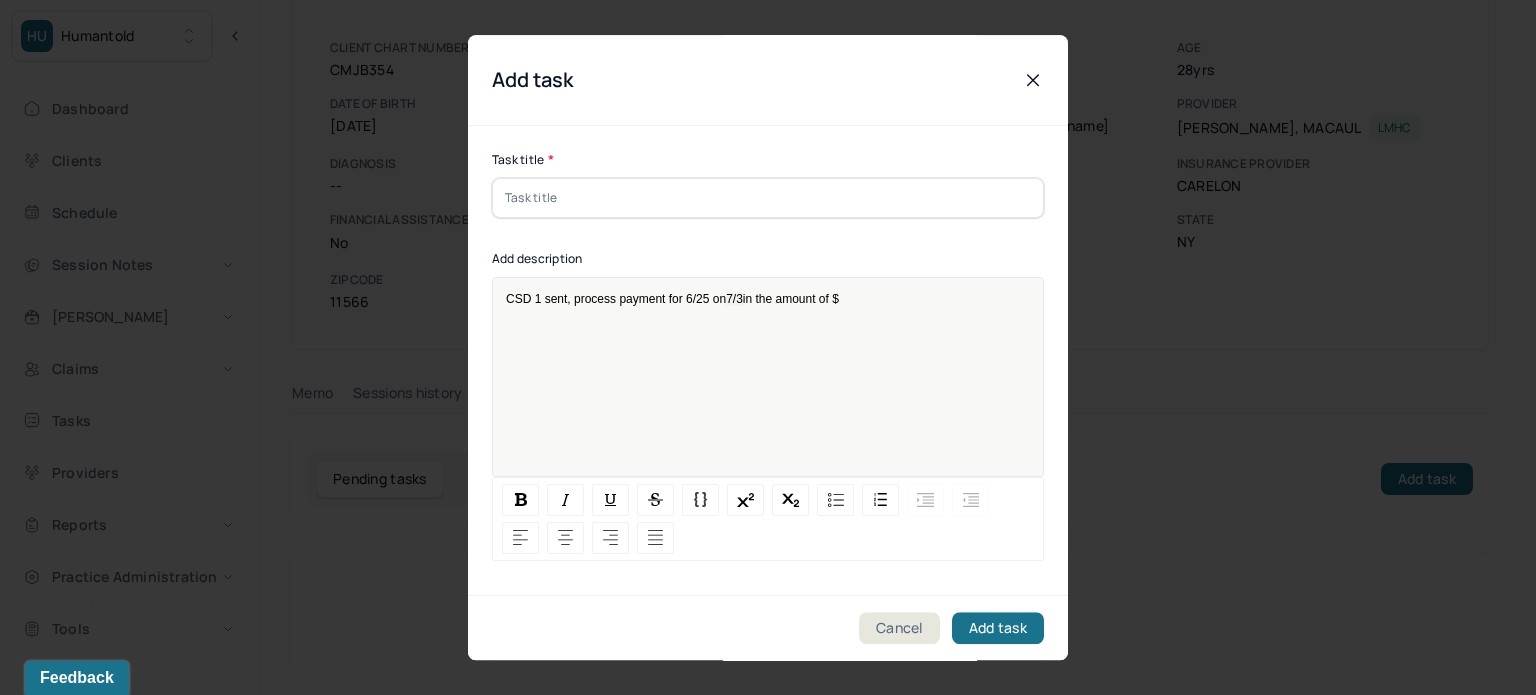click on "CSD 1 sent, process payment for 6/25 on  7/3  in the amount of $" at bounding box center (768, 298) 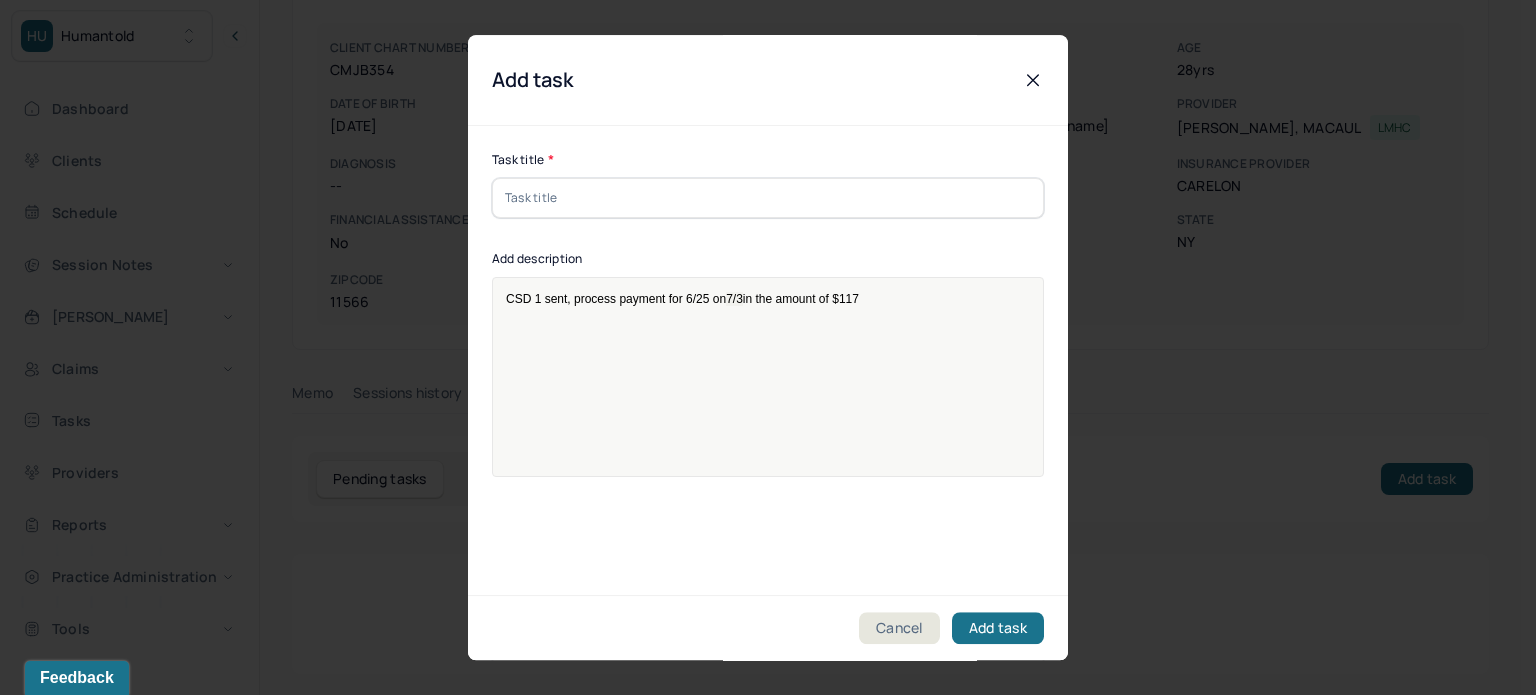 click at bounding box center [768, 198] 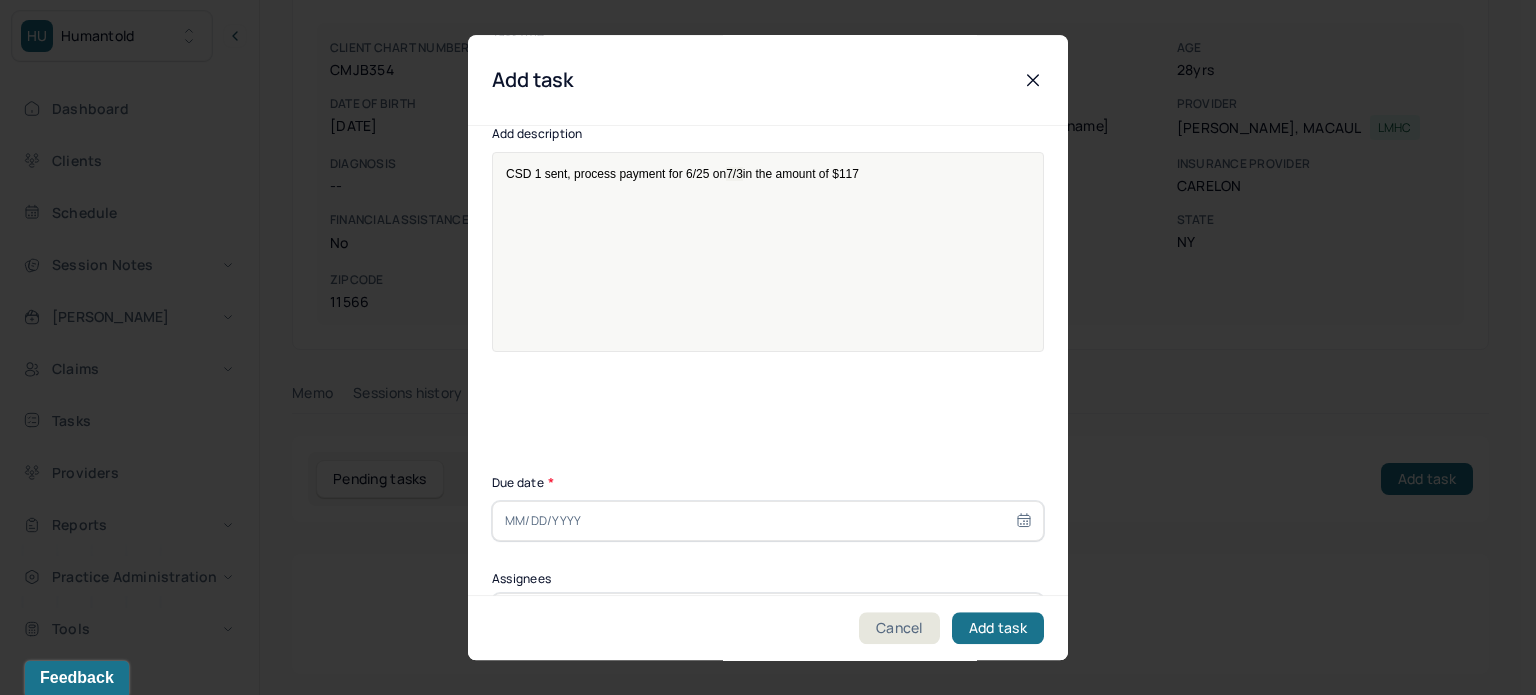 scroll, scrollTop: 0, scrollLeft: 0, axis: both 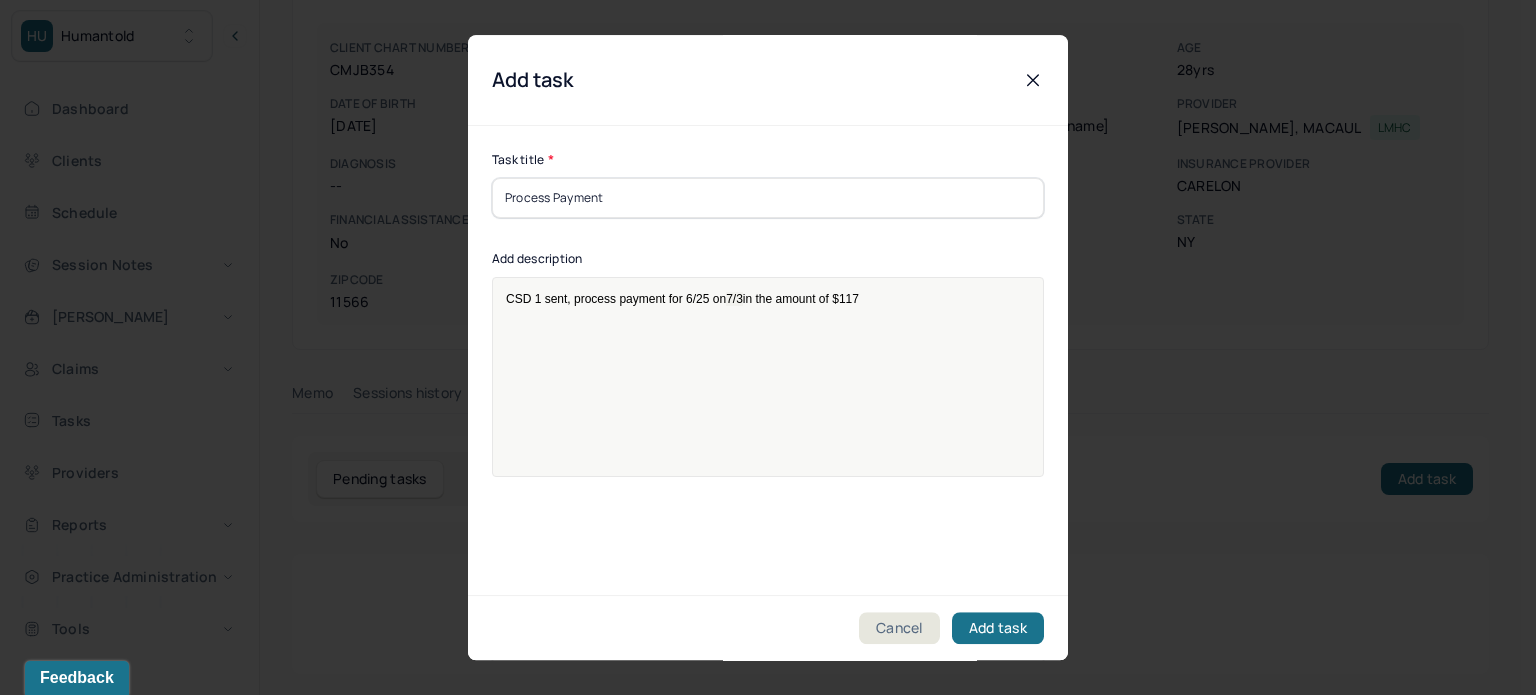 type on "Process Payment" 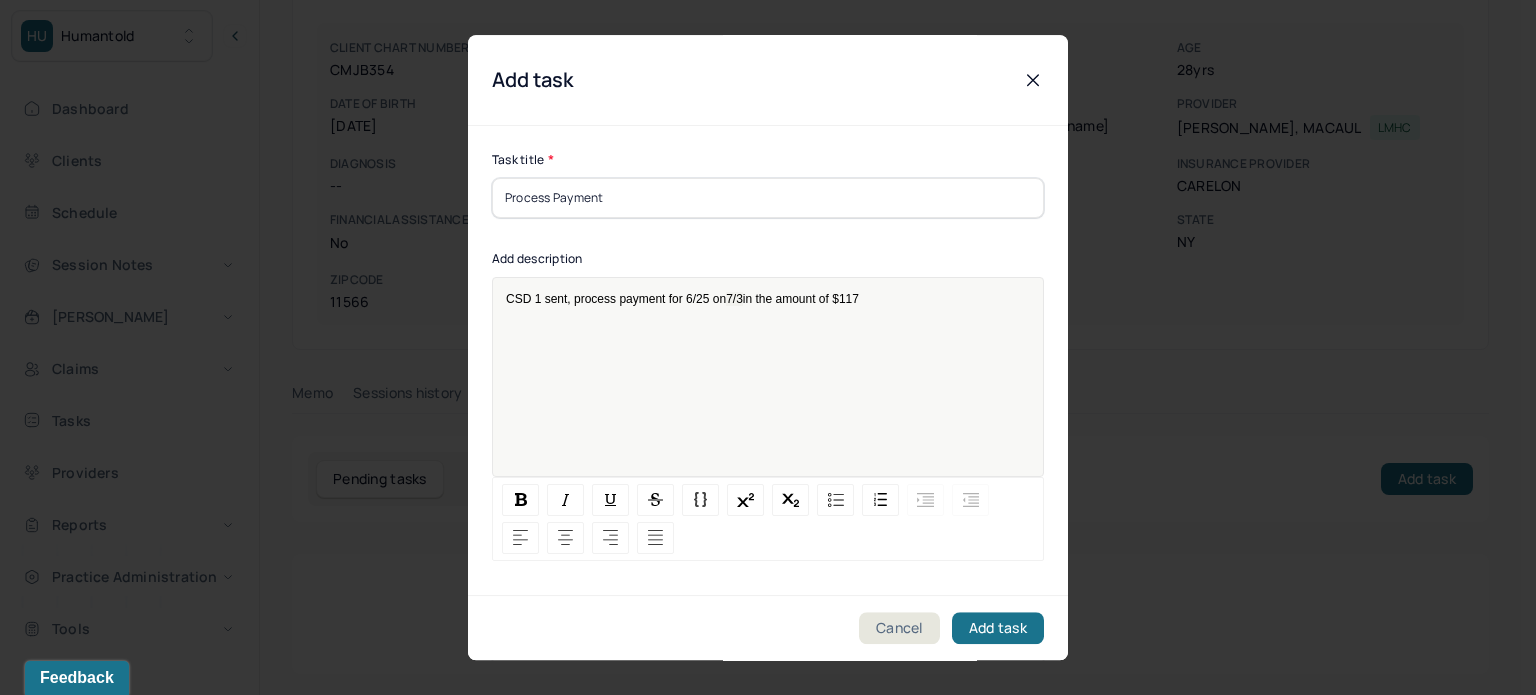 click on "CSD 1 sent, process payment for 6/25 on  7/3  in the amount of $117" at bounding box center (768, 298) 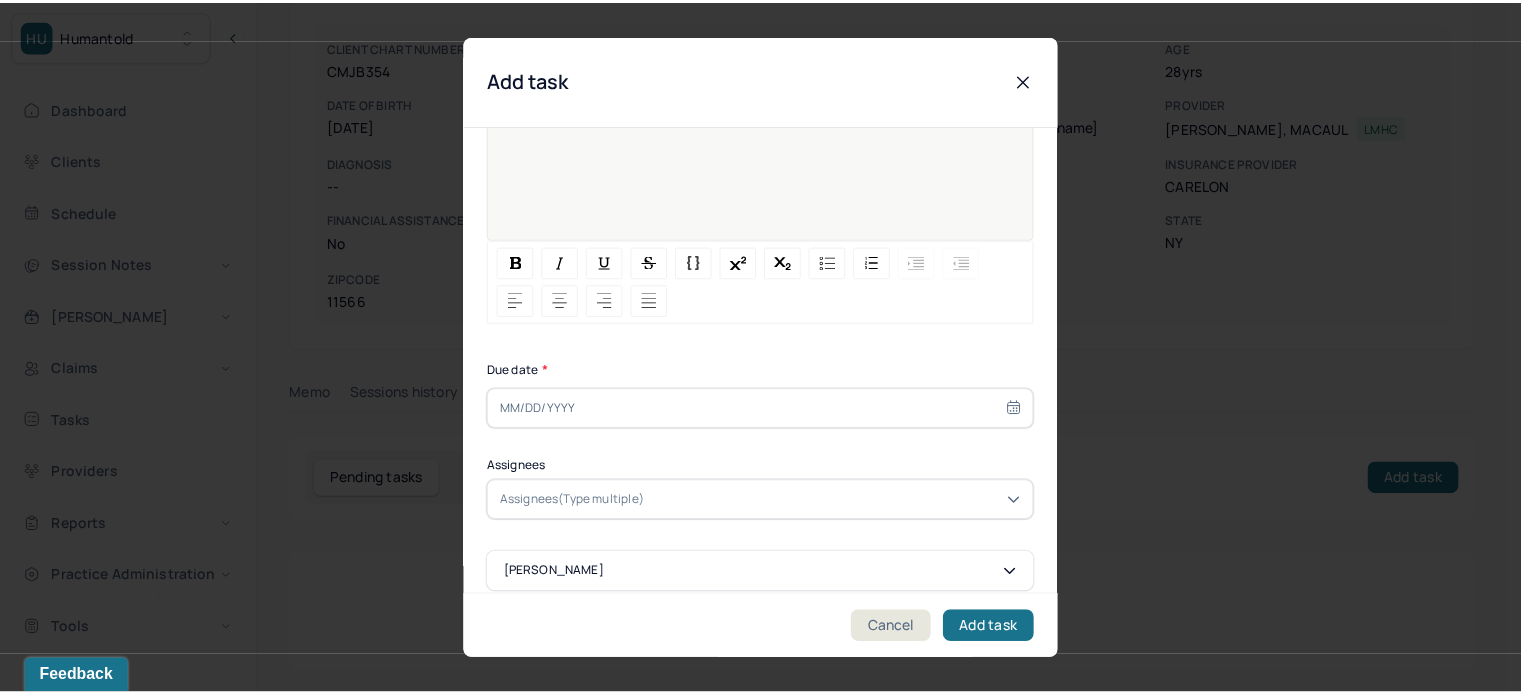 scroll, scrollTop: 256, scrollLeft: 0, axis: vertical 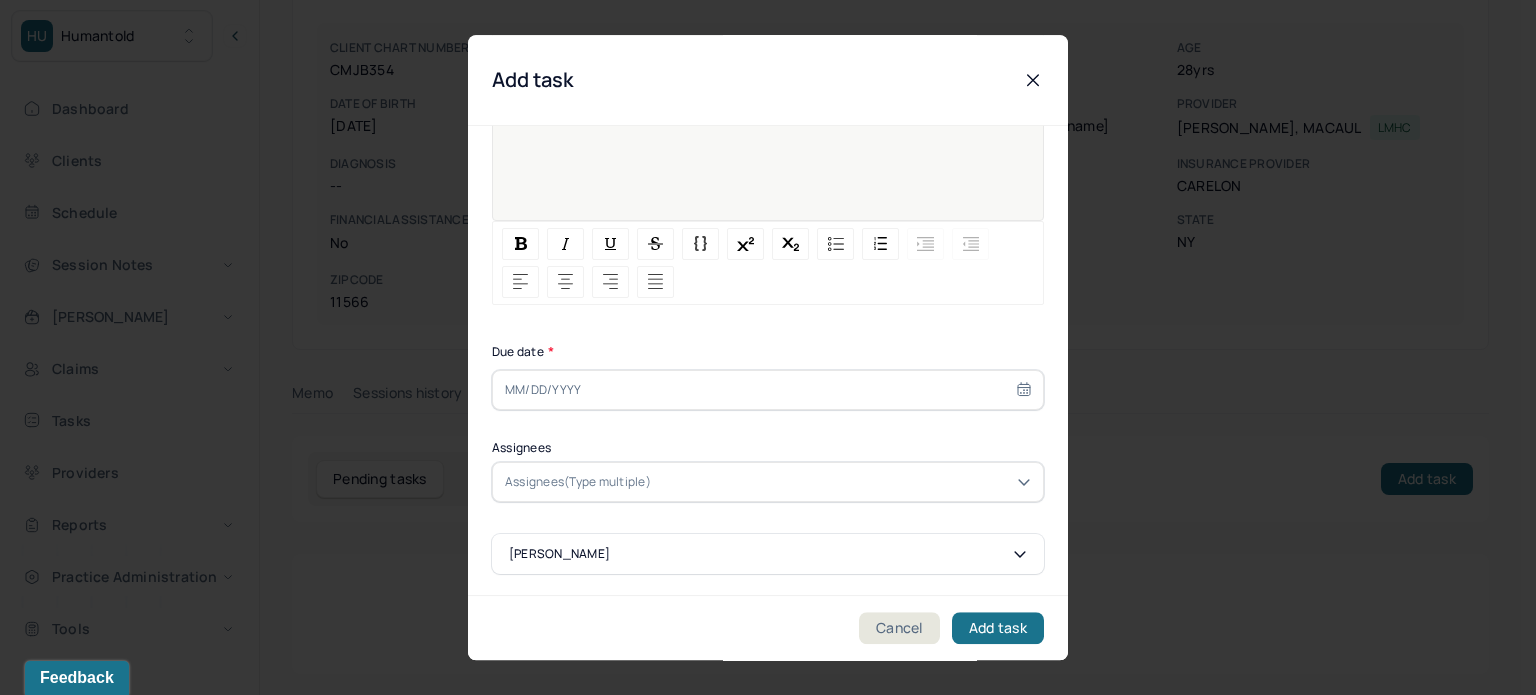 click at bounding box center (768, 390) 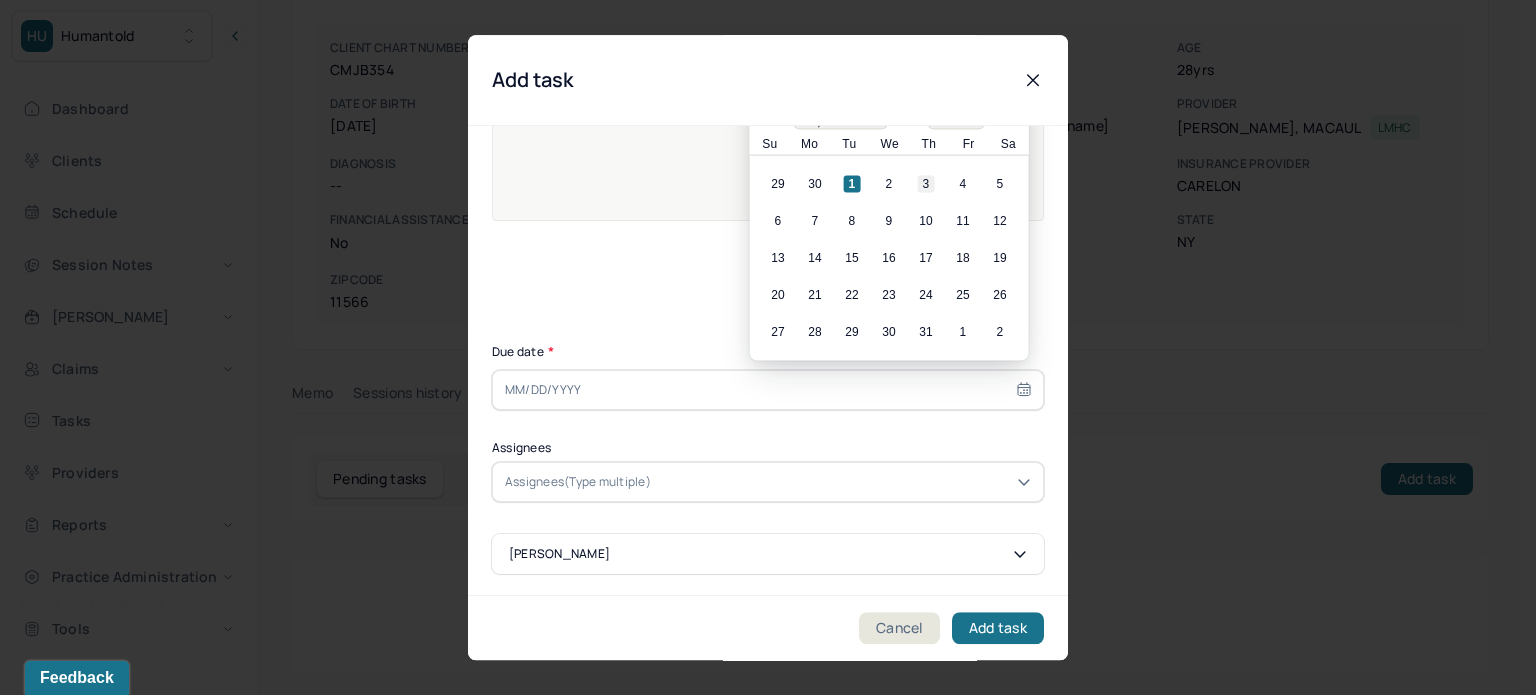 click on "3" at bounding box center (926, 184) 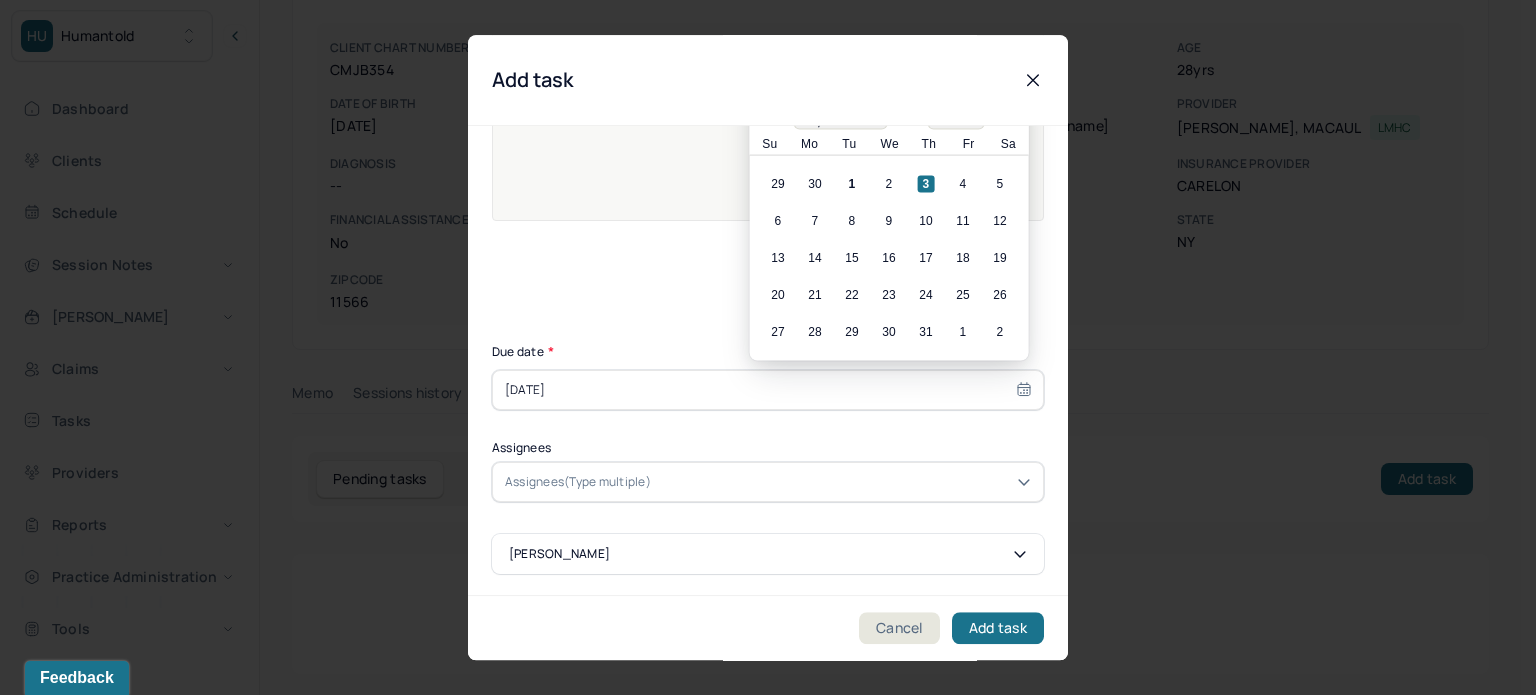 click on "Assignees(Type multiple)" at bounding box center [768, 482] 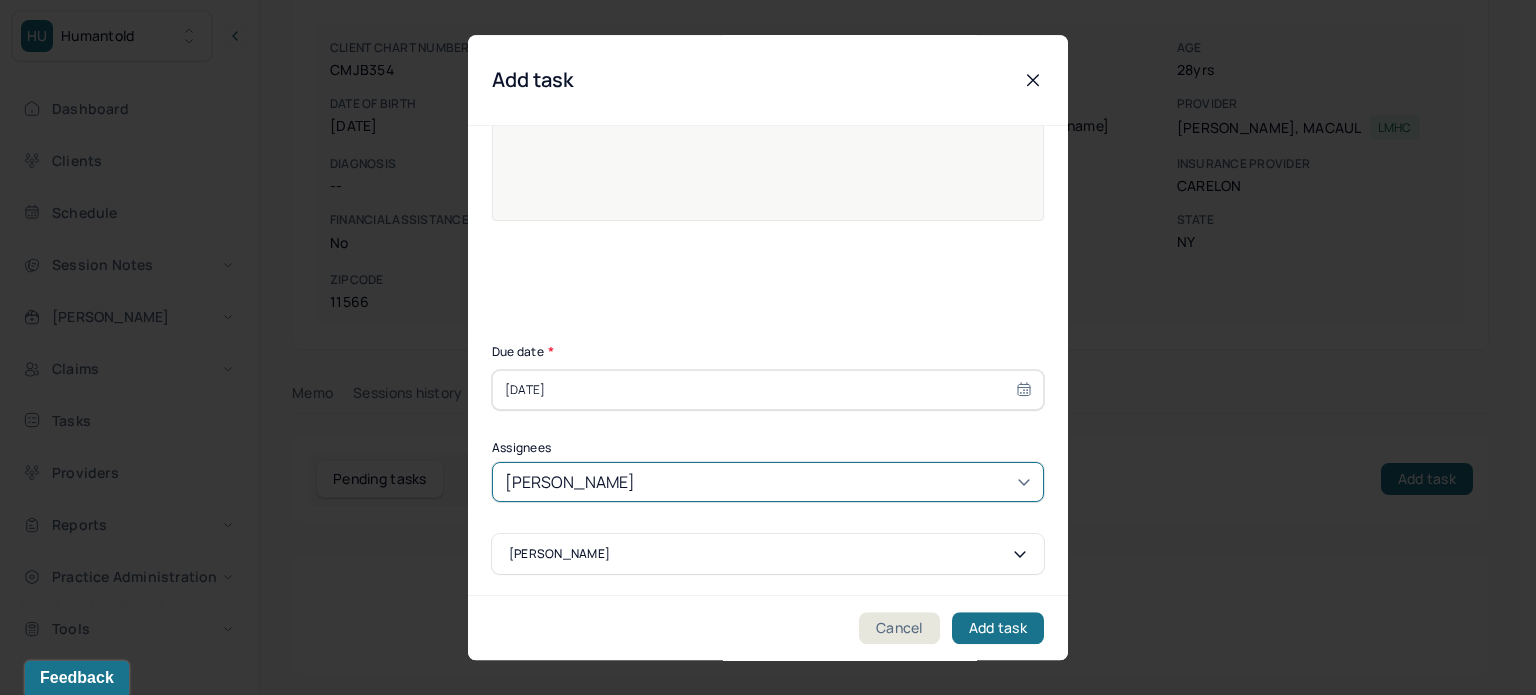 type on "[PERSON_NAME]" 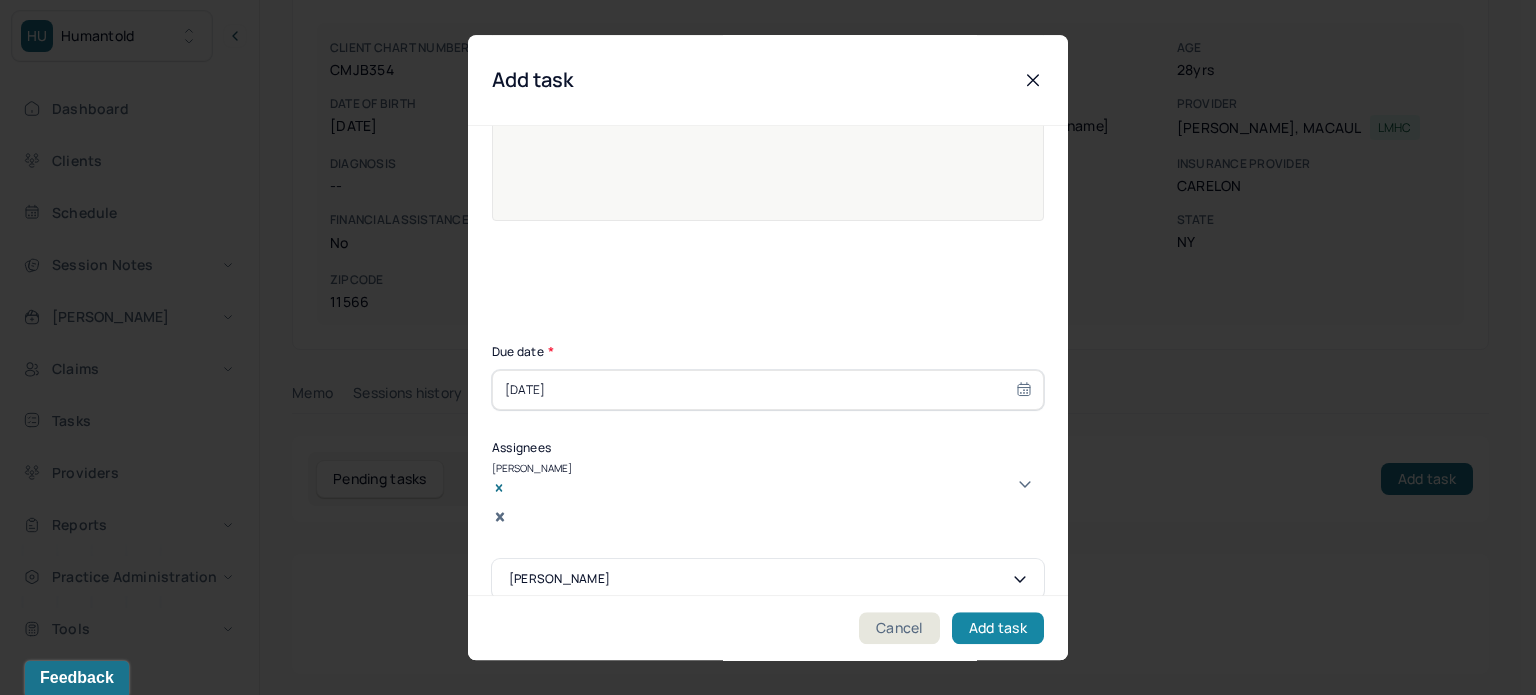 click on "Add task" at bounding box center (998, 628) 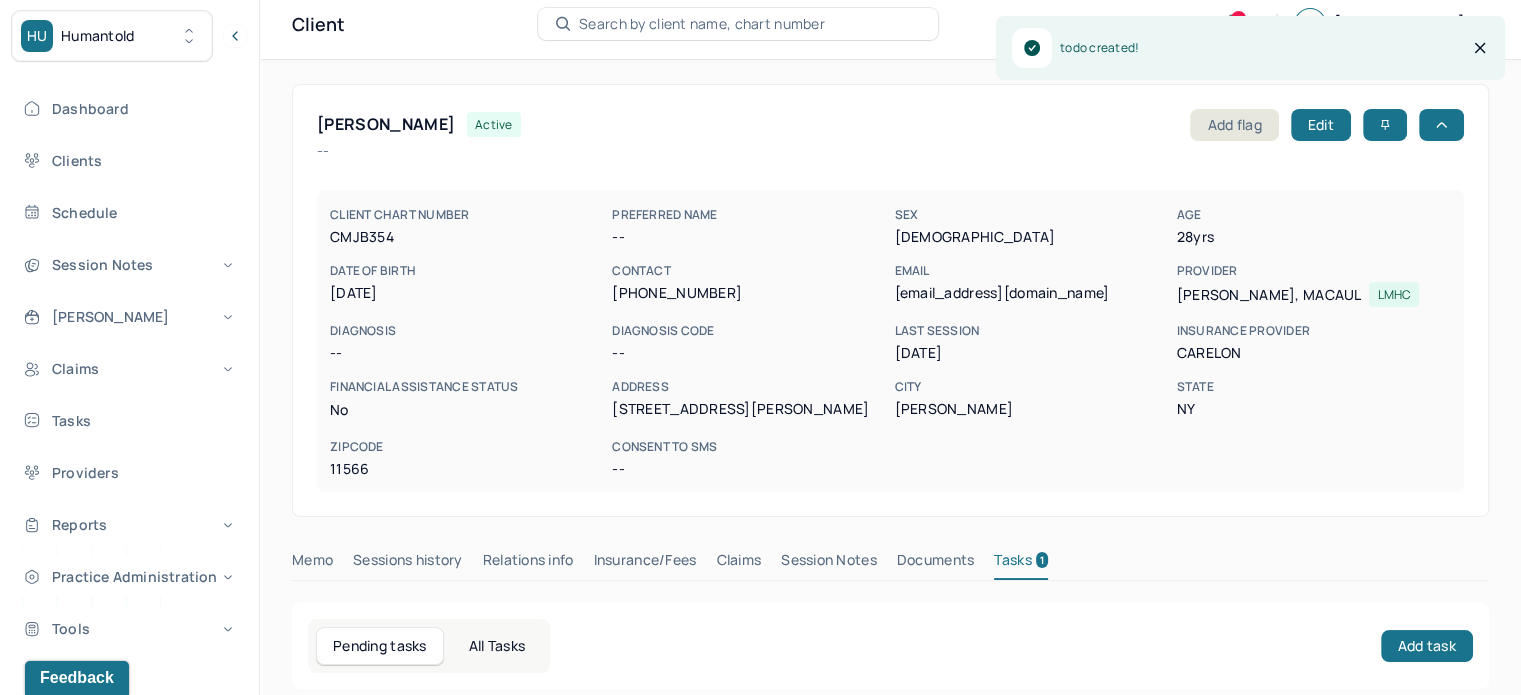 scroll, scrollTop: 0, scrollLeft: 0, axis: both 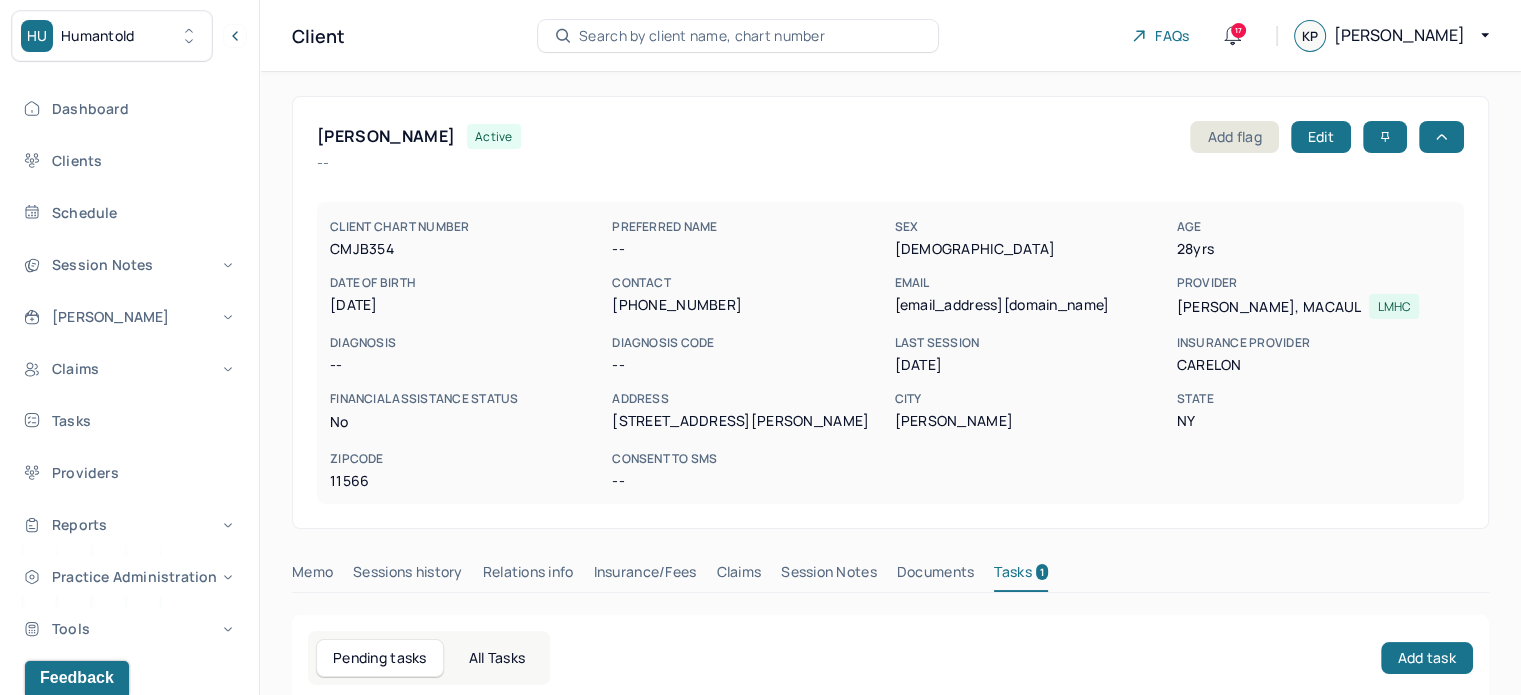 click on "Search by client name, chart number" at bounding box center (702, 36) 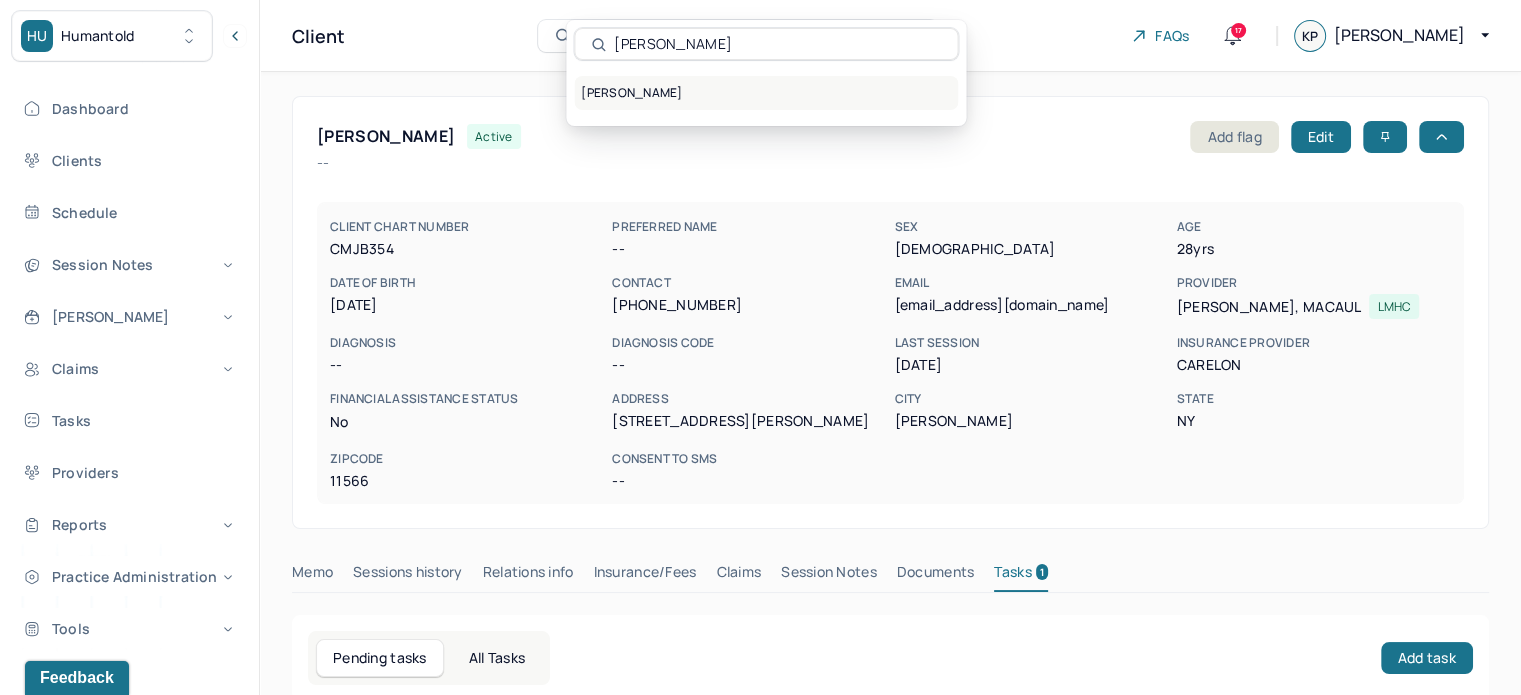 type on "[PERSON_NAME]" 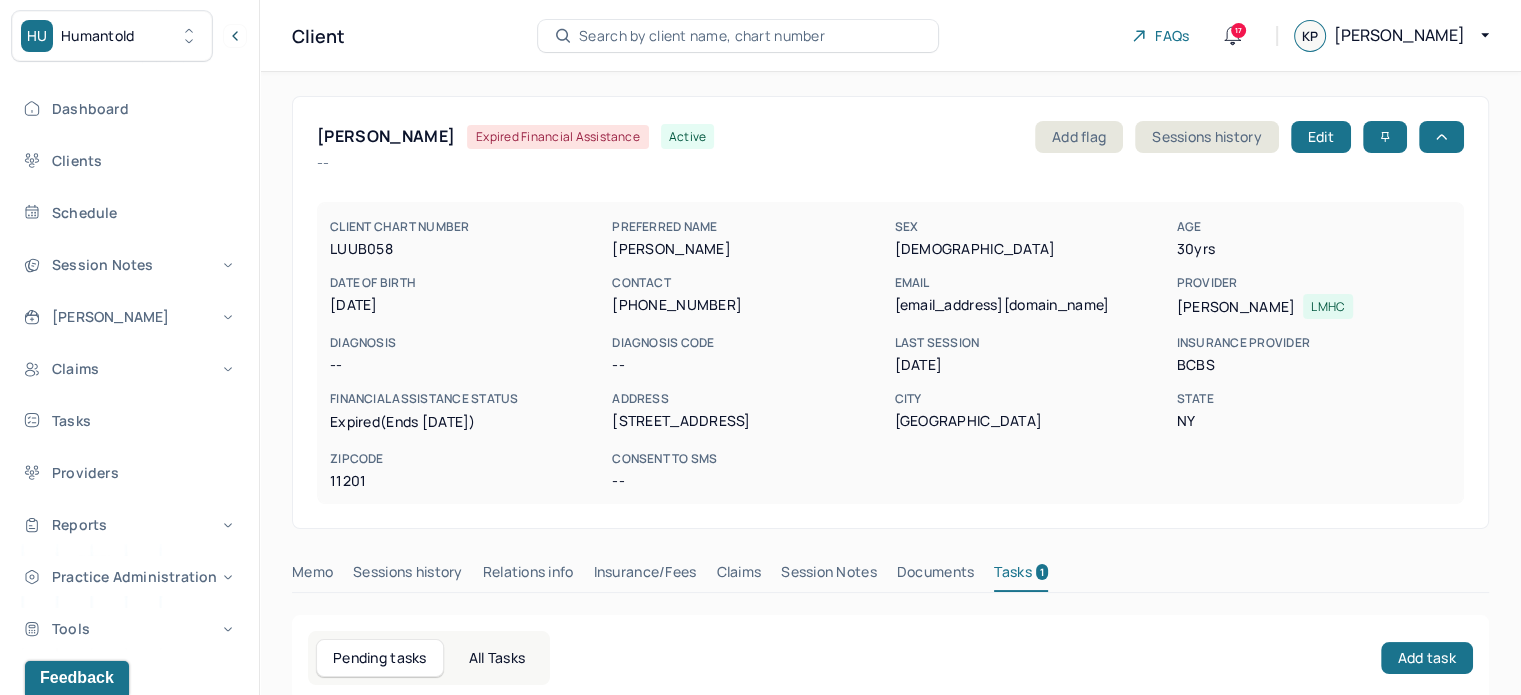 scroll, scrollTop: 212, scrollLeft: 0, axis: vertical 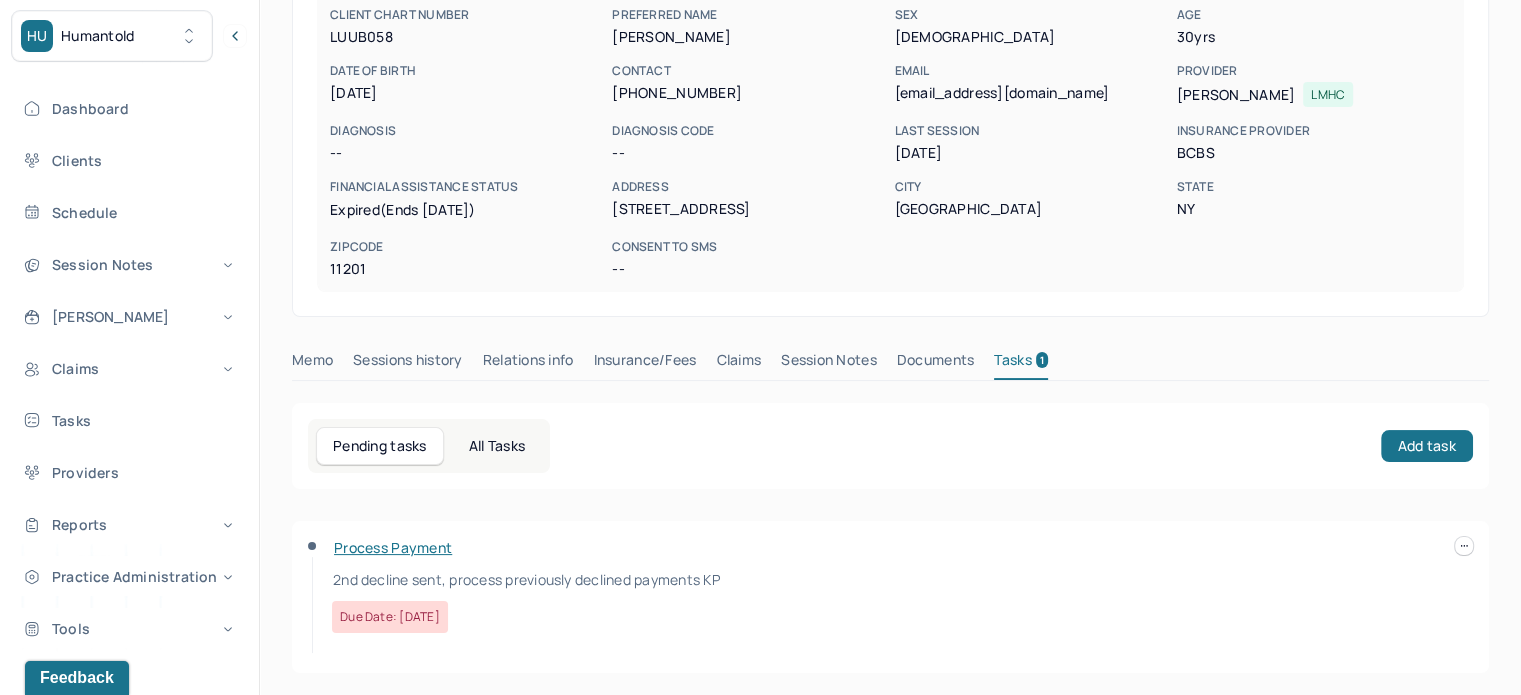 click on "Insurance/Fees" at bounding box center [645, 364] 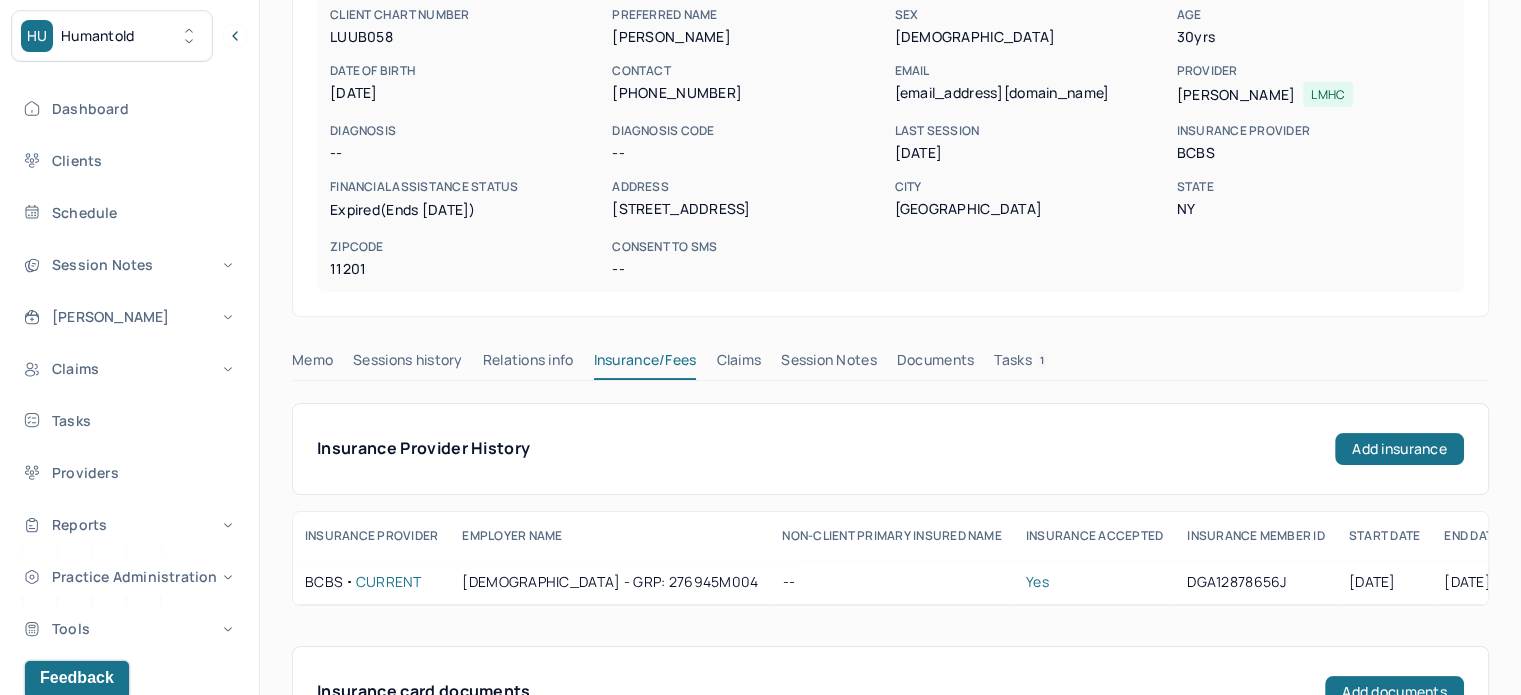 click on "Claims" at bounding box center [738, 364] 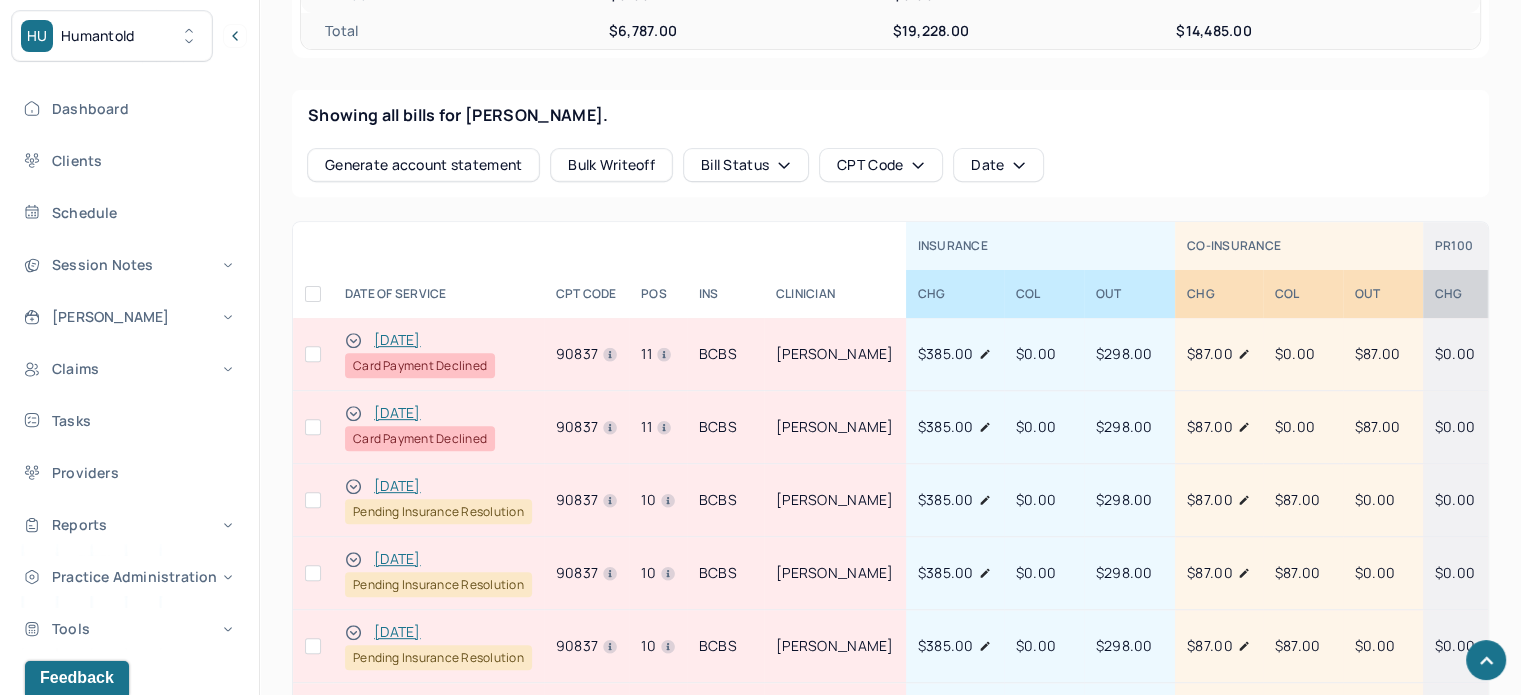 scroll, scrollTop: 840, scrollLeft: 0, axis: vertical 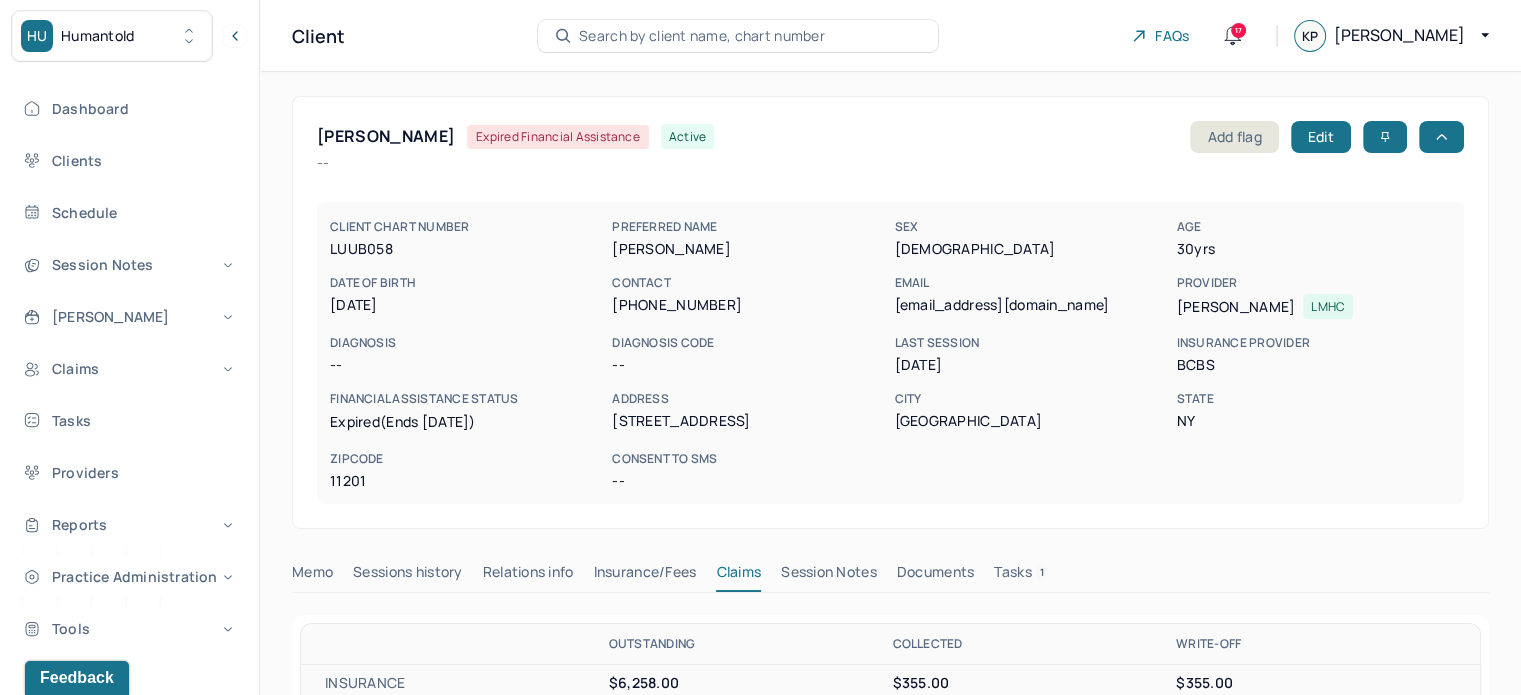 click on "Search by client name, chart number" at bounding box center [702, 36] 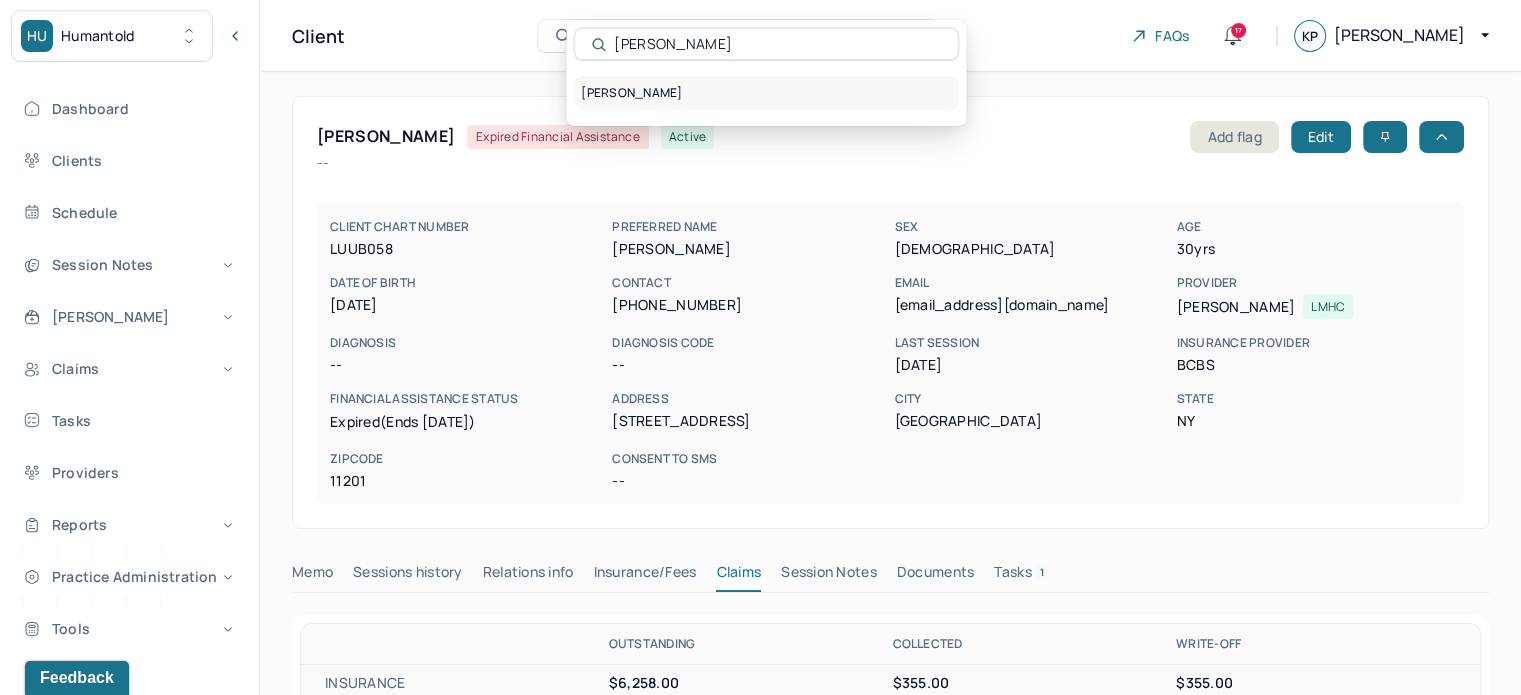 type on "[PERSON_NAME]" 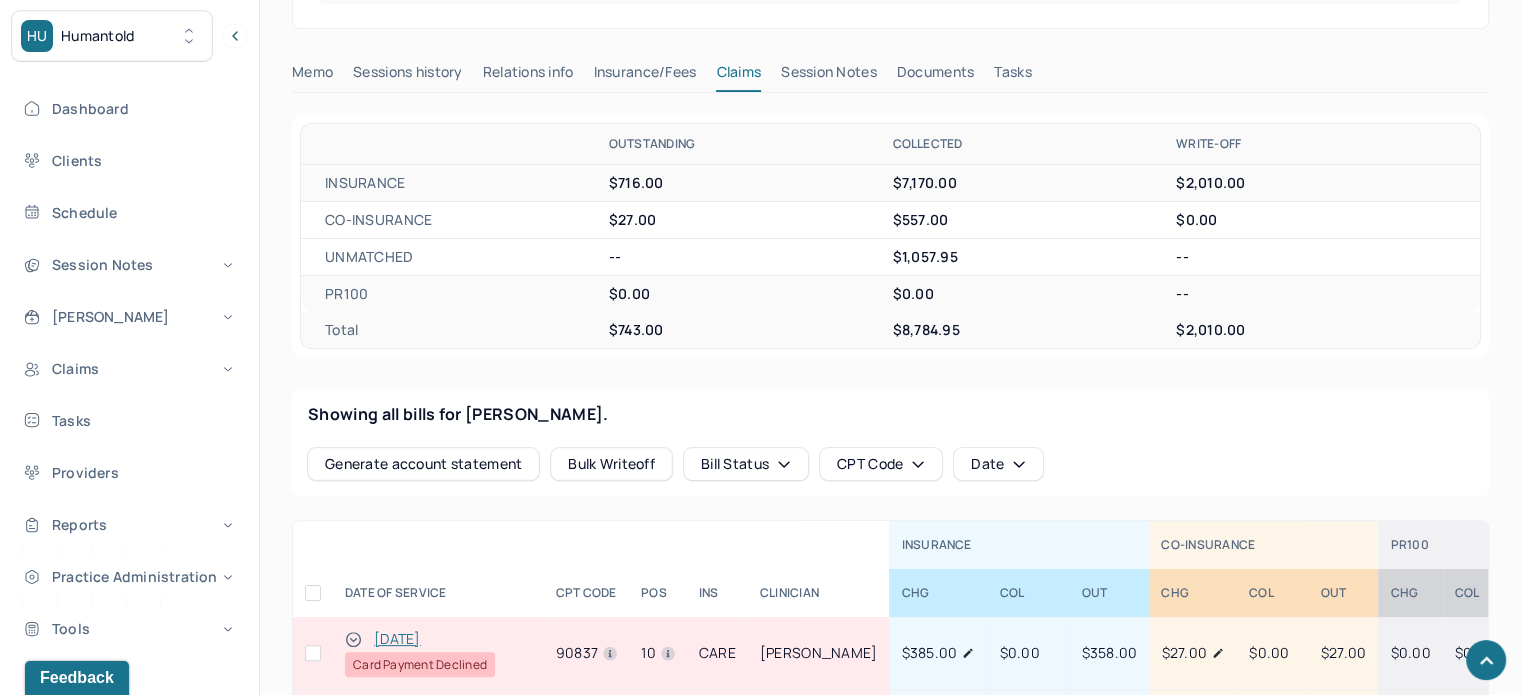 scroll, scrollTop: 900, scrollLeft: 0, axis: vertical 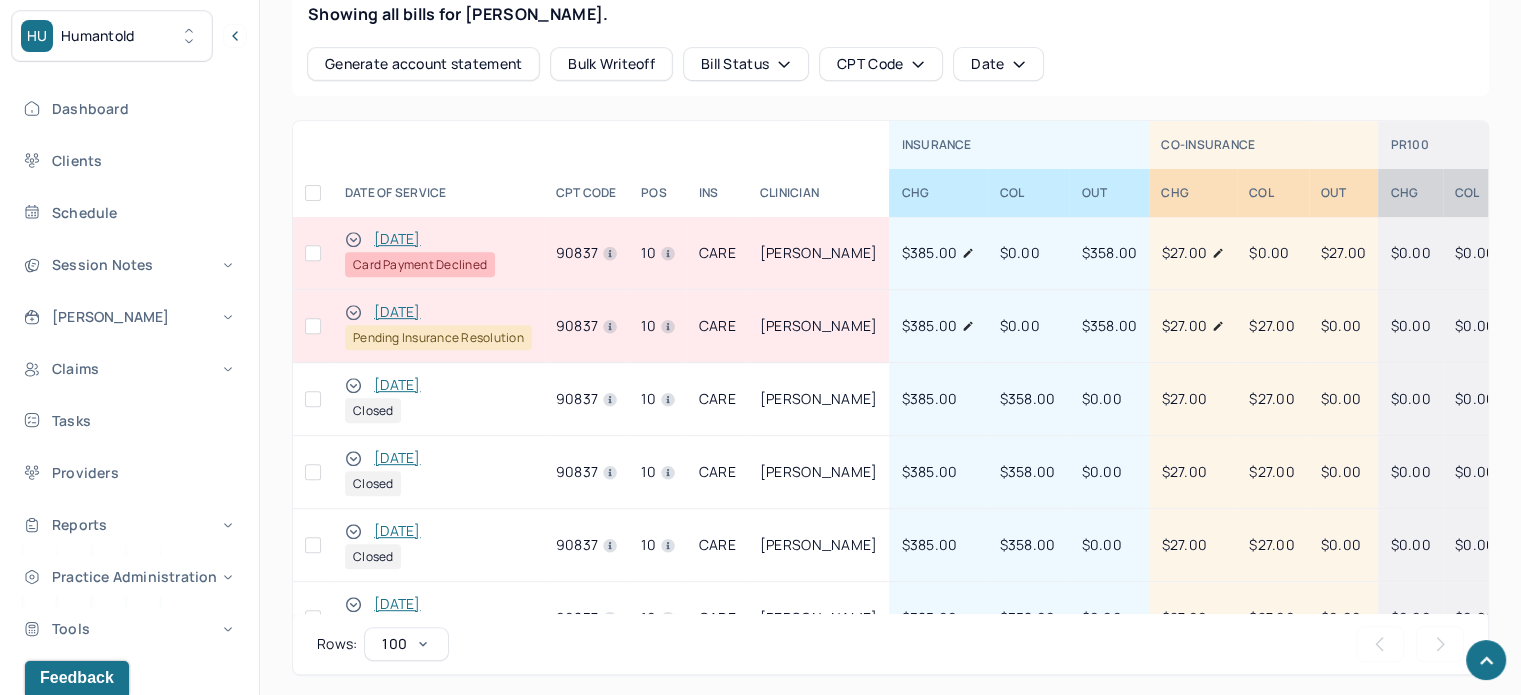 click at bounding box center (313, 253) 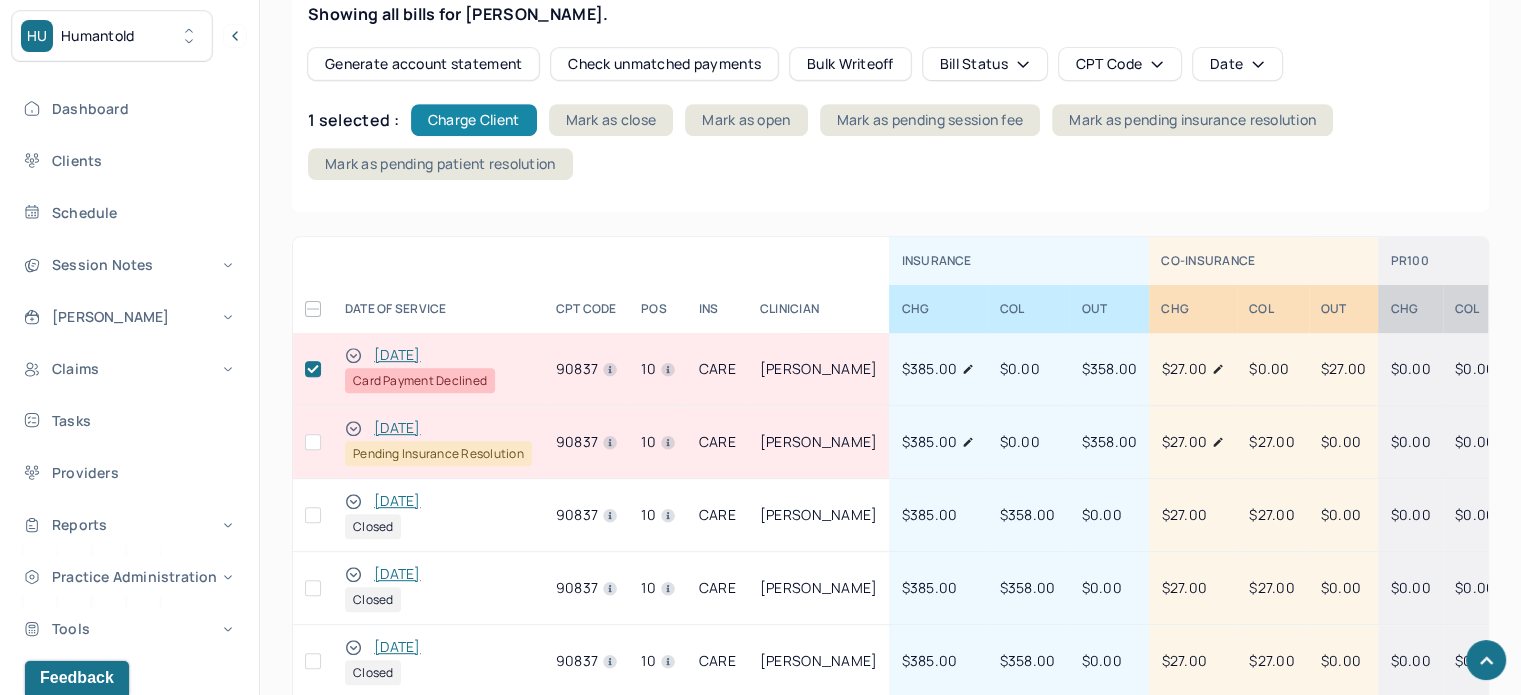 click on "Charge Client" at bounding box center [474, 120] 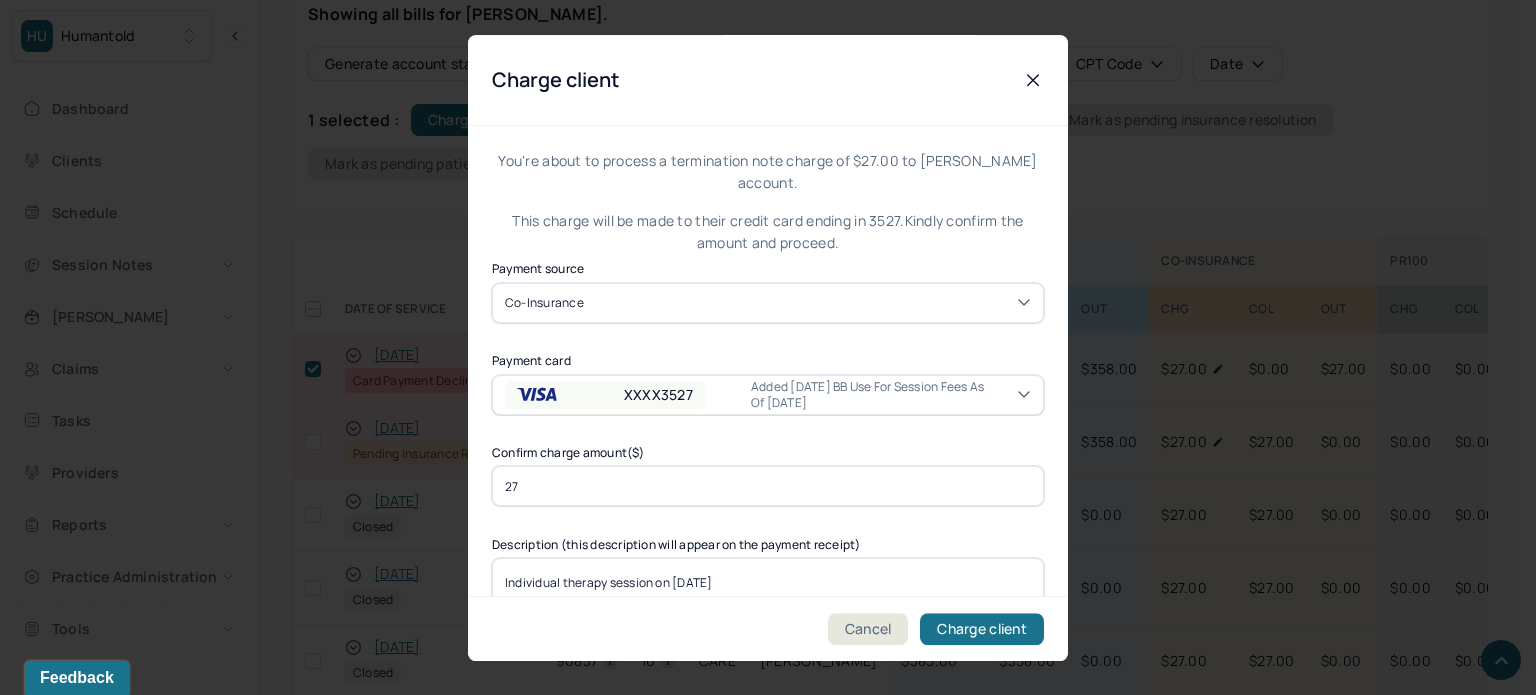 click on "Added 2/10/25 BB use for session fees as of 2/10/25" at bounding box center (874, 394) 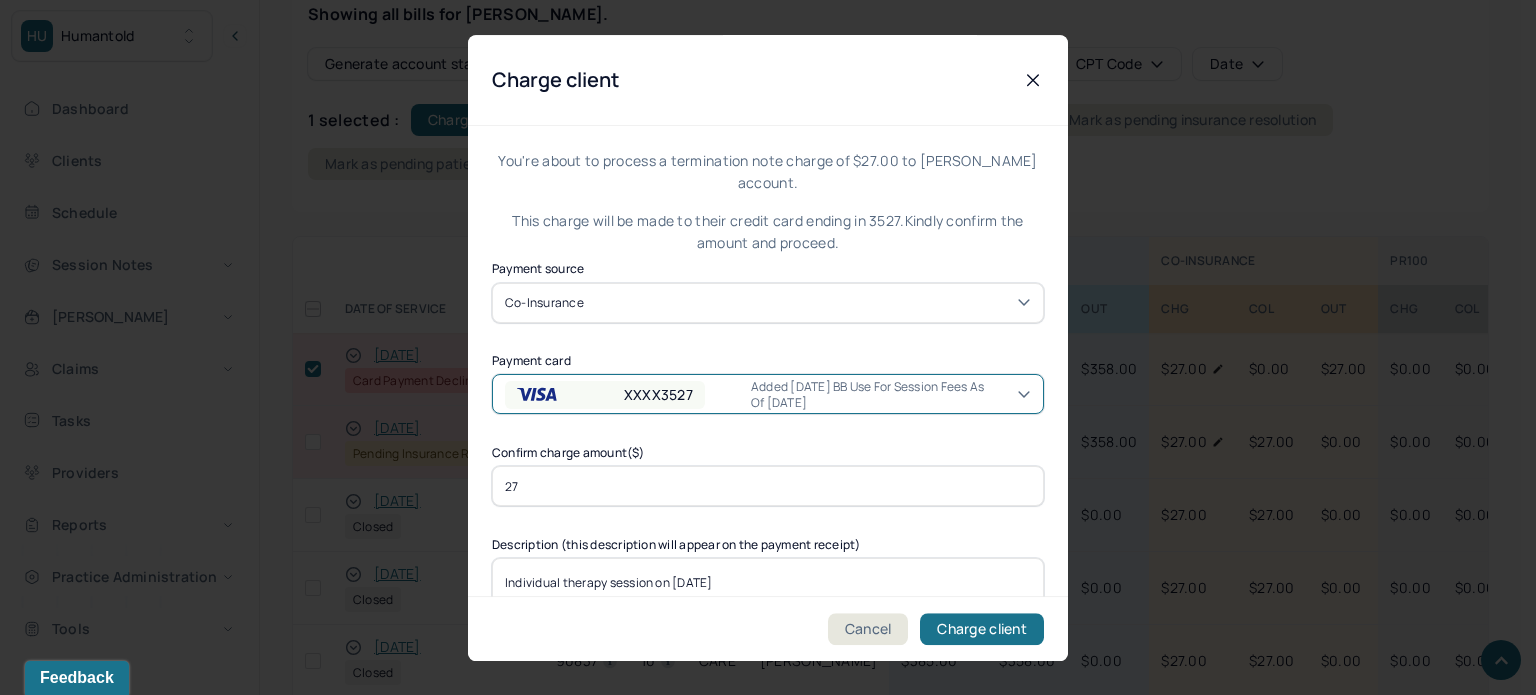 click on "Added 2/10/25 BB use for session fees as of 2/10/25" at bounding box center (874, 394) 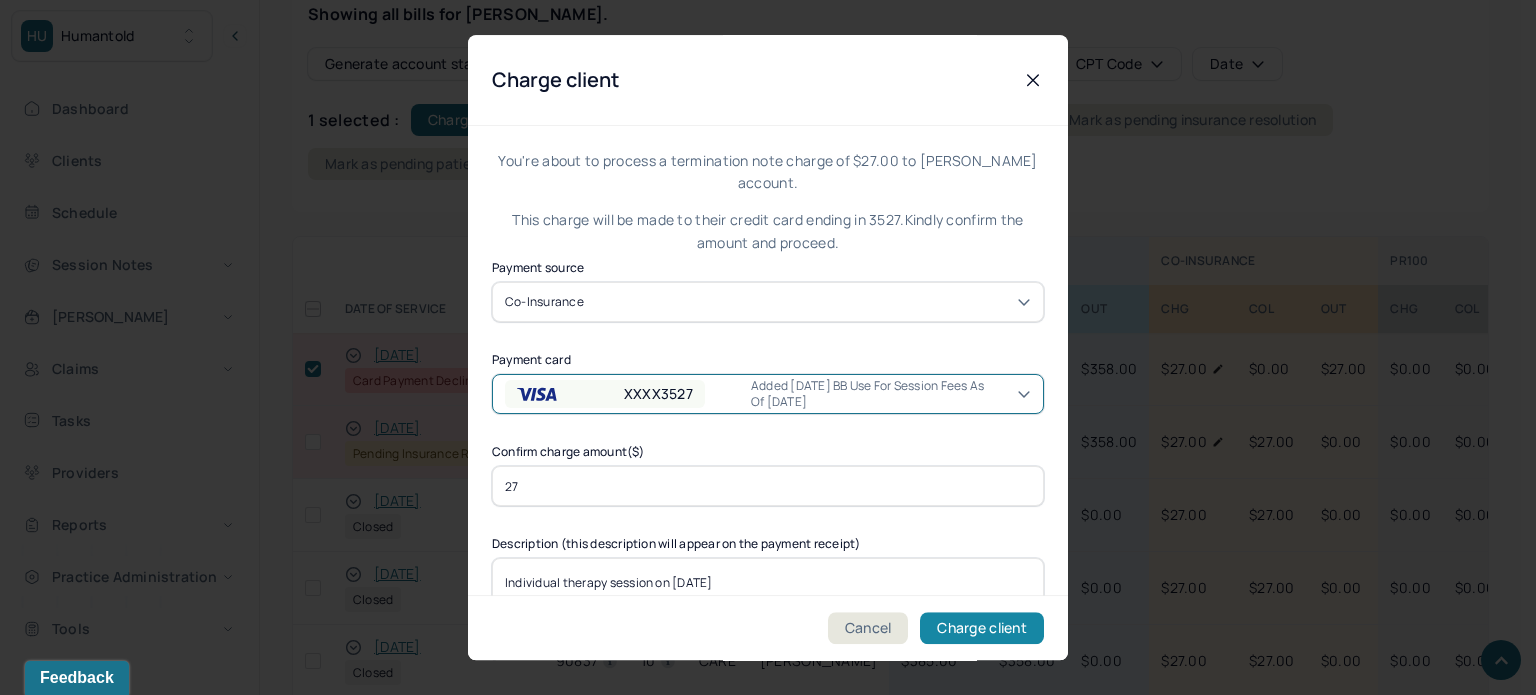 click on "Charge client" at bounding box center [982, 628] 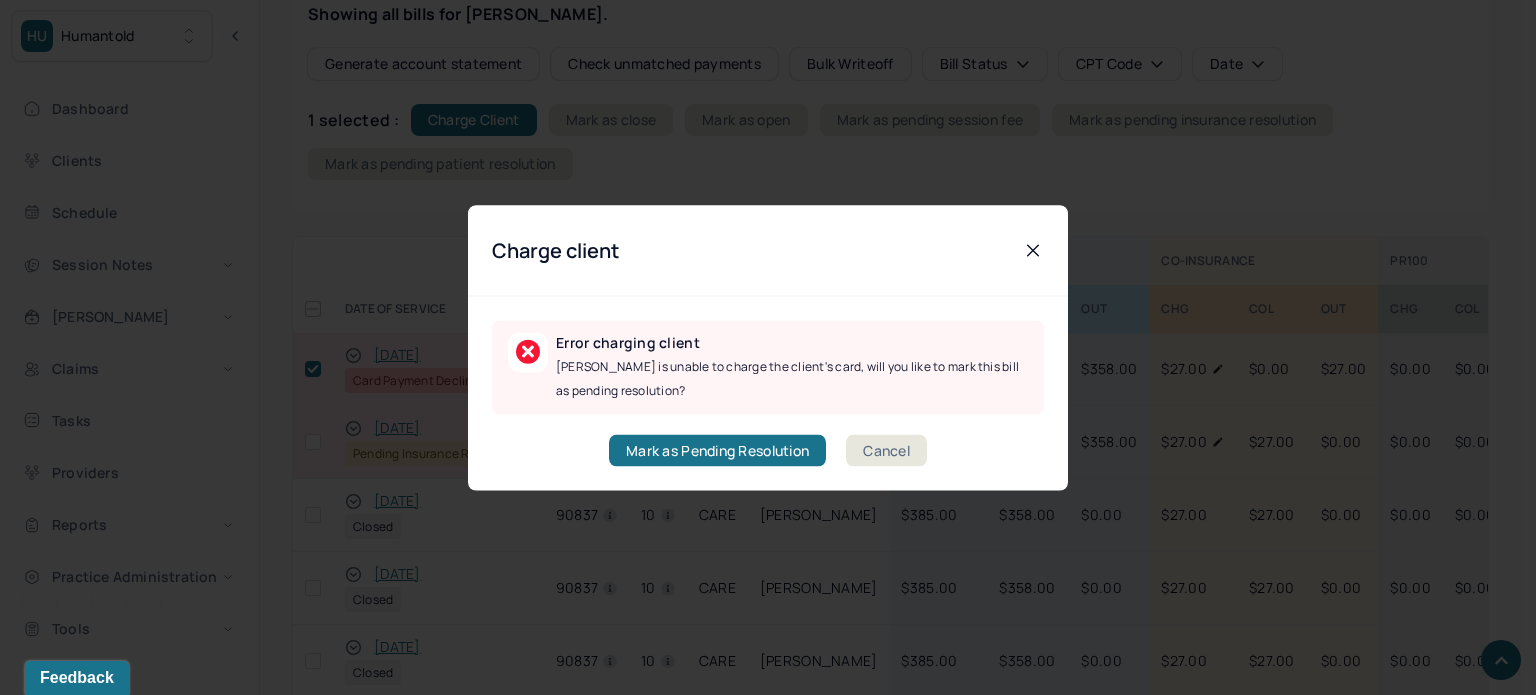 click 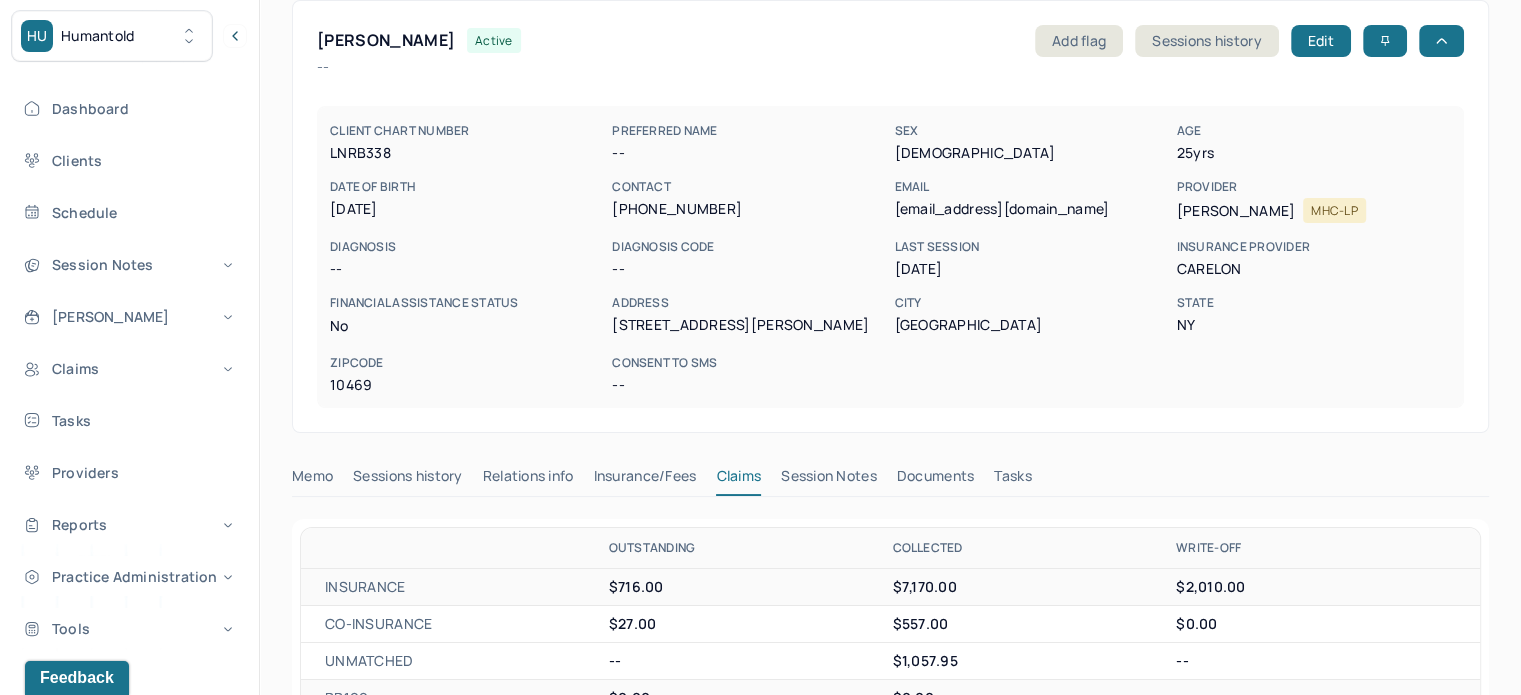 scroll, scrollTop: 0, scrollLeft: 0, axis: both 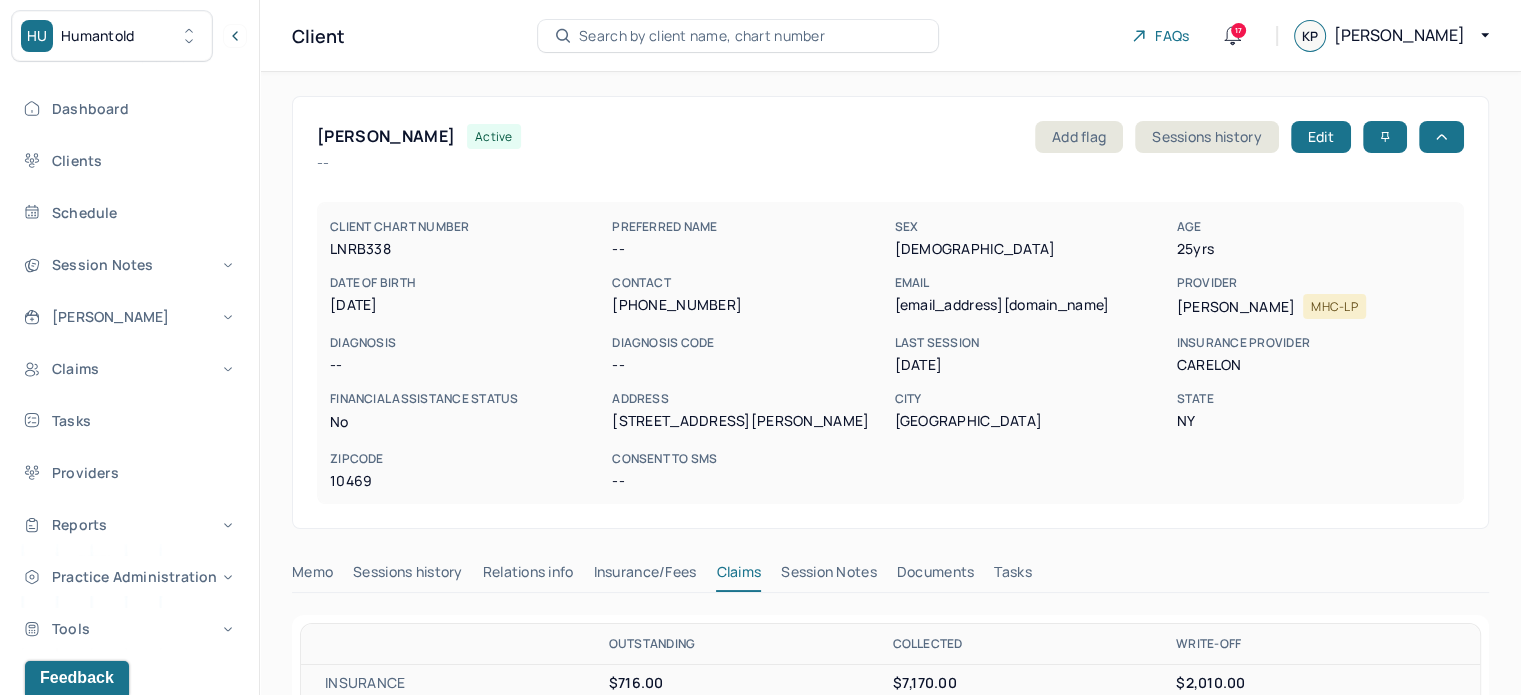 click on "(718) 879-2136" at bounding box center [749, 305] 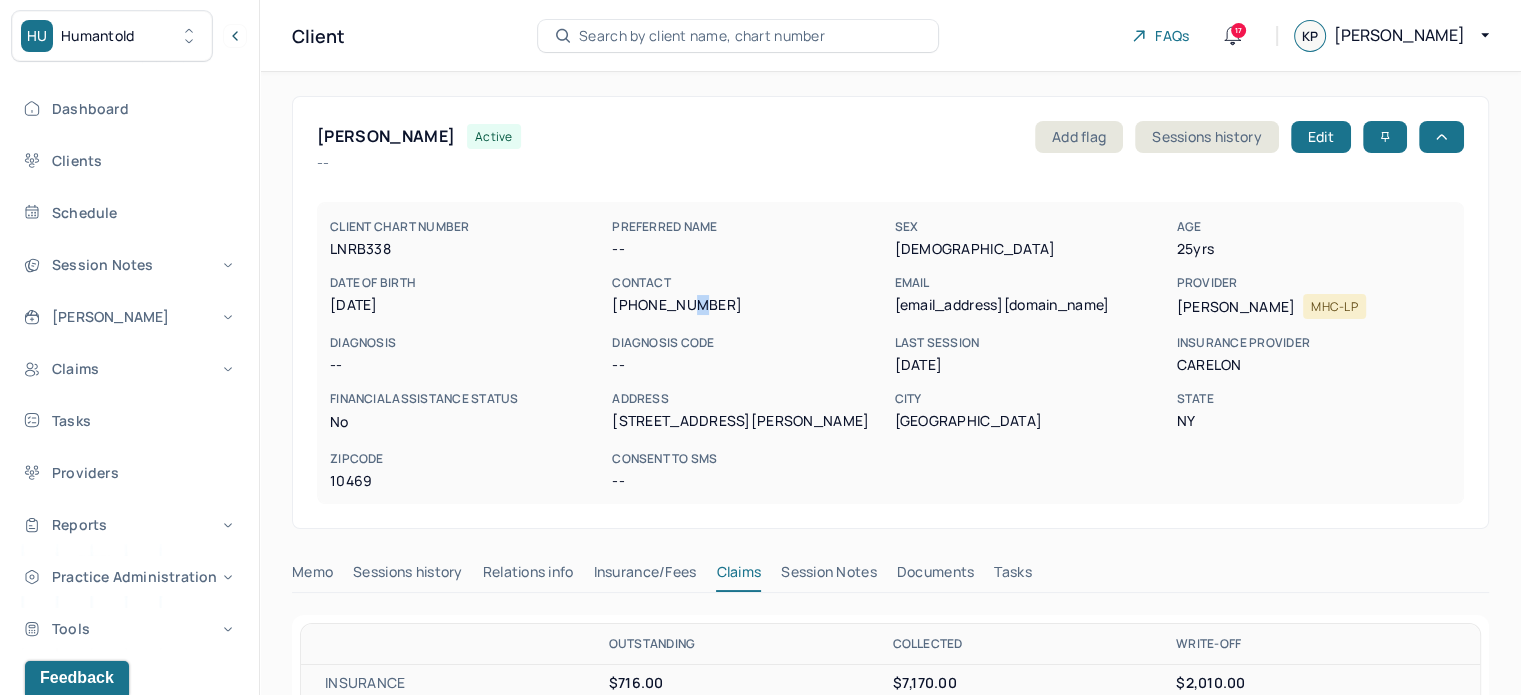 click on "(718) 879-2136" at bounding box center [749, 305] 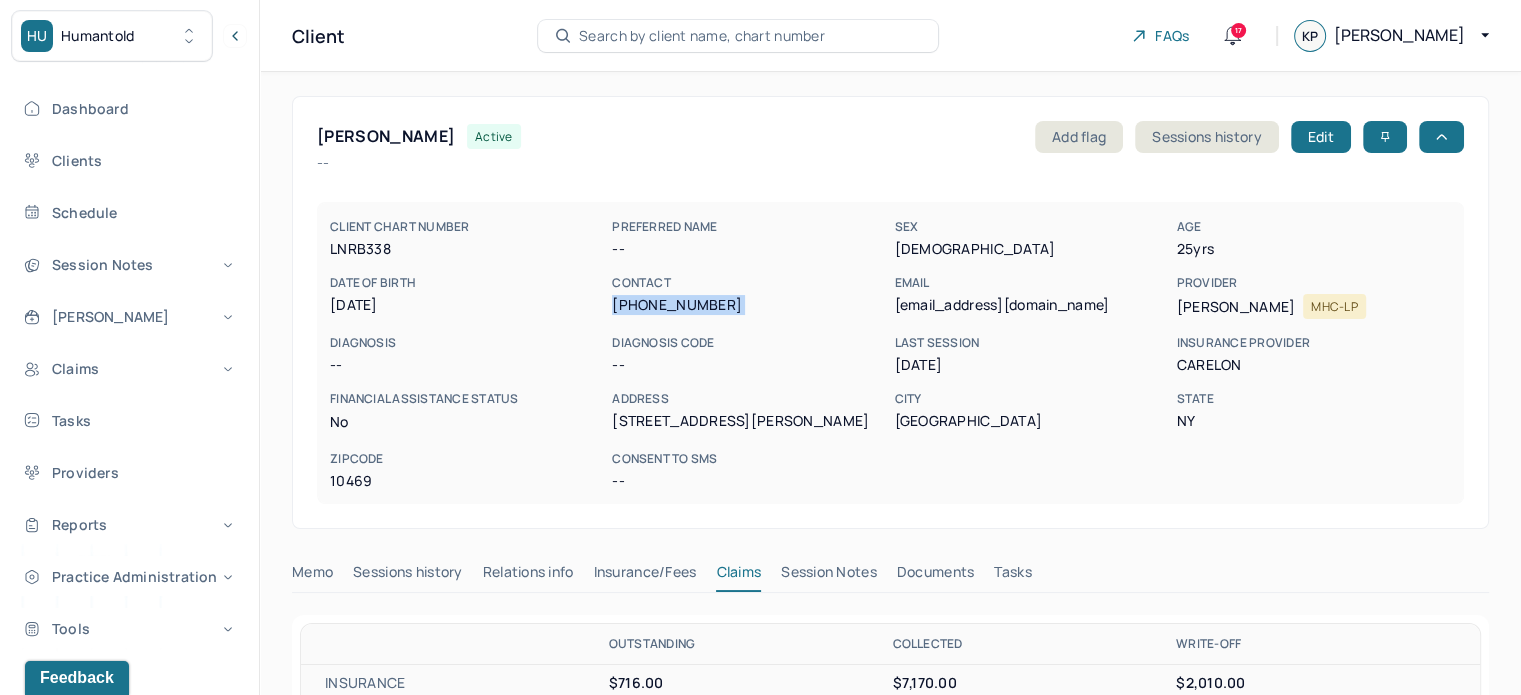click on "(718) 879-2136" at bounding box center [749, 305] 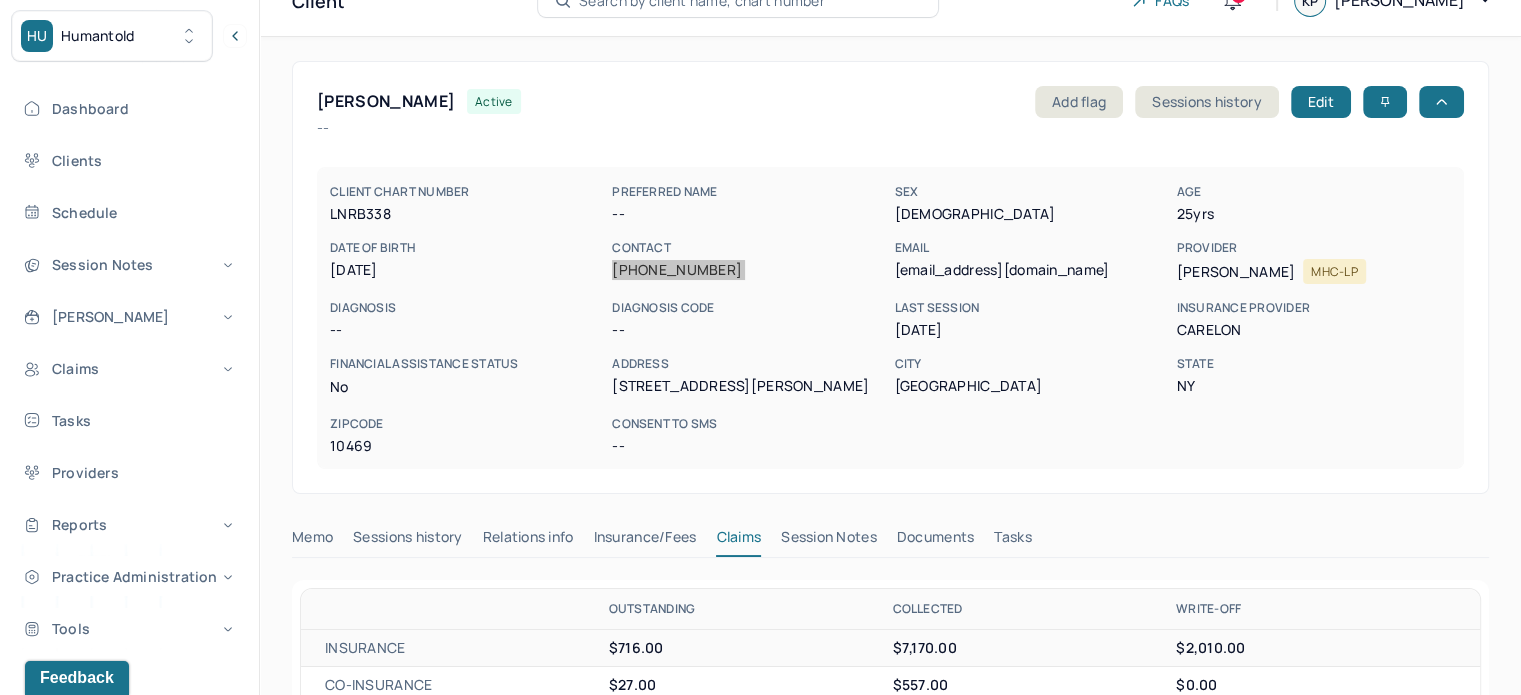 scroll, scrollTop: 0, scrollLeft: 0, axis: both 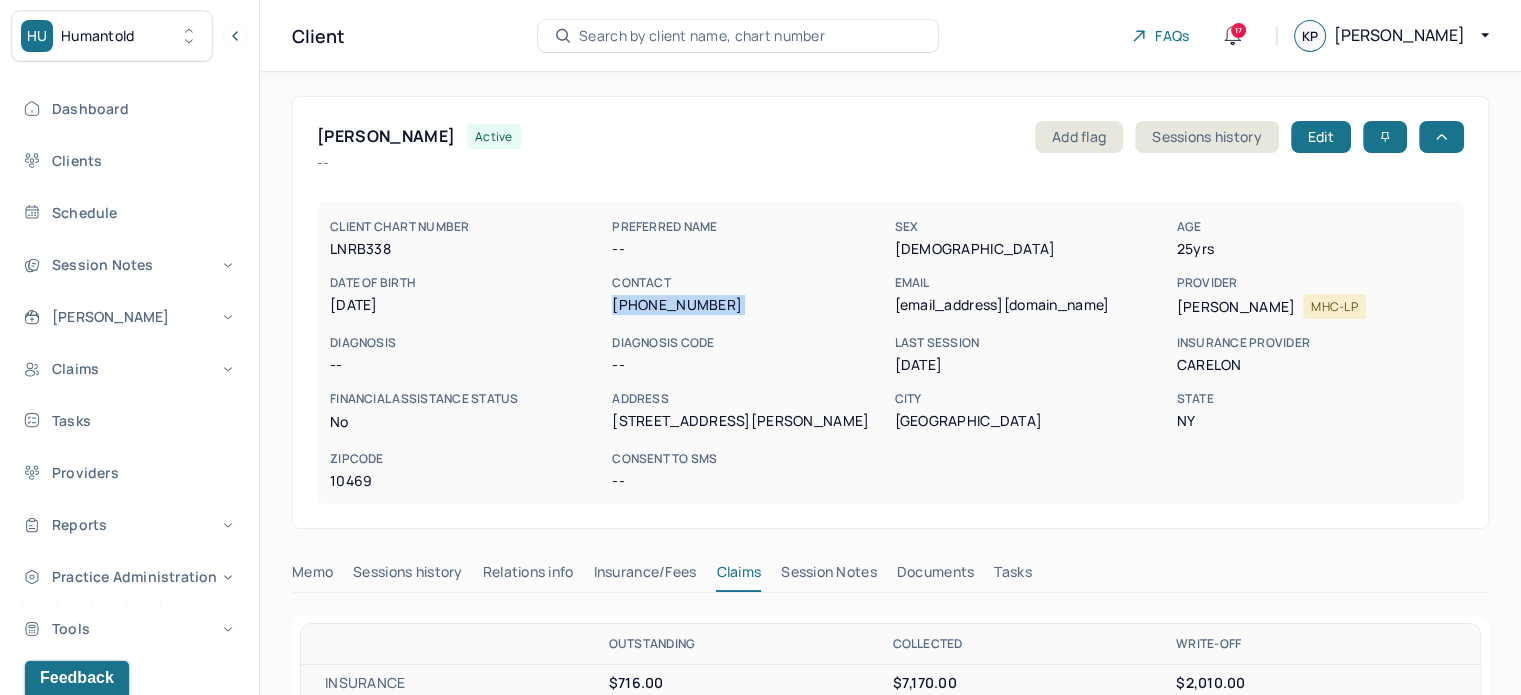 click on "dejahtlucas@gmail.com" at bounding box center [1031, 305] 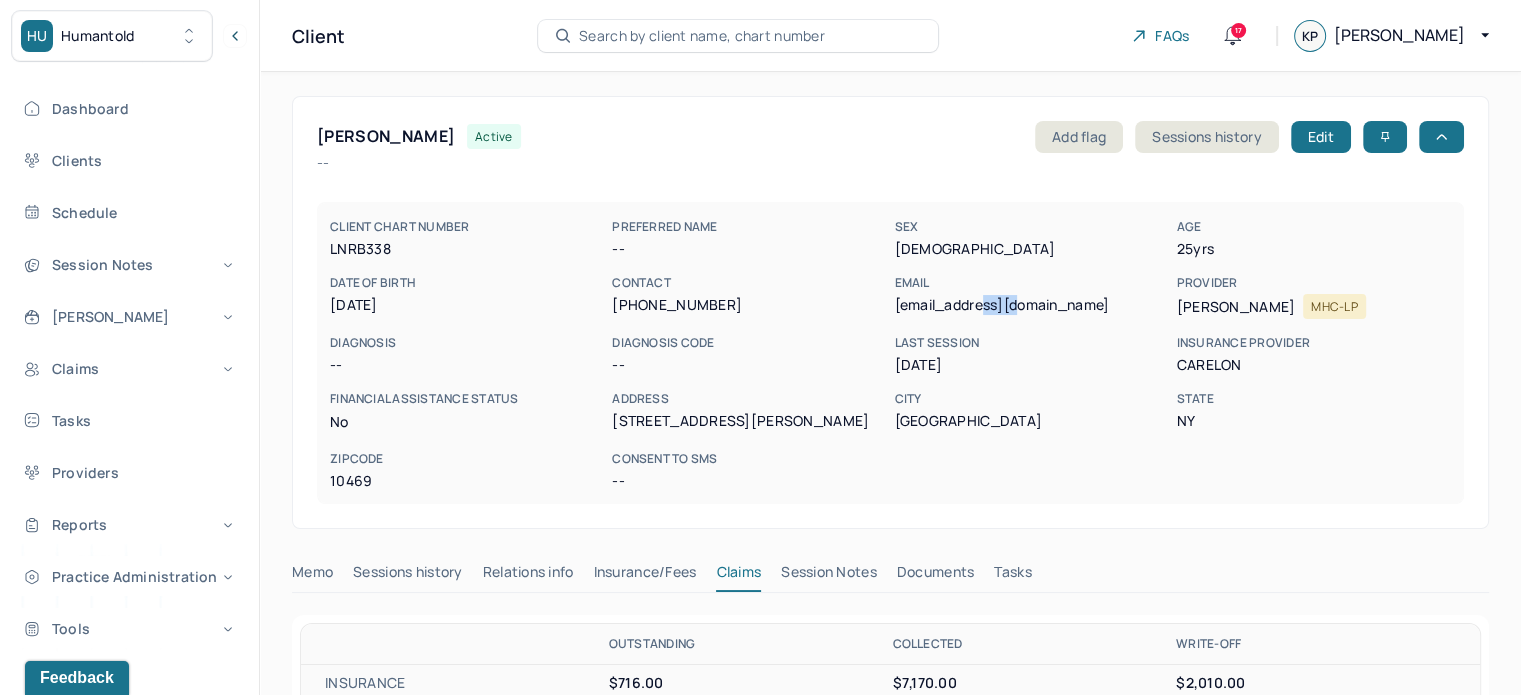 click on "dejahtlucas@gmail.com" at bounding box center (1031, 305) 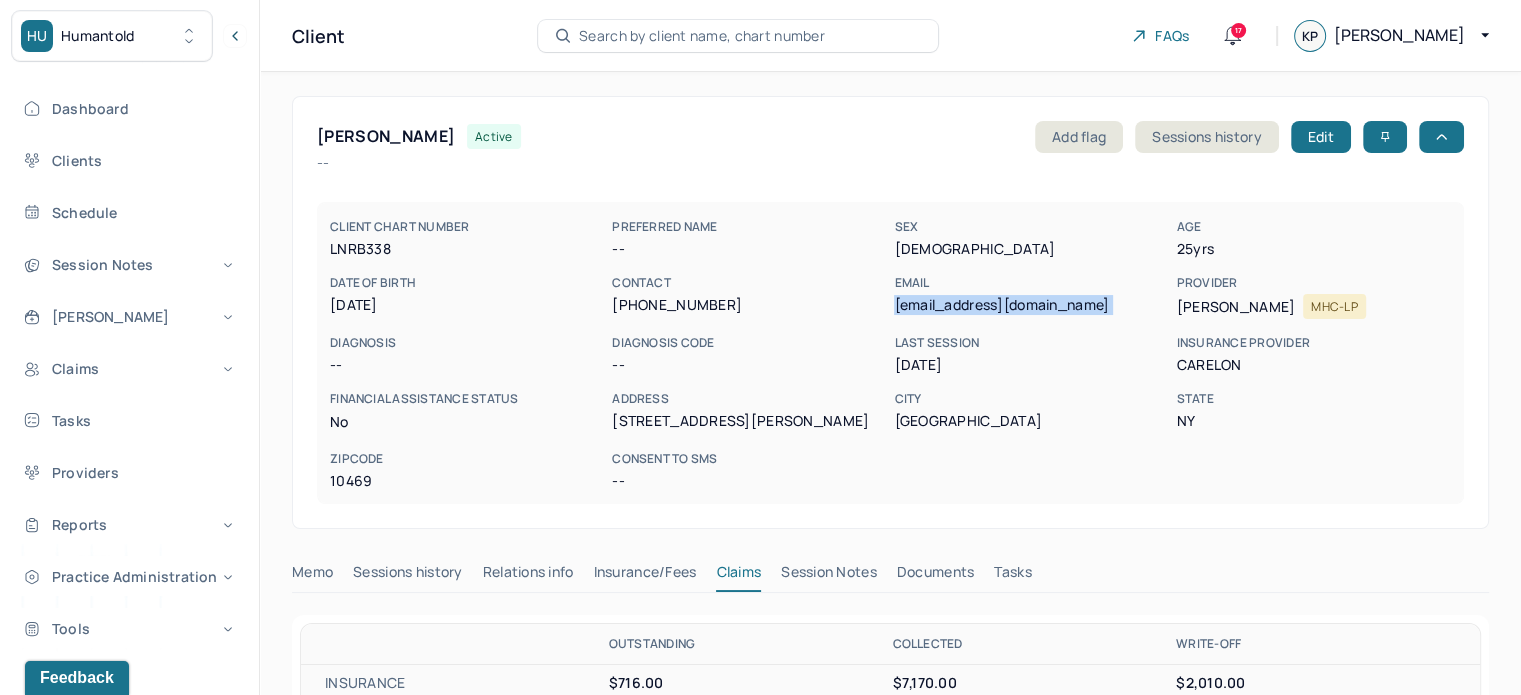 click on "dejahtlucas@gmail.com" at bounding box center [1031, 305] 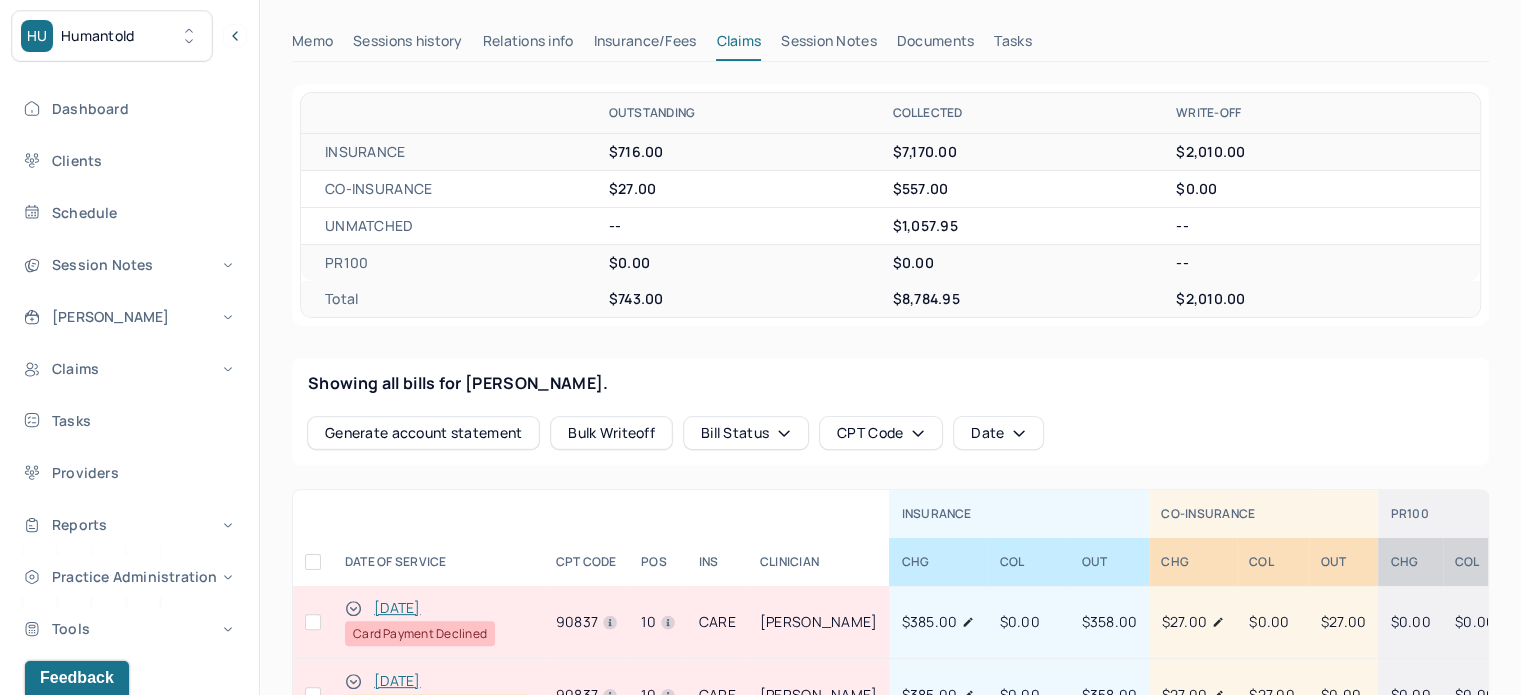 scroll, scrollTop: 299, scrollLeft: 0, axis: vertical 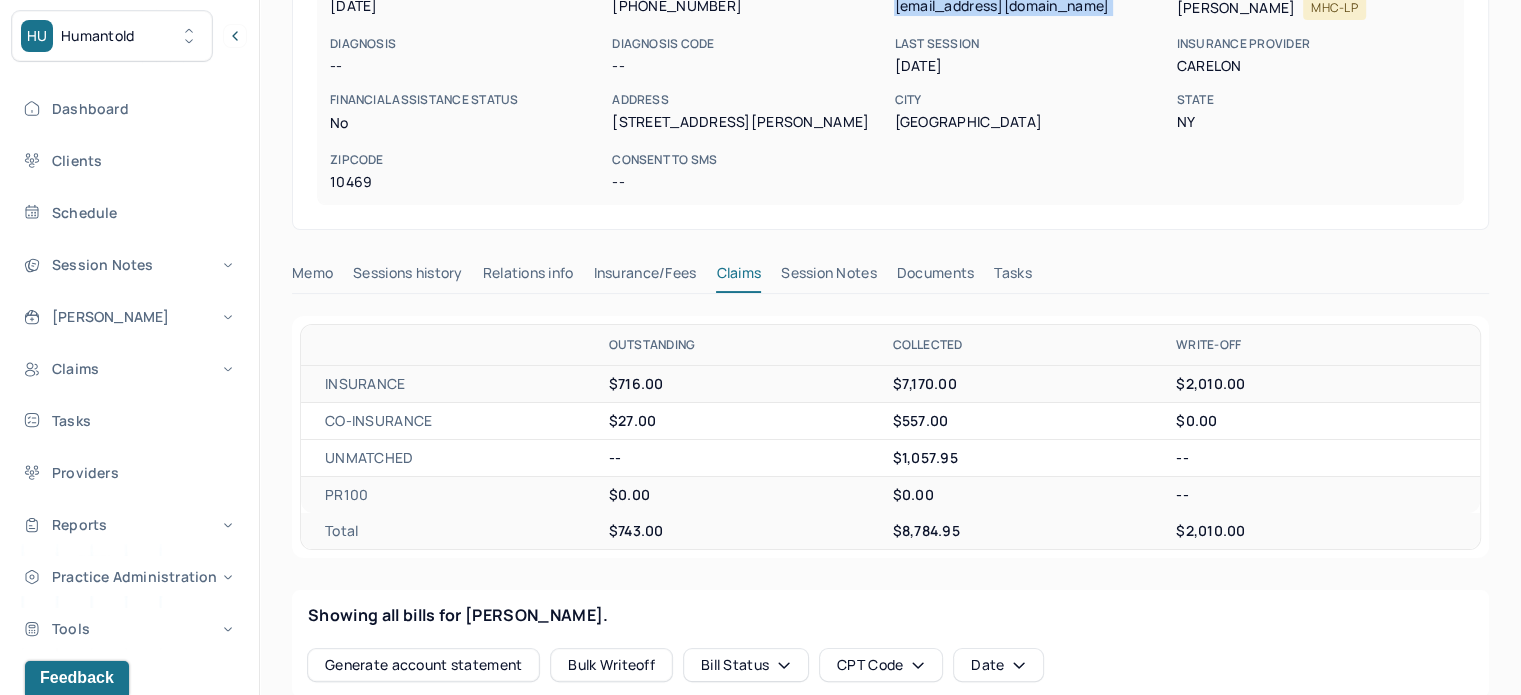 click on "Tasks" at bounding box center [1012, 277] 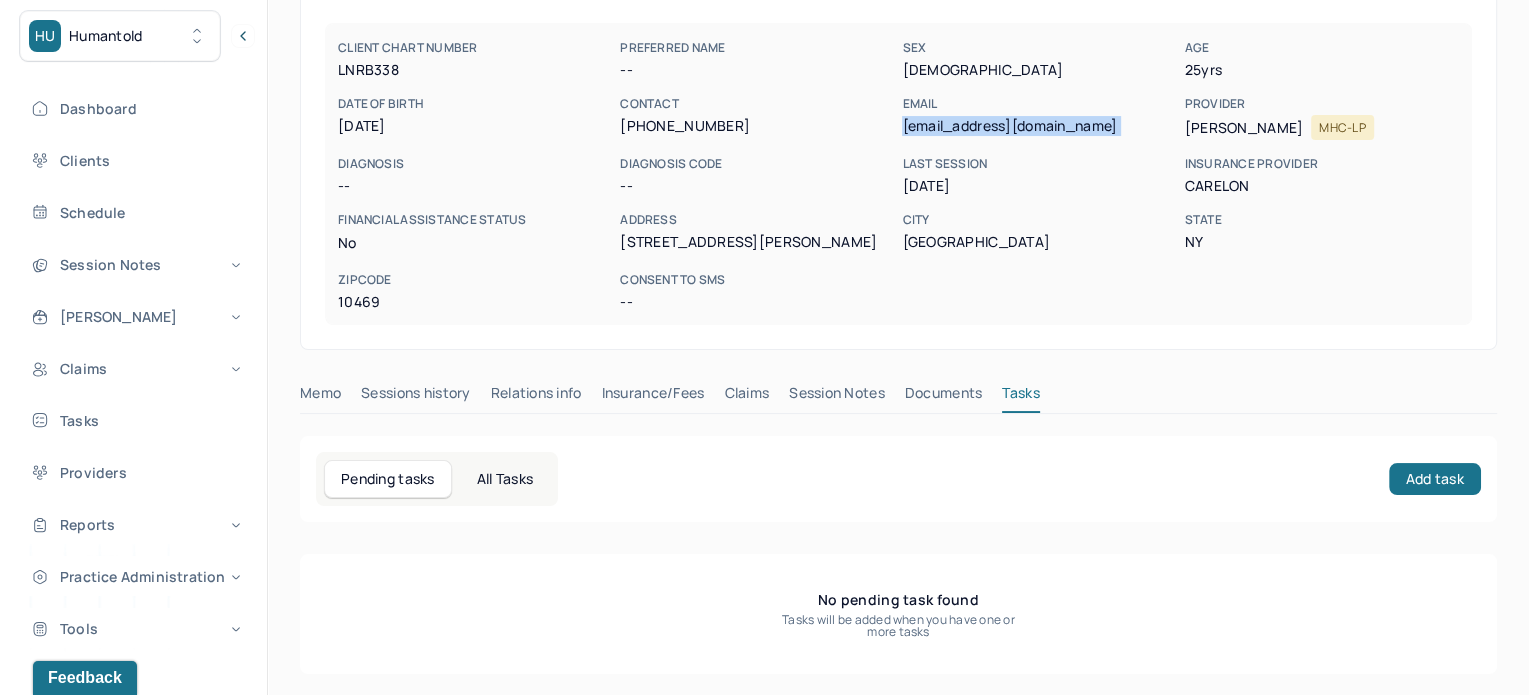 scroll, scrollTop: 180, scrollLeft: 0, axis: vertical 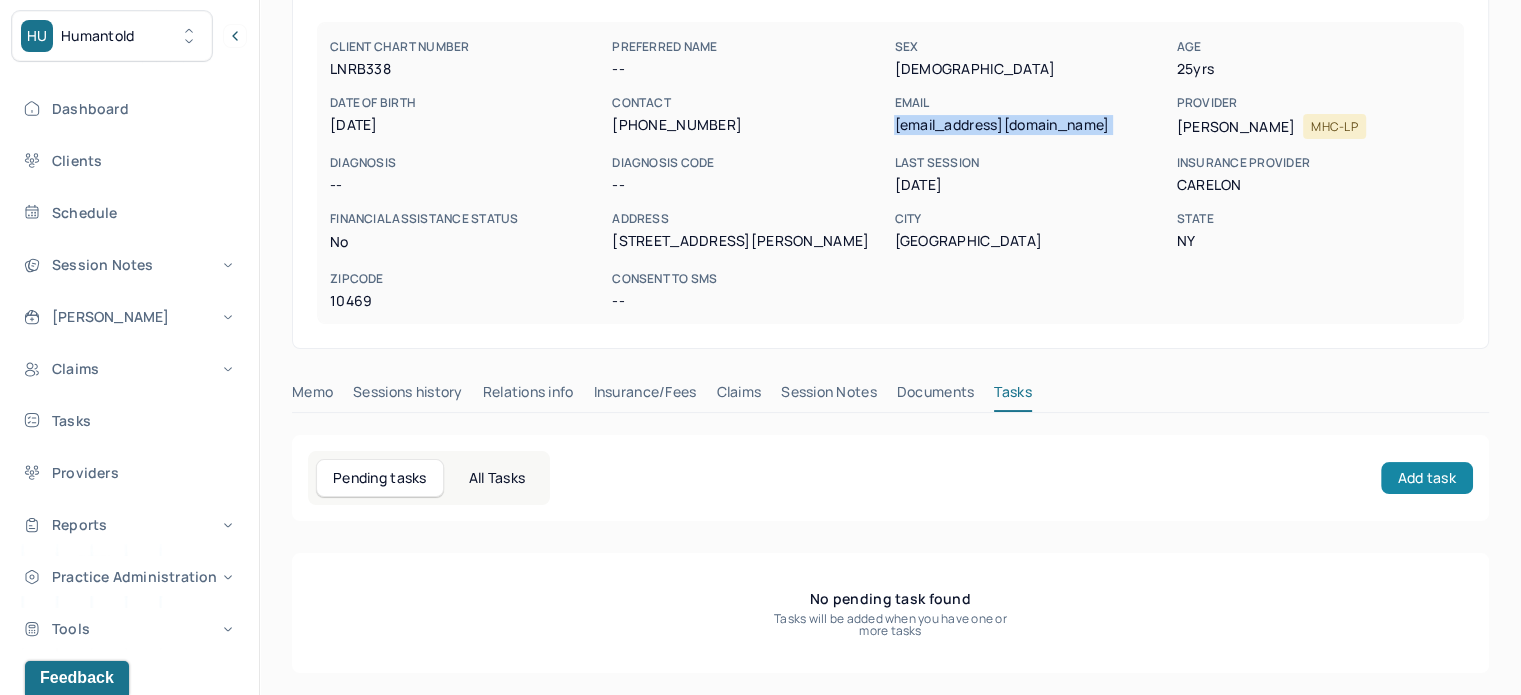click on "Add task" at bounding box center [1427, 478] 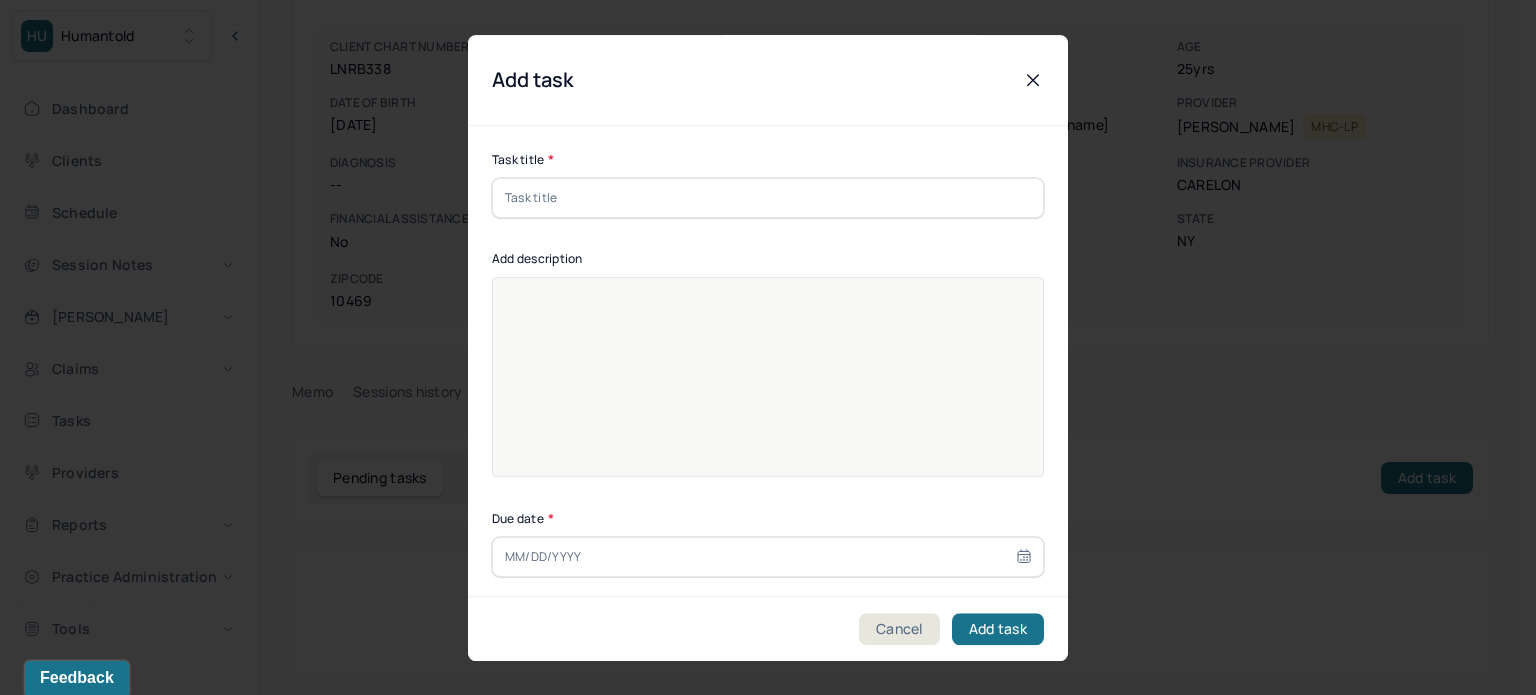 click at bounding box center (768, 198) 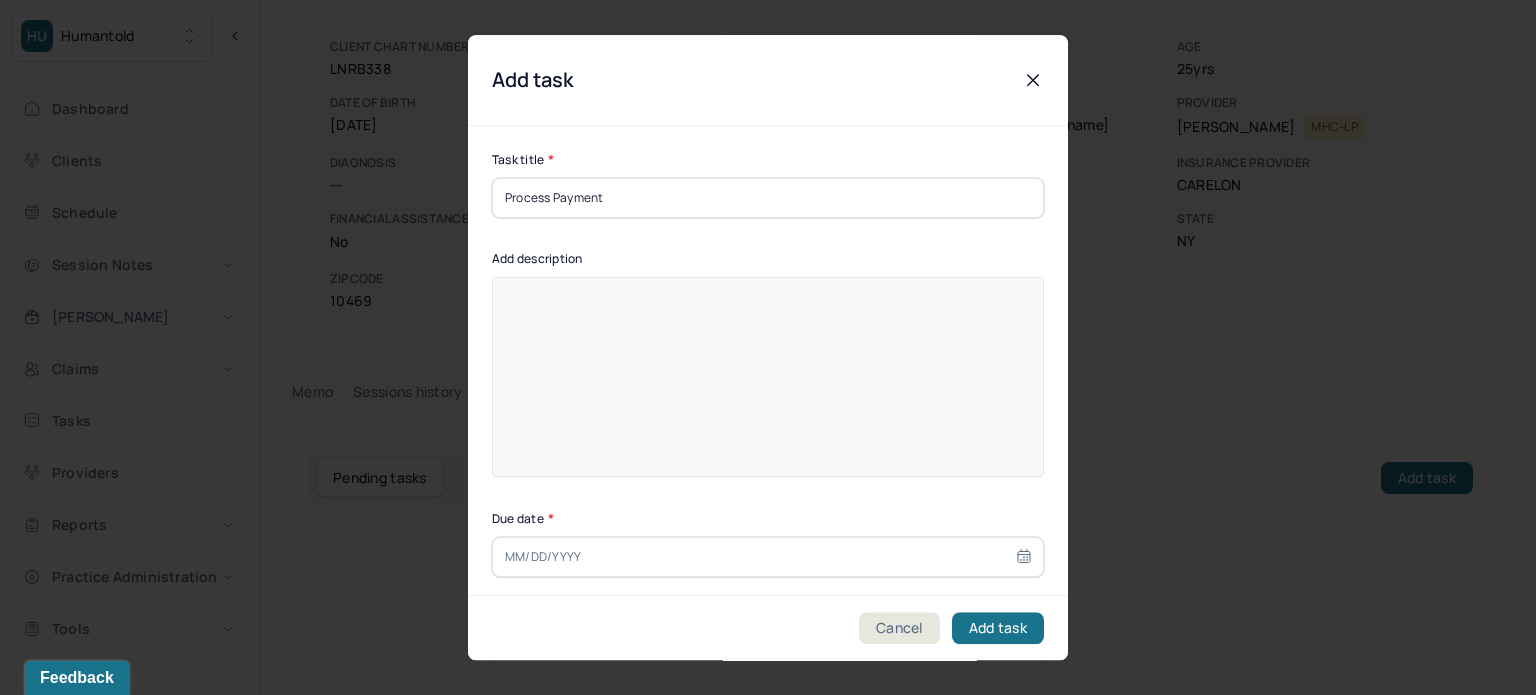type on "Process Payment" 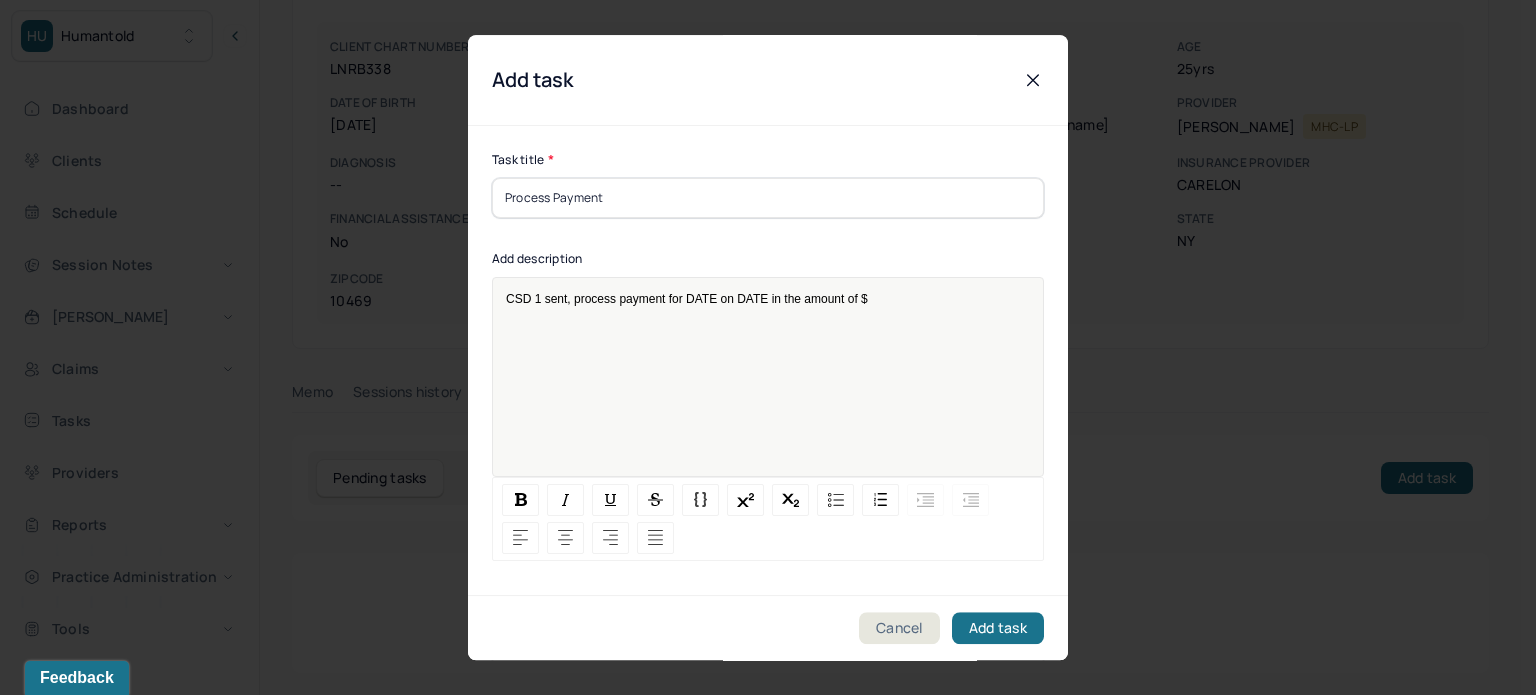 type 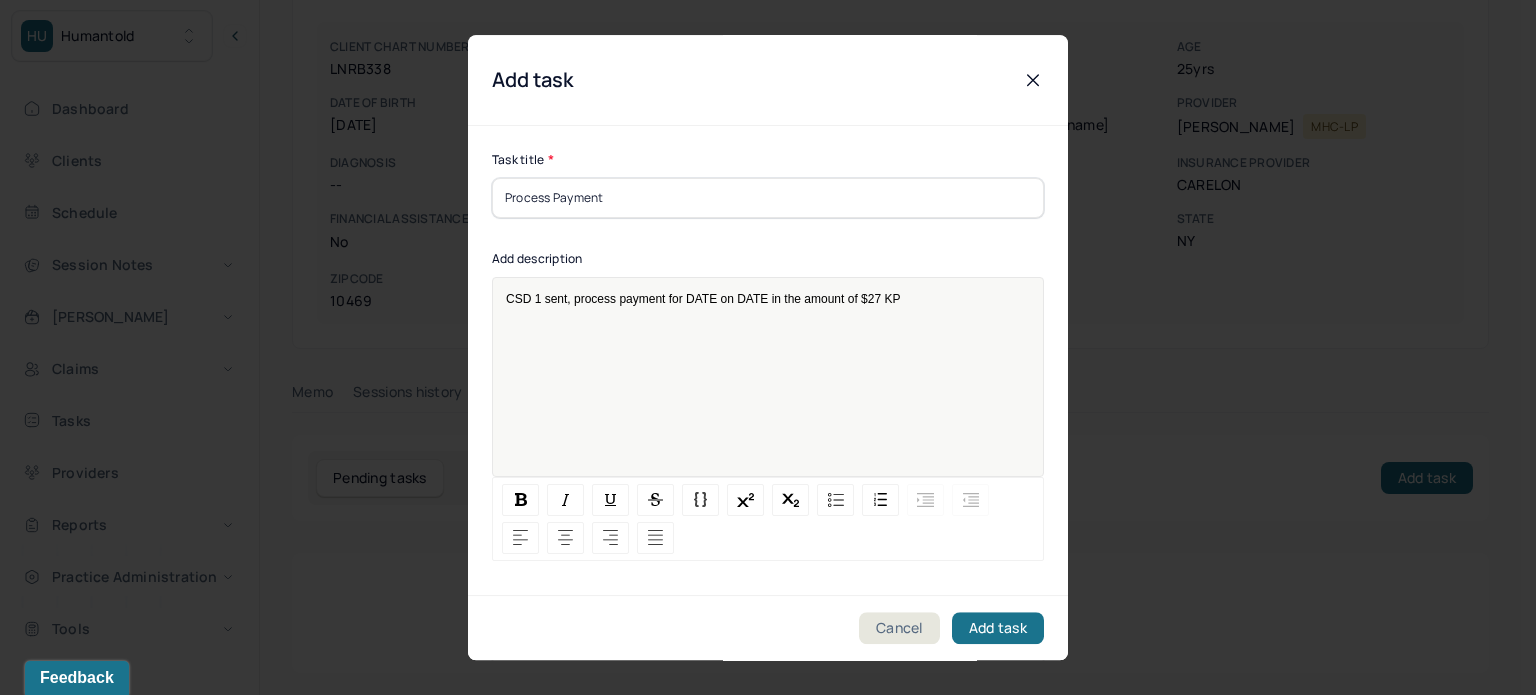 click on "CSD 1 sent, process payment for DATE on DATE in the amount of $27 KP" at bounding box center (703, 299) 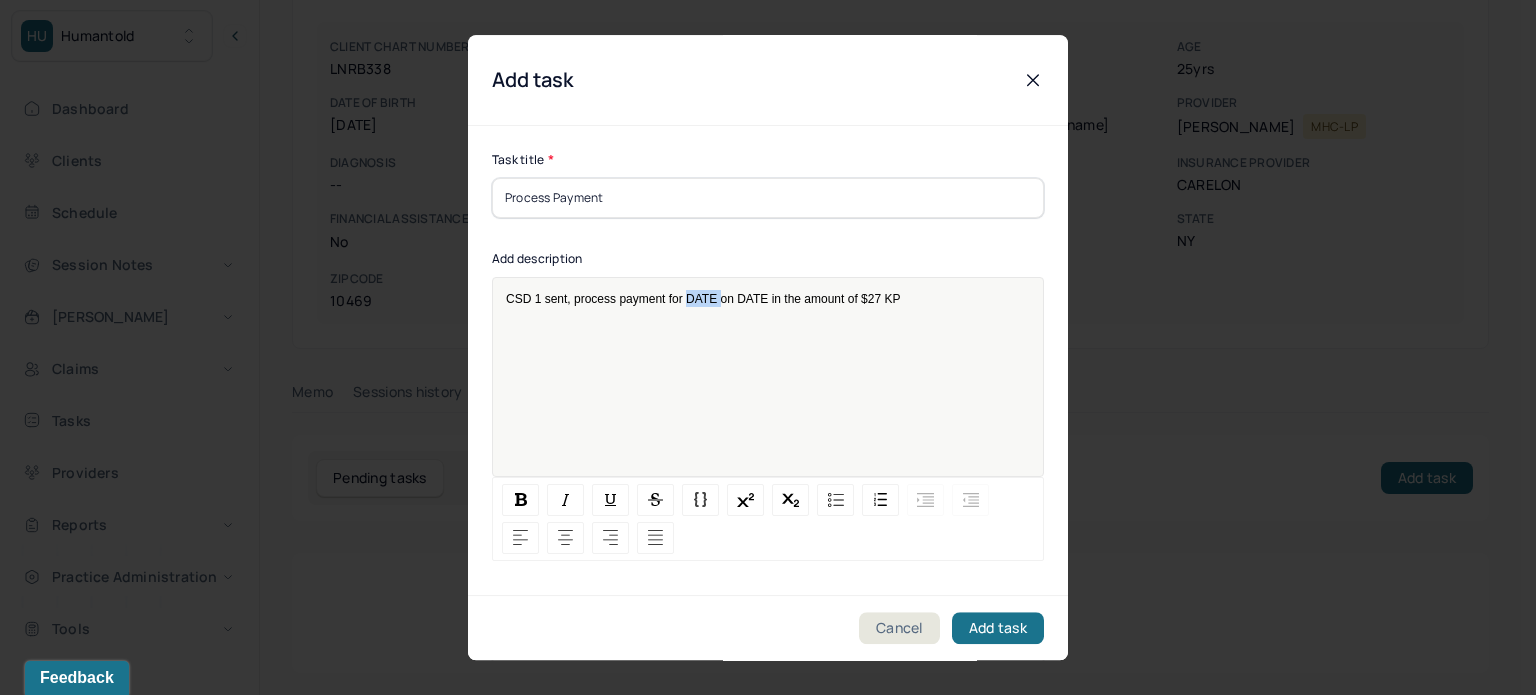 click on "CSD 1 sent, process payment for DATE on DATE in the amount of $27 KP" at bounding box center [703, 299] 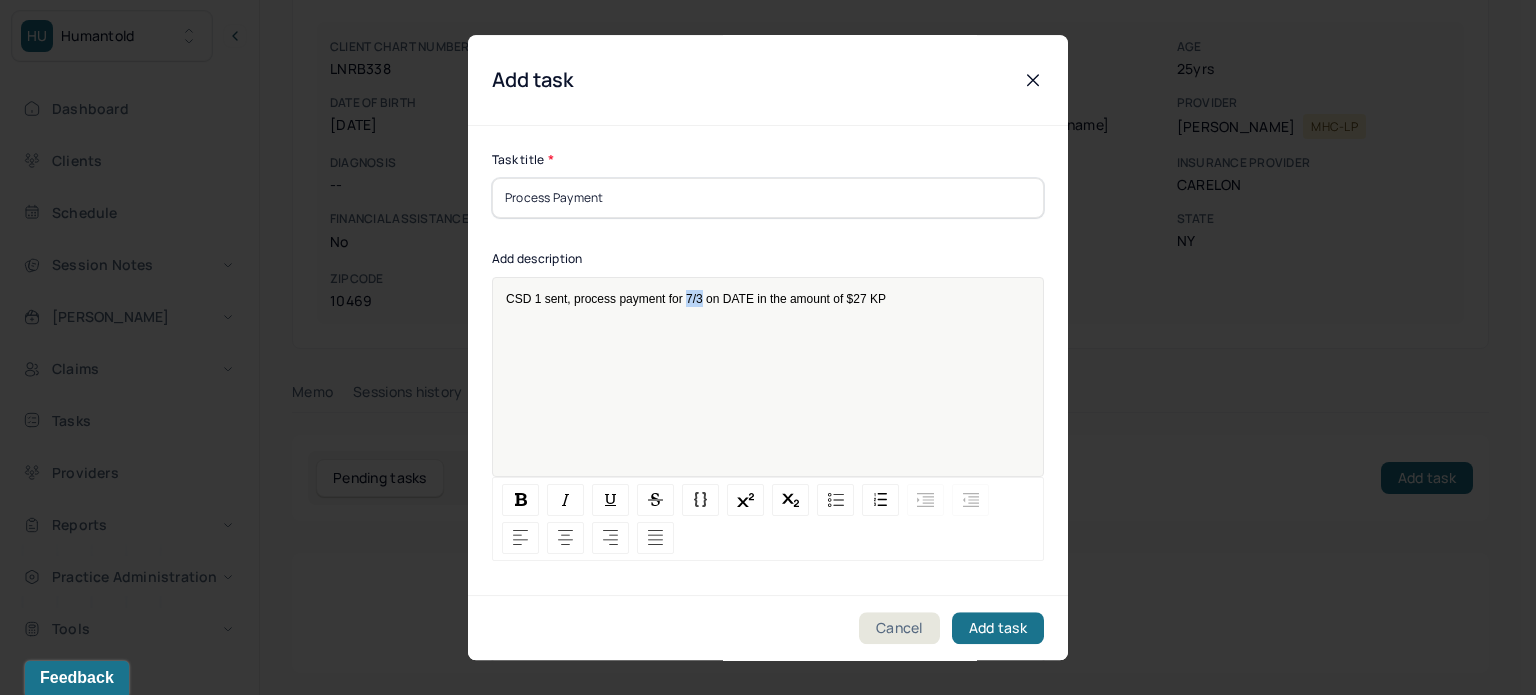 drag, startPoint x: 702, startPoint y: 297, endPoint x: 687, endPoint y: 299, distance: 15.132746 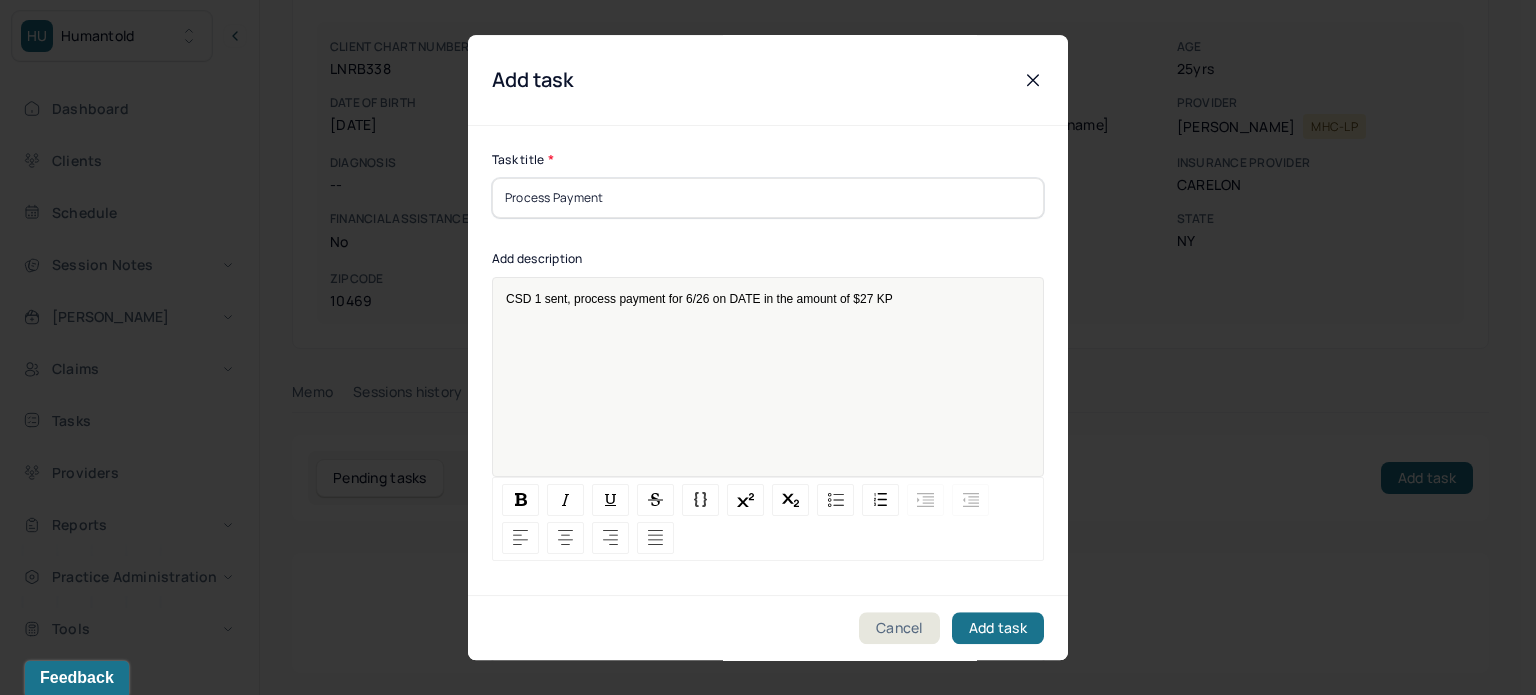 click on "CSD 1 sent, process payment for 6/26 on DATE in the amount of $27 KP" at bounding box center (699, 299) 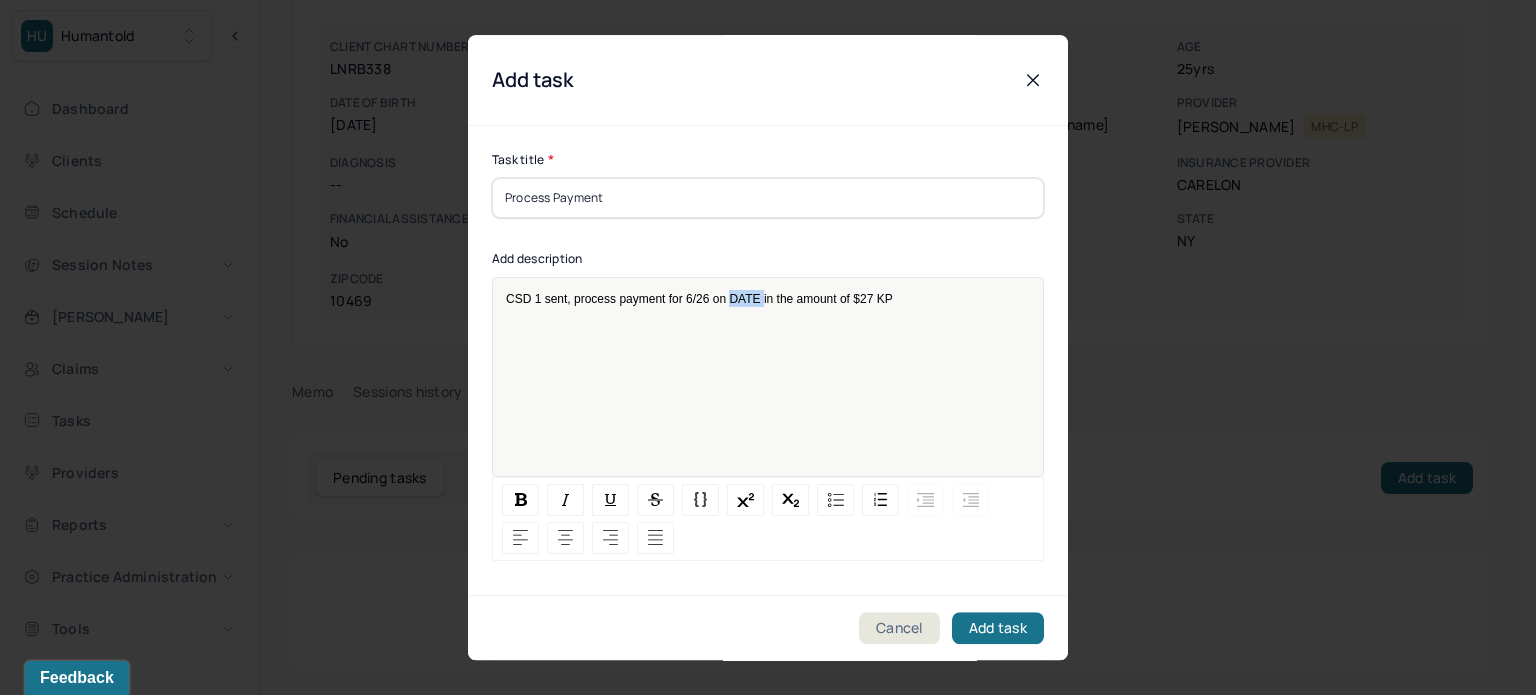 click on "CSD 1 sent, process payment for 6/26 on DATE in the amount of $27 KP" at bounding box center (699, 299) 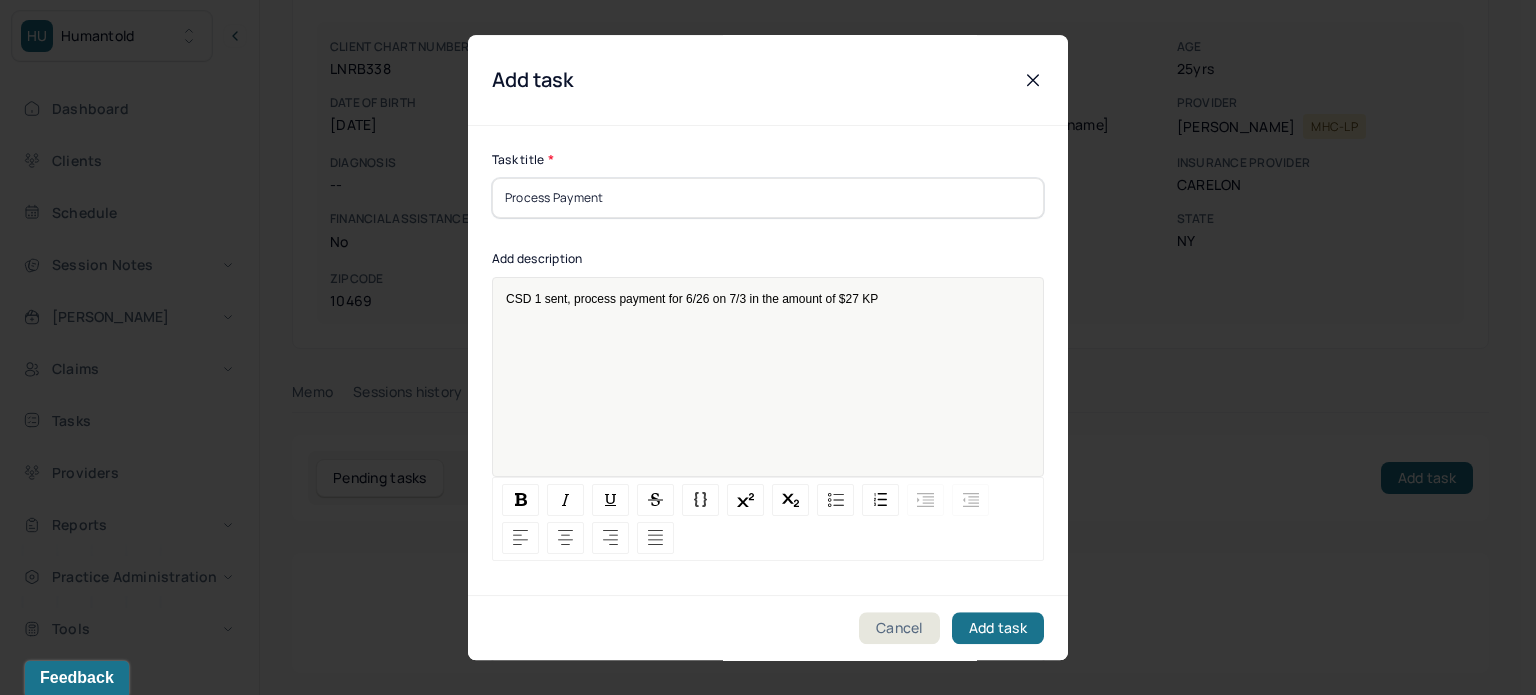 scroll, scrollTop: 25, scrollLeft: 0, axis: vertical 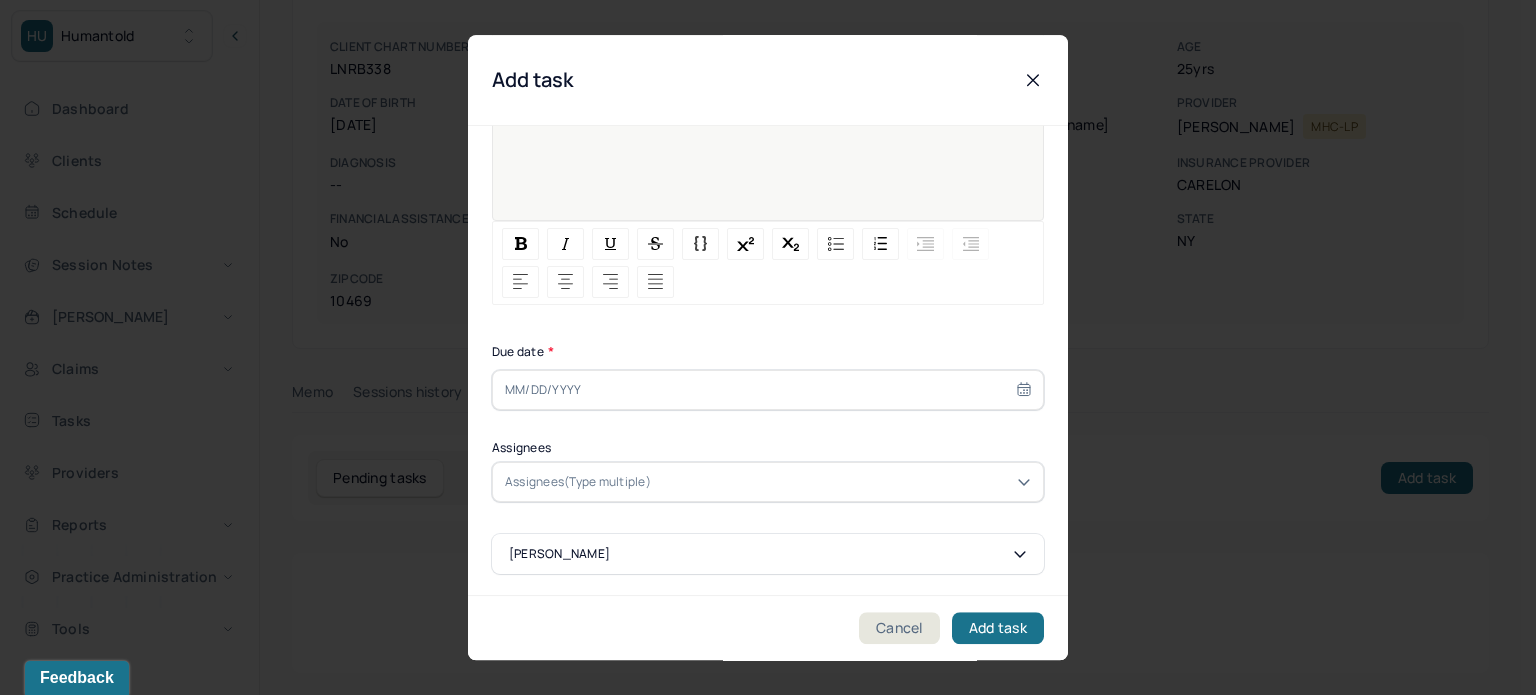 click at bounding box center [768, 390] 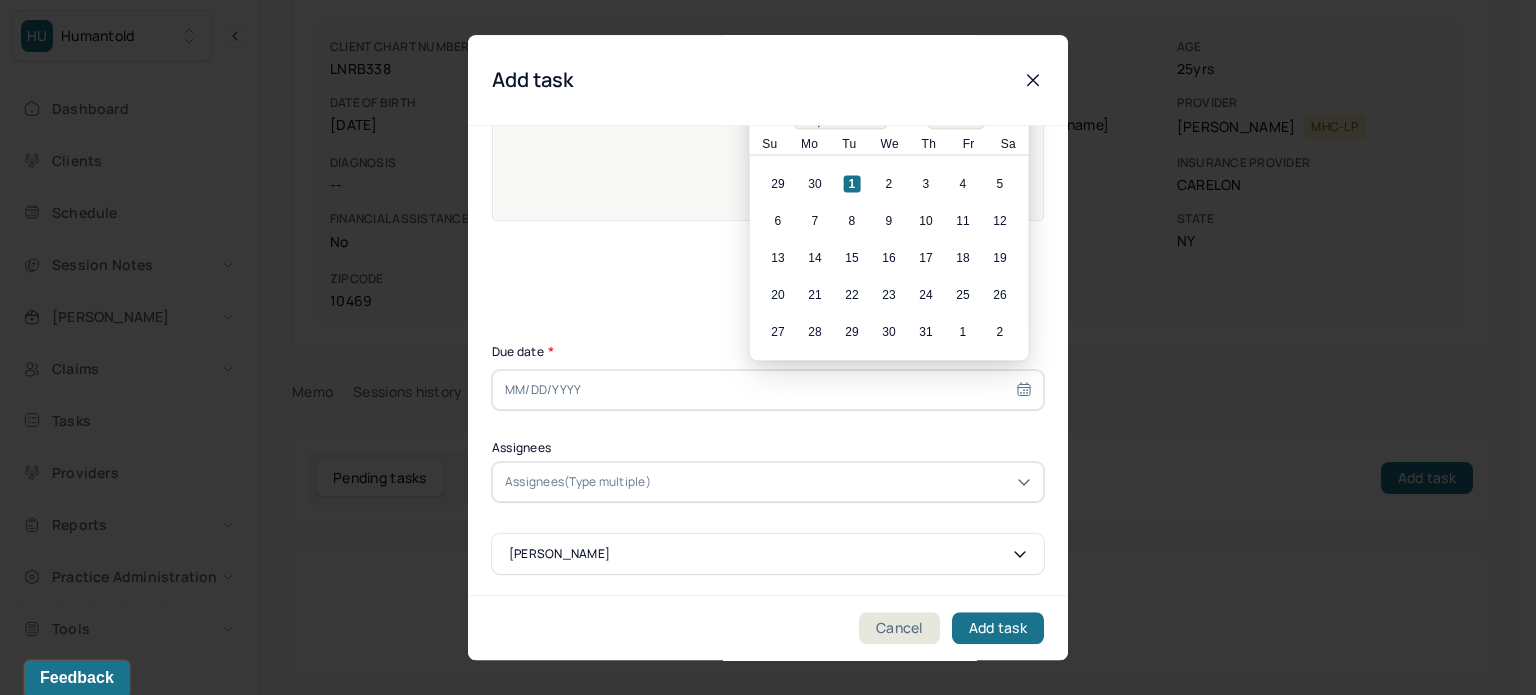click at bounding box center (768, 390) 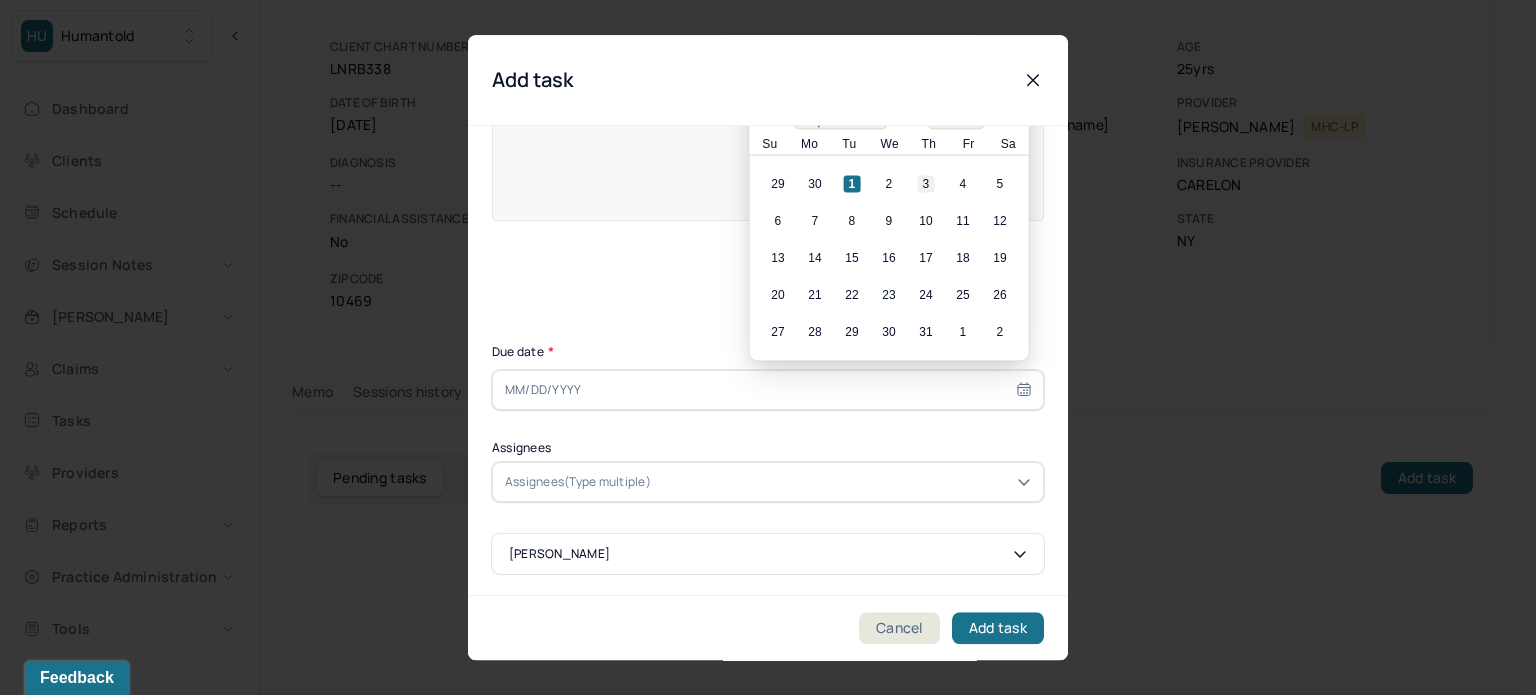 click on "3" at bounding box center (926, 184) 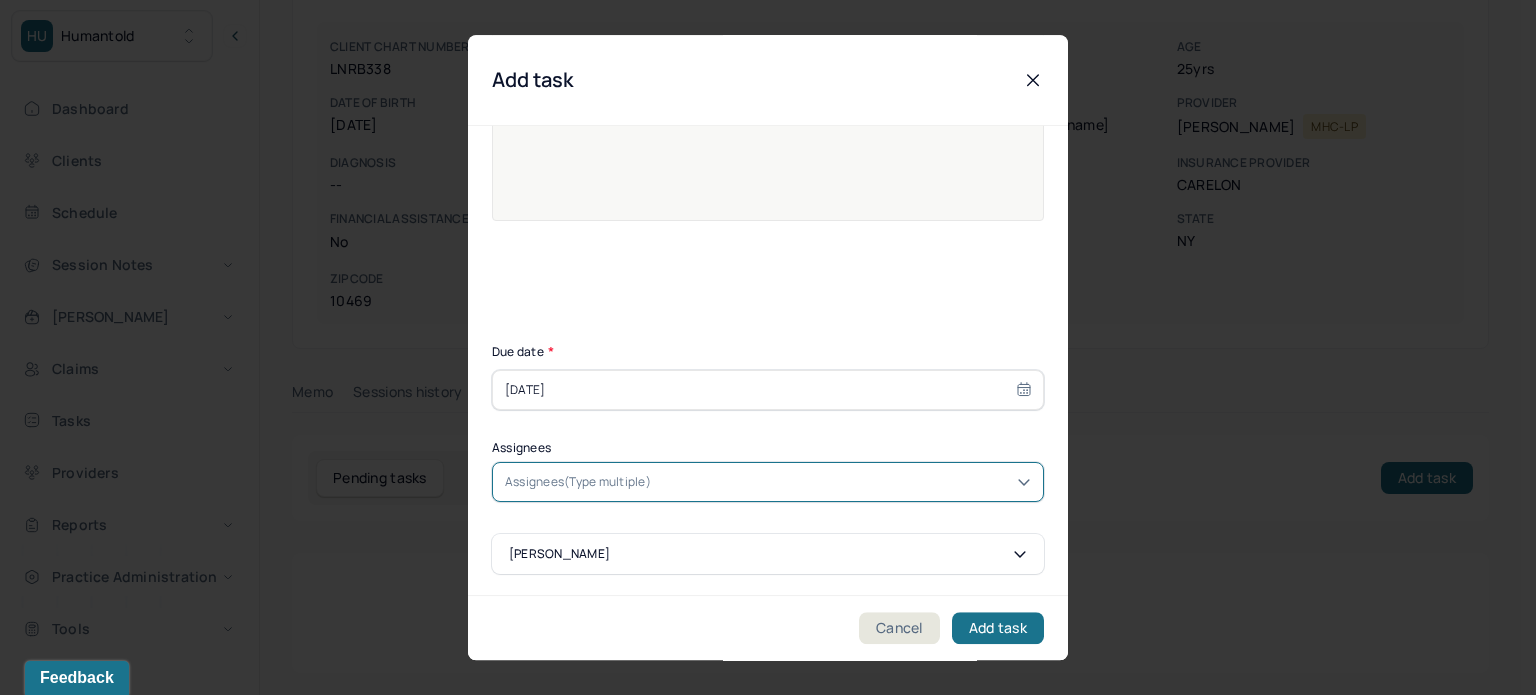 click at bounding box center [755, 482] 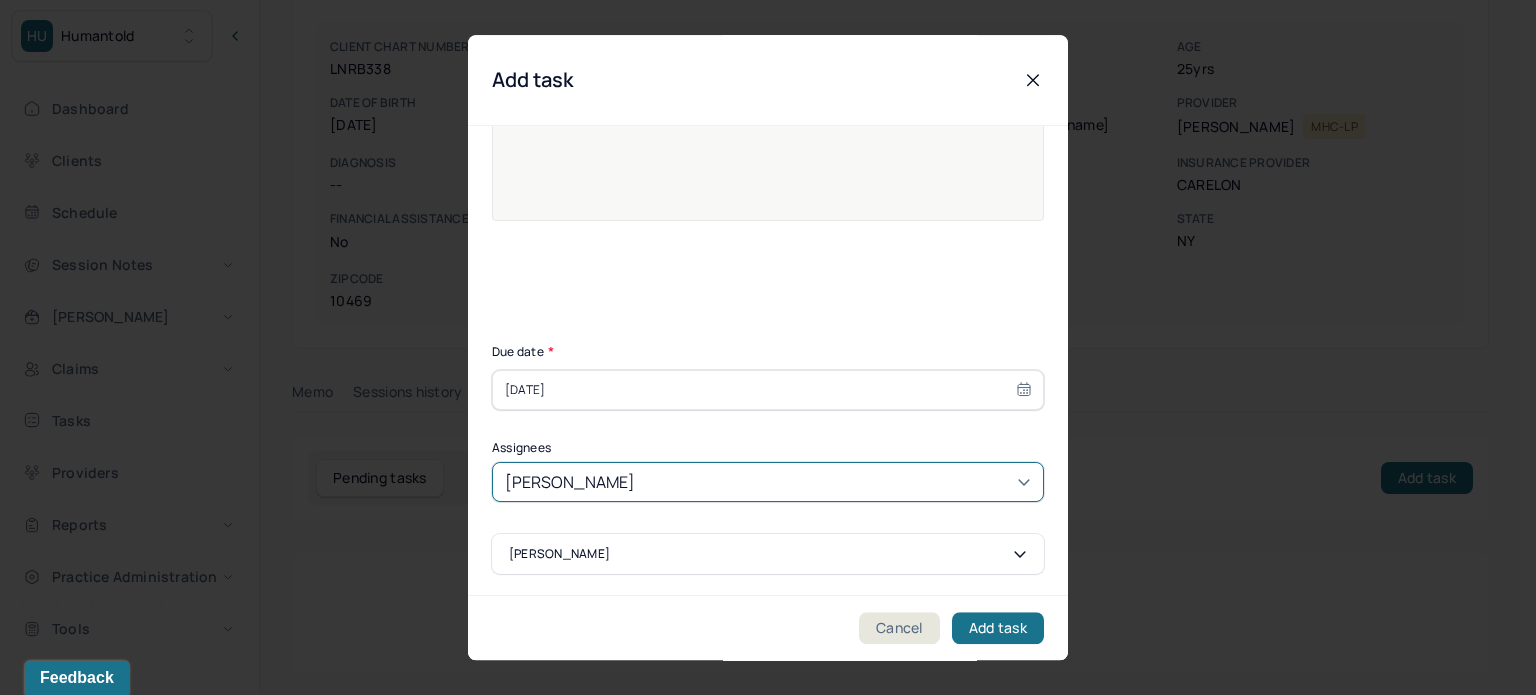 type on "[PERSON_NAME]" 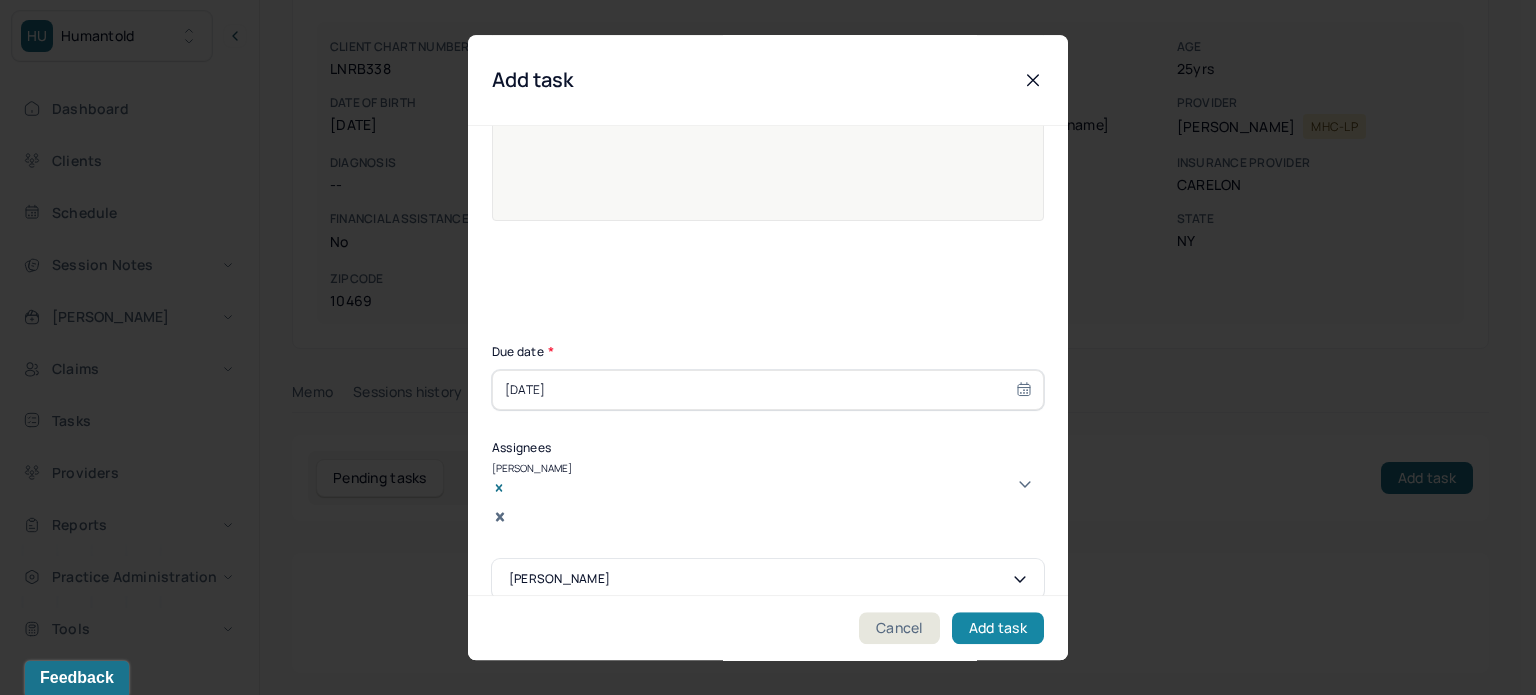 click on "Add task" at bounding box center (998, 628) 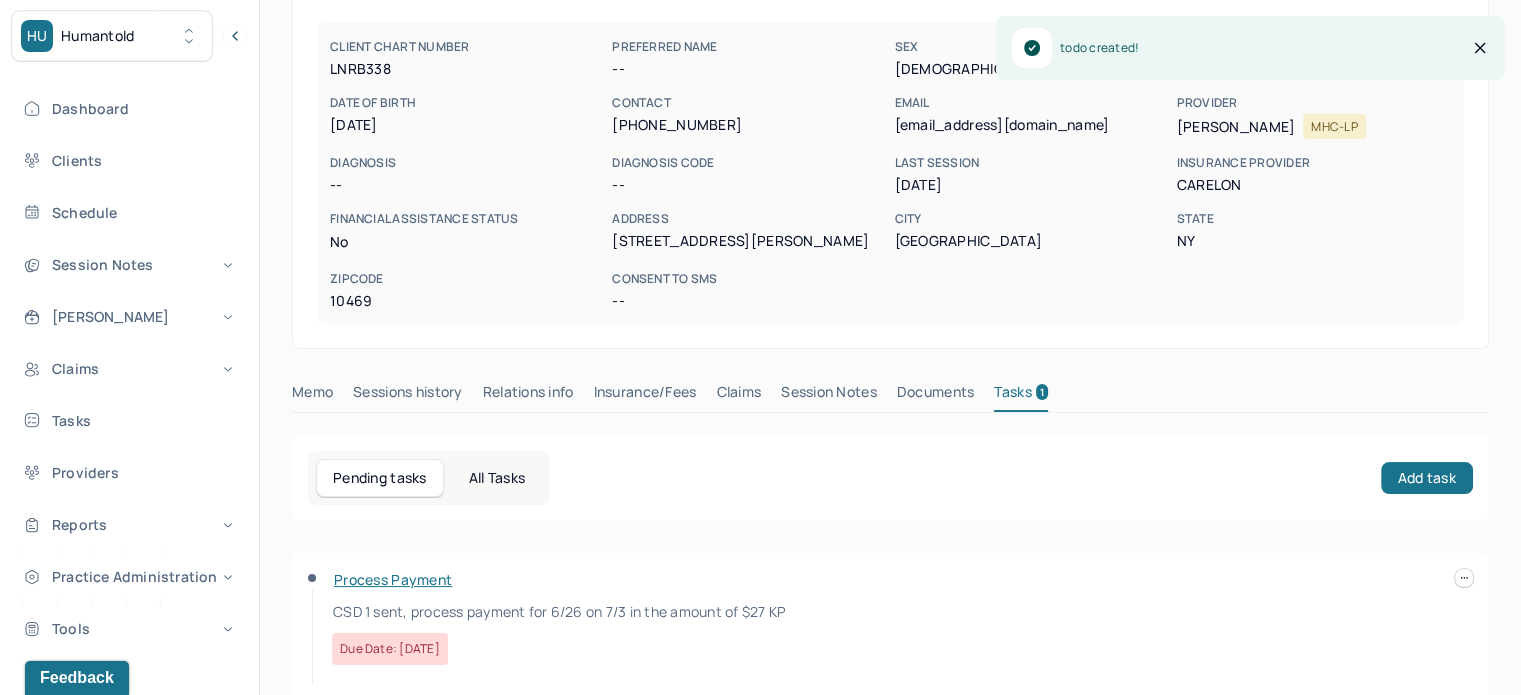 scroll, scrollTop: 0, scrollLeft: 0, axis: both 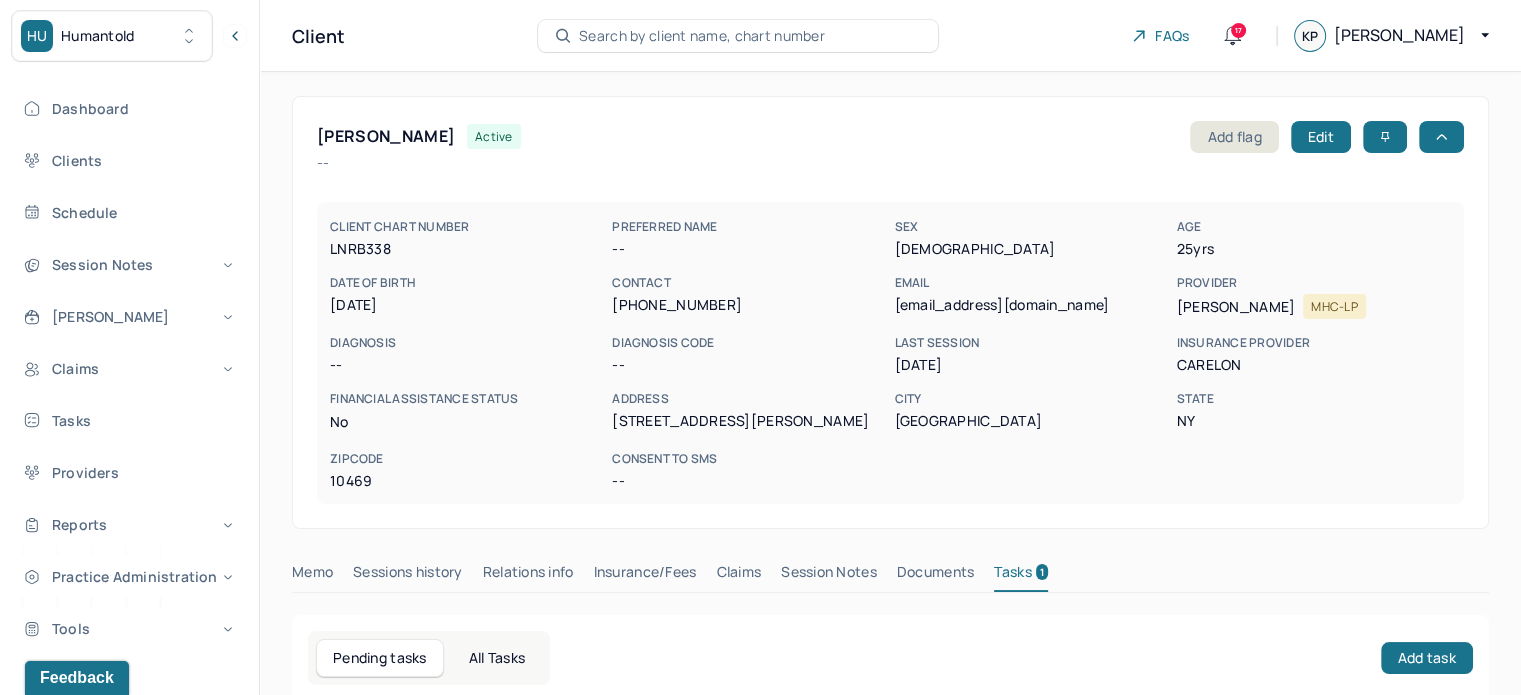 type 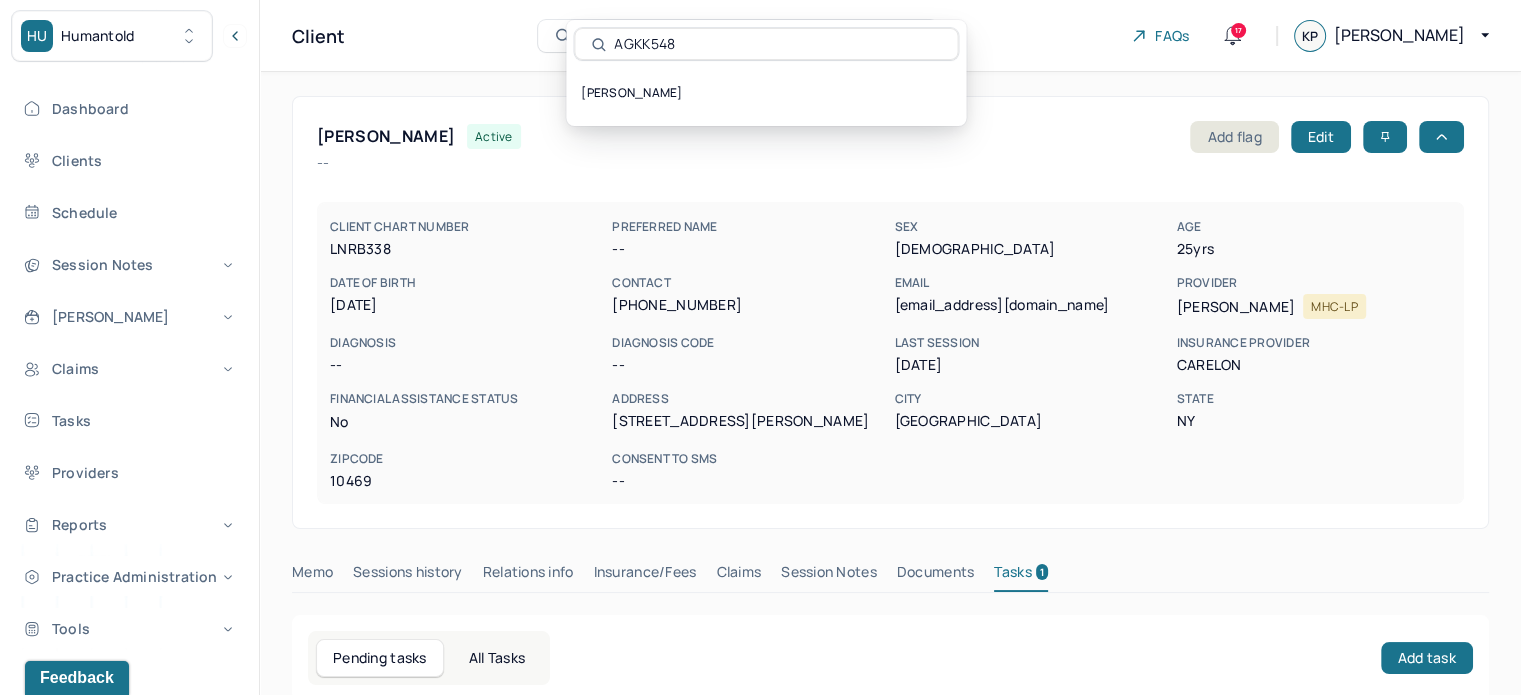 scroll, scrollTop: 0, scrollLeft: 0, axis: both 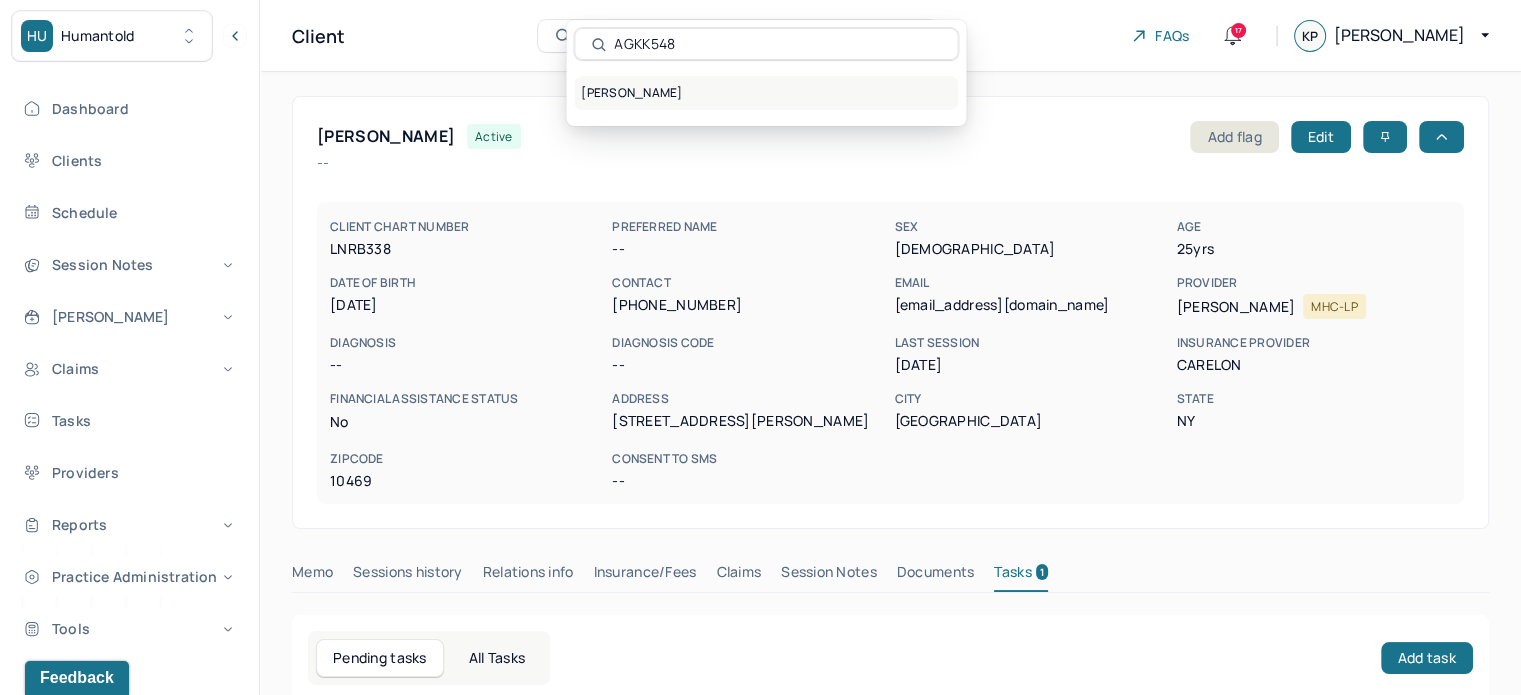 type on "AGKK548" 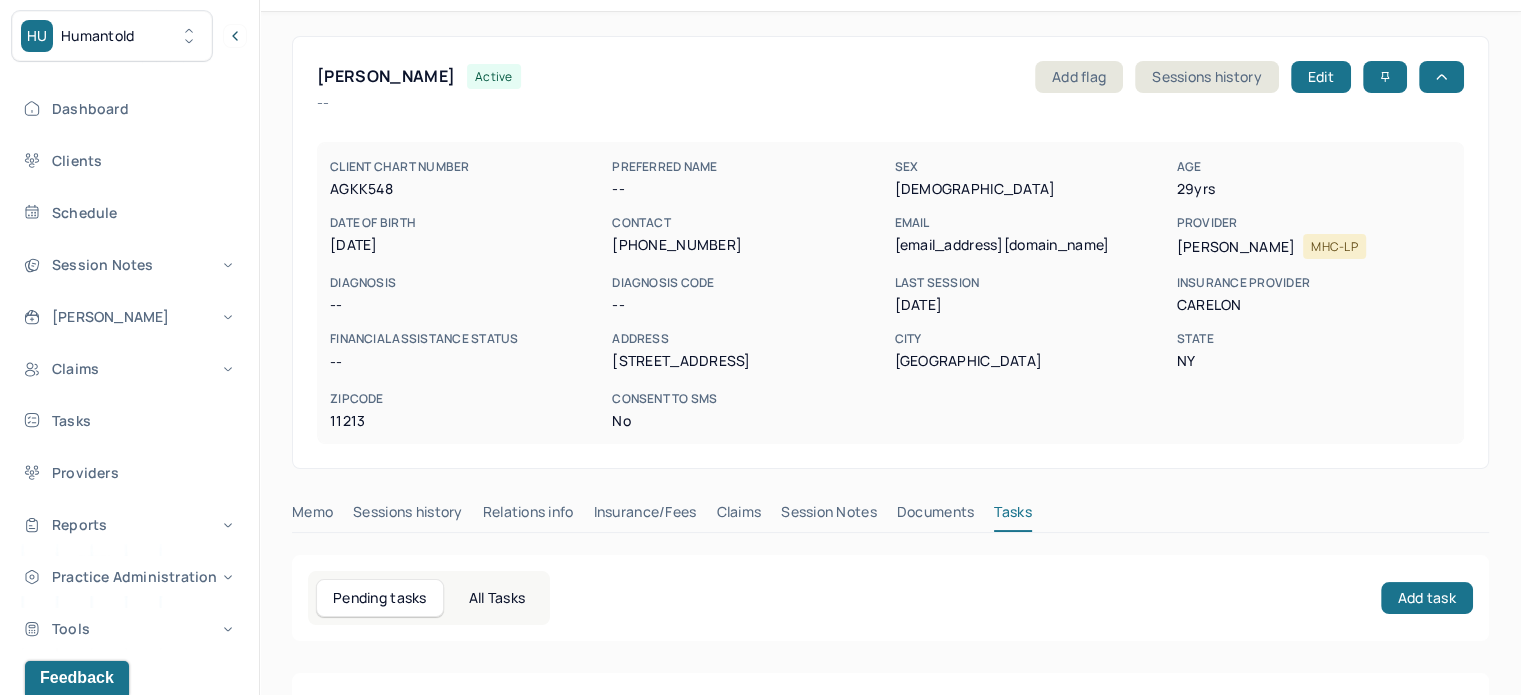 scroll, scrollTop: 0, scrollLeft: 0, axis: both 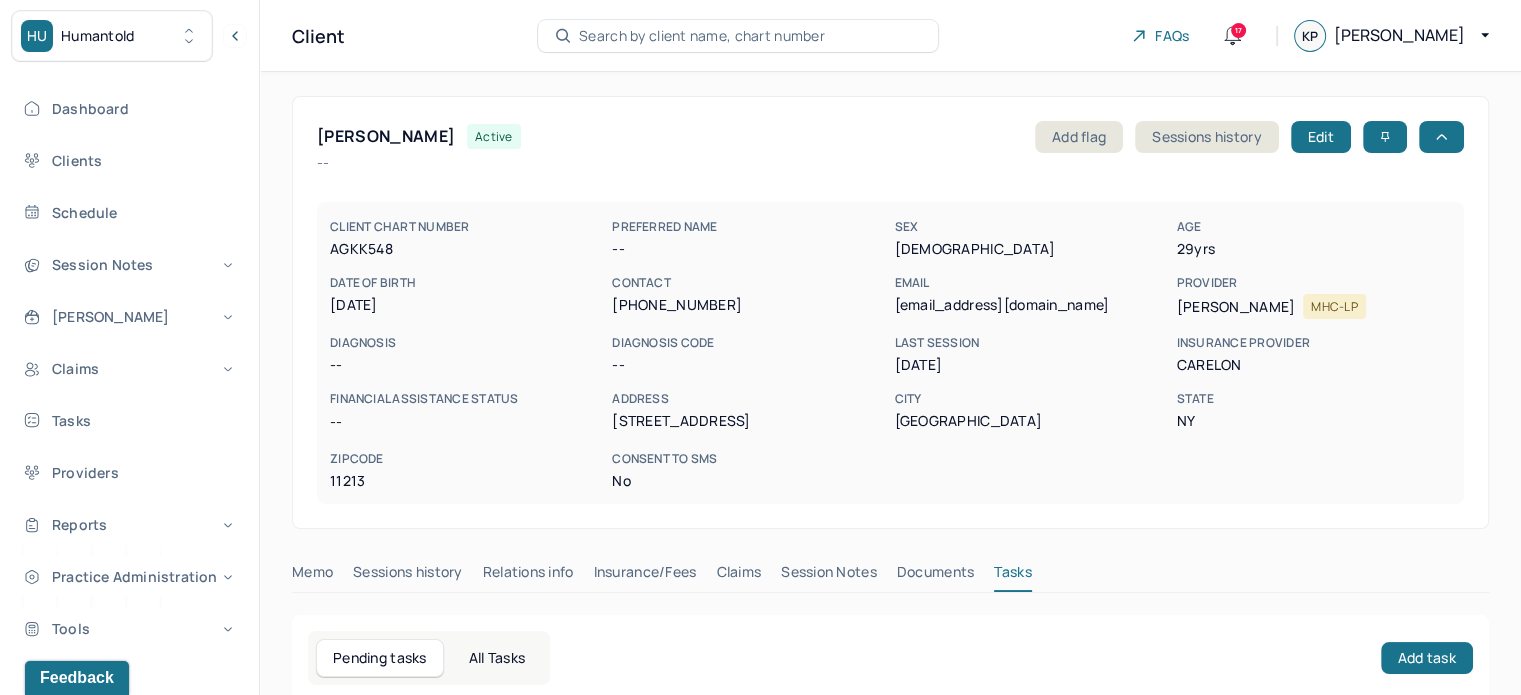 click on "Claims" at bounding box center [738, 576] 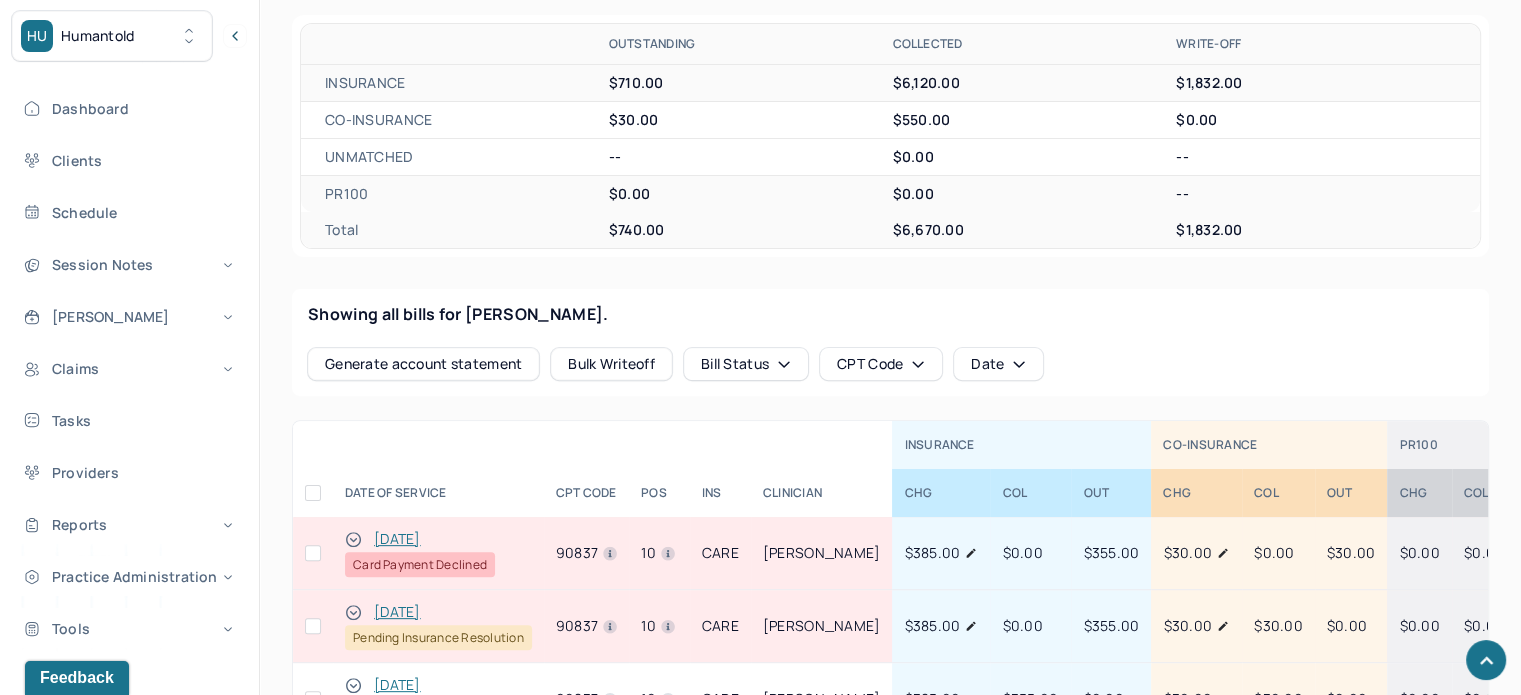 scroll, scrollTop: 800, scrollLeft: 0, axis: vertical 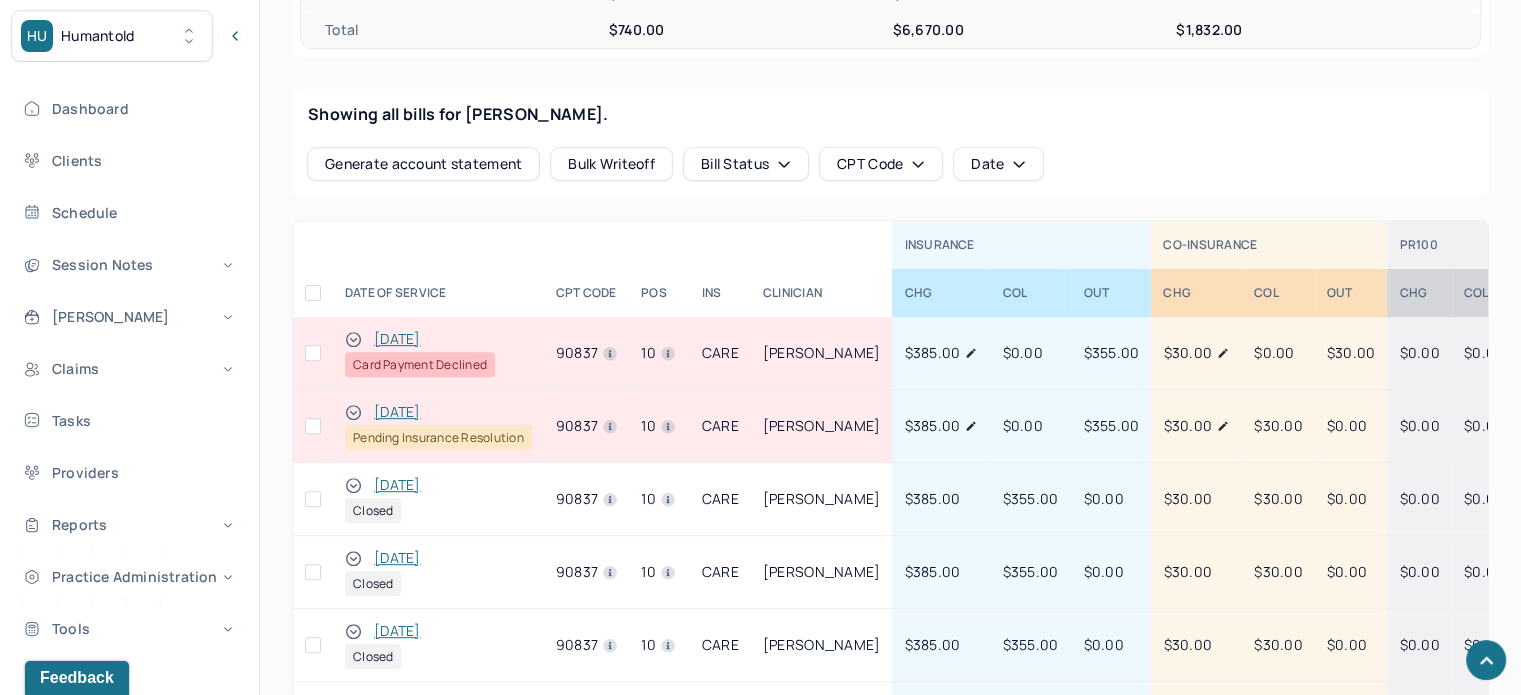 click at bounding box center (313, 353) 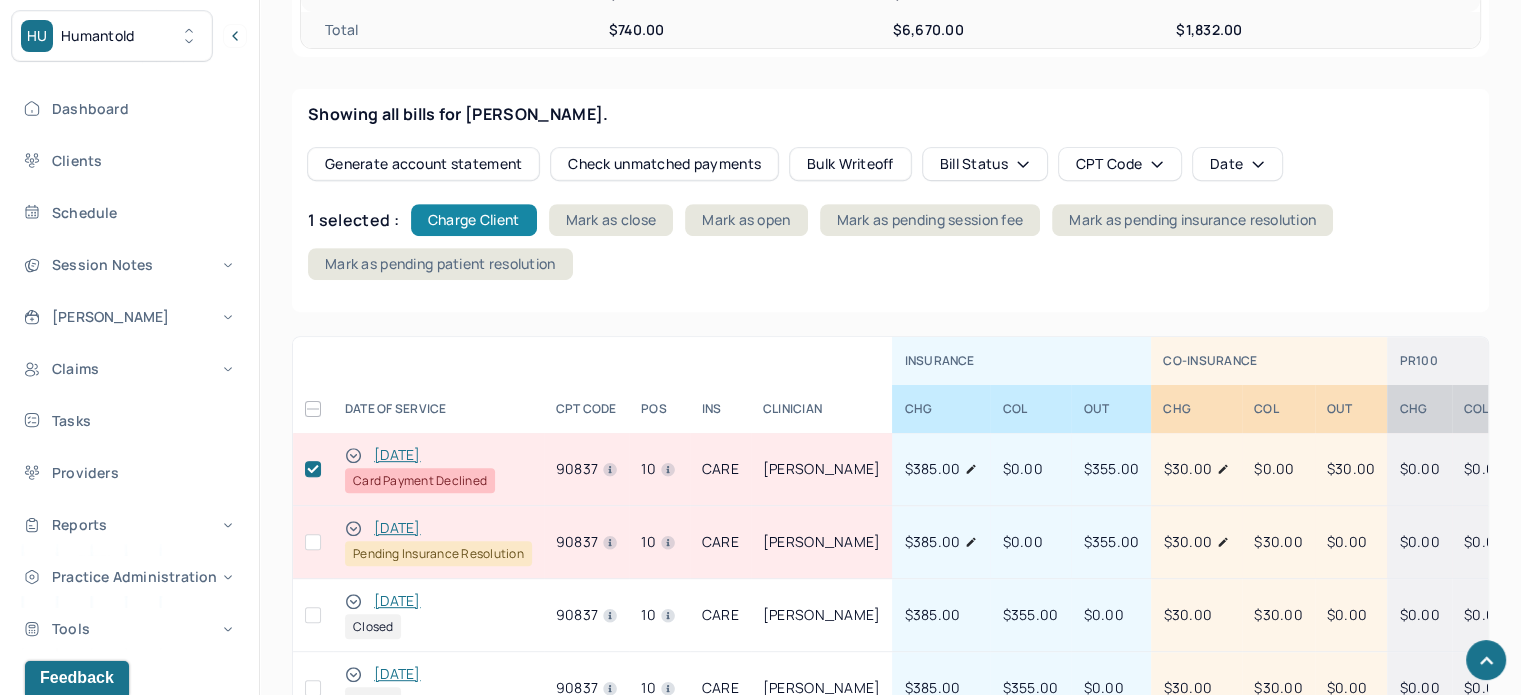 click on "Charge Client" at bounding box center (474, 220) 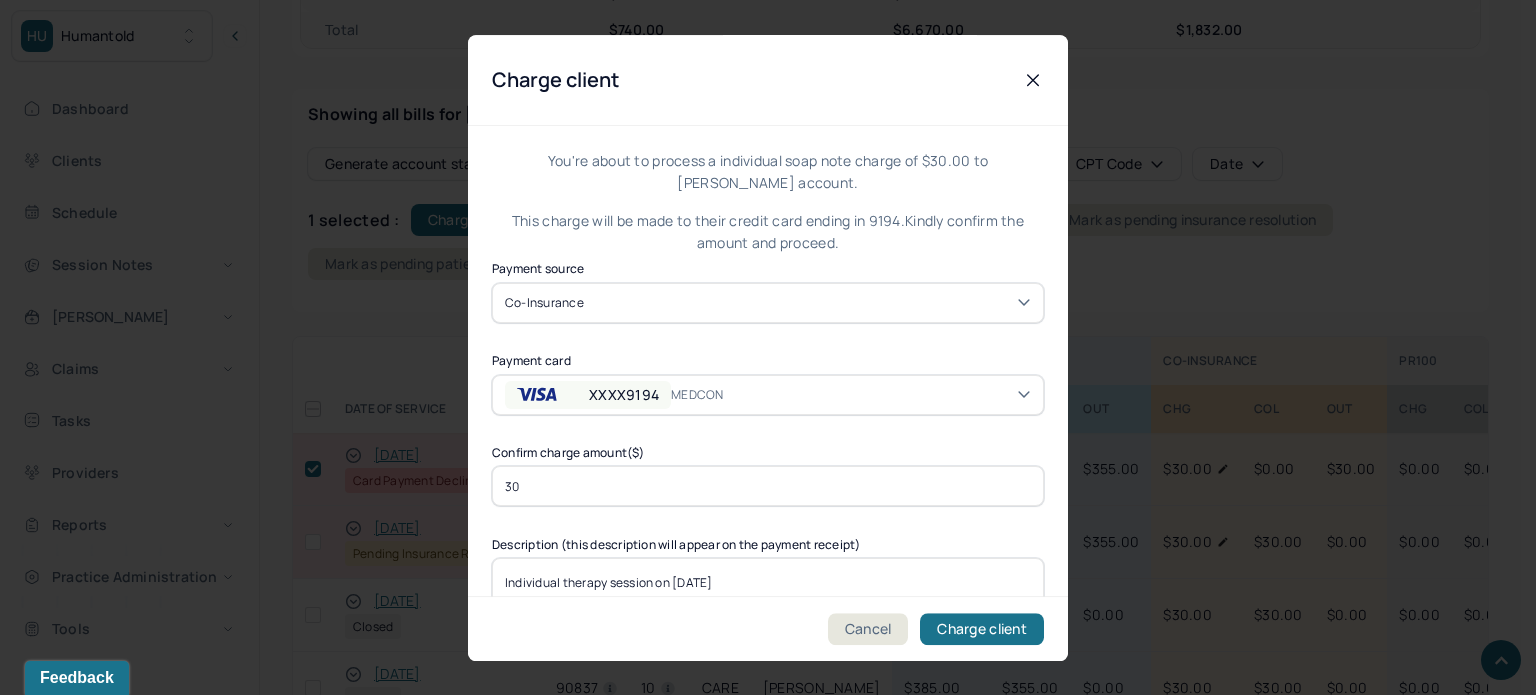 click on "XXXX9194 MEDCON" at bounding box center [768, 394] 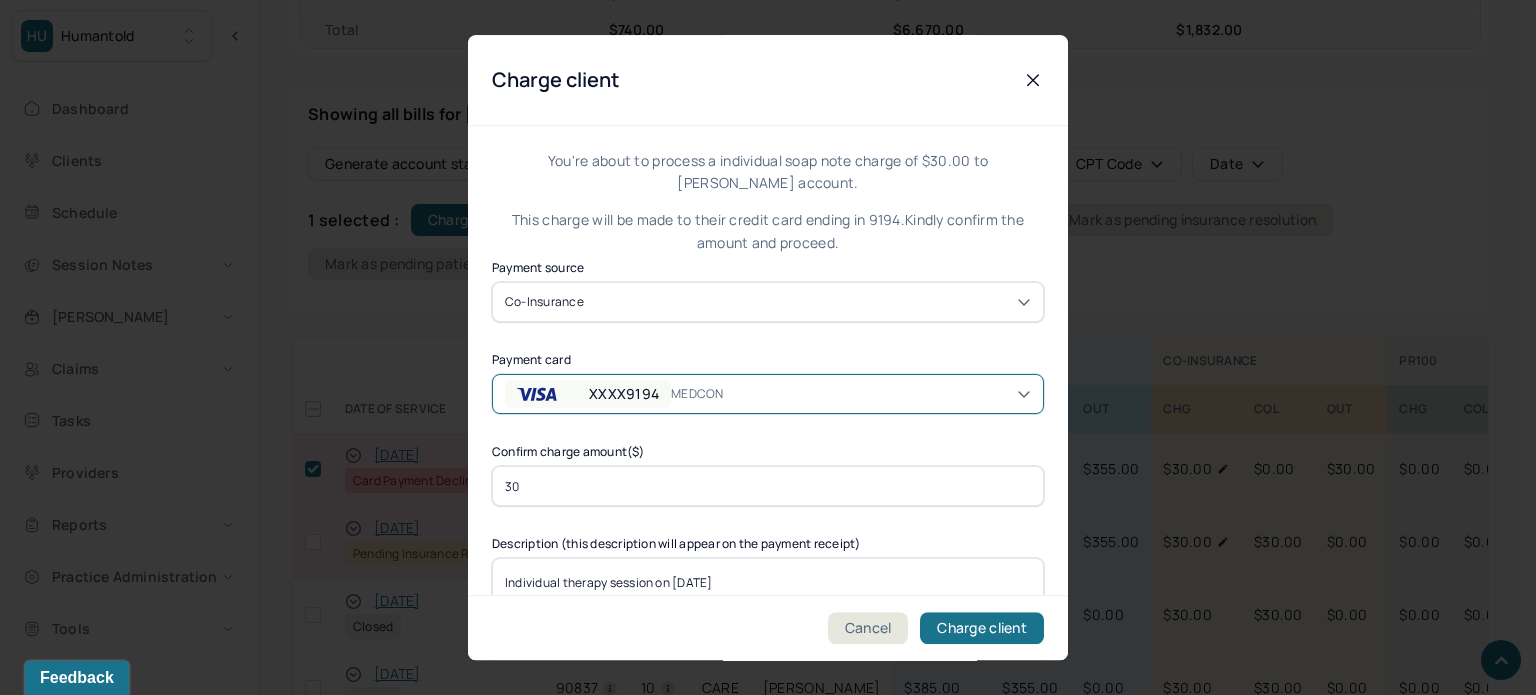 click on "MEDCON" at bounding box center (1137, 1682) 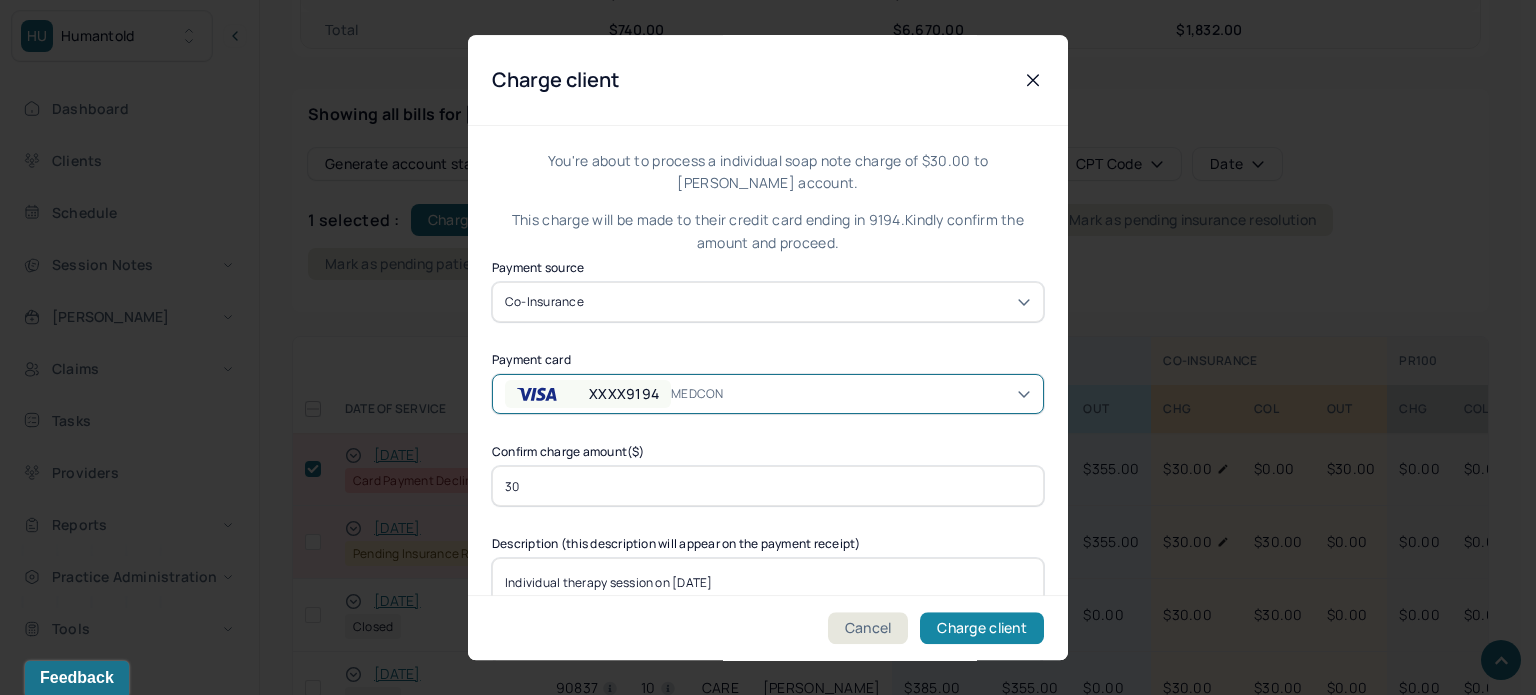 click on "Charge client" at bounding box center (982, 628) 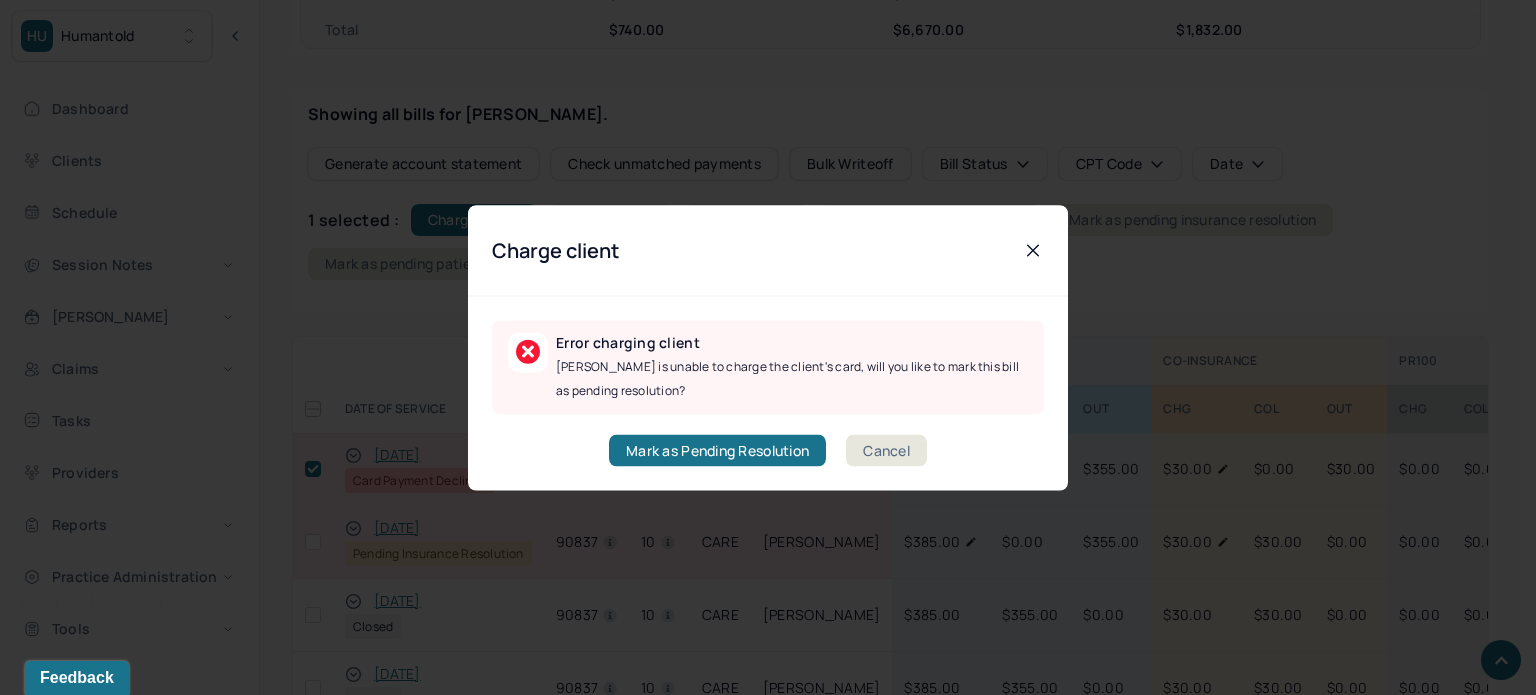 click 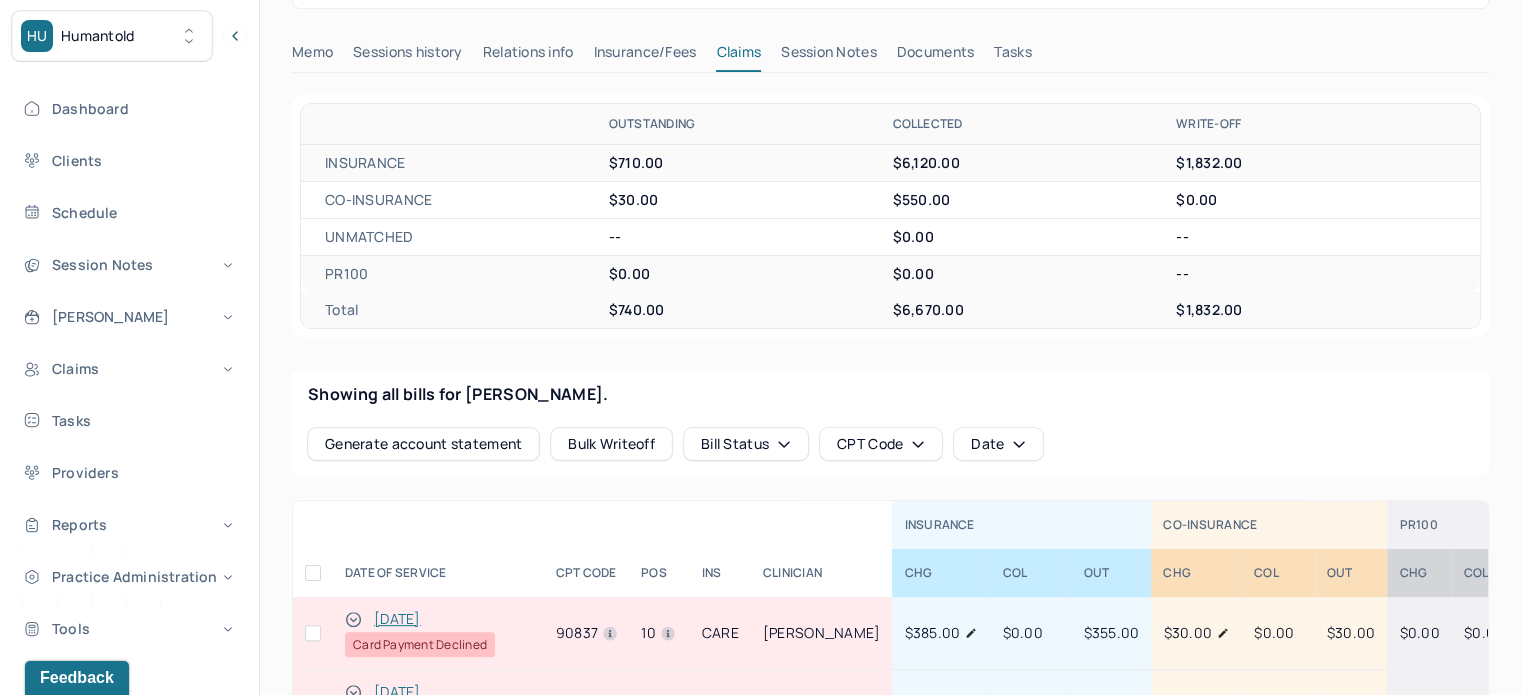 scroll, scrollTop: 200, scrollLeft: 0, axis: vertical 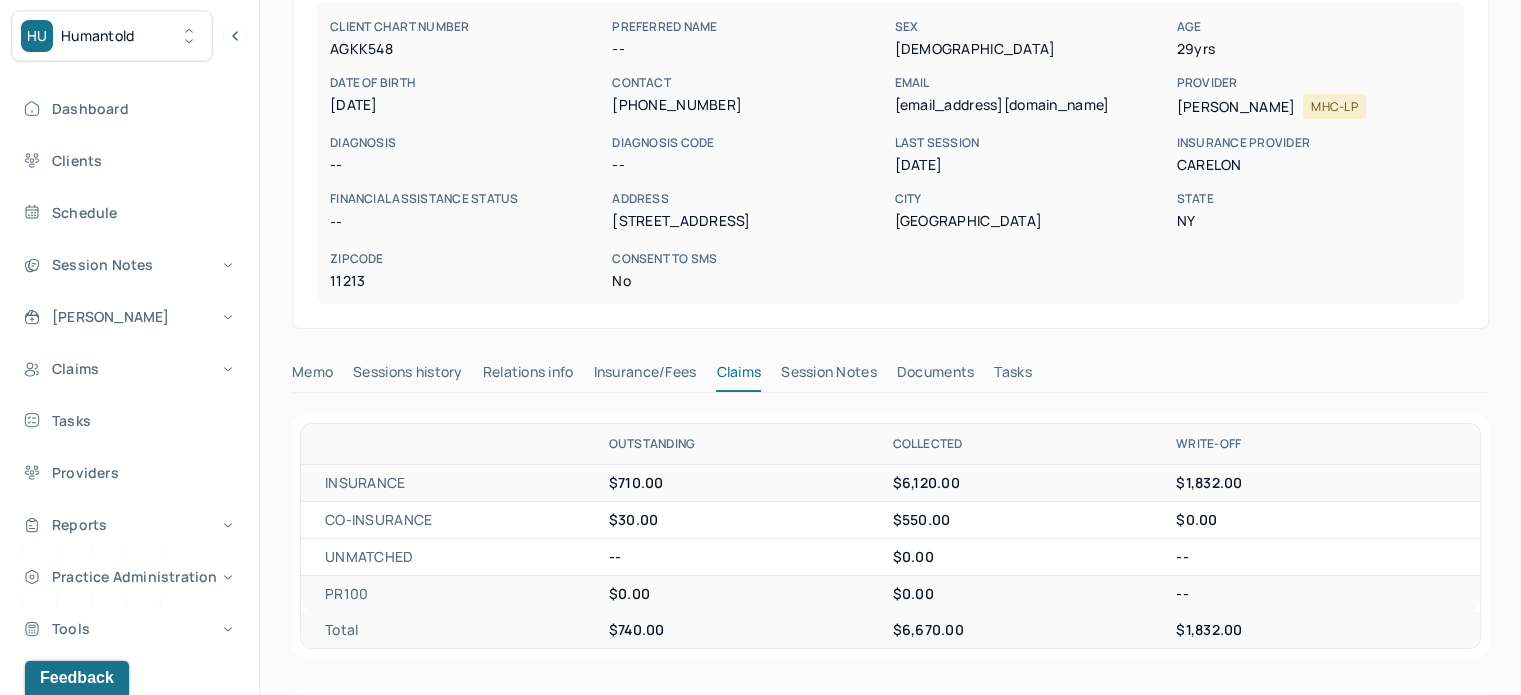 click on "(347) 989-7686" at bounding box center [749, 105] 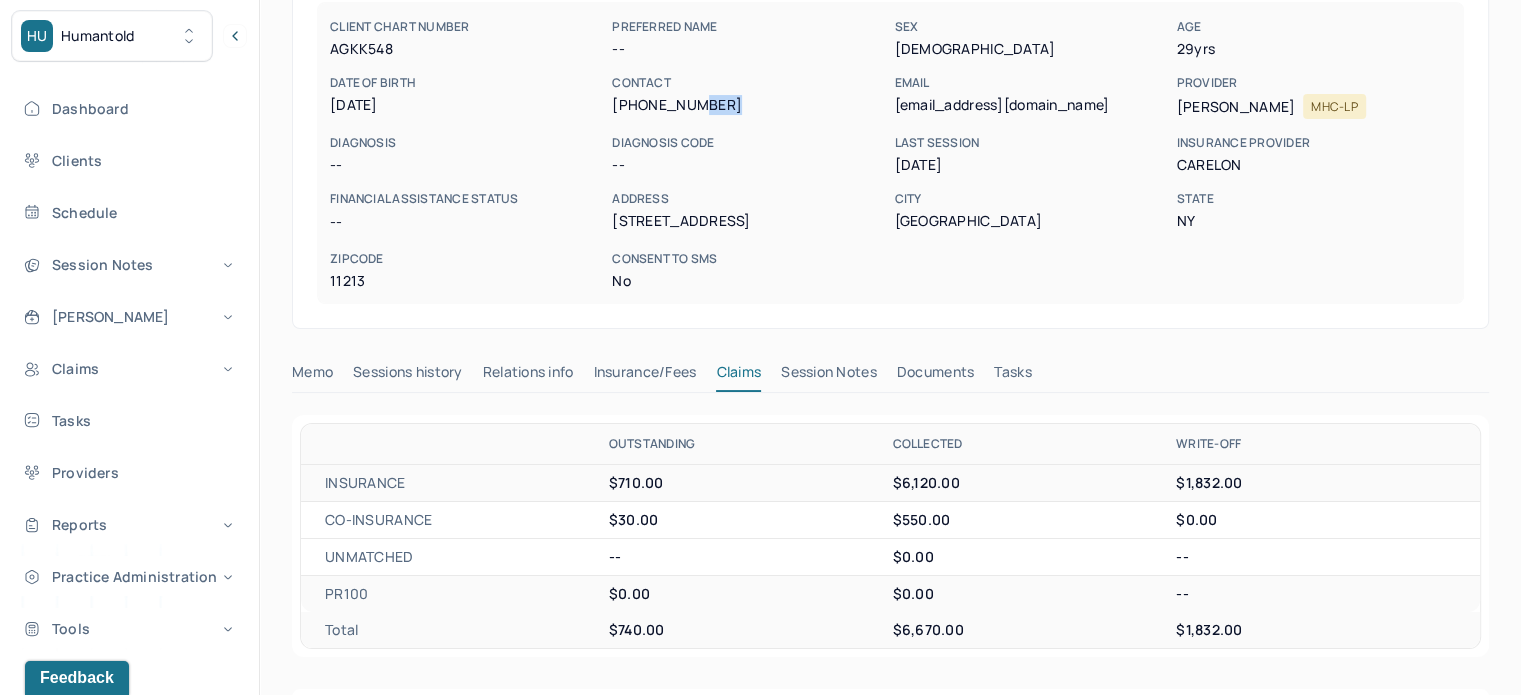 click on "(347) 989-7686" at bounding box center [749, 105] 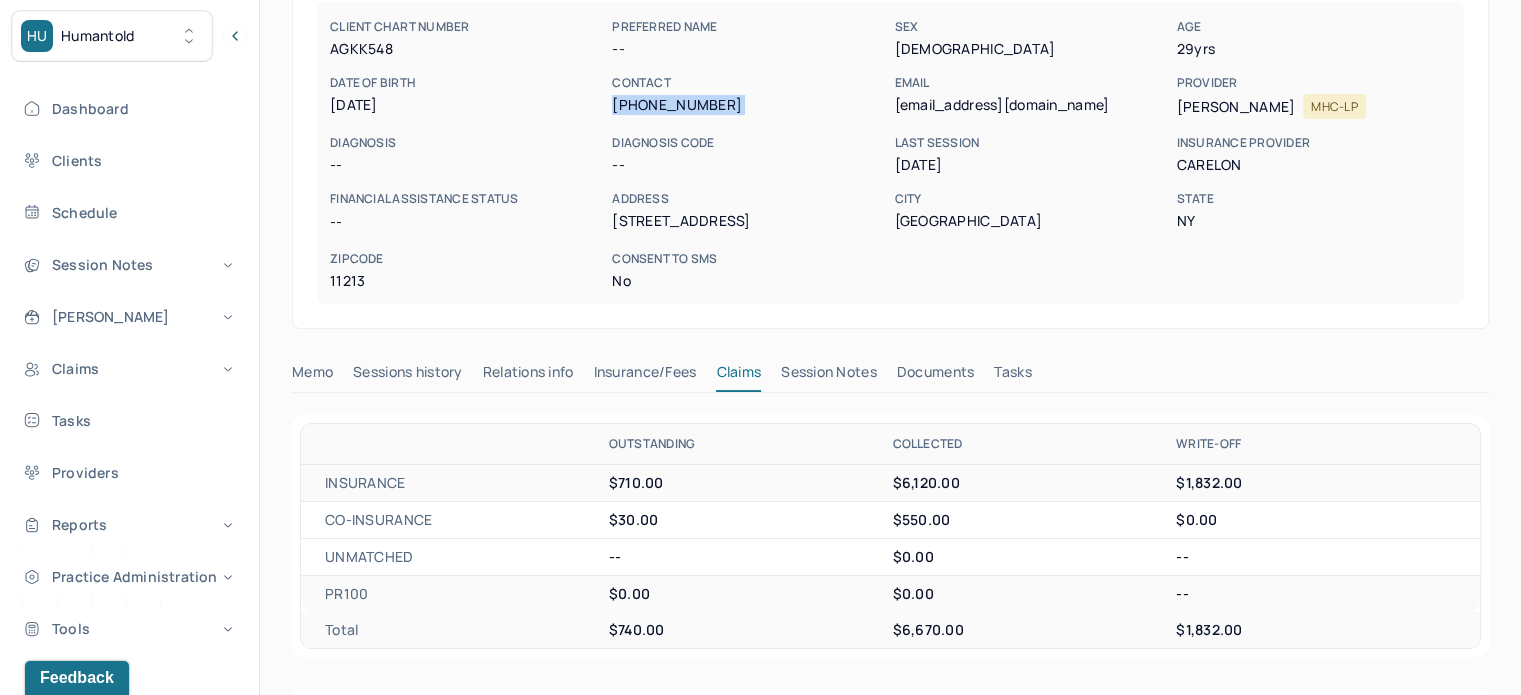 click on "(347) 989-7686" at bounding box center (749, 105) 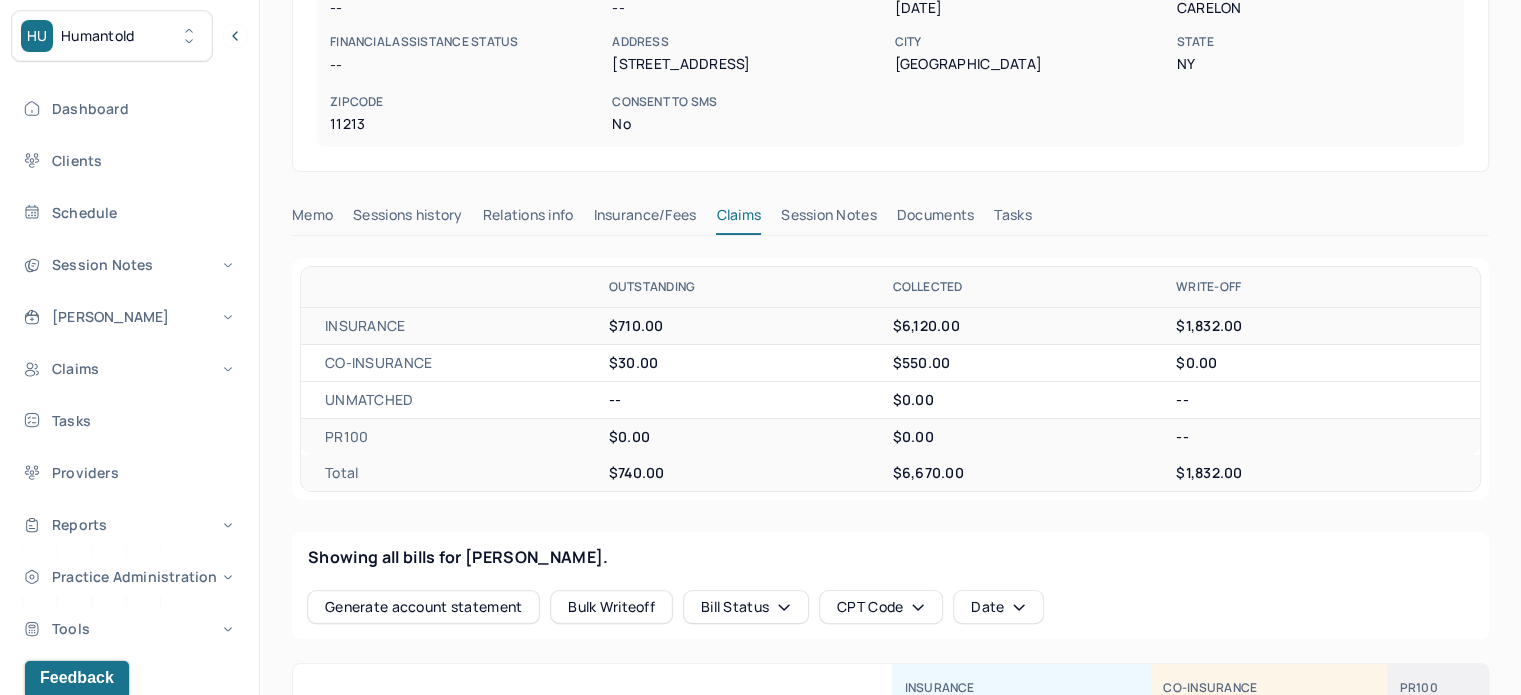 scroll, scrollTop: 200, scrollLeft: 0, axis: vertical 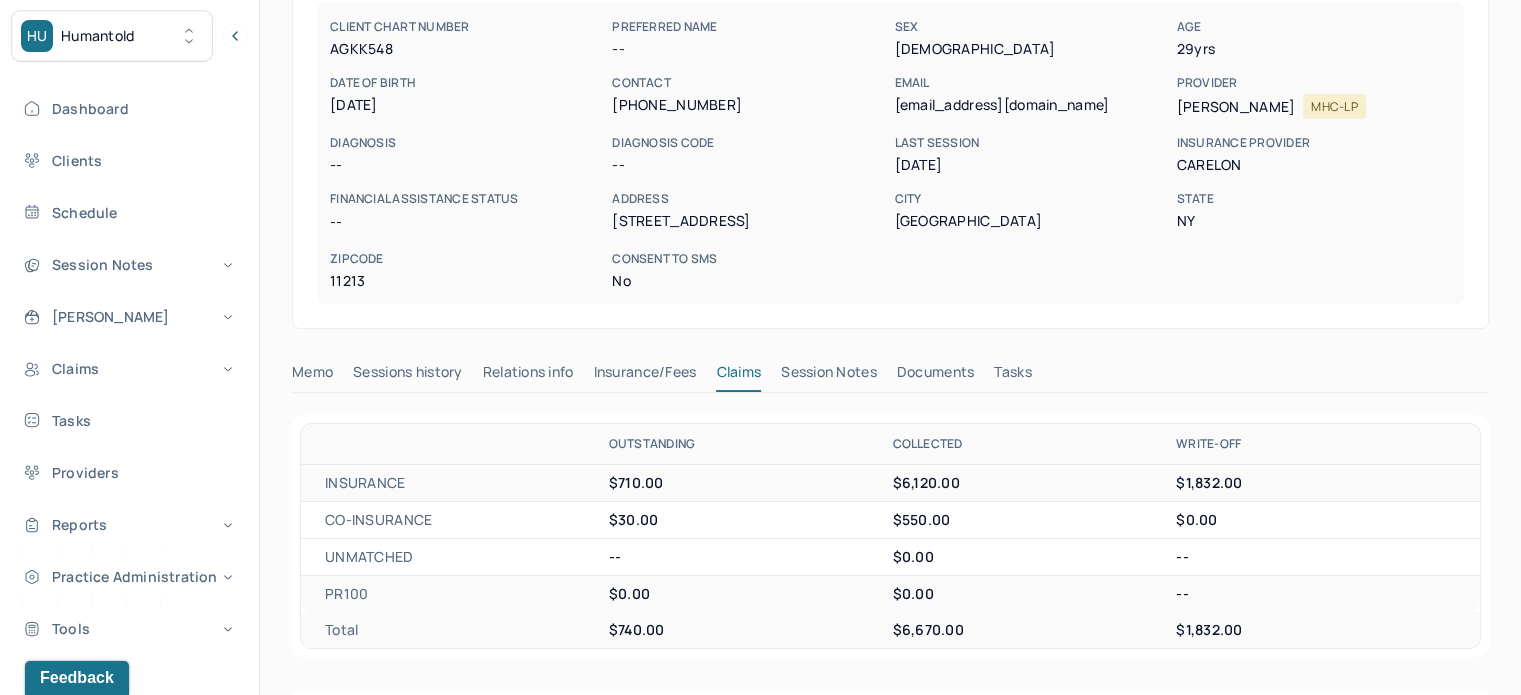 click on "serenaaltes@gmail.com" at bounding box center [1031, 105] 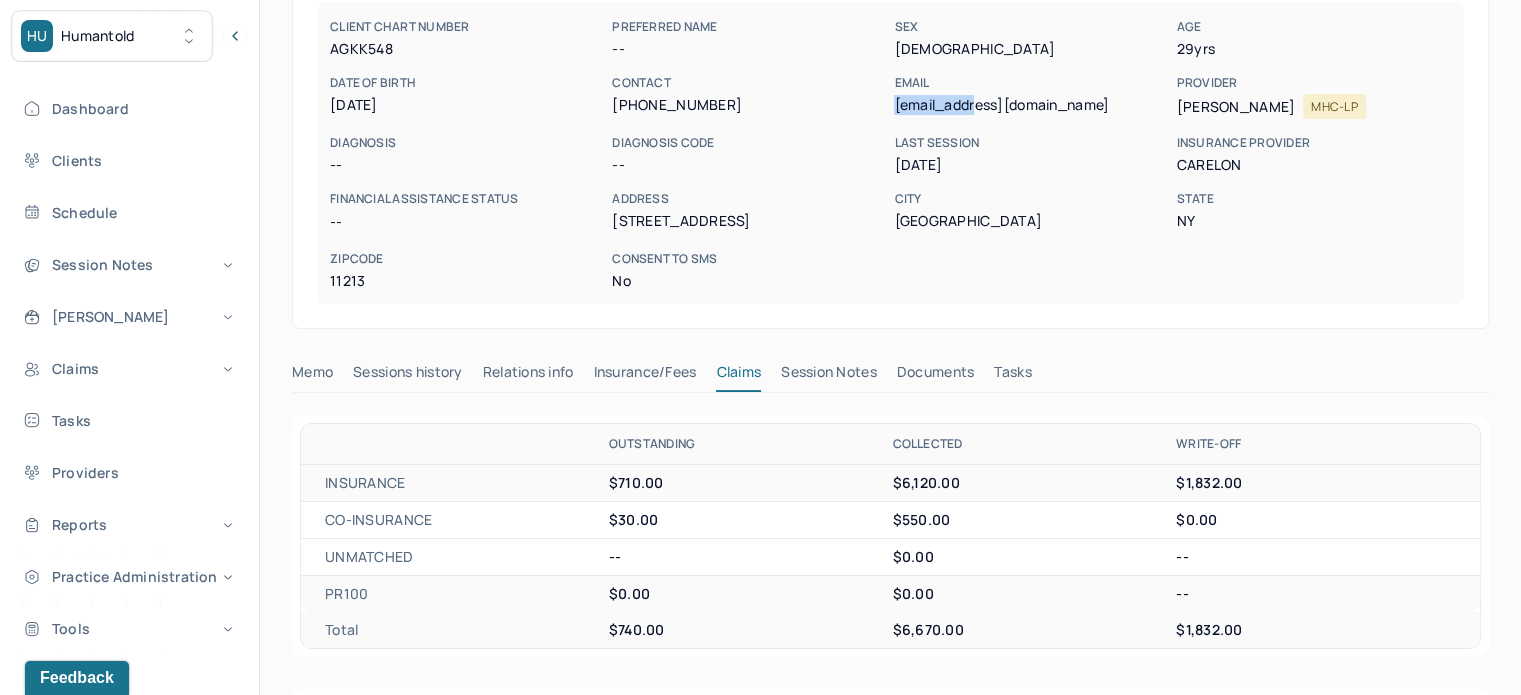 click on "serenaaltes@gmail.com" at bounding box center [1031, 105] 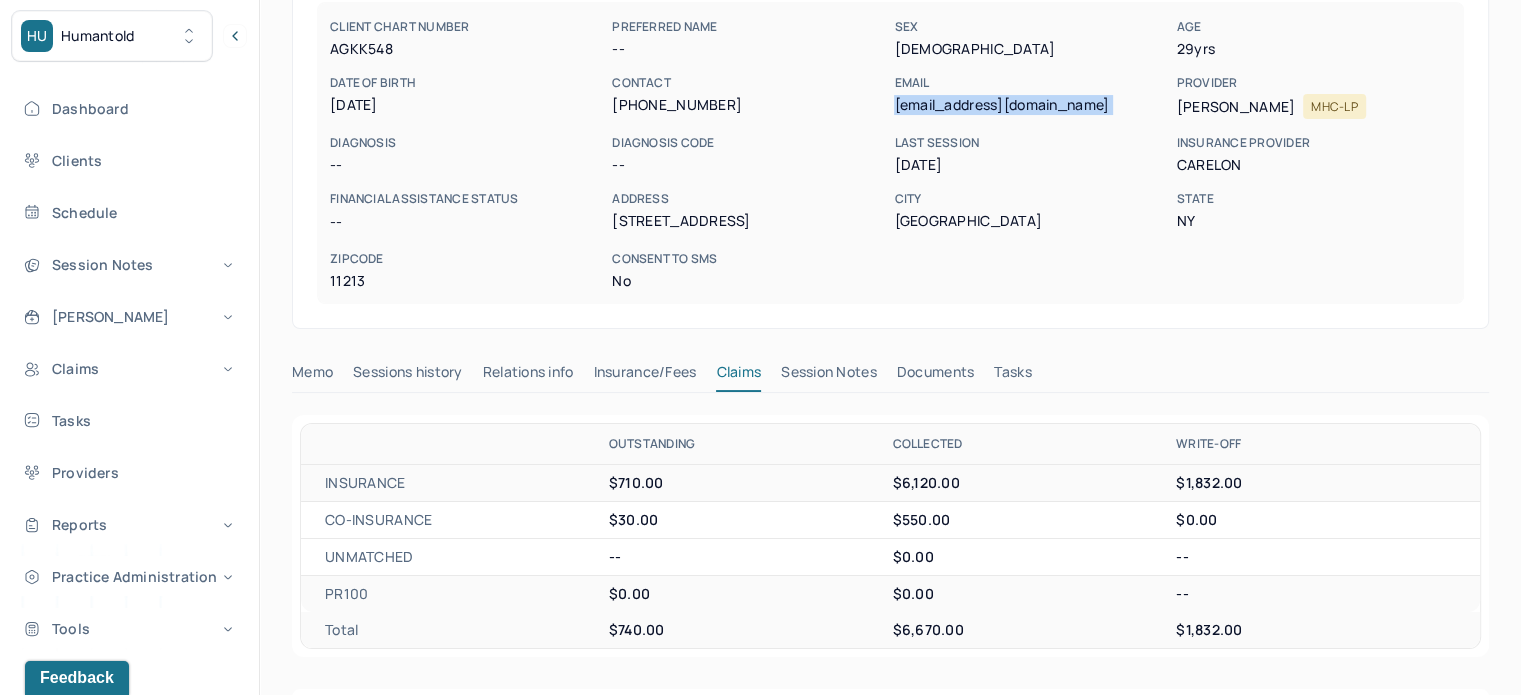 click on "serenaaltes@gmail.com" at bounding box center (1031, 105) 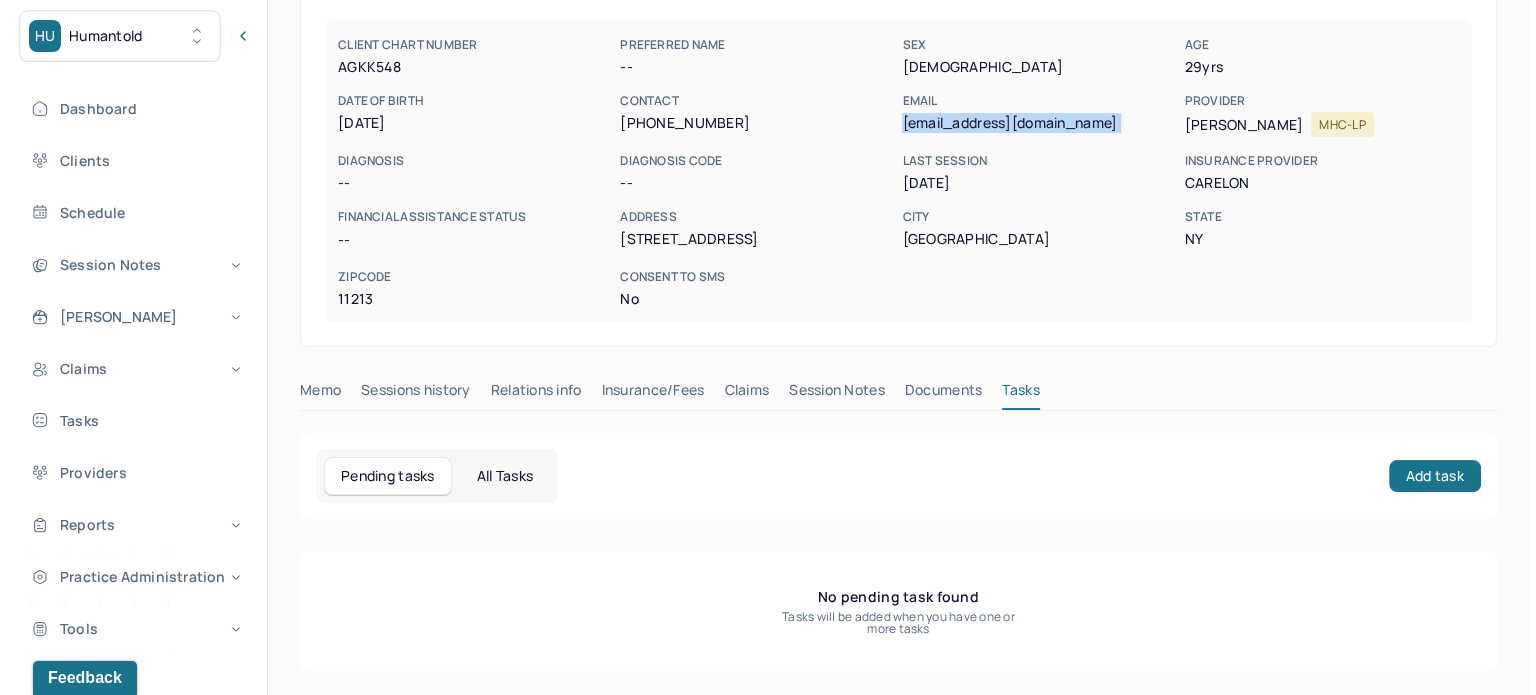 scroll, scrollTop: 180, scrollLeft: 0, axis: vertical 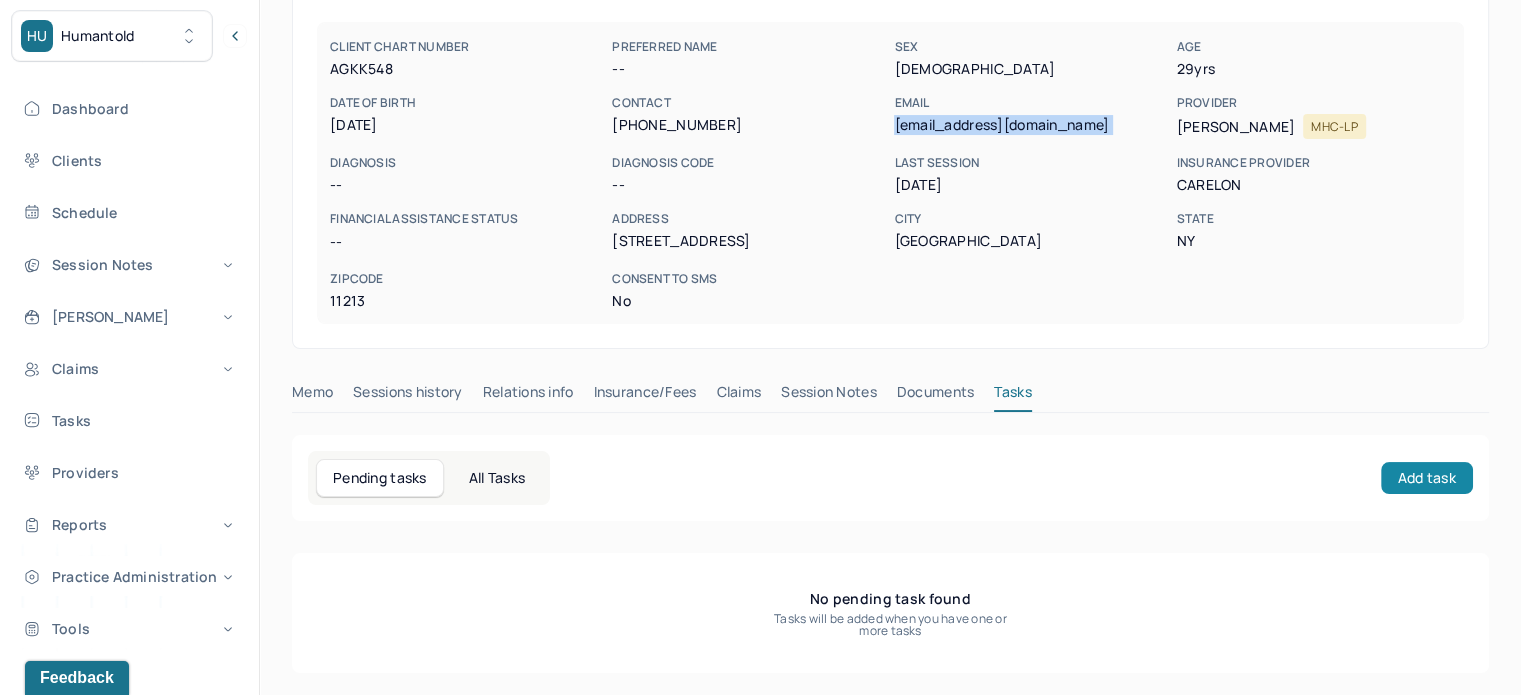 click on "Add task" at bounding box center [1427, 478] 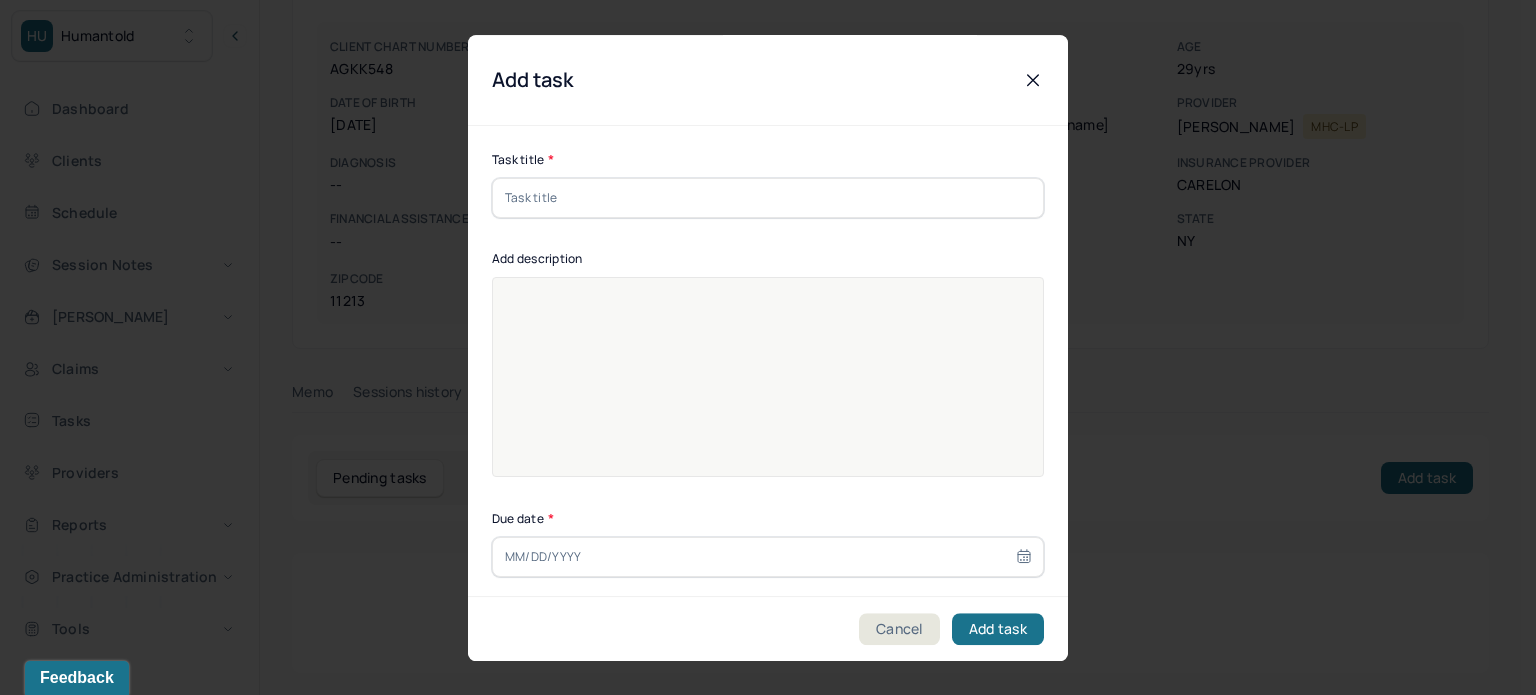 click at bounding box center (768, 198) 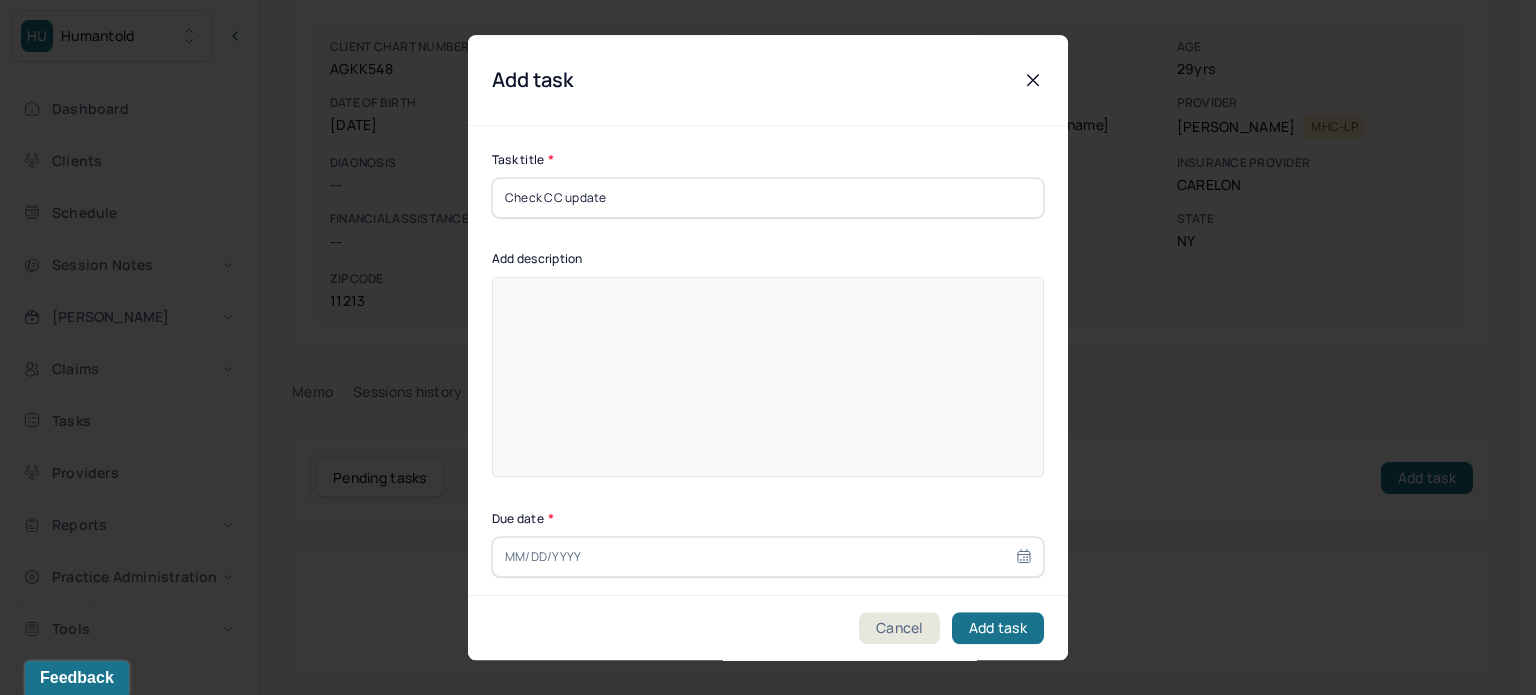 type on "Check CC update" 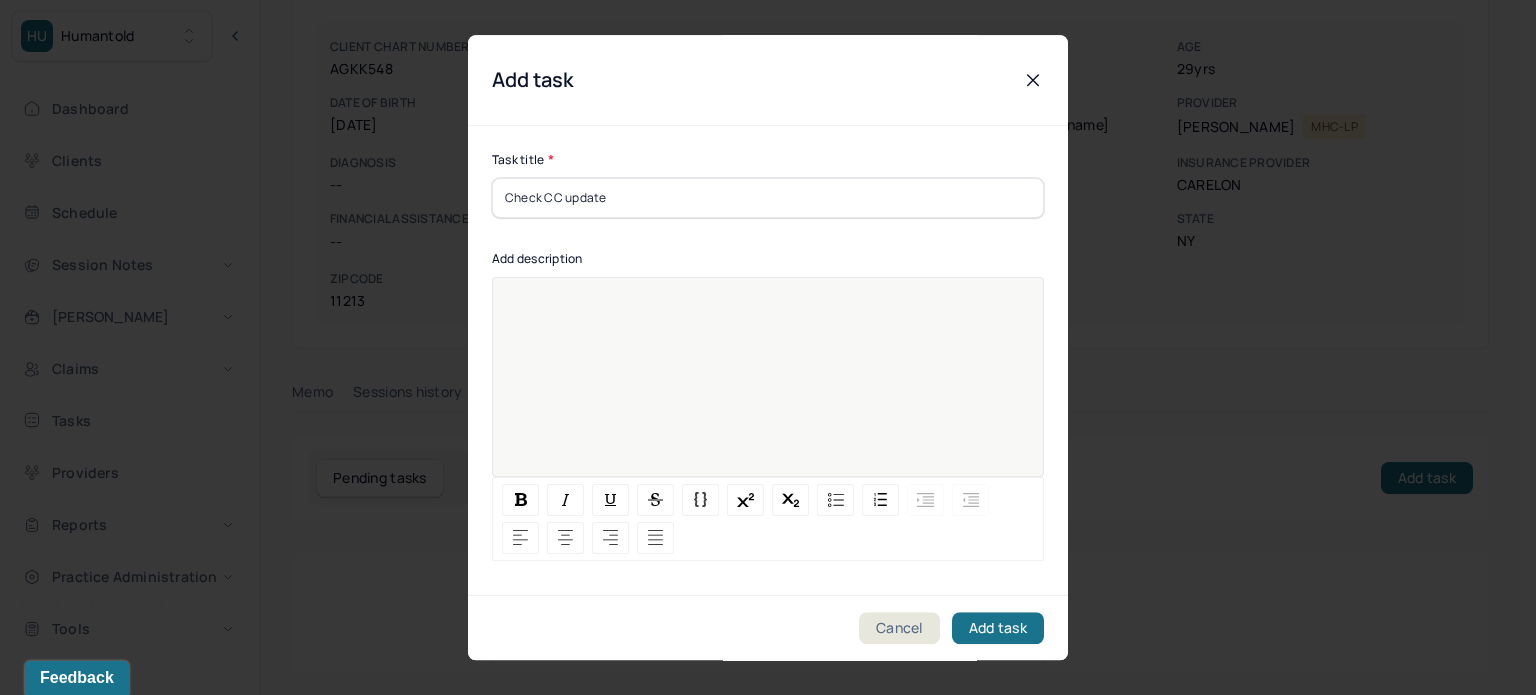 click at bounding box center [768, 390] 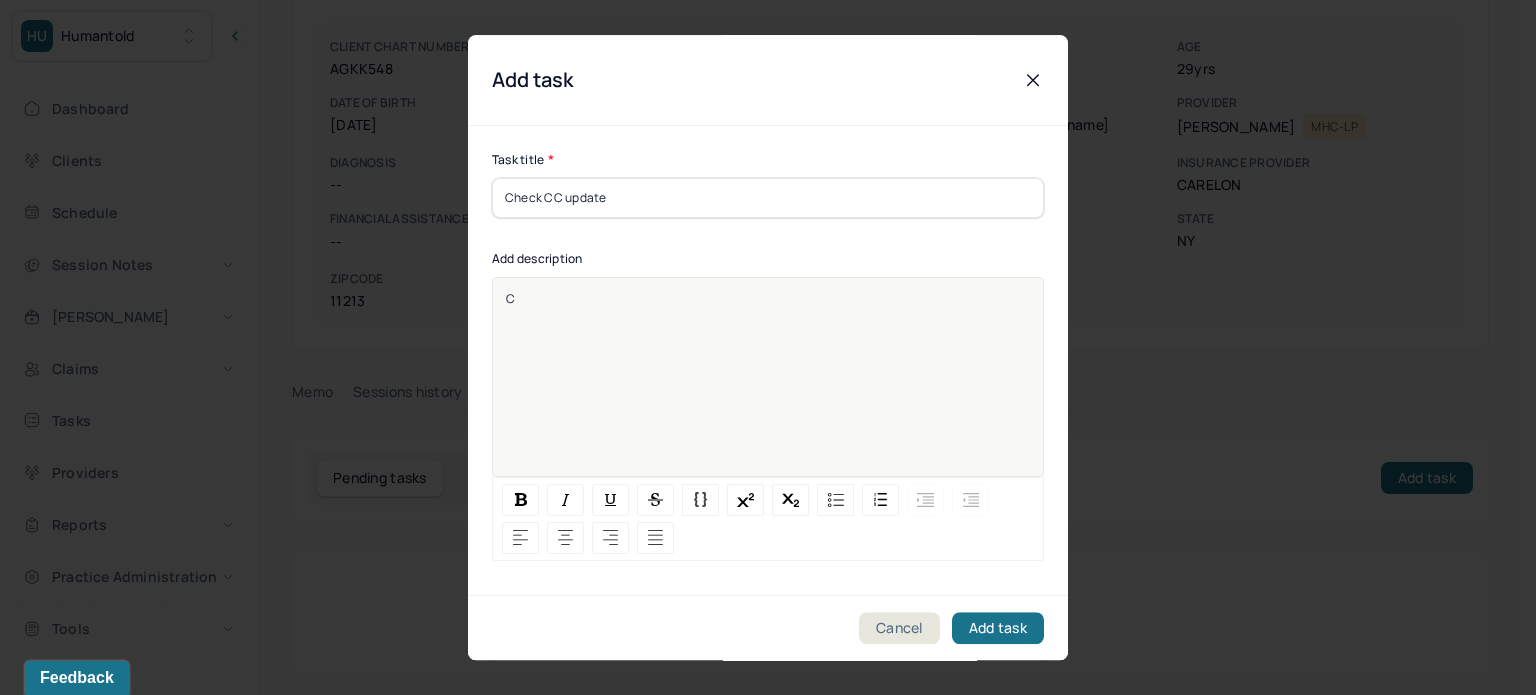type 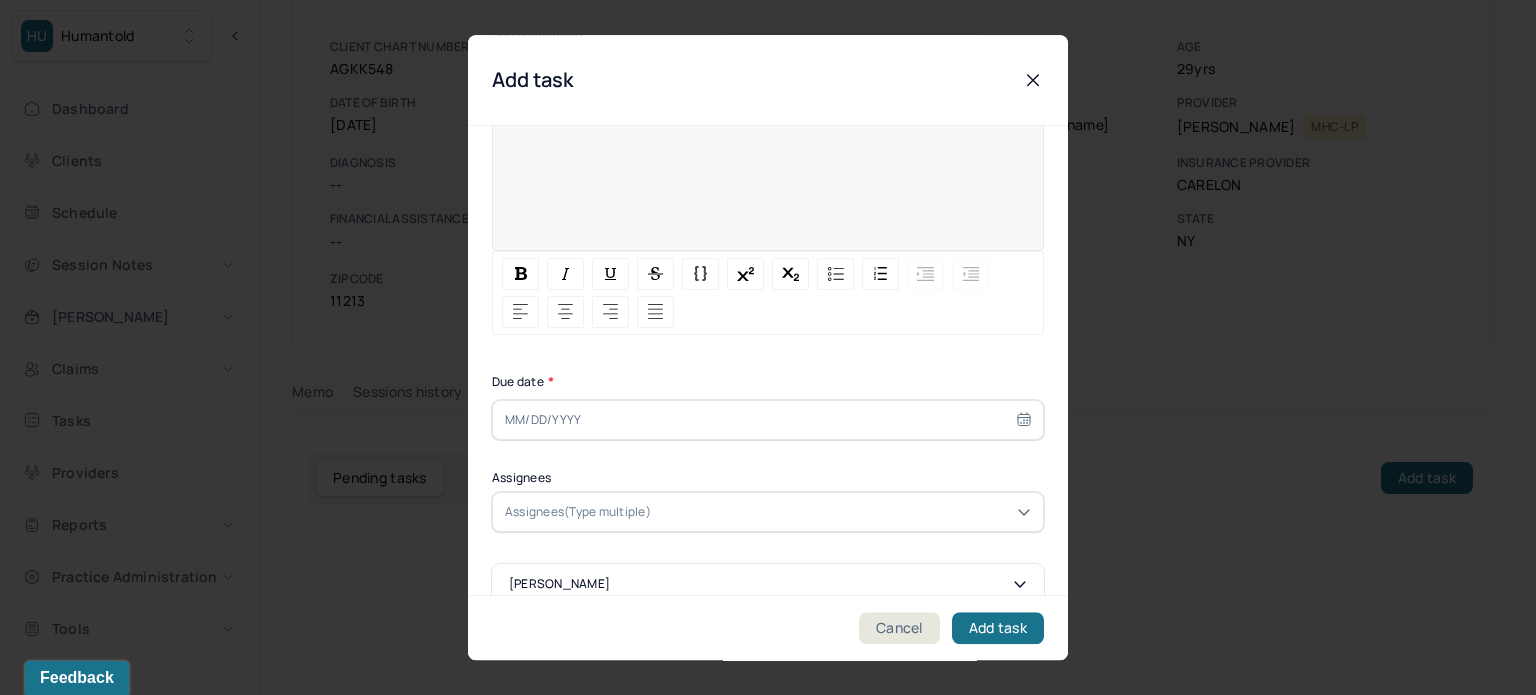scroll, scrollTop: 256, scrollLeft: 0, axis: vertical 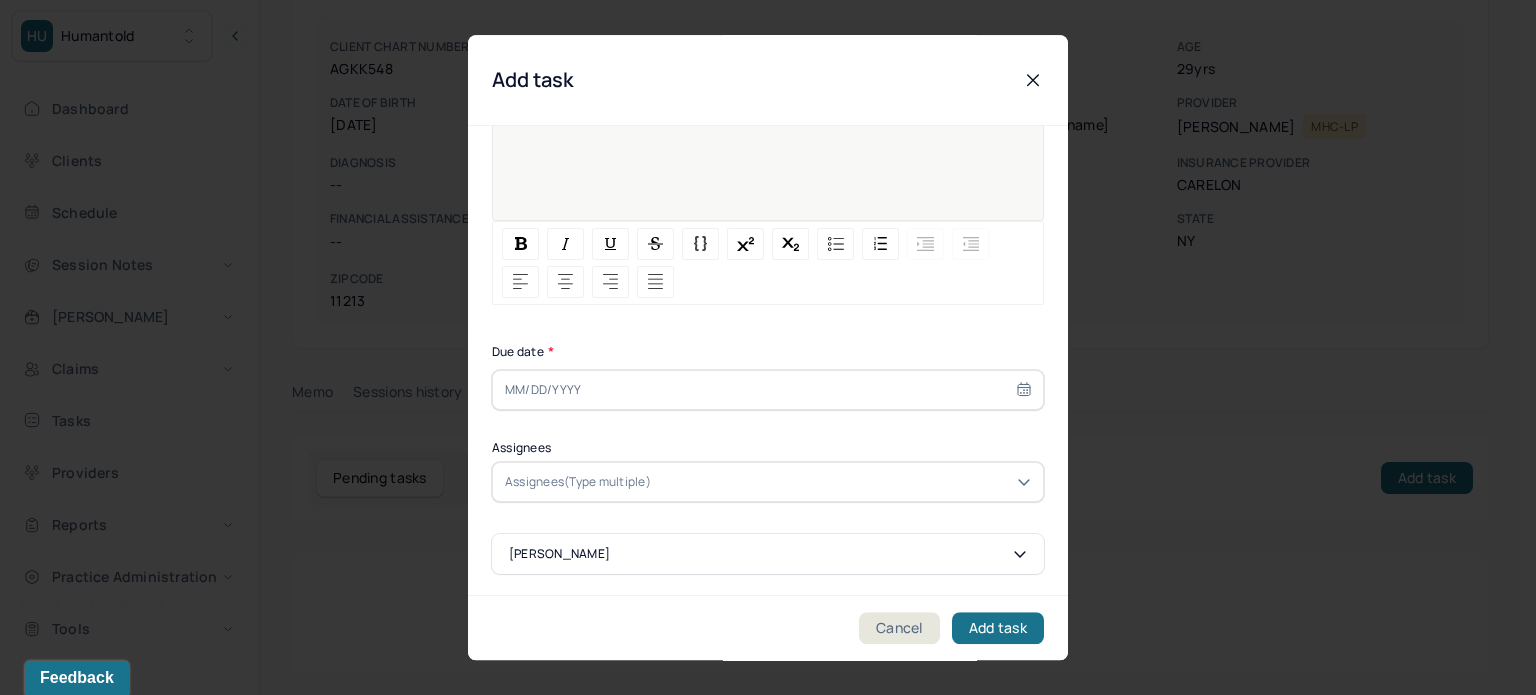 click at bounding box center (768, 390) 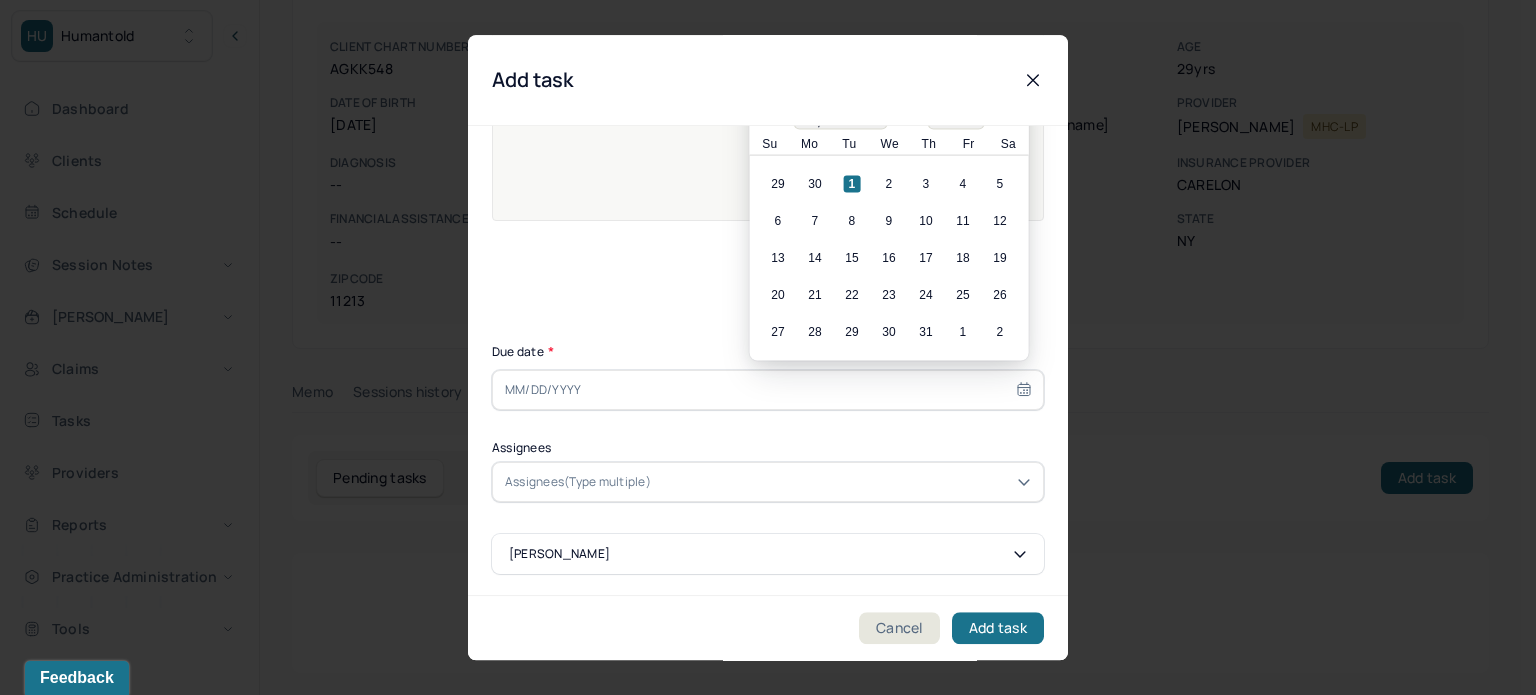 click at bounding box center [768, 390] 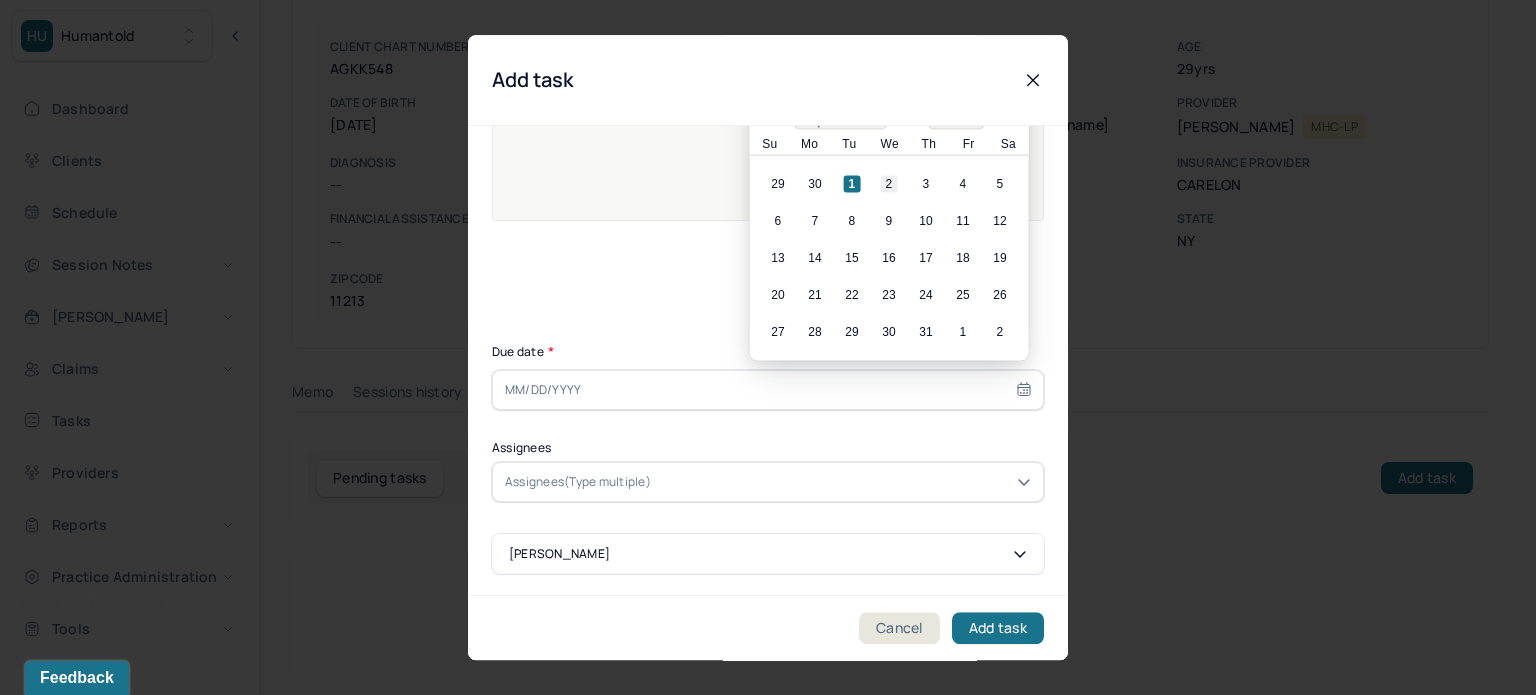 click on "2" at bounding box center (889, 184) 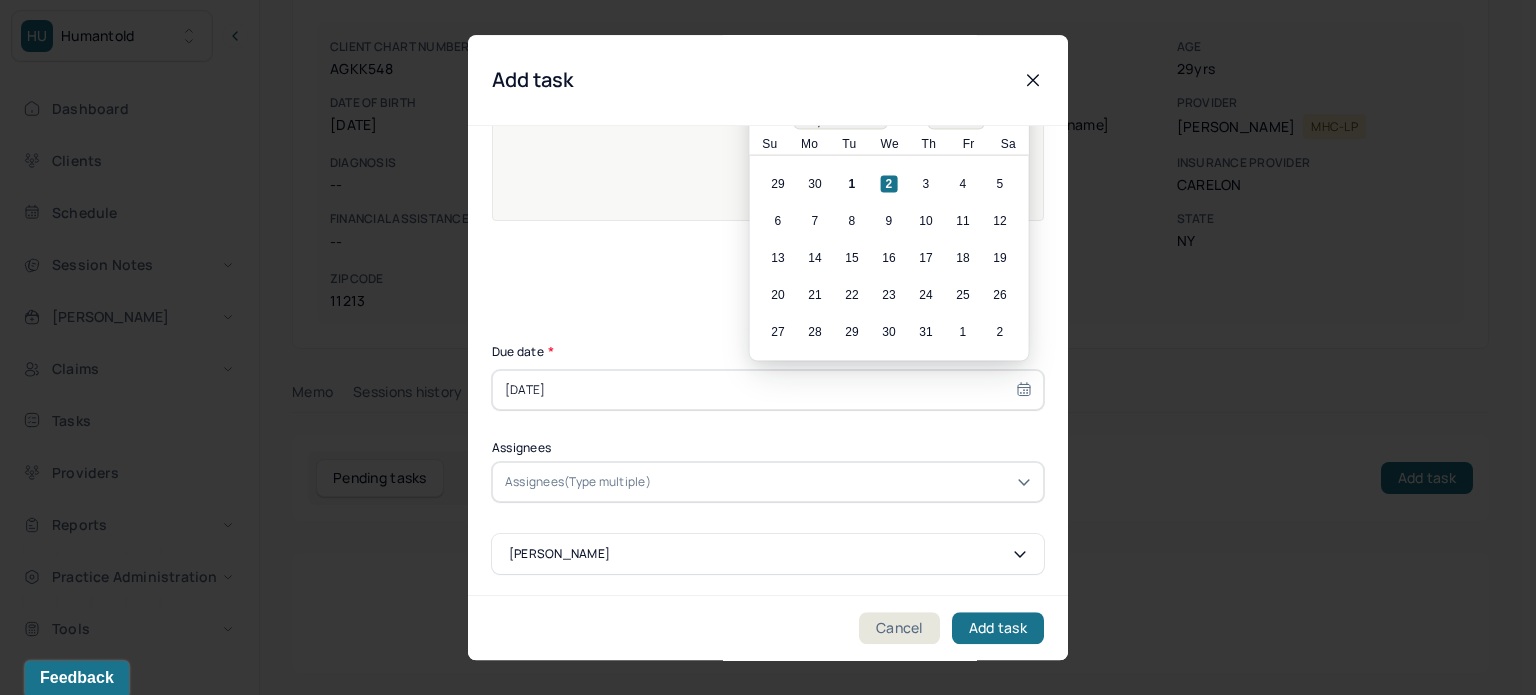 click at bounding box center (755, 482) 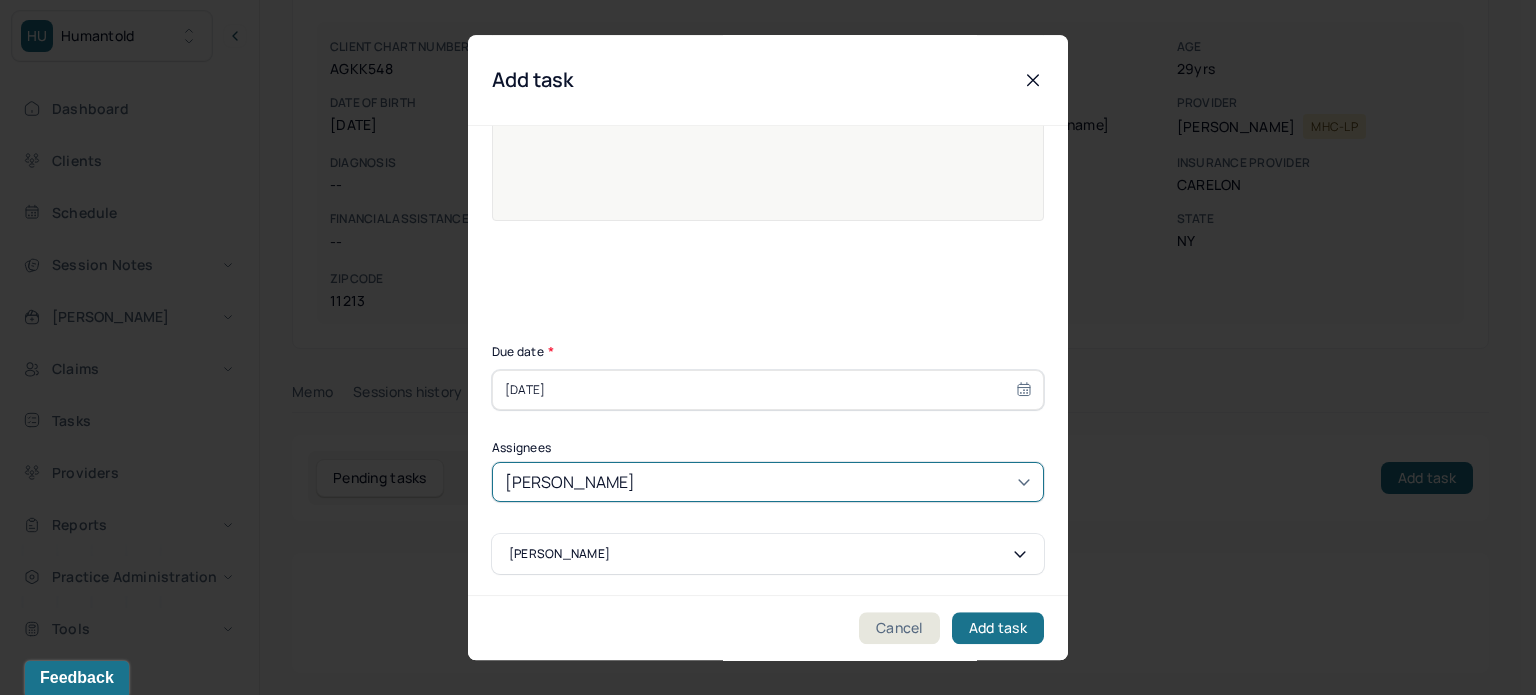 type on "[PERSON_NAME]" 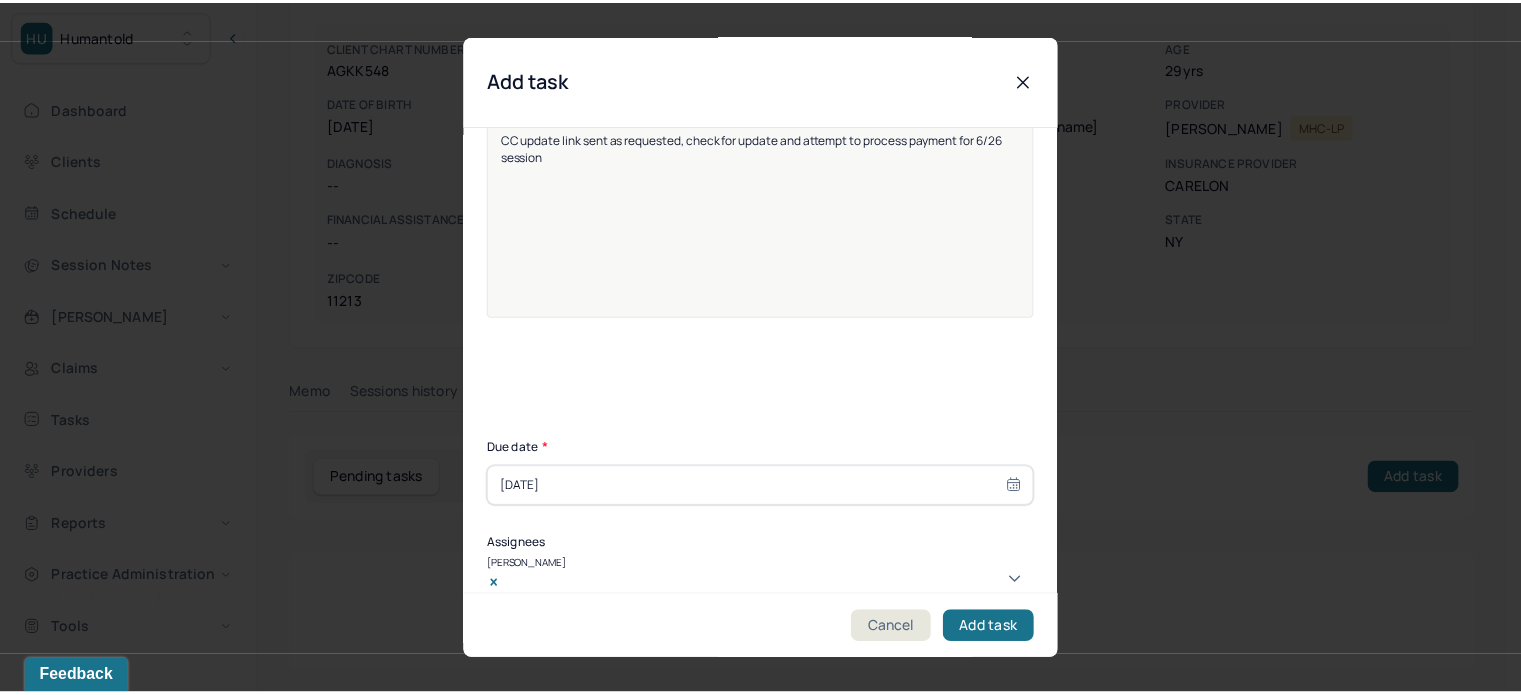 scroll, scrollTop: 257, scrollLeft: 0, axis: vertical 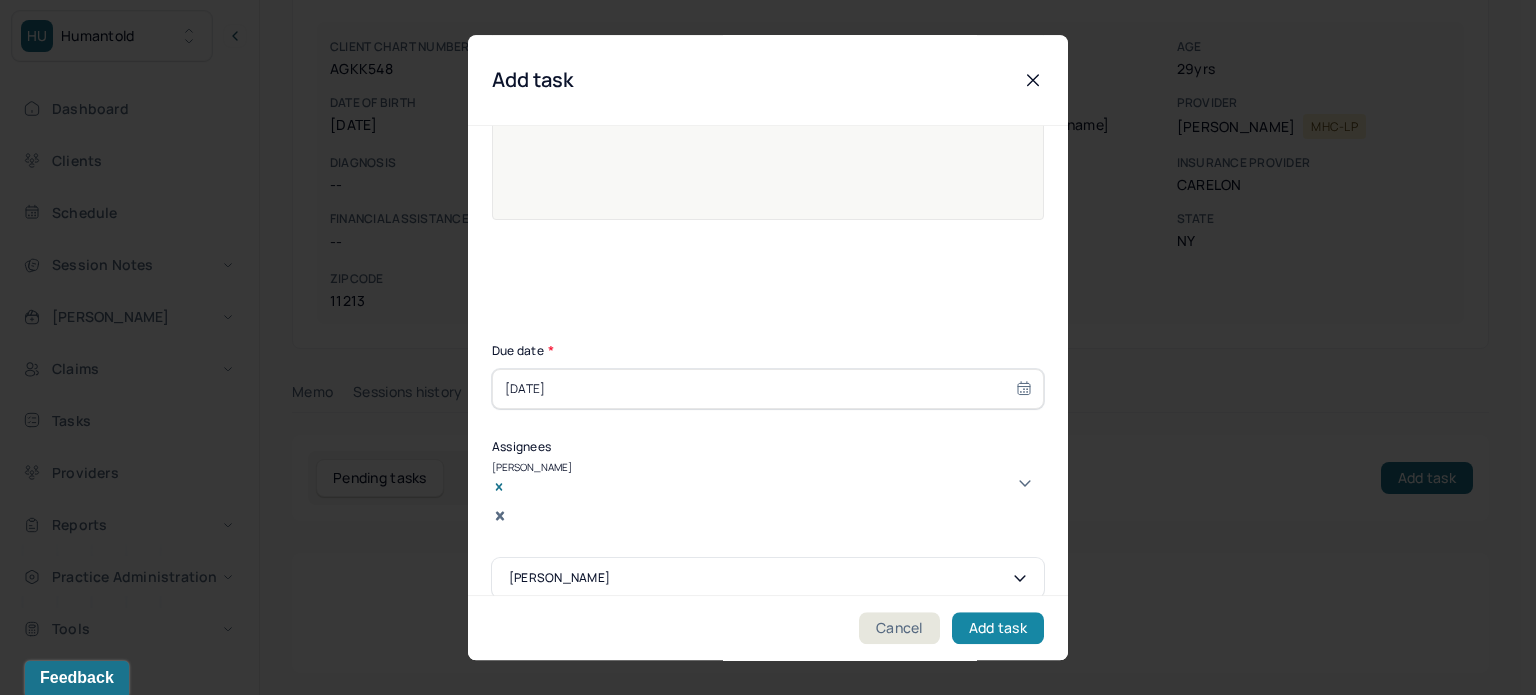 click on "Add task" at bounding box center (998, 628) 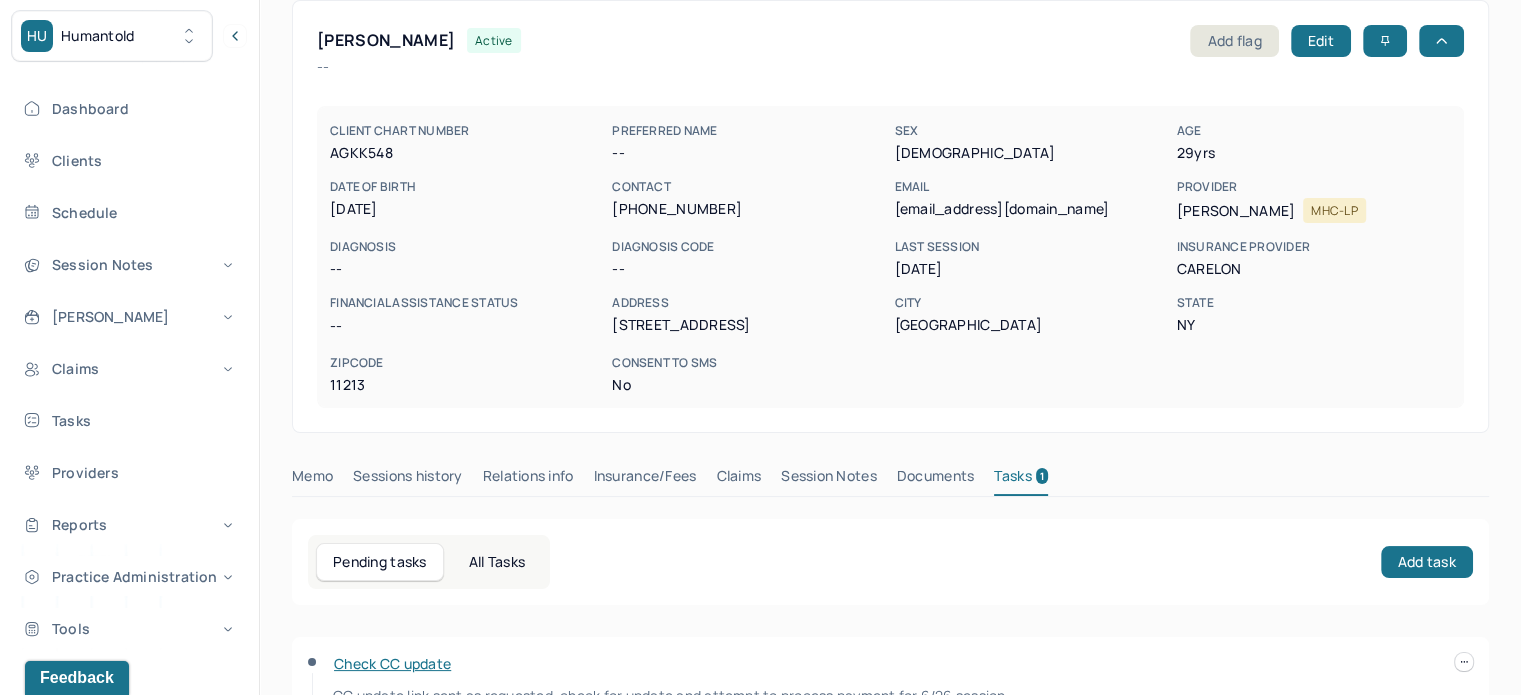 scroll, scrollTop: 0, scrollLeft: 0, axis: both 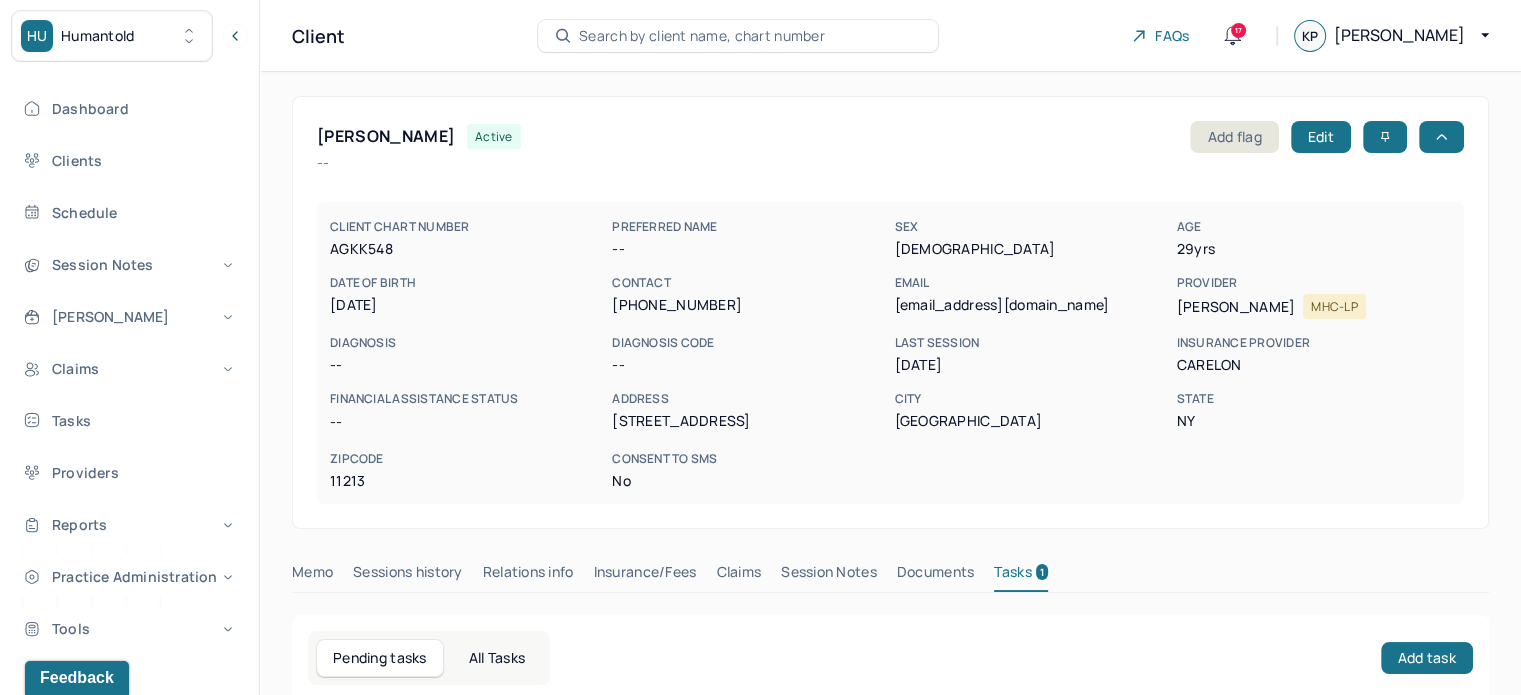 click on "Client   Search by client name, chart number     FAQs   17   KP [PERSON_NAME]" at bounding box center (890, 36) 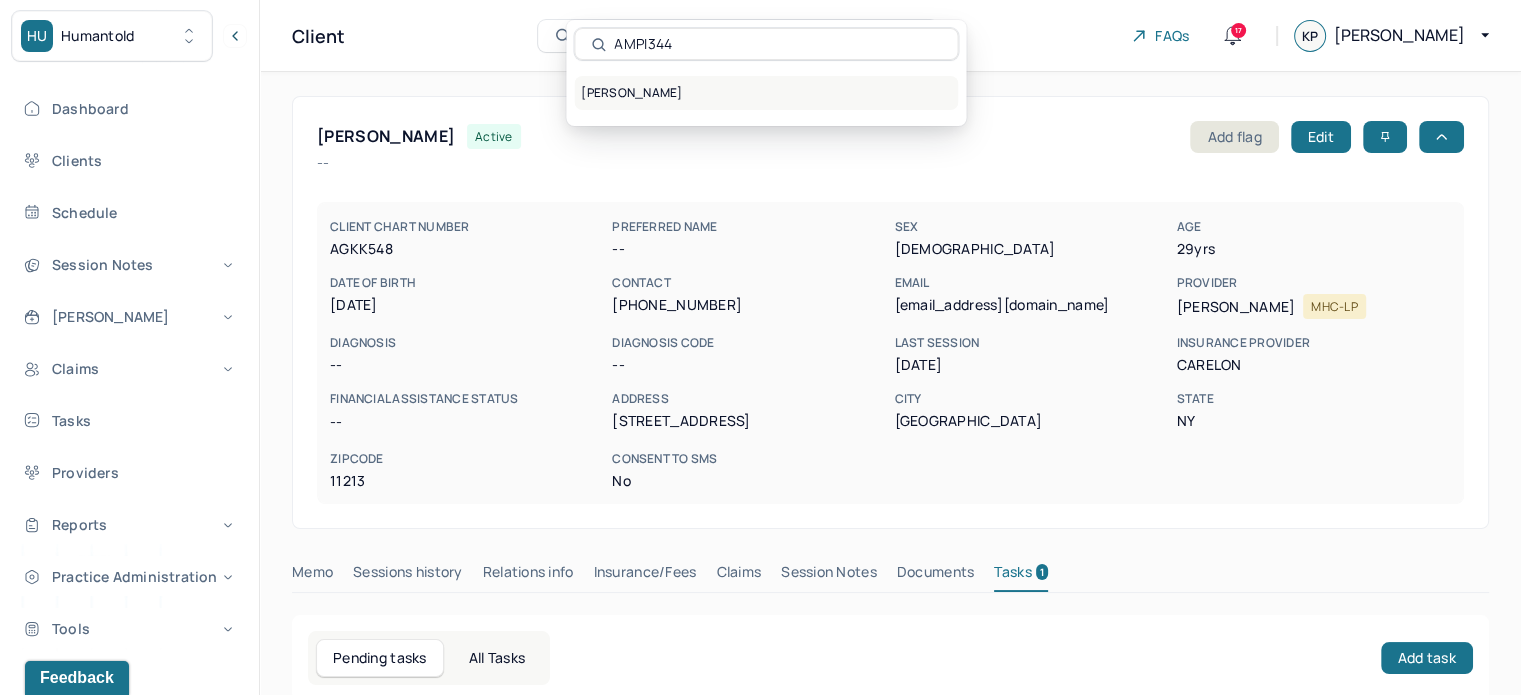type on "AMPI344" 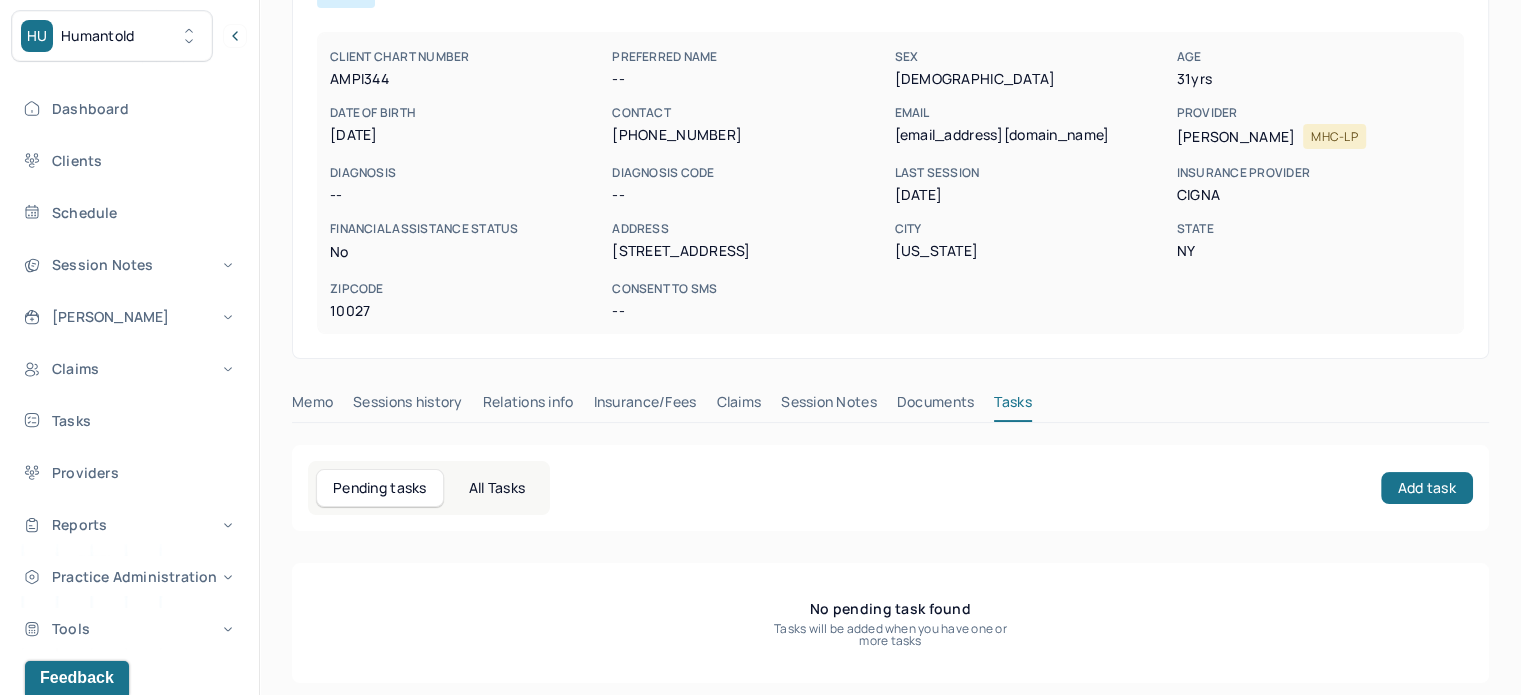 scroll, scrollTop: 204, scrollLeft: 0, axis: vertical 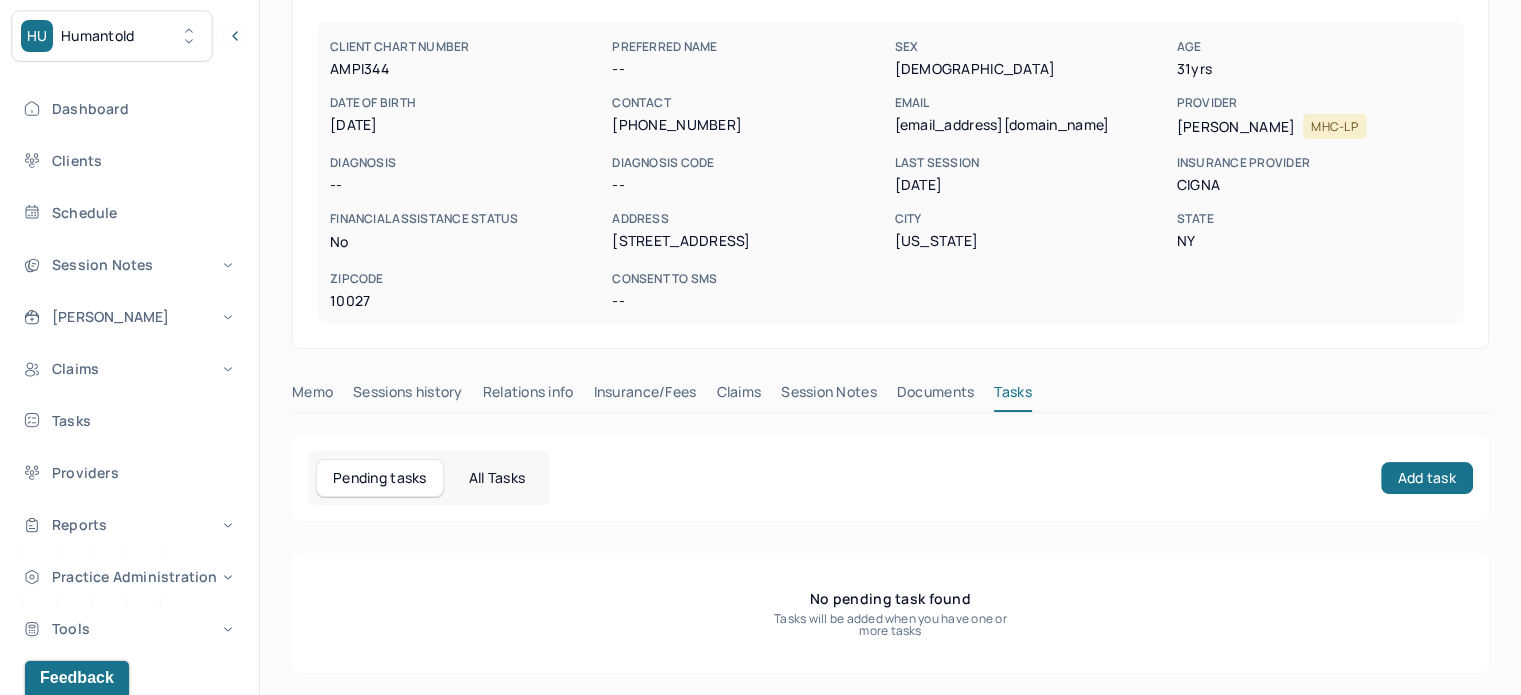 click on "Claims" at bounding box center (738, 396) 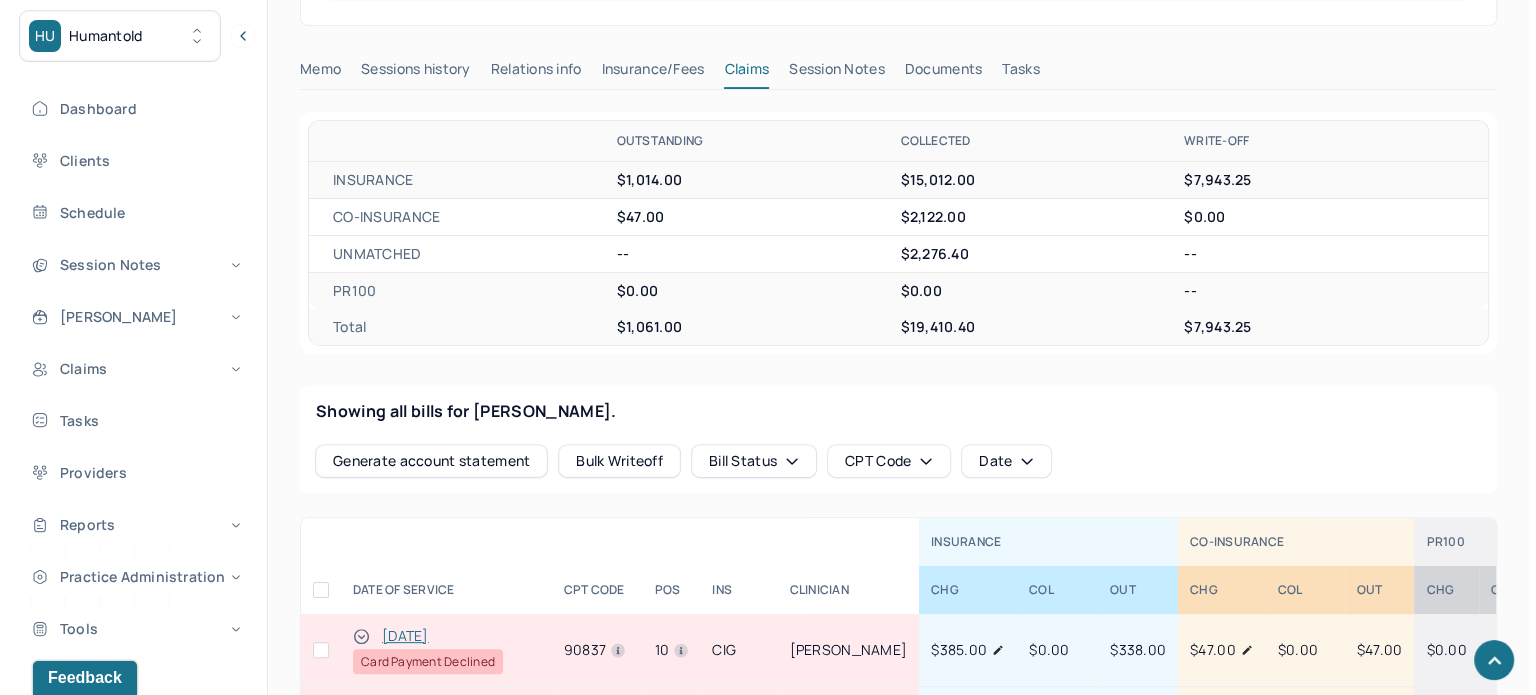 scroll, scrollTop: 704, scrollLeft: 0, axis: vertical 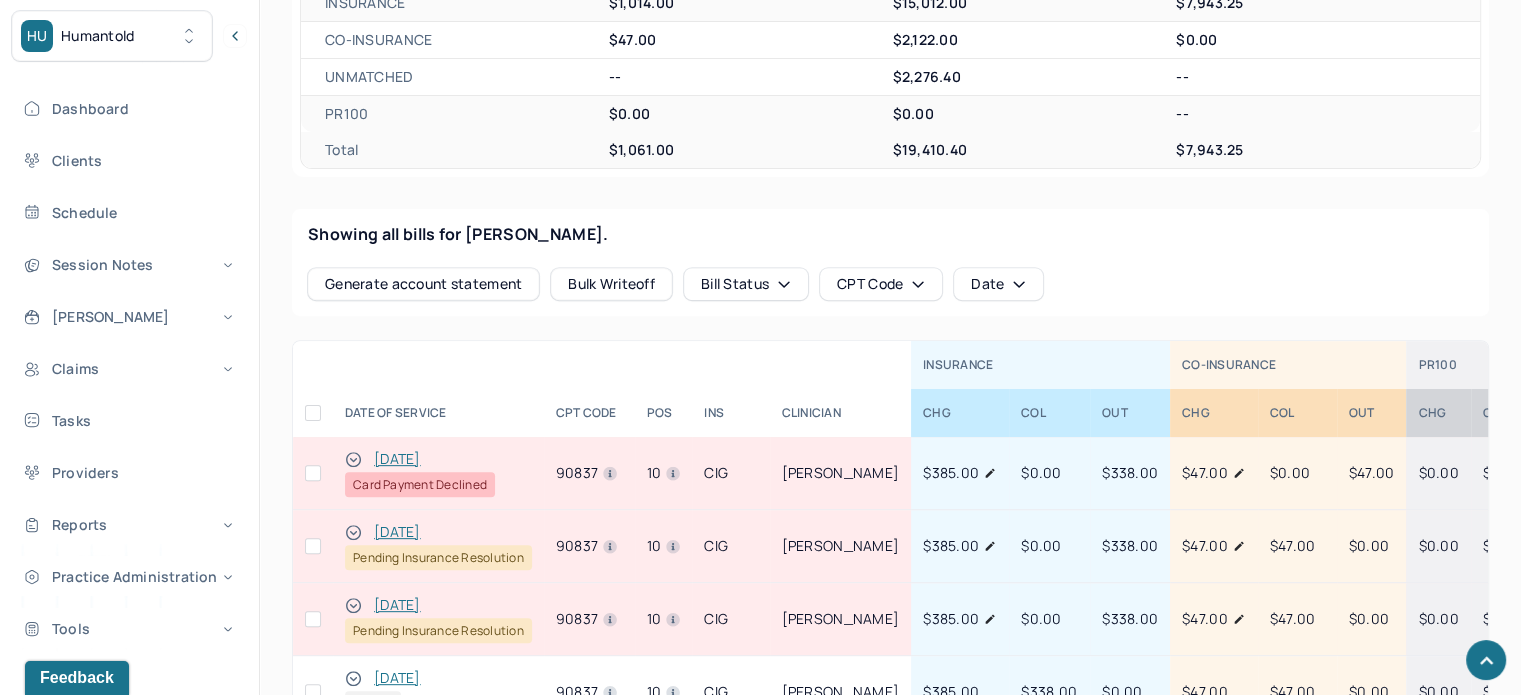 click at bounding box center (313, 473) 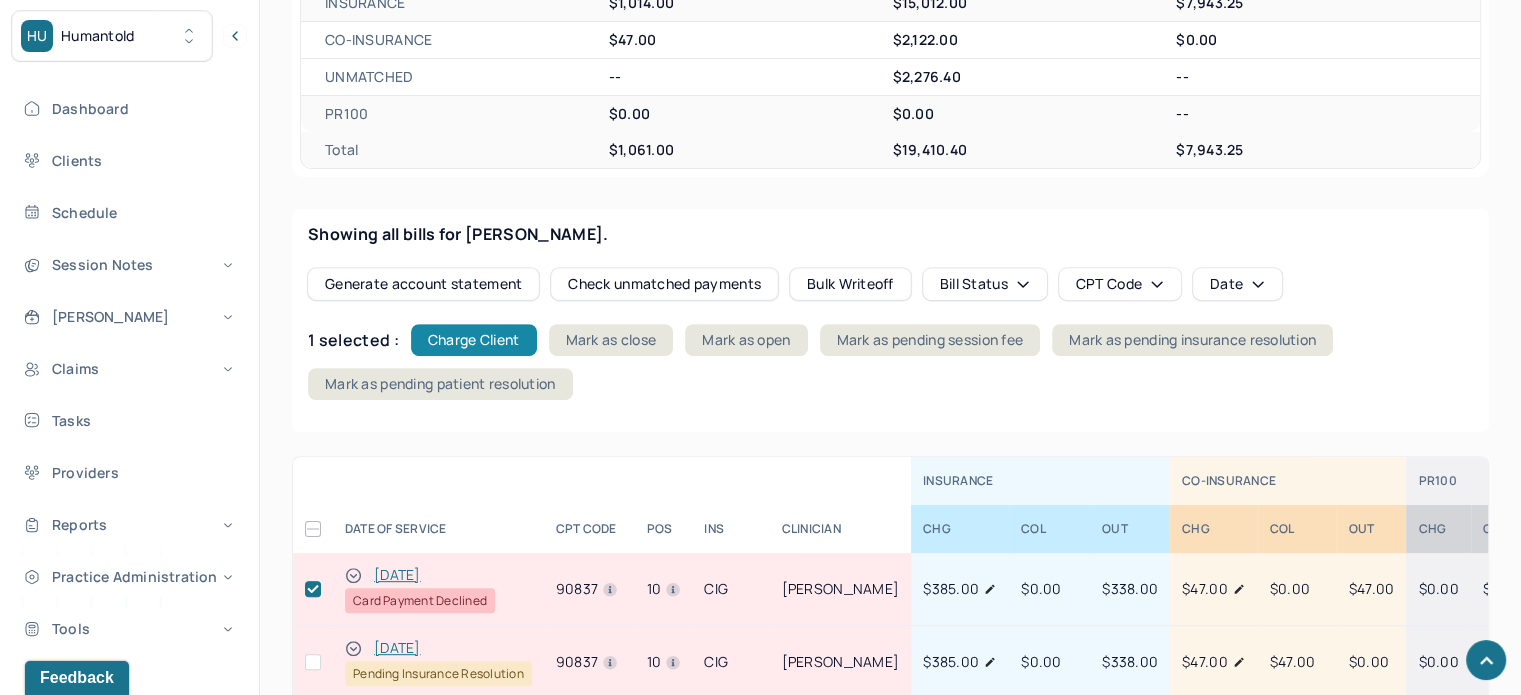 click on "Charge Client" at bounding box center (474, 340) 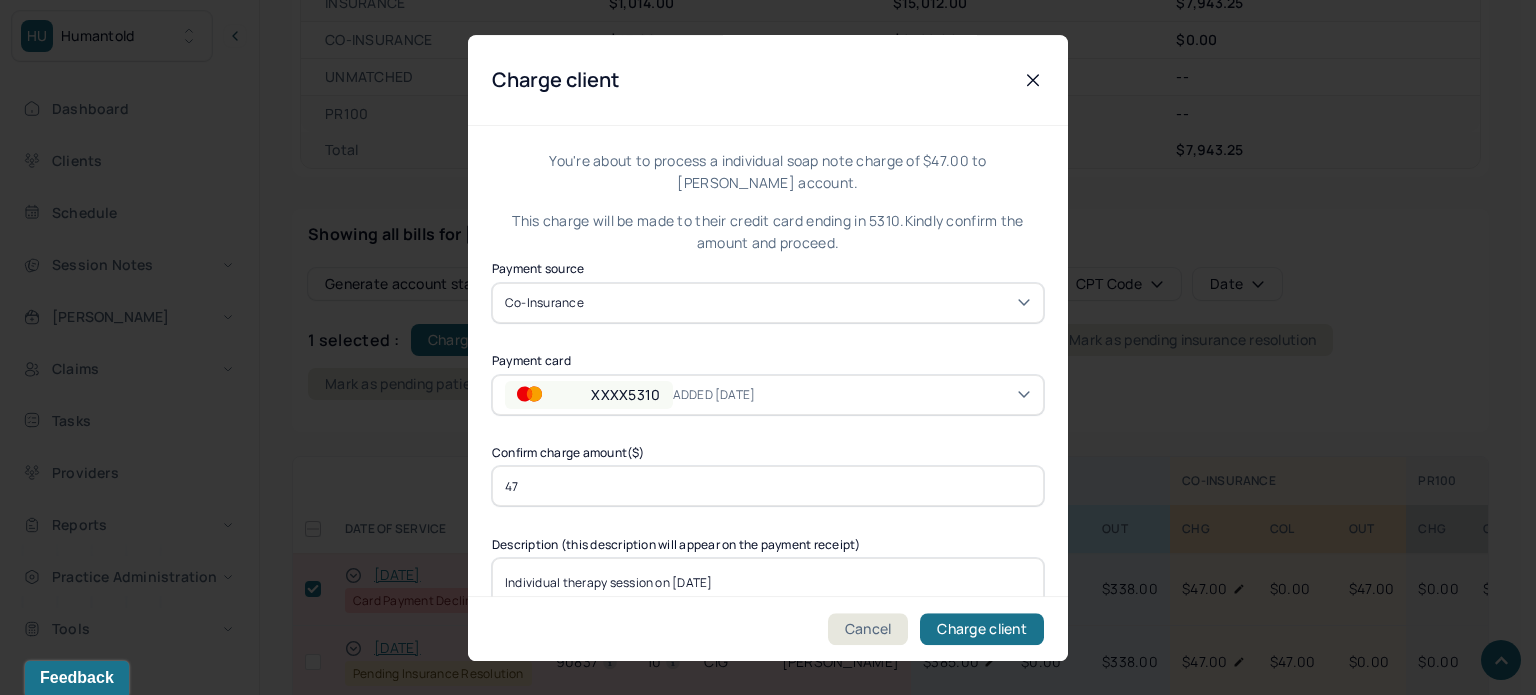 click on "XXXX5310 ADDED 2/7/25" at bounding box center [768, 394] 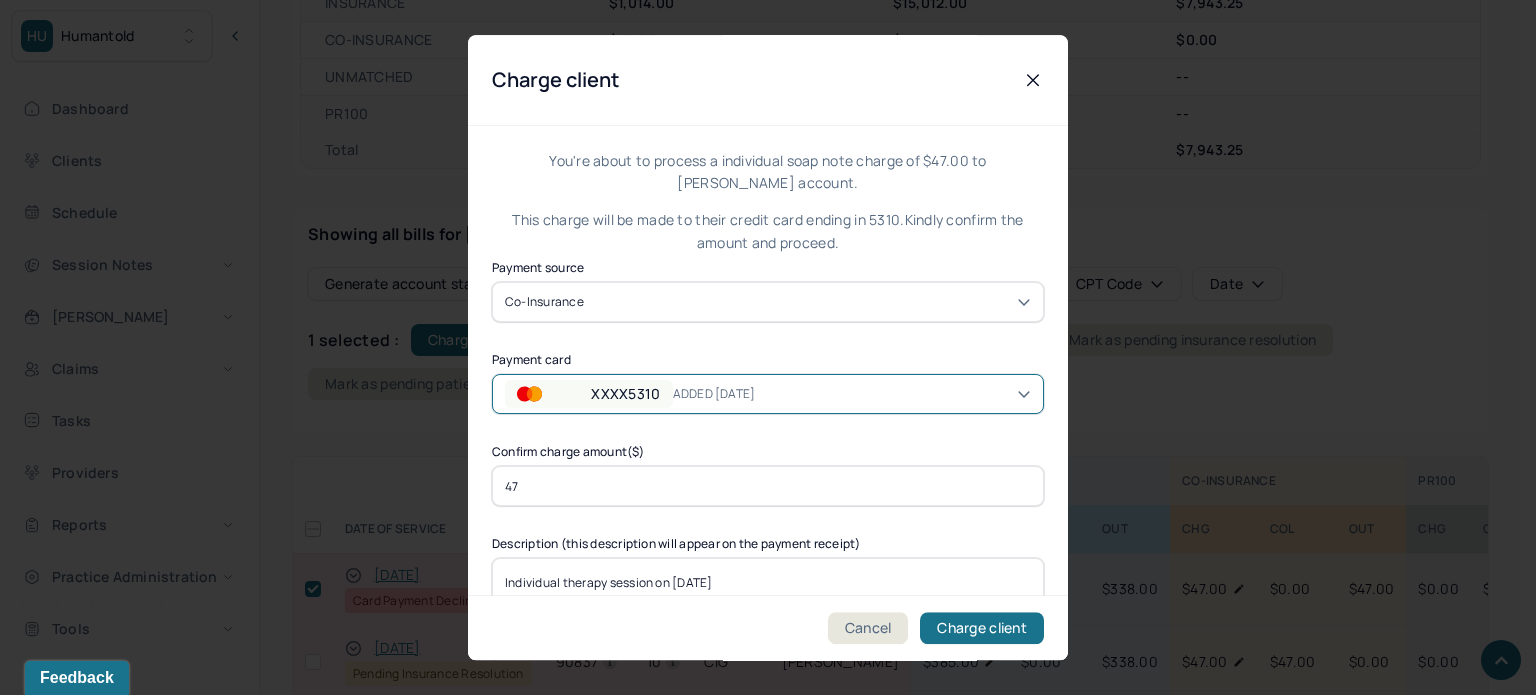scroll, scrollTop: 0, scrollLeft: 0, axis: both 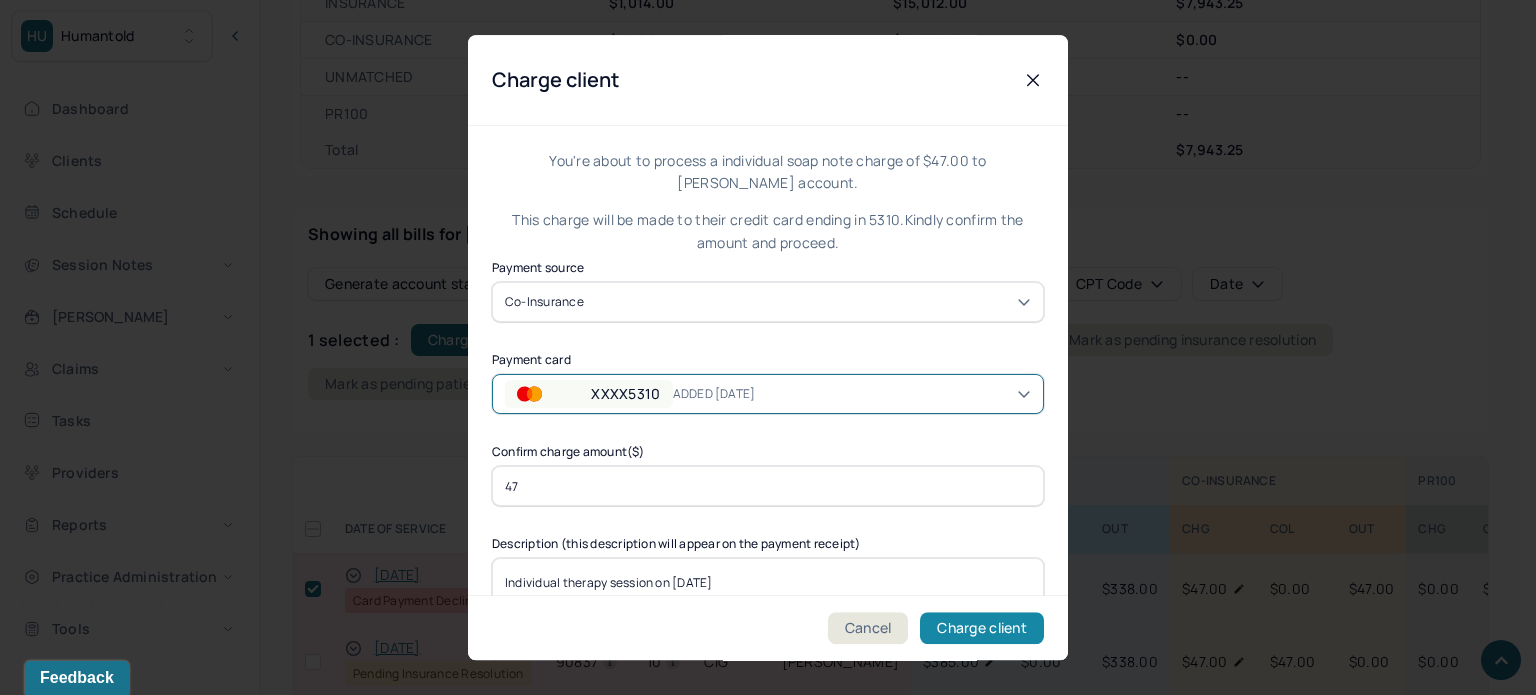 click on "Charge client" at bounding box center [982, 628] 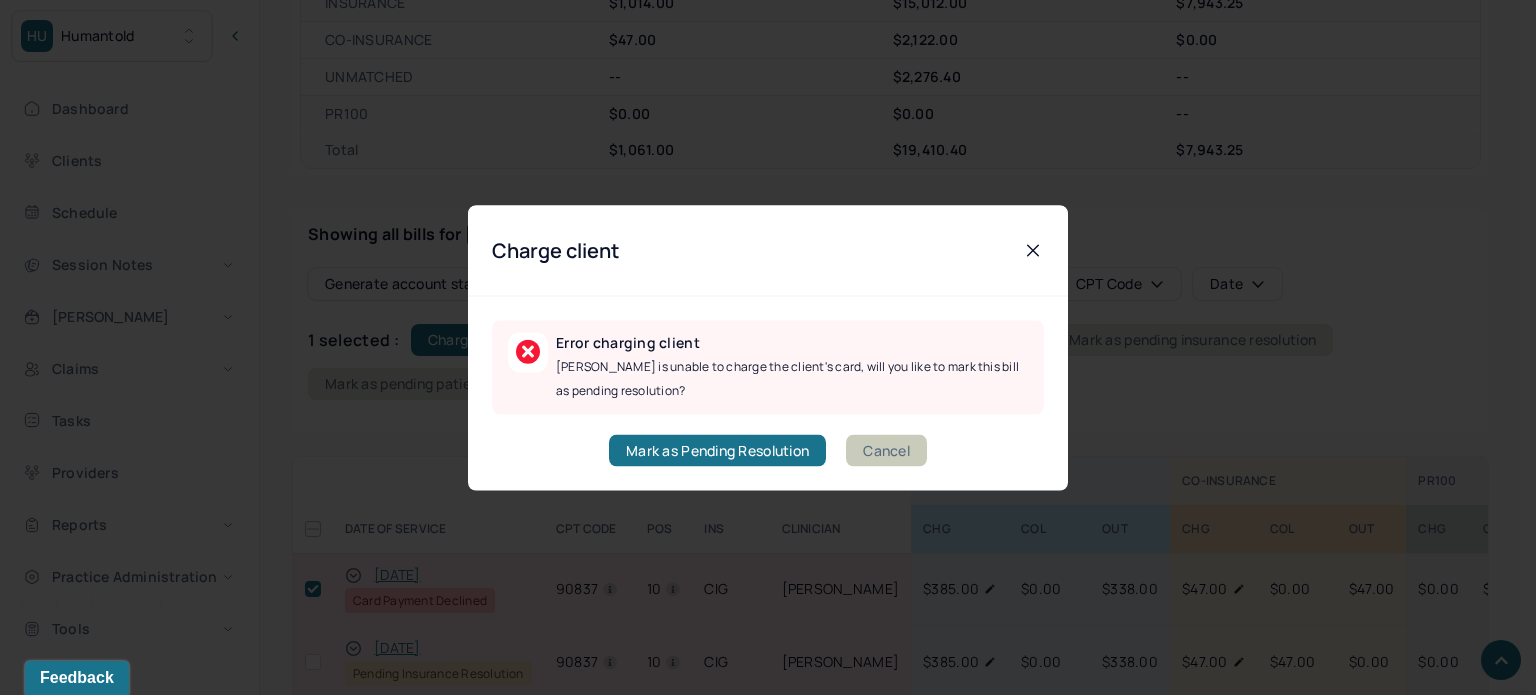 click on "Cancel" at bounding box center (886, 450) 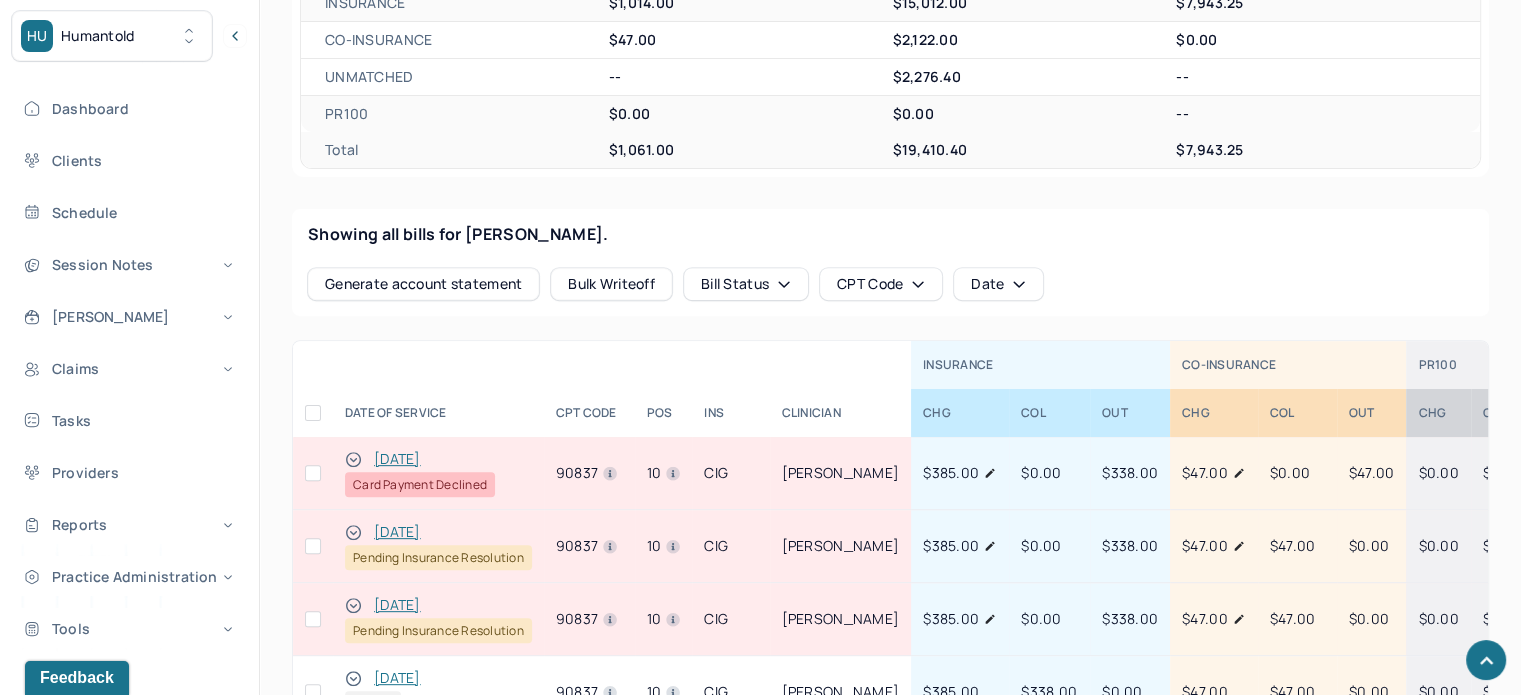 click at bounding box center (313, 473) 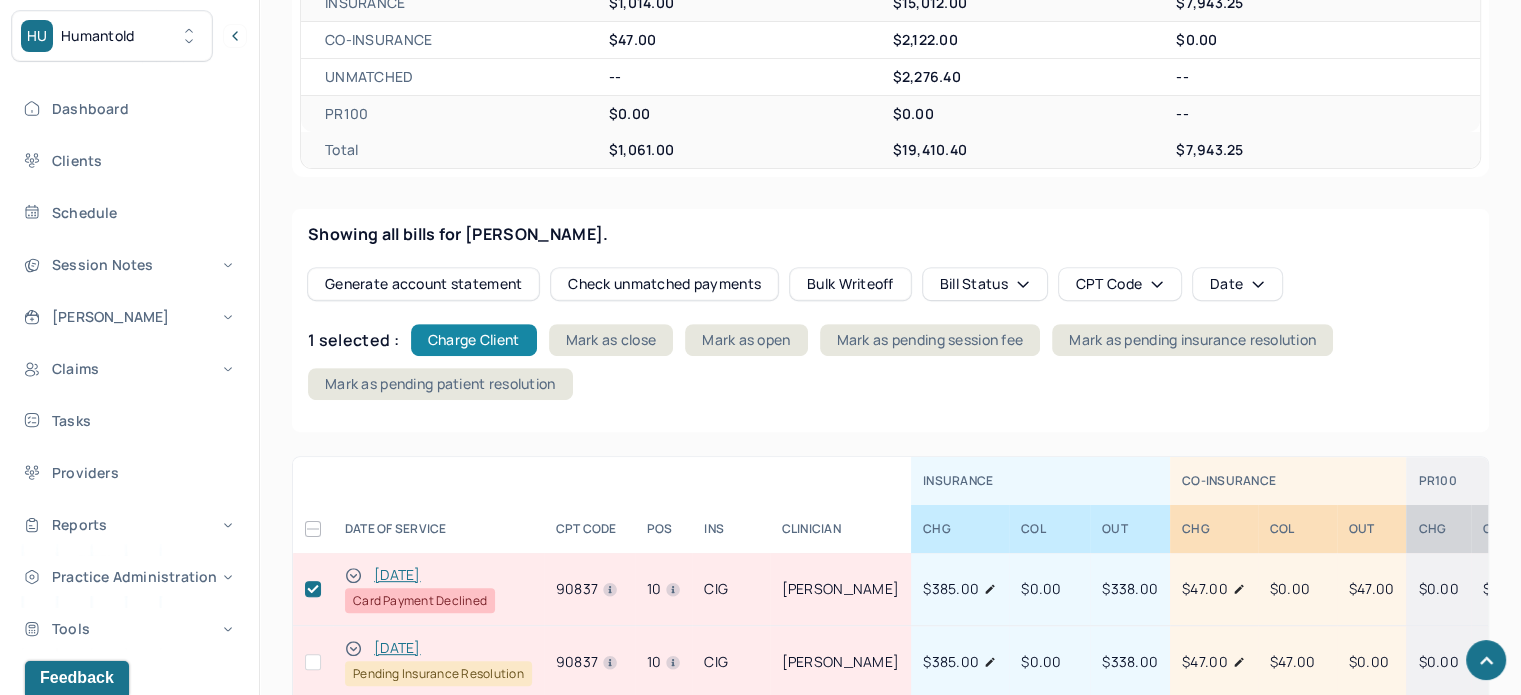 click on "Charge Client" at bounding box center (474, 340) 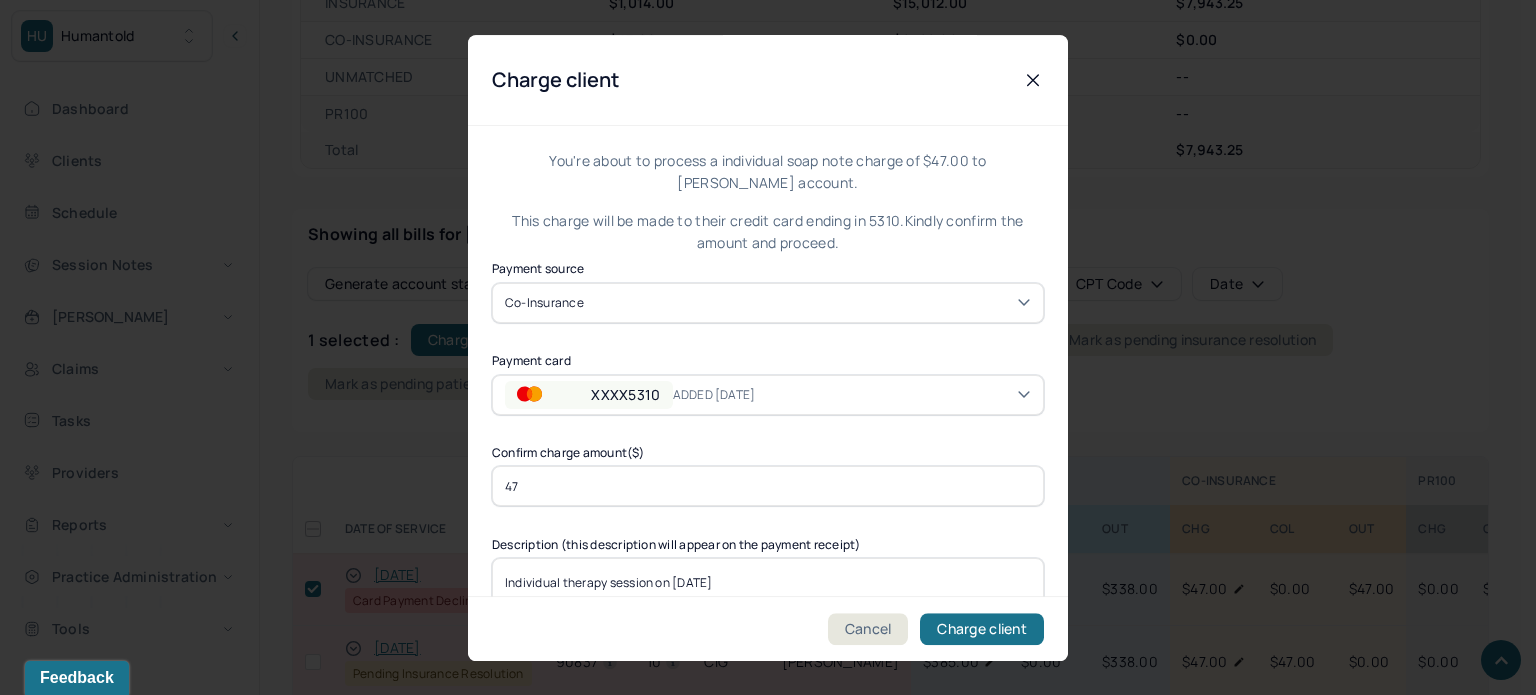 click on "XXXX5310 ADDED 2/7/25" at bounding box center [768, 394] 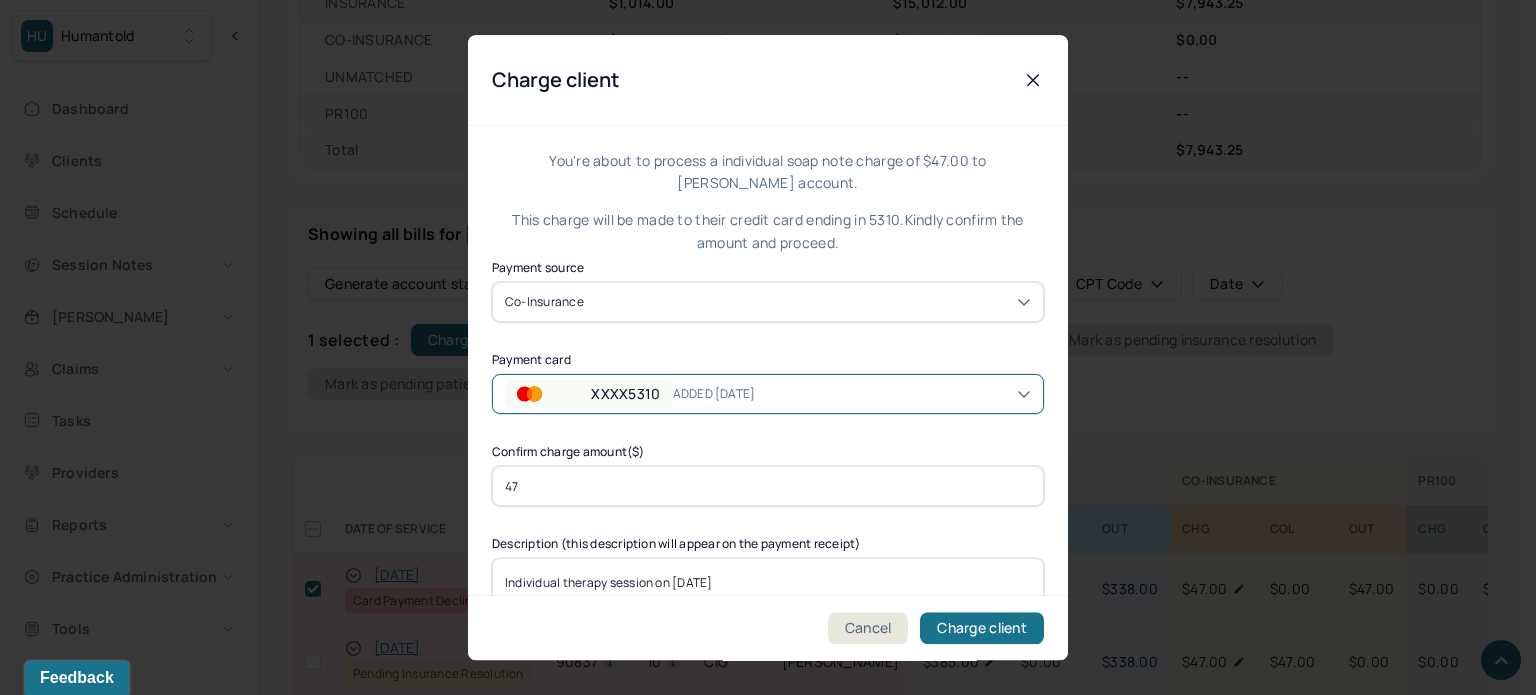 click on "Lists name & address. LJ" at bounding box center (1133, 2232) 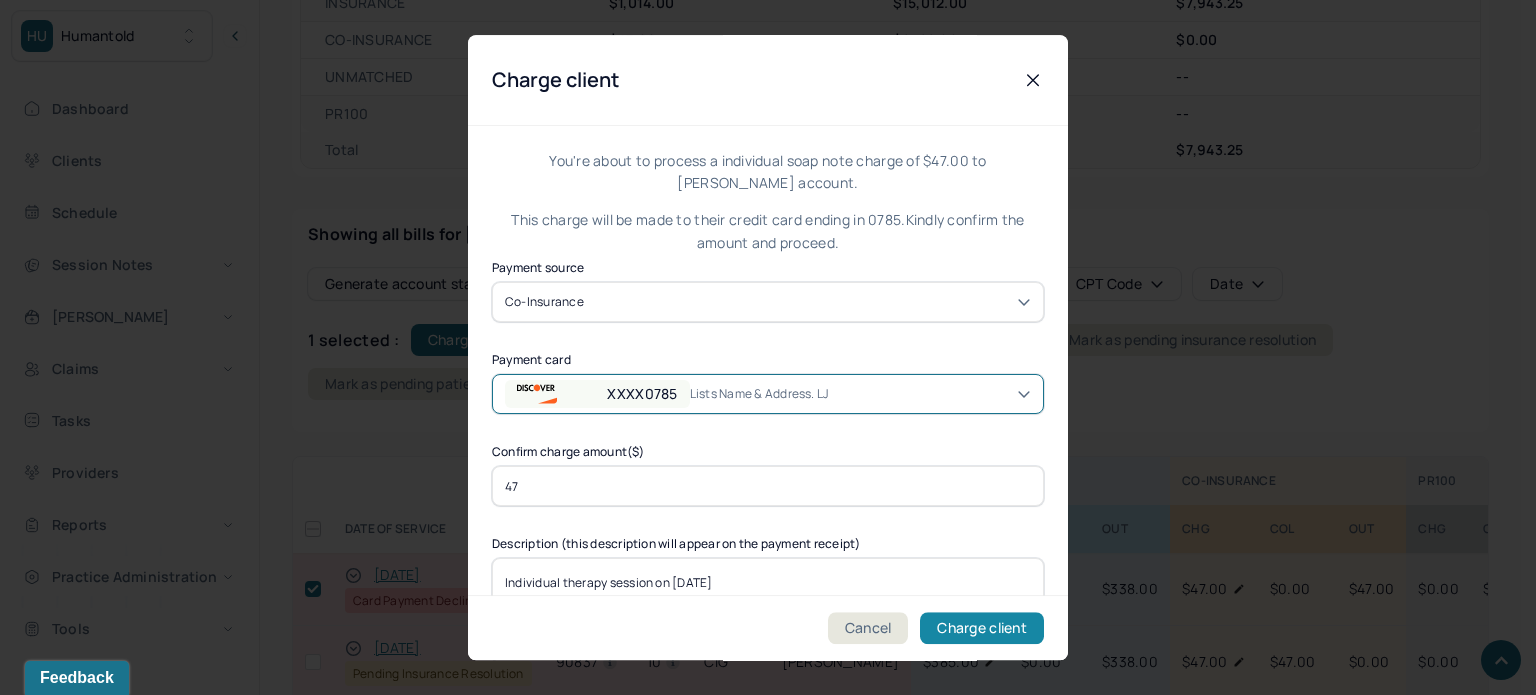 click on "Charge client" at bounding box center [982, 628] 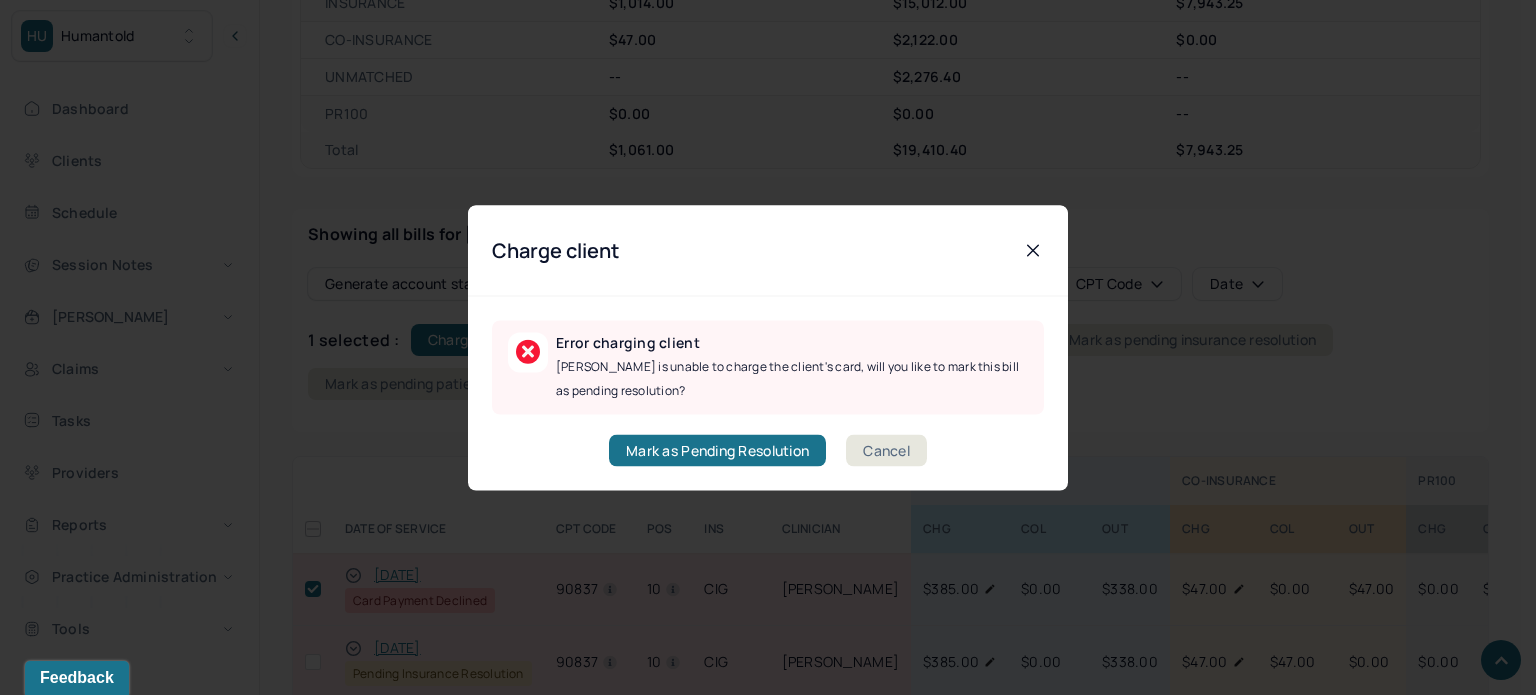 click 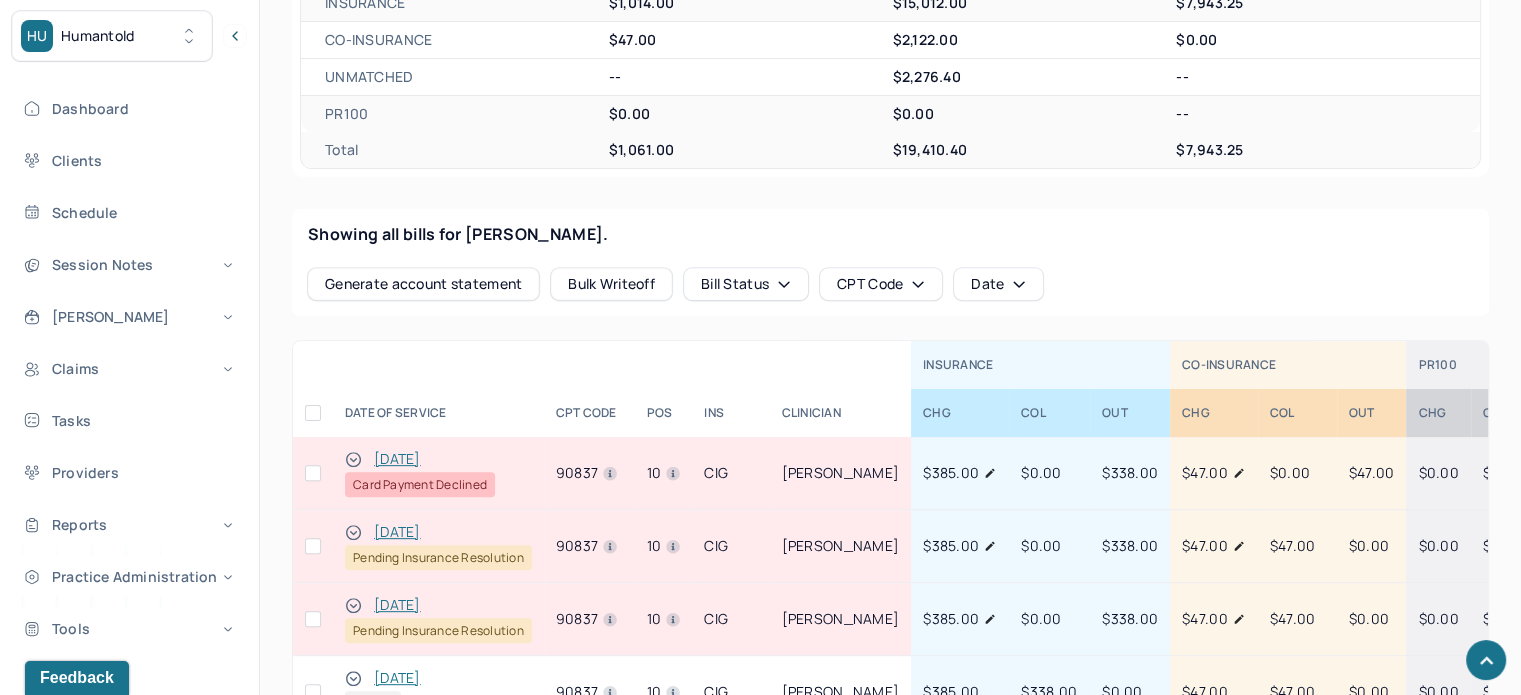 click at bounding box center [313, 473] 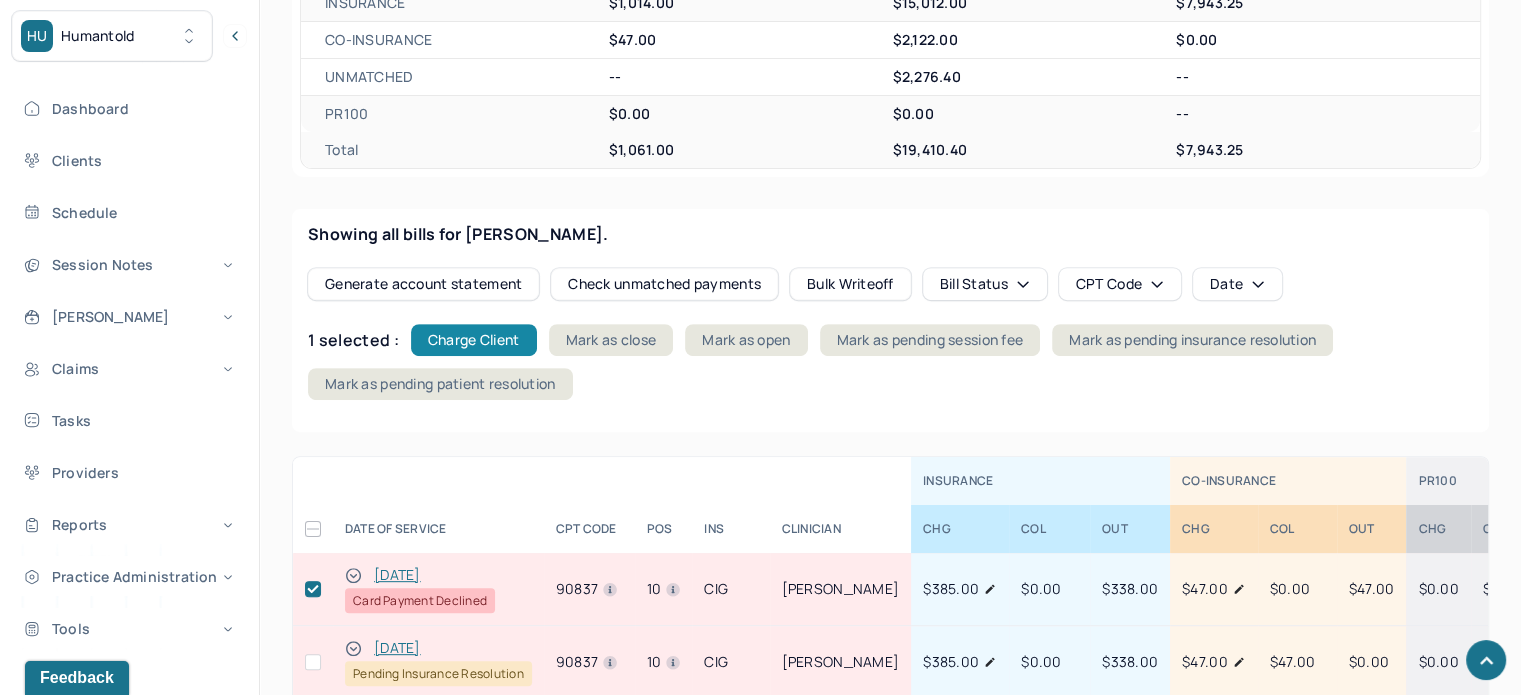 click on "Charge Client" at bounding box center (474, 340) 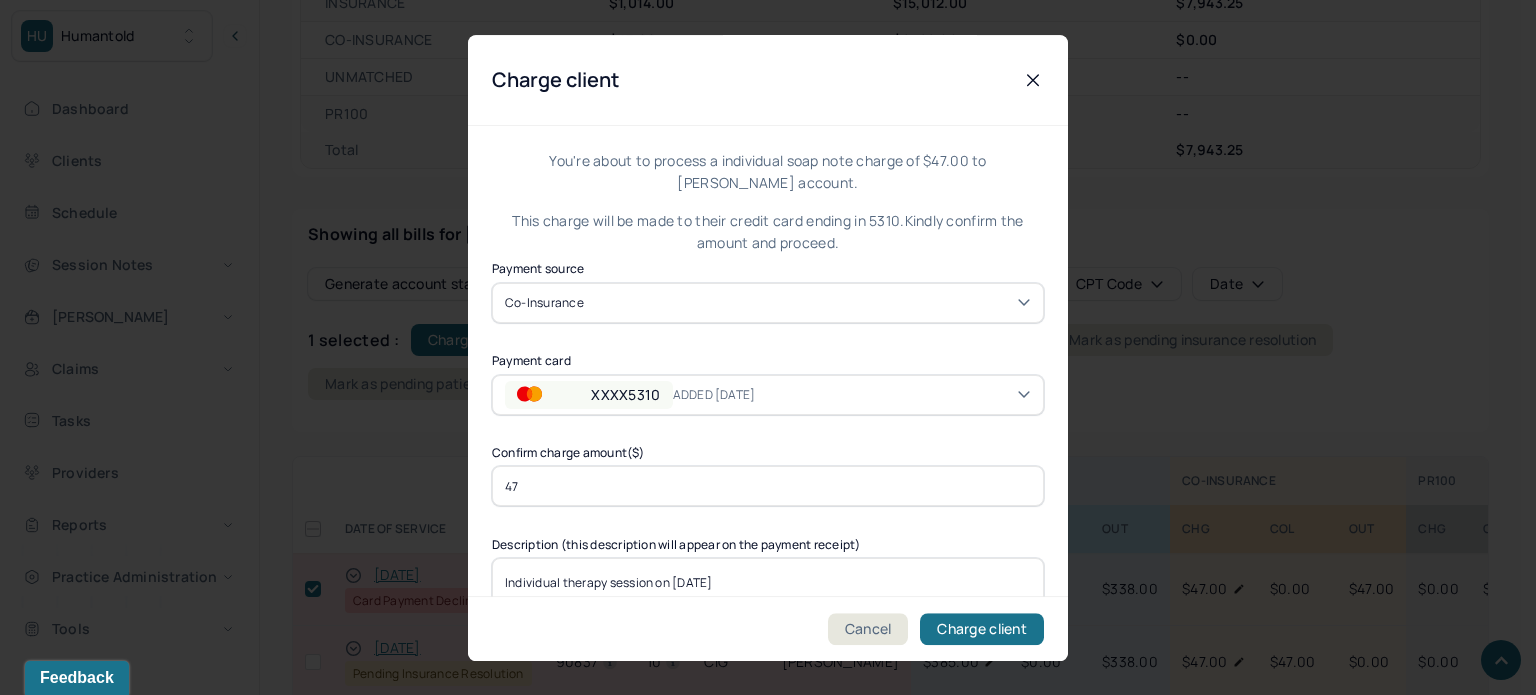 click on "ADDED [DATE]" at bounding box center [730, 394] 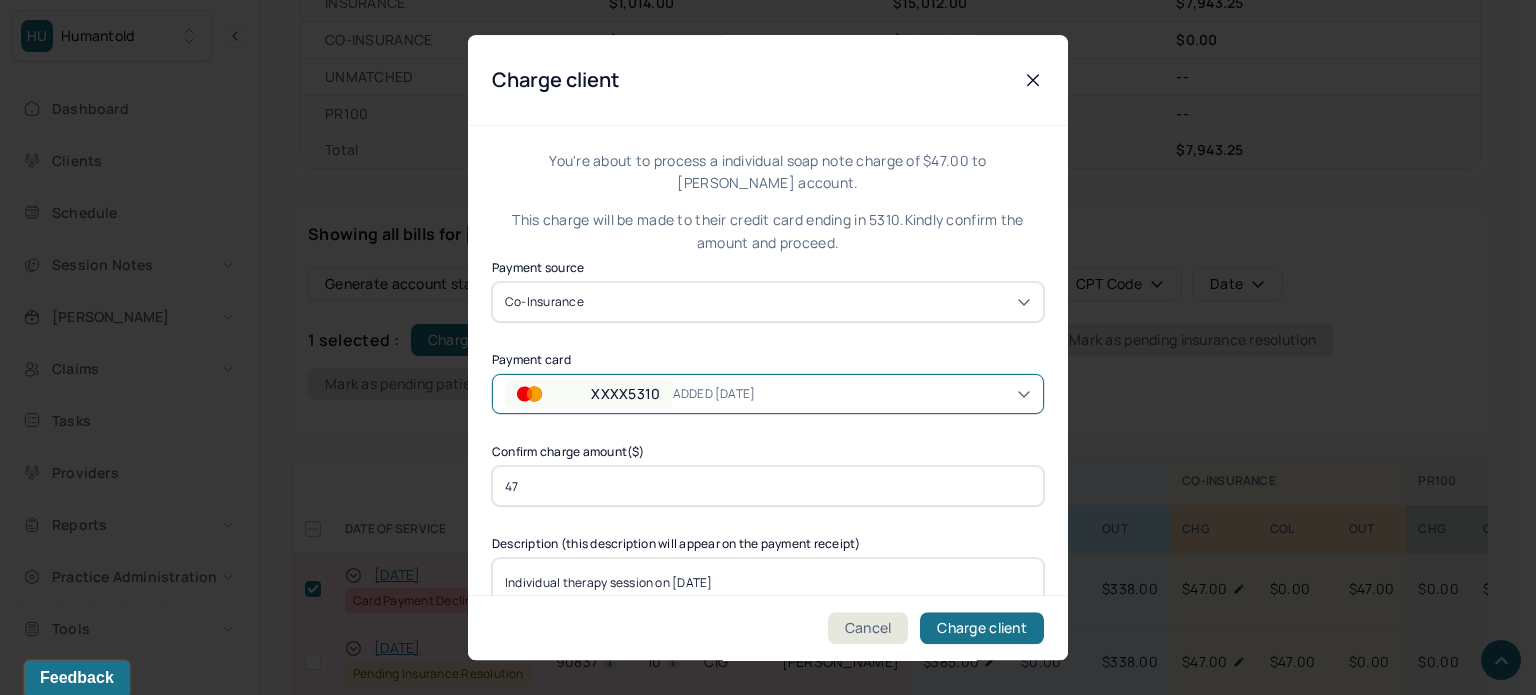 scroll, scrollTop: 56, scrollLeft: 0, axis: vertical 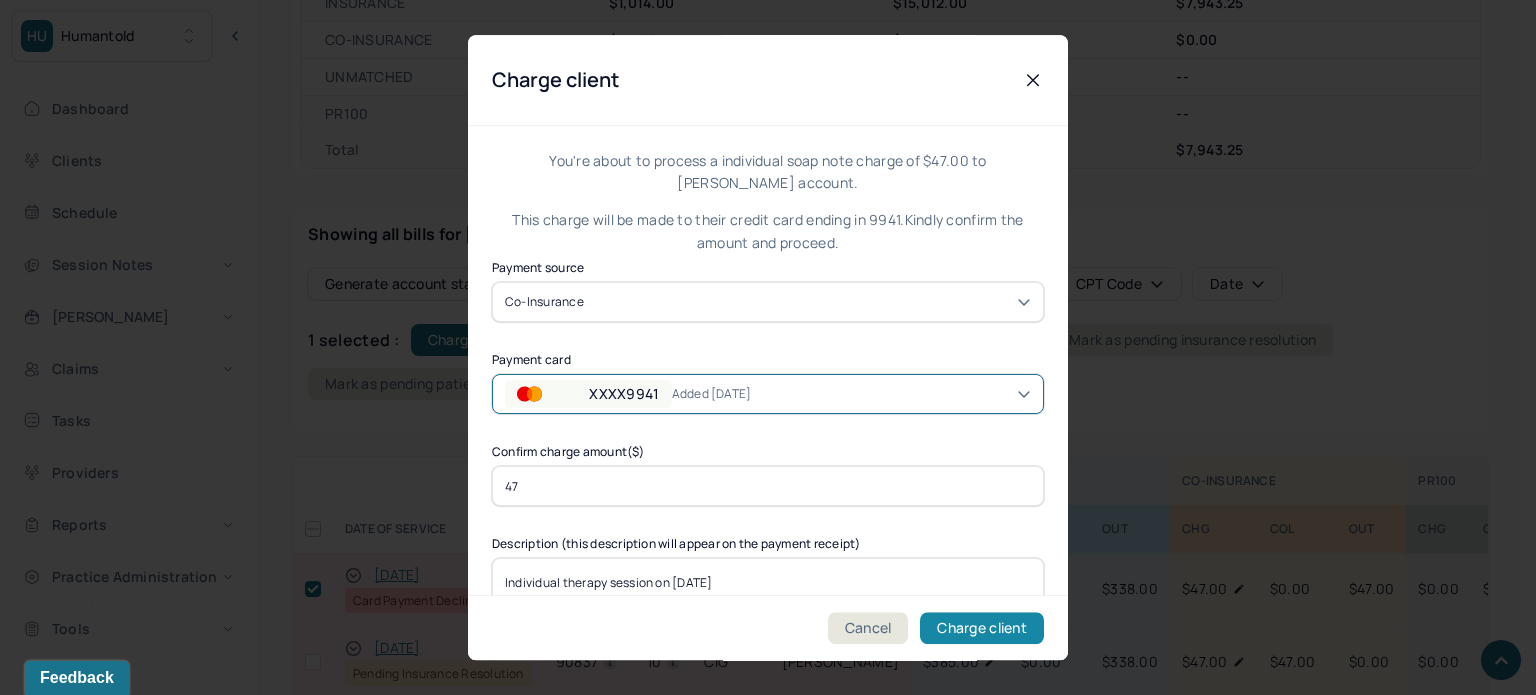 click on "Charge client" at bounding box center [982, 628] 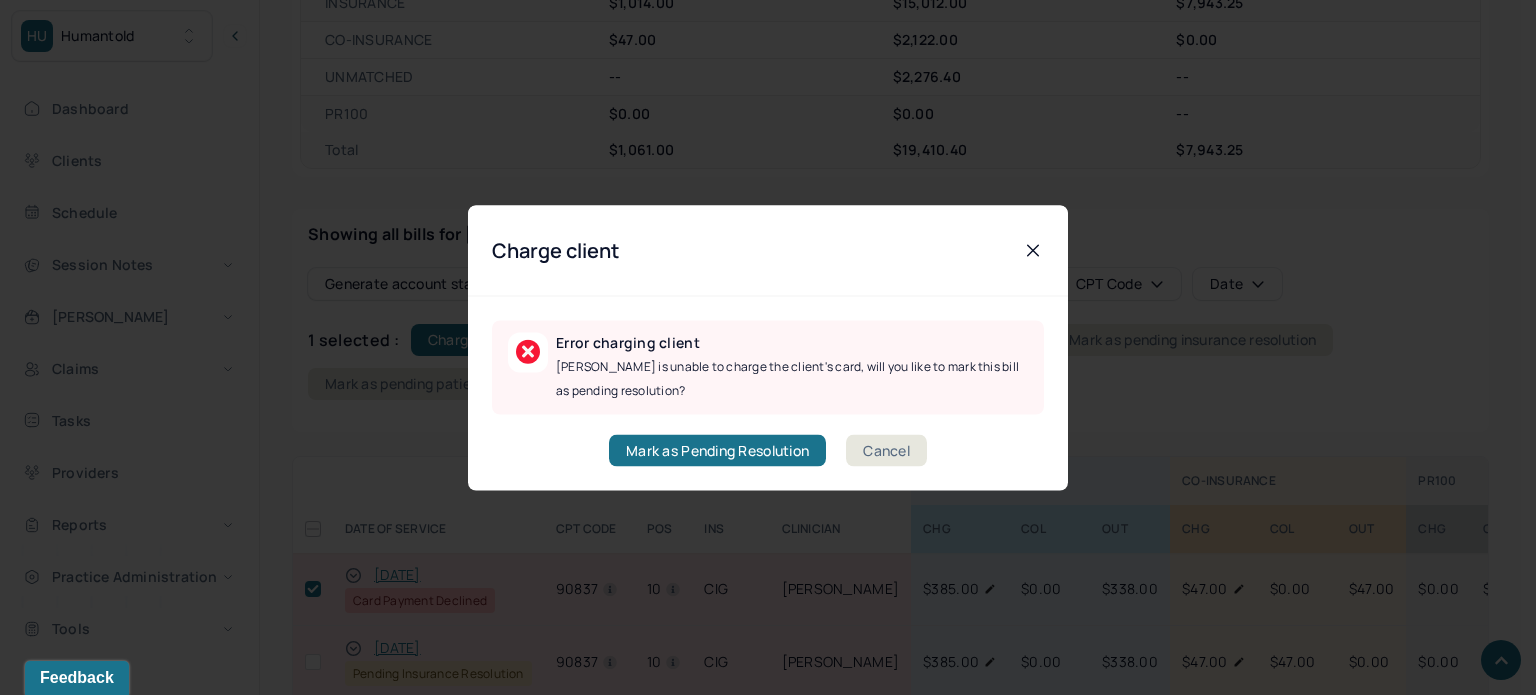 click 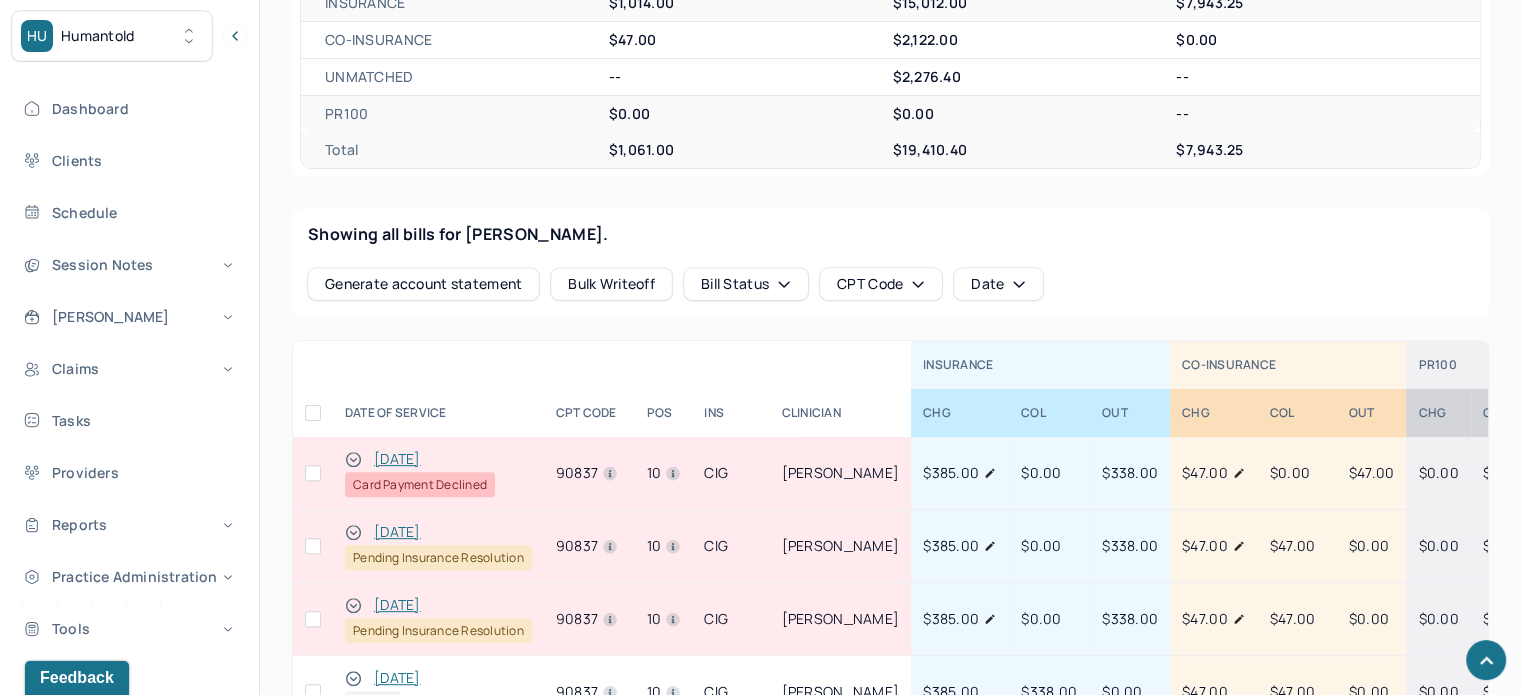 click at bounding box center (313, 473) 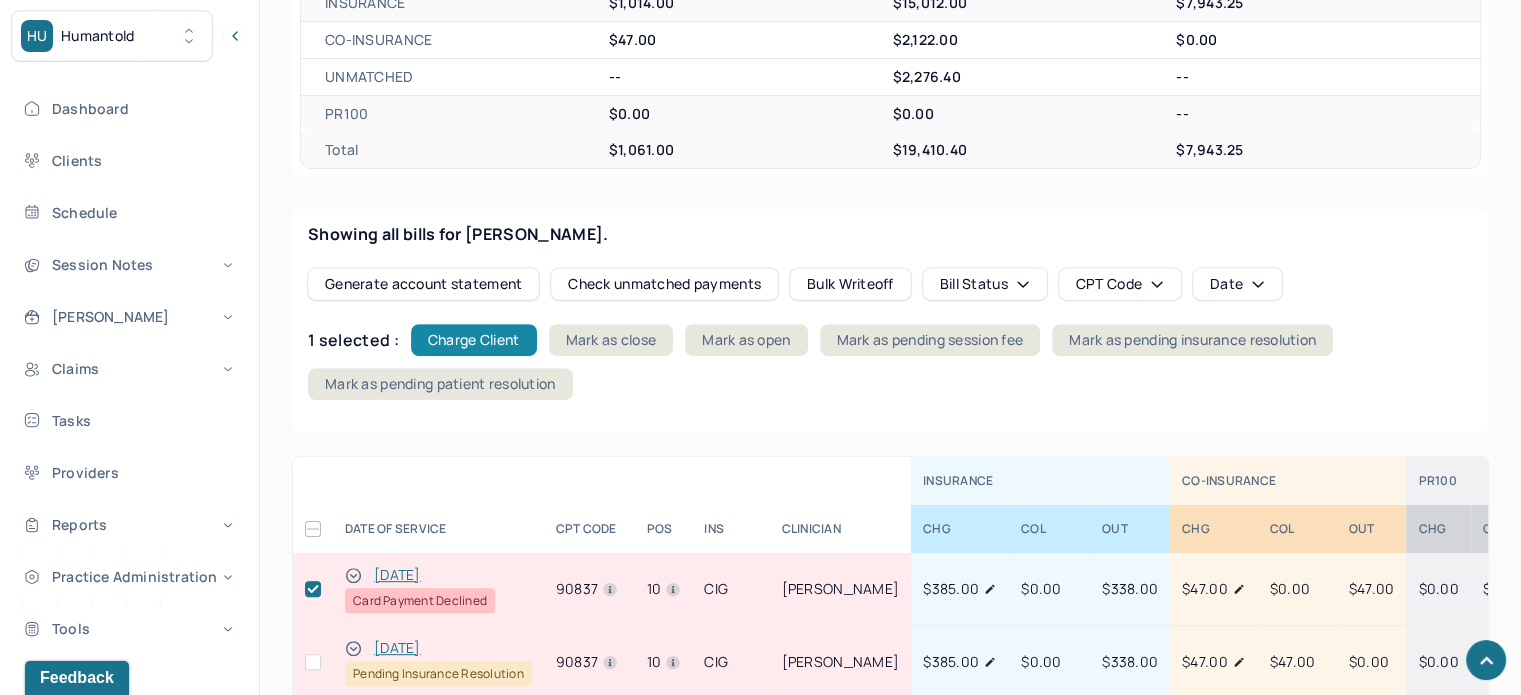 click on "Charge Client" at bounding box center [474, 340] 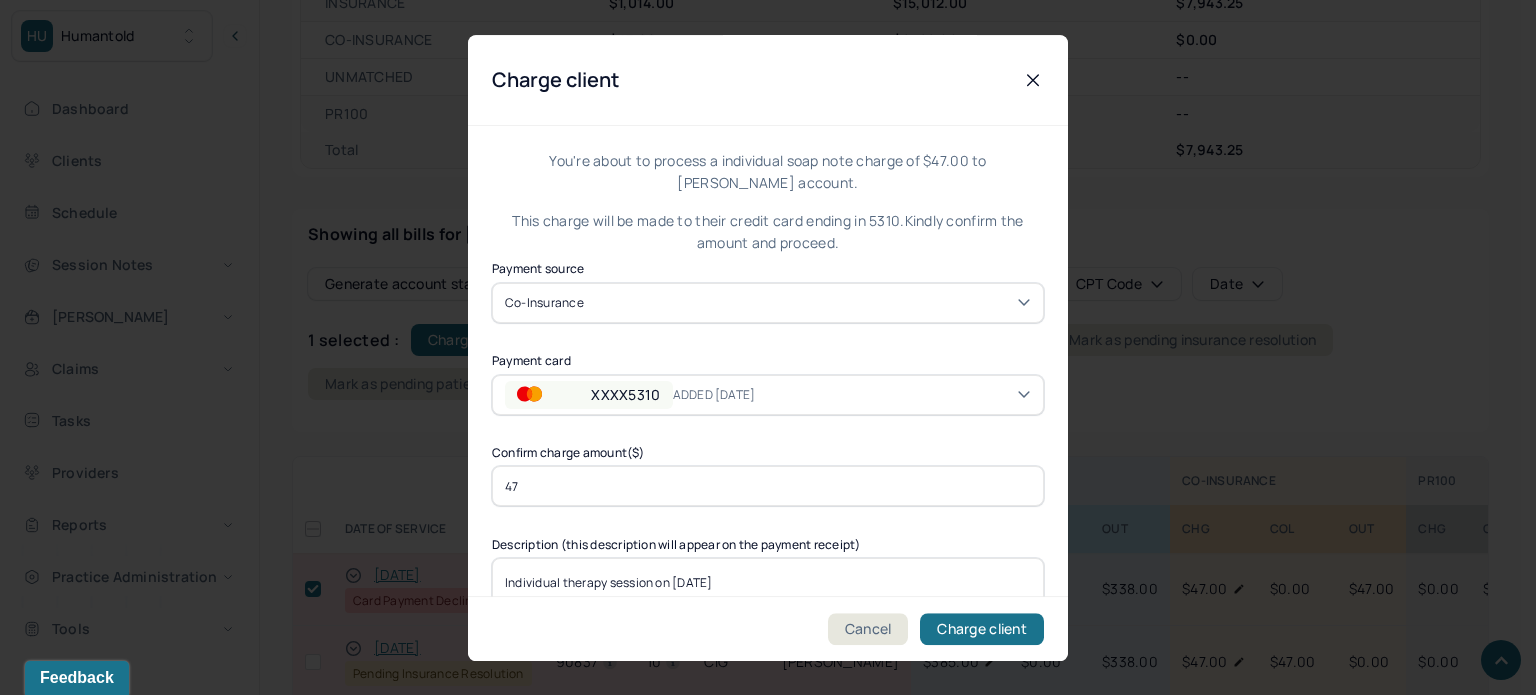 scroll, scrollTop: 90, scrollLeft: 0, axis: vertical 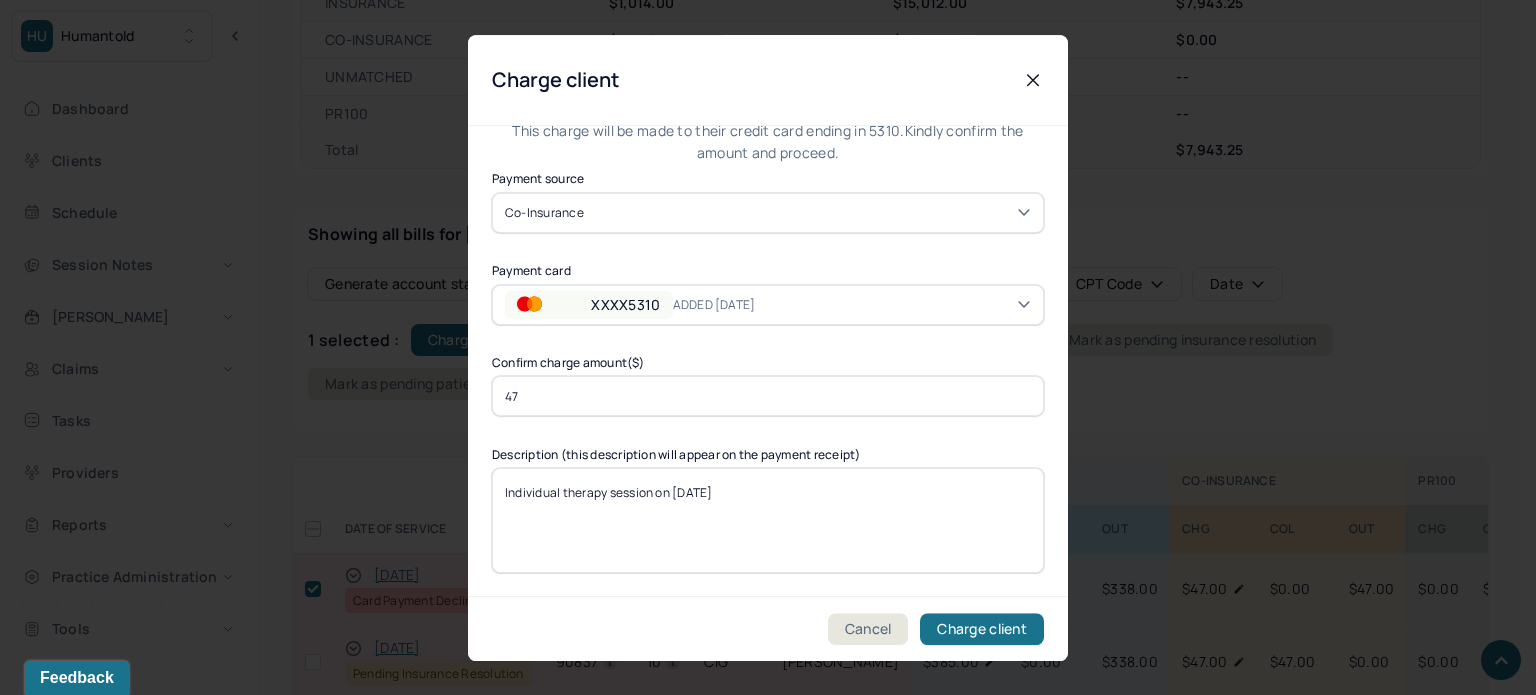 click on "XXXX5310 ADDED 2/7/25" at bounding box center (768, 304) 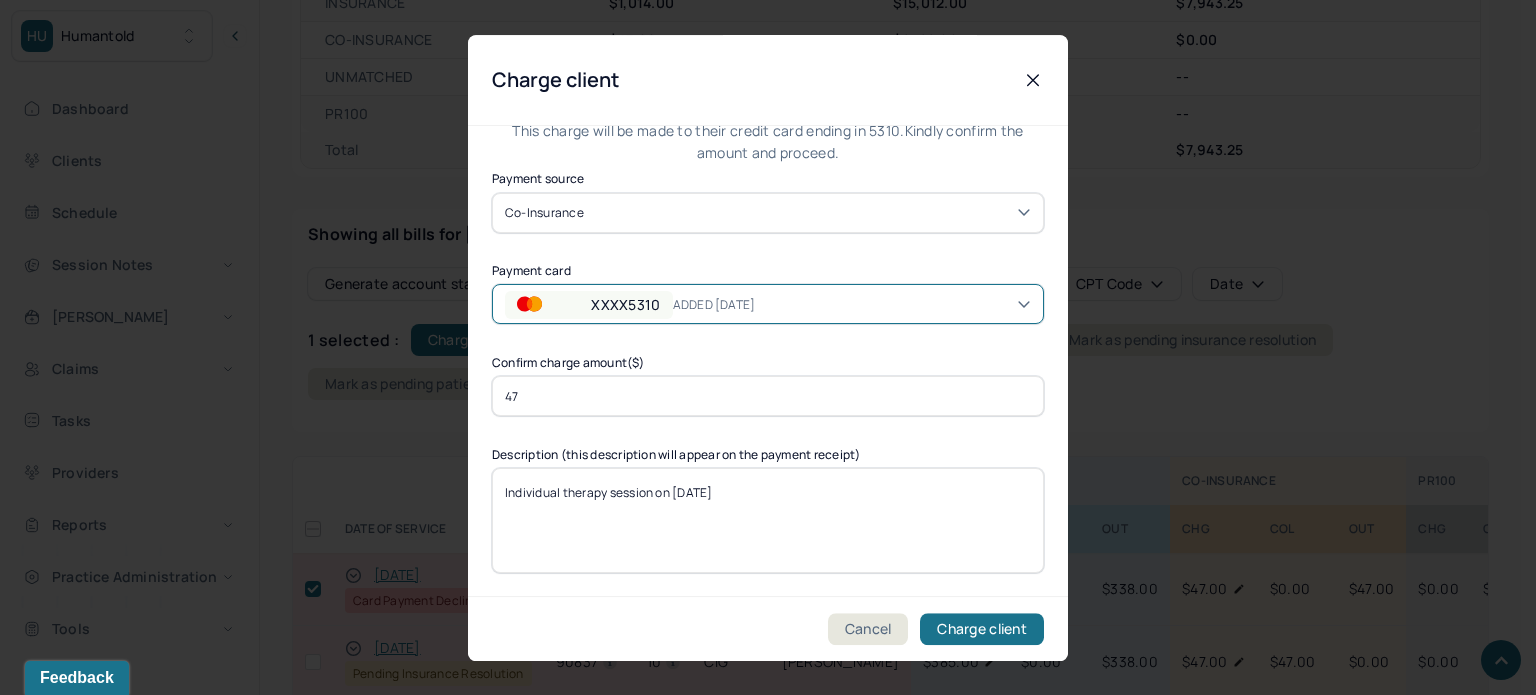 scroll, scrollTop: 56, scrollLeft: 0, axis: vertical 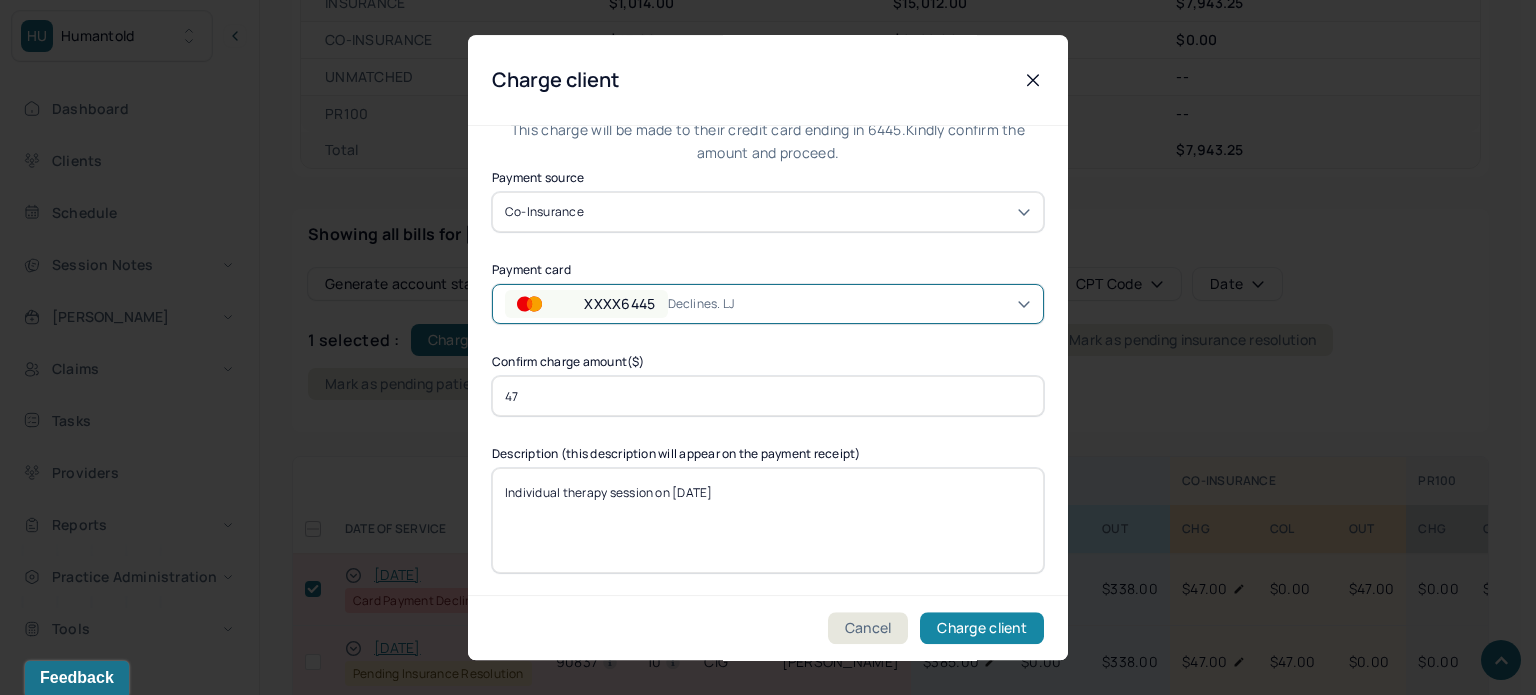 click on "Charge client" at bounding box center [982, 628] 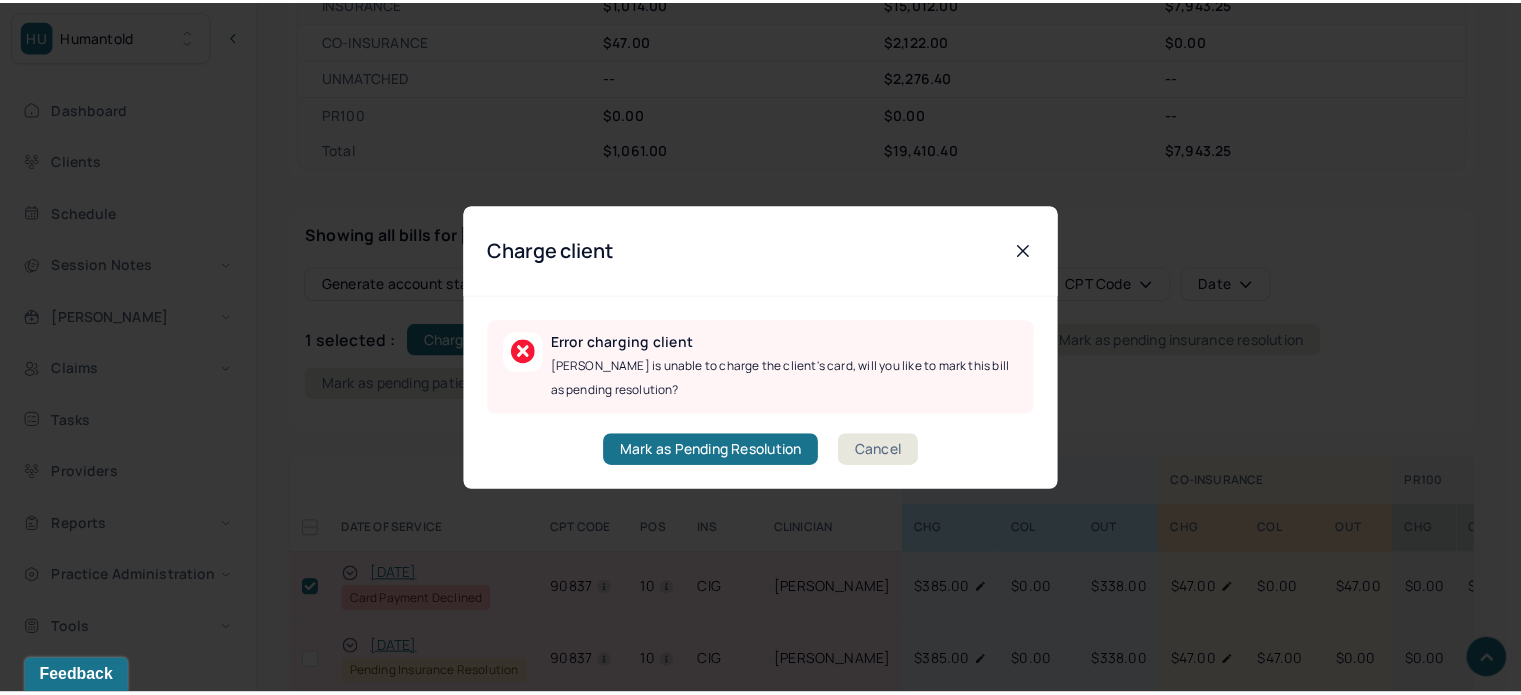 scroll, scrollTop: 0, scrollLeft: 0, axis: both 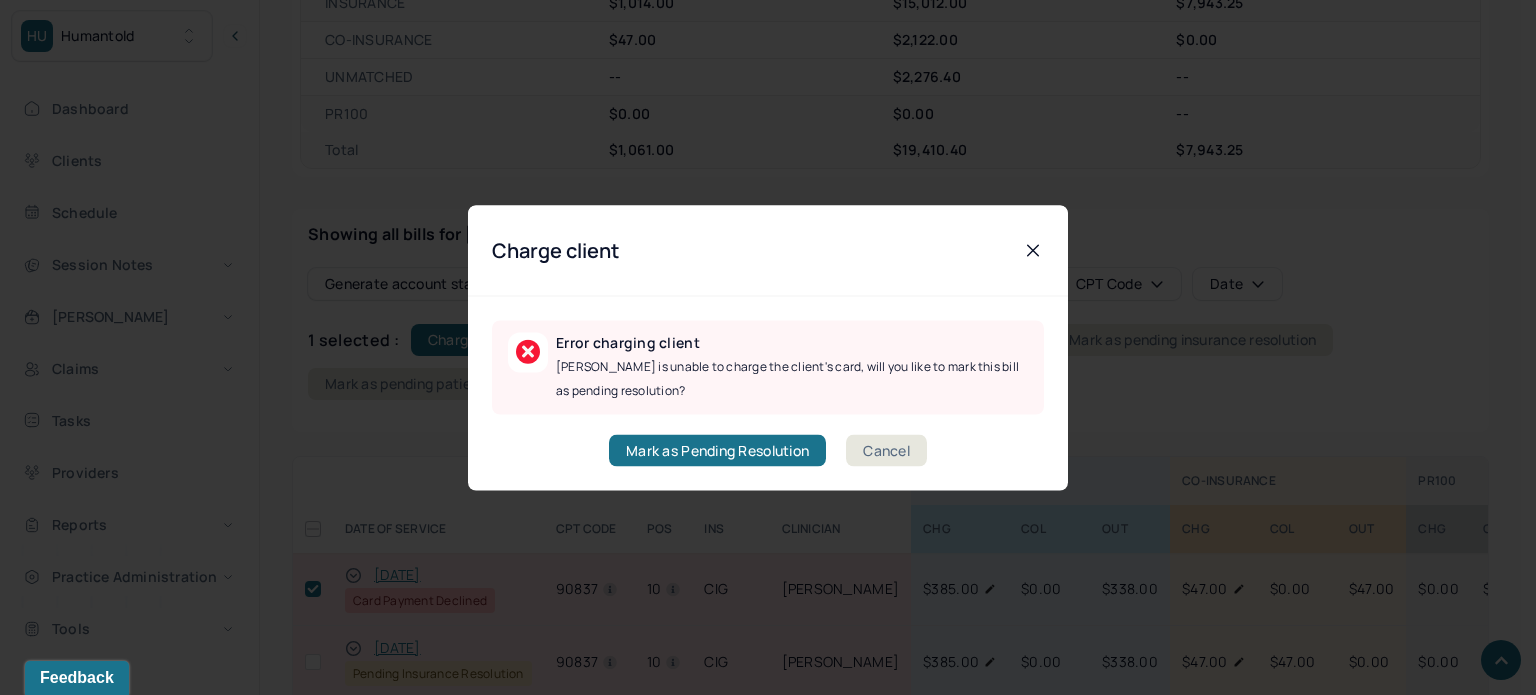 click 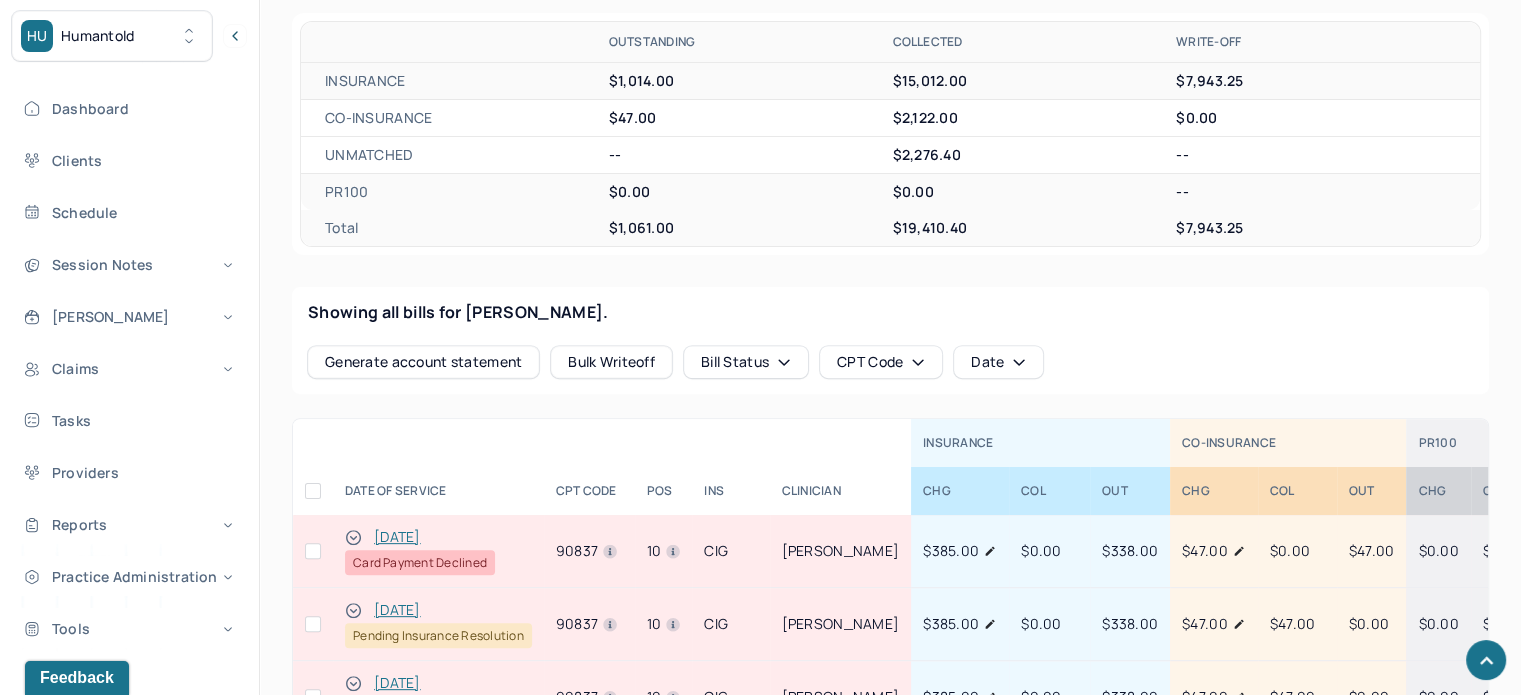 scroll, scrollTop: 804, scrollLeft: 0, axis: vertical 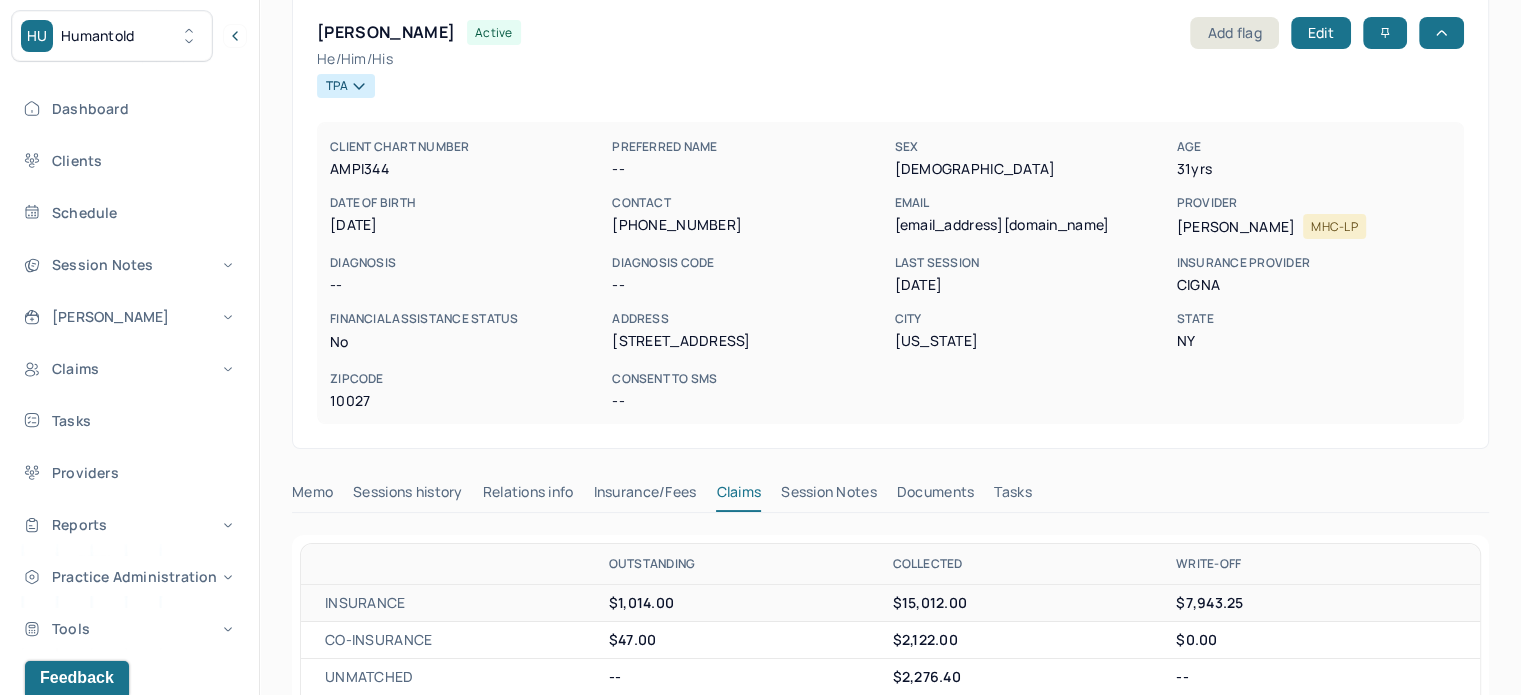 click on "[EMAIL_ADDRESS][DOMAIN_NAME]" at bounding box center (1031, 225) 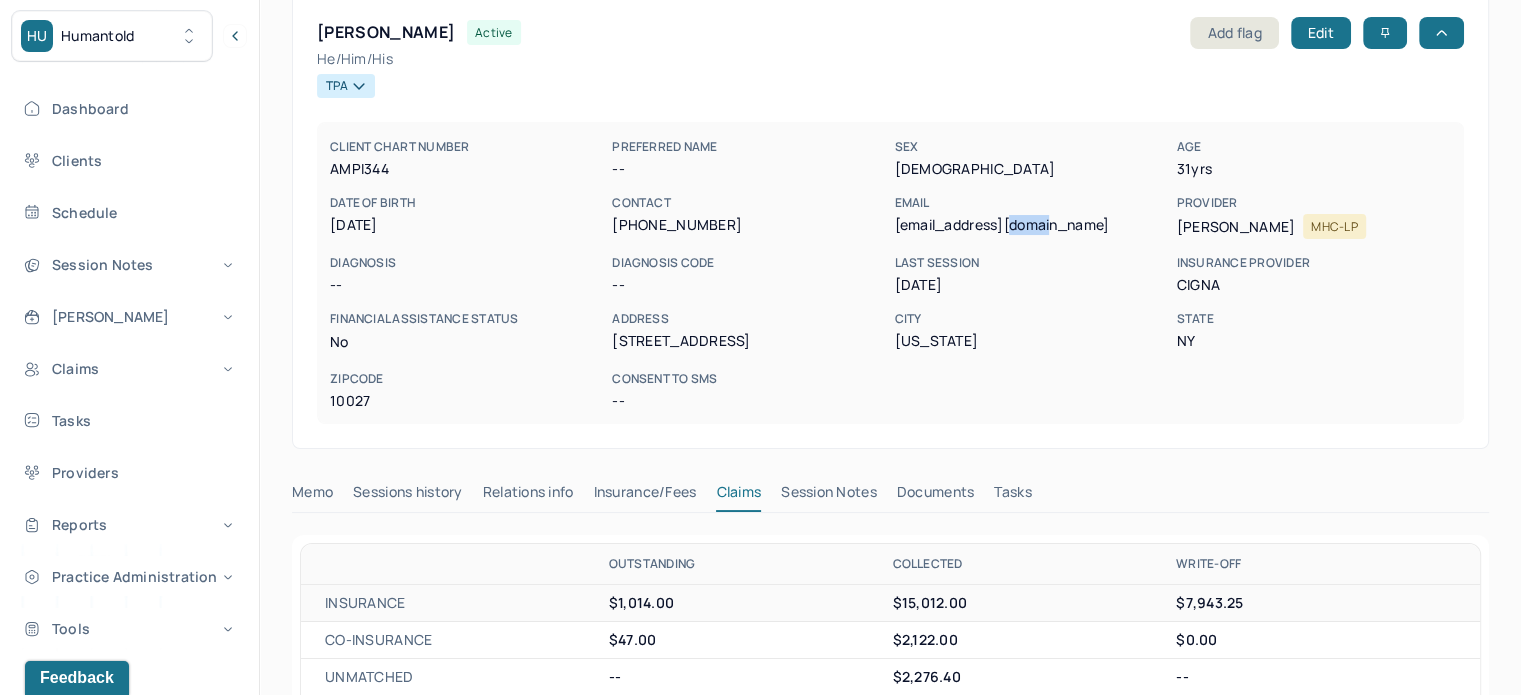 click on "[EMAIL_ADDRESS][DOMAIN_NAME]" at bounding box center [1031, 225] 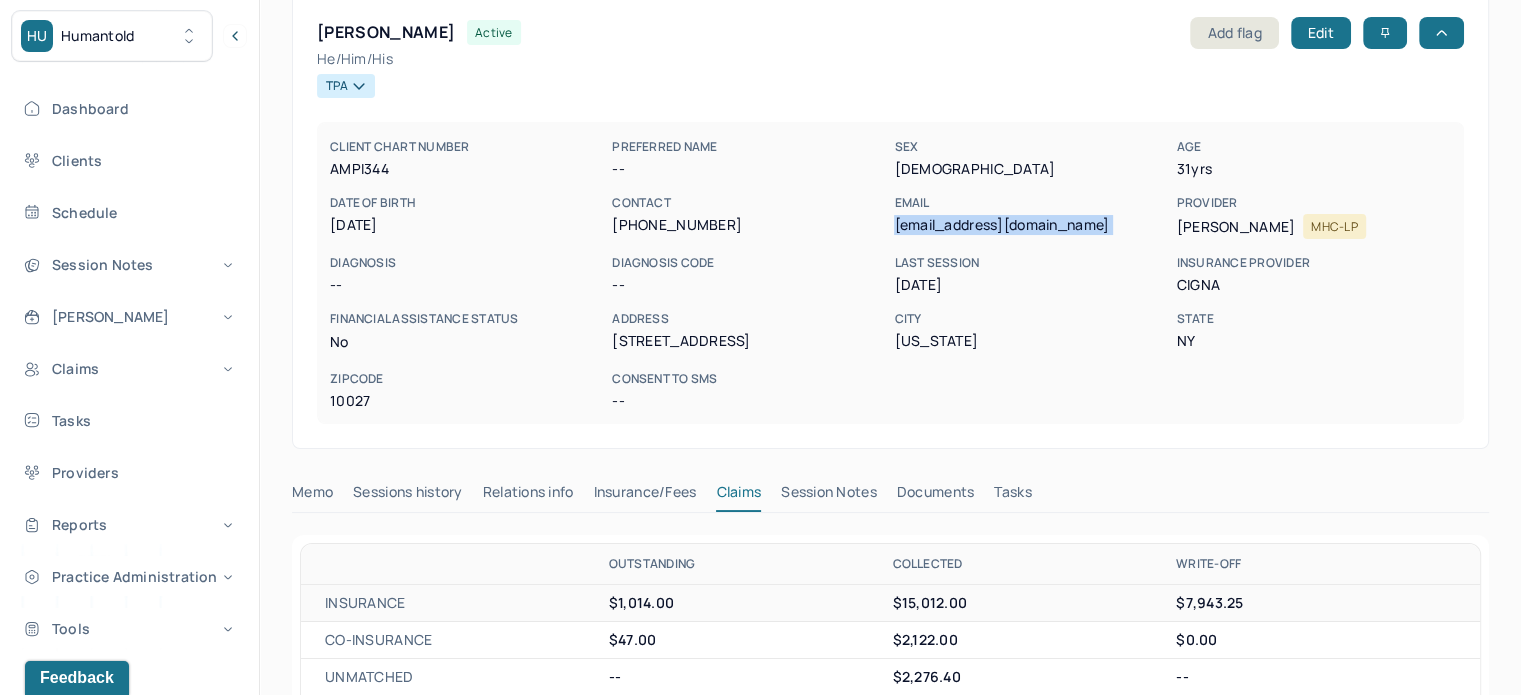 click on "[EMAIL_ADDRESS][DOMAIN_NAME]" at bounding box center [1031, 225] 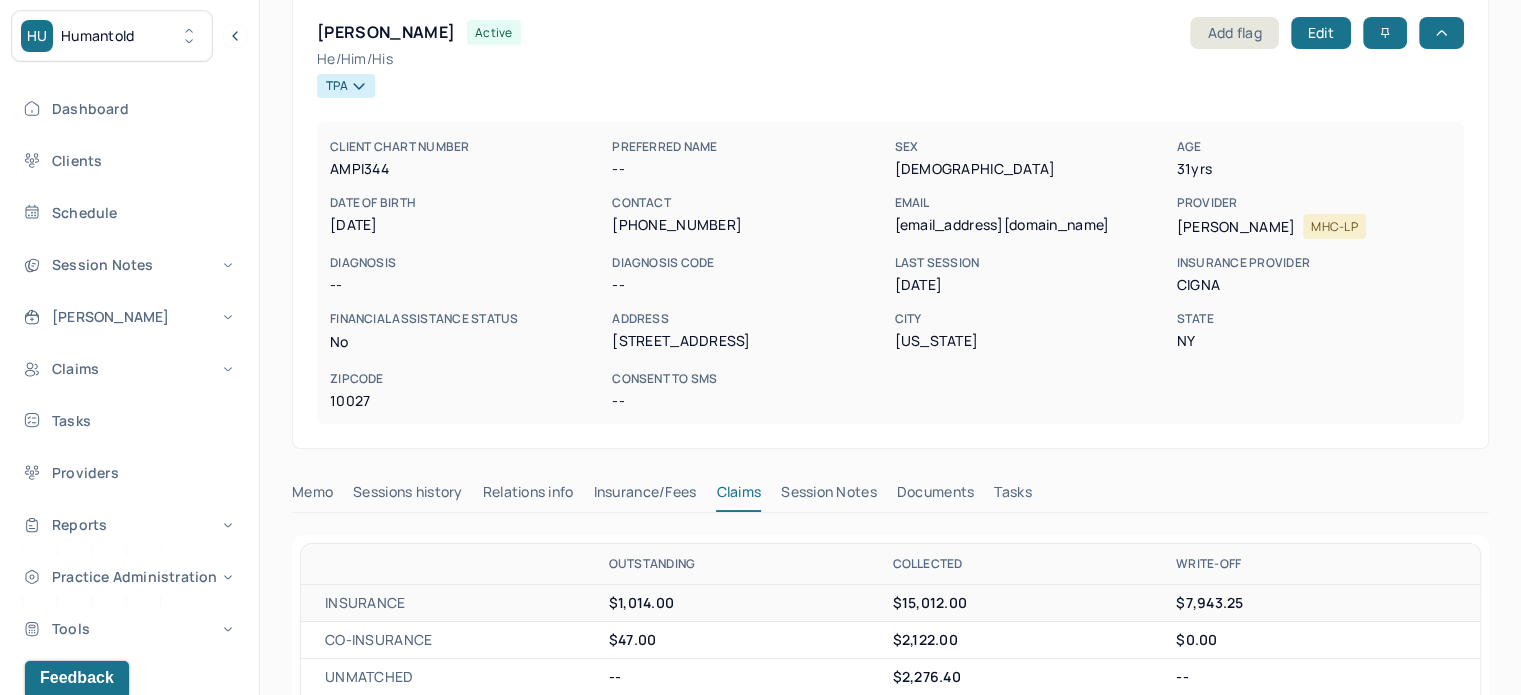 click on "[PHONE_NUMBER]" at bounding box center [749, 225] 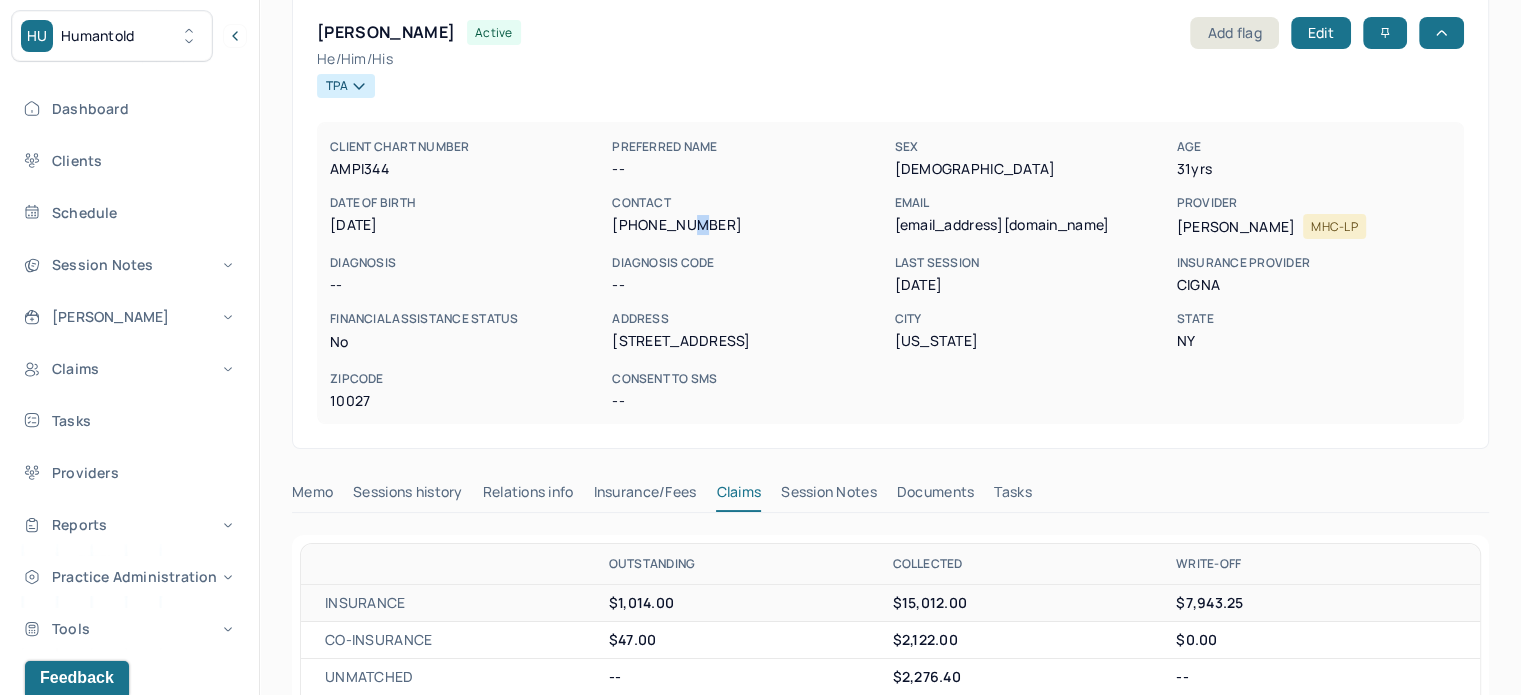 click on "[PHONE_NUMBER]" at bounding box center (749, 225) 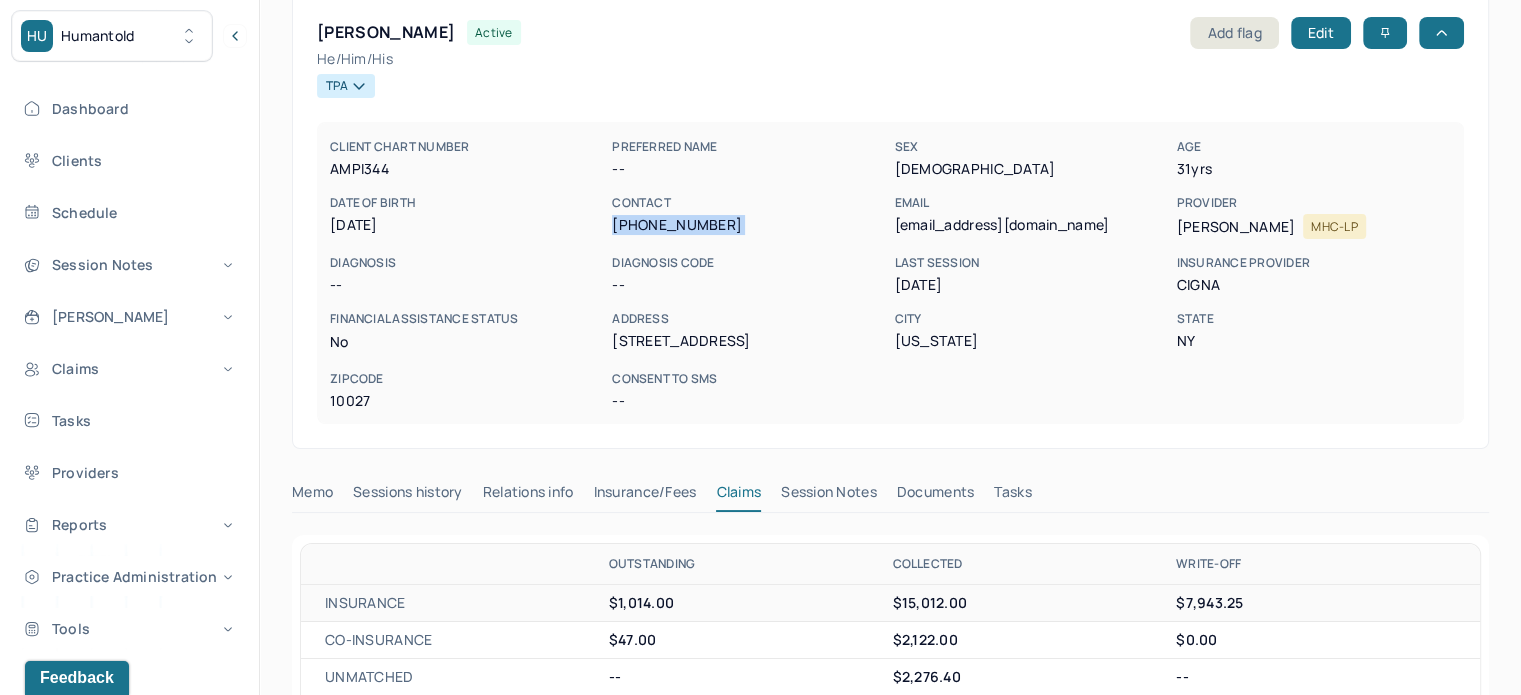 click on "[PHONE_NUMBER]" at bounding box center [749, 225] 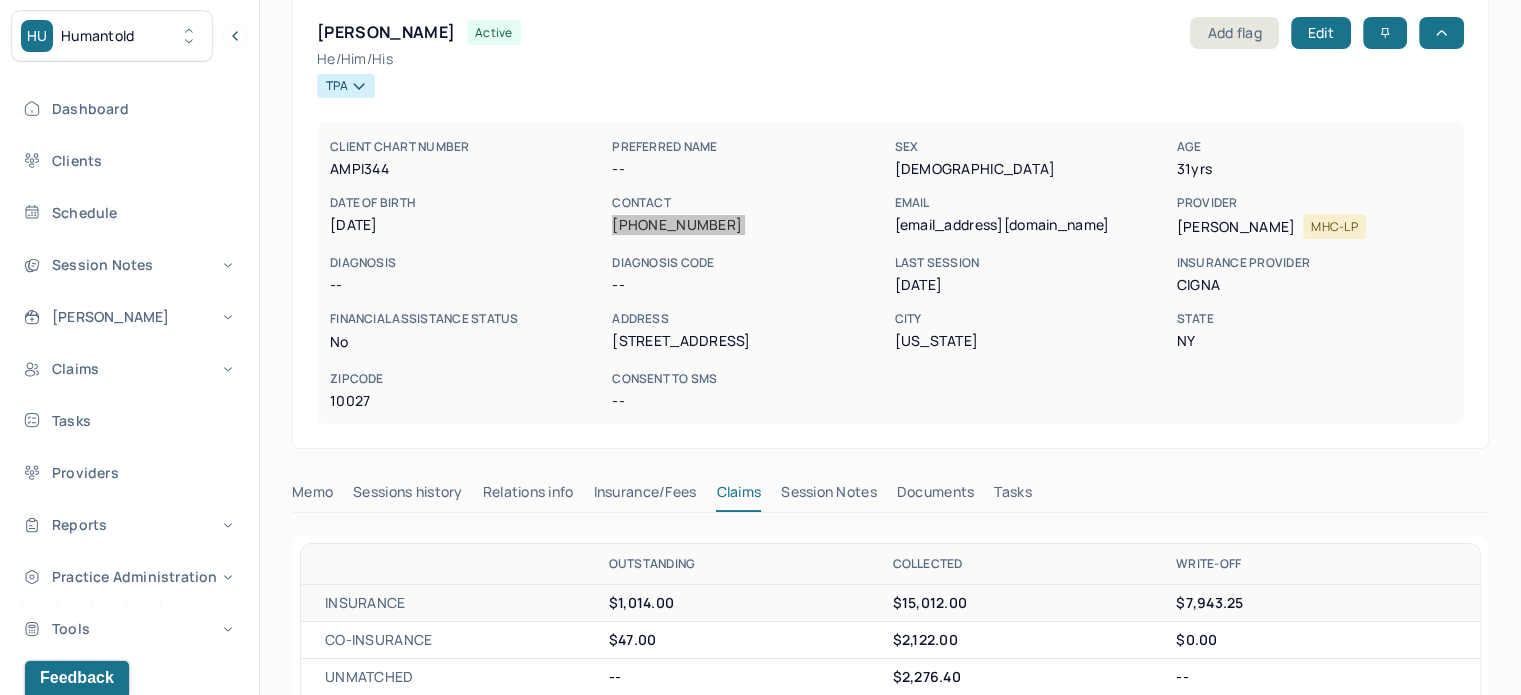 scroll, scrollTop: 0, scrollLeft: 0, axis: both 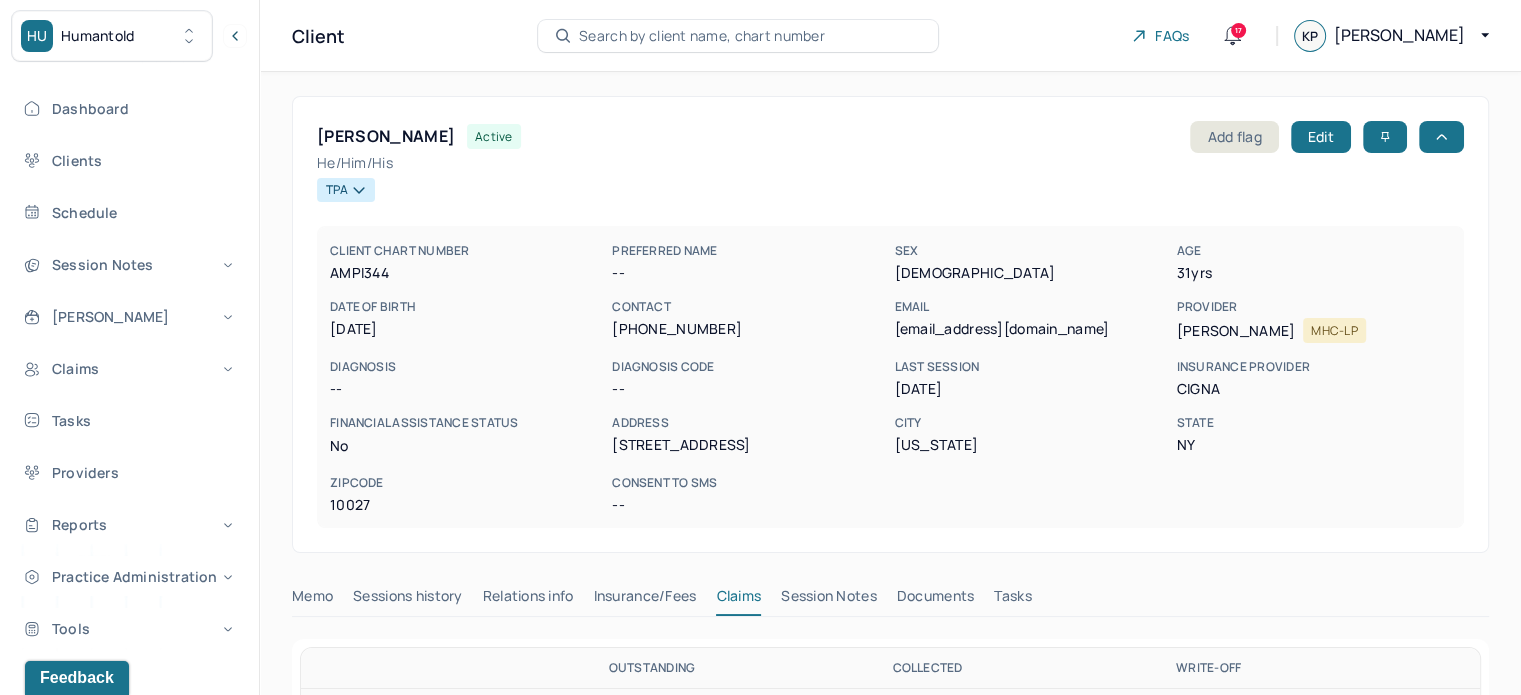 click on "[EMAIL_ADDRESS][DOMAIN_NAME]" at bounding box center [1031, 329] 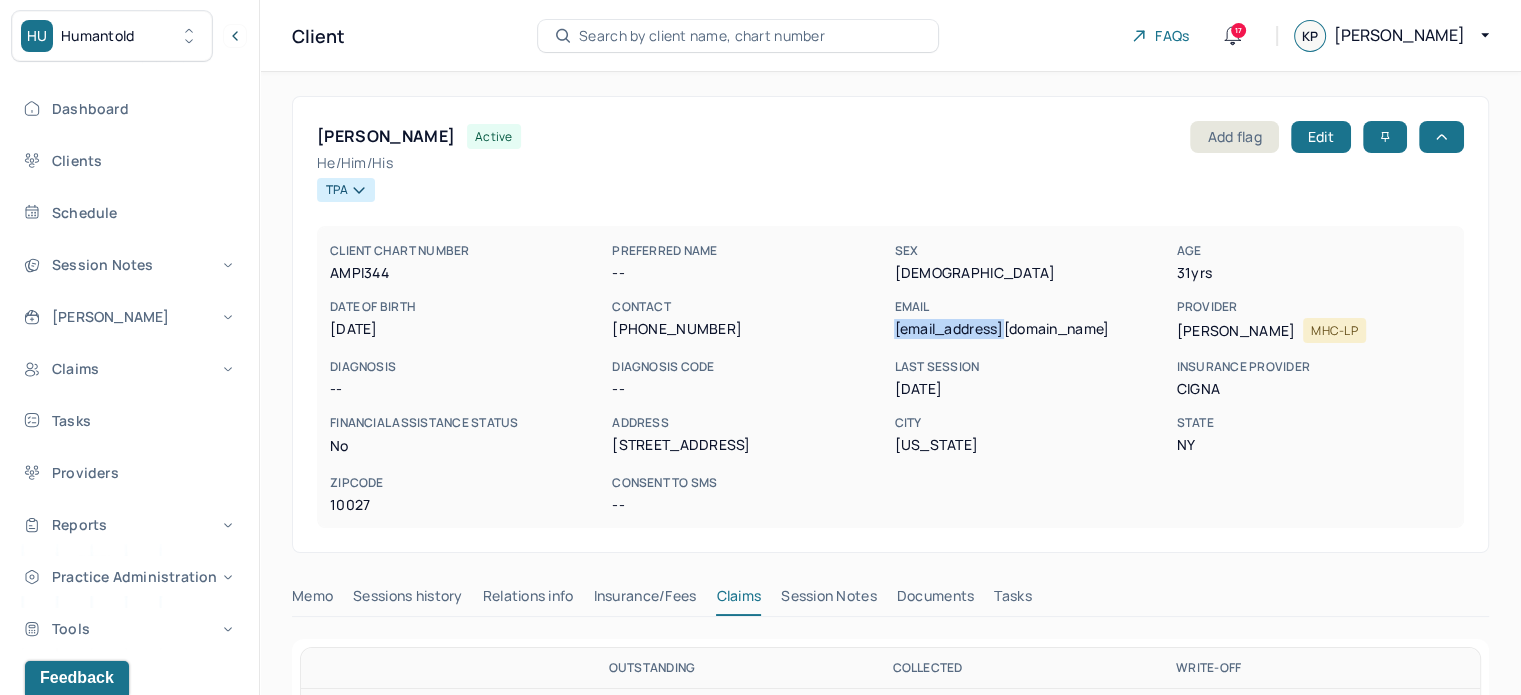 click on "[EMAIL_ADDRESS][DOMAIN_NAME]" at bounding box center [1031, 329] 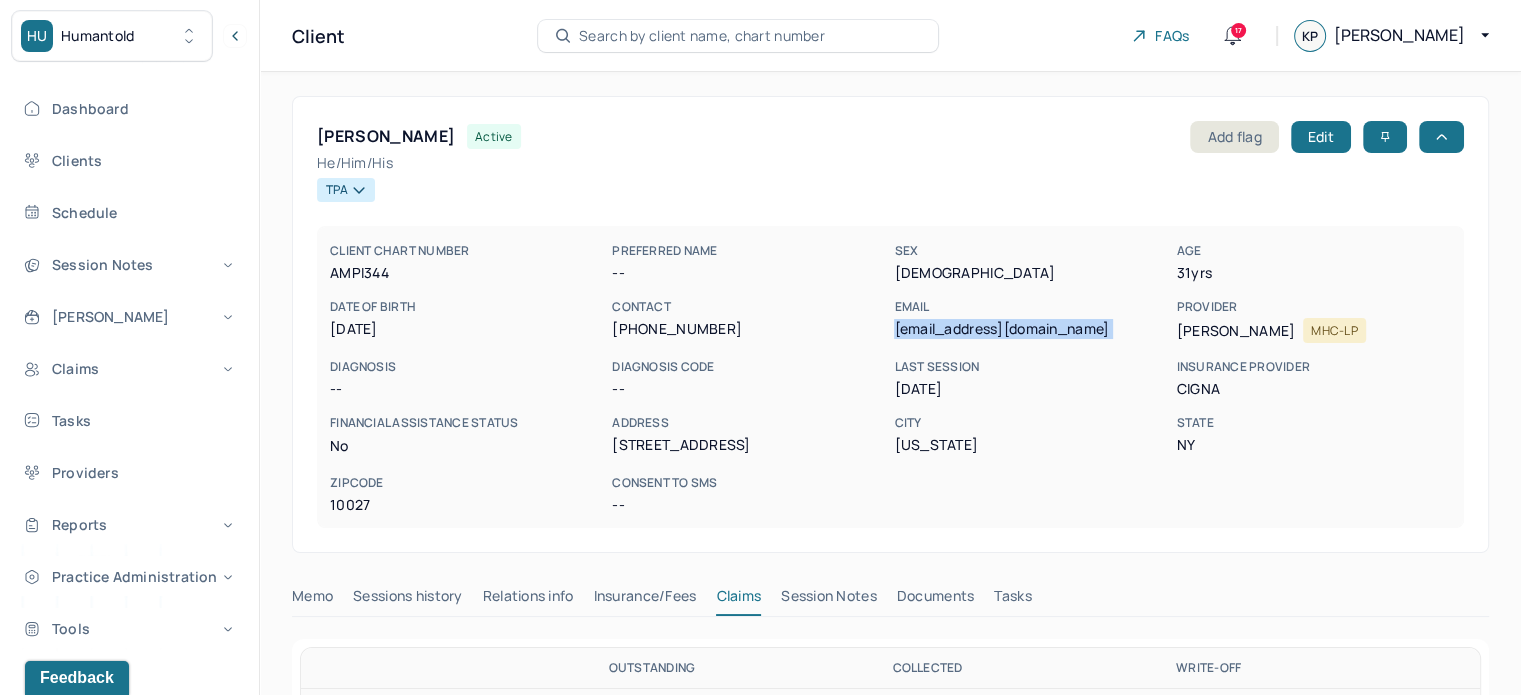 click on "[EMAIL_ADDRESS][DOMAIN_NAME]" at bounding box center [1031, 329] 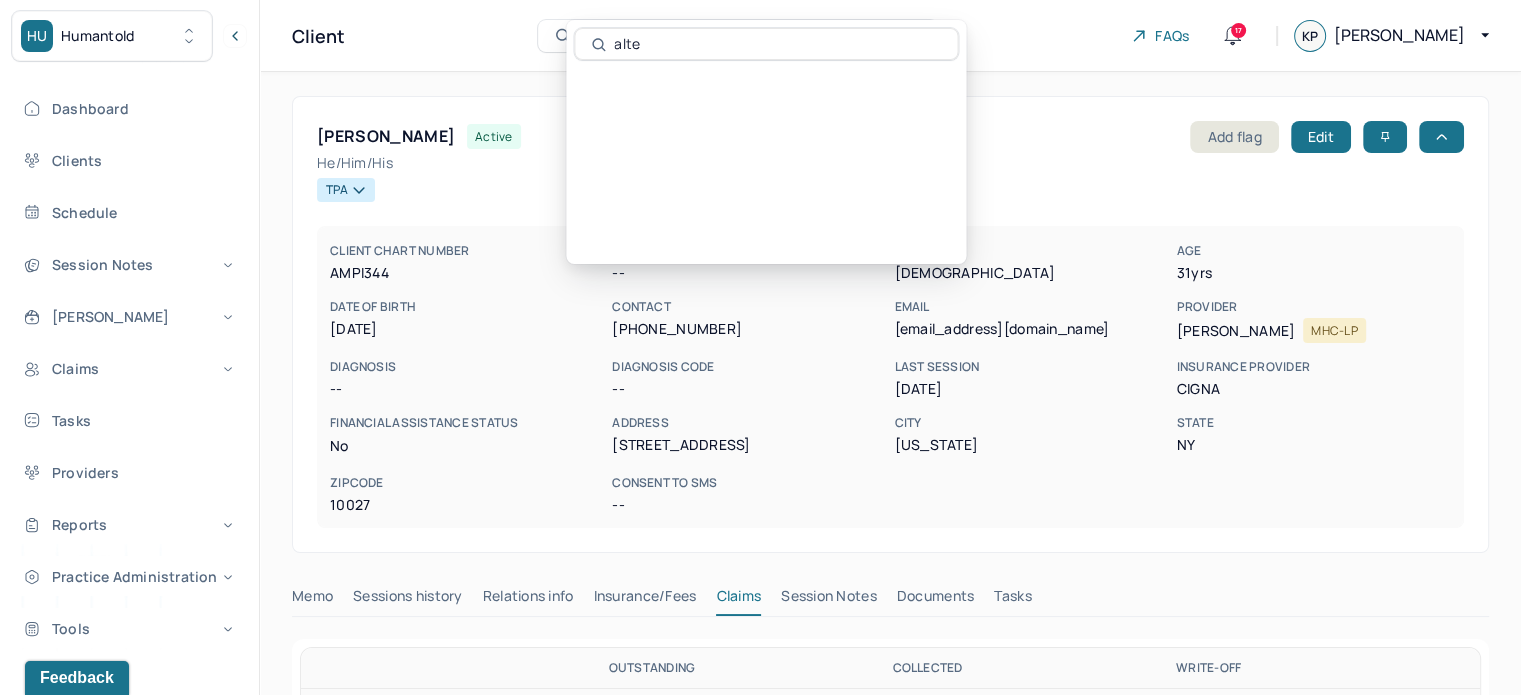 type on "altes" 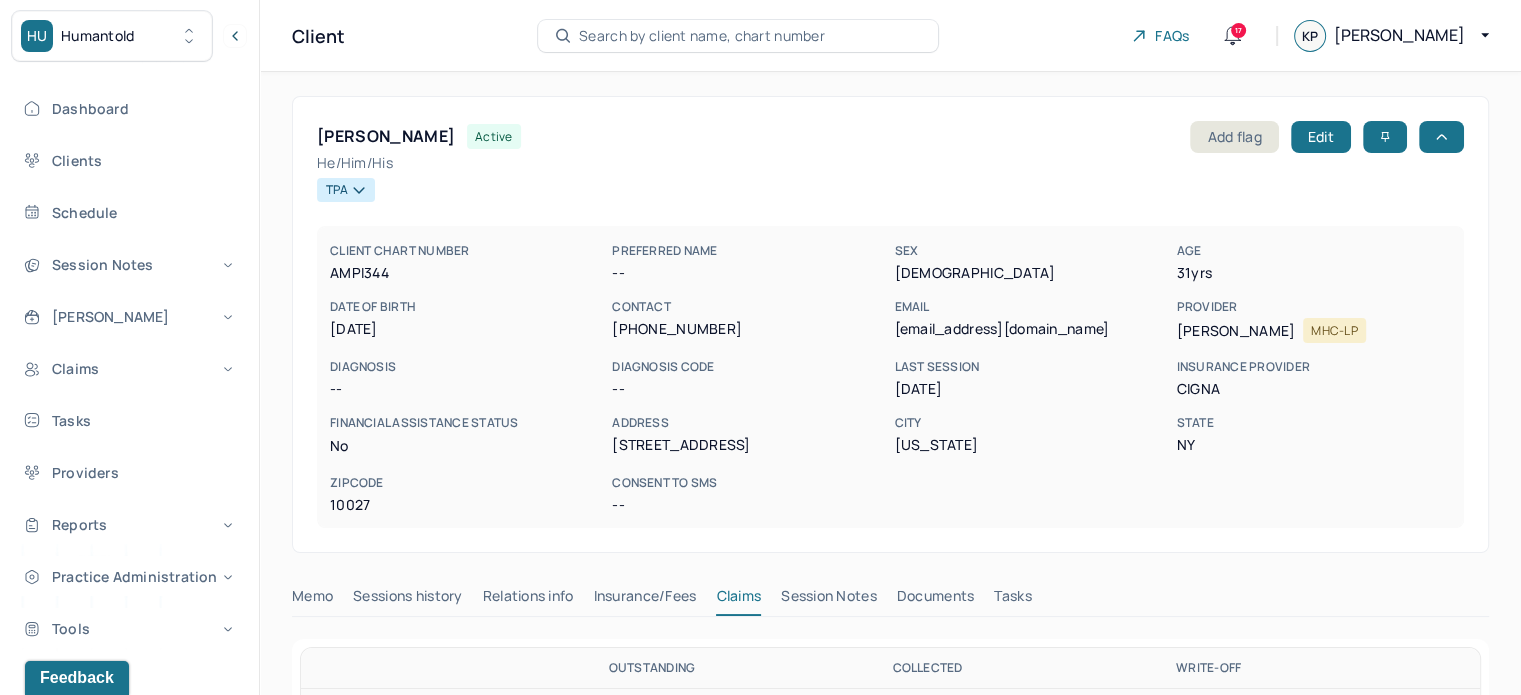 click on "TPA" at bounding box center (890, 187) 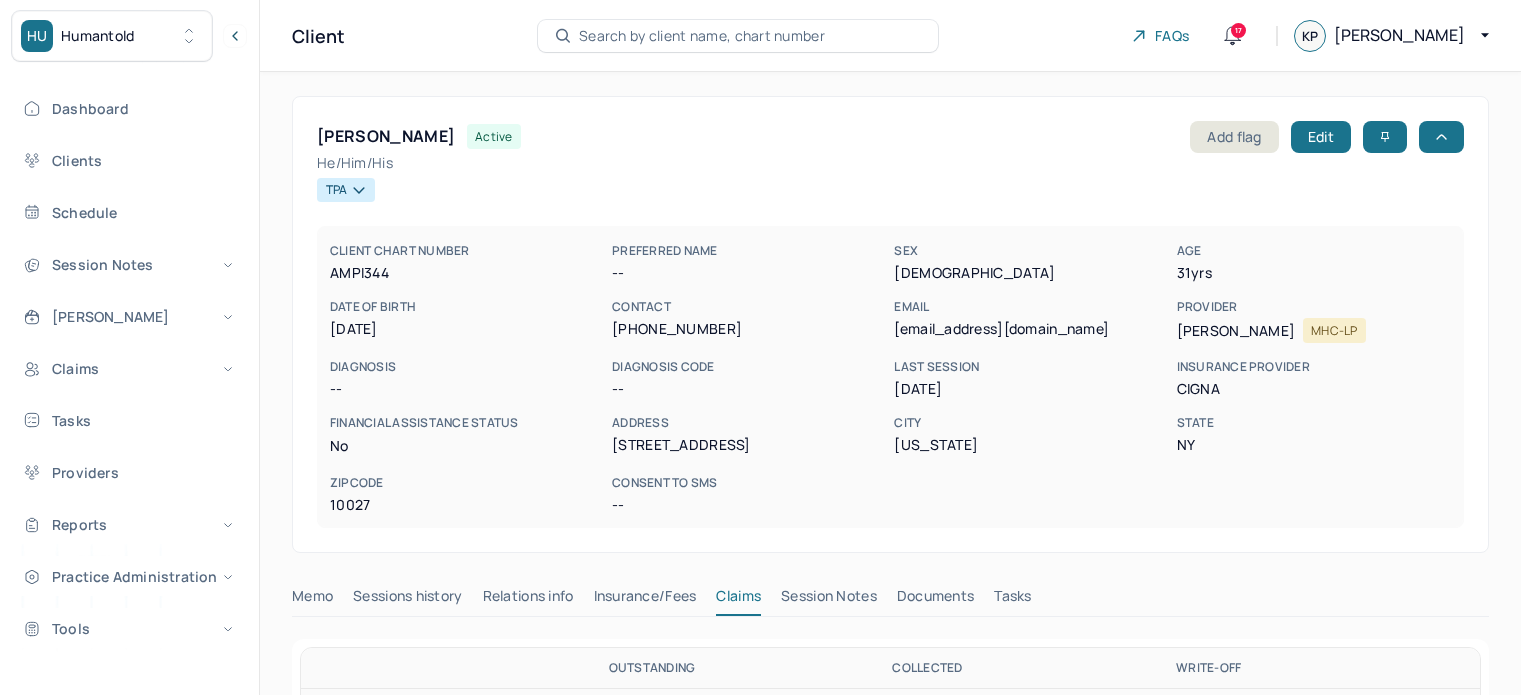 scroll, scrollTop: 0, scrollLeft: 0, axis: both 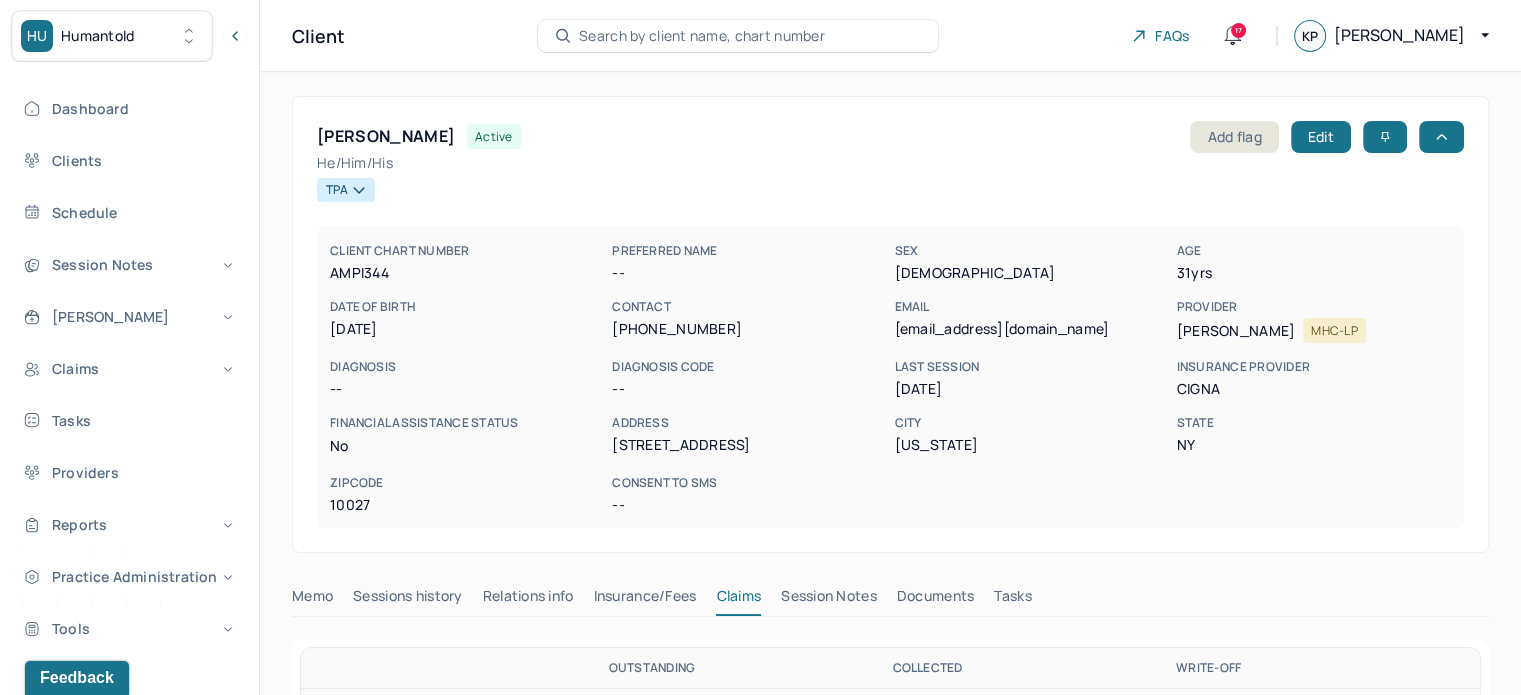 click on "[PHONE_NUMBER]" at bounding box center [749, 329] 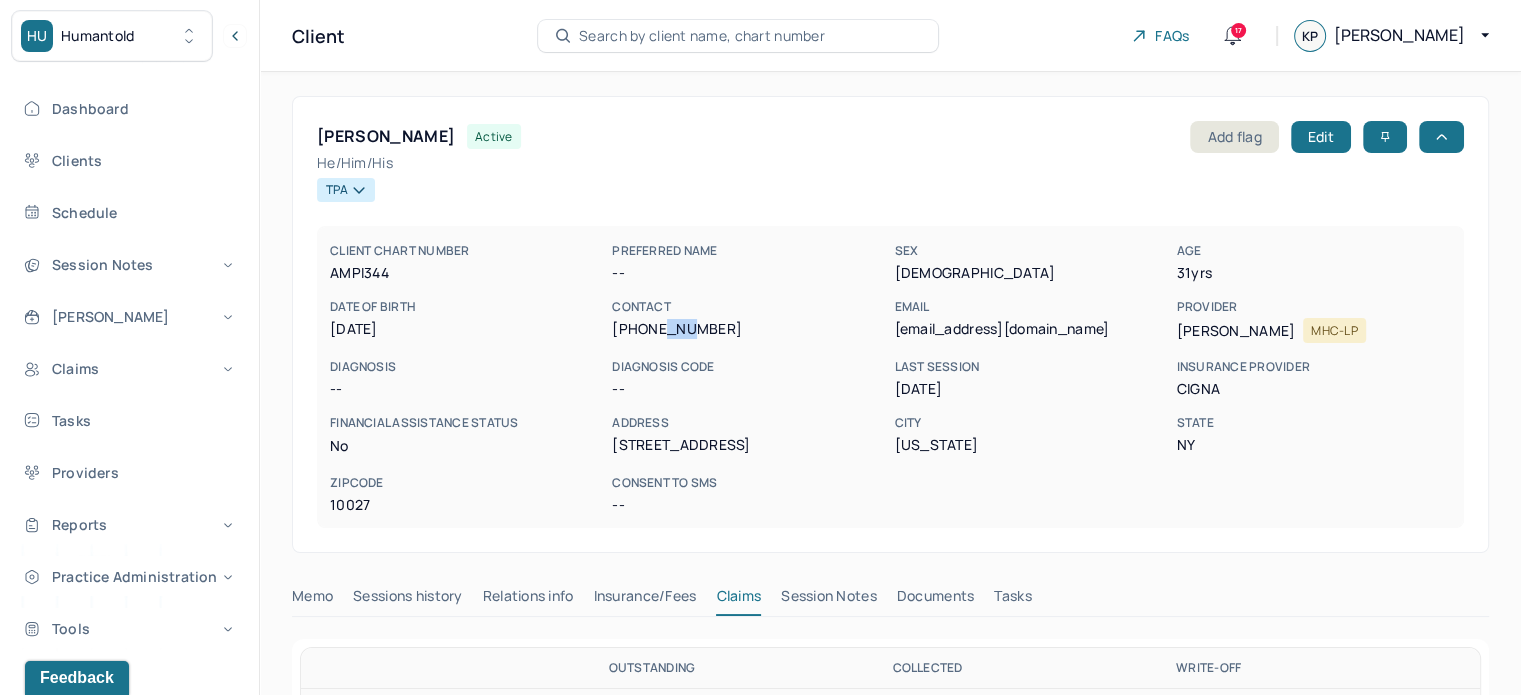 click on "[PHONE_NUMBER]" at bounding box center [749, 329] 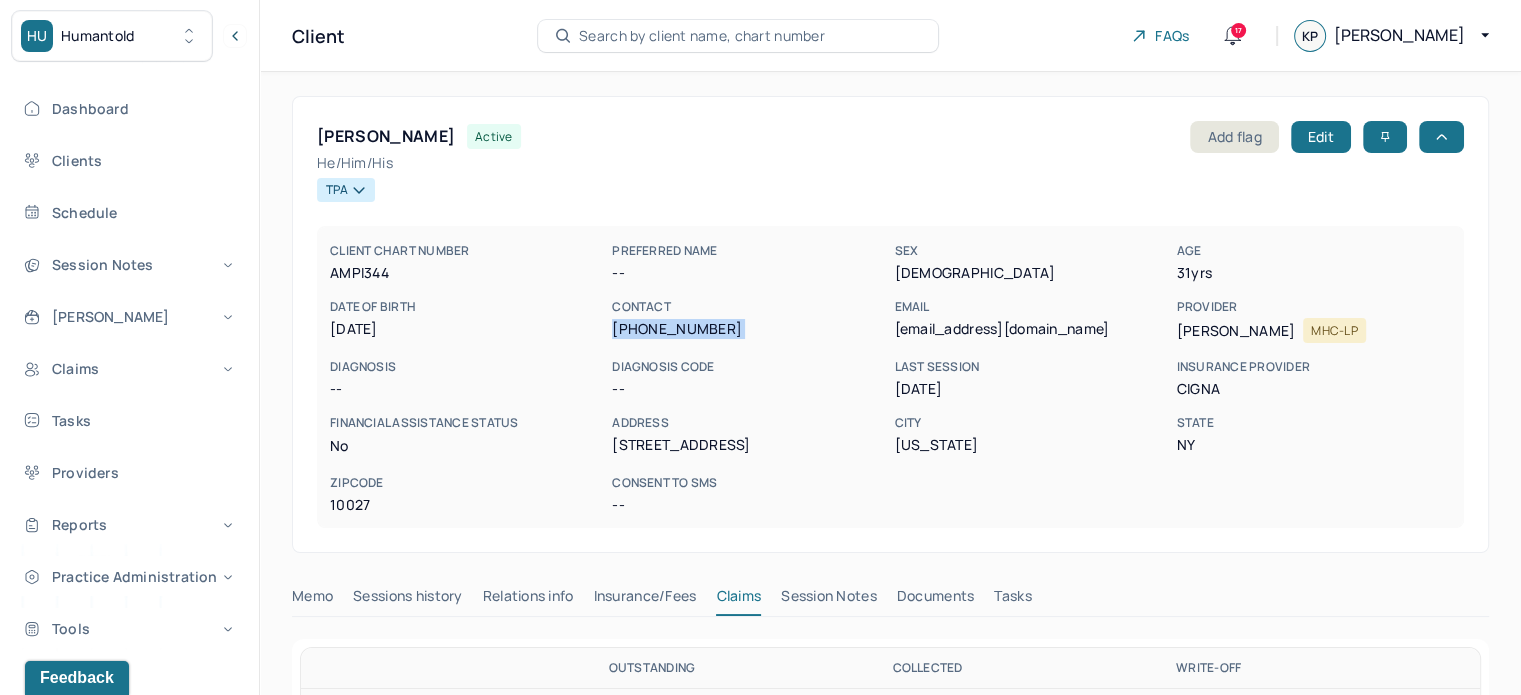 click on "[PHONE_NUMBER]" at bounding box center [749, 329] 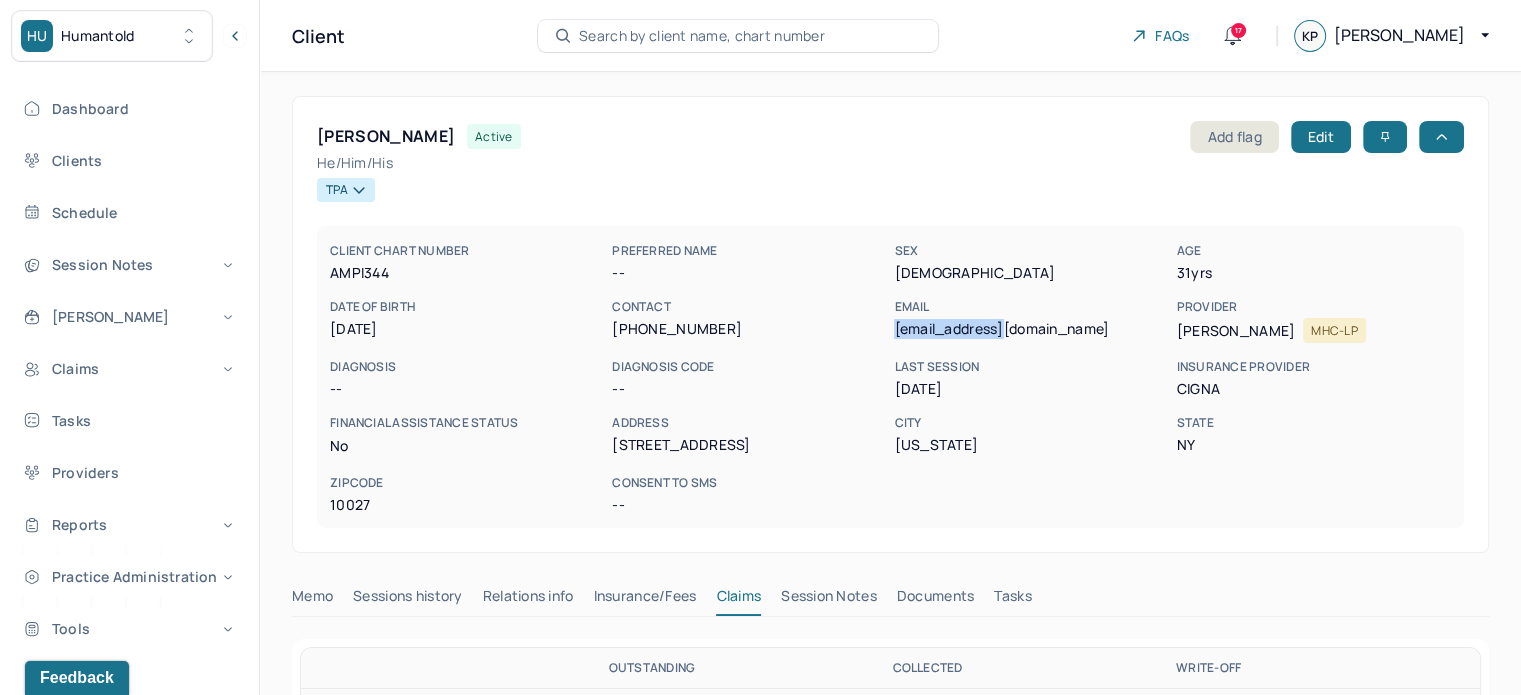 click on "[EMAIL_ADDRESS][DOMAIN_NAME]" at bounding box center [1031, 329] 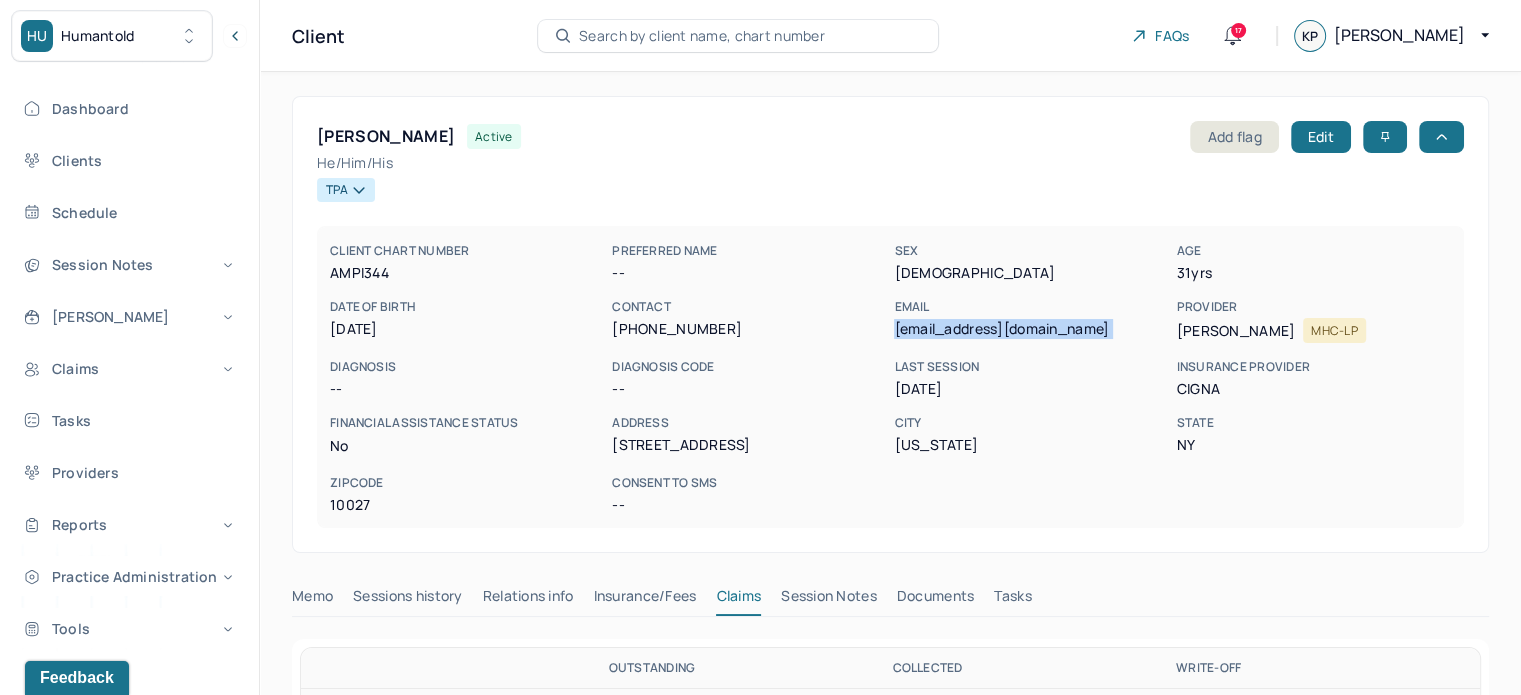 click on "[EMAIL_ADDRESS][DOMAIN_NAME]" at bounding box center [1031, 329] 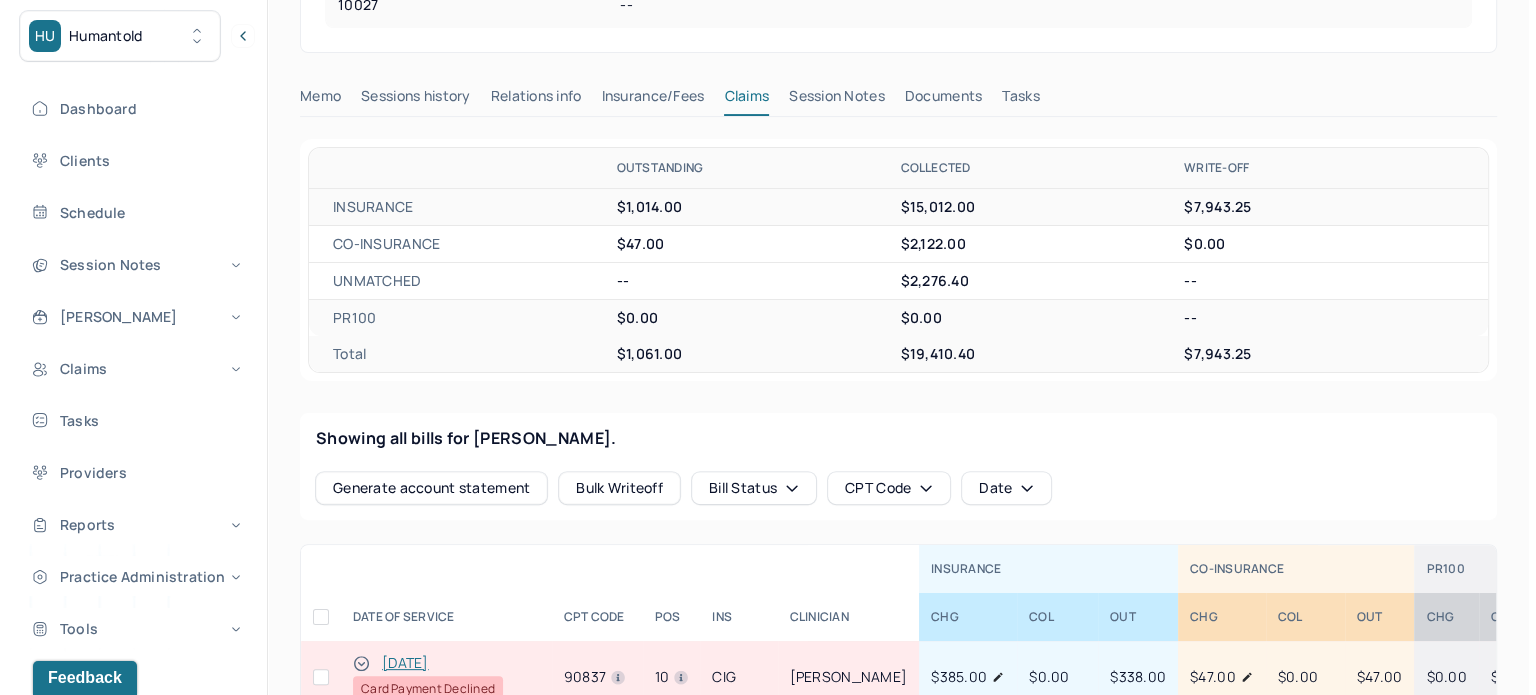 scroll, scrollTop: 200, scrollLeft: 0, axis: vertical 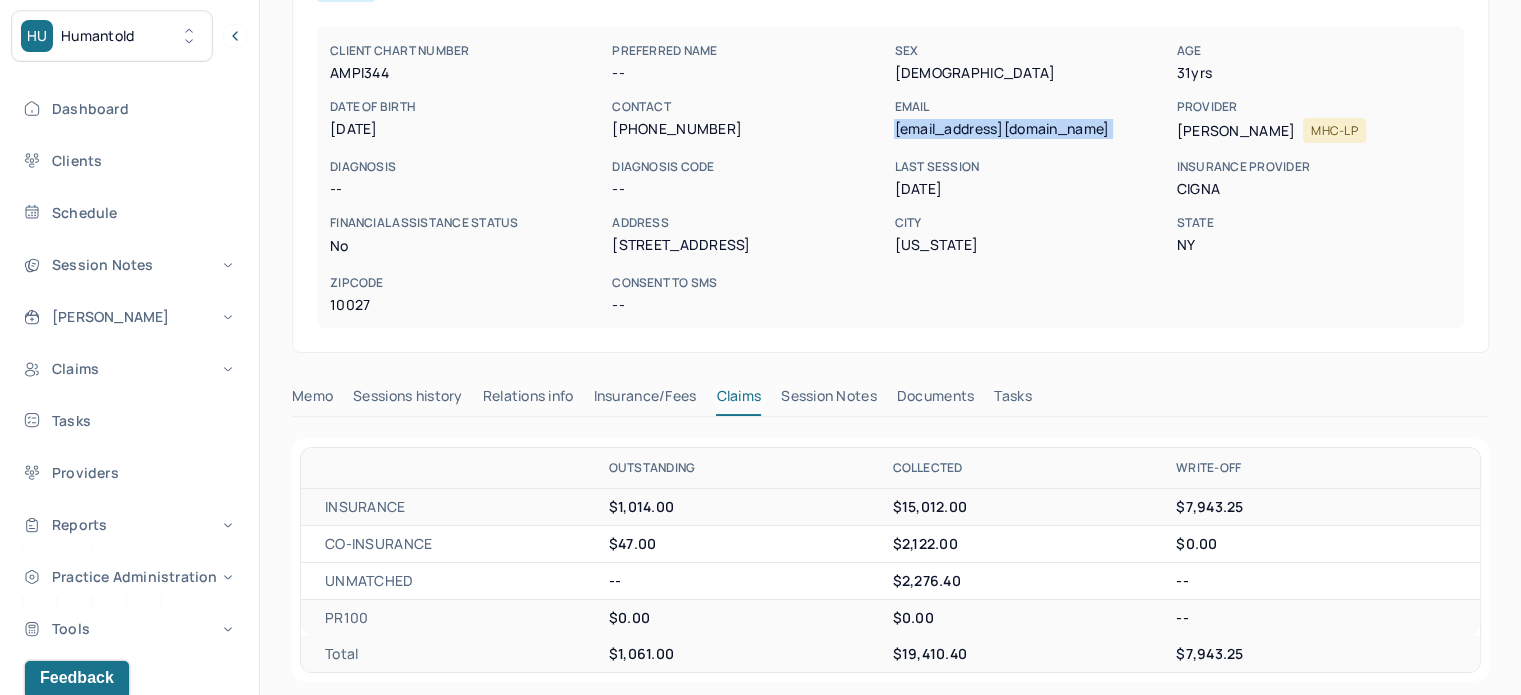 click on "Tasks" at bounding box center (1012, 400) 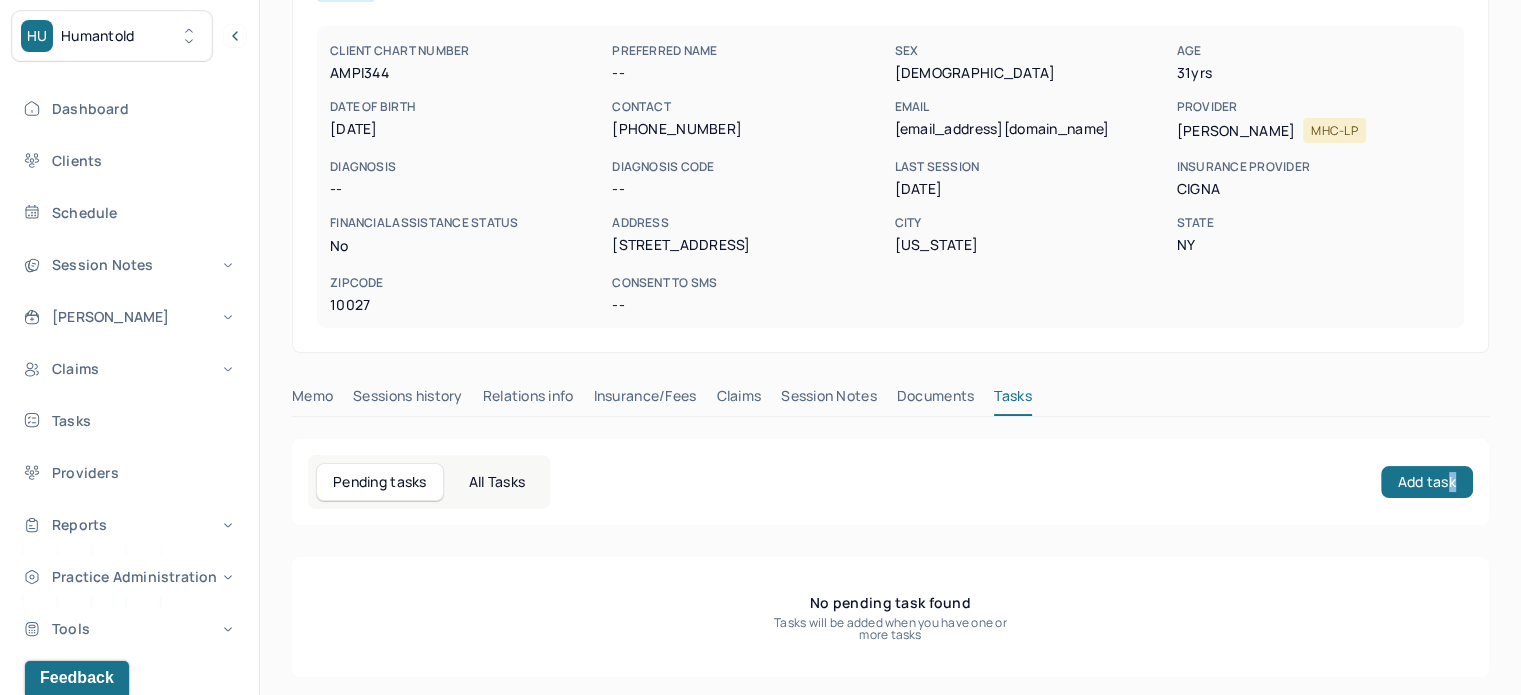 click on "Pending tasks     All Tasks     Add task" at bounding box center [890, 482] 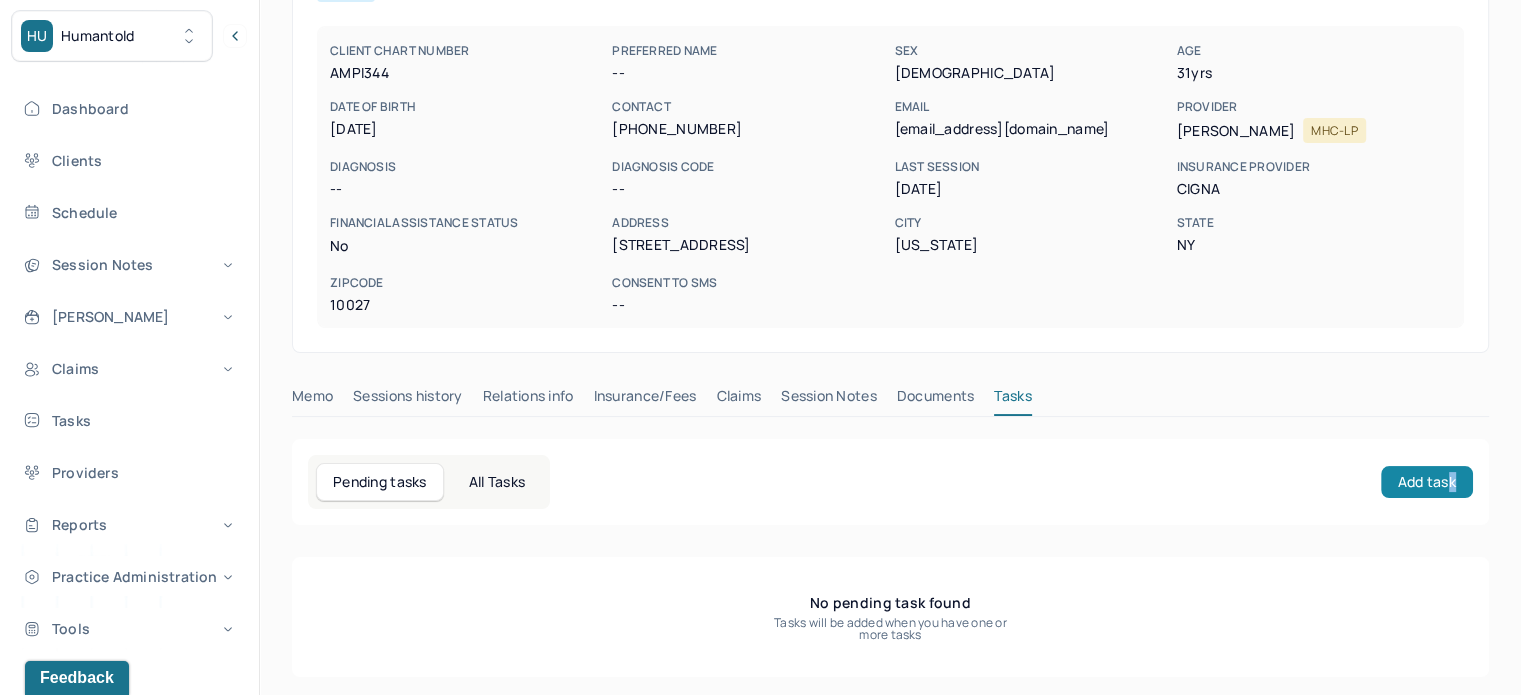 click on "Add task" at bounding box center (1427, 482) 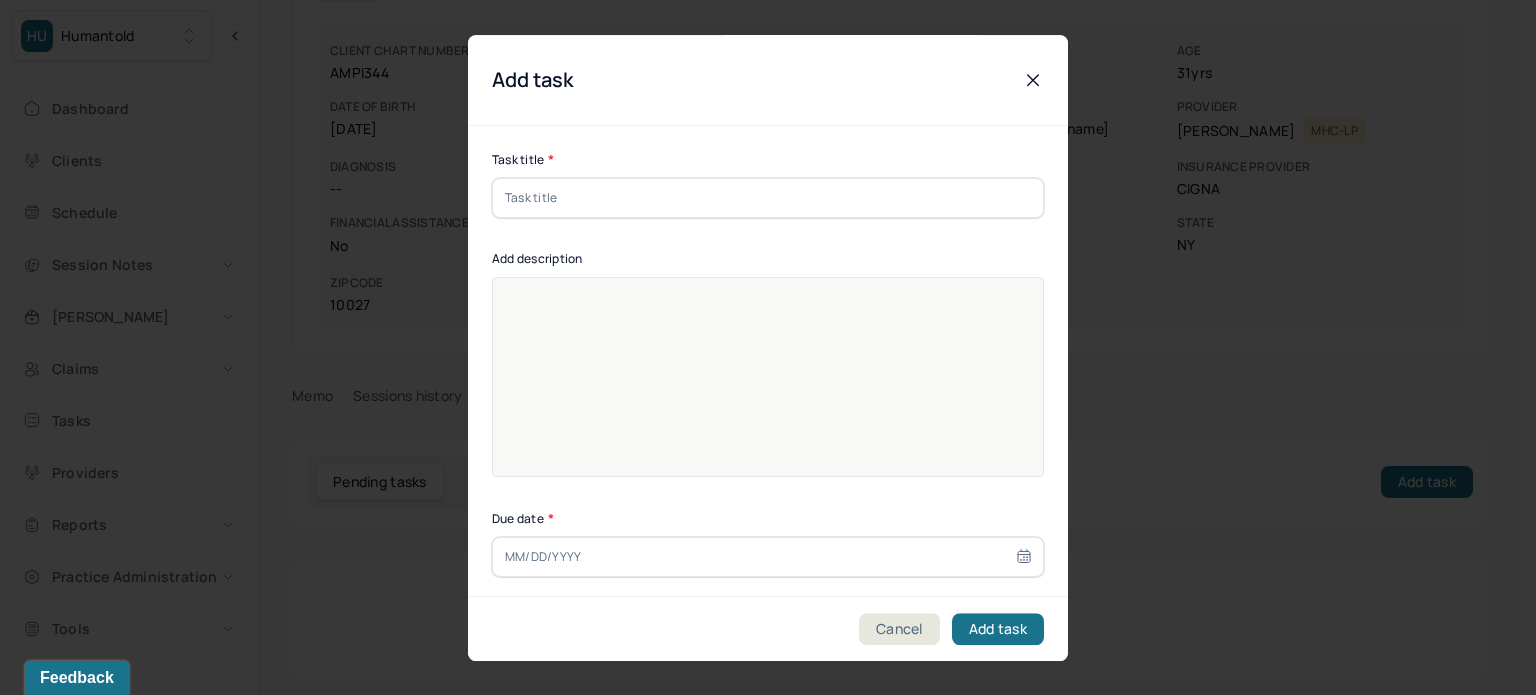 click at bounding box center [768, 198] 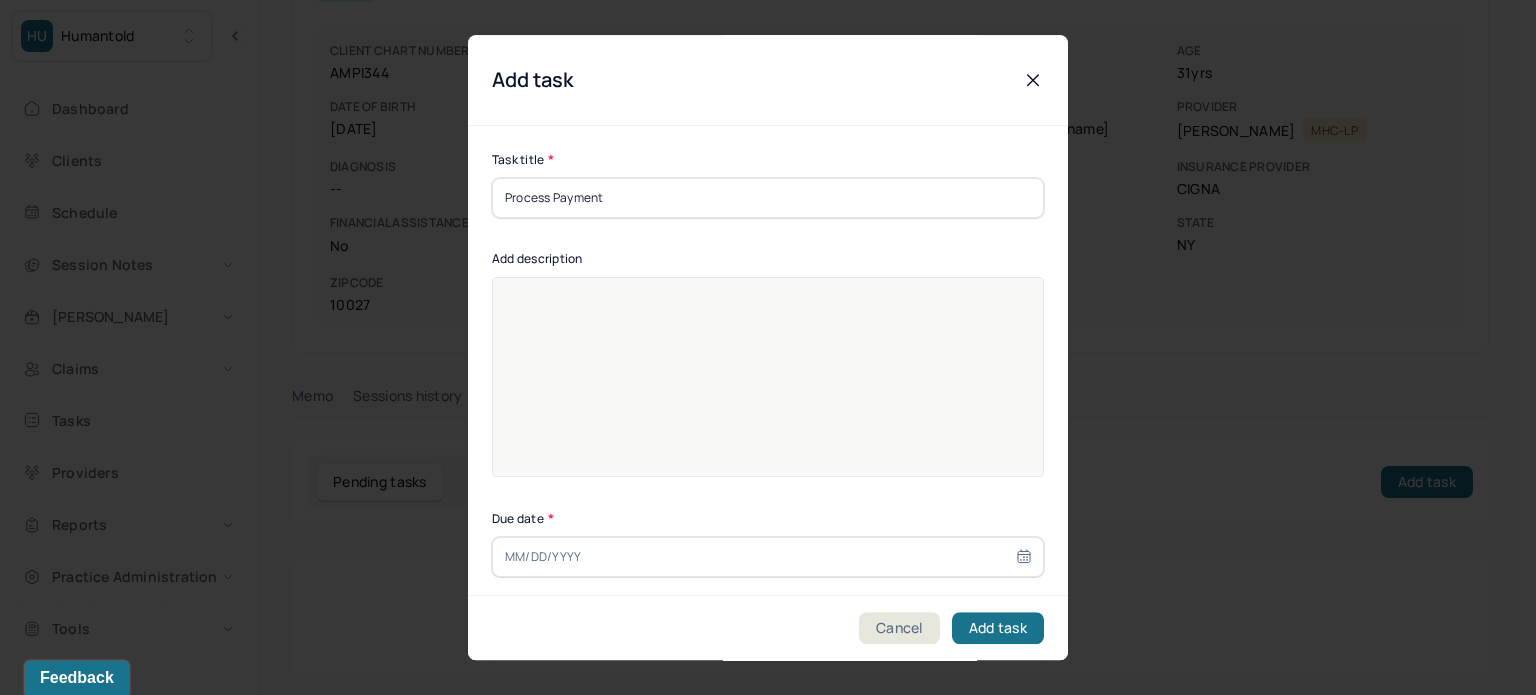 type on "Process Payment" 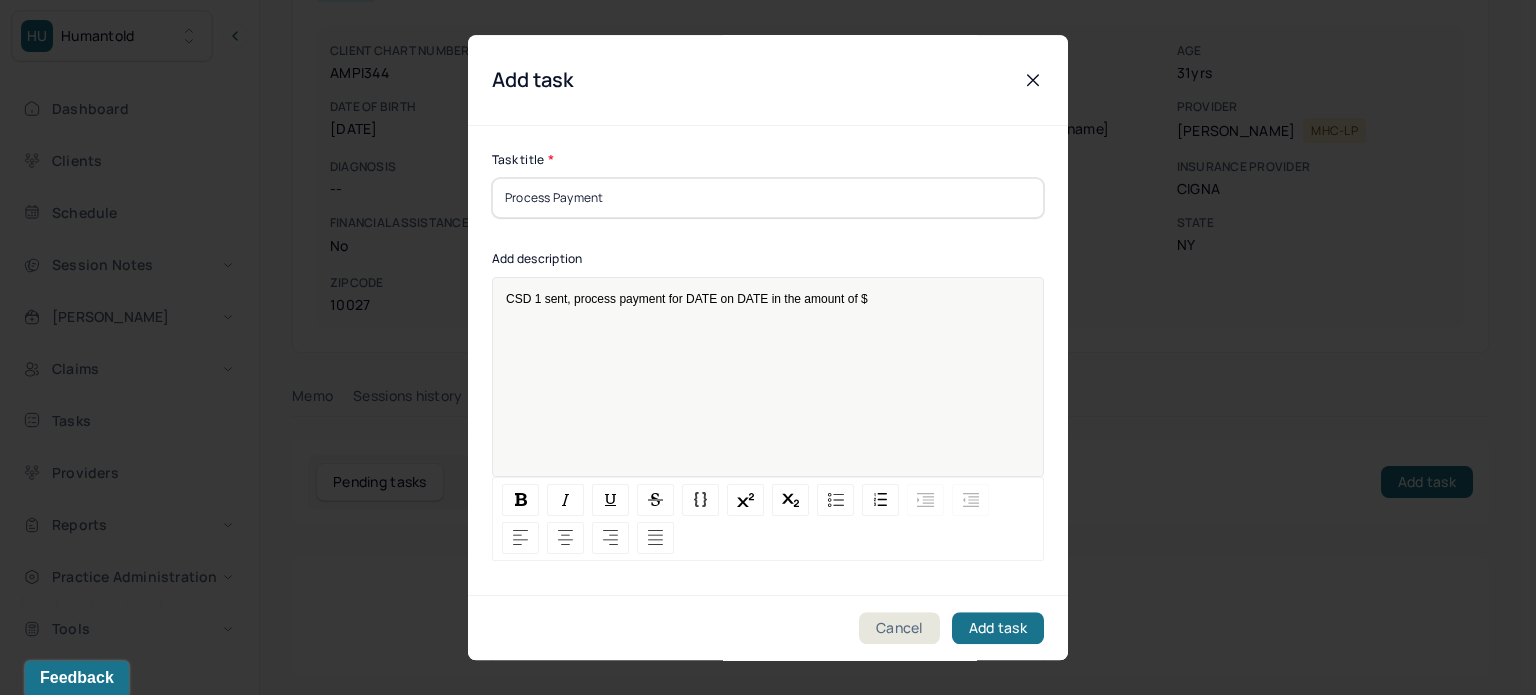 click on "CSD 1 sent, process payment for DATE on DATE in the amount of $" at bounding box center [687, 299] 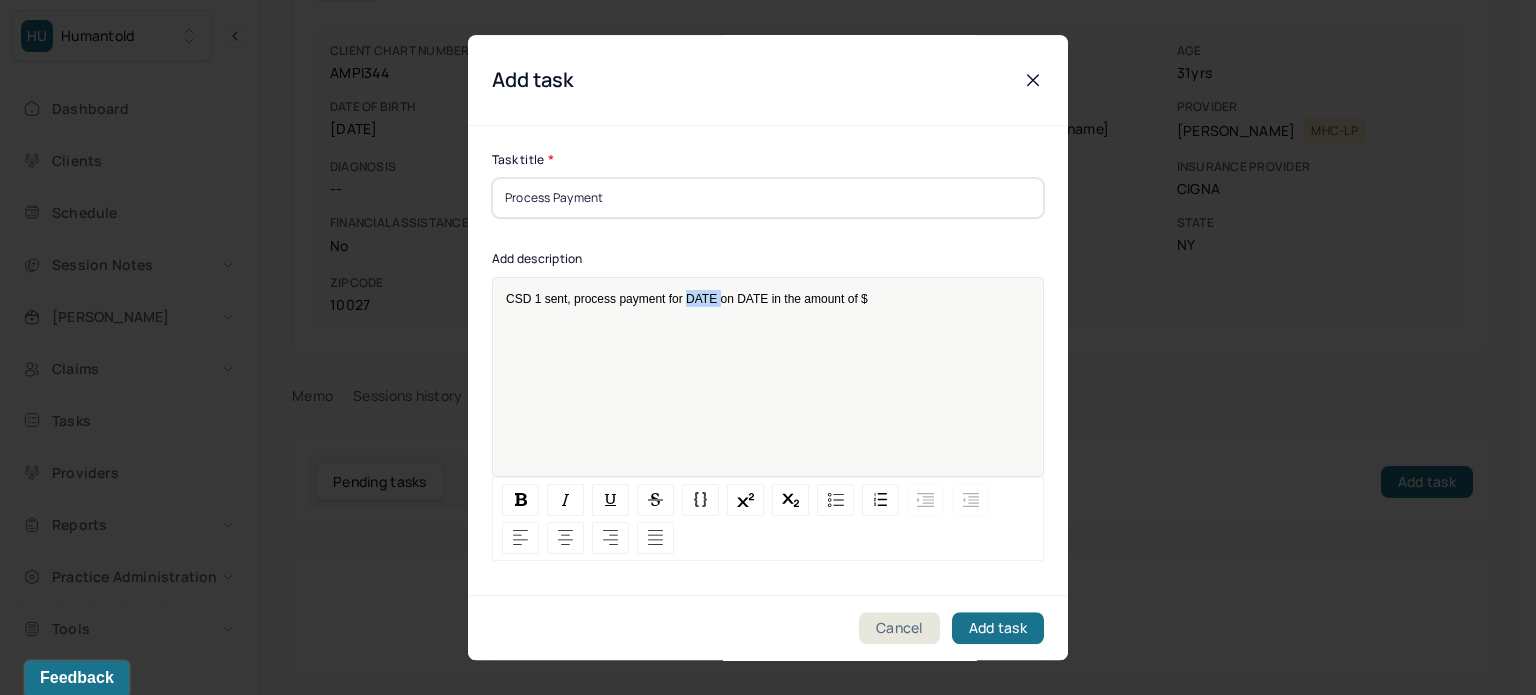 click on "CSD 1 sent, process payment for DATE on DATE in the amount of $" at bounding box center (687, 299) 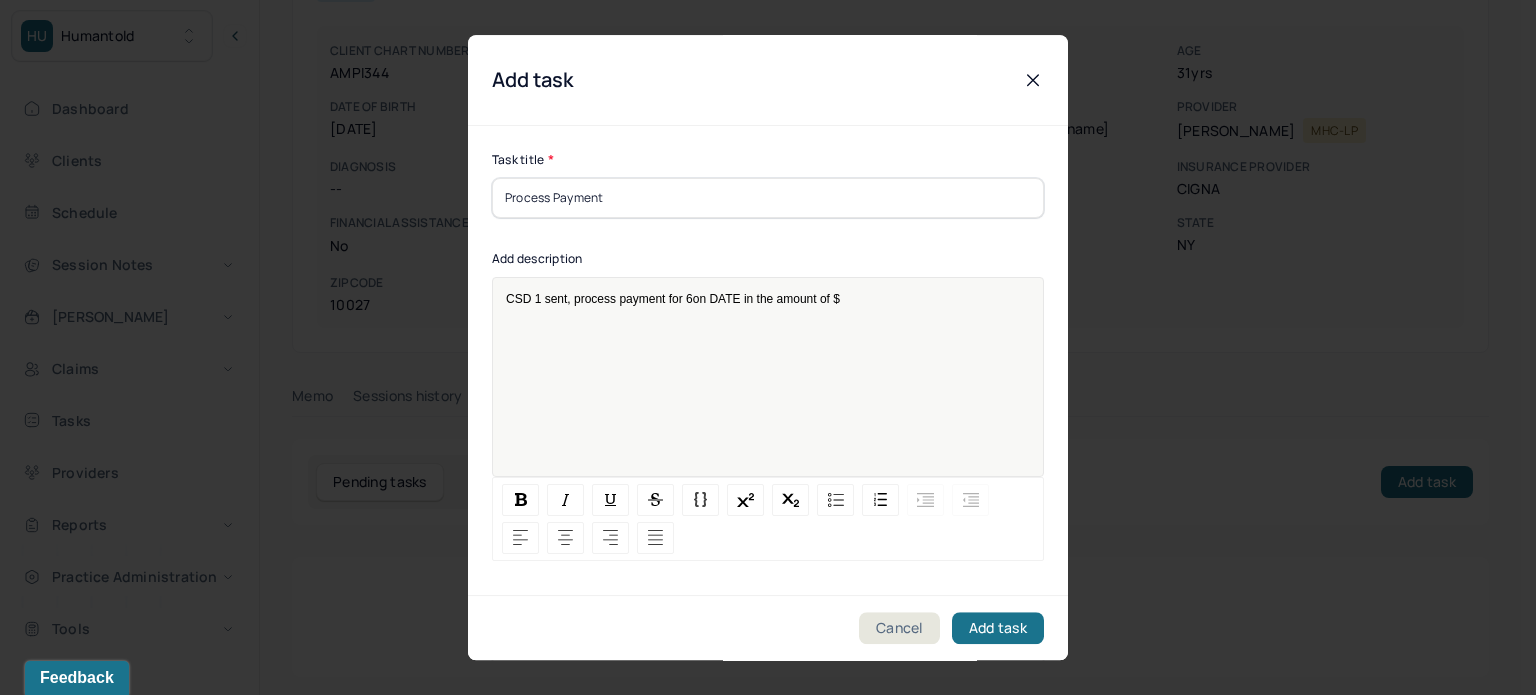 type 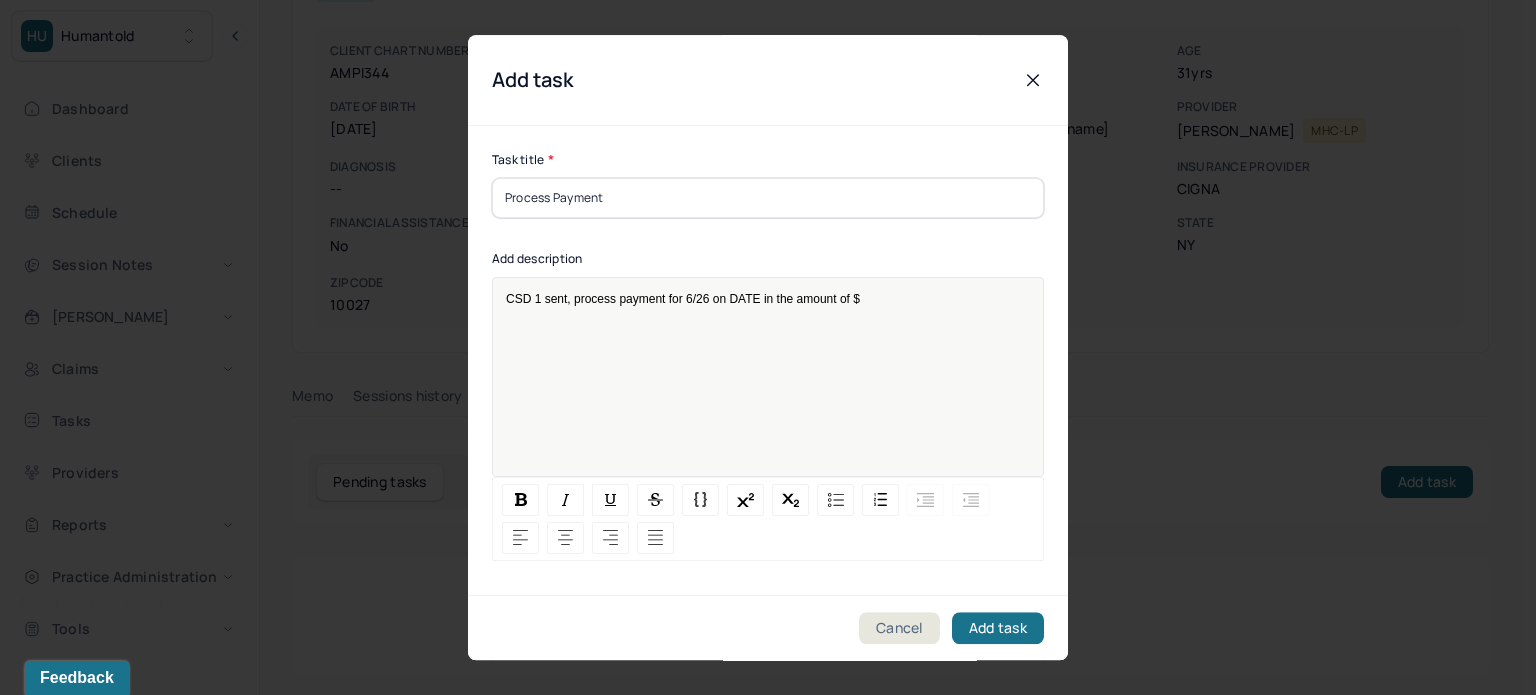 click on "CSD 1 sent, process payment for 6/26 on DATE in the amount of $" at bounding box center [683, 299] 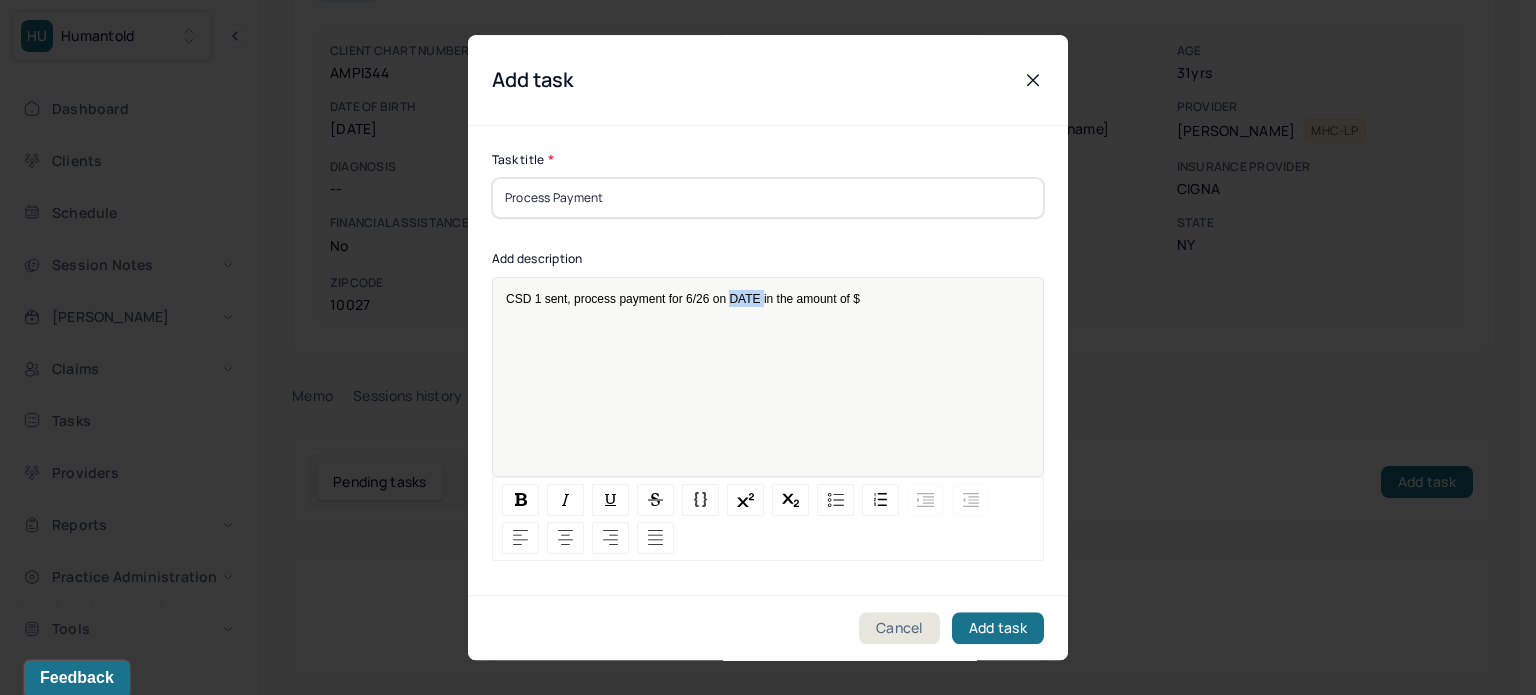 click on "CSD 1 sent, process payment for 6/26 on DATE in the amount of $" at bounding box center (683, 299) 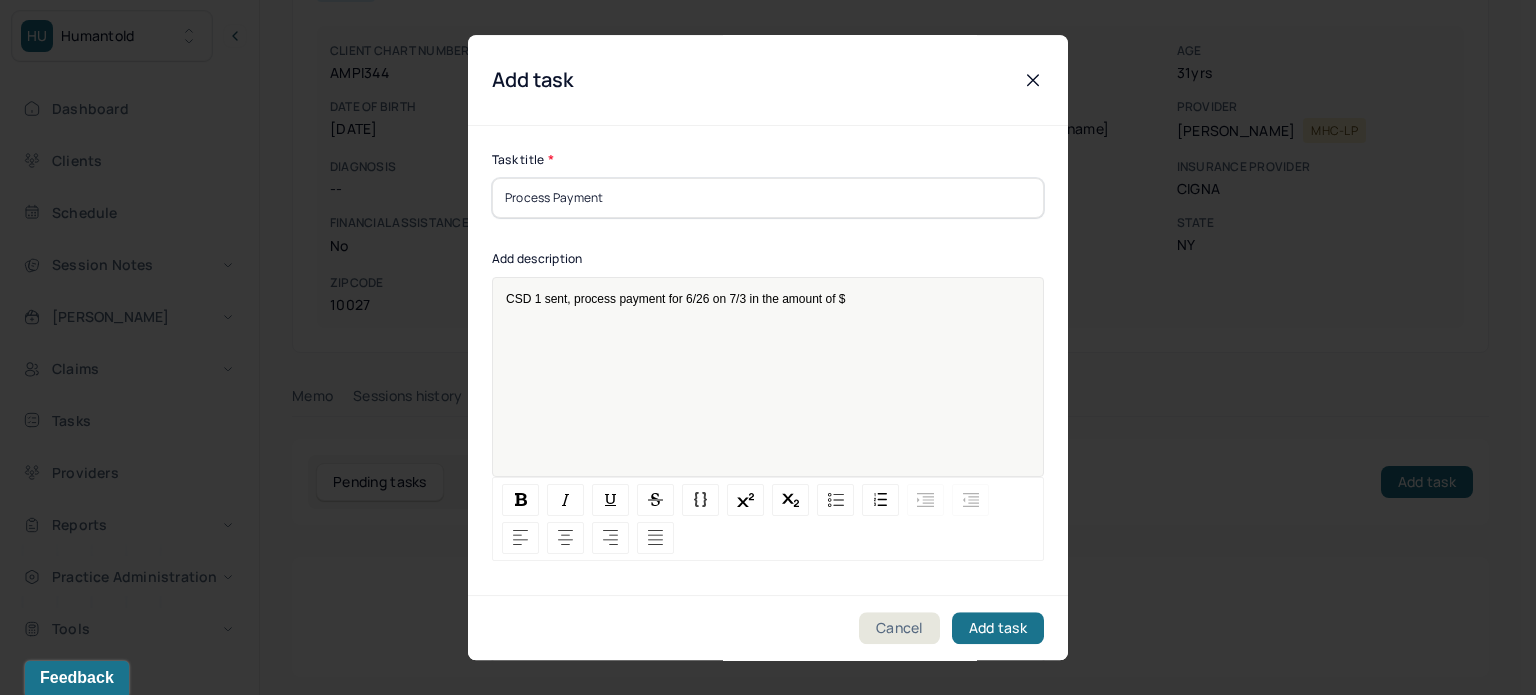 click on "CSD 1 sent, process payment for 6/26 on 7/3 in the amount of $" at bounding box center (768, 298) 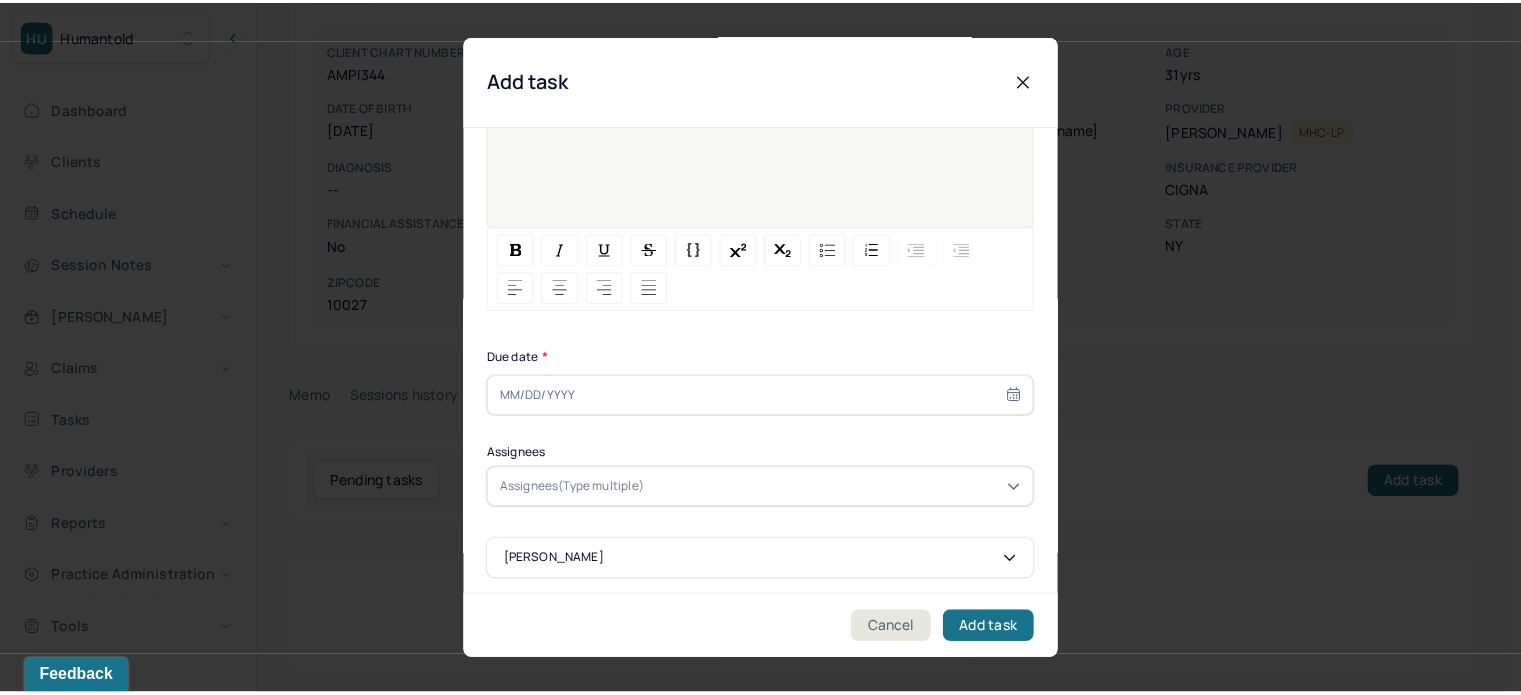 scroll, scrollTop: 256, scrollLeft: 0, axis: vertical 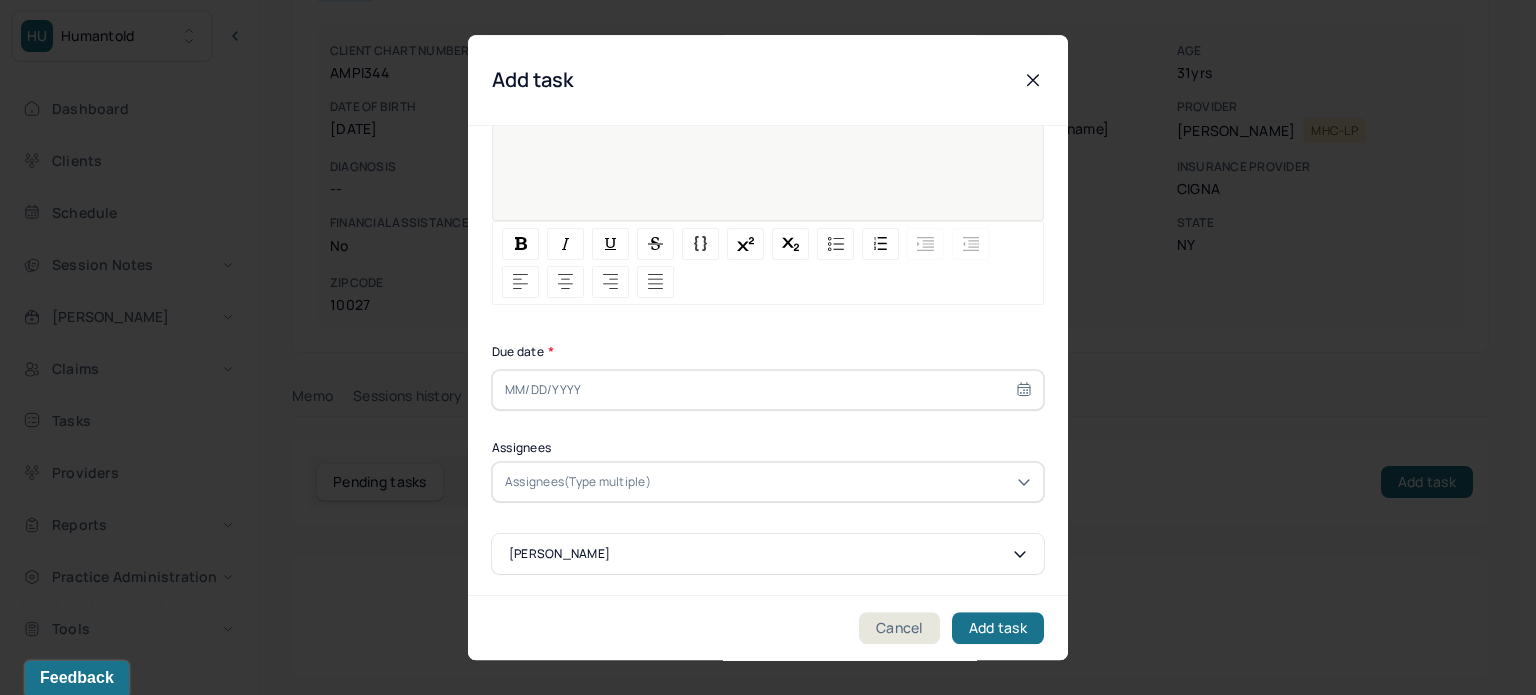 click at bounding box center (768, 390) 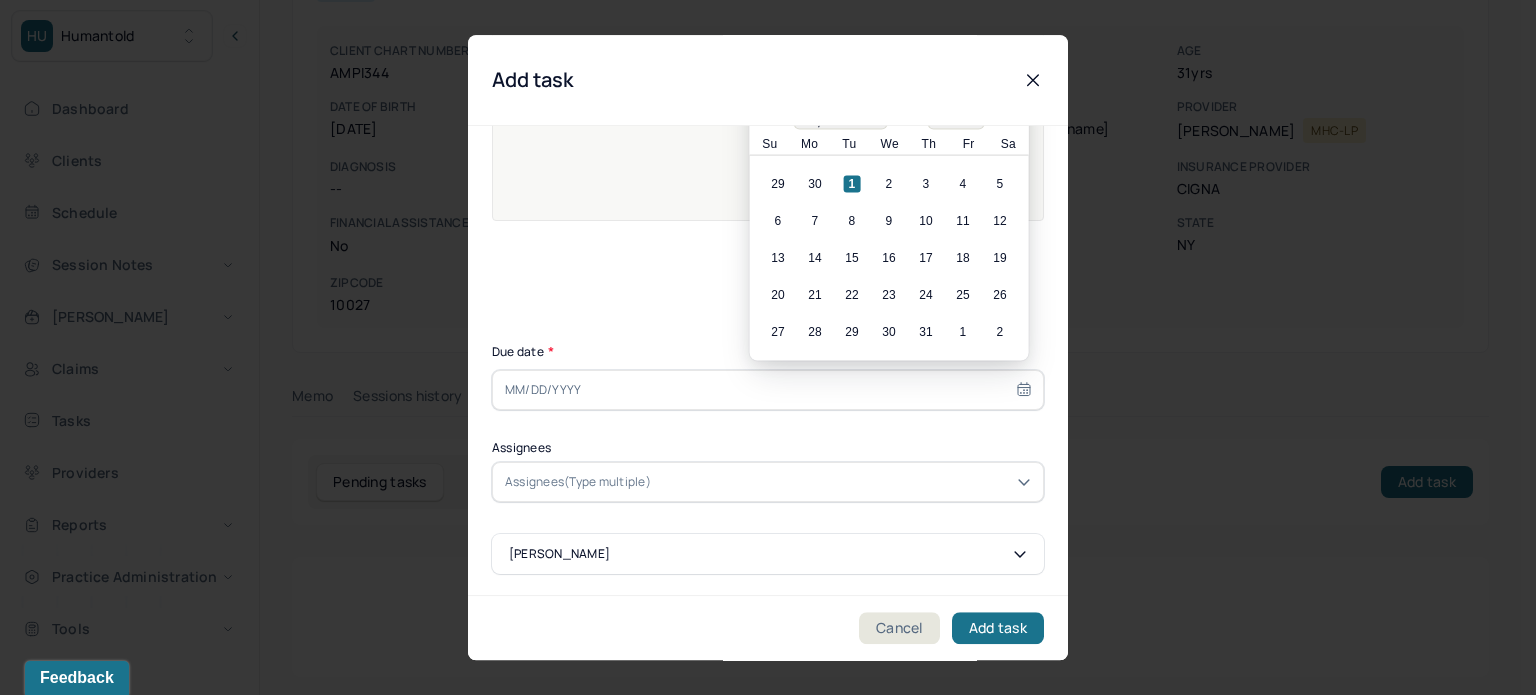 click at bounding box center (768, 390) 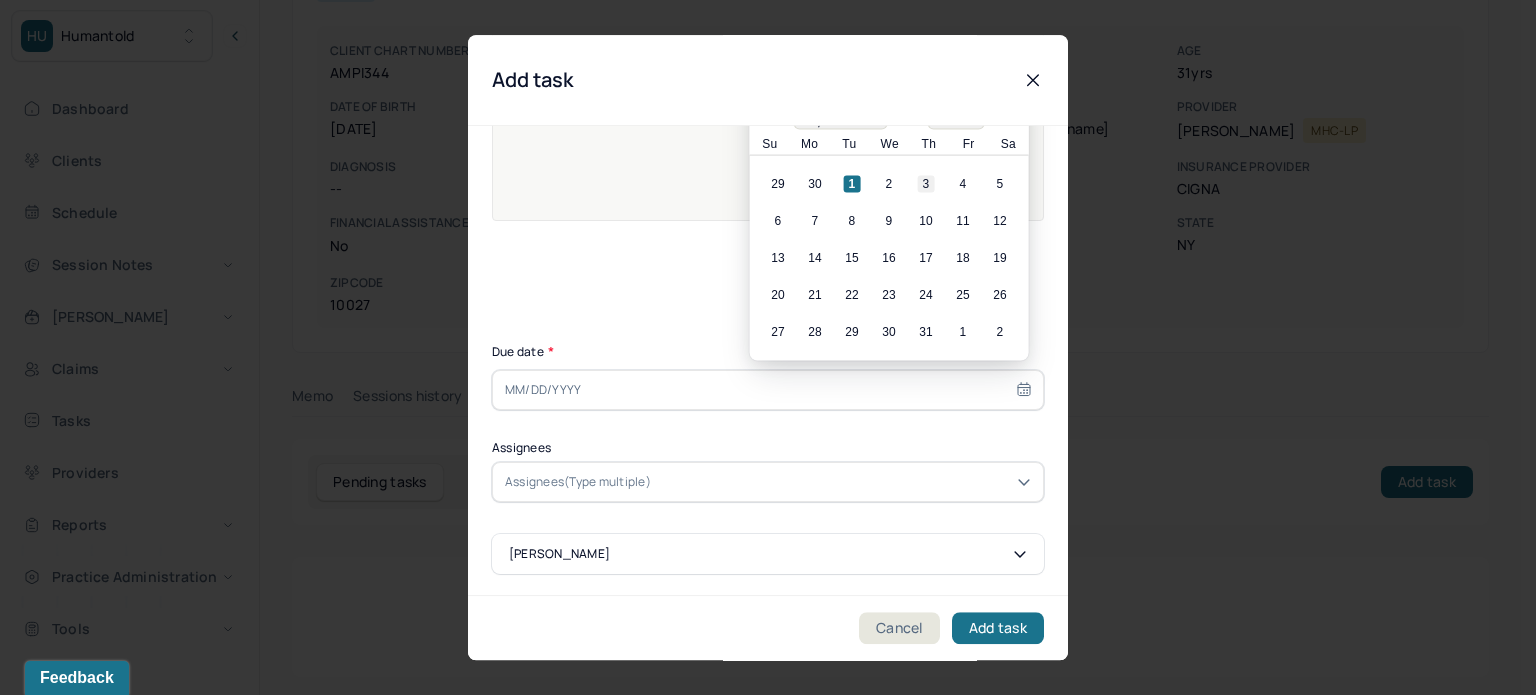 click on "3" at bounding box center [926, 184] 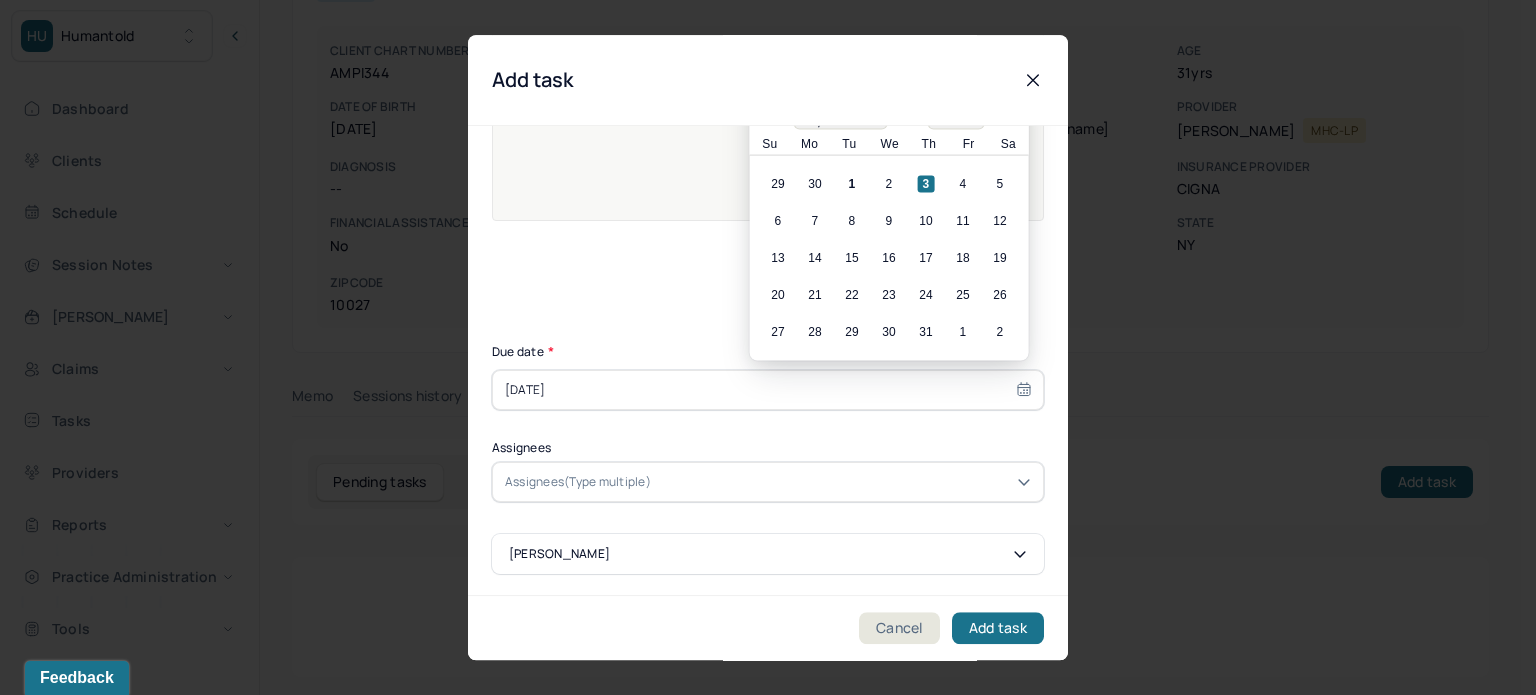 click at bounding box center [843, 482] 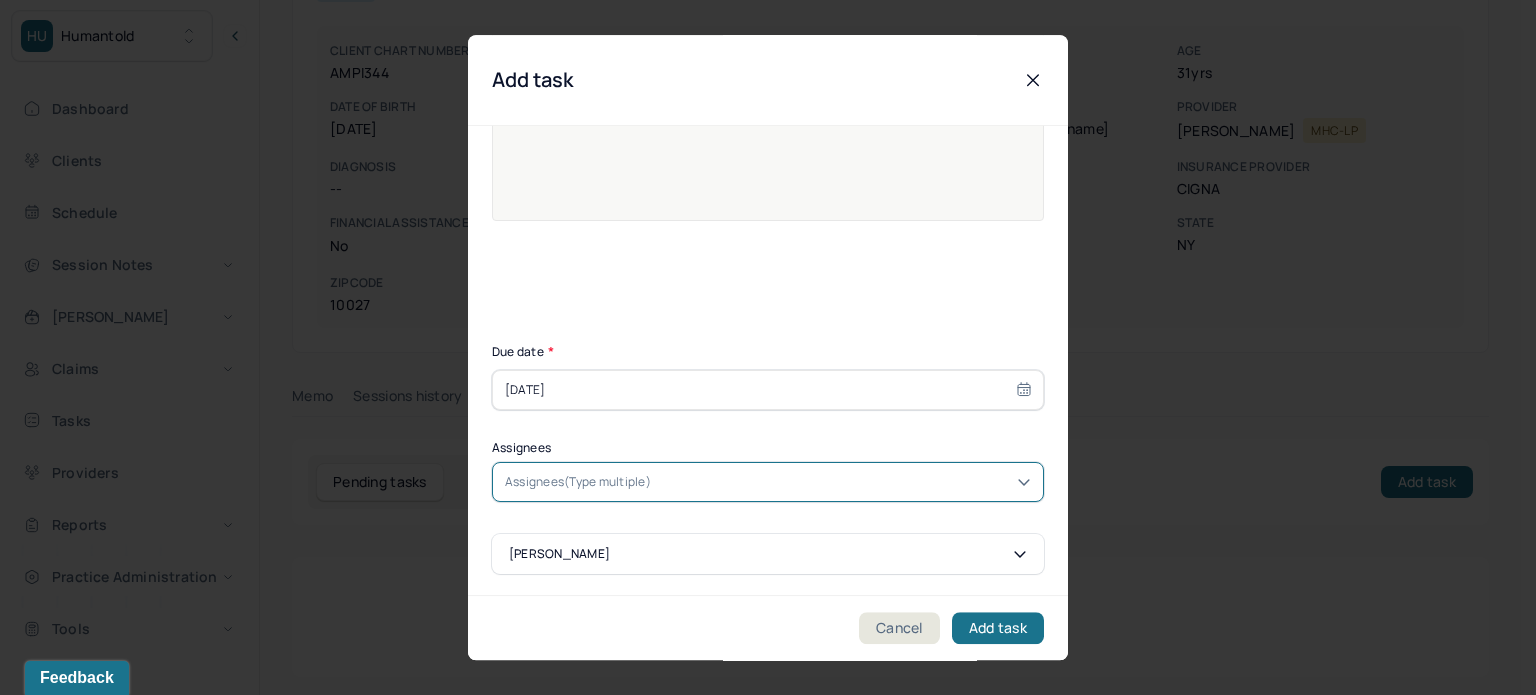 click at bounding box center [843, 482] 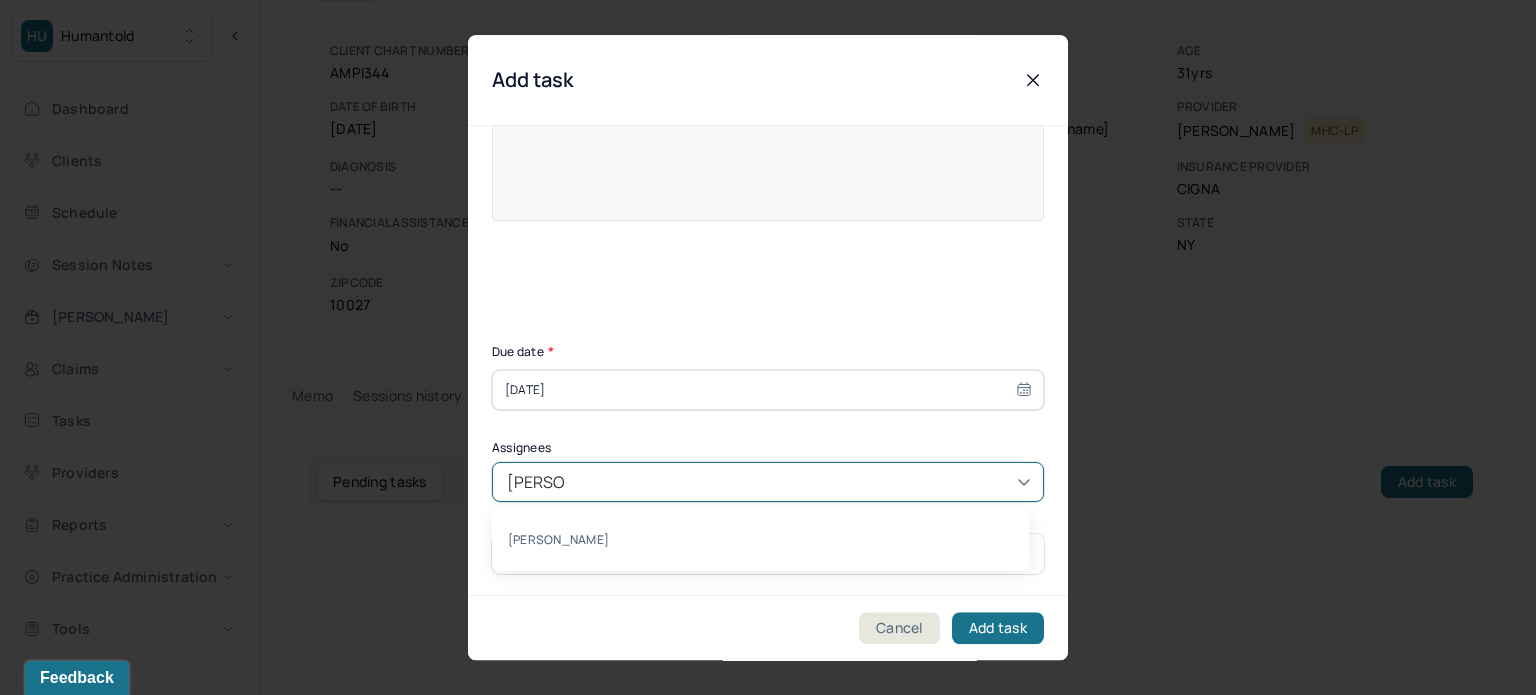 type on "[PERSON_NAME]" 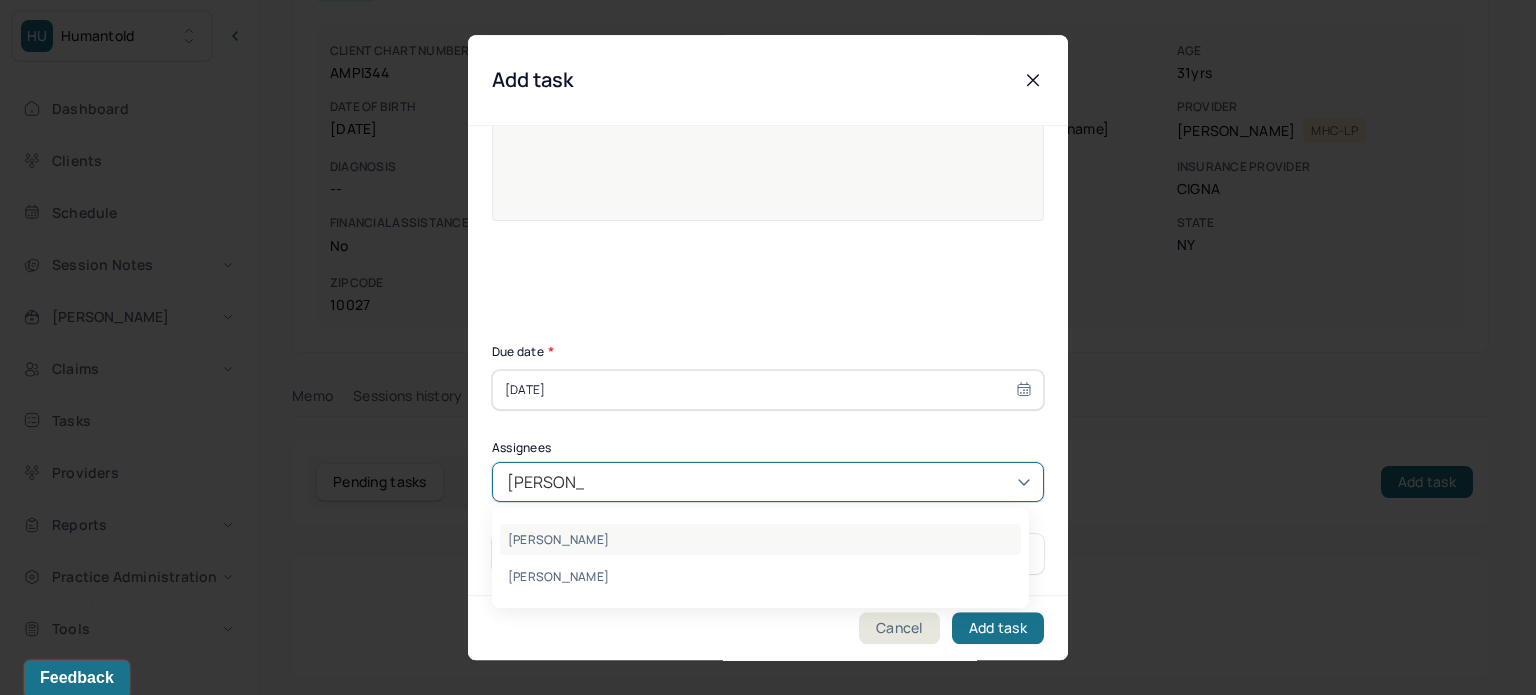 click on "[PERSON_NAME]" at bounding box center [760, 539] 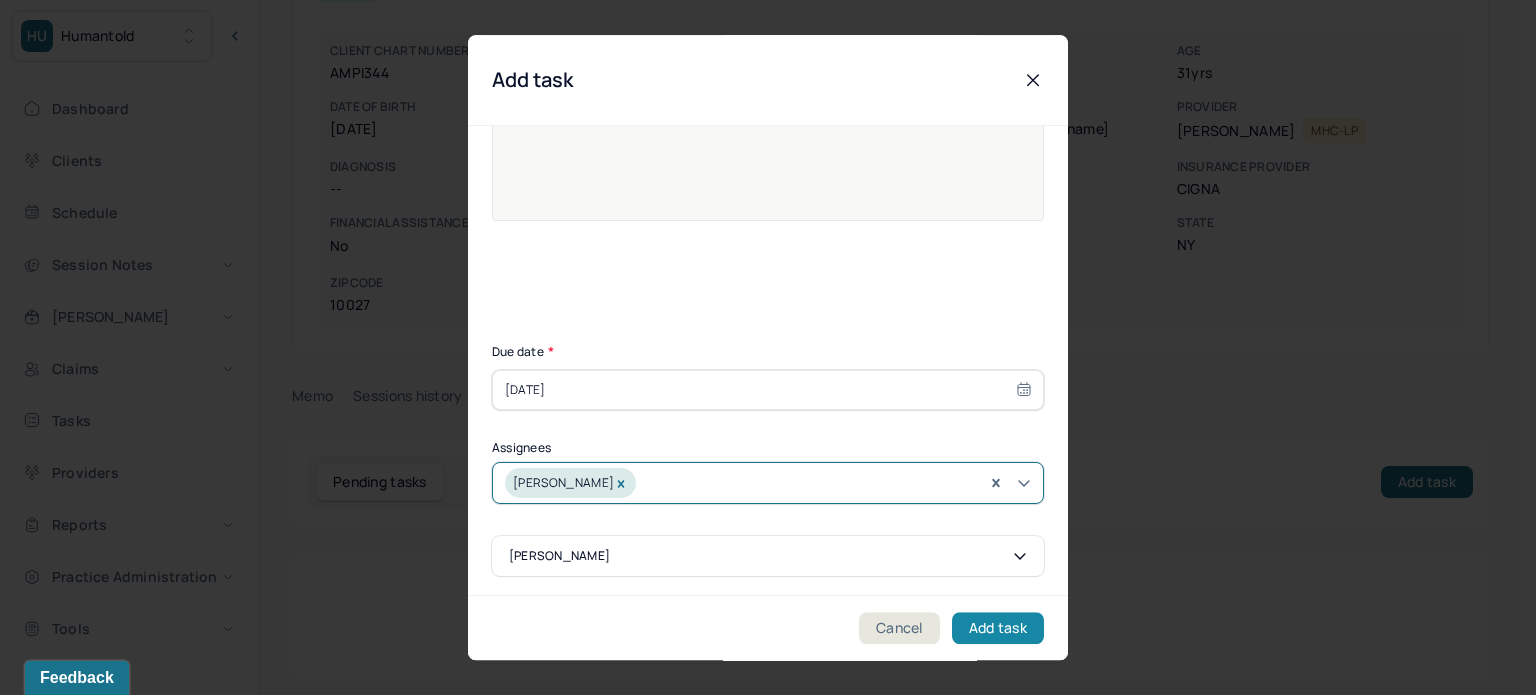 click on "Add task" at bounding box center [998, 628] 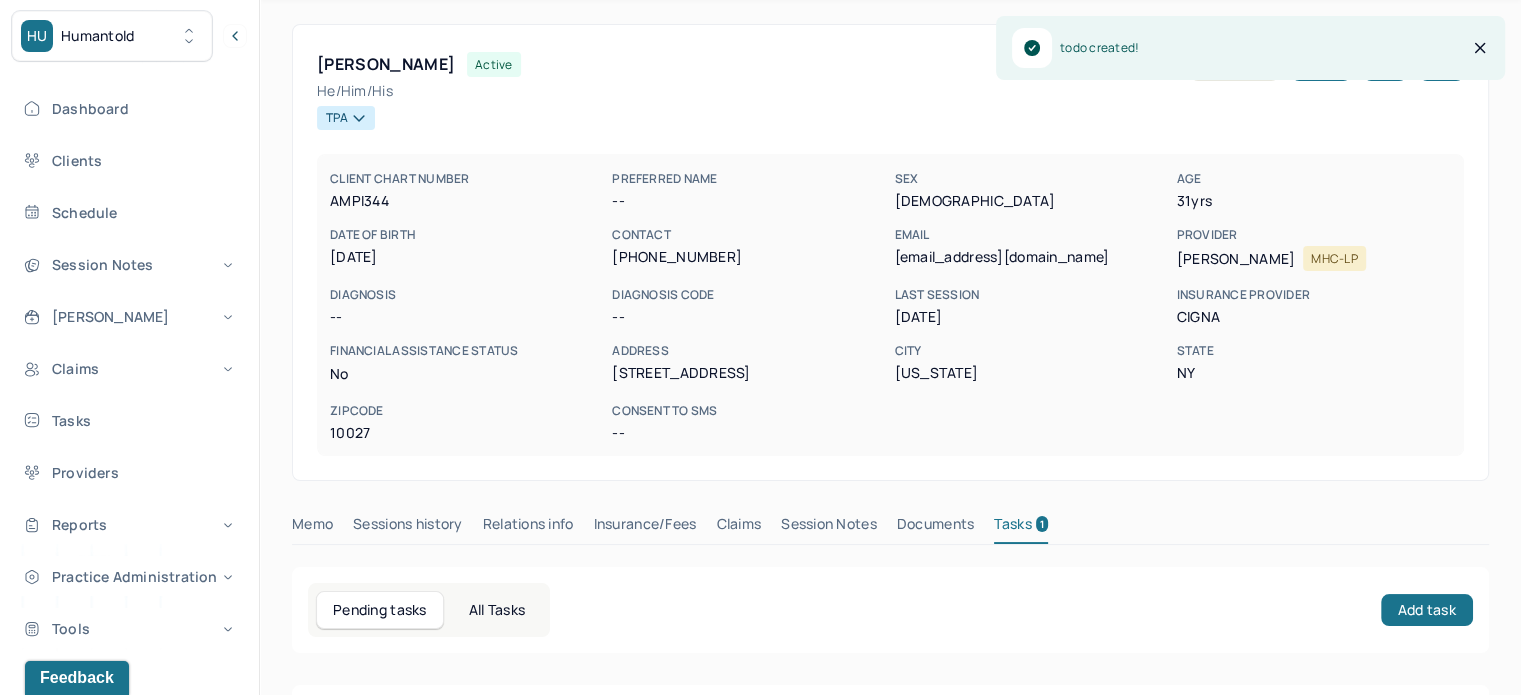 scroll, scrollTop: 0, scrollLeft: 0, axis: both 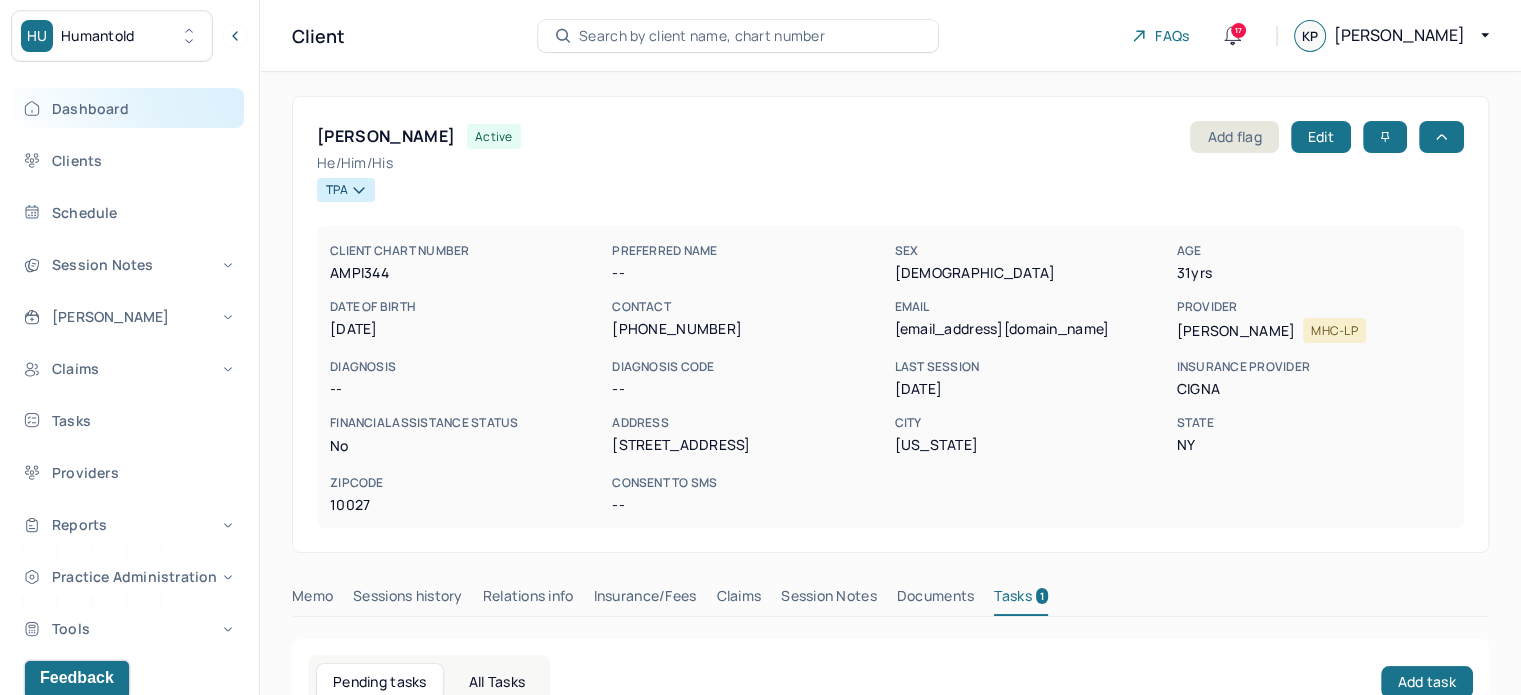 click on "Dashboard" at bounding box center (128, 108) 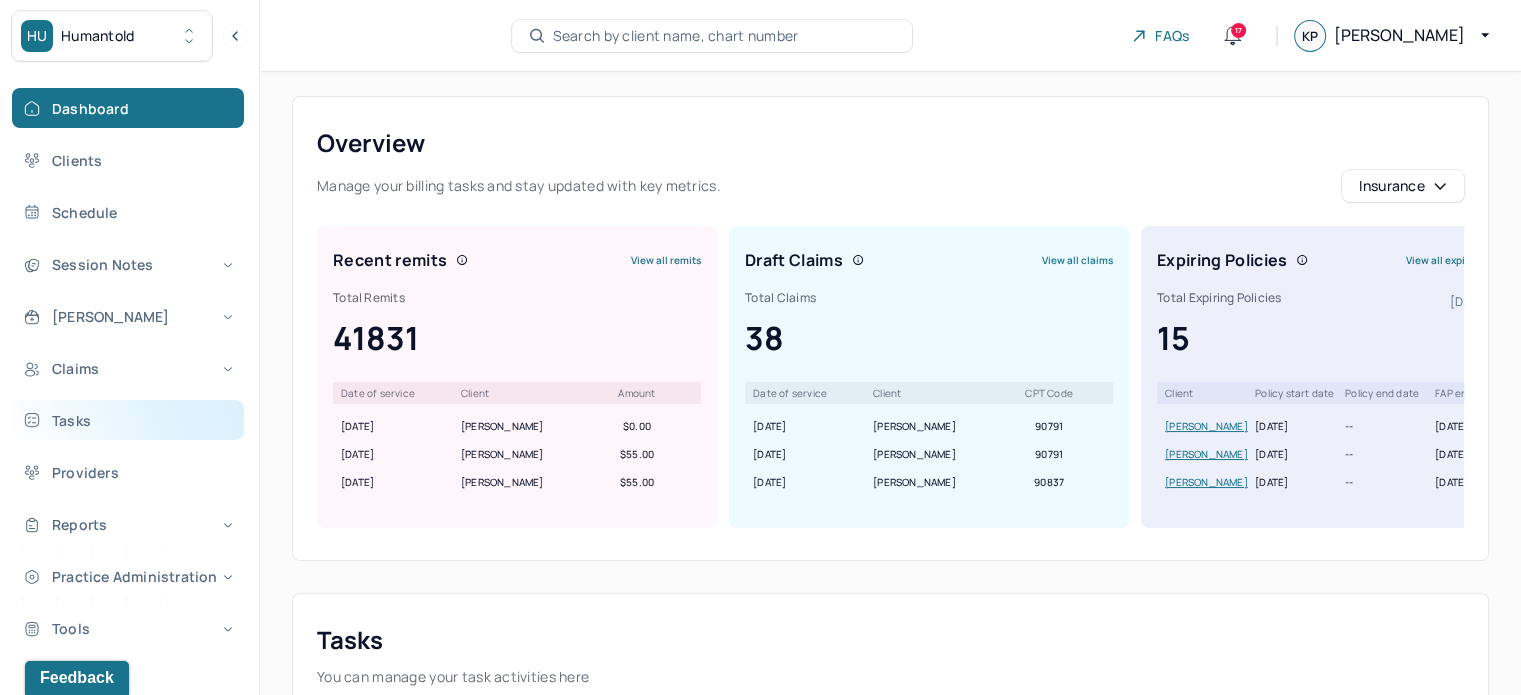 click on "Tasks" at bounding box center [128, 420] 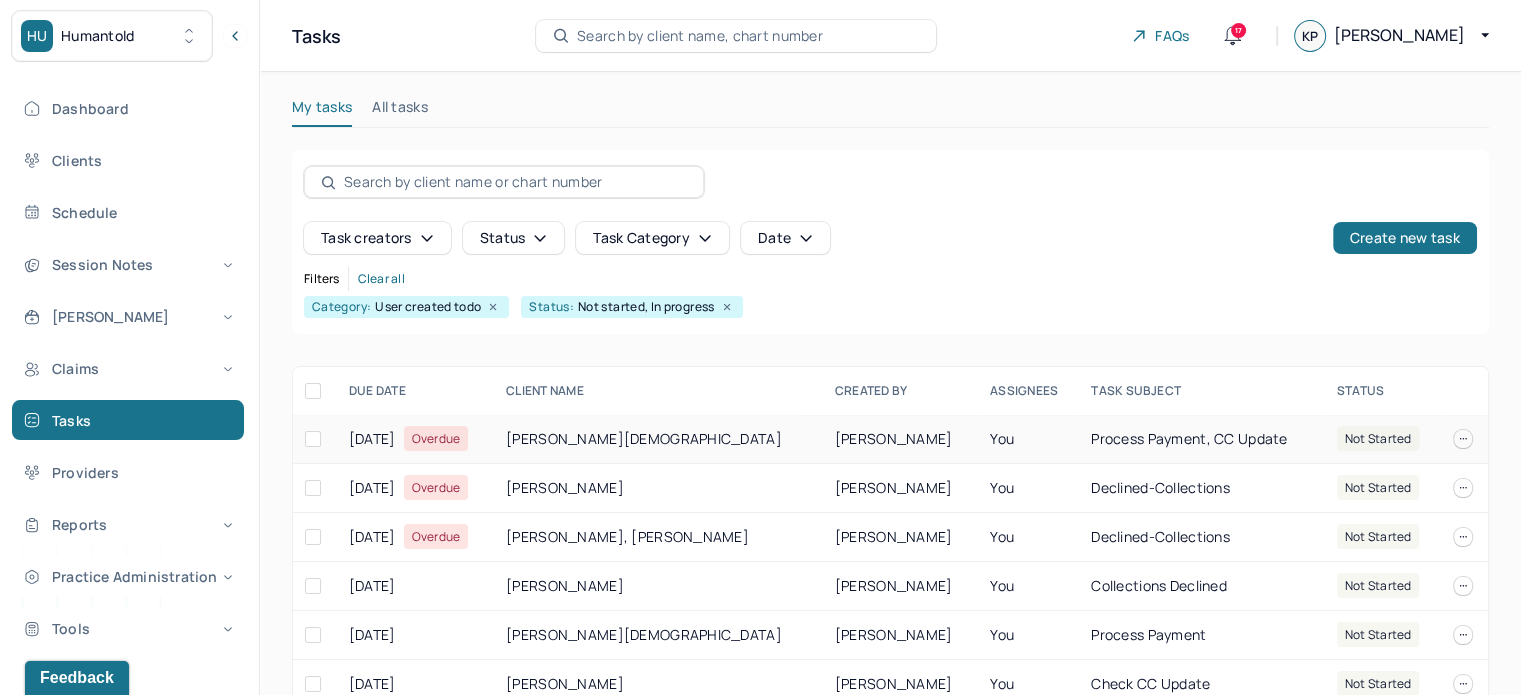 click on "[PERSON_NAME][DEMOGRAPHIC_DATA]" at bounding box center [658, 439] 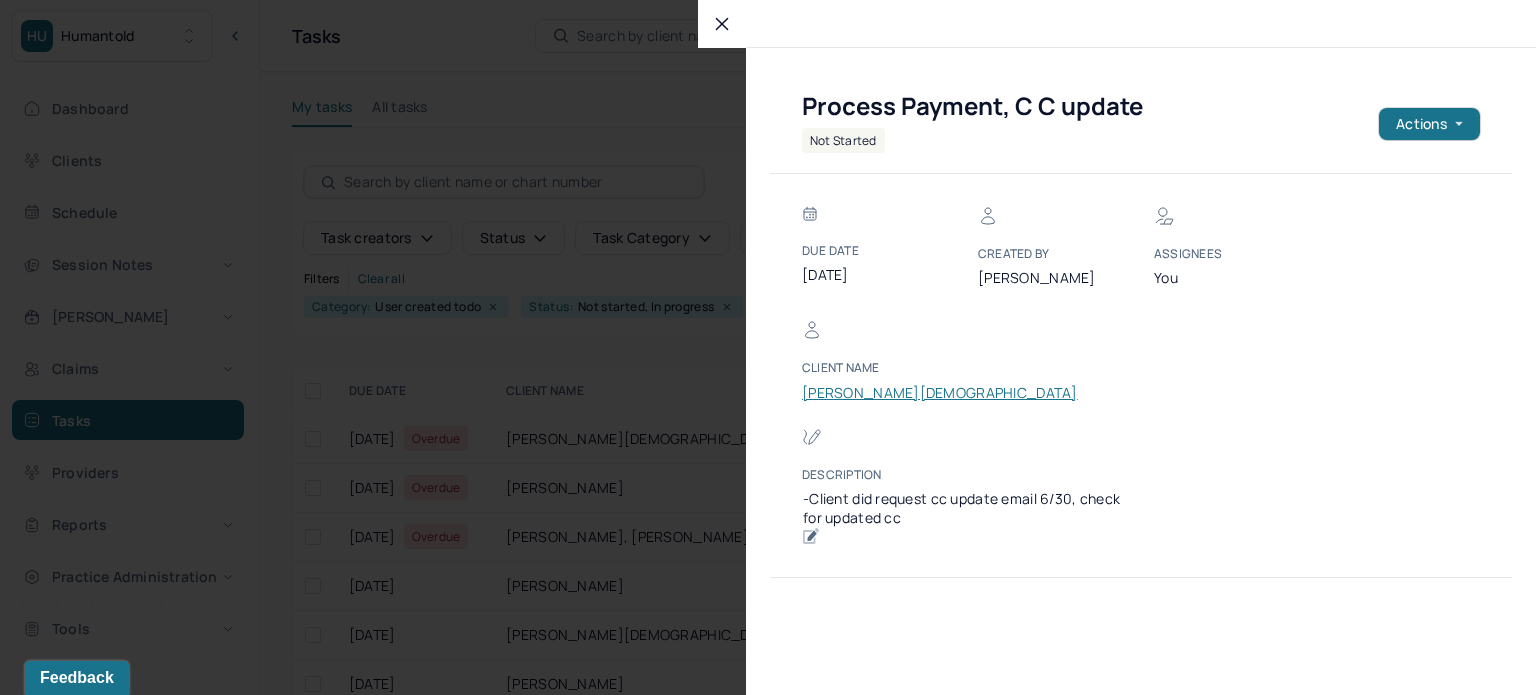 click on "[PERSON_NAME][DEMOGRAPHIC_DATA]" at bounding box center [940, 393] 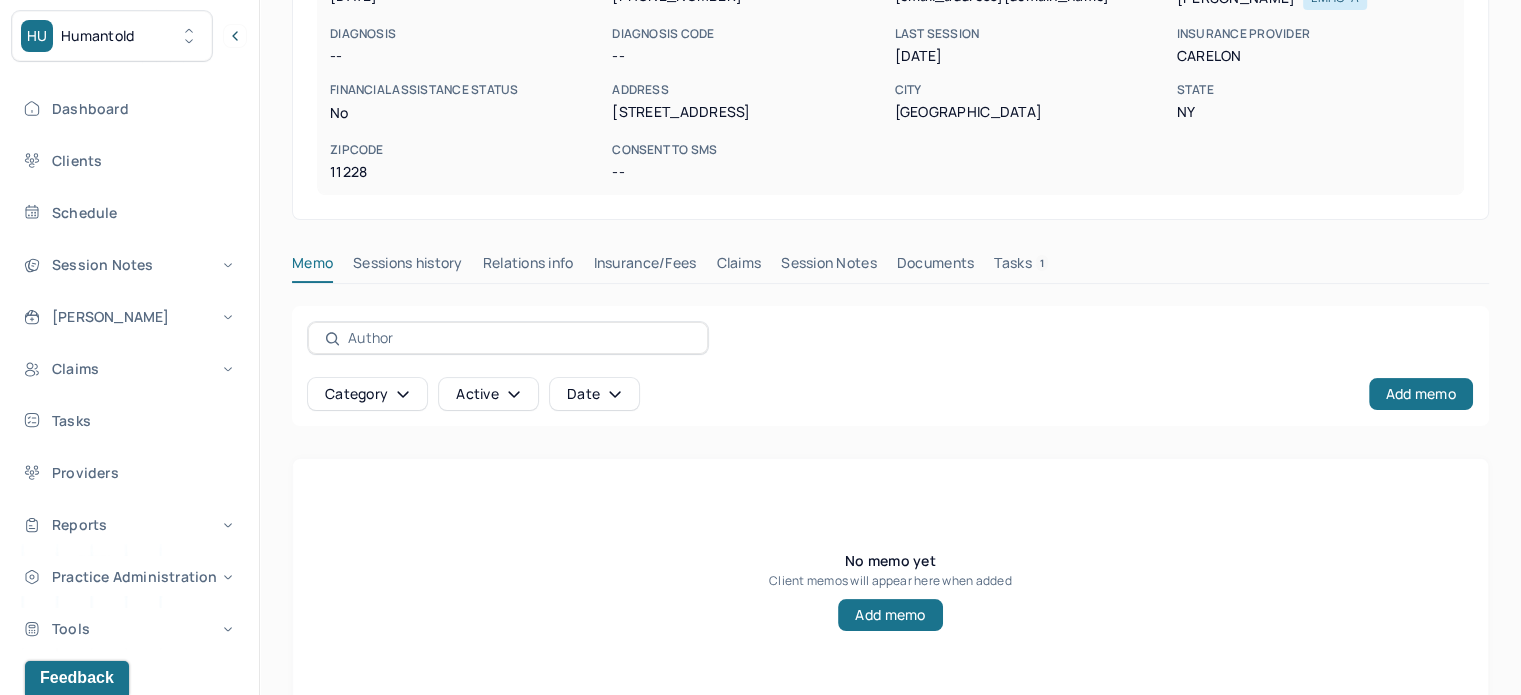 scroll, scrollTop: 360, scrollLeft: 0, axis: vertical 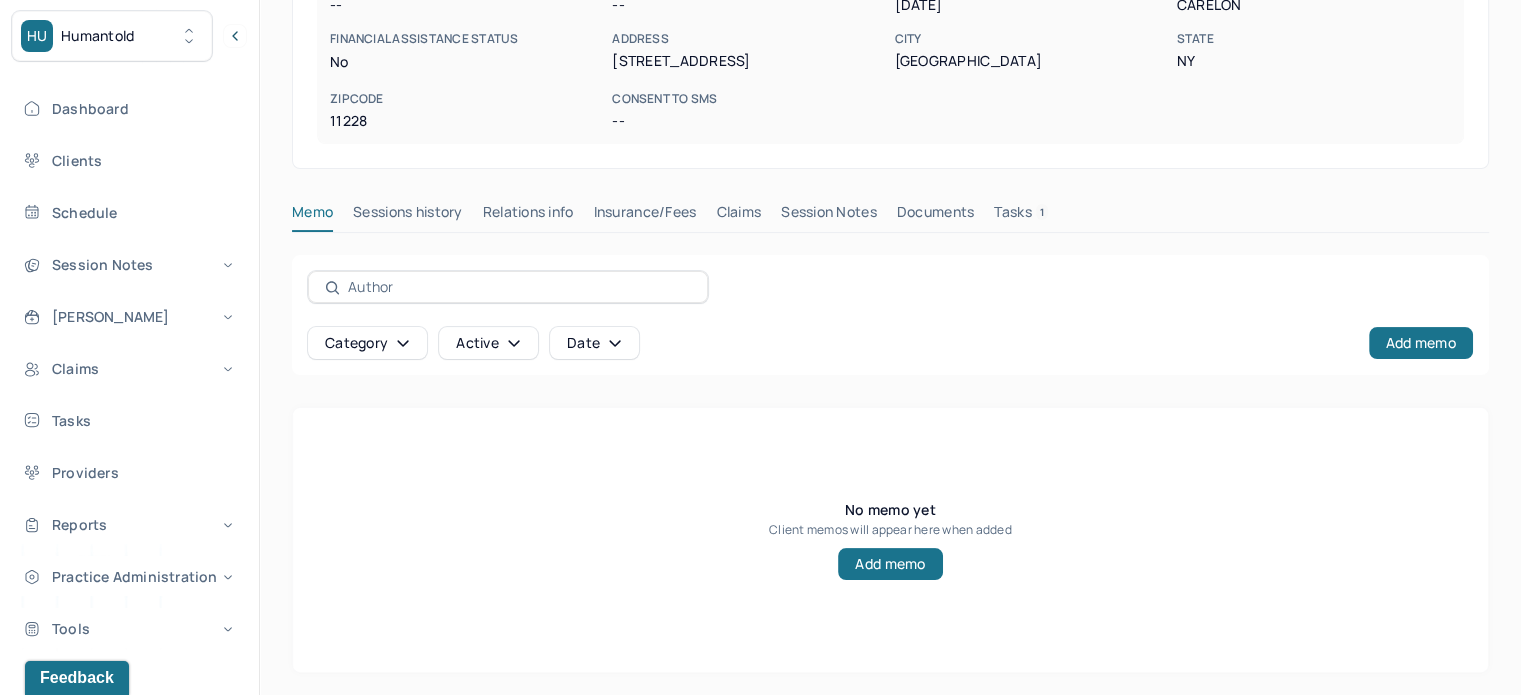 click on "Claims" at bounding box center [738, 216] 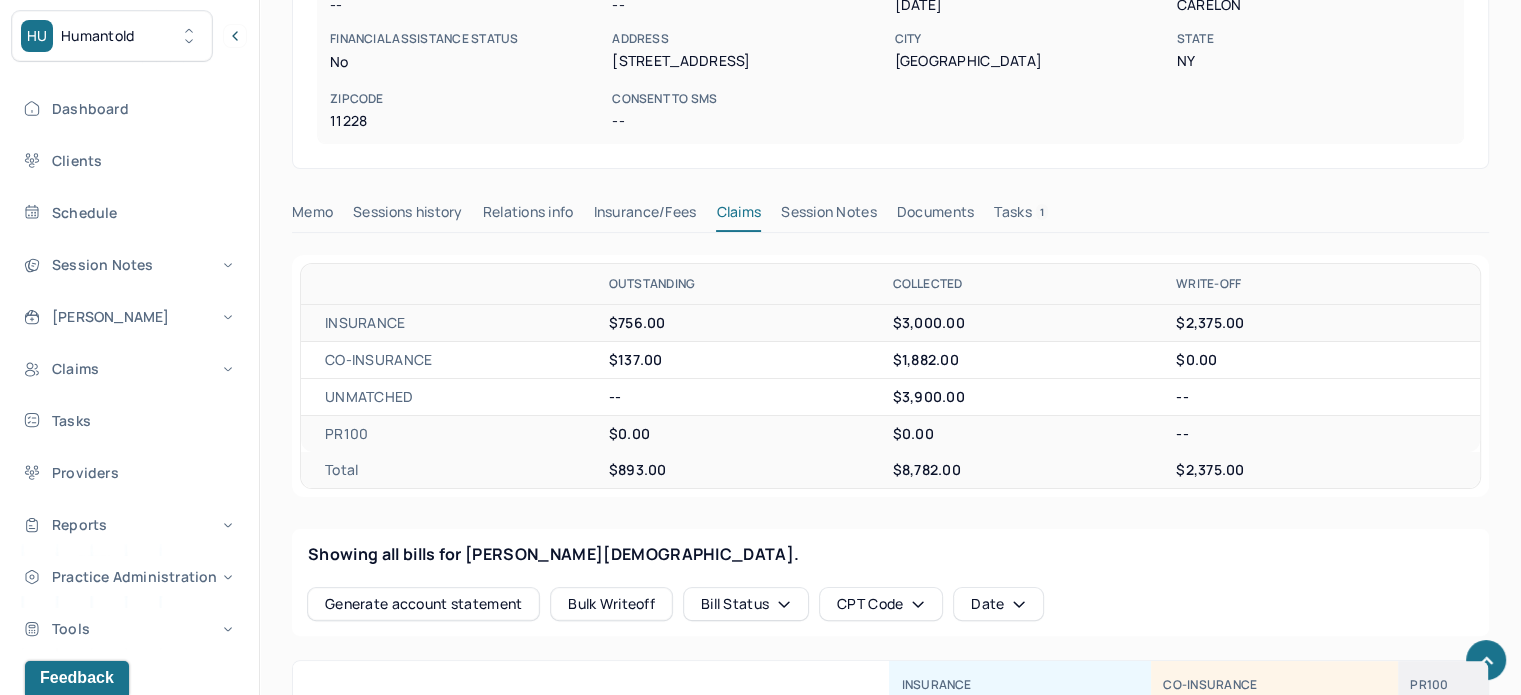 scroll, scrollTop: 860, scrollLeft: 0, axis: vertical 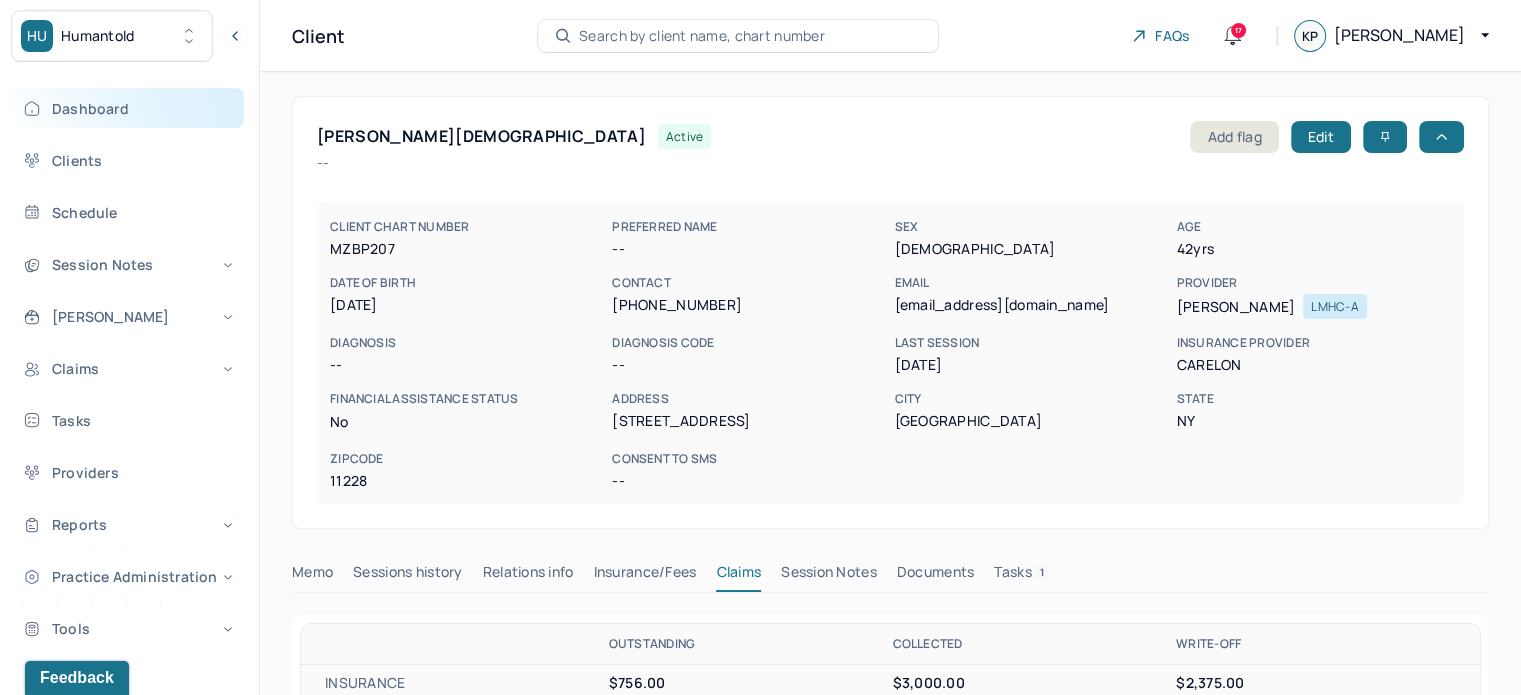 click on "Dashboard" at bounding box center (128, 108) 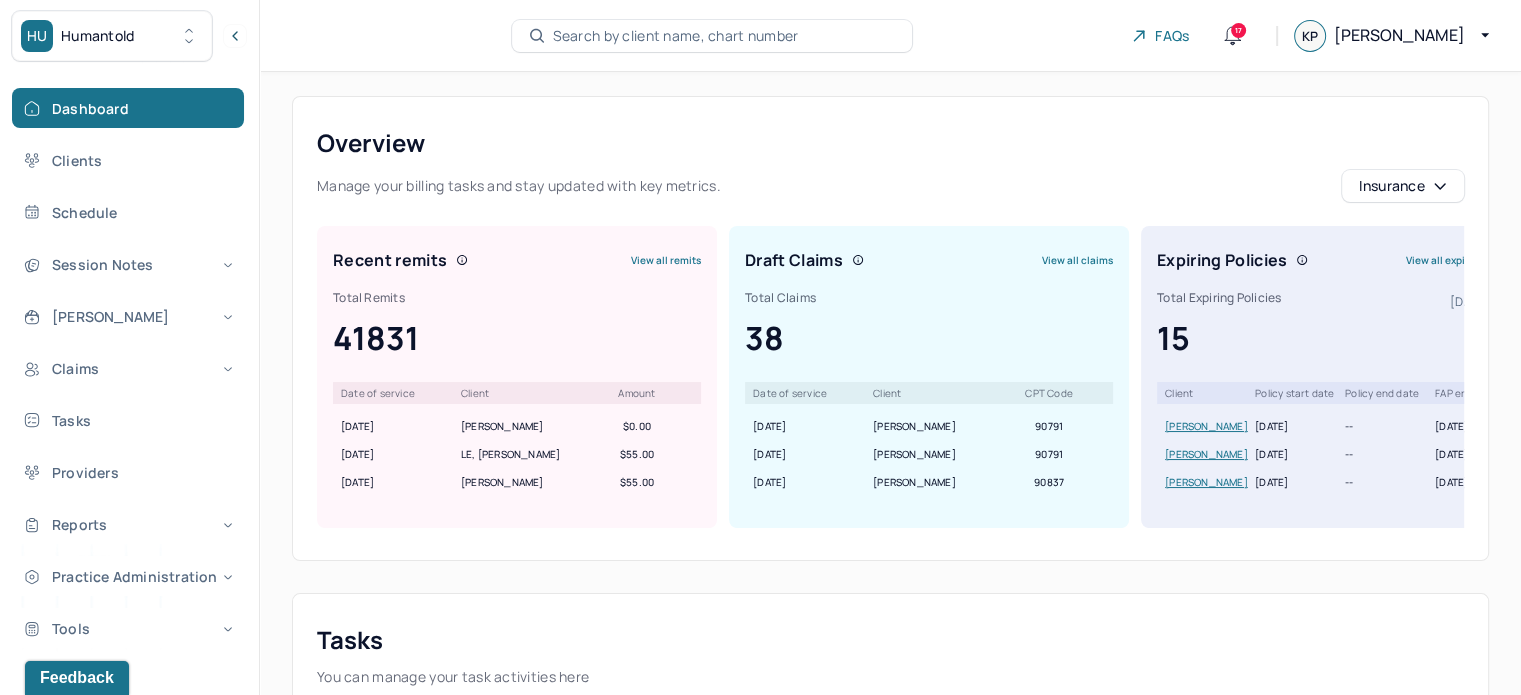 click on "Search by client name, chart number" at bounding box center (676, 36) 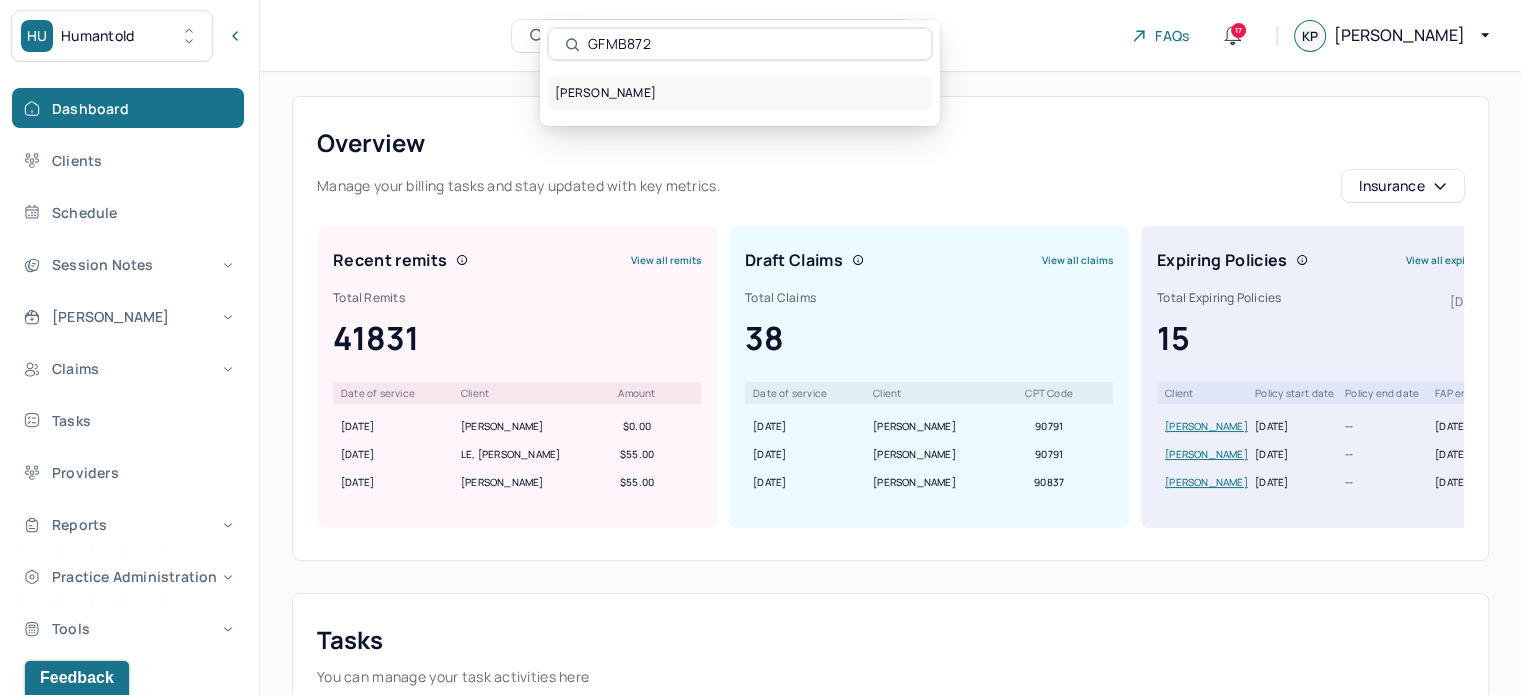 type on "GFMB872" 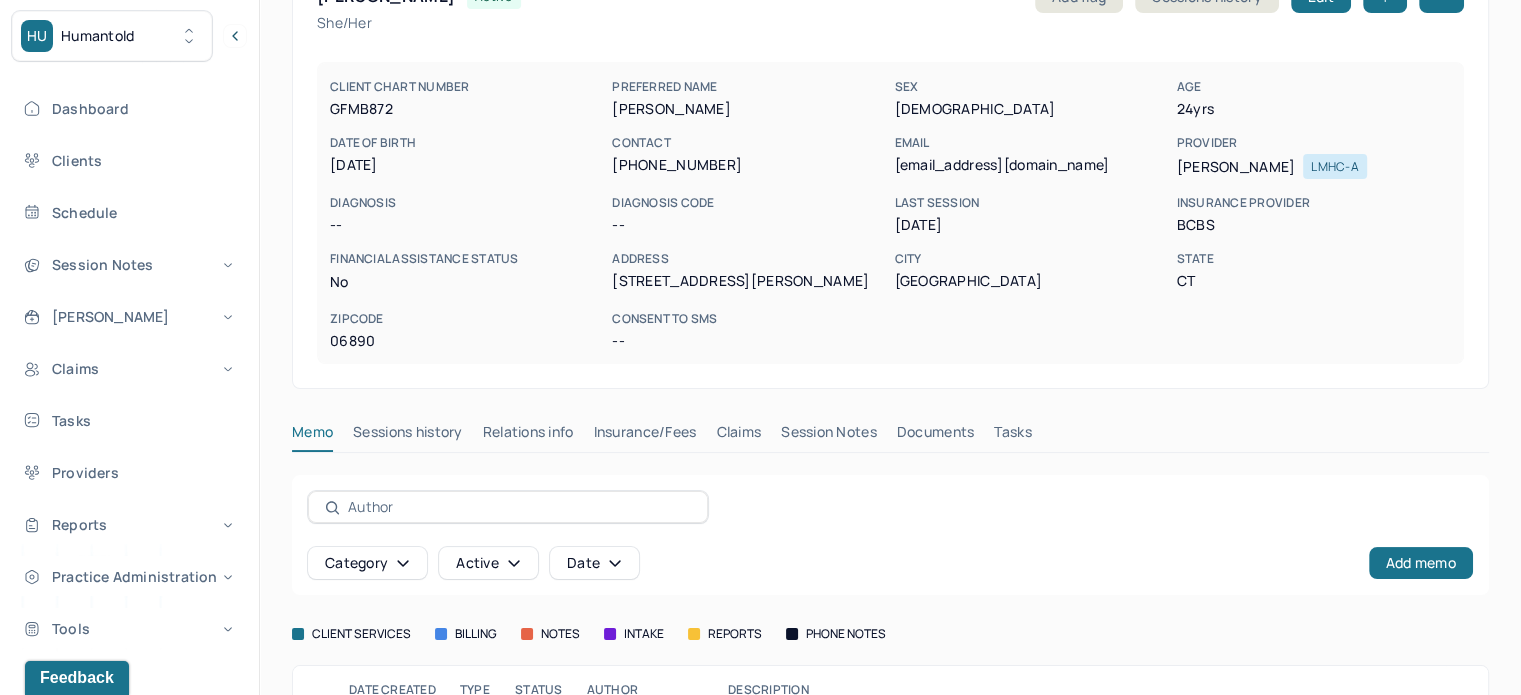 scroll, scrollTop: 309, scrollLeft: 0, axis: vertical 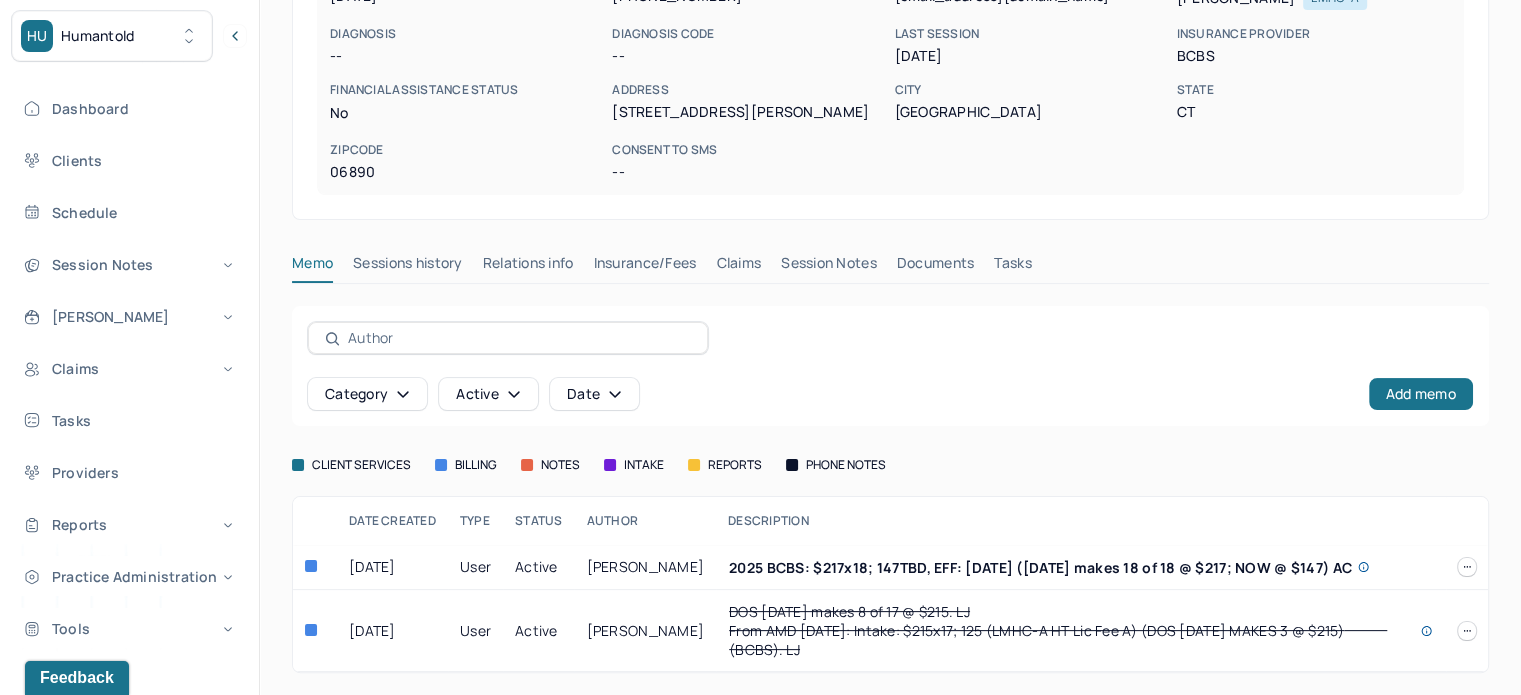 click on "Claims" at bounding box center (738, 267) 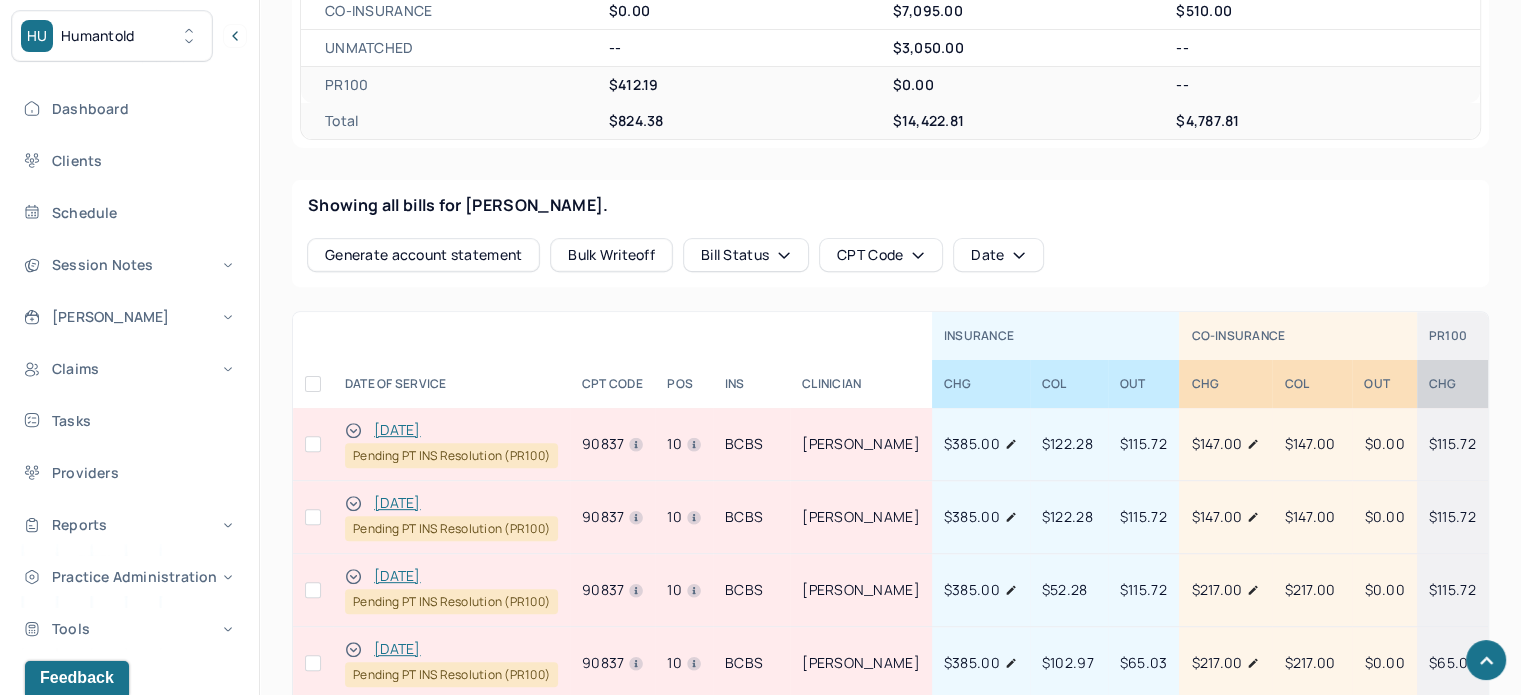 scroll, scrollTop: 809, scrollLeft: 0, axis: vertical 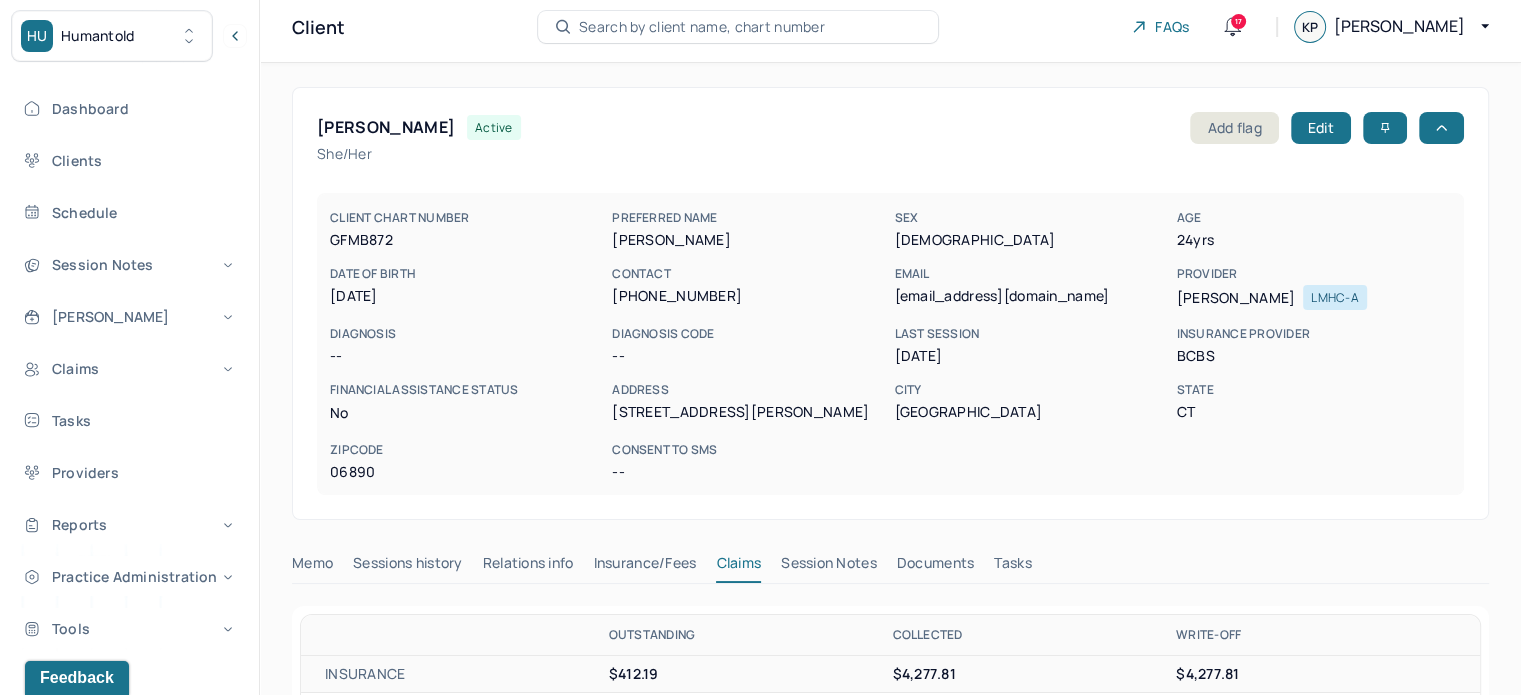 click on "Search by client name, chart number" at bounding box center (738, 27) 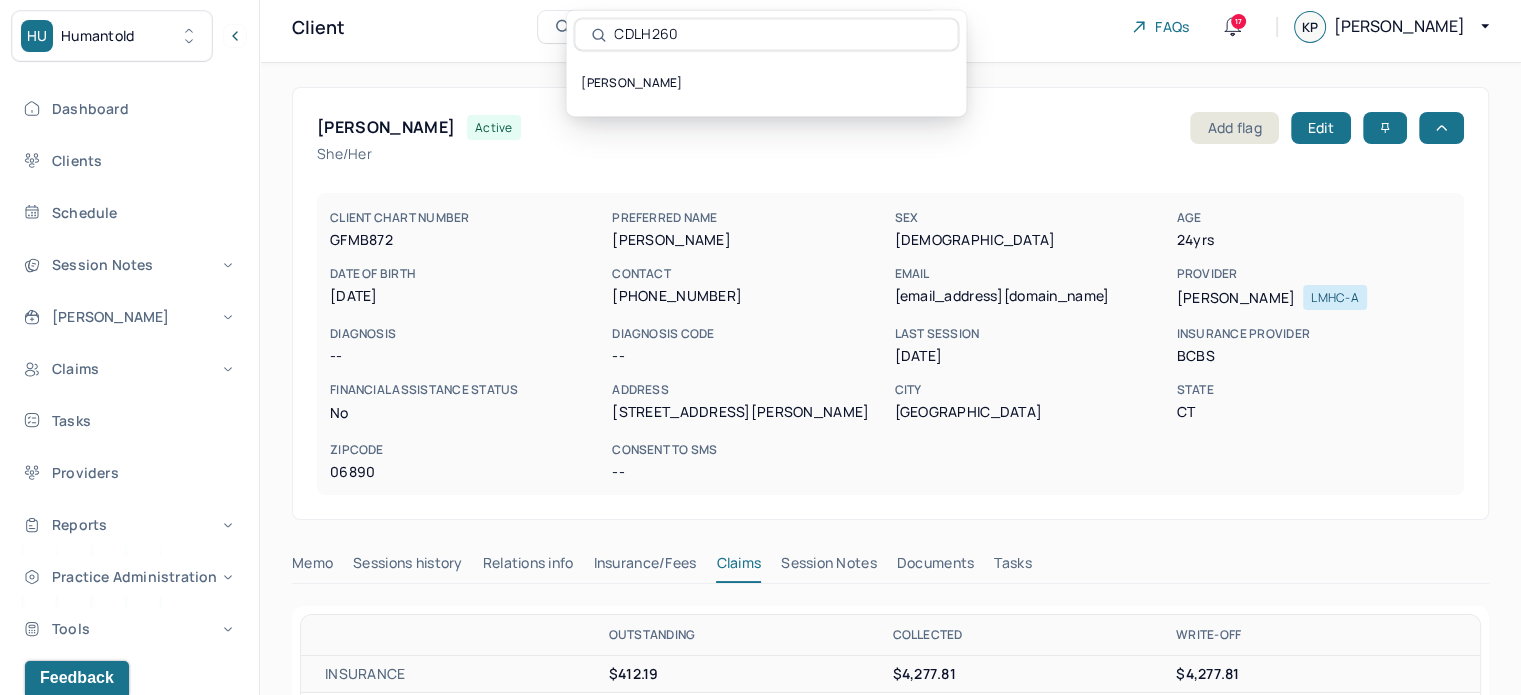 type on "CDLH260" 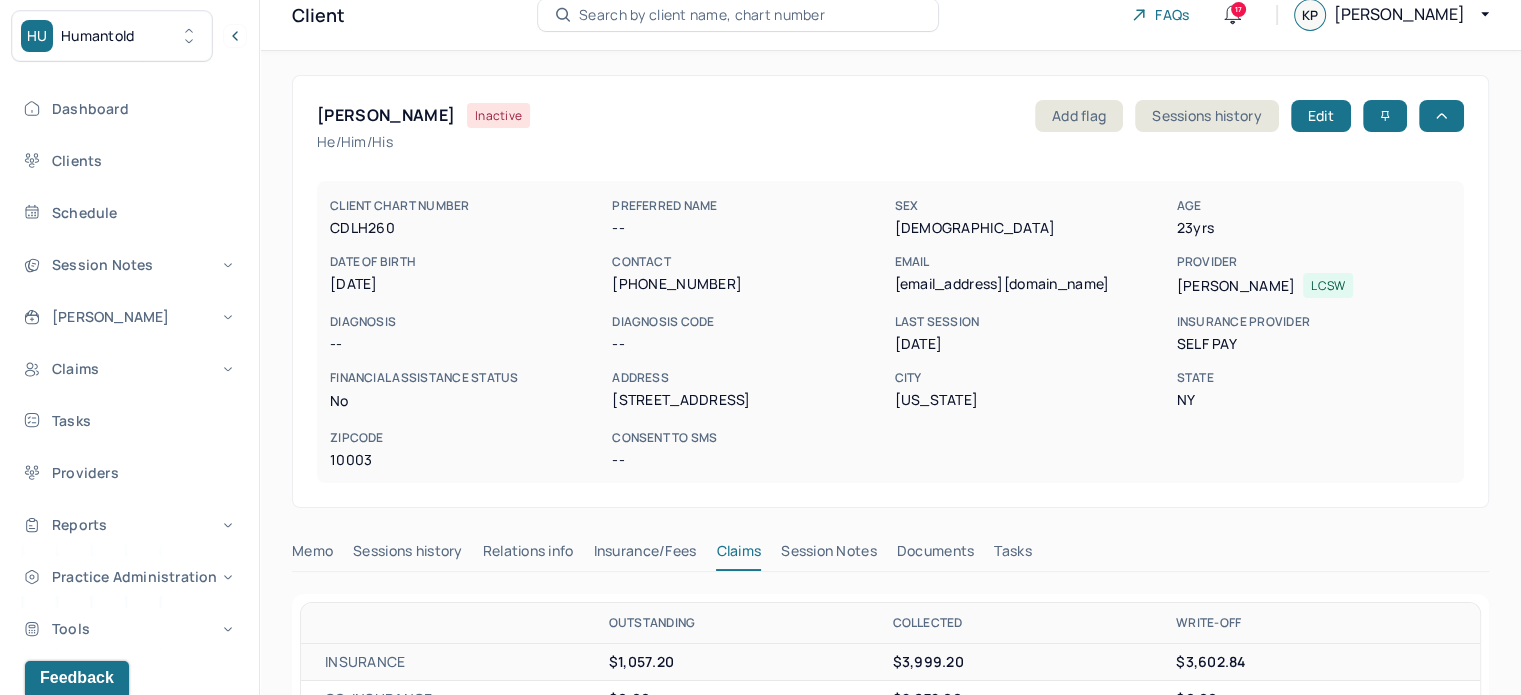 scroll, scrollTop: 9, scrollLeft: 0, axis: vertical 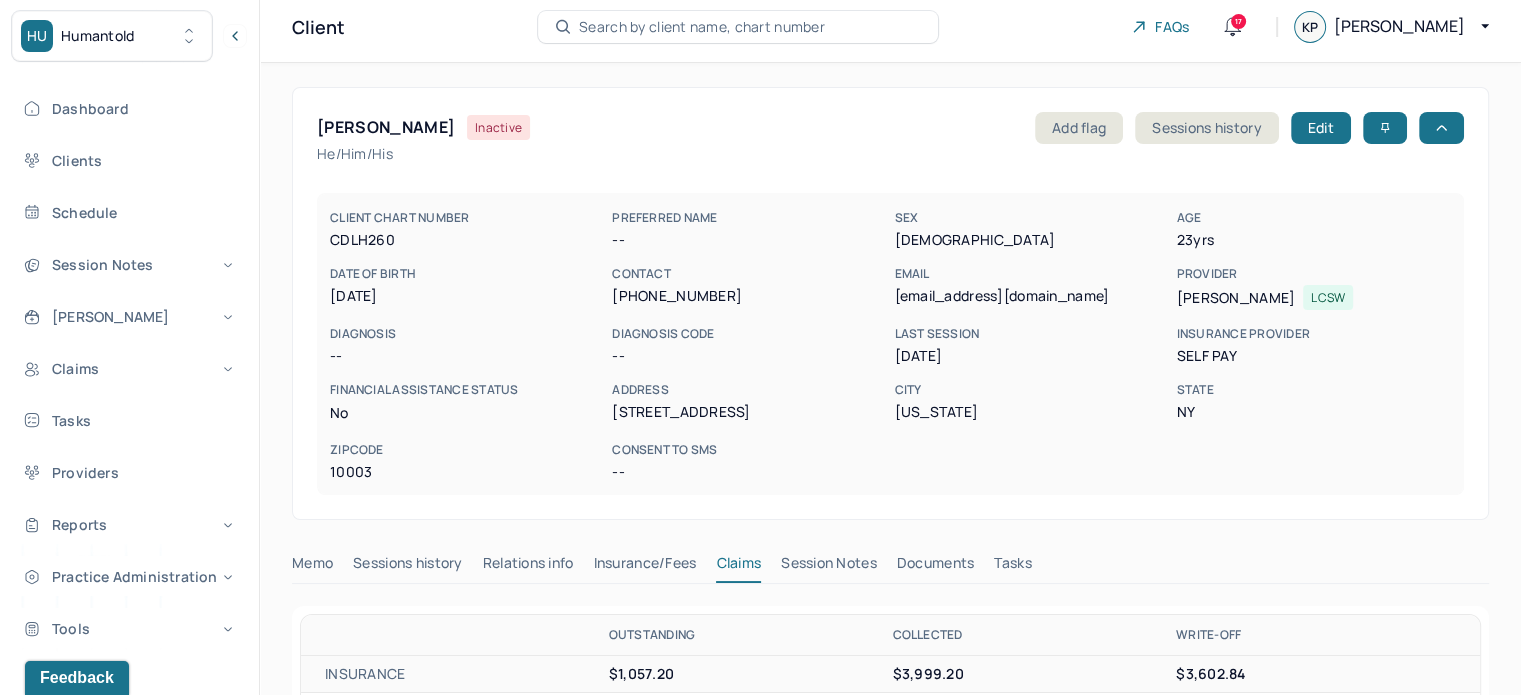 click on "Search by client name, chart number" at bounding box center (702, 27) 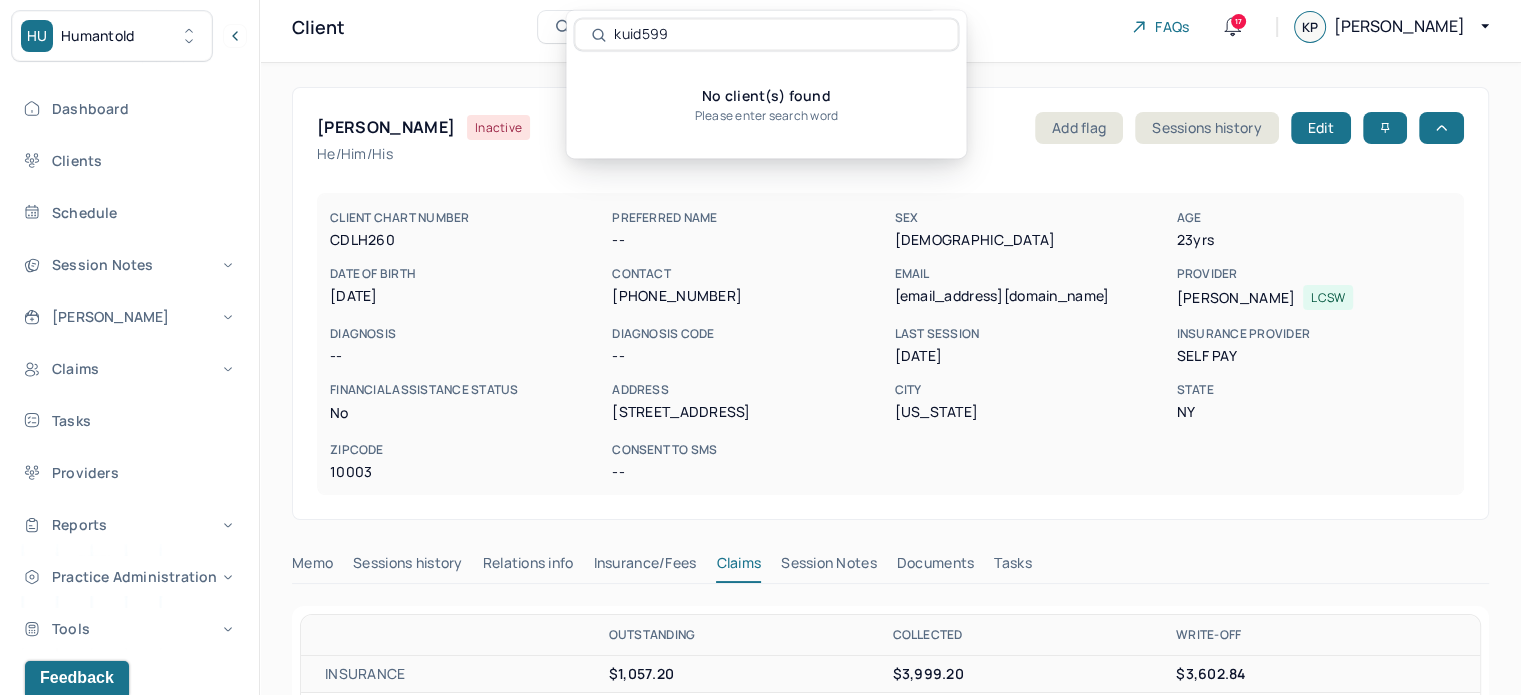 drag, startPoint x: 635, startPoint y: 34, endPoint x: 620, endPoint y: 33, distance: 15.033297 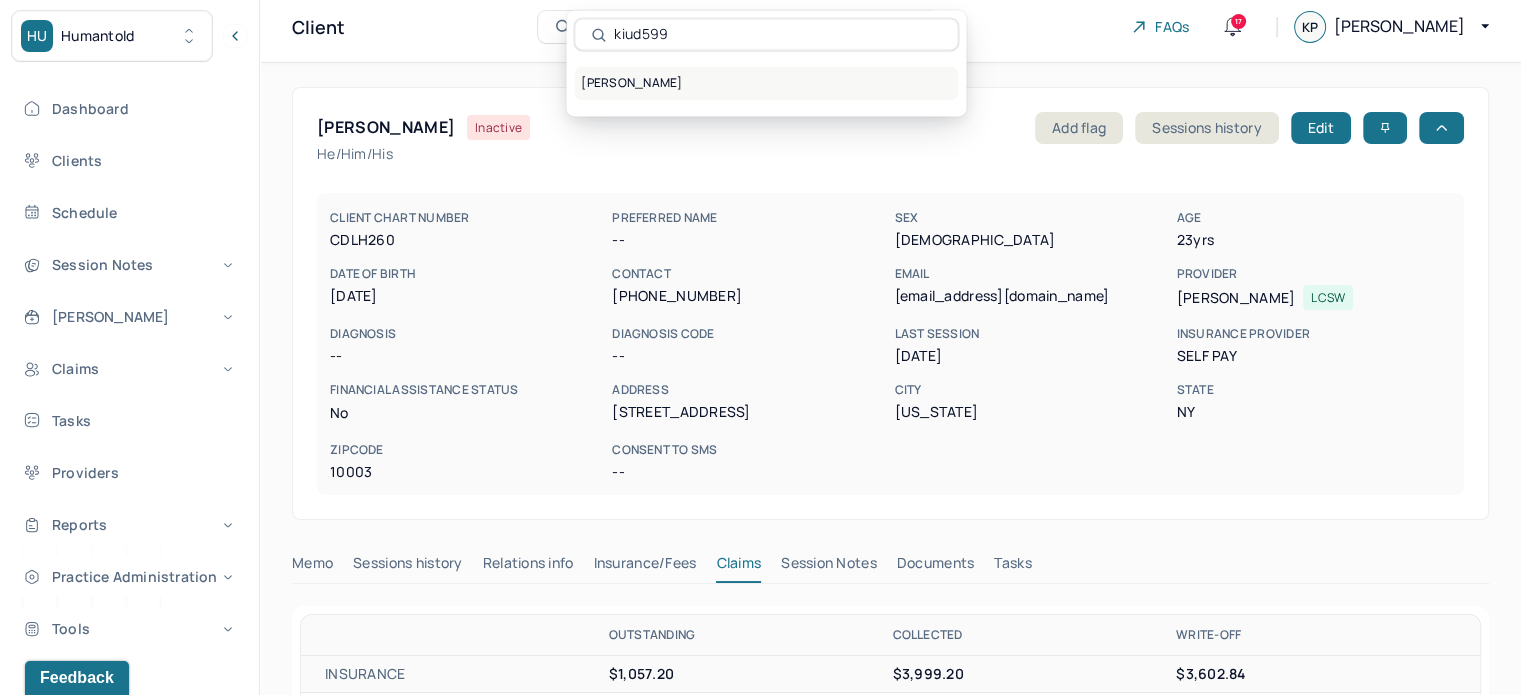 type on "kiud599" 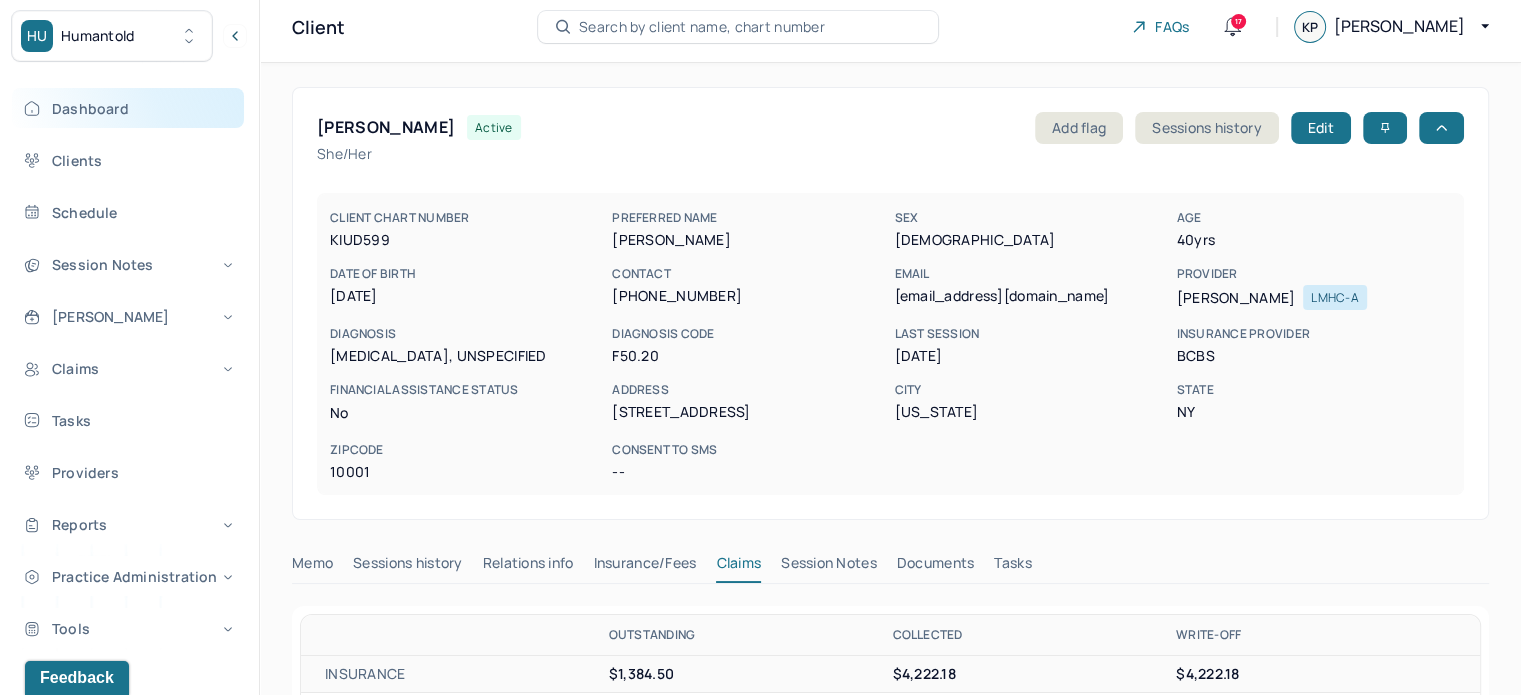 click on "Dashboard" at bounding box center (128, 108) 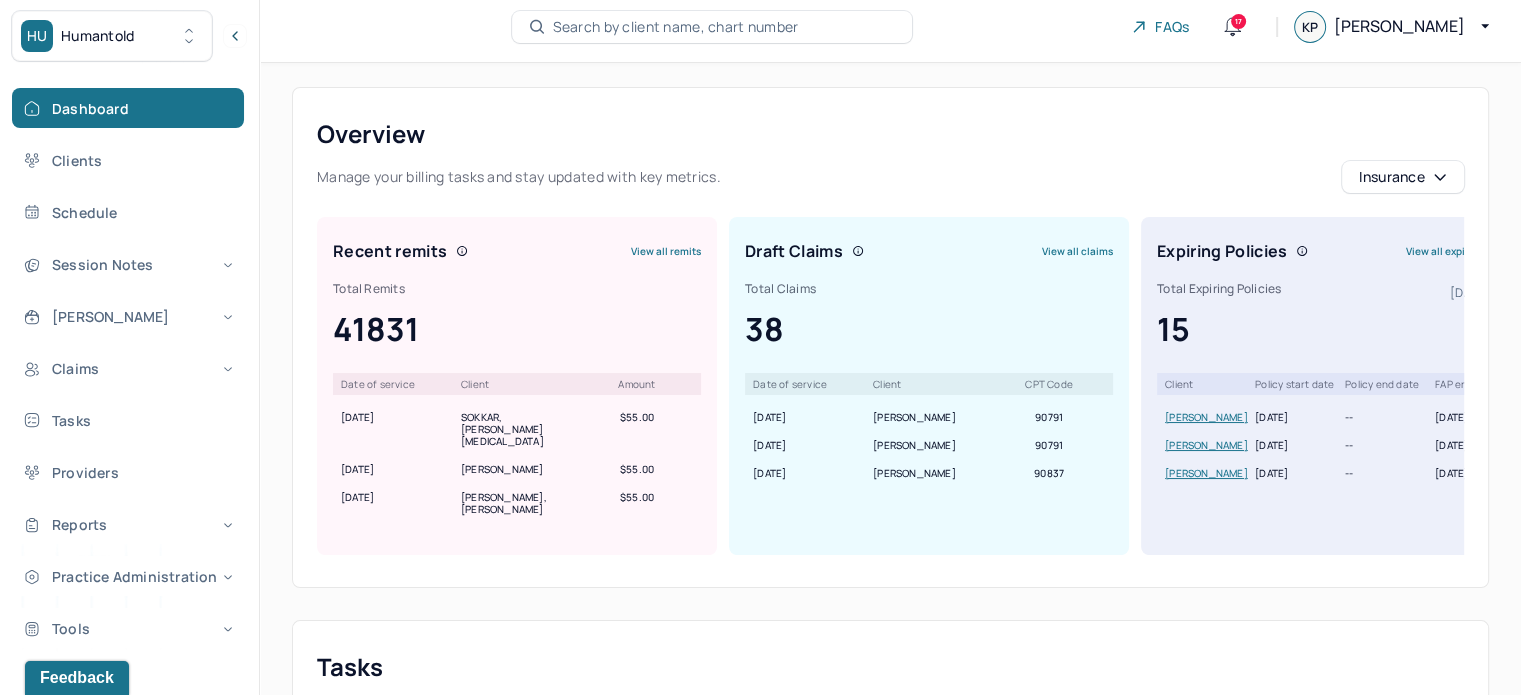 click on "Search by client name, chart number" at bounding box center (676, 27) 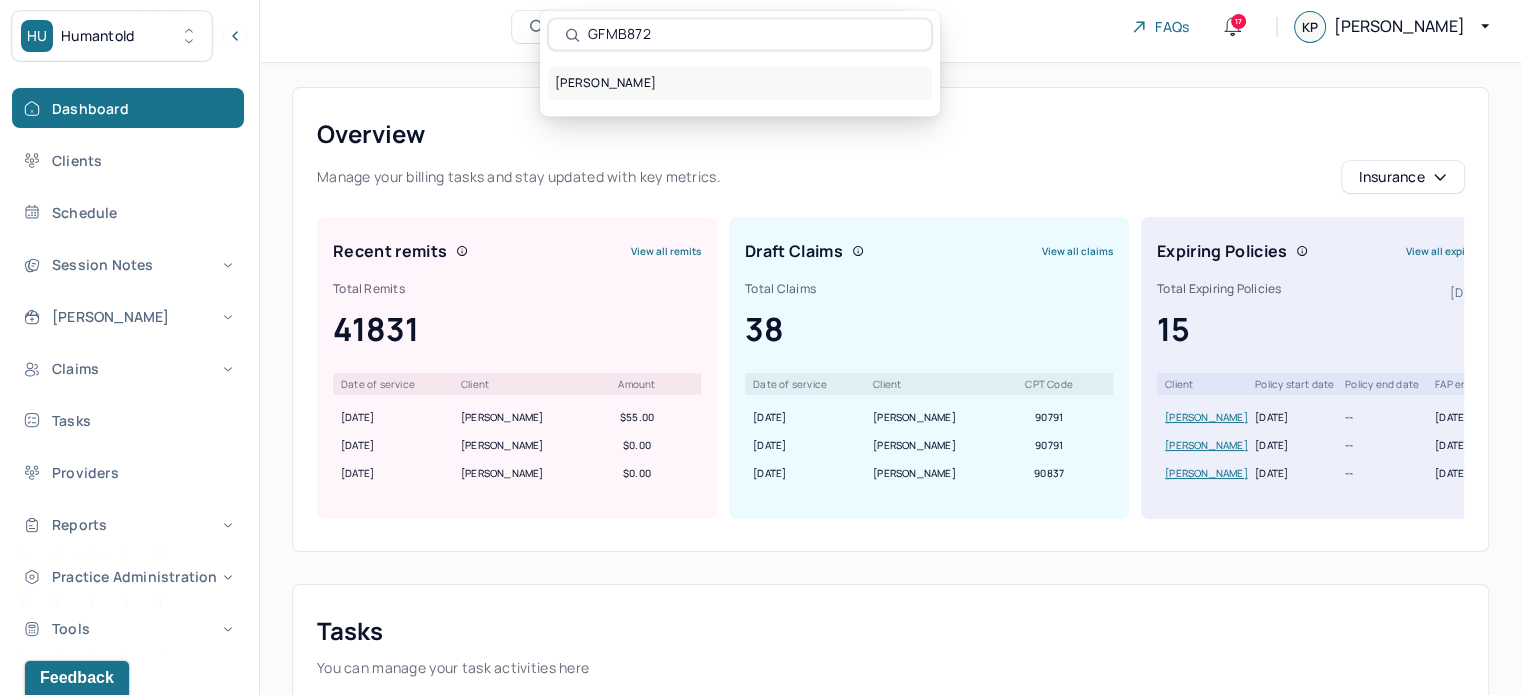 click on "[PERSON_NAME]" at bounding box center (740, 83) 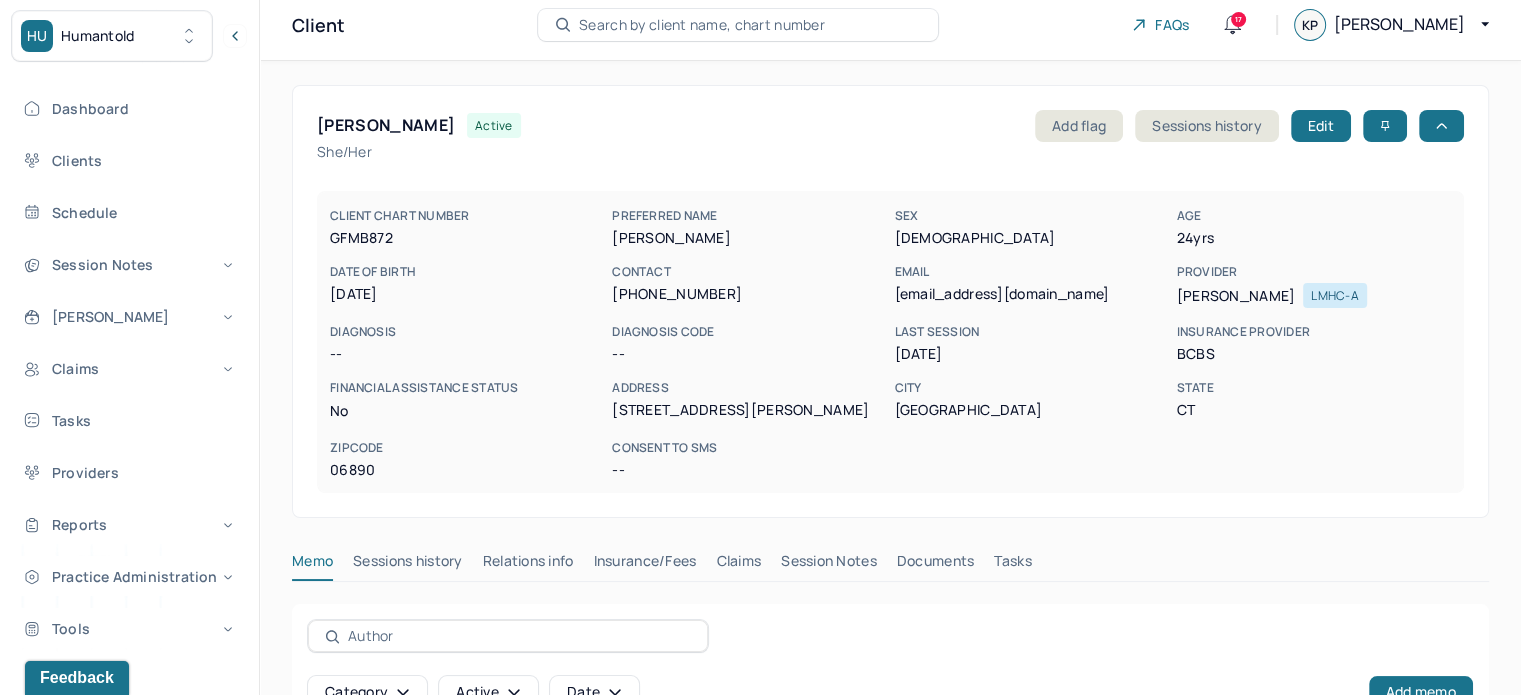 scroll, scrollTop: 209, scrollLeft: 0, axis: vertical 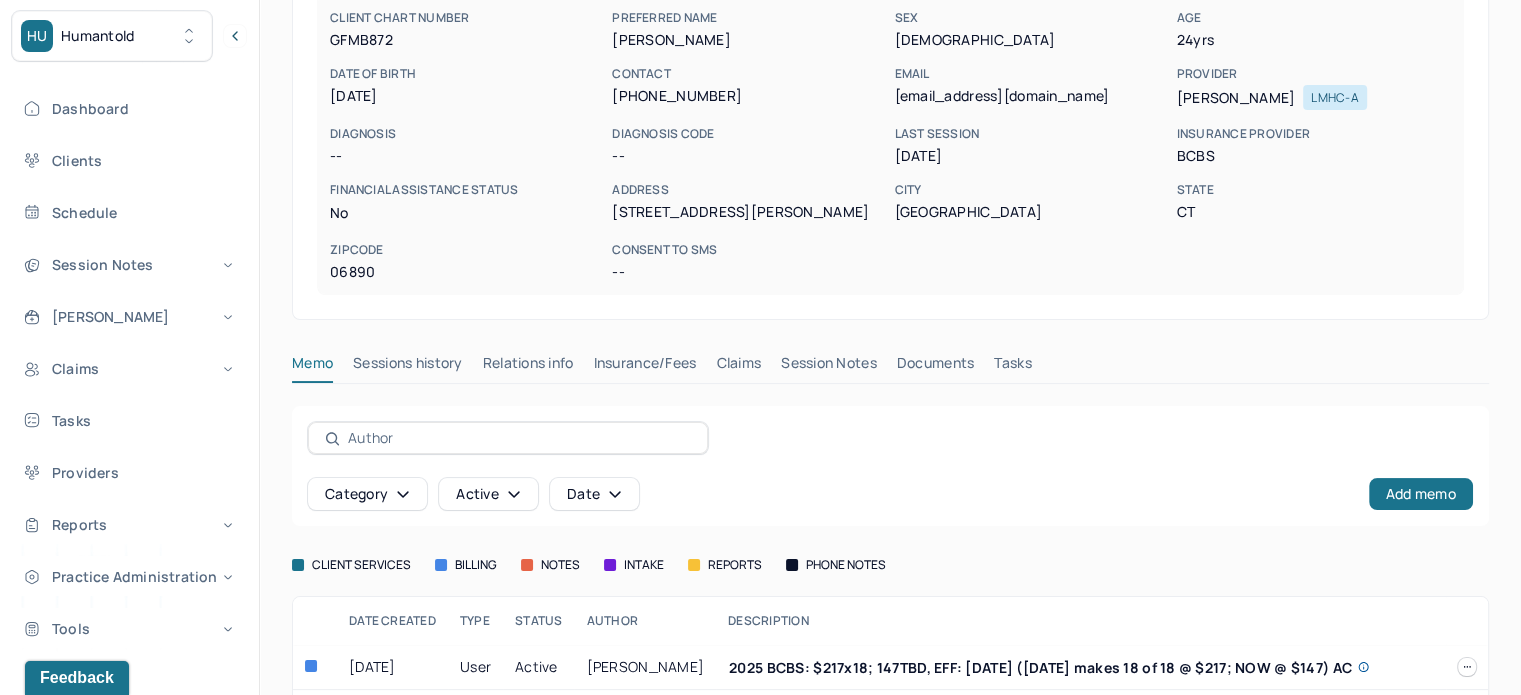 click on "Claims" at bounding box center (738, 367) 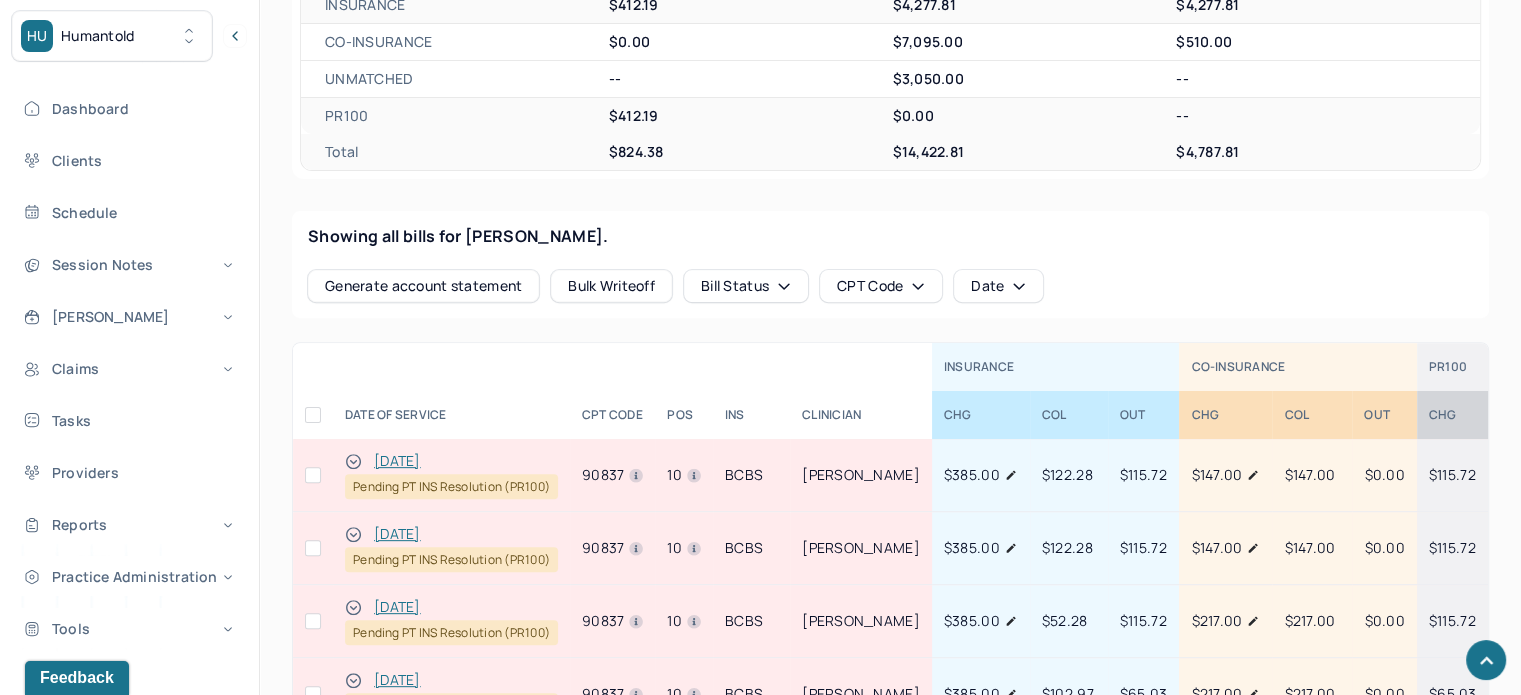 scroll, scrollTop: 809, scrollLeft: 0, axis: vertical 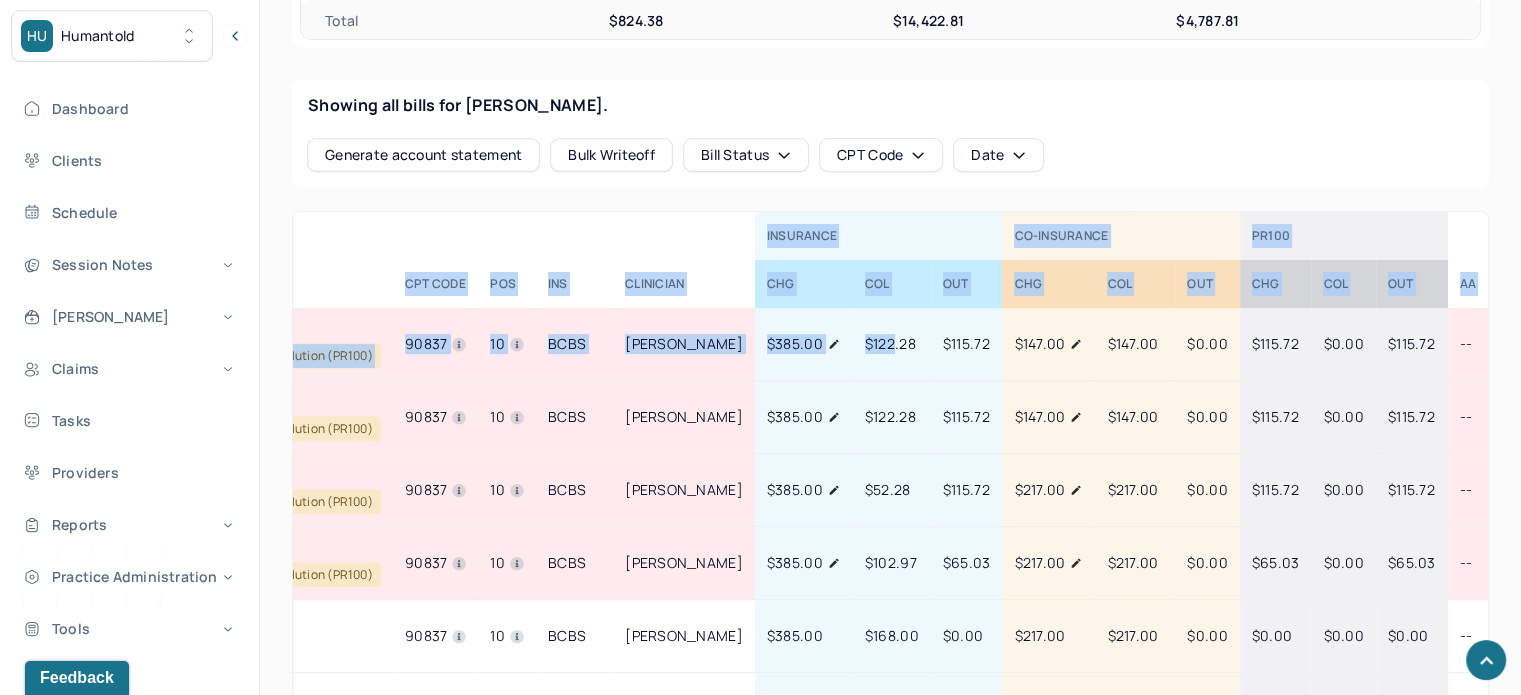 drag, startPoint x: 1073, startPoint y: 339, endPoint x: 1422, endPoint y: 350, distance: 349.1733 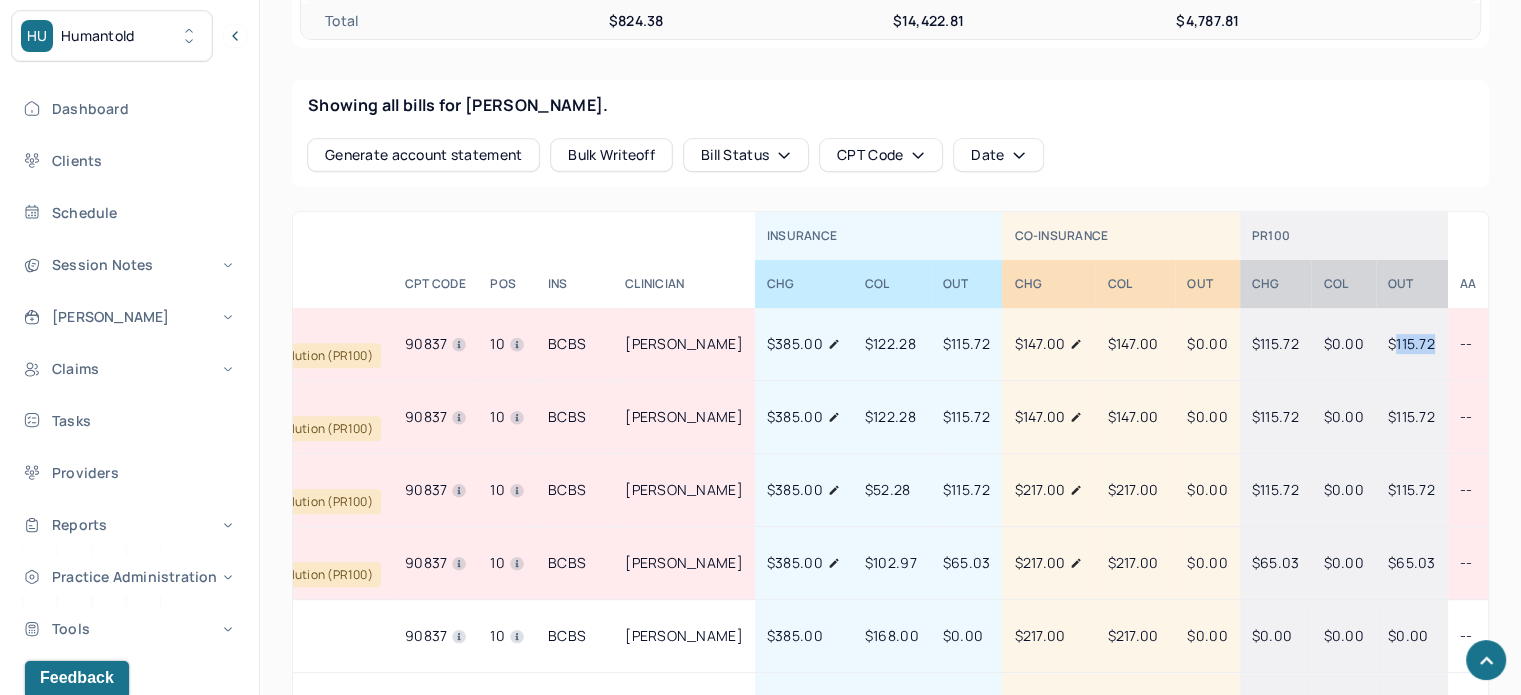 click on "$115.72" at bounding box center (1411, 343) 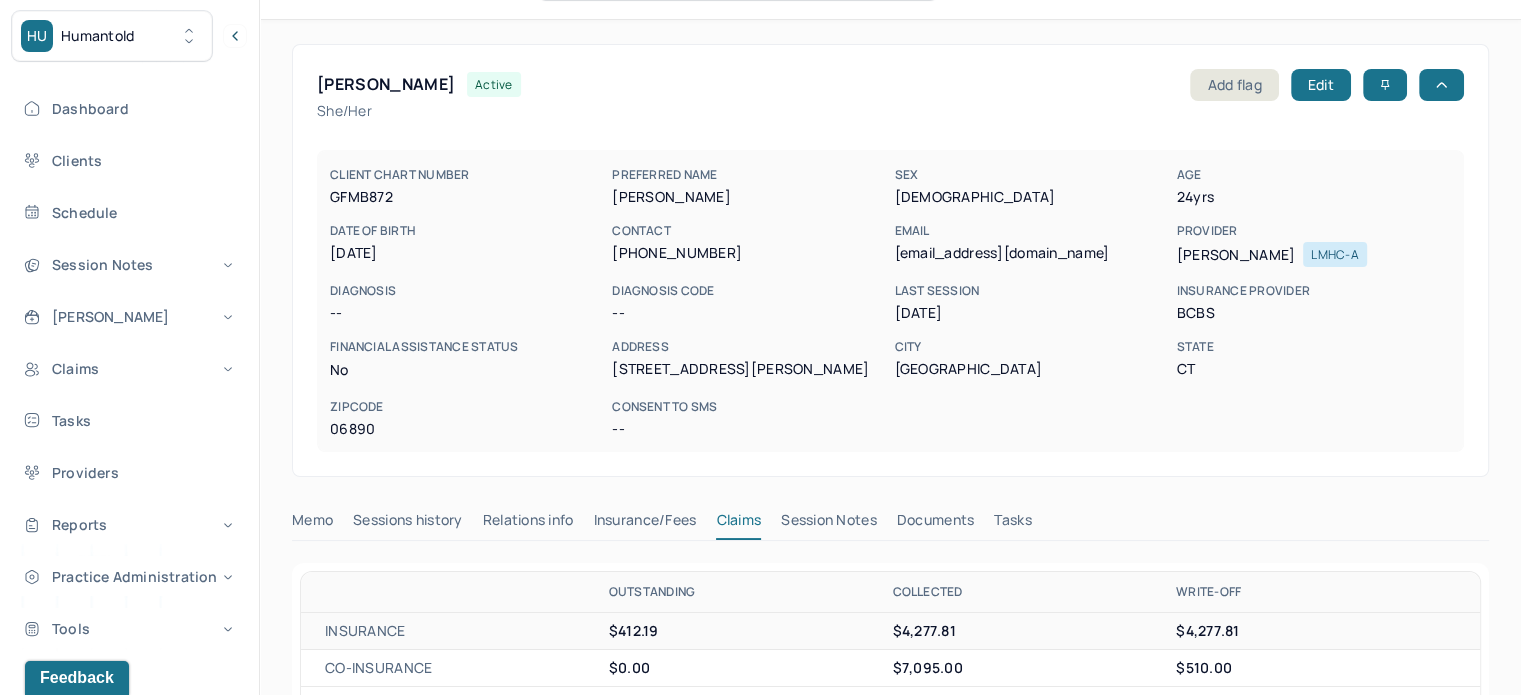 scroll, scrollTop: 0, scrollLeft: 0, axis: both 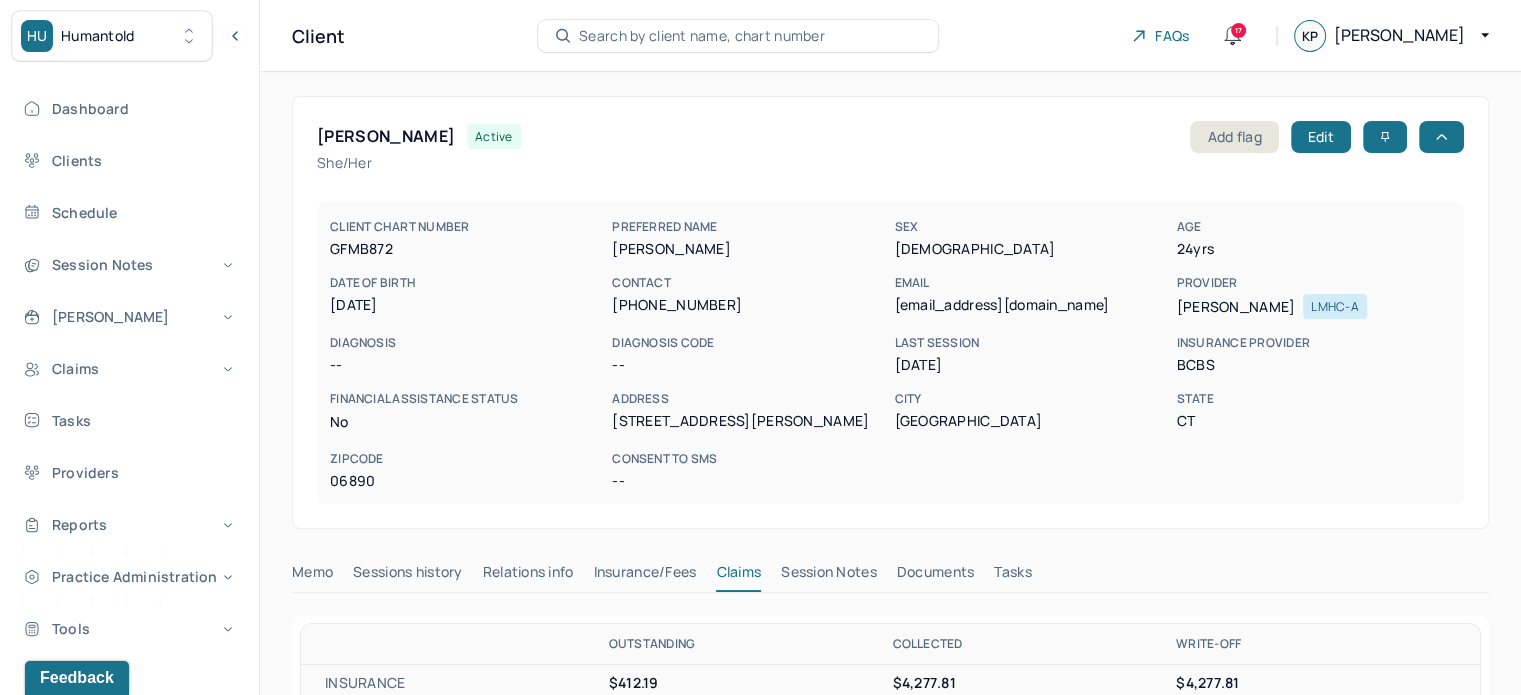 click on "Search by client name, chart number" at bounding box center (702, 36) 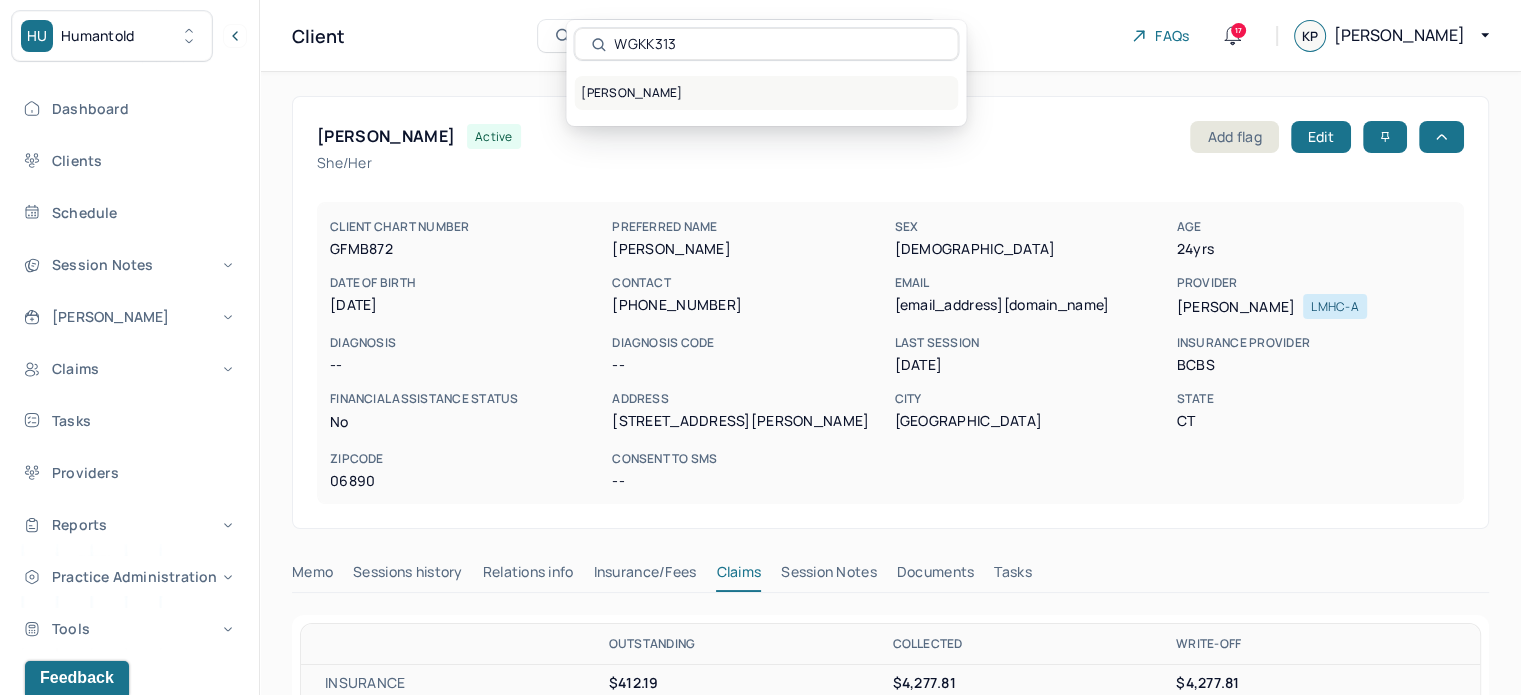 type on "WGKK313" 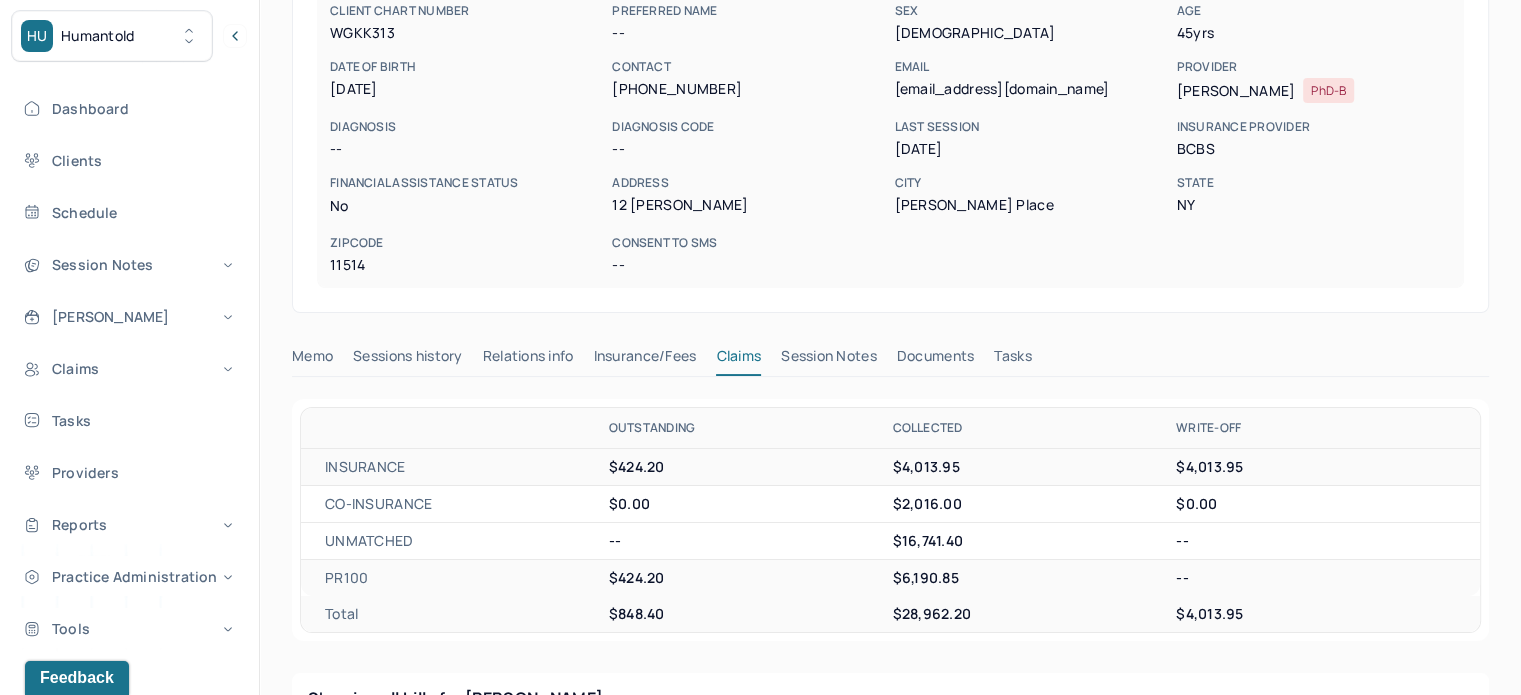 scroll, scrollTop: 0, scrollLeft: 0, axis: both 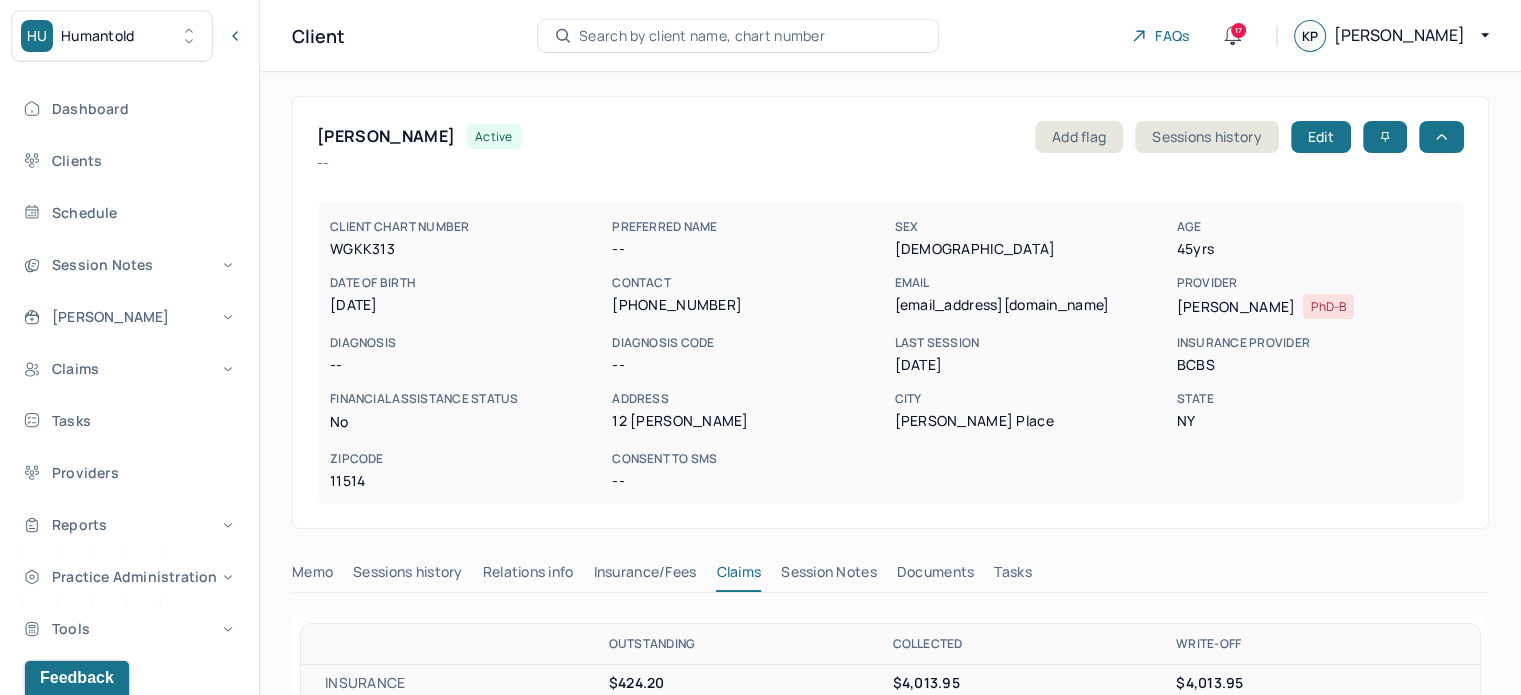 click on "Search by client name, chart number" at bounding box center (702, 36) 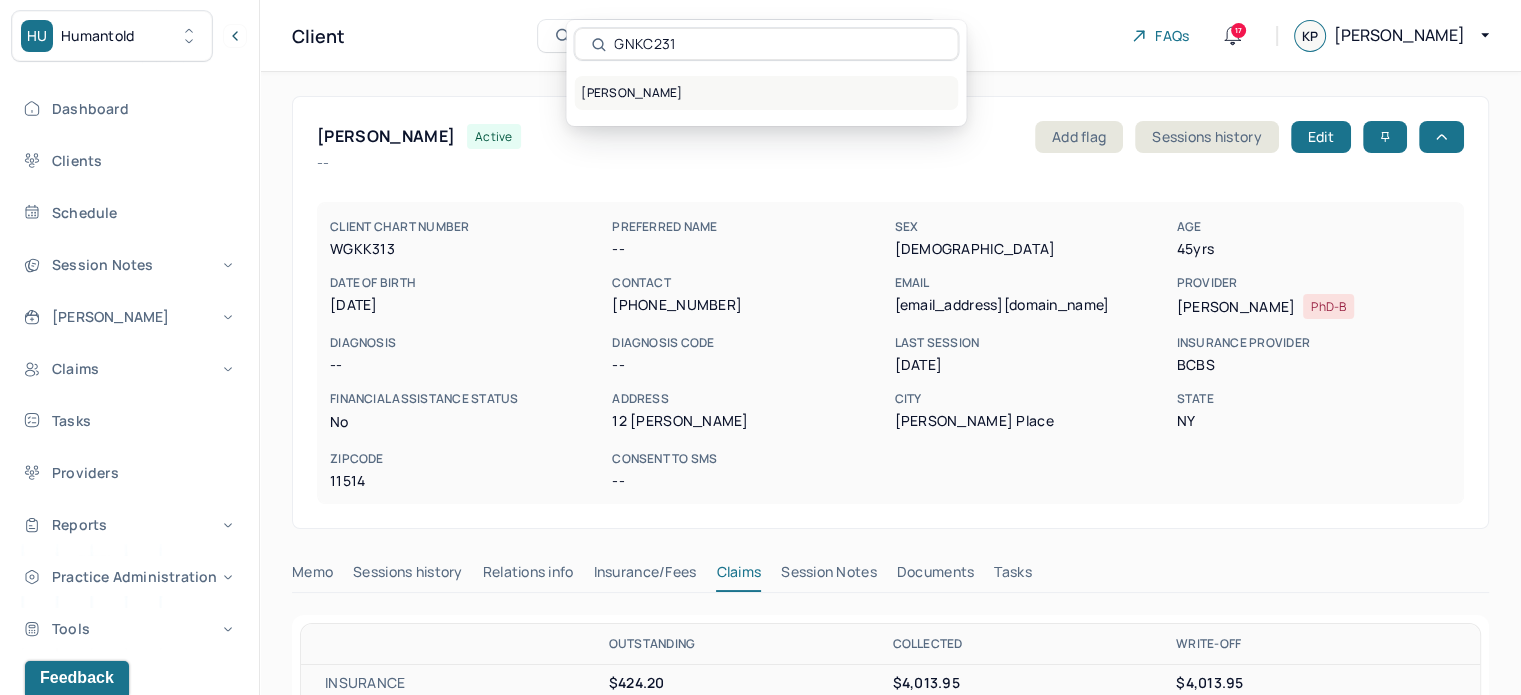 type on "GNKC231" 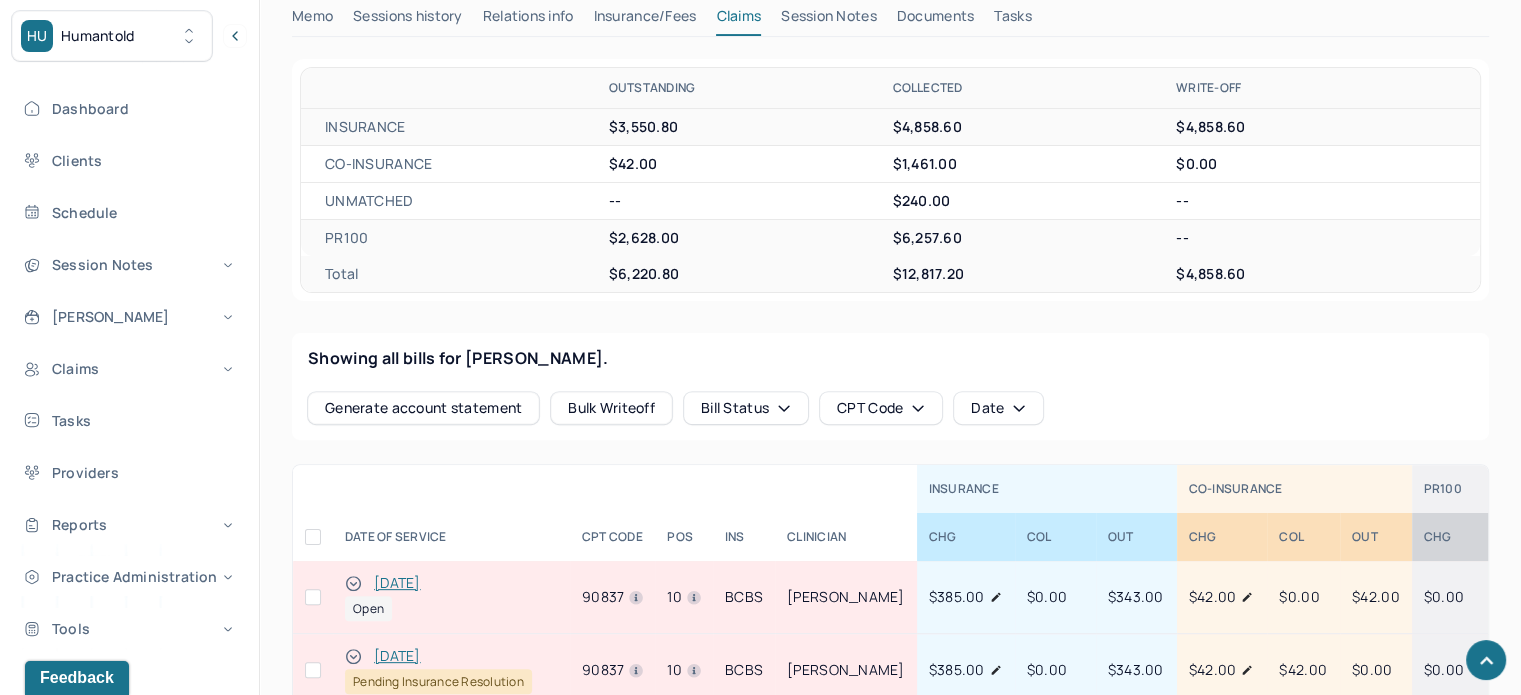 scroll, scrollTop: 900, scrollLeft: 0, axis: vertical 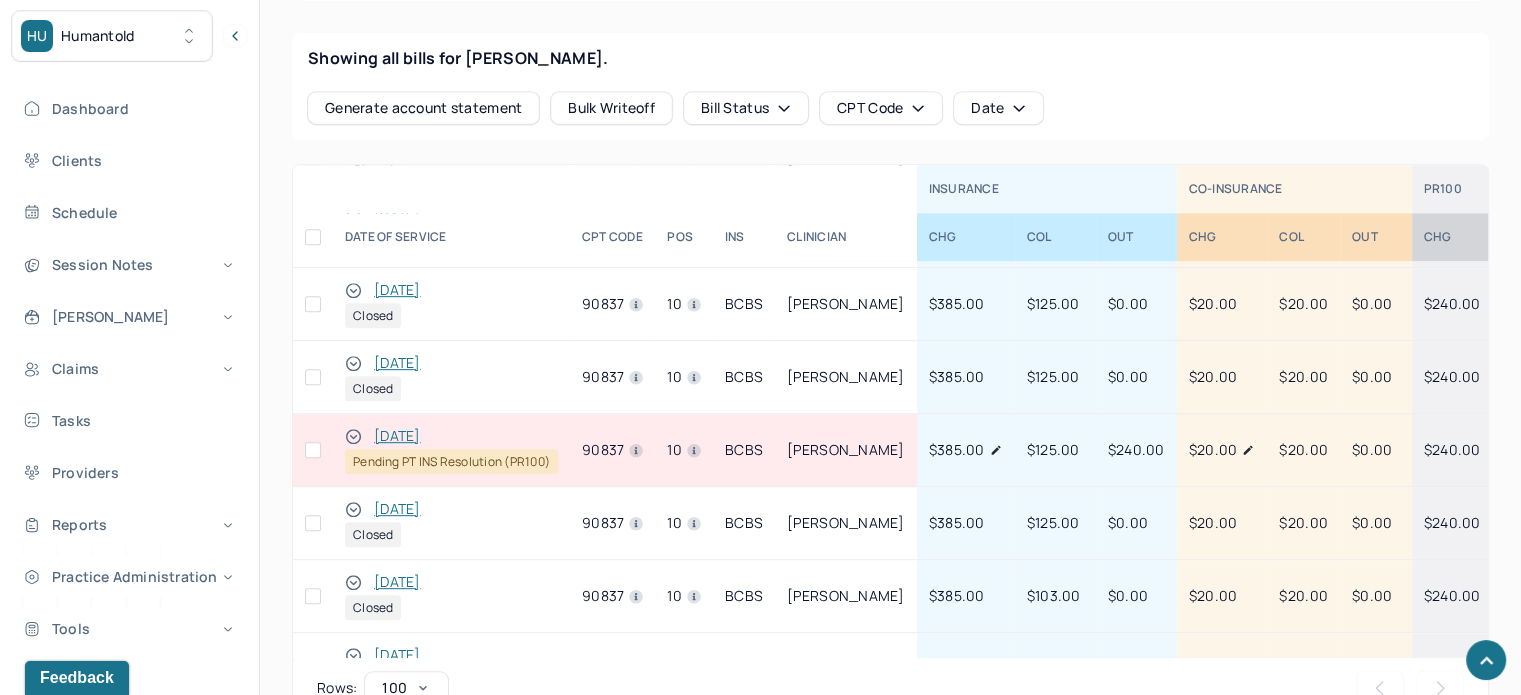 drag, startPoint x: 698, startPoint y: 656, endPoint x: 975, endPoint y: 647, distance: 277.14618 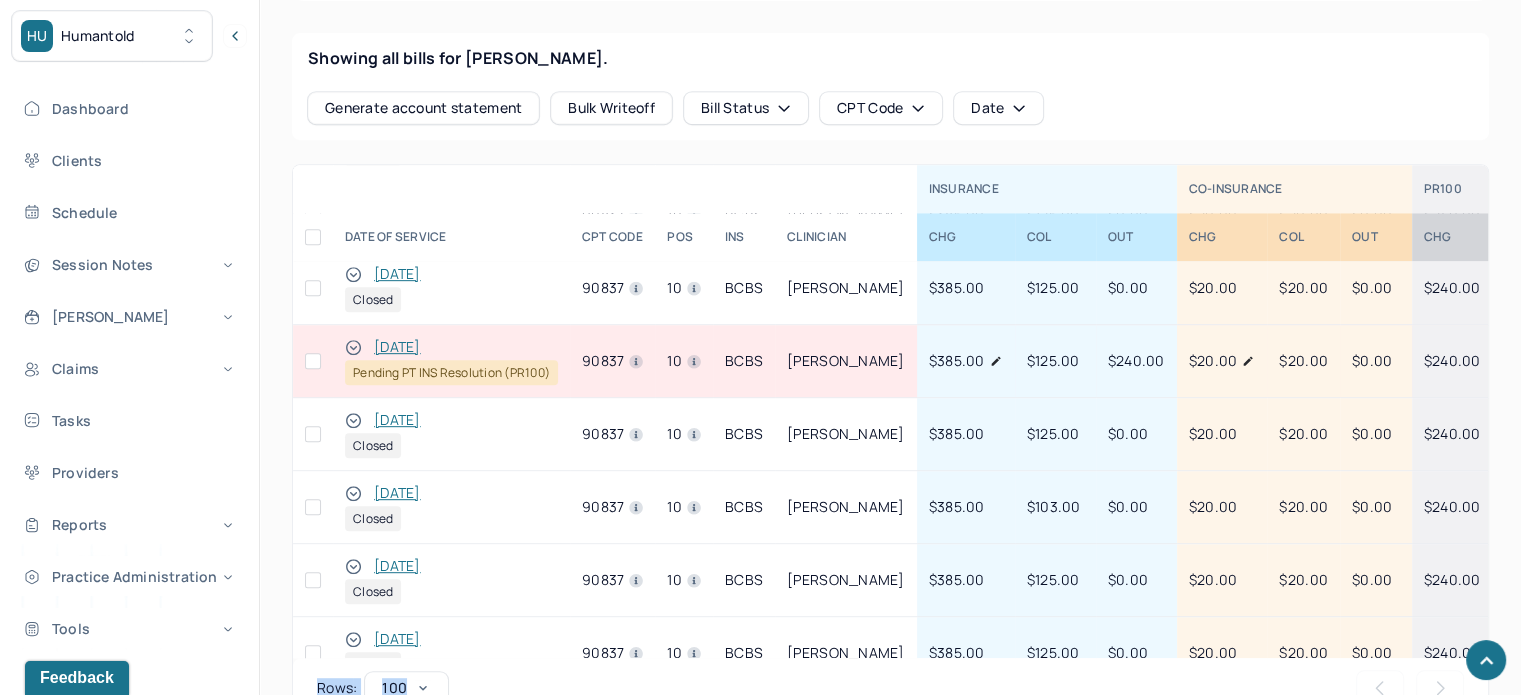 scroll, scrollTop: 2554, scrollLeft: 0, axis: vertical 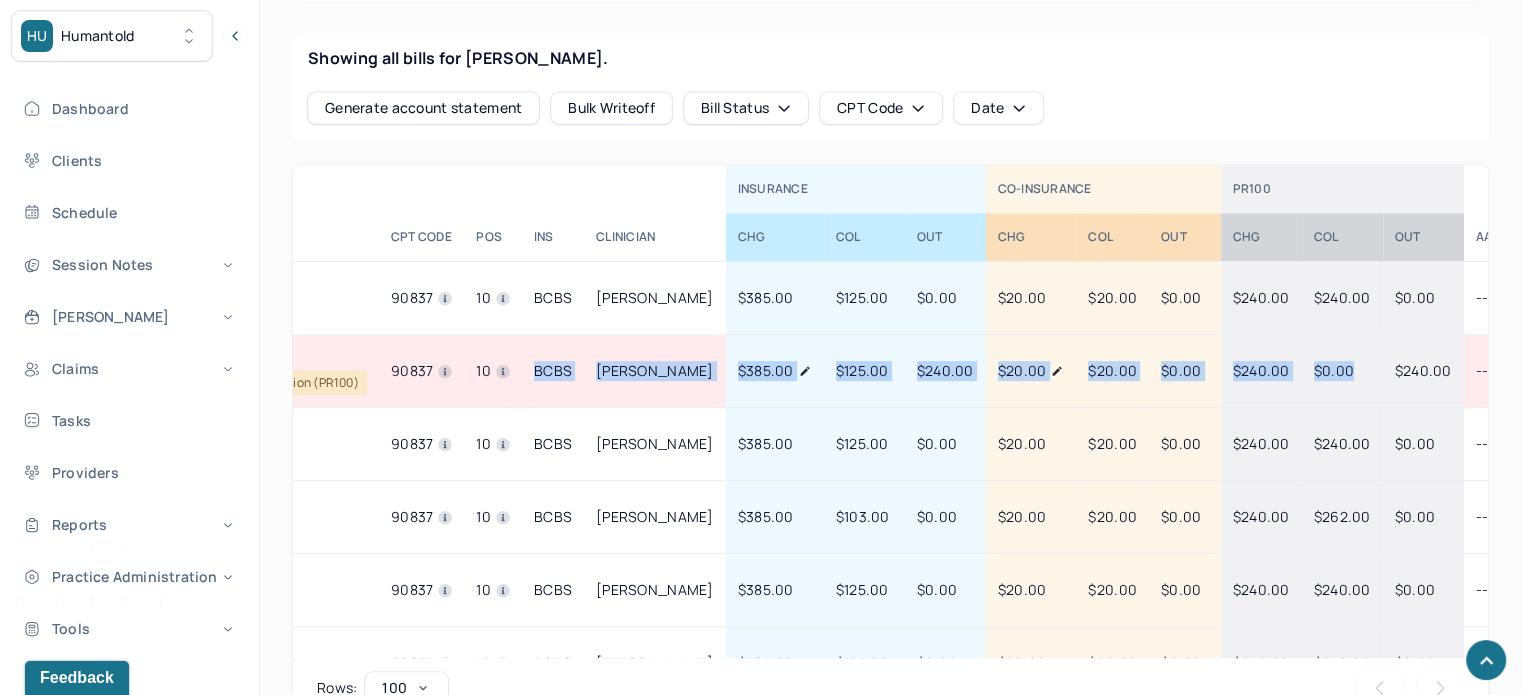 drag, startPoint x: 728, startPoint y: 351, endPoint x: 1347, endPoint y: 367, distance: 619.2067 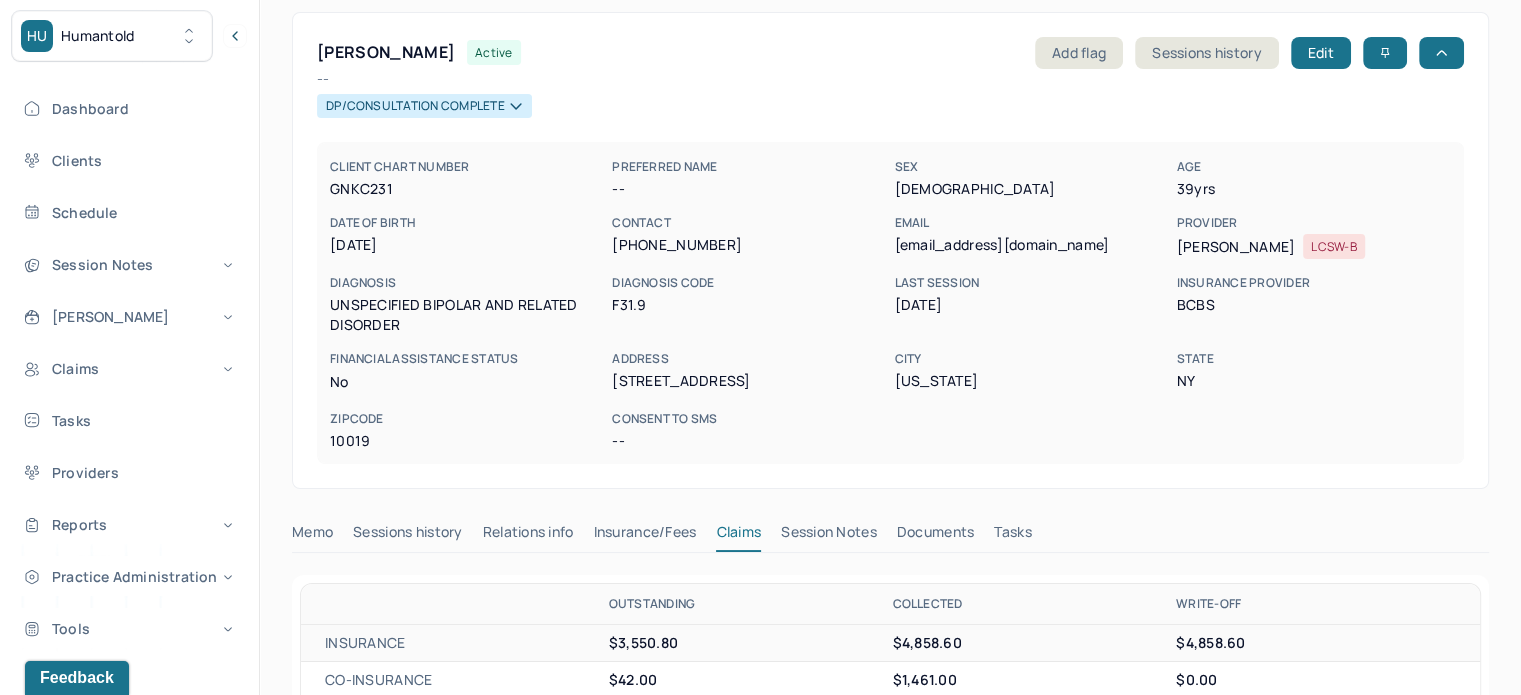 scroll, scrollTop: 0, scrollLeft: 0, axis: both 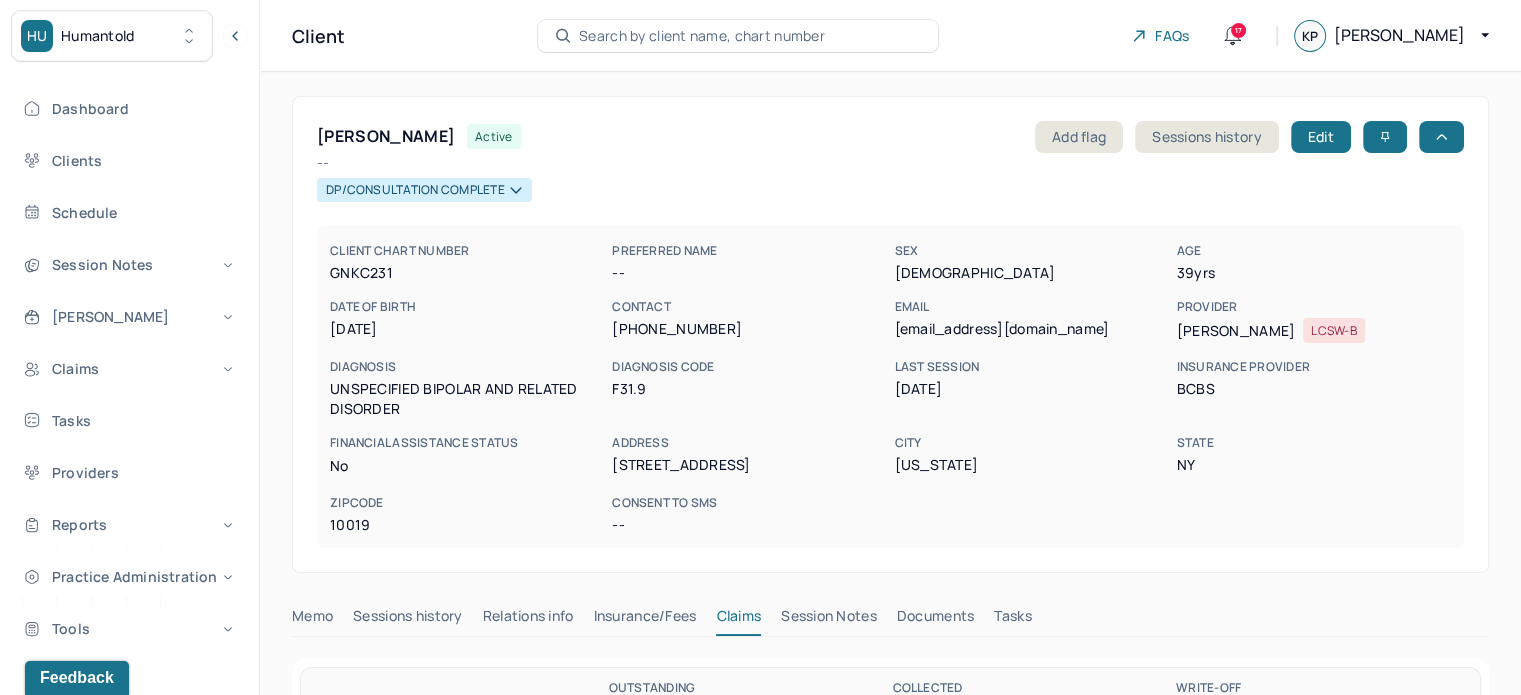 click on "GNKC231" at bounding box center [467, 273] 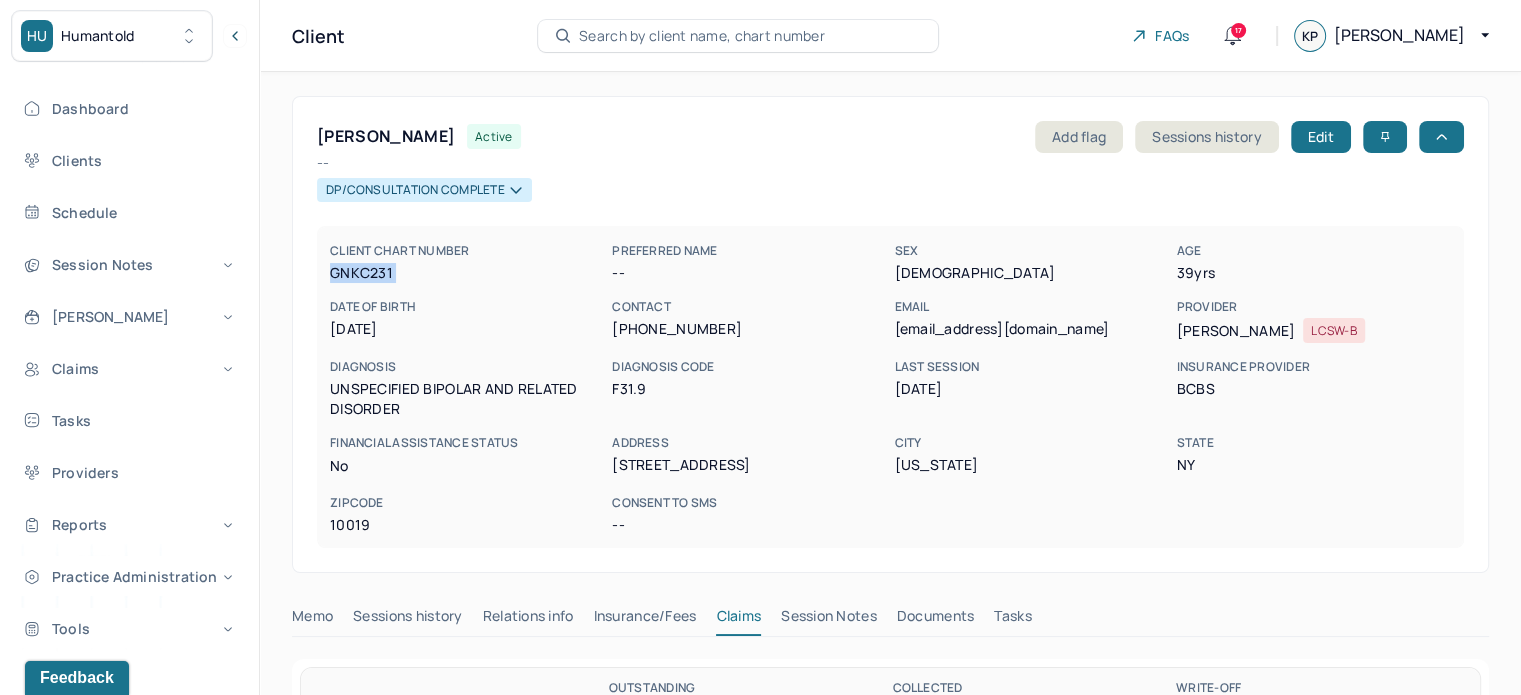 click on "GNKC231" at bounding box center (467, 273) 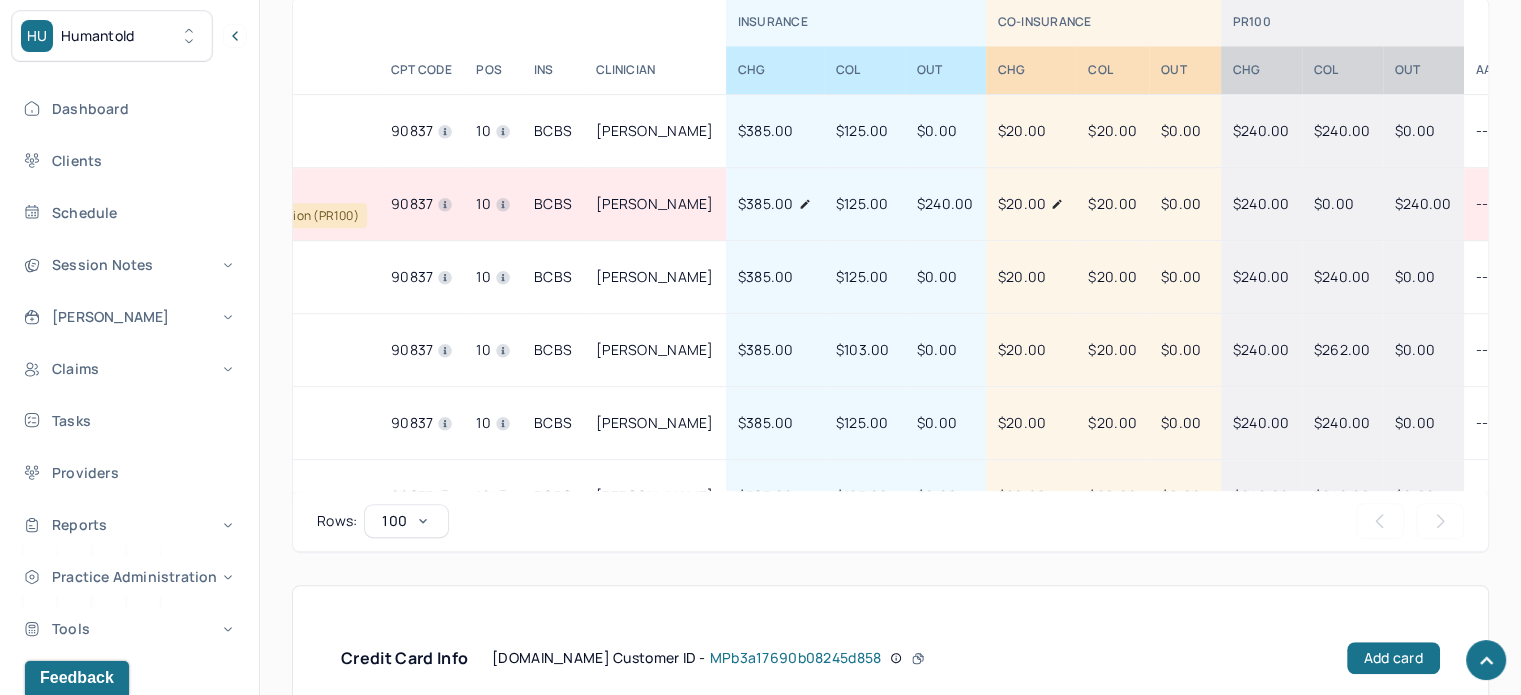 scroll, scrollTop: 1100, scrollLeft: 0, axis: vertical 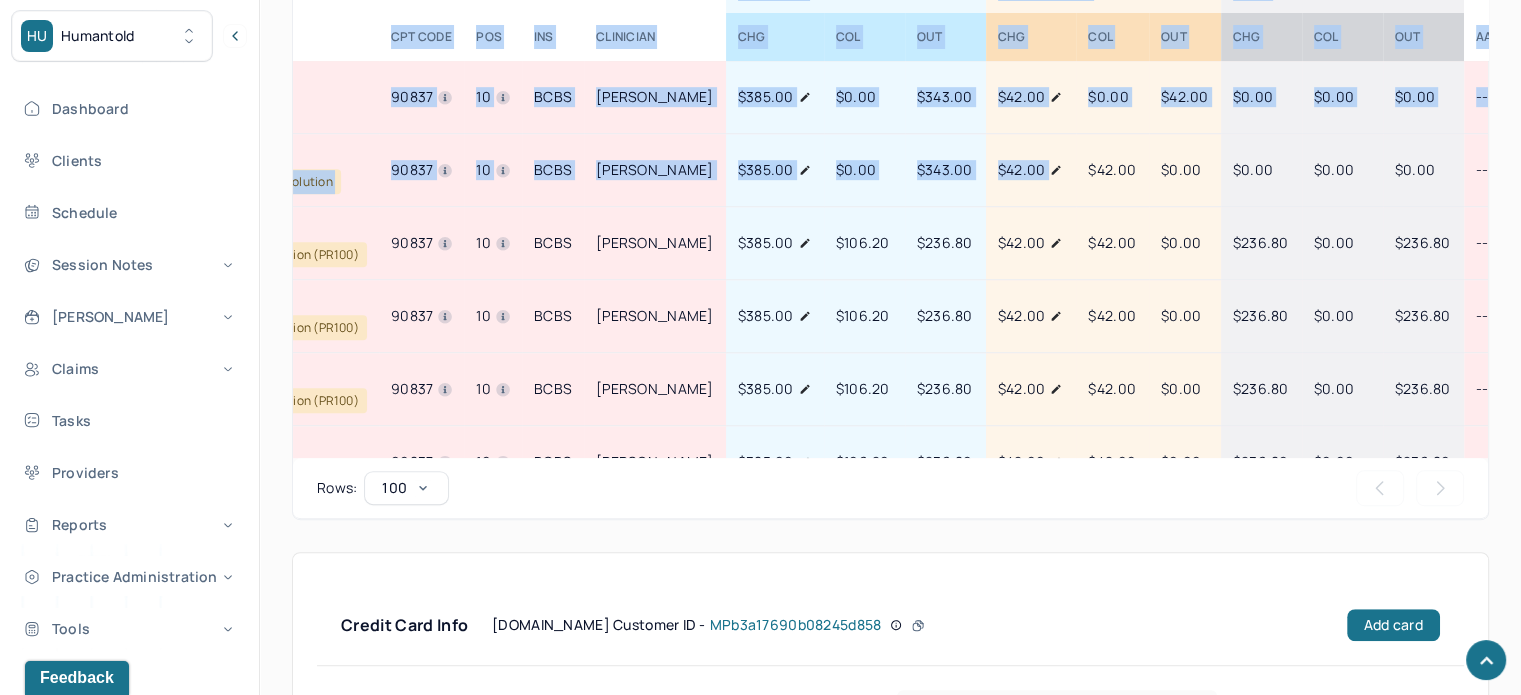 drag, startPoint x: 1240, startPoint y: 171, endPoint x: 1503, endPoint y: 174, distance: 263.01712 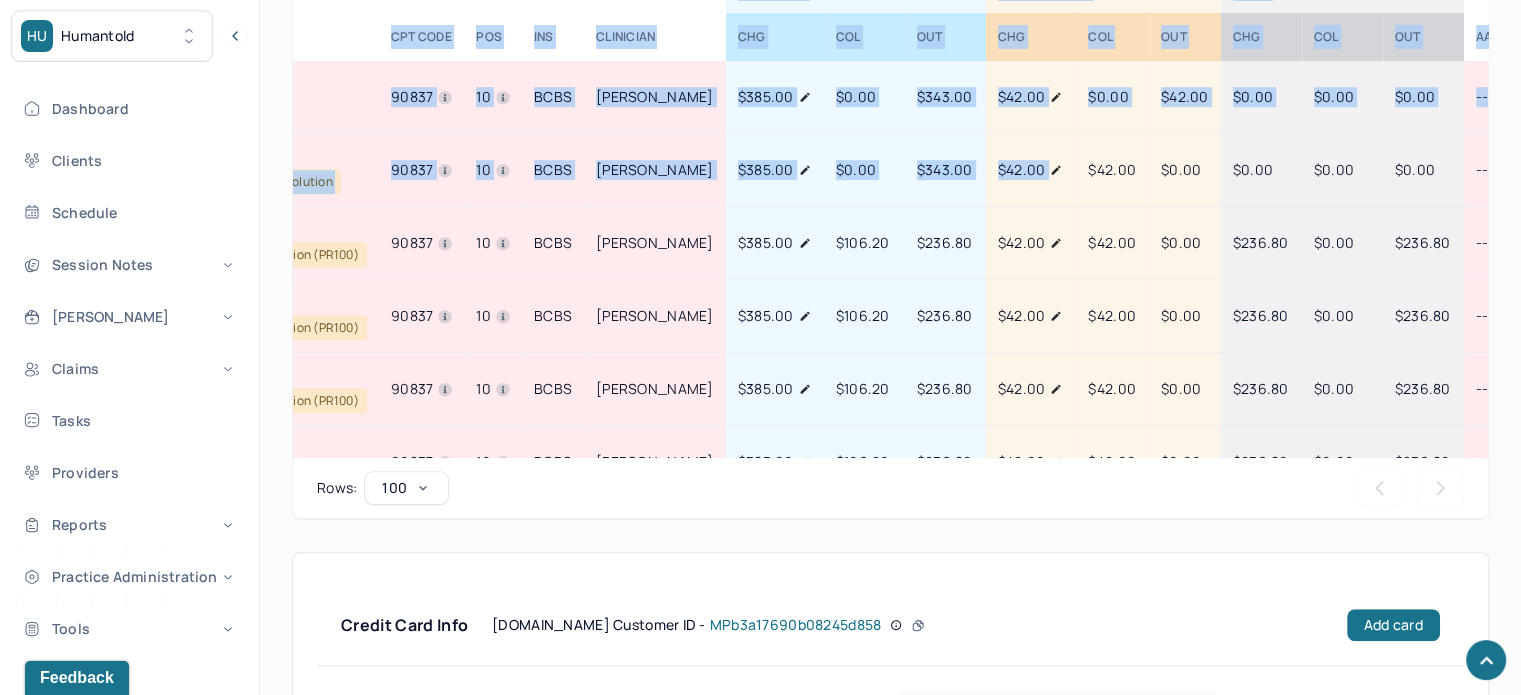 click on "$0.00" at bounding box center (1423, 170) 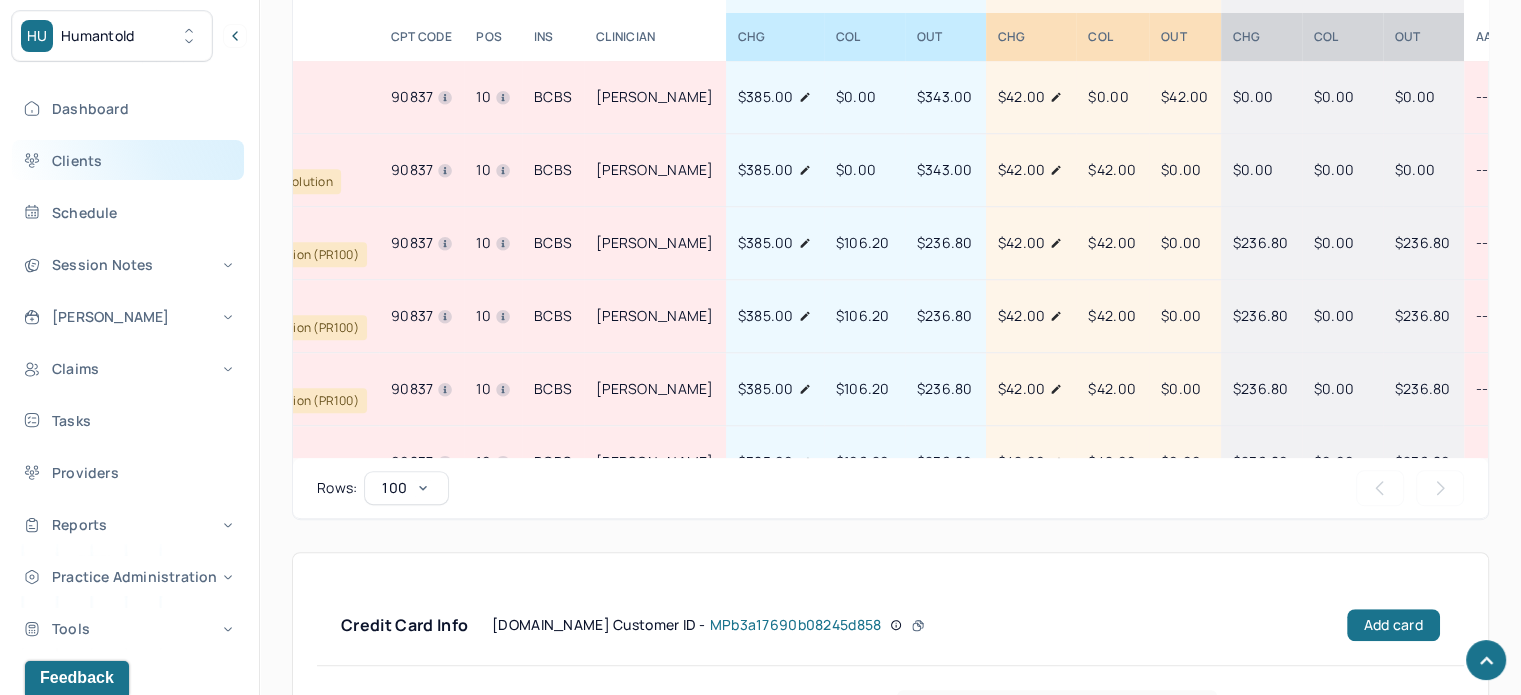 scroll, scrollTop: 0, scrollLeft: 0, axis: both 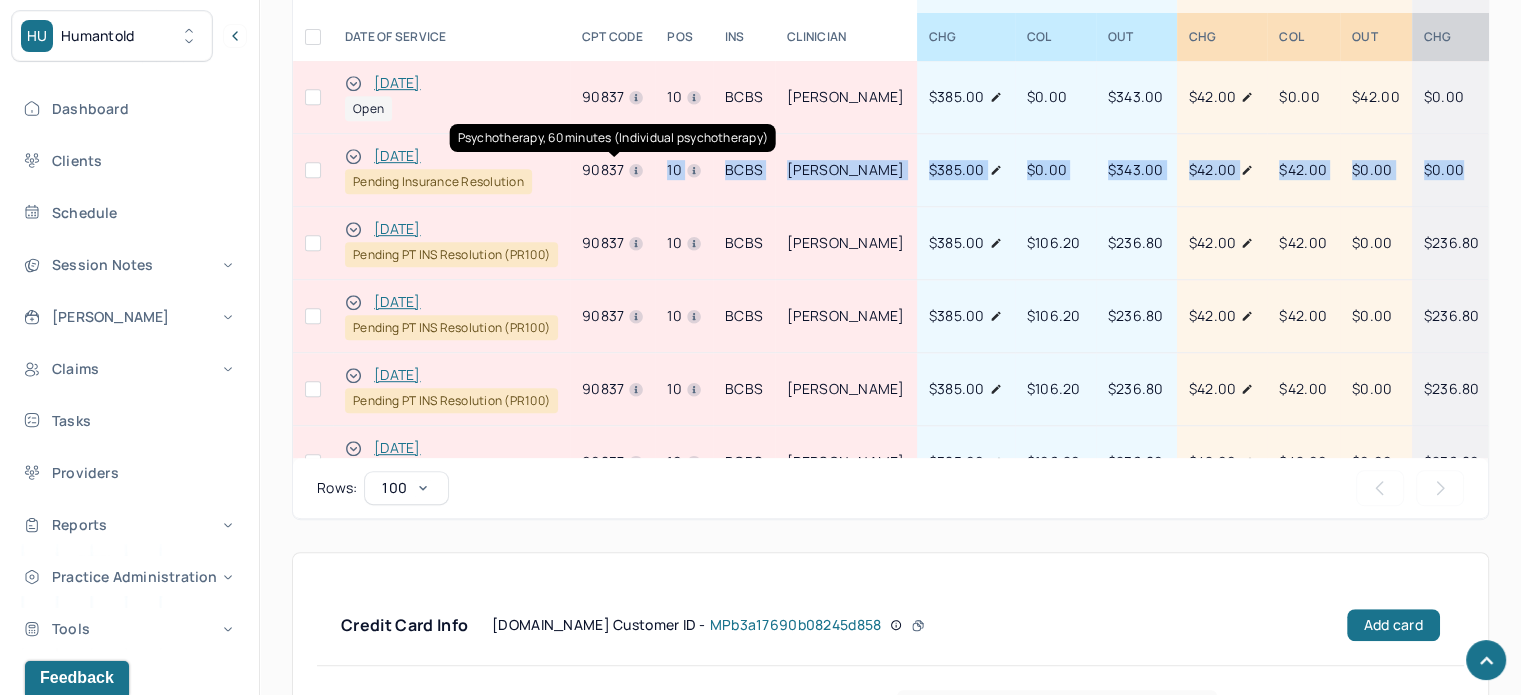 drag, startPoint x: 1152, startPoint y: 159, endPoint x: 631, endPoint y: 159, distance: 521 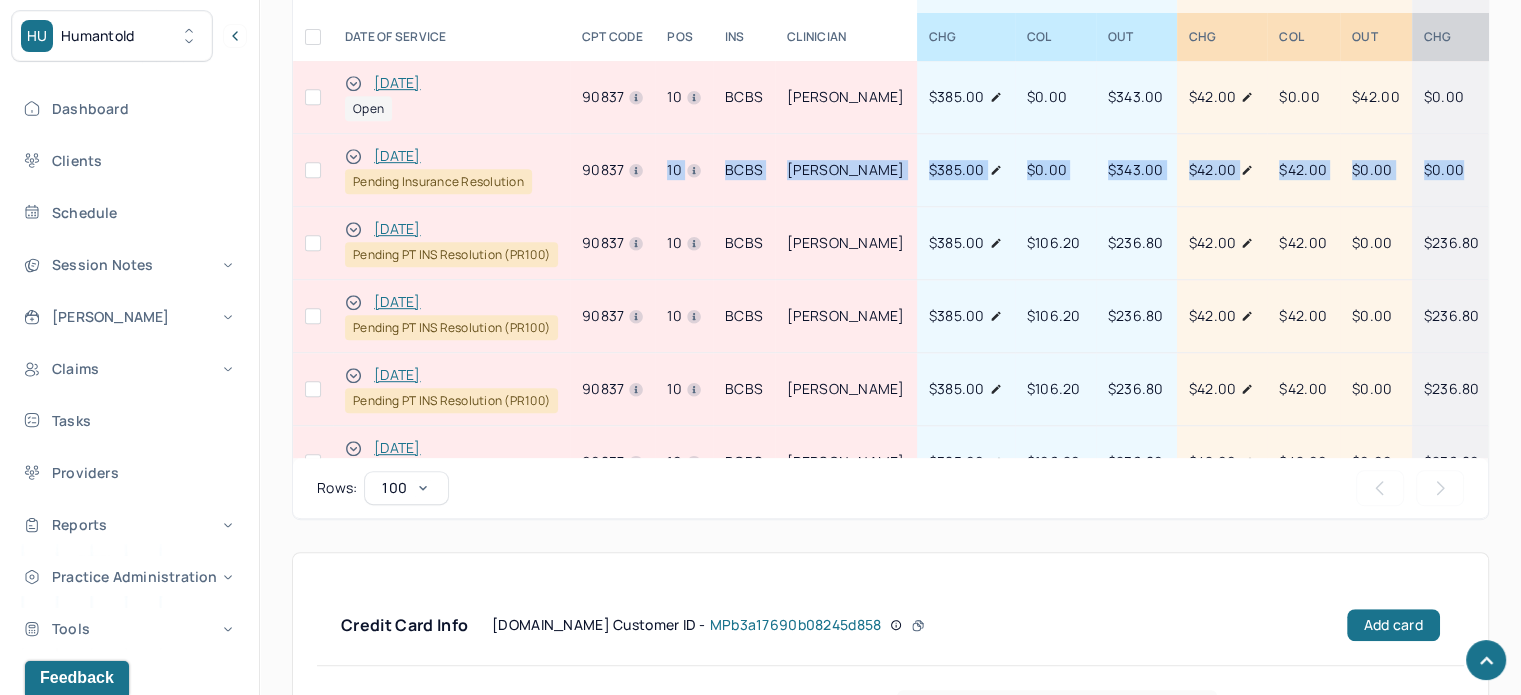 click at bounding box center [353, 156] 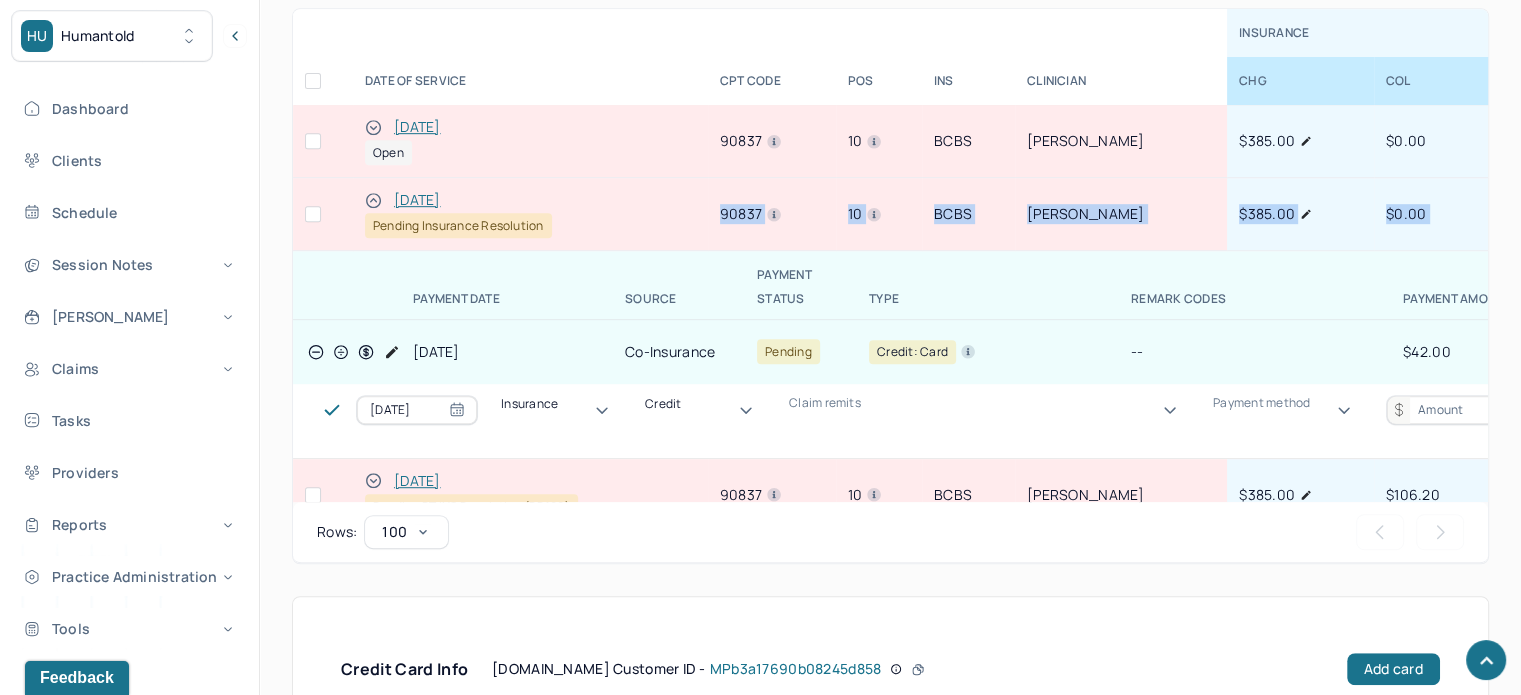 scroll, scrollTop: 1144, scrollLeft: 0, axis: vertical 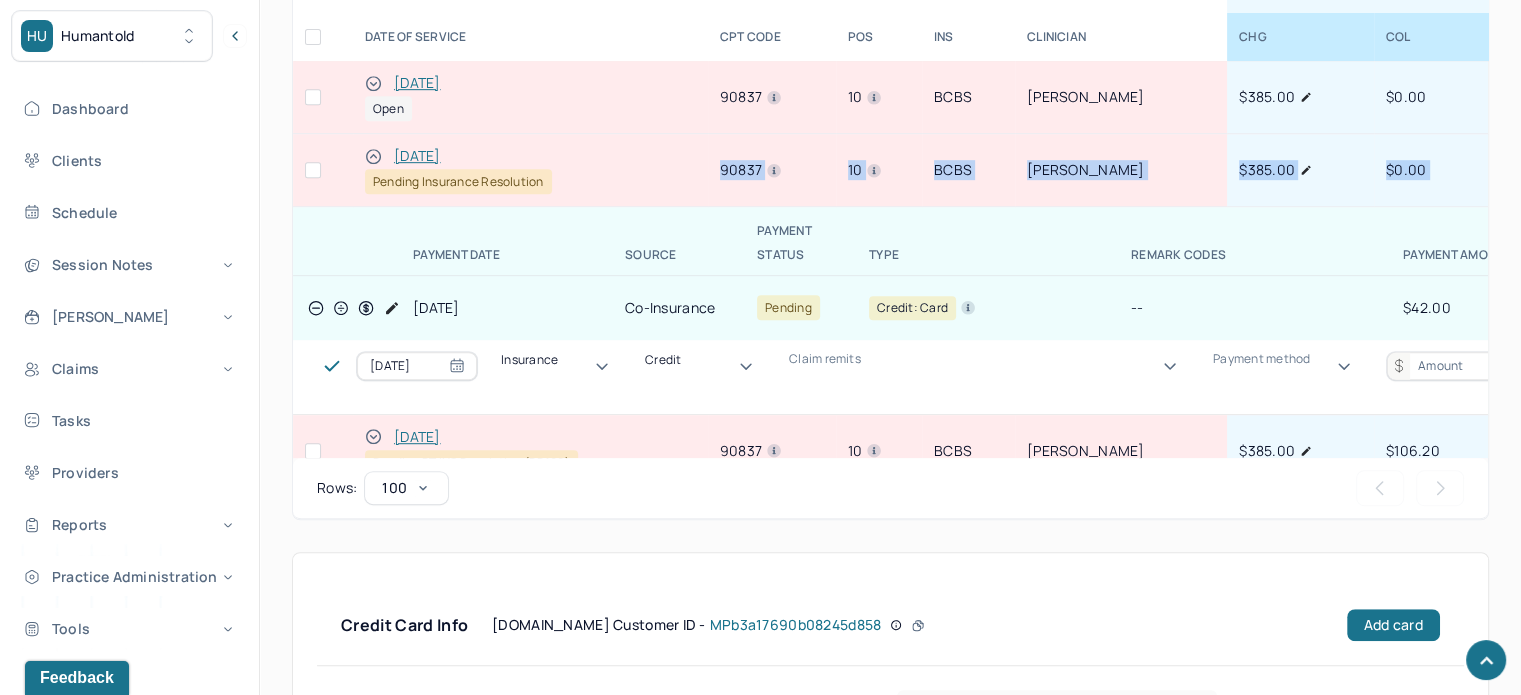 click on "BCBS" at bounding box center [968, 170] 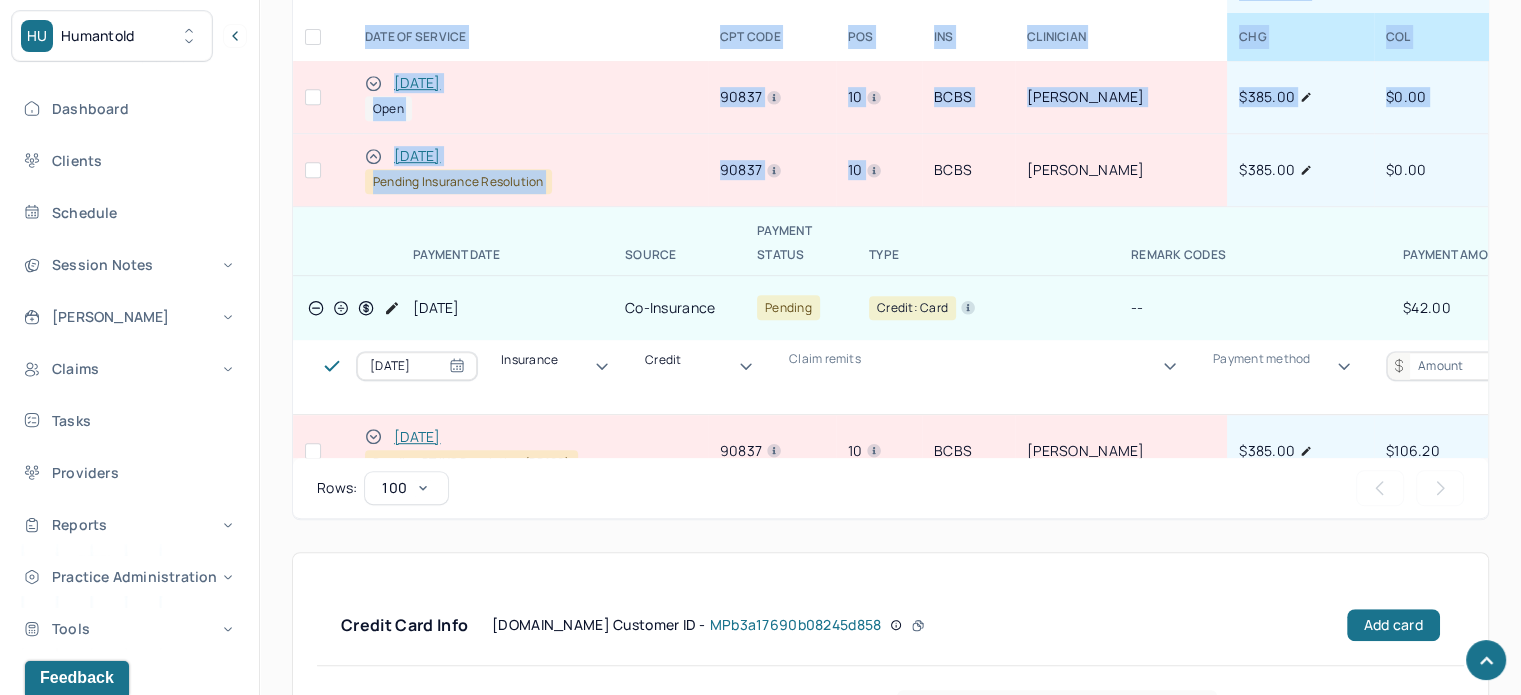 scroll, scrollTop: 0, scrollLeft: 918, axis: horizontal 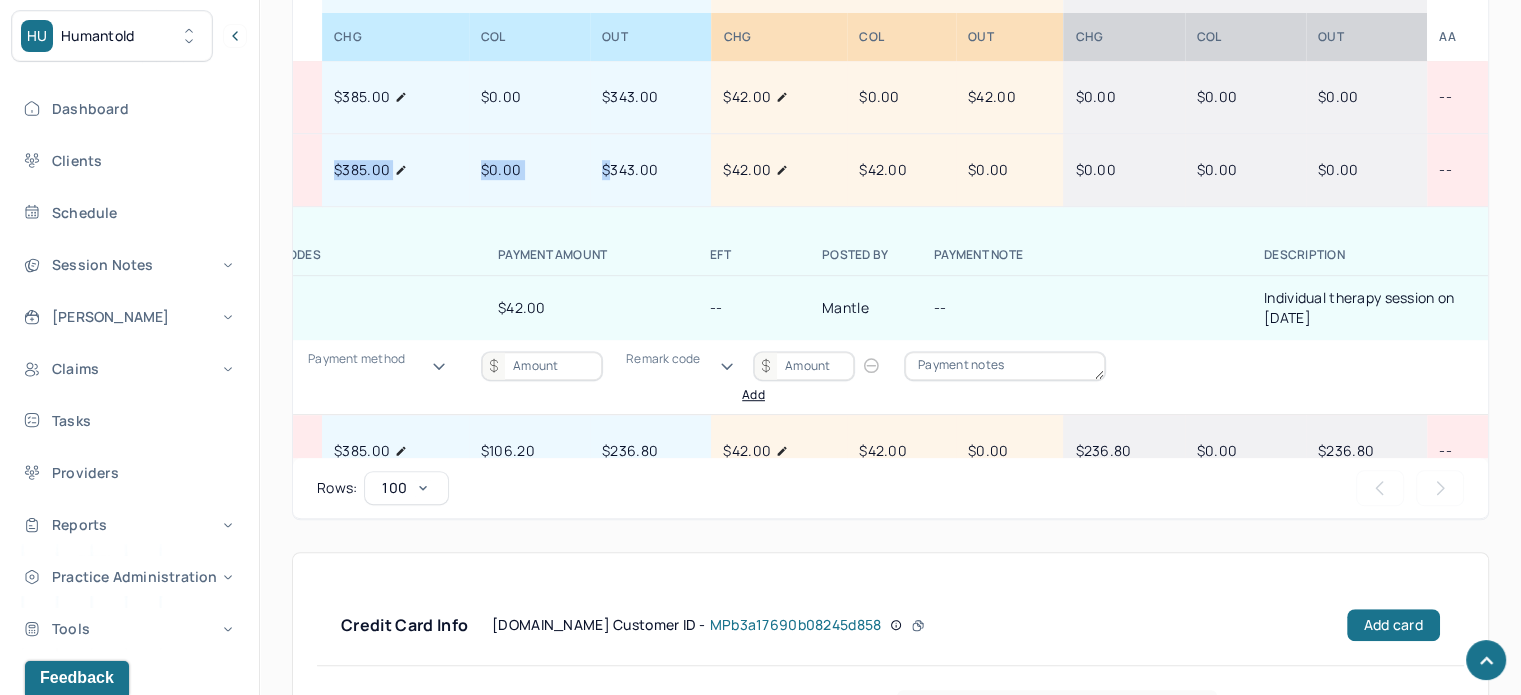 drag, startPoint x: 941, startPoint y: 167, endPoint x: 594, endPoint y: 169, distance: 347.00577 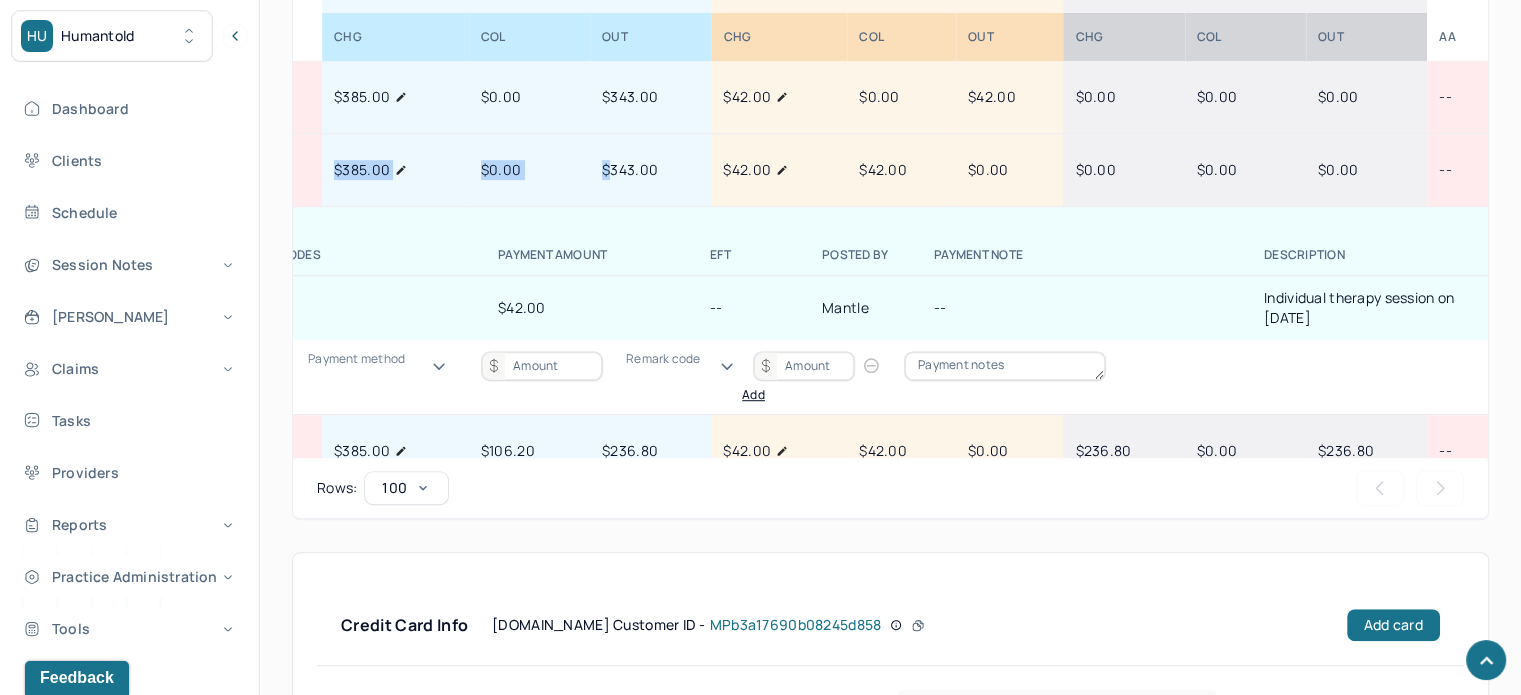 click on "[DATE] Pending Insurance Resolution 90837 10 BCBS [PERSON_NAME] $385.00     $0.00 $343.00 $42.00     $42.00 $0.00 $0.00 $0.00 $0.00 --" at bounding box center [438, 170] 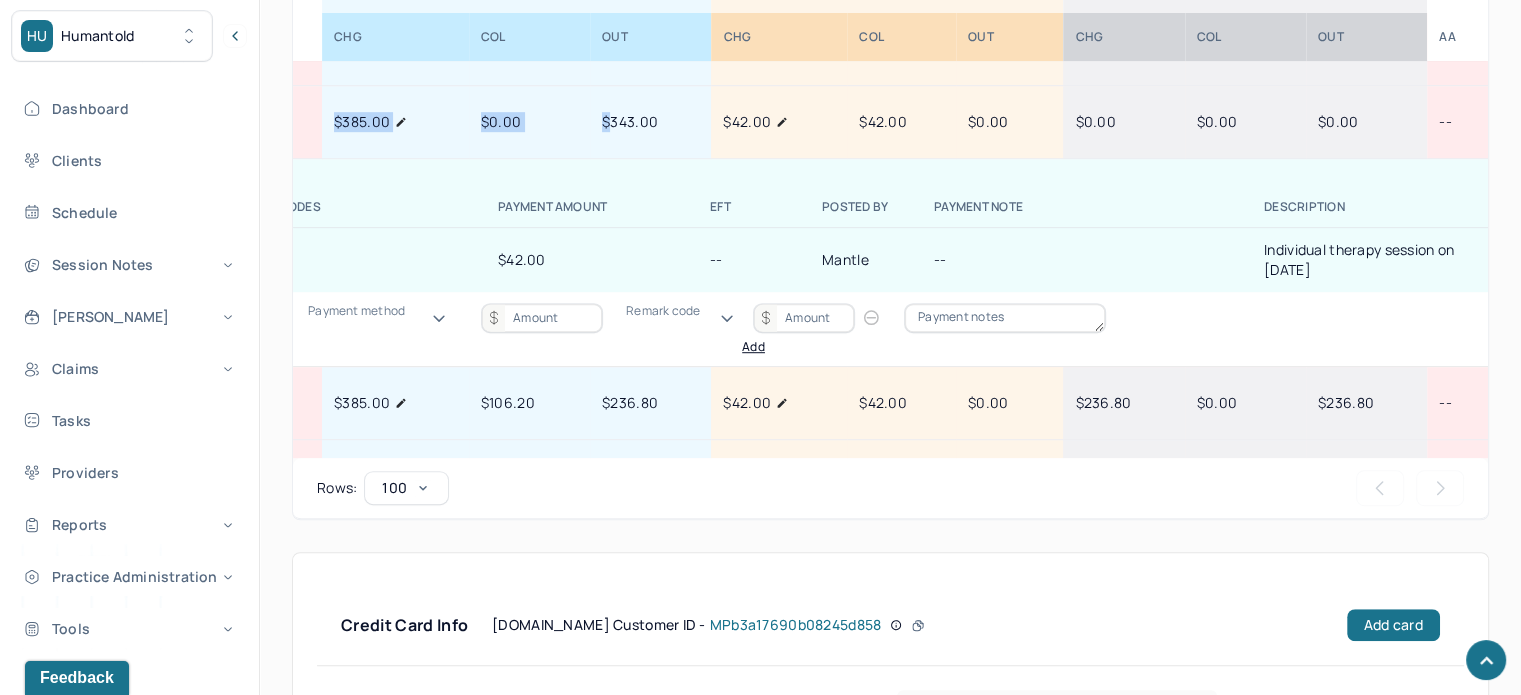 scroll, scrollTop: 0, scrollLeft: 918, axis: horizontal 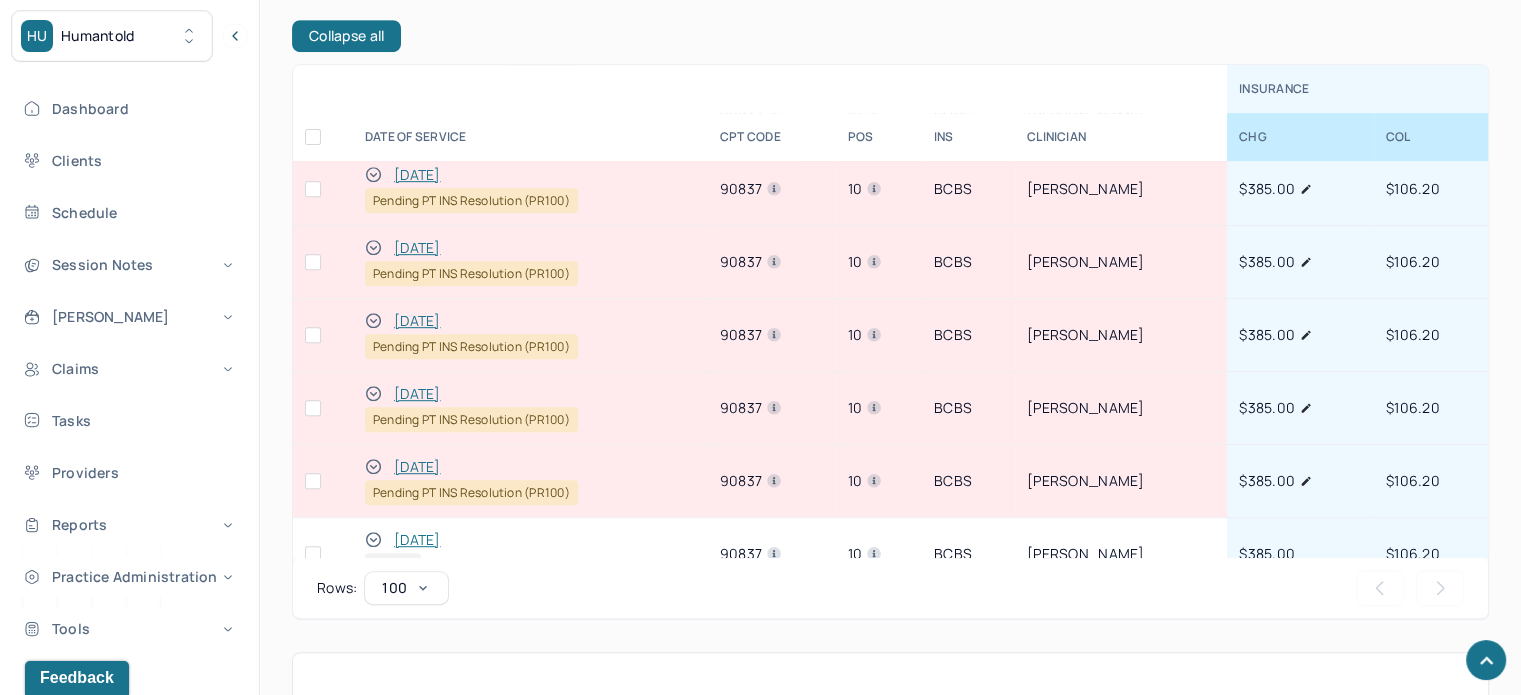 drag, startPoint x: 634, startPoint y: 257, endPoint x: 655, endPoint y: 270, distance: 24.698177 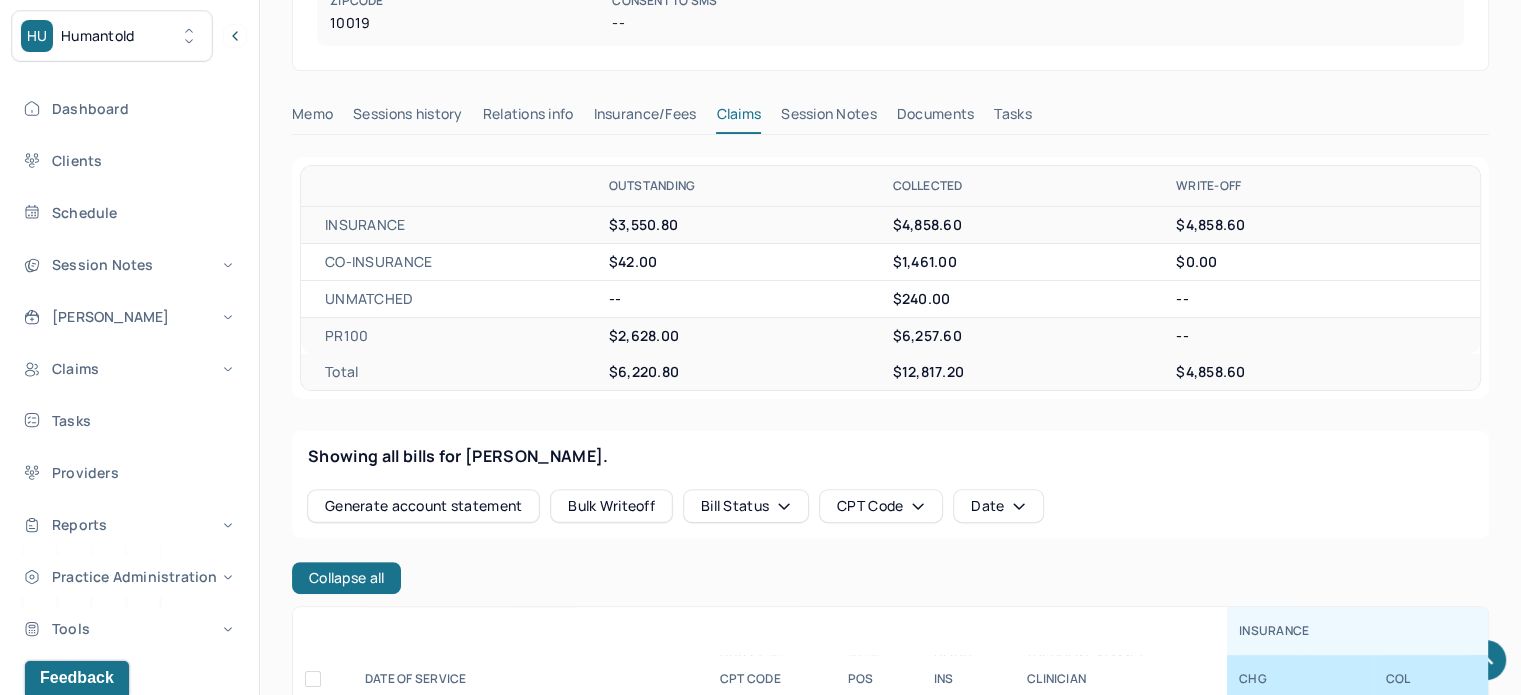 scroll, scrollTop: 744, scrollLeft: 0, axis: vertical 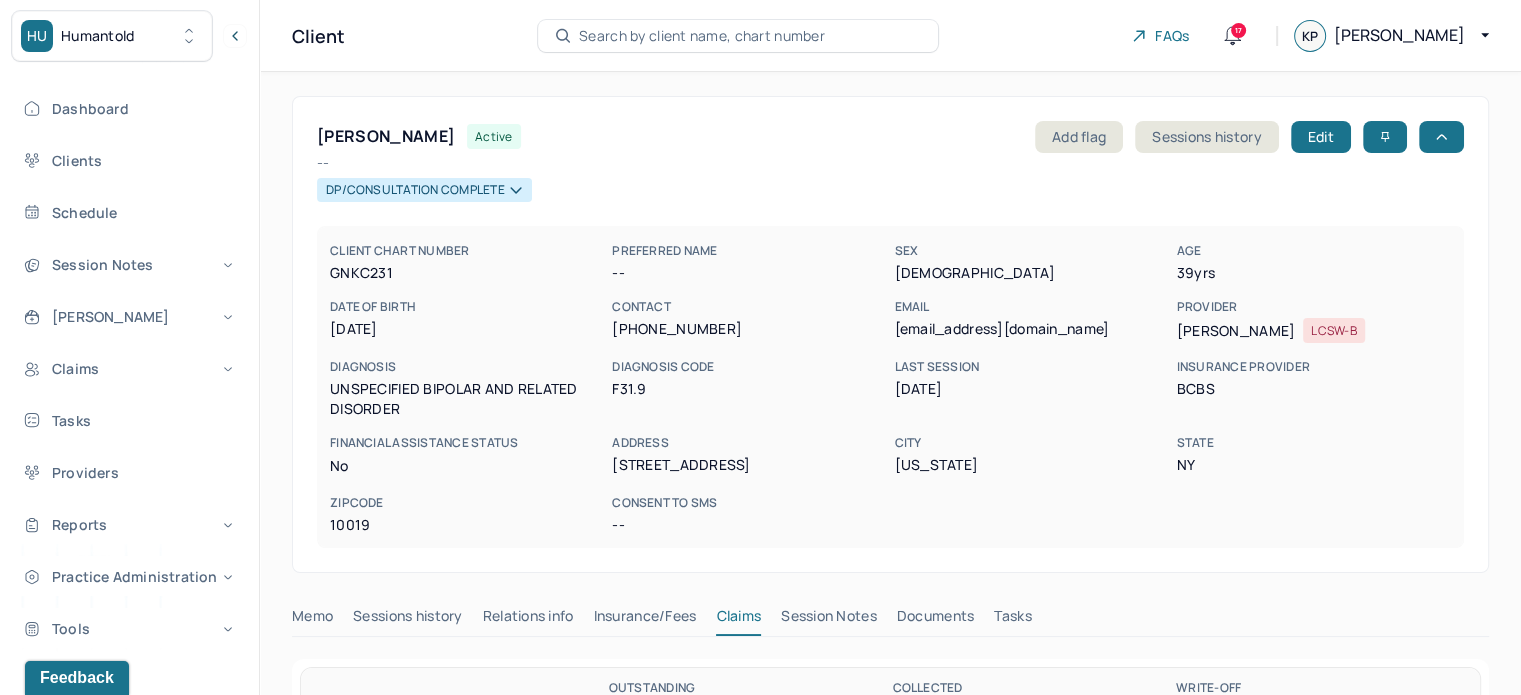 click on "Search by client name, chart number" at bounding box center [702, 36] 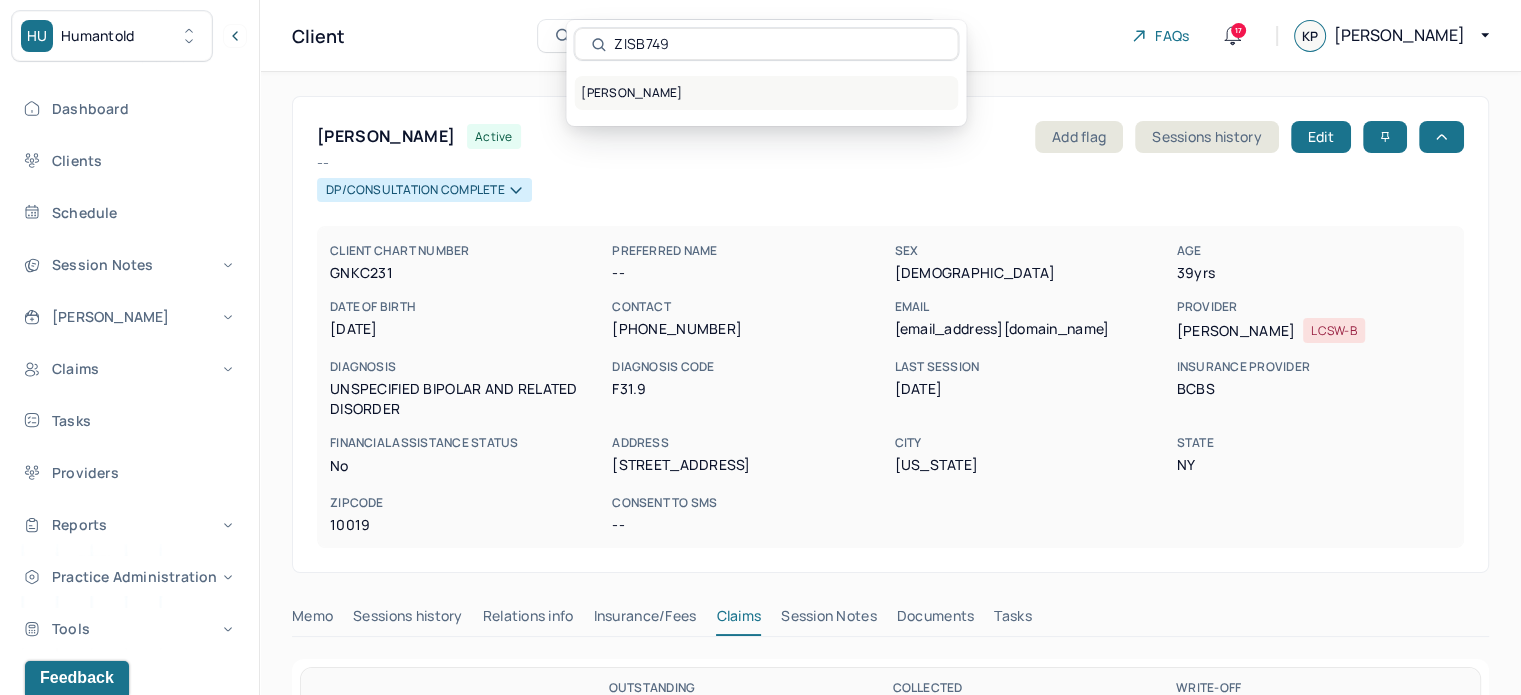 type on "ZISB749" 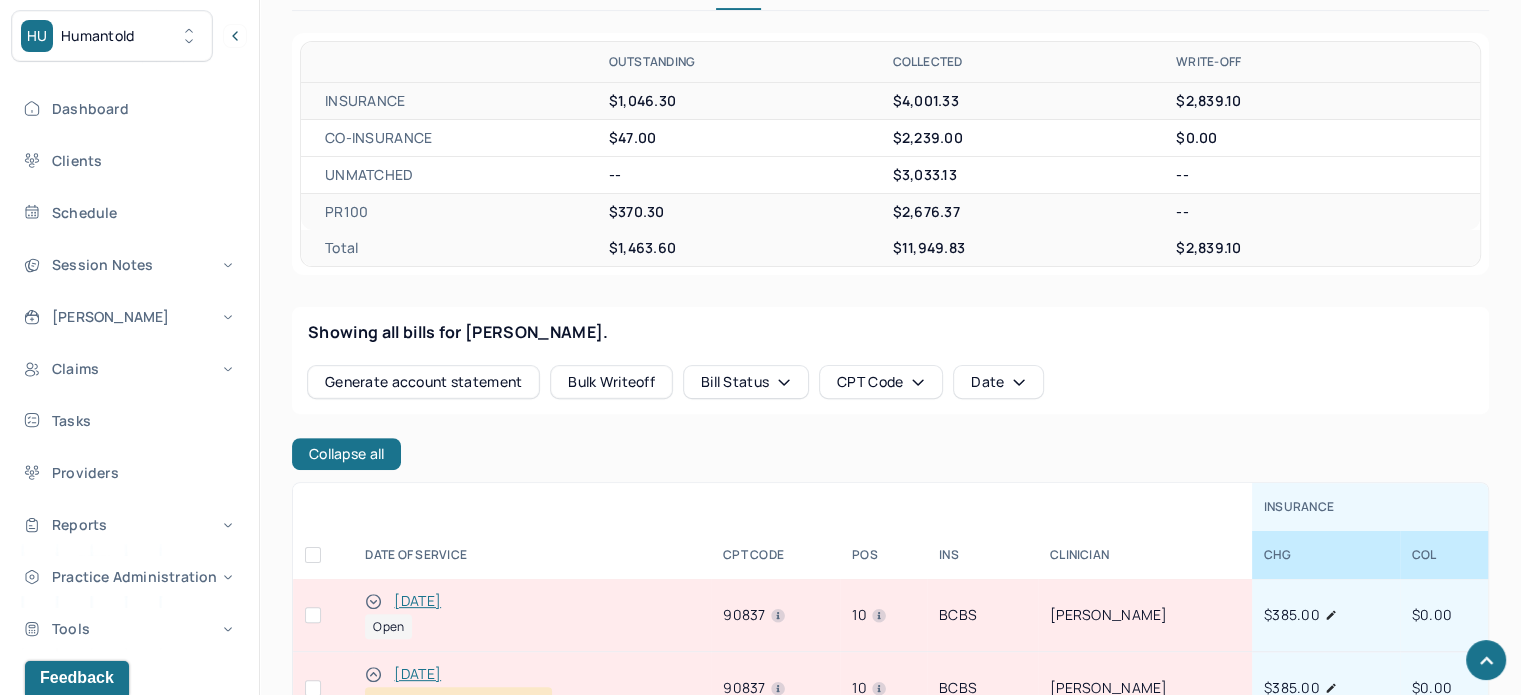 scroll, scrollTop: 800, scrollLeft: 0, axis: vertical 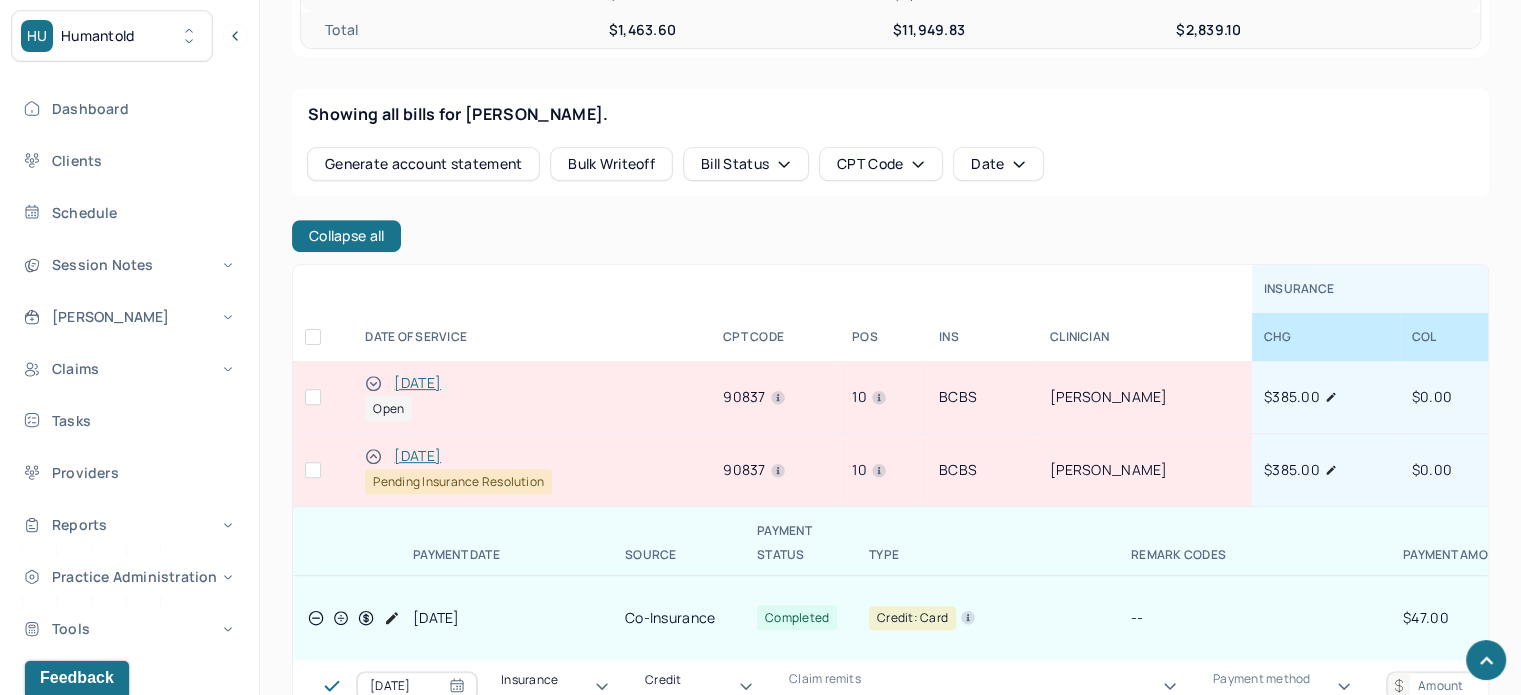 drag, startPoint x: 368, startPoint y: 457, endPoint x: 408, endPoint y: 461, distance: 40.1995 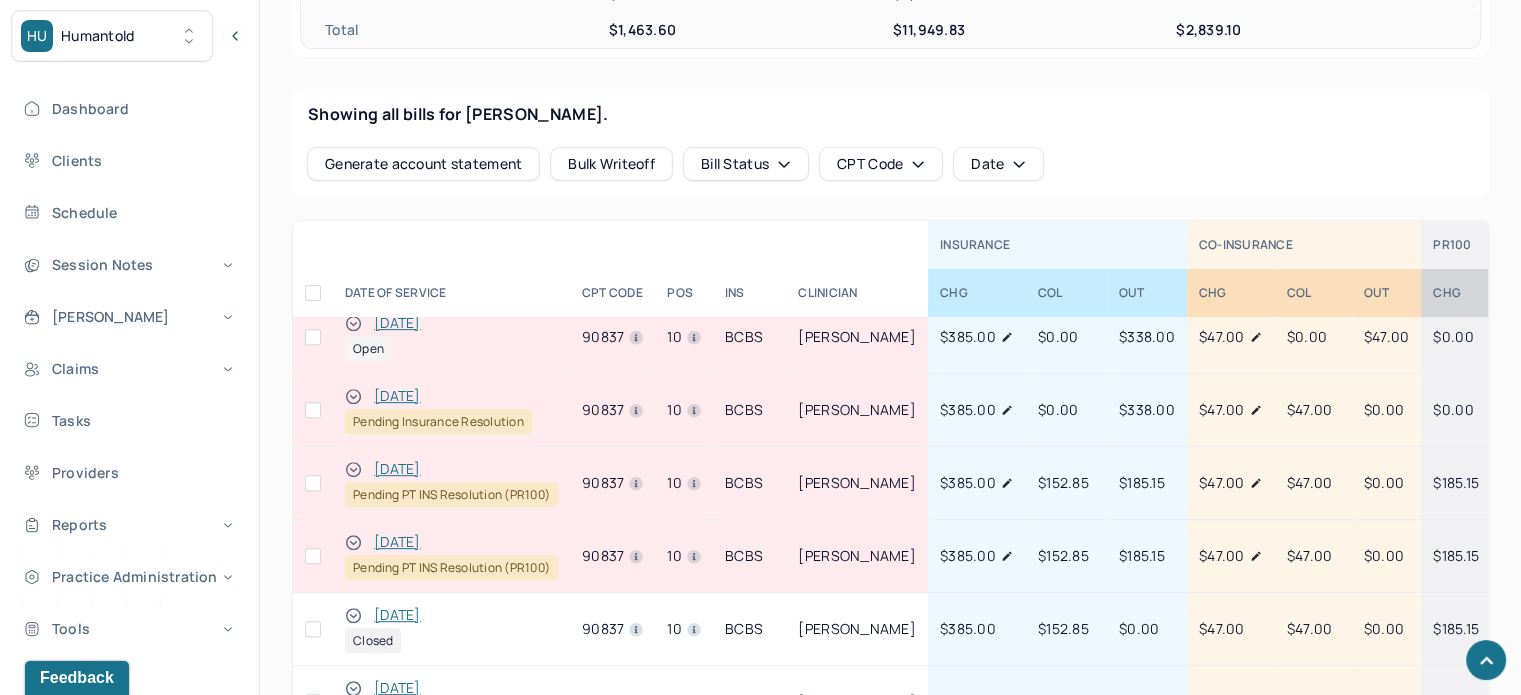 scroll, scrollTop: 0, scrollLeft: 0, axis: both 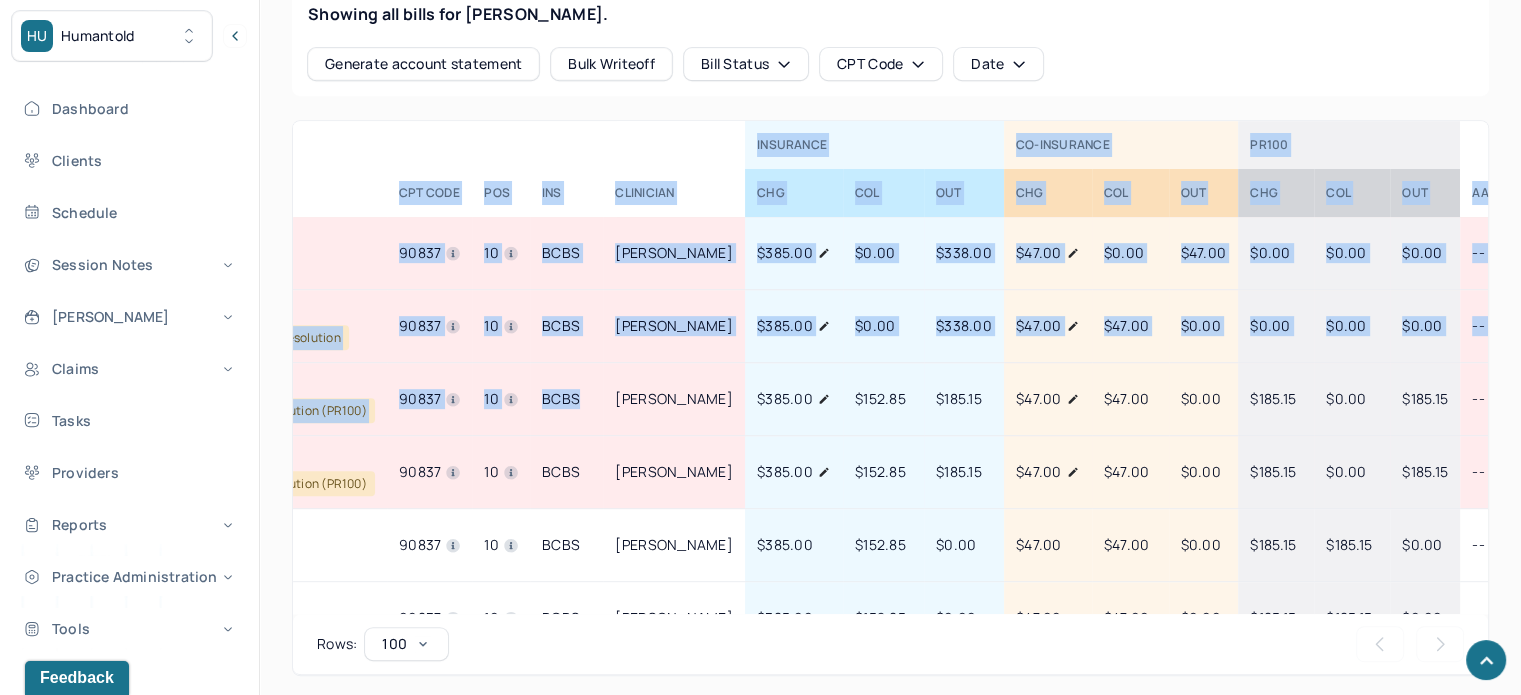 drag, startPoint x: 764, startPoint y: 405, endPoint x: 1441, endPoint y: 390, distance: 677.16614 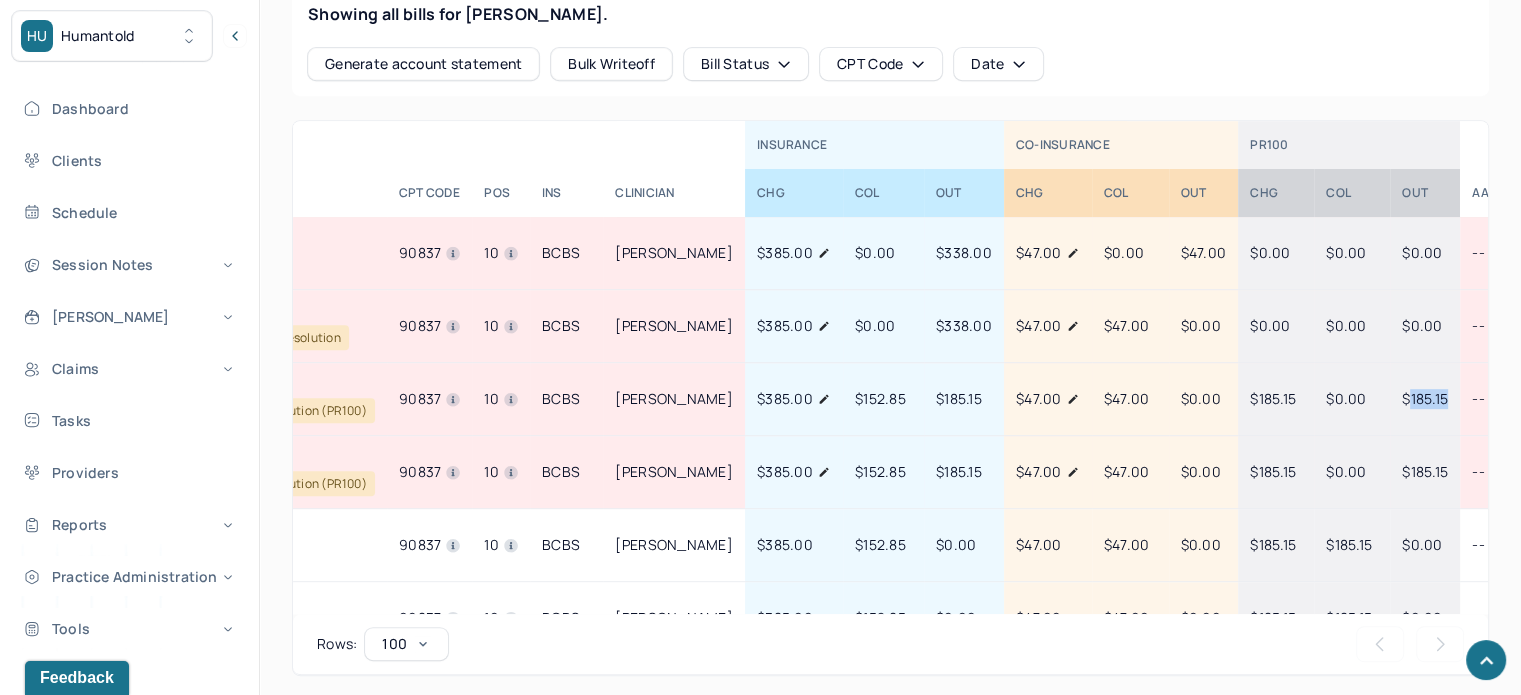 click on "$185.15" at bounding box center [1425, 398] 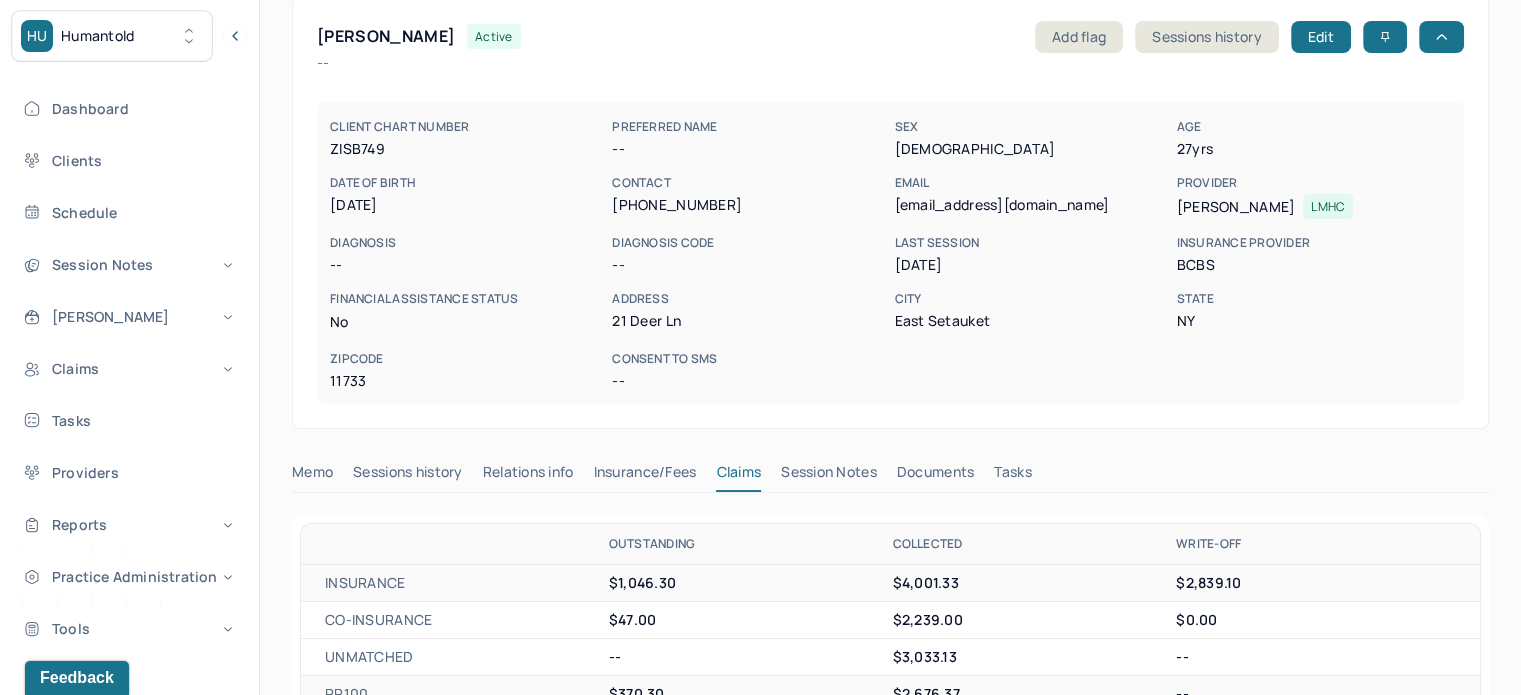scroll, scrollTop: 0, scrollLeft: 0, axis: both 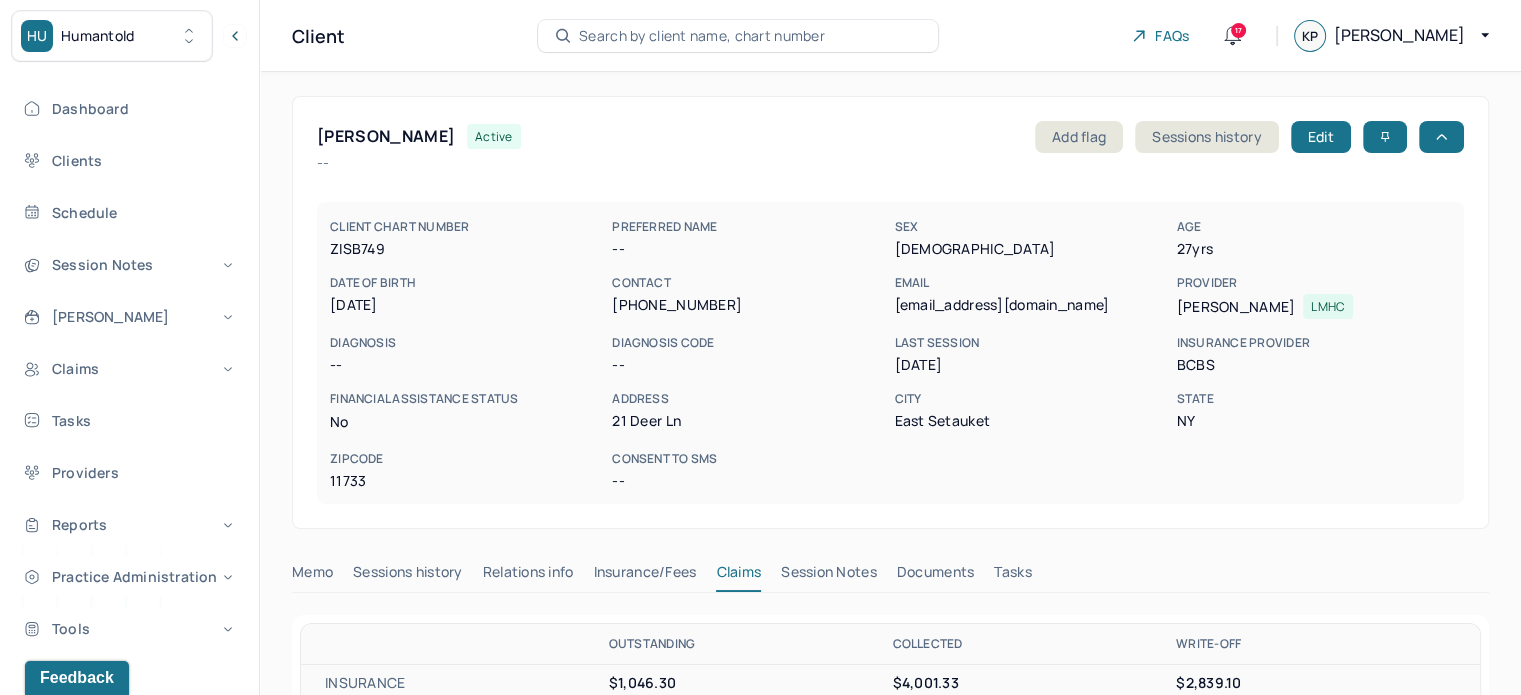 click on "Search by client name, chart number" at bounding box center [702, 36] 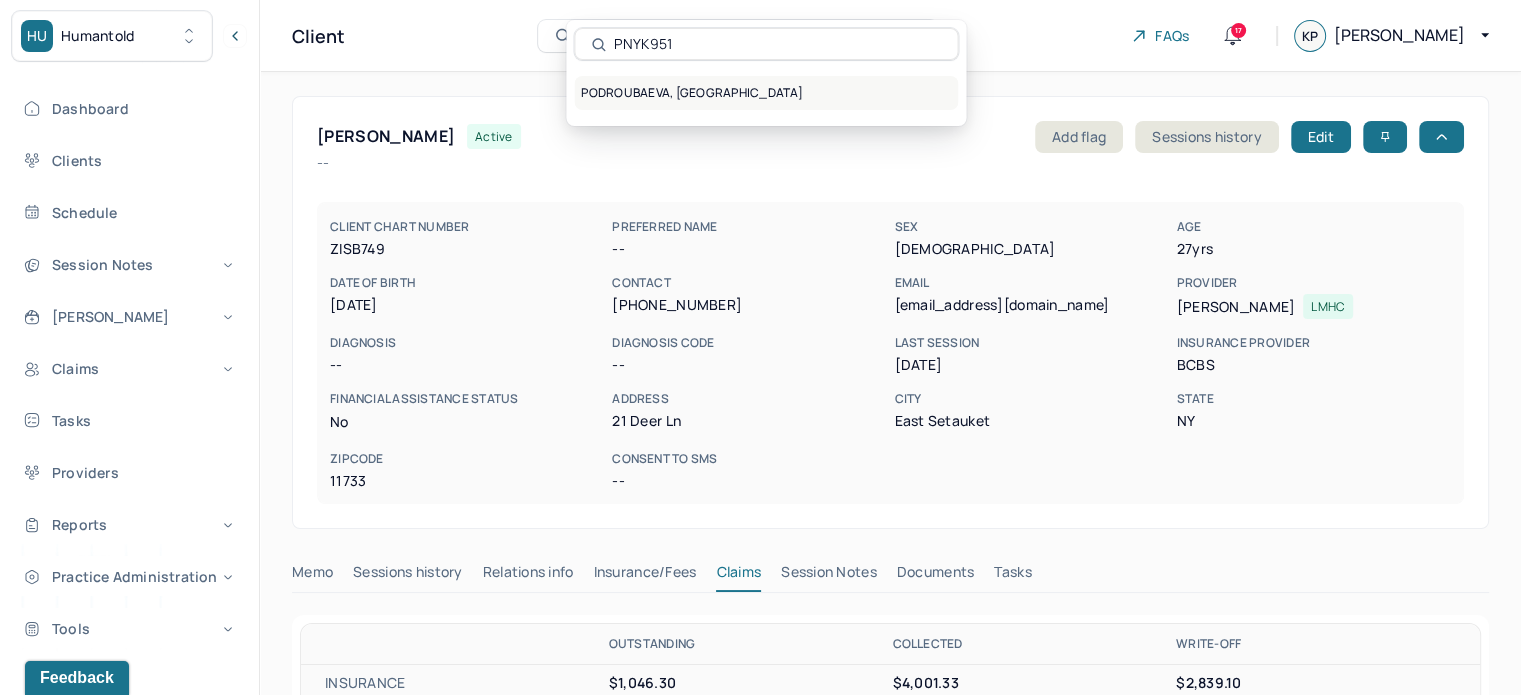 type on "PNYK951" 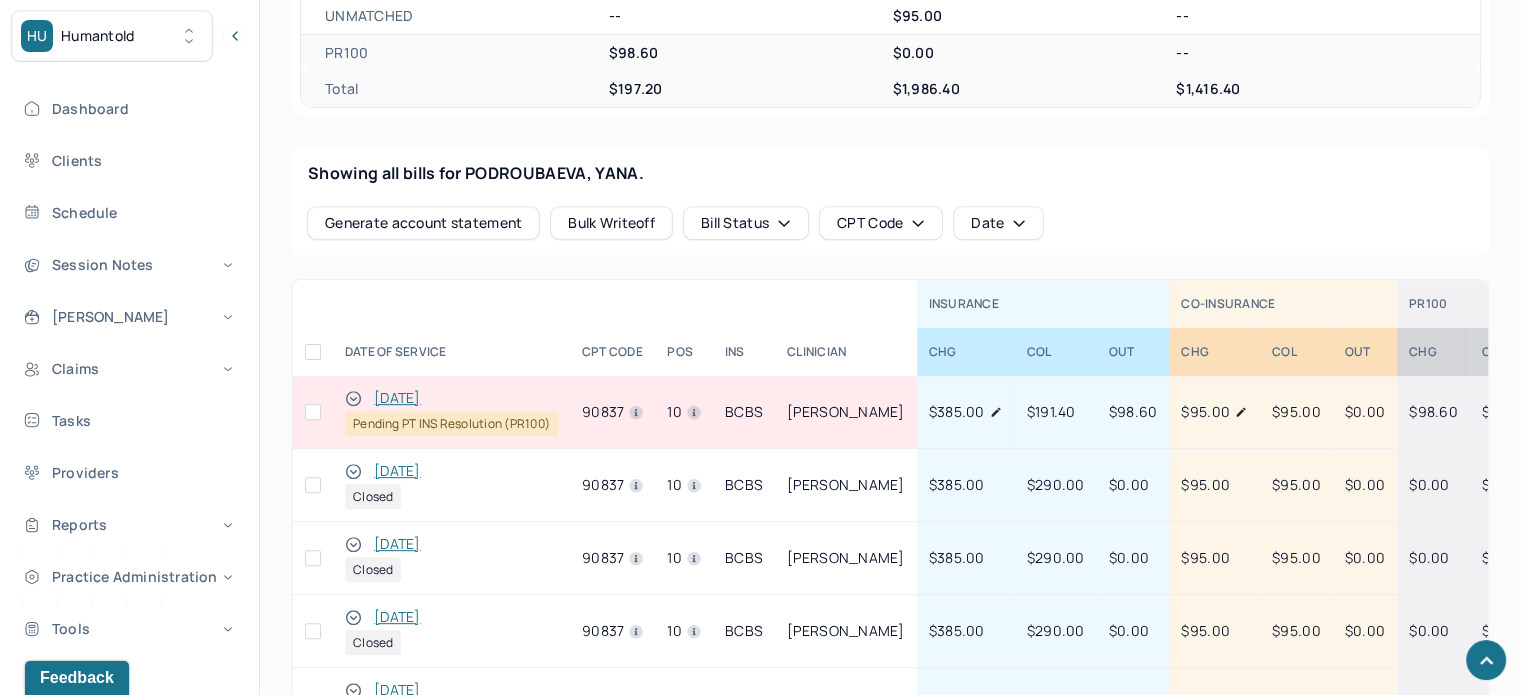 scroll, scrollTop: 800, scrollLeft: 0, axis: vertical 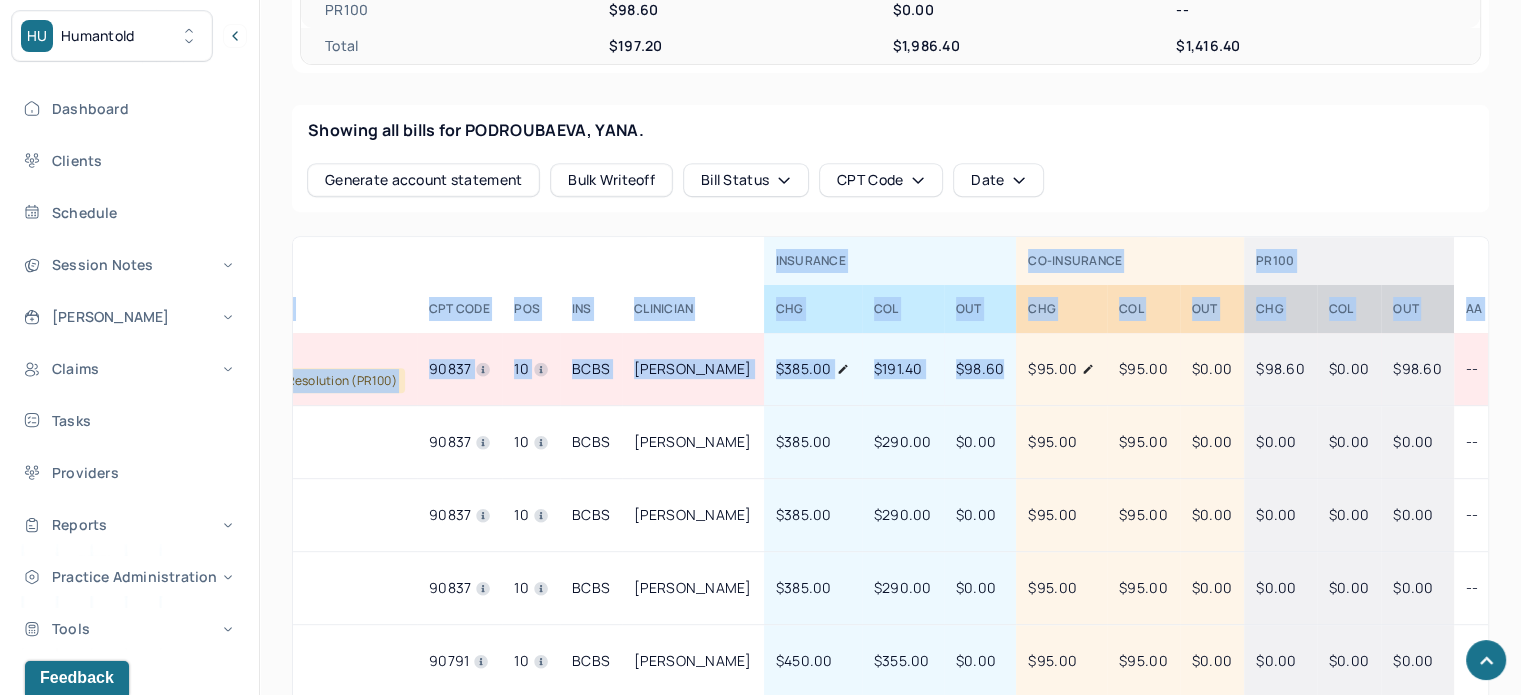 drag, startPoint x: 1164, startPoint y: 355, endPoint x: 1608, endPoint y: 353, distance: 444.00452 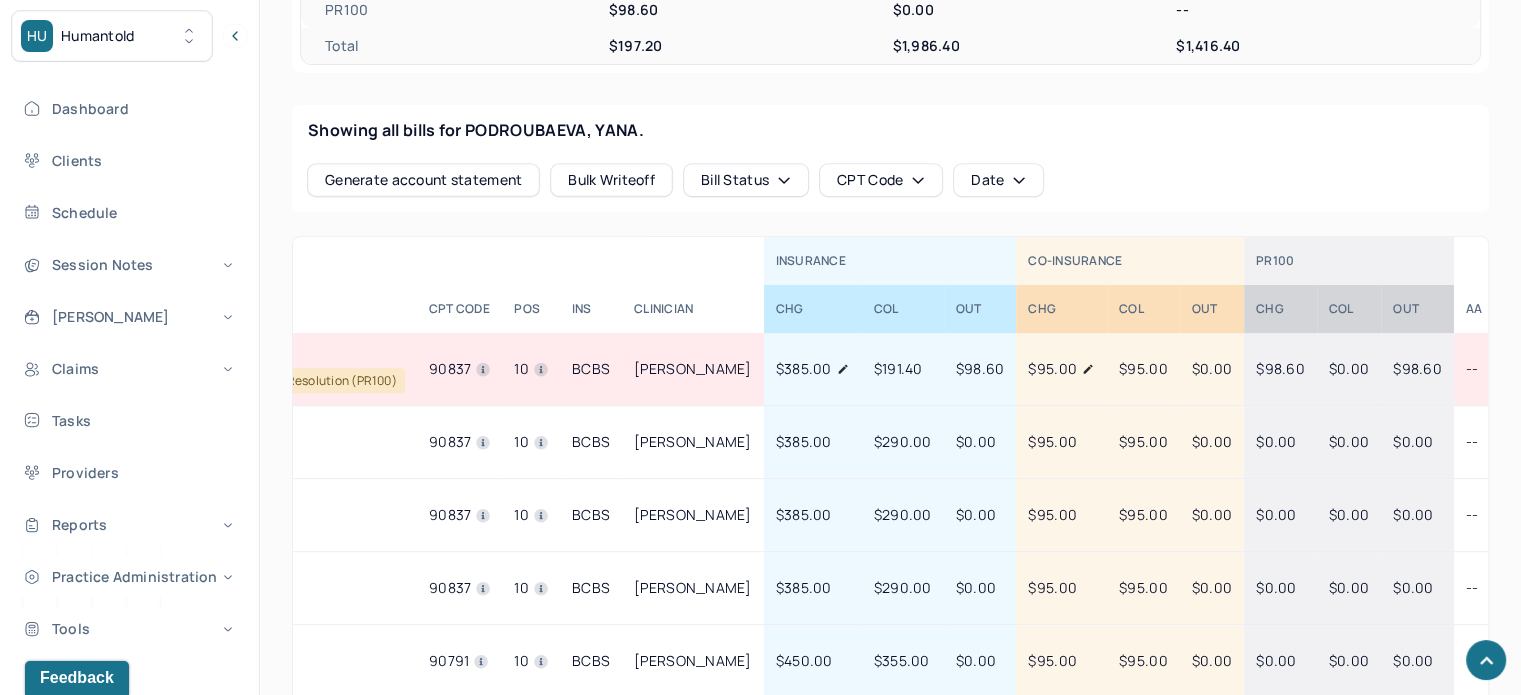 click on "Showing all bills for PODROUBAEVA, YANA.    Generate account statement     Bulk Writeoff     Bill Status     CPT Code     Date" at bounding box center [890, 158] 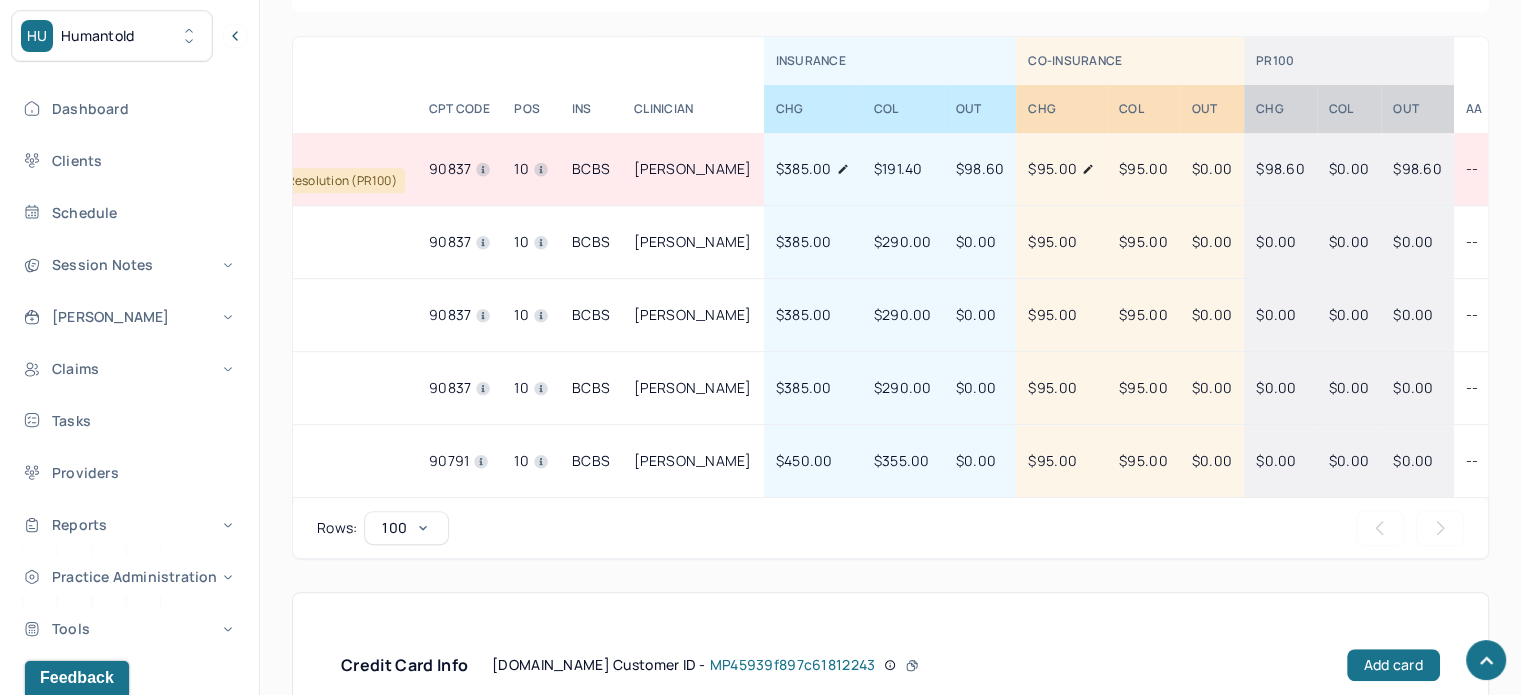 scroll, scrollTop: 1000, scrollLeft: 0, axis: vertical 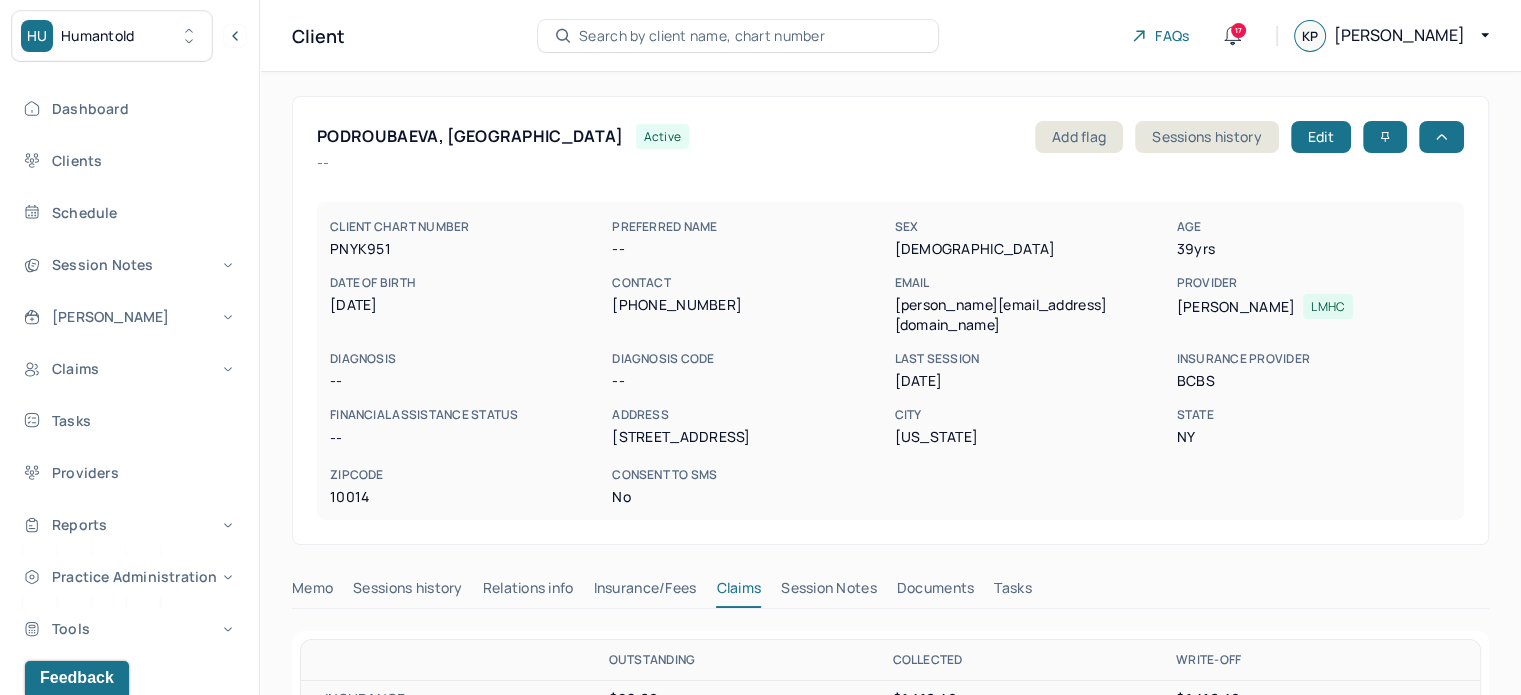 click on "Search by client name, chart number" at bounding box center [702, 36] 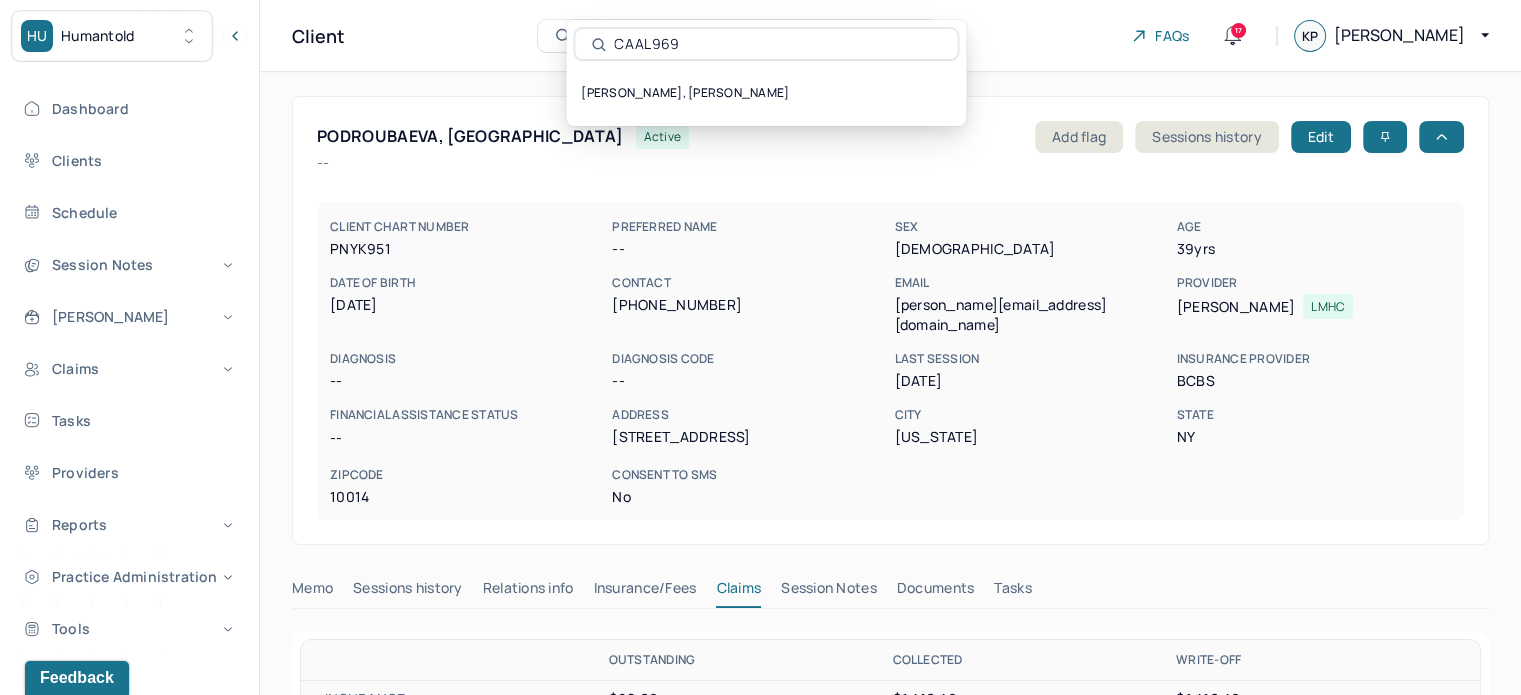 type on "CAAL969" 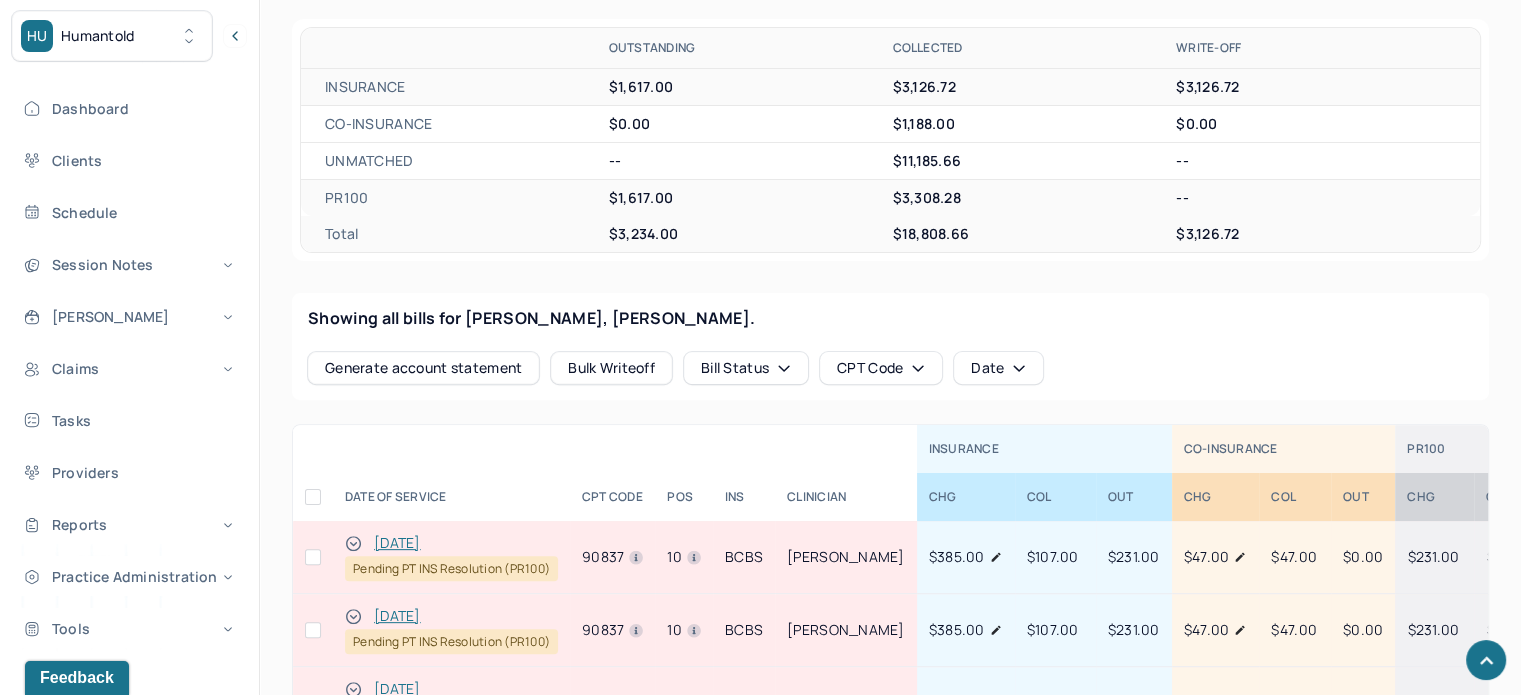 scroll, scrollTop: 800, scrollLeft: 0, axis: vertical 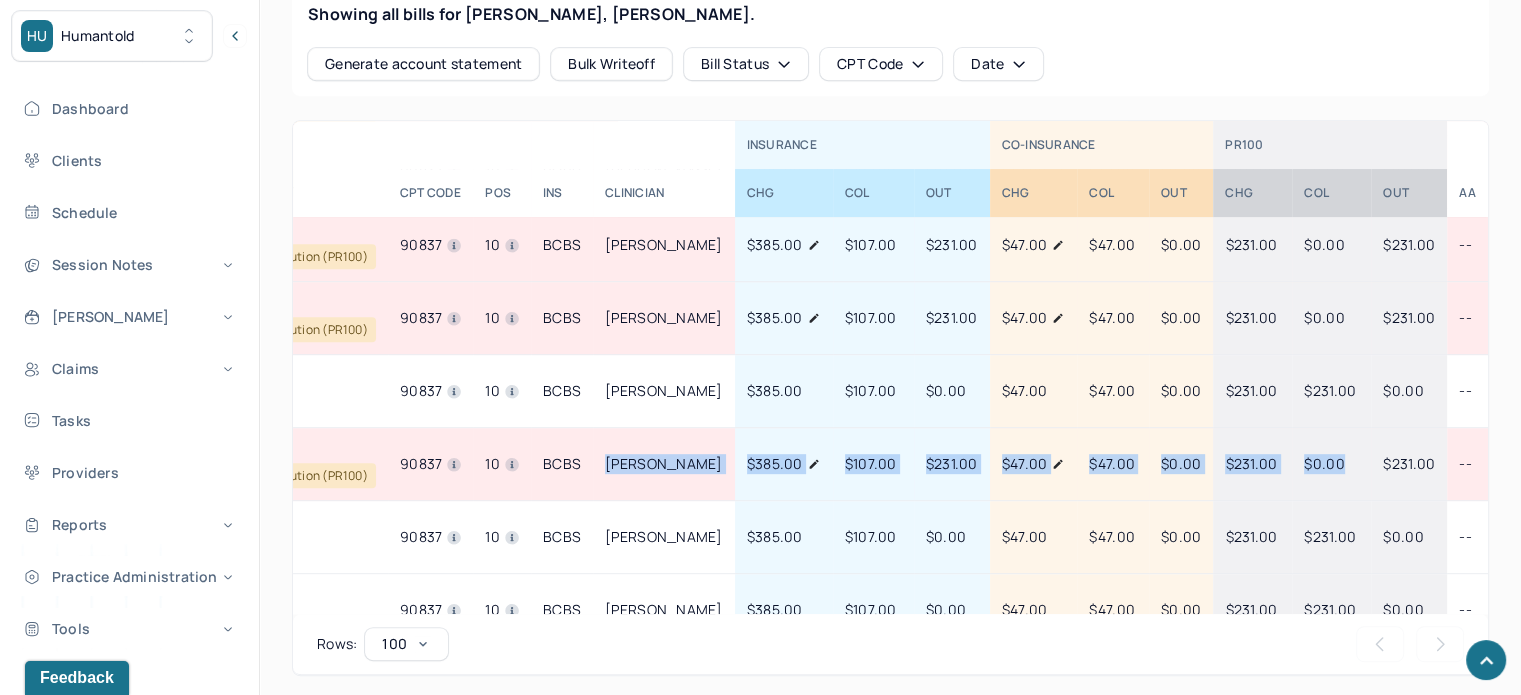 drag, startPoint x: 922, startPoint y: 463, endPoint x: 1348, endPoint y: 471, distance: 426.0751 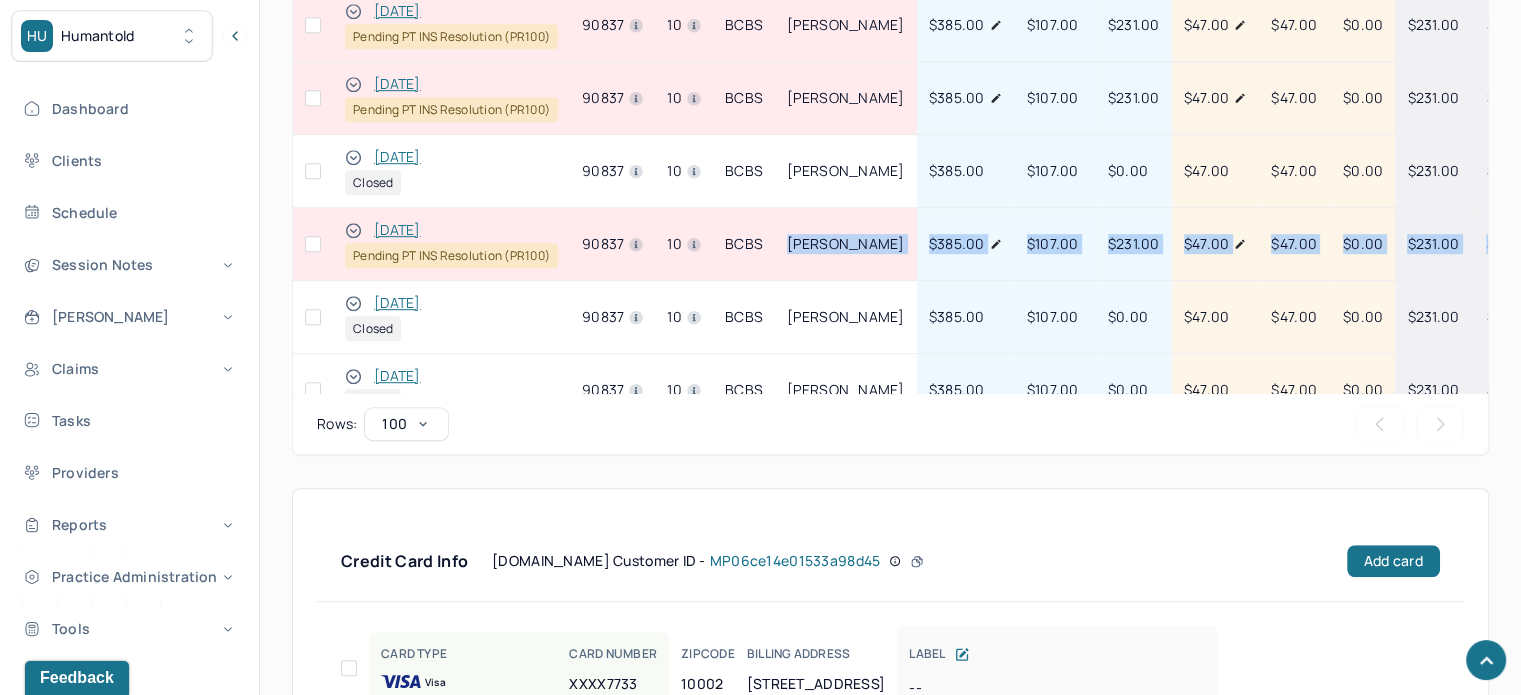 scroll, scrollTop: 1100, scrollLeft: 0, axis: vertical 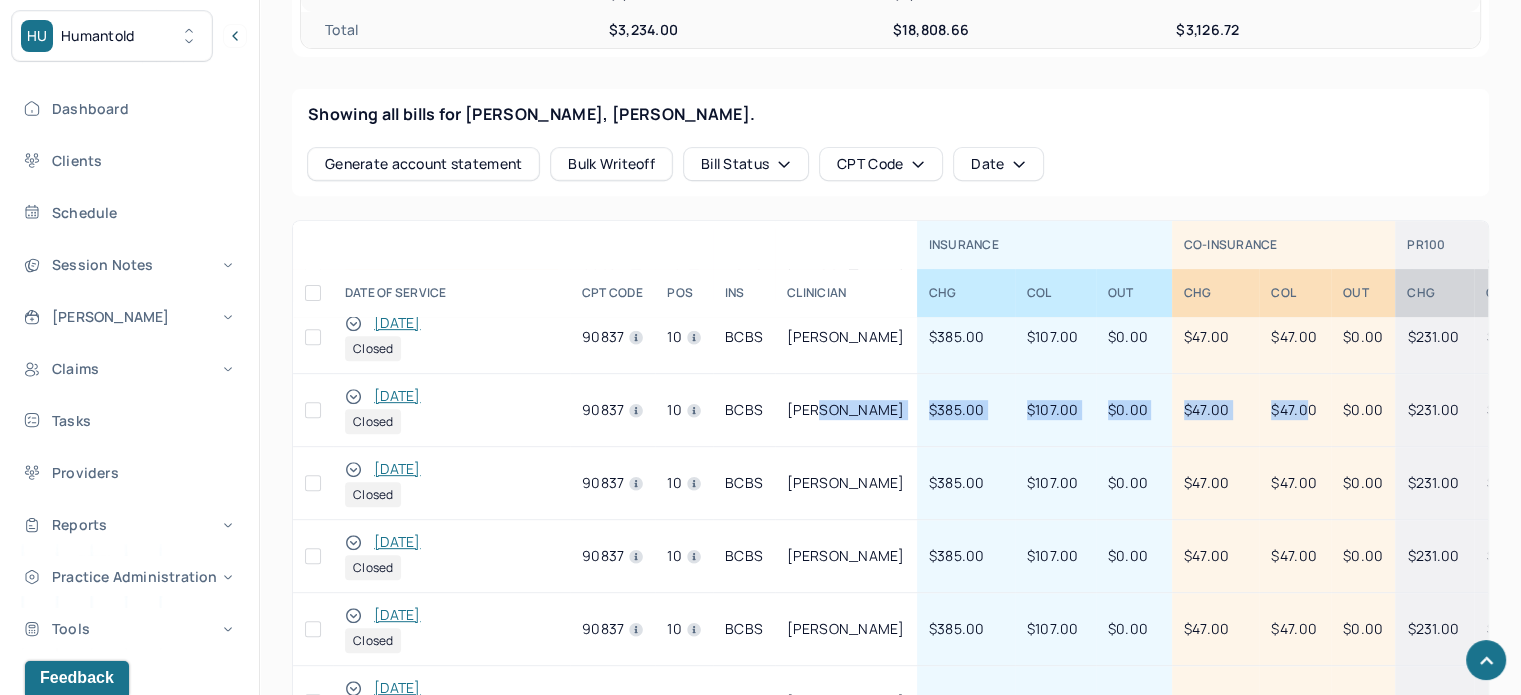 drag, startPoint x: 1116, startPoint y: 403, endPoint x: 819, endPoint y: 410, distance: 297.0825 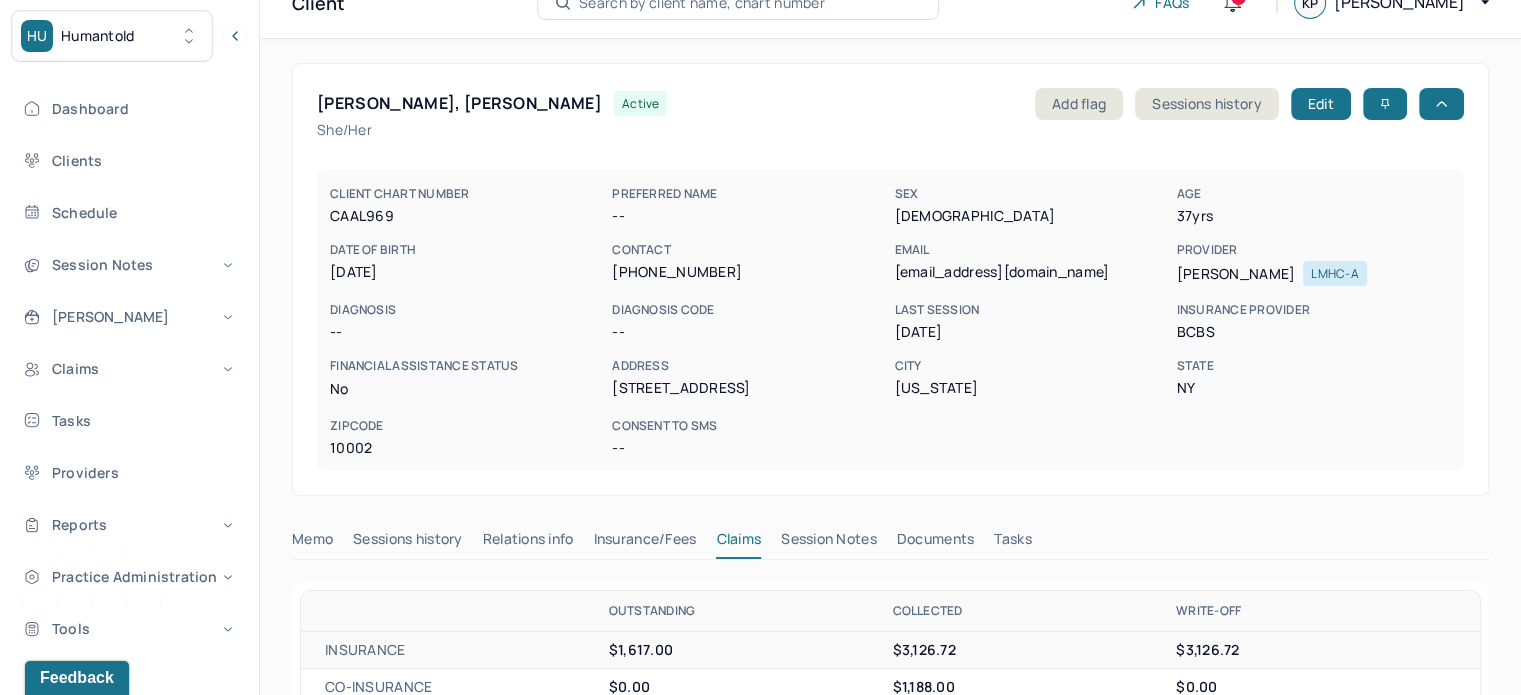 scroll, scrollTop: 0, scrollLeft: 0, axis: both 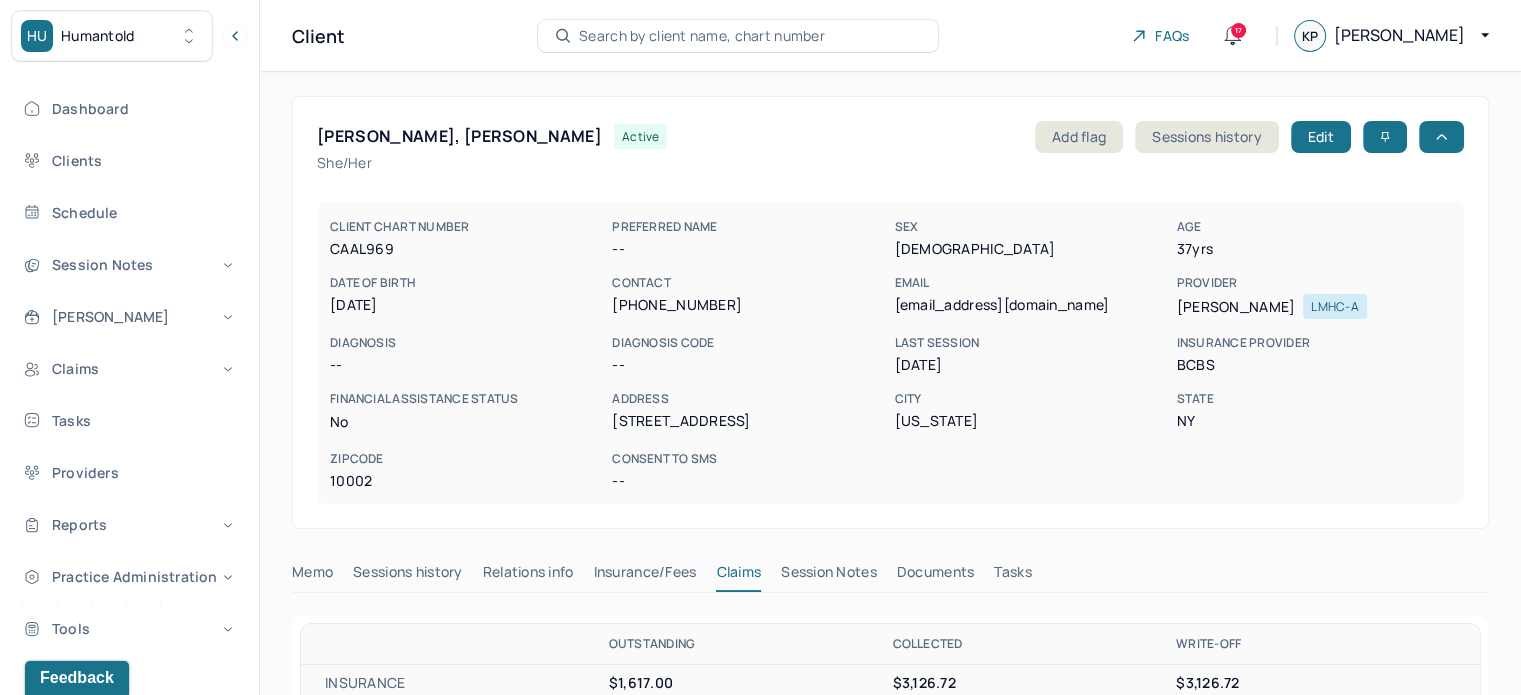 click on "Search by client name, chart number" at bounding box center [702, 36] 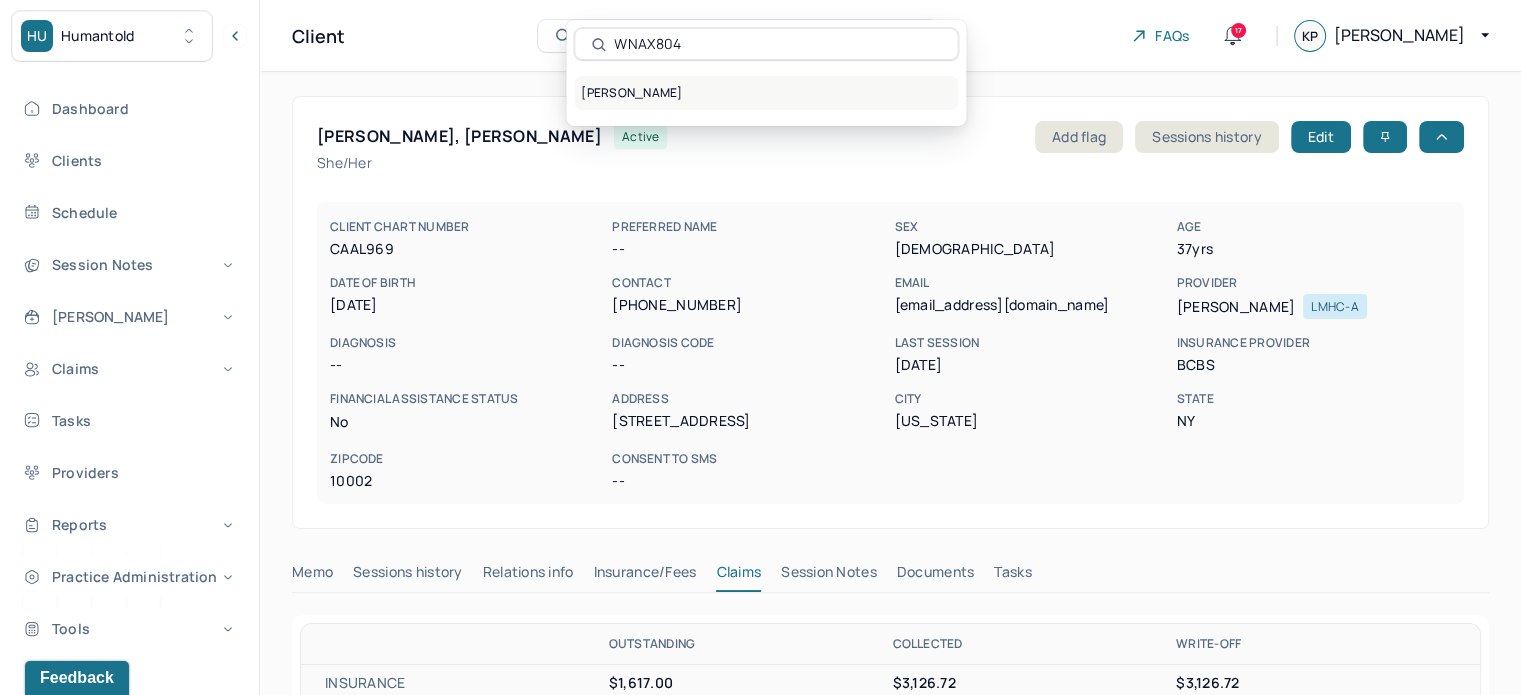 type on "WNAX804" 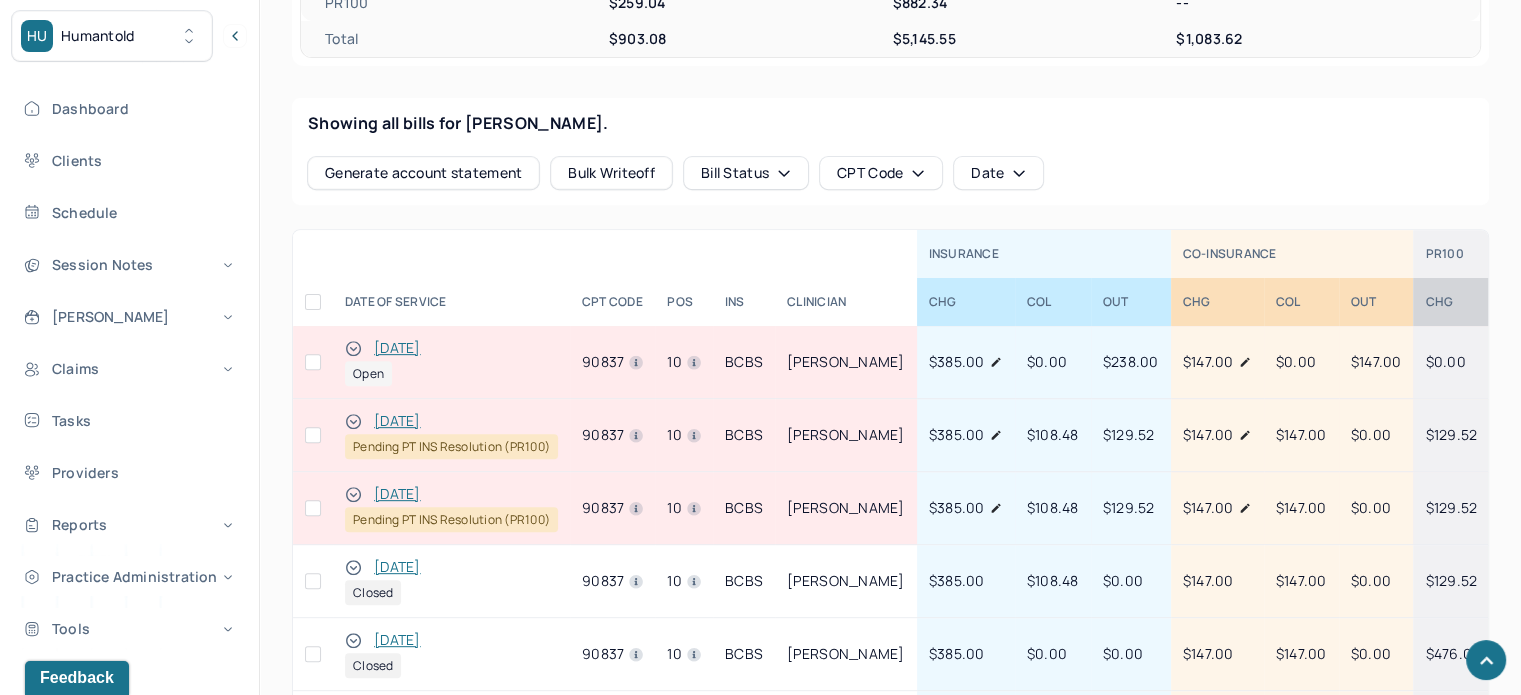 scroll, scrollTop: 800, scrollLeft: 0, axis: vertical 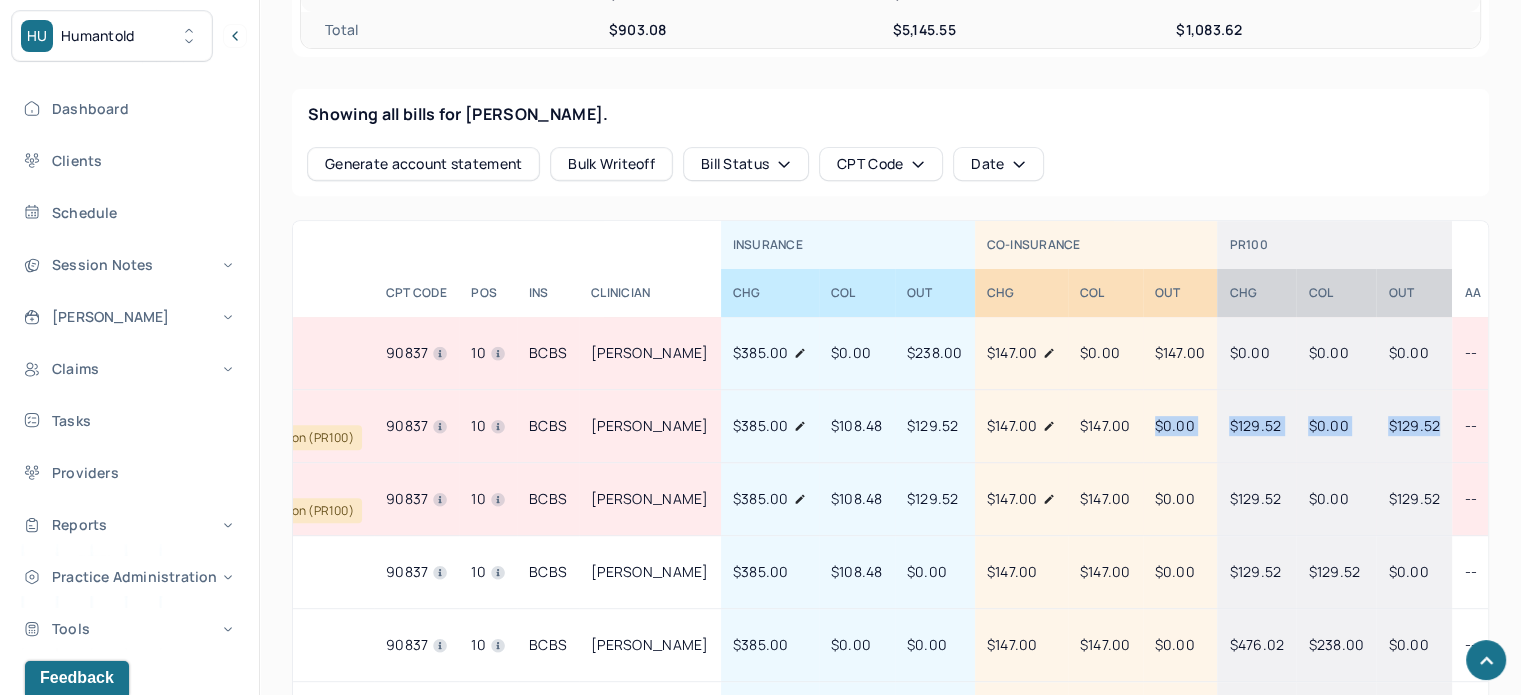 drag, startPoint x: 1358, startPoint y: 422, endPoint x: 1416, endPoint y: 422, distance: 58 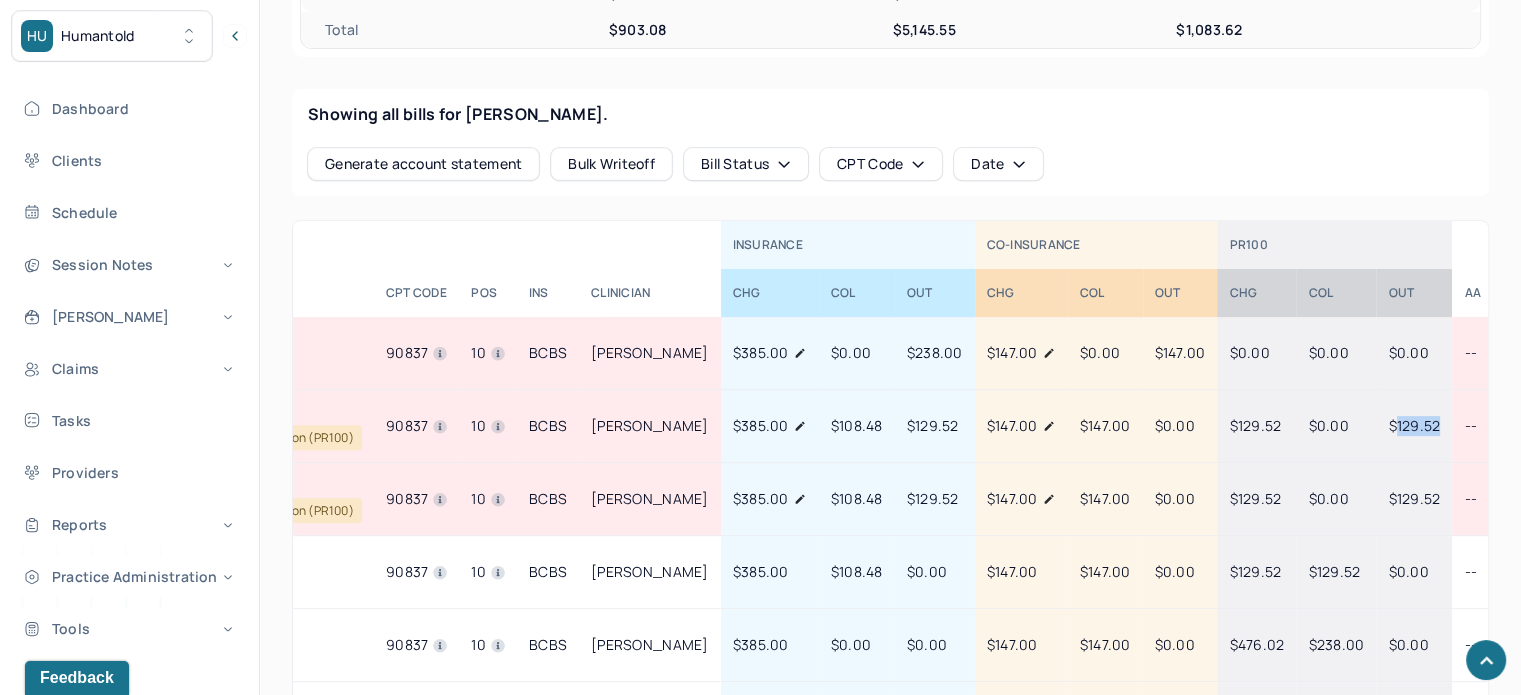 click on "$129.52" at bounding box center (1414, 425) 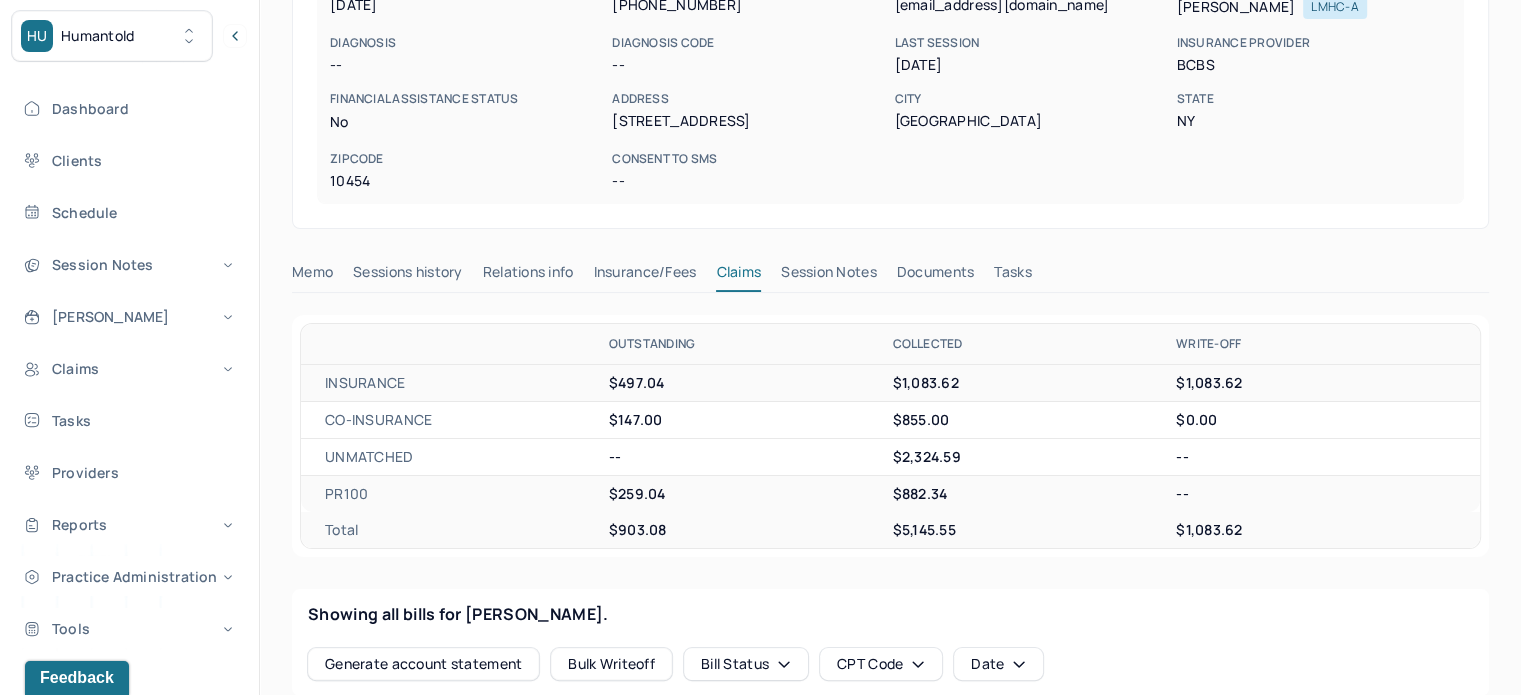 scroll, scrollTop: 0, scrollLeft: 0, axis: both 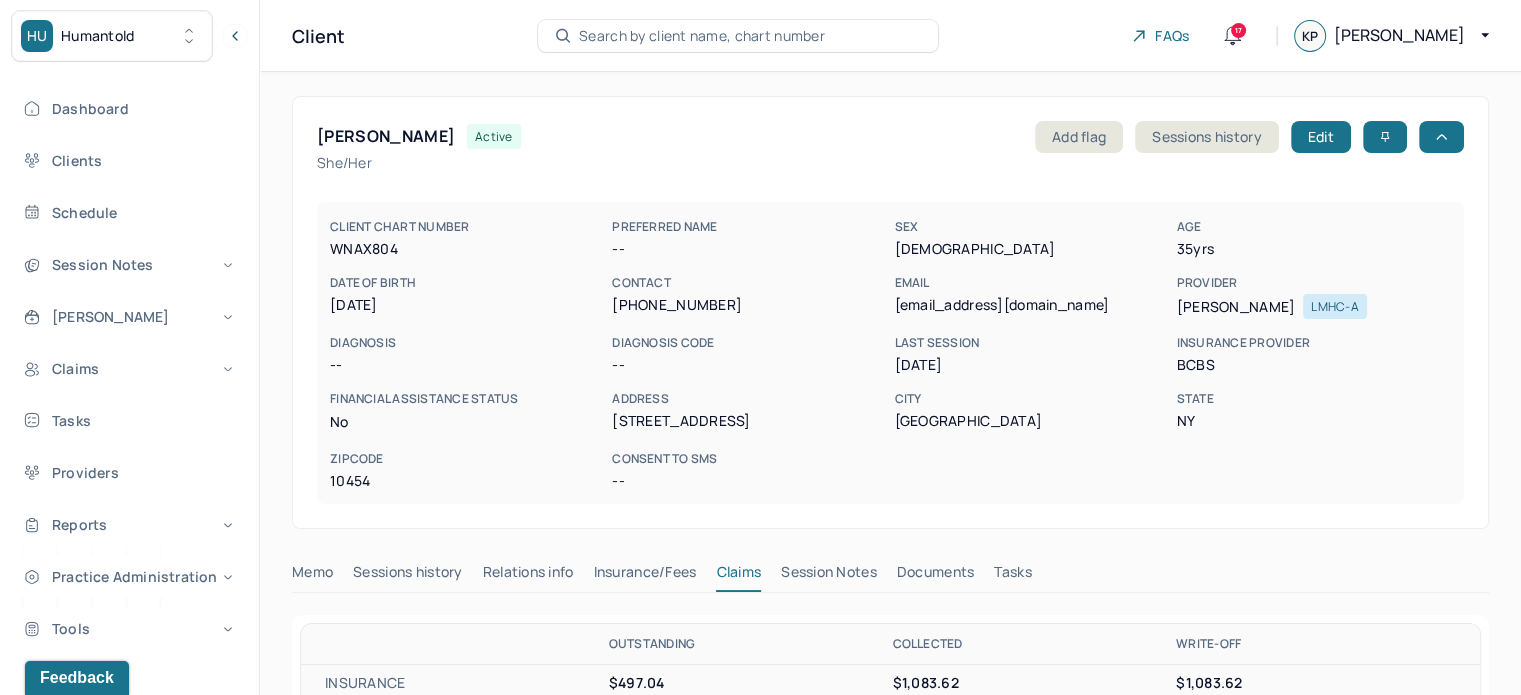 click on "Search by client name, chart number" at bounding box center [702, 36] 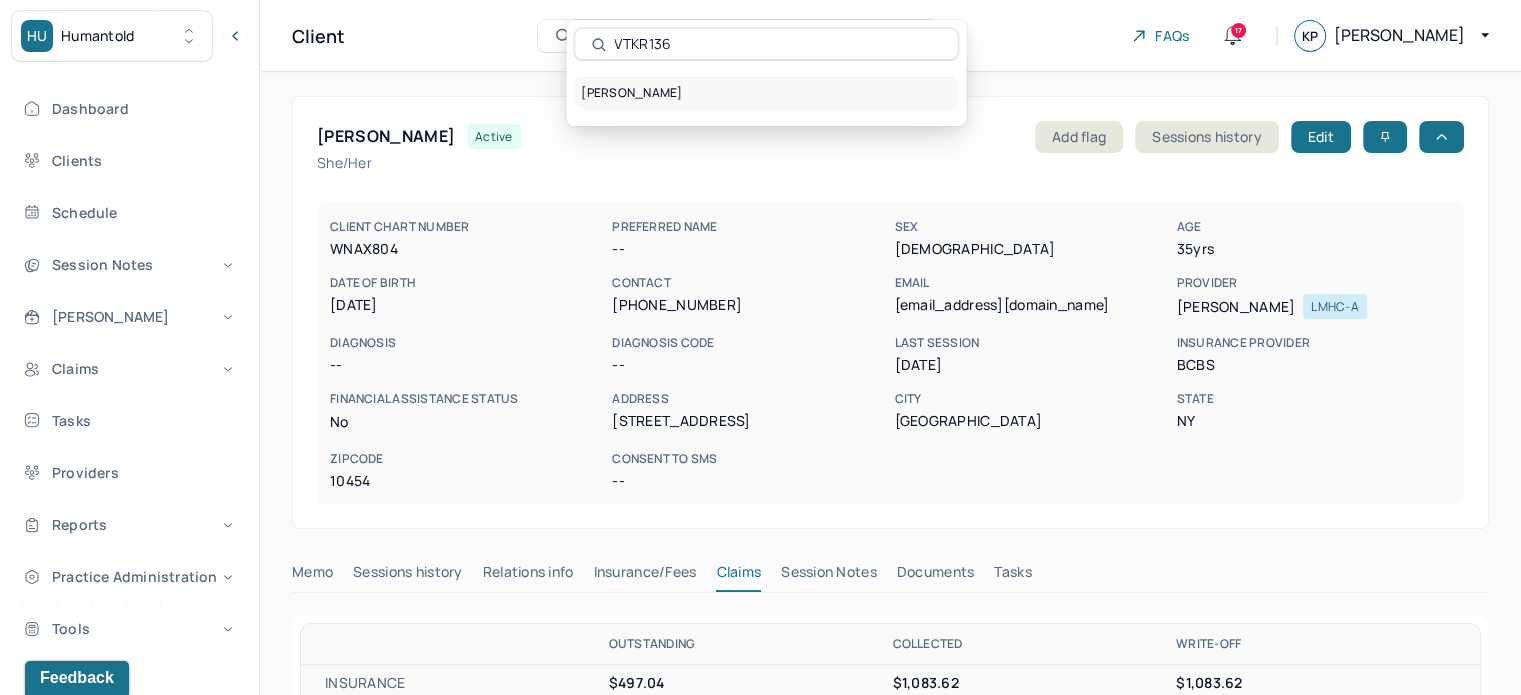 type on "VTKR136" 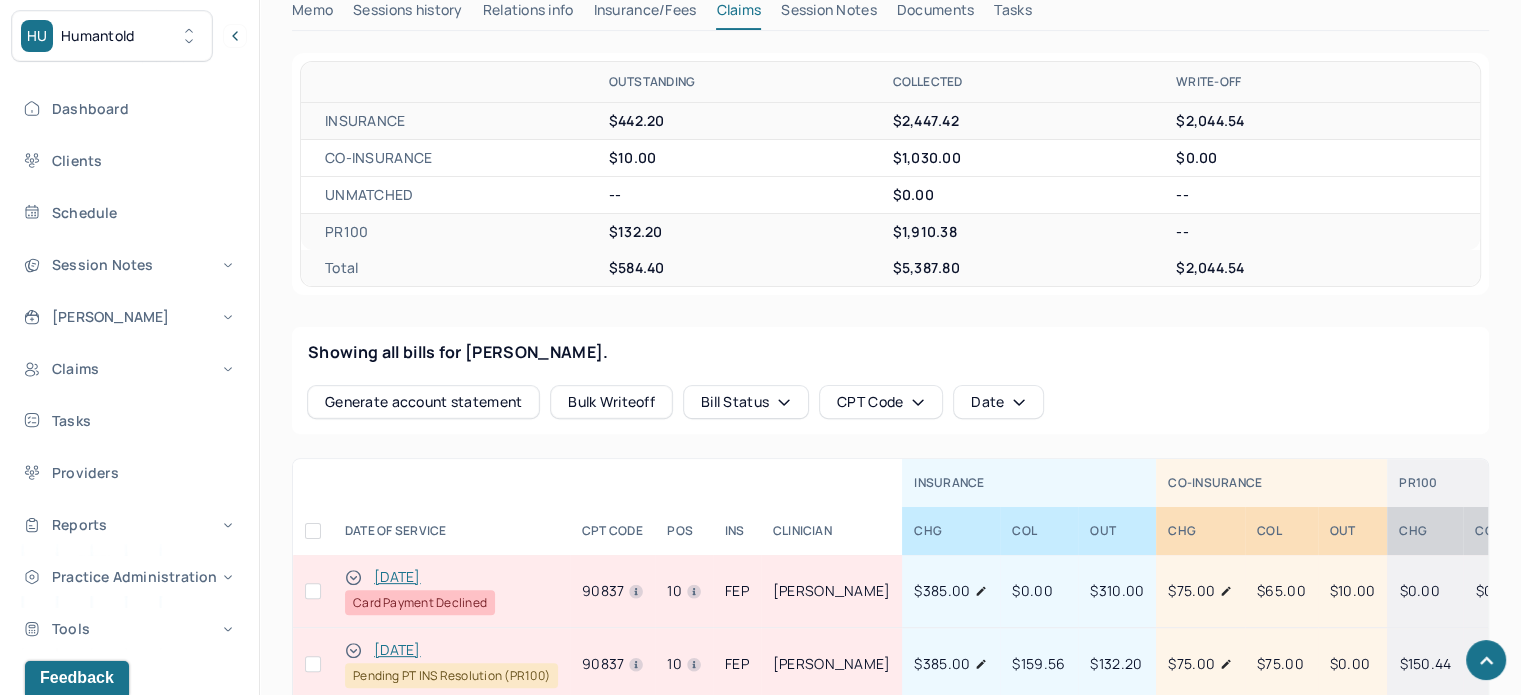 scroll, scrollTop: 800, scrollLeft: 0, axis: vertical 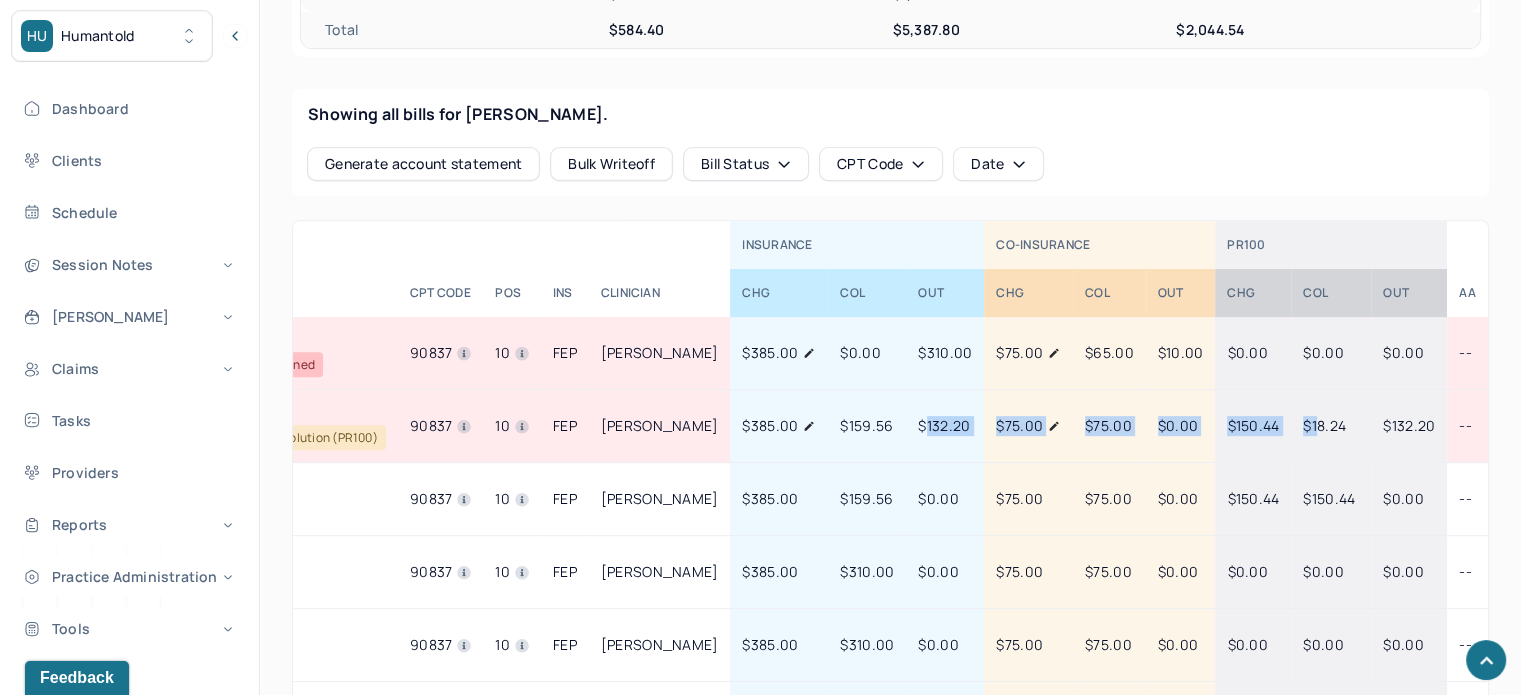 drag, startPoint x: 1104, startPoint y: 419, endPoint x: 1303, endPoint y: 425, distance: 199.09044 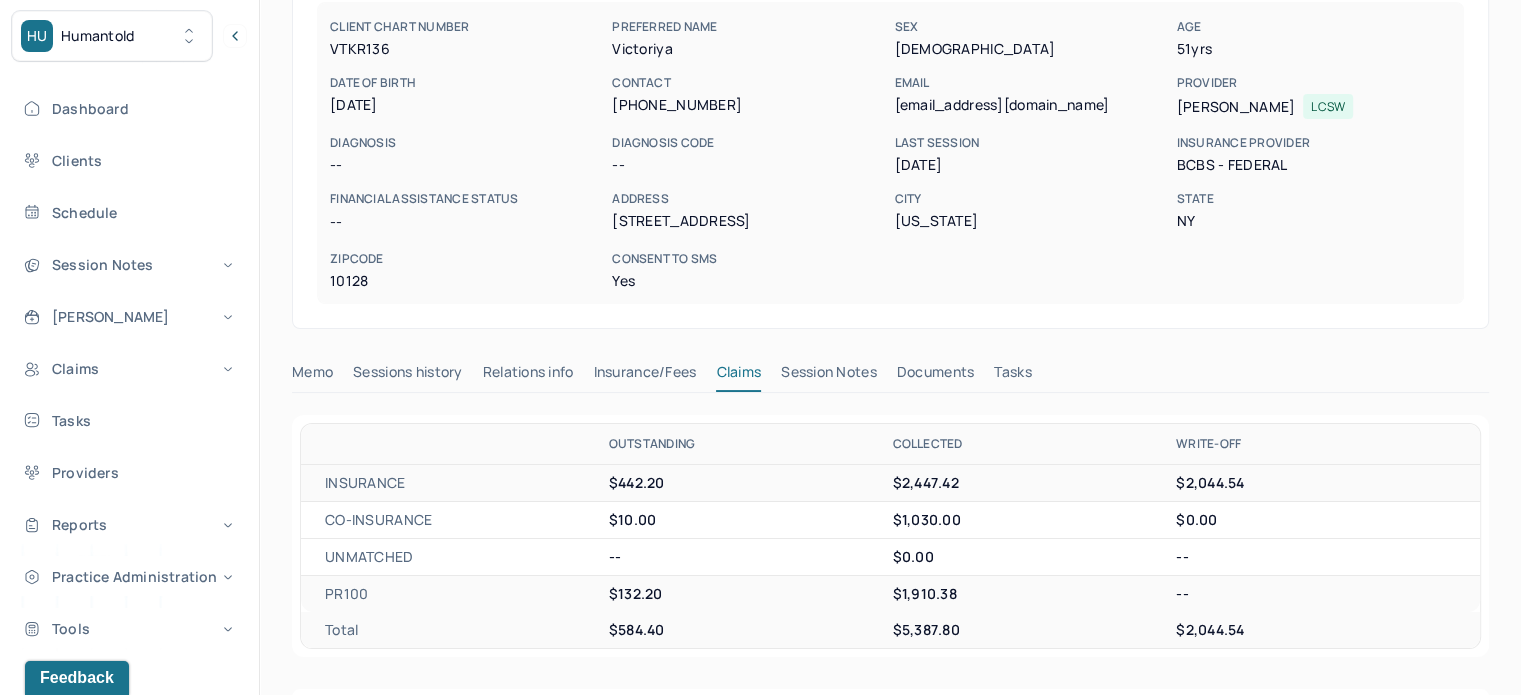 scroll, scrollTop: 0, scrollLeft: 0, axis: both 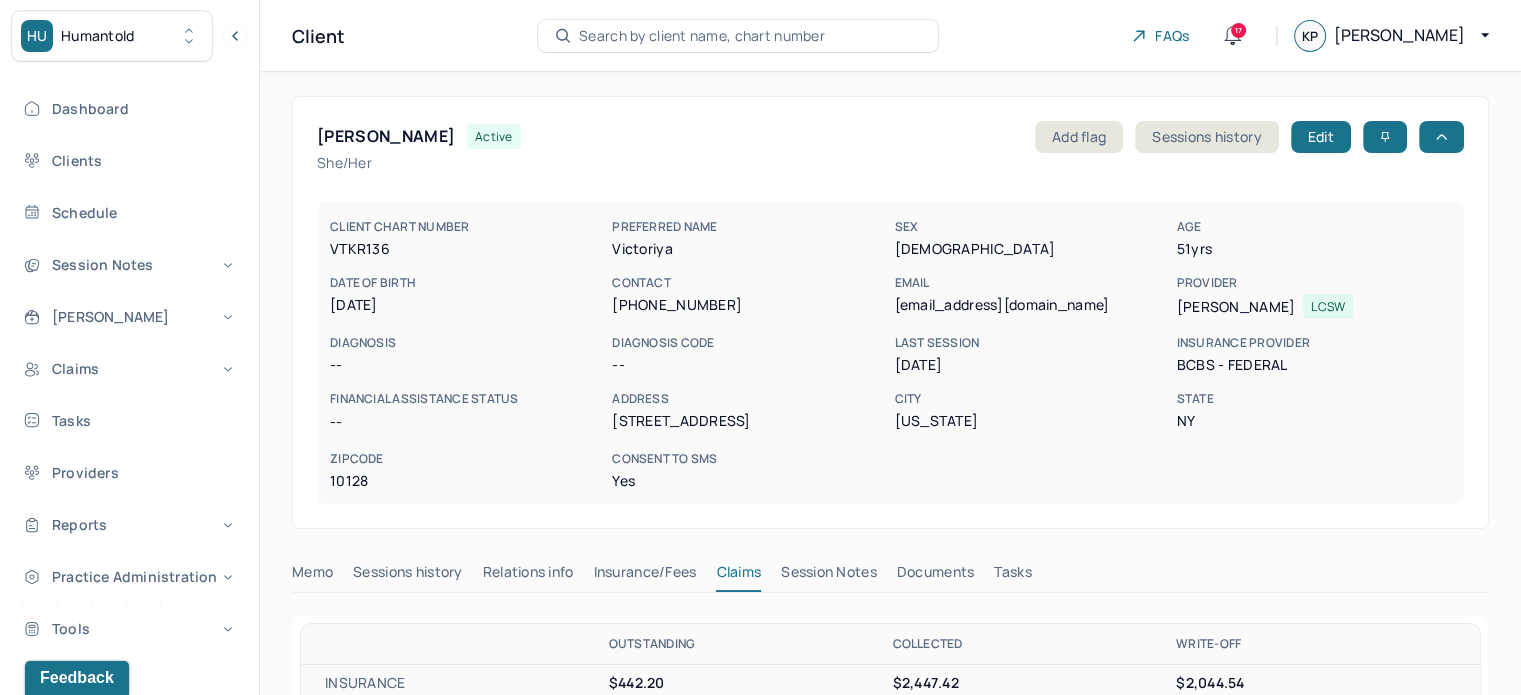 click on "Search by client name, chart number" at bounding box center [702, 36] 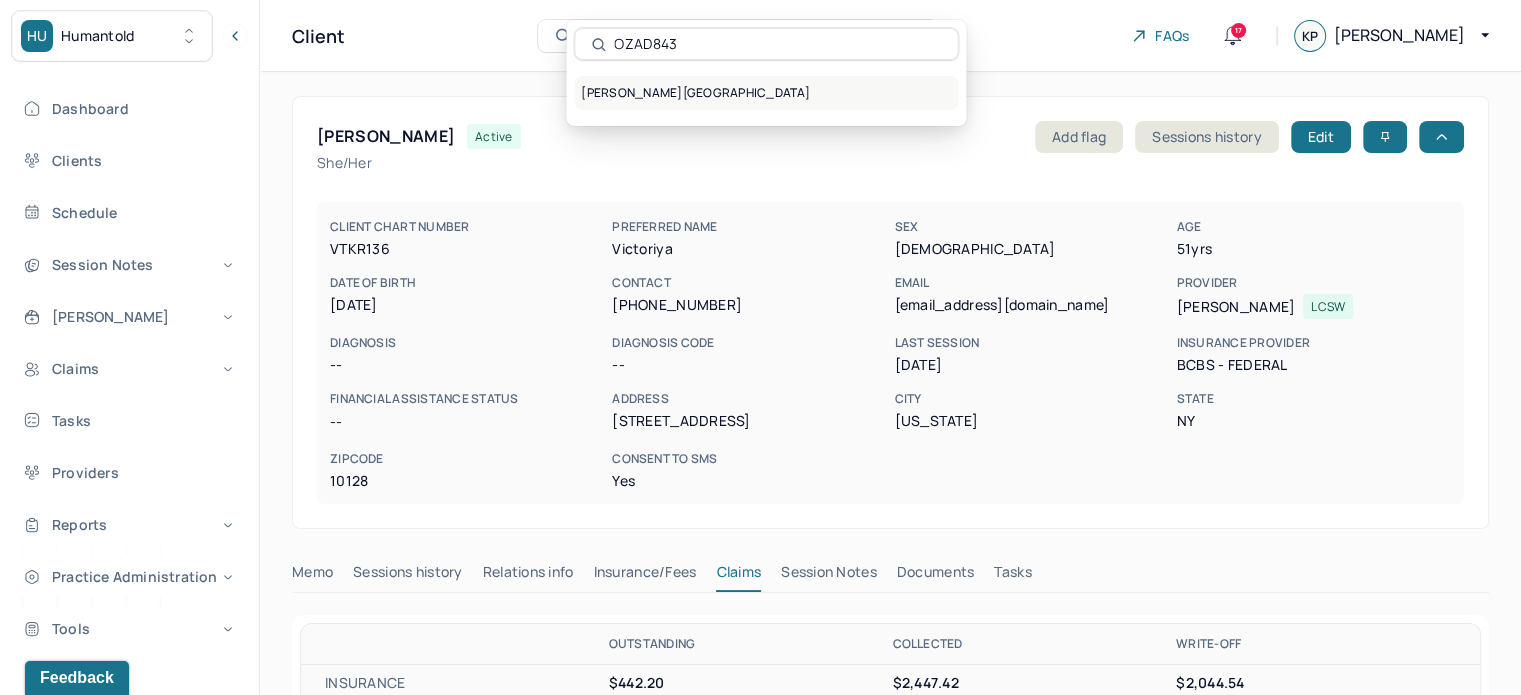 type on "OZAD843" 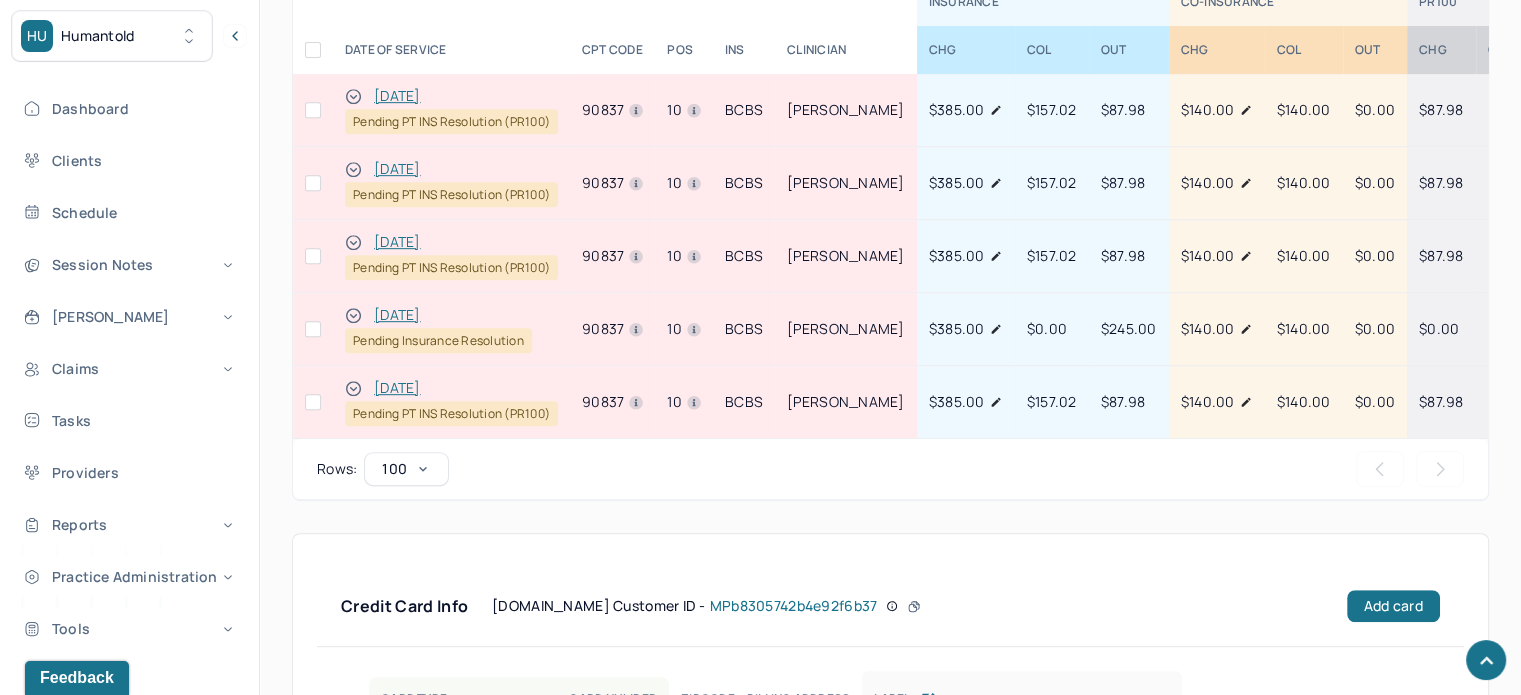 scroll, scrollTop: 1000, scrollLeft: 0, axis: vertical 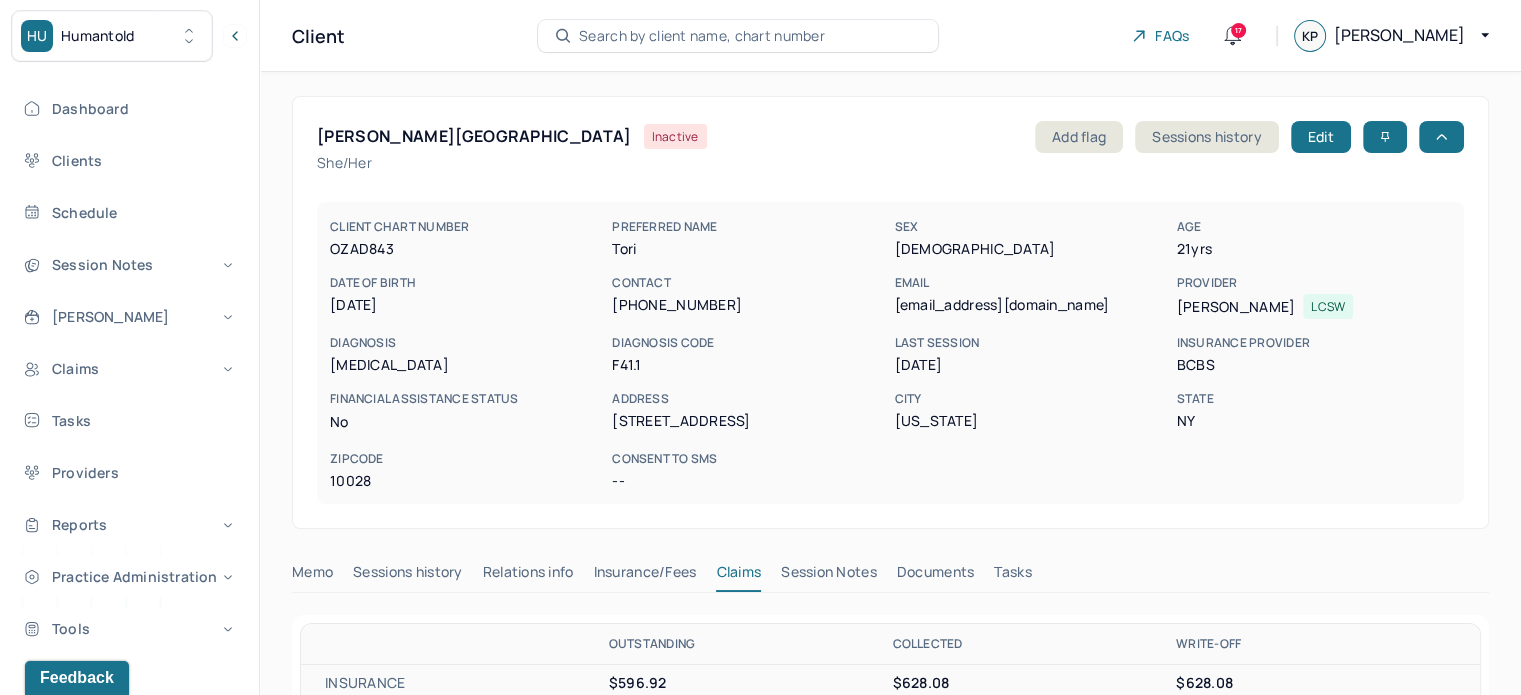 click on "Search by client name, chart number" at bounding box center (702, 36) 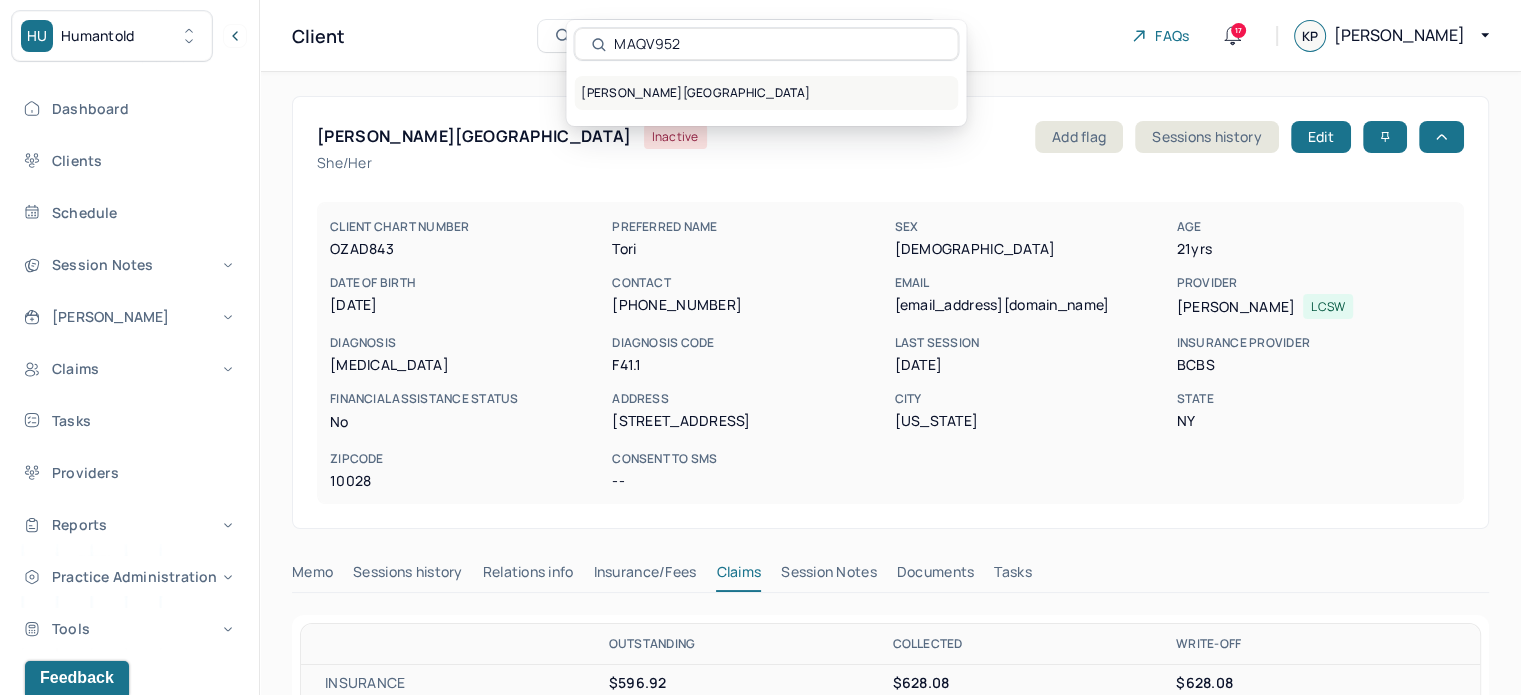 type on "MAQV952" 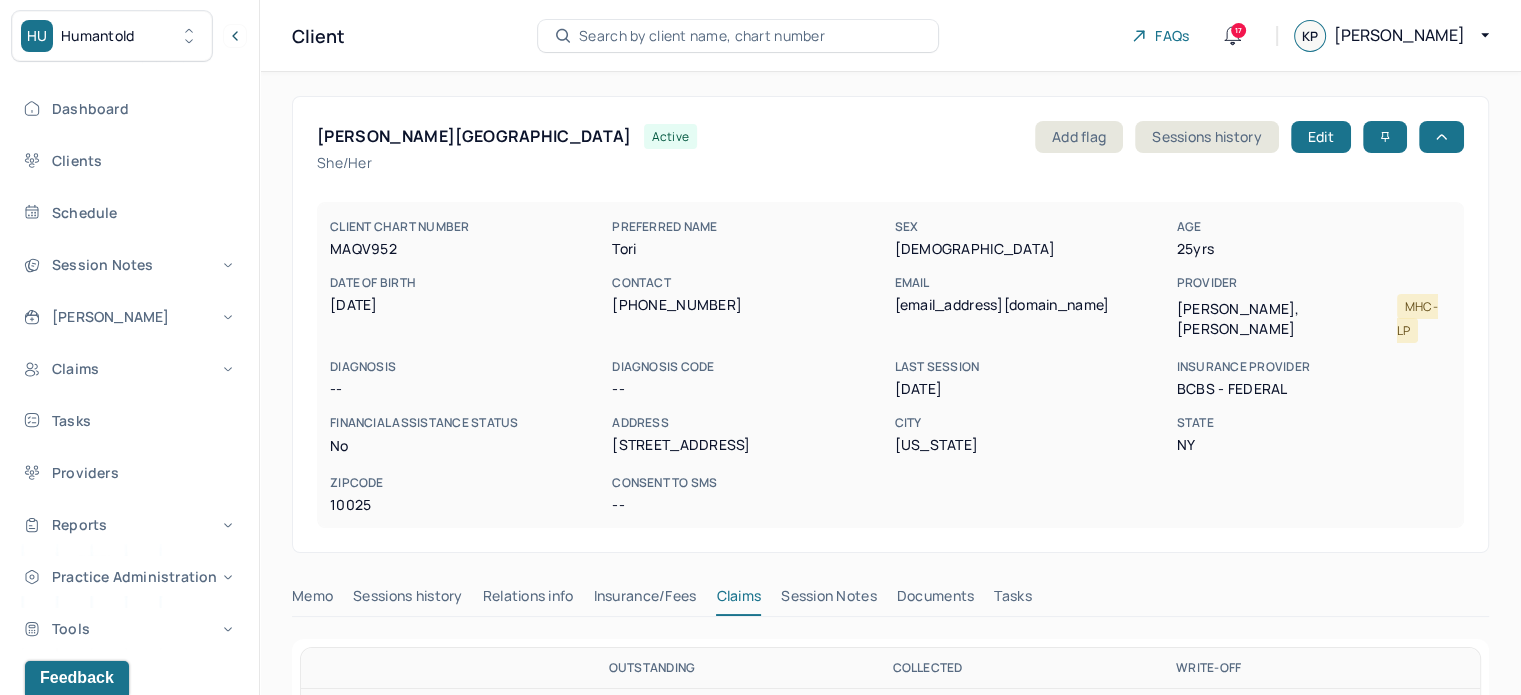 click on "[PERSON_NAME][GEOGRAPHIC_DATA]" at bounding box center [474, 136] 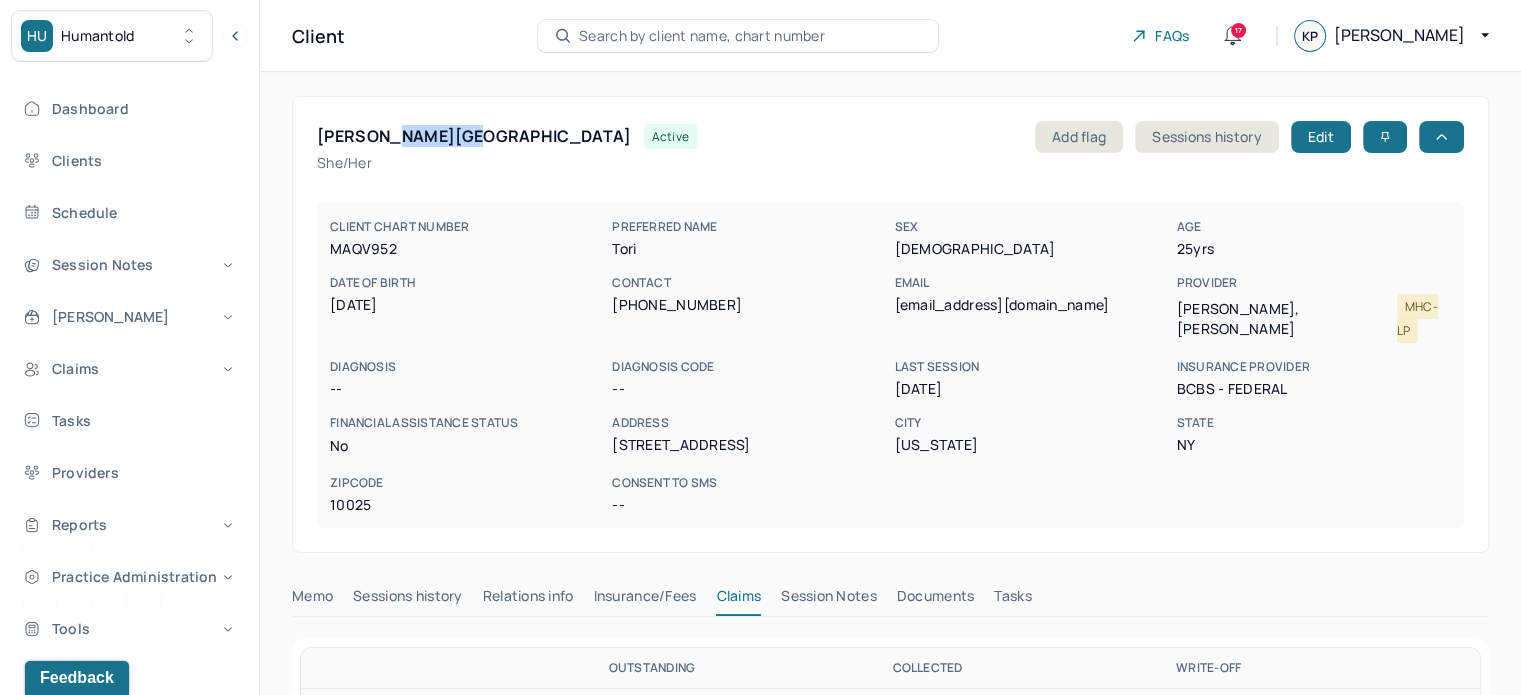 click on "[PERSON_NAME][GEOGRAPHIC_DATA]" at bounding box center [474, 136] 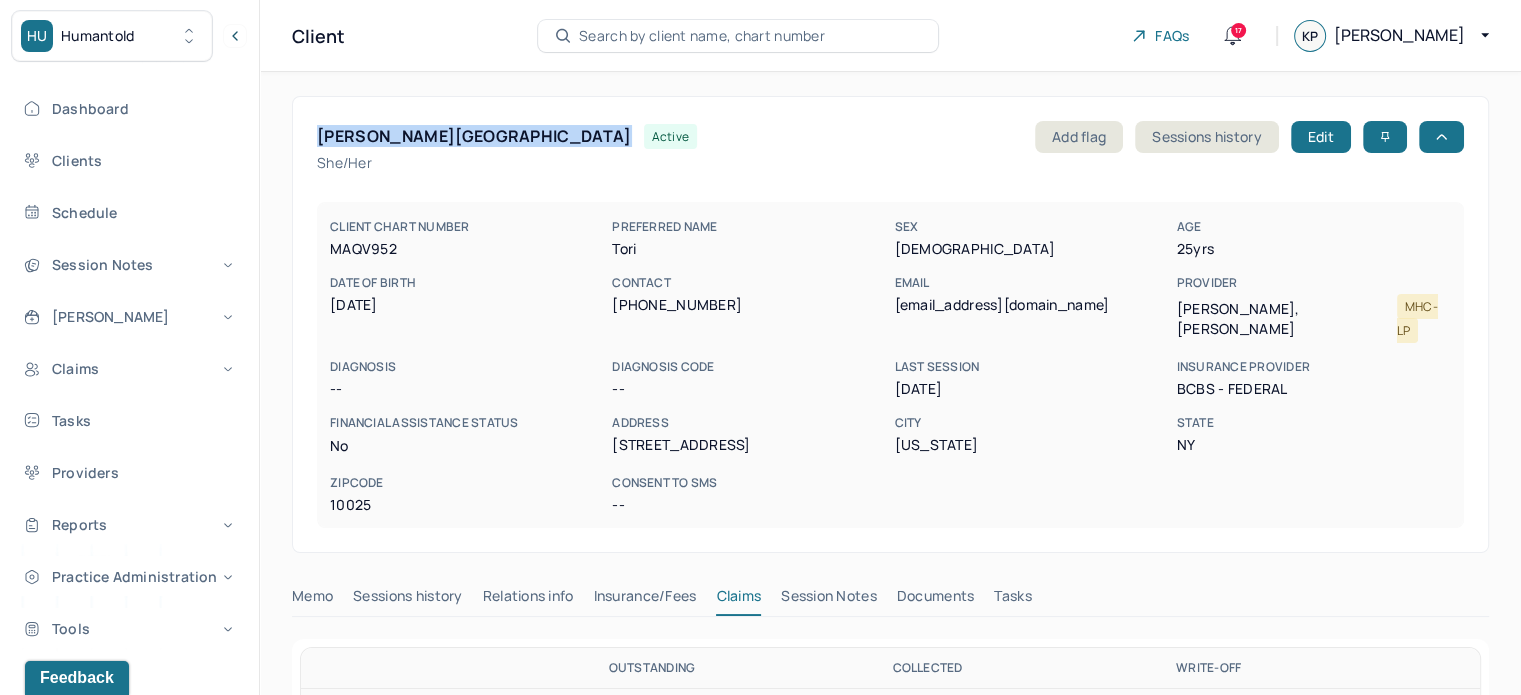 click on "[PERSON_NAME][GEOGRAPHIC_DATA]" at bounding box center (474, 136) 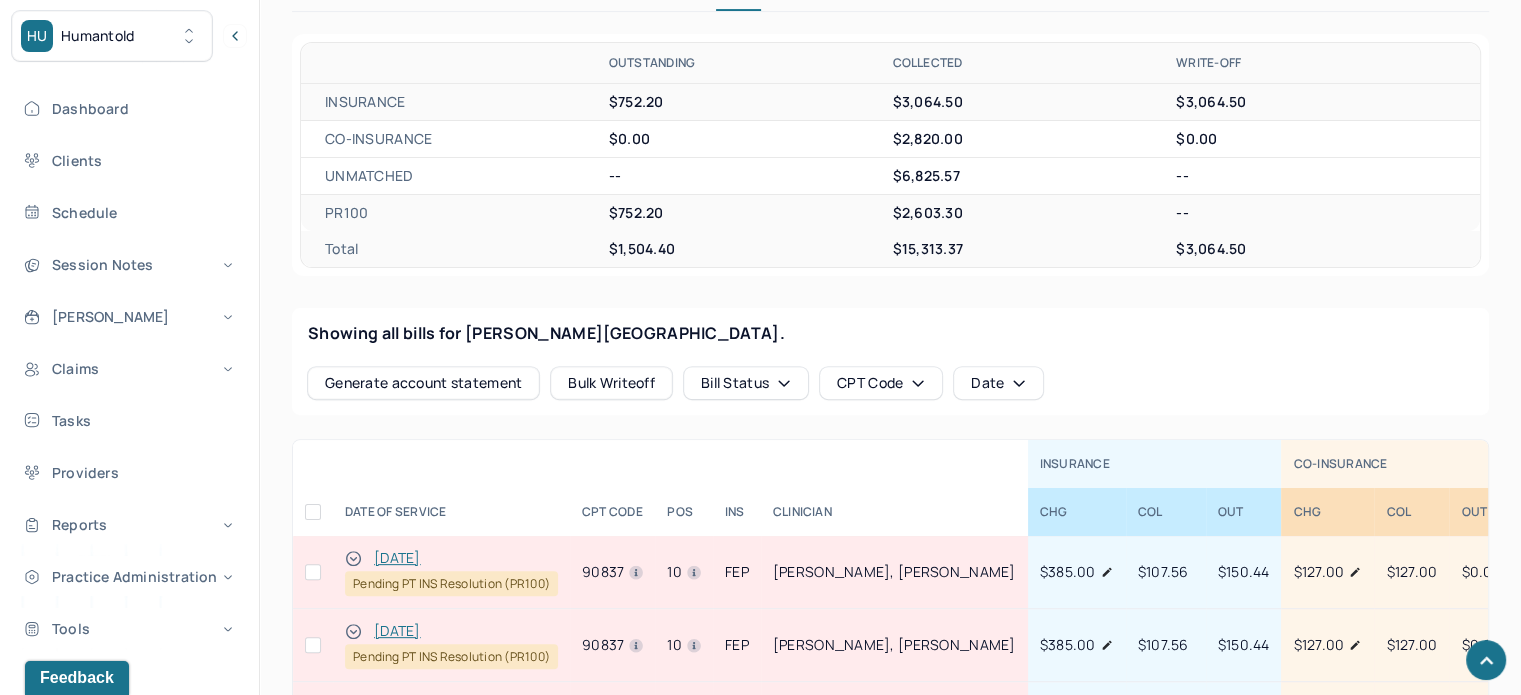 scroll, scrollTop: 900, scrollLeft: 0, axis: vertical 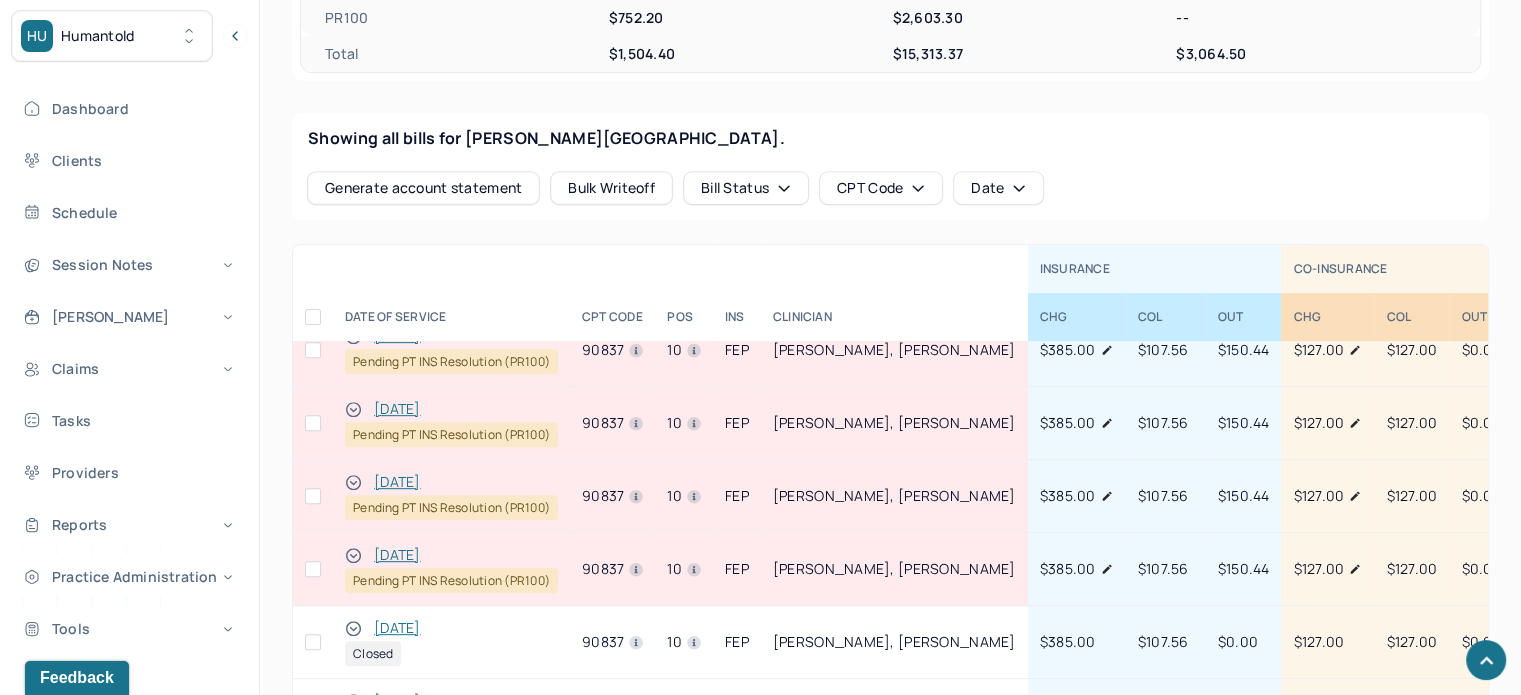 drag, startPoint x: 976, startPoint y: 546, endPoint x: 1340, endPoint y: 531, distance: 364.30893 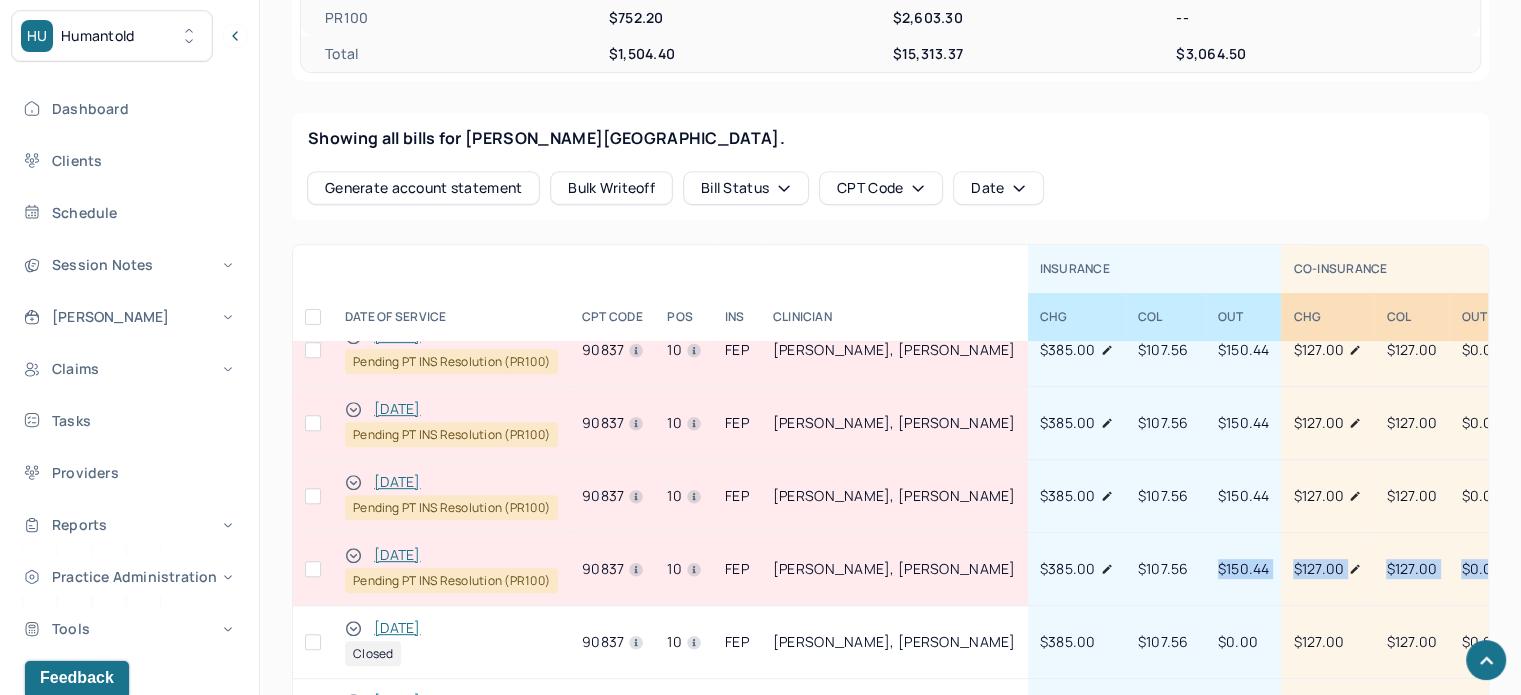 scroll, scrollTop: 100, scrollLeft: 160, axis: both 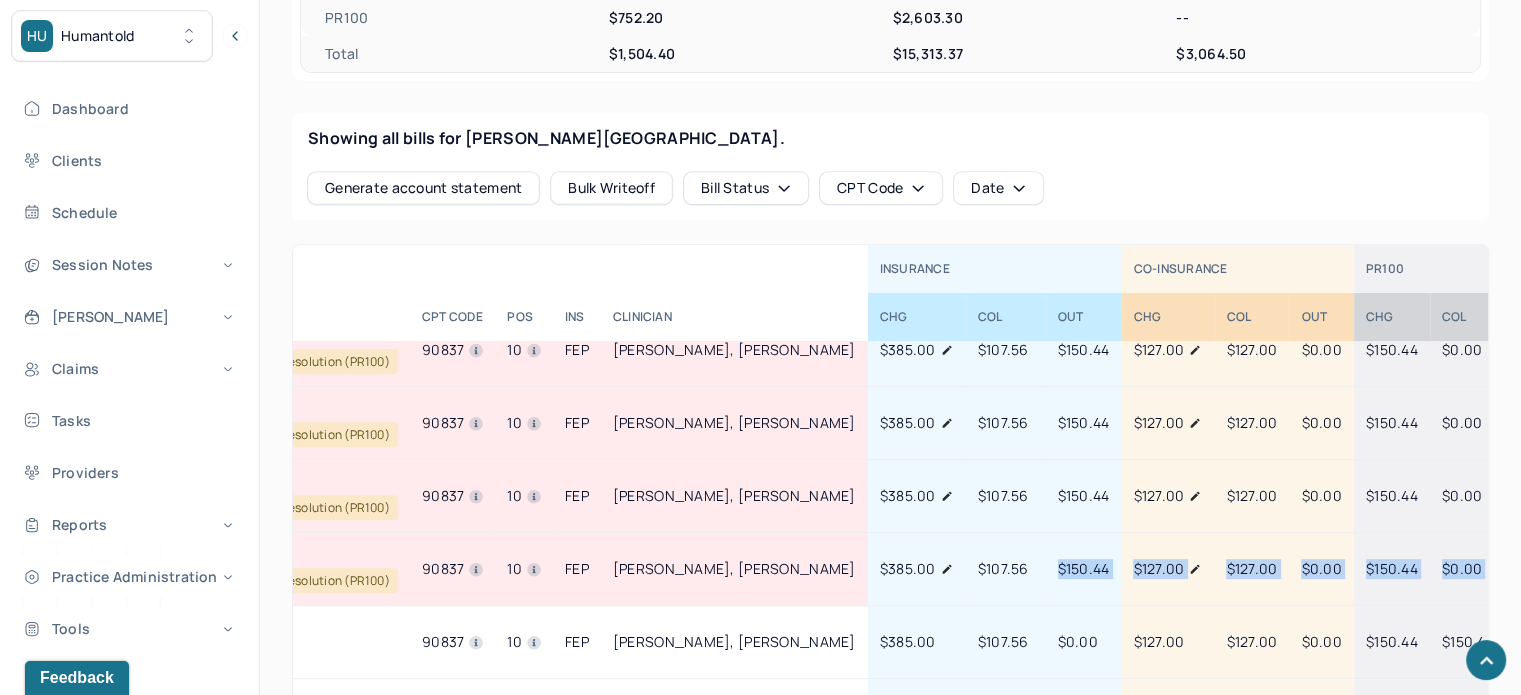drag, startPoint x: 1069, startPoint y: 539, endPoint x: 1408, endPoint y: 535, distance: 339.0236 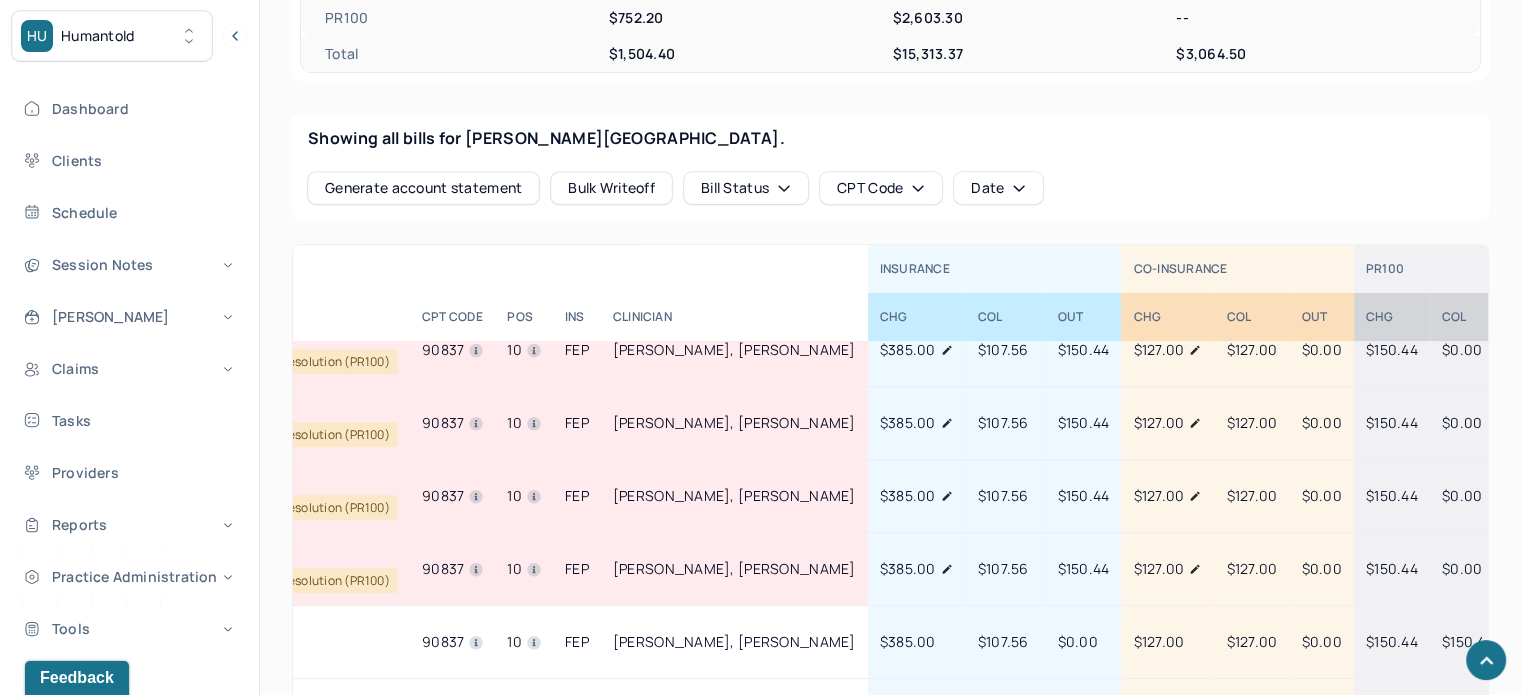 click on "$150.44" at bounding box center (1544, 568) 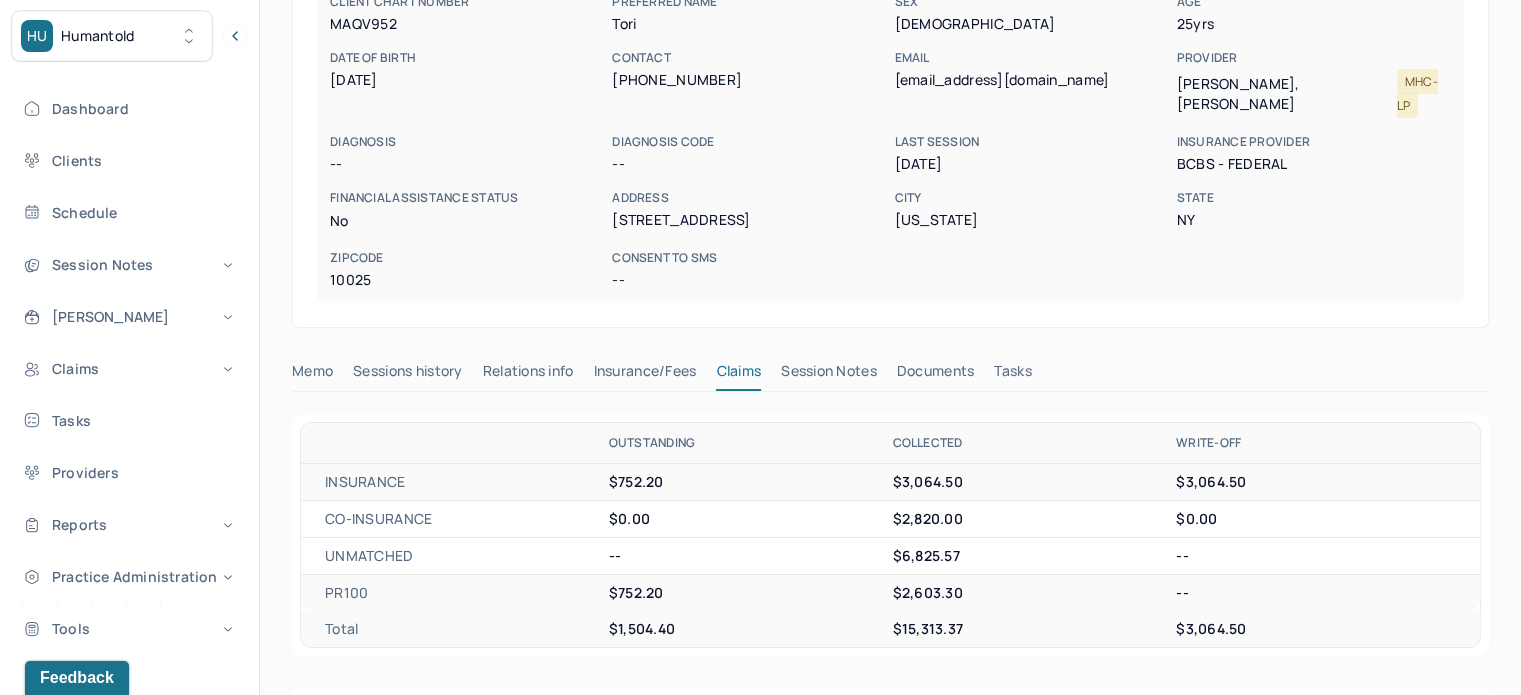 scroll, scrollTop: 0, scrollLeft: 0, axis: both 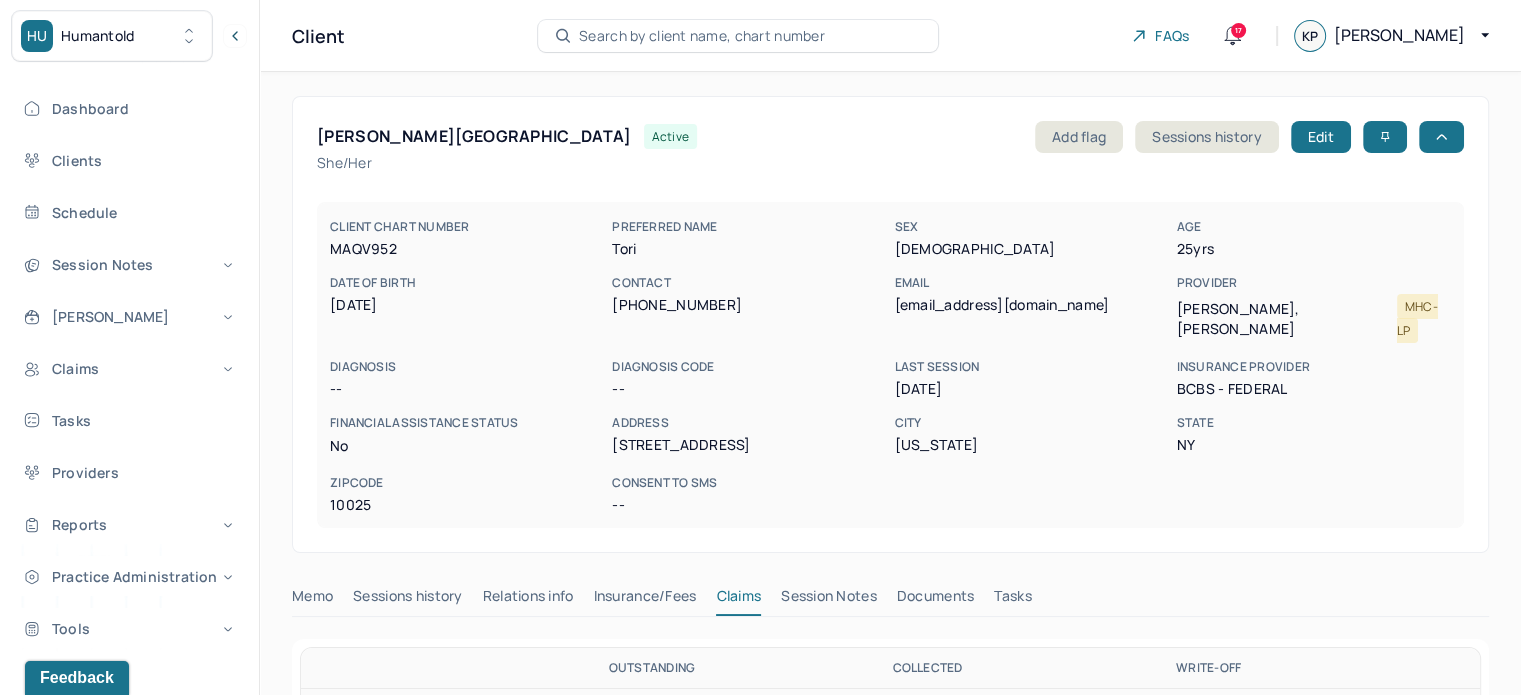 click on "Search by client name, chart number" at bounding box center [702, 36] 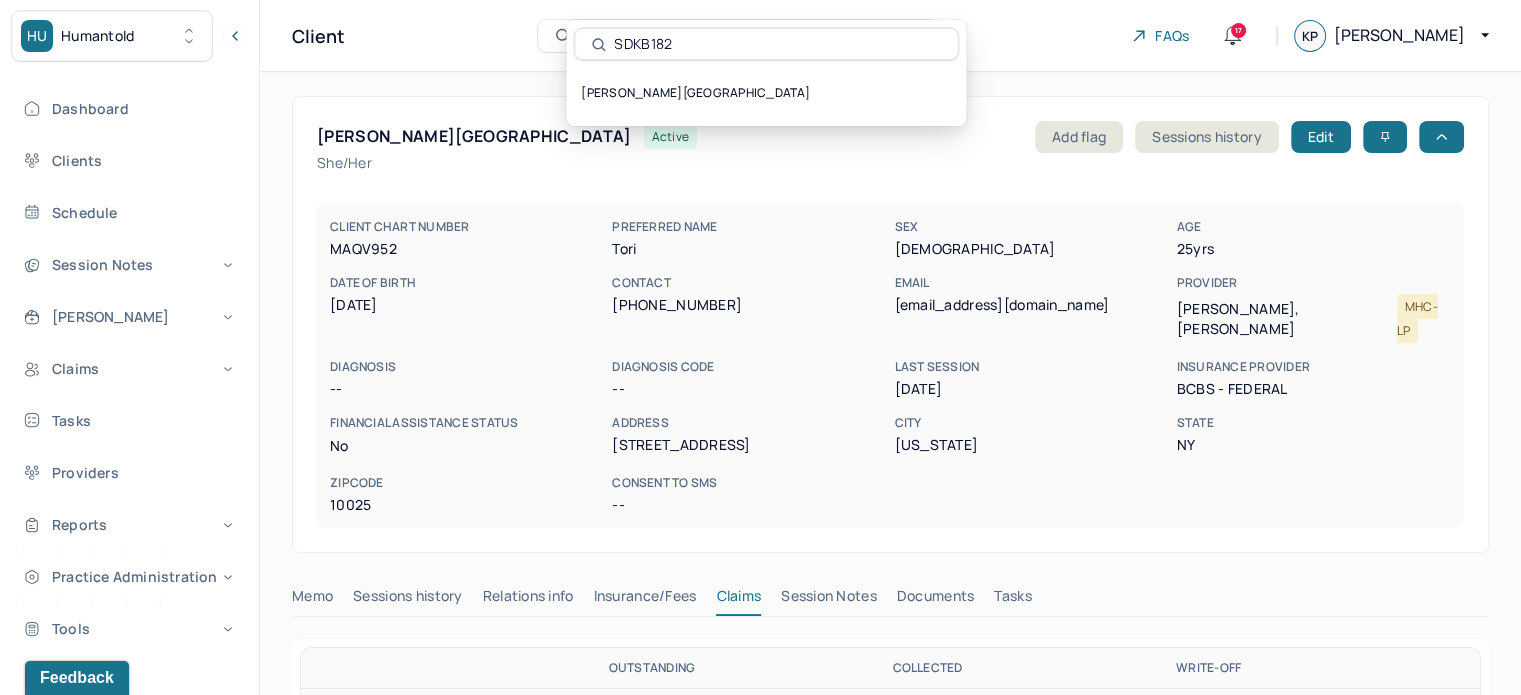 type on "SDKB182" 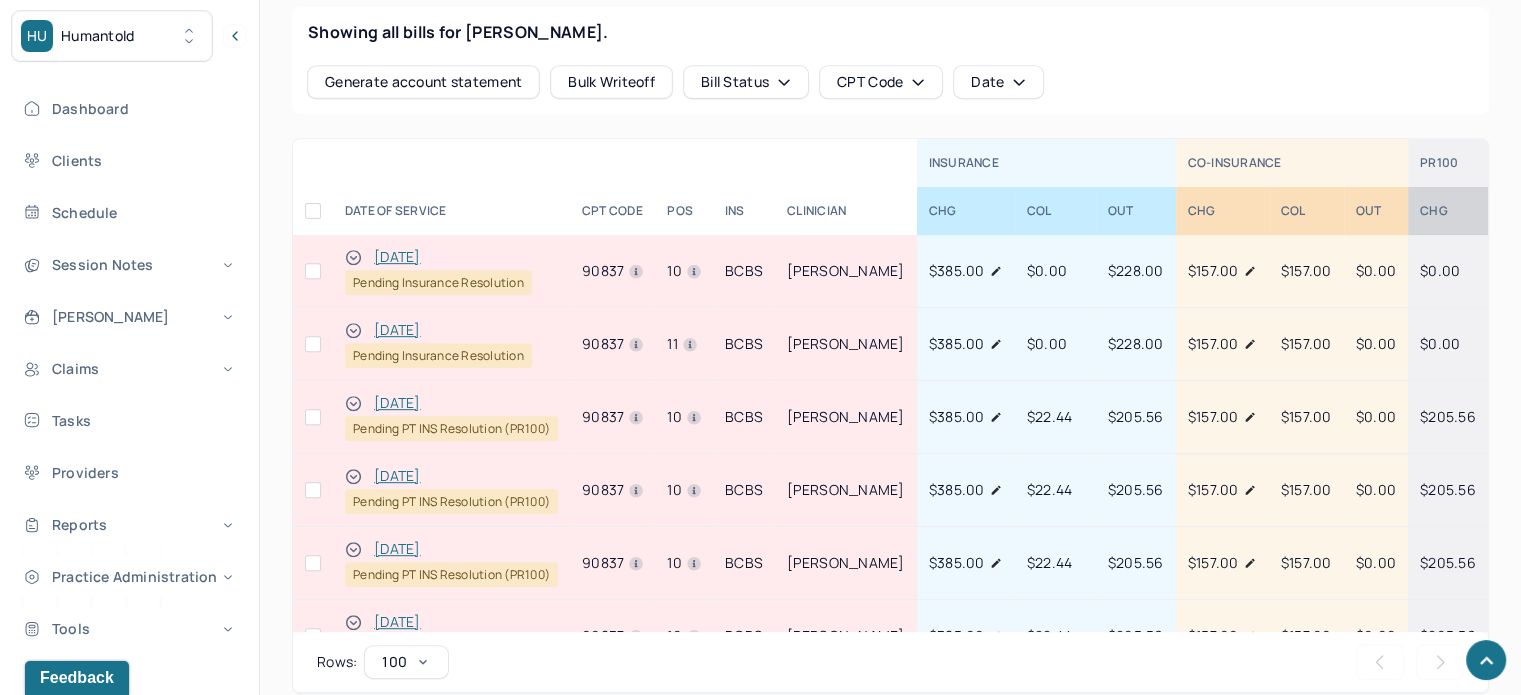 scroll, scrollTop: 900, scrollLeft: 0, axis: vertical 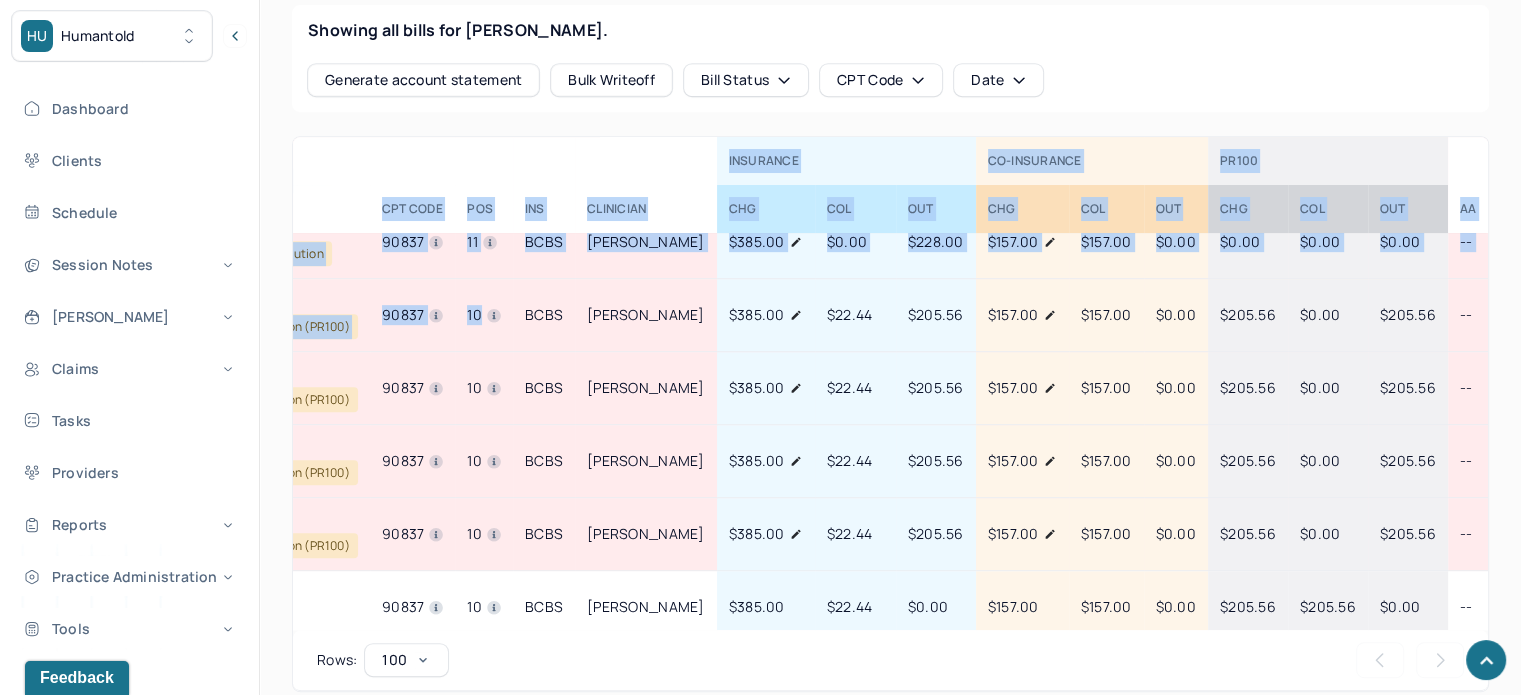 drag, startPoint x: 708, startPoint y: 305, endPoint x: 1537, endPoint y: 306, distance: 829.0006 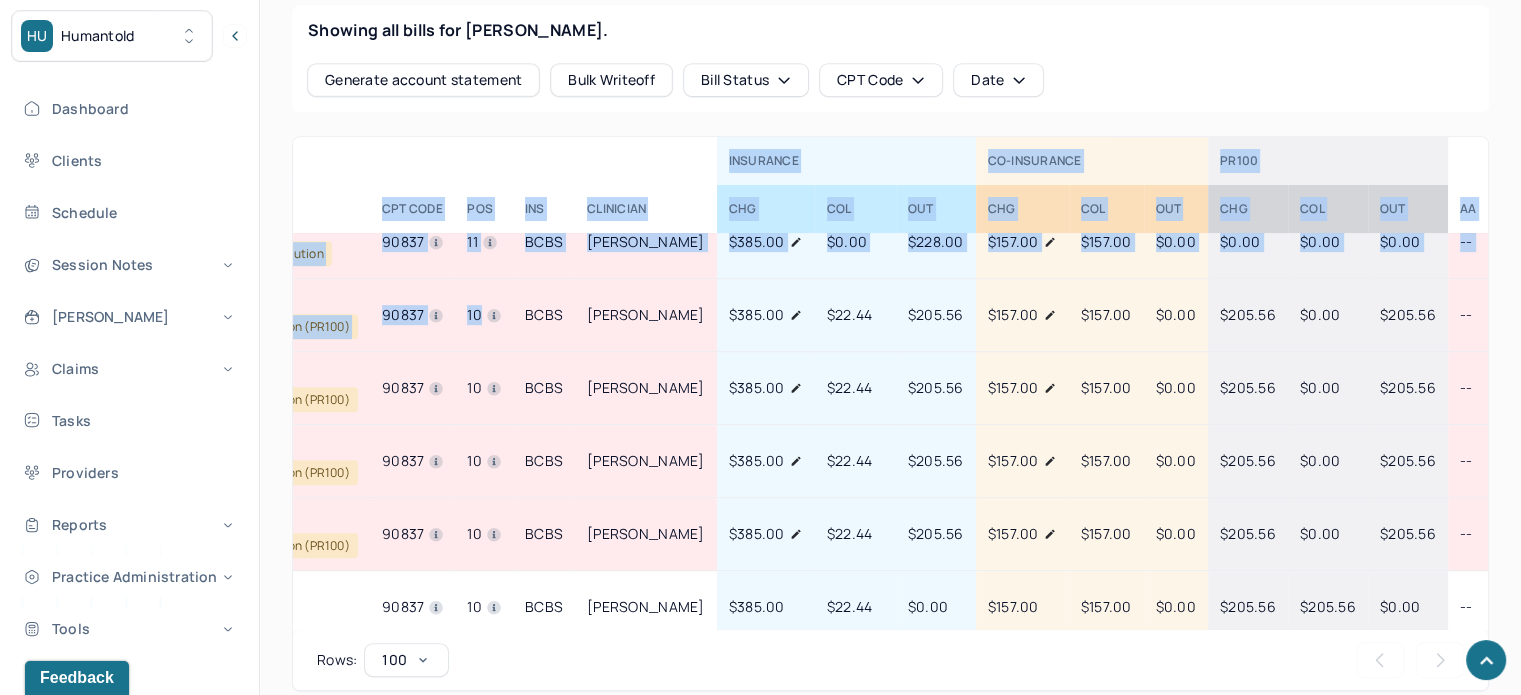 click on "$205.56" at bounding box center (1408, 314) 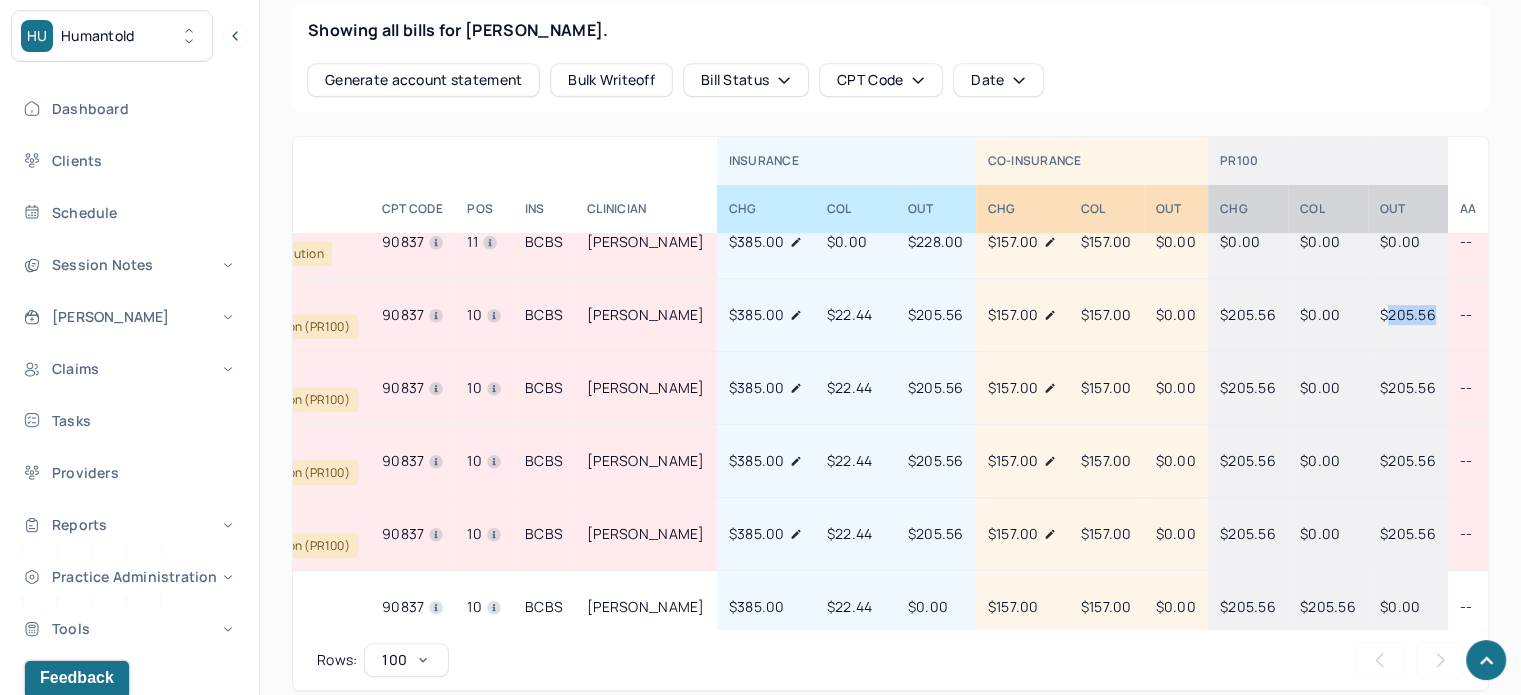 click on "$205.56" at bounding box center (1408, 314) 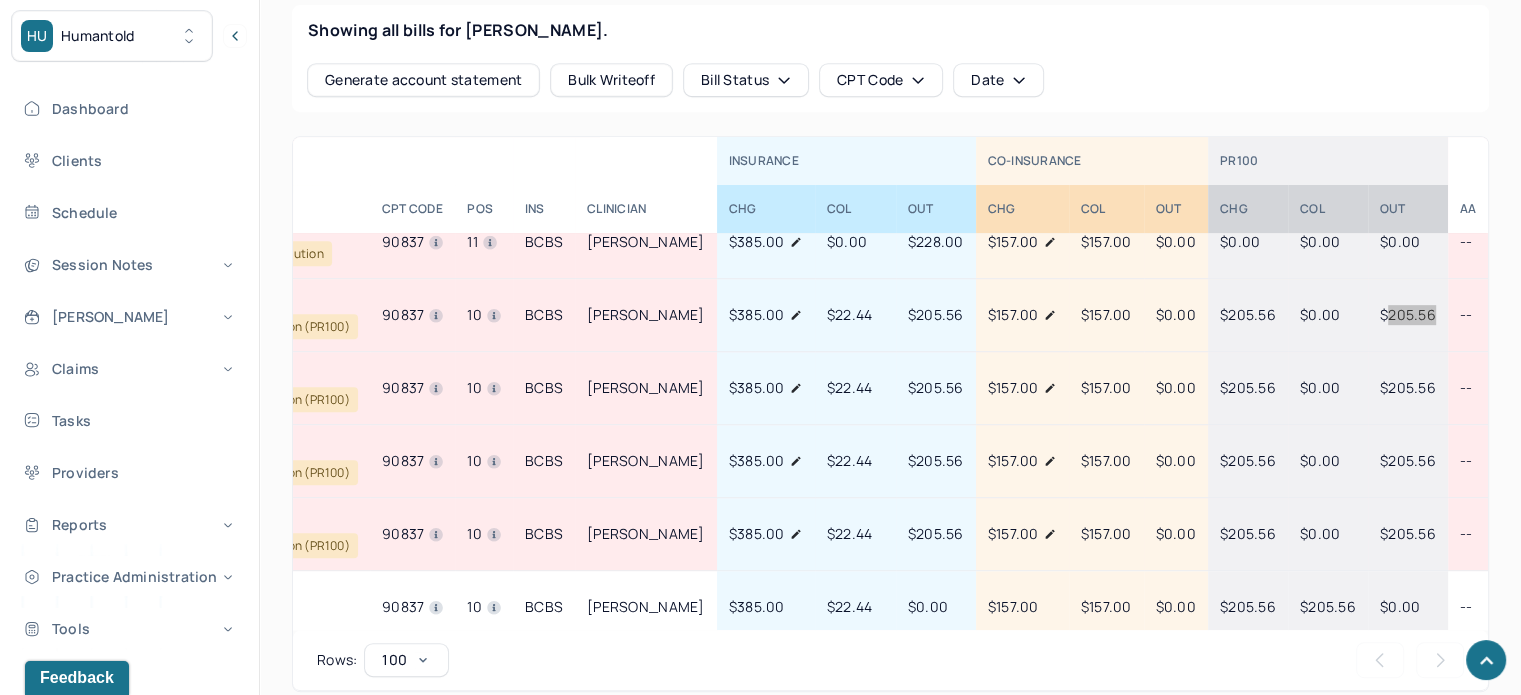 scroll, scrollTop: 0, scrollLeft: 211, axis: horizontal 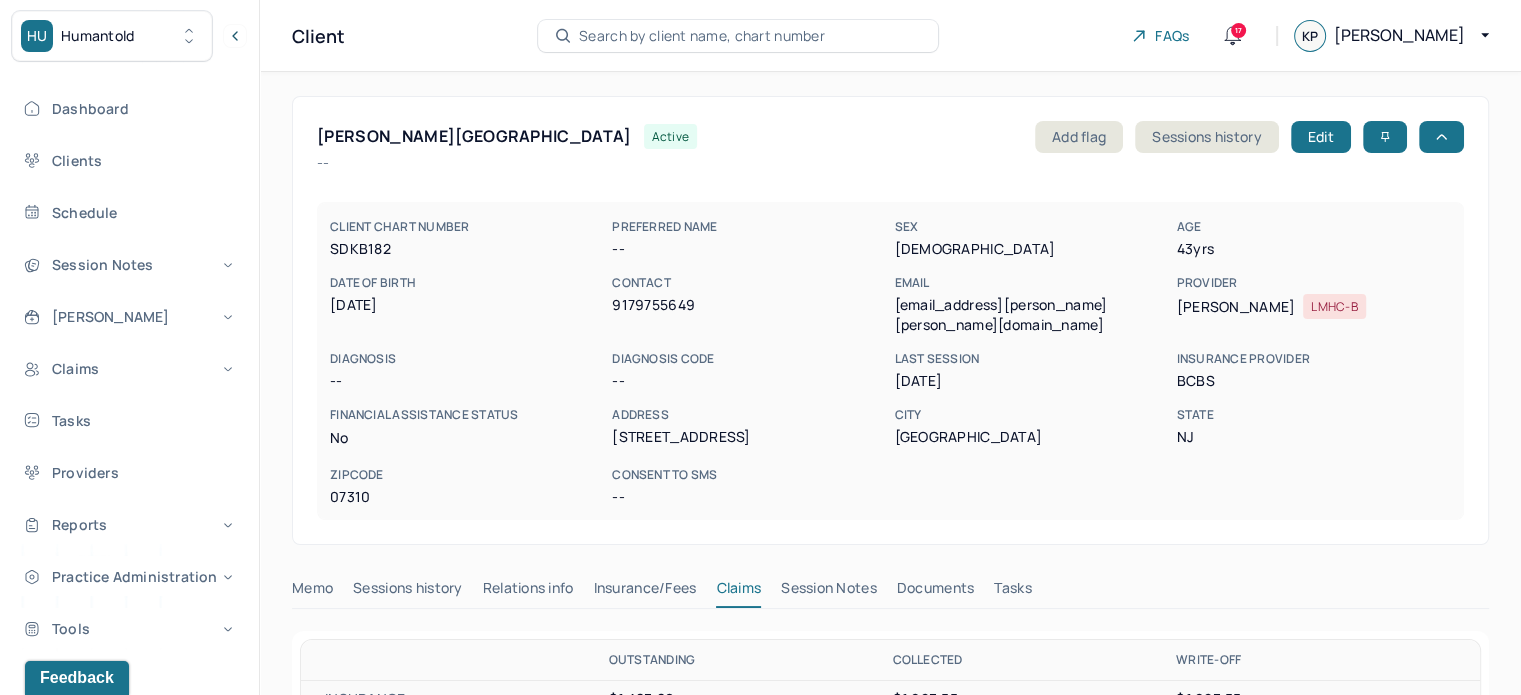 type 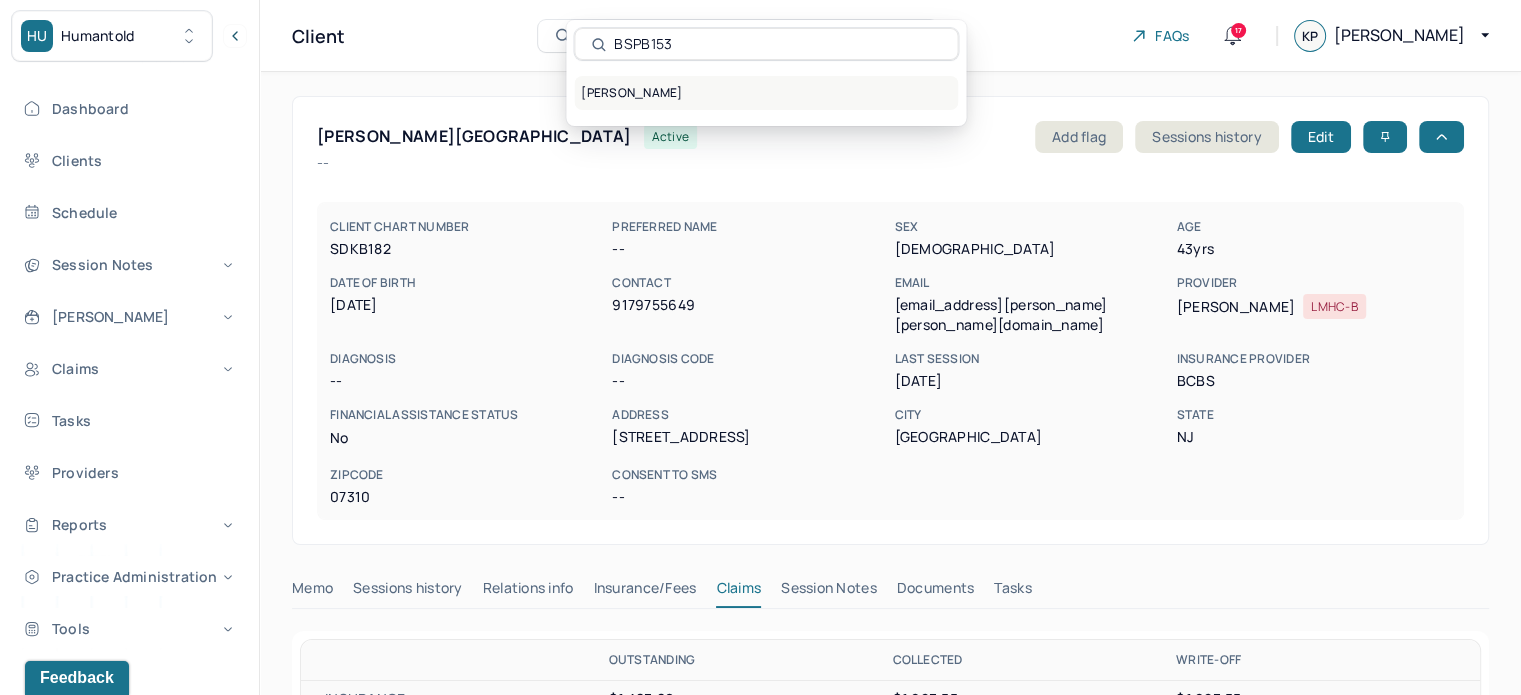 type on "BSPB153" 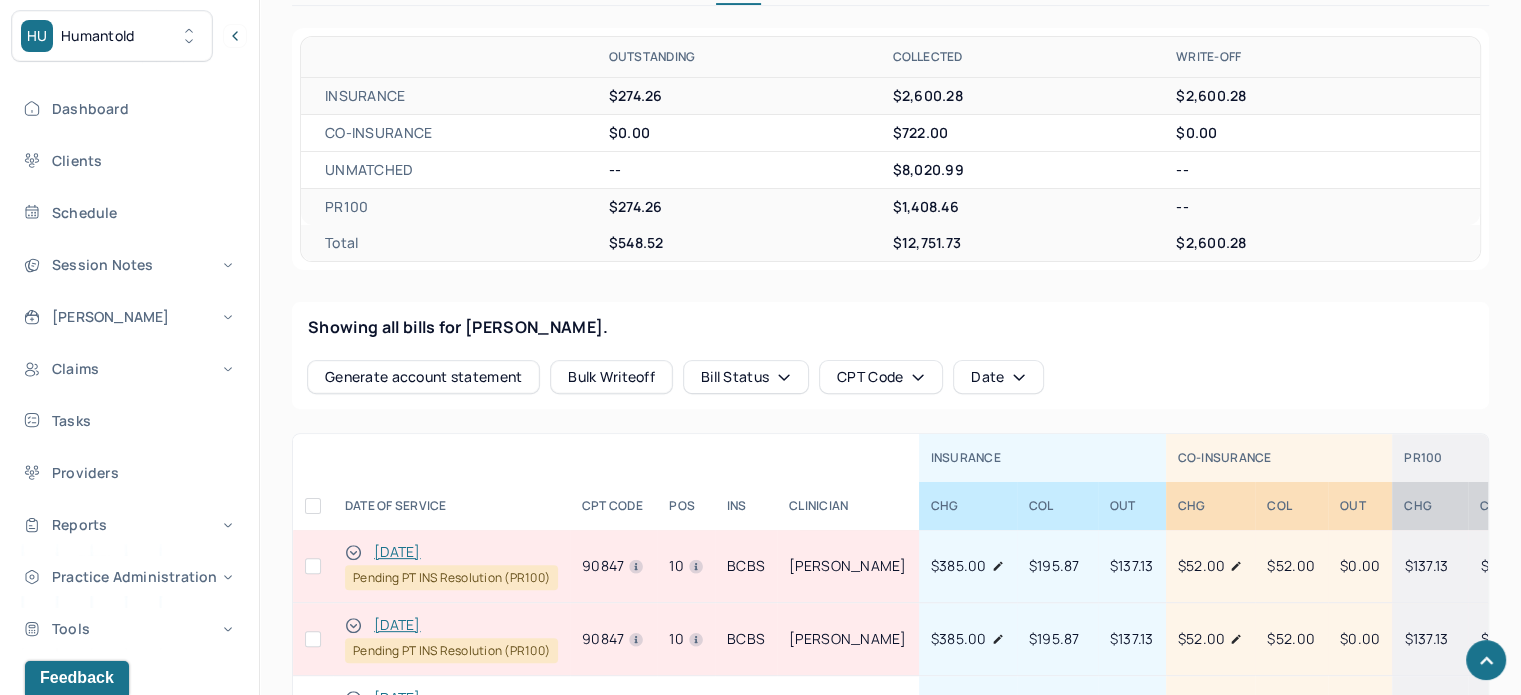 scroll, scrollTop: 800, scrollLeft: 0, axis: vertical 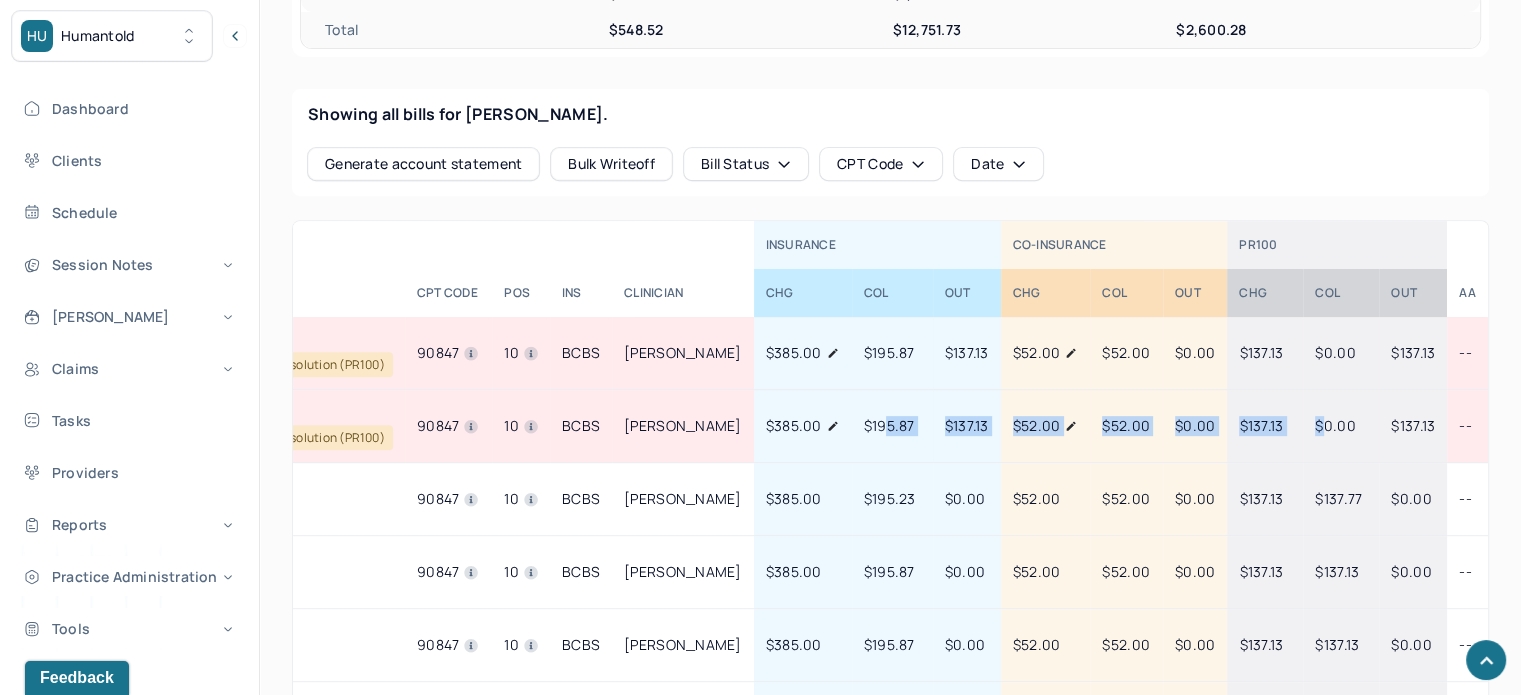 drag, startPoint x: 1087, startPoint y: 406, endPoint x: 1304, endPoint y: 427, distance: 218.01376 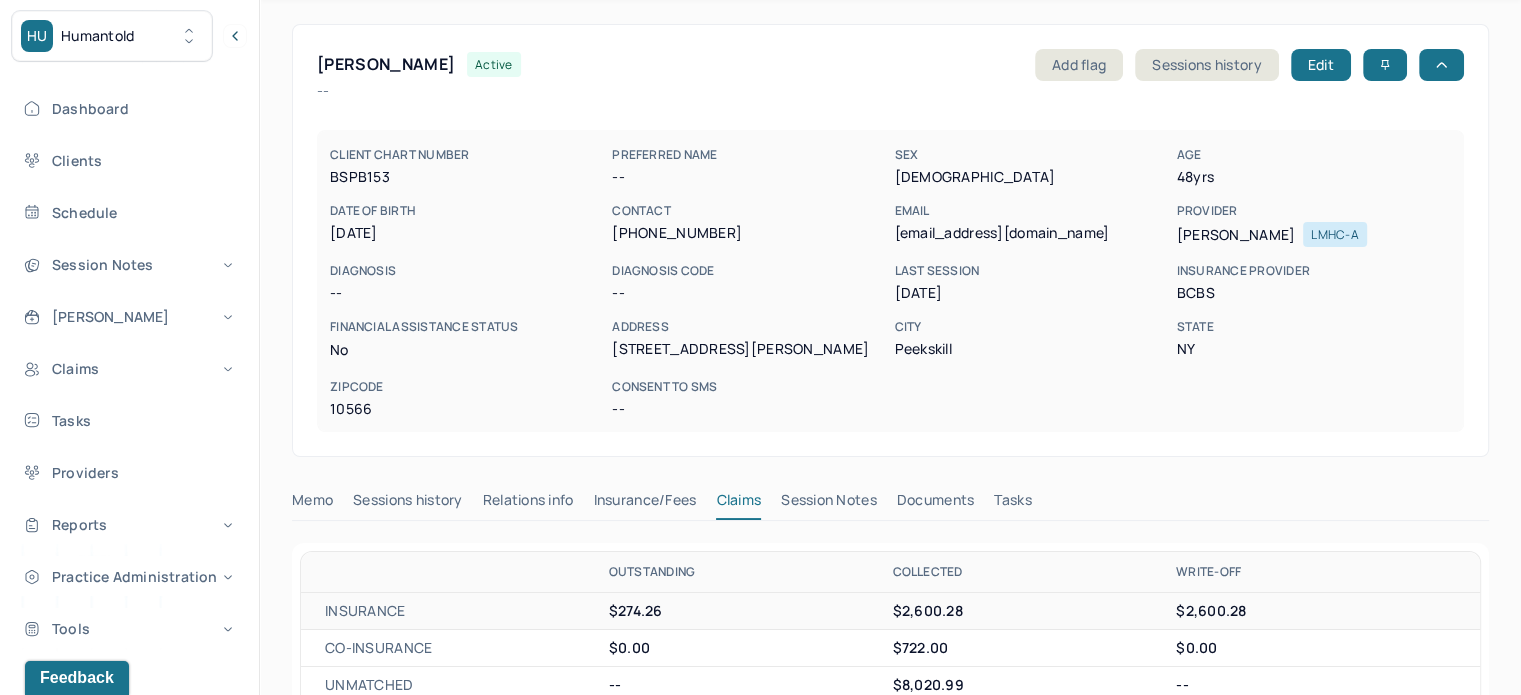 scroll, scrollTop: 0, scrollLeft: 0, axis: both 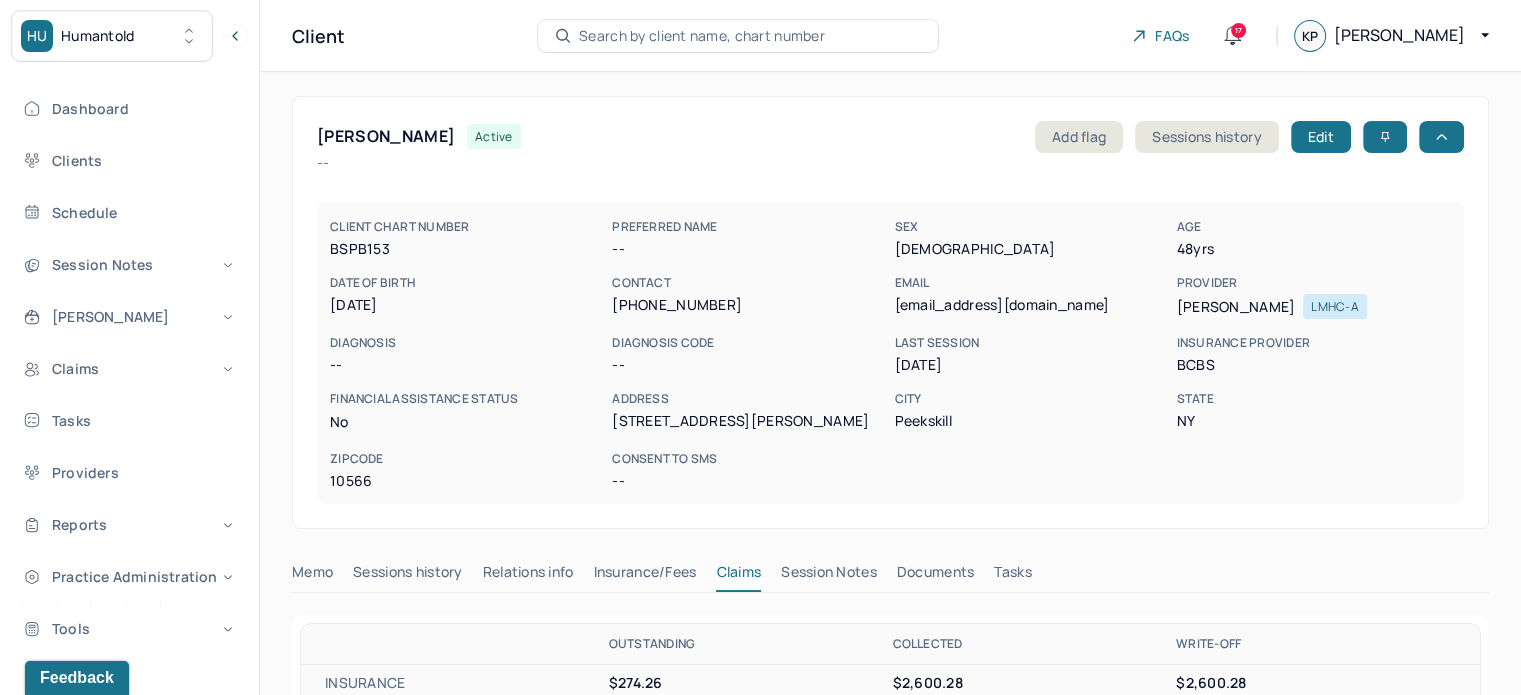 click on "Search by client name, chart number" at bounding box center (702, 36) 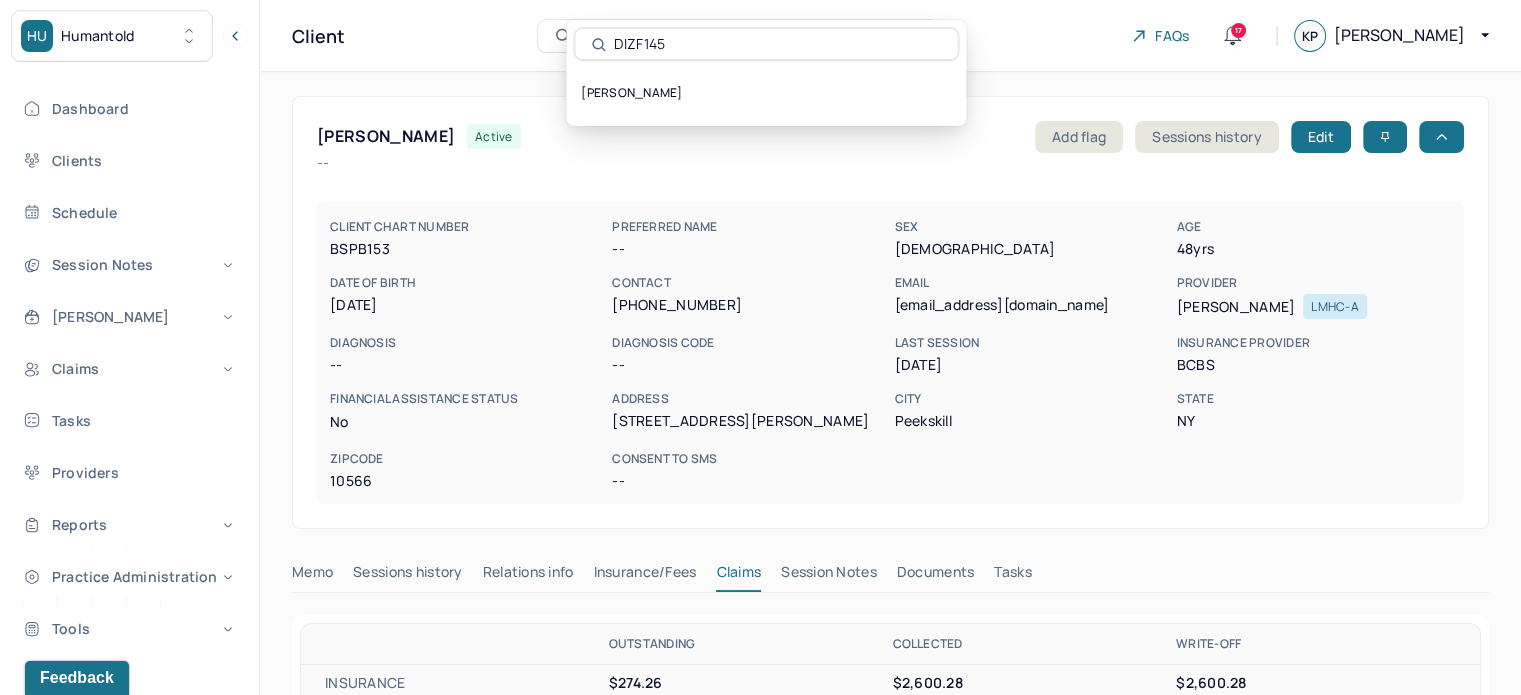 type on "DIZF145" 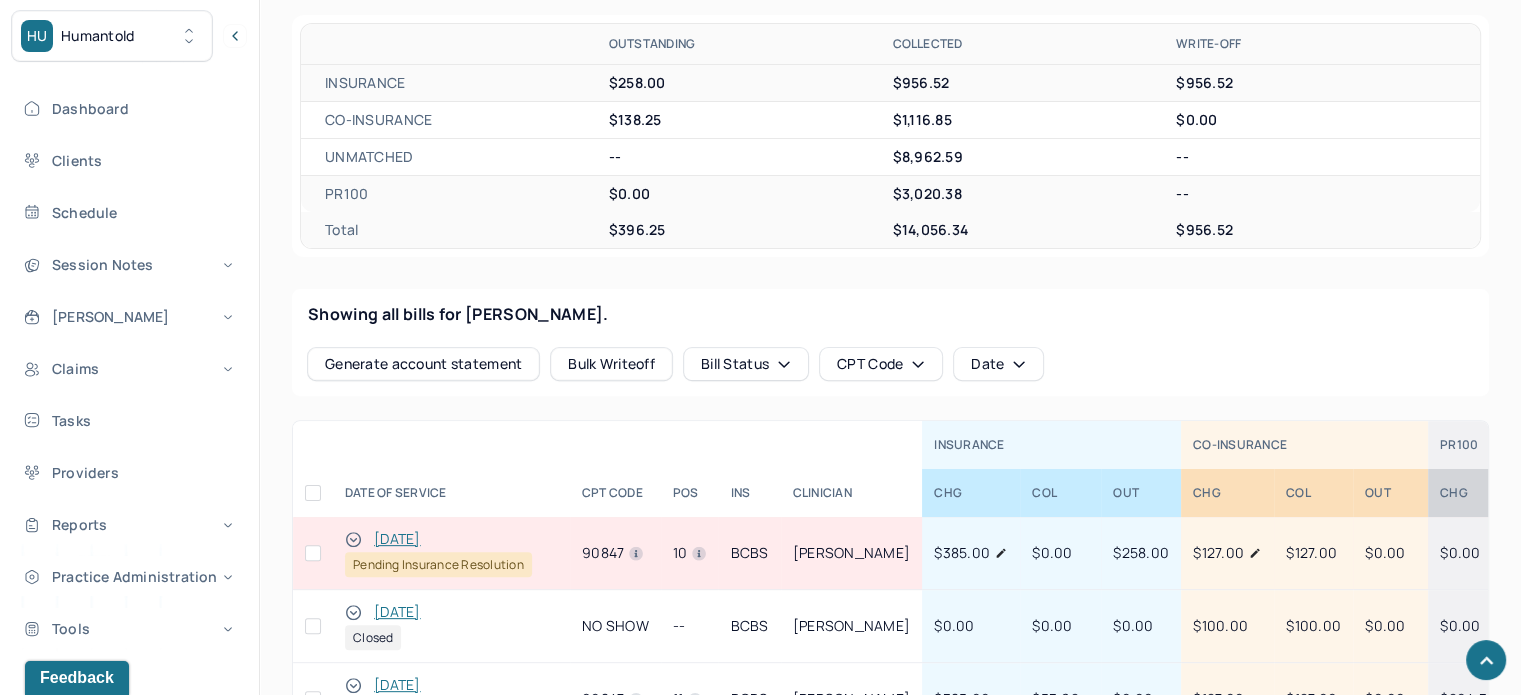 scroll, scrollTop: 700, scrollLeft: 0, axis: vertical 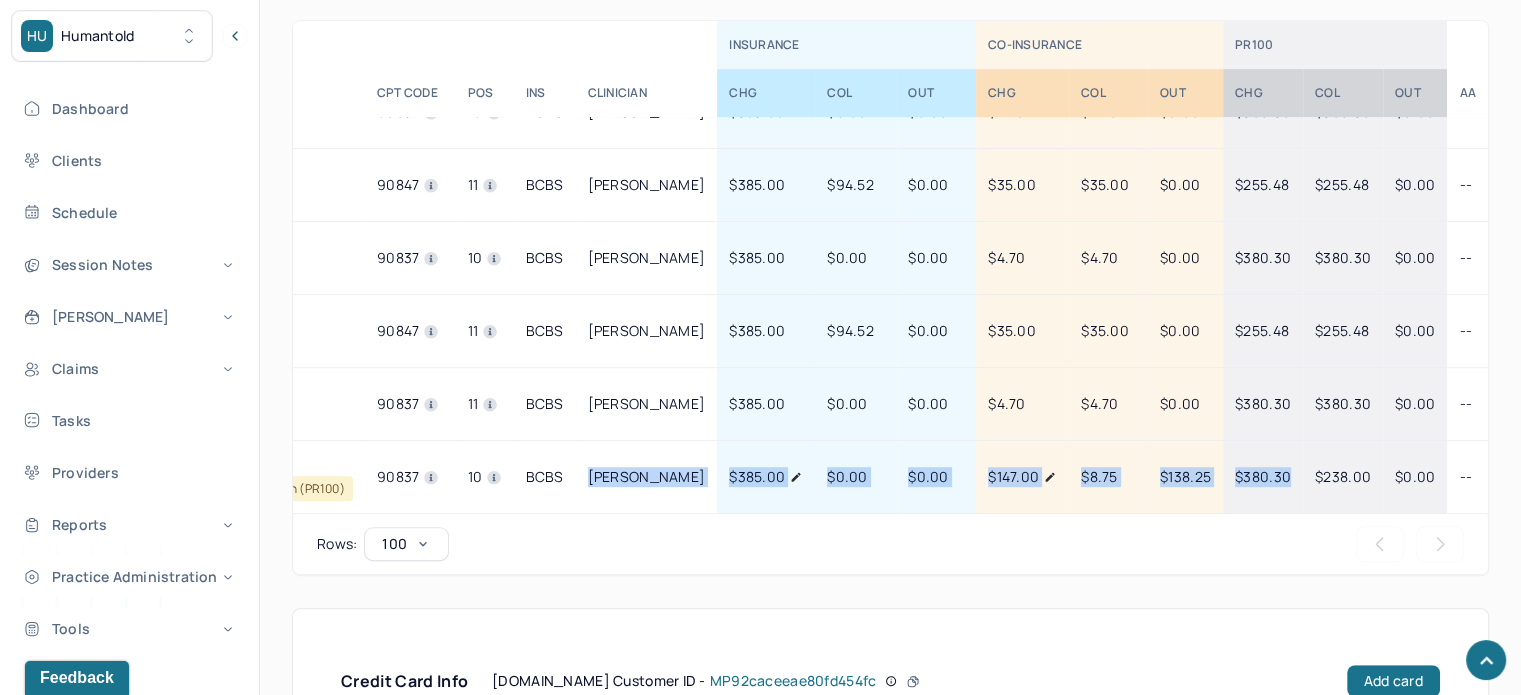 drag, startPoint x: 804, startPoint y: 455, endPoint x: 1285, endPoint y: 448, distance: 481.05093 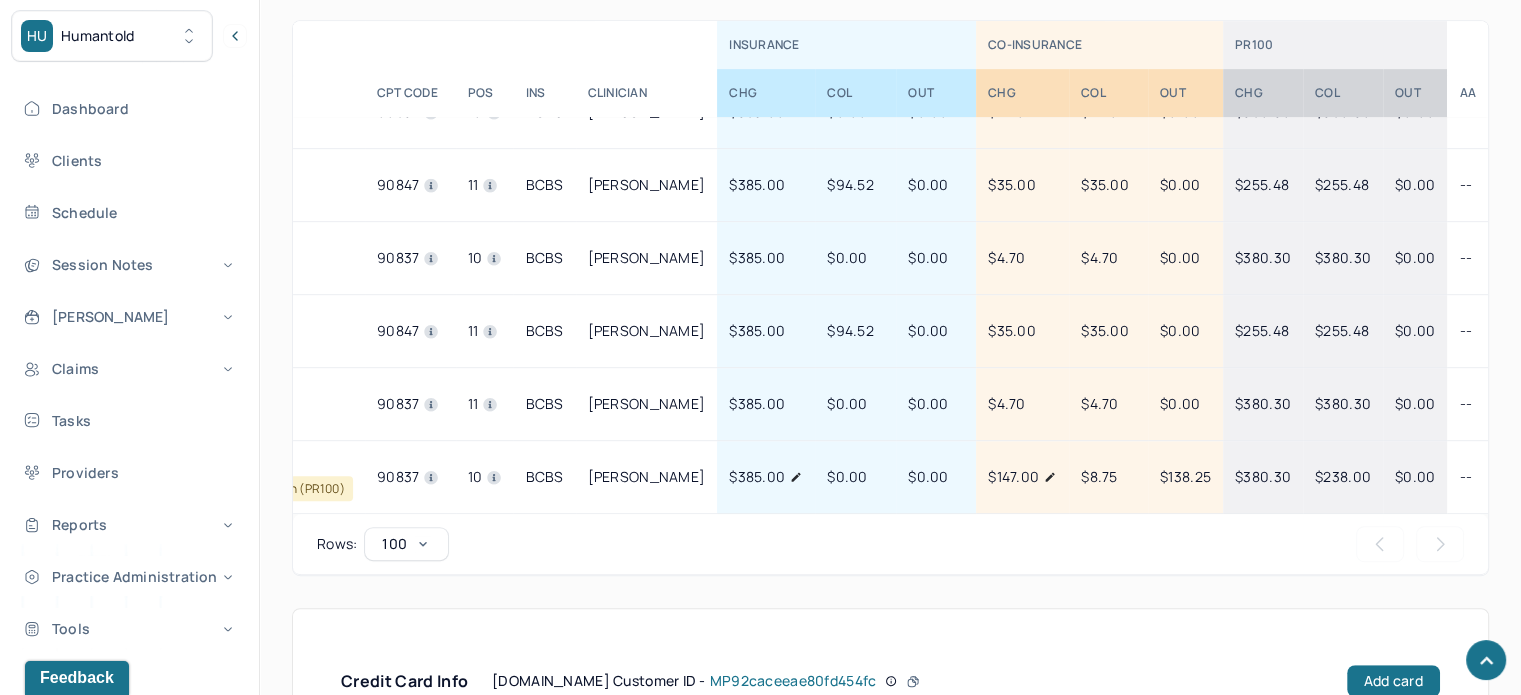 scroll, scrollTop: 709, scrollLeft: 0, axis: vertical 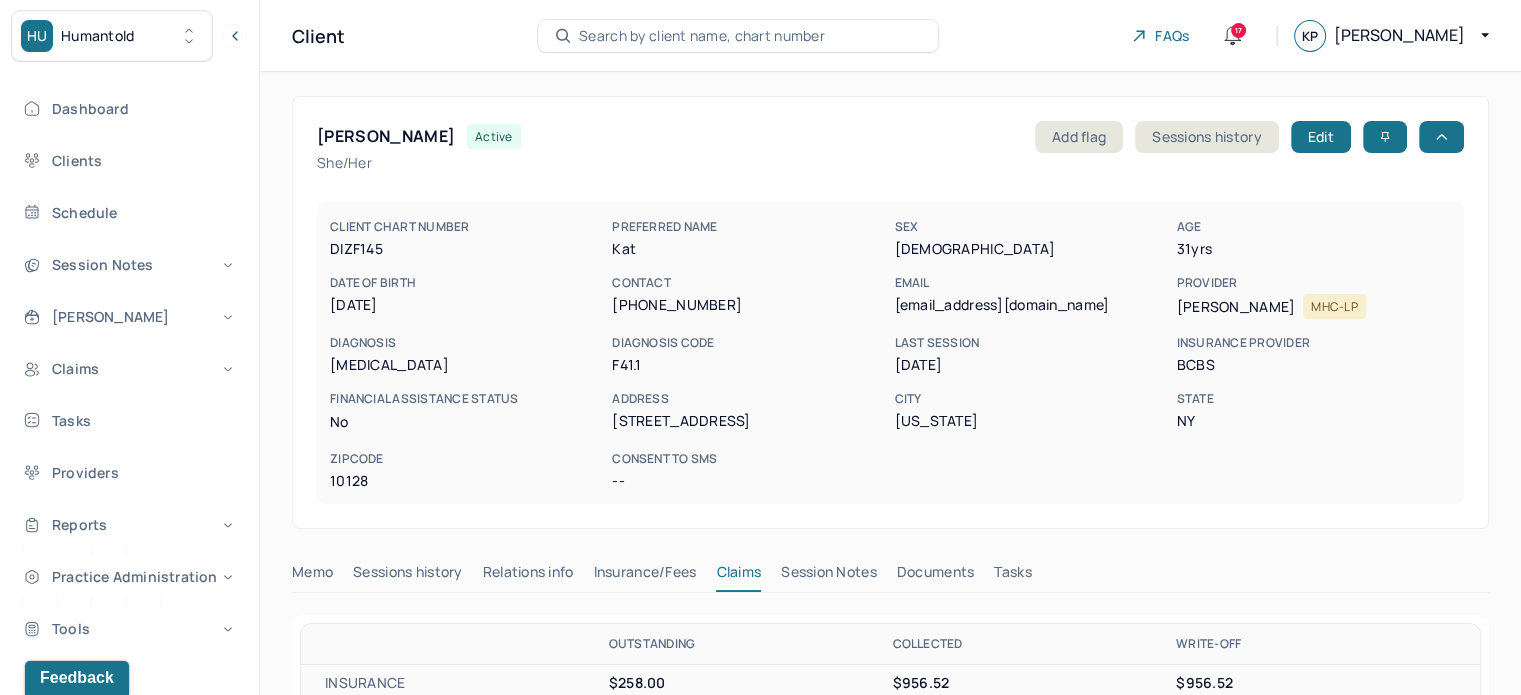 click on "Search by client name, chart number" at bounding box center (702, 36) 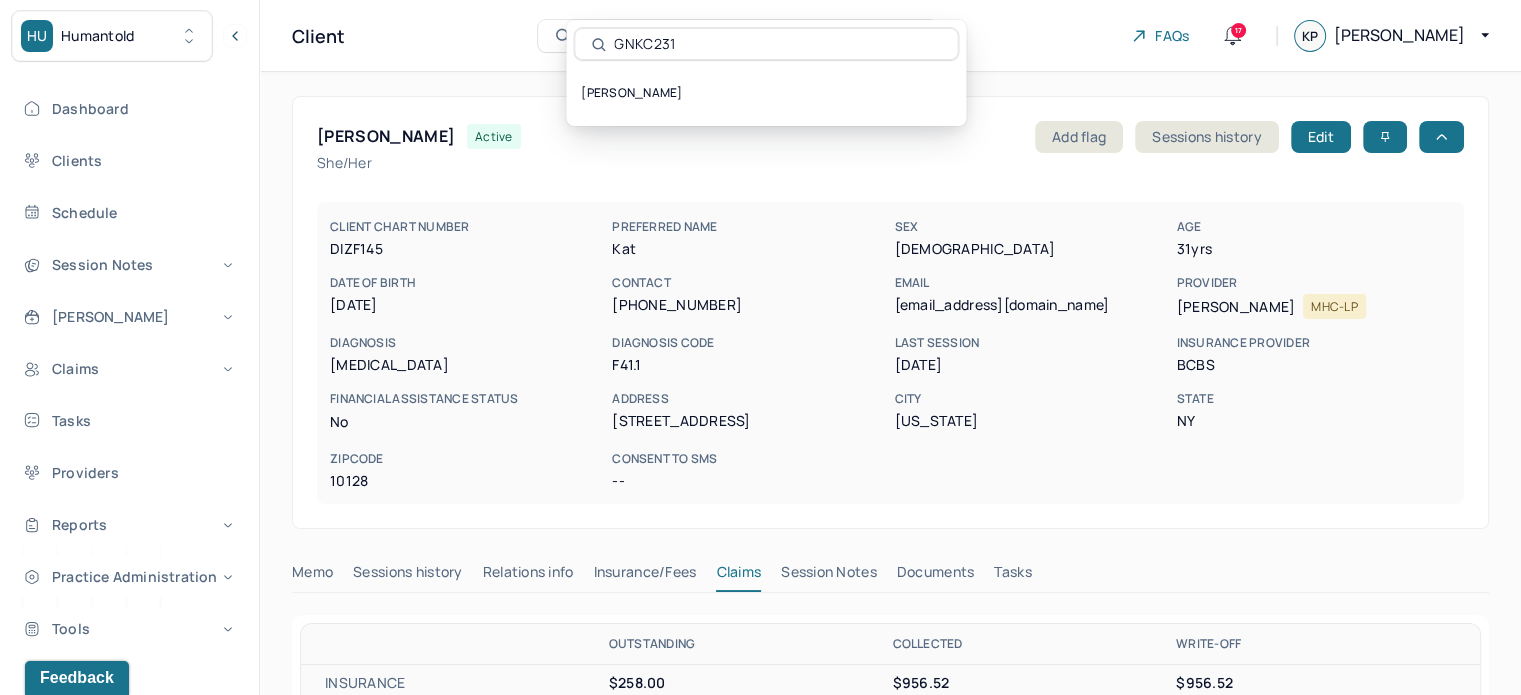 type on "GNKC231" 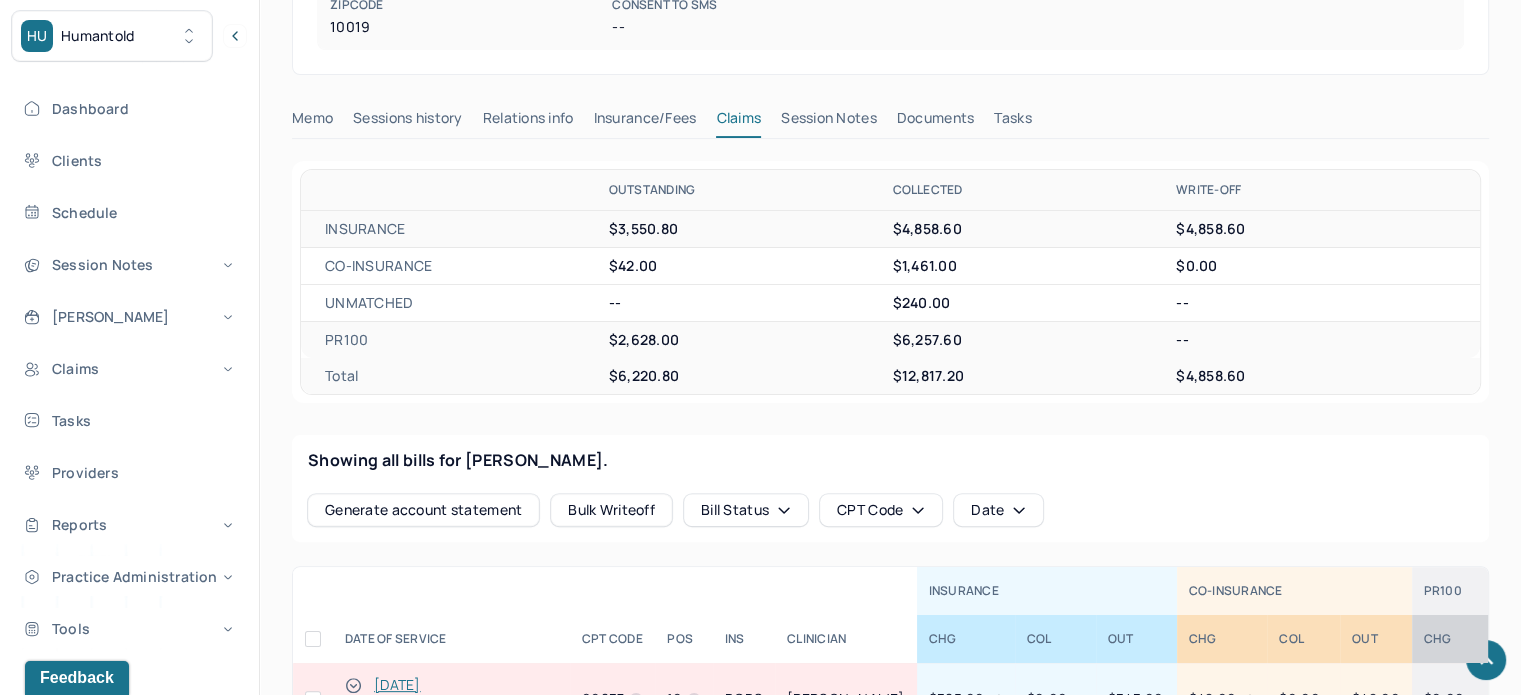 scroll, scrollTop: 900, scrollLeft: 0, axis: vertical 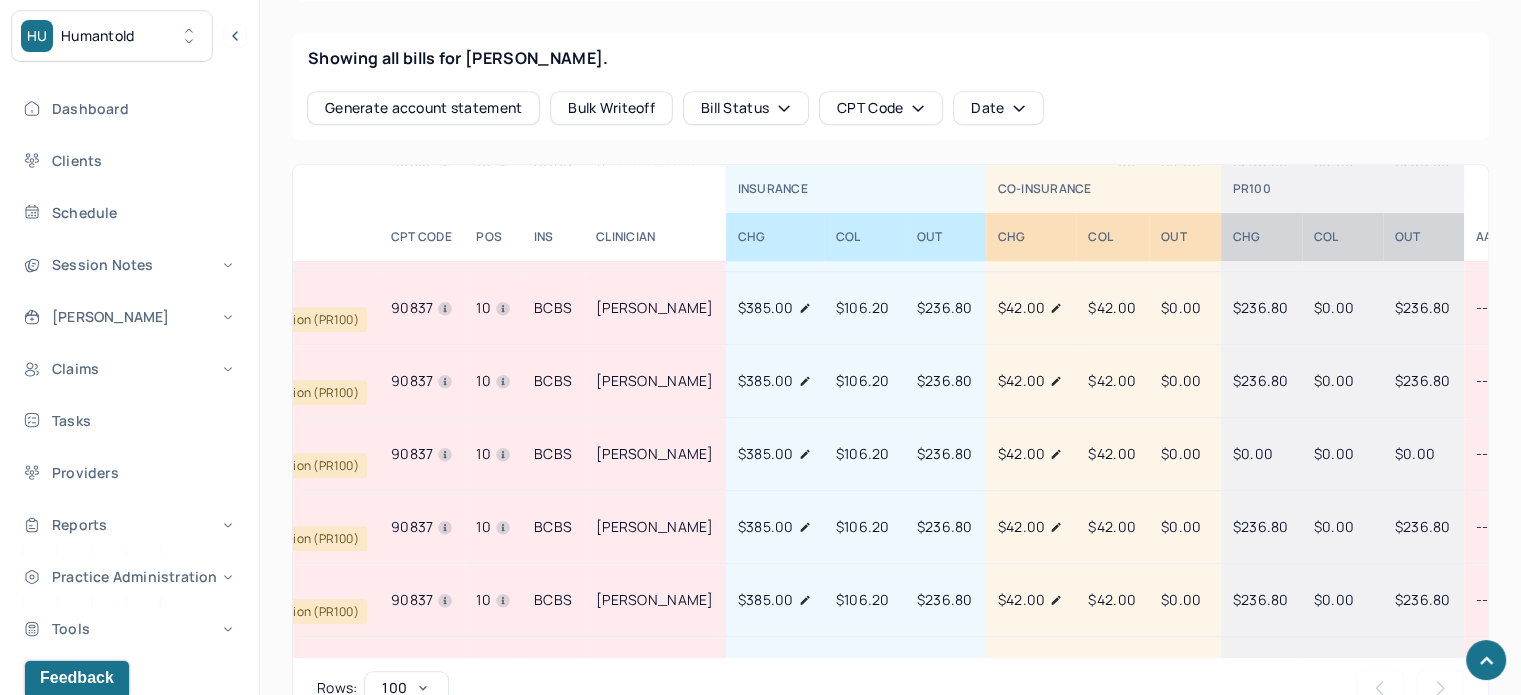 click on "$236.80" at bounding box center [945, 453] 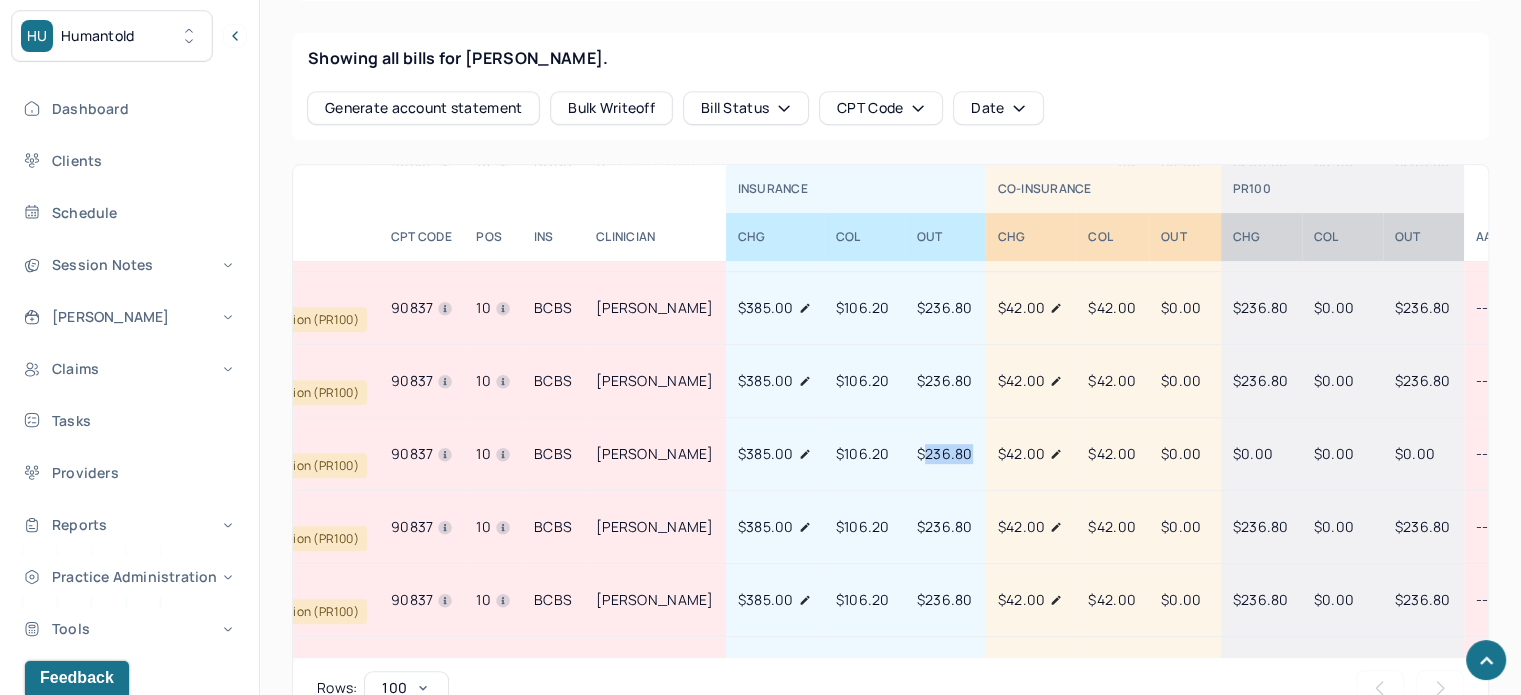 click on "$236.80" at bounding box center [945, 453] 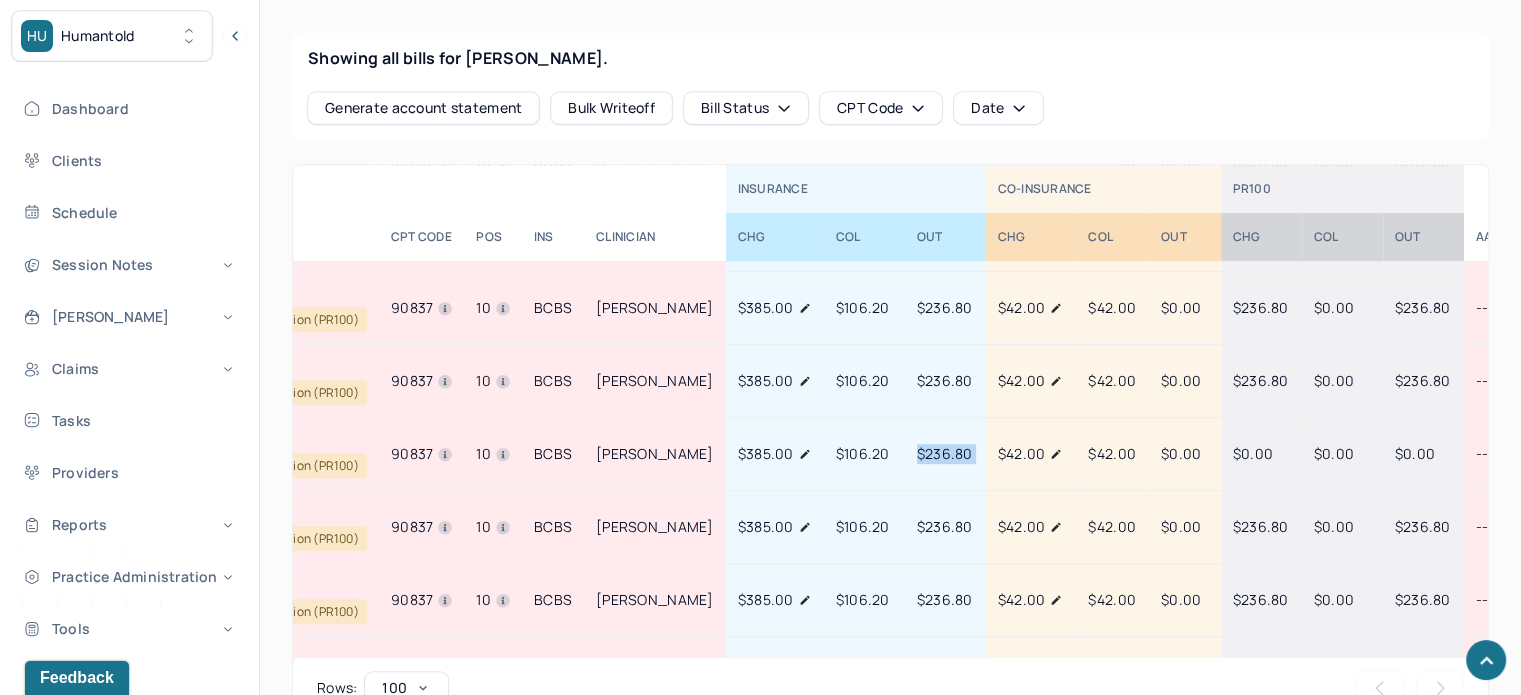 click on "$236.80" at bounding box center [945, 453] 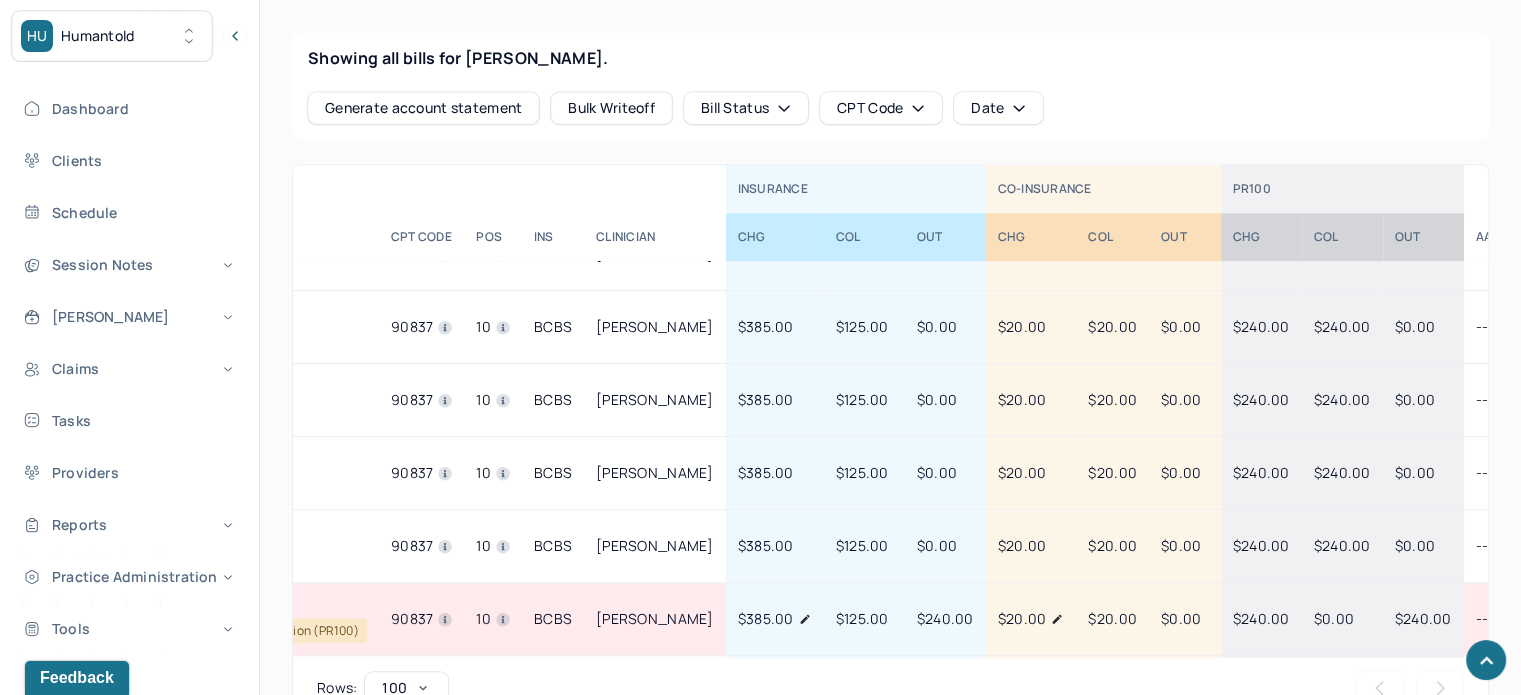scroll, scrollTop: 2175, scrollLeft: 191, axis: both 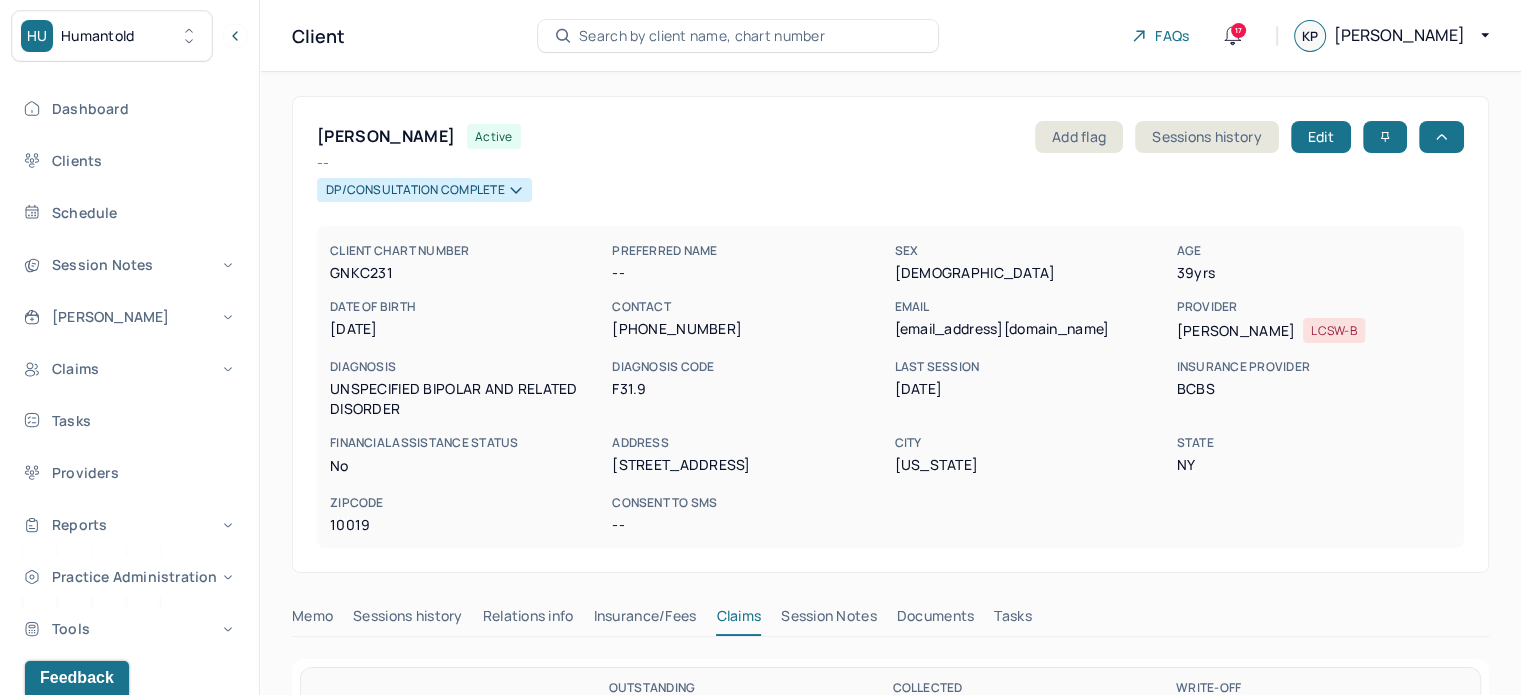 click on "Search by client name, chart number" at bounding box center [702, 36] 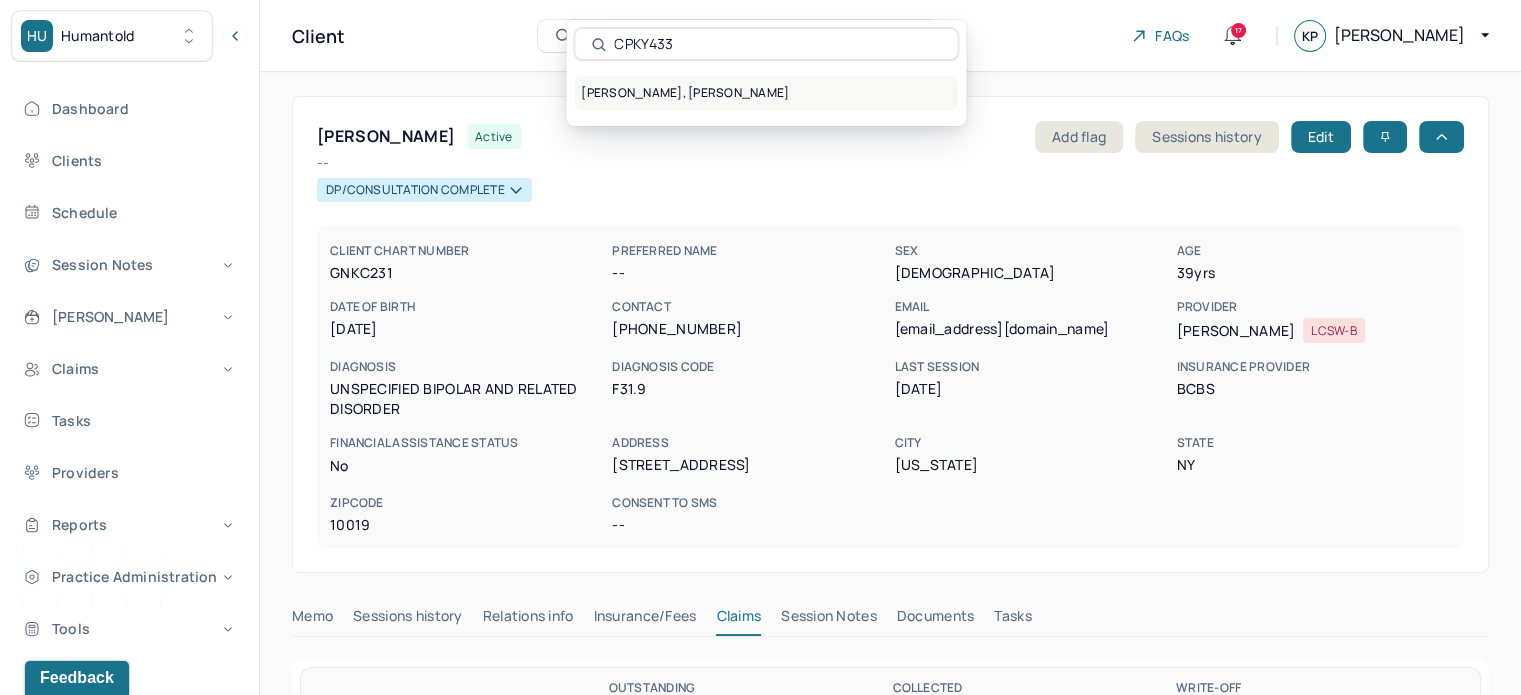 type on "CPKY433" 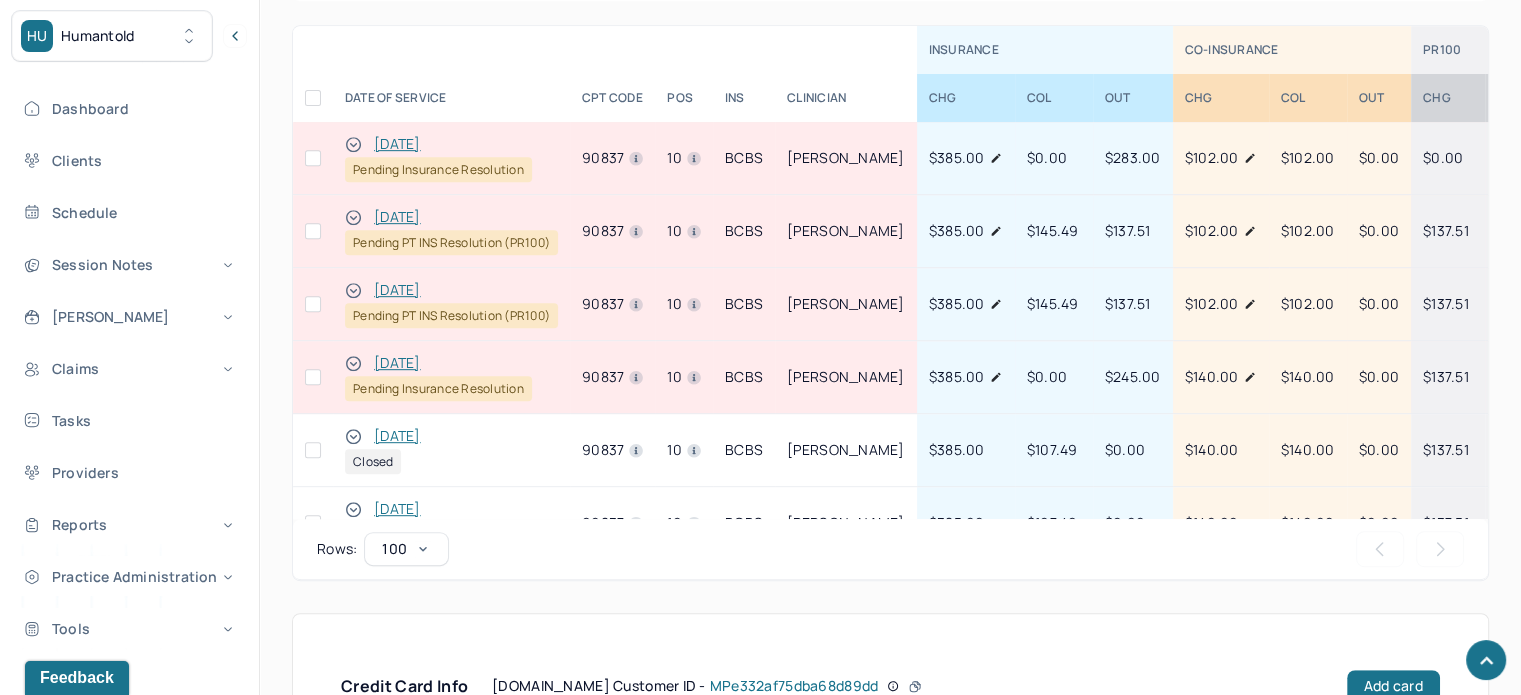 scroll, scrollTop: 1000, scrollLeft: 0, axis: vertical 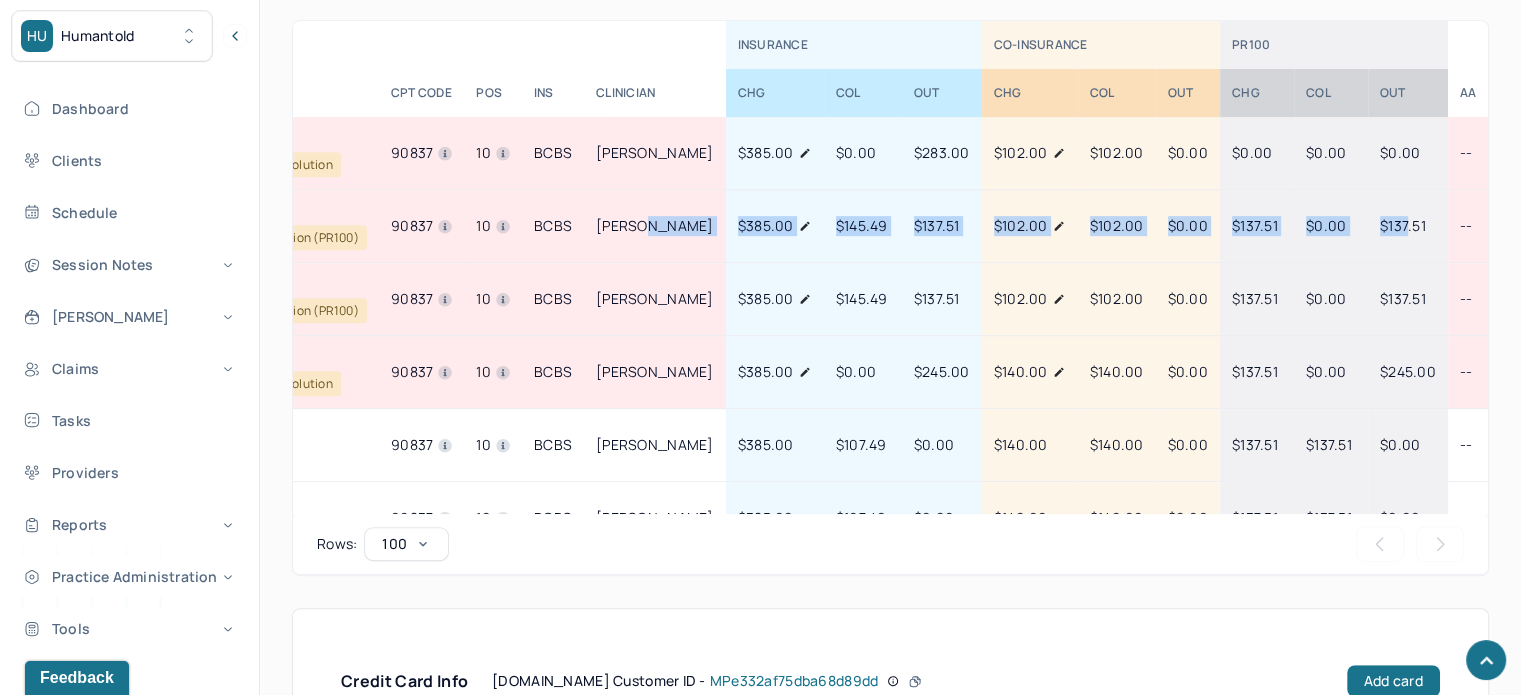 drag, startPoint x: 883, startPoint y: 223, endPoint x: 1394, endPoint y: 235, distance: 511.14087 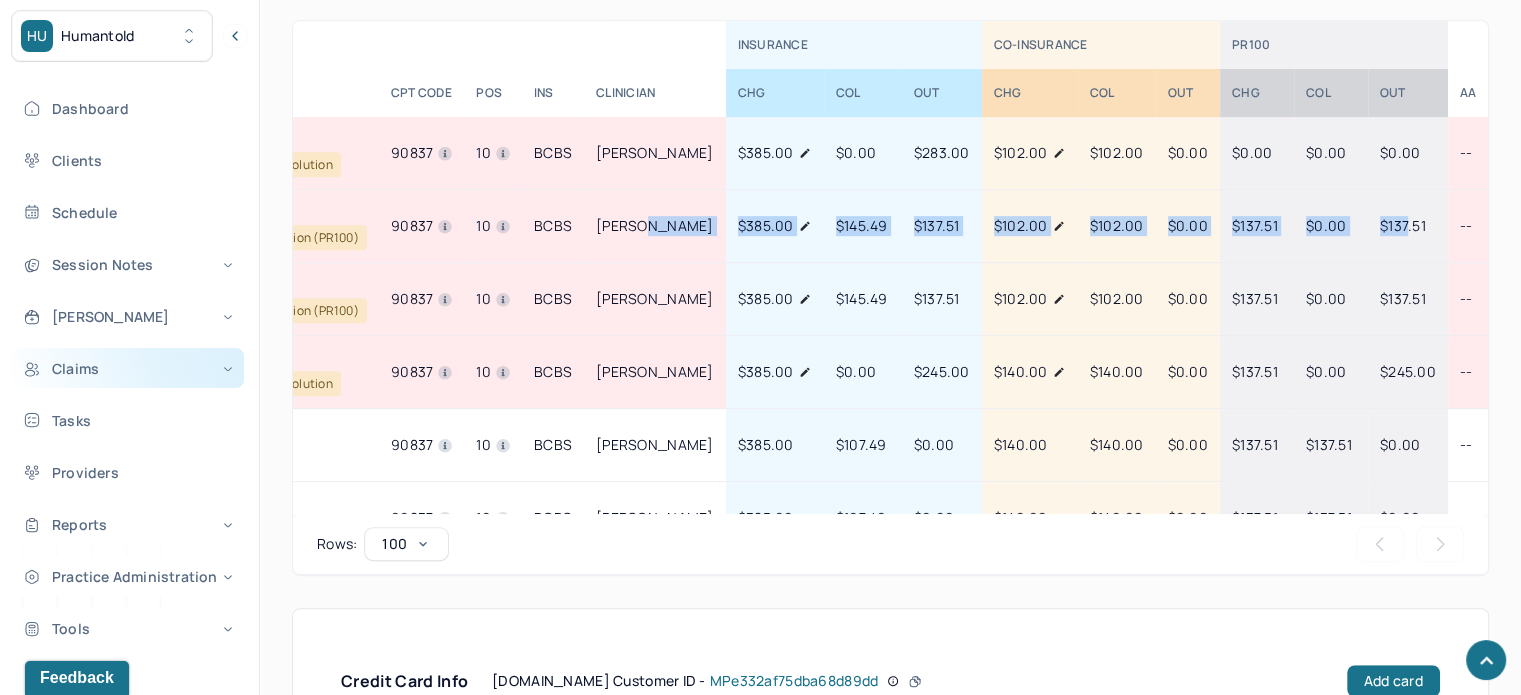 scroll, scrollTop: 0, scrollLeft: 0, axis: both 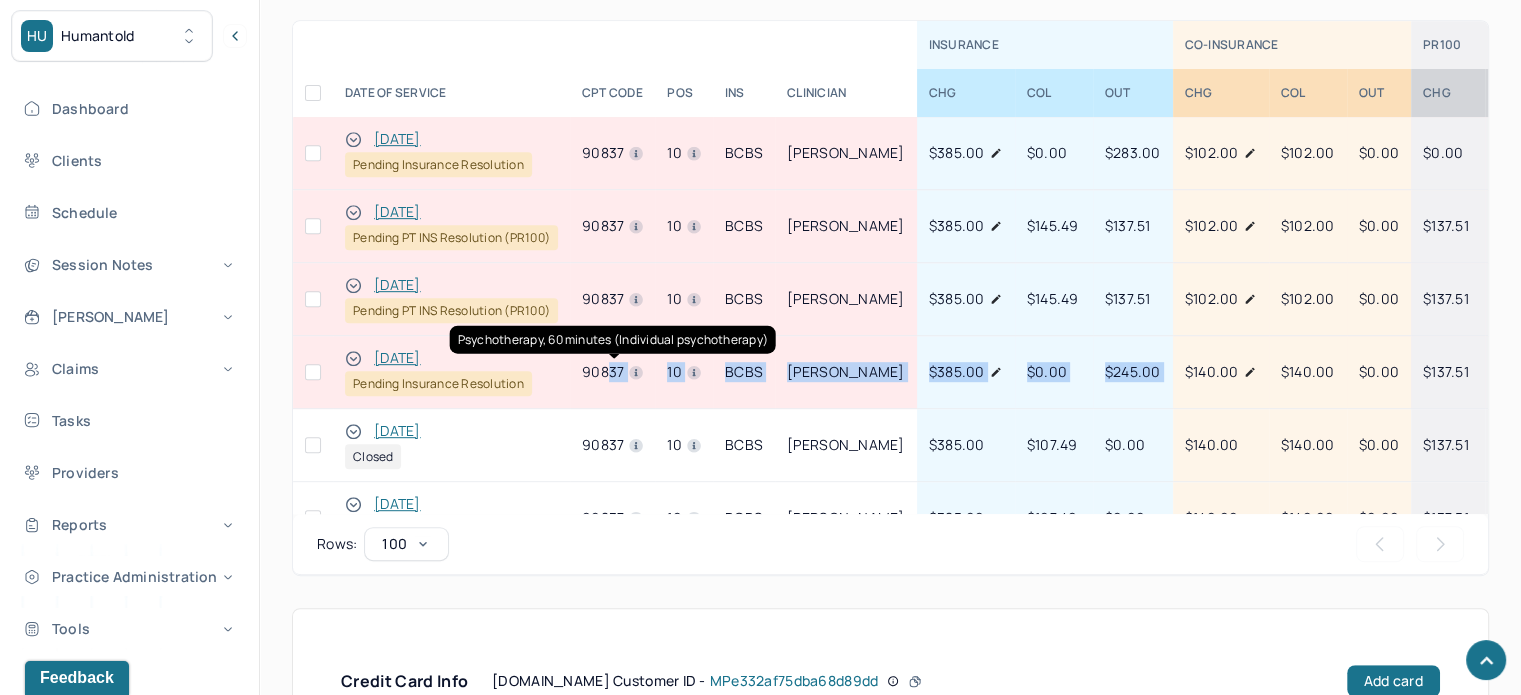 drag, startPoint x: 975, startPoint y: 372, endPoint x: 606, endPoint y: 363, distance: 369.10974 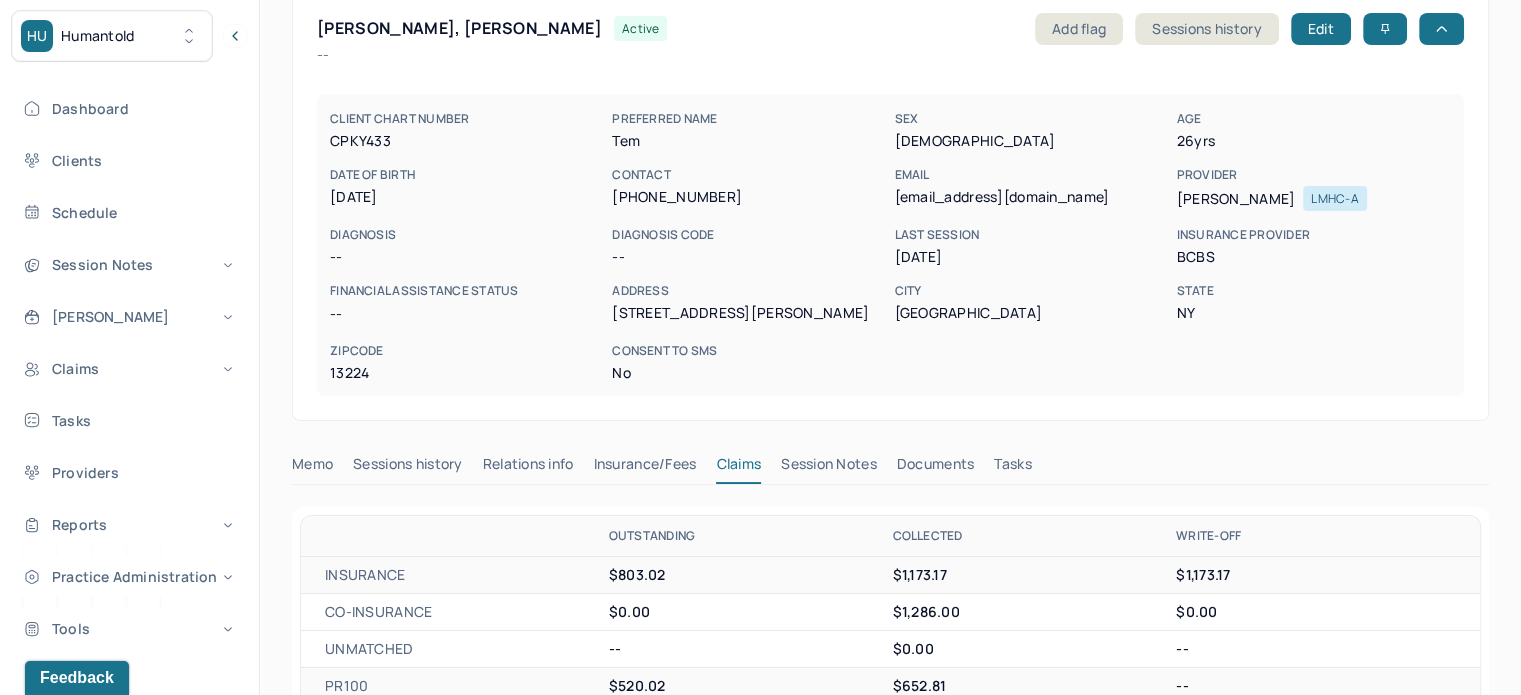 scroll, scrollTop: 0, scrollLeft: 0, axis: both 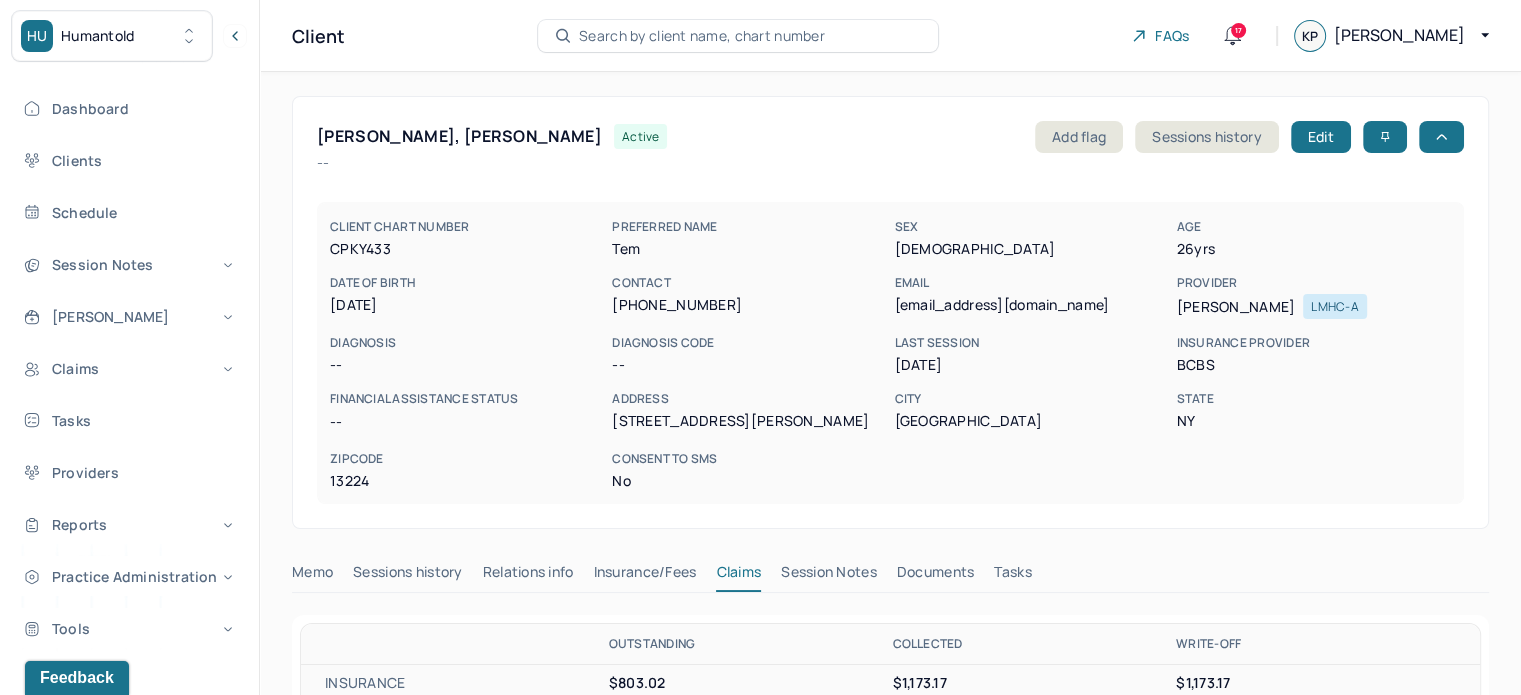 click on "CPKY433" at bounding box center [467, 249] 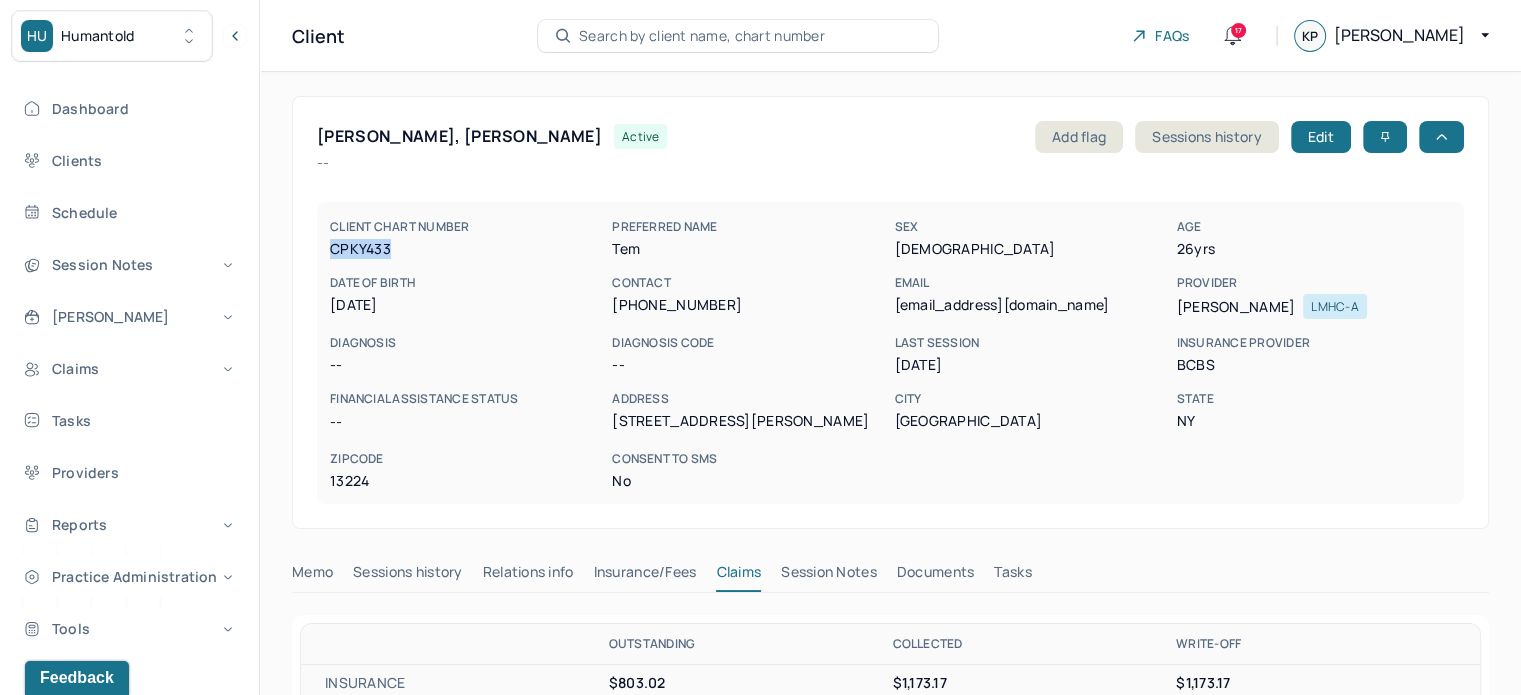 click on "CPKY433" at bounding box center [467, 249] 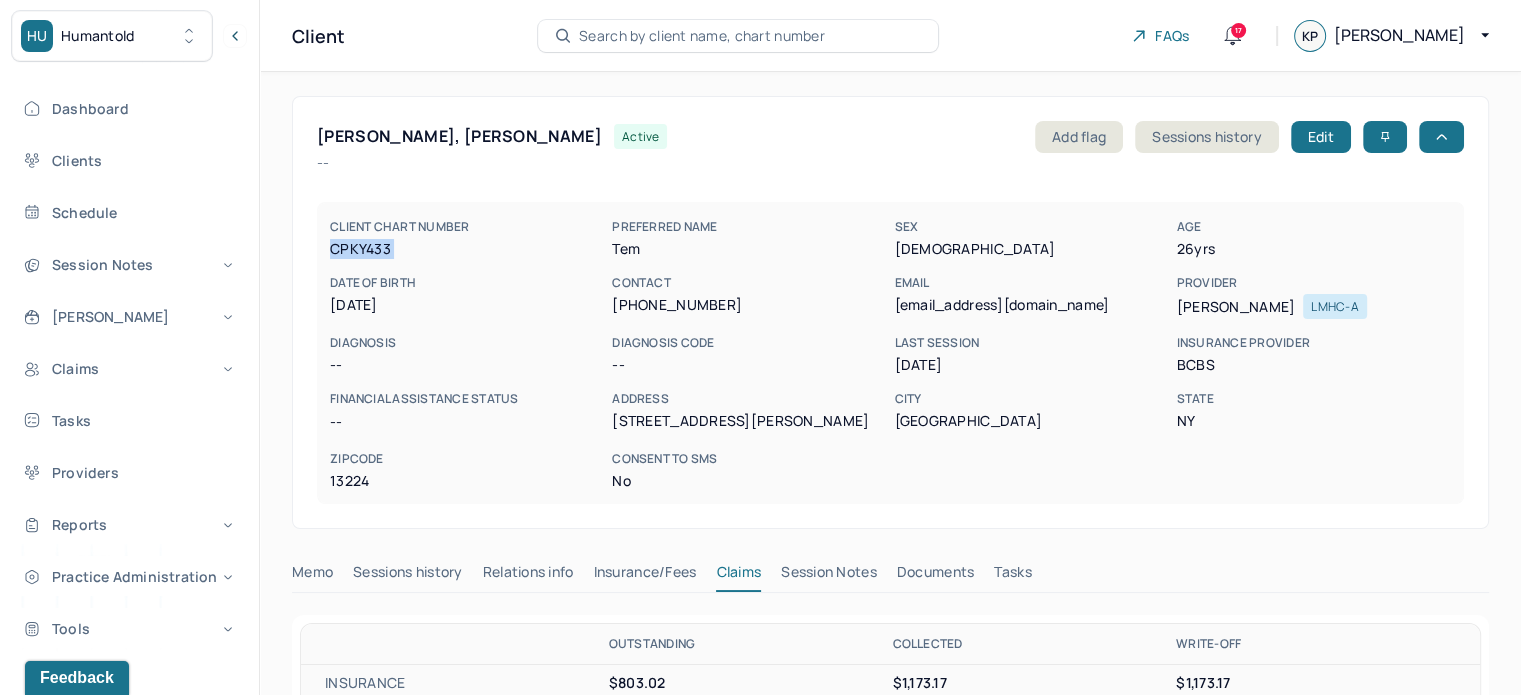 click on "CPKY433" at bounding box center (467, 249) 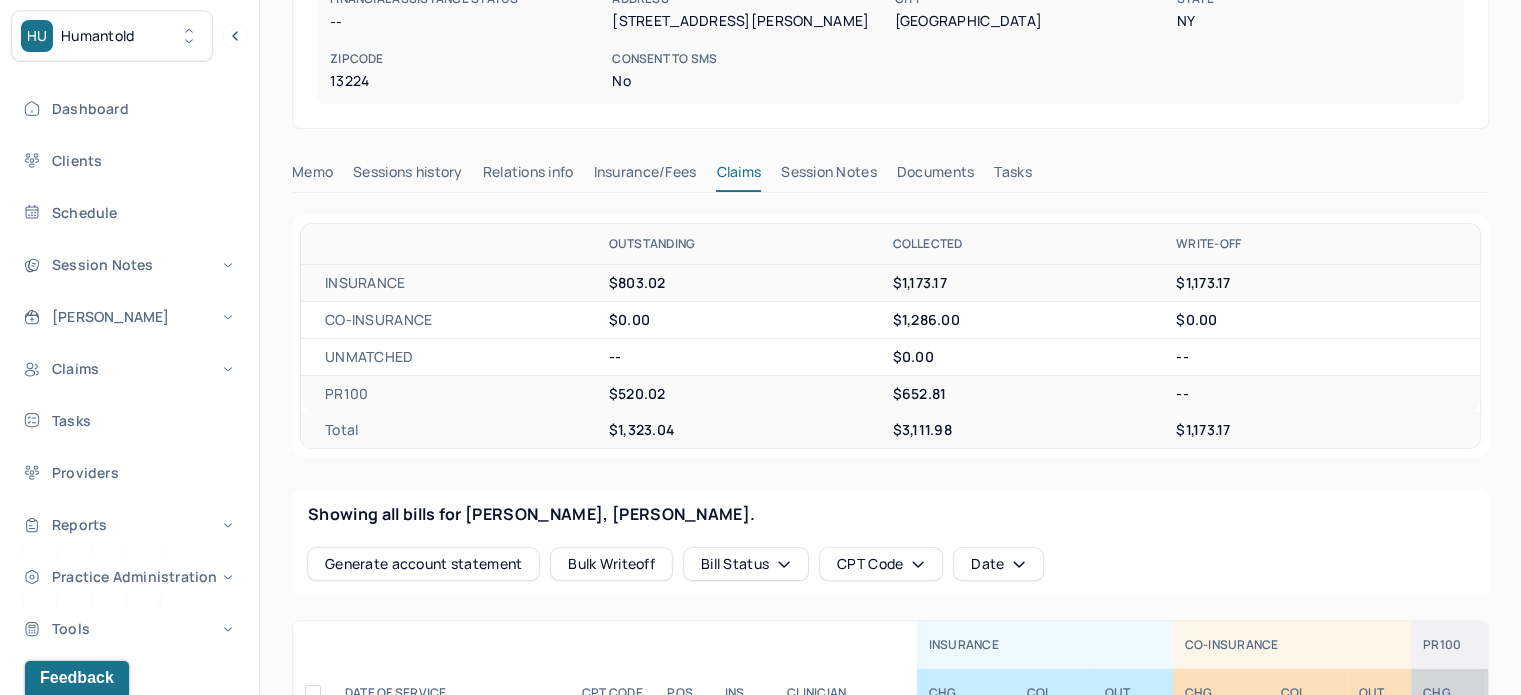 scroll, scrollTop: 900, scrollLeft: 0, axis: vertical 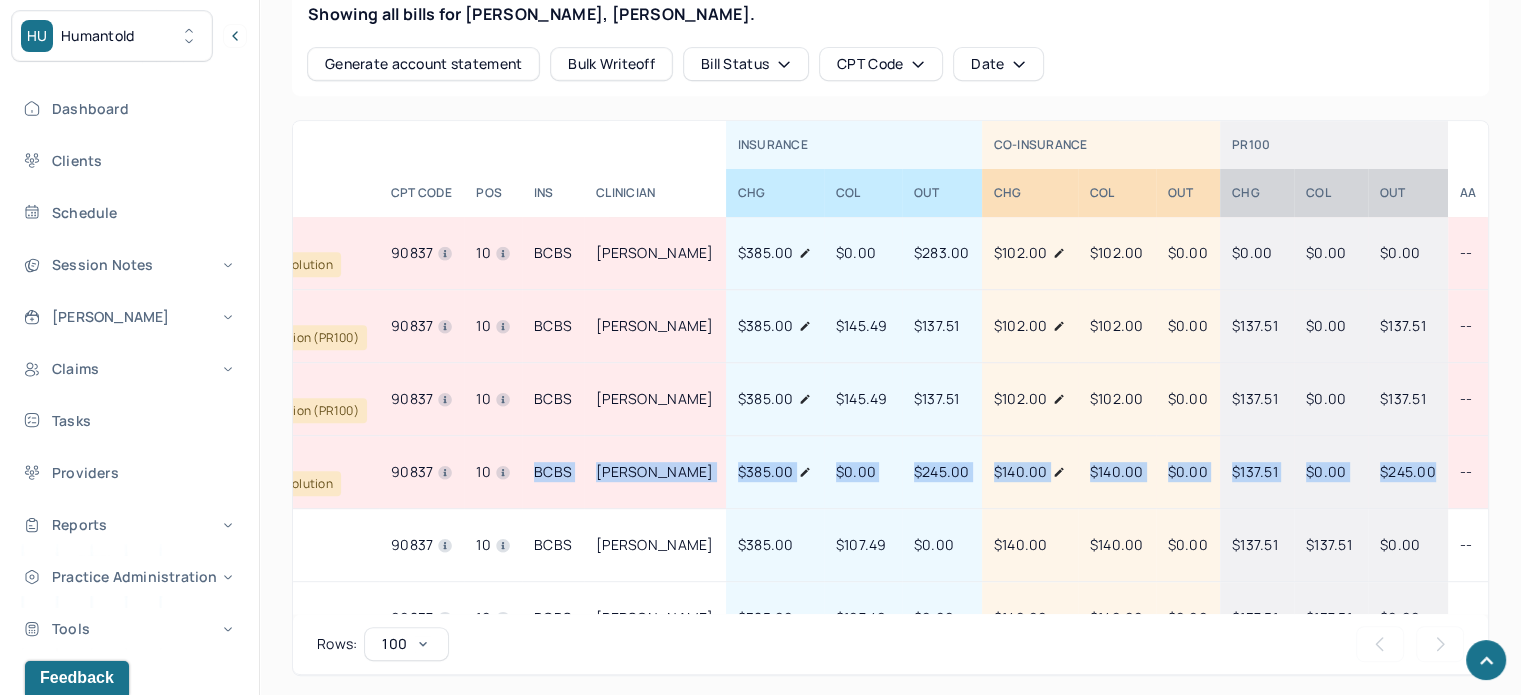 drag, startPoint x: 659, startPoint y: 481, endPoint x: 1389, endPoint y: 461, distance: 730.2739 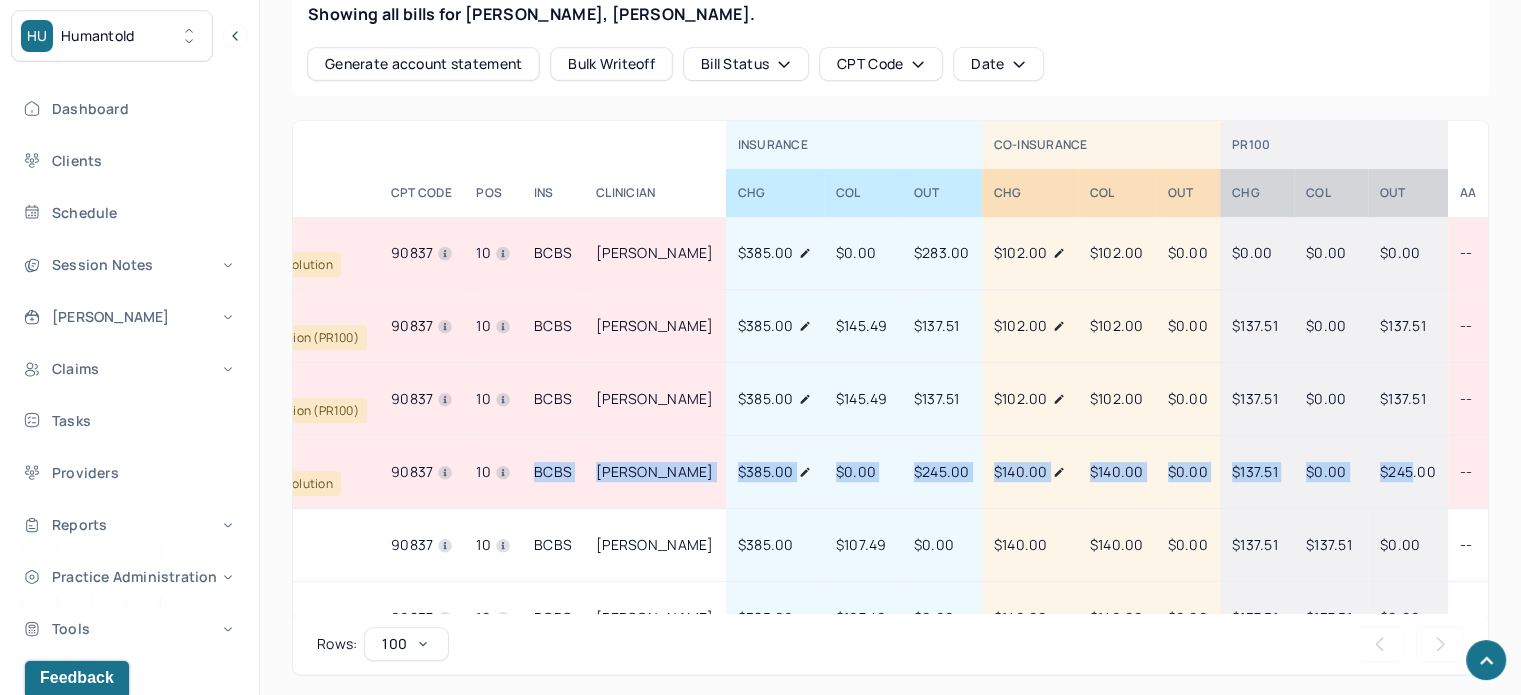 scroll, scrollTop: 0, scrollLeft: 0, axis: both 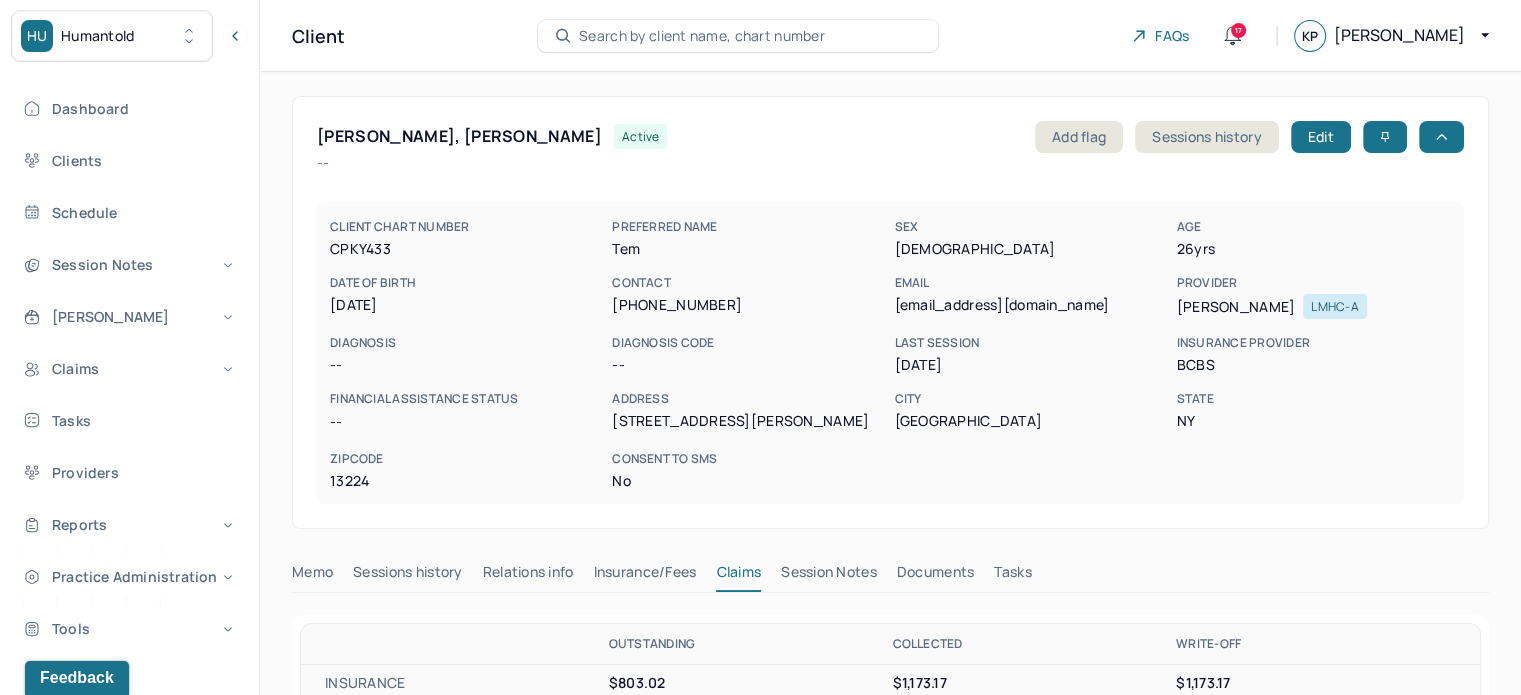 click on "Search by client name, chart number" at bounding box center (702, 36) 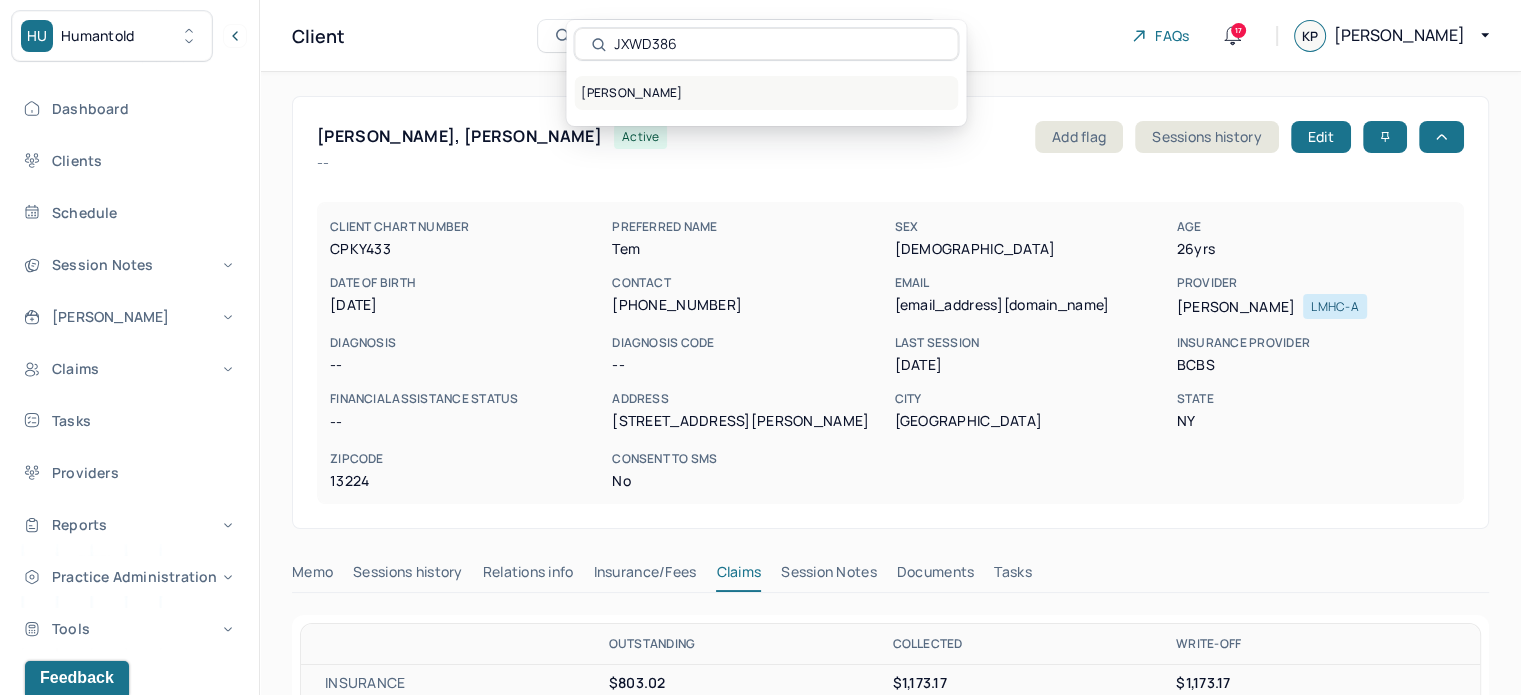 type on "JXWD386" 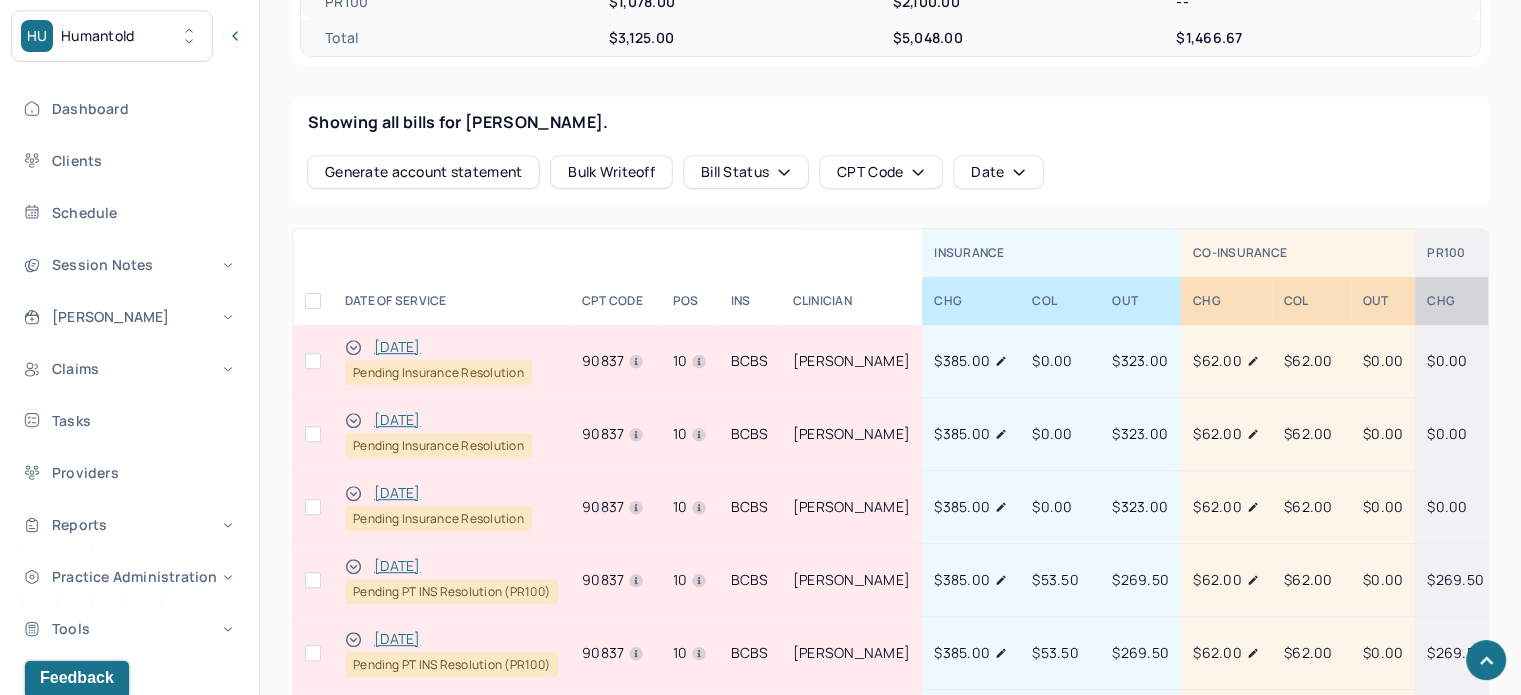 scroll, scrollTop: 841, scrollLeft: 0, axis: vertical 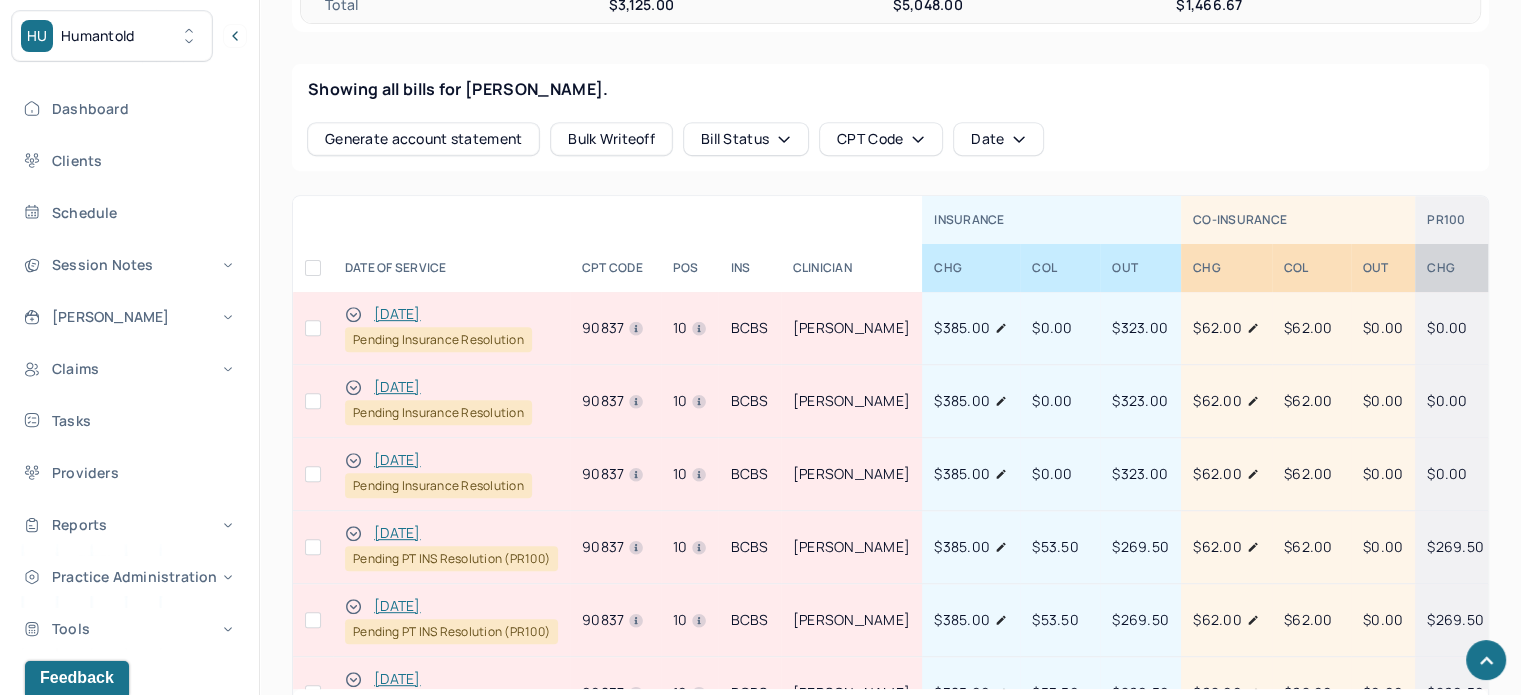 drag, startPoint x: 1146, startPoint y: 671, endPoint x: 1328, endPoint y: 655, distance: 182.70195 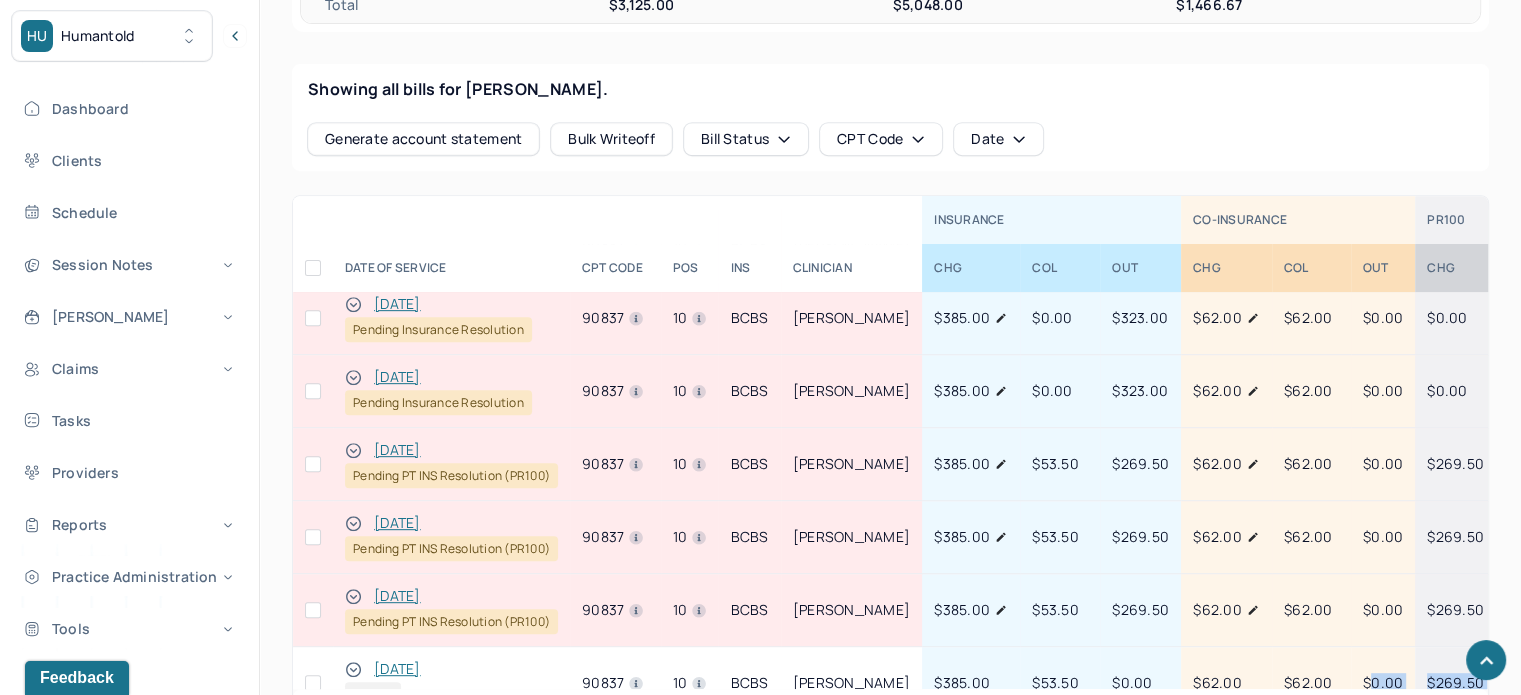 scroll, scrollTop: 83, scrollLeft: 229, axis: both 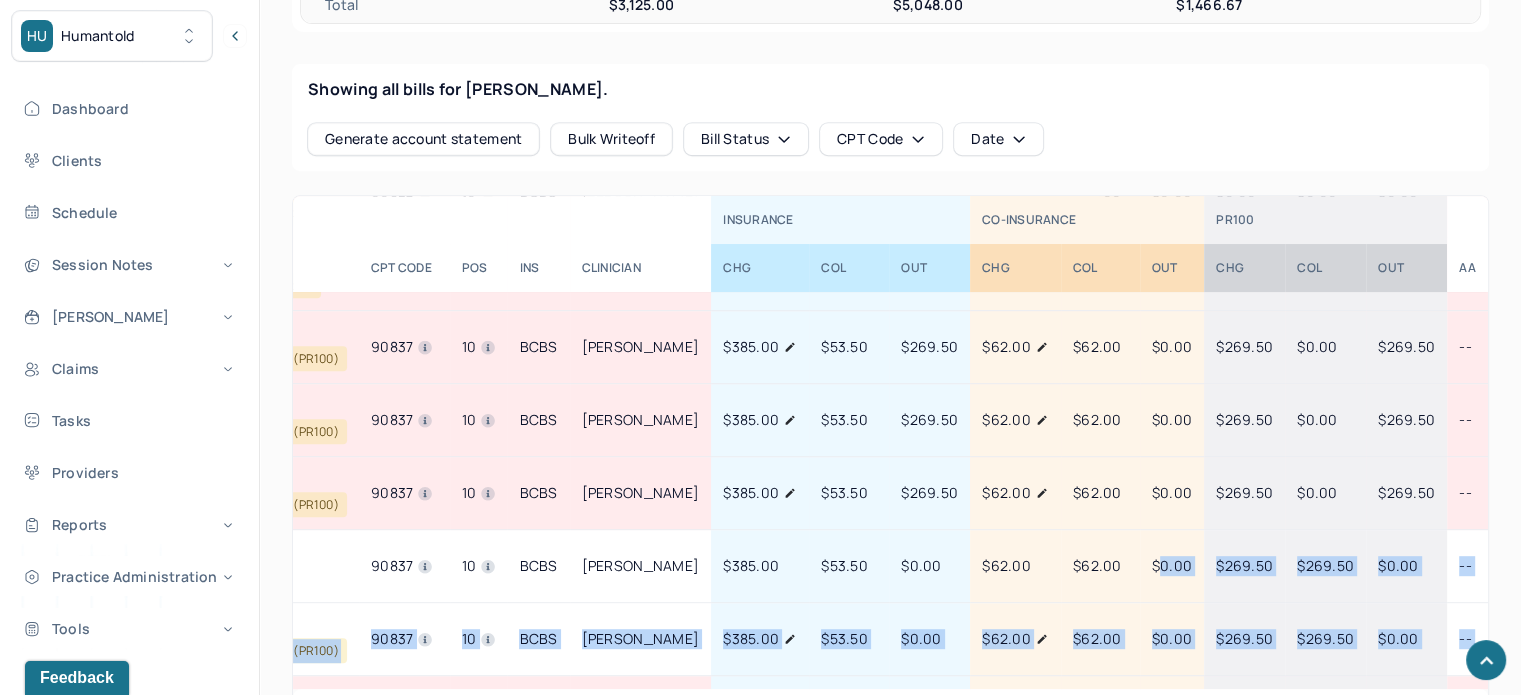 click on "$269.50" at bounding box center (1244, 639) 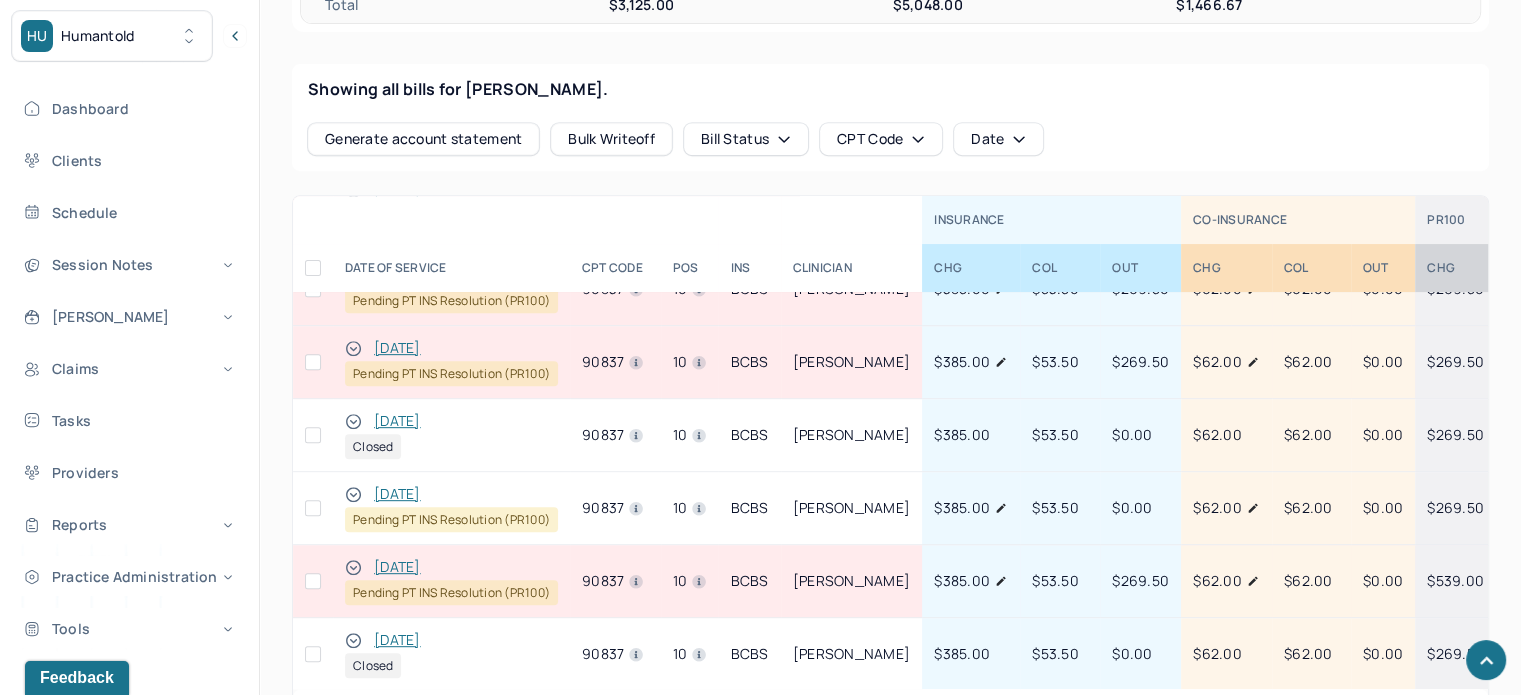 scroll, scrollTop: 400, scrollLeft: 0, axis: vertical 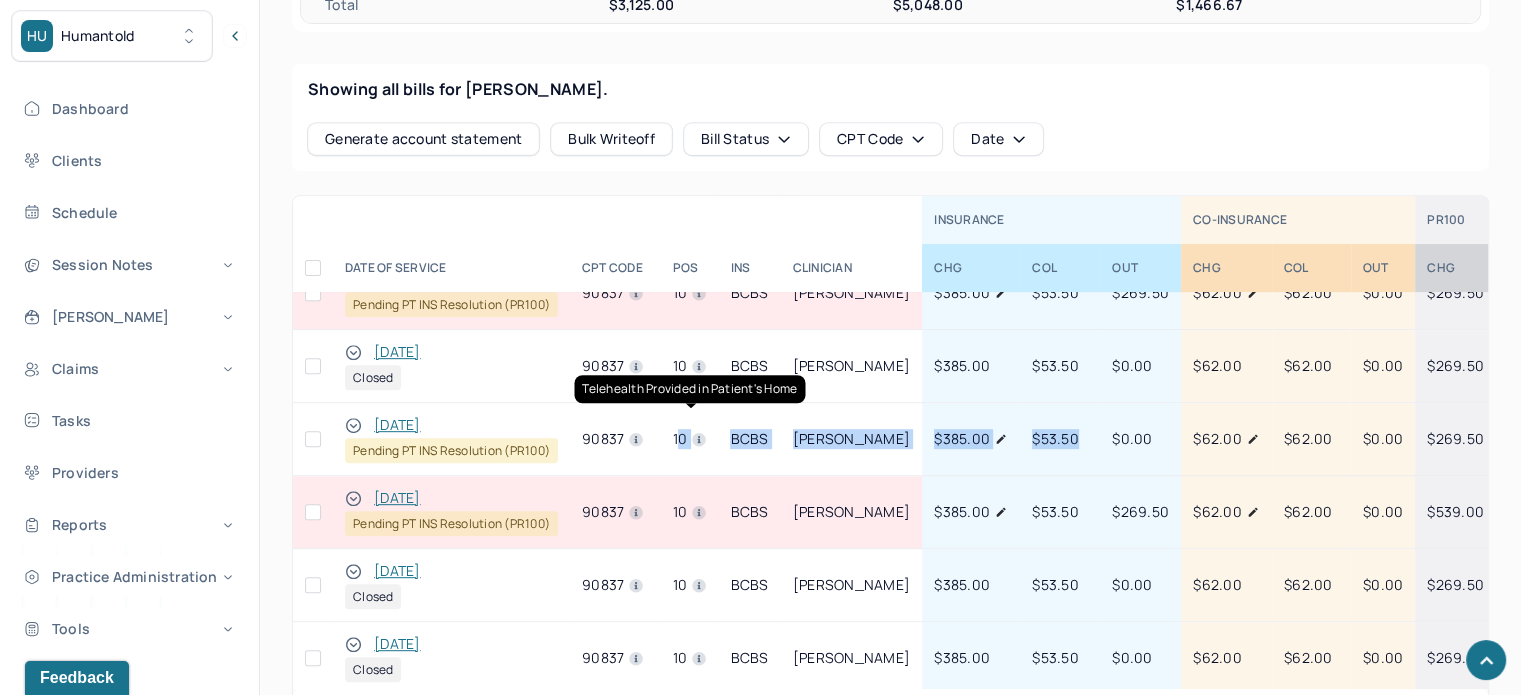 drag, startPoint x: 776, startPoint y: 423, endPoint x: 586, endPoint y: 418, distance: 190.06578 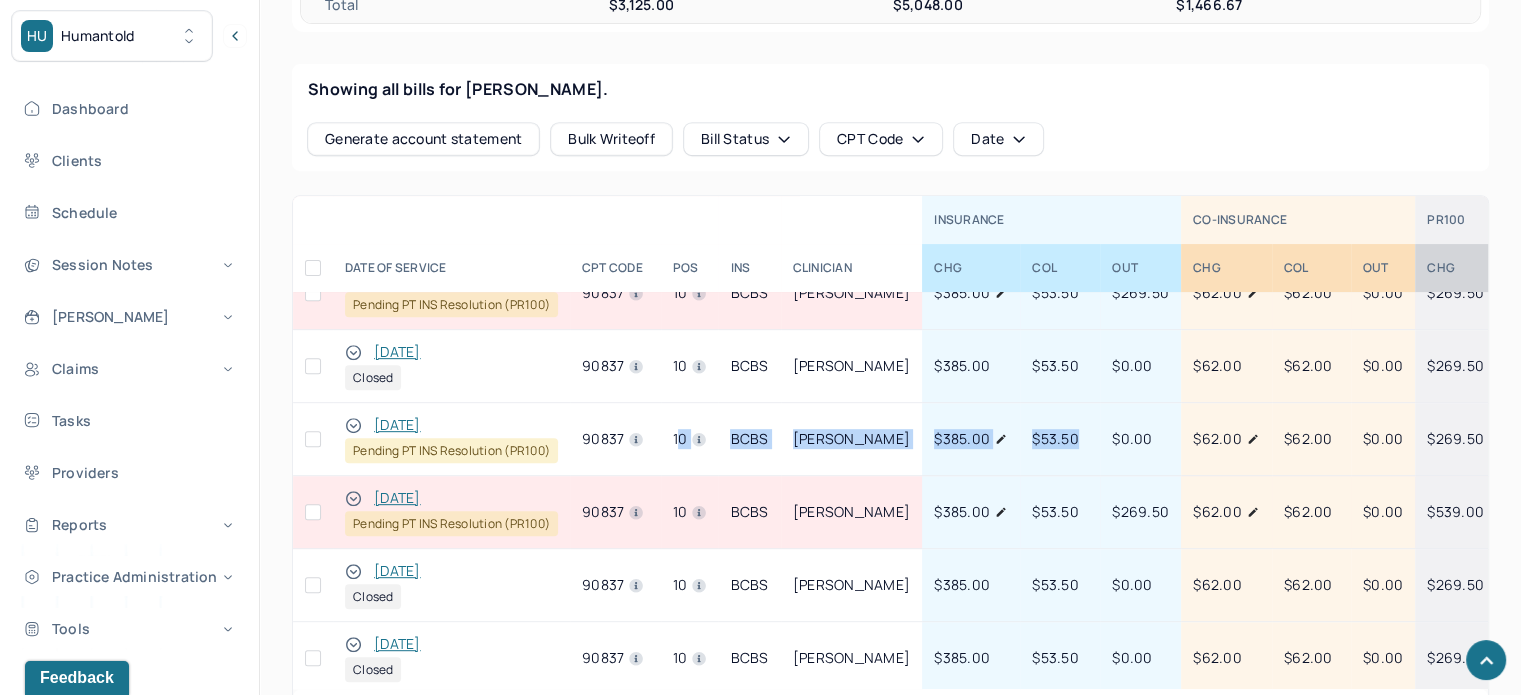 click 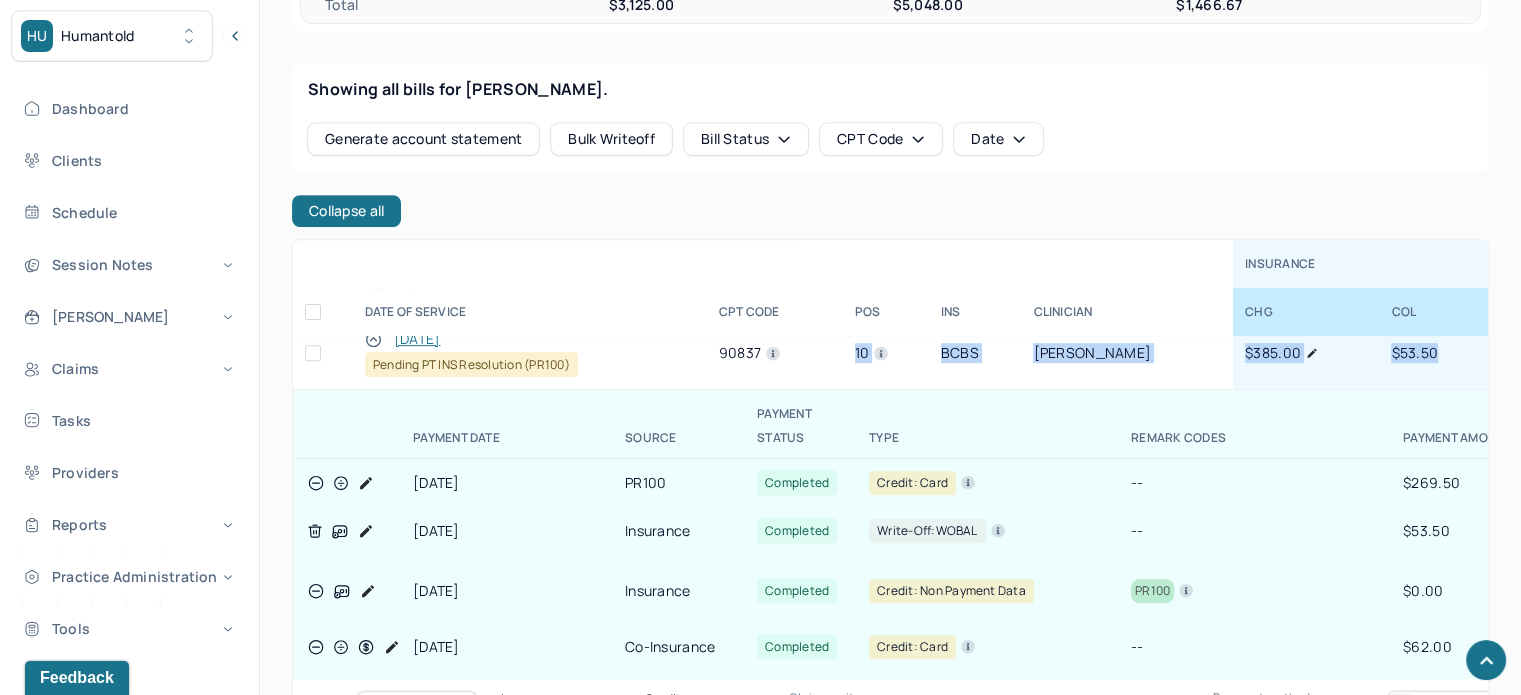 scroll, scrollTop: 500, scrollLeft: 0, axis: vertical 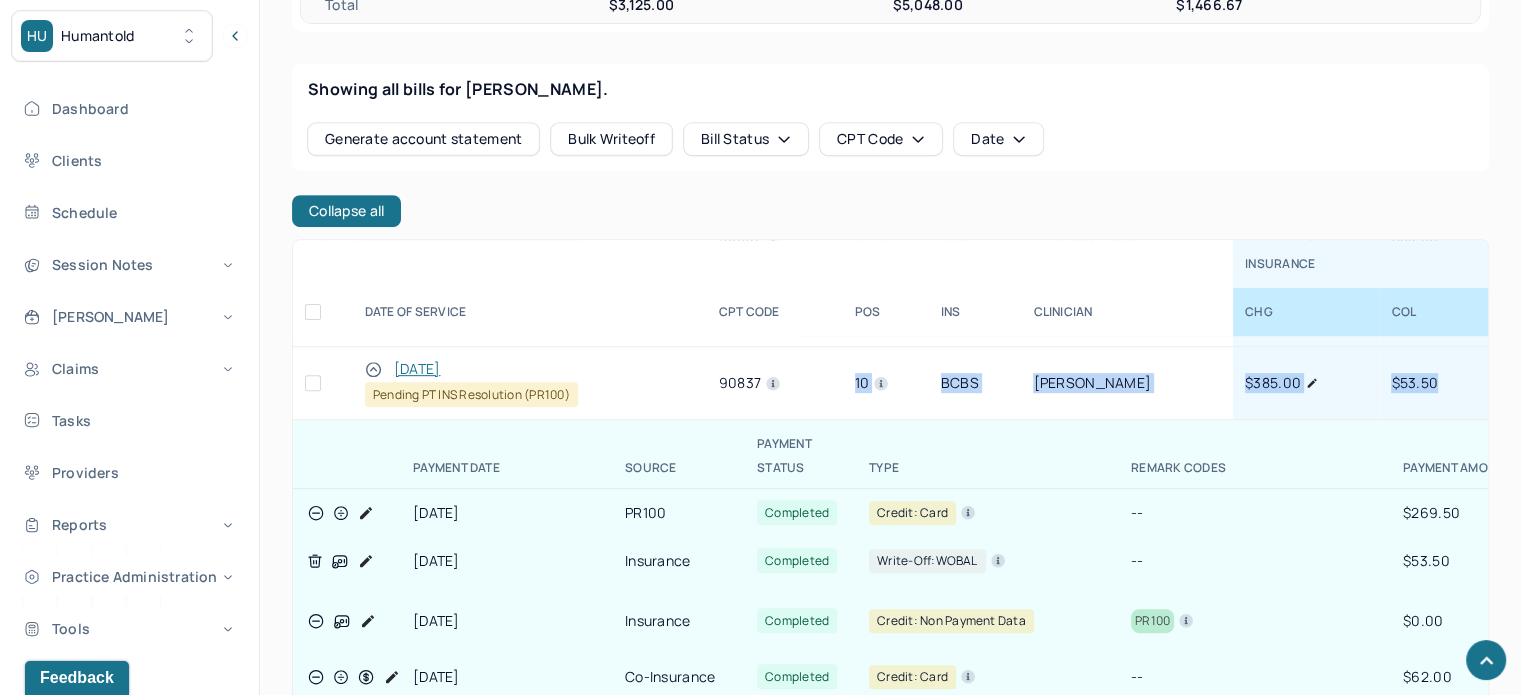 click 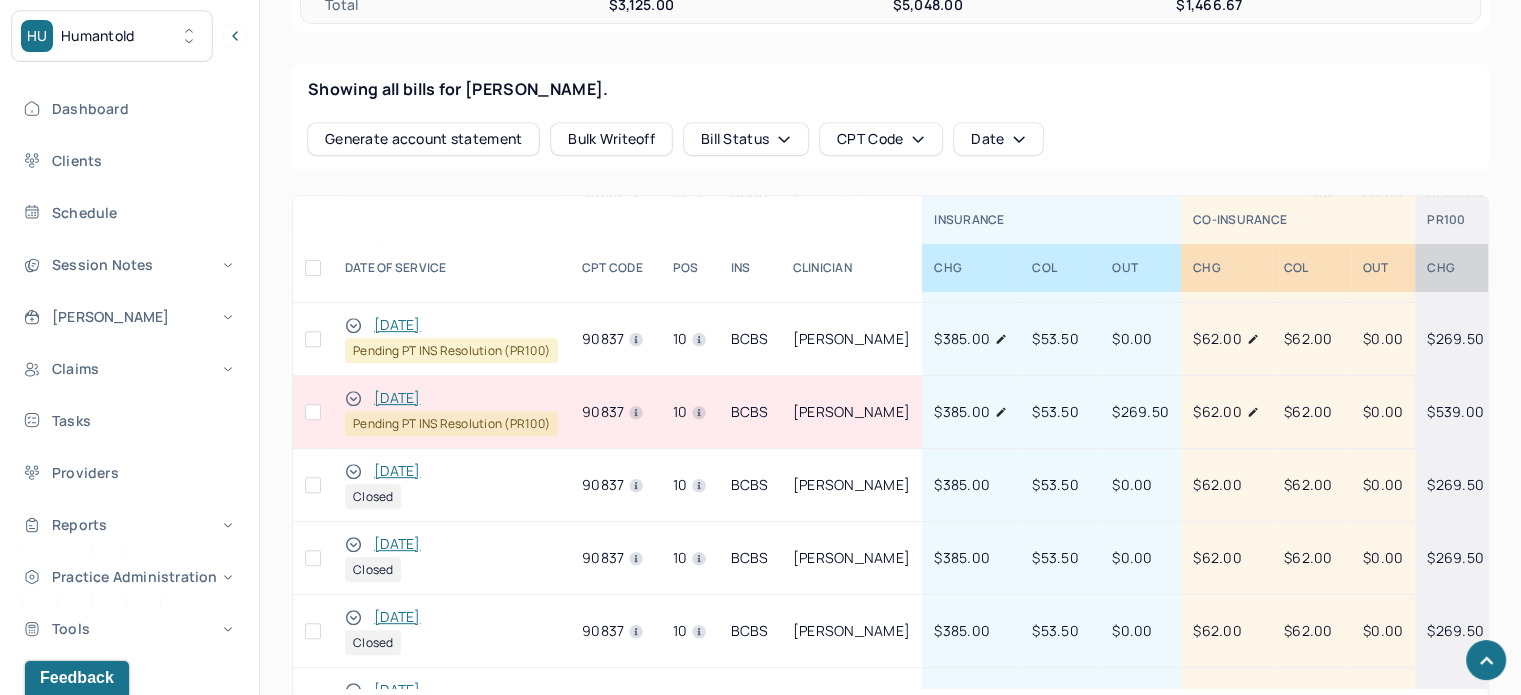 click on "Showing all bills for [PERSON_NAME]." at bounding box center [890, 89] 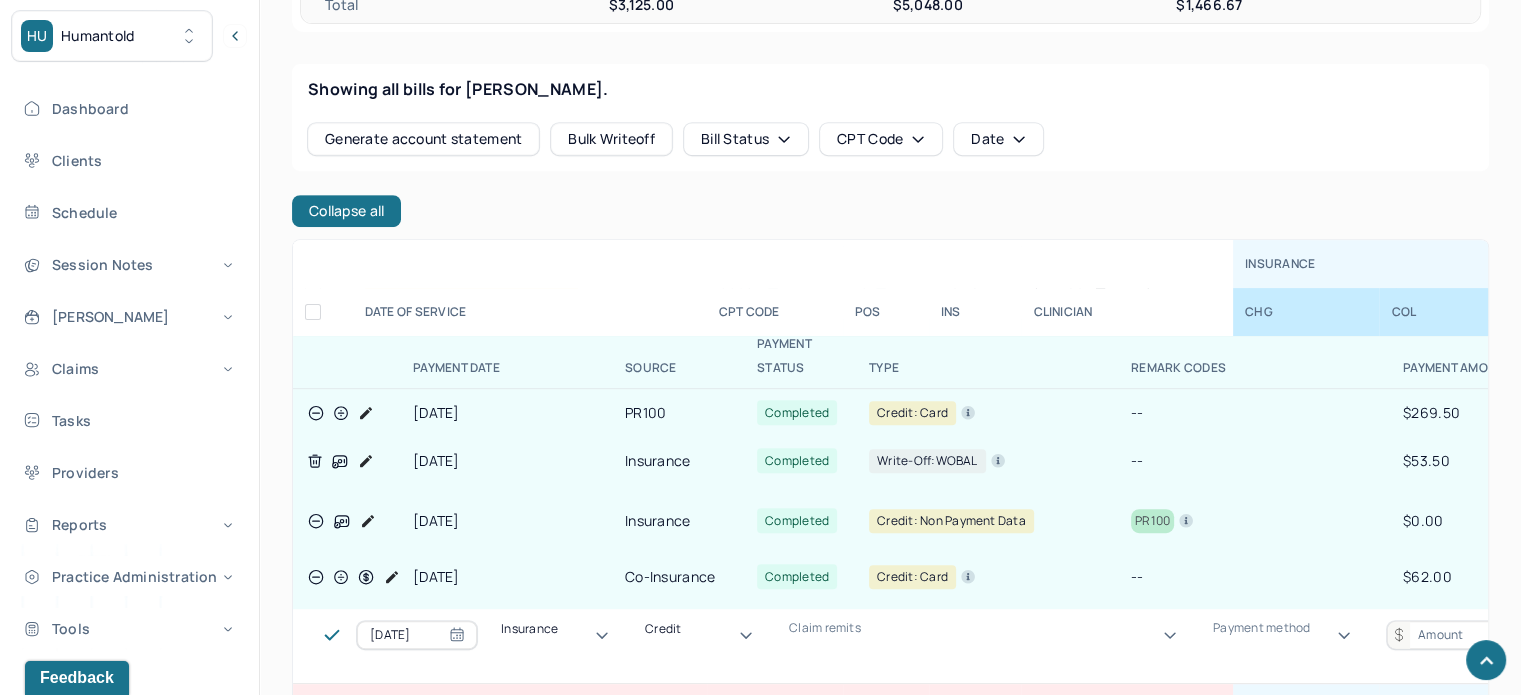 scroll, scrollTop: 400, scrollLeft: 0, axis: vertical 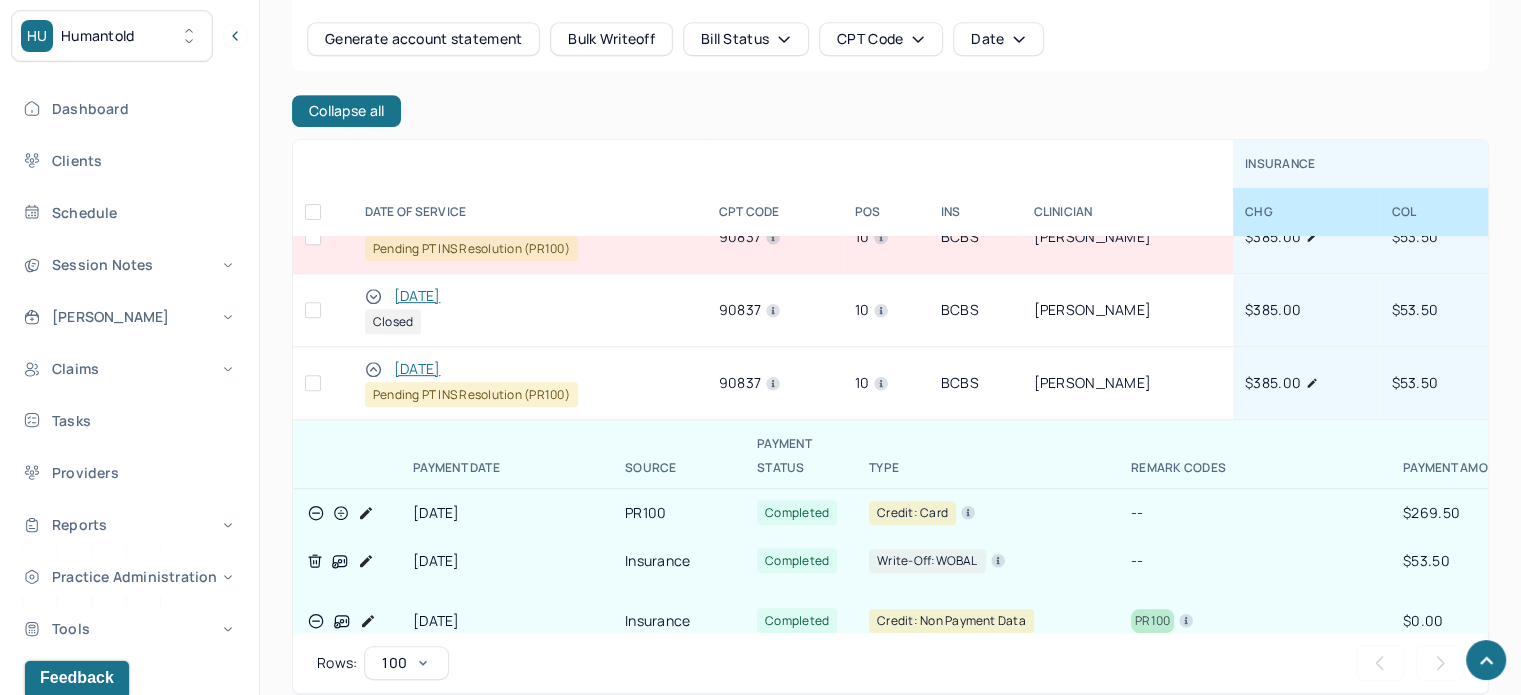 click at bounding box center (313, 383) 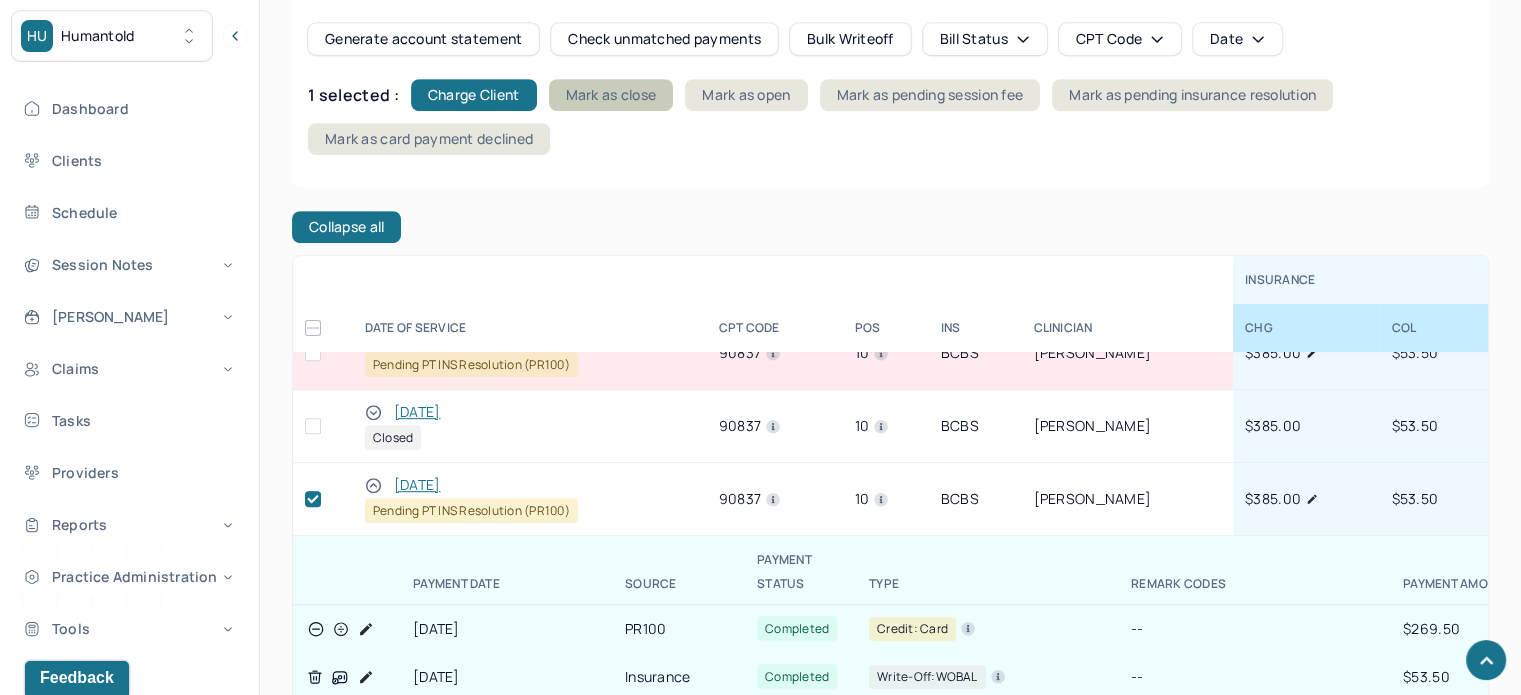 click on "Mark as close" at bounding box center [611, 95] 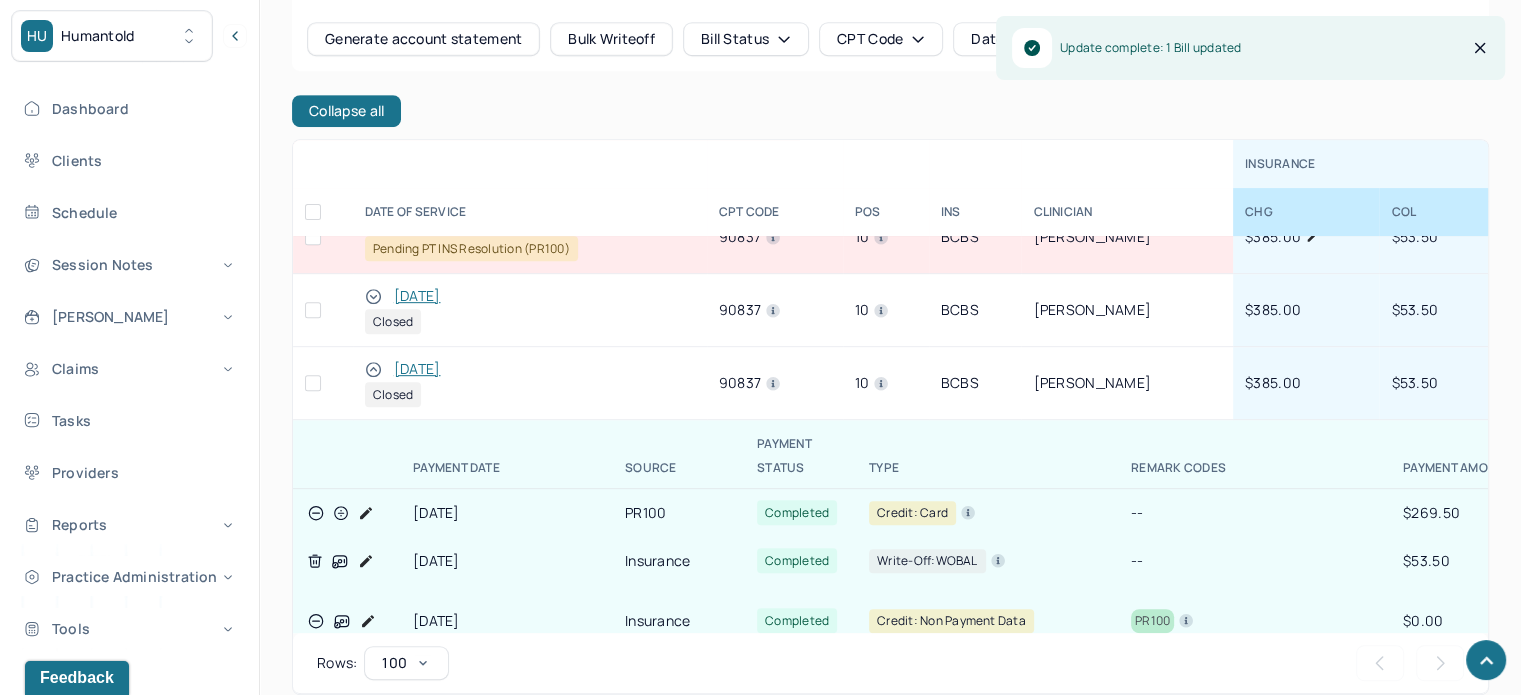 click 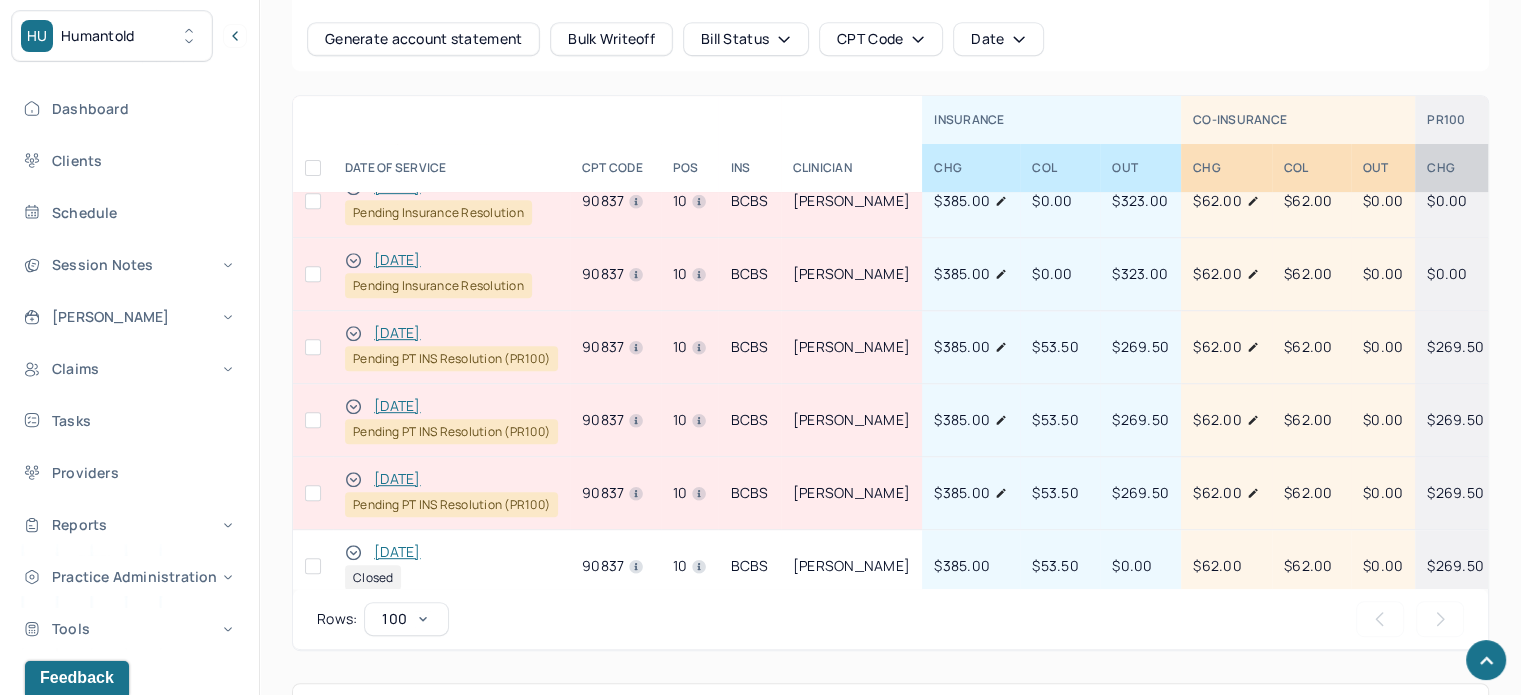 scroll, scrollTop: 0, scrollLeft: 0, axis: both 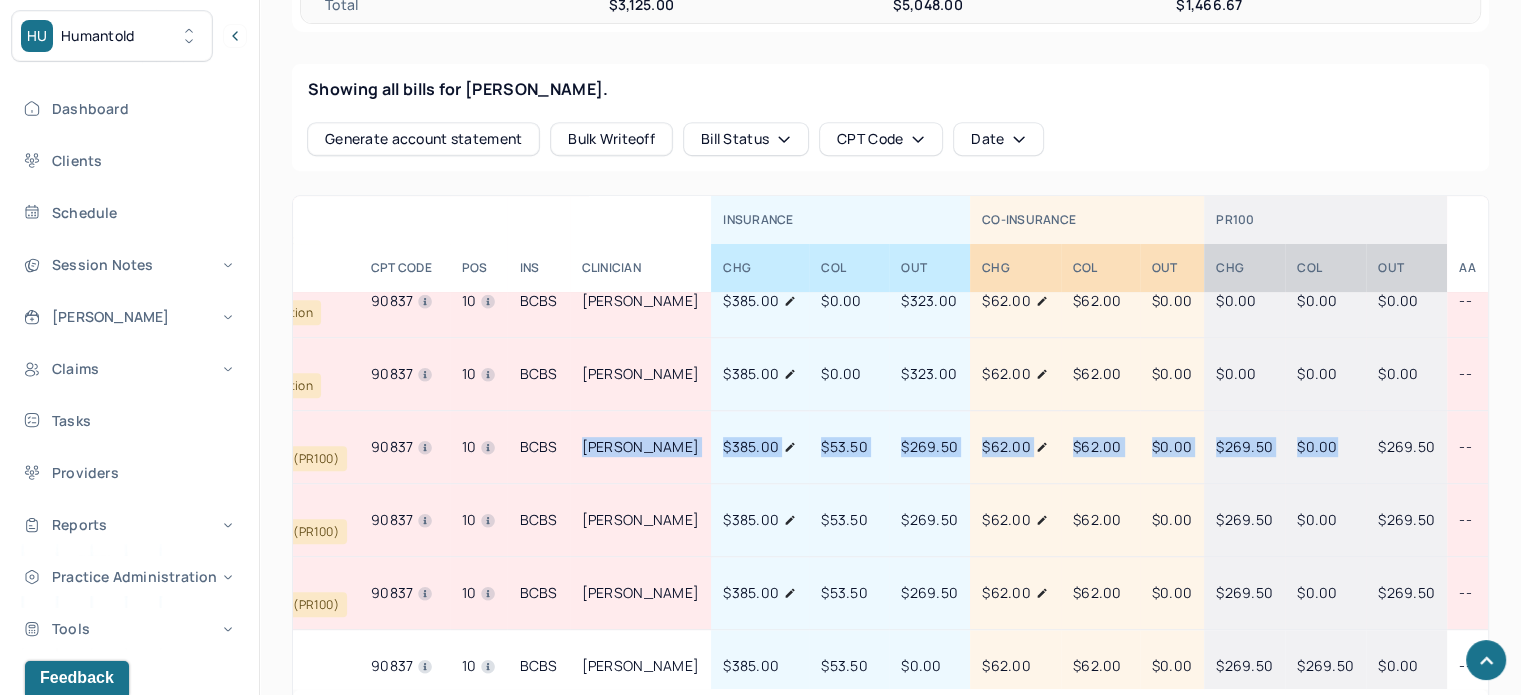 drag, startPoint x: 855, startPoint y: 420, endPoint x: 1368, endPoint y: 435, distance: 513.21924 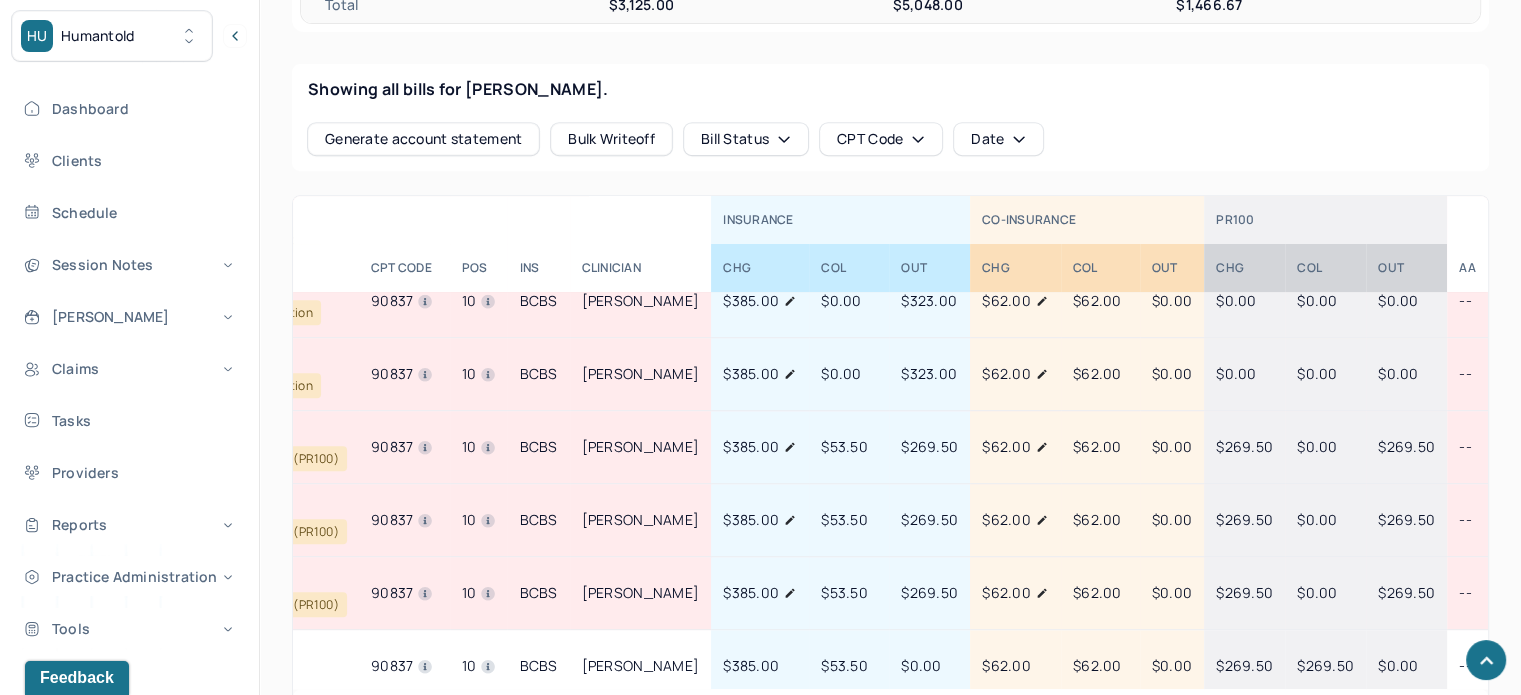 click on "$269.50" at bounding box center (1406, 446) 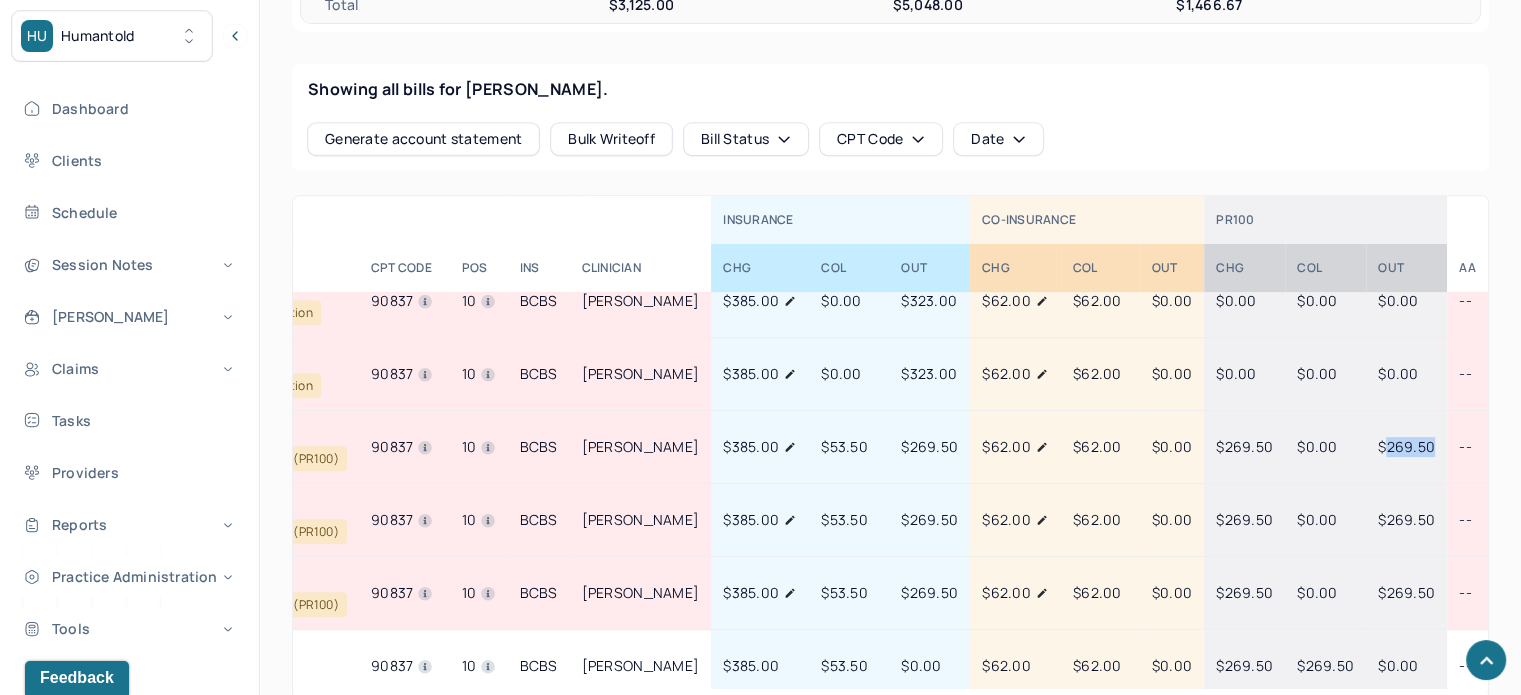 click on "$269.50" at bounding box center (1406, 446) 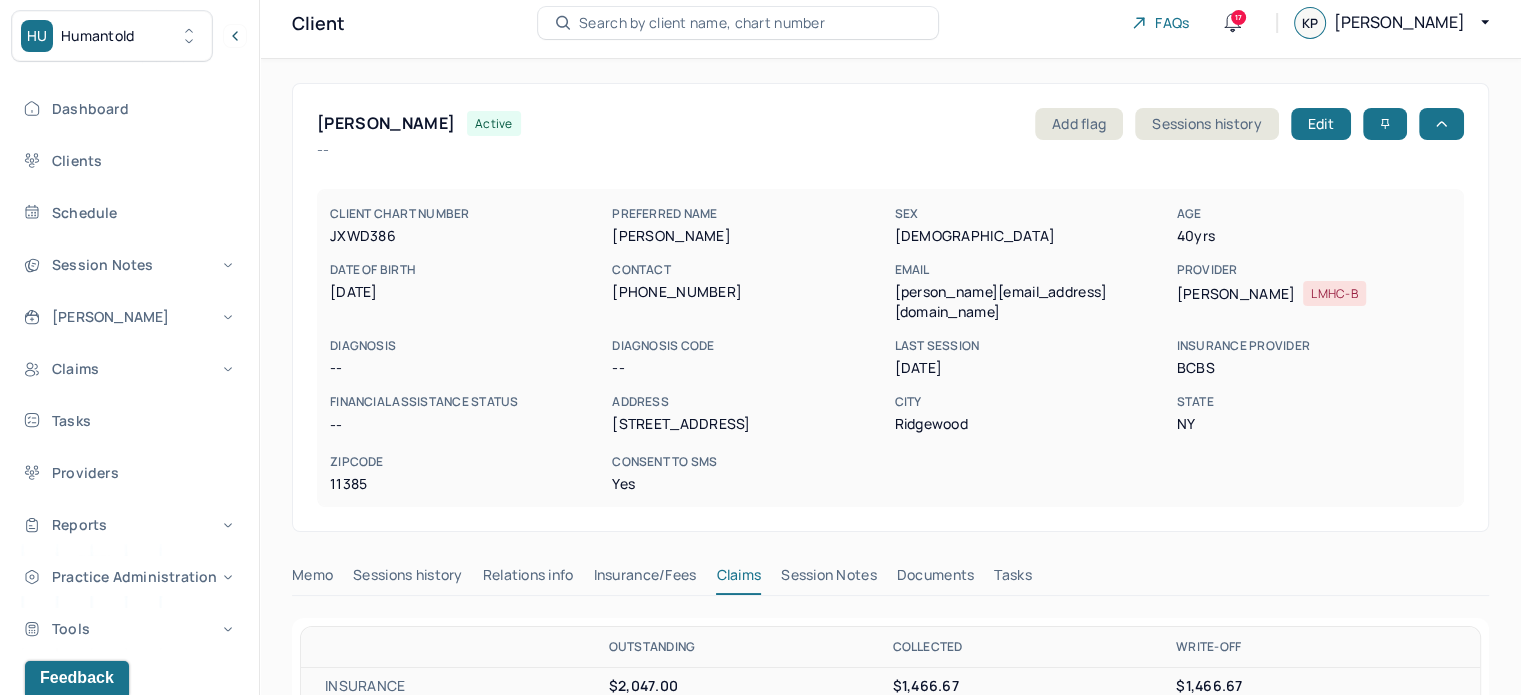 scroll, scrollTop: 0, scrollLeft: 0, axis: both 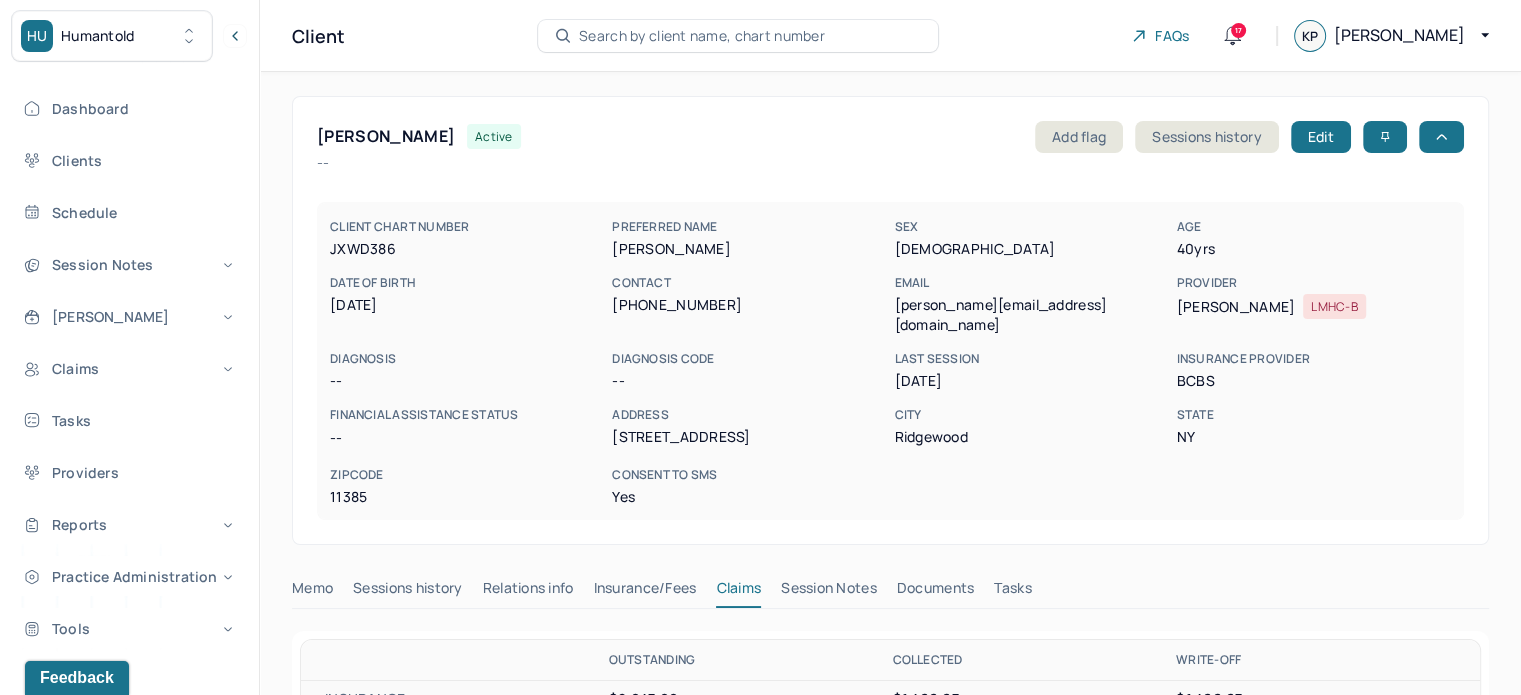 click on "Search by client name, chart number" at bounding box center (702, 36) 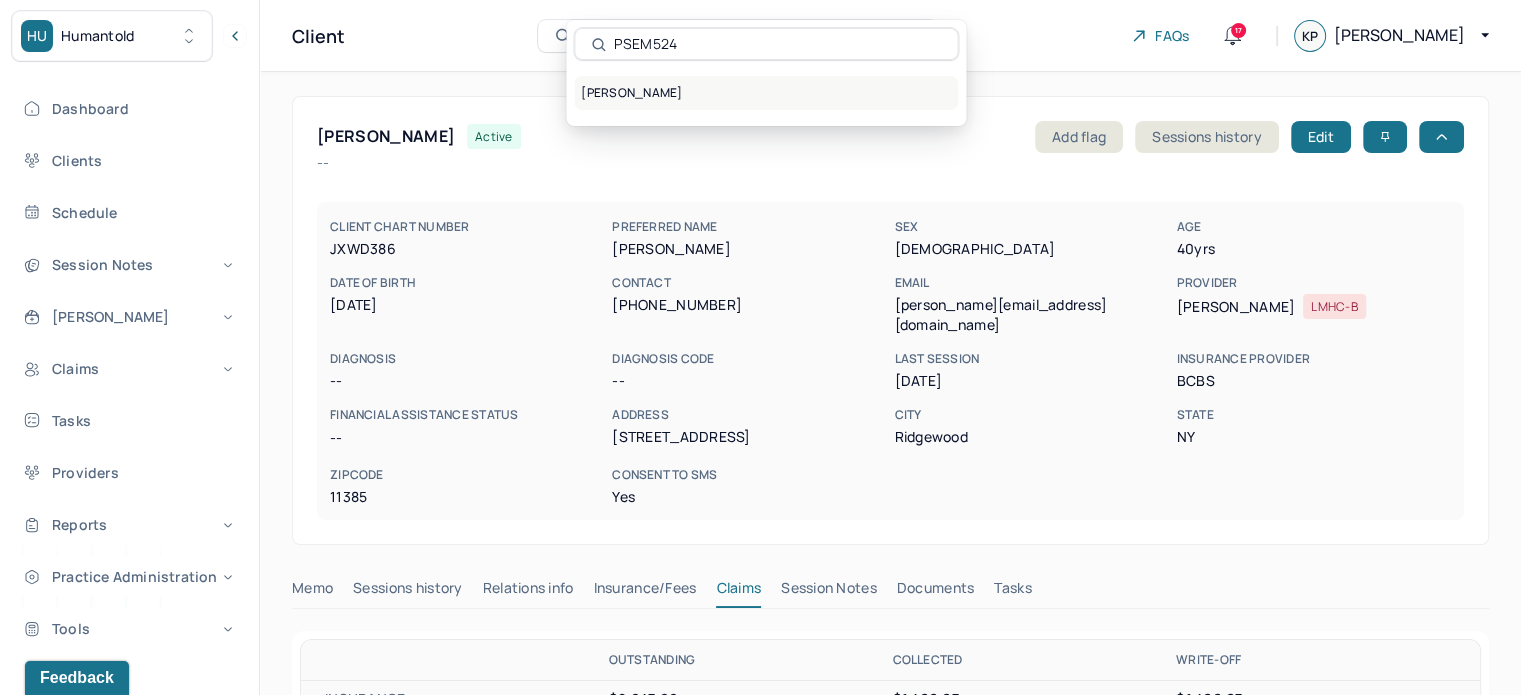 type on "PSEM524" 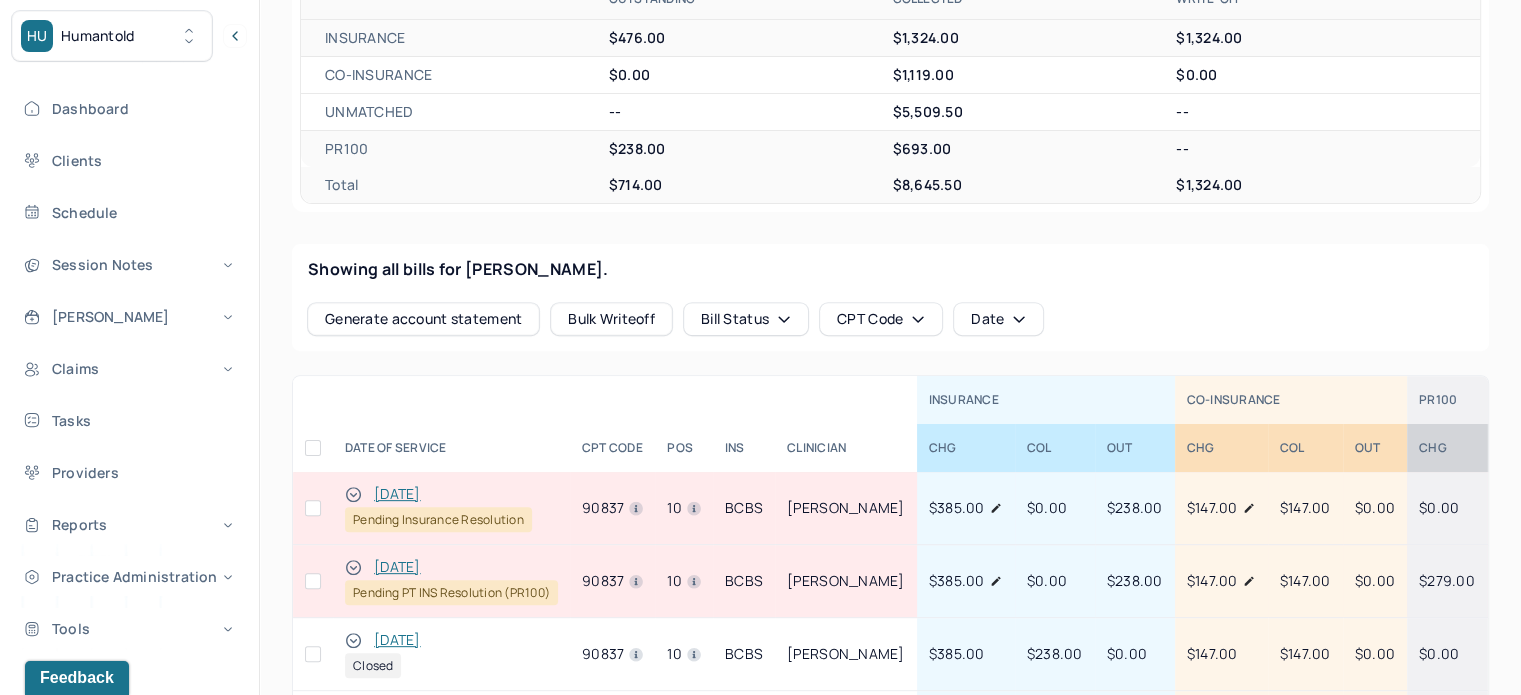 scroll, scrollTop: 700, scrollLeft: 0, axis: vertical 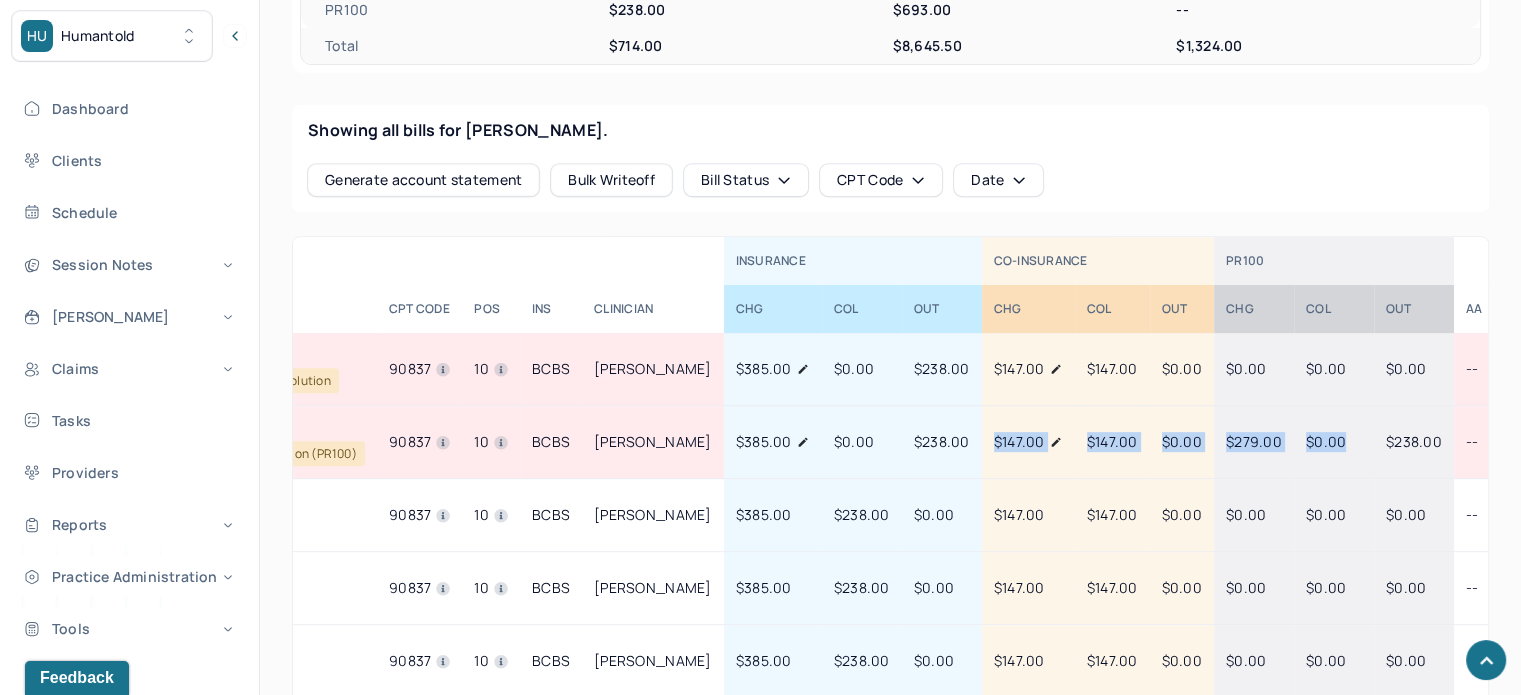 drag, startPoint x: 1143, startPoint y: 420, endPoint x: 1341, endPoint y: 419, distance: 198.00252 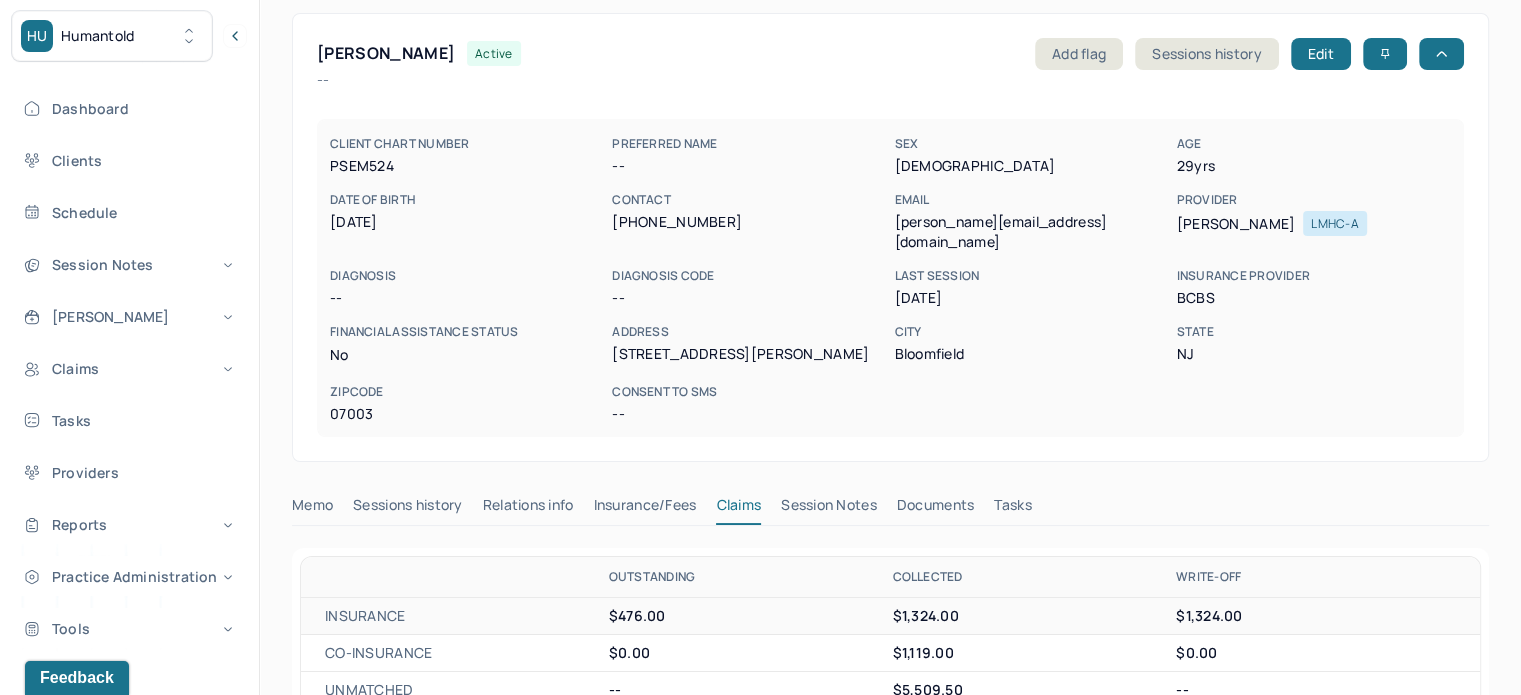 scroll, scrollTop: 0, scrollLeft: 0, axis: both 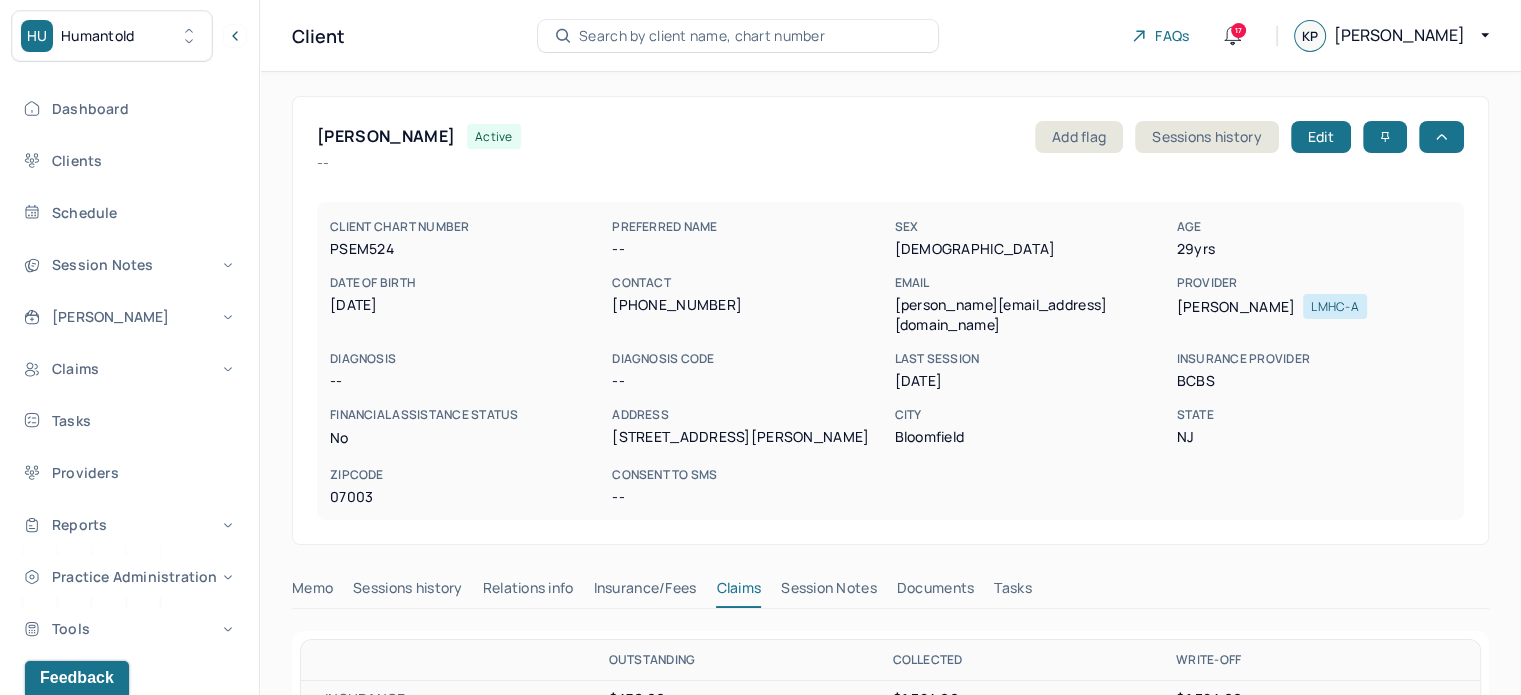 click on "Search by client name, chart number" at bounding box center [702, 36] 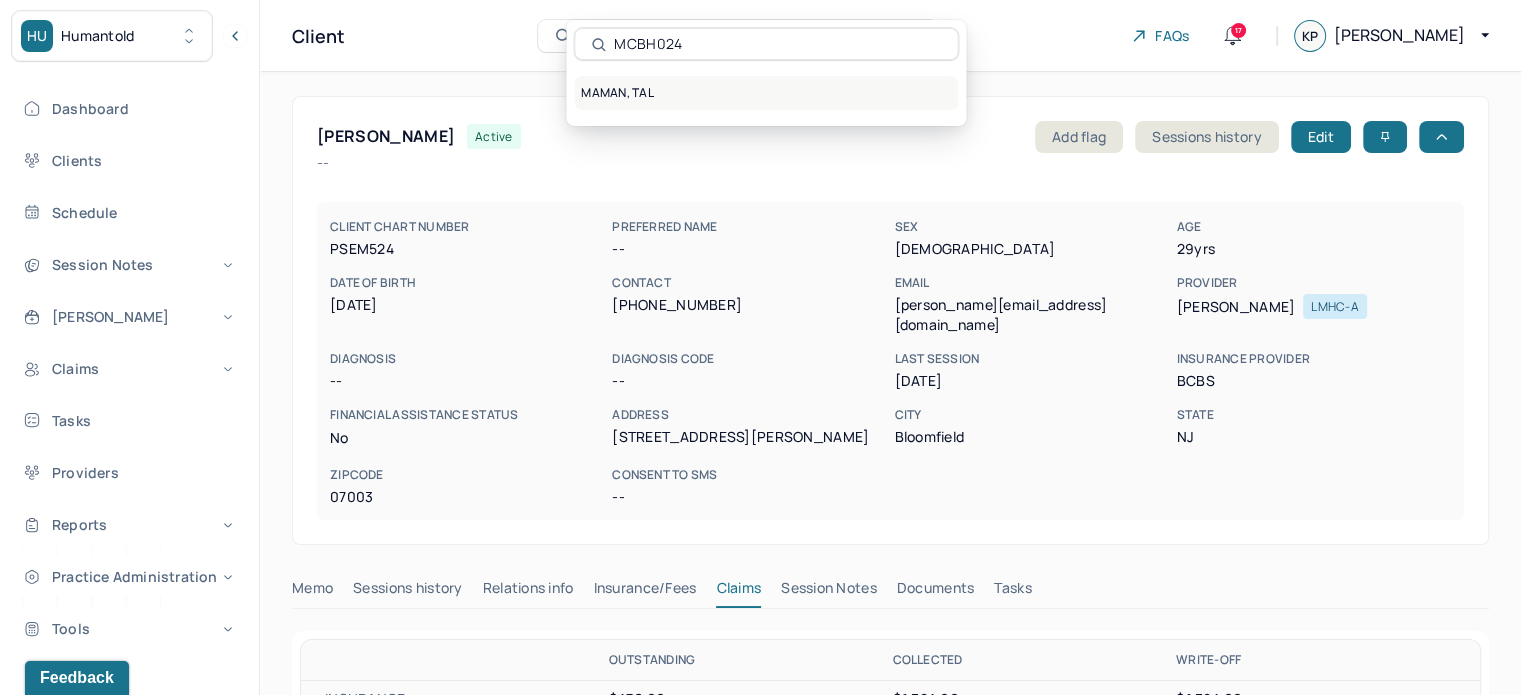 type on "MCBH024" 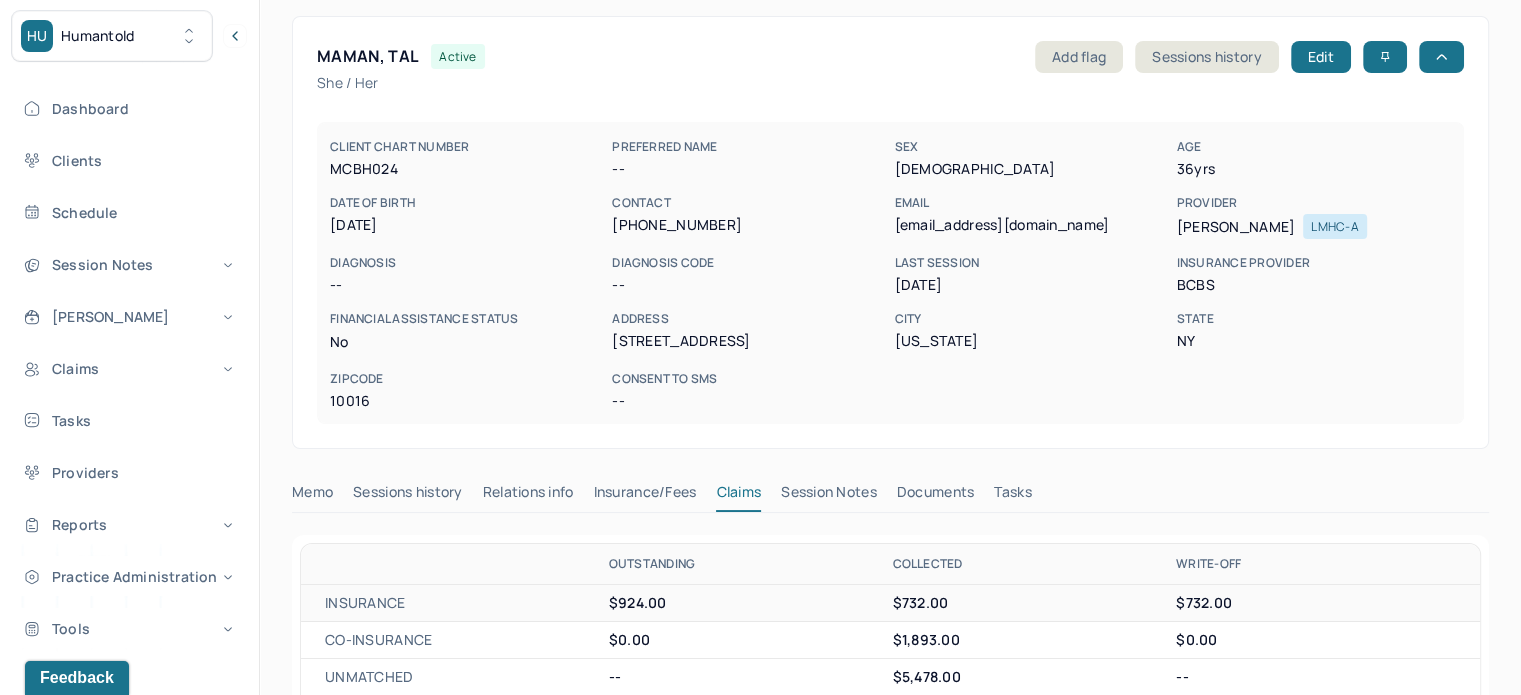 scroll, scrollTop: 0, scrollLeft: 0, axis: both 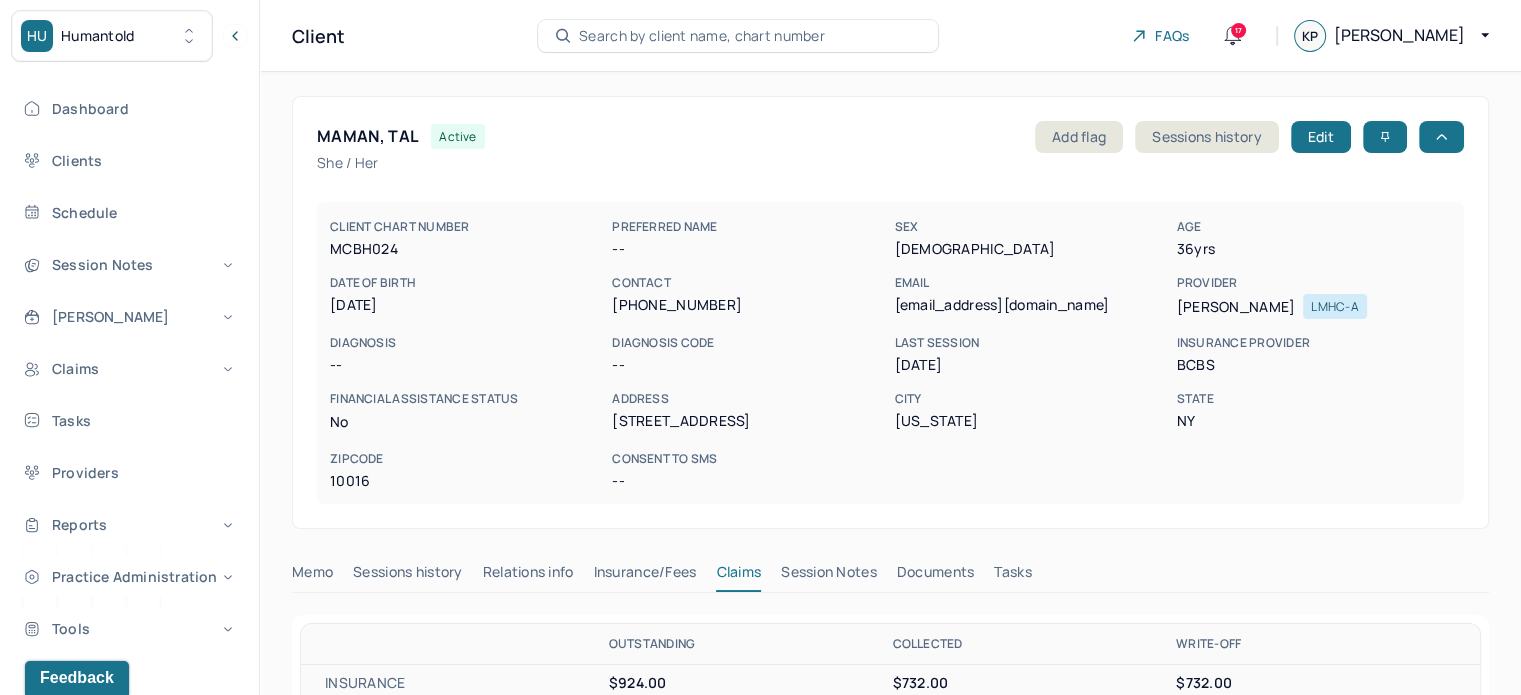 click on "Search by client name, chart number" at bounding box center (702, 36) 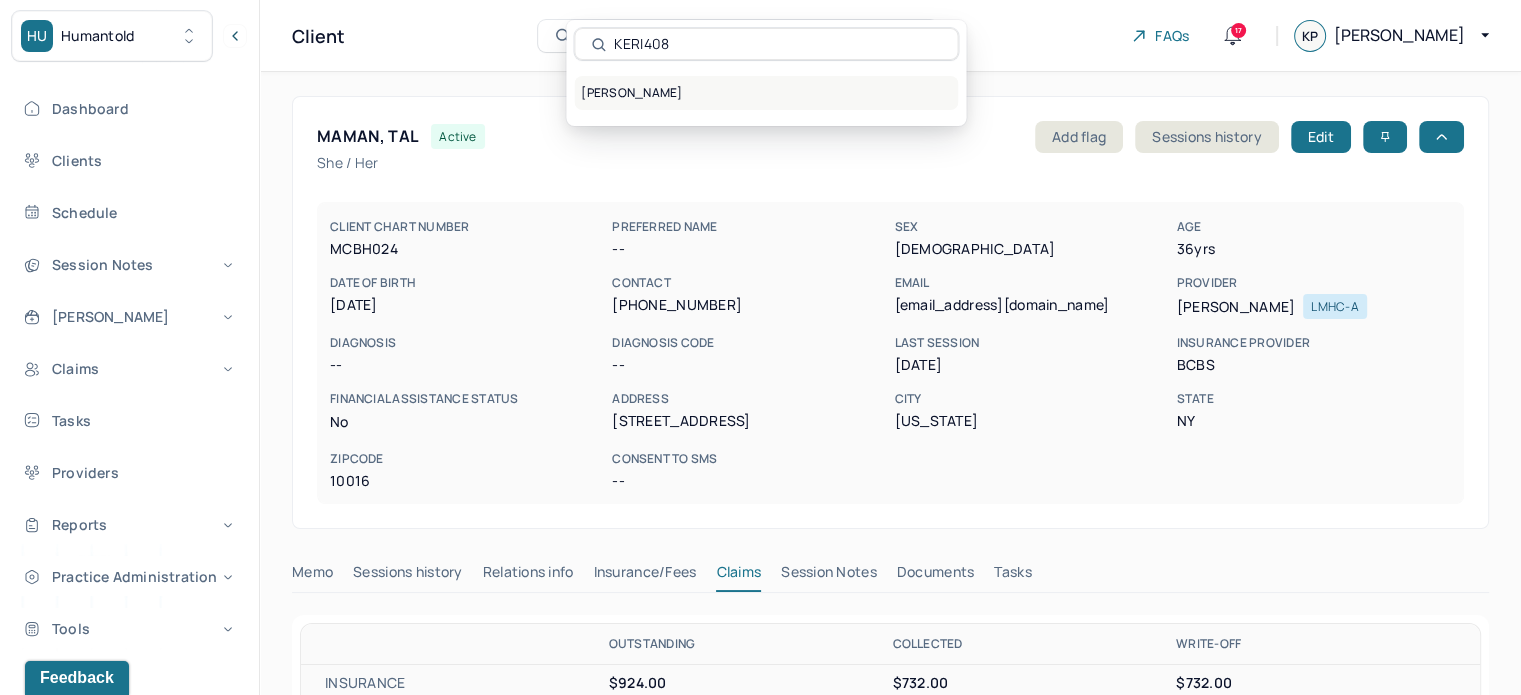 type on "KERI408" 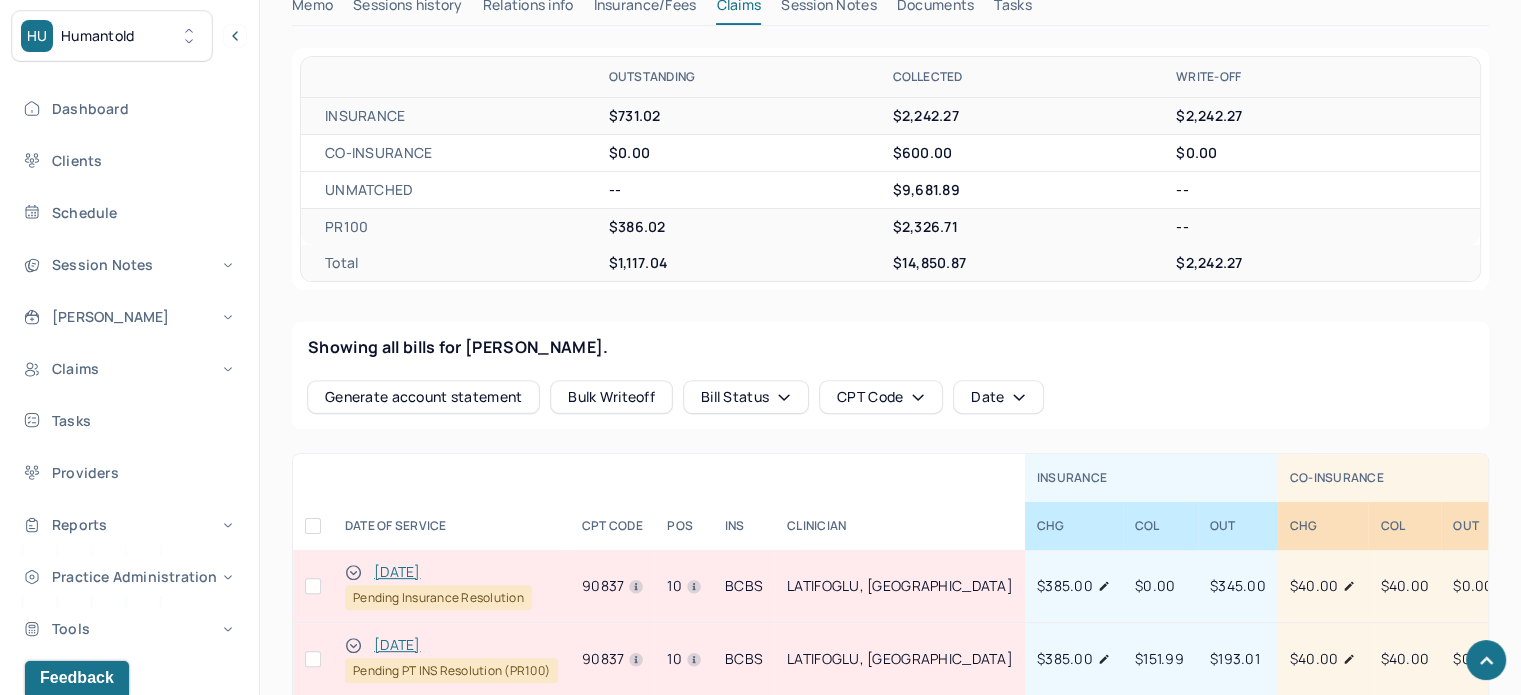 scroll, scrollTop: 900, scrollLeft: 0, axis: vertical 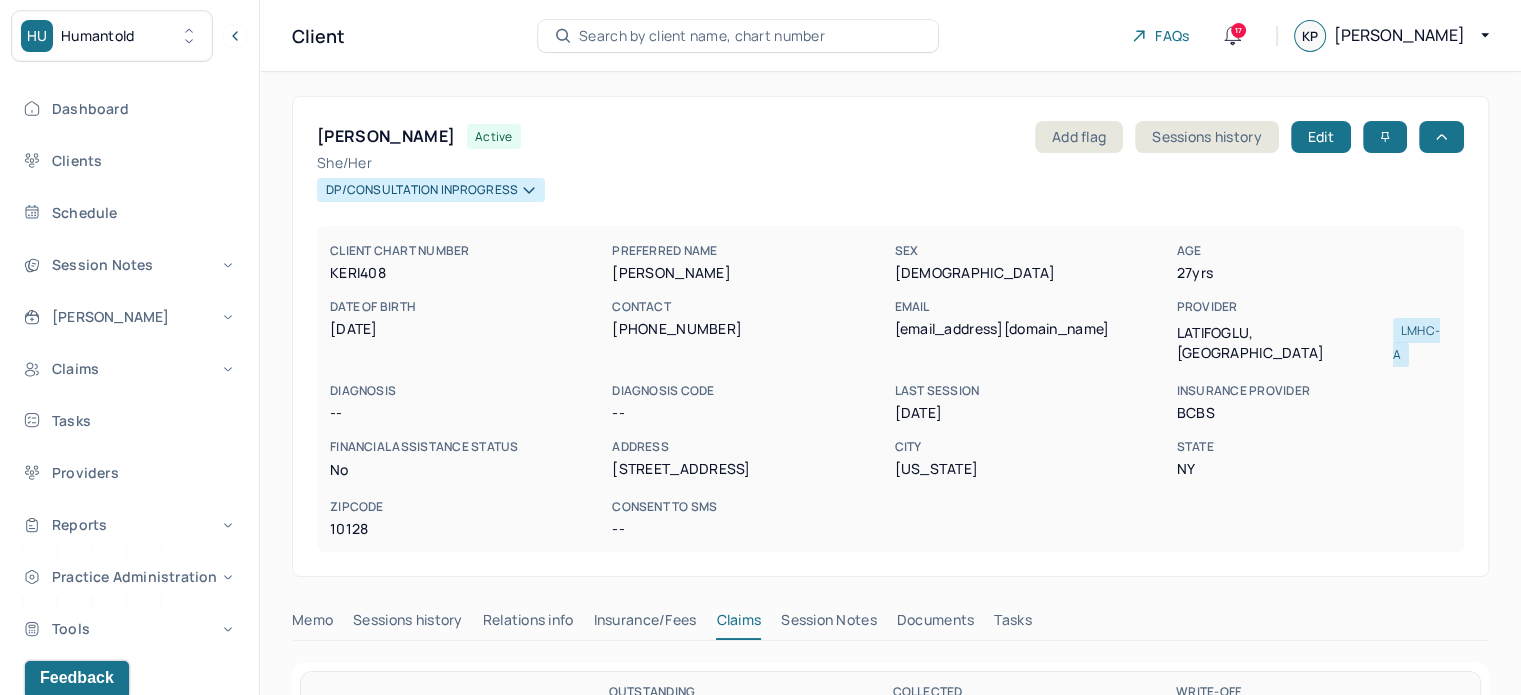 click on "Search by client name, chart number" at bounding box center (738, 36) 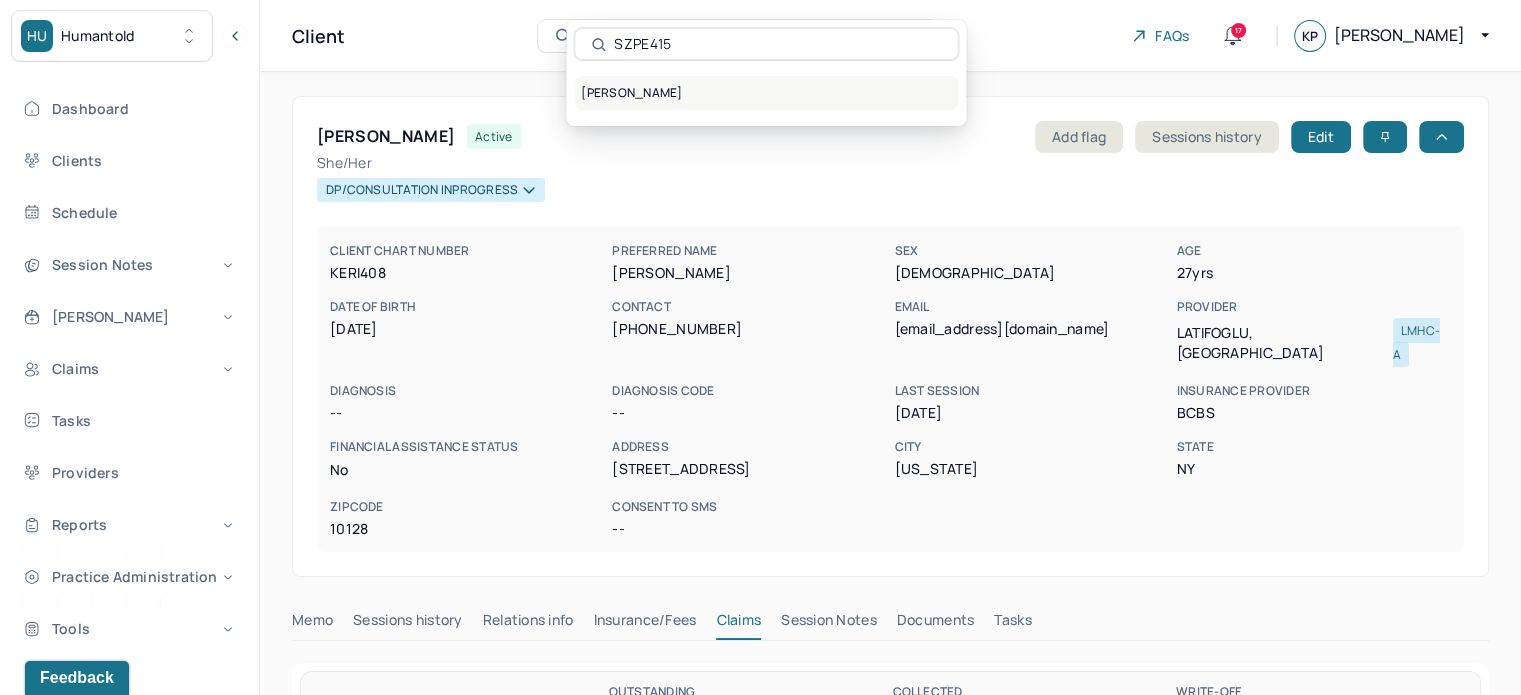 type on "SZPE415" 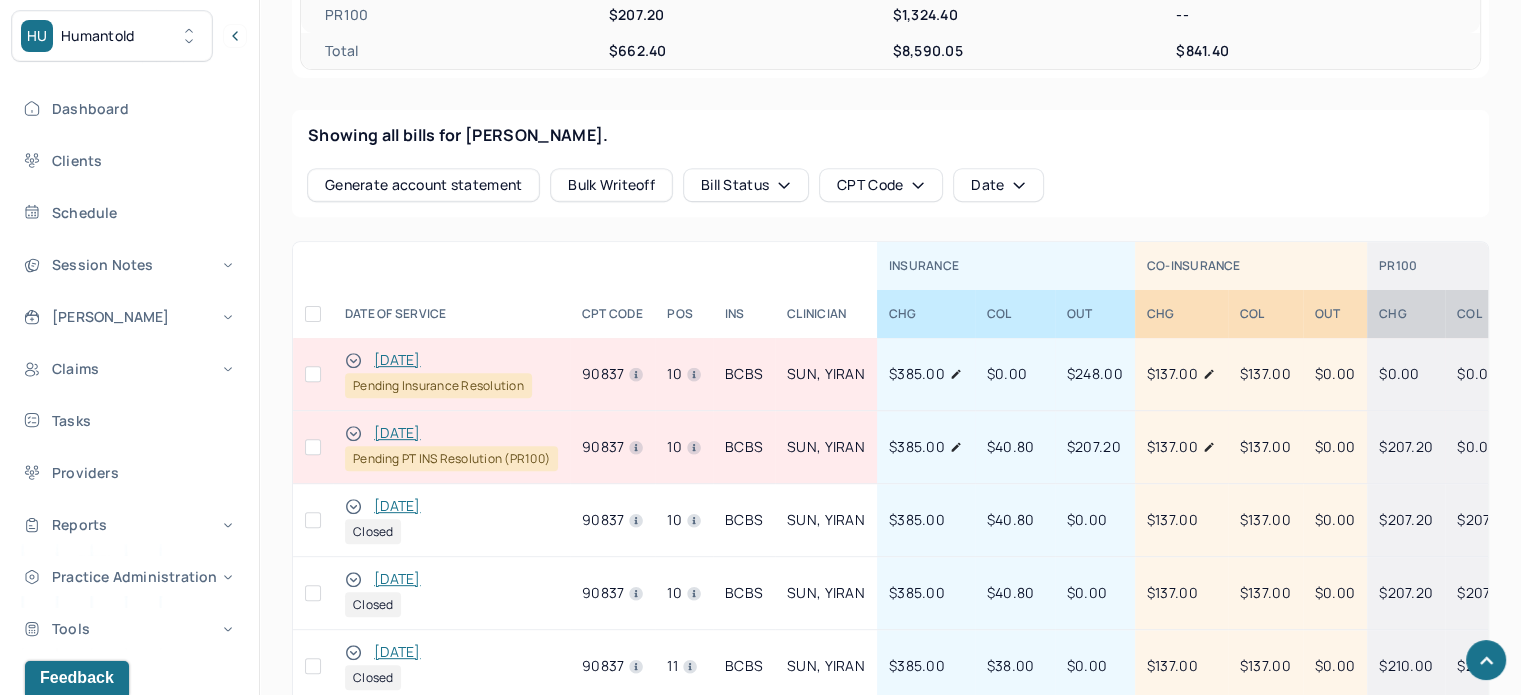 scroll, scrollTop: 800, scrollLeft: 0, axis: vertical 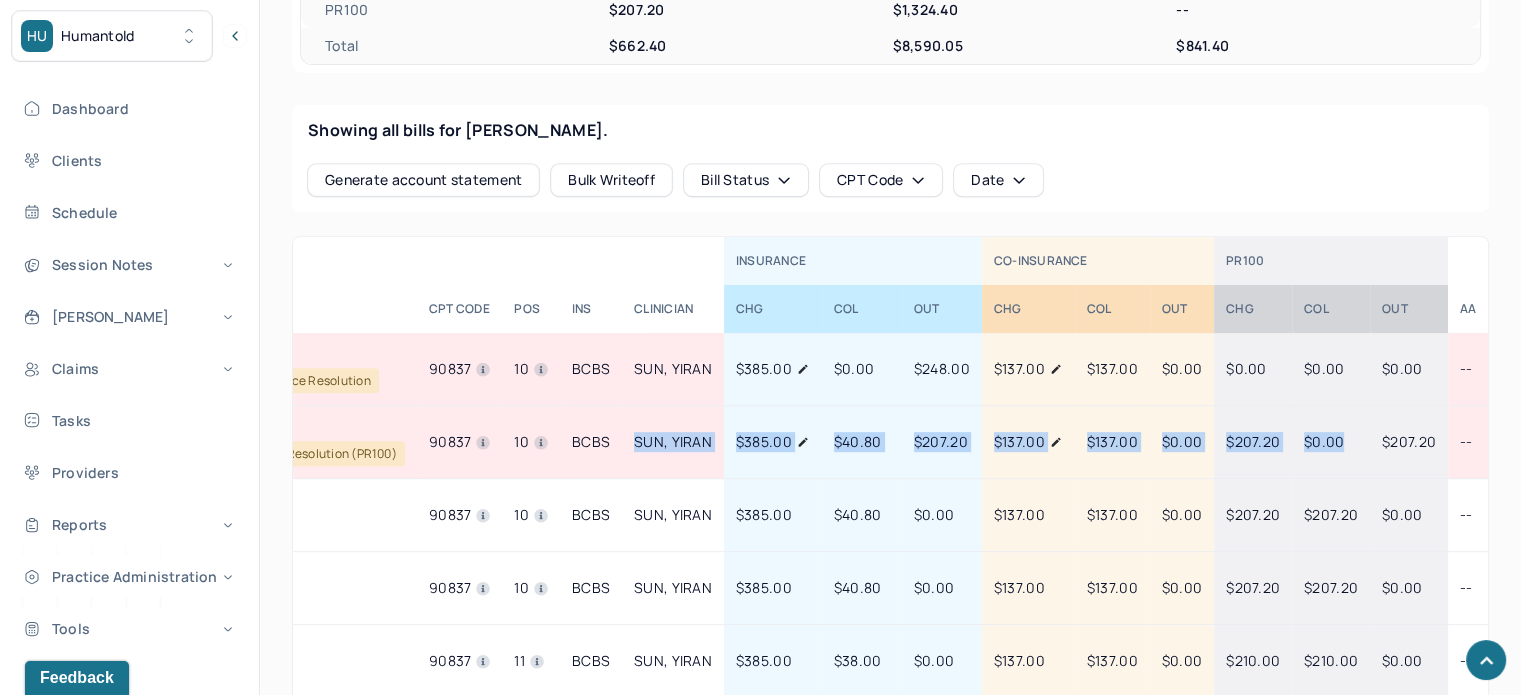 drag, startPoint x: 778, startPoint y: 418, endPoint x: 1358, endPoint y: 435, distance: 580.2491 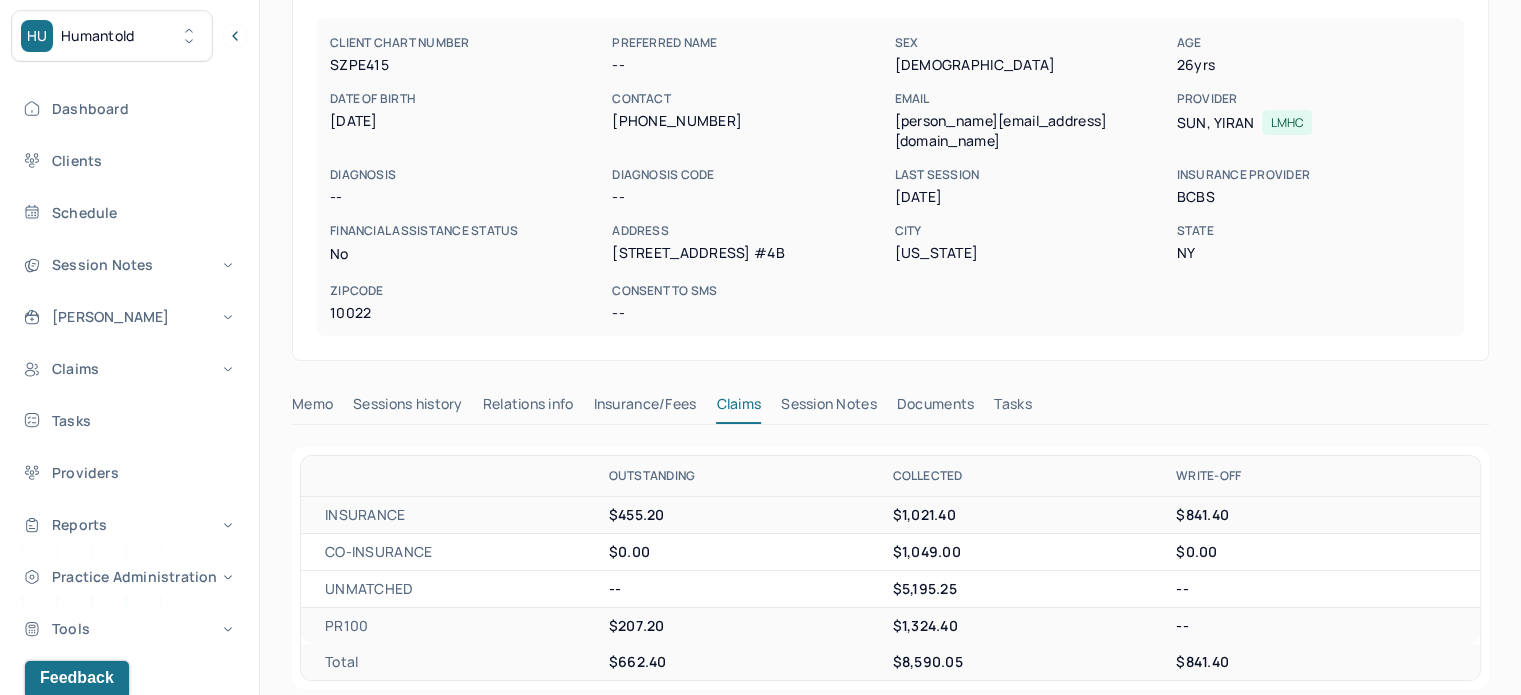 scroll, scrollTop: 0, scrollLeft: 0, axis: both 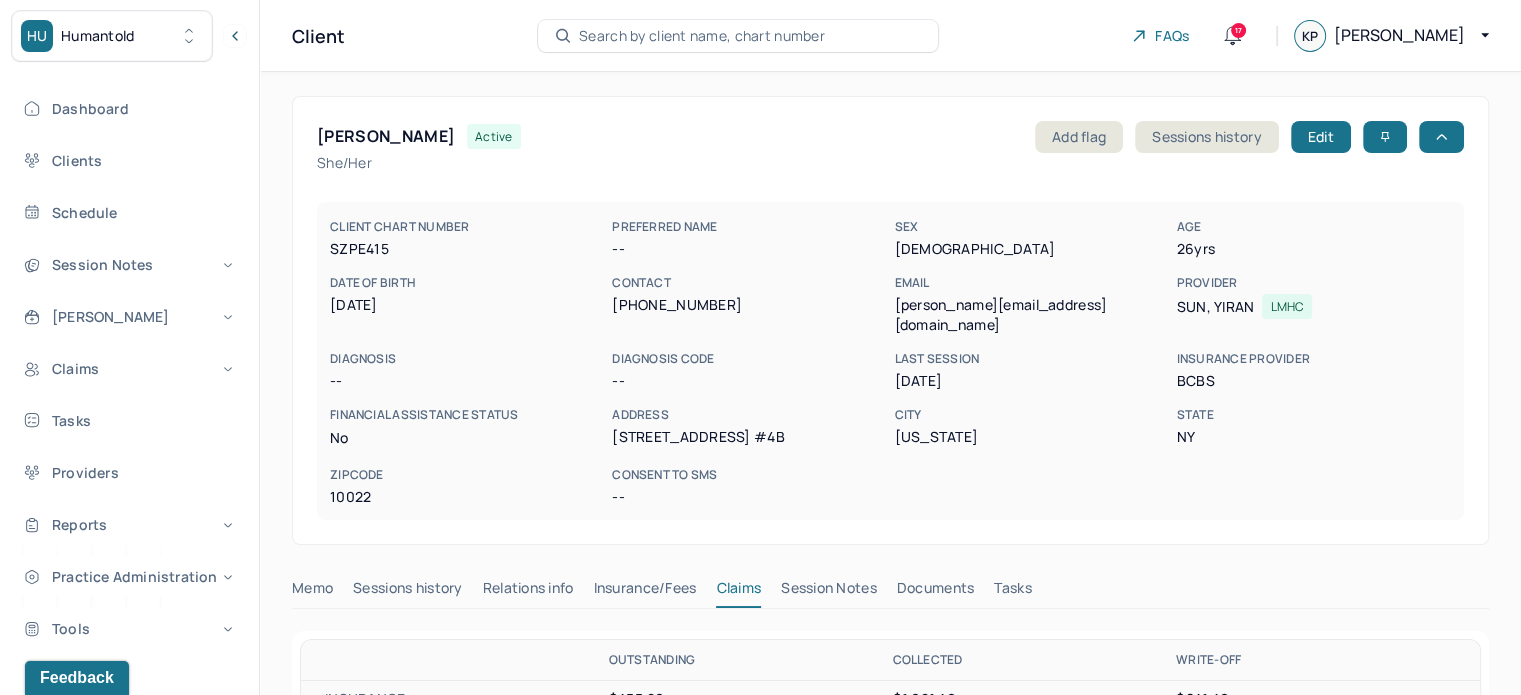 click on "Search by client name, chart number" at bounding box center [738, 36] 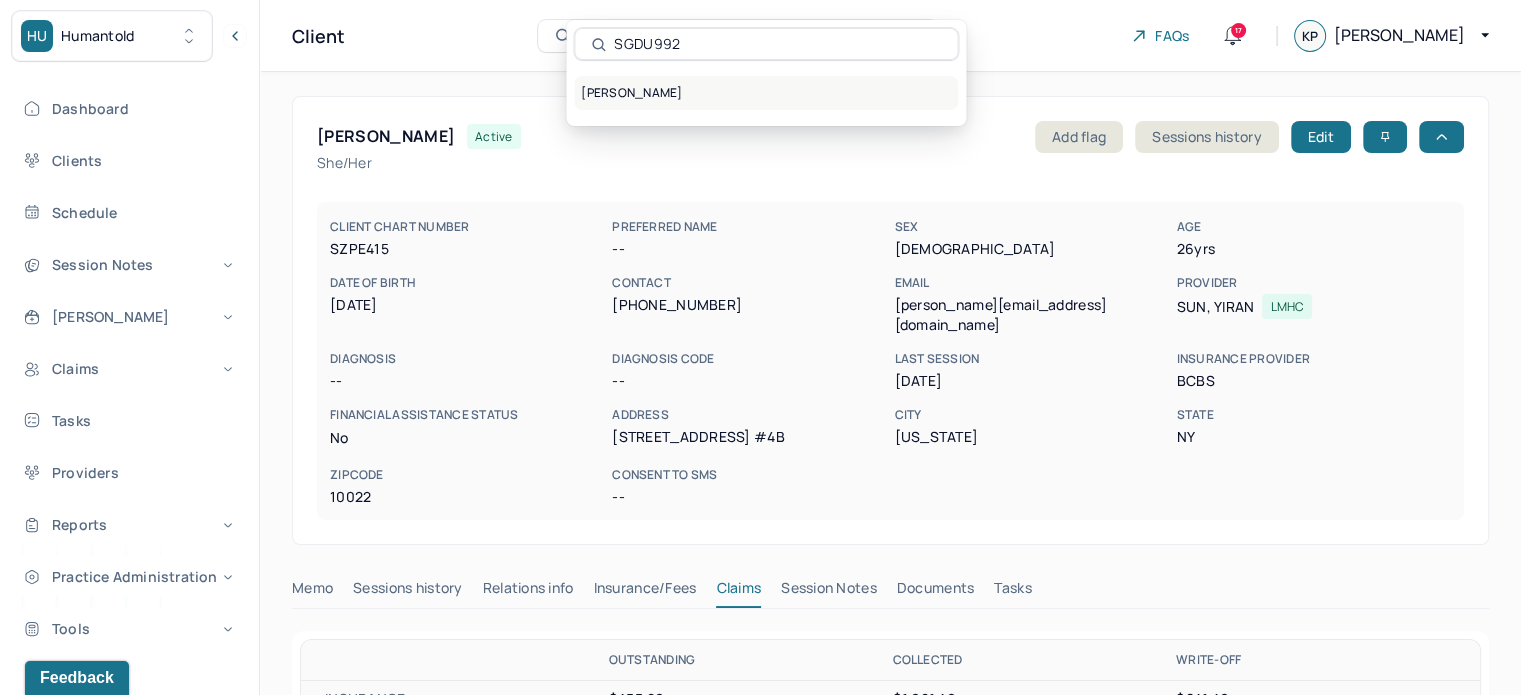 type on "SGDU992" 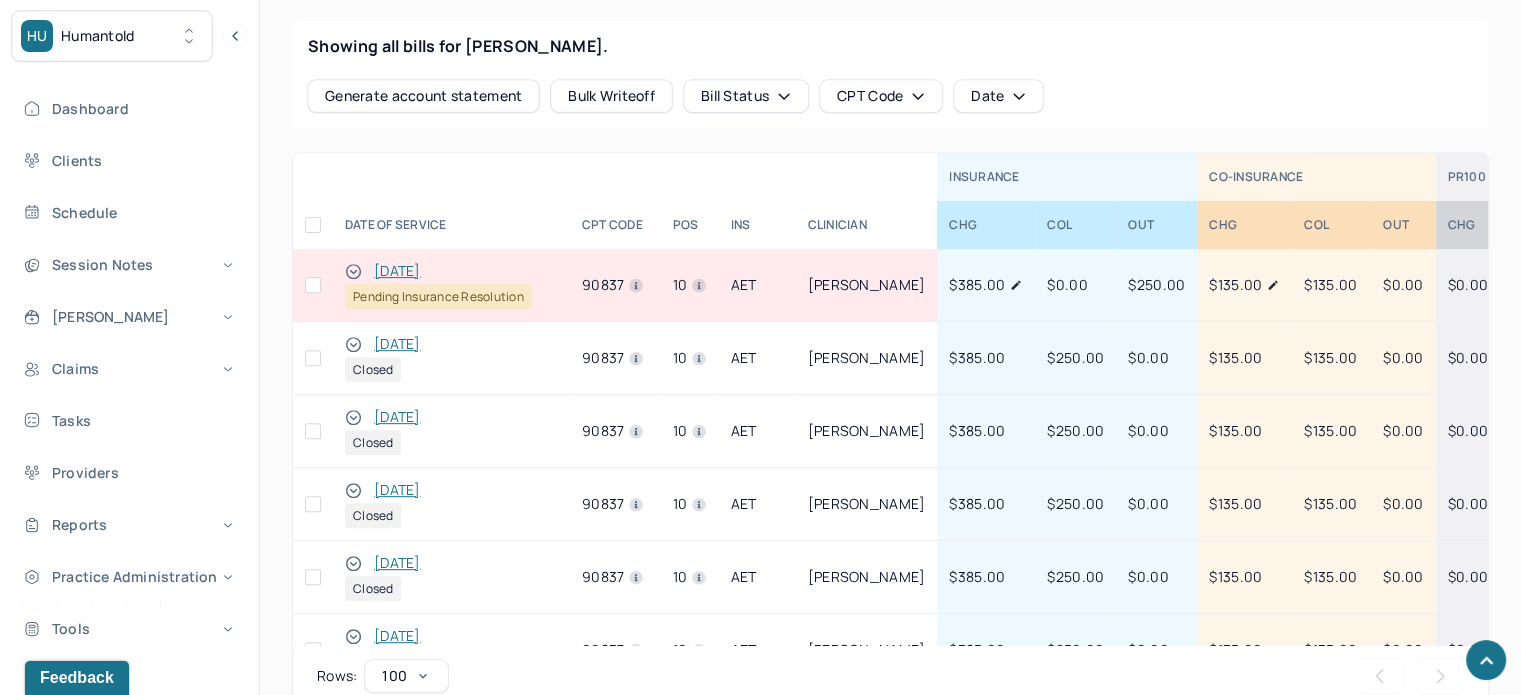 scroll, scrollTop: 900, scrollLeft: 0, axis: vertical 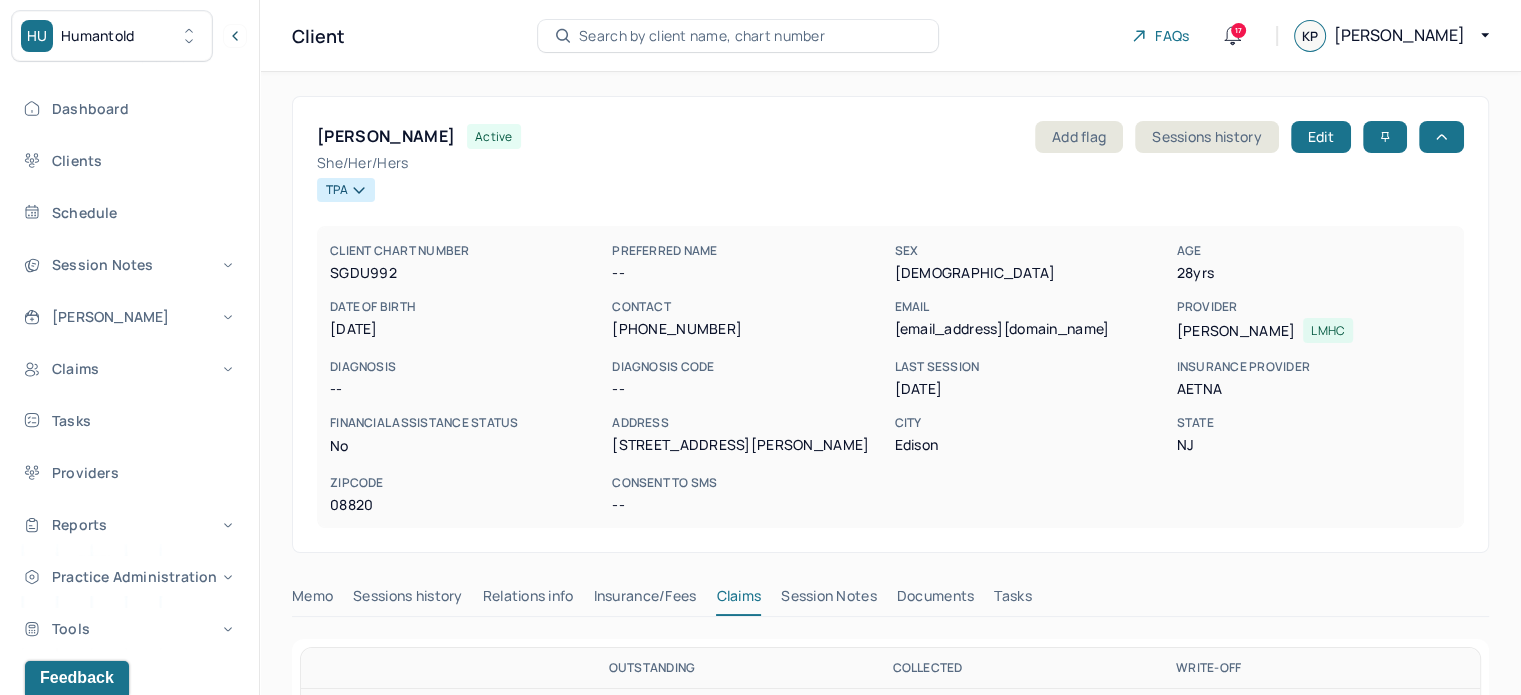 click on "Search by client name, chart number" at bounding box center [702, 36] 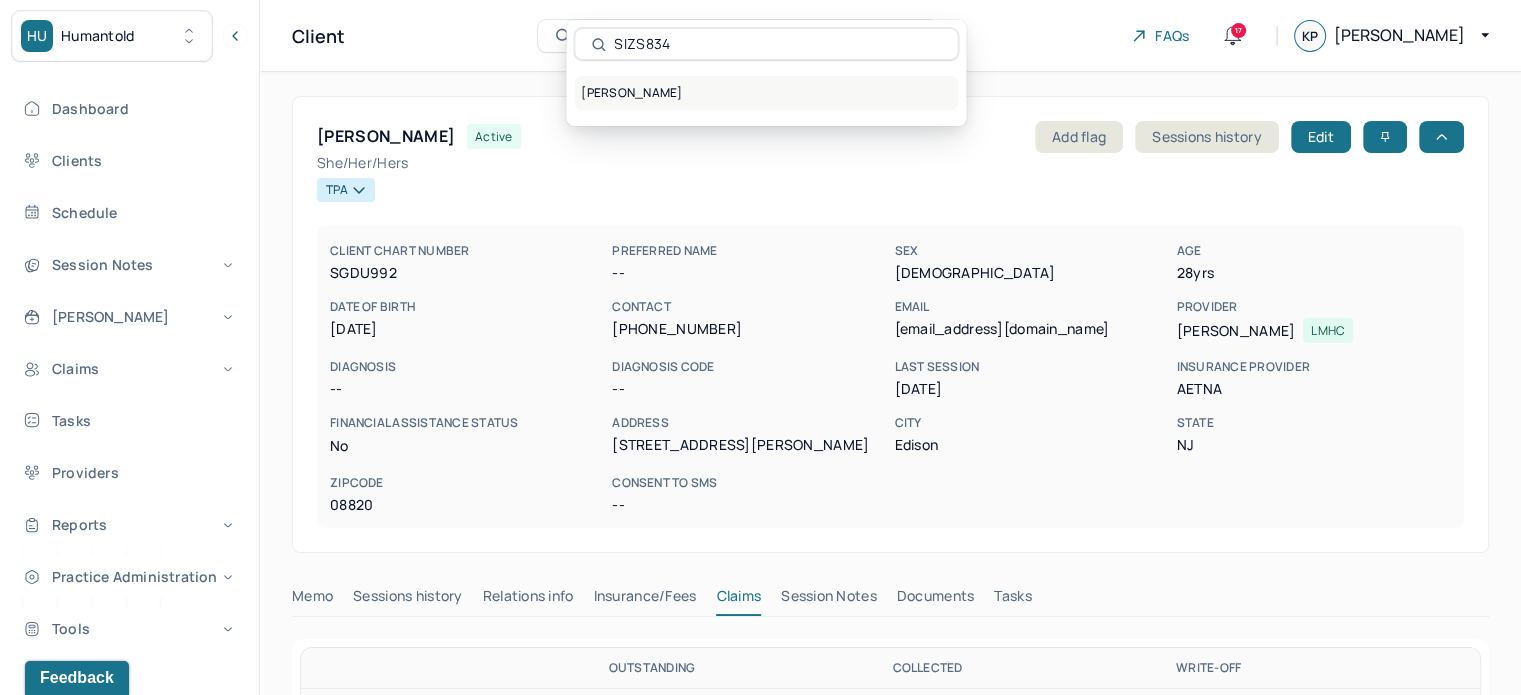 type on "SIZS834" 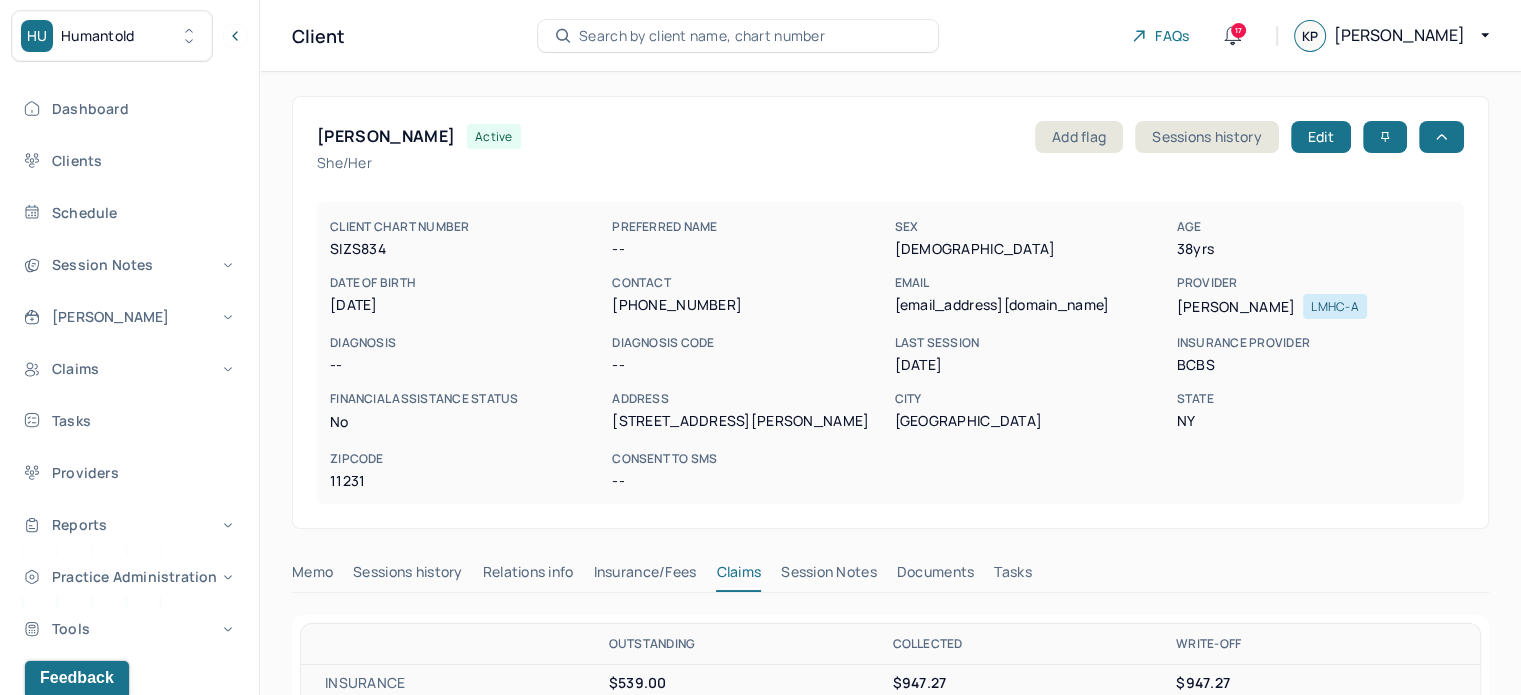 click on "Search by client name, chart number" at bounding box center [702, 36] 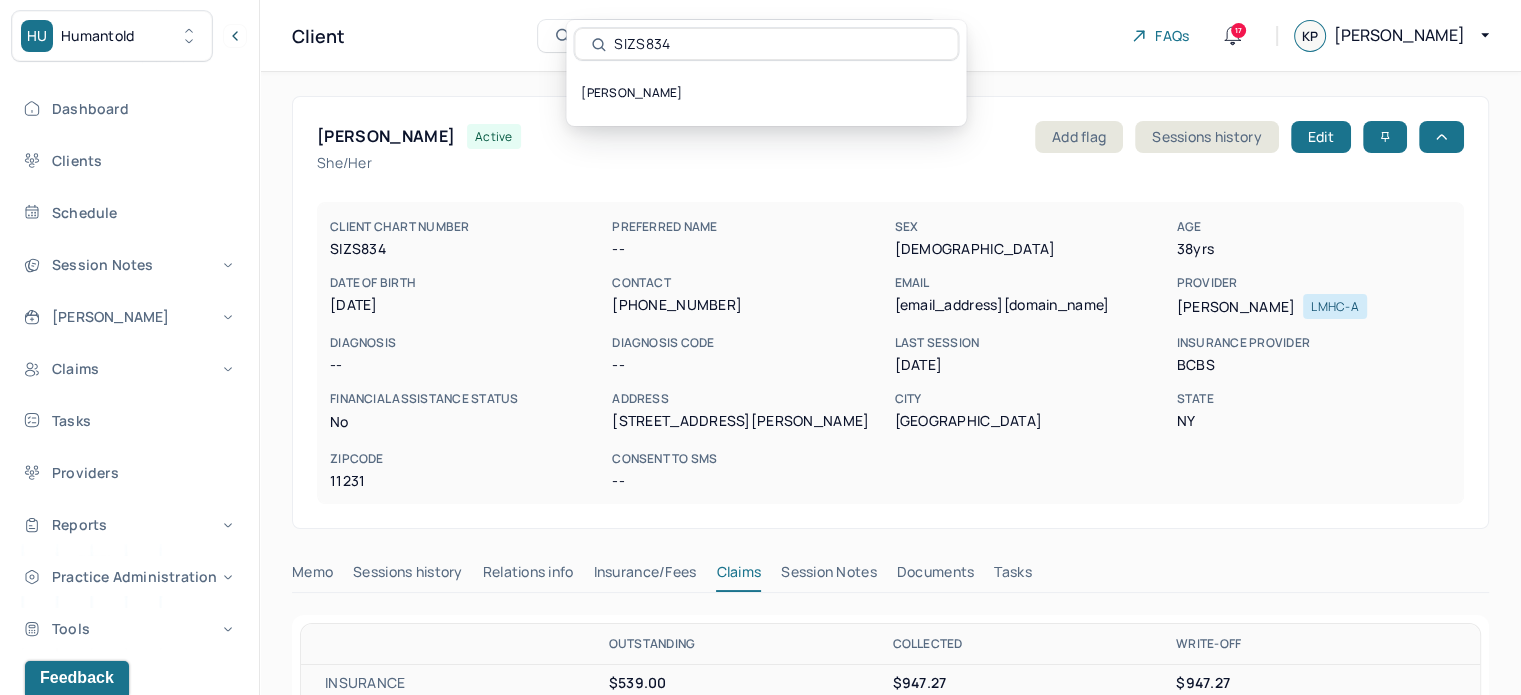 click on "[PHONE_NUMBER]" at bounding box center [749, 305] 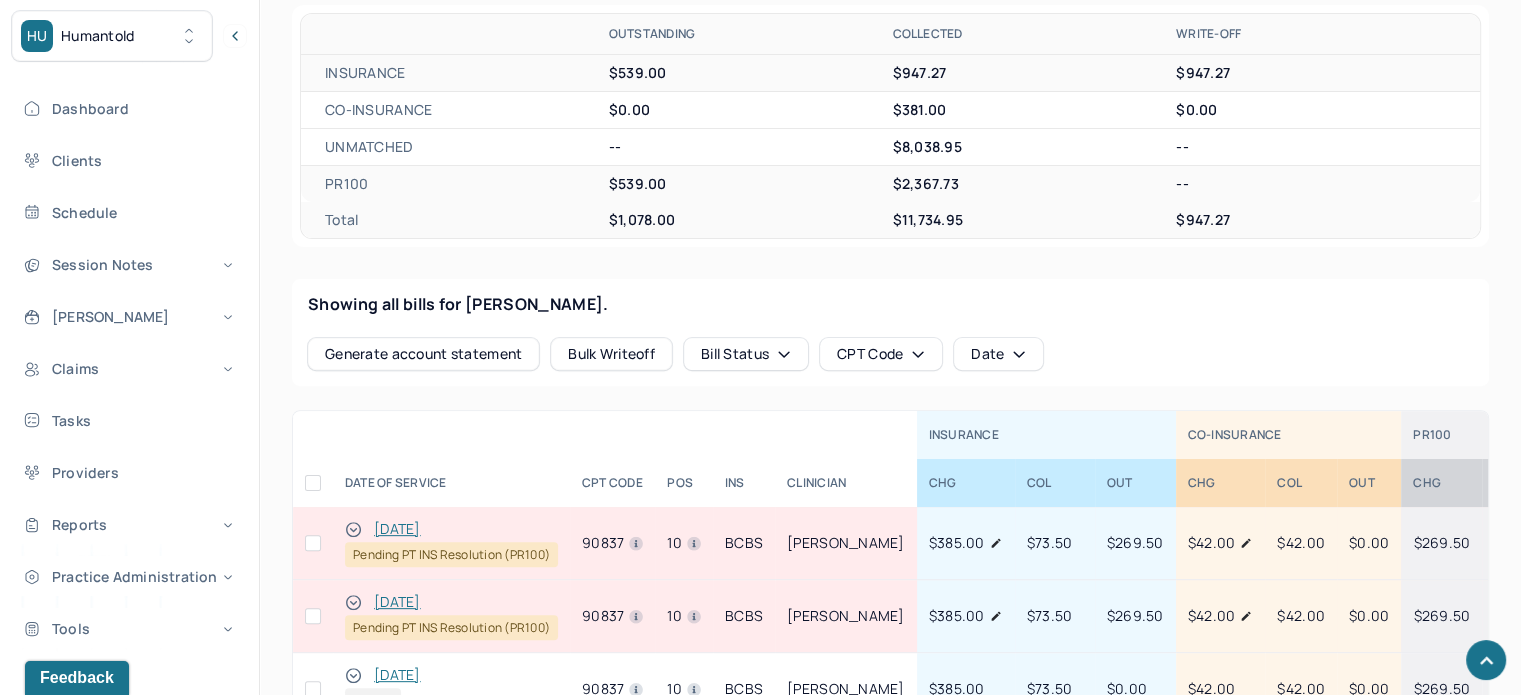 scroll, scrollTop: 800, scrollLeft: 0, axis: vertical 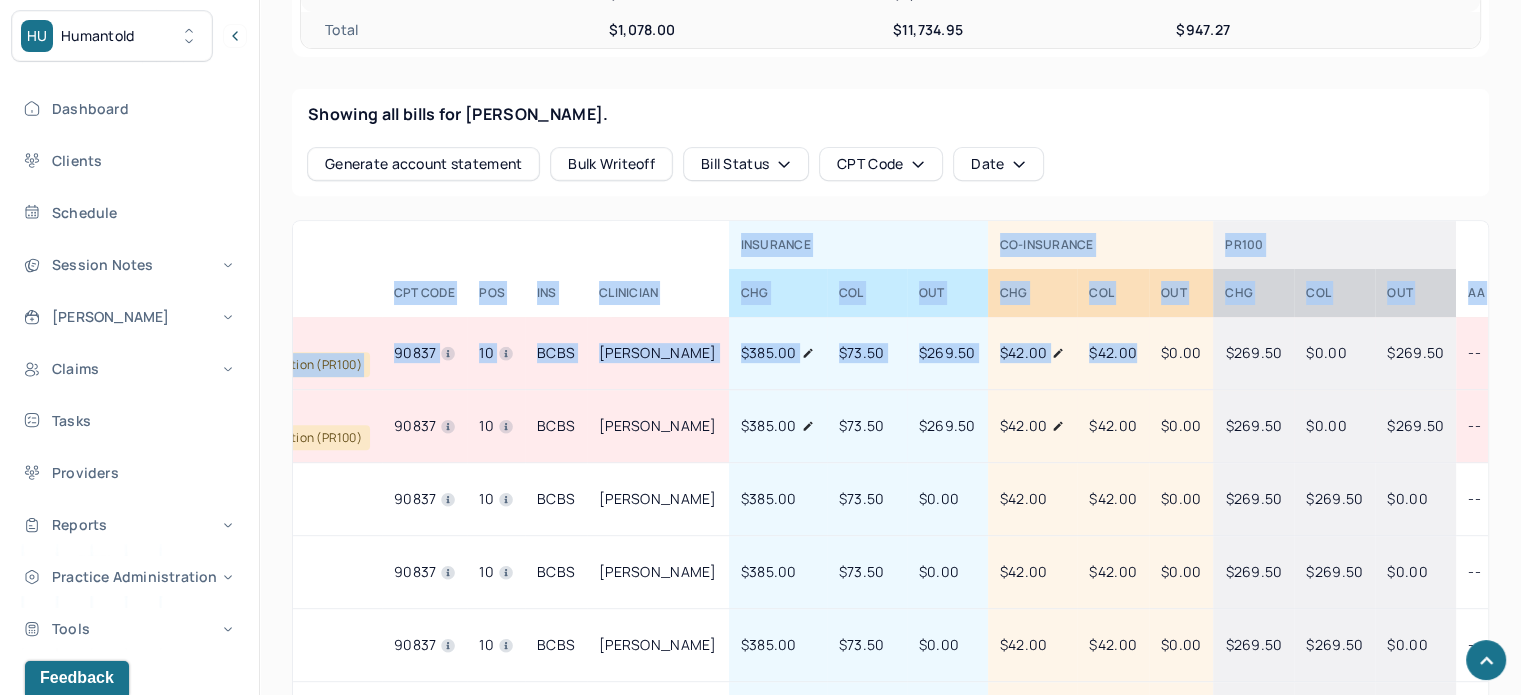drag, startPoint x: 1313, startPoint y: 355, endPoint x: 1467, endPoint y: 361, distance: 154.11684 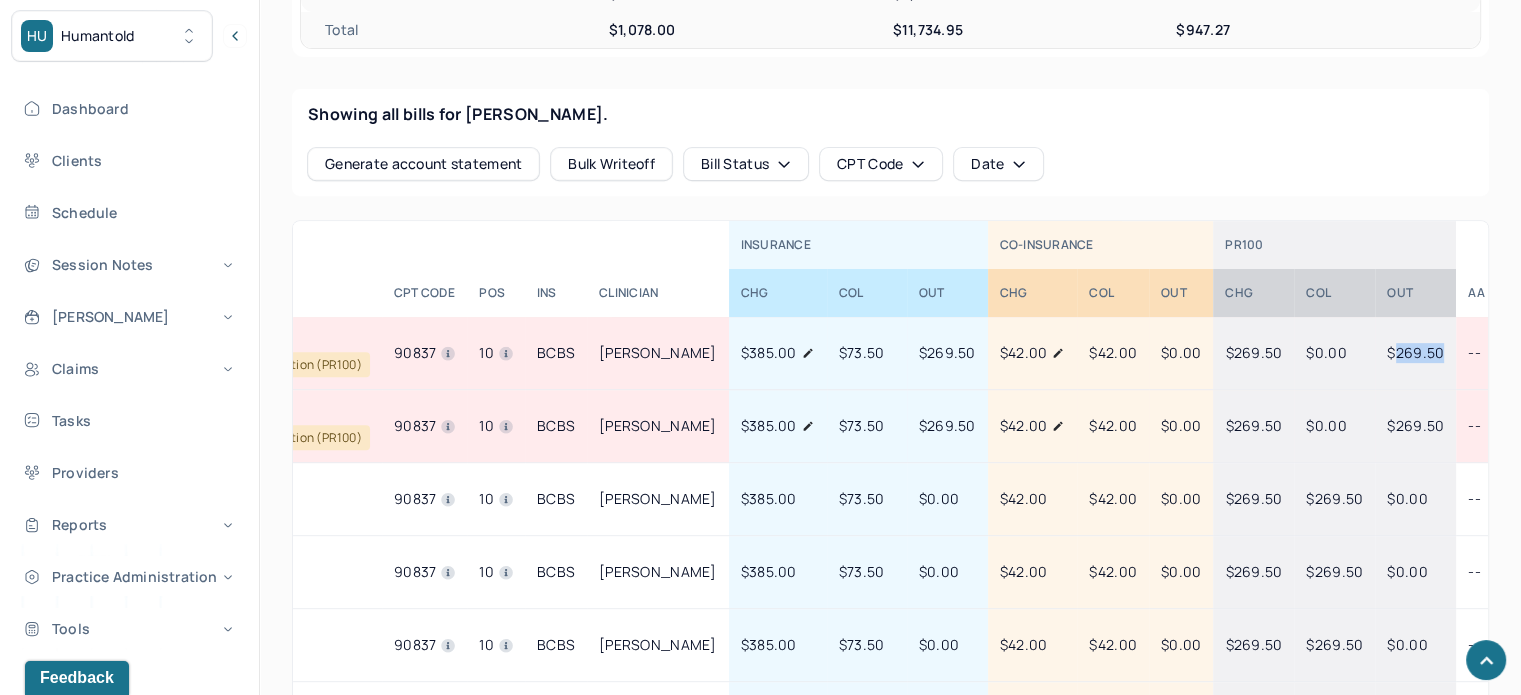 click on "$269.50" at bounding box center (1415, 352) 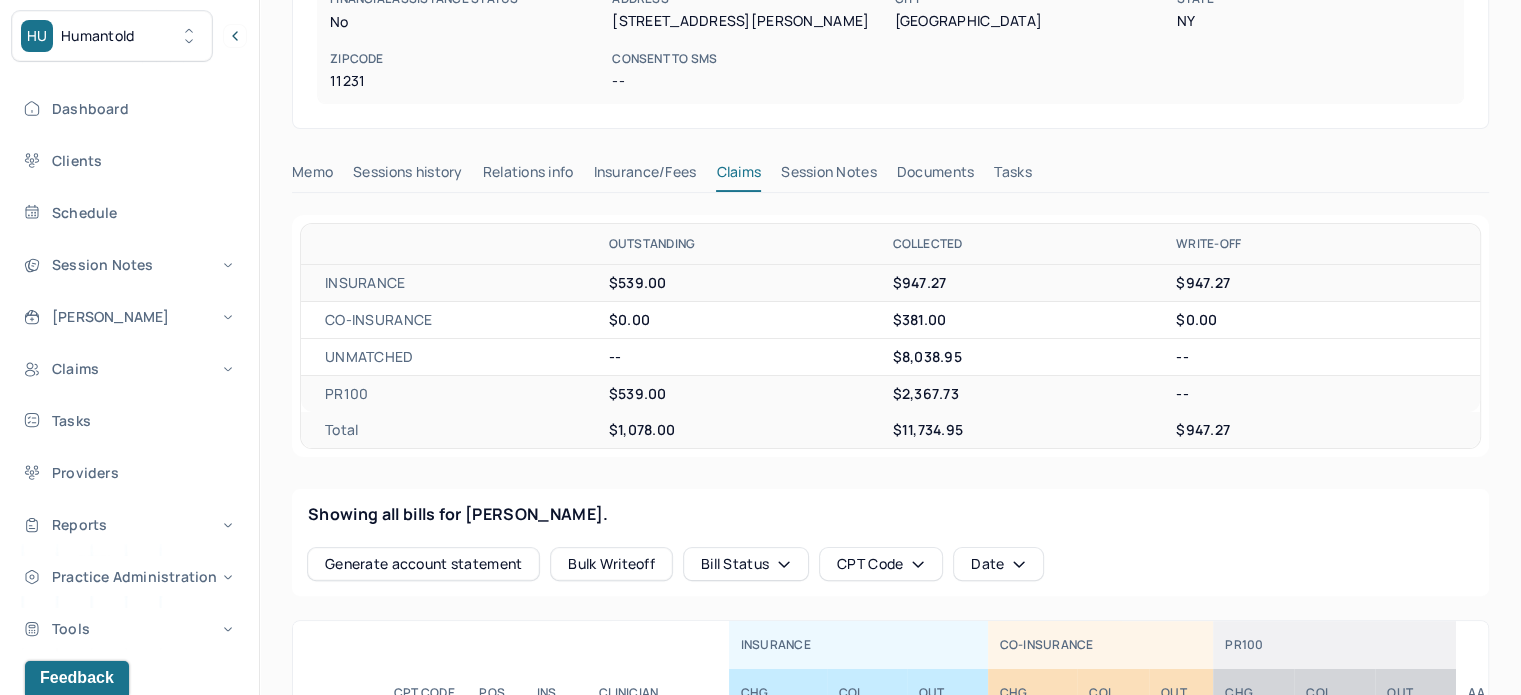 scroll, scrollTop: 0, scrollLeft: 0, axis: both 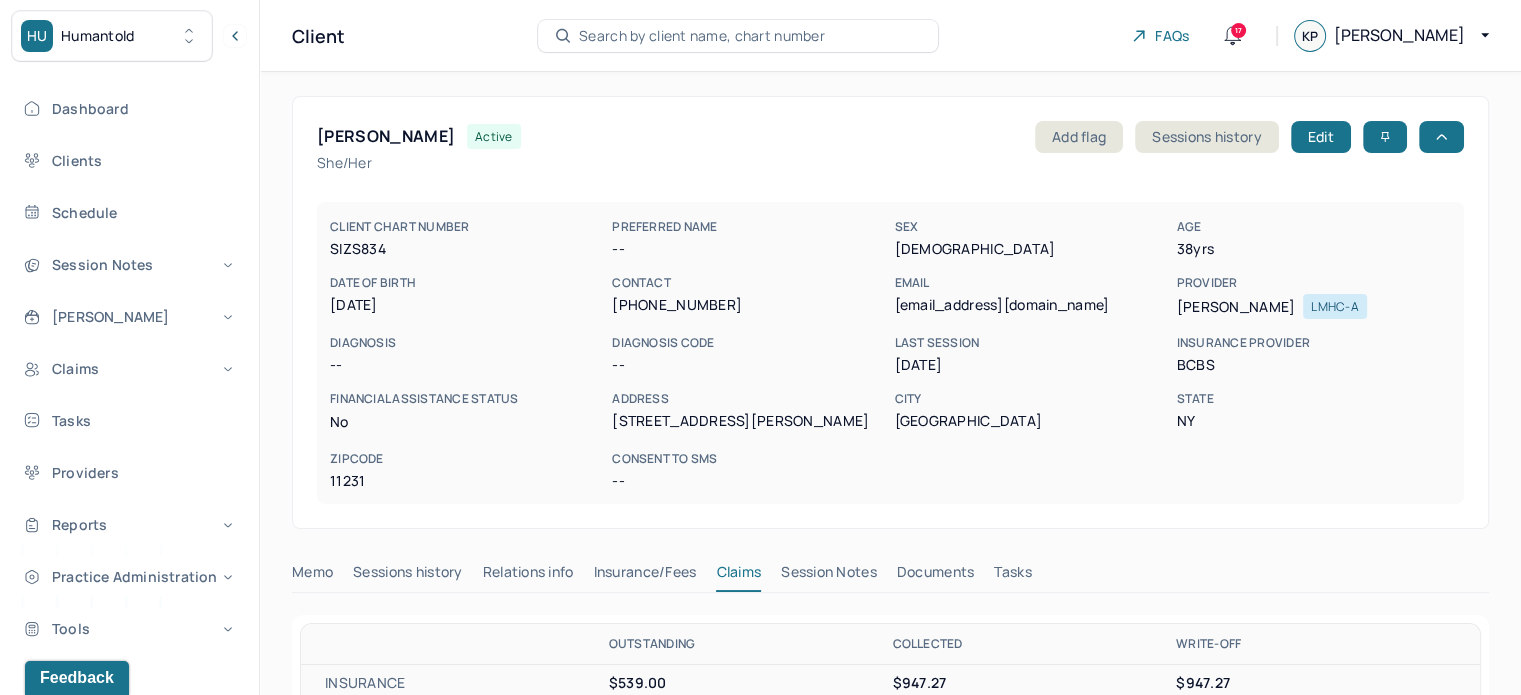 click on "Search by client name, chart number" at bounding box center (702, 36) 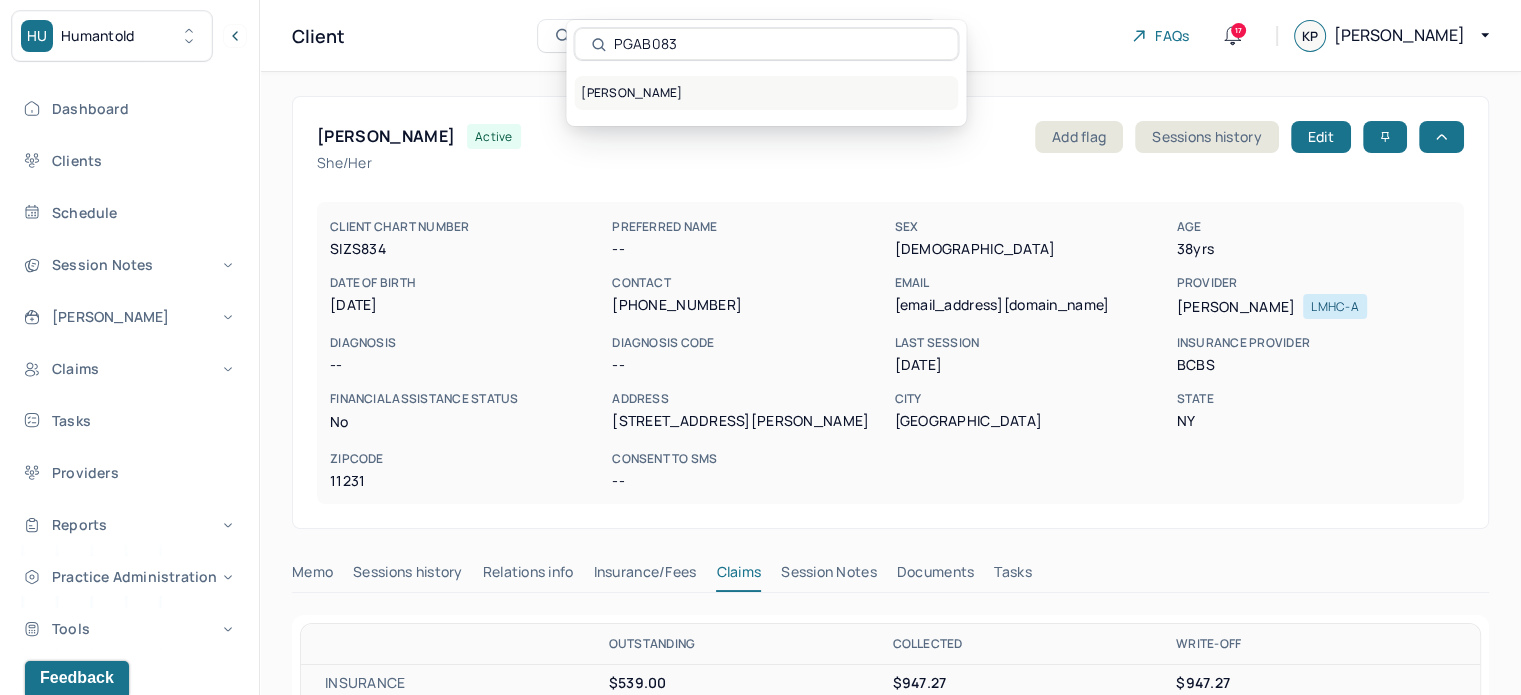 type on "PGAB083" 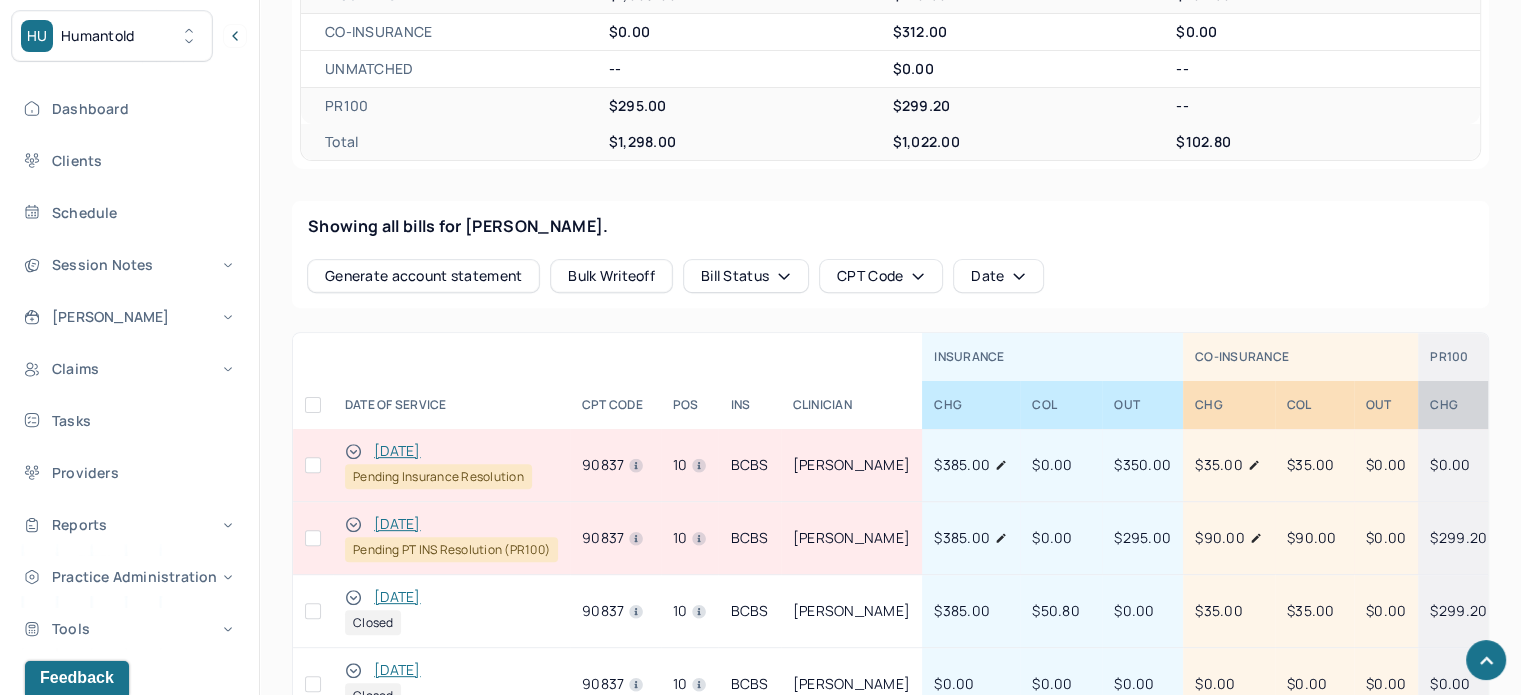 scroll, scrollTop: 800, scrollLeft: 0, axis: vertical 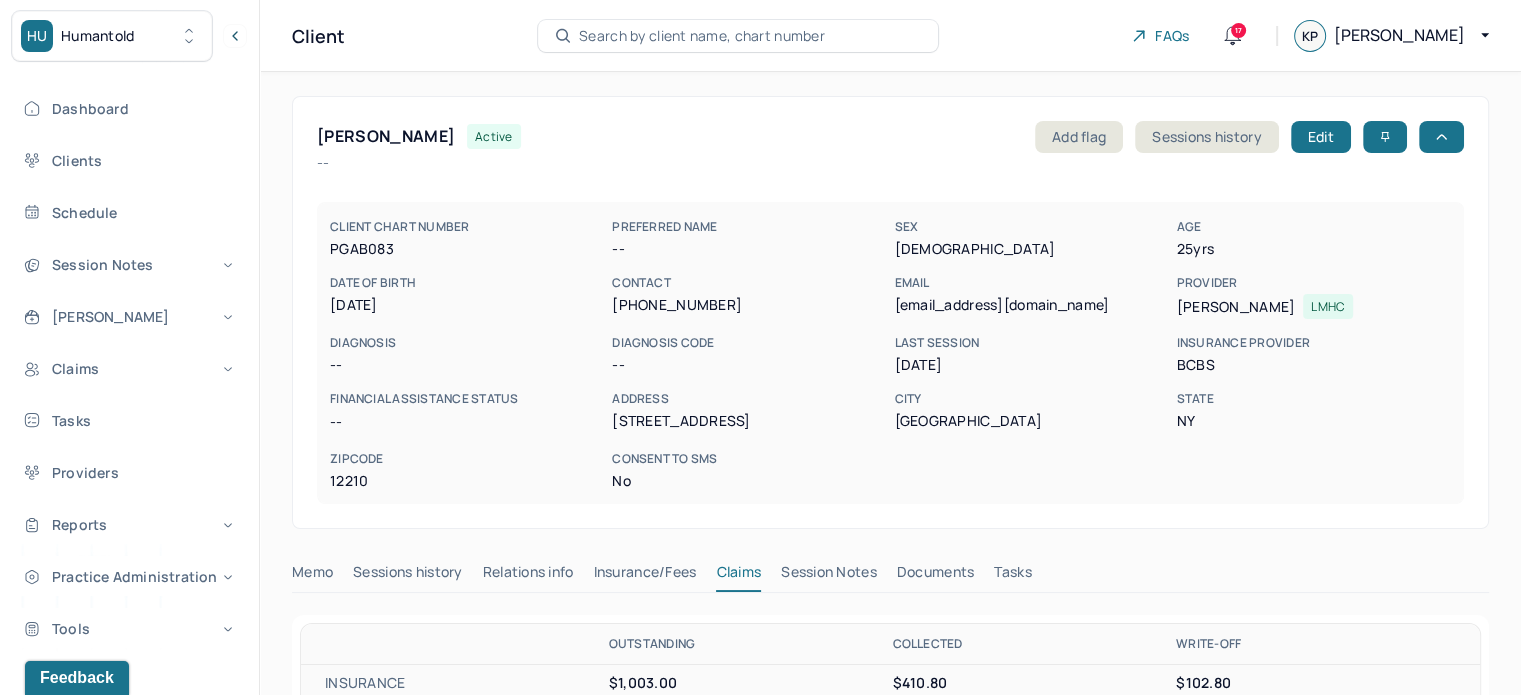 click on "Search by client name, chart number" at bounding box center [702, 36] 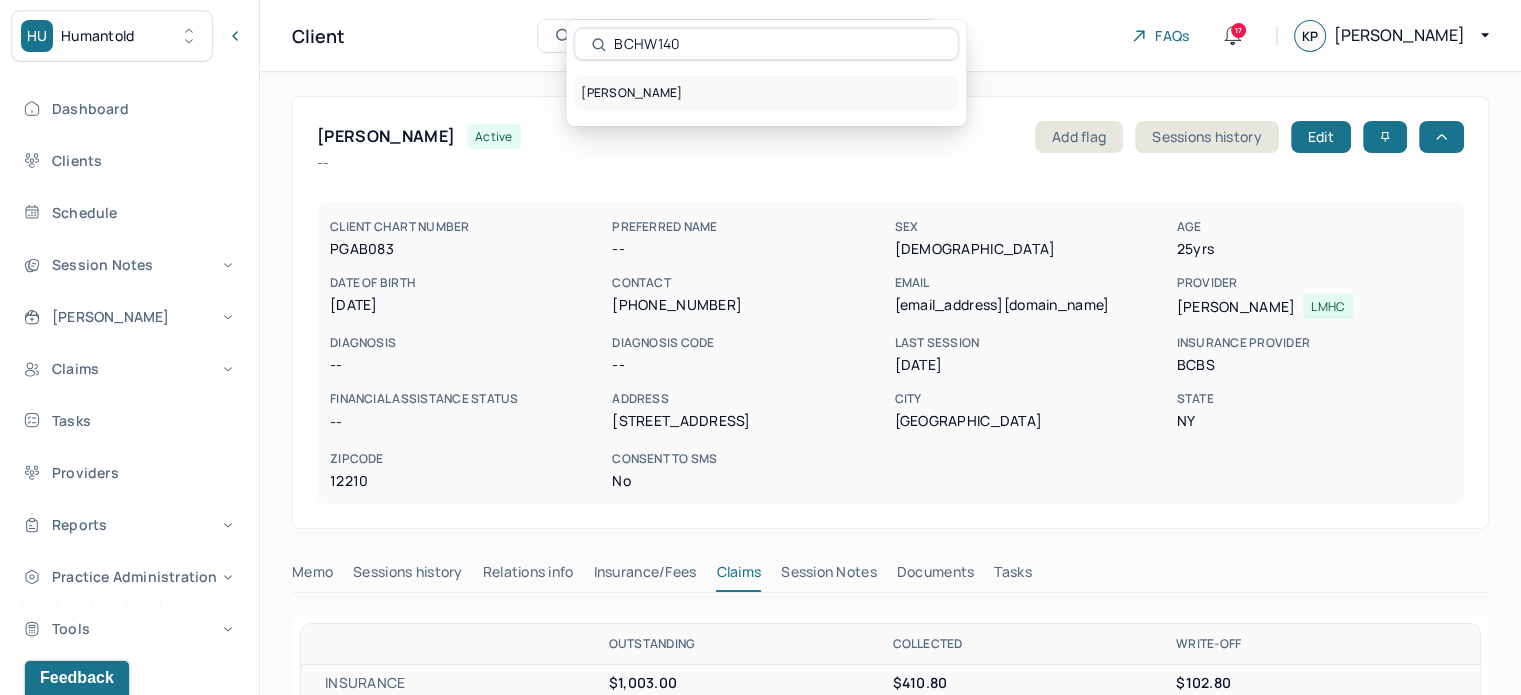 type on "BCHW140" 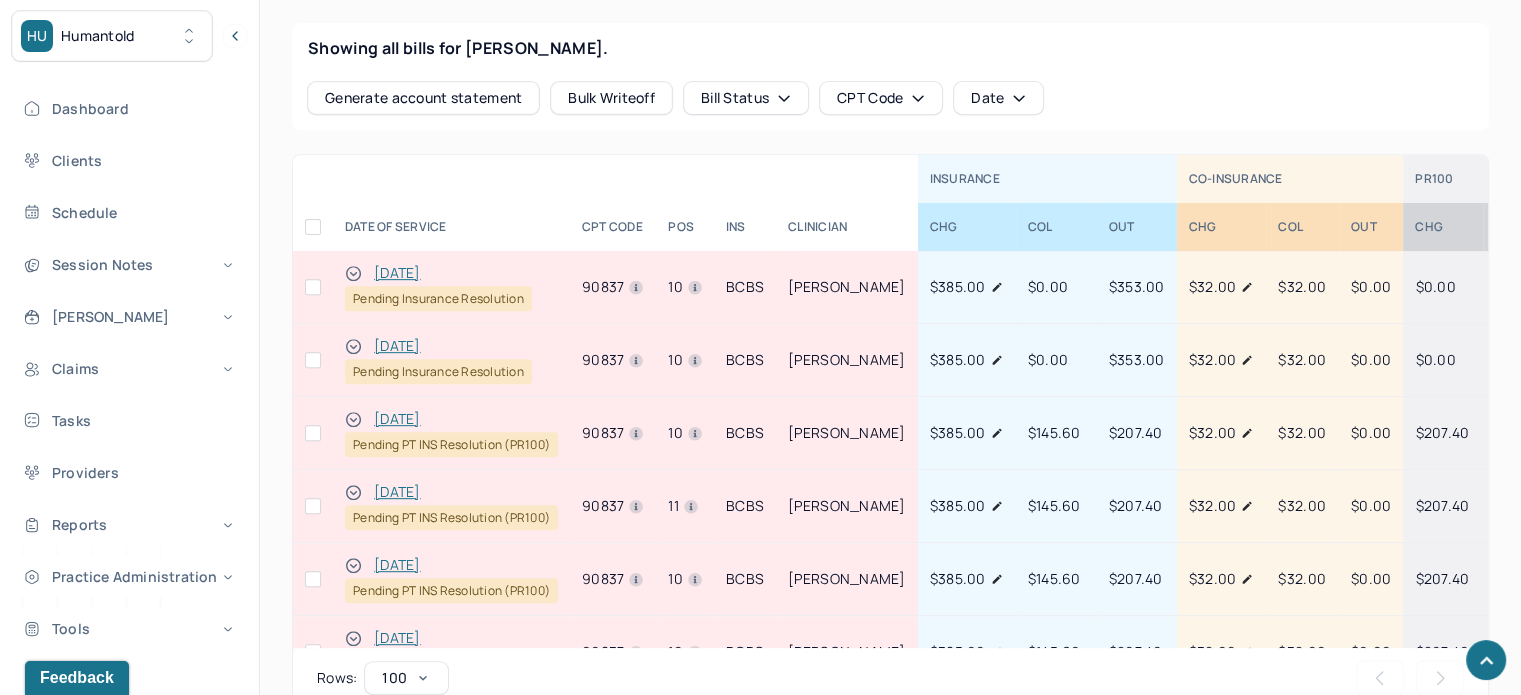 scroll, scrollTop: 900, scrollLeft: 0, axis: vertical 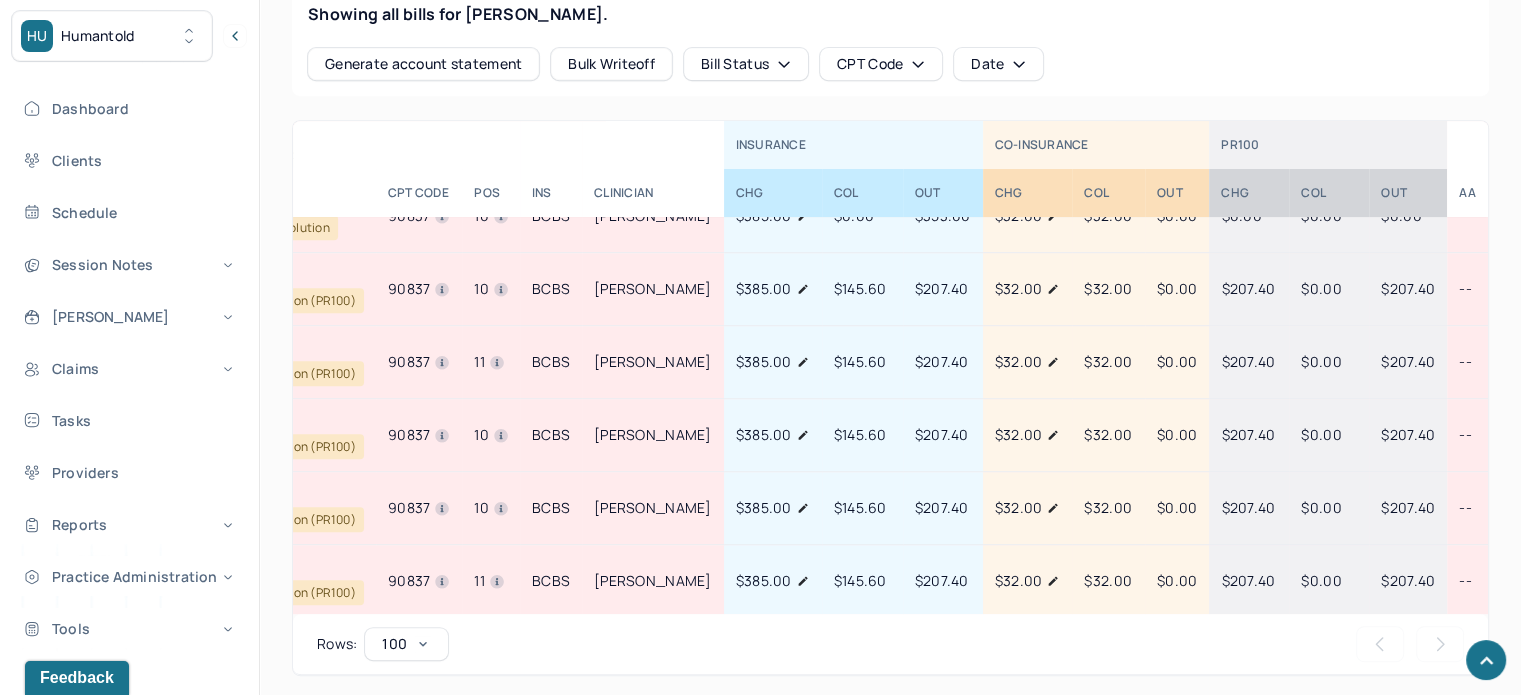 drag, startPoint x: 567, startPoint y: 283, endPoint x: 1333, endPoint y: 291, distance: 766.04175 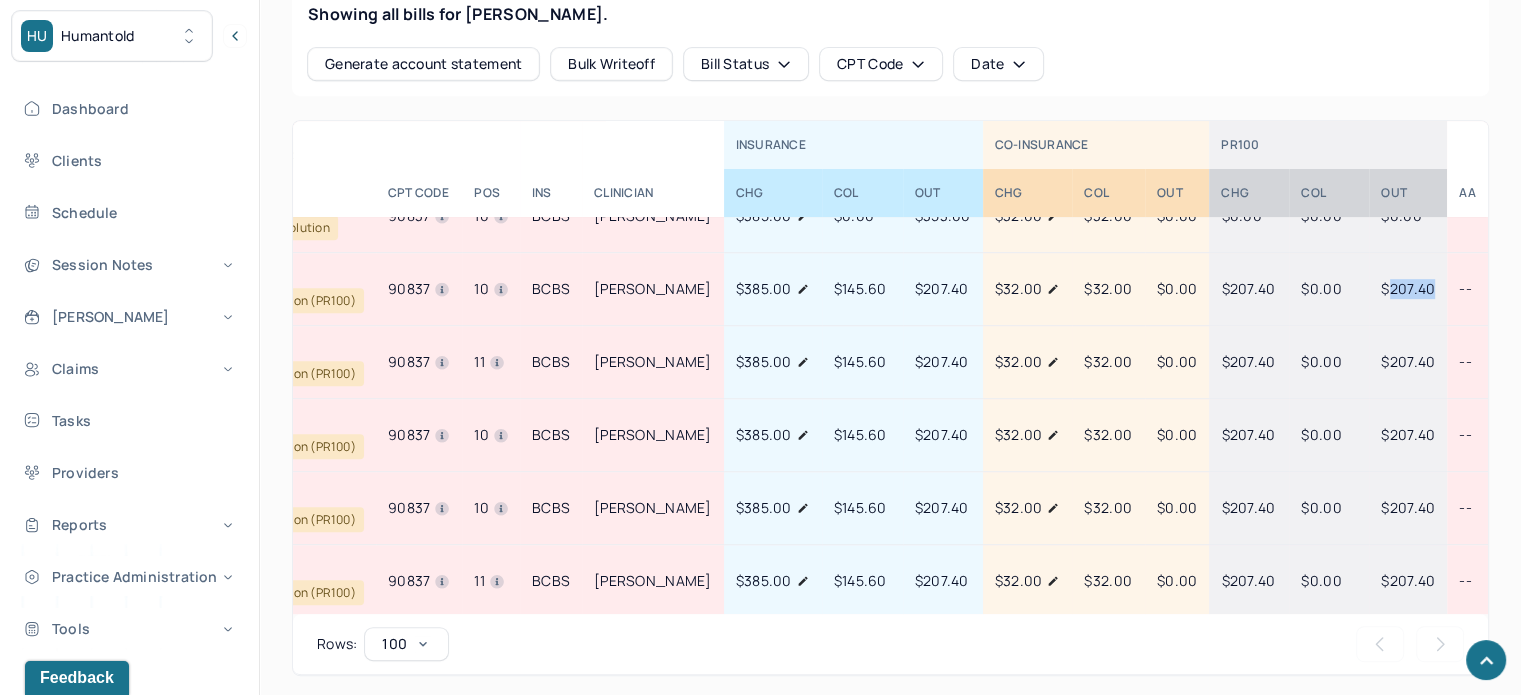 click on "$207.40" at bounding box center (1408, 288) 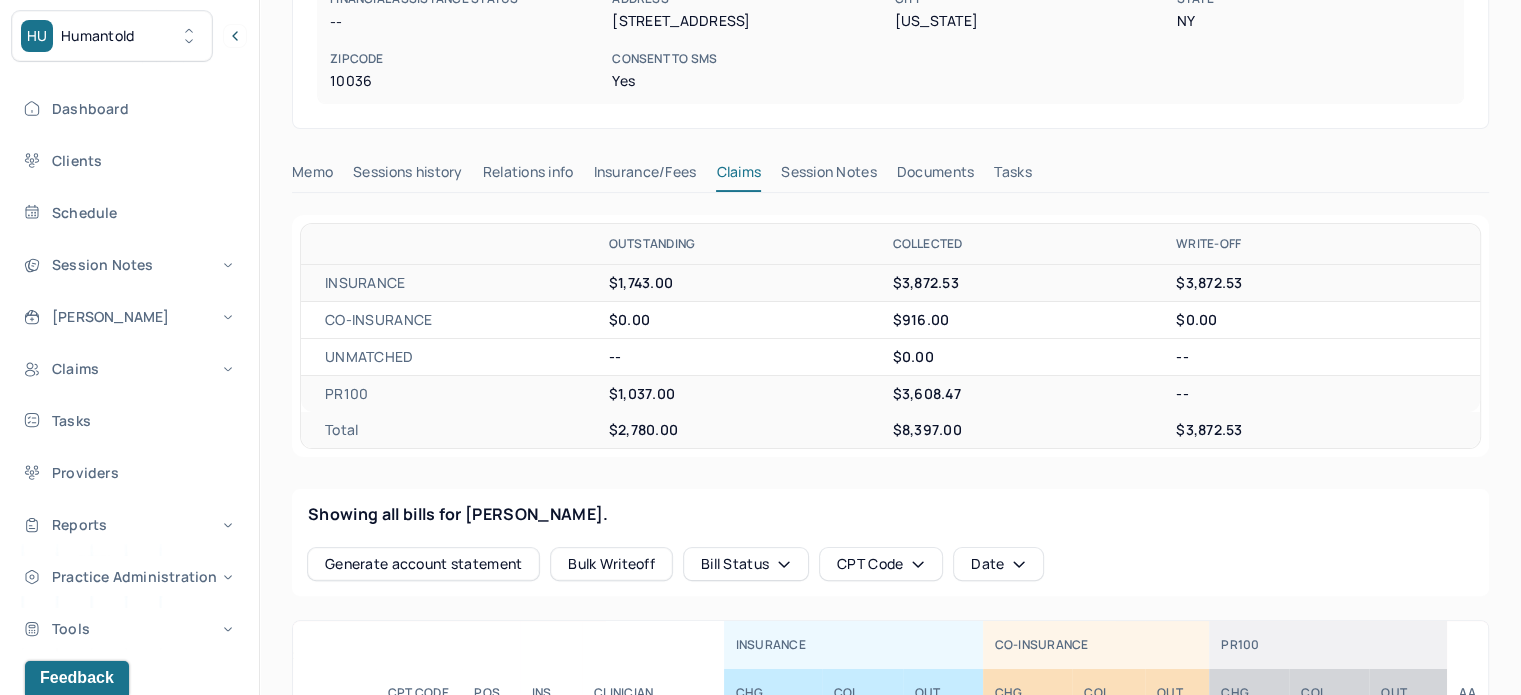 scroll, scrollTop: 0, scrollLeft: 0, axis: both 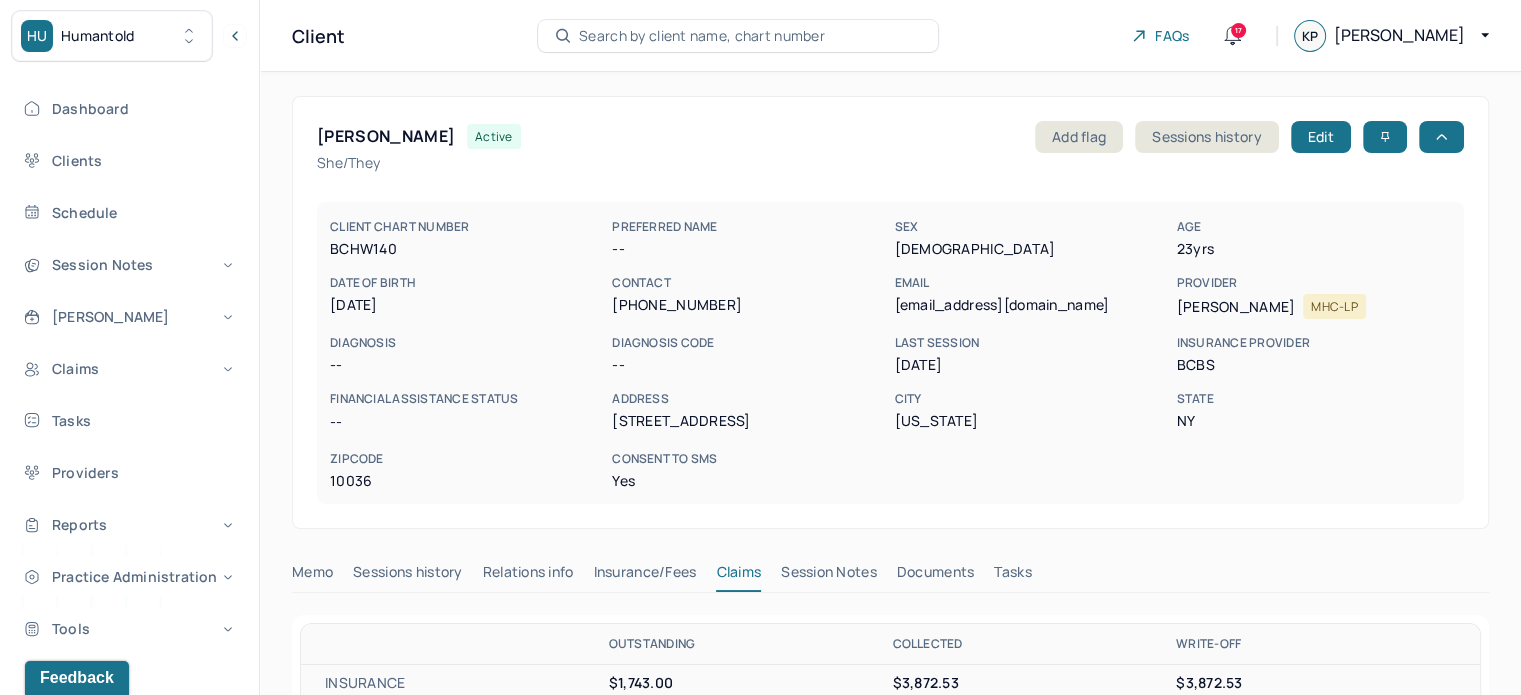 click on "Search by client name, chart number" at bounding box center [738, 36] 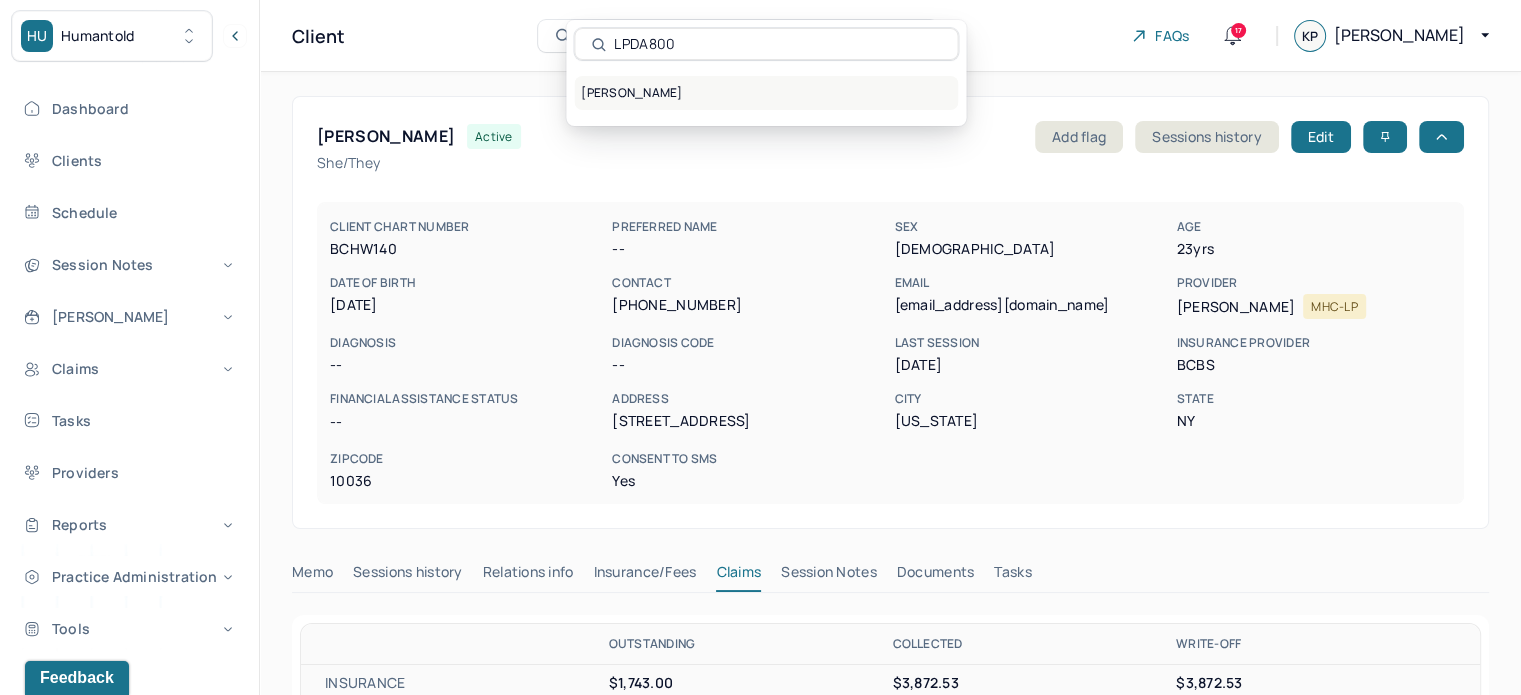 type on "LPDA800" 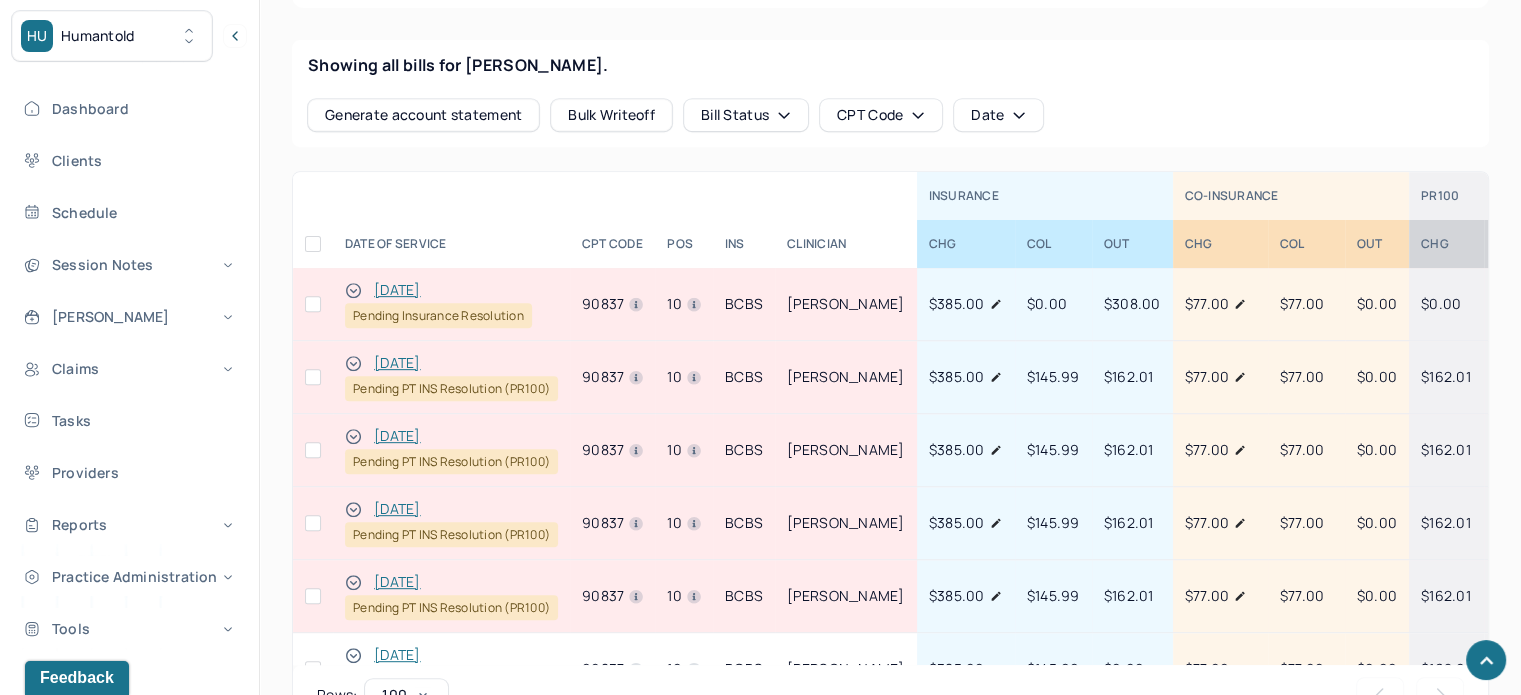 scroll, scrollTop: 900, scrollLeft: 0, axis: vertical 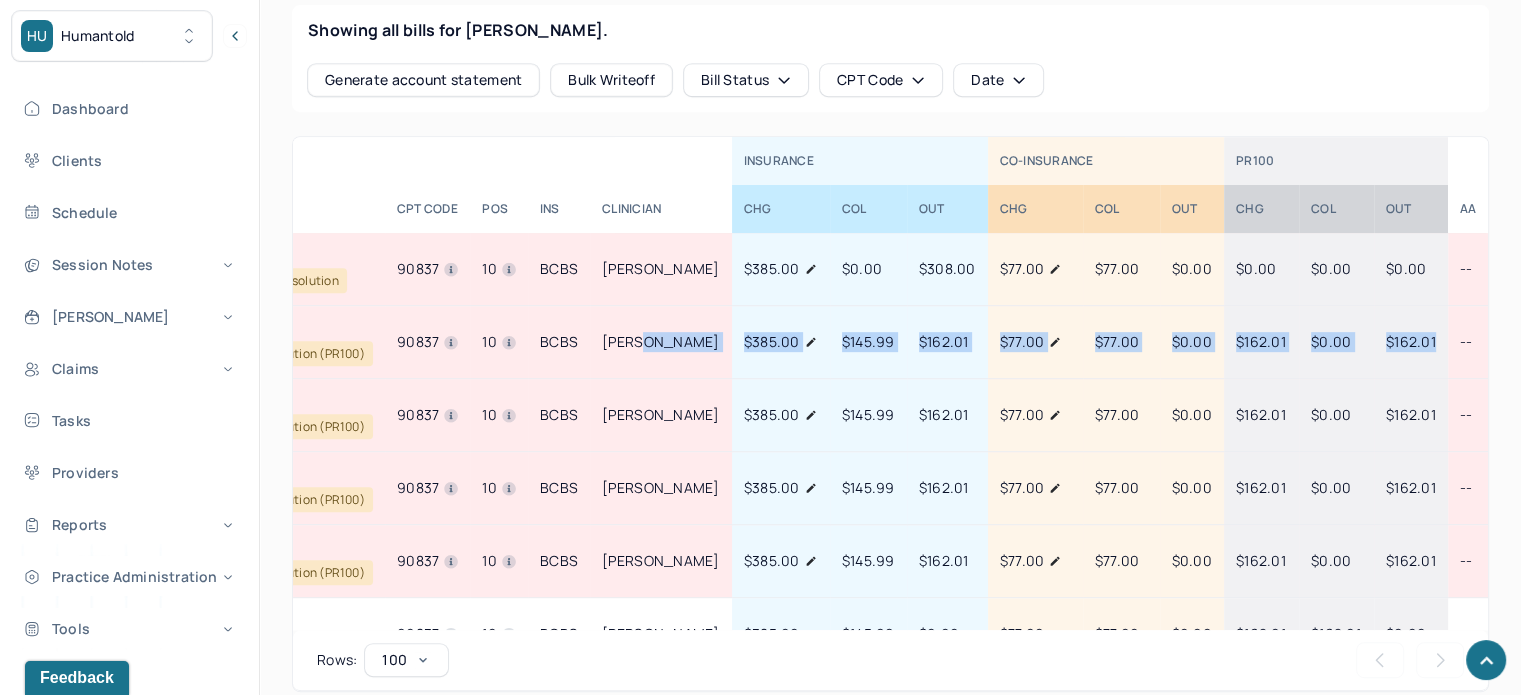 drag, startPoint x: 826, startPoint y: 318, endPoint x: 1414, endPoint y: 319, distance: 588.00085 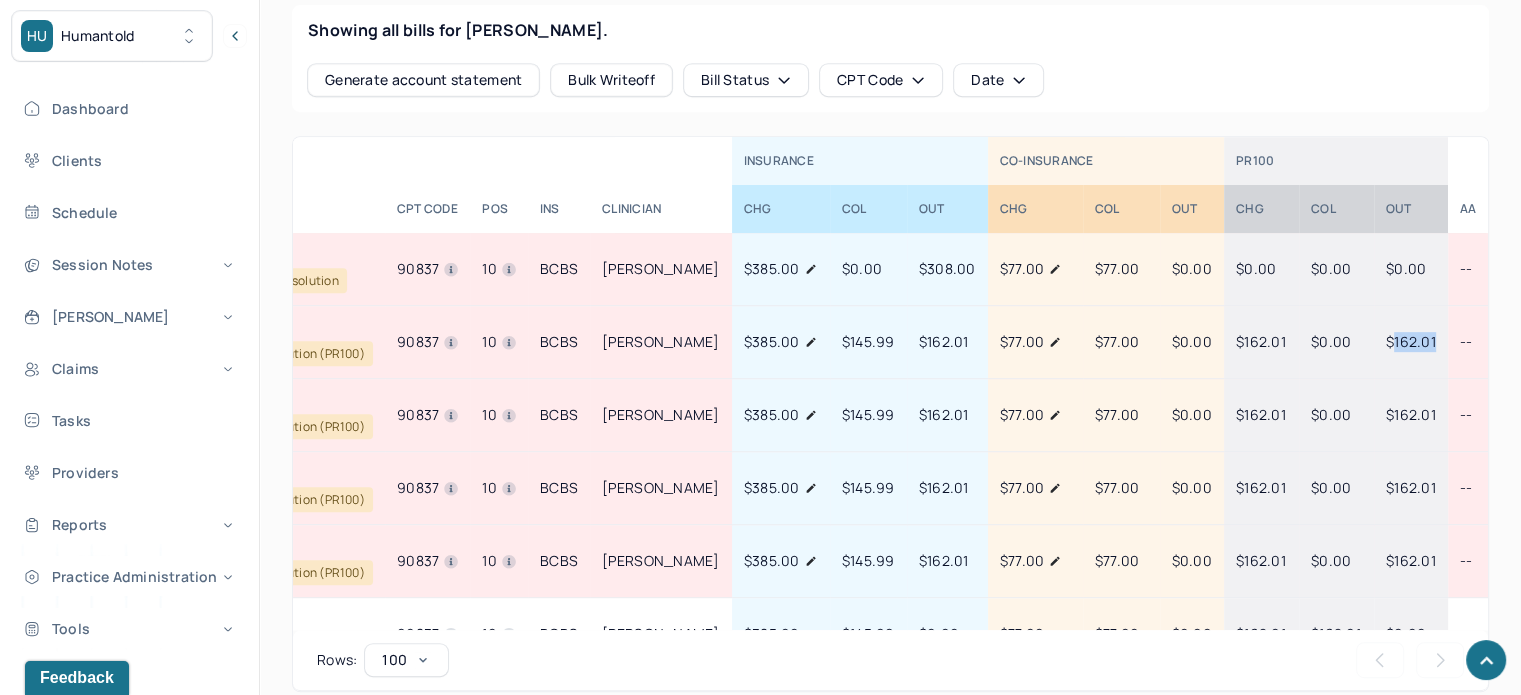 click on "$162.01" at bounding box center [1411, 341] 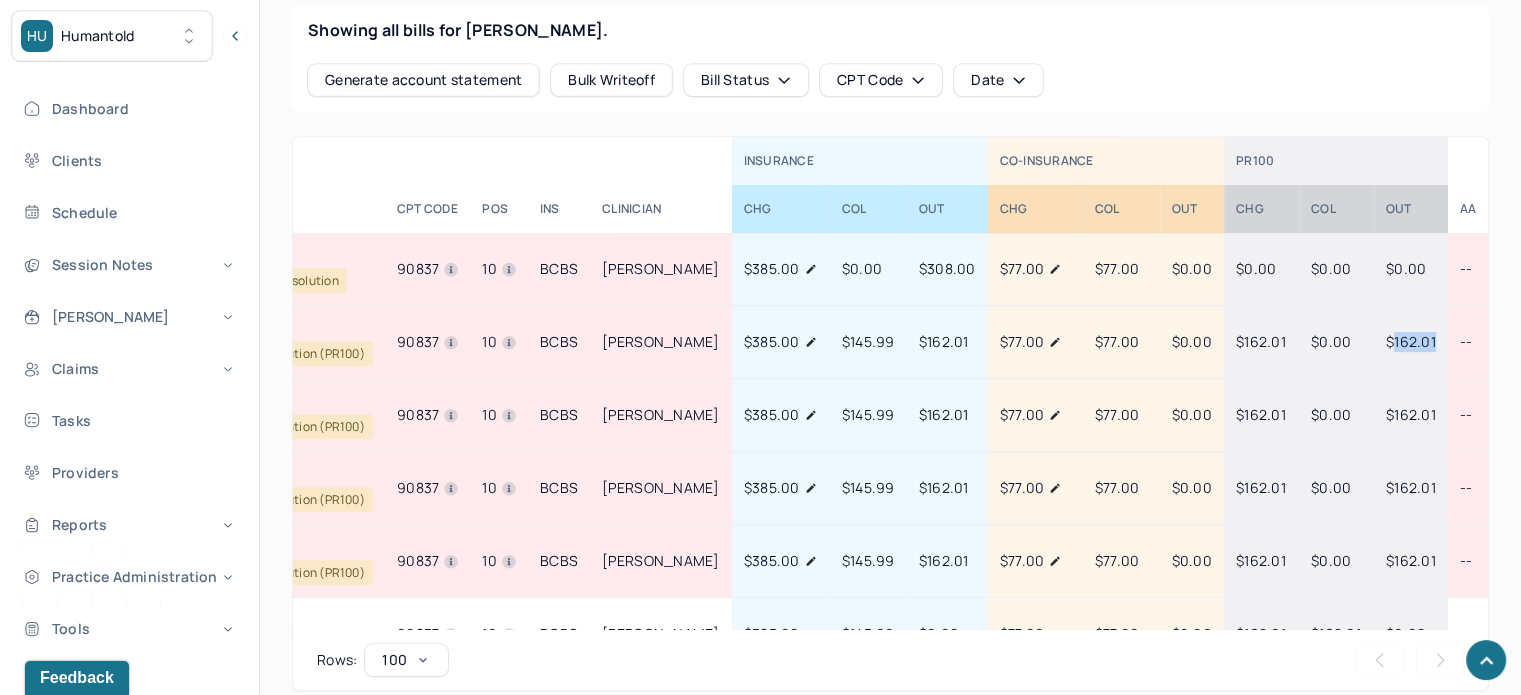 scroll, scrollTop: 0, scrollLeft: 0, axis: both 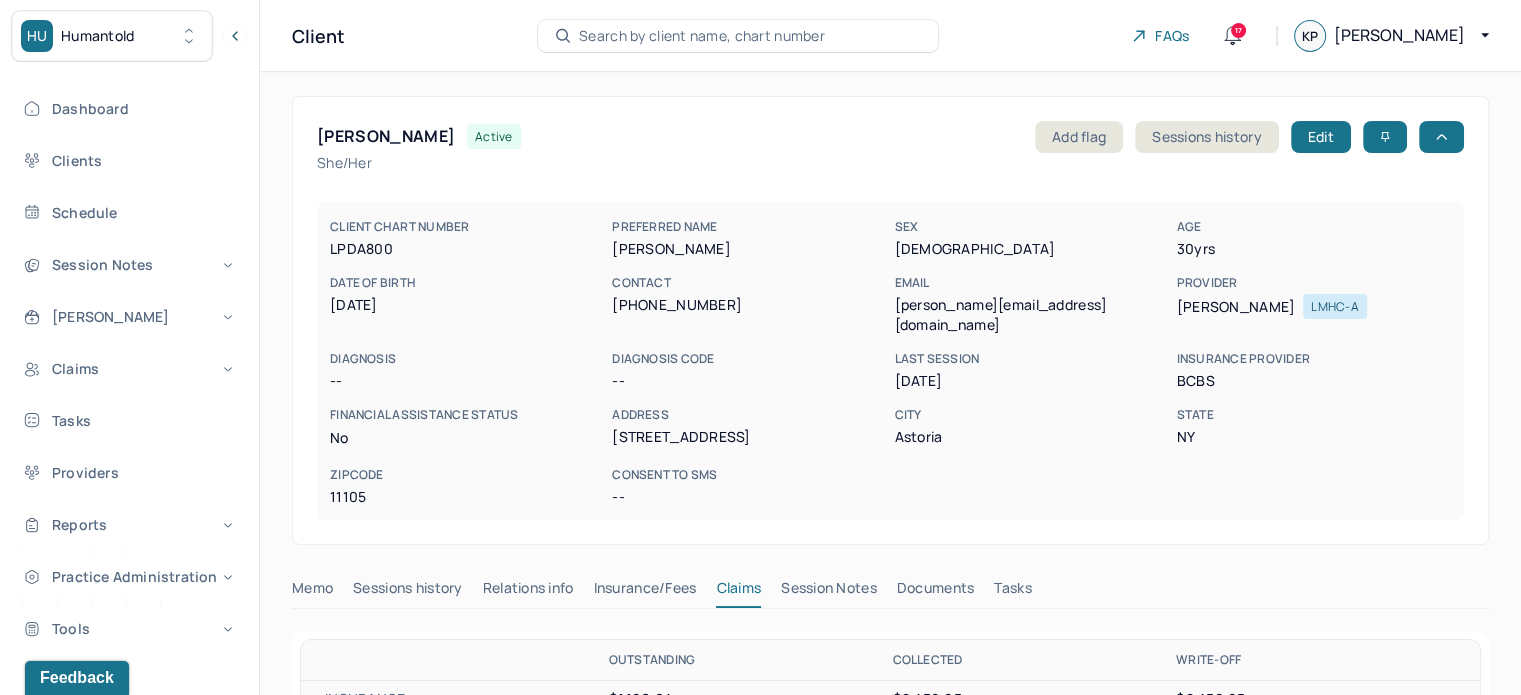 click on "Search by client name, chart number" at bounding box center (738, 36) 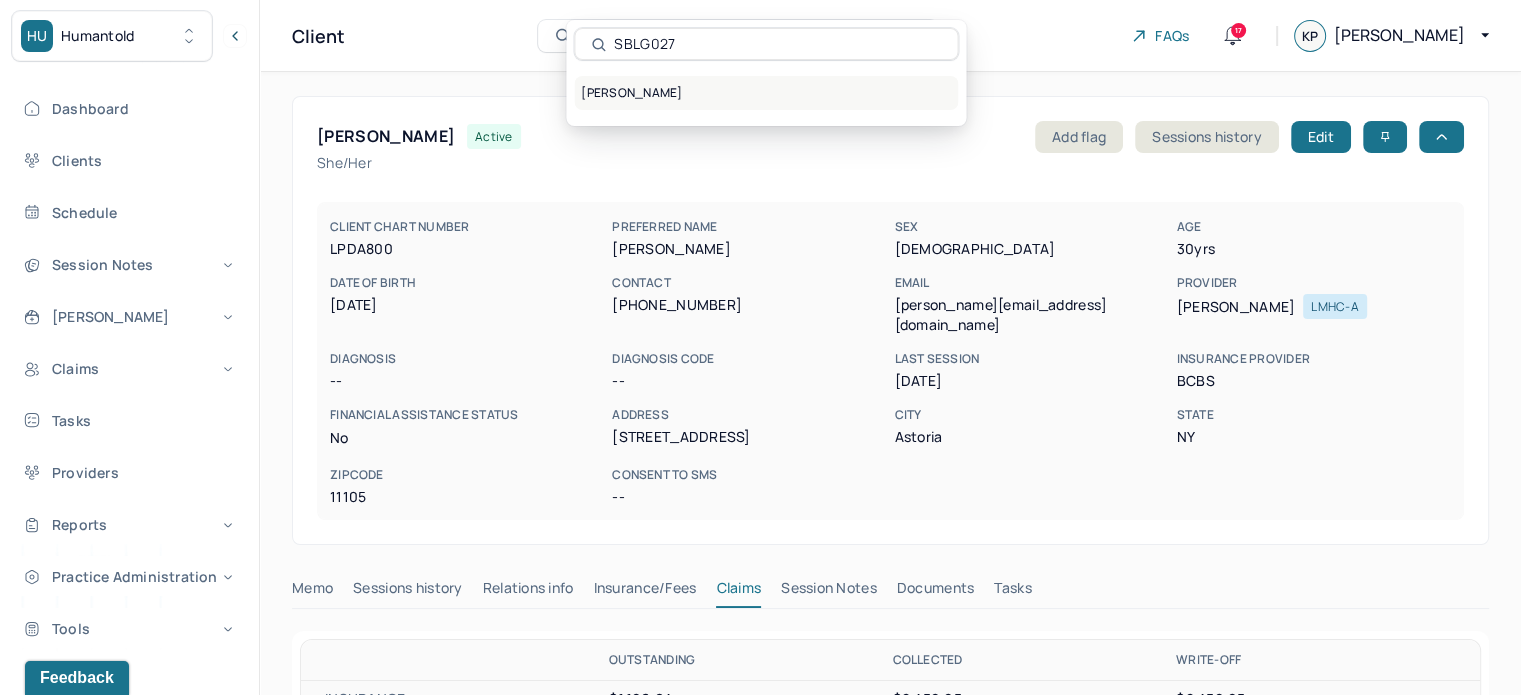 type on "SBLG027" 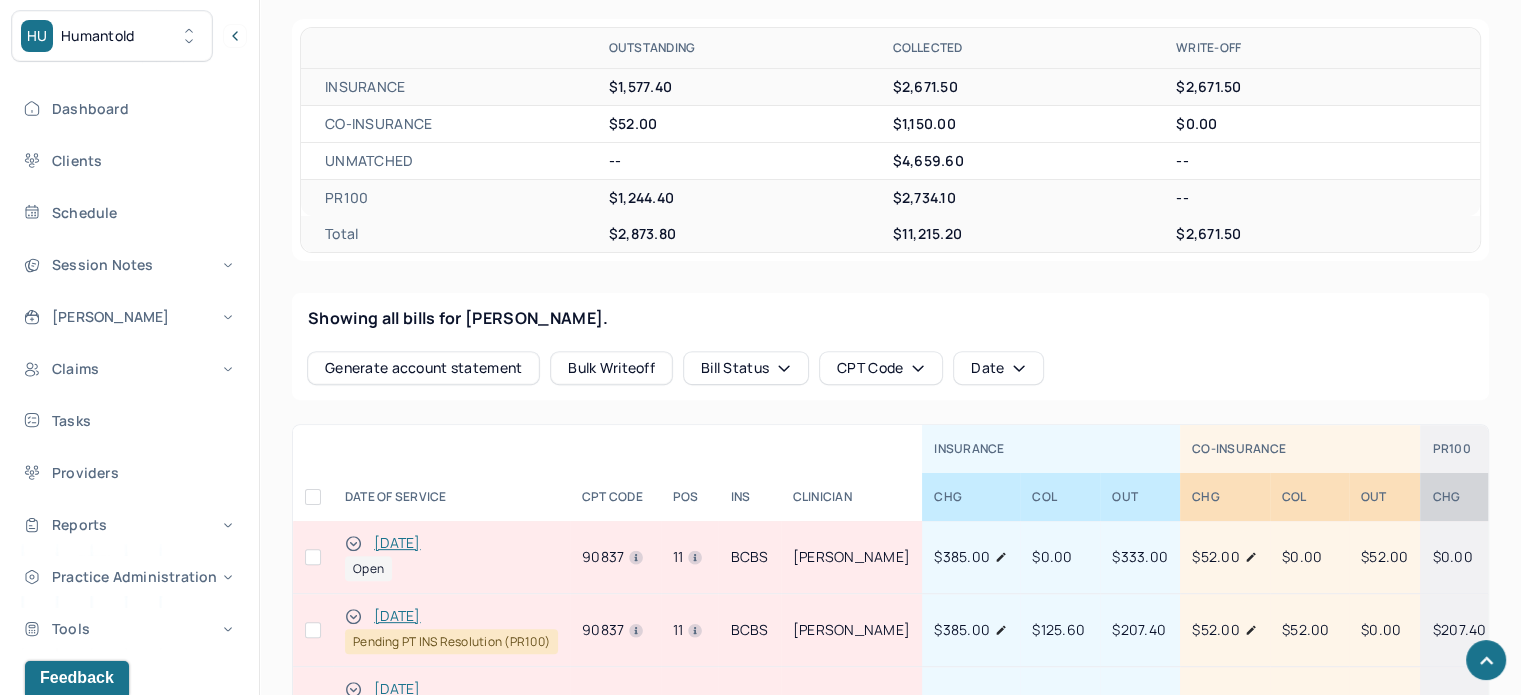 scroll, scrollTop: 900, scrollLeft: 0, axis: vertical 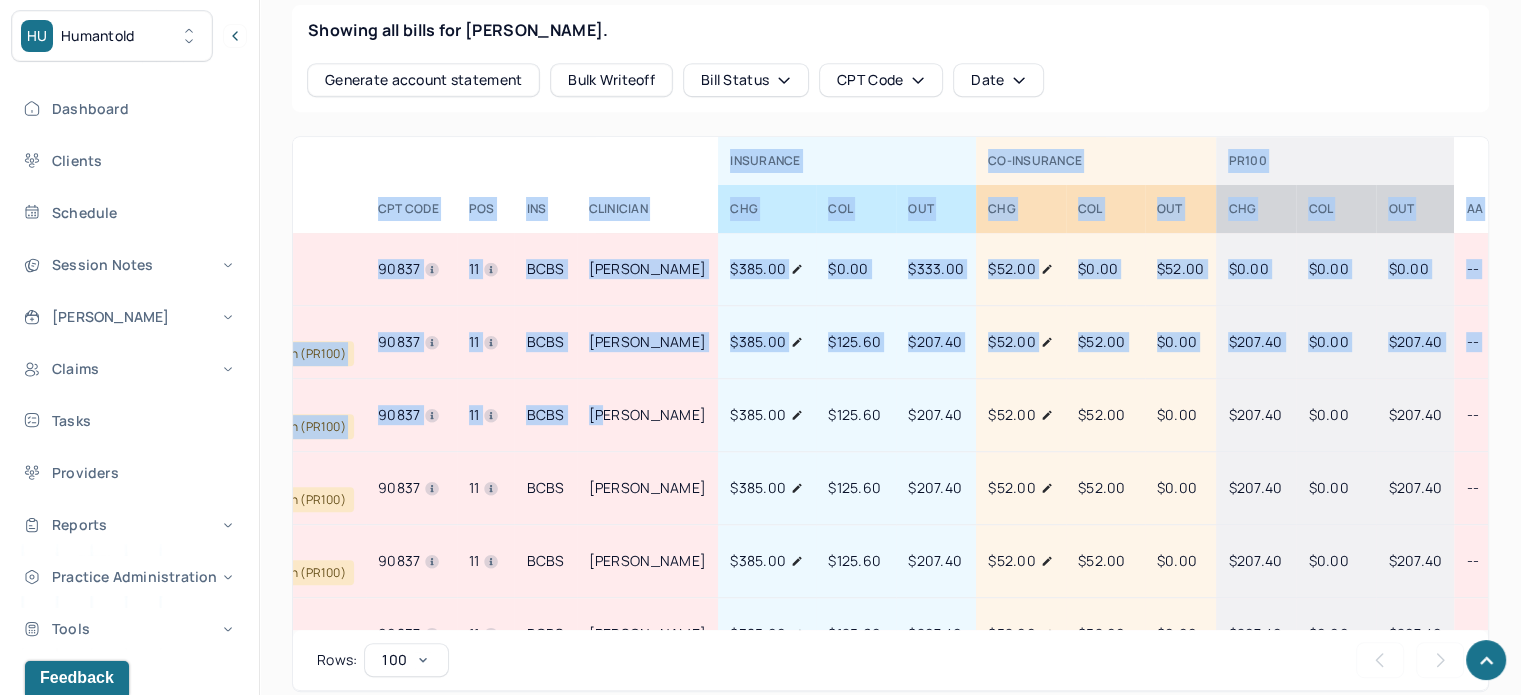 drag, startPoint x: 1088, startPoint y: 398, endPoint x: 1640, endPoint y: 415, distance: 552.2617 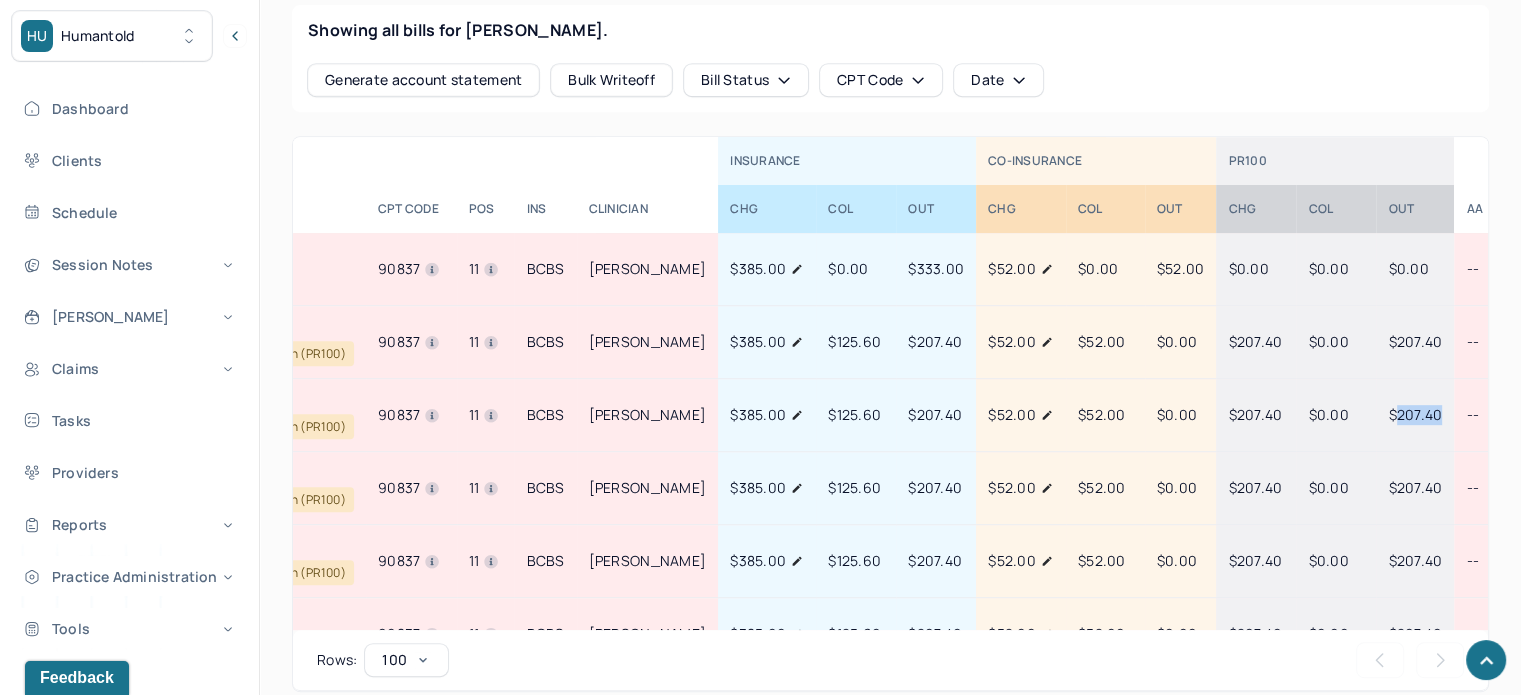 click on "$207.40" at bounding box center (1415, 414) 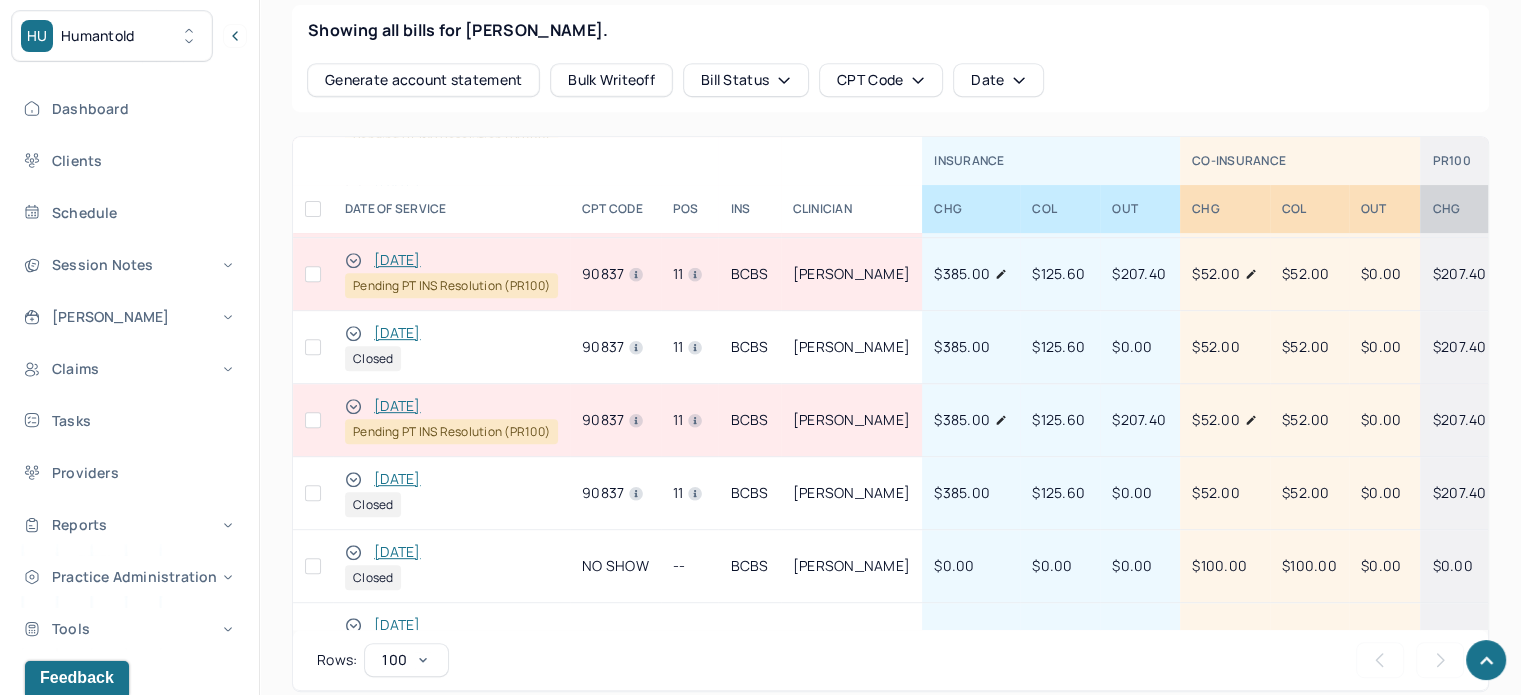scroll, scrollTop: 400, scrollLeft: 0, axis: vertical 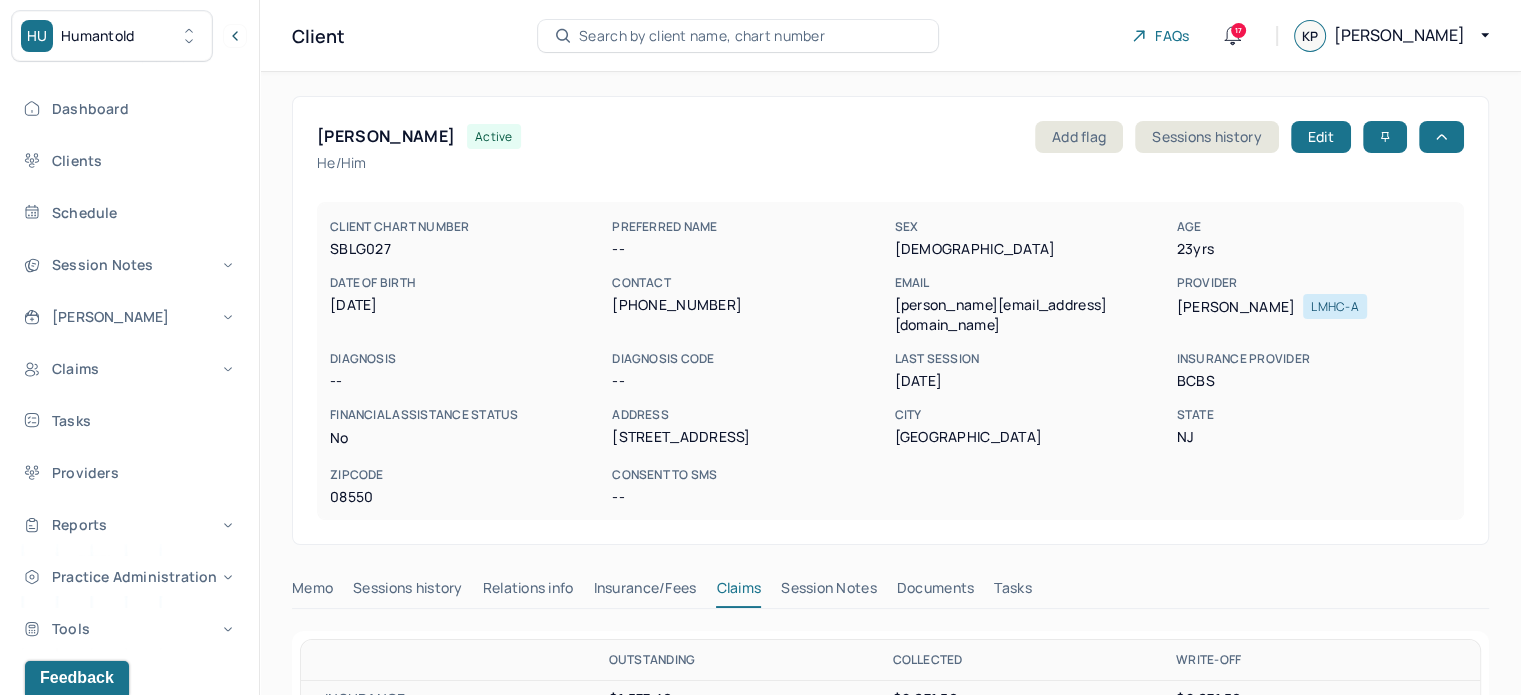 click on "Search by client name, chart number" at bounding box center [738, 36] 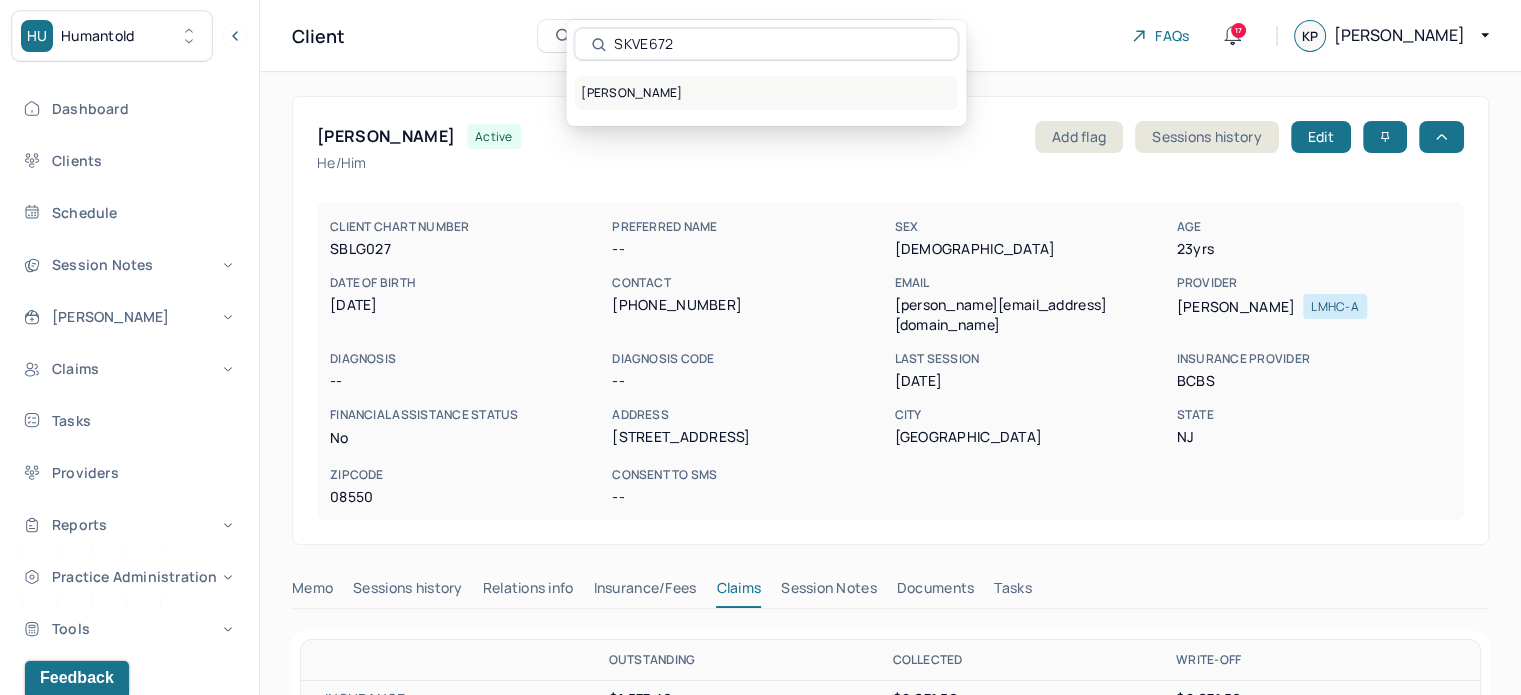 type on "SKVE672" 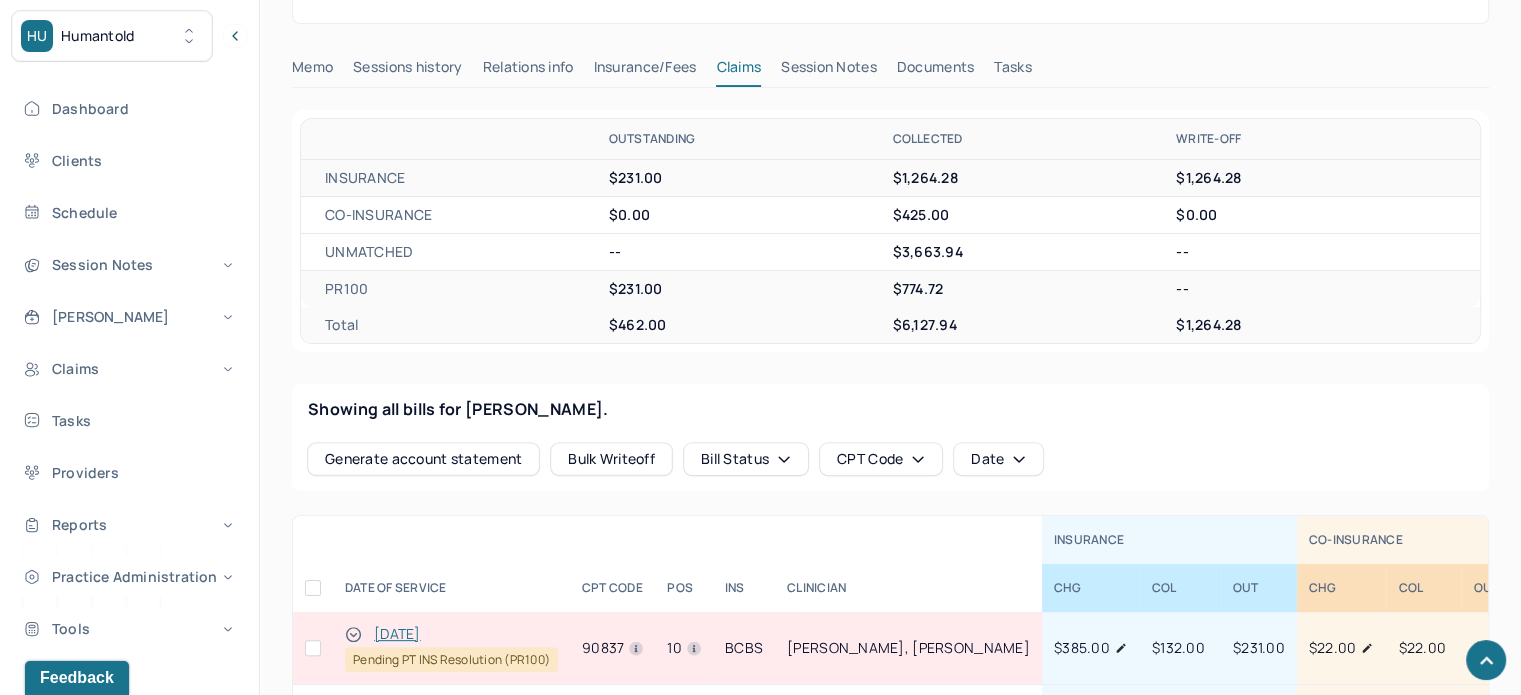 scroll, scrollTop: 800, scrollLeft: 0, axis: vertical 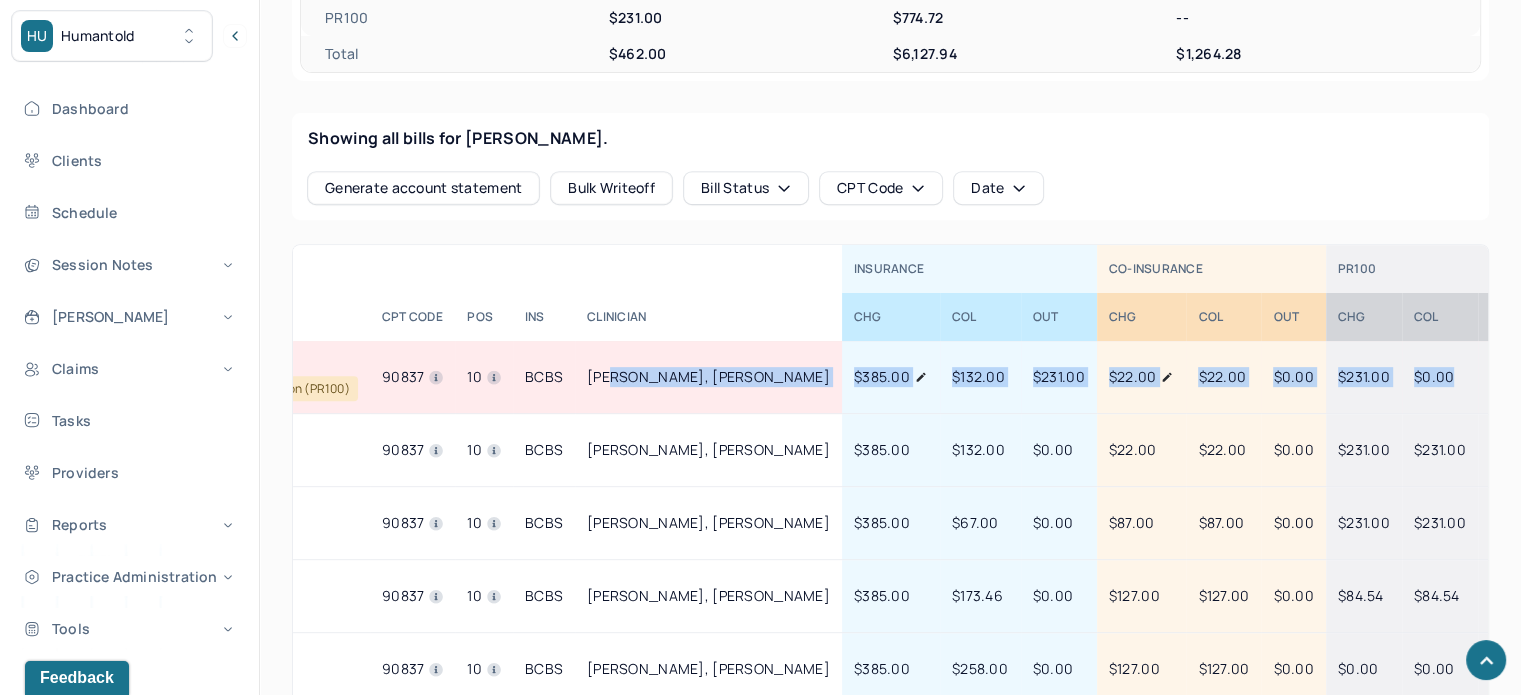 drag, startPoint x: 811, startPoint y: 355, endPoint x: 1353, endPoint y: 360, distance: 542.0231 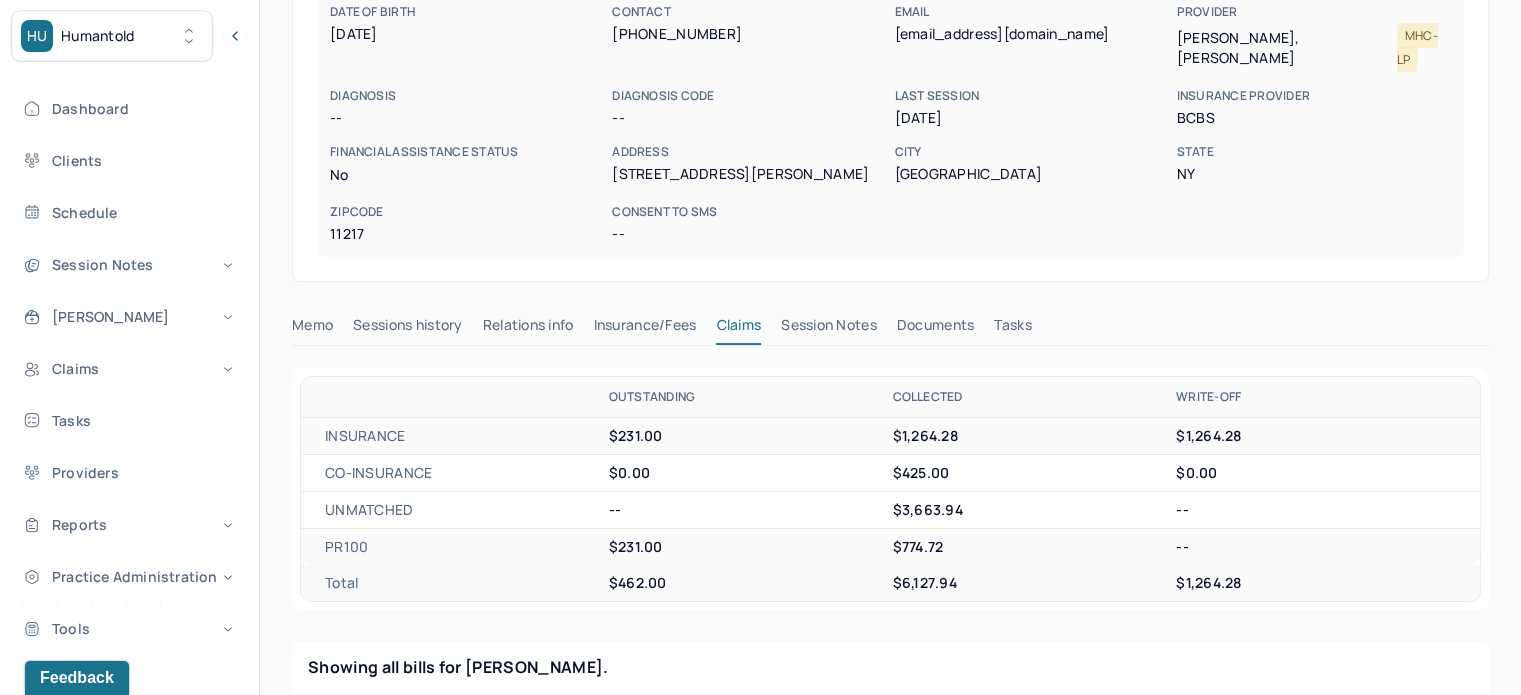 scroll, scrollTop: 0, scrollLeft: 0, axis: both 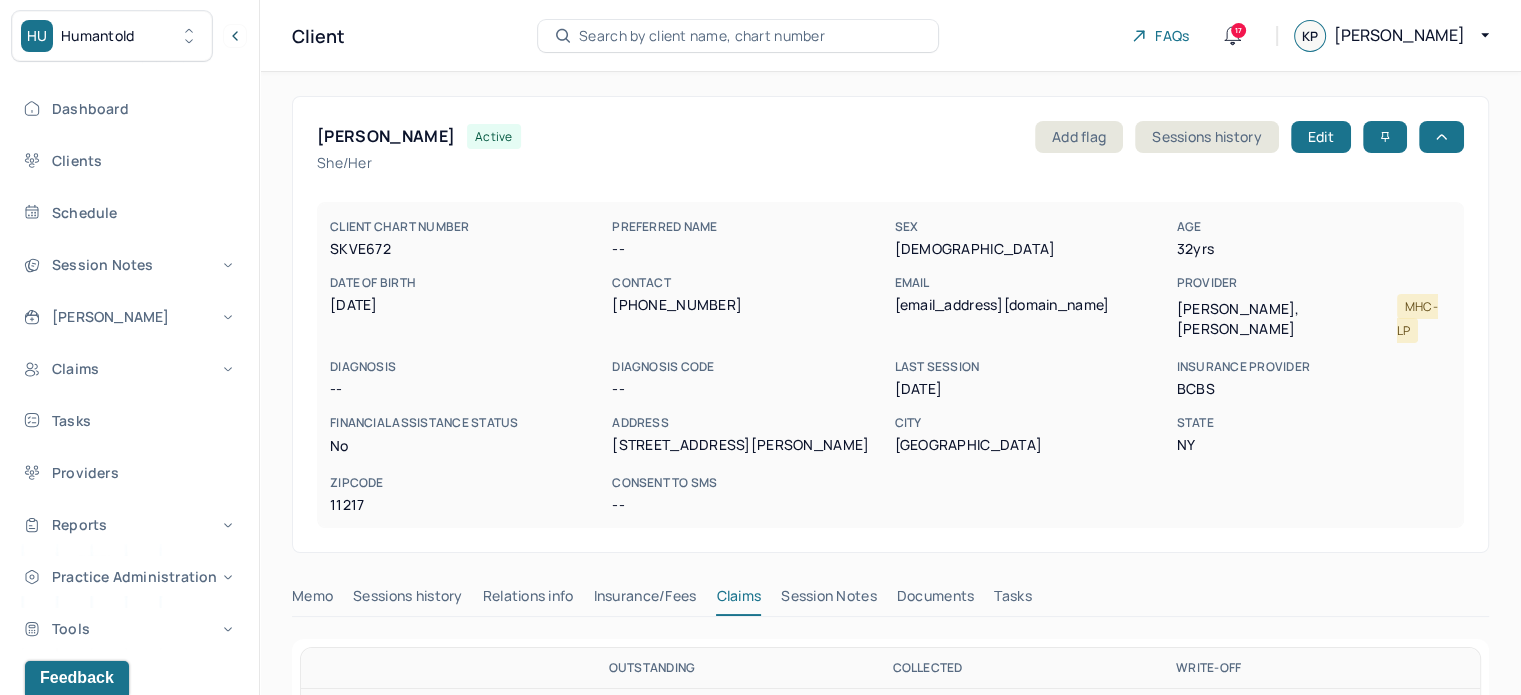 click on "Search by client name, chart number" at bounding box center [702, 36] 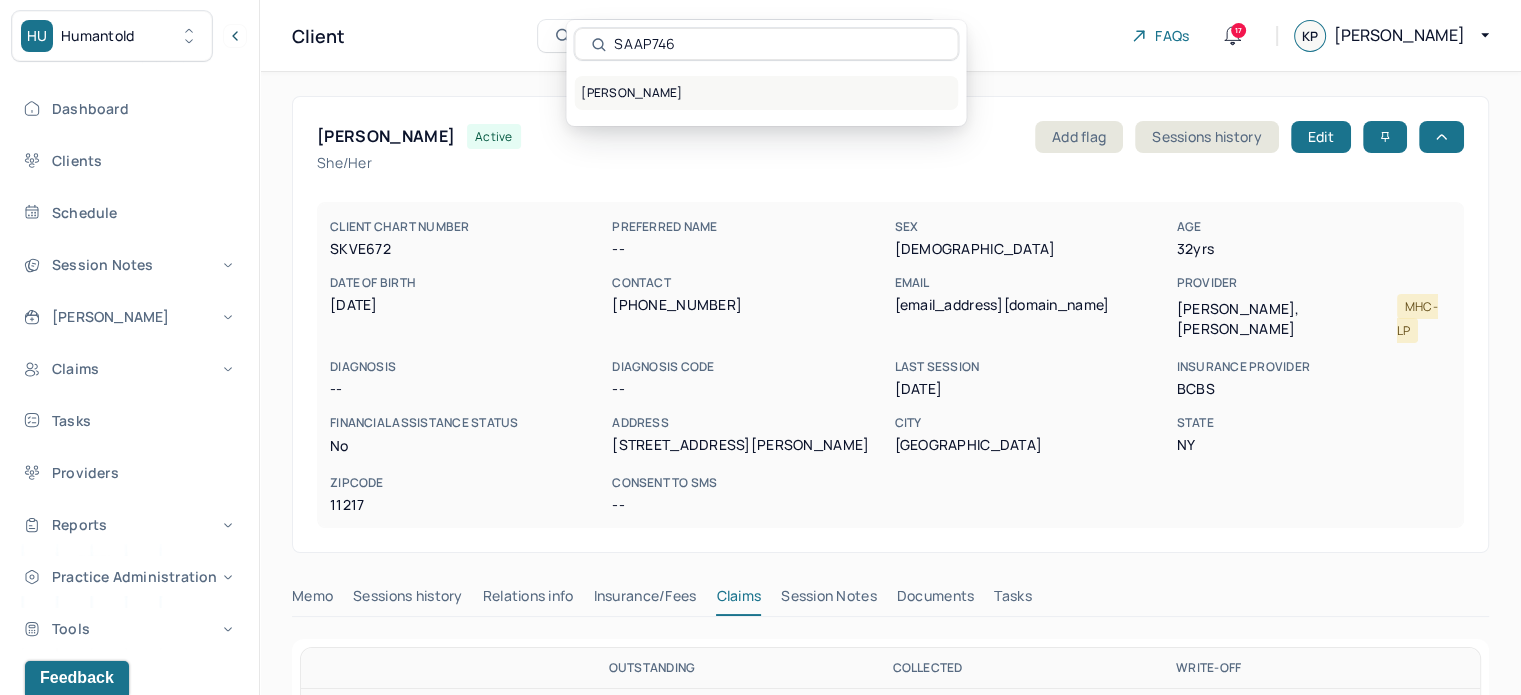 type on "SAAP746" 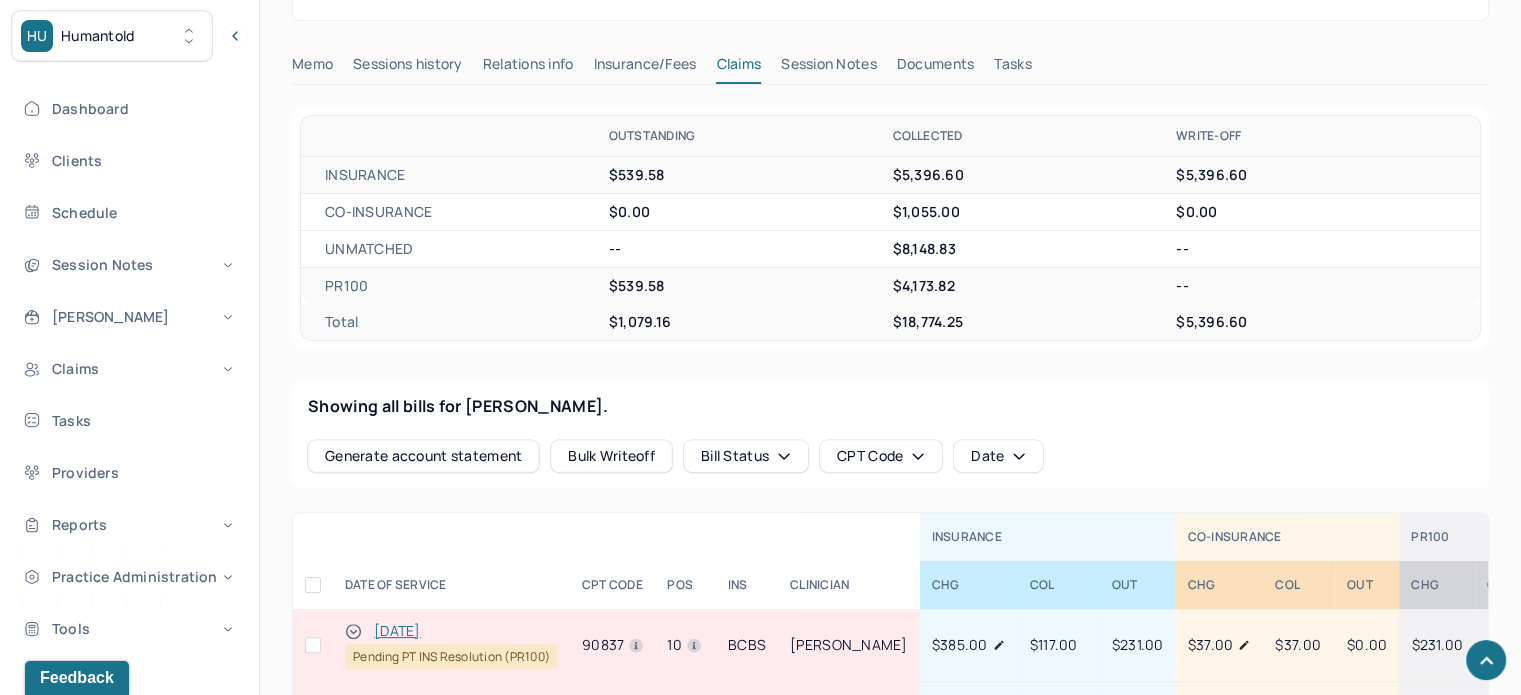 scroll, scrollTop: 800, scrollLeft: 0, axis: vertical 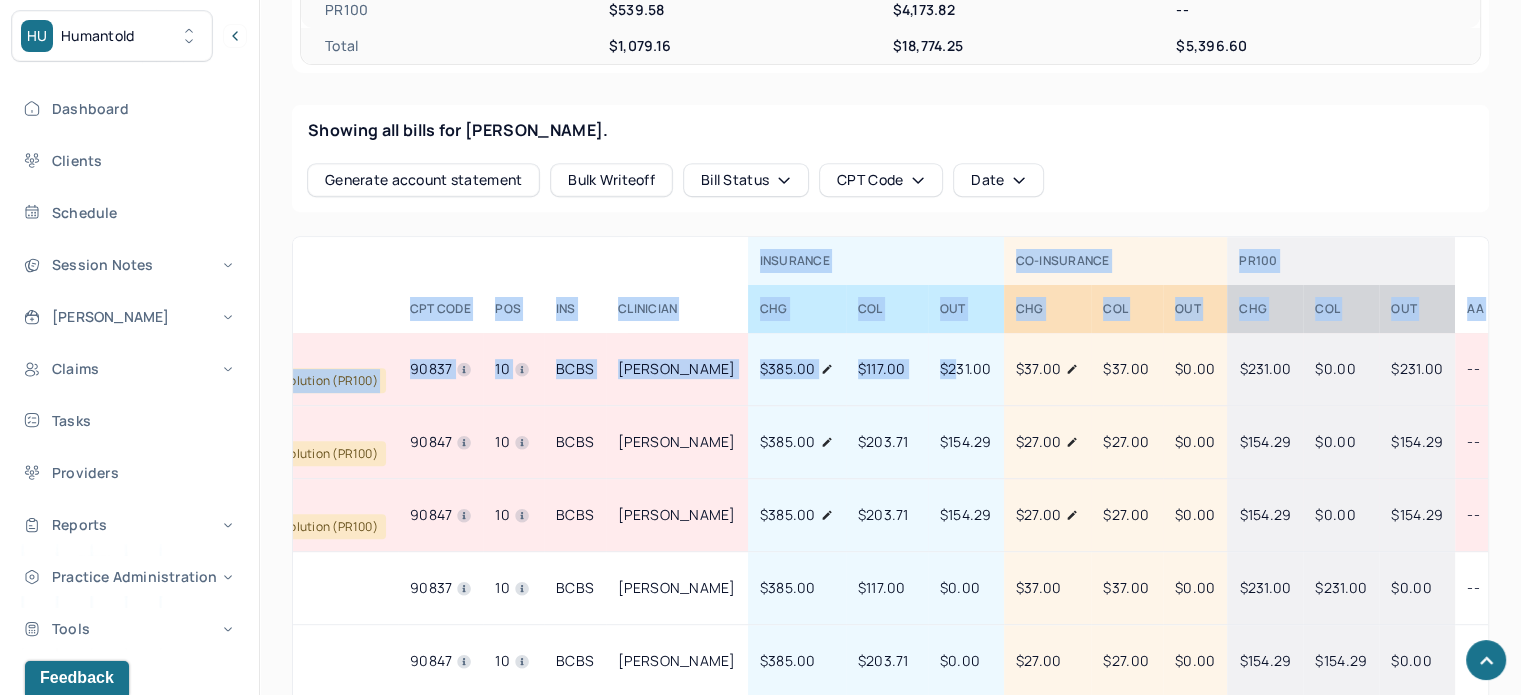 drag, startPoint x: 1110, startPoint y: 356, endPoint x: 1542, endPoint y: 351, distance: 432.02893 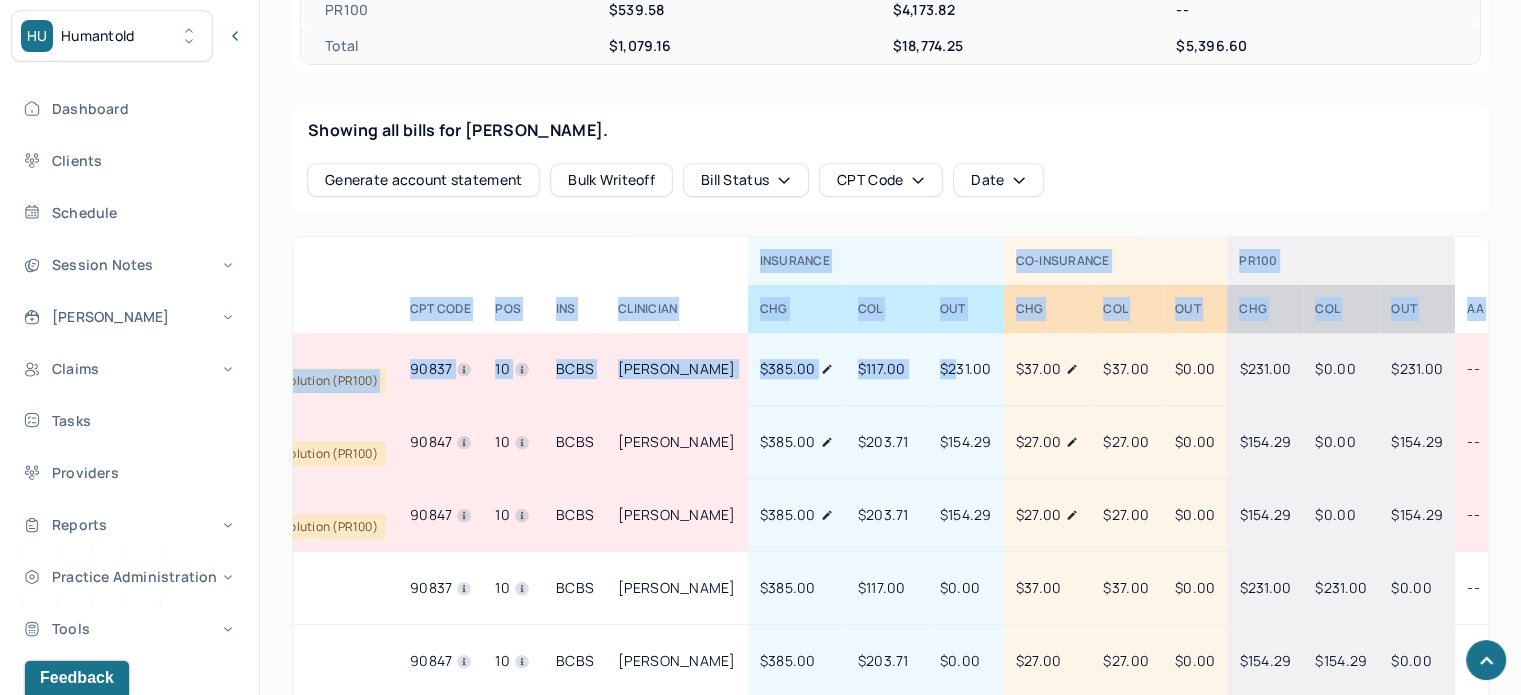 click on "$231.00" at bounding box center [1417, 368] 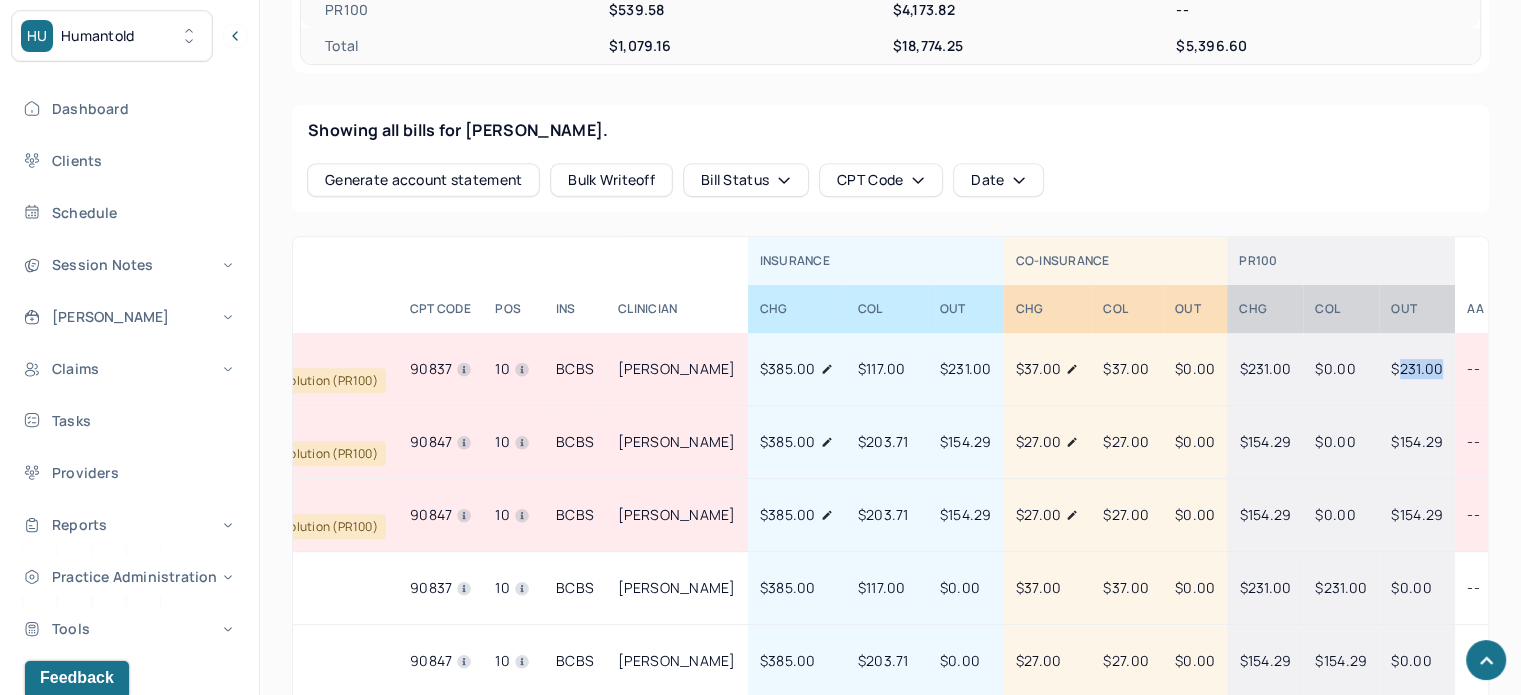 click on "$231.00" at bounding box center [1417, 368] 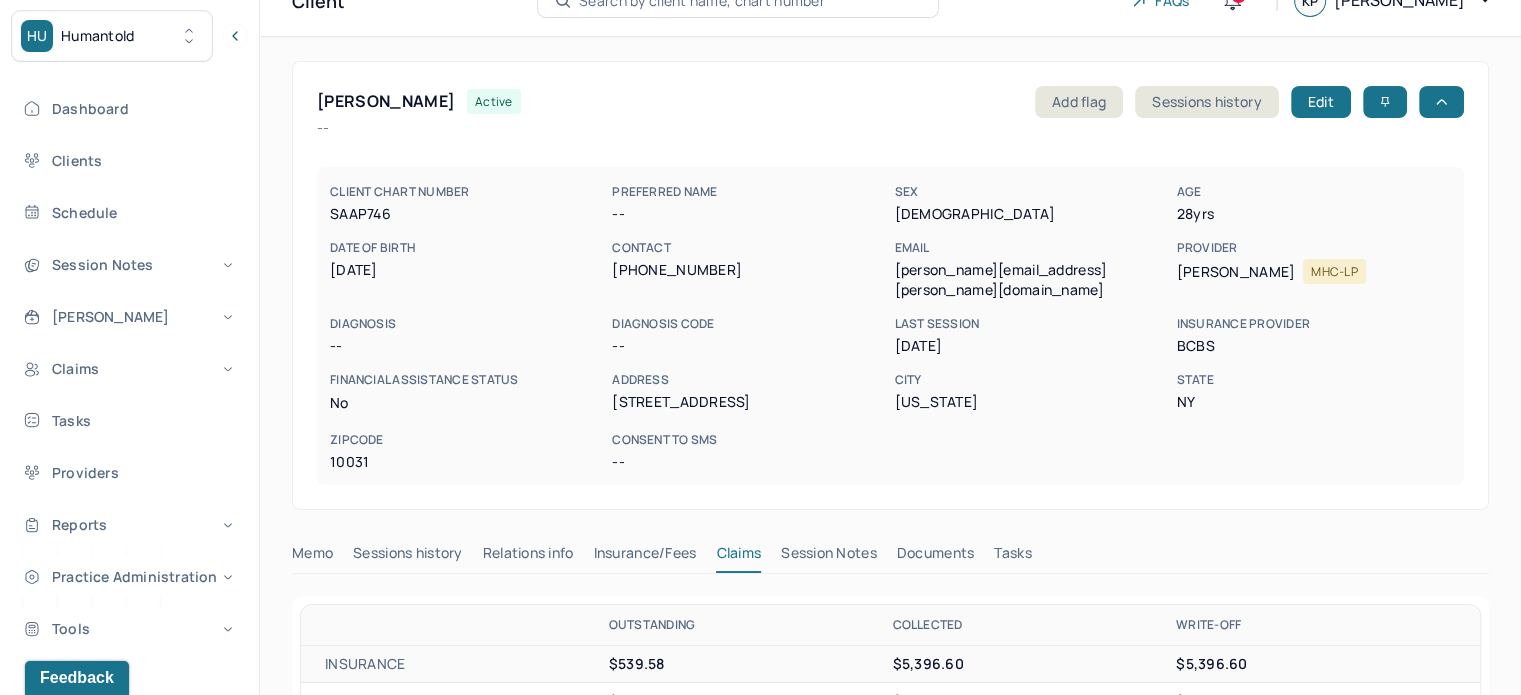 scroll, scrollTop: 0, scrollLeft: 0, axis: both 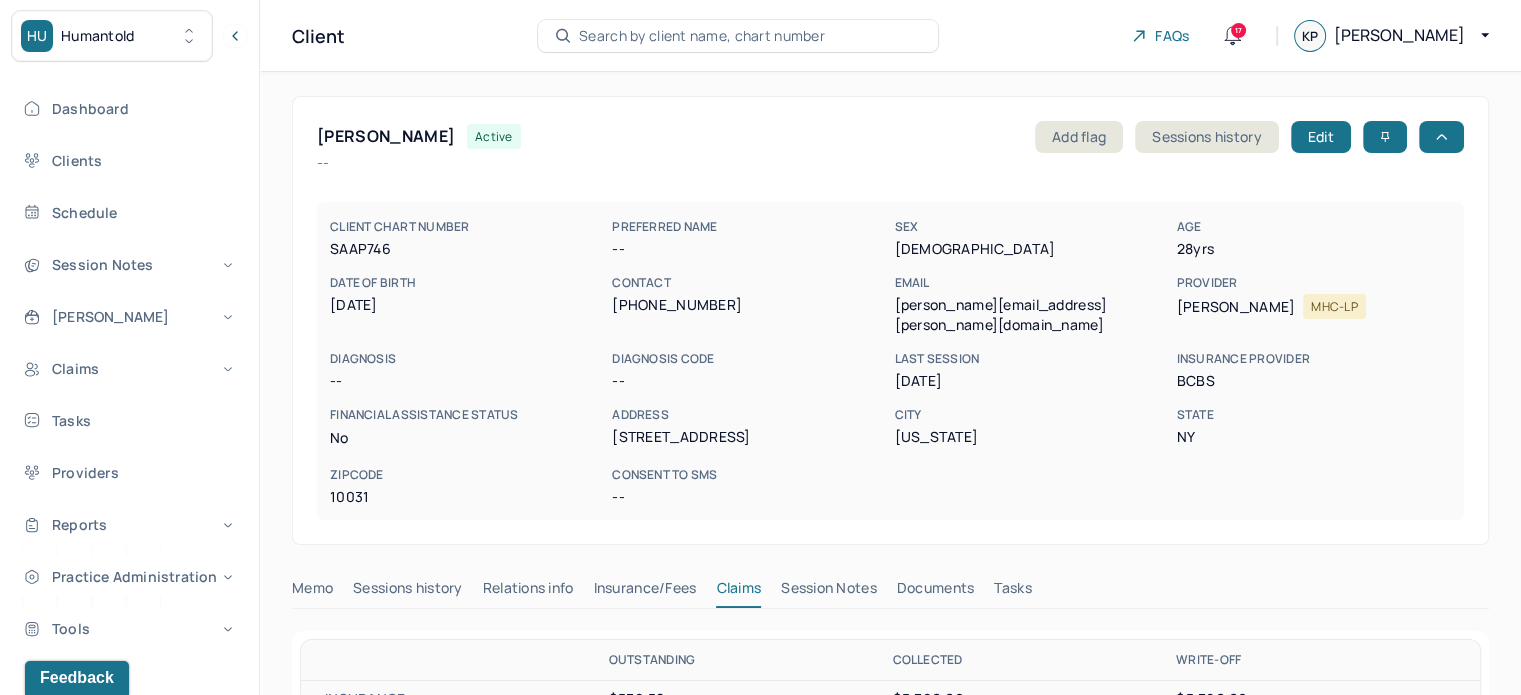 click on "Client   Search by client name, chart number     FAQs   17   KP [PERSON_NAME]" at bounding box center (890, 36) 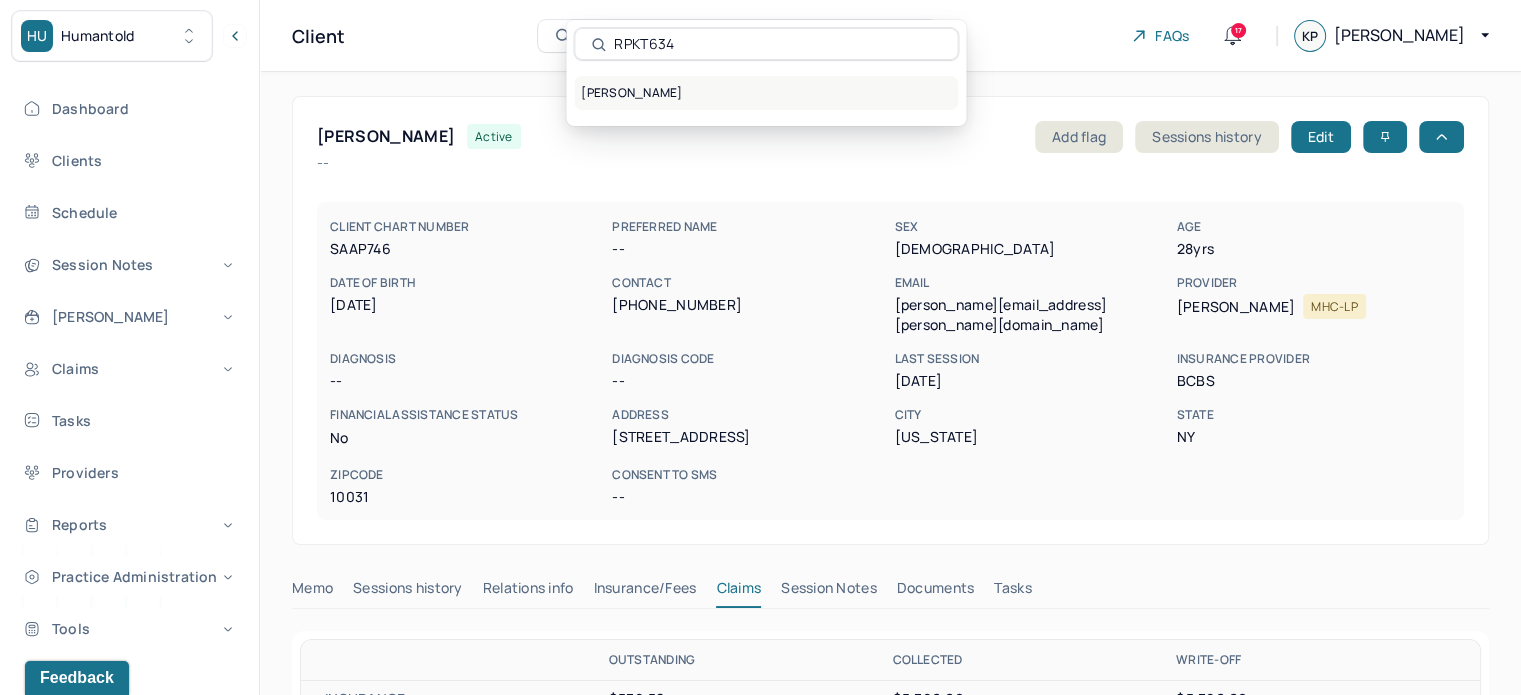 type on "RPKT634" 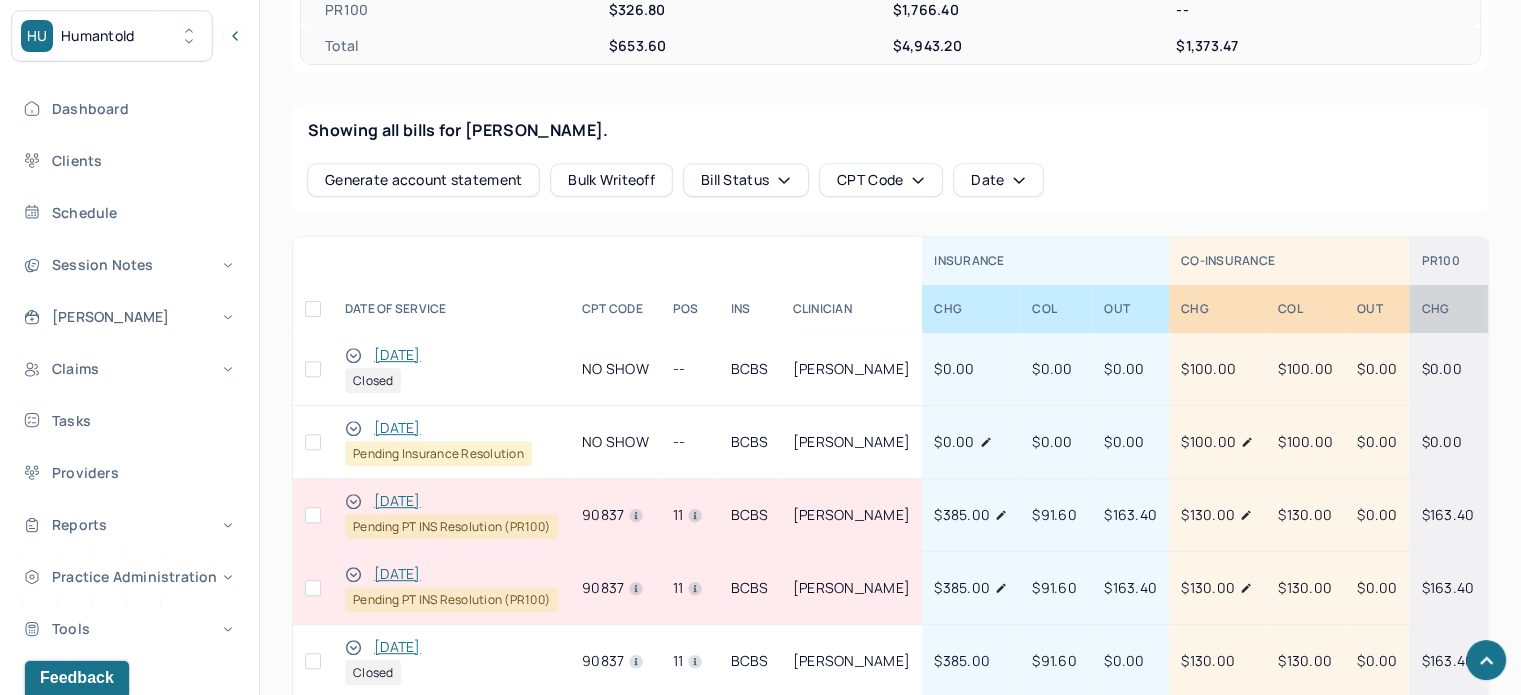 scroll, scrollTop: 900, scrollLeft: 0, axis: vertical 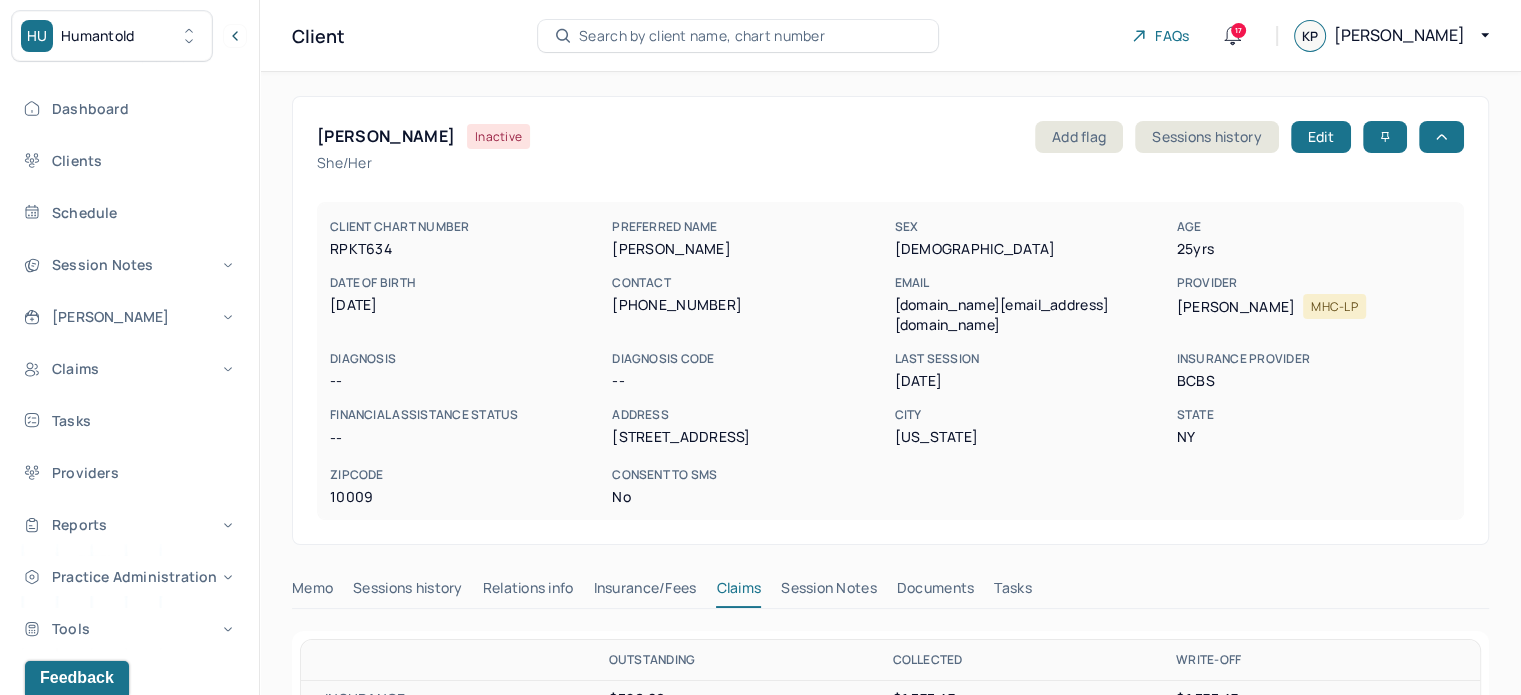 click on "Search by client name, chart number" at bounding box center (702, 36) 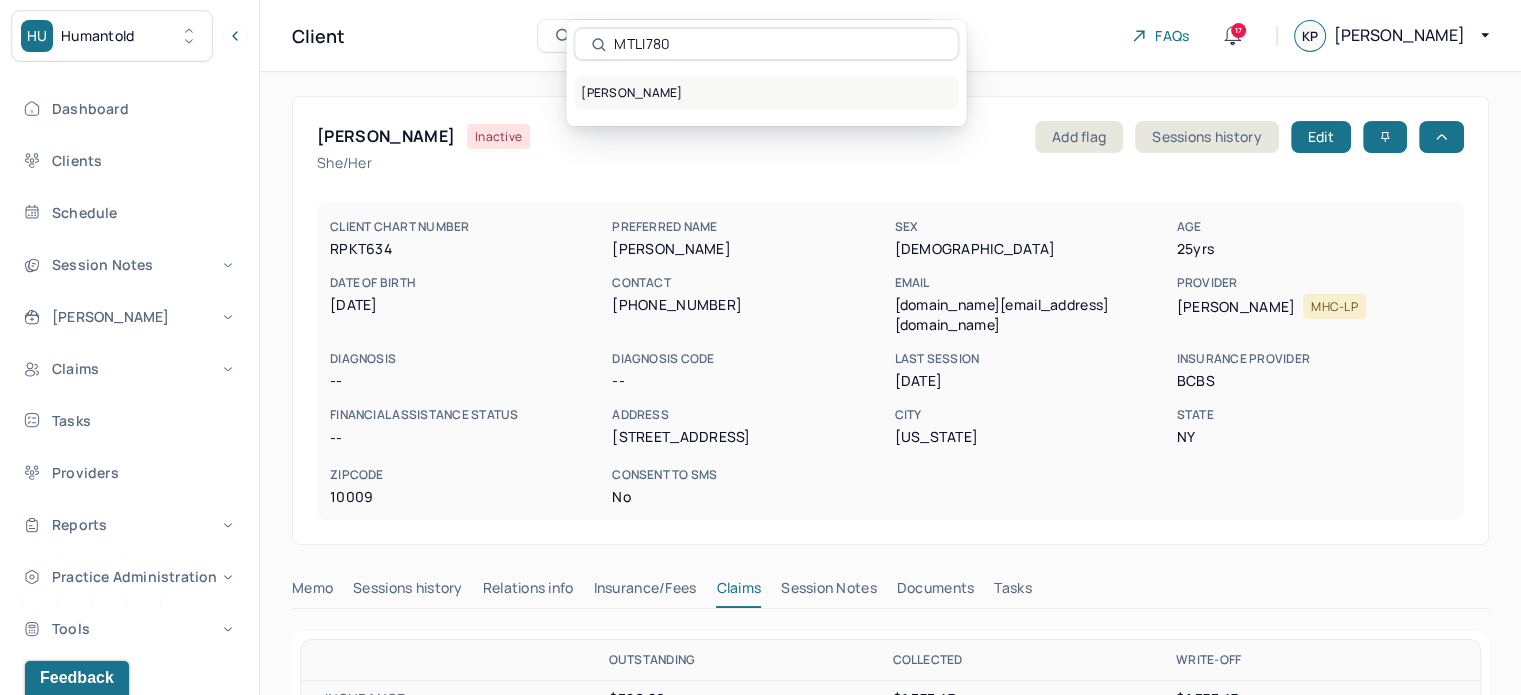 type on "MTLI780" 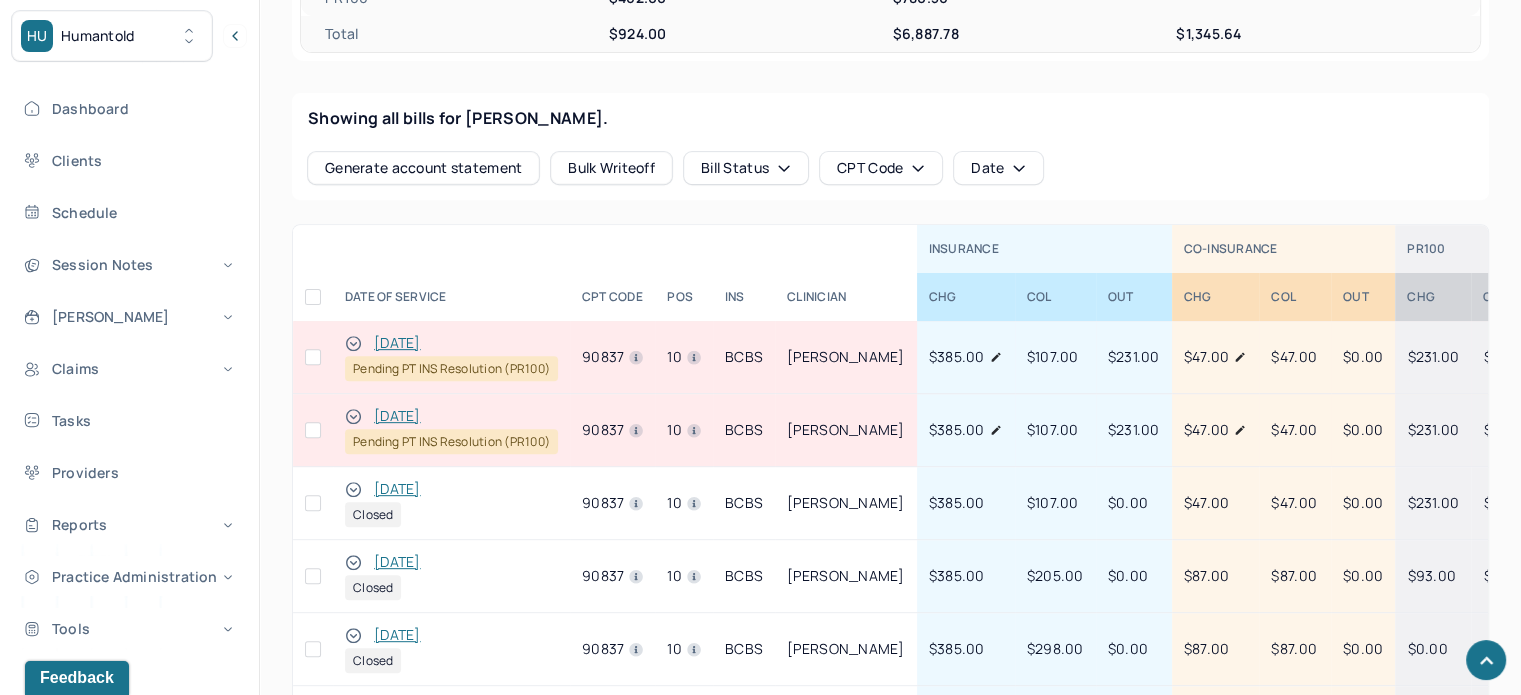 scroll, scrollTop: 800, scrollLeft: 0, axis: vertical 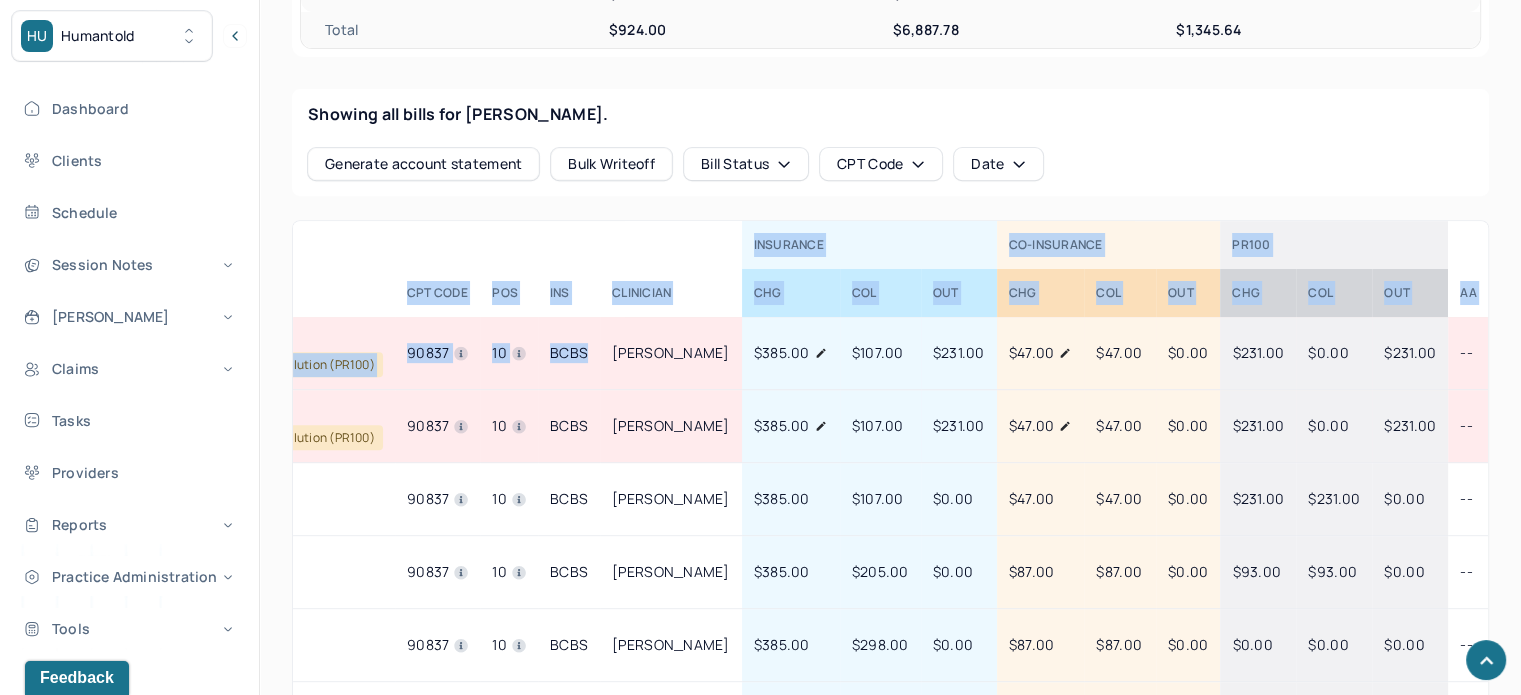 drag, startPoint x: 847, startPoint y: 359, endPoint x: 1490, endPoint y: 355, distance: 643.01245 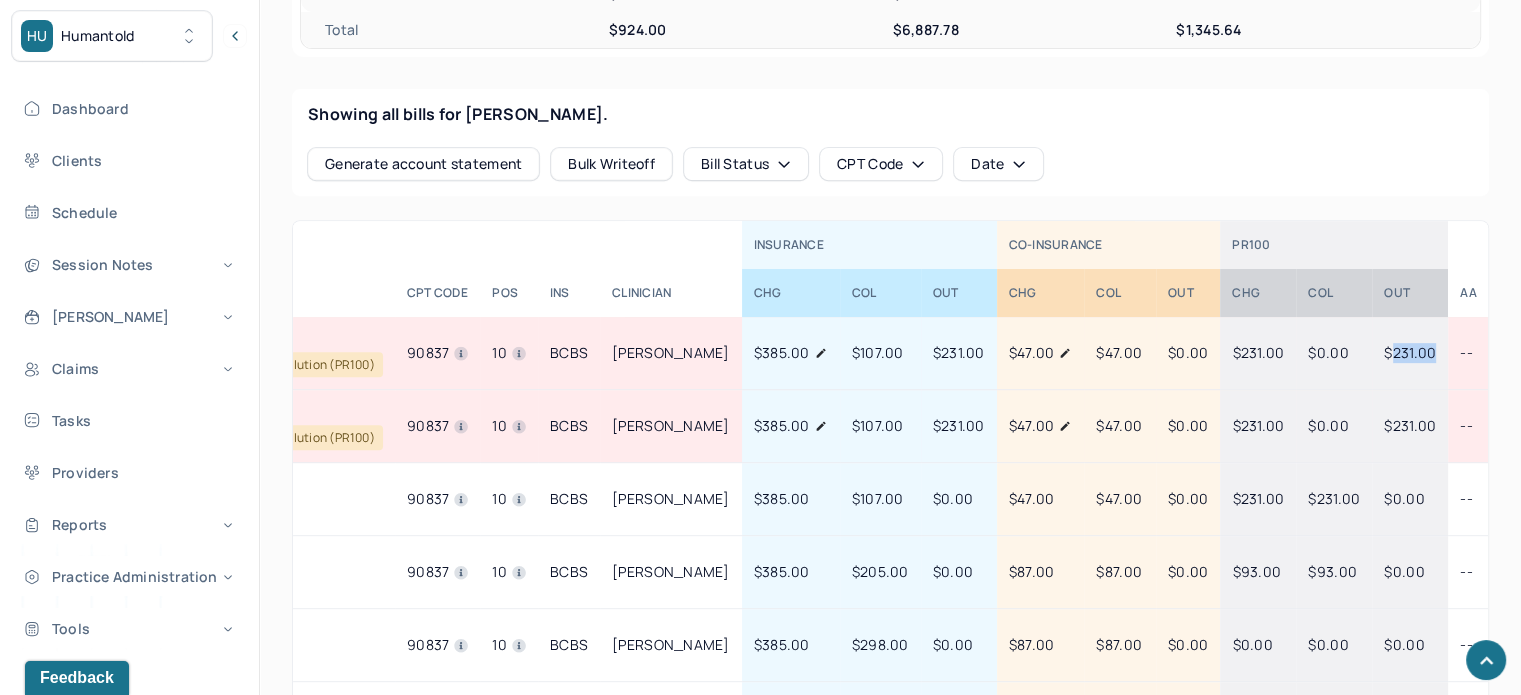 click on "$231.00" at bounding box center [1410, 352] 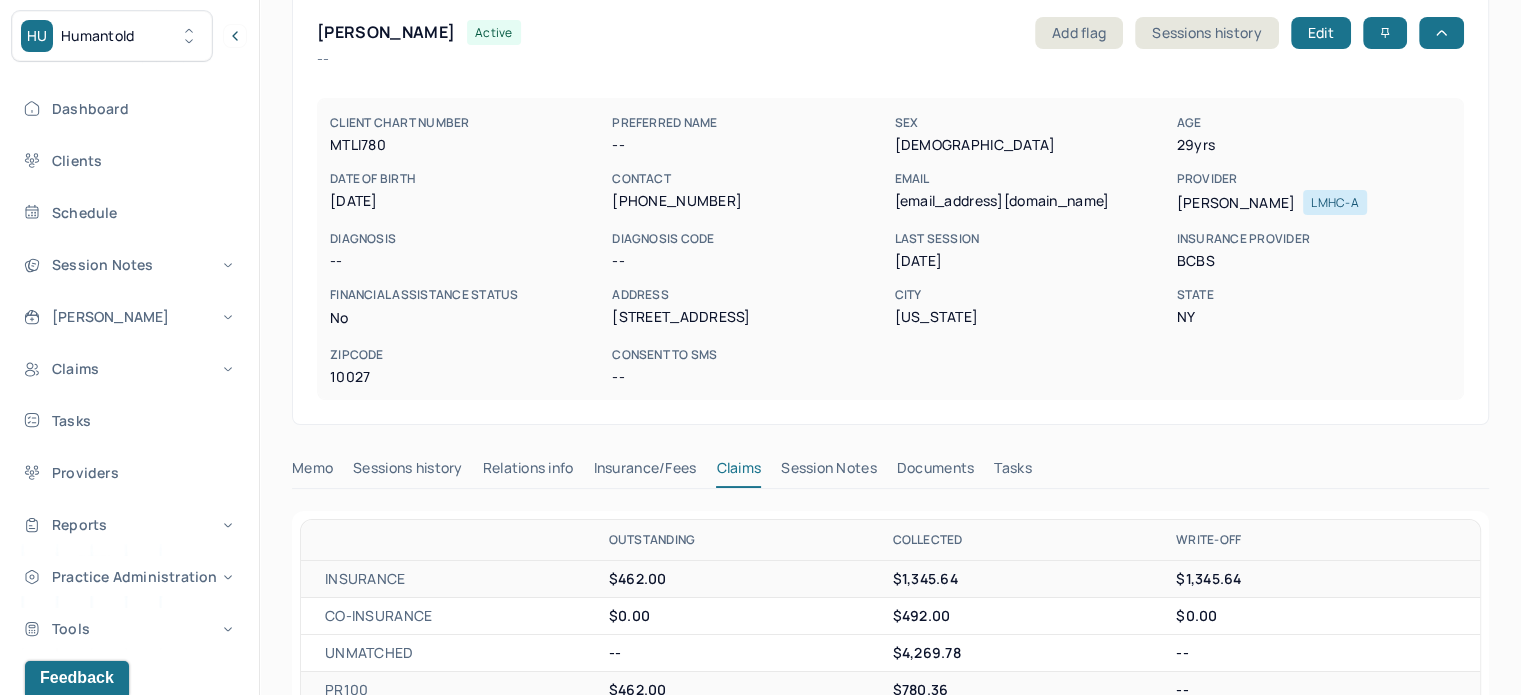 scroll, scrollTop: 0, scrollLeft: 0, axis: both 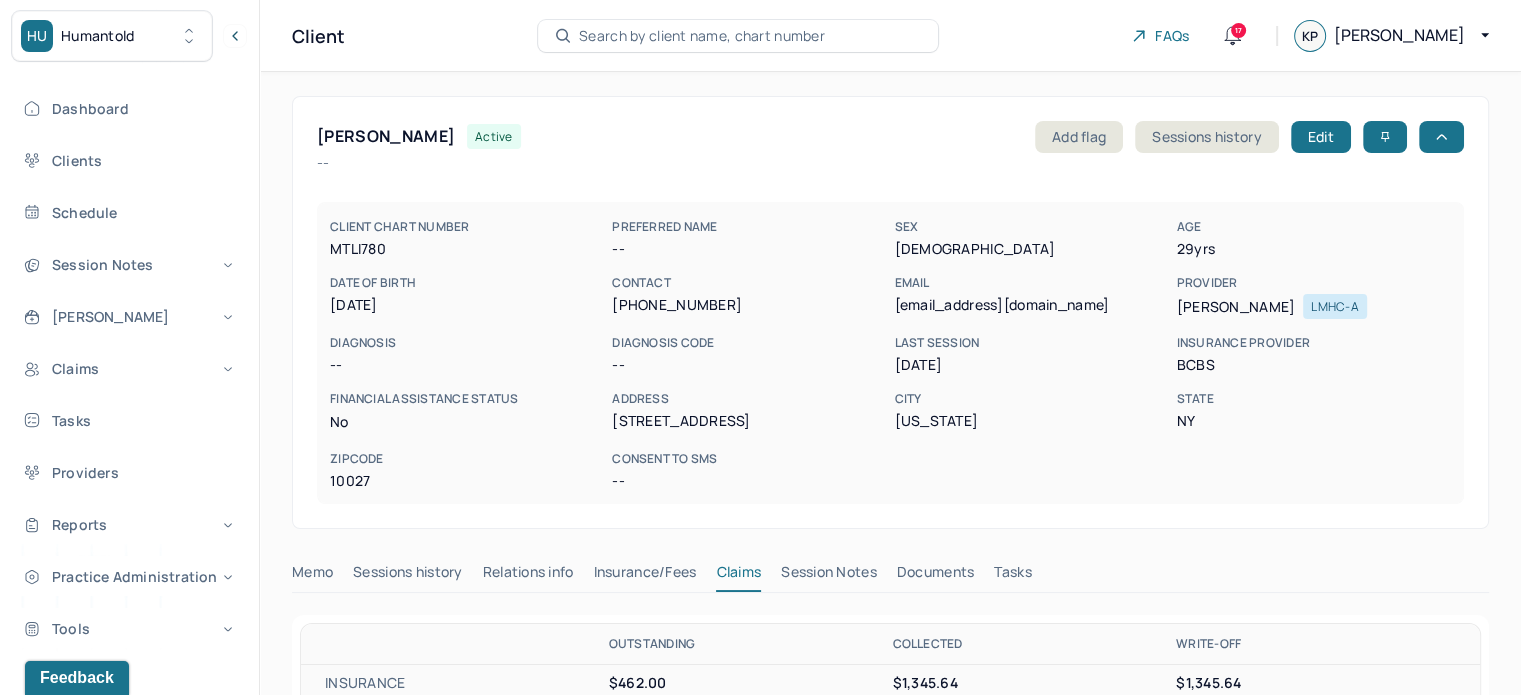 click on "Search by client name, chart number" at bounding box center (702, 36) 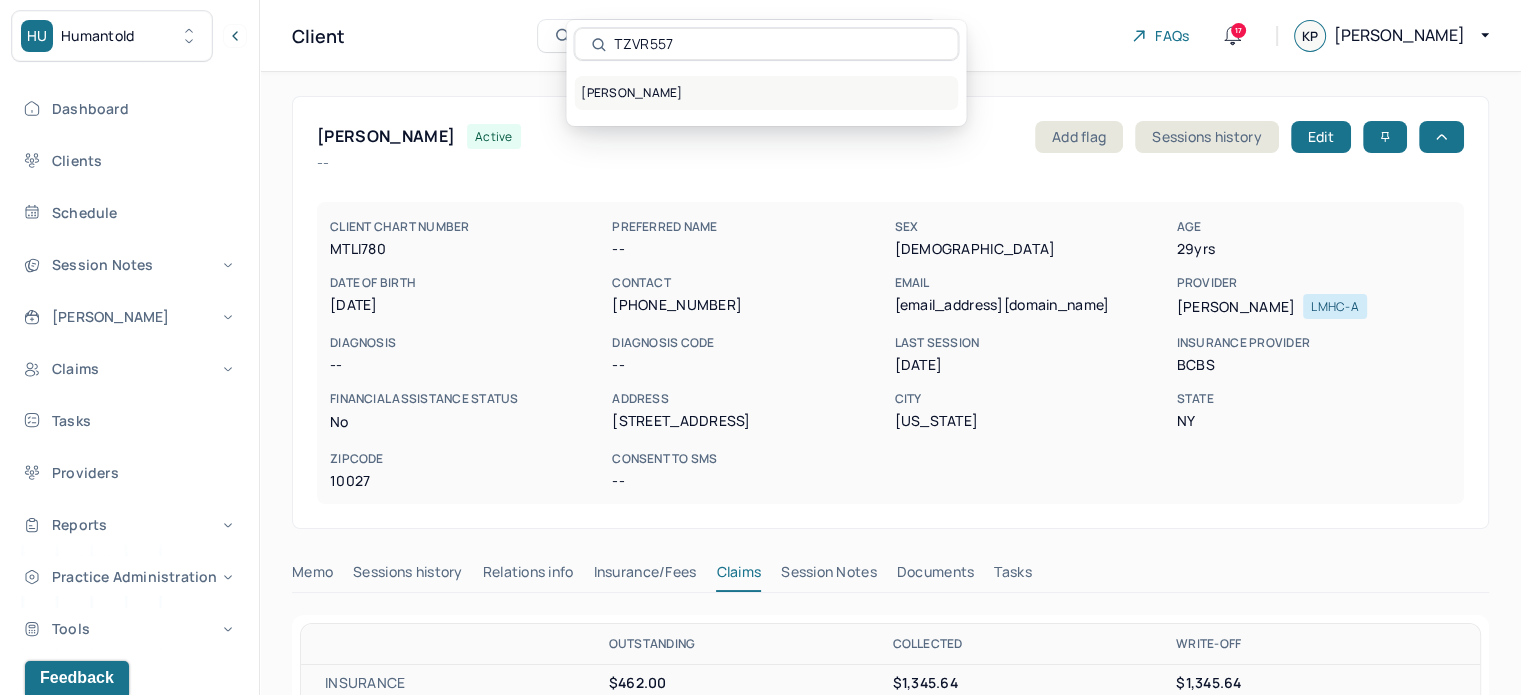 type on "TZVR557" 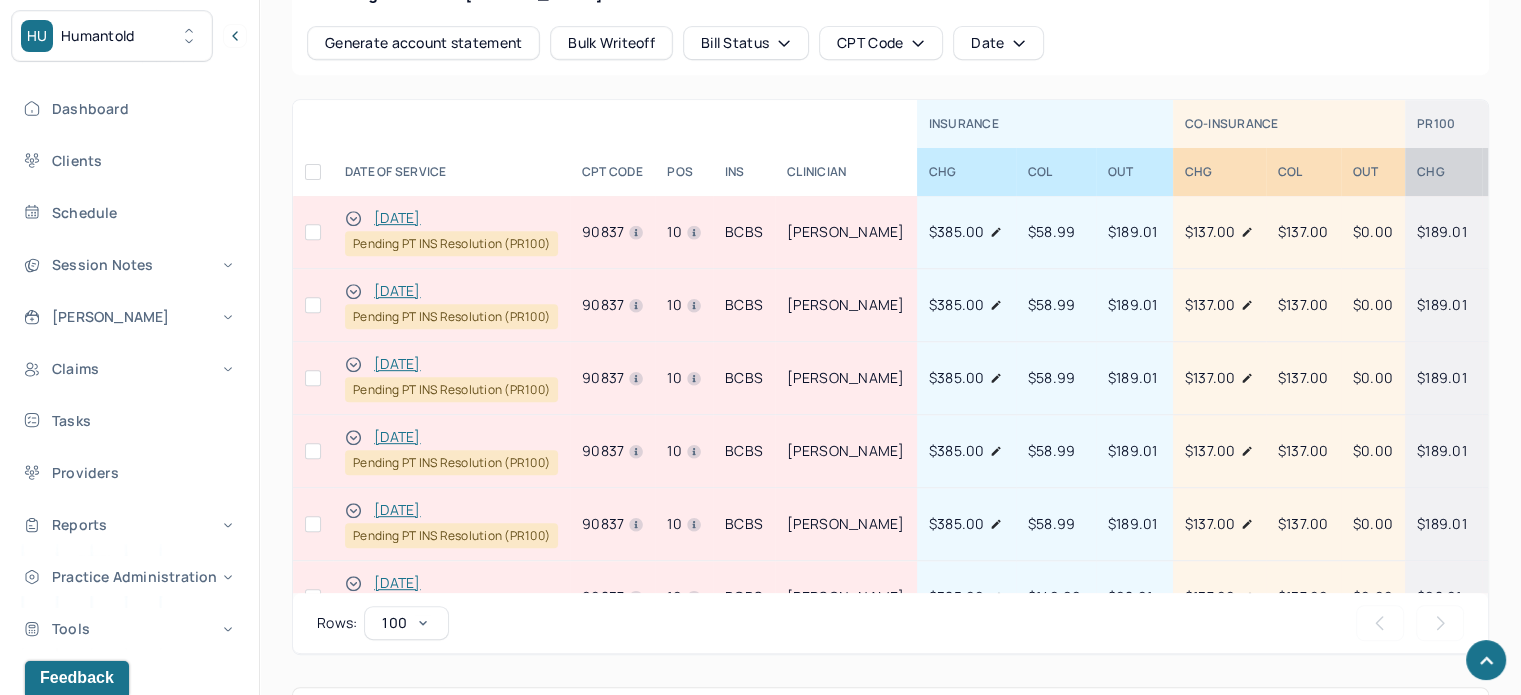 scroll, scrollTop: 1000, scrollLeft: 0, axis: vertical 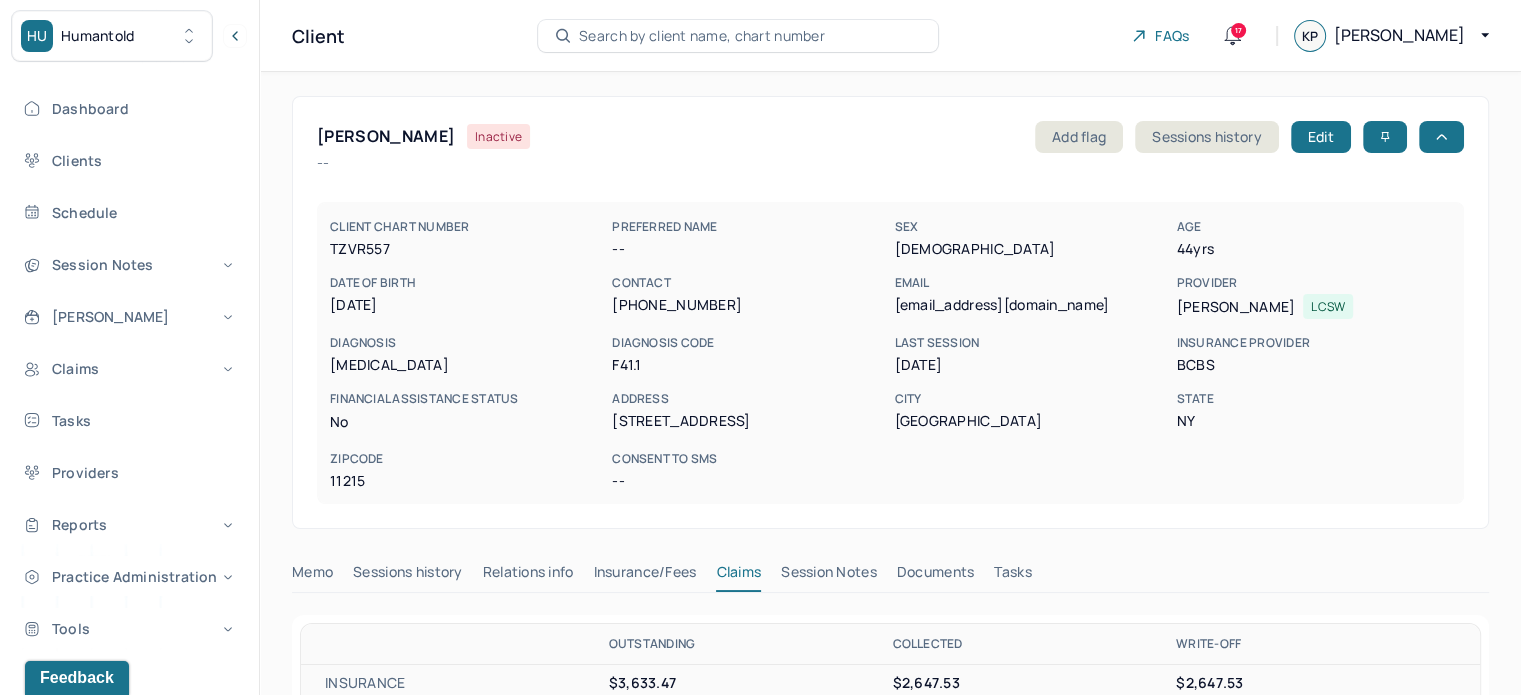 click on "Search by client name, chart number" at bounding box center [702, 36] 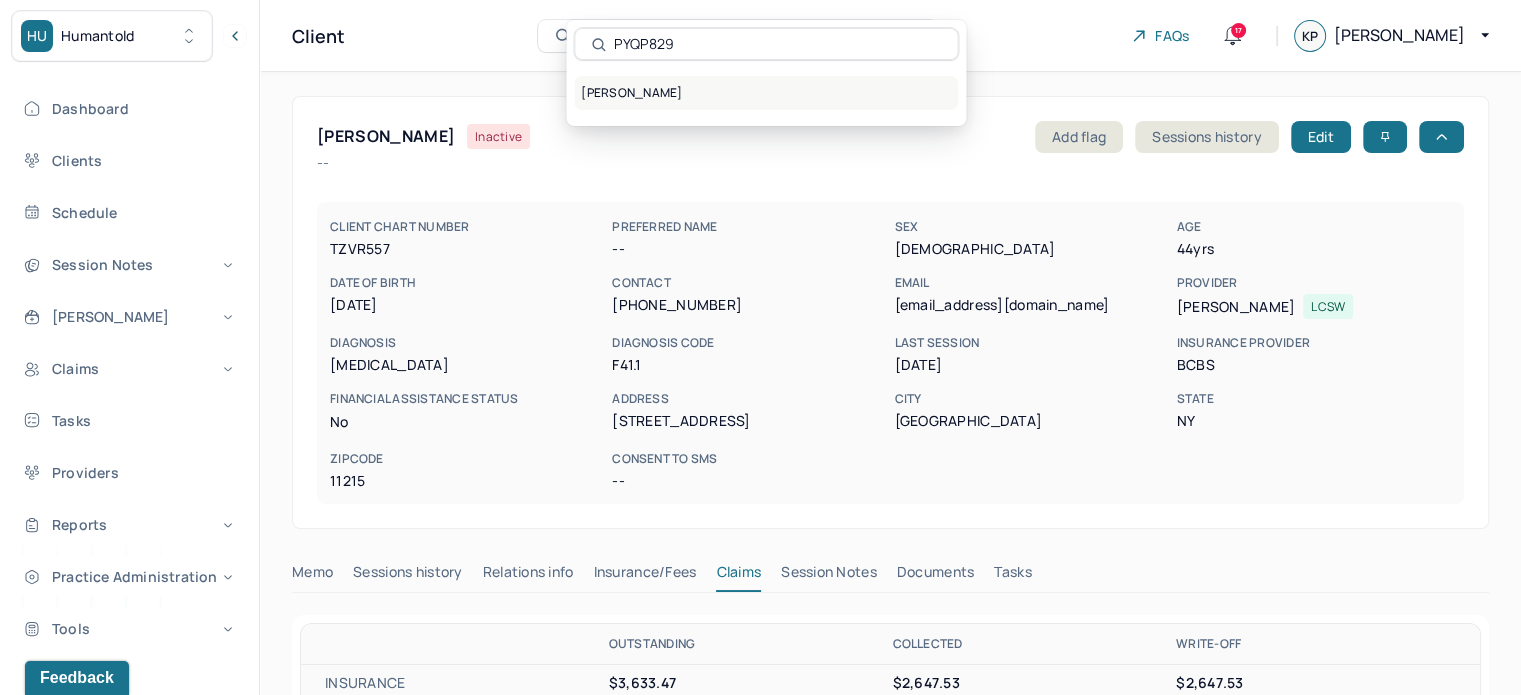 type on "PYQP829" 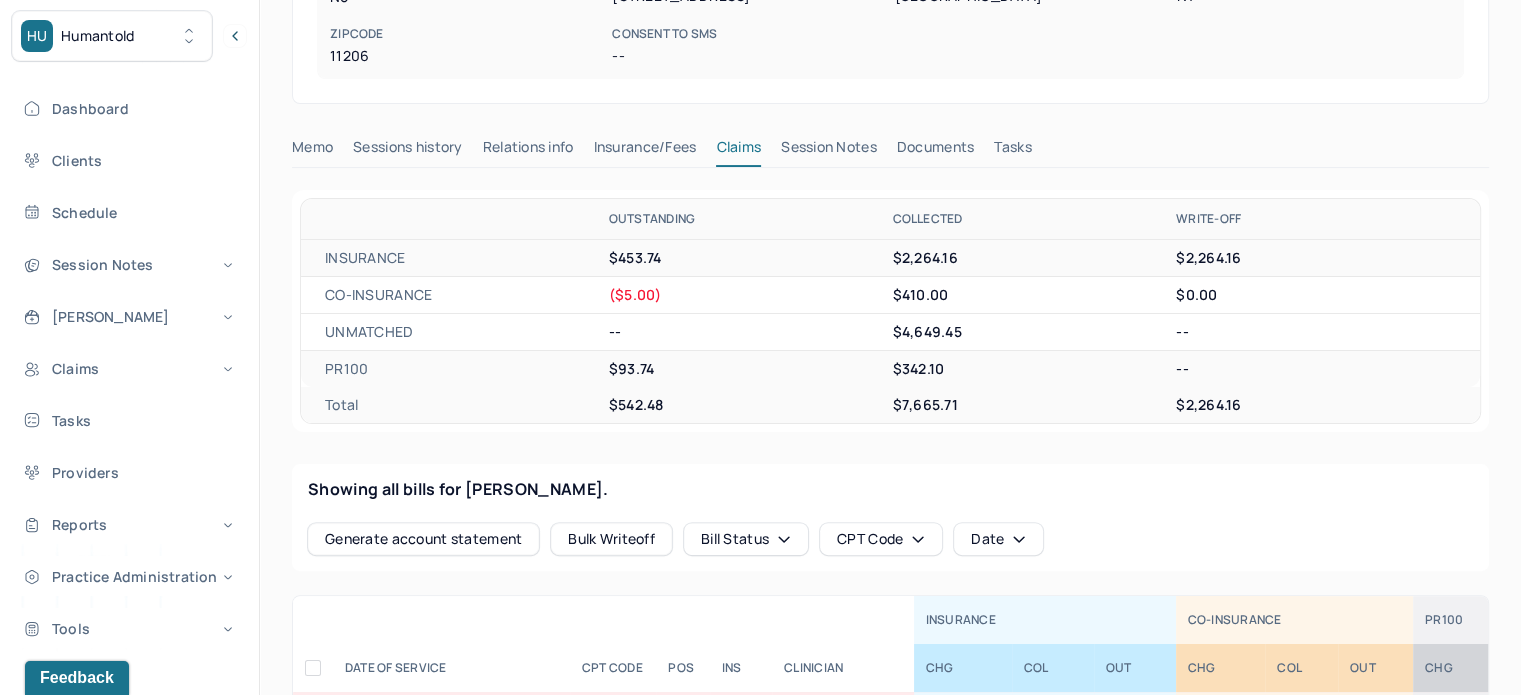 scroll, scrollTop: 700, scrollLeft: 0, axis: vertical 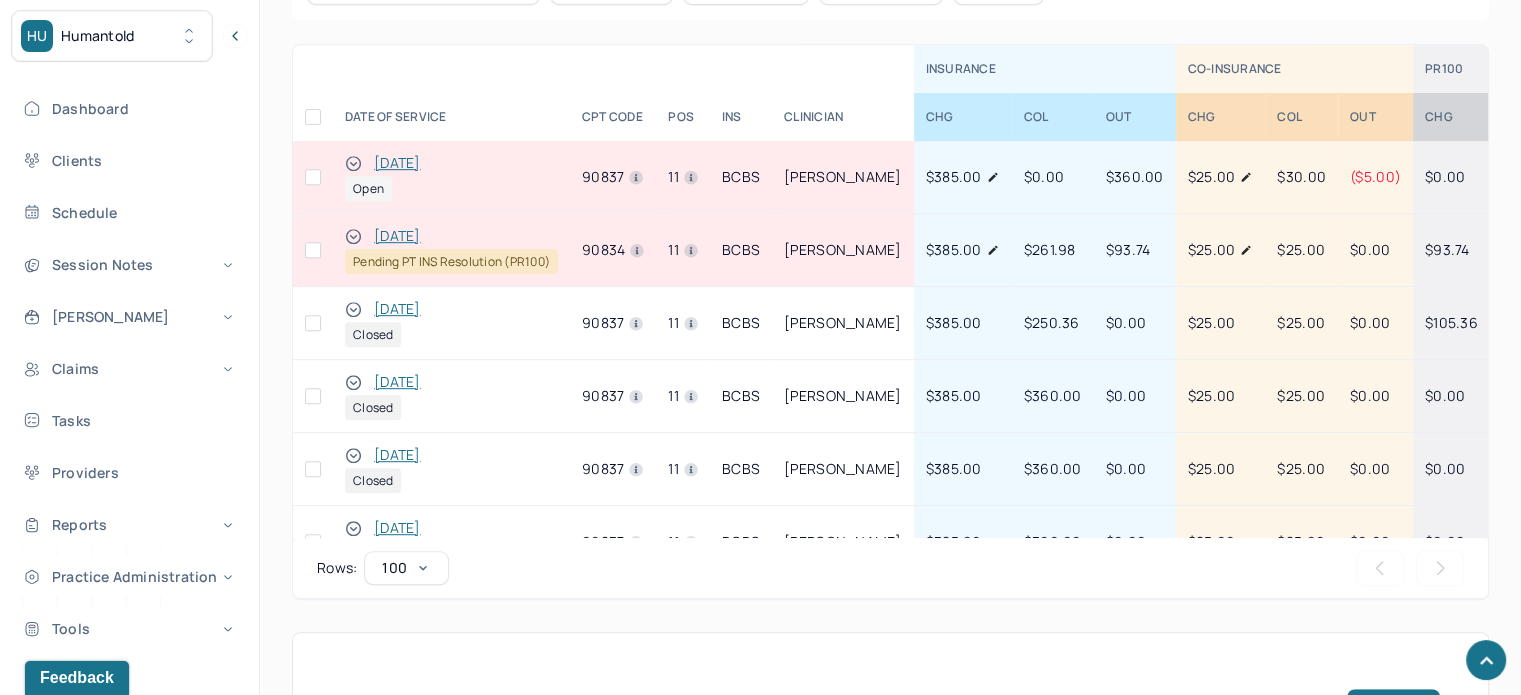click 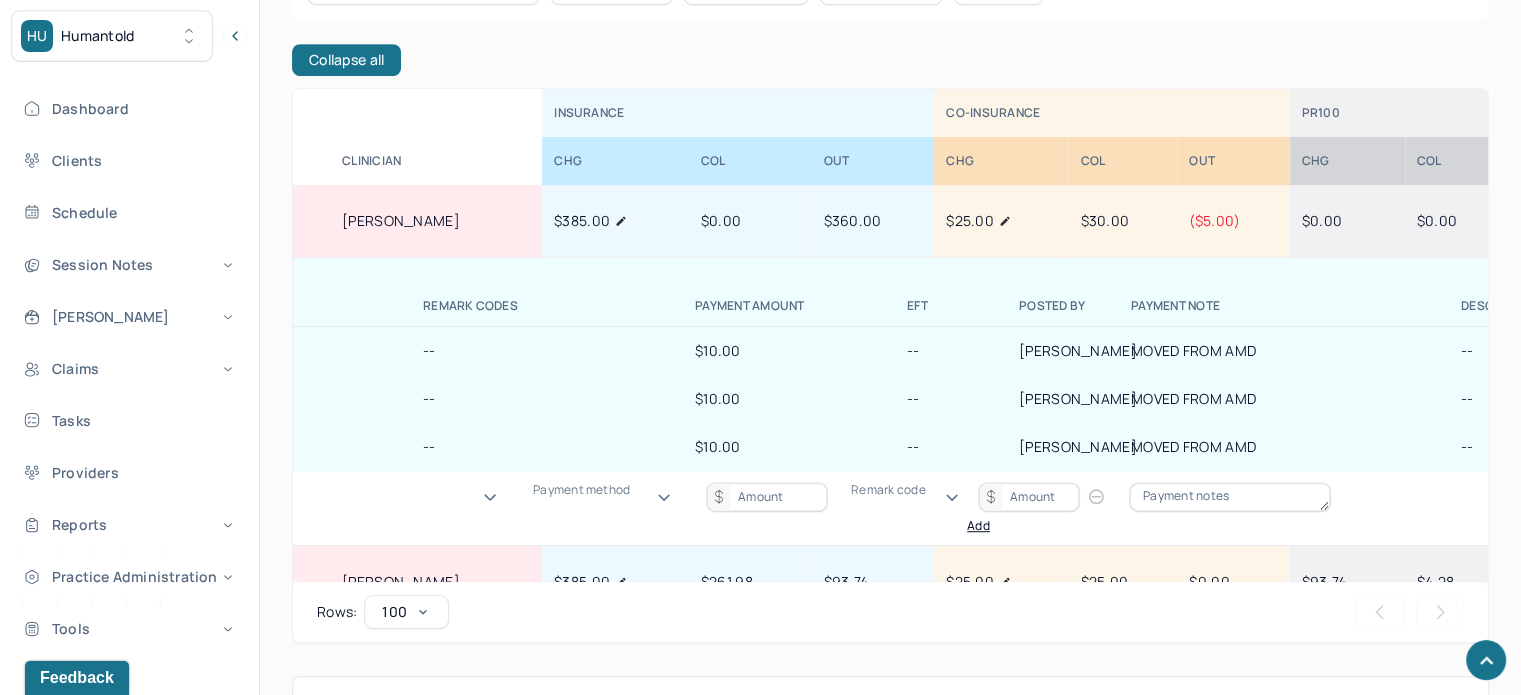 scroll, scrollTop: 0, scrollLeft: 721, axis: horizontal 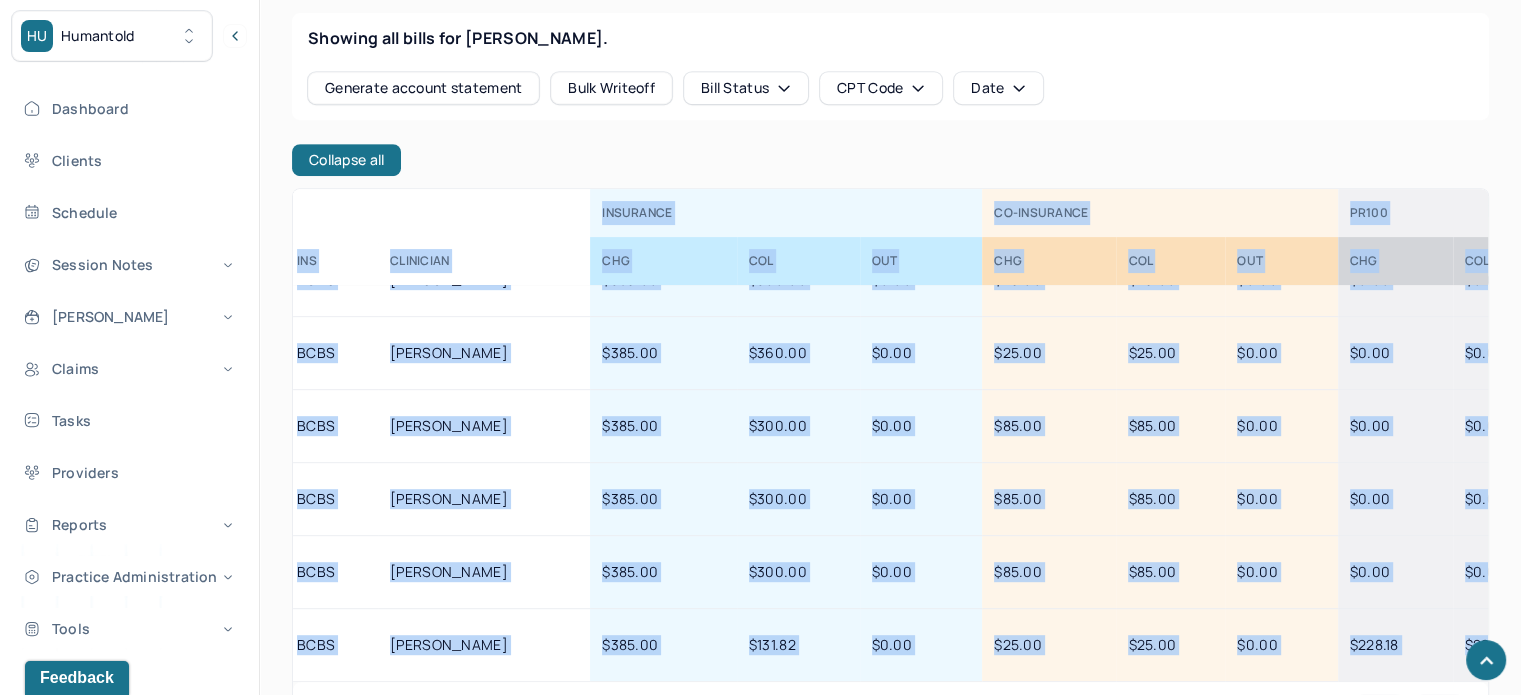 drag, startPoint x: 1100, startPoint y: 682, endPoint x: 977, endPoint y: 677, distance: 123.101585 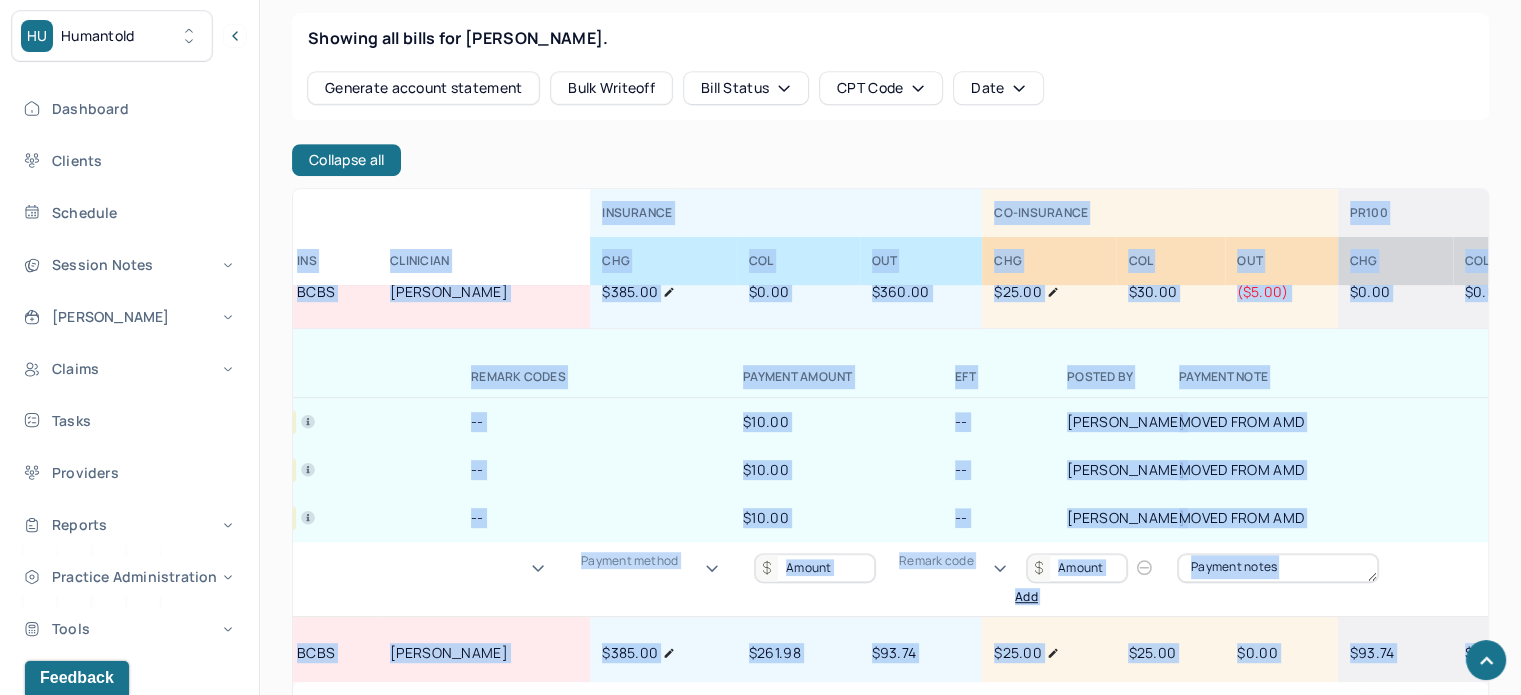 scroll, scrollTop: 0, scrollLeft: 632, axis: horizontal 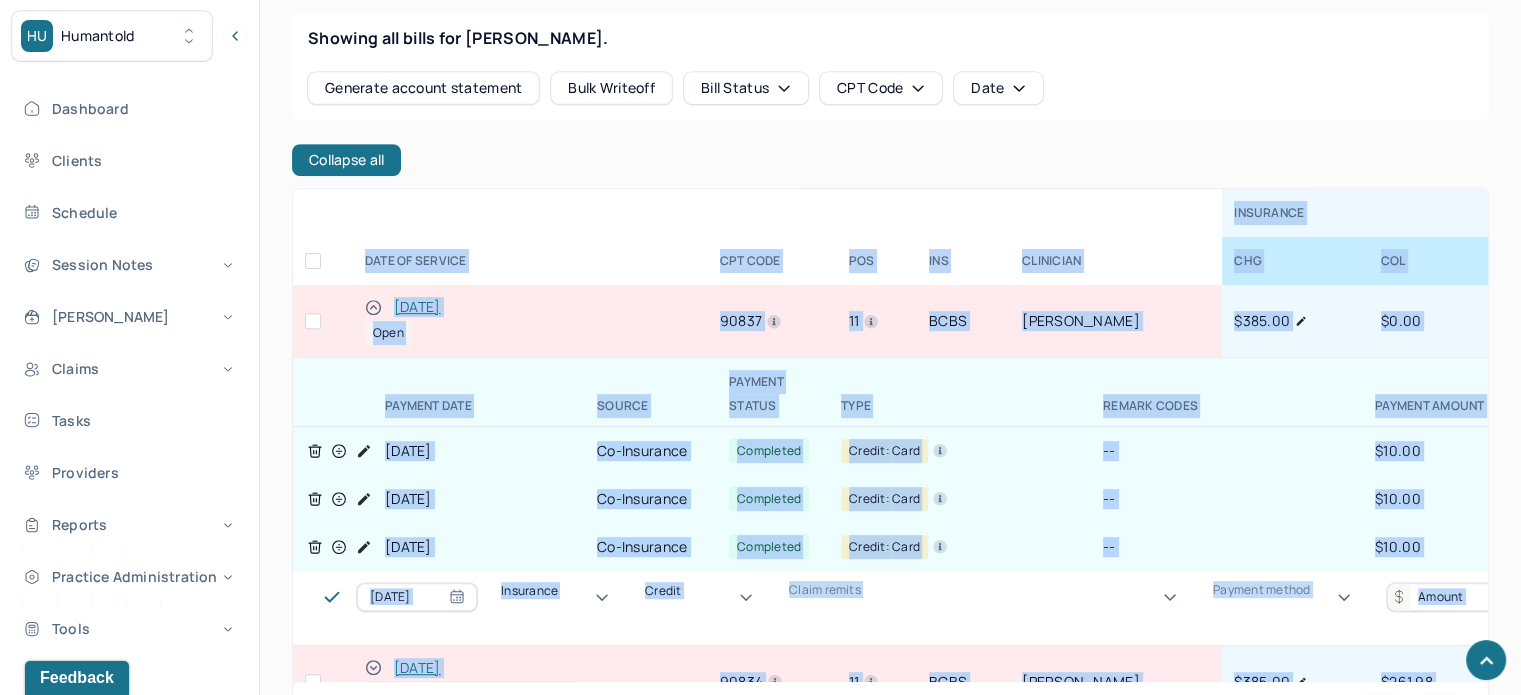 click 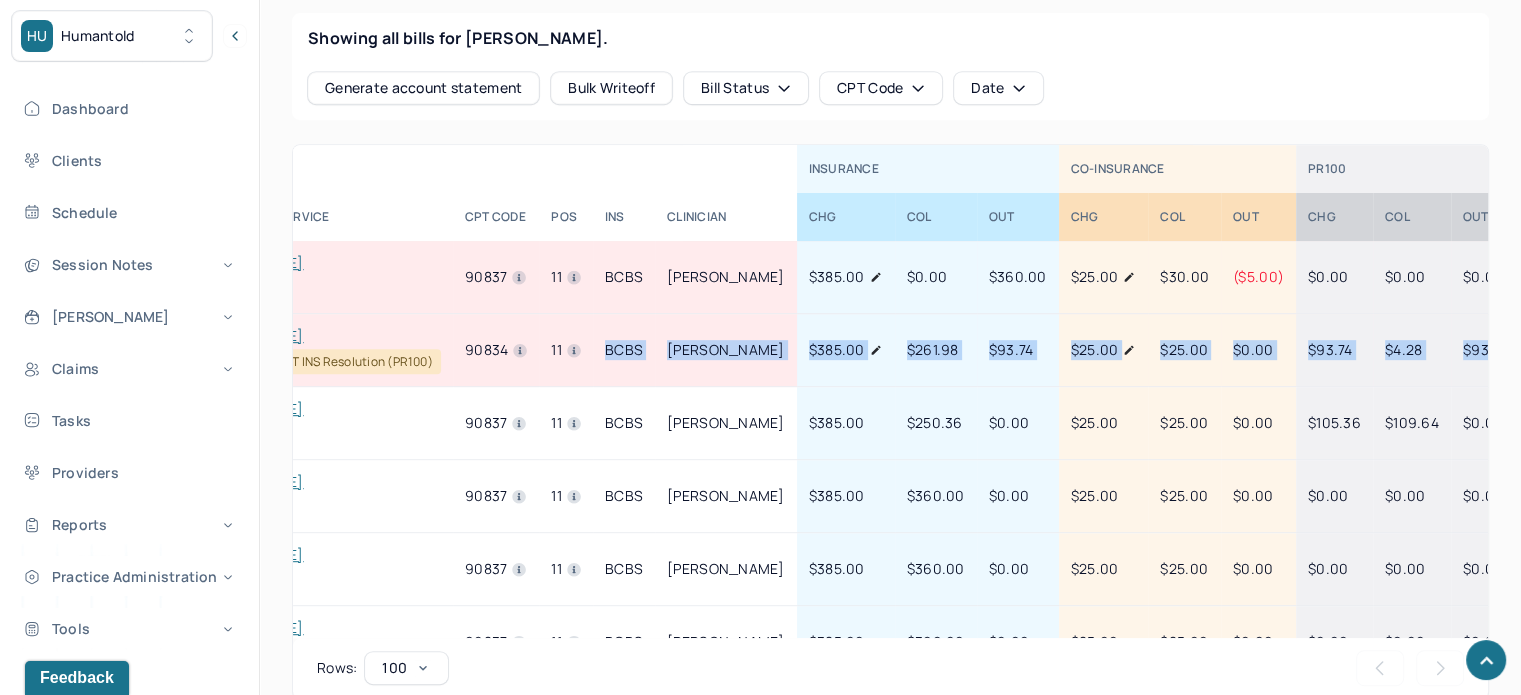 scroll, scrollTop: 0, scrollLeft: 147, axis: horizontal 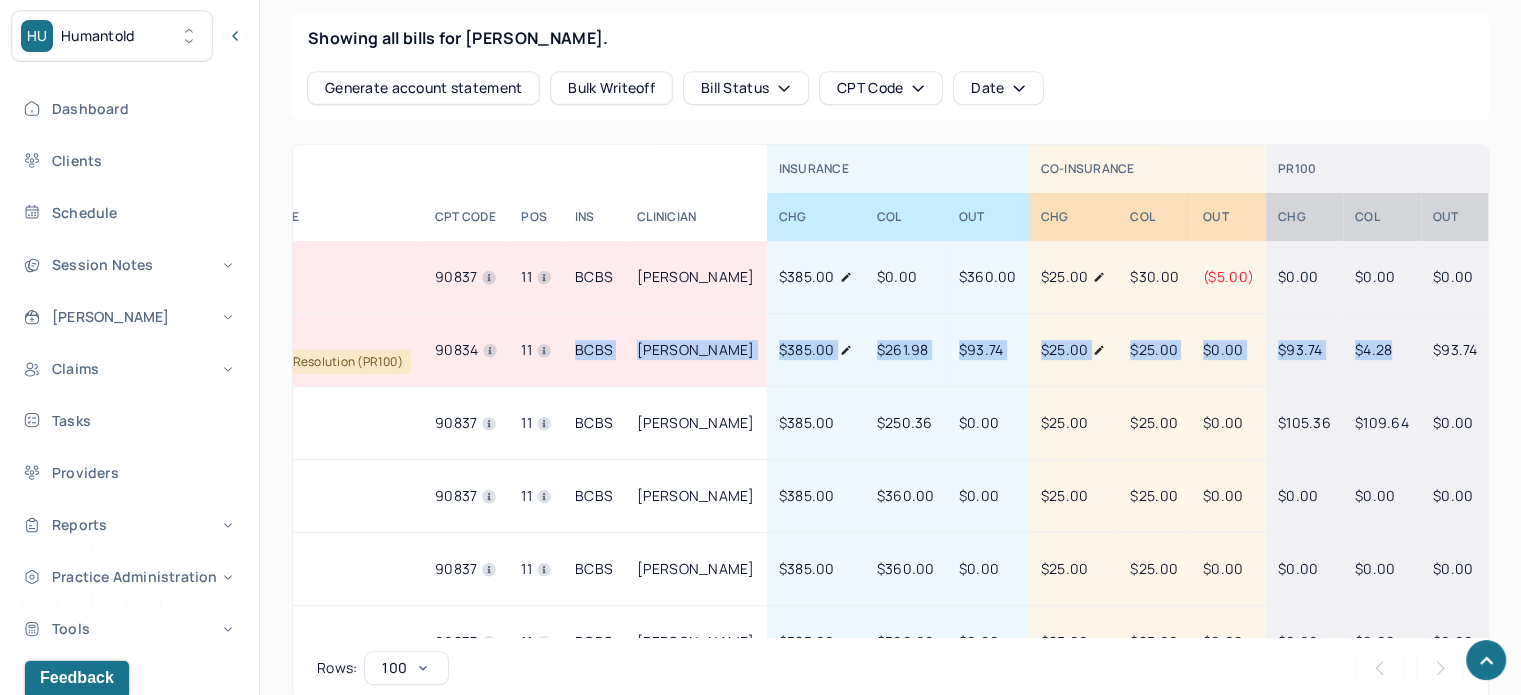 drag, startPoint x: 705, startPoint y: 346, endPoint x: 1356, endPoint y: 343, distance: 651.0069 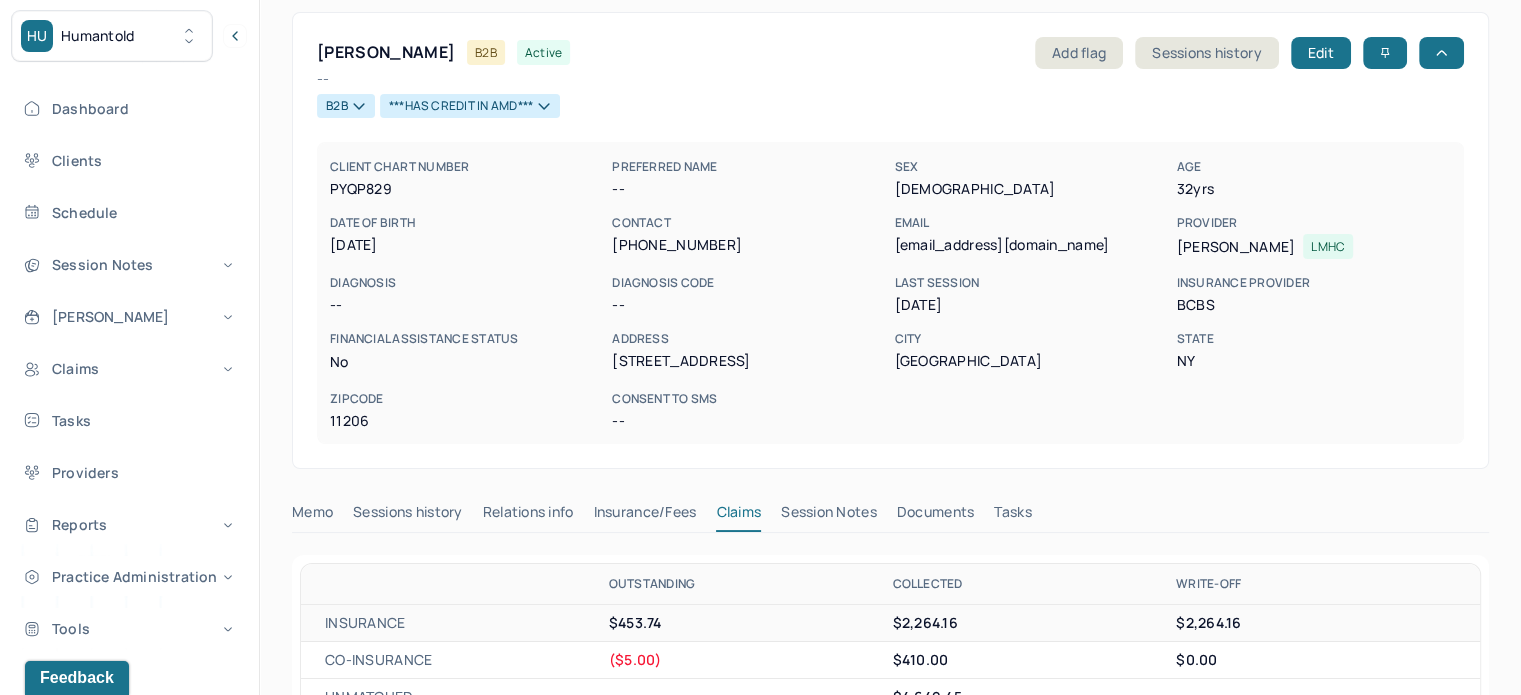 scroll, scrollTop: 0, scrollLeft: 0, axis: both 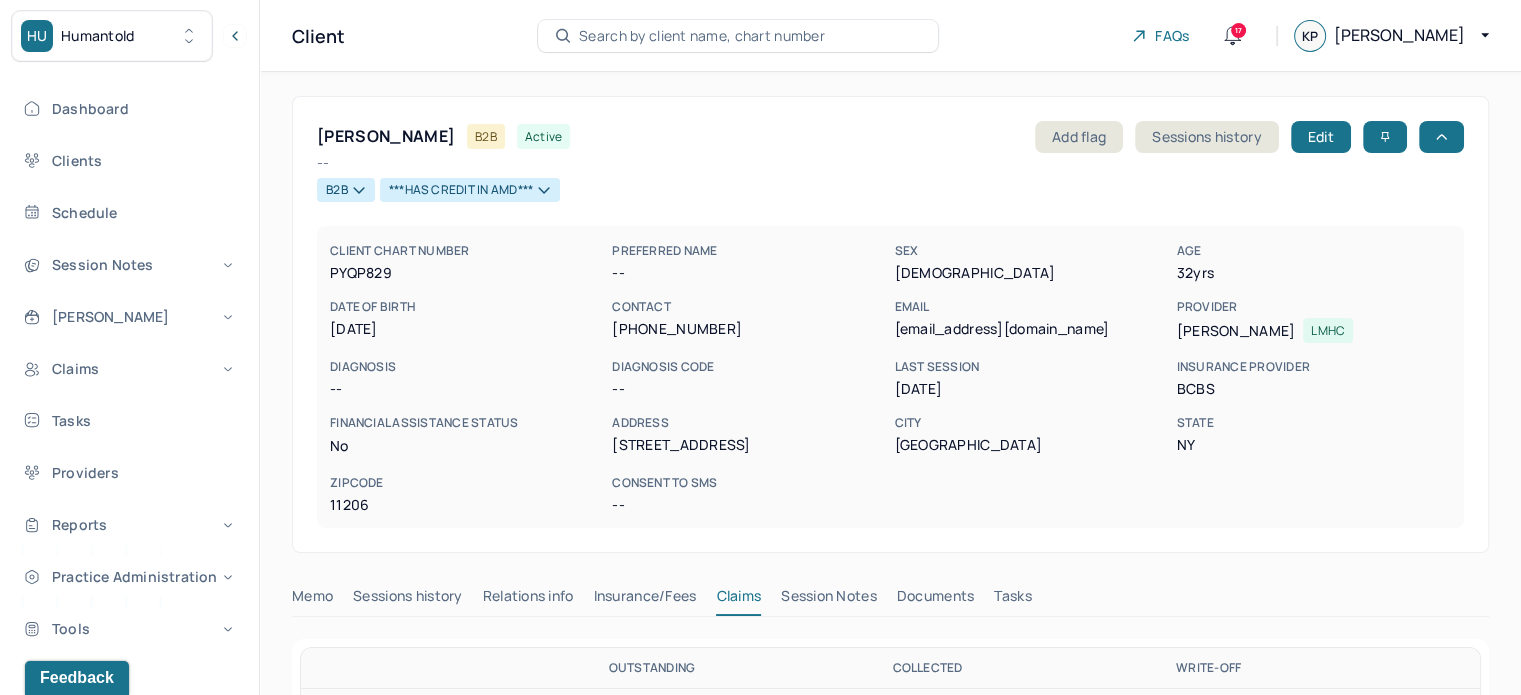 click on "Search by client name, chart number" at bounding box center (702, 36) 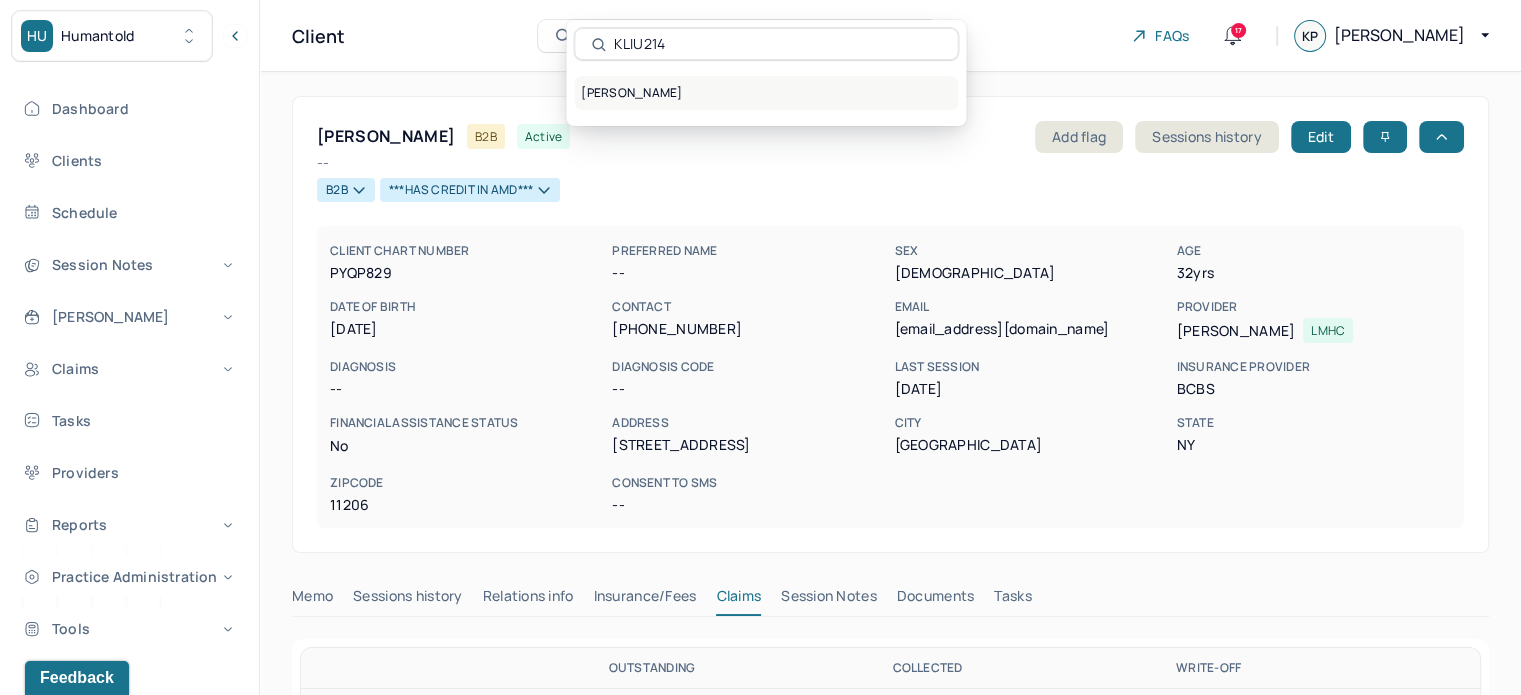 type on "KLIU214" 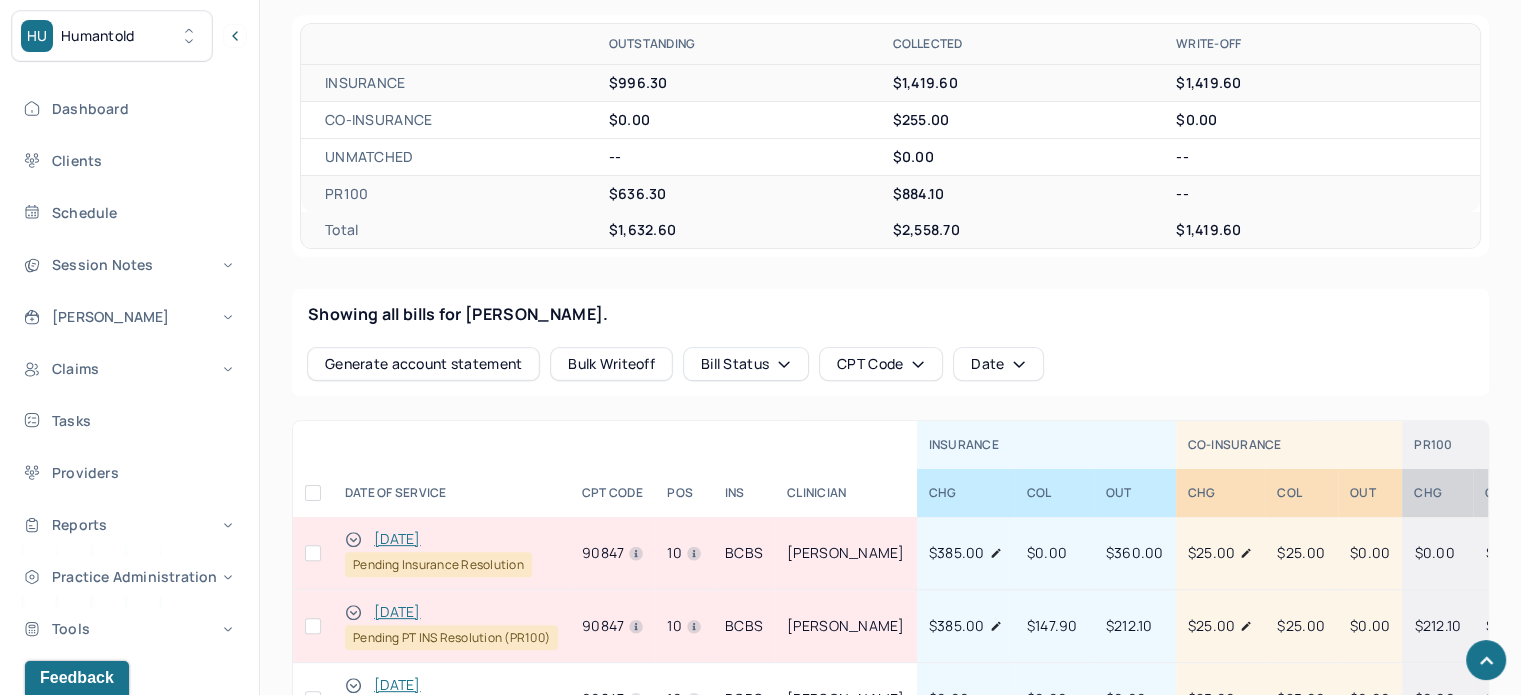 scroll, scrollTop: 800, scrollLeft: 0, axis: vertical 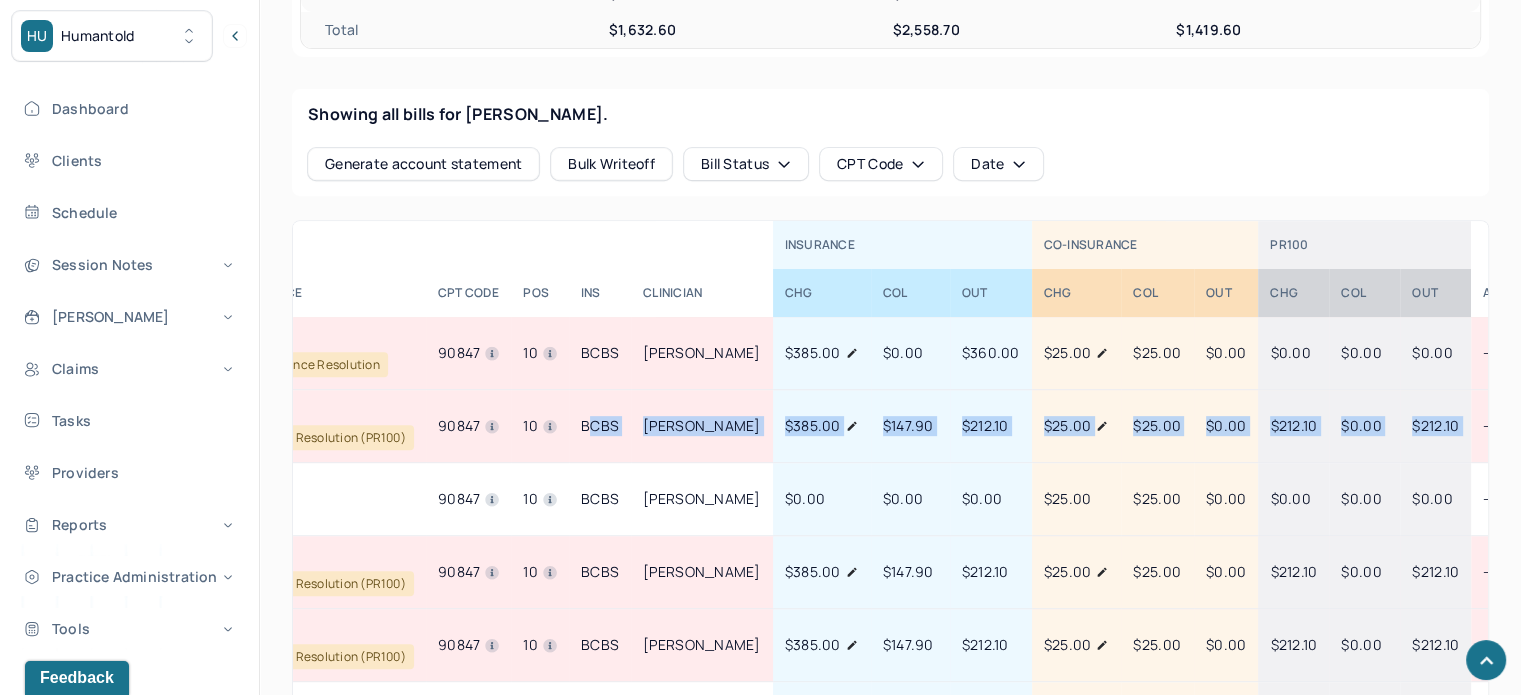 drag, startPoint x: 740, startPoint y: 419, endPoint x: 1434, endPoint y: 434, distance: 694.1621 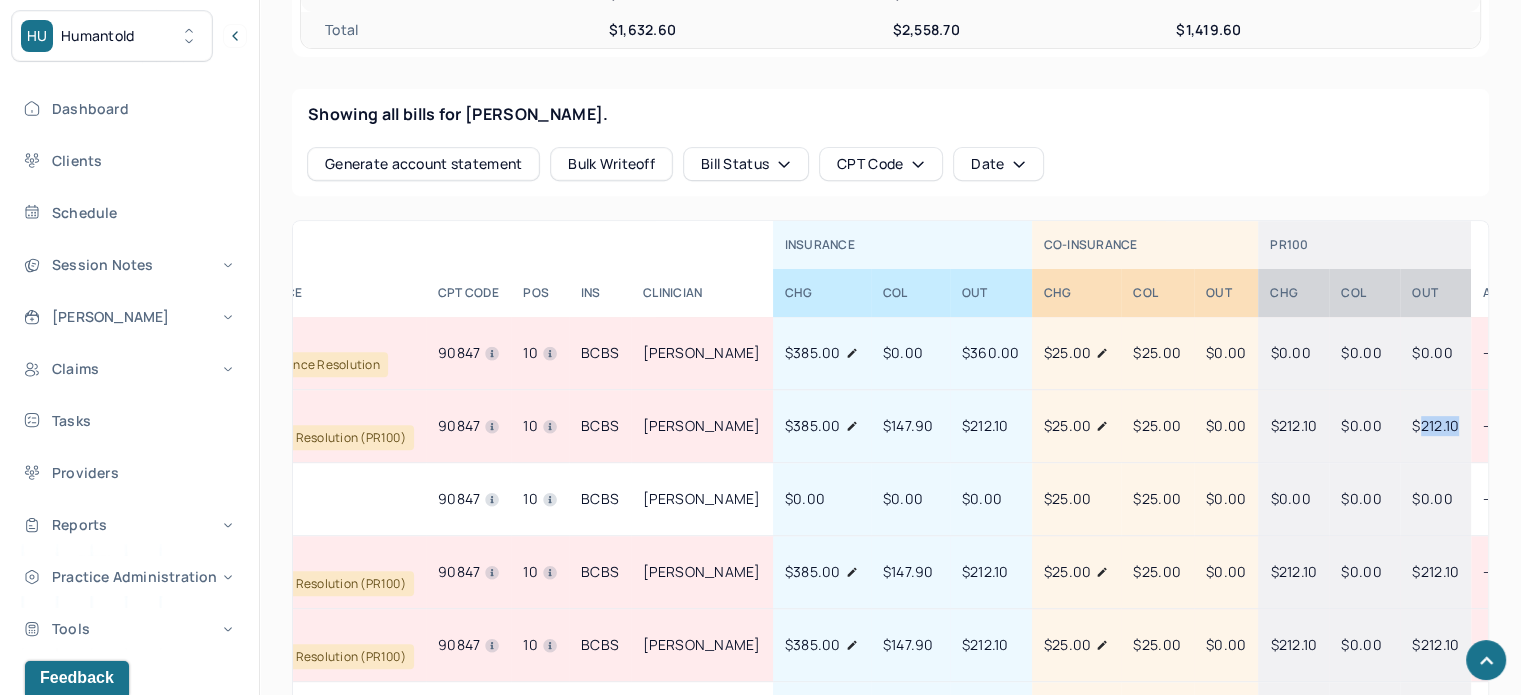 click on "$212.10" at bounding box center [1435, 425] 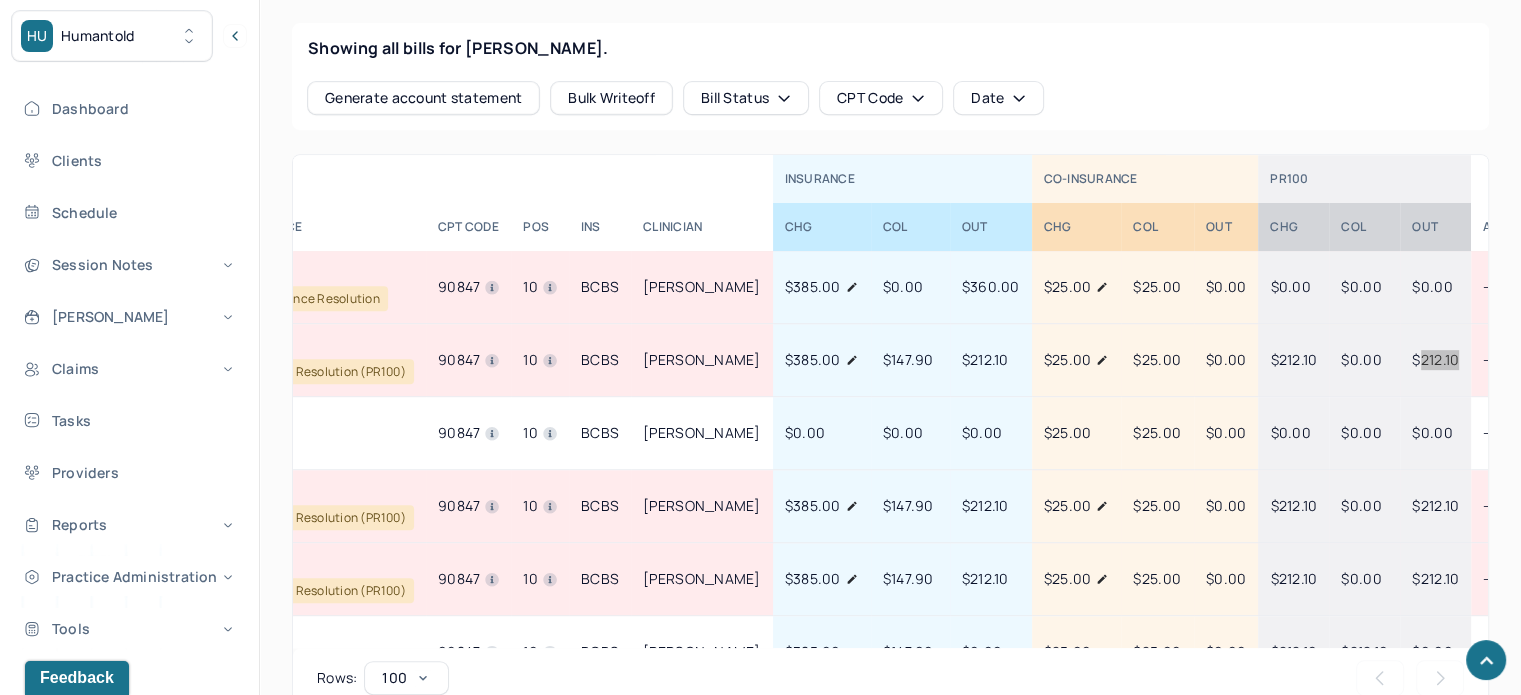 scroll, scrollTop: 900, scrollLeft: 0, axis: vertical 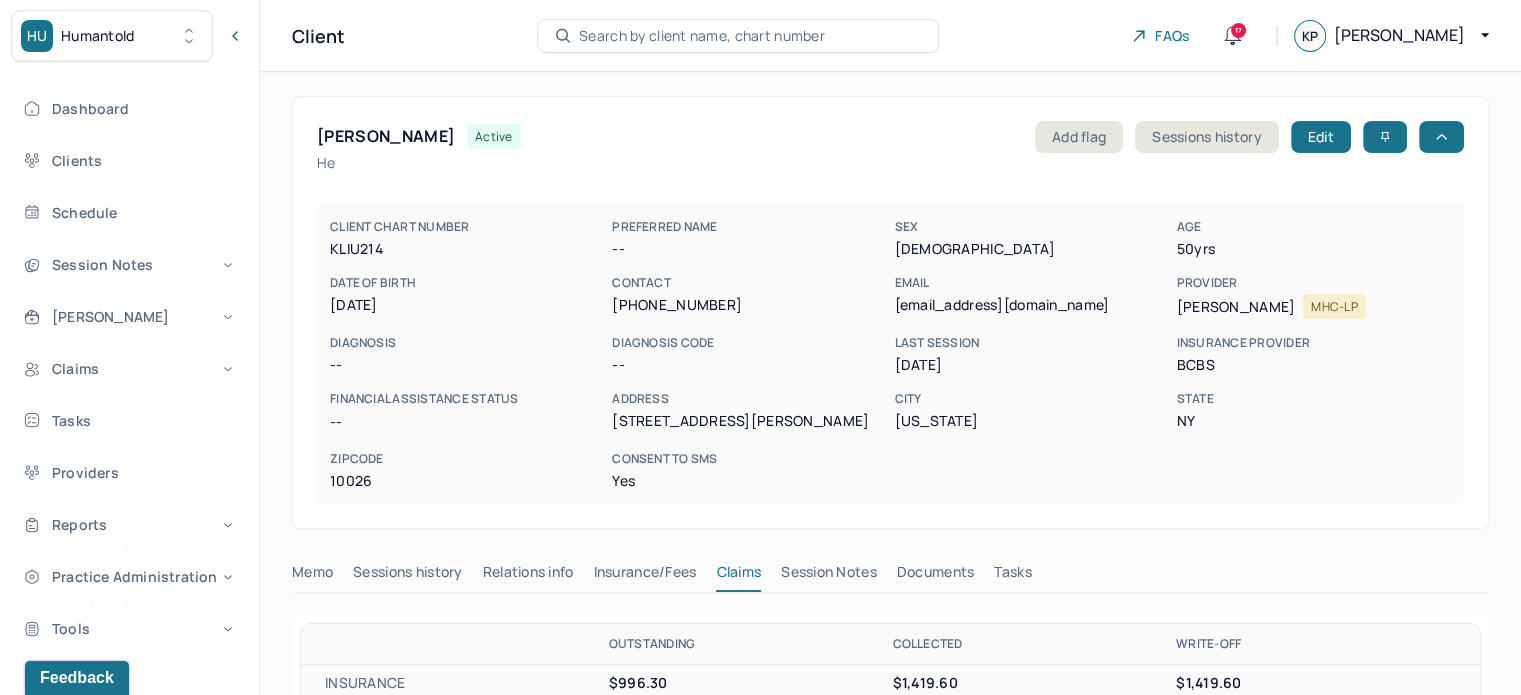 click on "Search by client name, chart number" at bounding box center (702, 36) 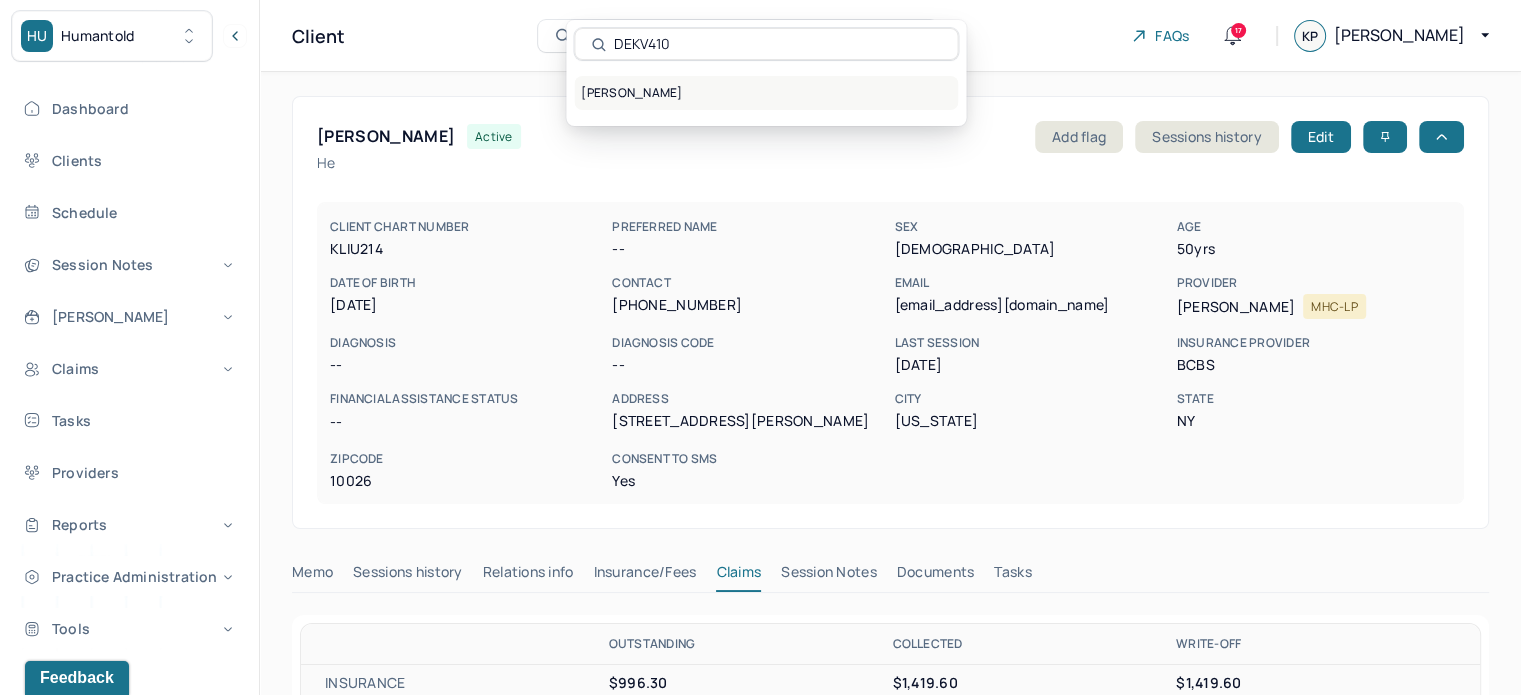 type on "DEKV410" 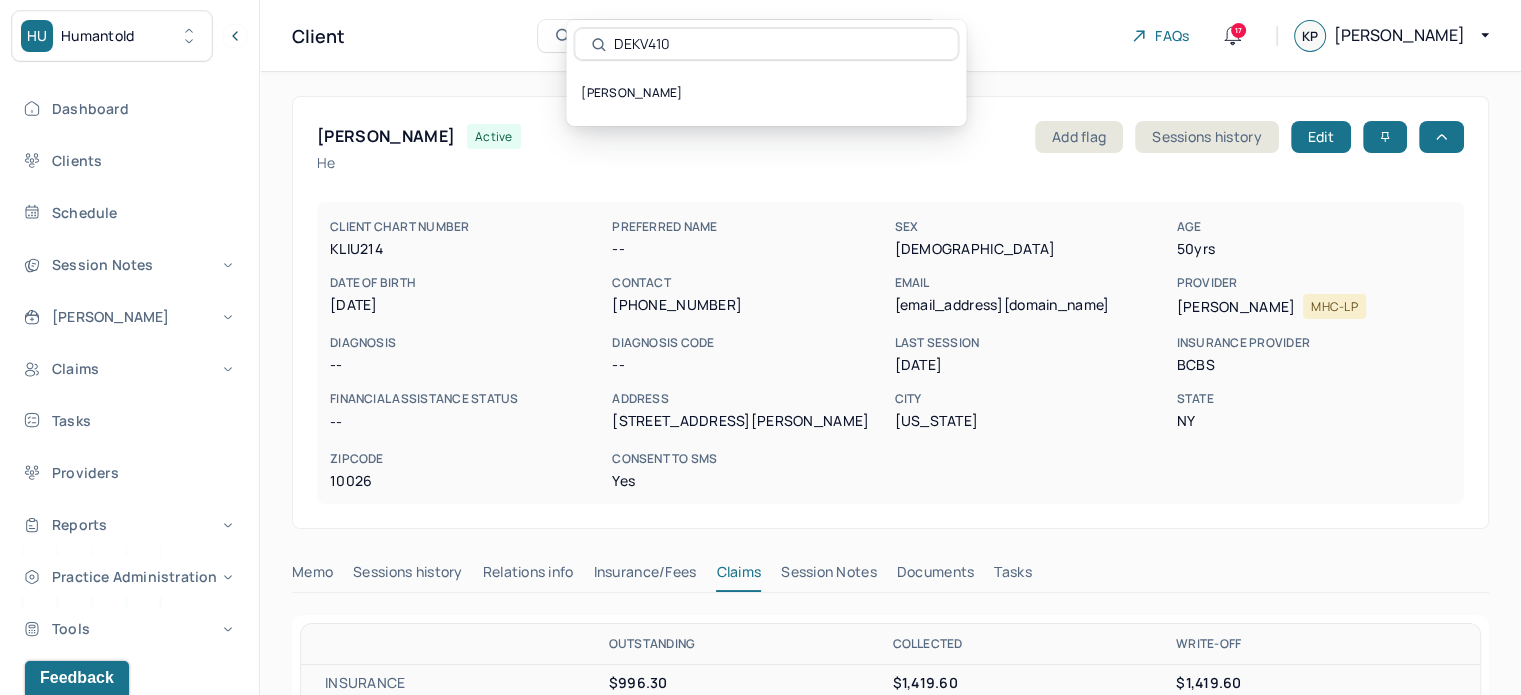 click on "[PERSON_NAME]" at bounding box center (766, 93) 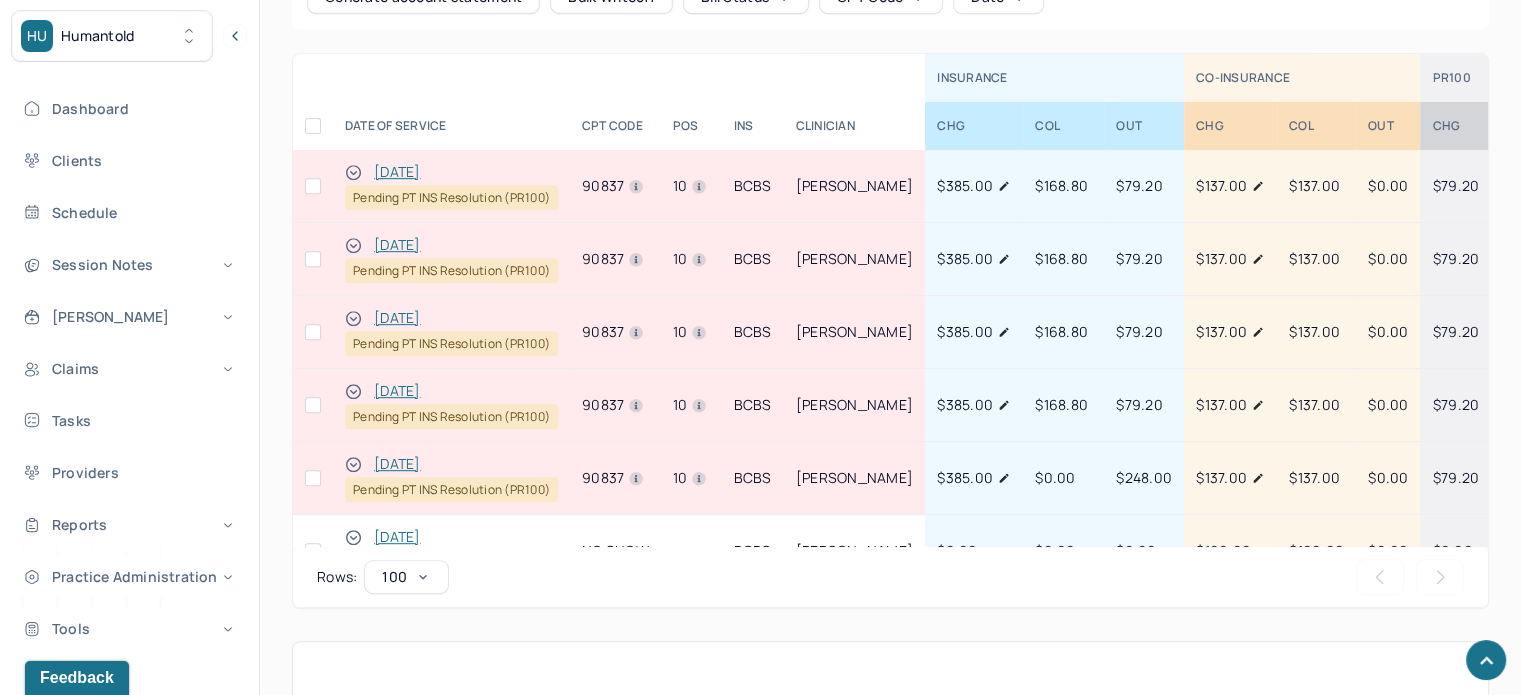 scroll, scrollTop: 1000, scrollLeft: 0, axis: vertical 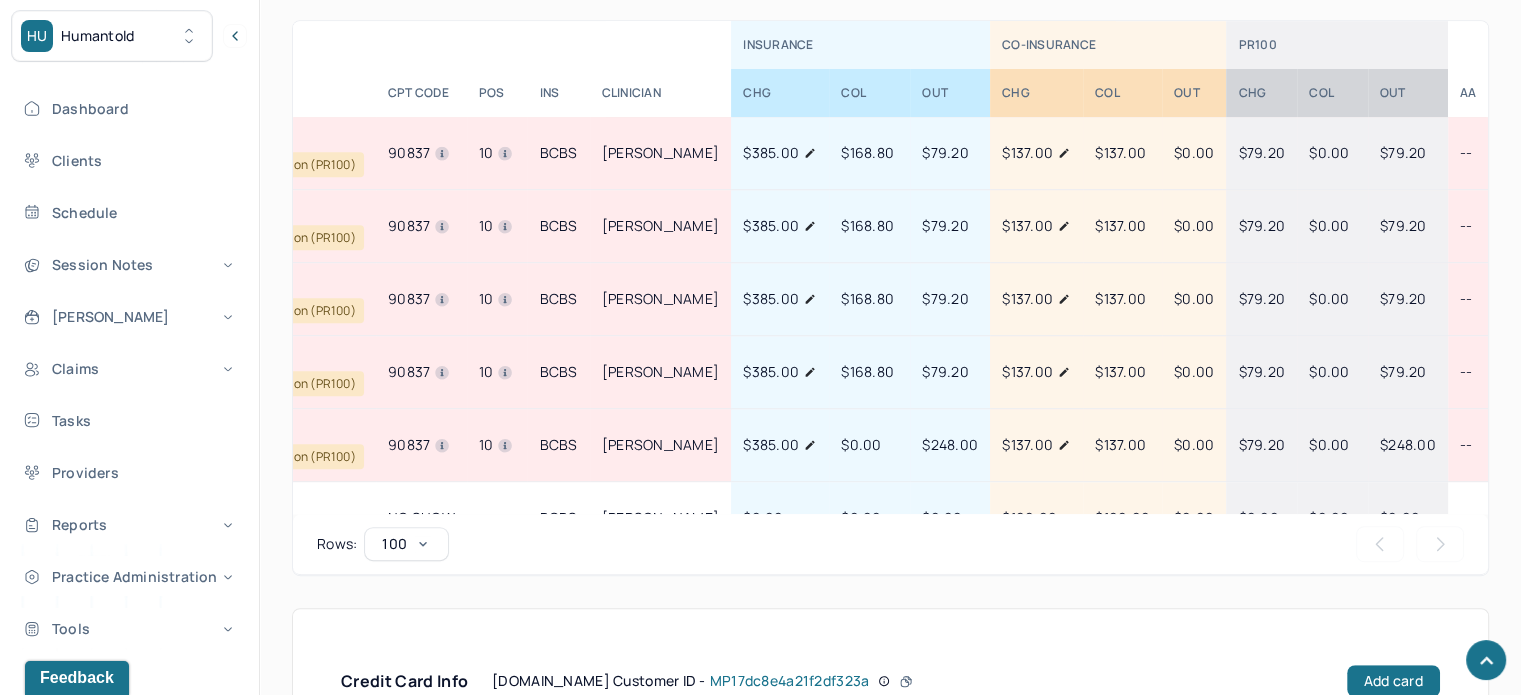 click on "$79.20" at bounding box center [1403, 152] 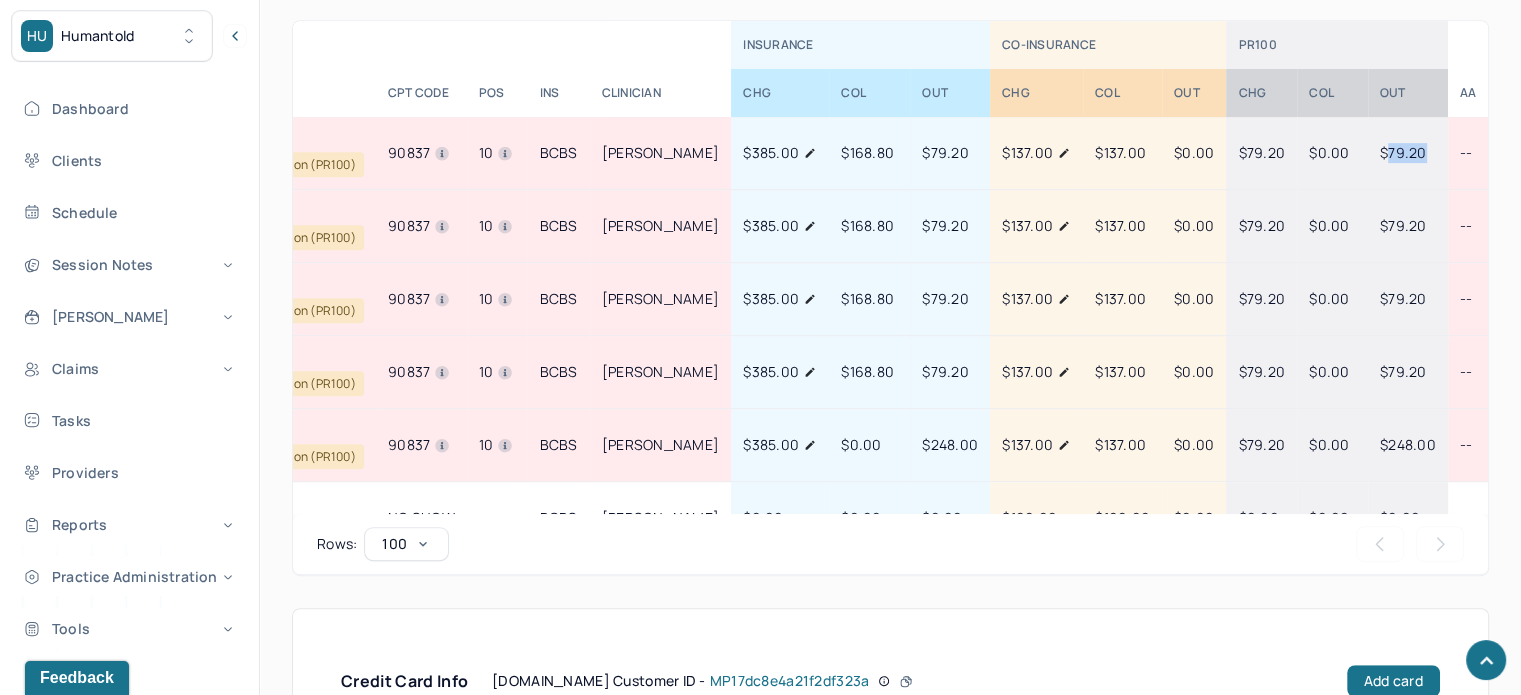 click on "$79.20" at bounding box center [1403, 152] 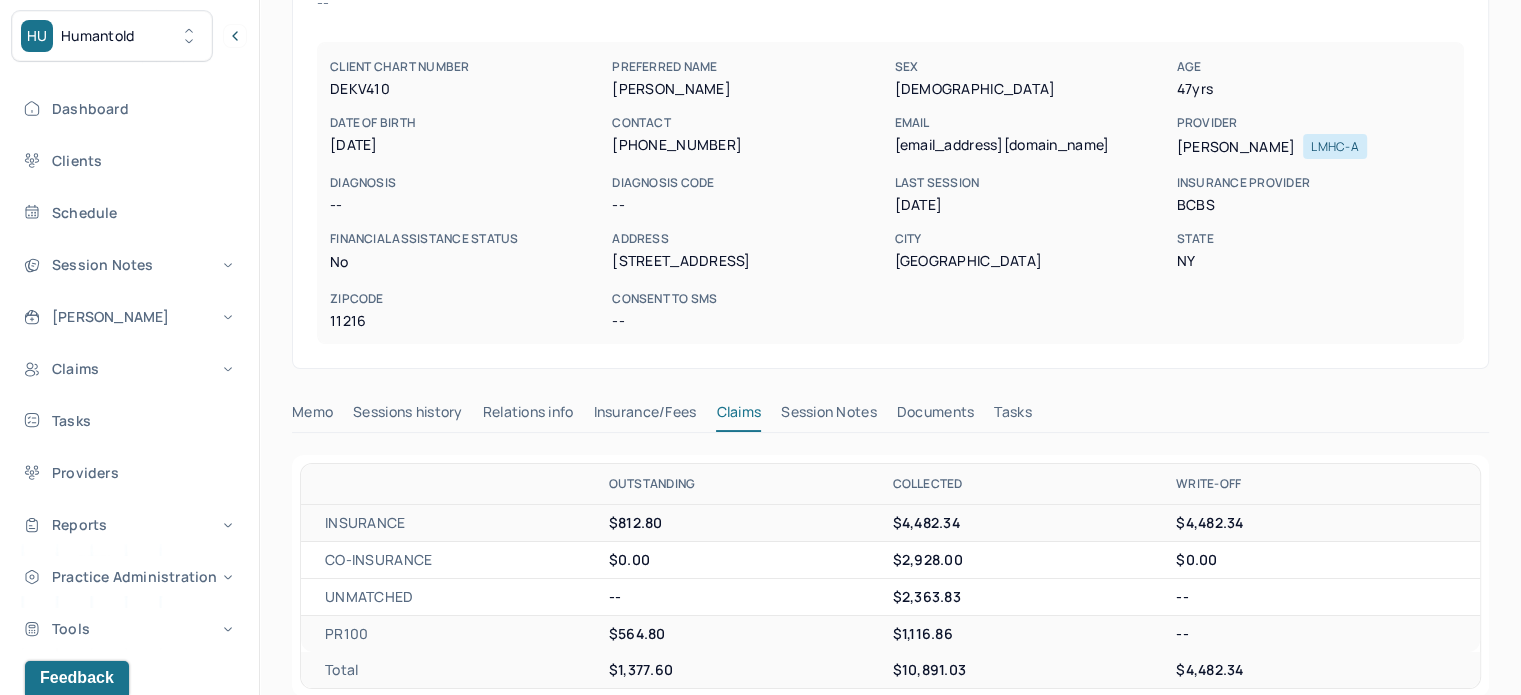 scroll, scrollTop: 0, scrollLeft: 0, axis: both 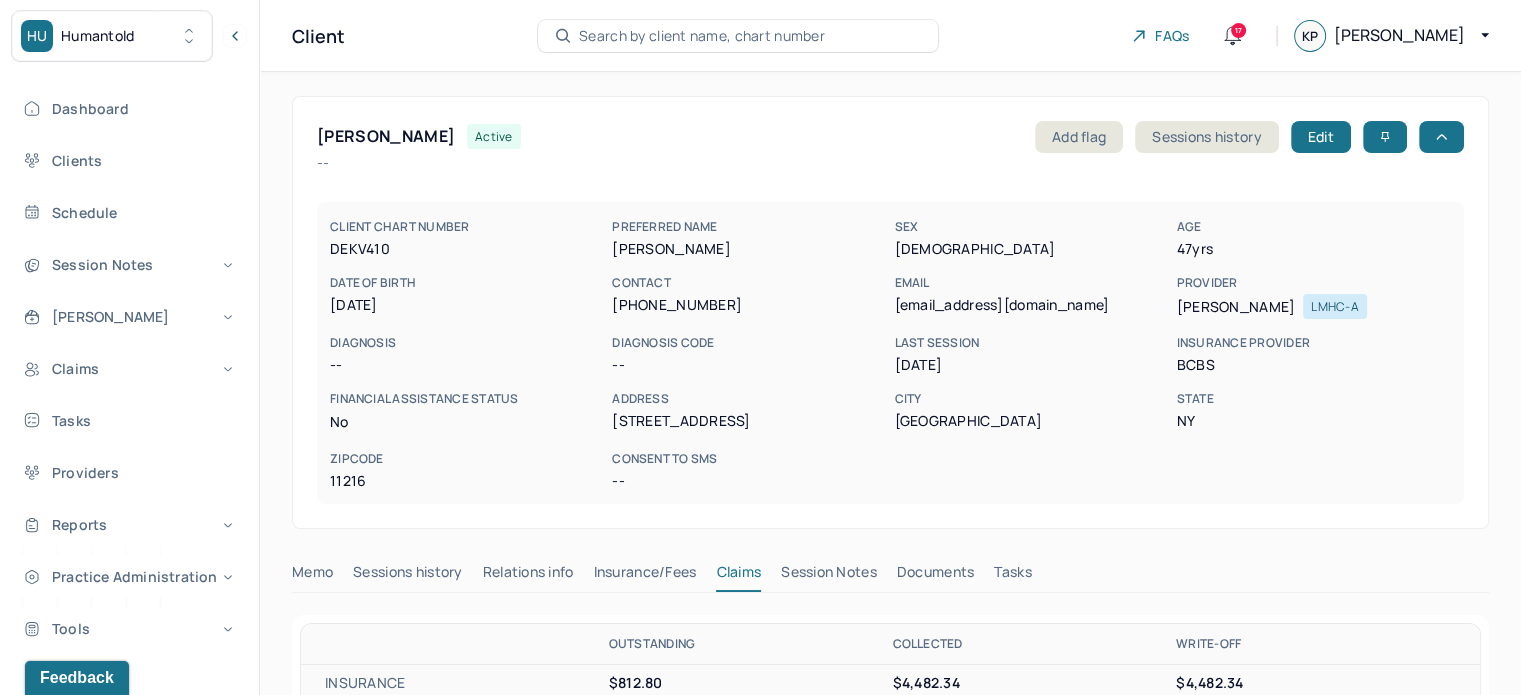 click on "Search by client name, chart number" at bounding box center [702, 36] 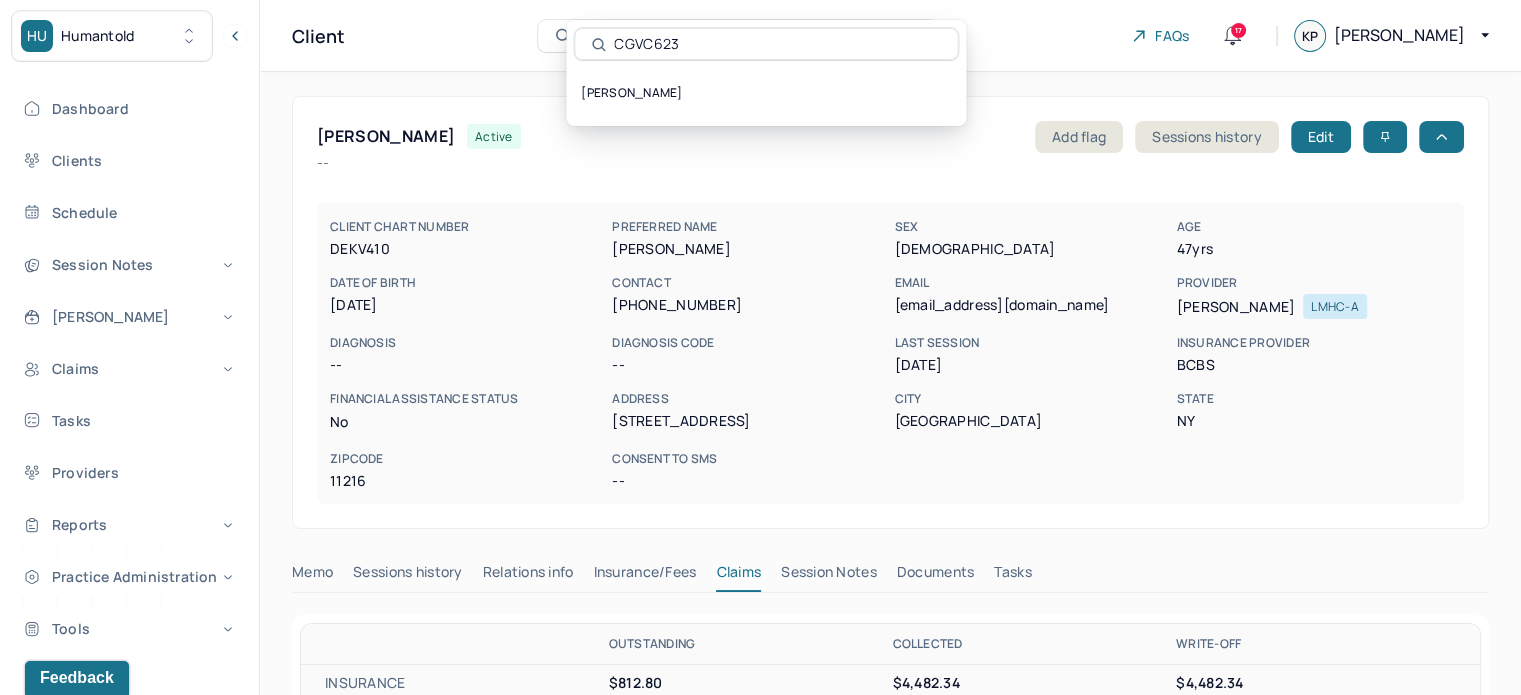 scroll, scrollTop: 0, scrollLeft: 0, axis: both 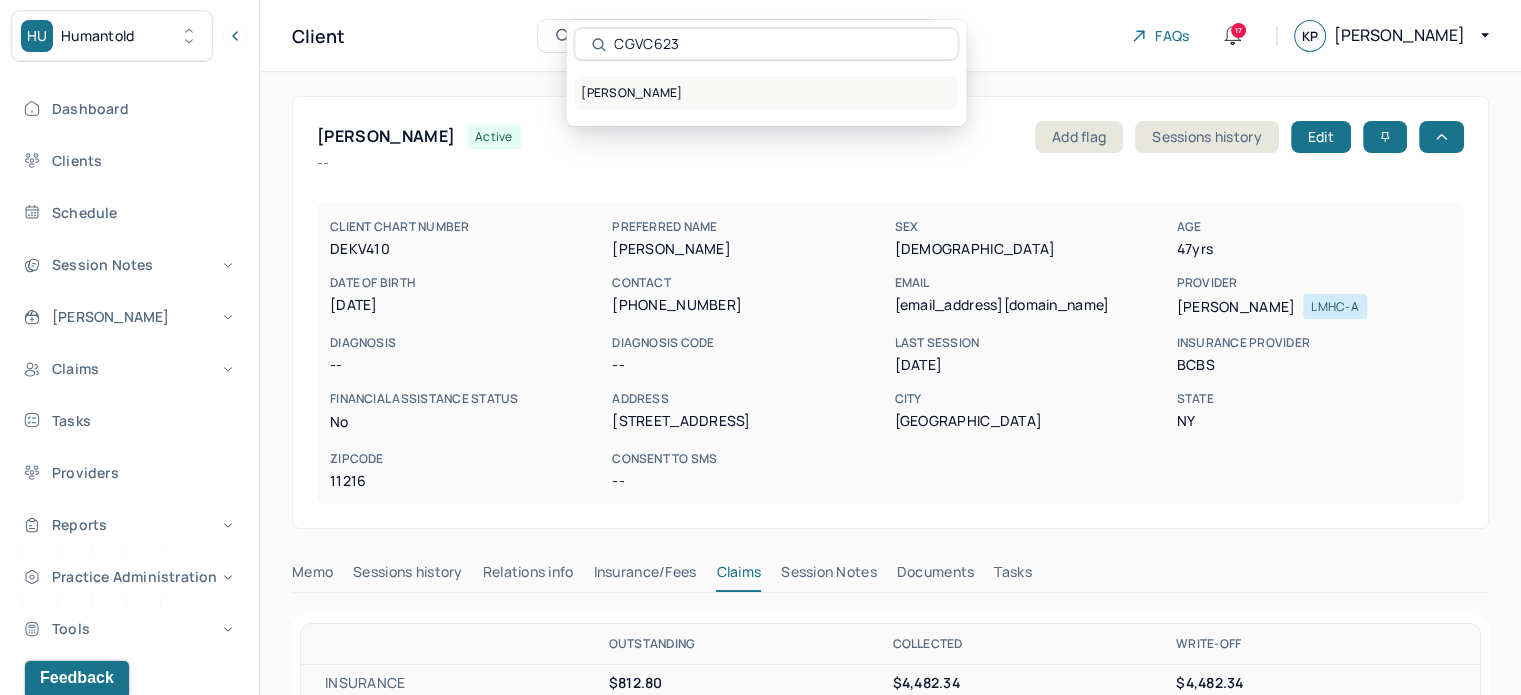 type on "CGVC623" 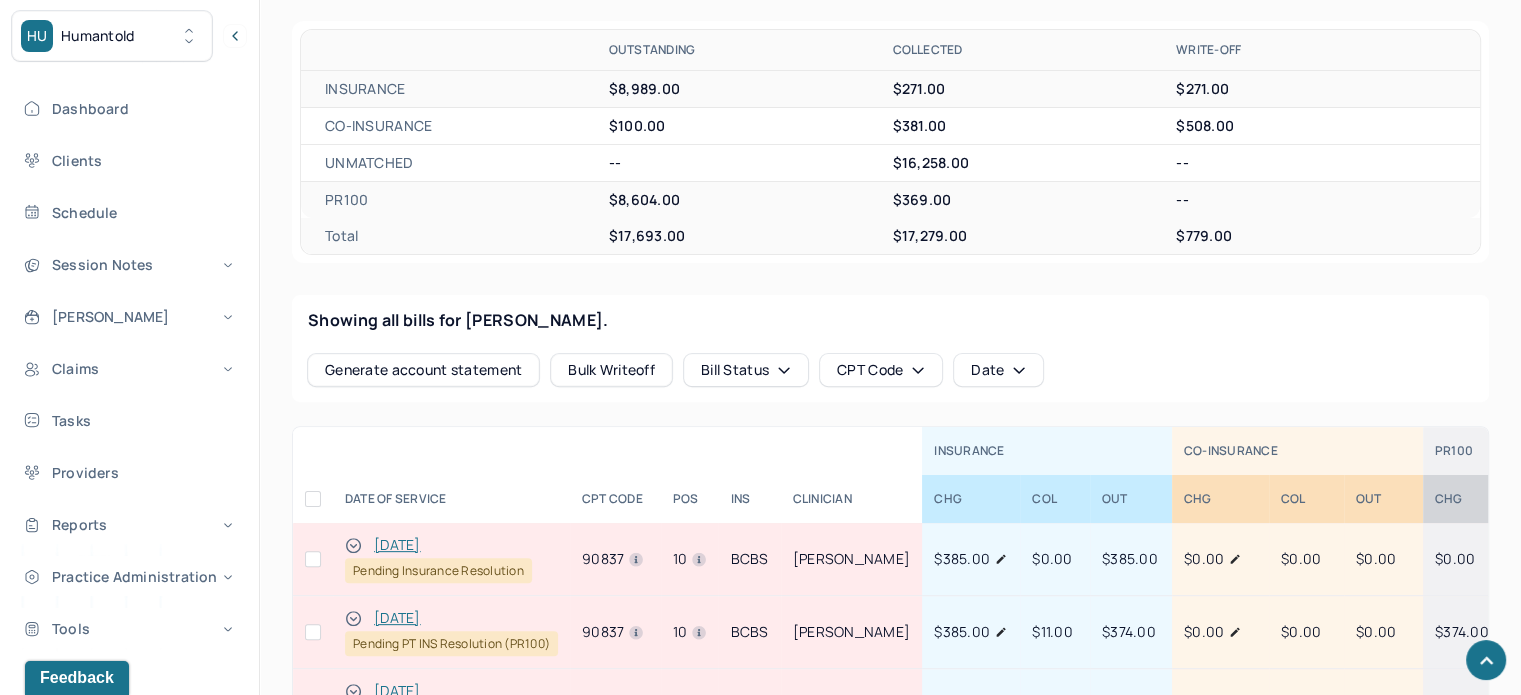 scroll, scrollTop: 800, scrollLeft: 0, axis: vertical 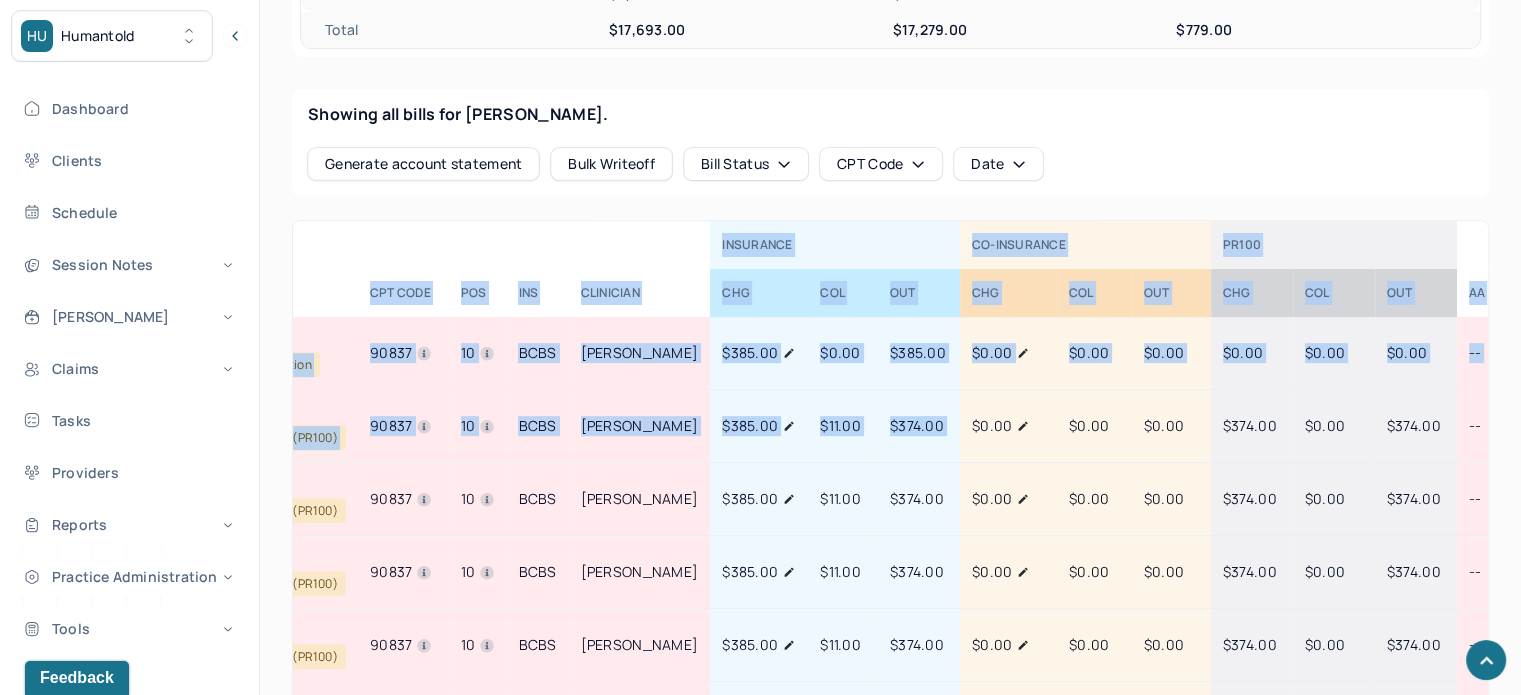 drag, startPoint x: 1170, startPoint y: 423, endPoint x: 1540, endPoint y: 433, distance: 370.1351 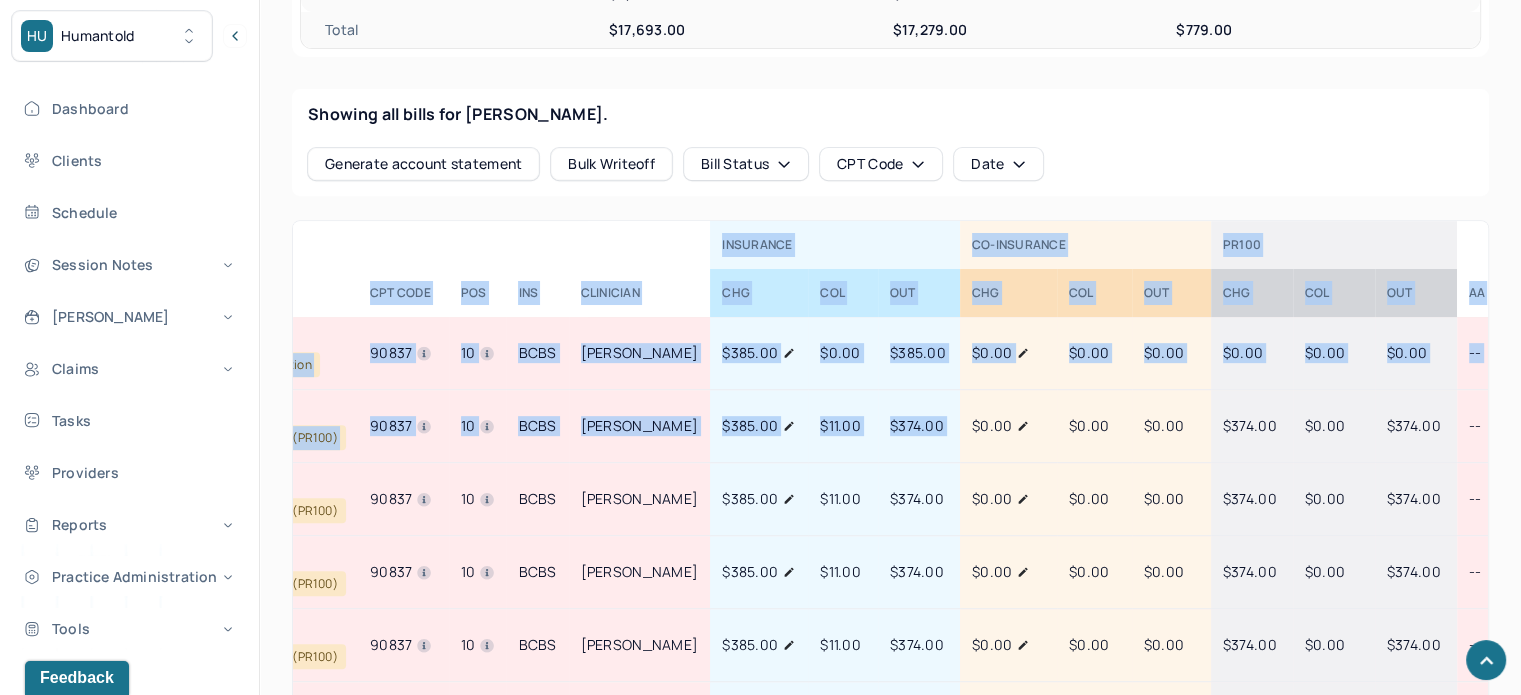 click on "$374.00" at bounding box center (1414, 425) 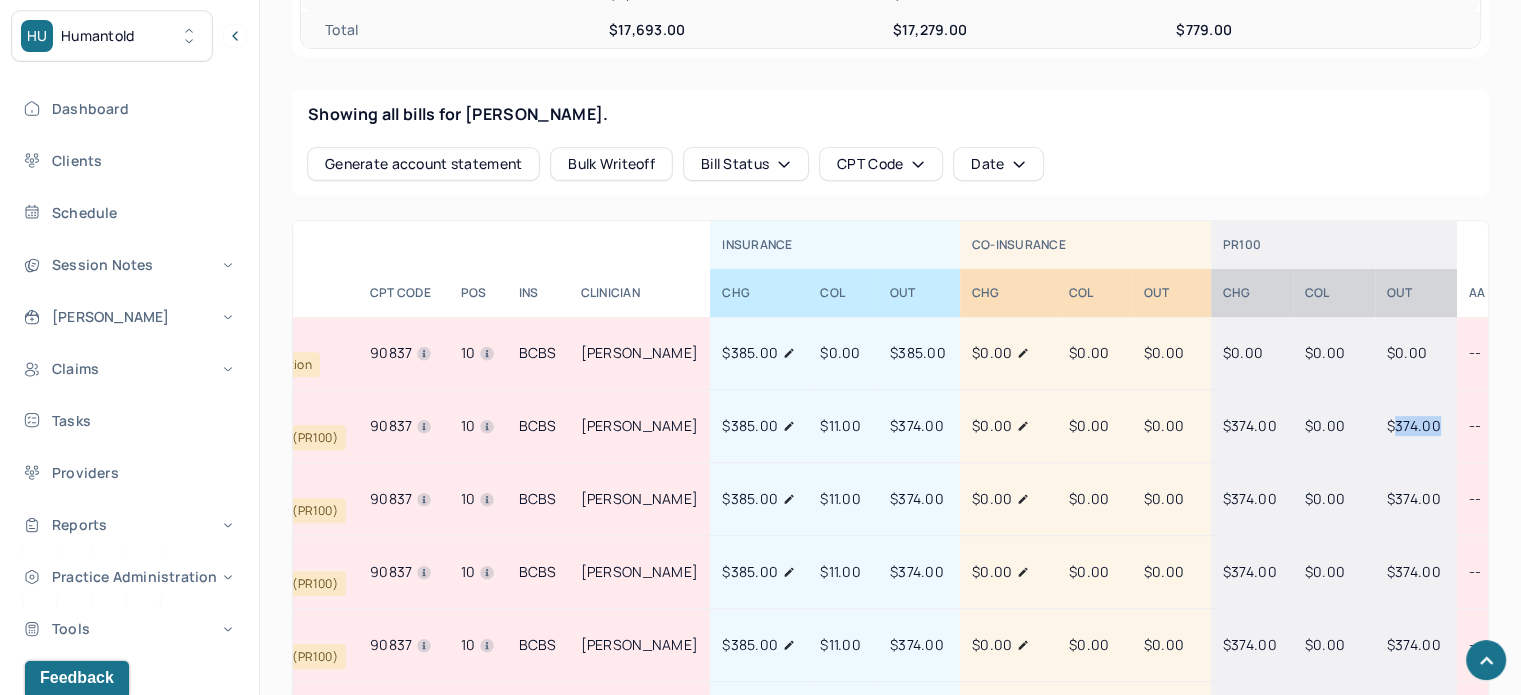 click on "$374.00" at bounding box center [1414, 425] 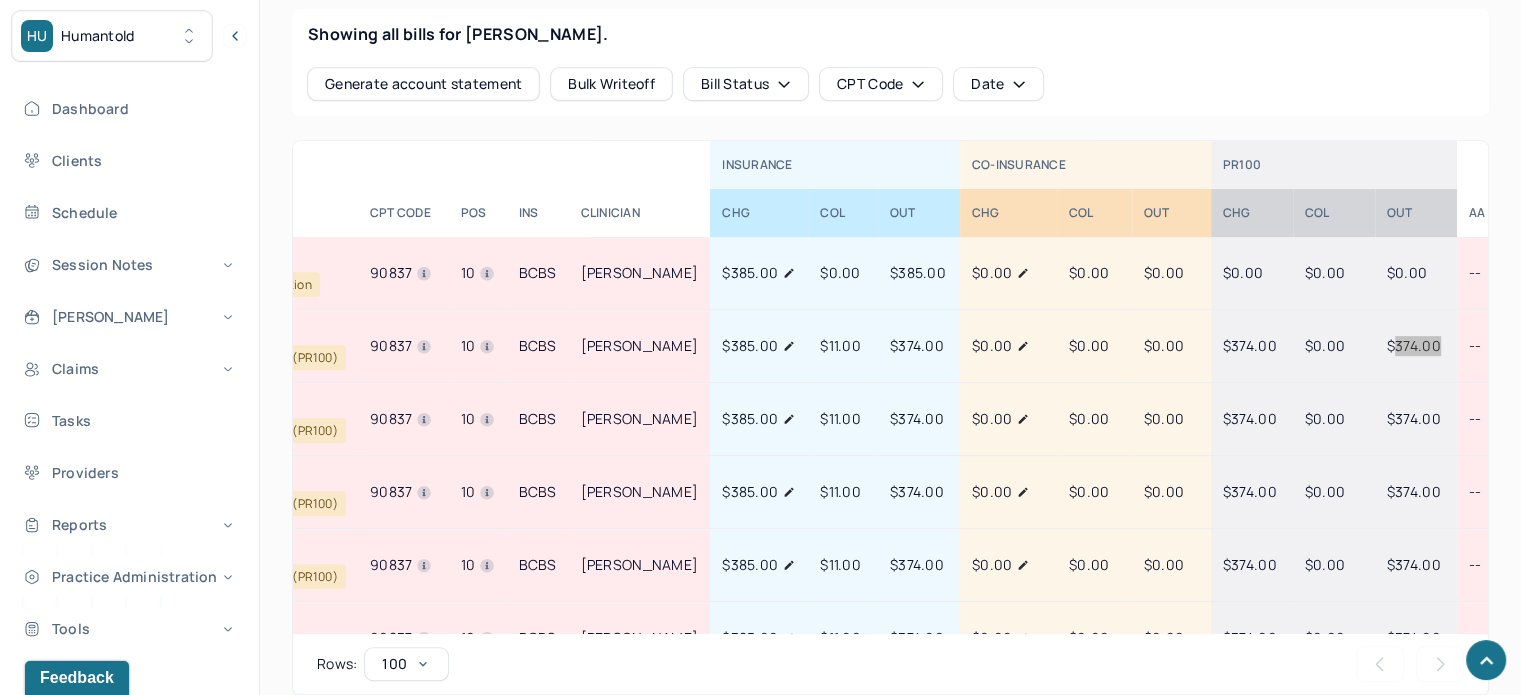 scroll, scrollTop: 900, scrollLeft: 0, axis: vertical 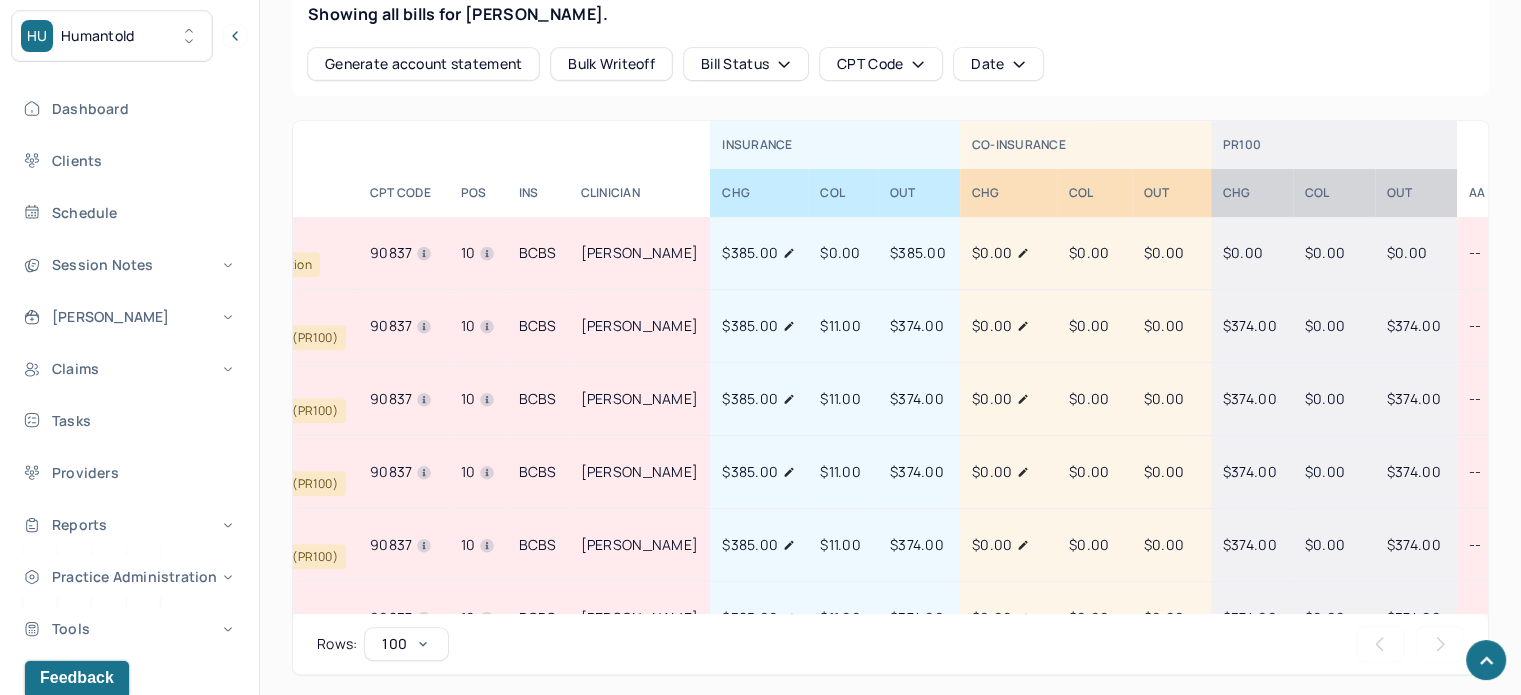drag, startPoint x: 1258, startPoint y: 616, endPoint x: 922, endPoint y: 630, distance: 336.29153 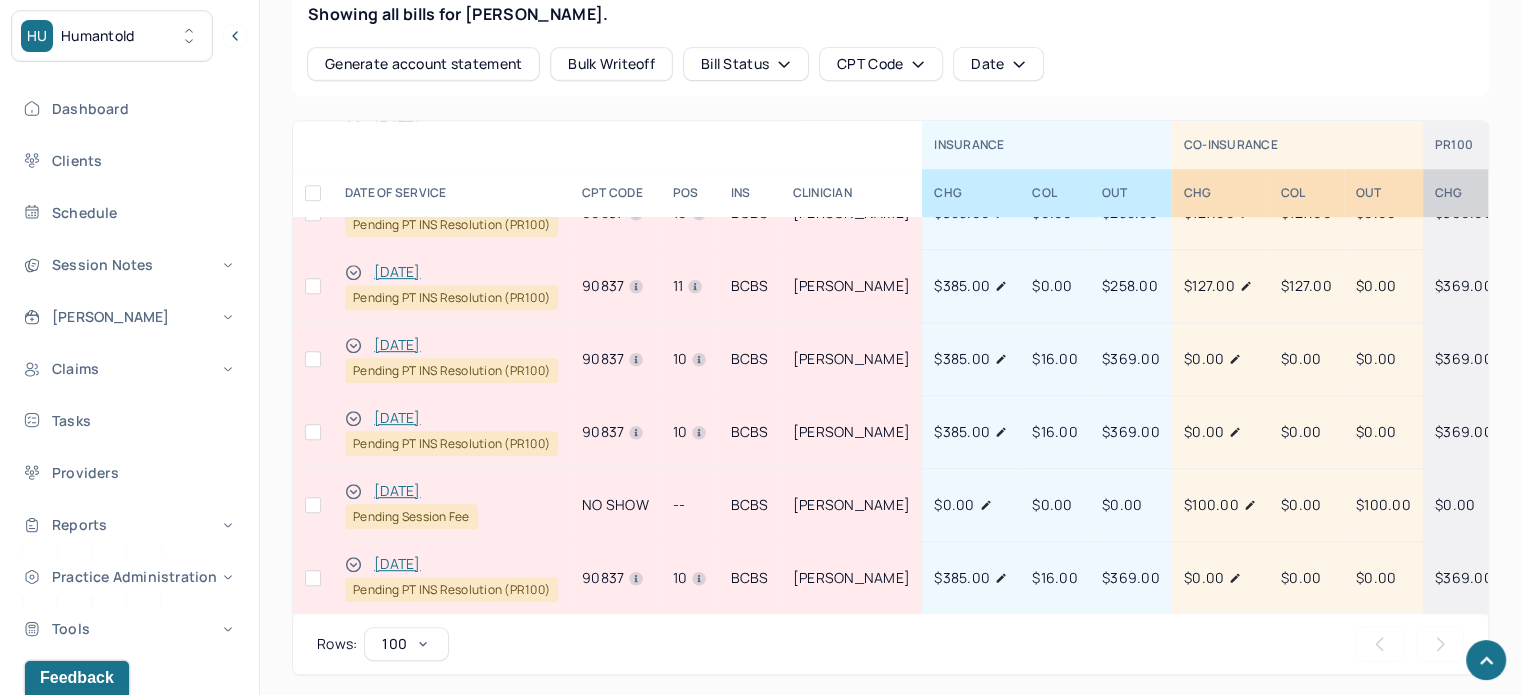 scroll, scrollTop: 1583, scrollLeft: 0, axis: vertical 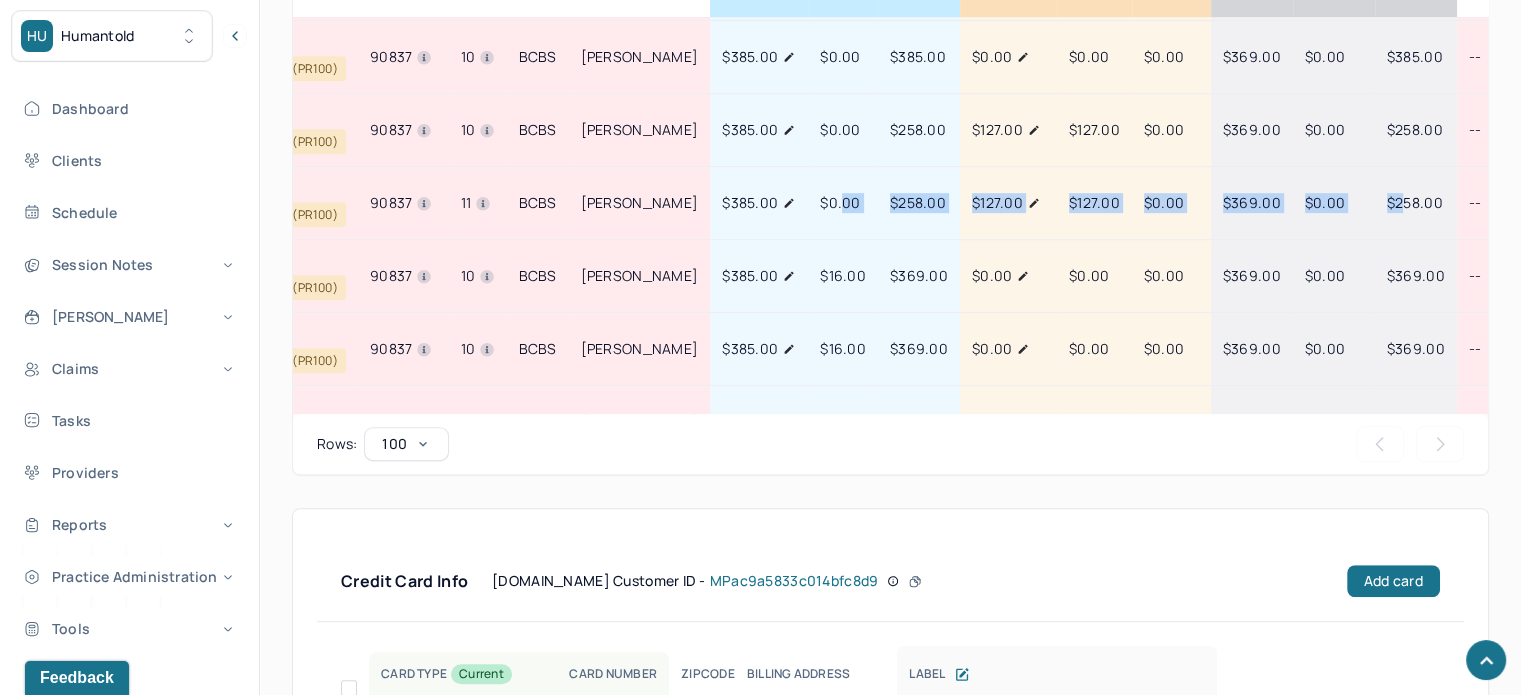 drag, startPoint x: 1044, startPoint y: 196, endPoint x: 1378, endPoint y: 211, distance: 334.33667 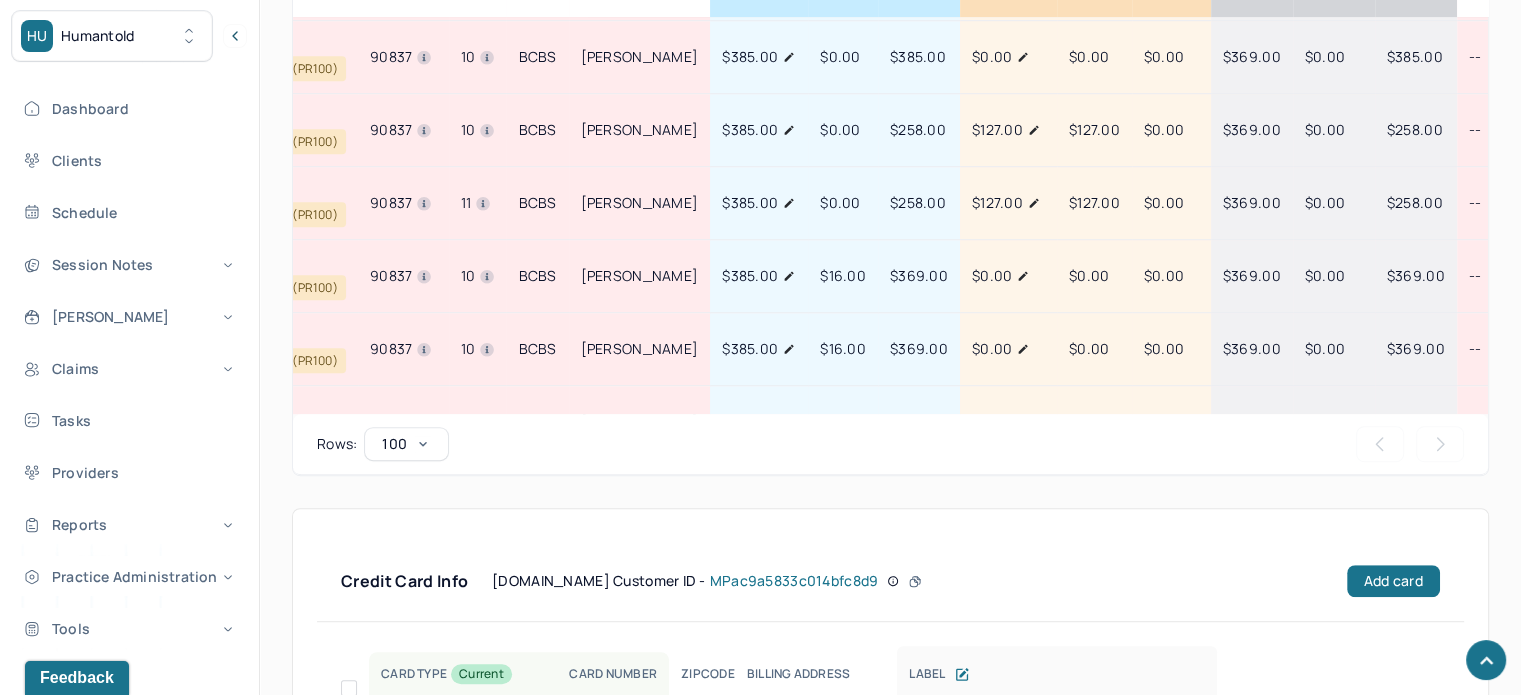 click on "$258.00" at bounding box center (1415, 202) 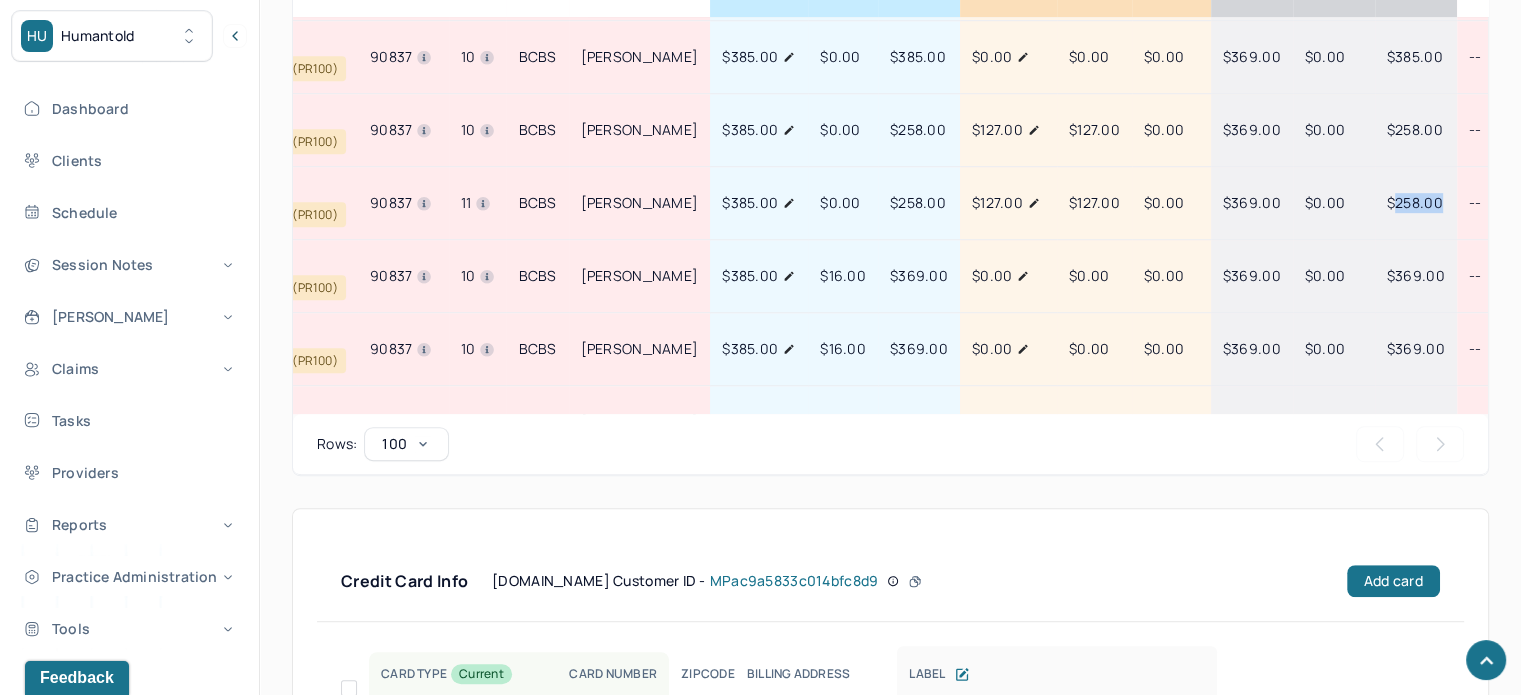click on "$258.00" at bounding box center (1415, 202) 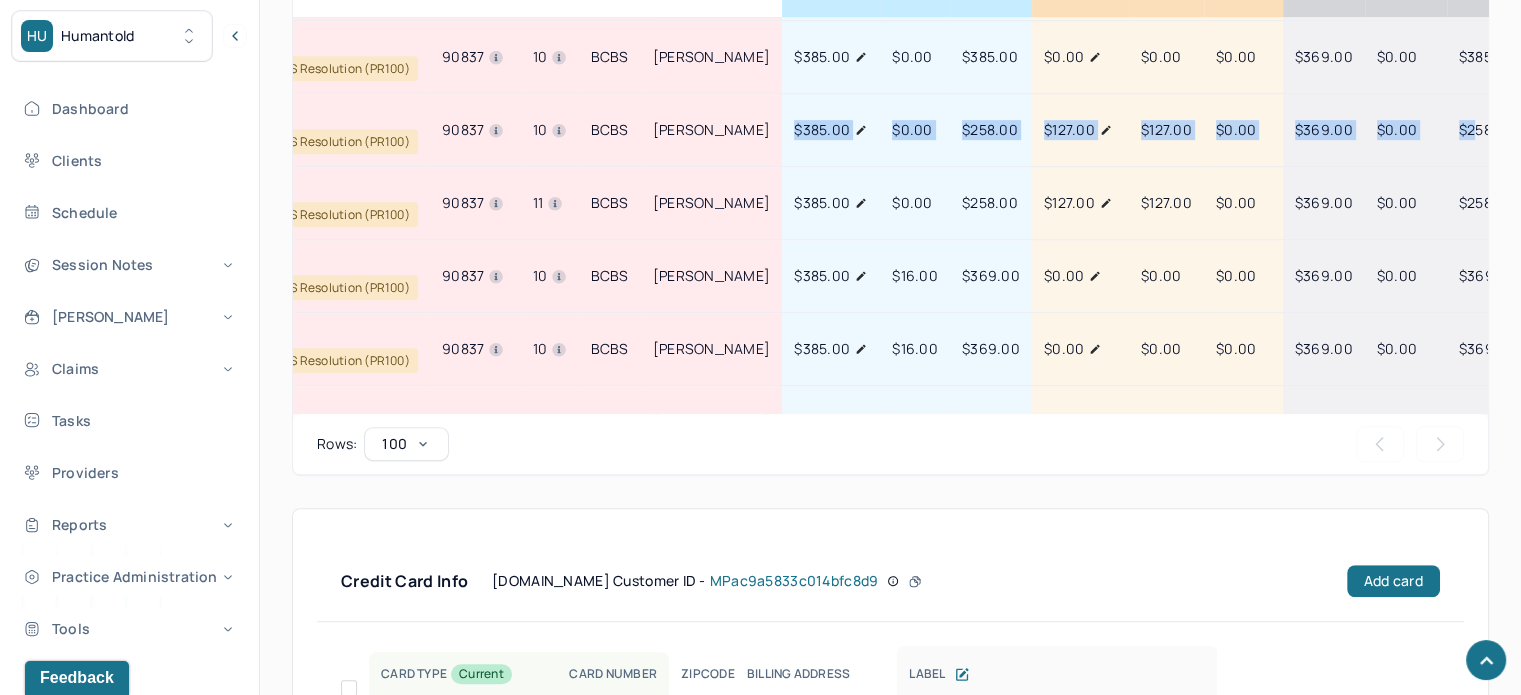 scroll, scrollTop: 1383, scrollLeft: 212, axis: both 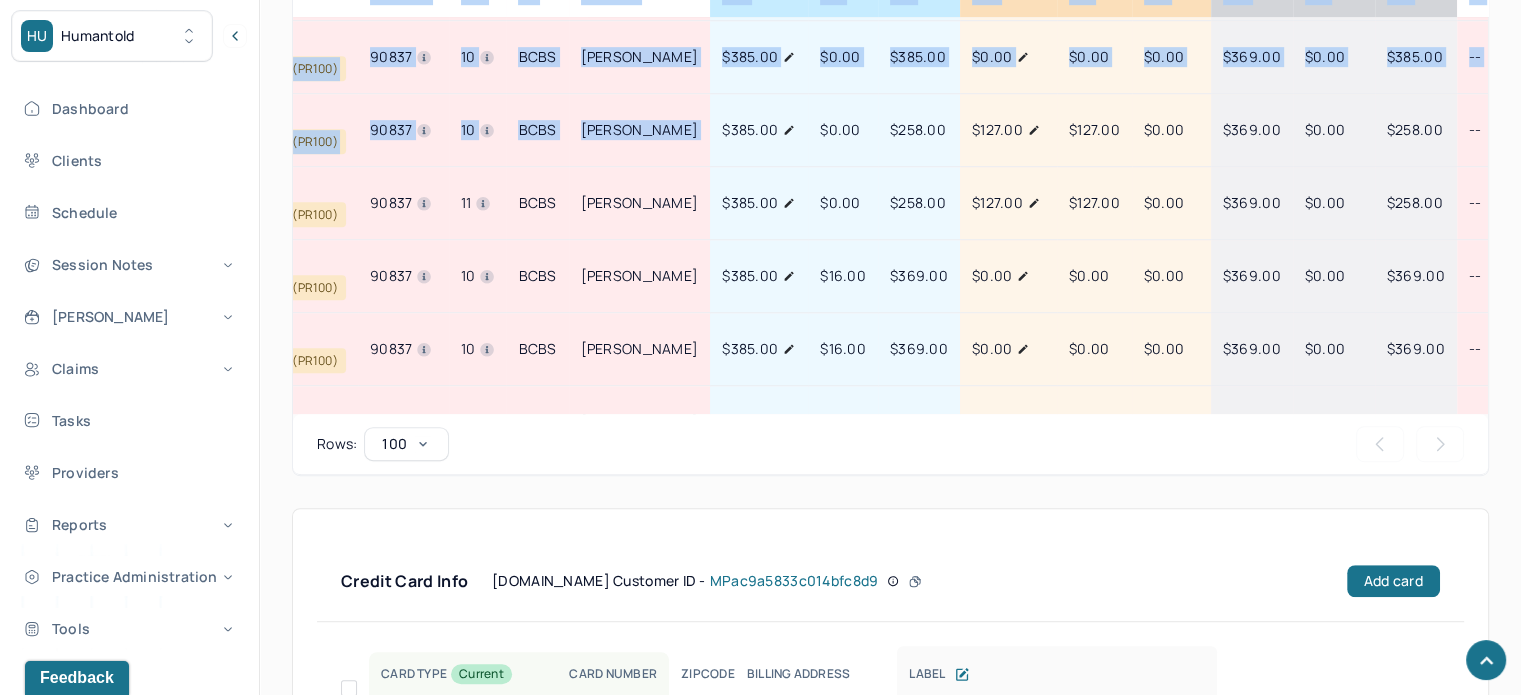 drag, startPoint x: 921, startPoint y: 117, endPoint x: 1512, endPoint y: 110, distance: 591.04144 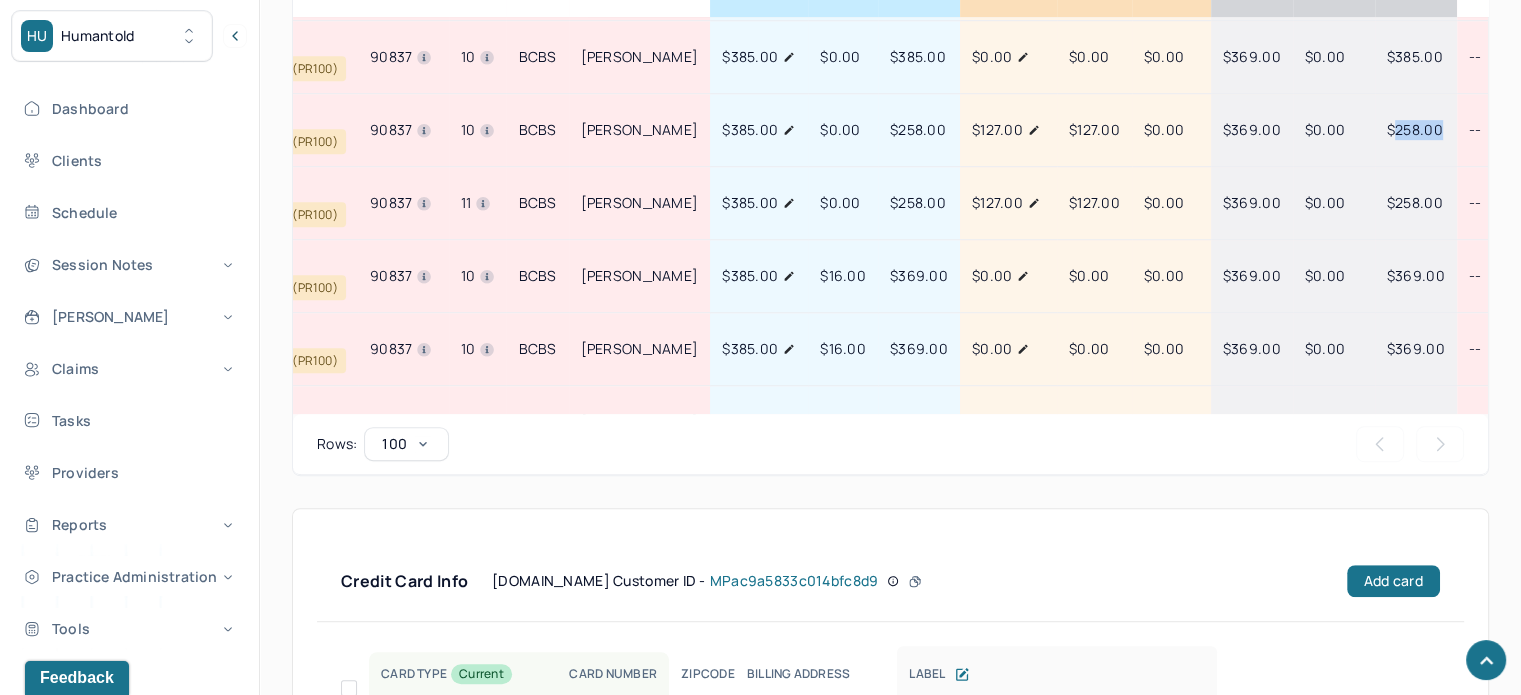 click on "$258.00" at bounding box center (1415, 129) 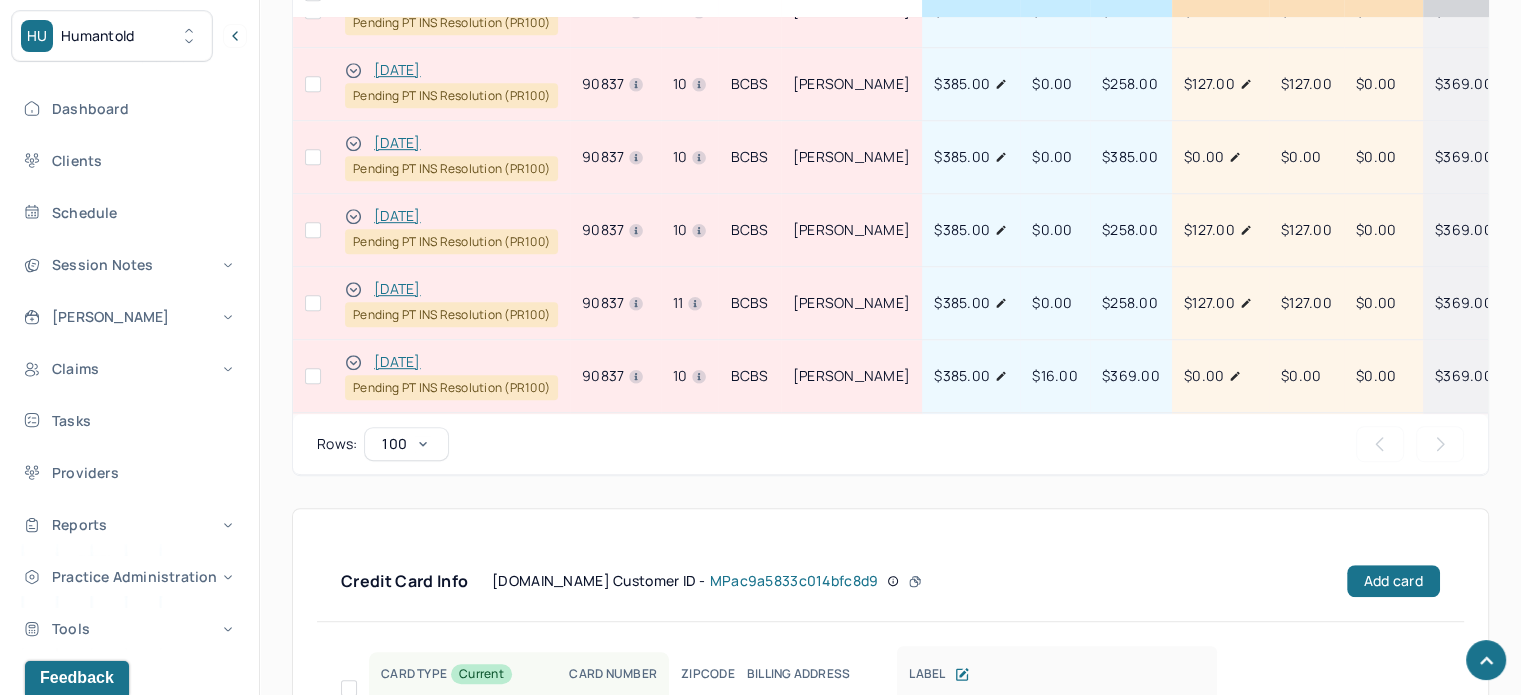 scroll, scrollTop: 1183, scrollLeft: 0, axis: vertical 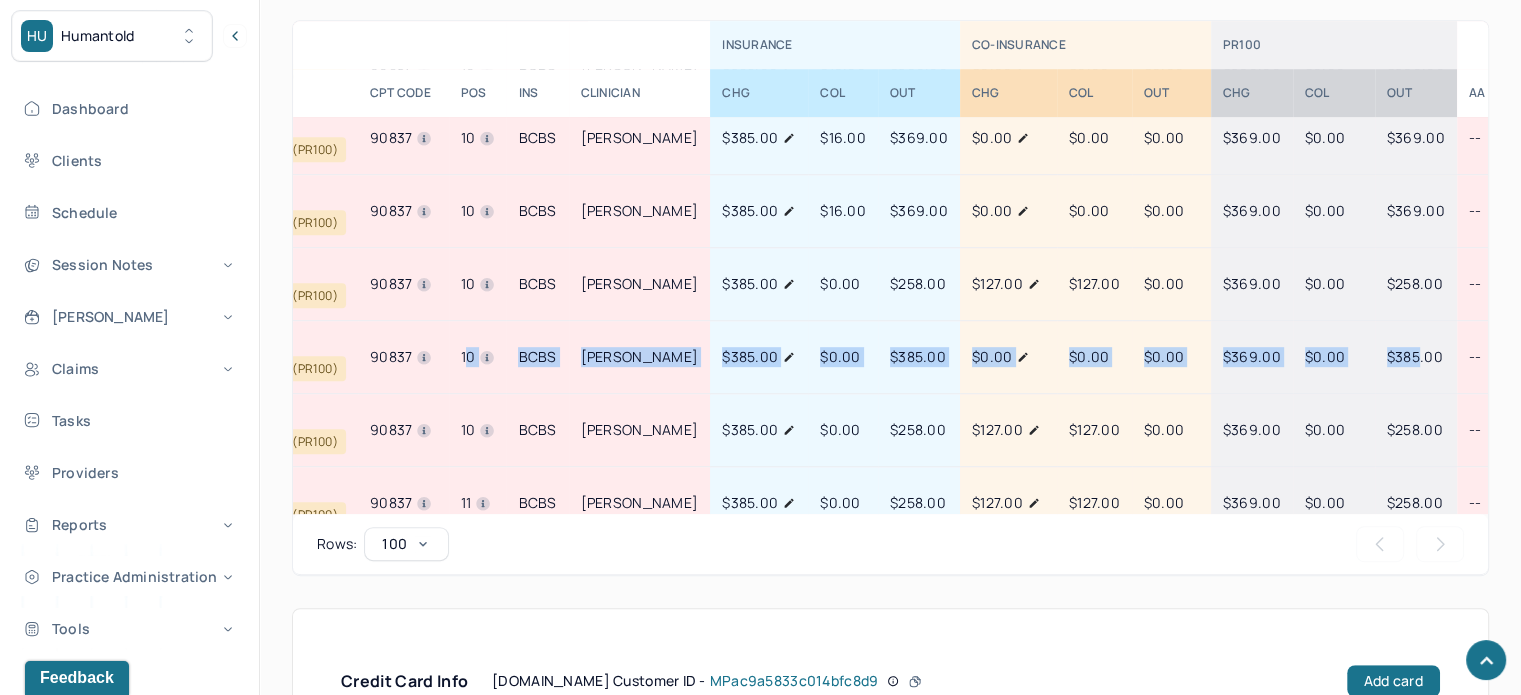 drag, startPoint x: 680, startPoint y: 344, endPoint x: 1398, endPoint y: 351, distance: 718.0341 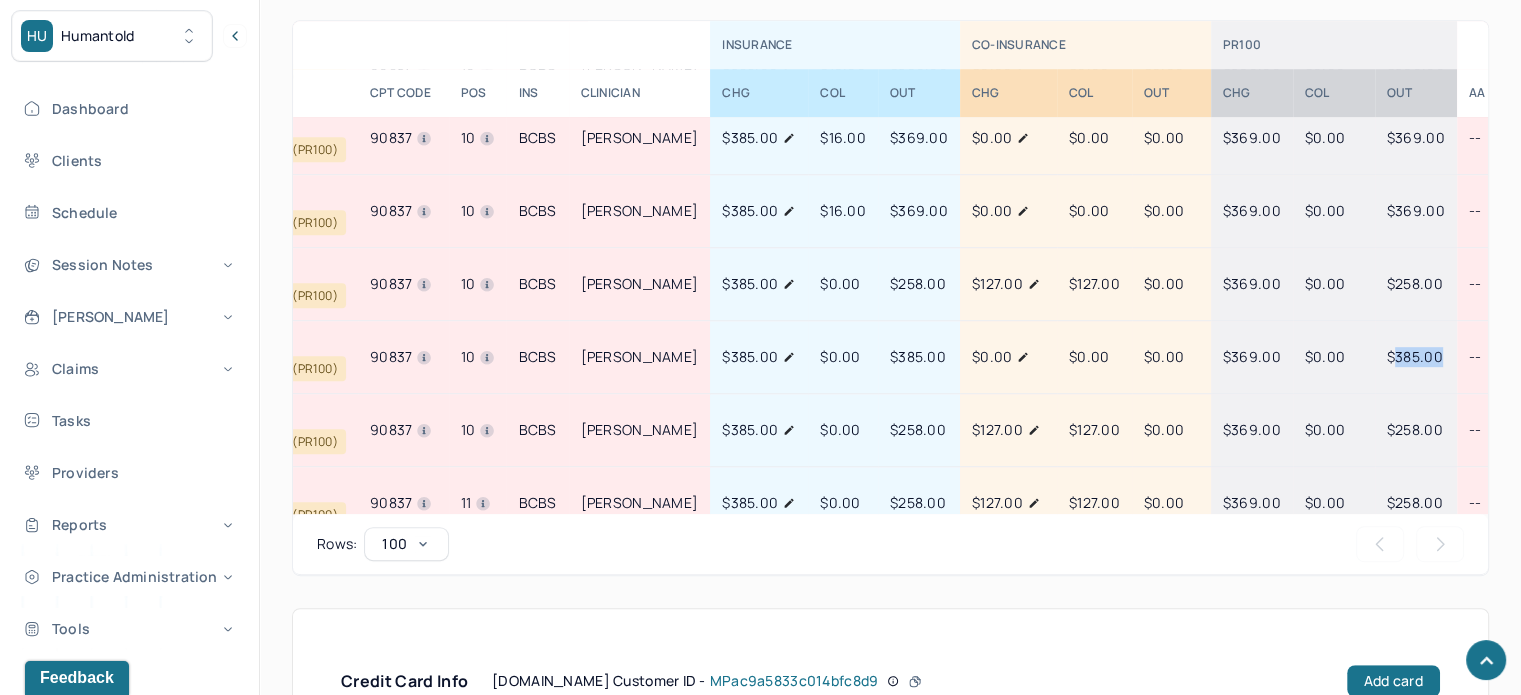 click on "$385.00" at bounding box center [1415, 356] 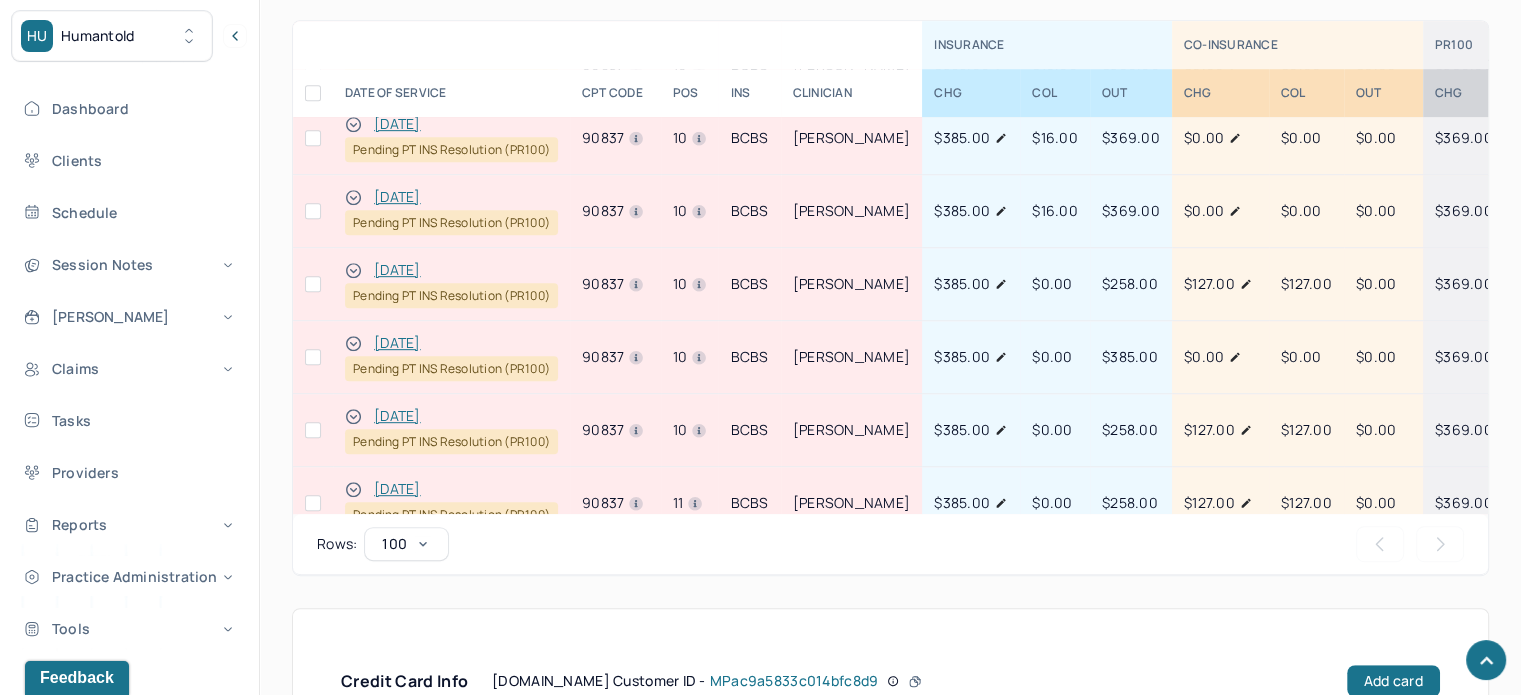scroll, scrollTop: 1183, scrollLeft: 212, axis: both 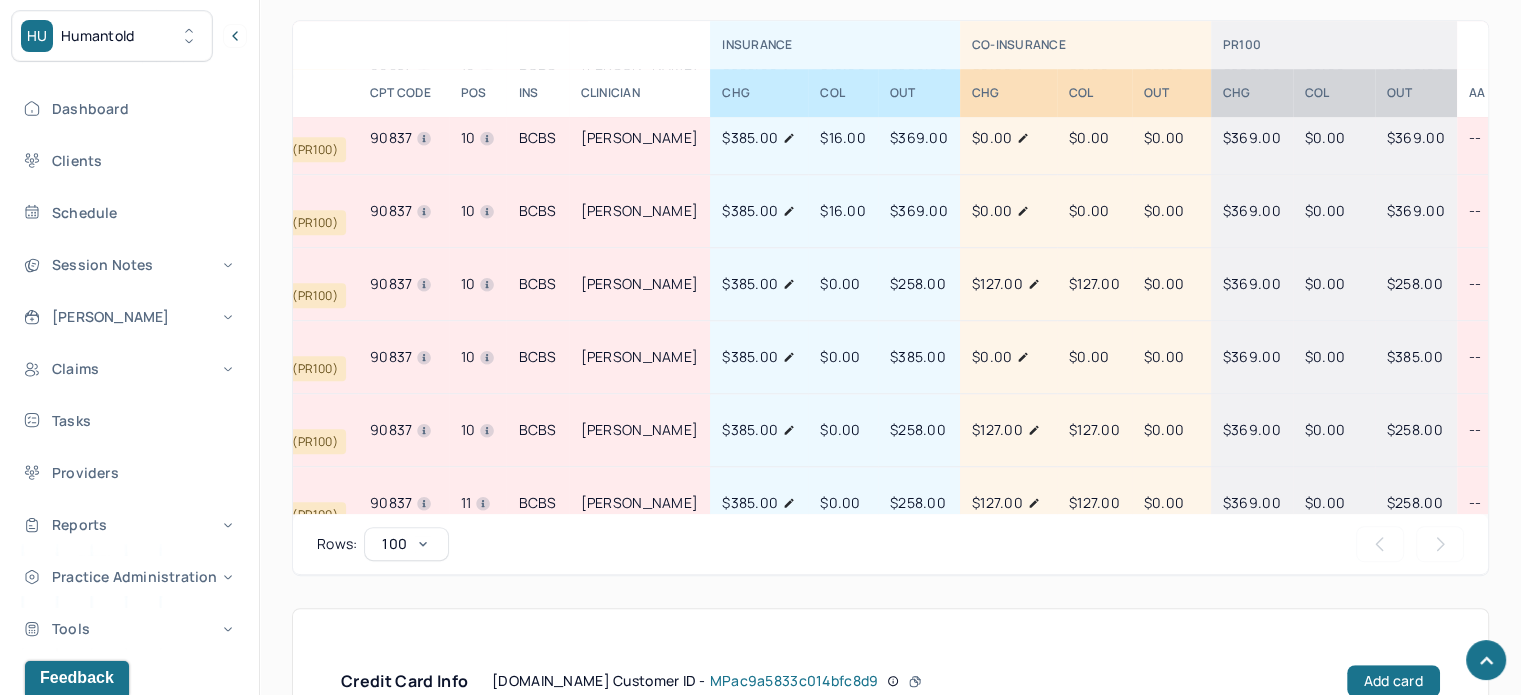 click on "$258.00" at bounding box center [1415, 283] 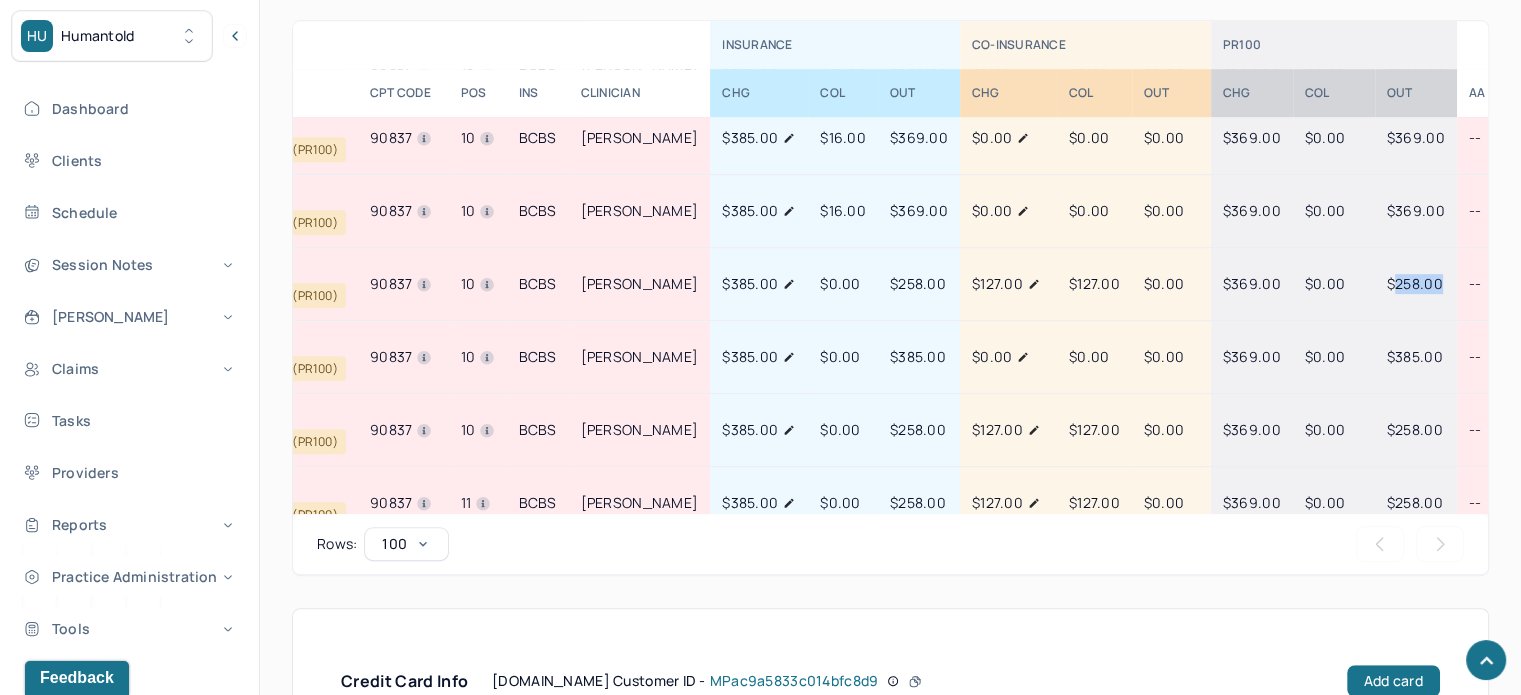 click on "$258.00" at bounding box center (1415, 283) 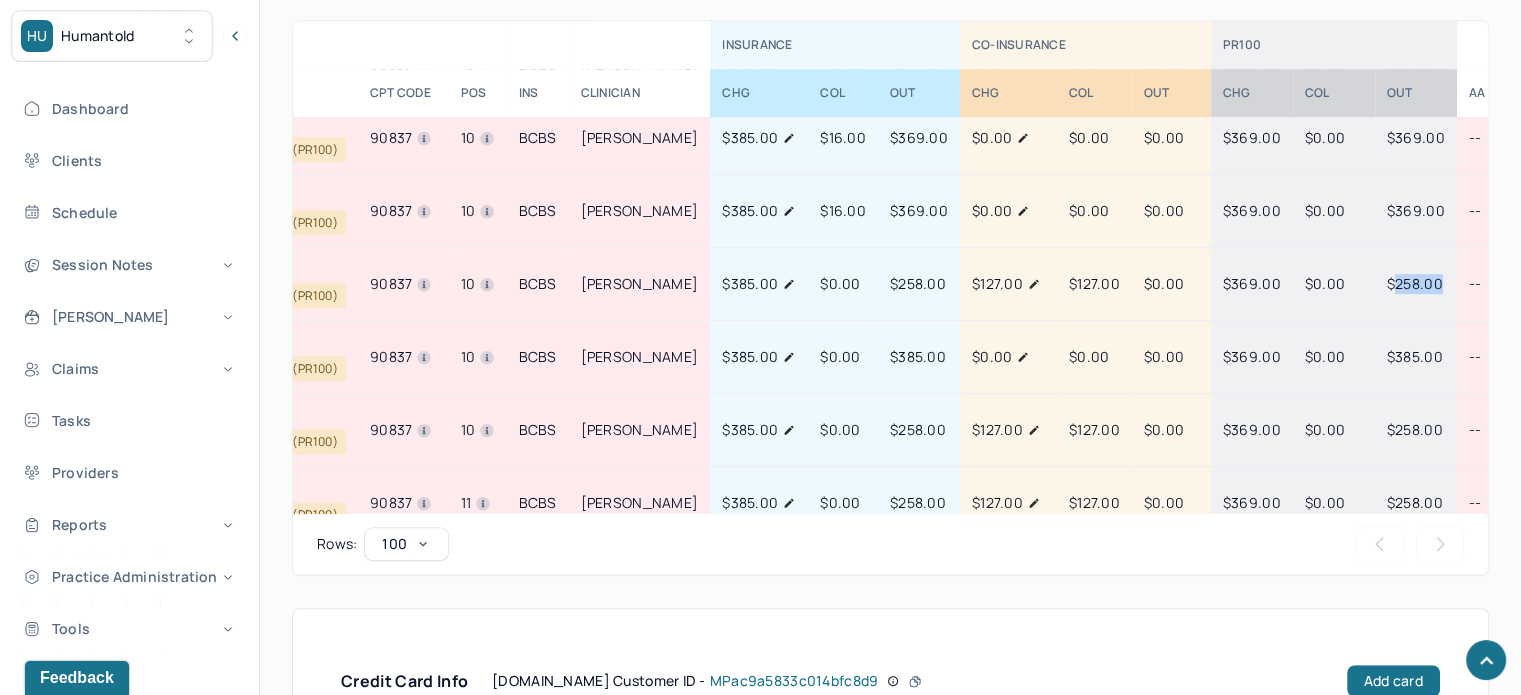 click on "$369.00" at bounding box center (1416, 210) 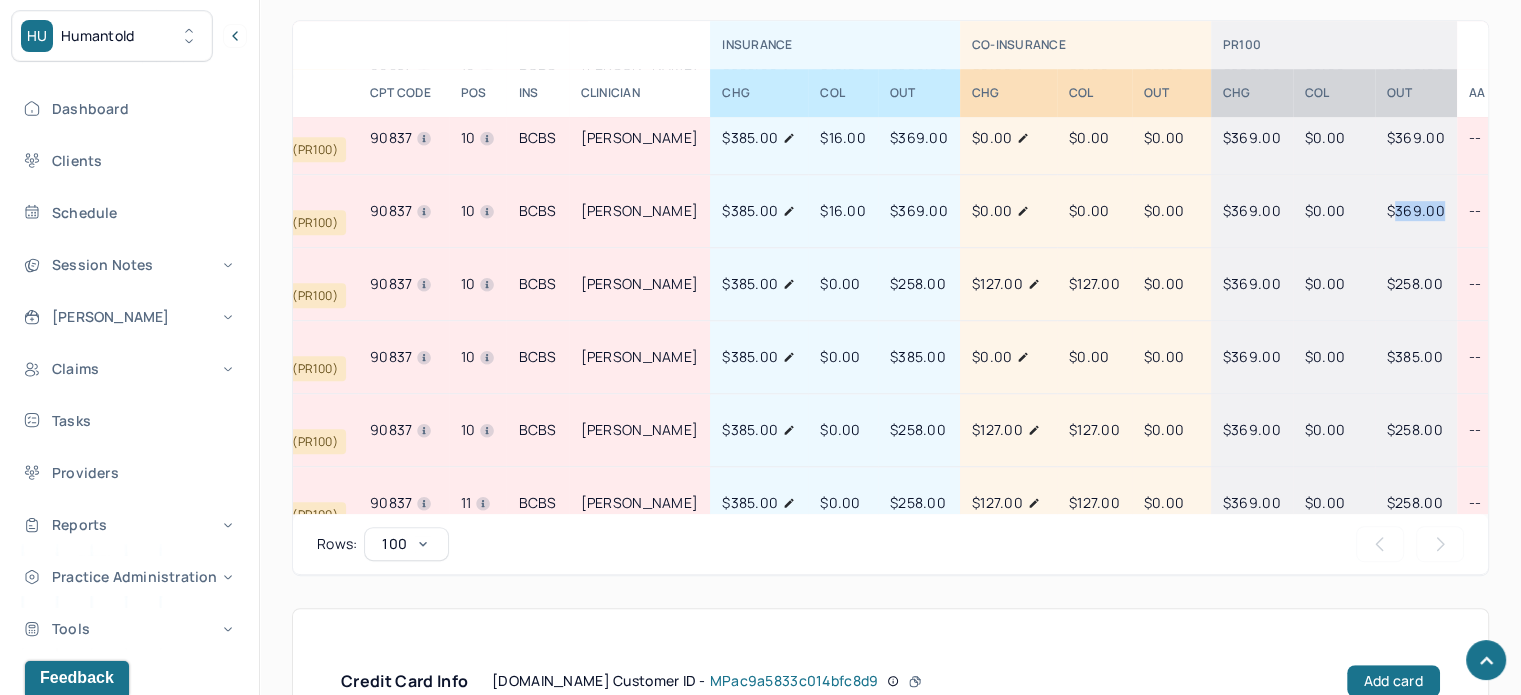 click on "$369.00" at bounding box center (1416, 210) 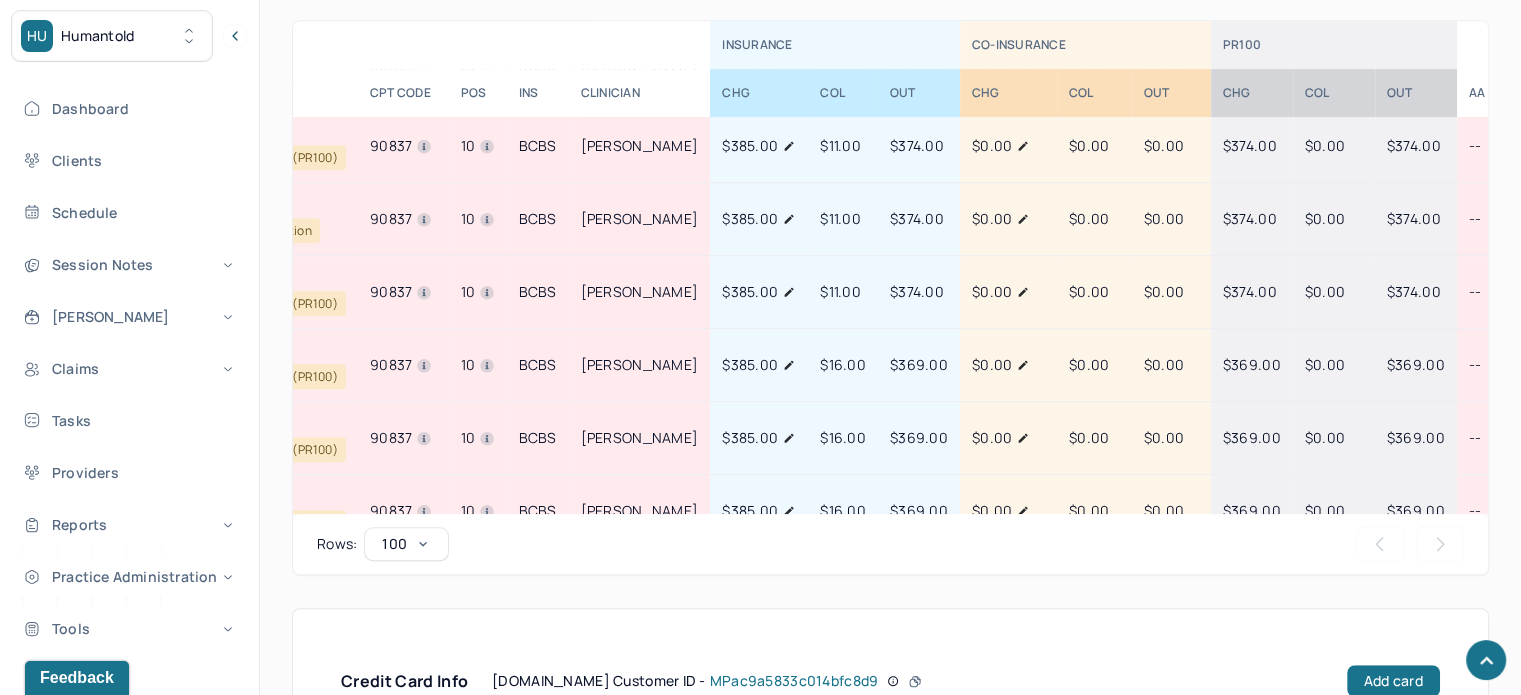 scroll, scrollTop: 783, scrollLeft: 212, axis: both 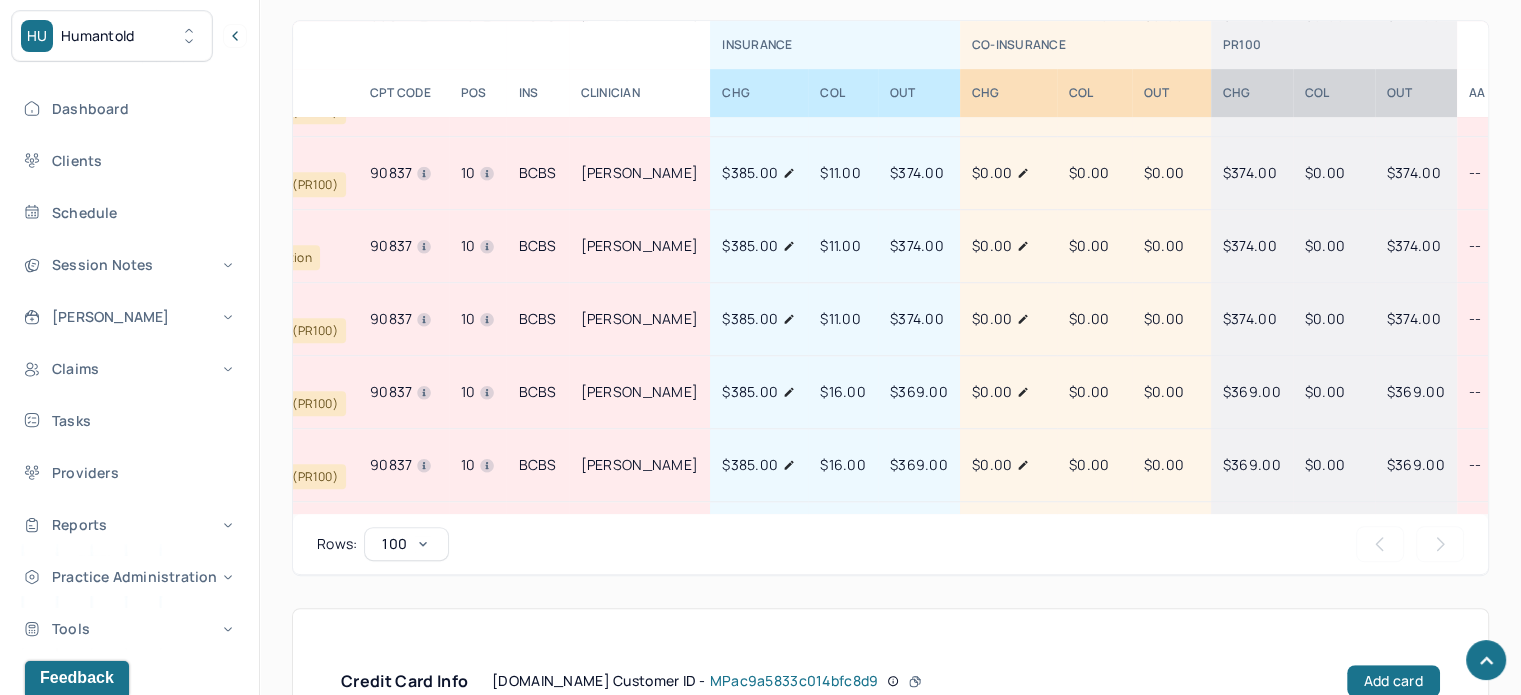 click on "$374.00" at bounding box center [1414, 318] 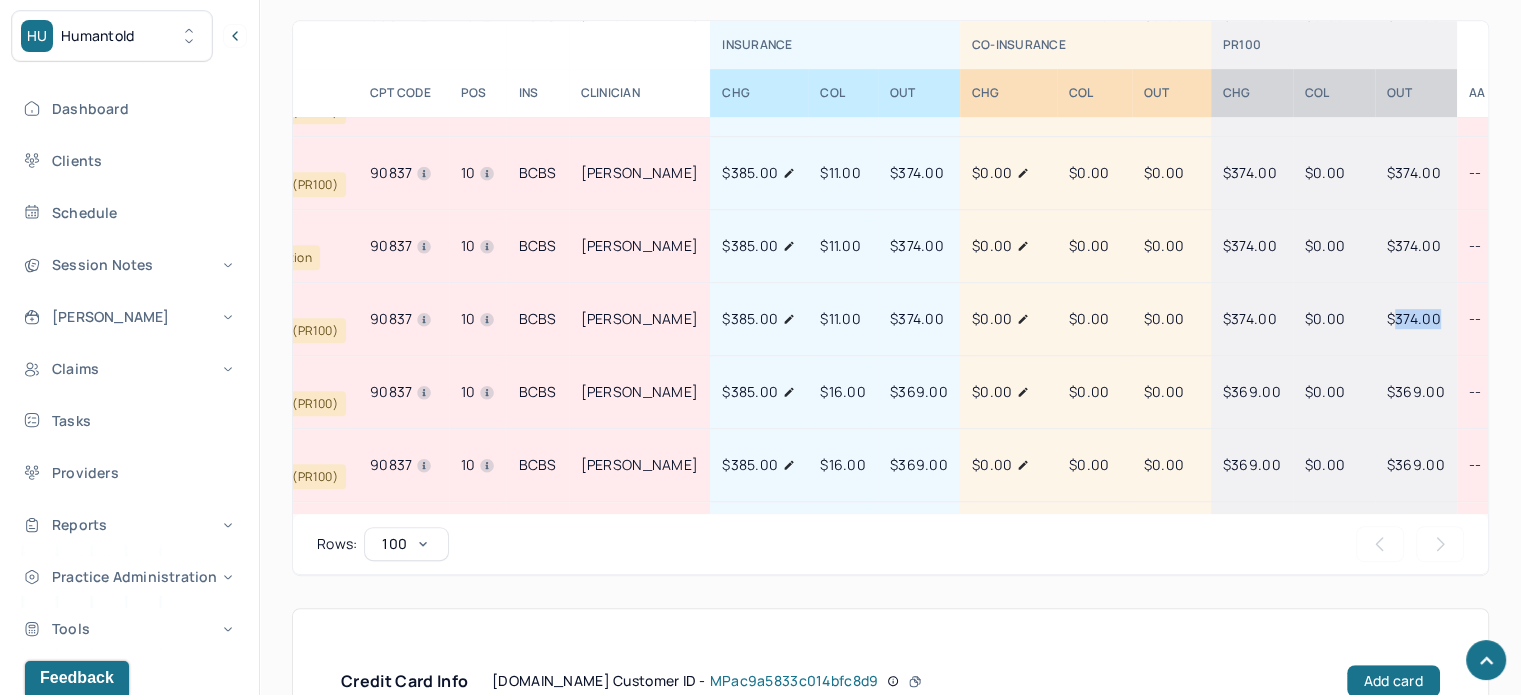 click on "$374.00" at bounding box center [1414, 318] 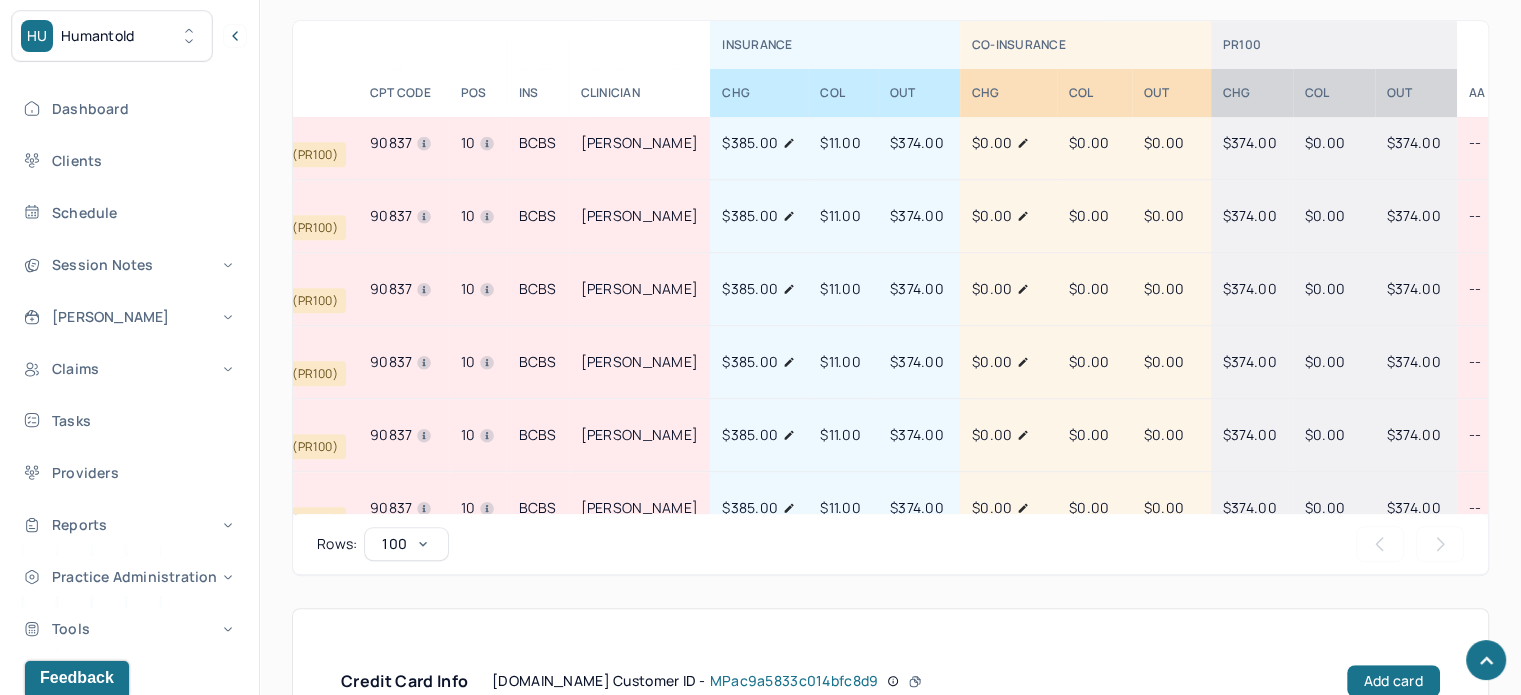 scroll, scrollTop: 0, scrollLeft: 212, axis: horizontal 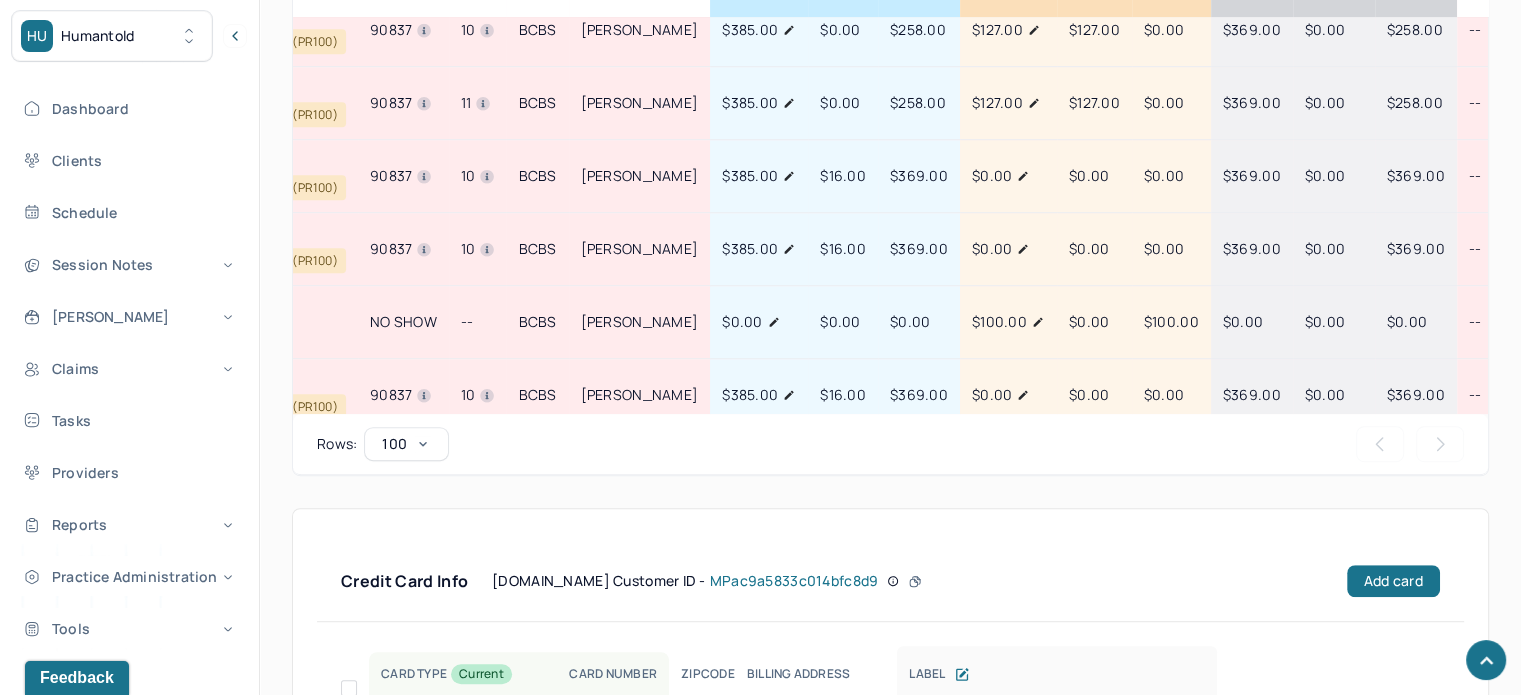 click on "$258.00" at bounding box center (1415, 102) 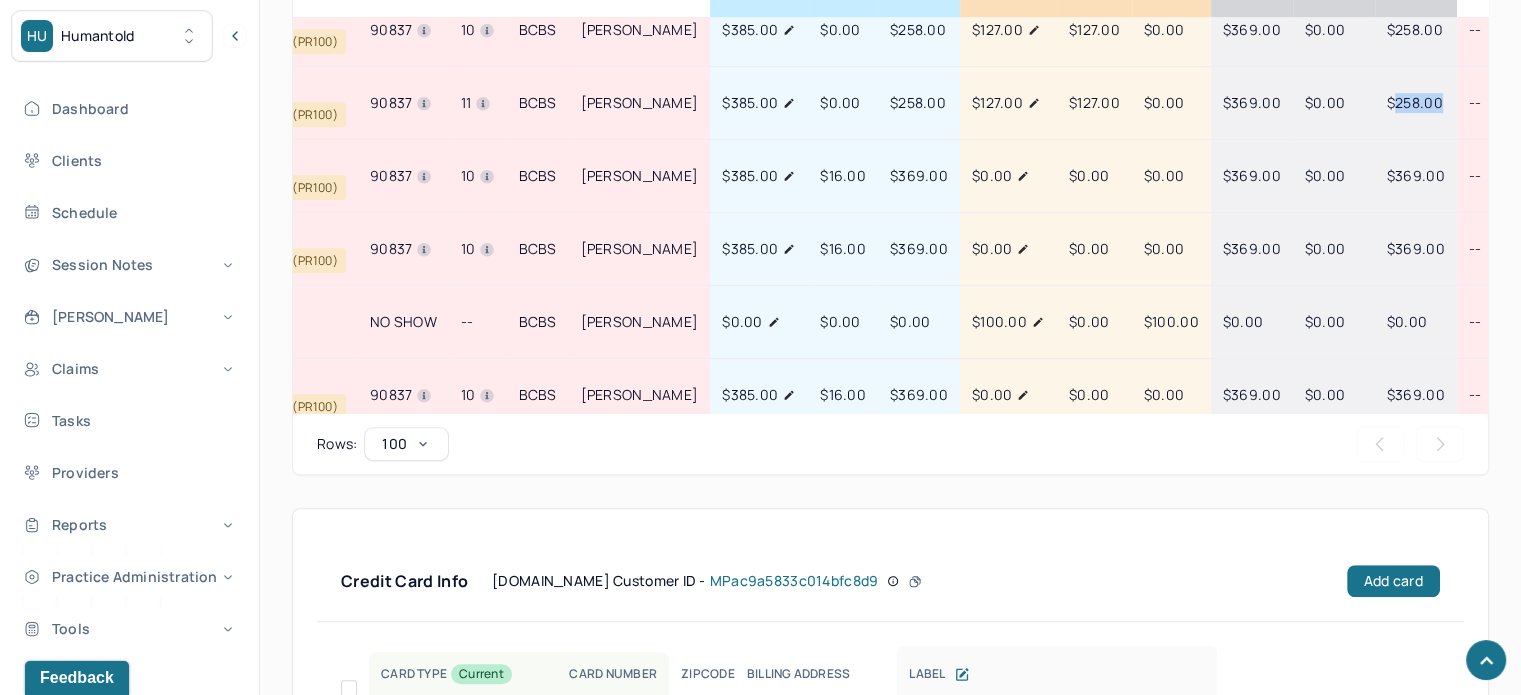 click on "$258.00" at bounding box center (1415, 102) 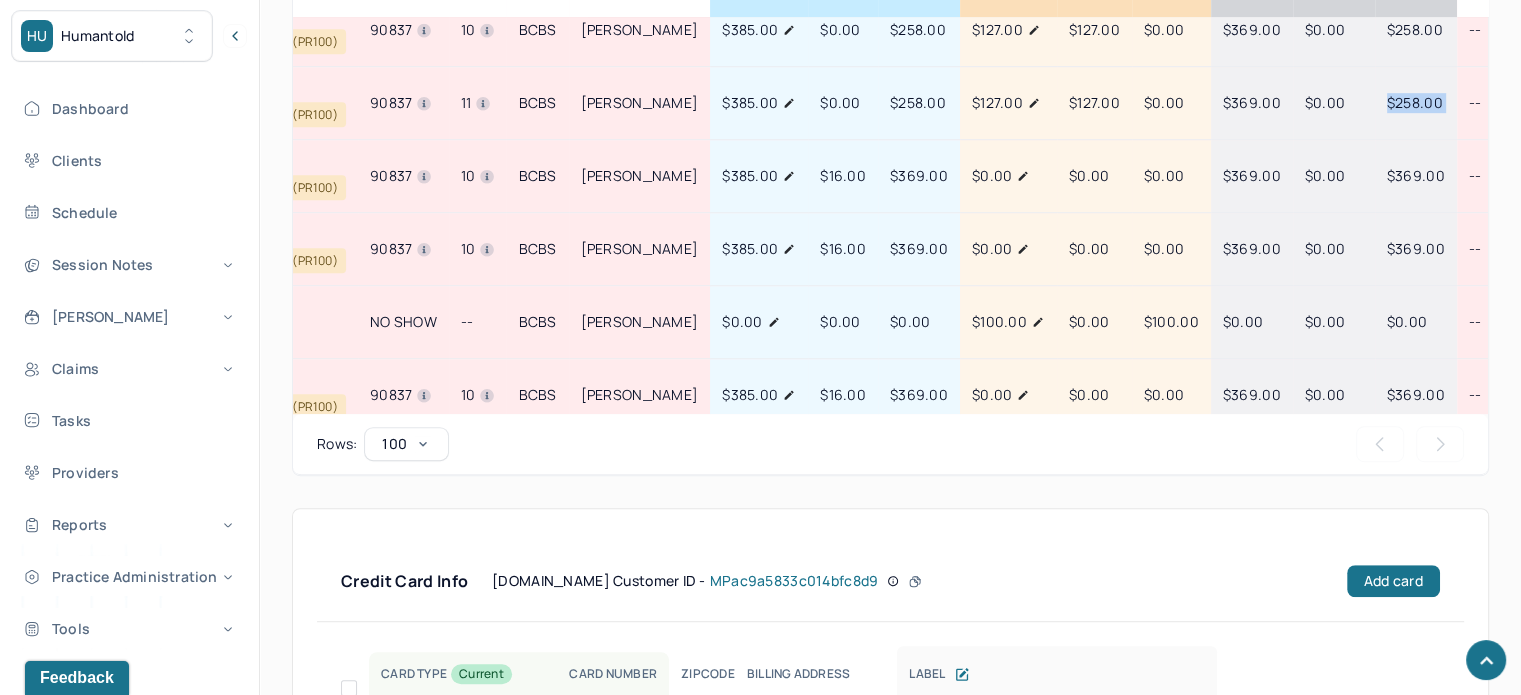 click on "$258.00" at bounding box center [1415, 102] 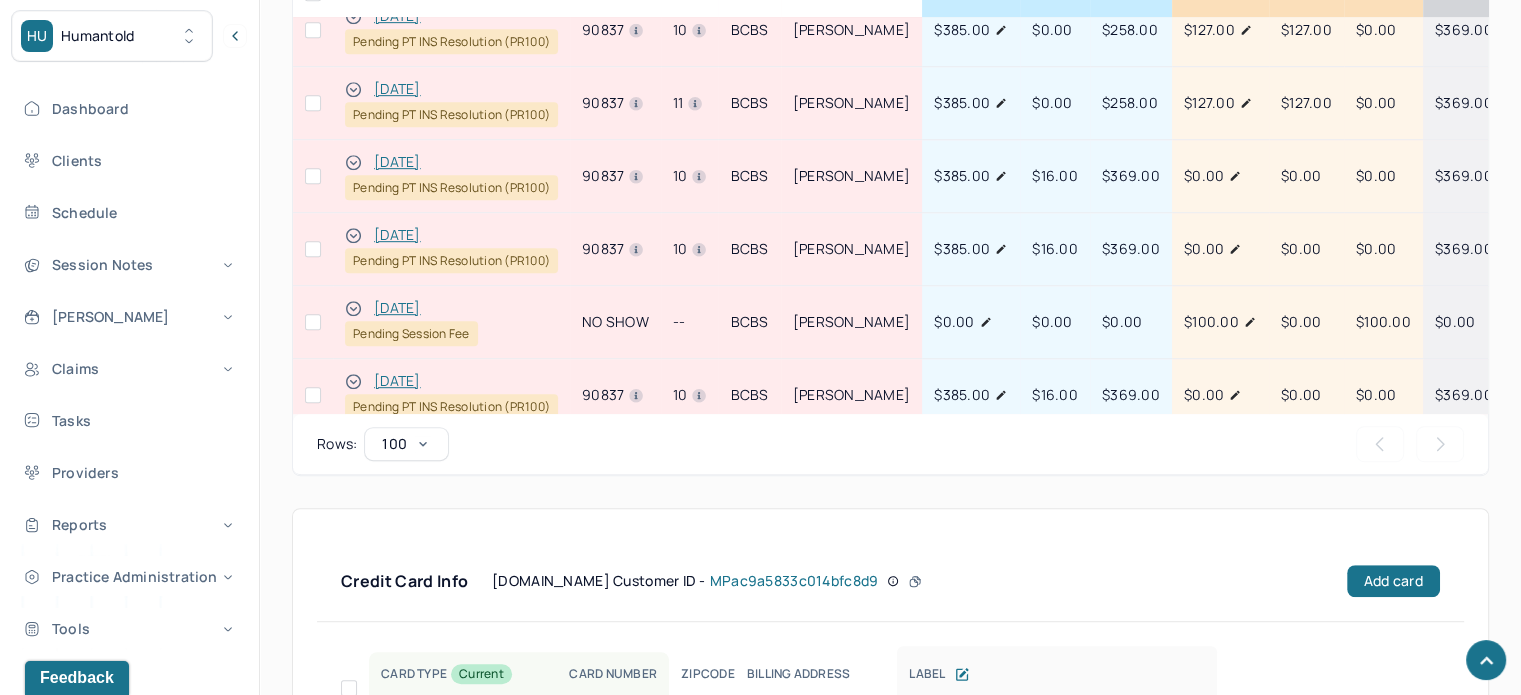 scroll, scrollTop: 1483, scrollLeft: 212, axis: both 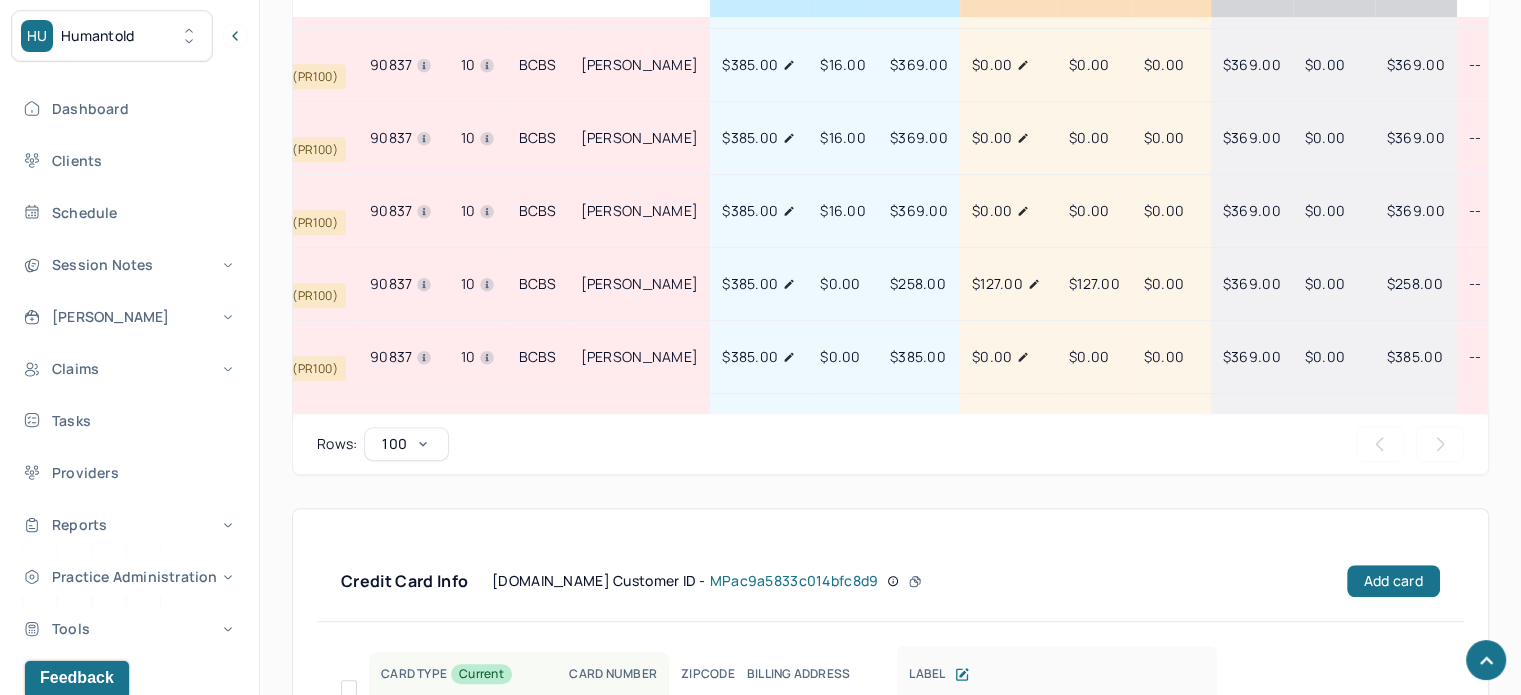 click on "$369.00" at bounding box center (1416, 210) 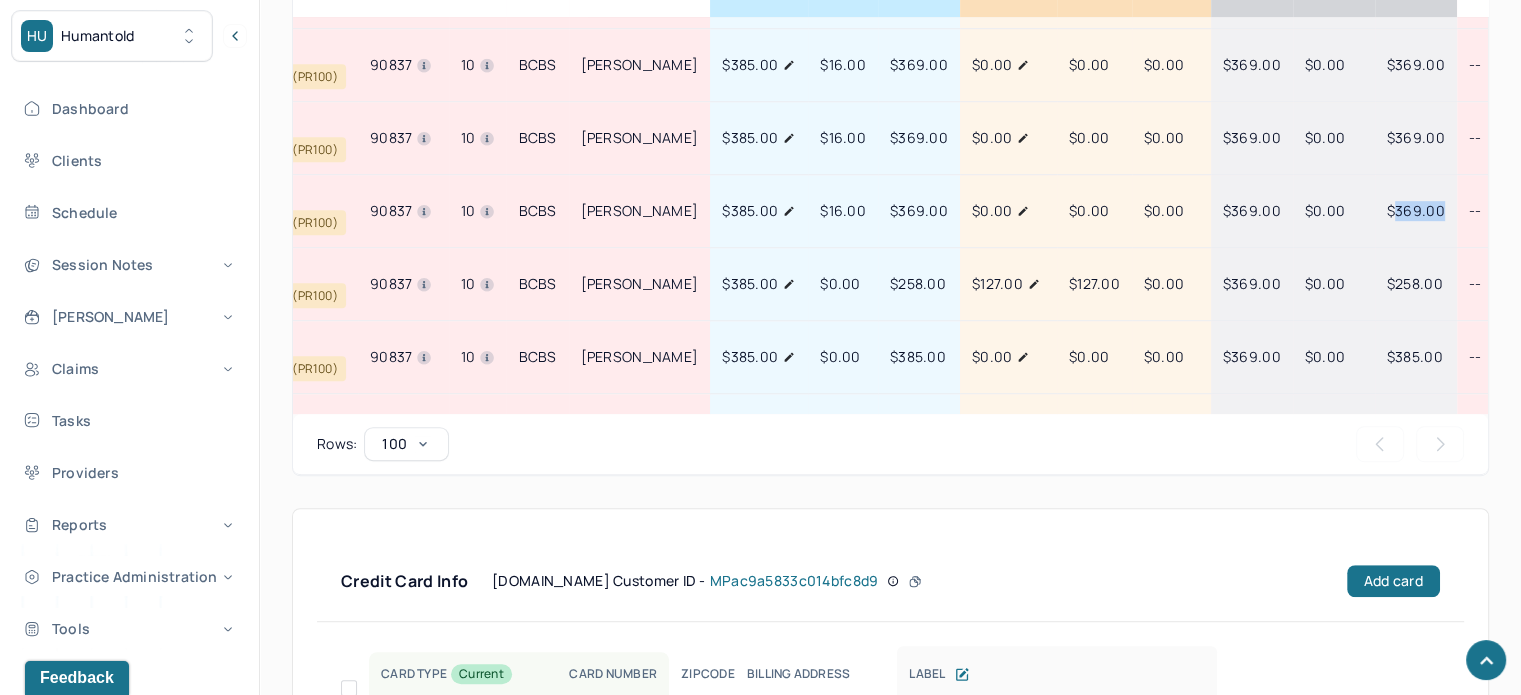 click on "$369.00" at bounding box center (1416, 210) 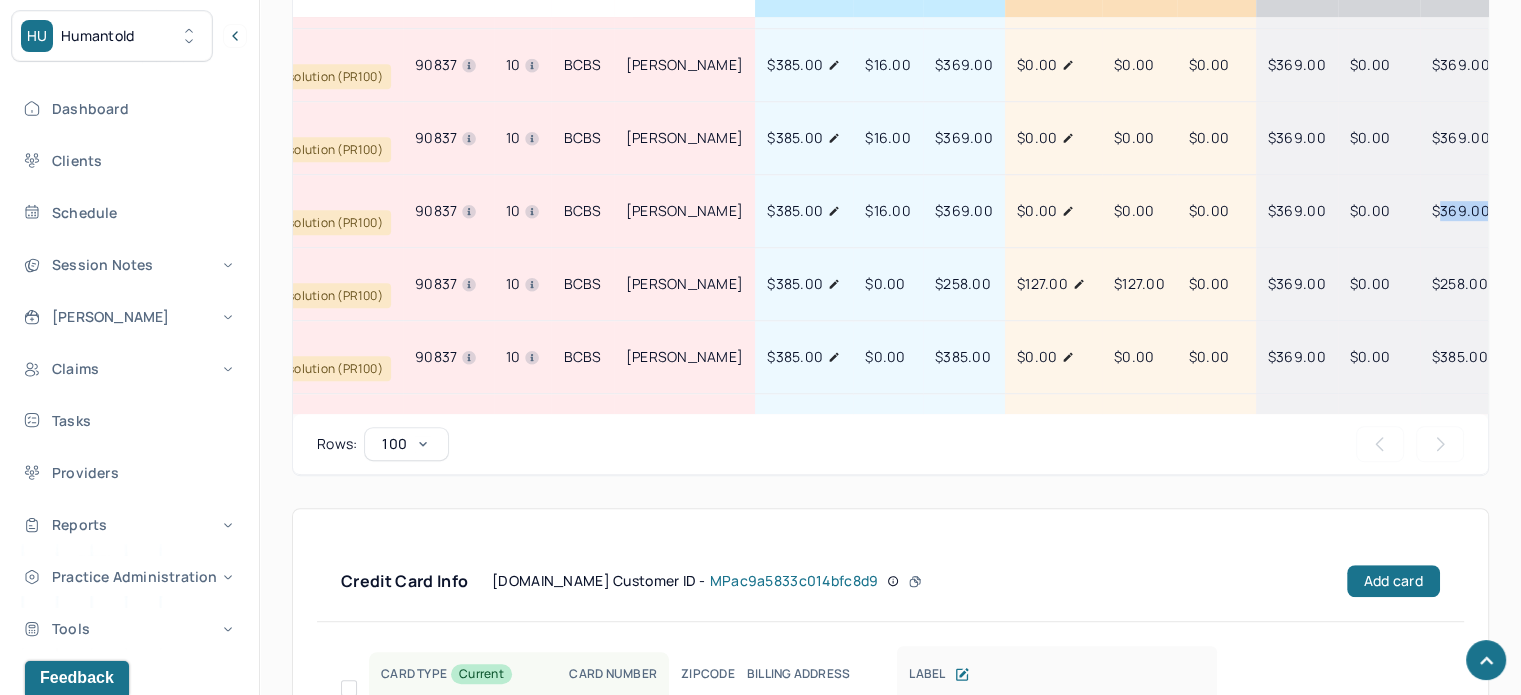 scroll, scrollTop: 1083, scrollLeft: 212, axis: both 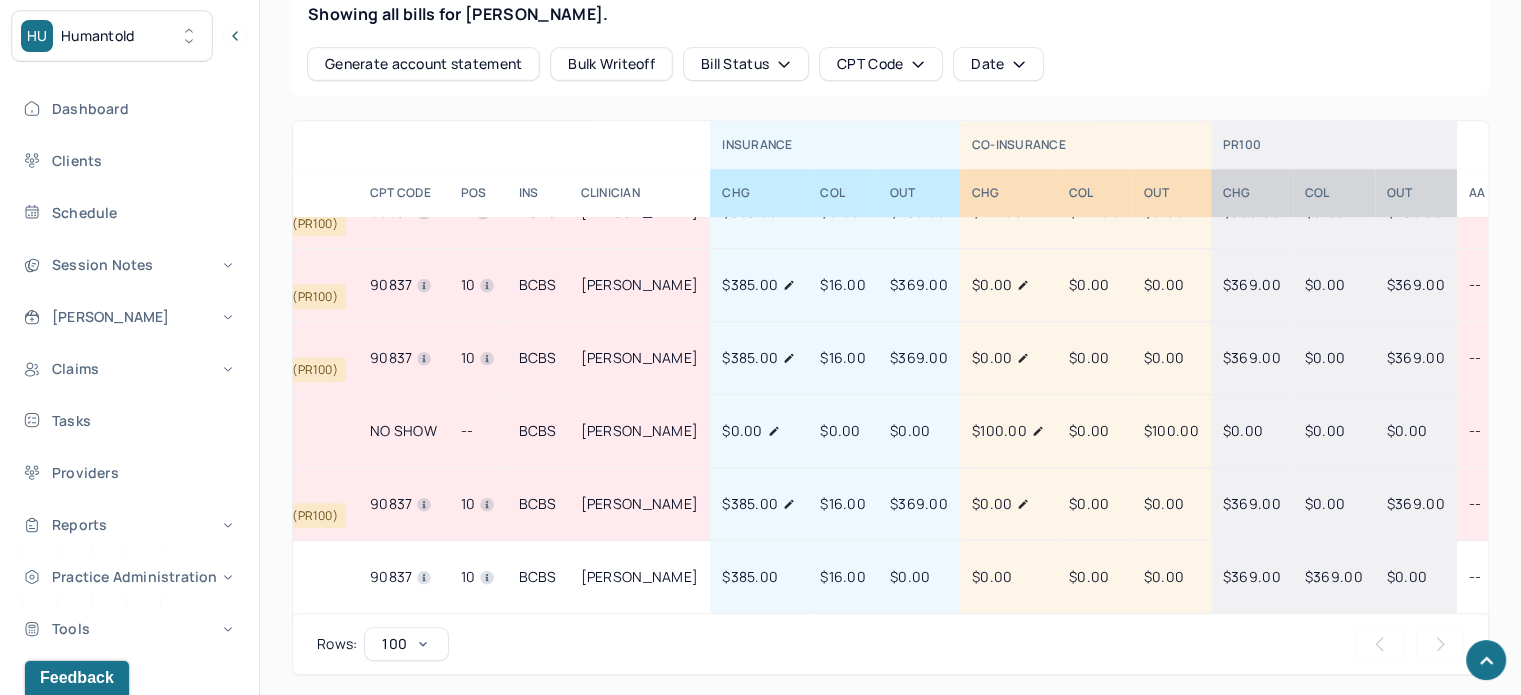click on "$369.00" at bounding box center (1416, 503) 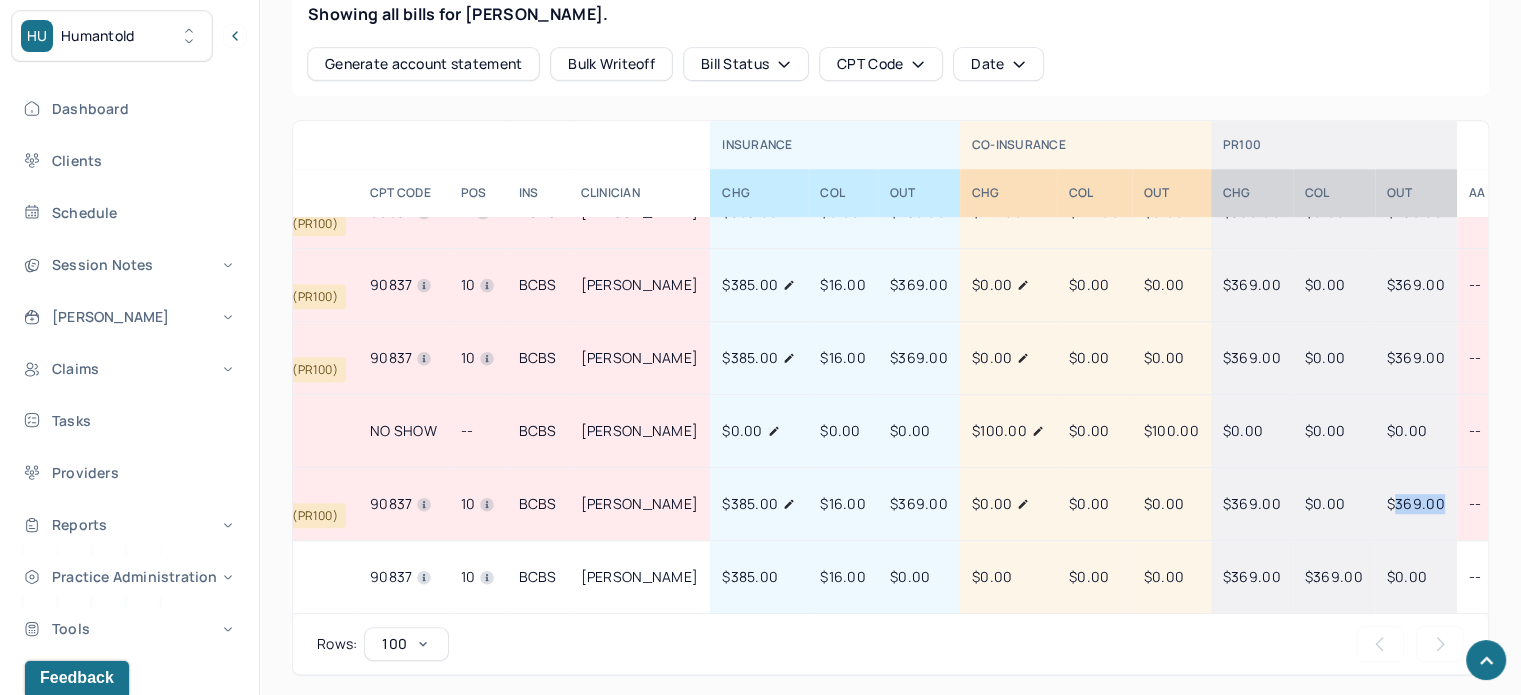 click on "$369.00" at bounding box center [1416, 503] 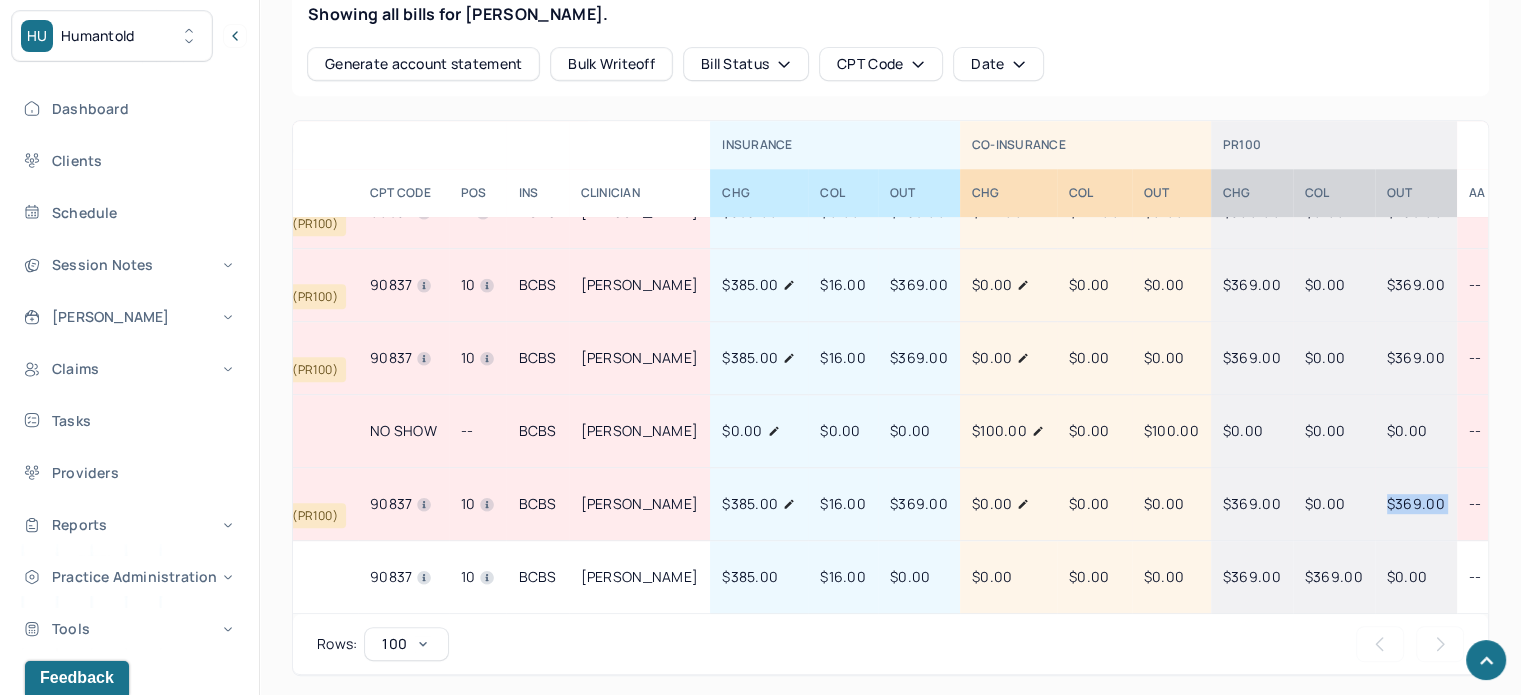 click on "$369.00" at bounding box center [1416, 503] 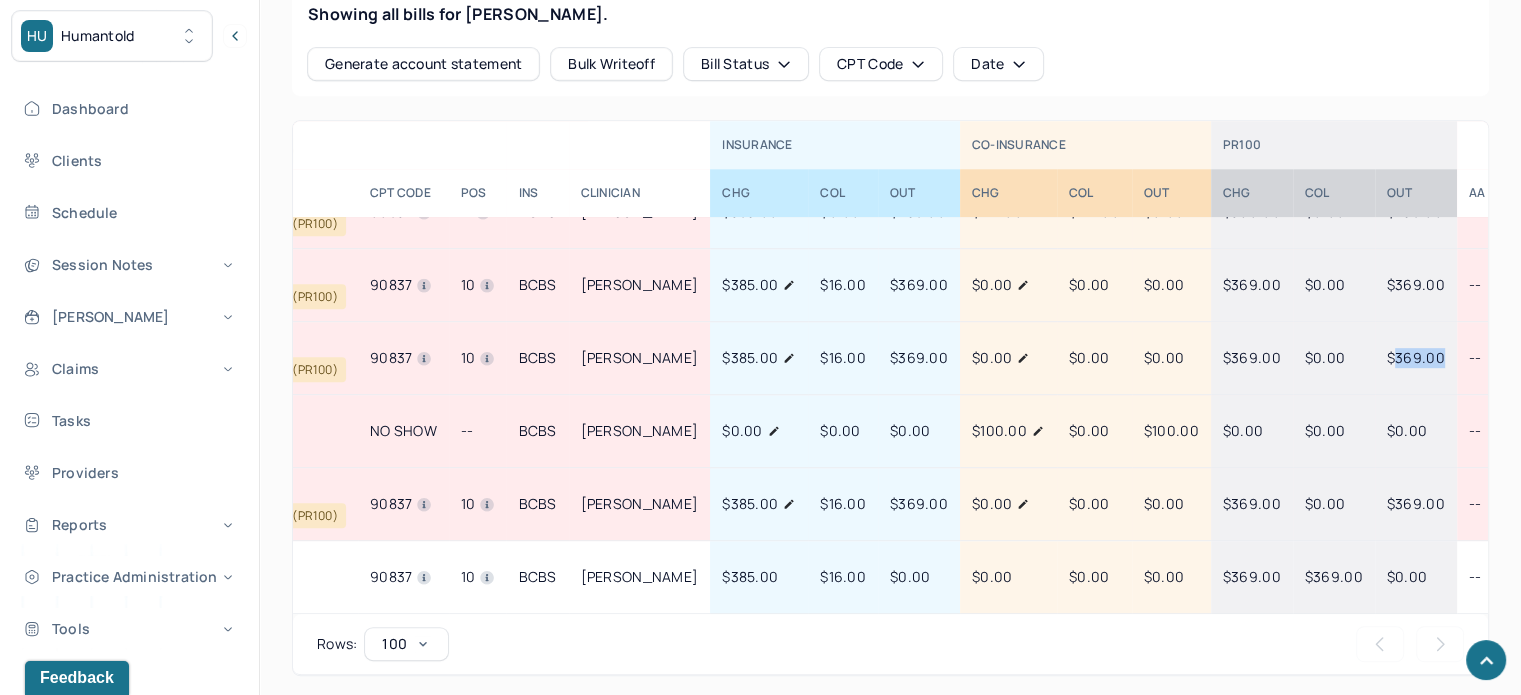 click on "$369.00" at bounding box center (1416, 357) 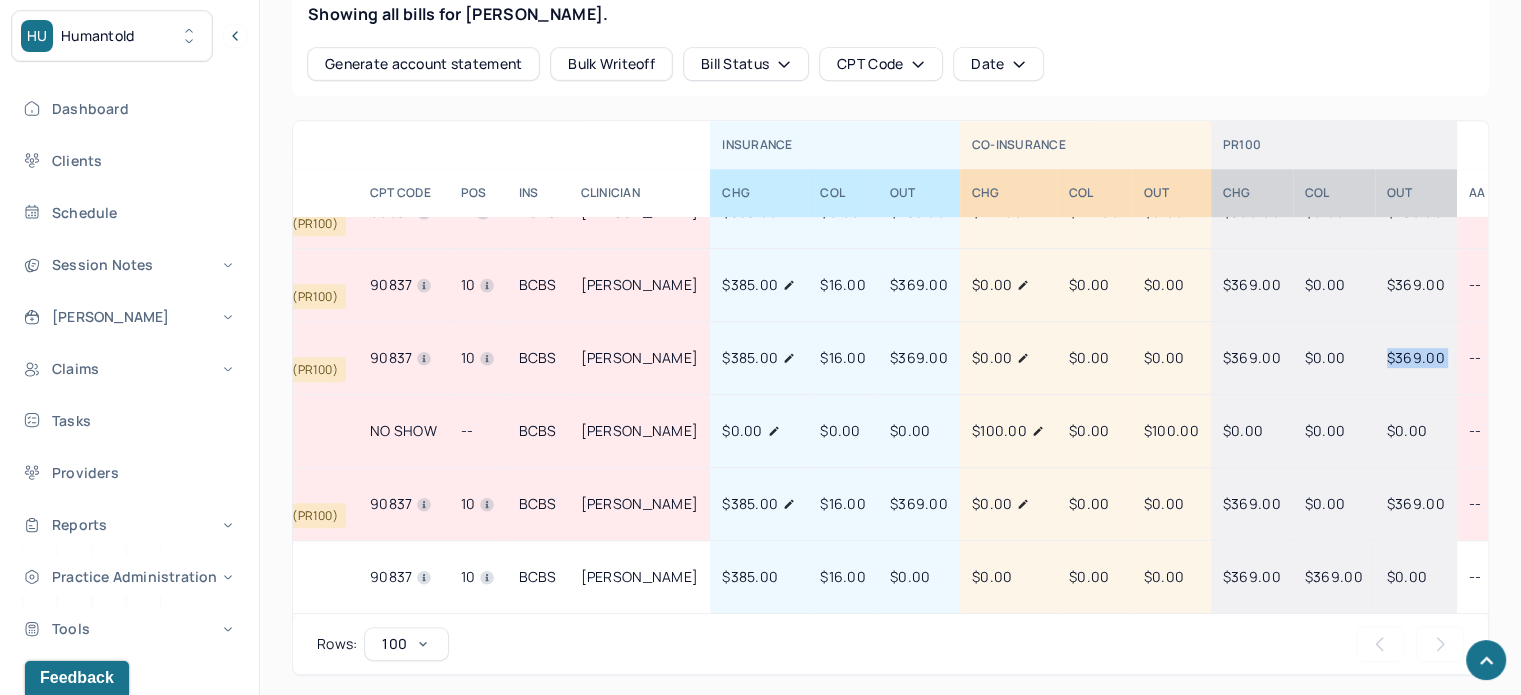 click on "$369.00" at bounding box center [1416, 357] 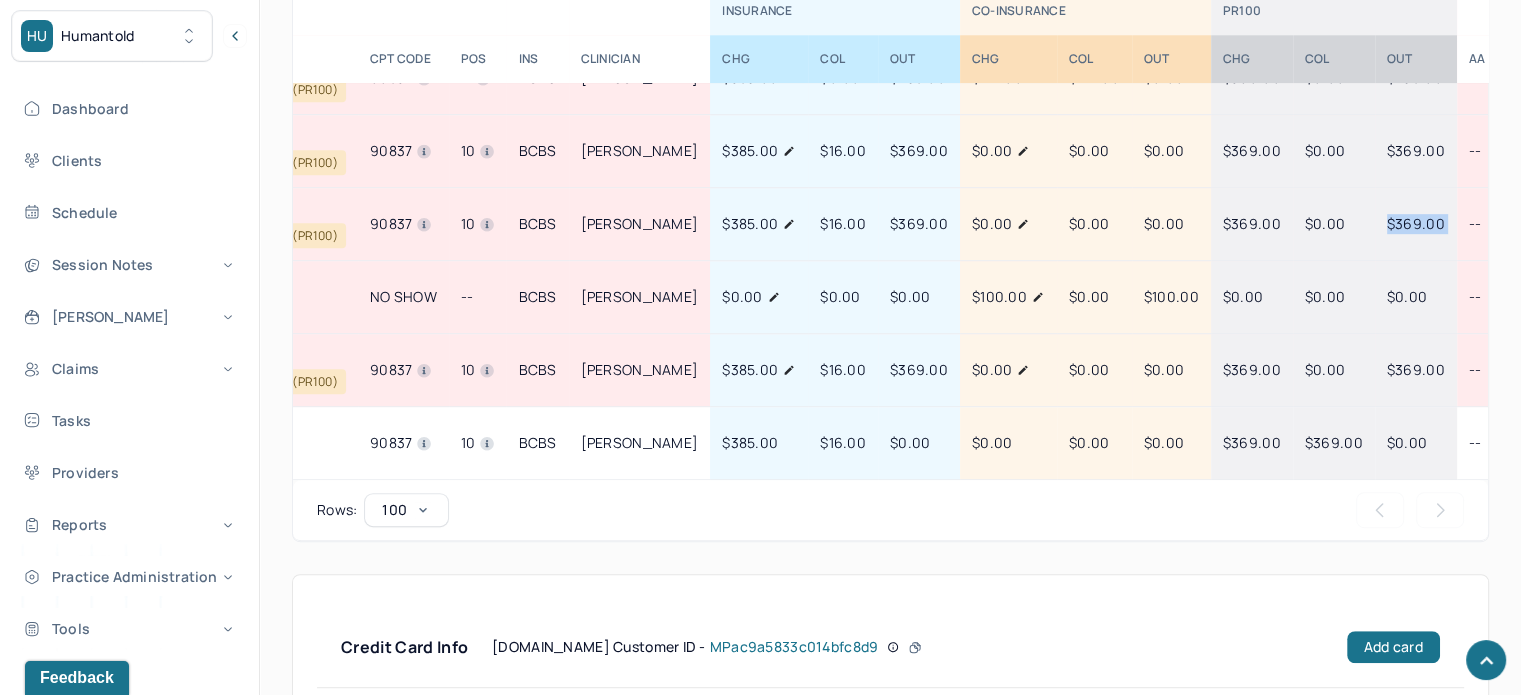 scroll, scrollTop: 1000, scrollLeft: 0, axis: vertical 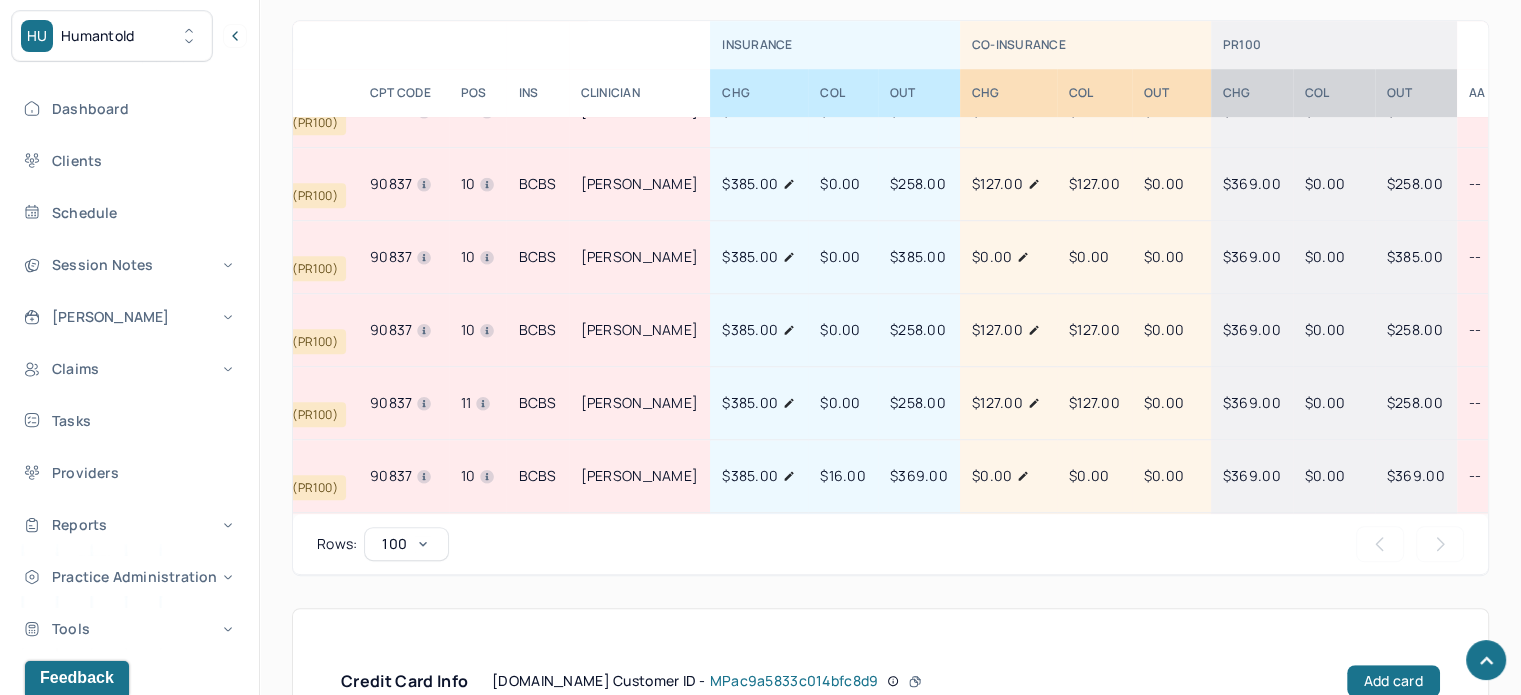 click on "$385.00" at bounding box center (1415, 256) 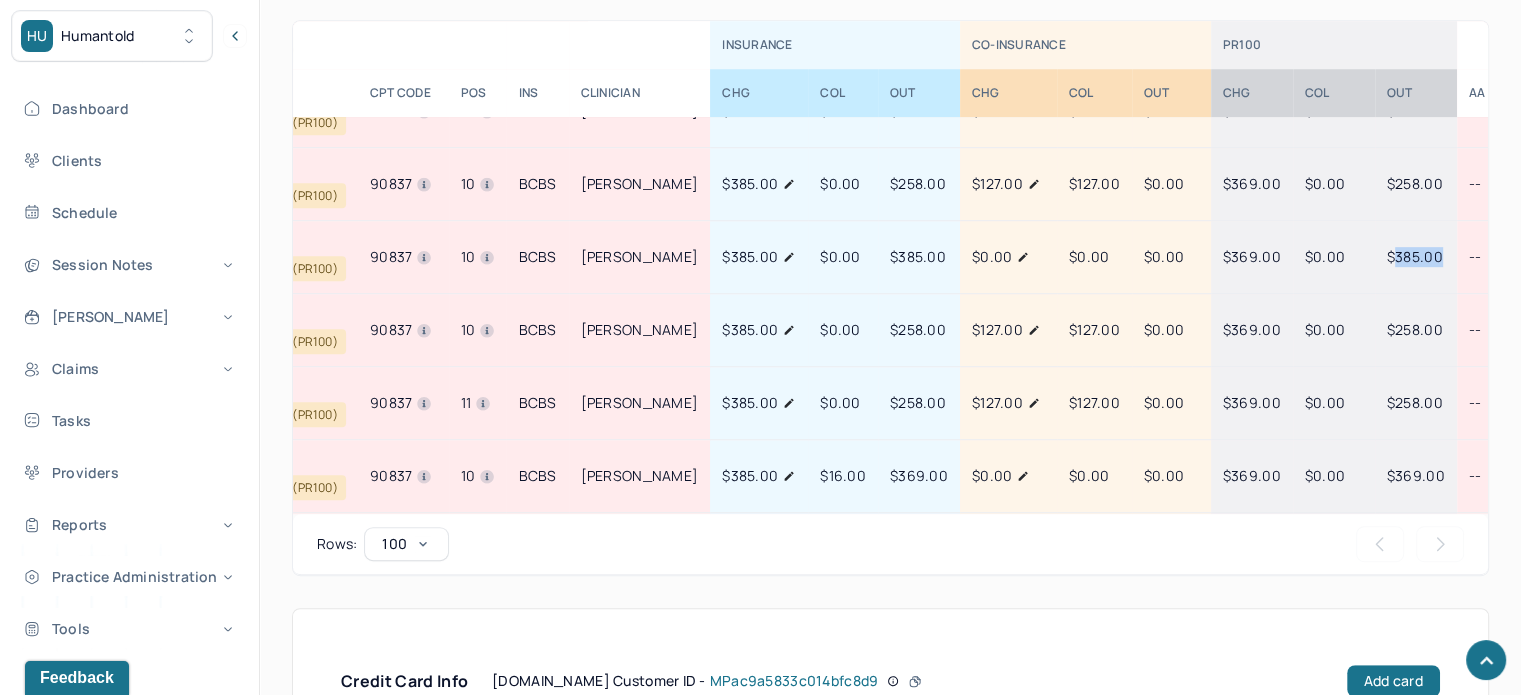 click on "$385.00" at bounding box center [1415, 256] 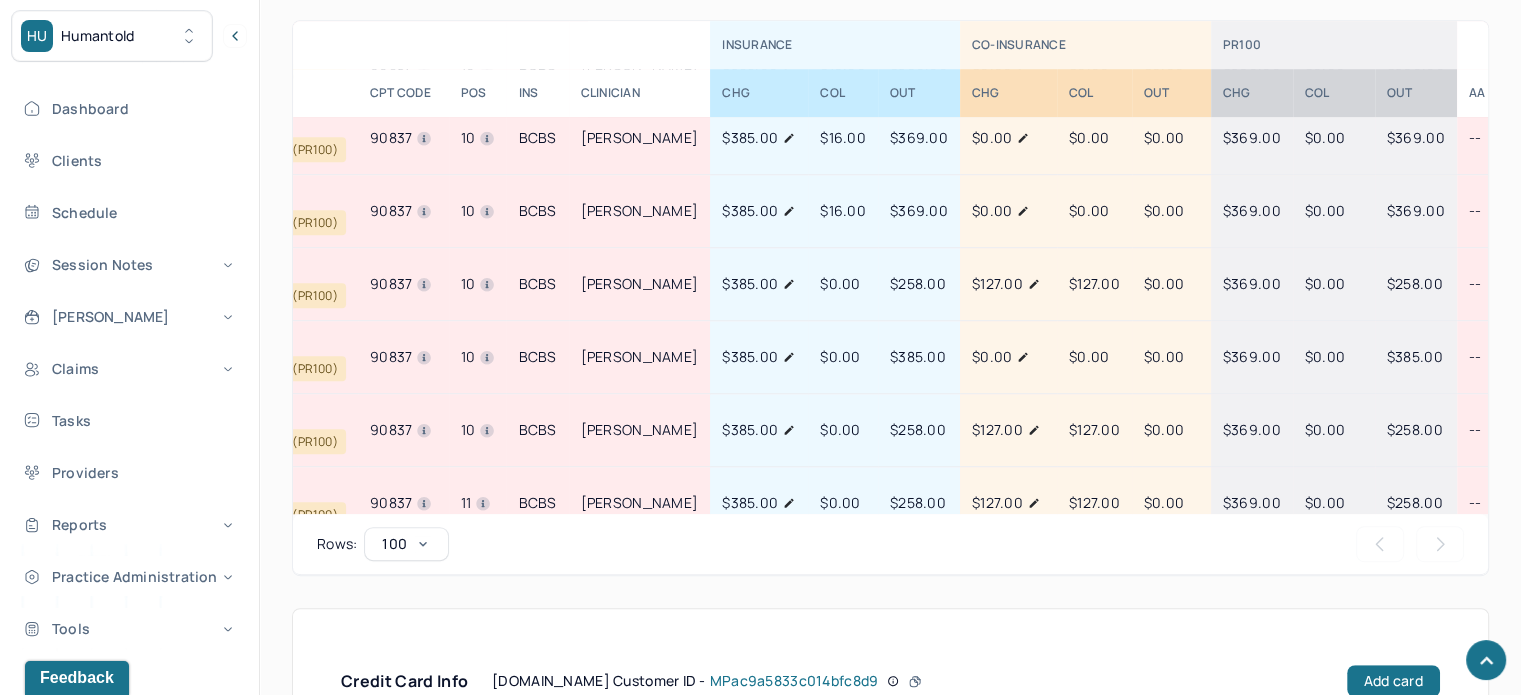 click on "$258.00" at bounding box center [1415, 283] 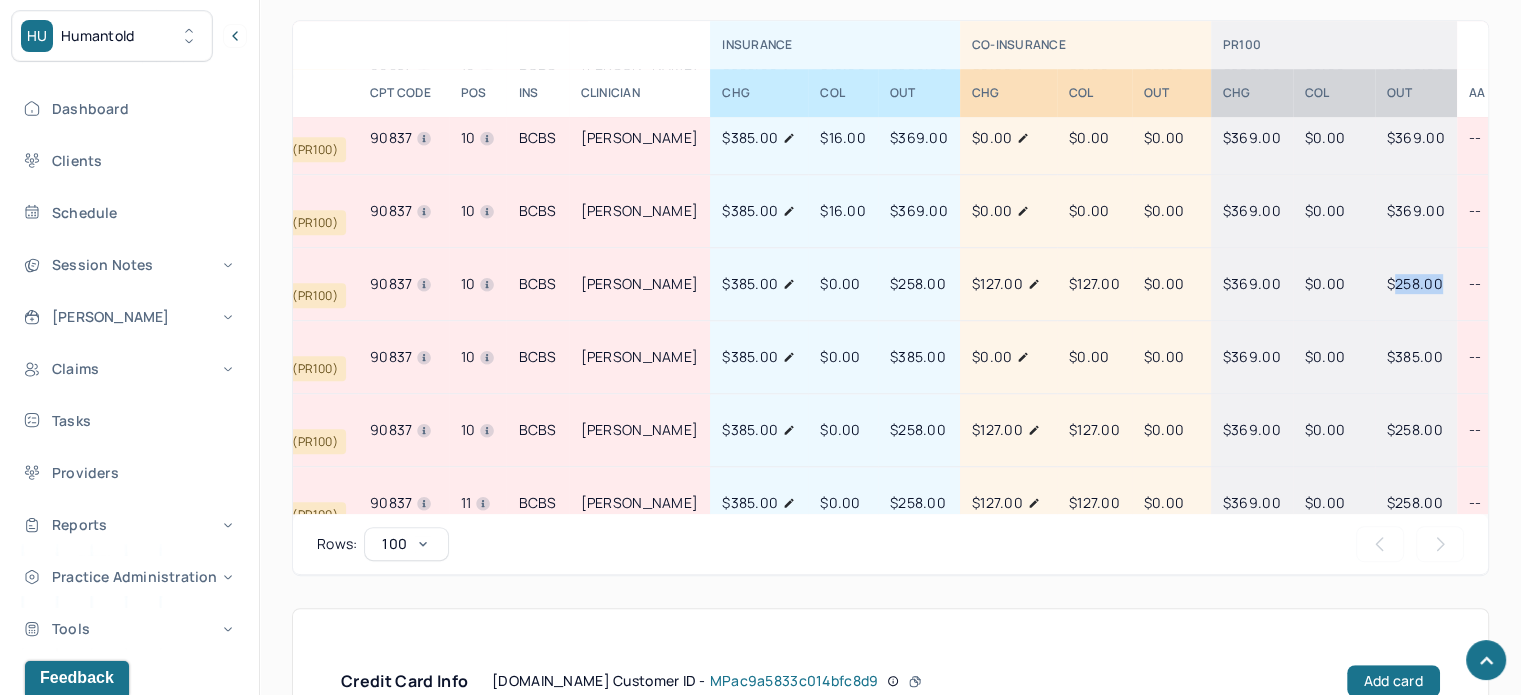 click on "$258.00" at bounding box center (1415, 283) 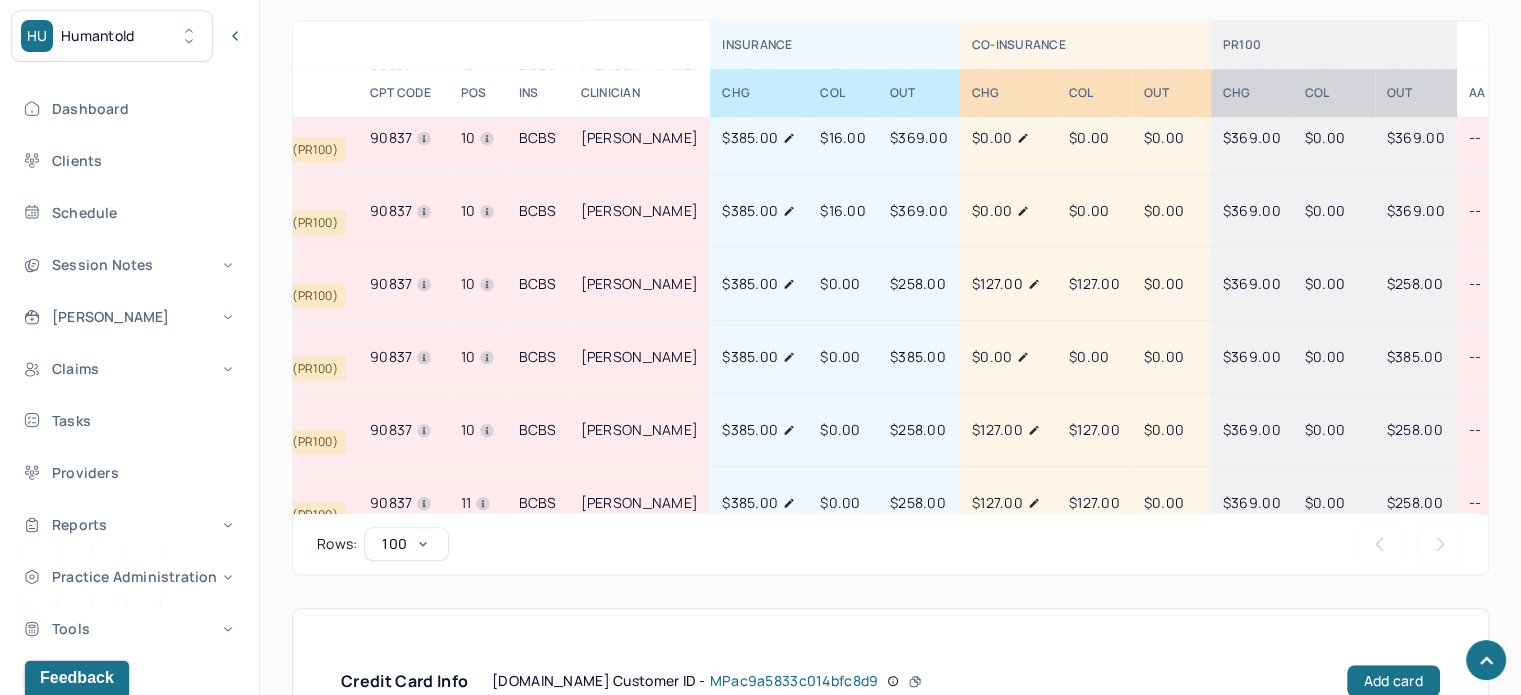 click on "$369.00" at bounding box center [1416, 210] 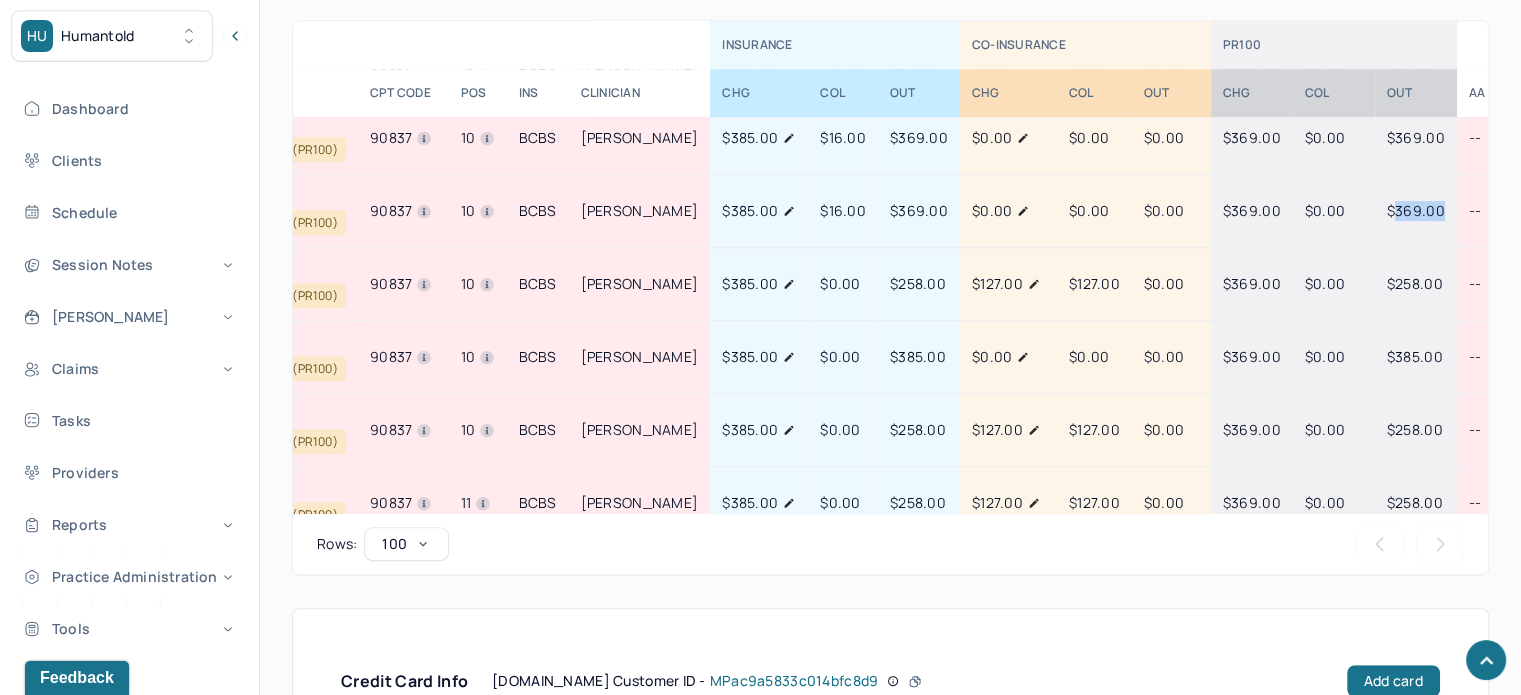 click on "$369.00" at bounding box center (1416, 210) 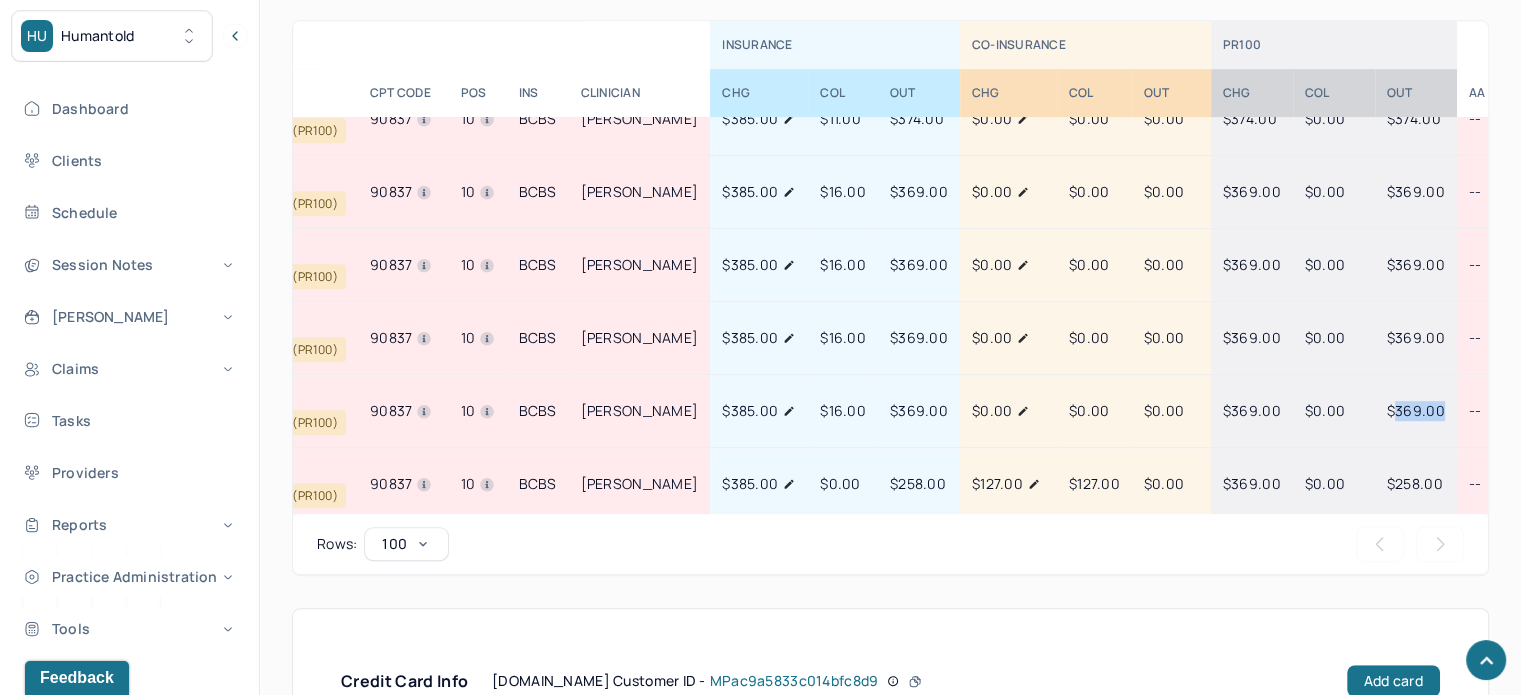 scroll, scrollTop: 883, scrollLeft: 212, axis: both 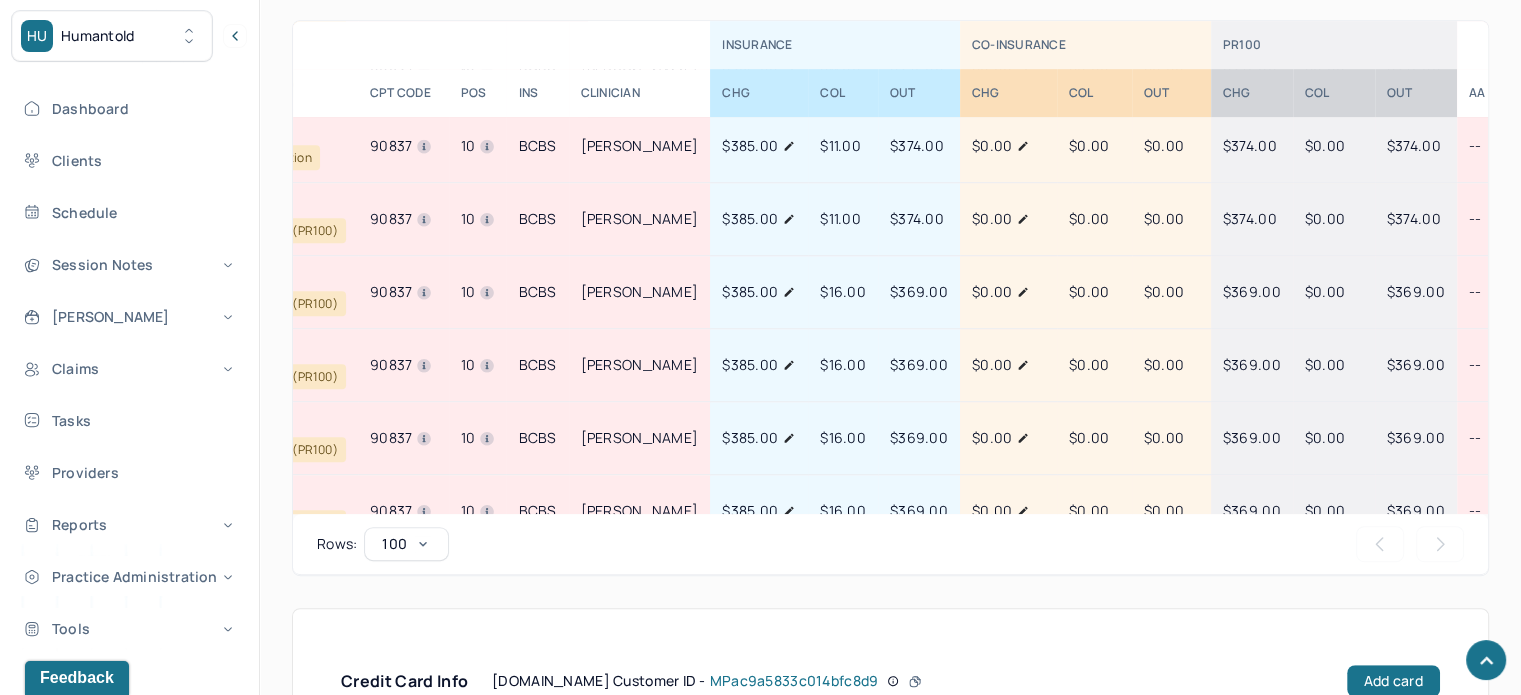 click on "$374.00" at bounding box center (1414, 218) 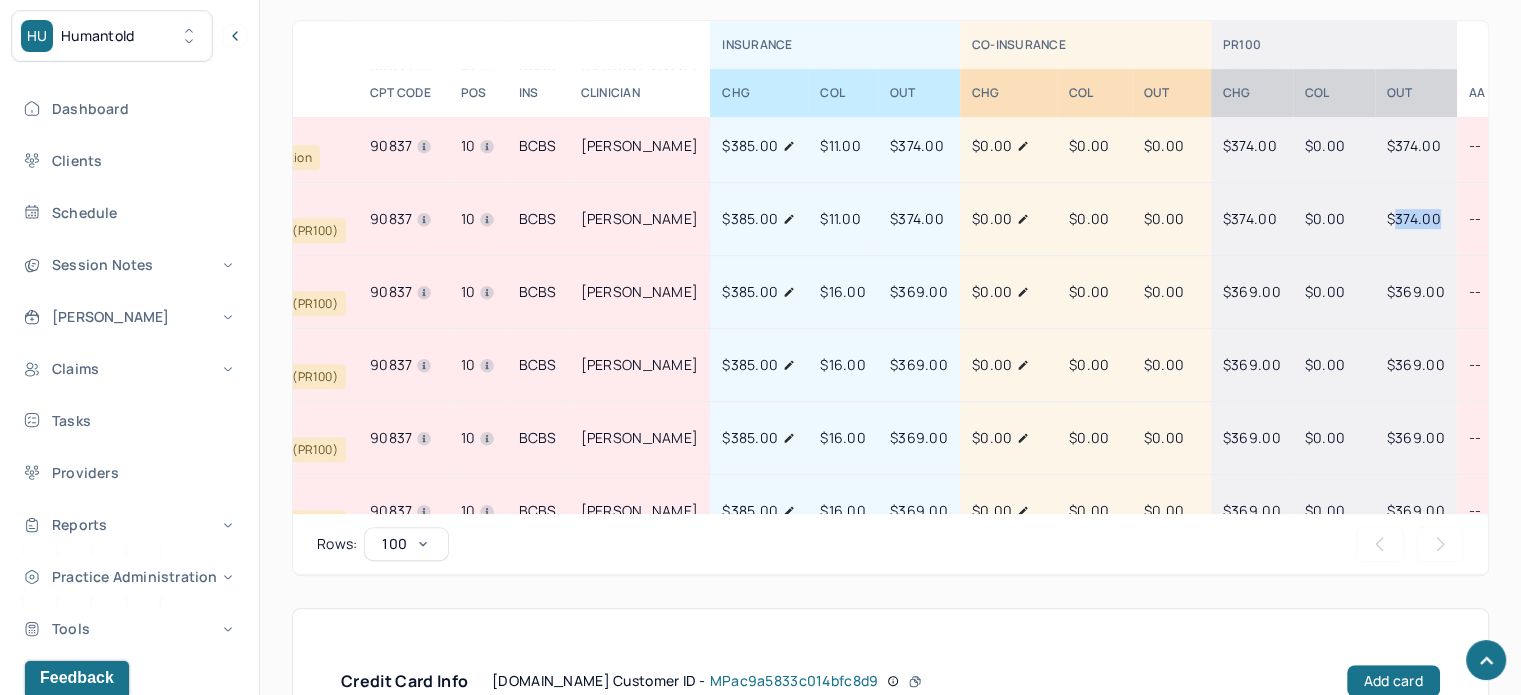 click on "$374.00" at bounding box center [1414, 218] 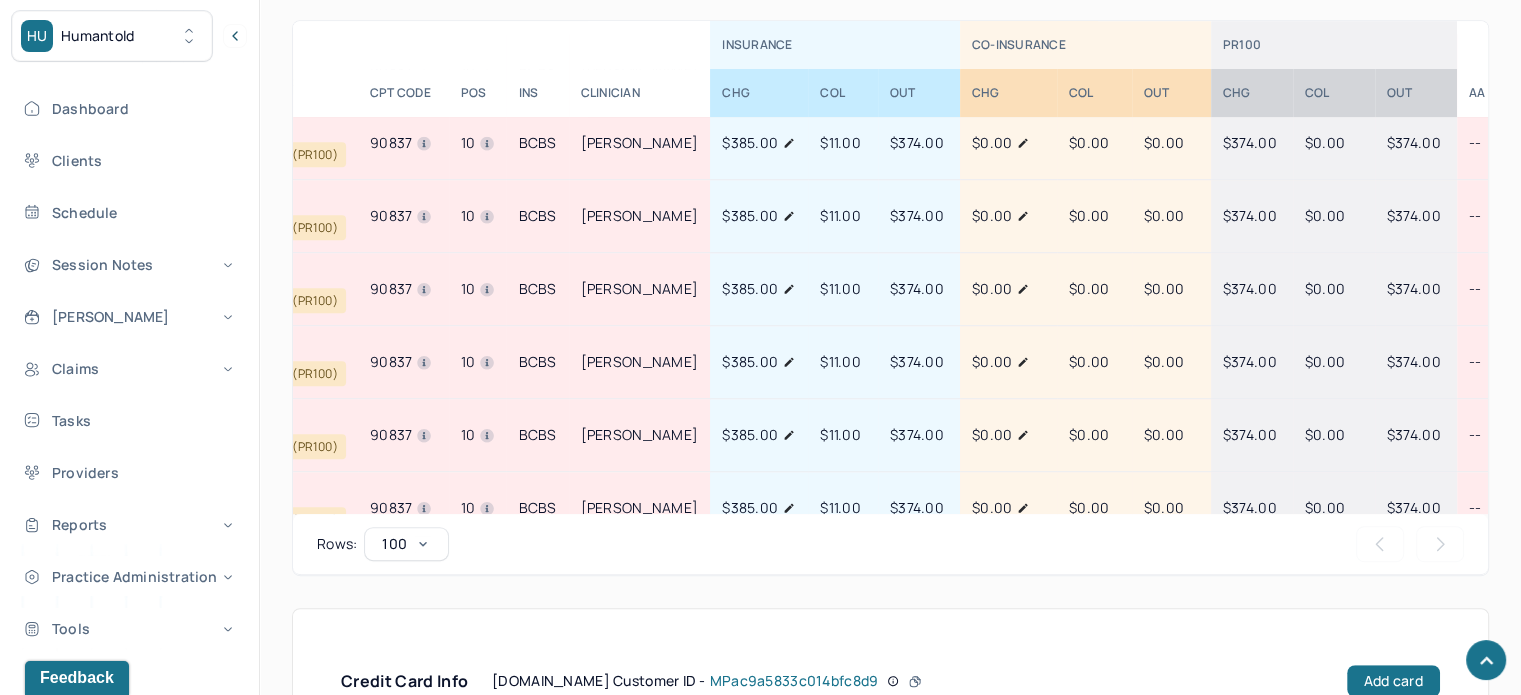 scroll, scrollTop: 0, scrollLeft: 212, axis: horizontal 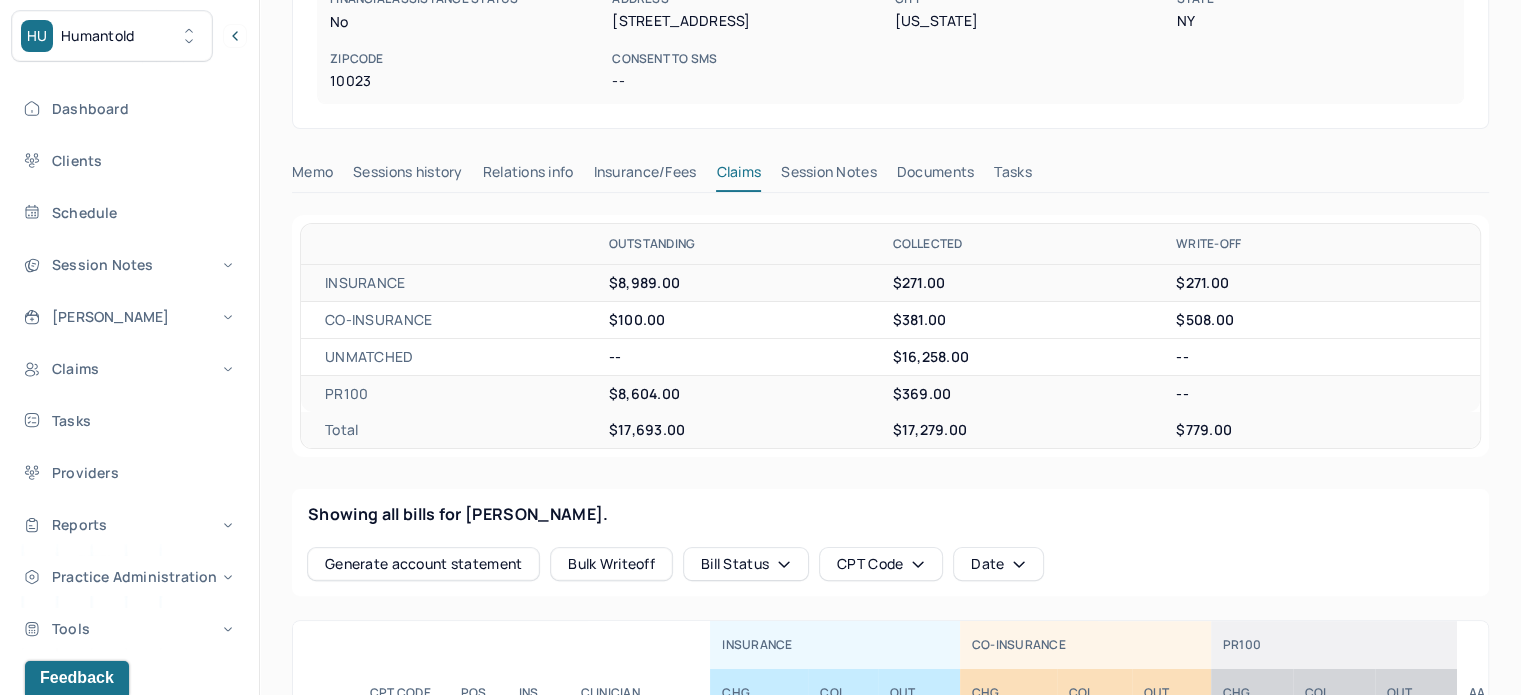 click on "Showing all bills for [PERSON_NAME]." at bounding box center [890, 514] 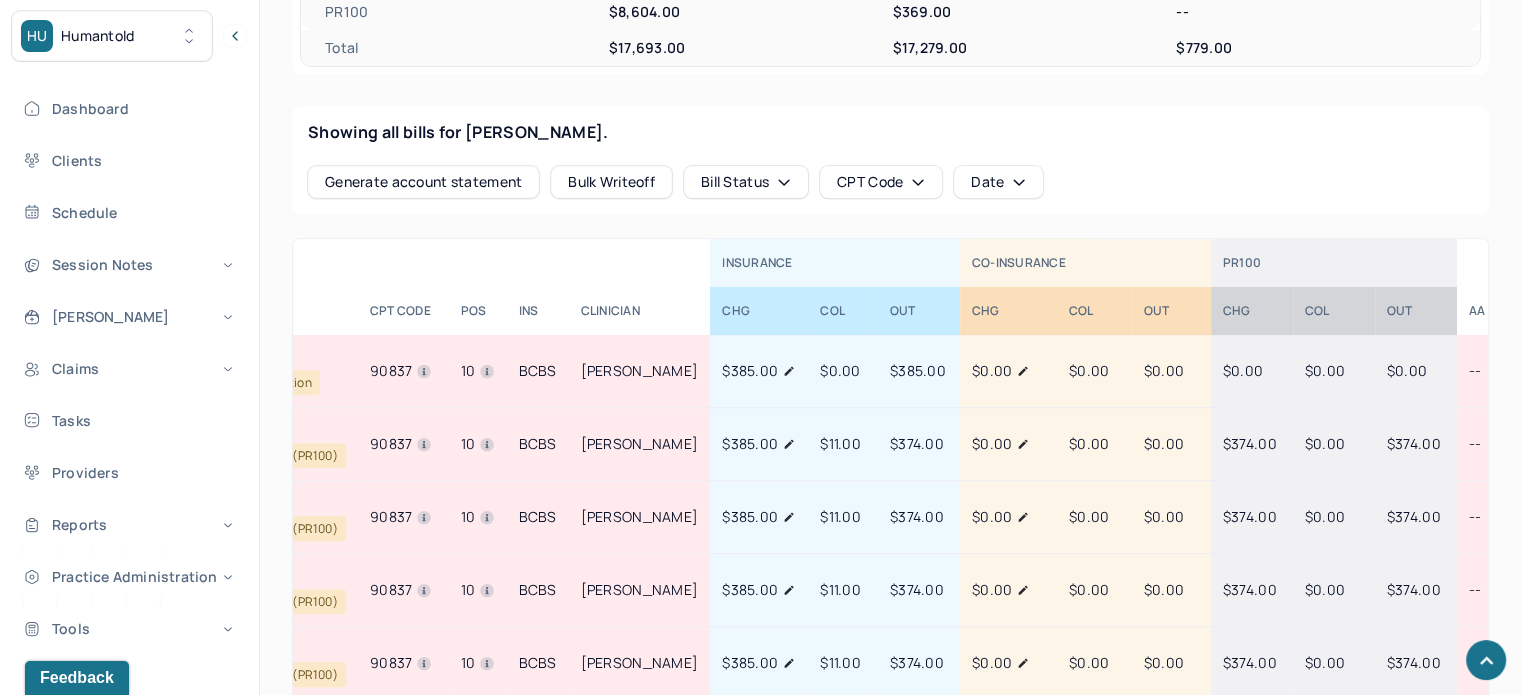 scroll, scrollTop: 900, scrollLeft: 0, axis: vertical 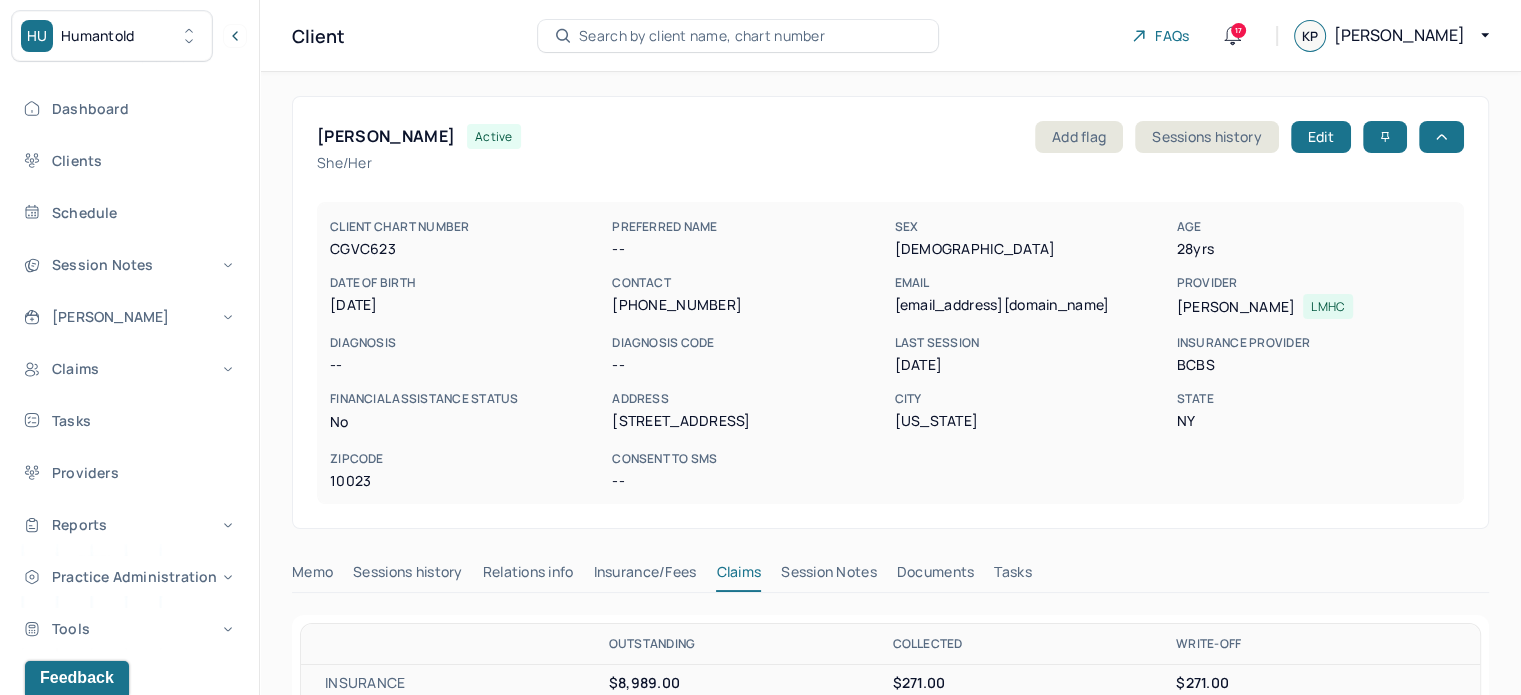 click on "Search by client name, chart number" at bounding box center [702, 36] 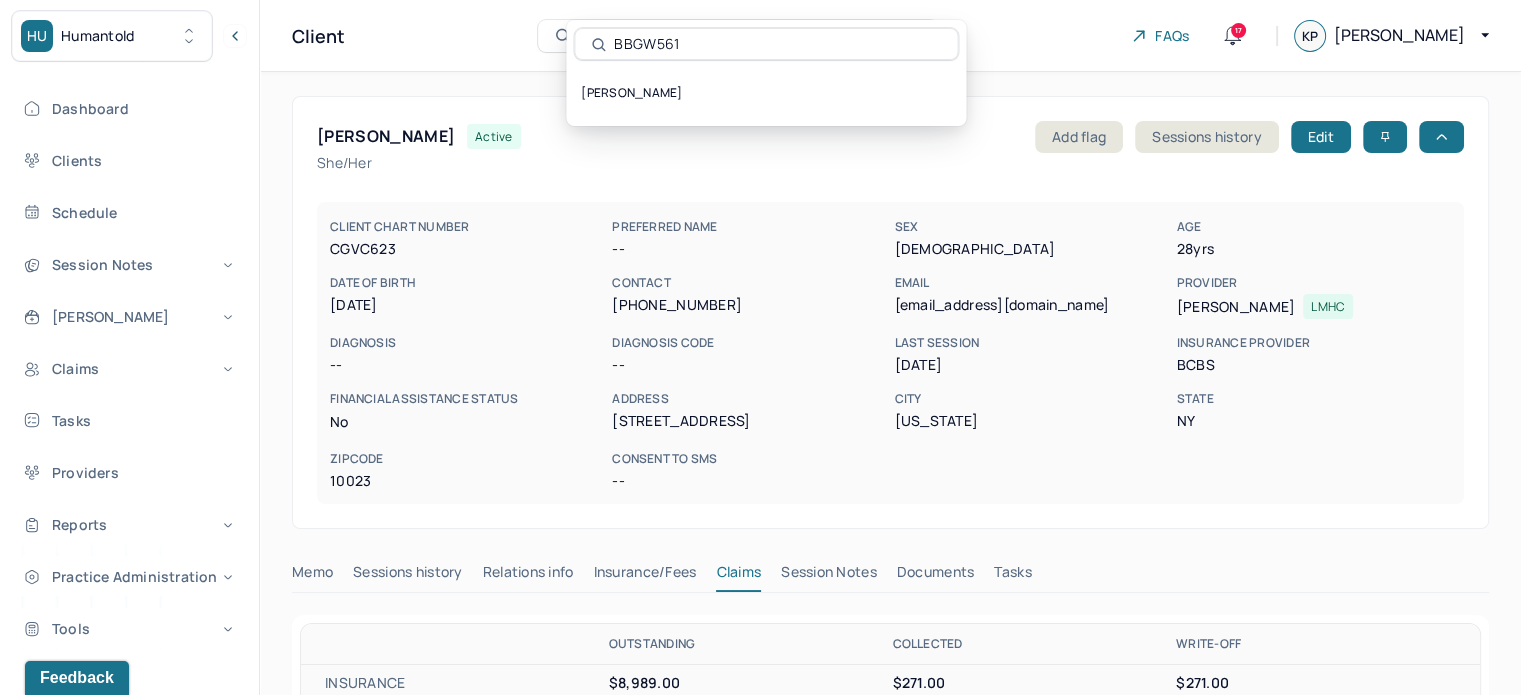 type on "BBGW561" 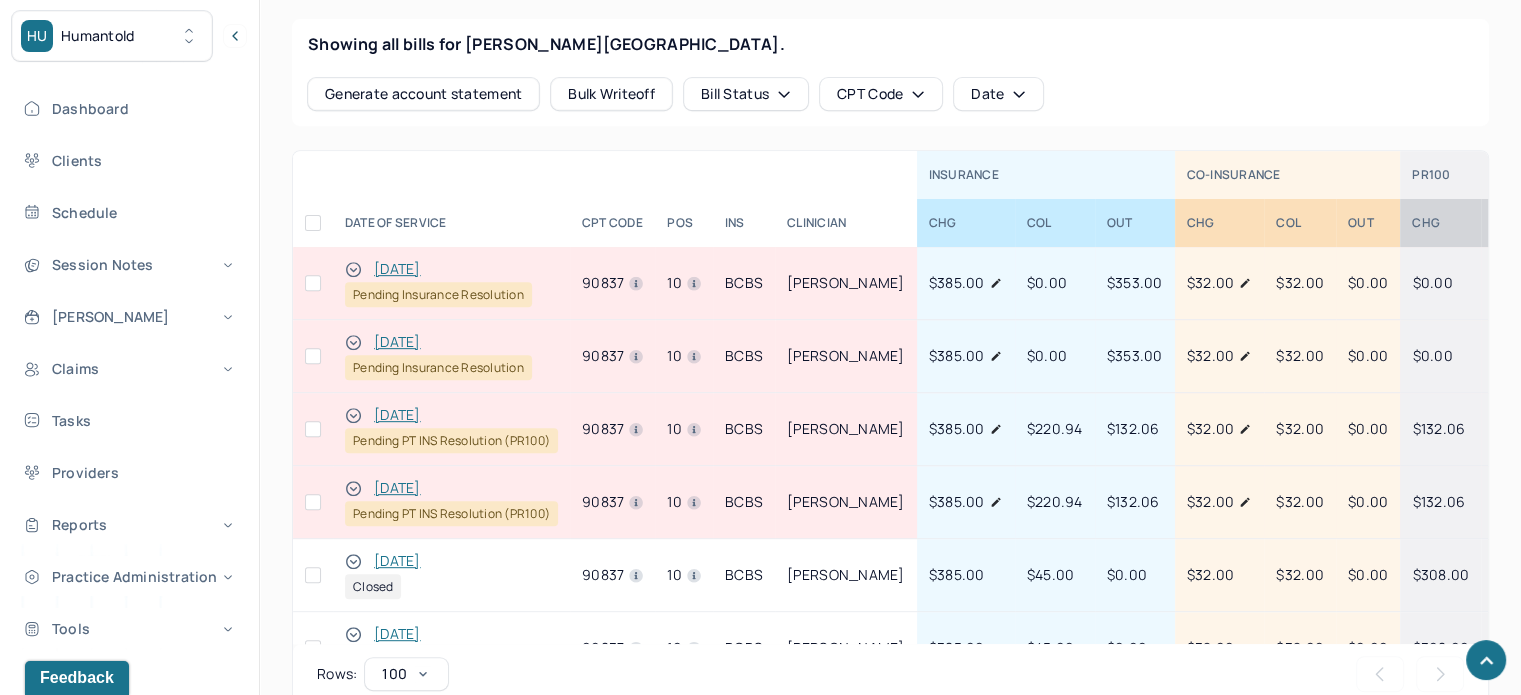 scroll, scrollTop: 900, scrollLeft: 0, axis: vertical 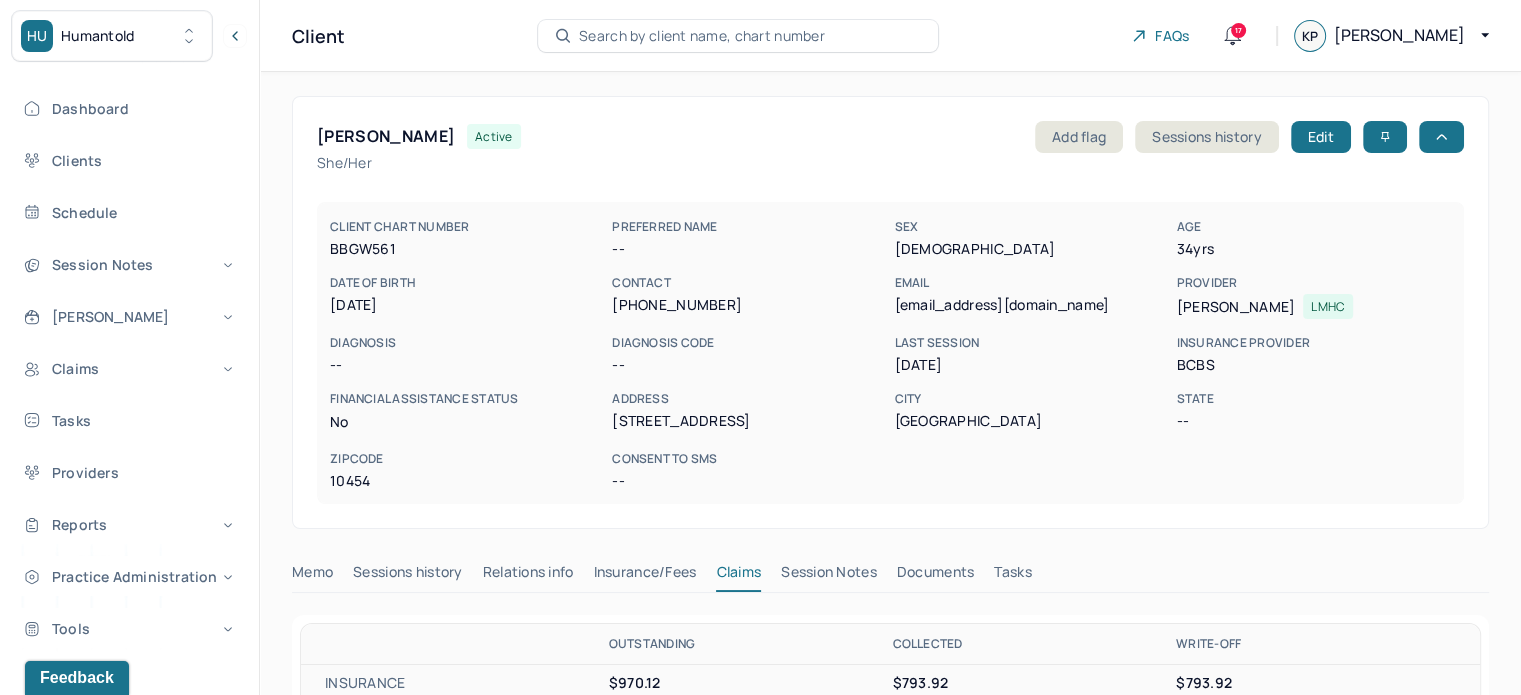 click on "Search by client name, chart number" at bounding box center [702, 36] 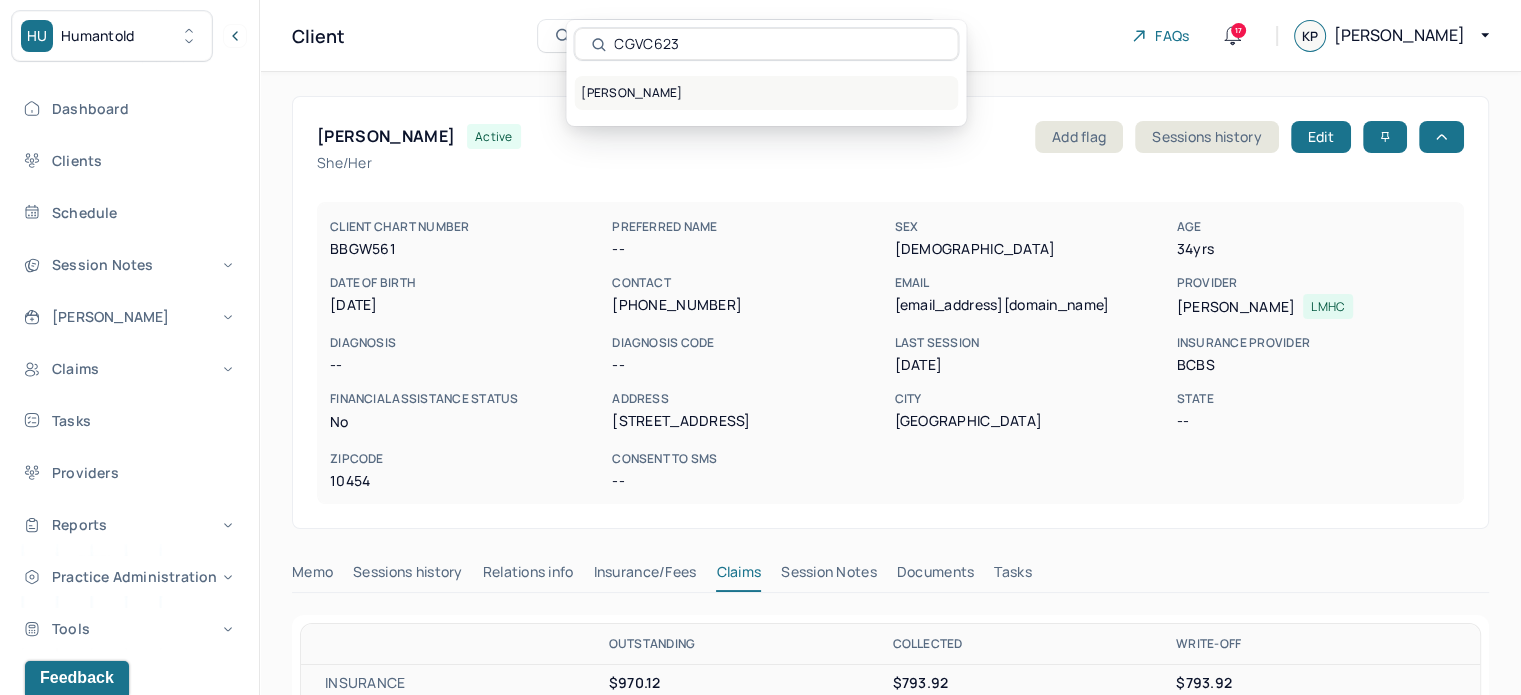 drag, startPoint x: 654, startPoint y: 35, endPoint x: 713, endPoint y: 79, distance: 73.60027 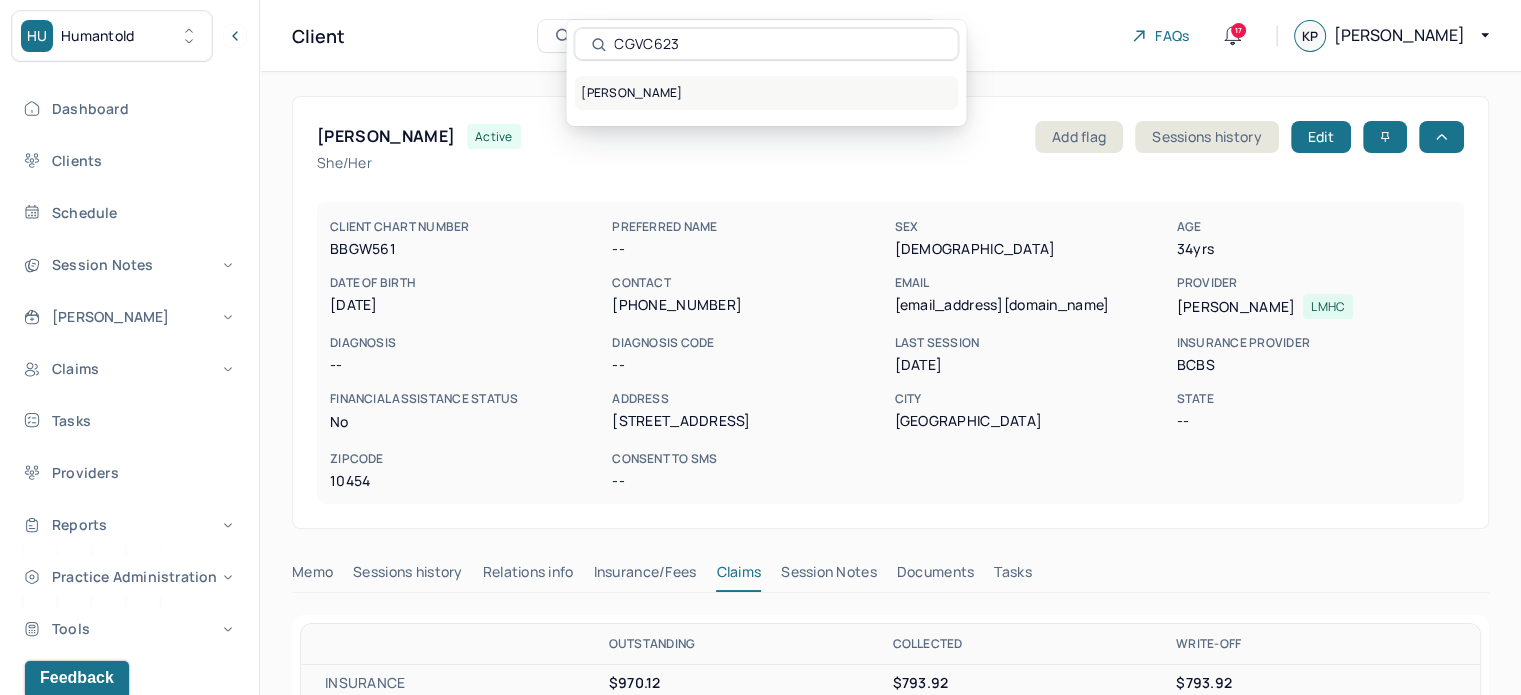 type on "CGVC623" 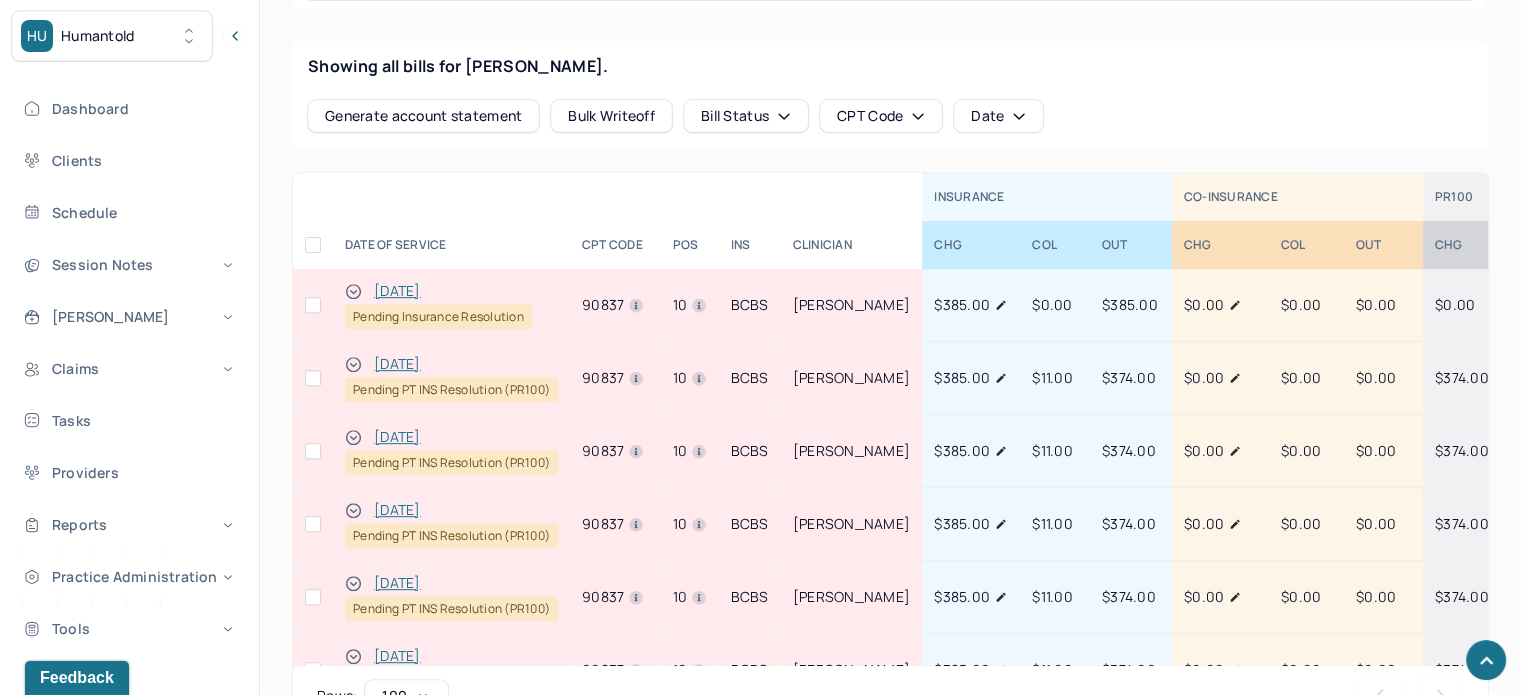 scroll, scrollTop: 900, scrollLeft: 0, axis: vertical 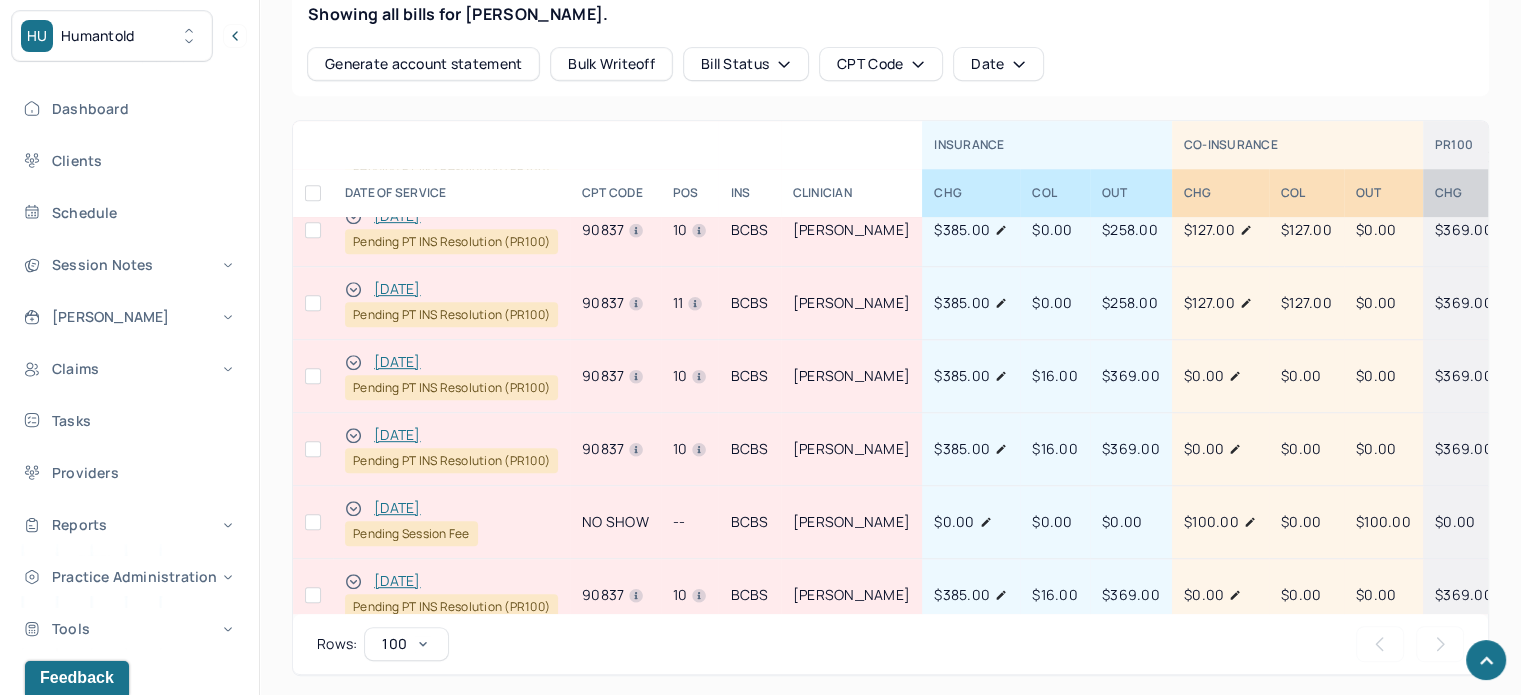 click on "[PERSON_NAME]" at bounding box center [852, 449] 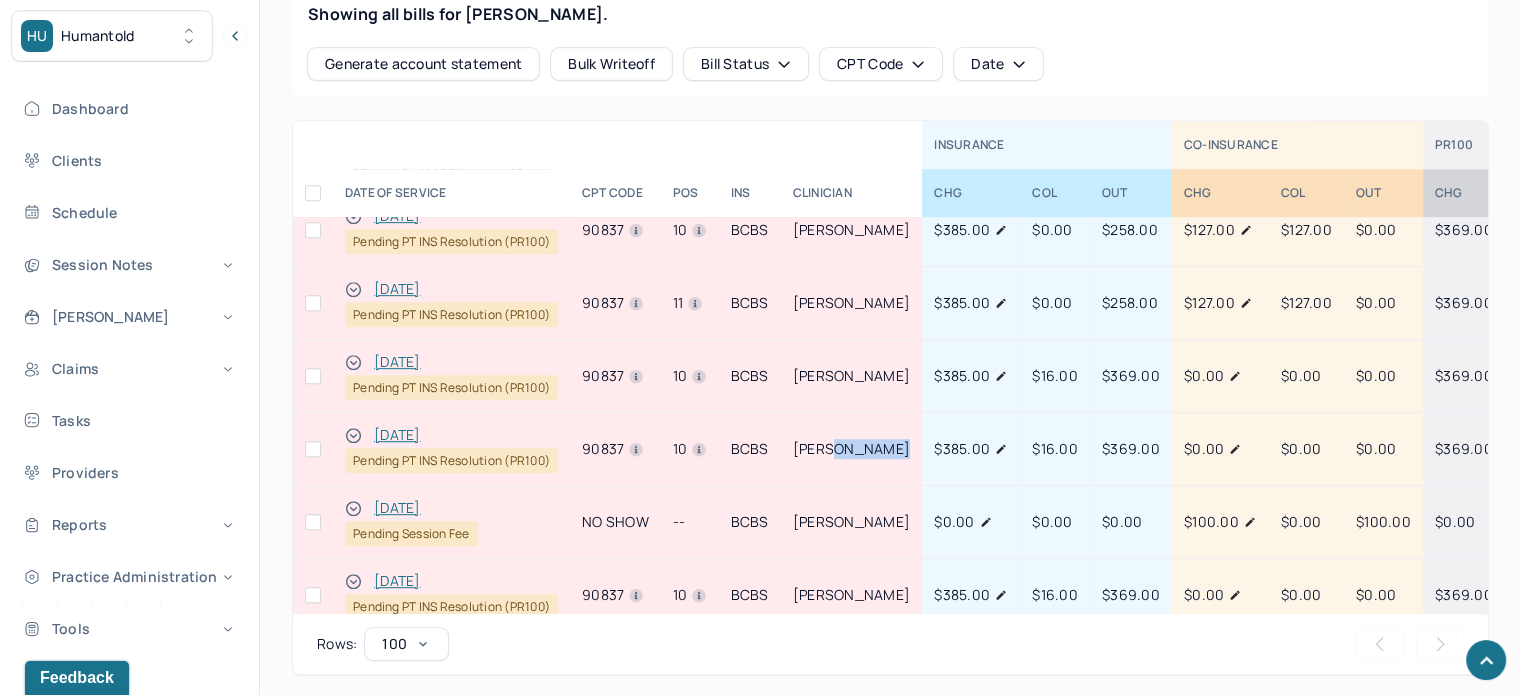 click on "[PERSON_NAME]" at bounding box center [852, 449] 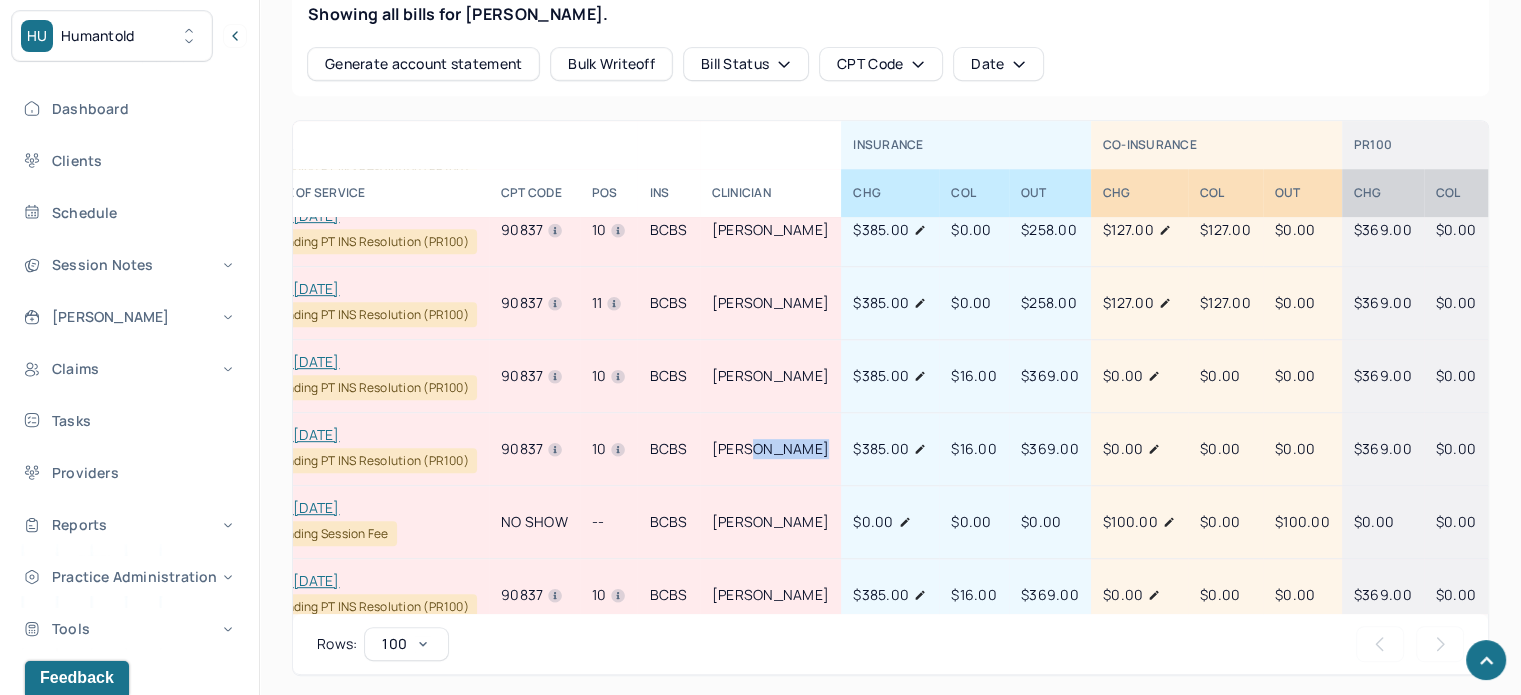 scroll, scrollTop: 1483, scrollLeft: 0, axis: vertical 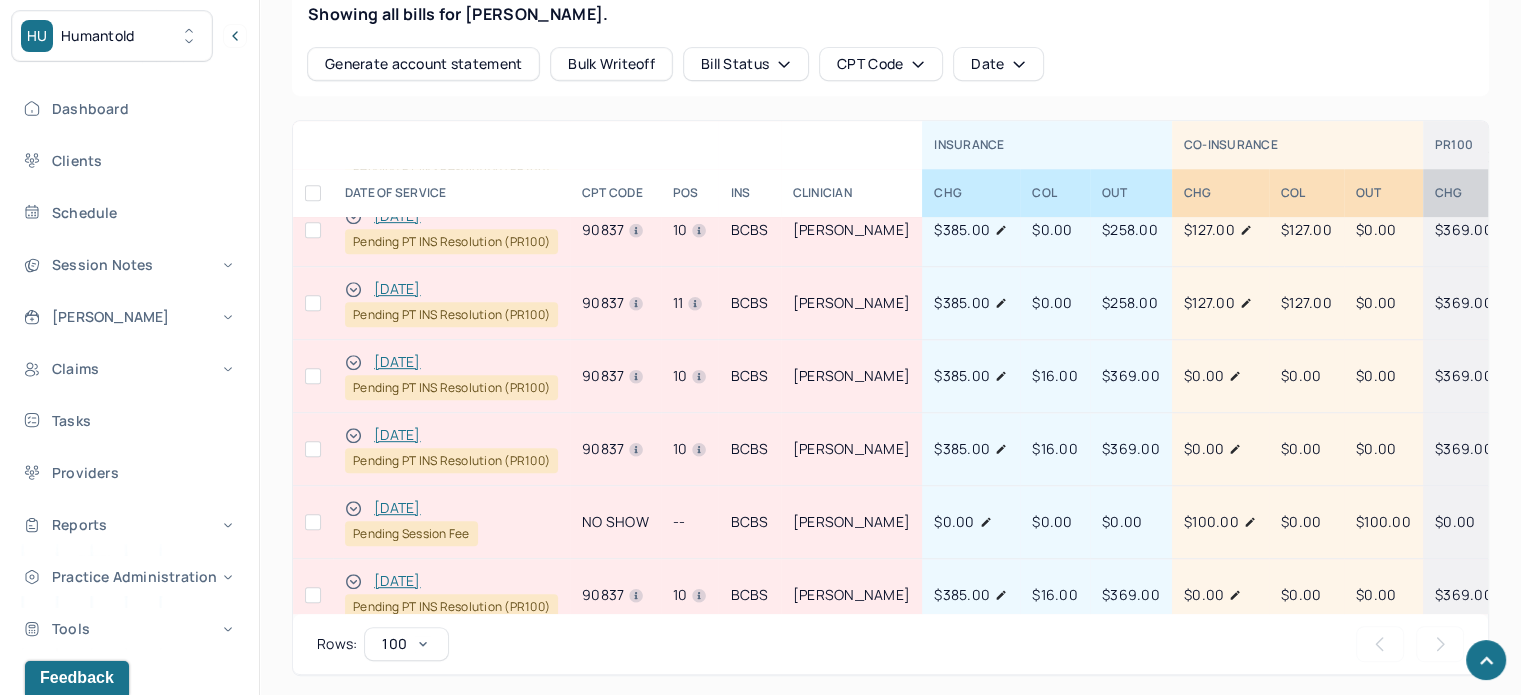 click on "[PERSON_NAME]" at bounding box center (852, 376) 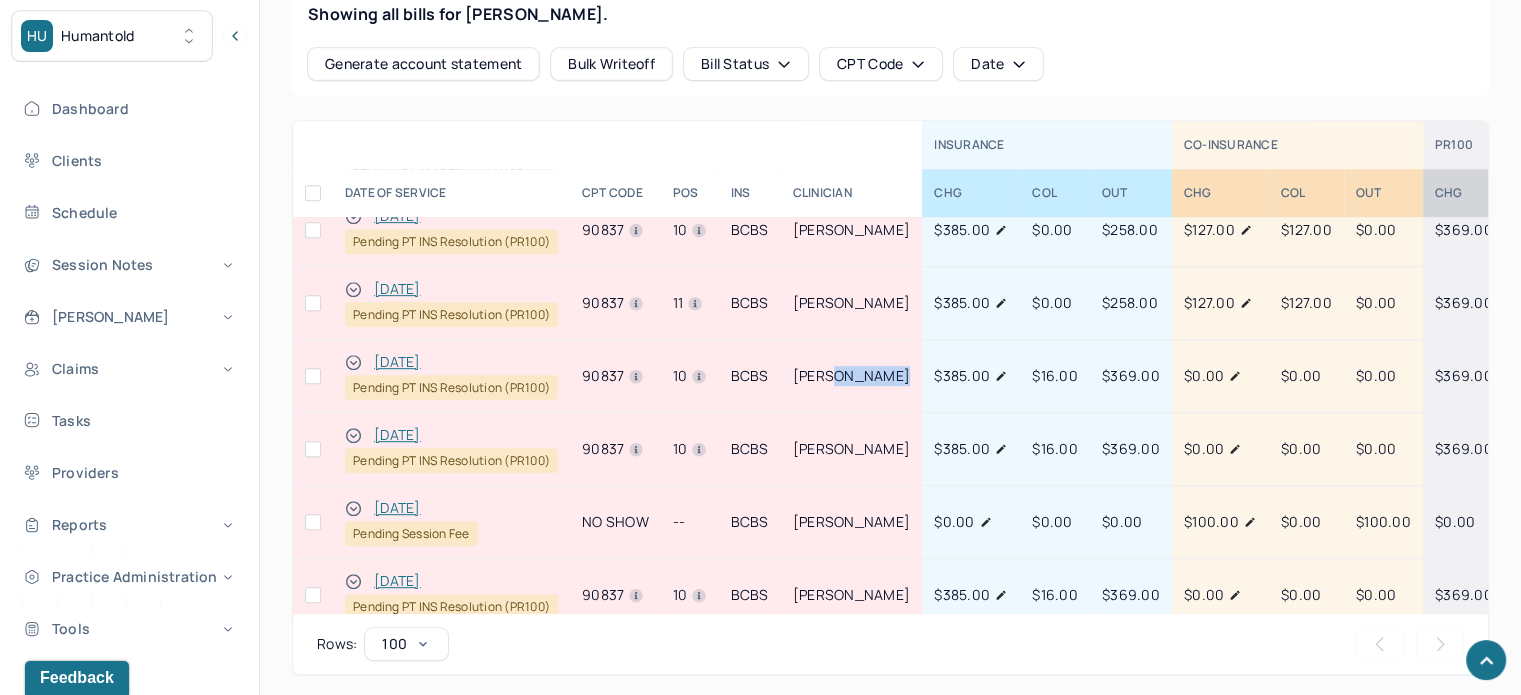 click on "[PERSON_NAME]" at bounding box center [852, 376] 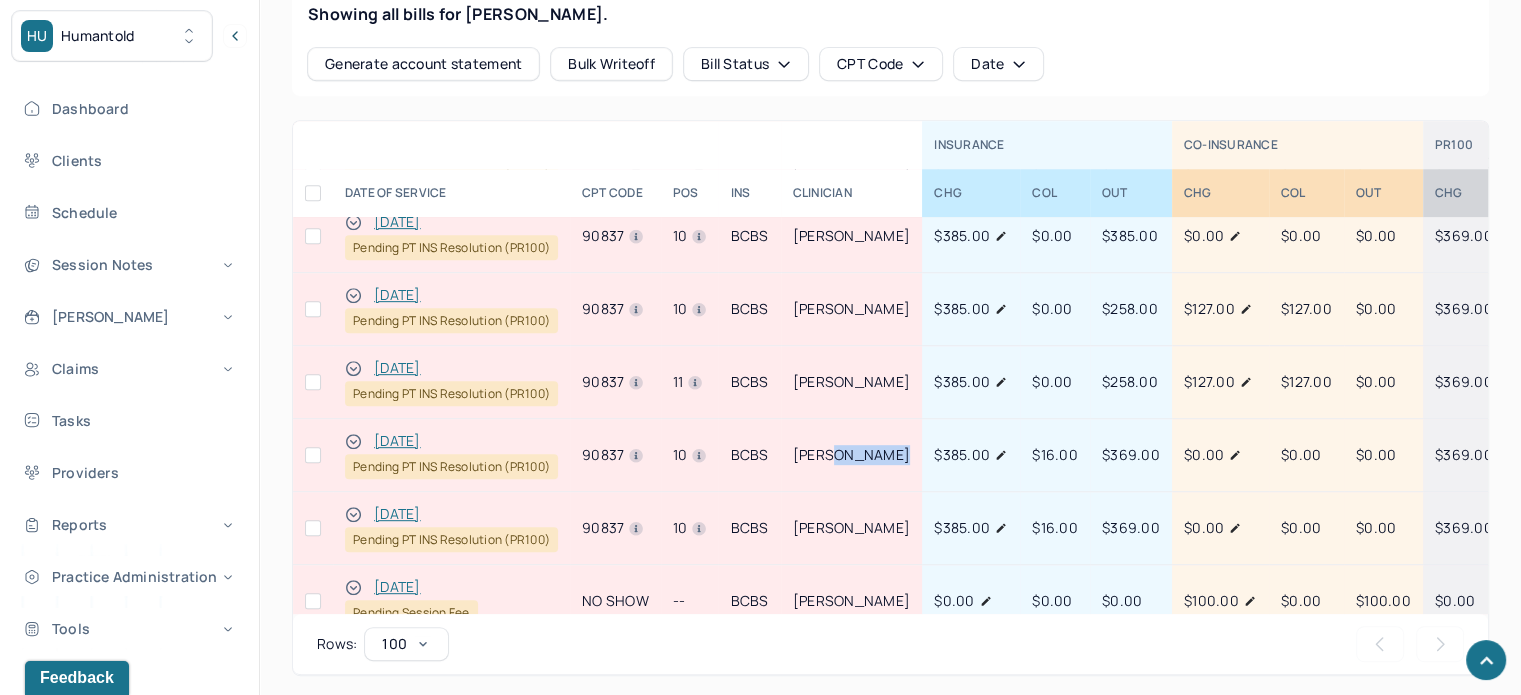 scroll, scrollTop: 1383, scrollLeft: 0, axis: vertical 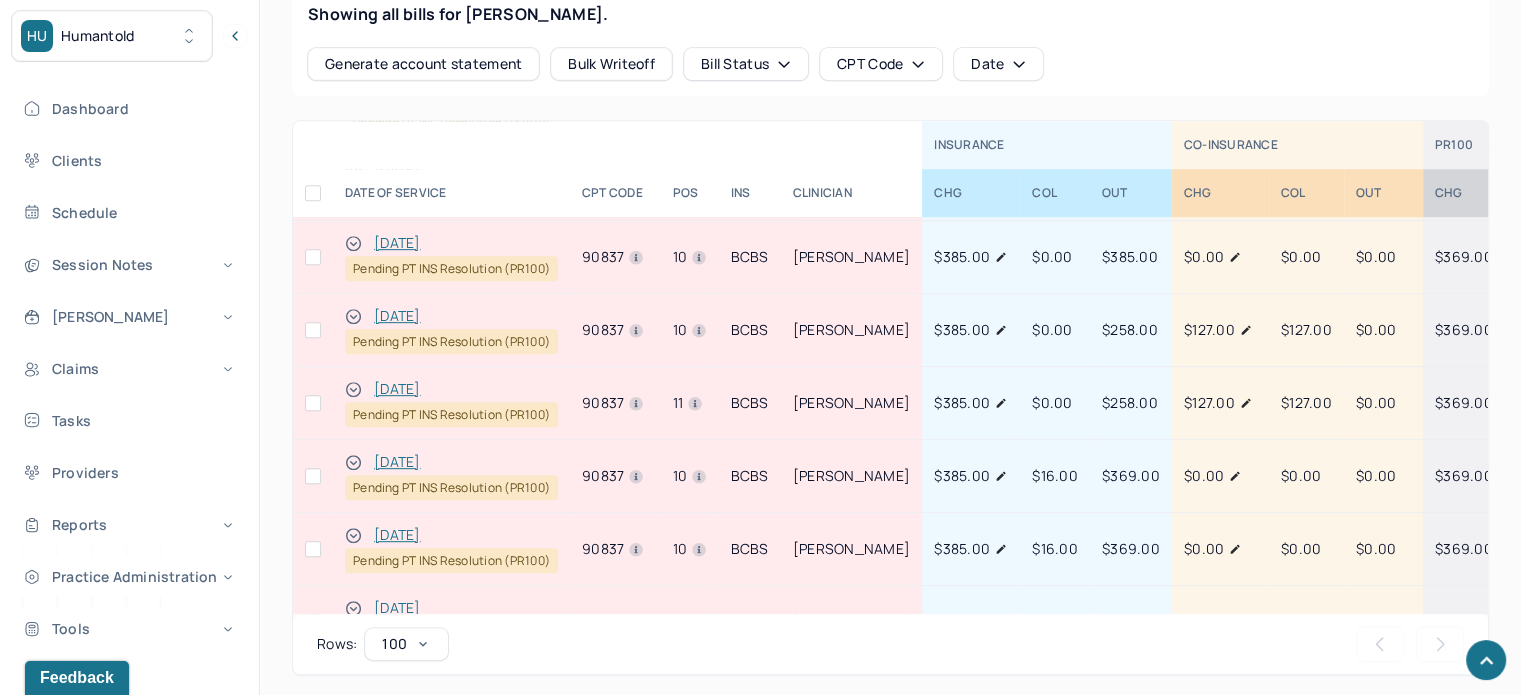 click on "[PERSON_NAME]" at bounding box center (852, 403) 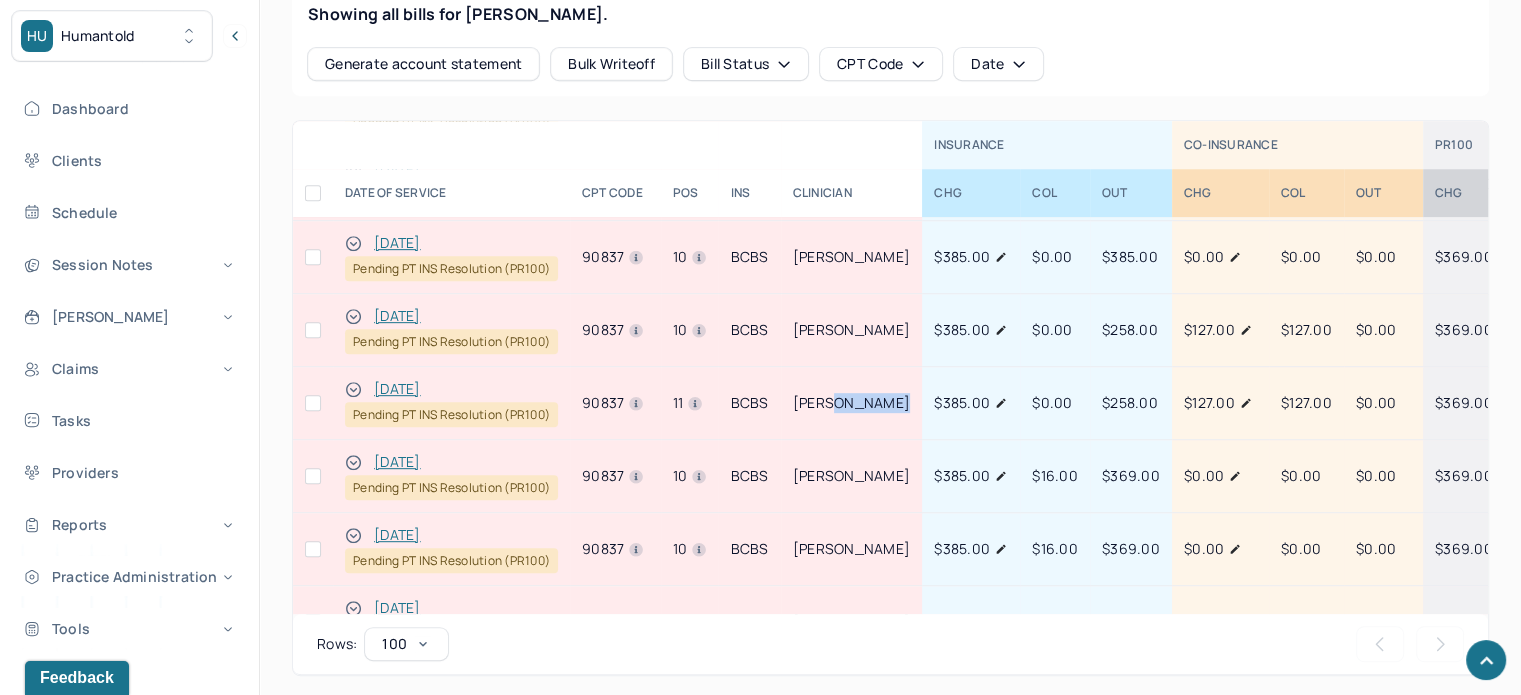click on "[PERSON_NAME]" at bounding box center (852, 403) 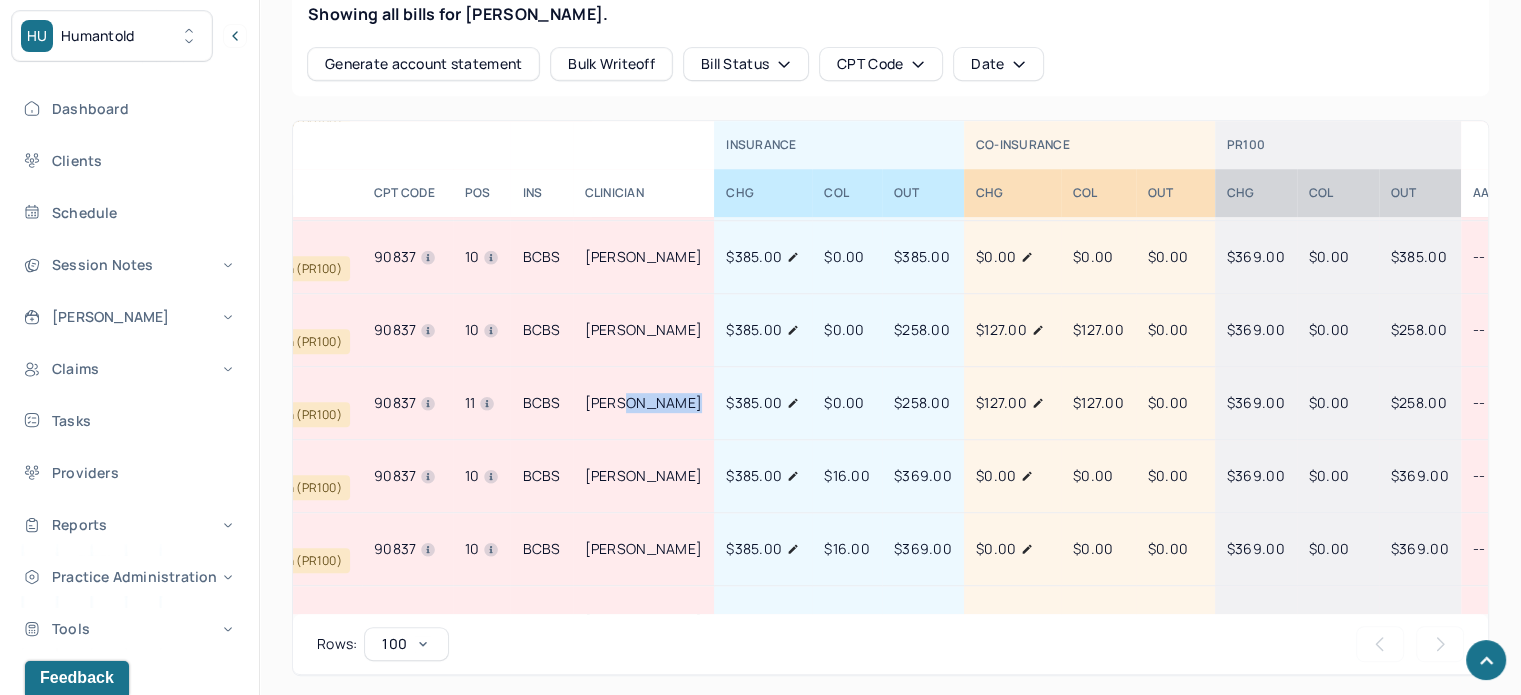 scroll, scrollTop: 1383, scrollLeft: 212, axis: both 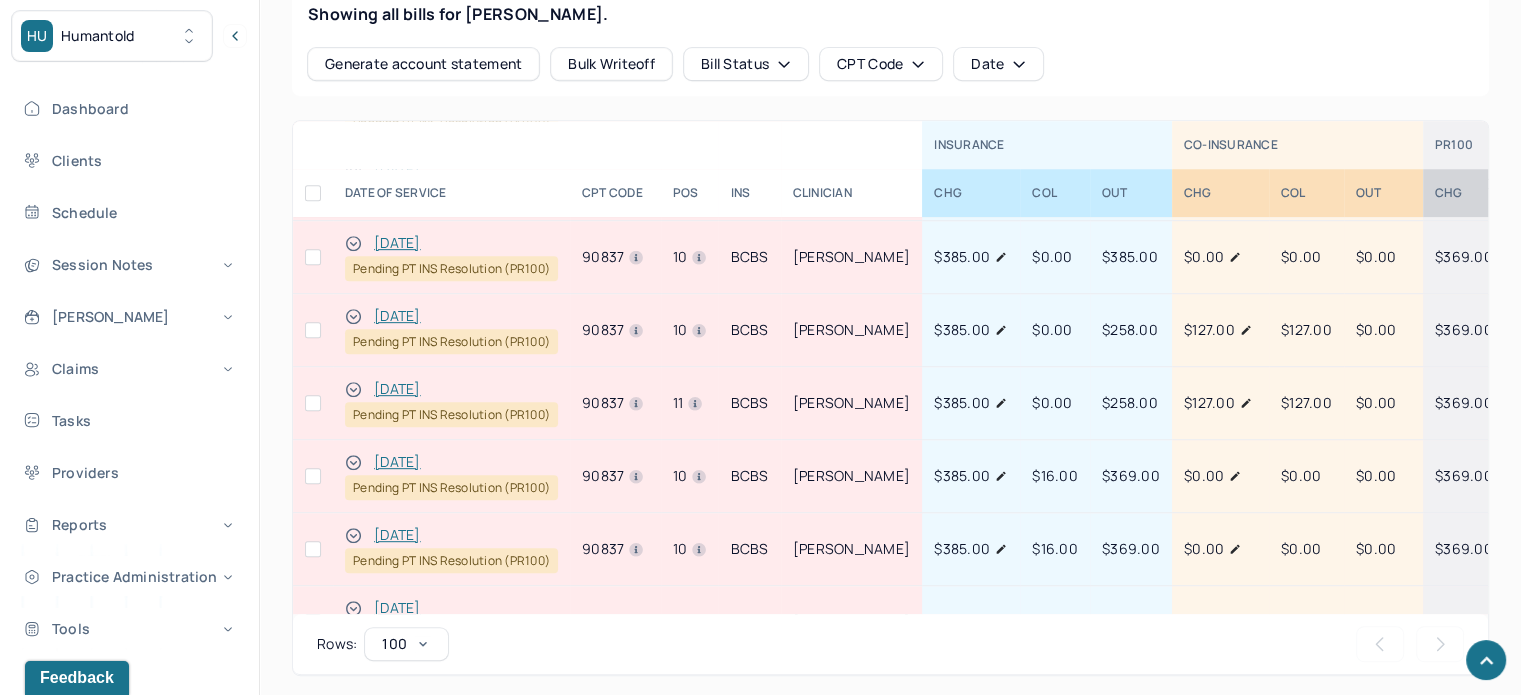 click on "[PERSON_NAME]" at bounding box center (852, 330) 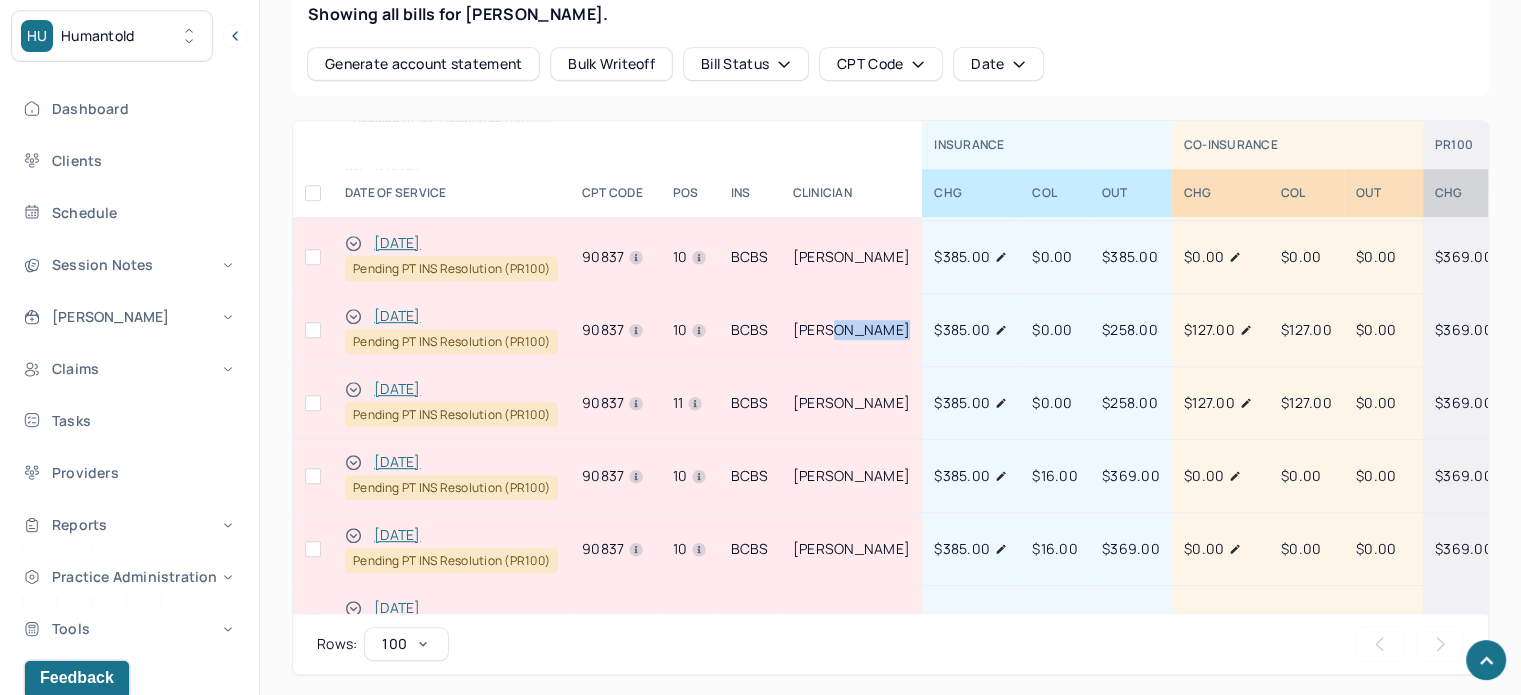click on "[PERSON_NAME]" at bounding box center (852, 330) 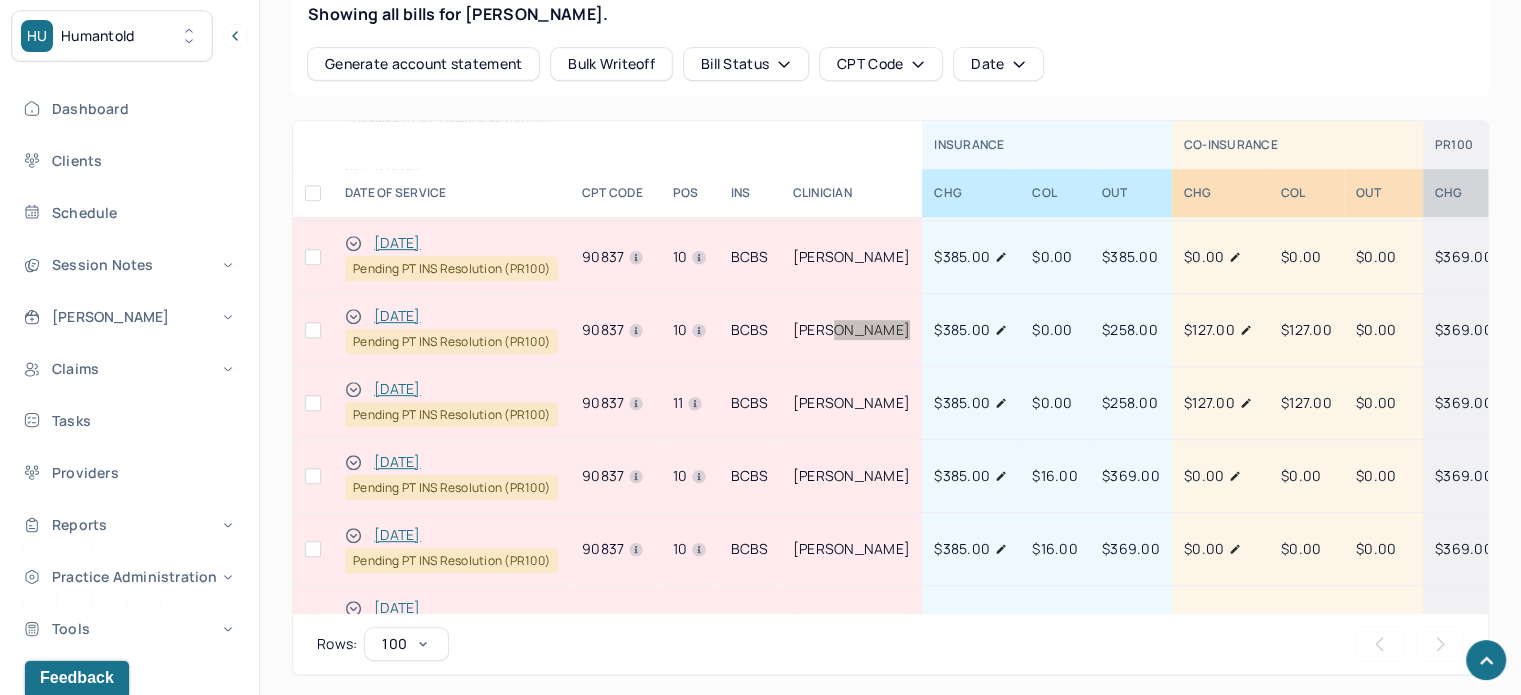 scroll, scrollTop: 1283, scrollLeft: 0, axis: vertical 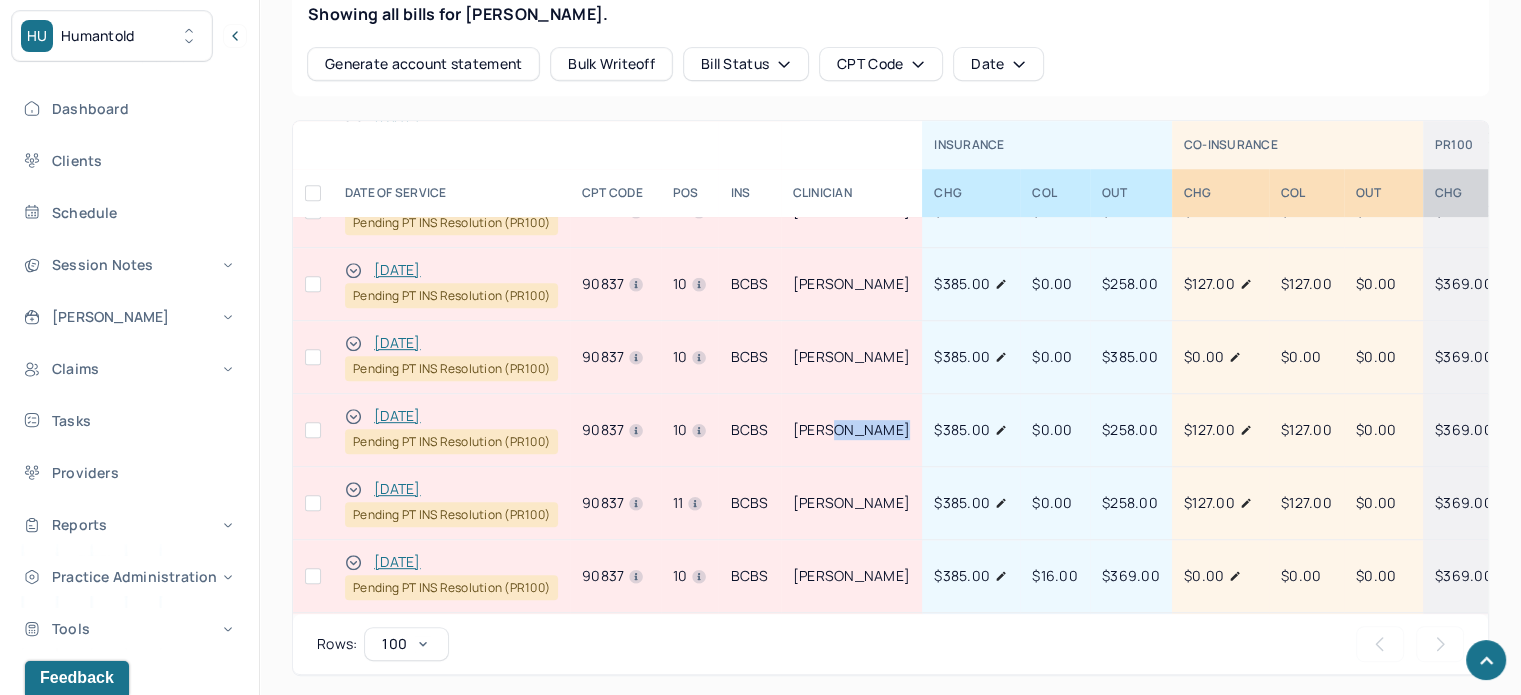 click on "[PERSON_NAME]" at bounding box center (852, 357) 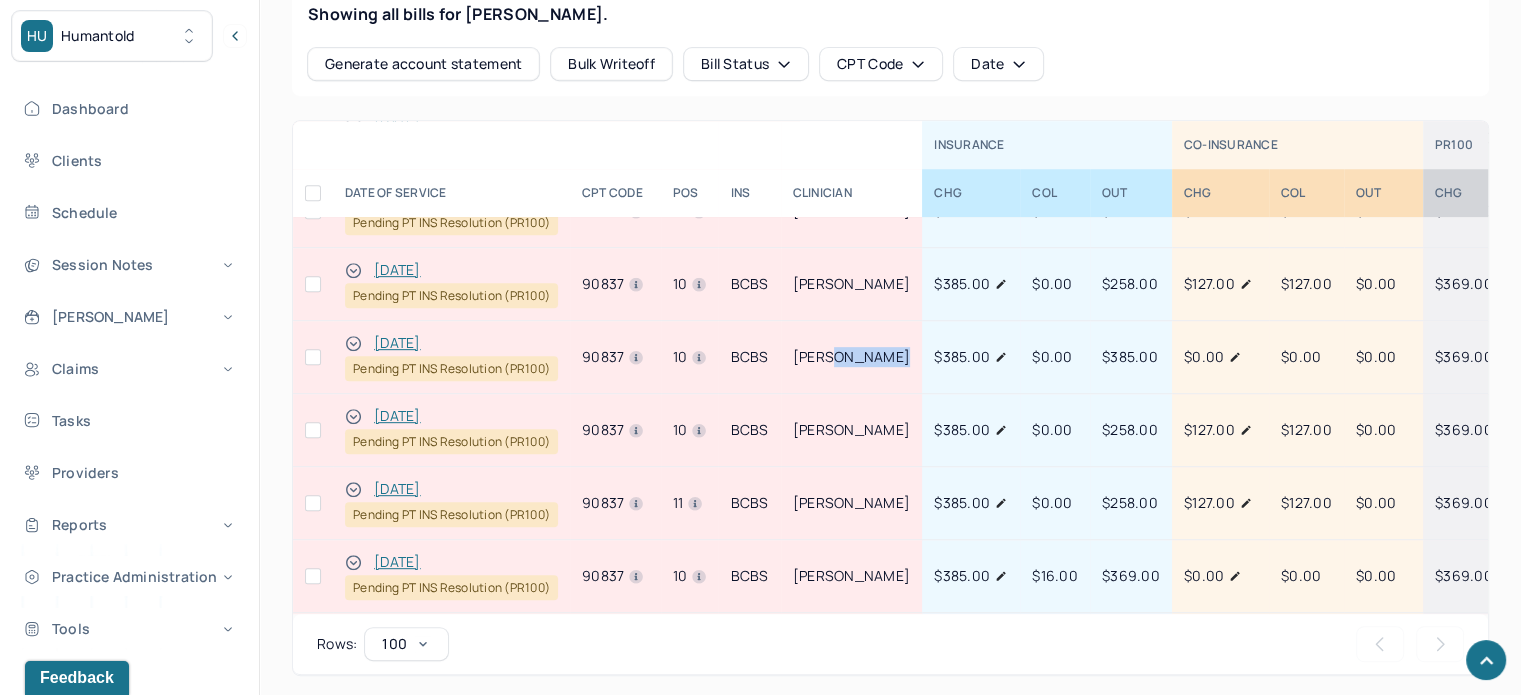click on "[PERSON_NAME]" at bounding box center (852, 357) 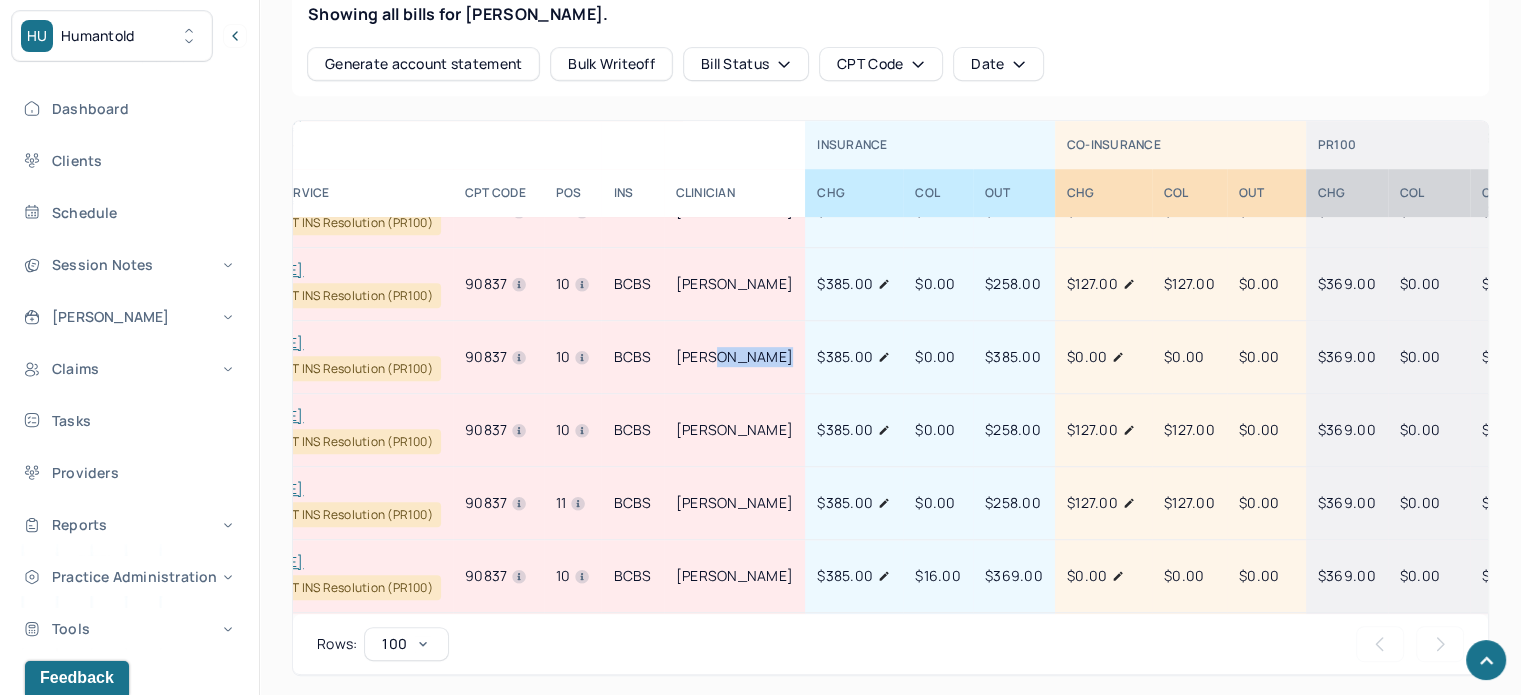 scroll, scrollTop: 1283, scrollLeft: 0, axis: vertical 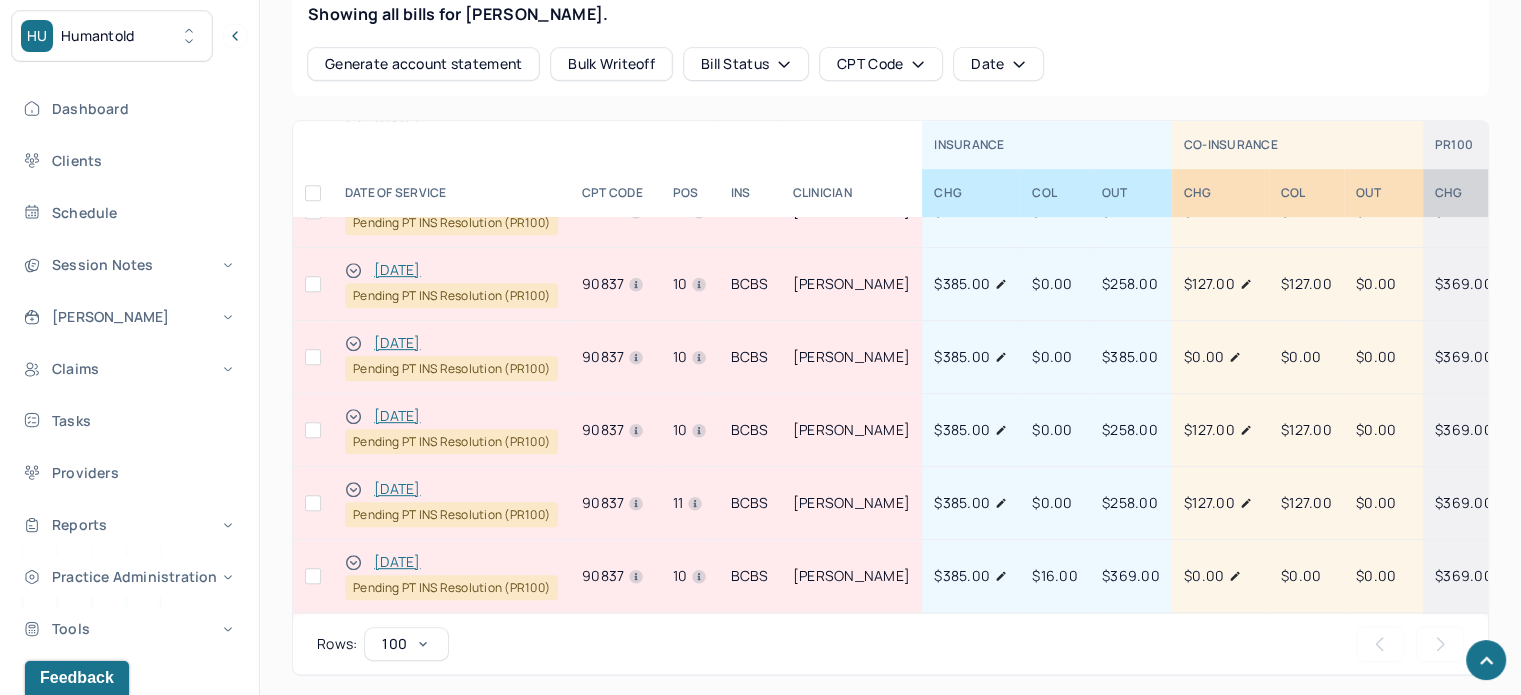 click on "[PERSON_NAME]" at bounding box center (852, 284) 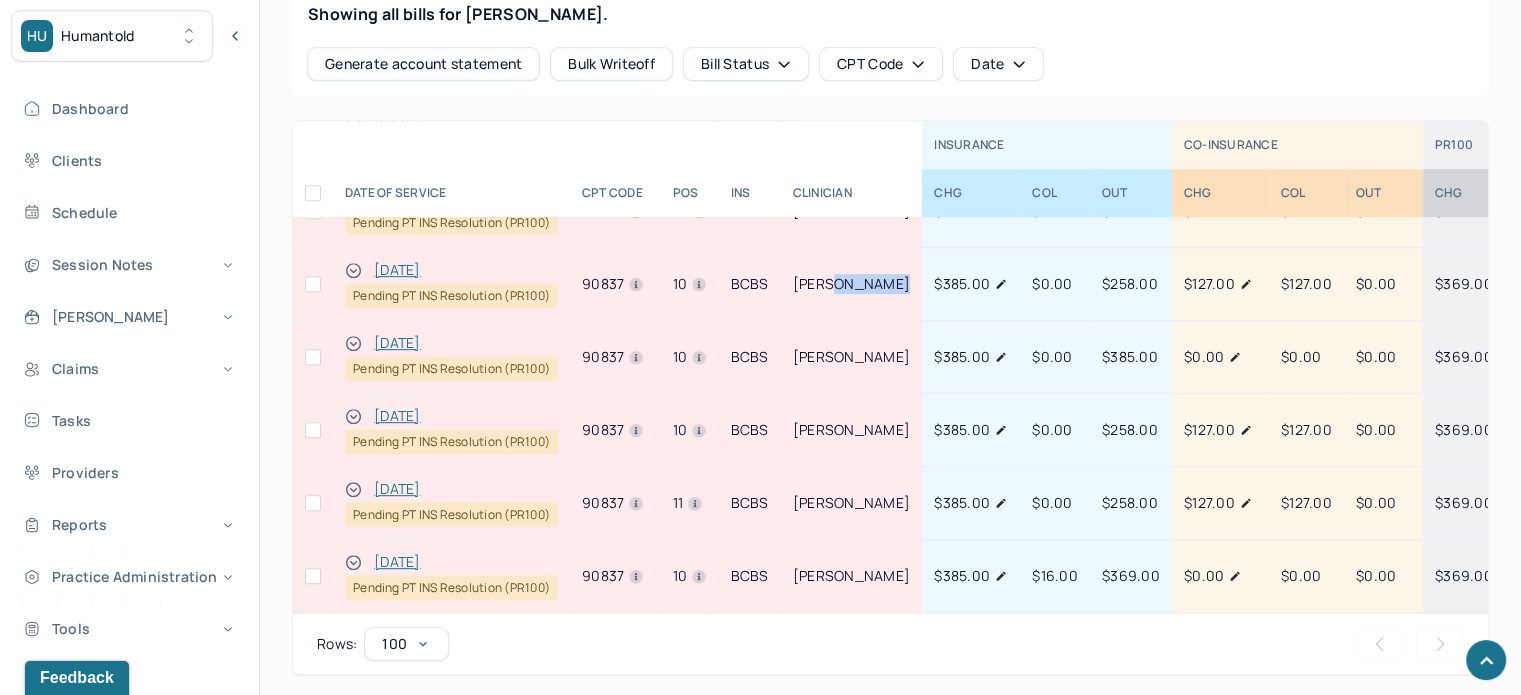 click on "[PERSON_NAME]" at bounding box center (852, 284) 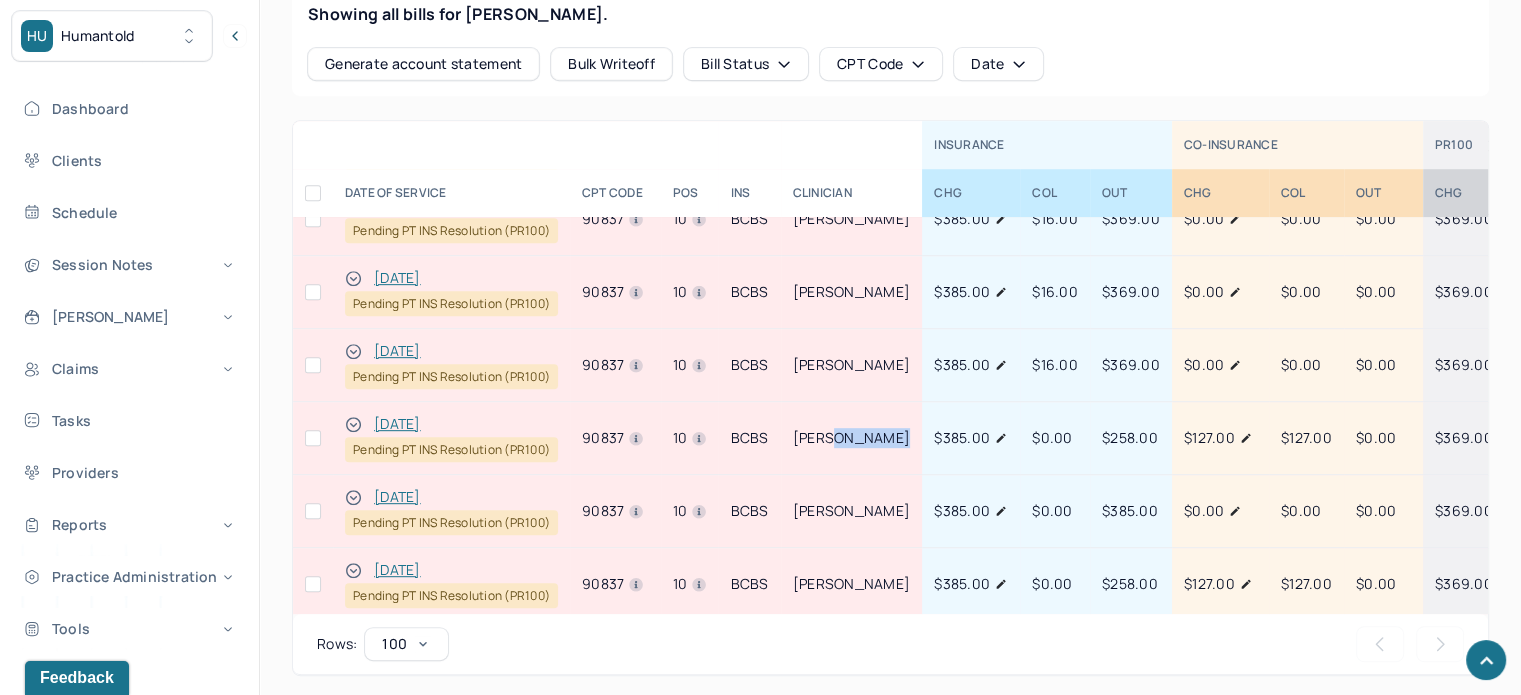 scroll, scrollTop: 1083, scrollLeft: 0, axis: vertical 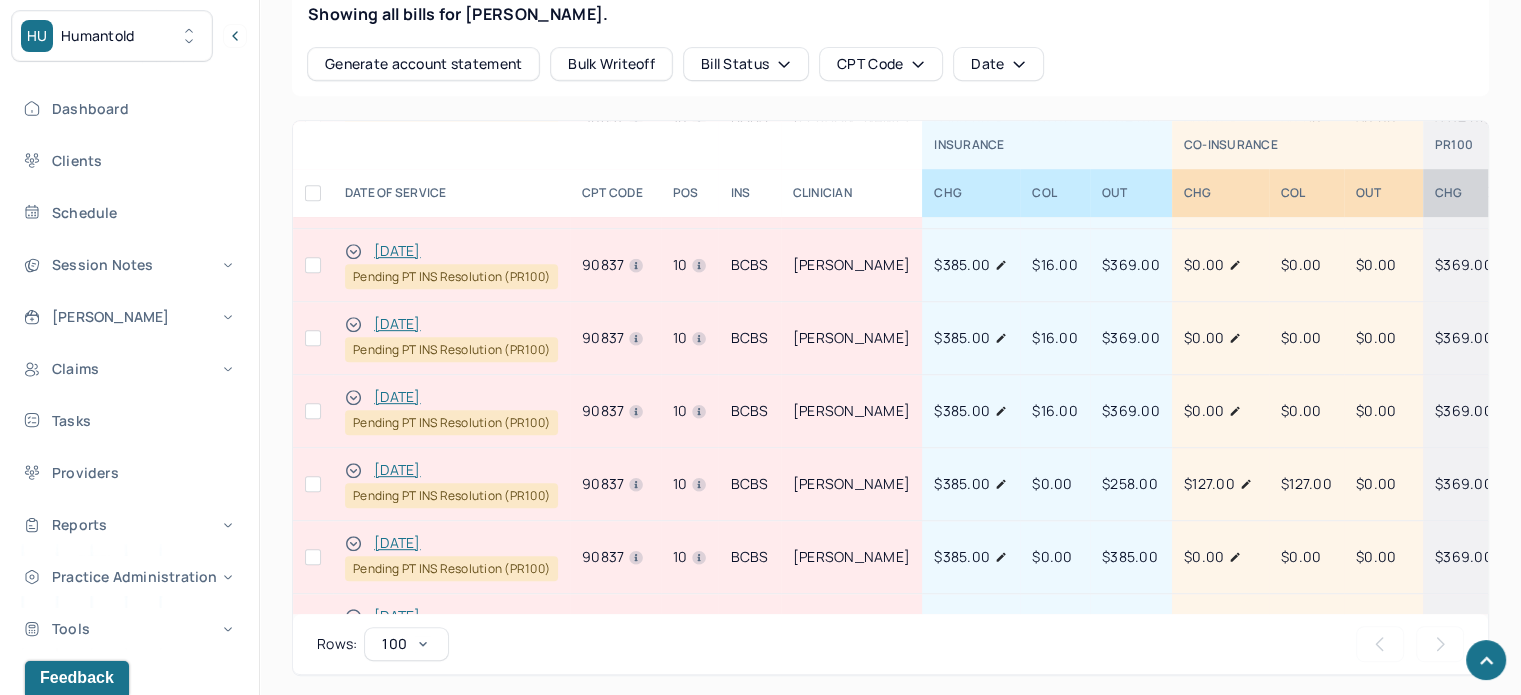 click on "[PERSON_NAME]" at bounding box center (852, 411) 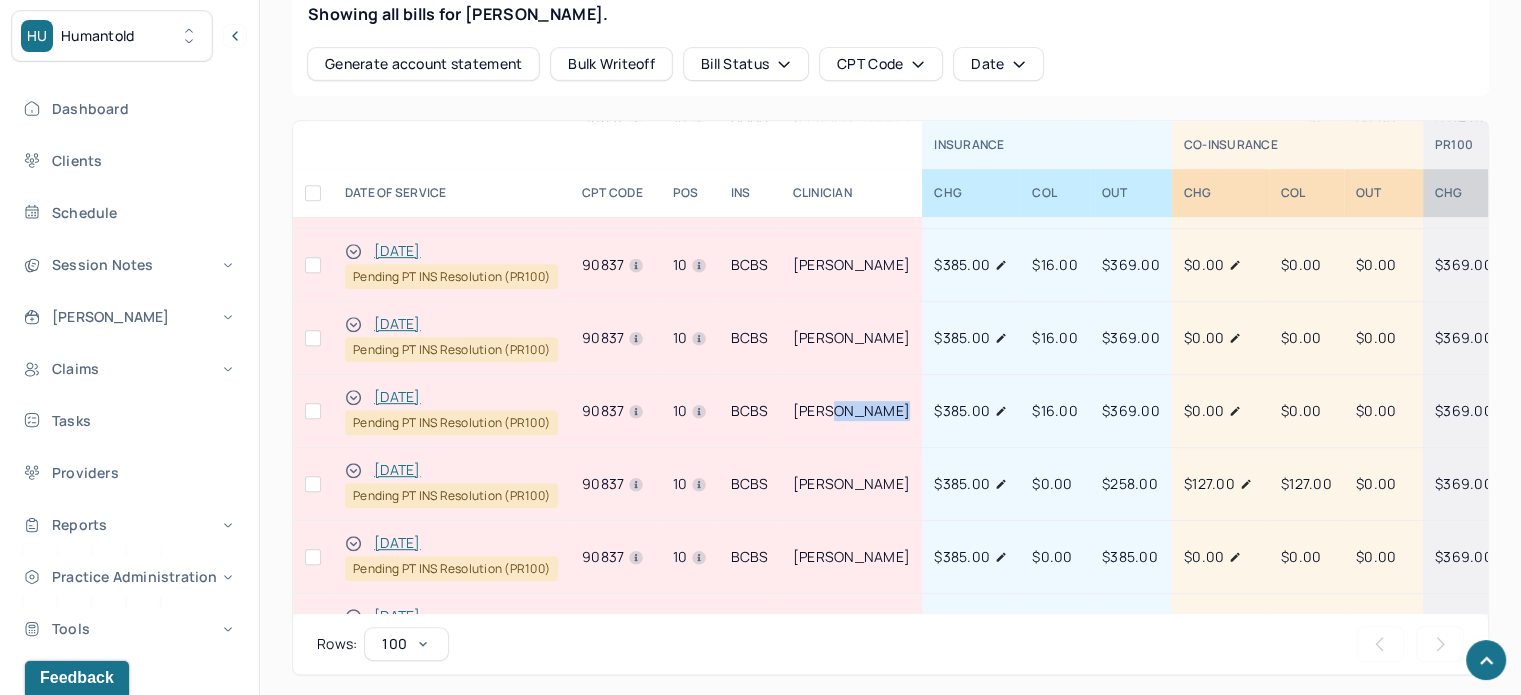click on "[PERSON_NAME]" at bounding box center [852, 411] 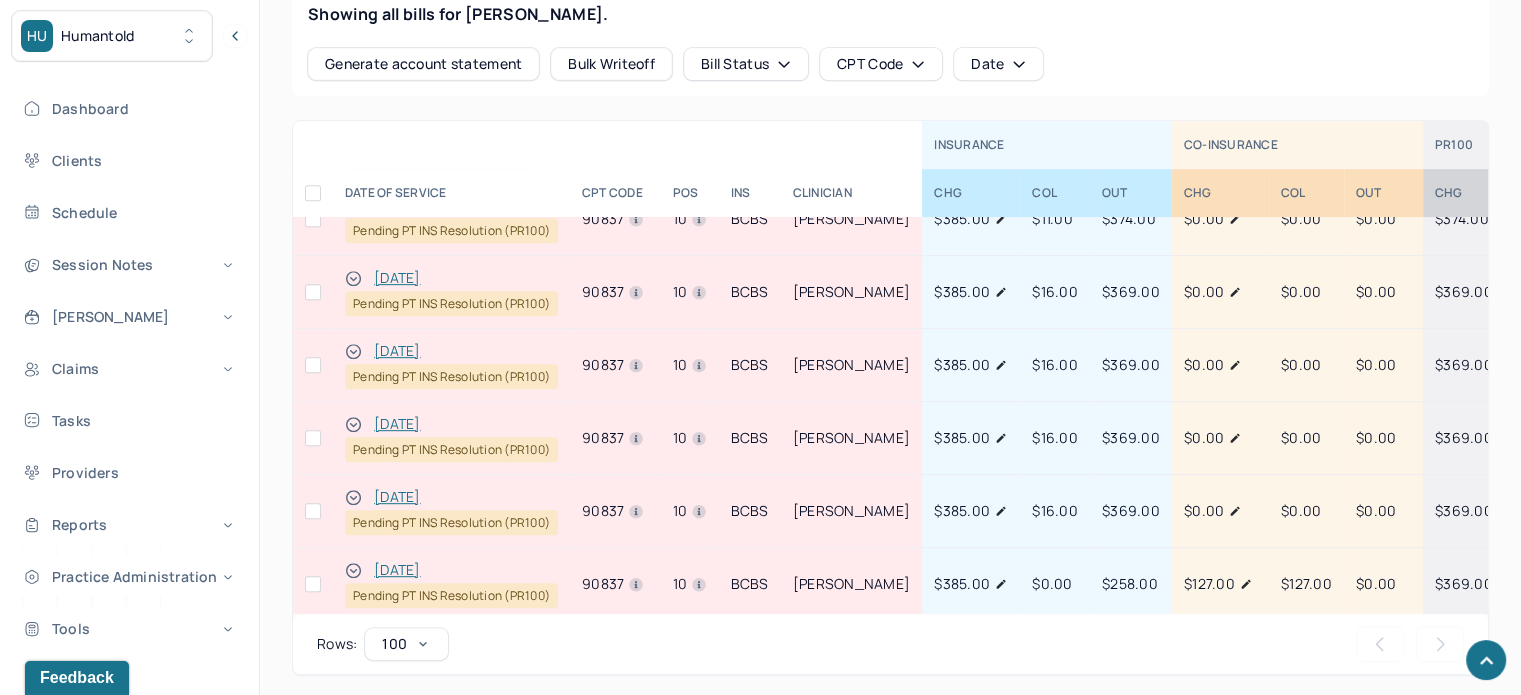 click on "[PERSON_NAME]" at bounding box center [852, 438] 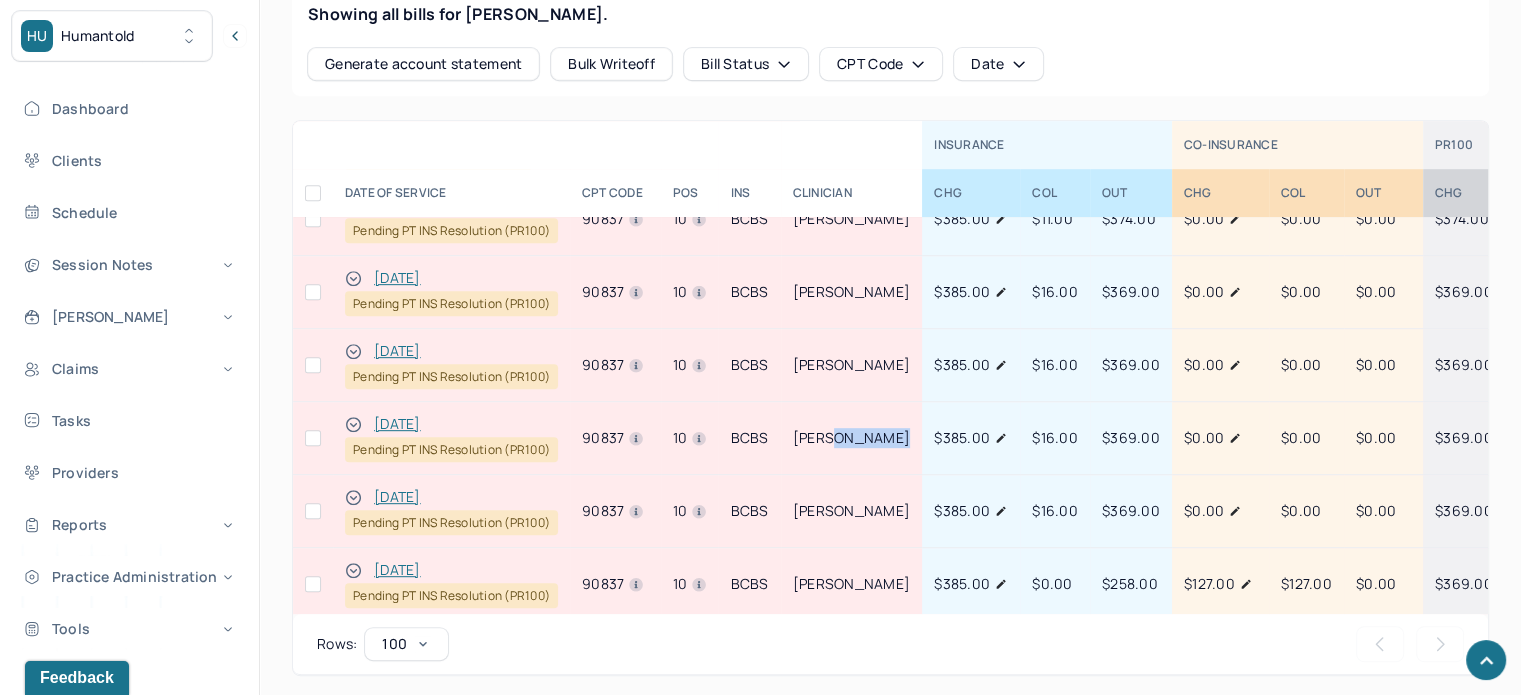 click on "[PERSON_NAME]" at bounding box center [852, 438] 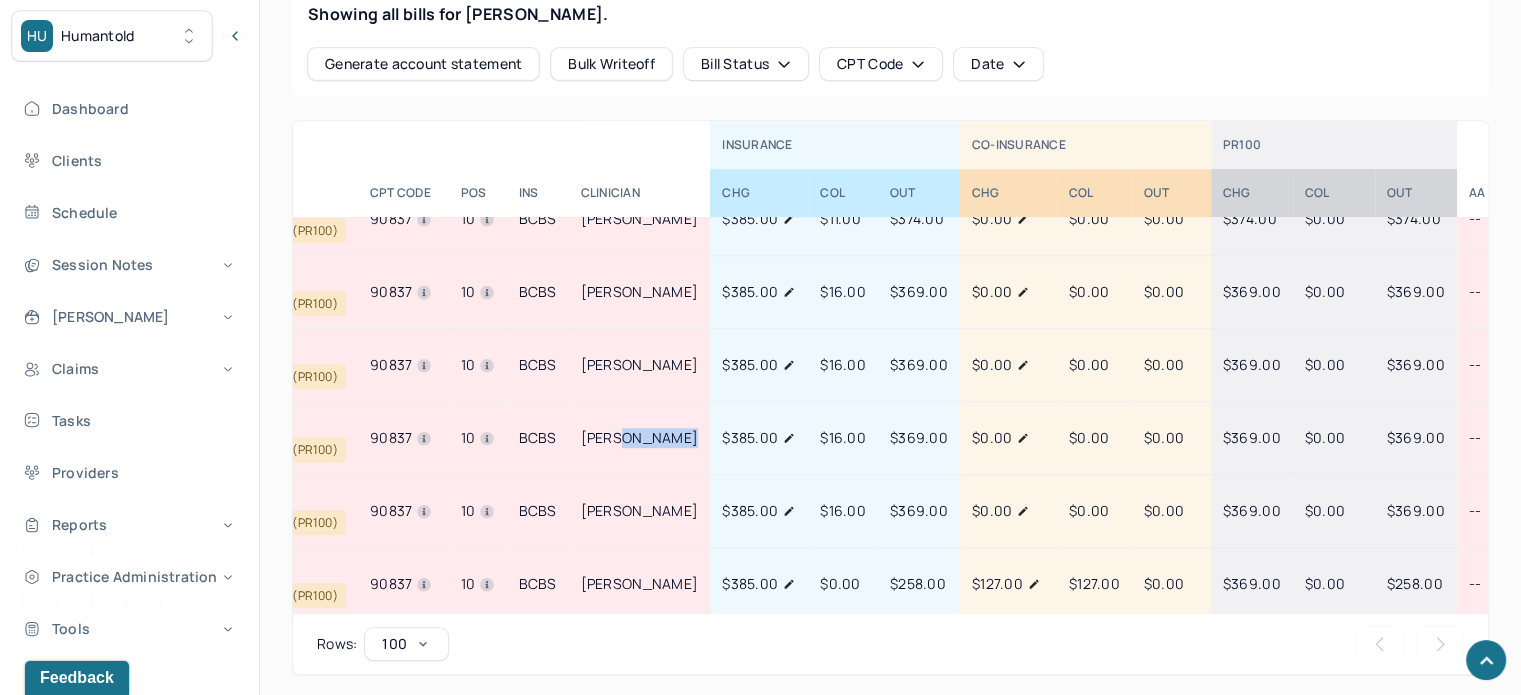 scroll, scrollTop: 983, scrollLeft: 0, axis: vertical 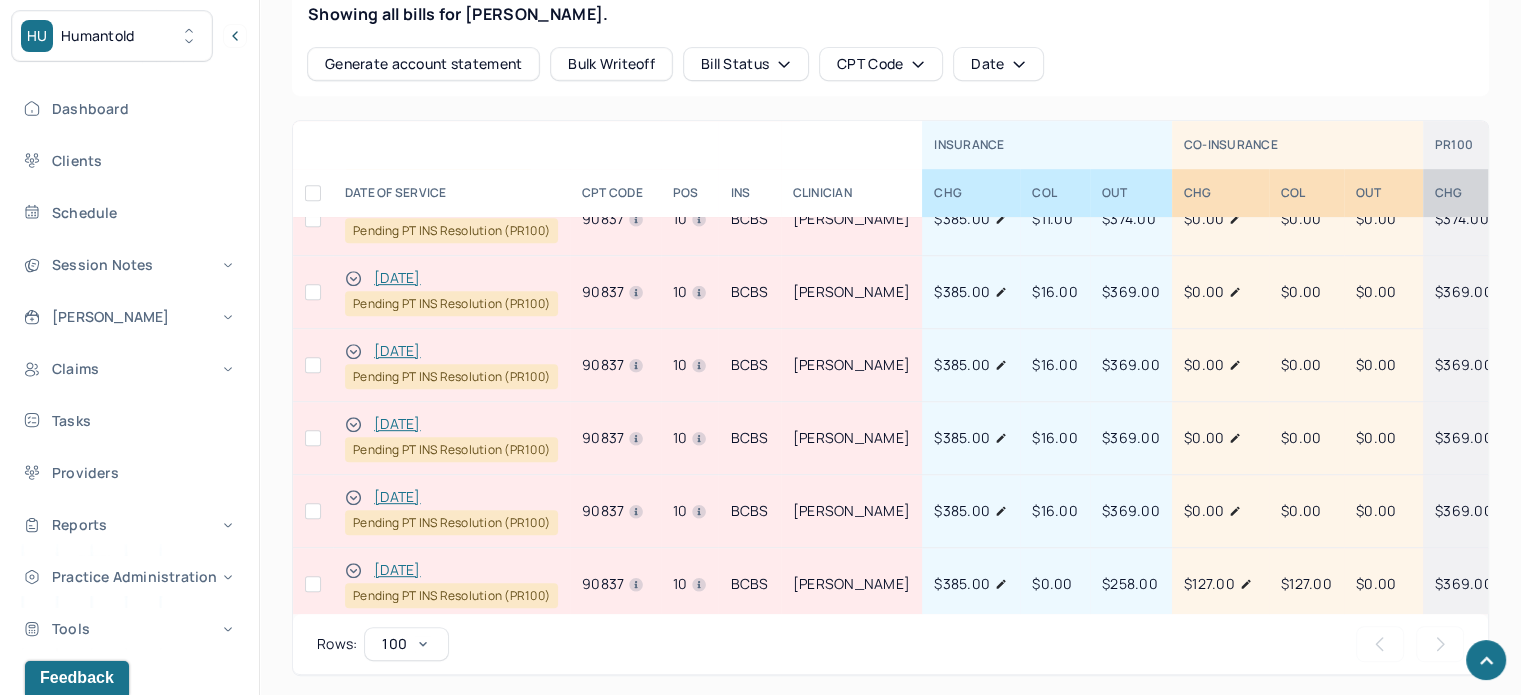 click on "[PERSON_NAME]" at bounding box center (852, 365) 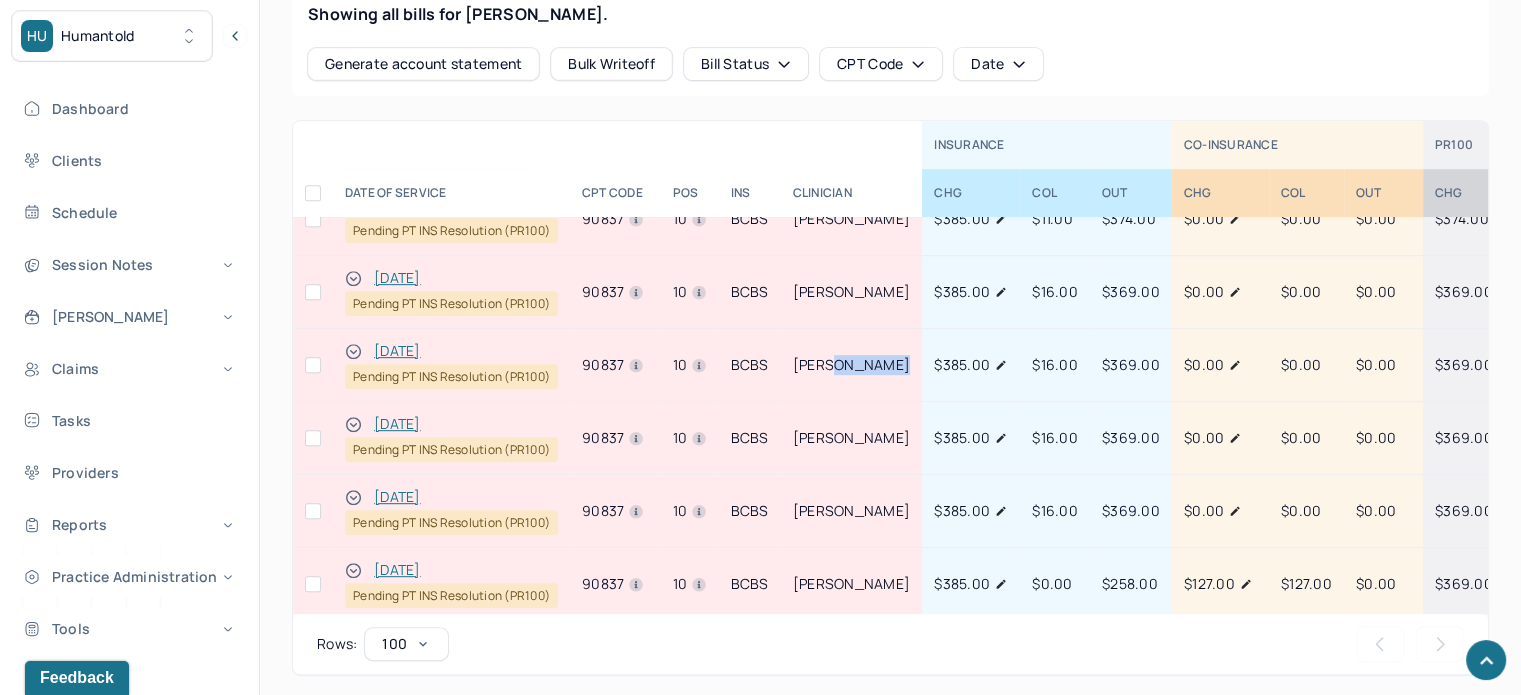 click on "[PERSON_NAME]" at bounding box center [852, 365] 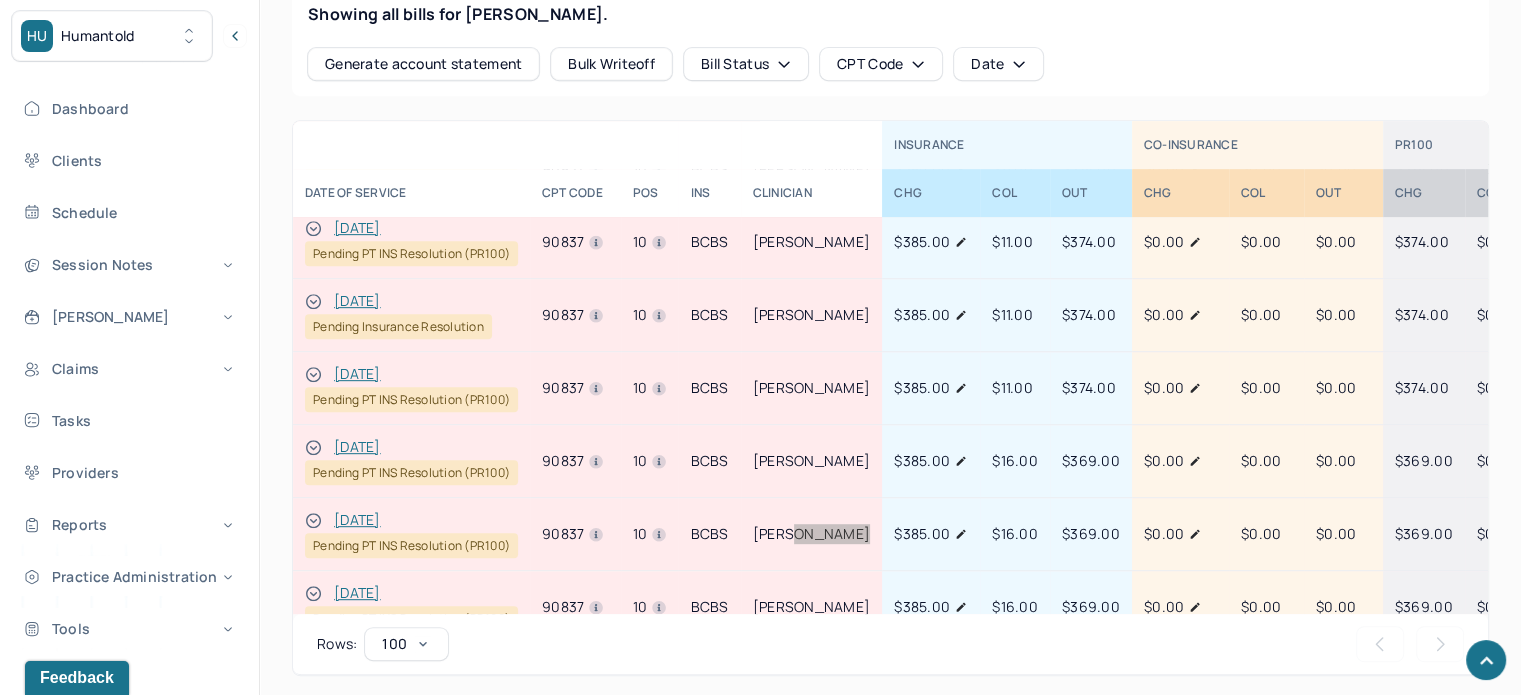scroll, scrollTop: 783, scrollLeft: 40, axis: both 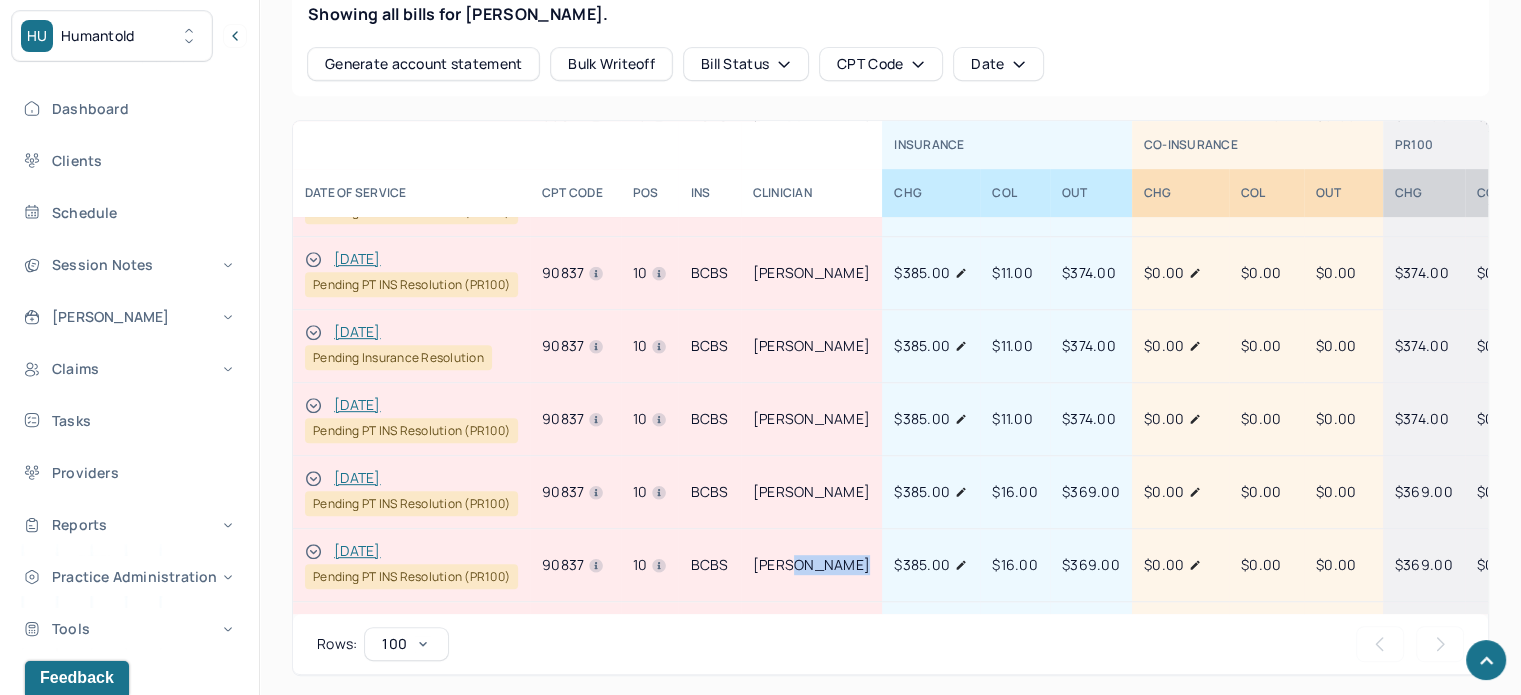 click on "[PERSON_NAME]" at bounding box center [812, 492] 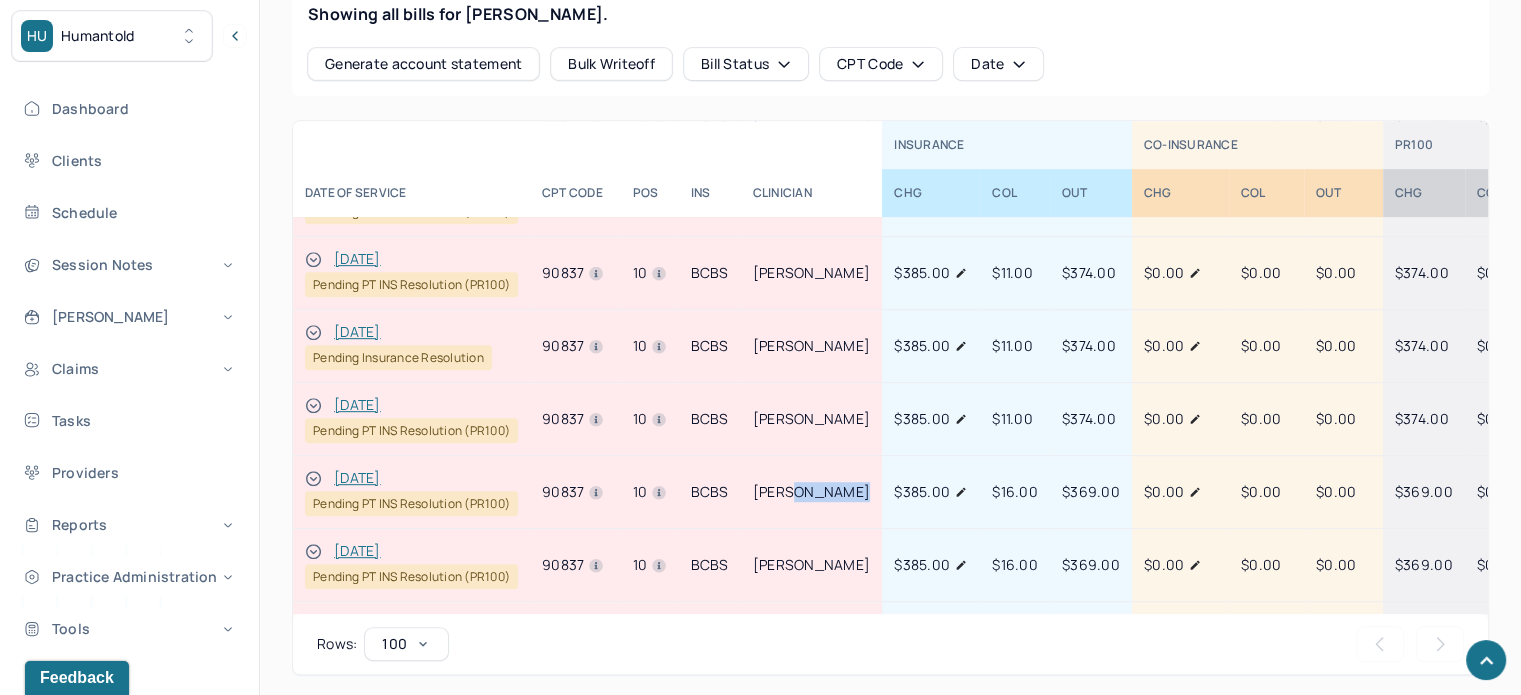 click on "[PERSON_NAME]" at bounding box center [812, 492] 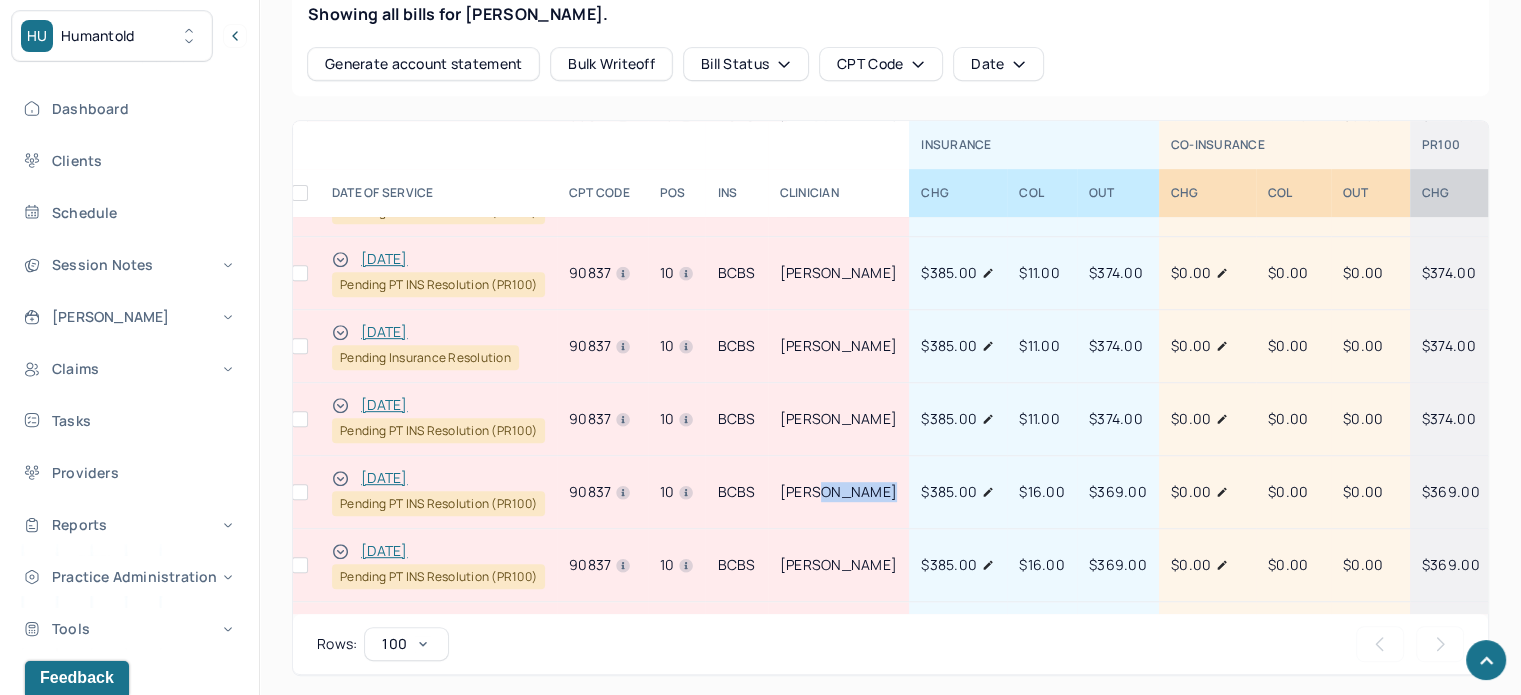 scroll, scrollTop: 783, scrollLeft: 0, axis: vertical 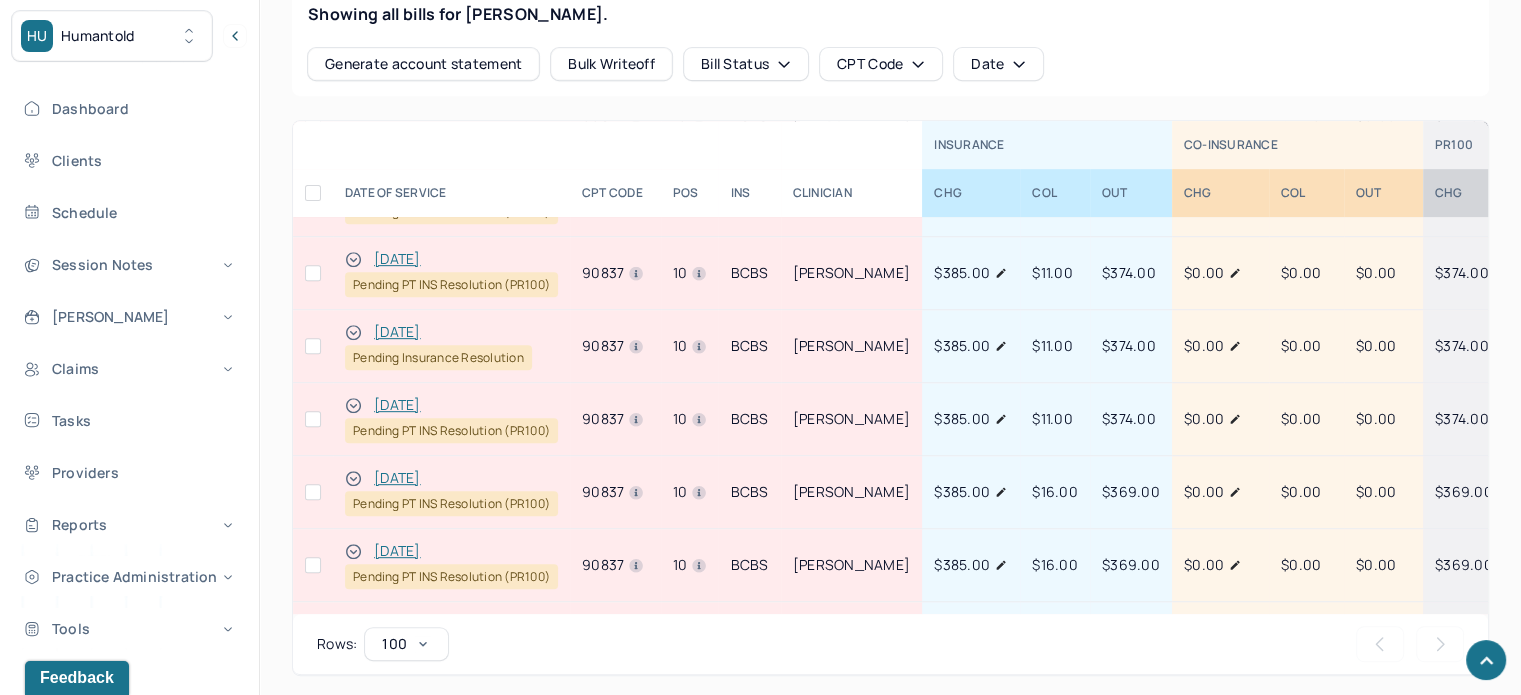 click on "[PERSON_NAME]" at bounding box center (852, 419) 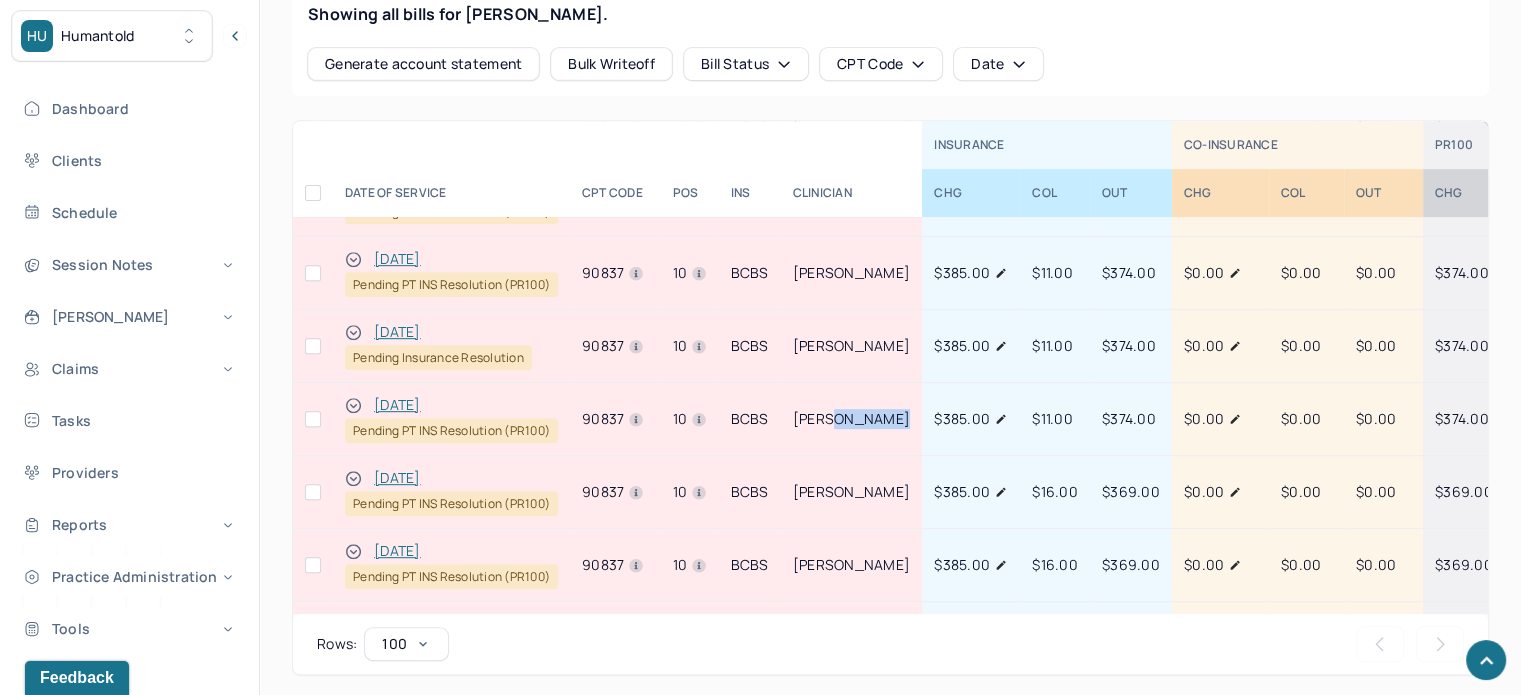 click on "[PERSON_NAME]" at bounding box center [852, 419] 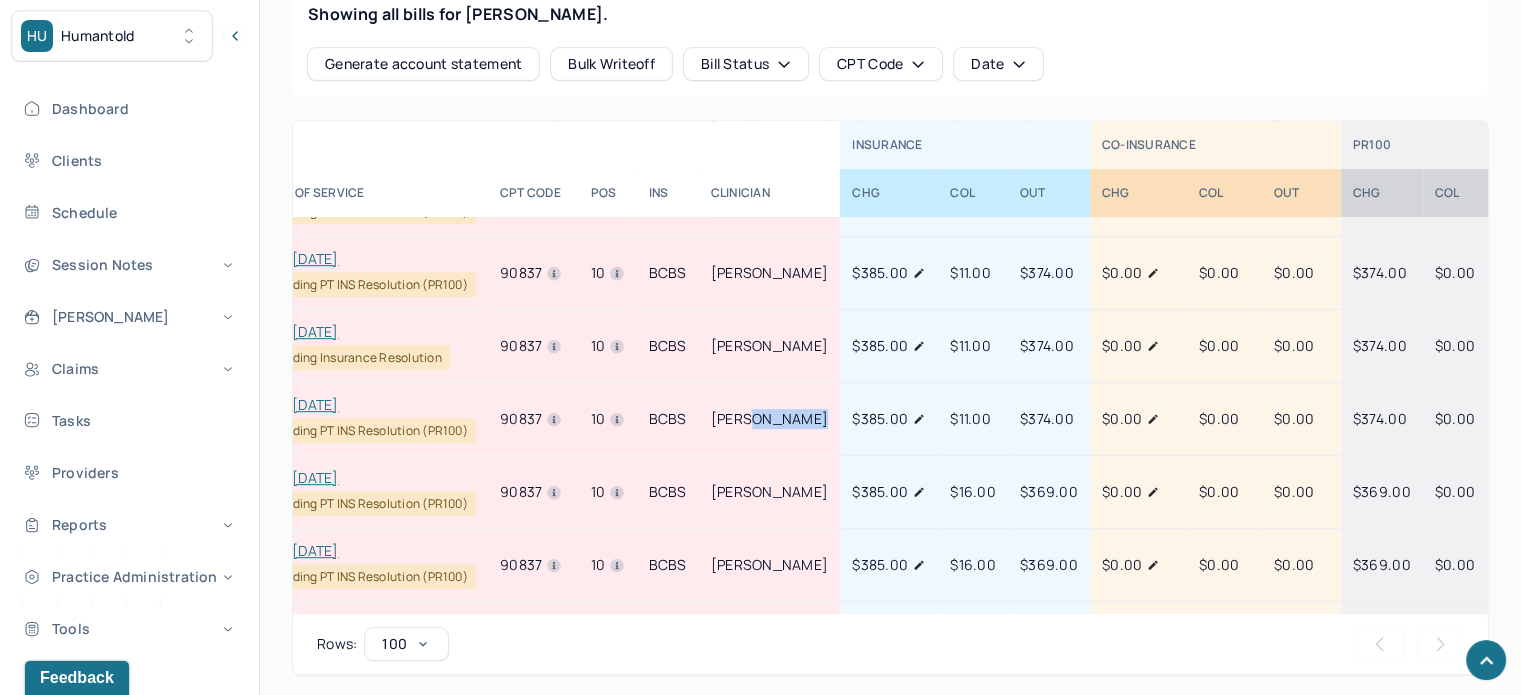 scroll, scrollTop: 783, scrollLeft: 0, axis: vertical 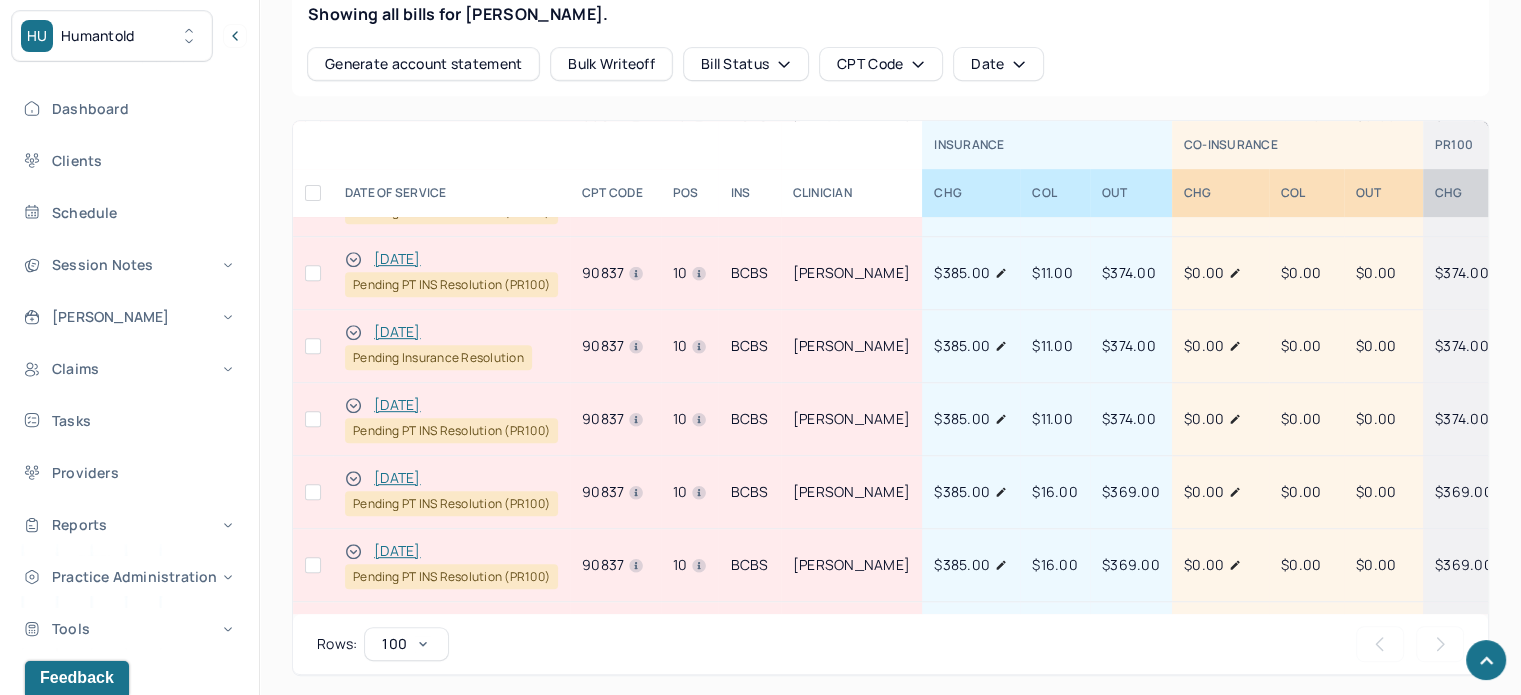 click on "[PERSON_NAME]" at bounding box center (852, 346) 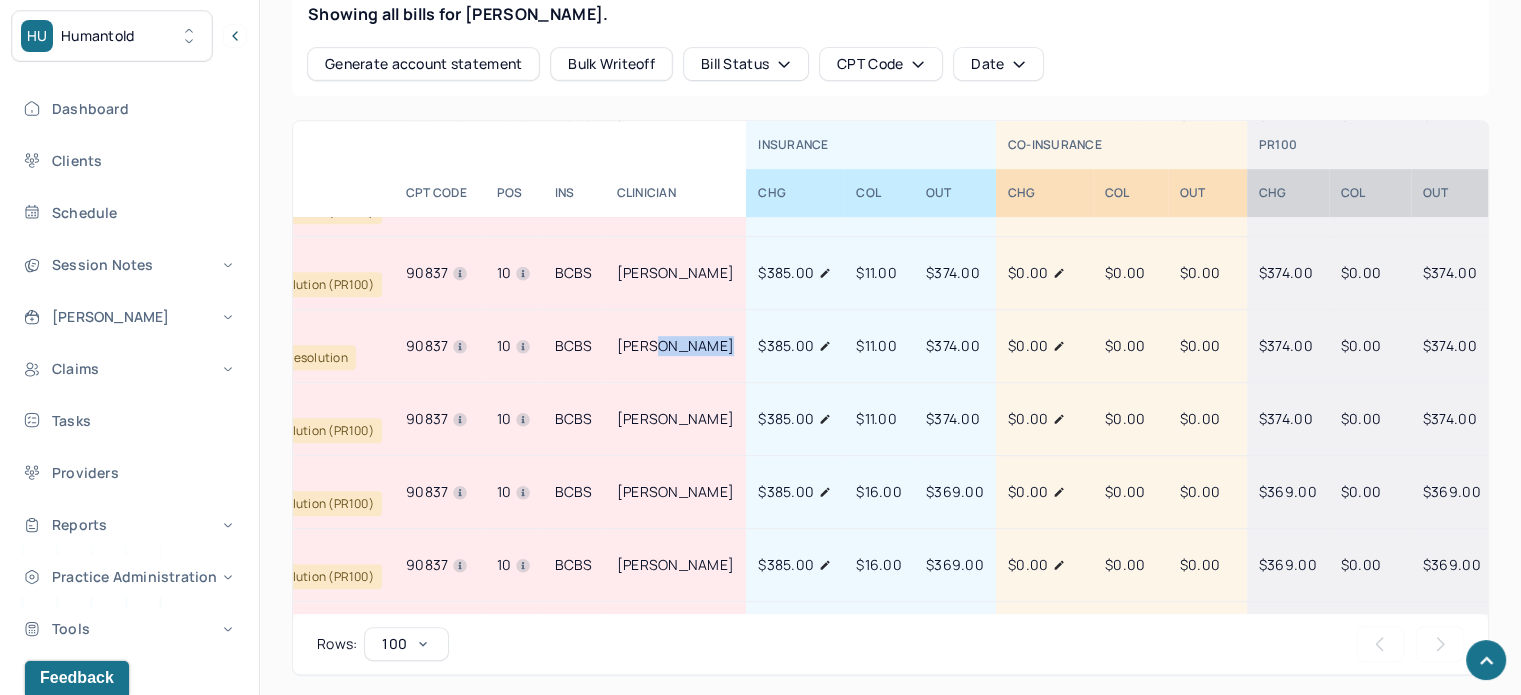 scroll, scrollTop: 783, scrollLeft: 212, axis: both 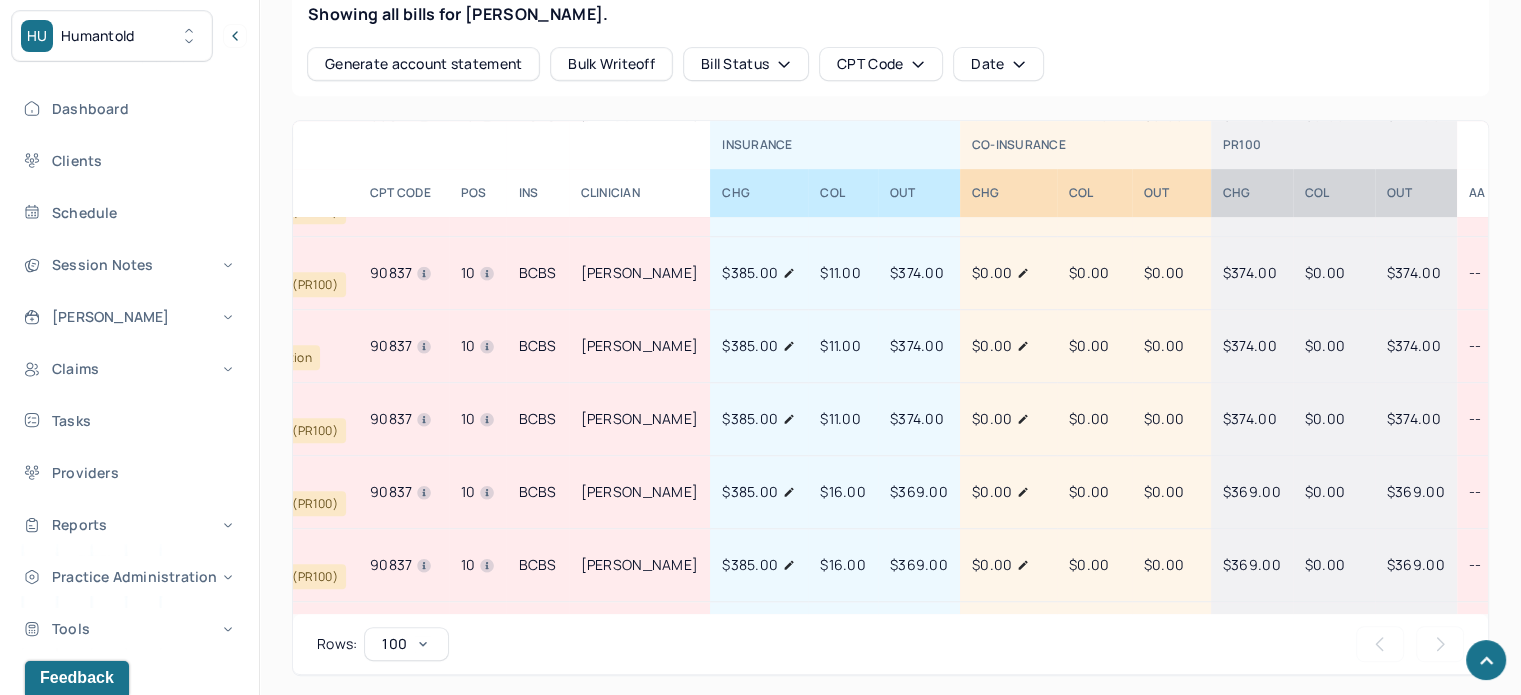 click on "$374.00" at bounding box center (1414, 345) 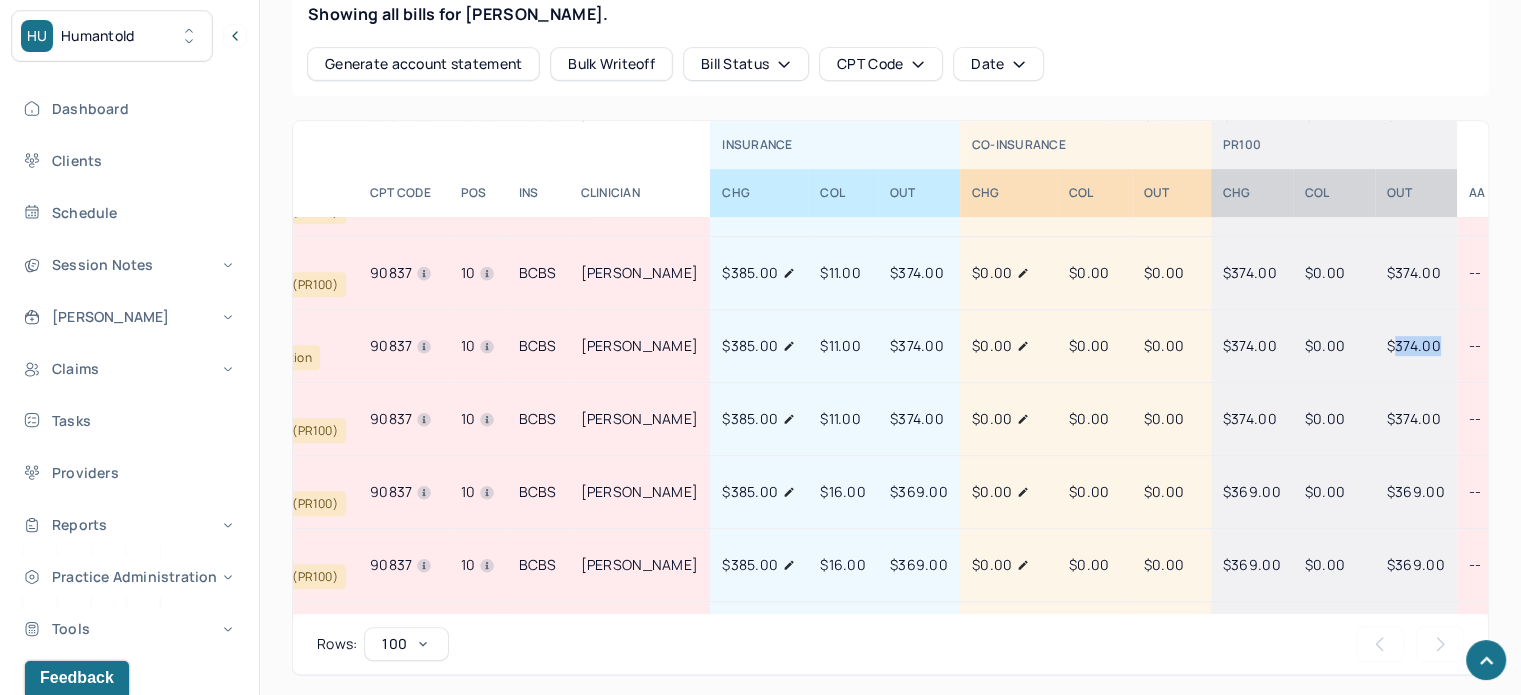 click on "$374.00" at bounding box center [1414, 345] 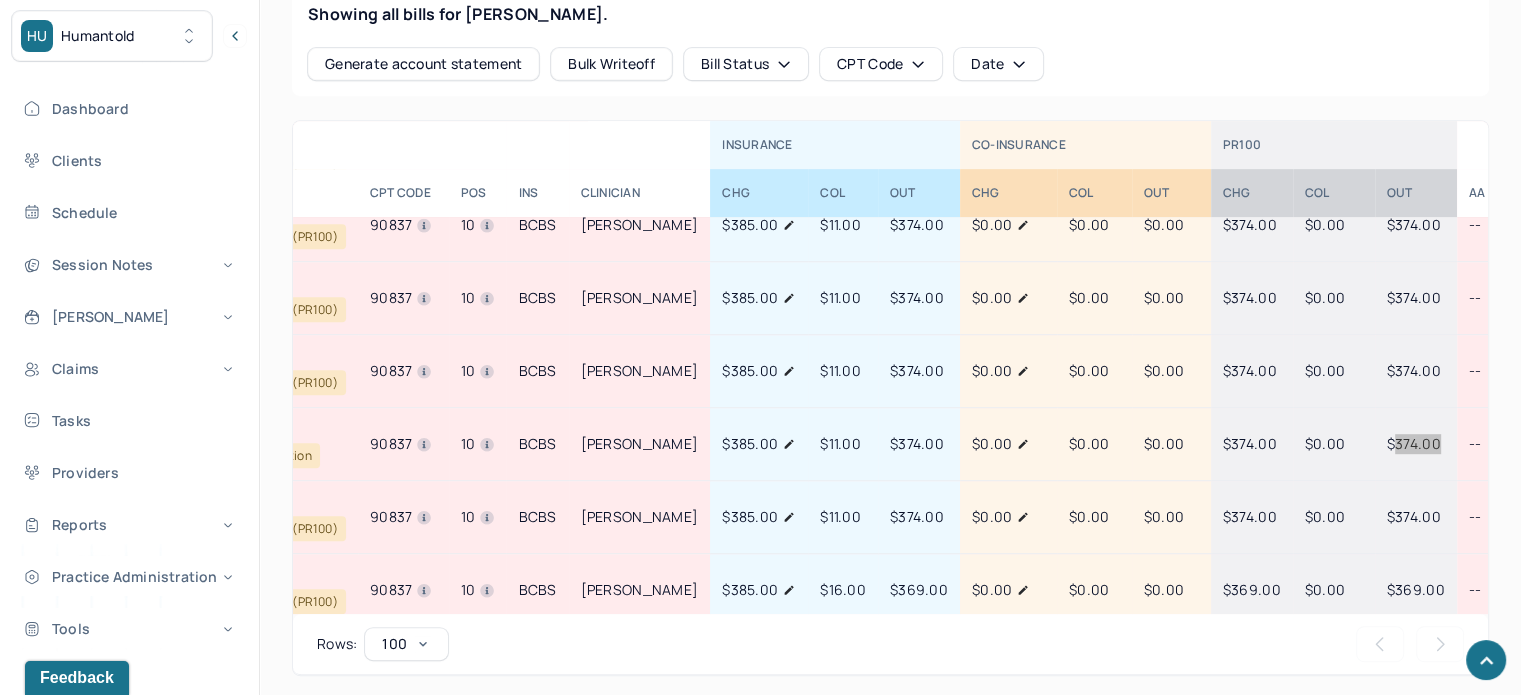 scroll, scrollTop: 383, scrollLeft: 212, axis: both 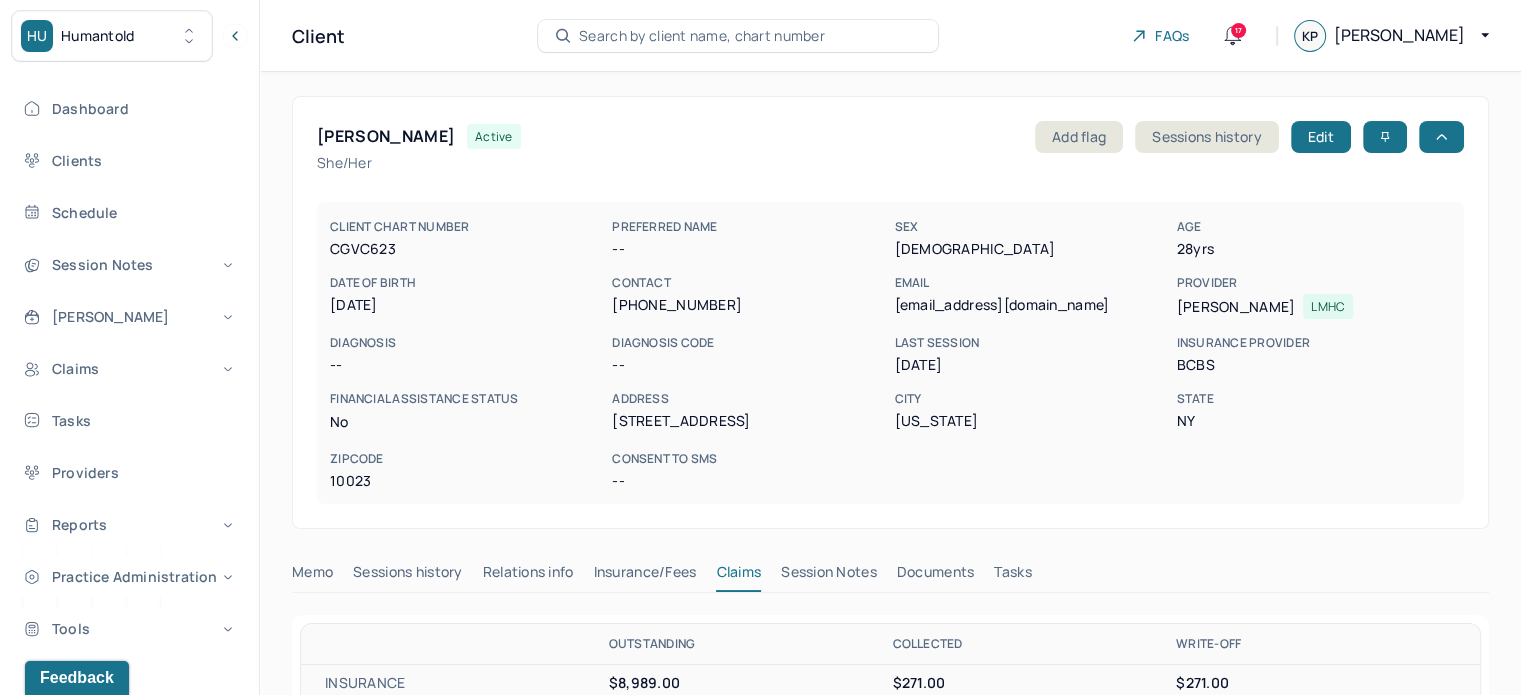click on "Search by client name, chart number" at bounding box center [702, 36] 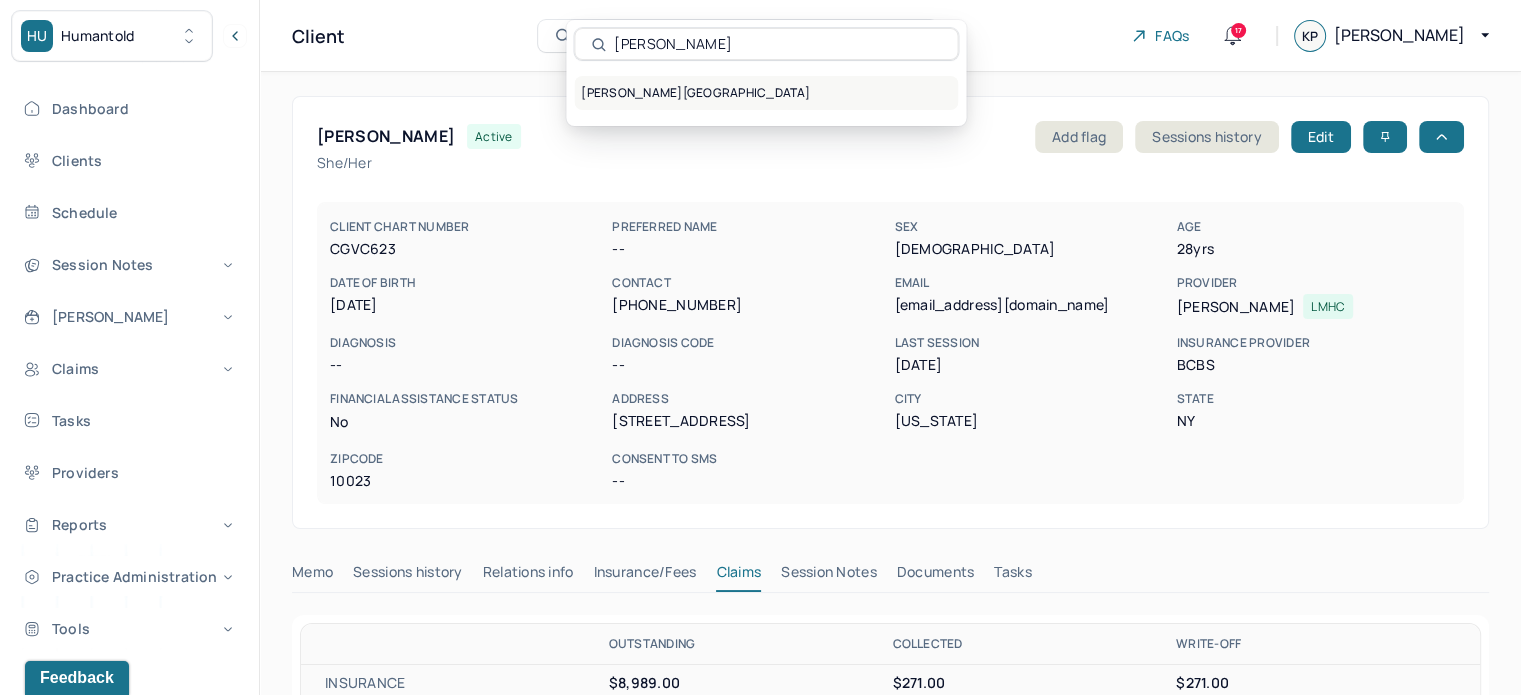 type on "[PERSON_NAME]" 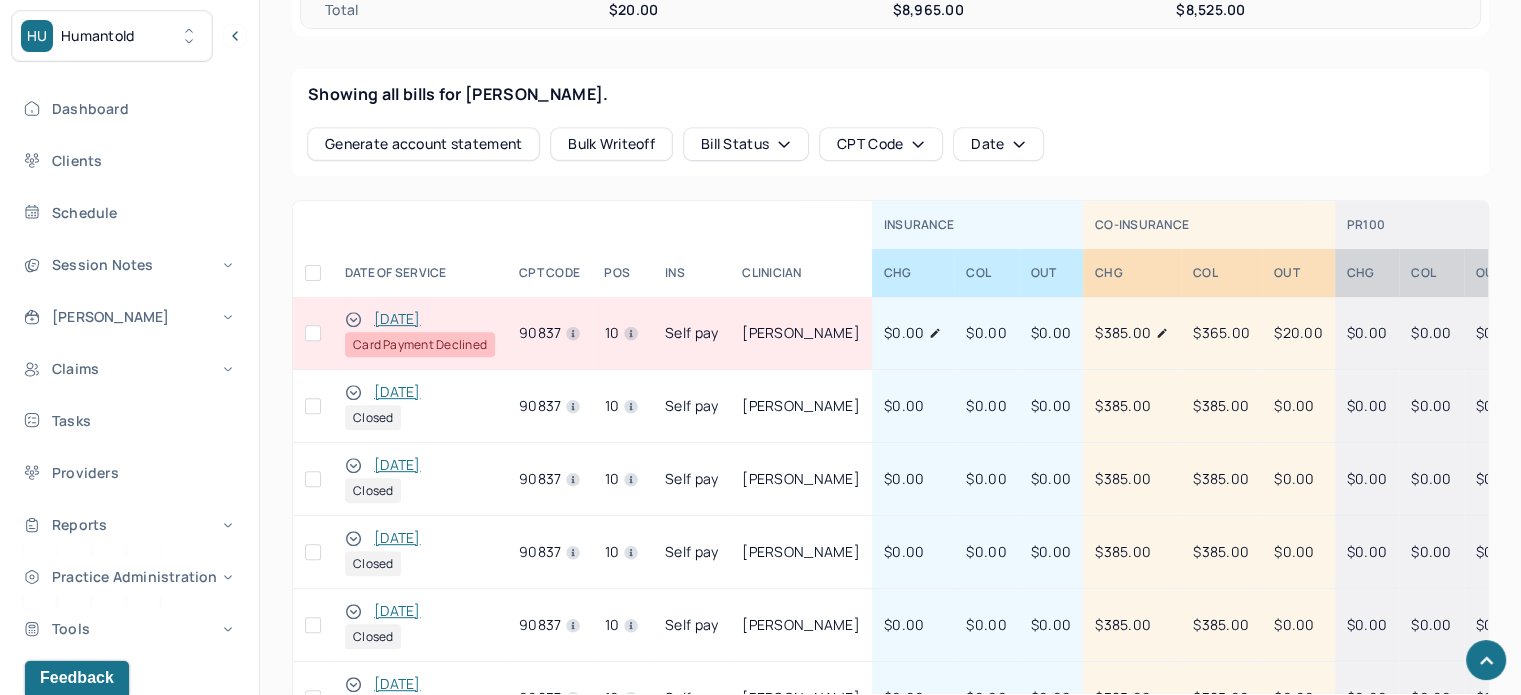 scroll, scrollTop: 800, scrollLeft: 0, axis: vertical 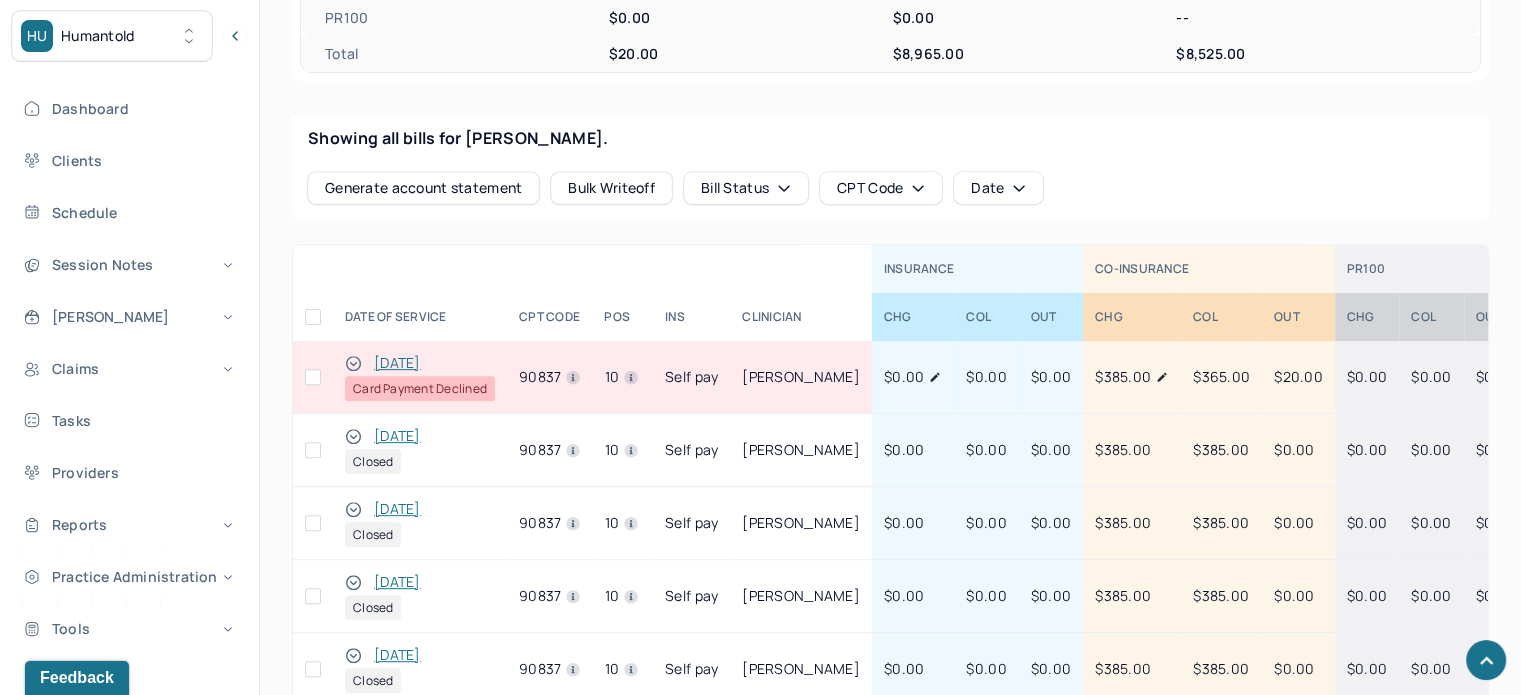 drag, startPoint x: 315, startPoint y: 373, endPoint x: 348, endPoint y: 363, distance: 34.48188 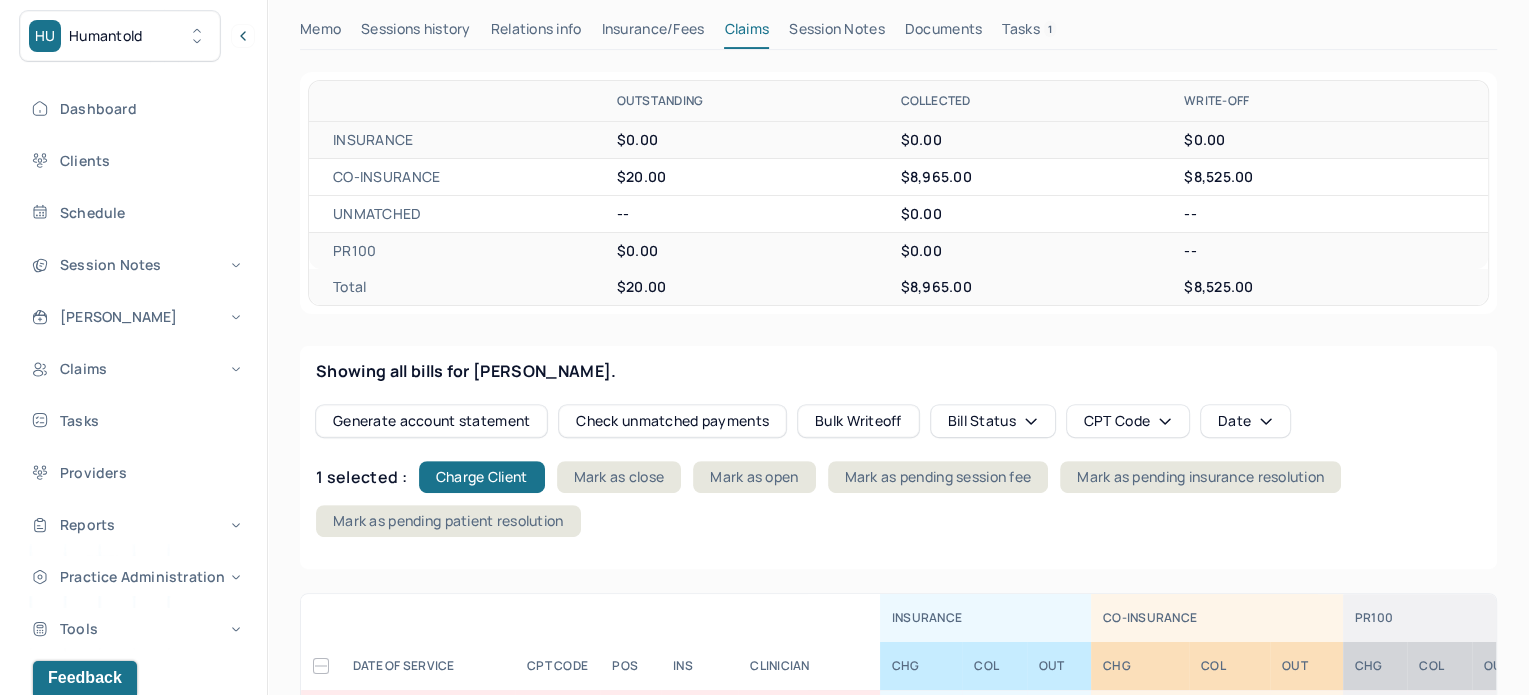 scroll, scrollTop: 700, scrollLeft: 0, axis: vertical 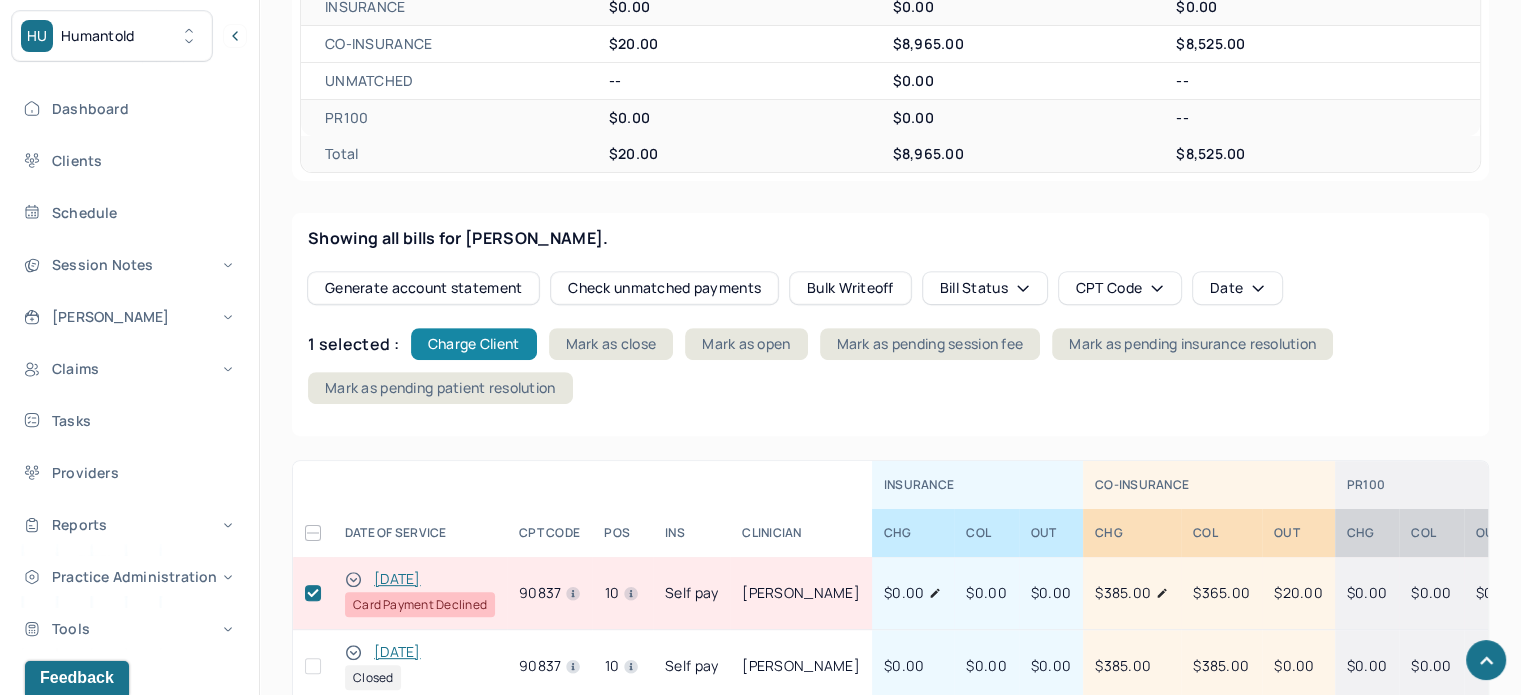 click on "Charge Client" at bounding box center (474, 344) 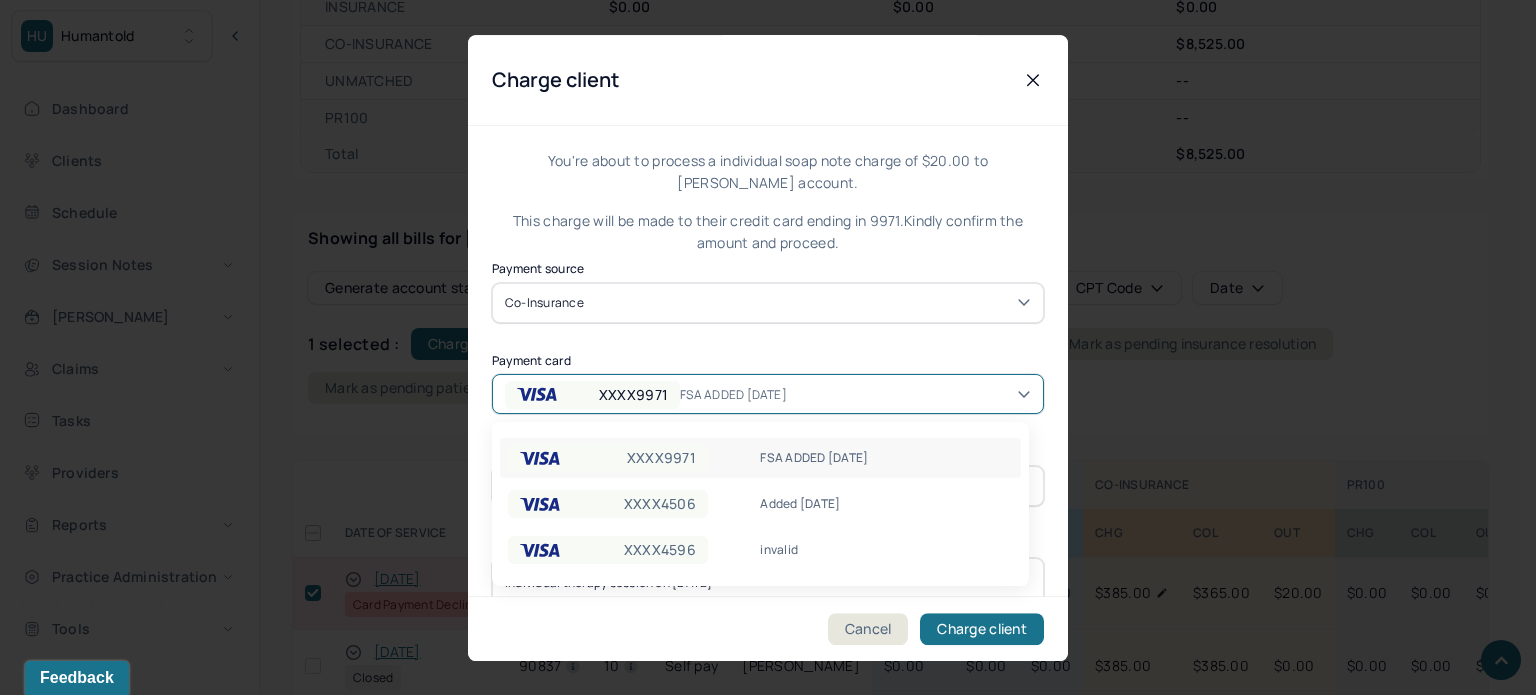 click on "XXXX9971 FSA ADDED [DATE]" at bounding box center [768, 394] 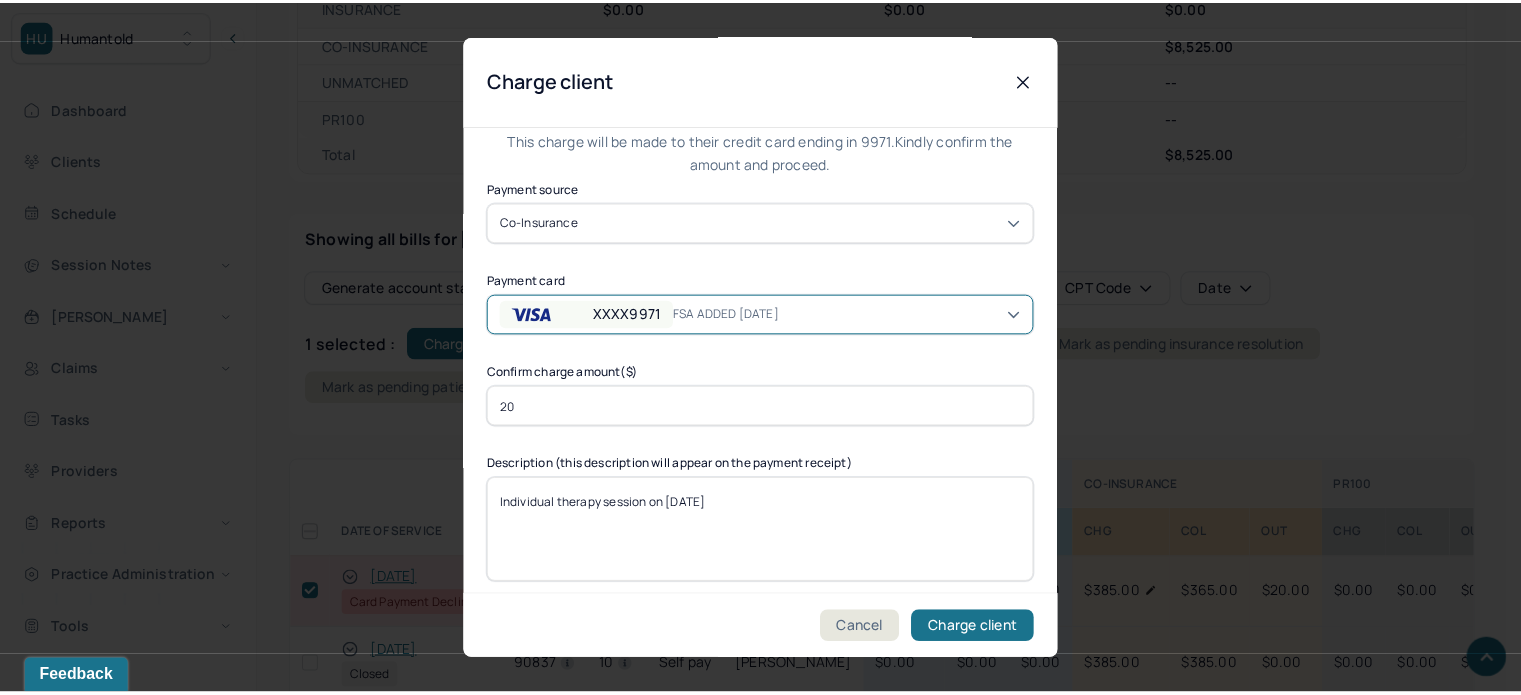 scroll, scrollTop: 90, scrollLeft: 0, axis: vertical 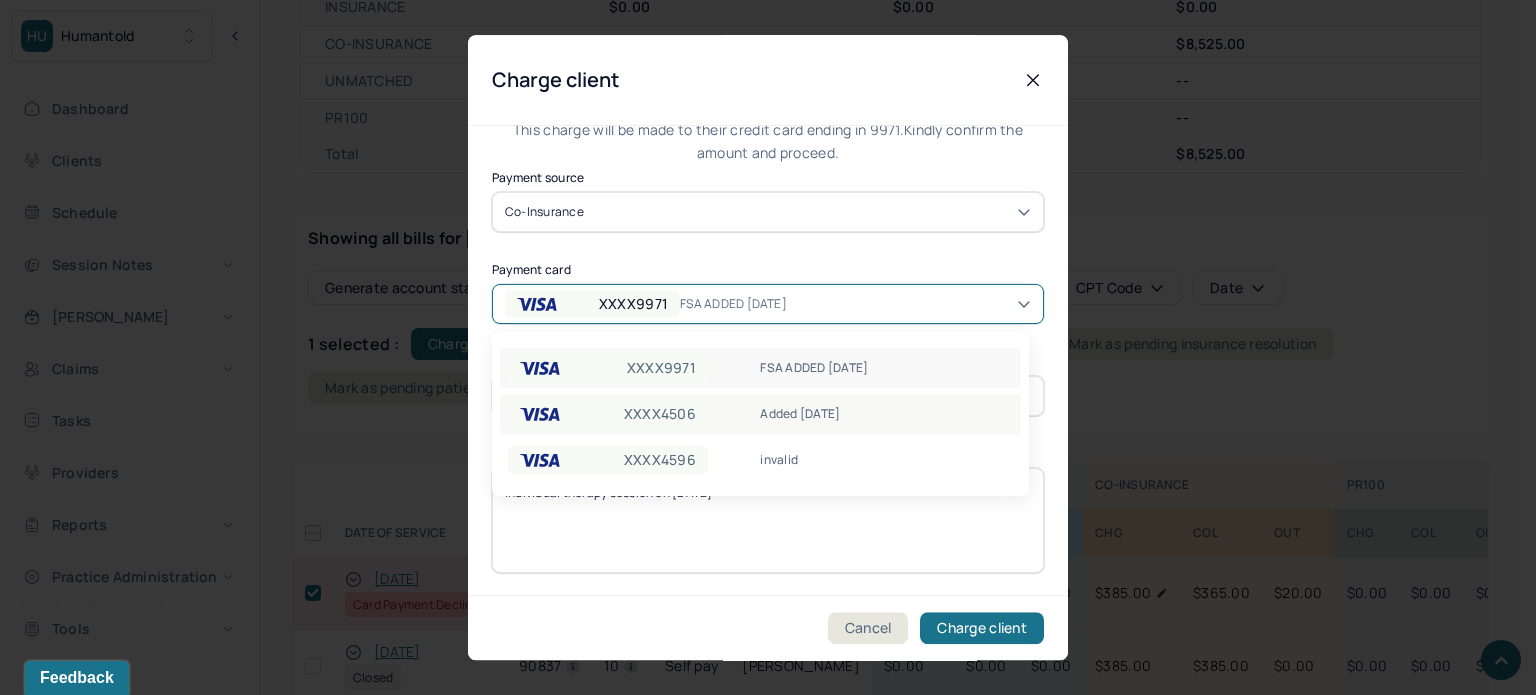 click on "Added [DATE]" at bounding box center [886, 414] 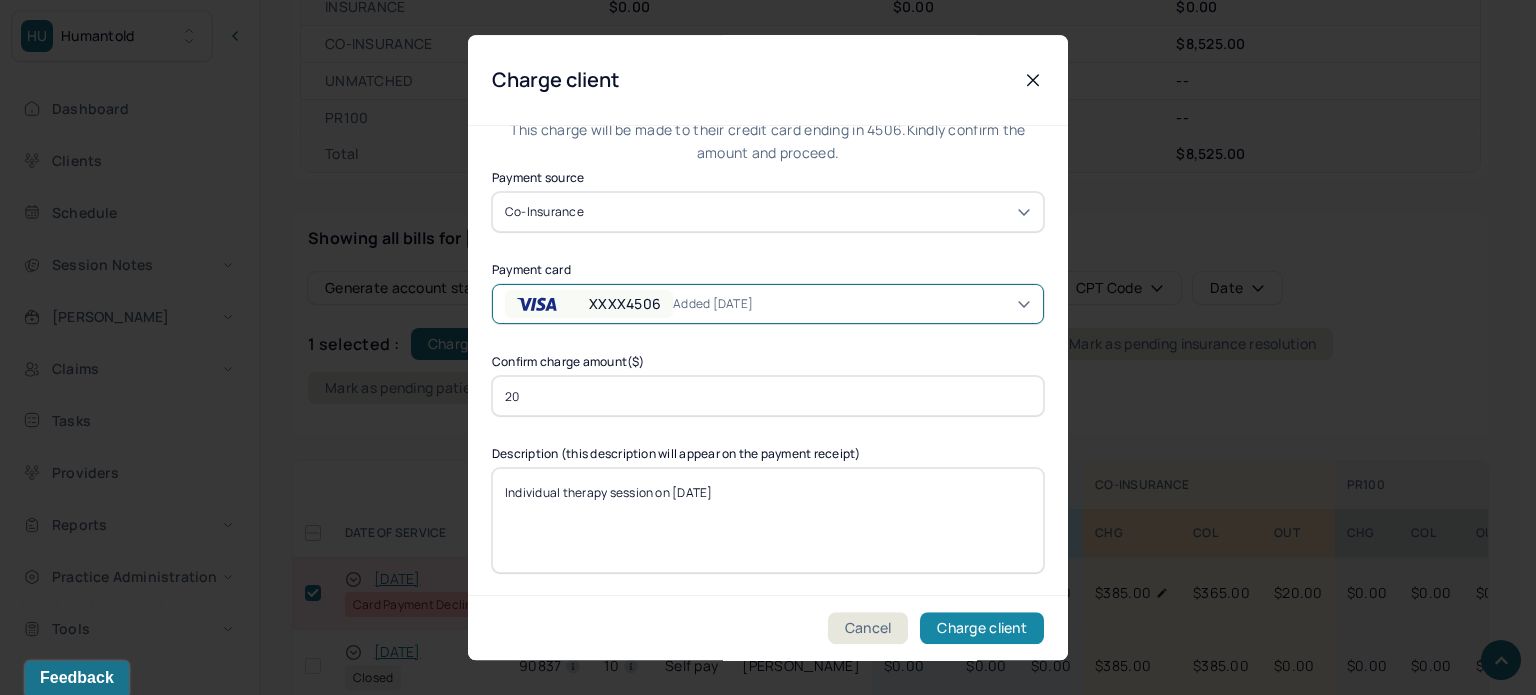 click on "Charge client" at bounding box center (982, 628) 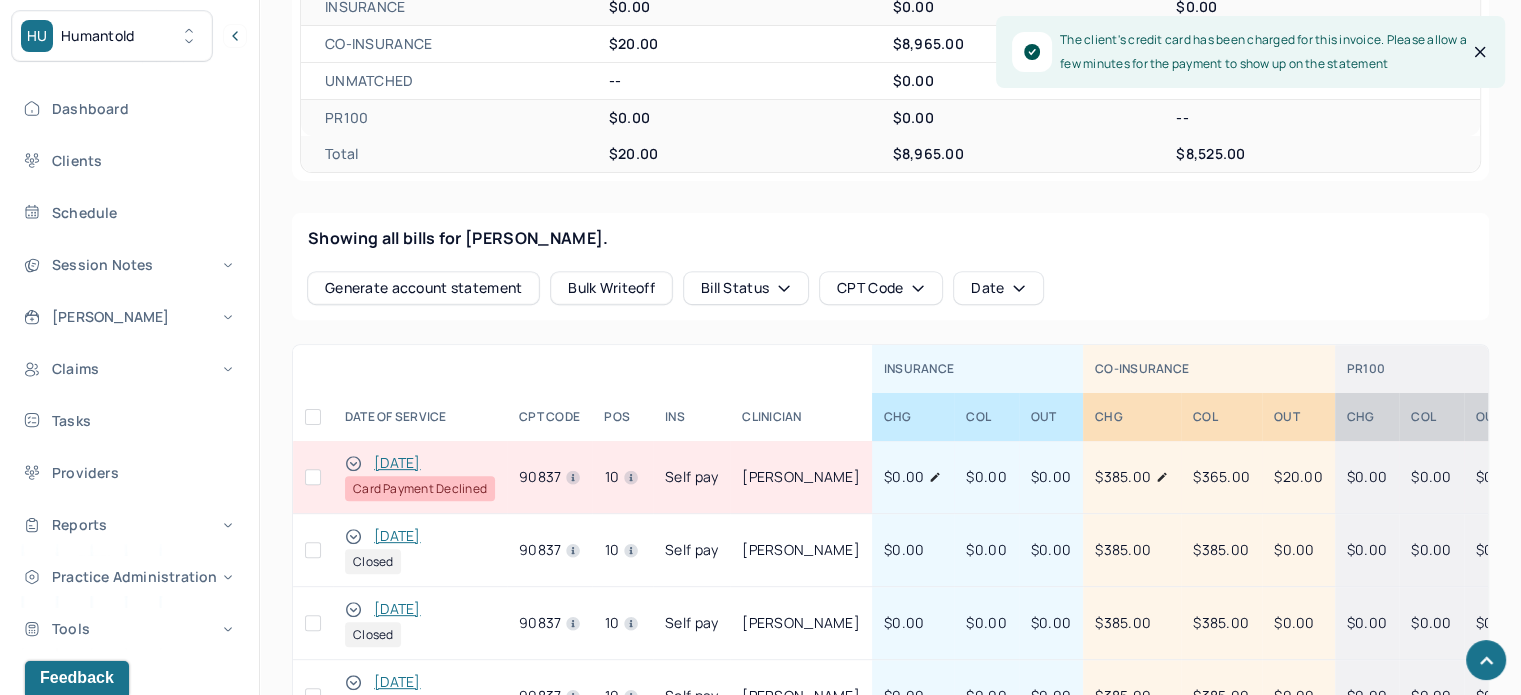 click at bounding box center (313, 477) 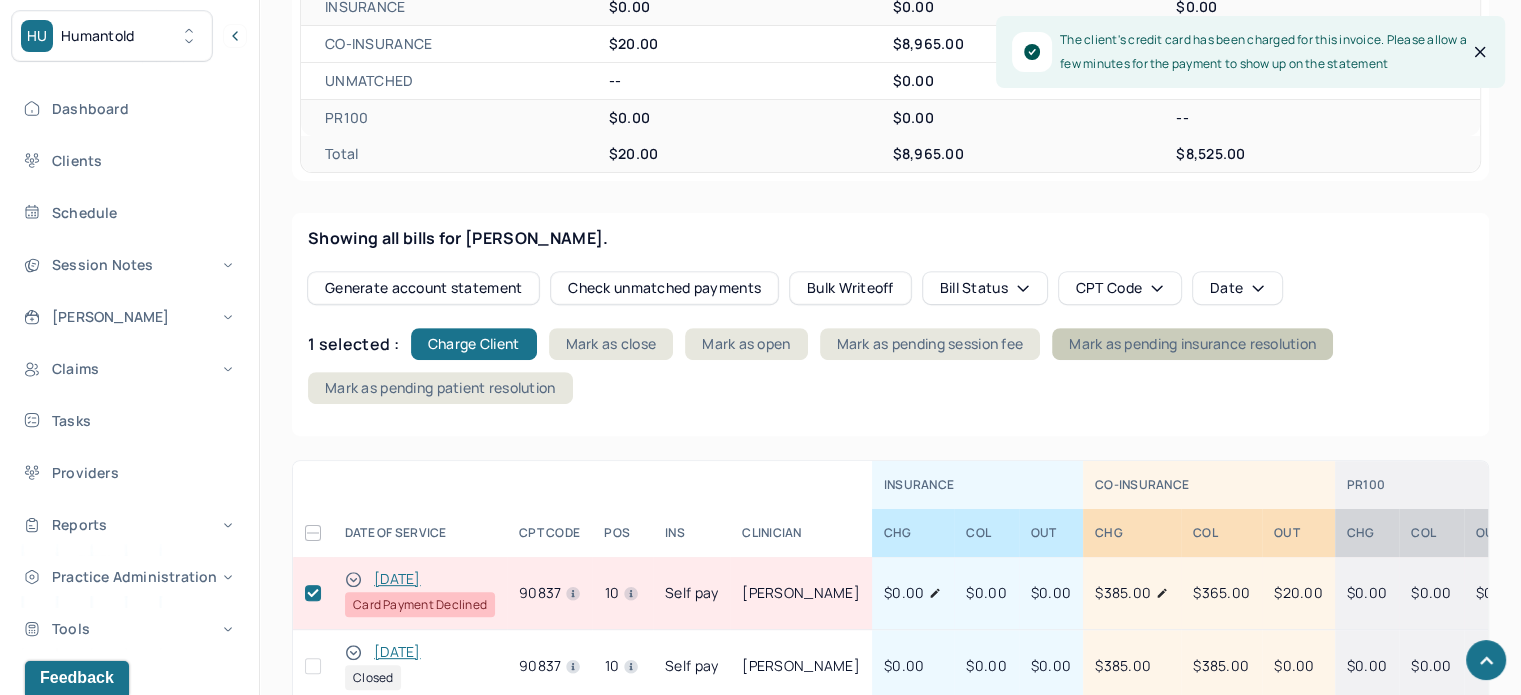 click on "Mark as pending insurance resolution" at bounding box center (1192, 344) 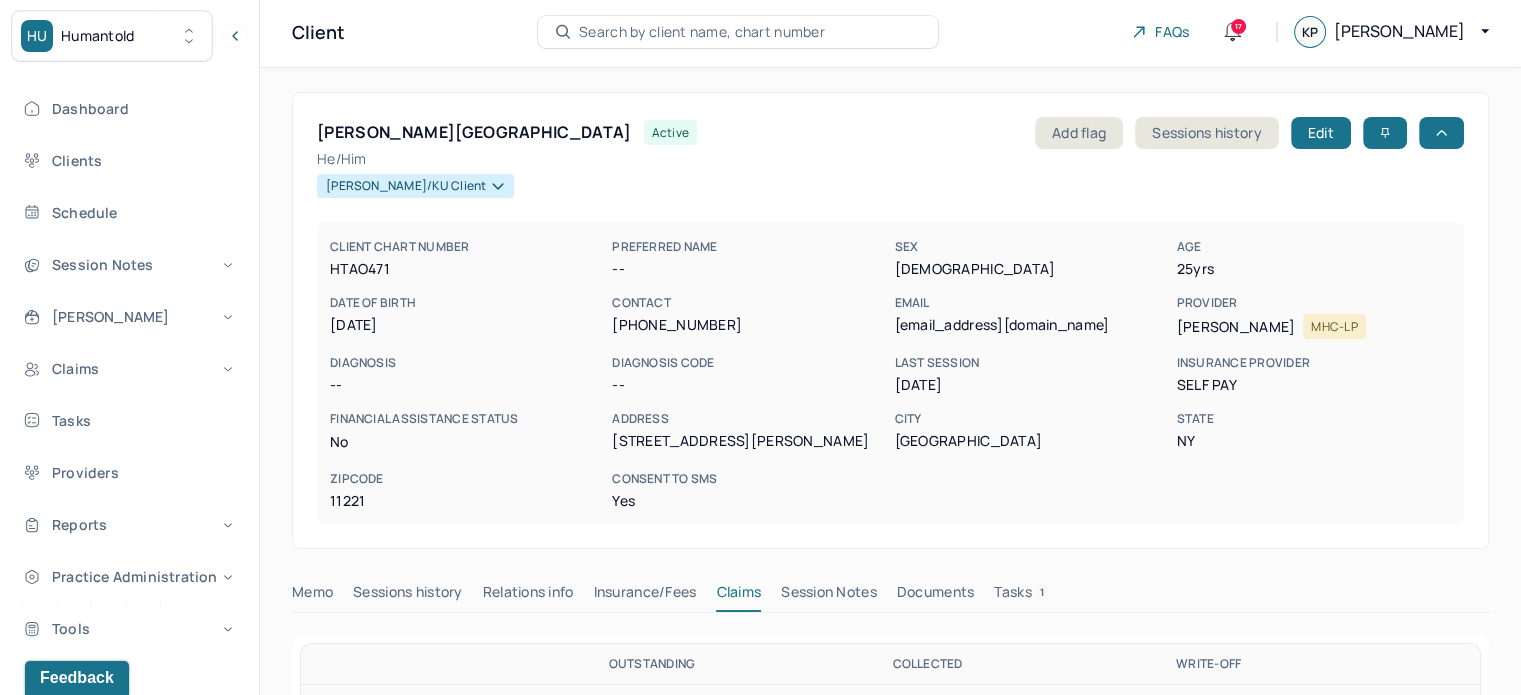 scroll, scrollTop: 0, scrollLeft: 0, axis: both 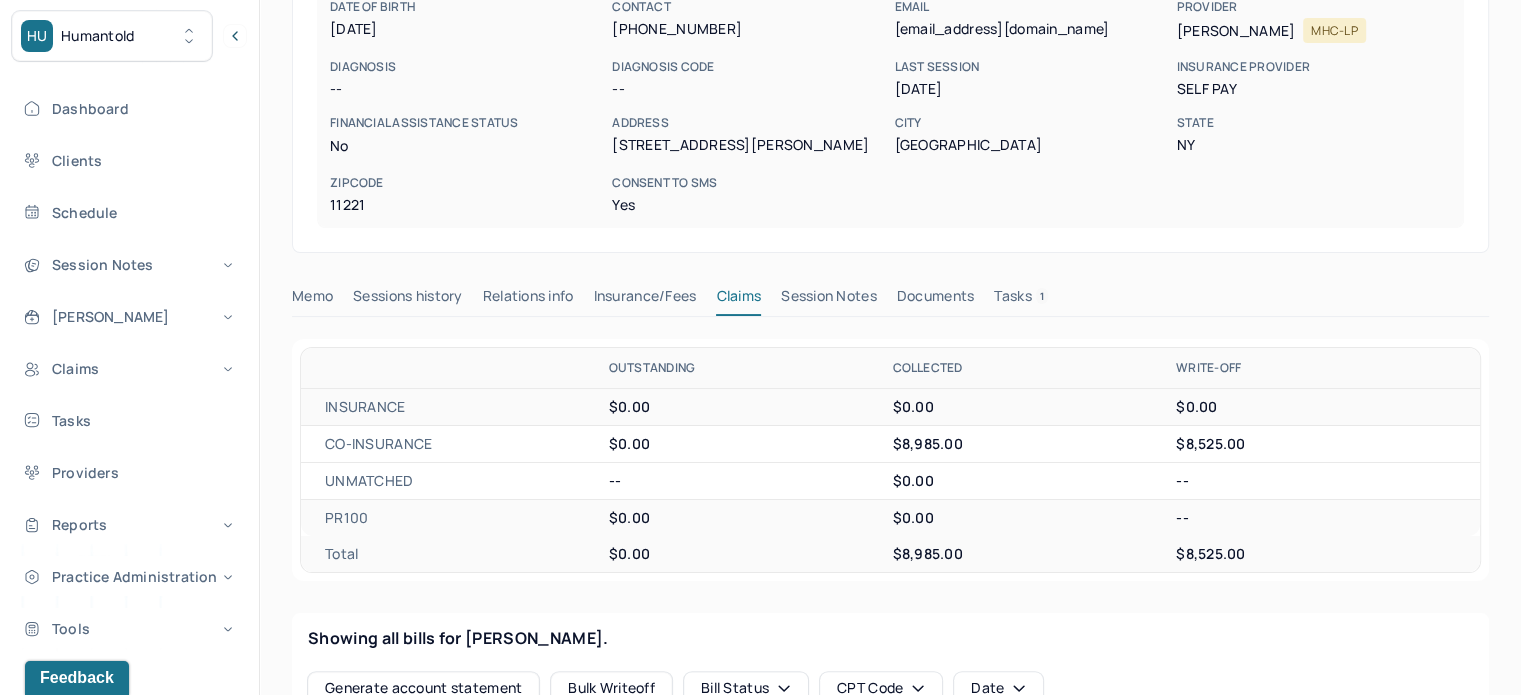 click on "Tasks 1" at bounding box center (1021, 300) 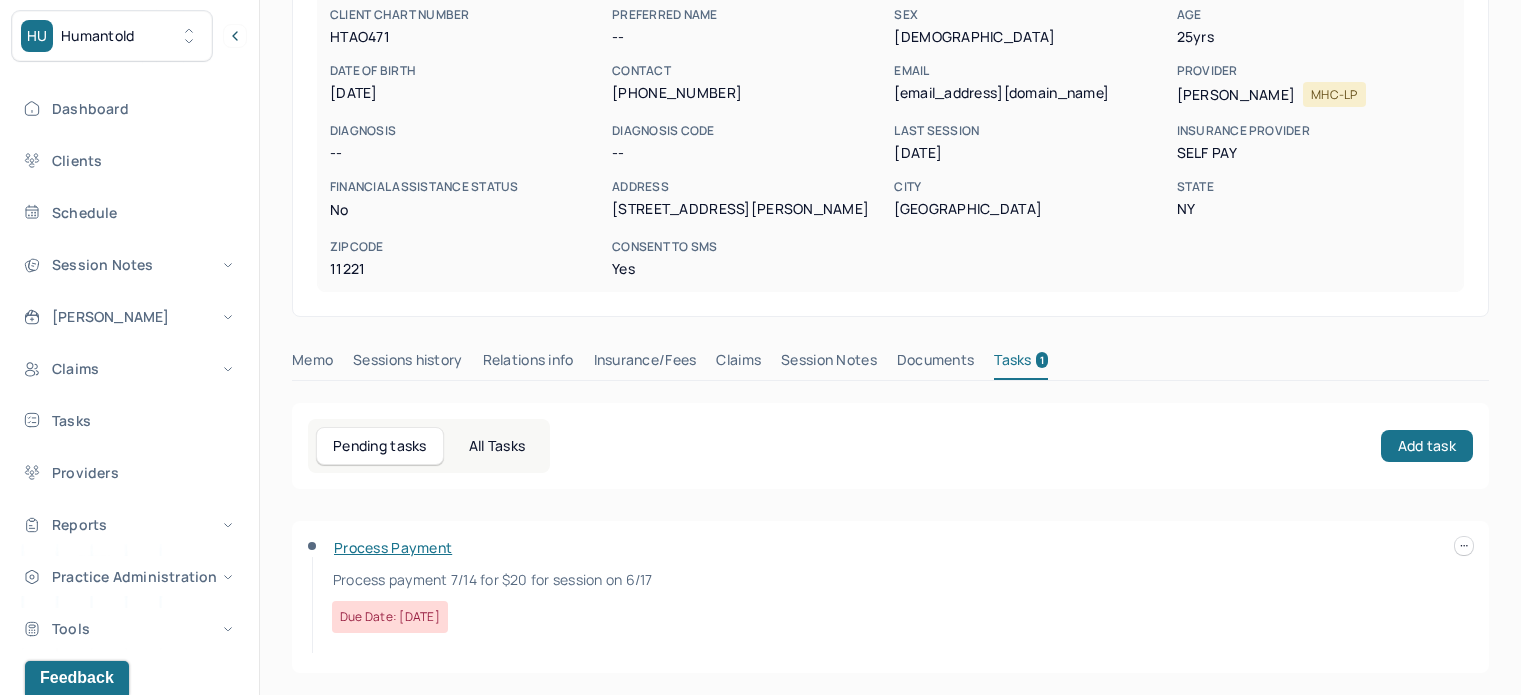 click at bounding box center (1464, 546) 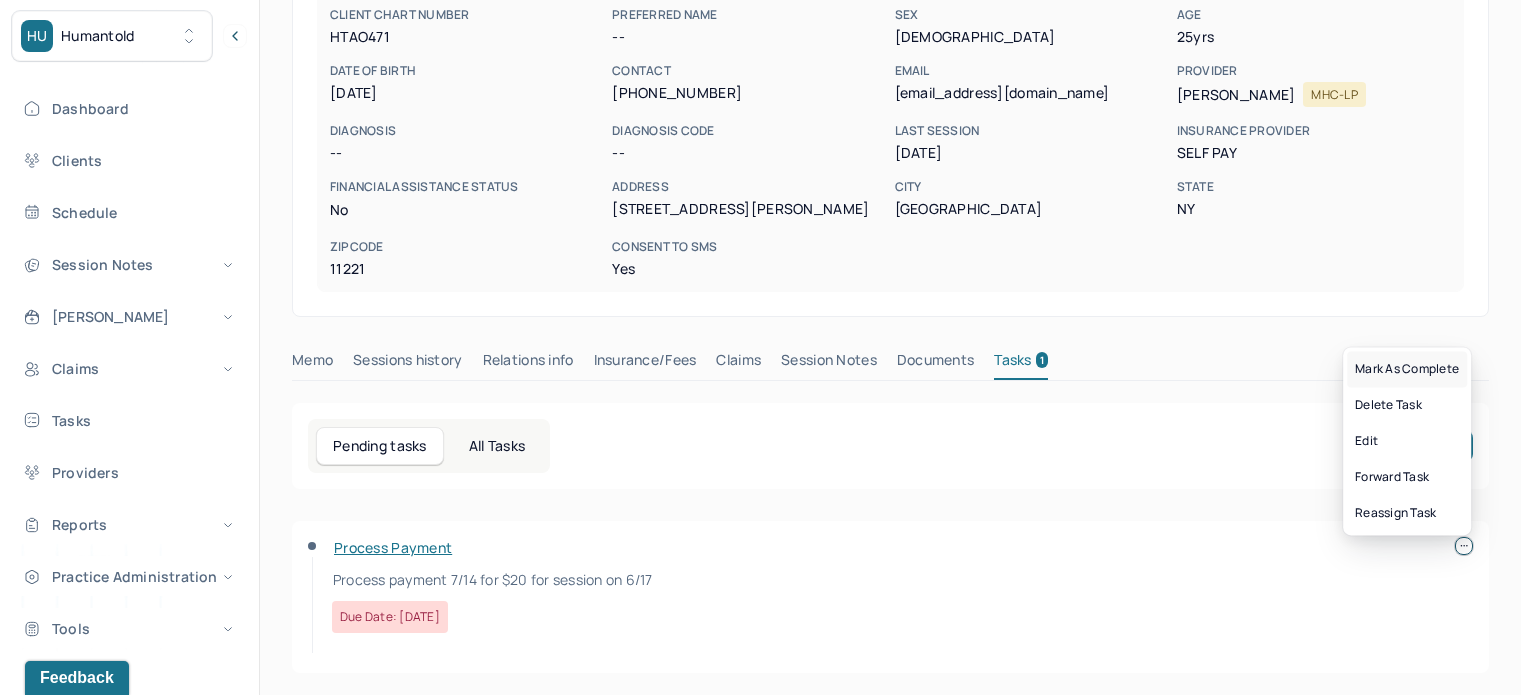 click on "Mark as complete" at bounding box center (1407, 369) 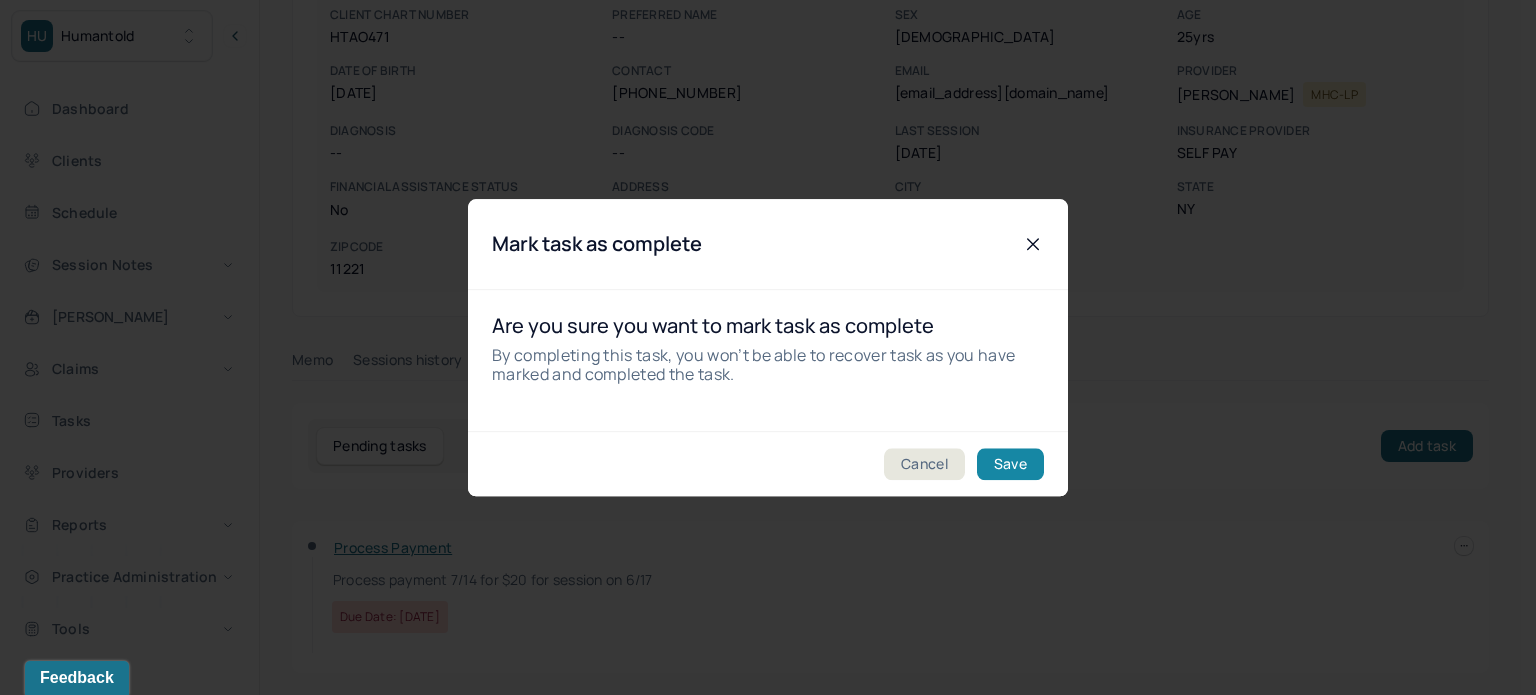 click on "Save" at bounding box center (1010, 464) 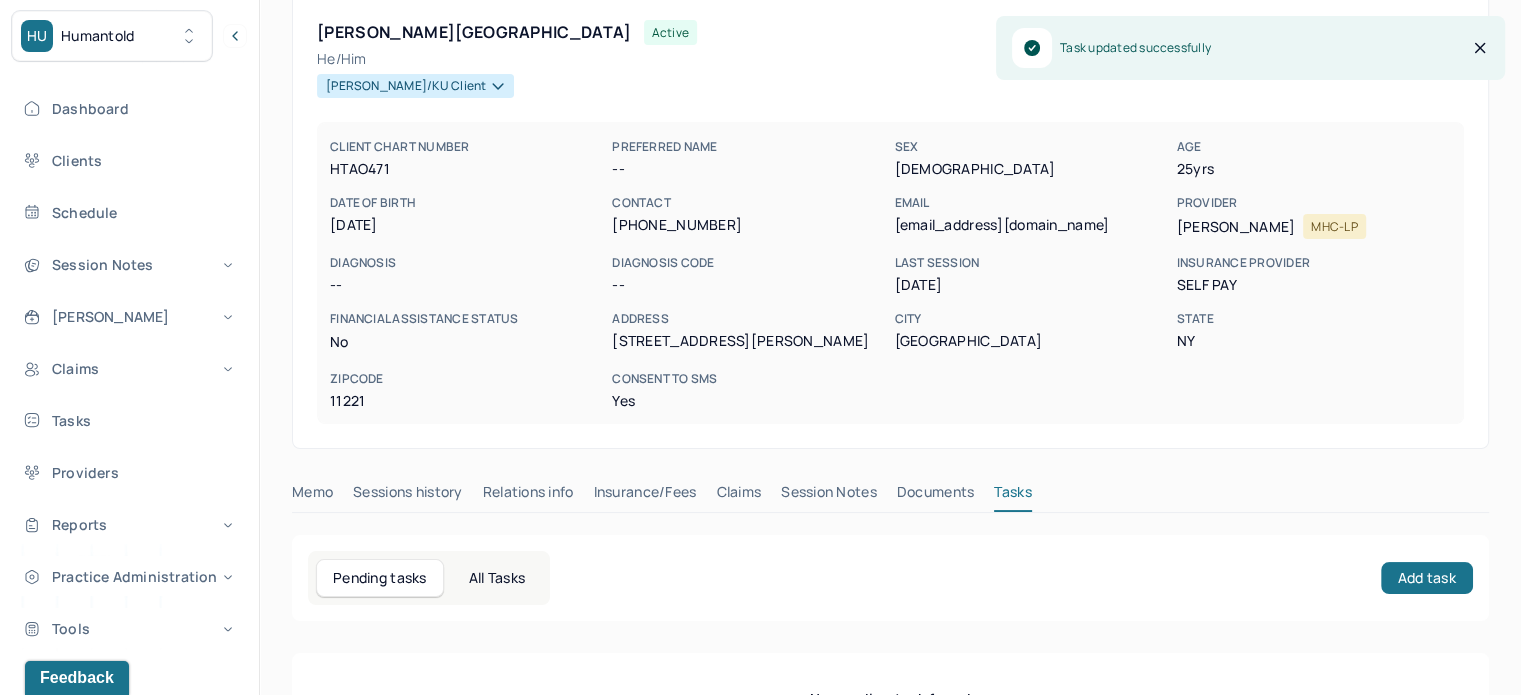 scroll, scrollTop: 0, scrollLeft: 0, axis: both 